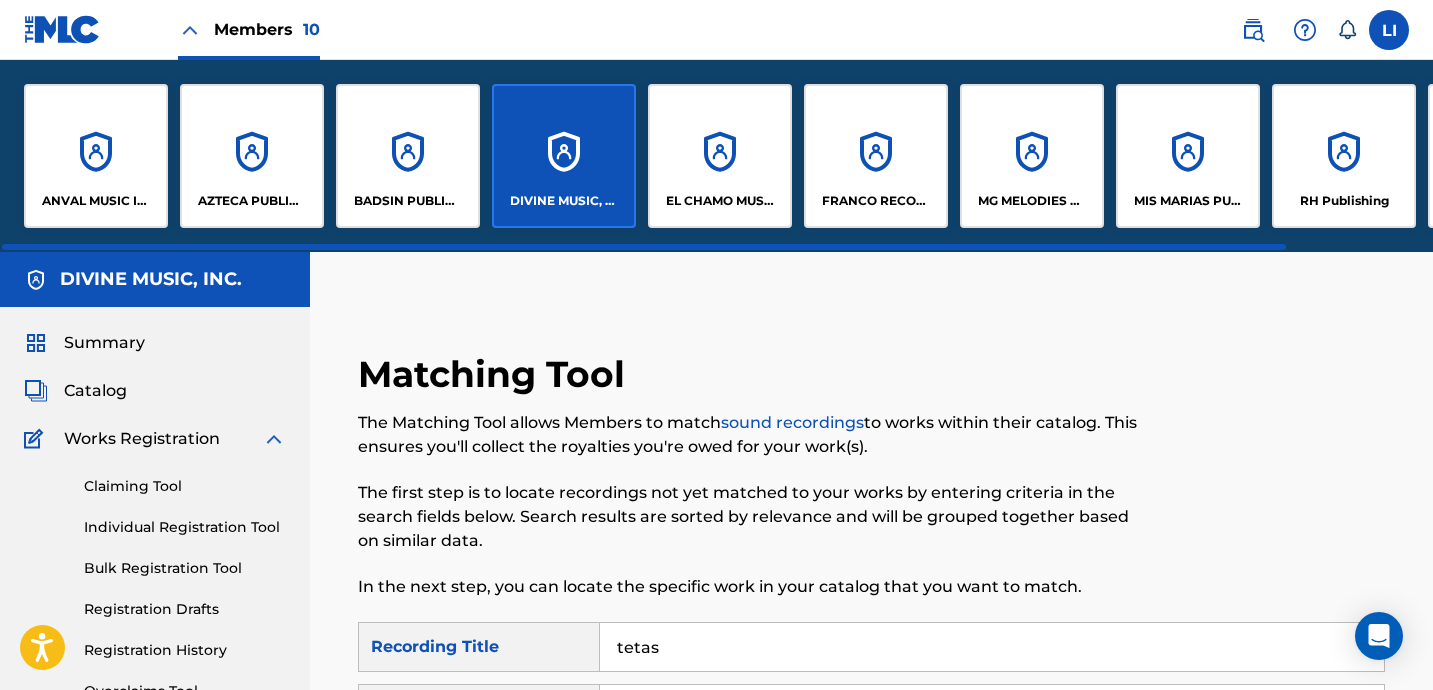 scroll, scrollTop: 0, scrollLeft: 0, axis: both 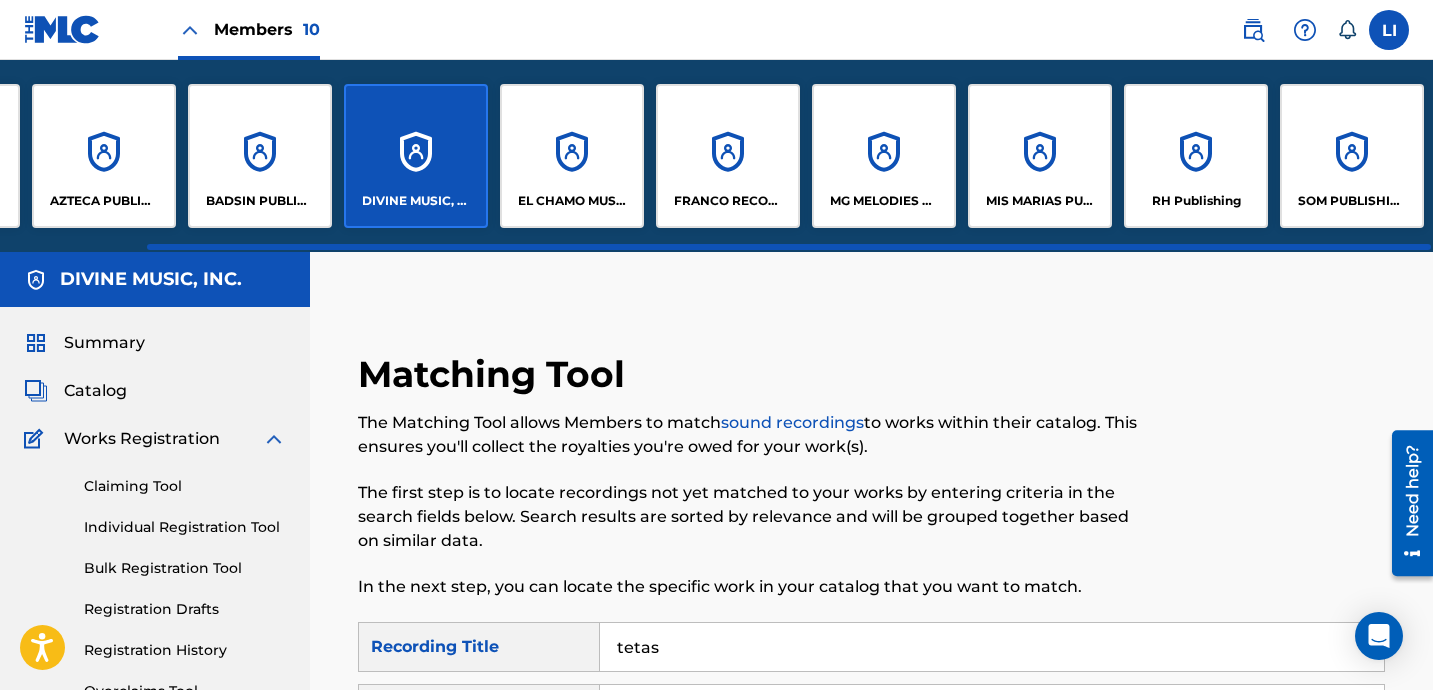 click on "DIVINE MUSIC, INC." at bounding box center [416, 156] 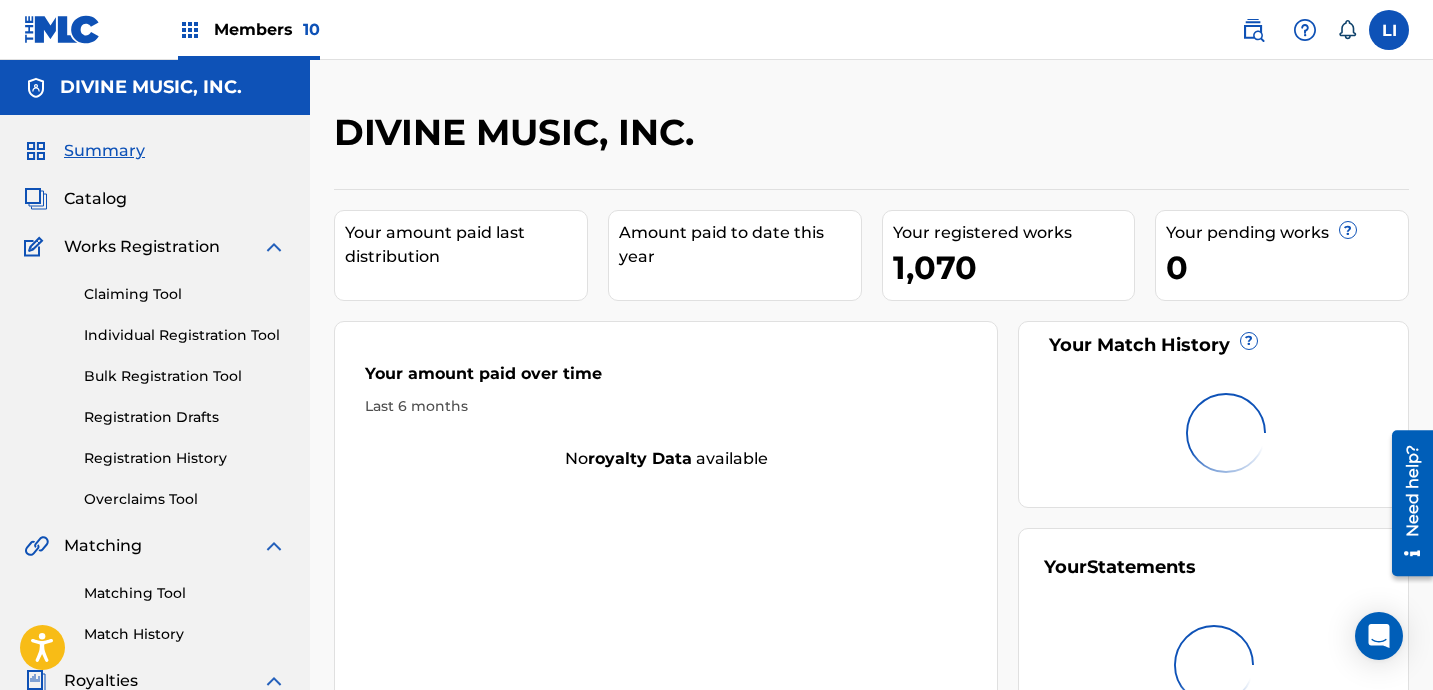 click on "Individual Registration Tool" at bounding box center [185, 335] 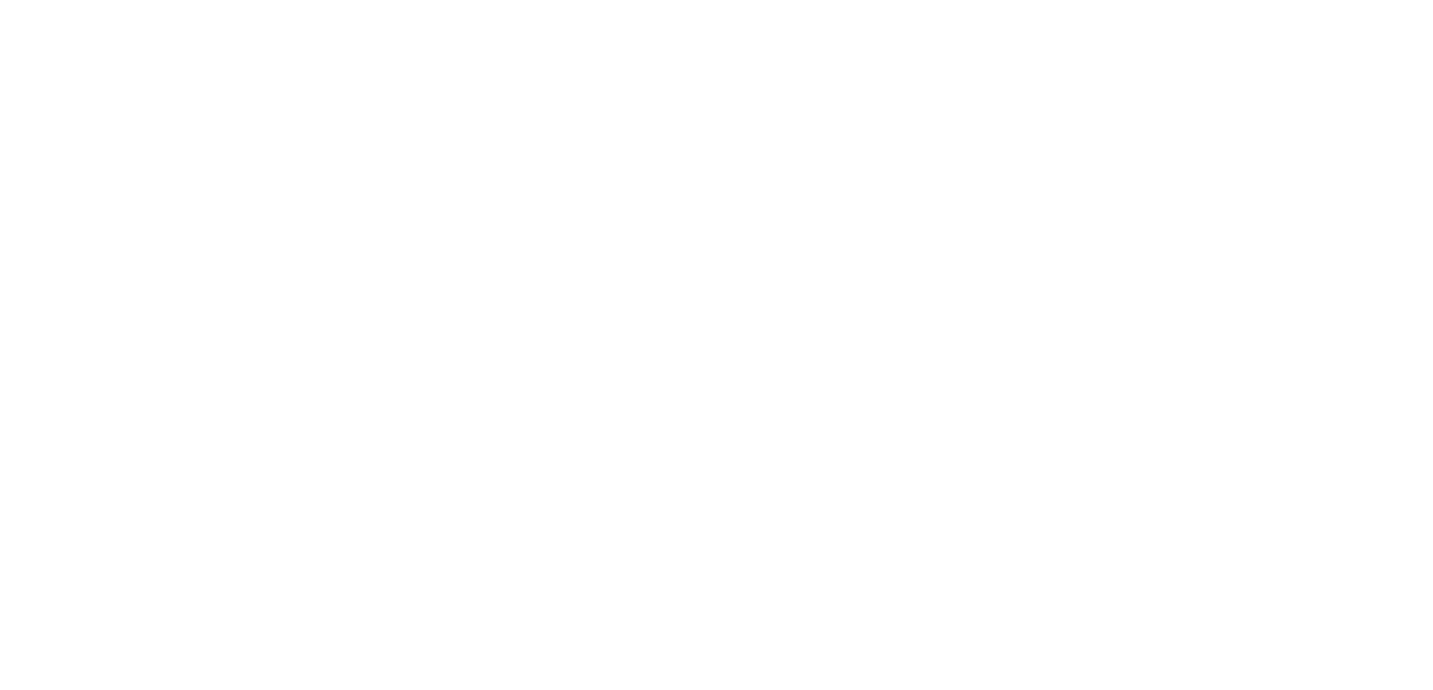 scroll, scrollTop: 0, scrollLeft: 0, axis: both 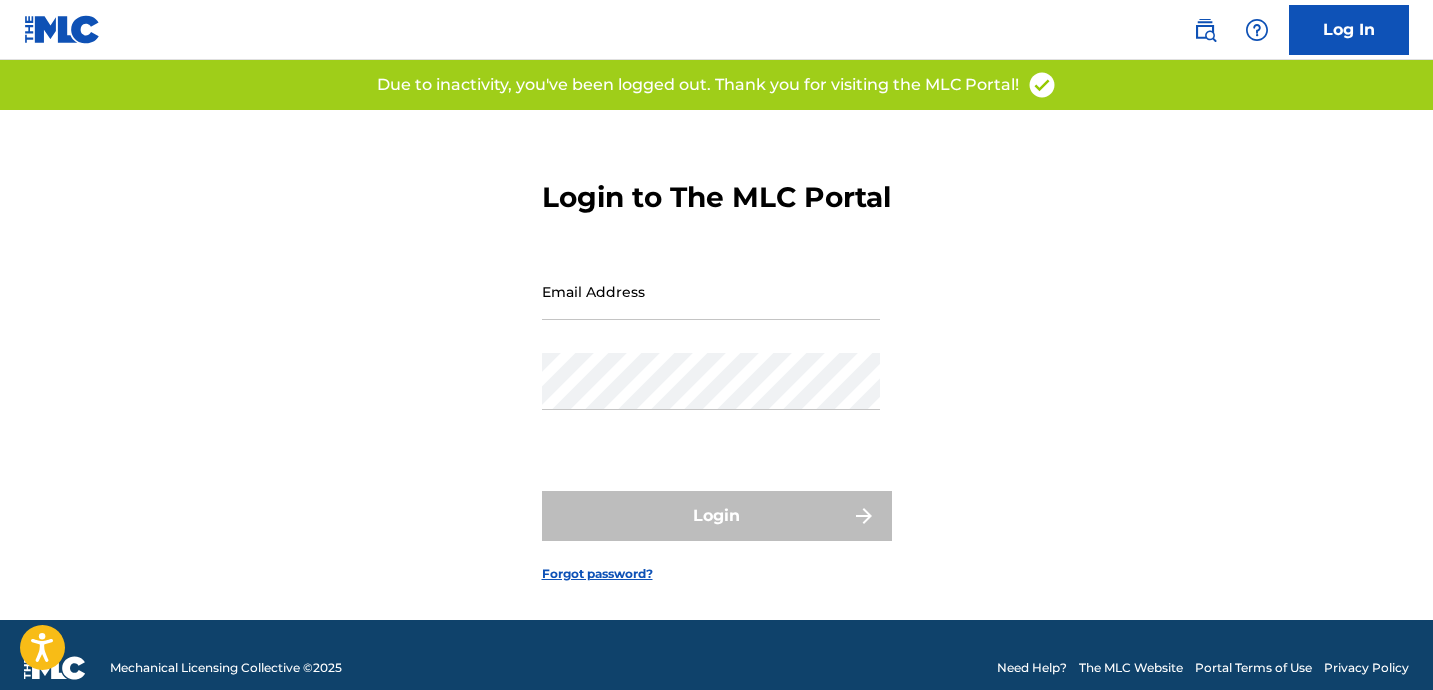 type on "[EMAIL_ADDRESS][DOMAIN_NAME]" 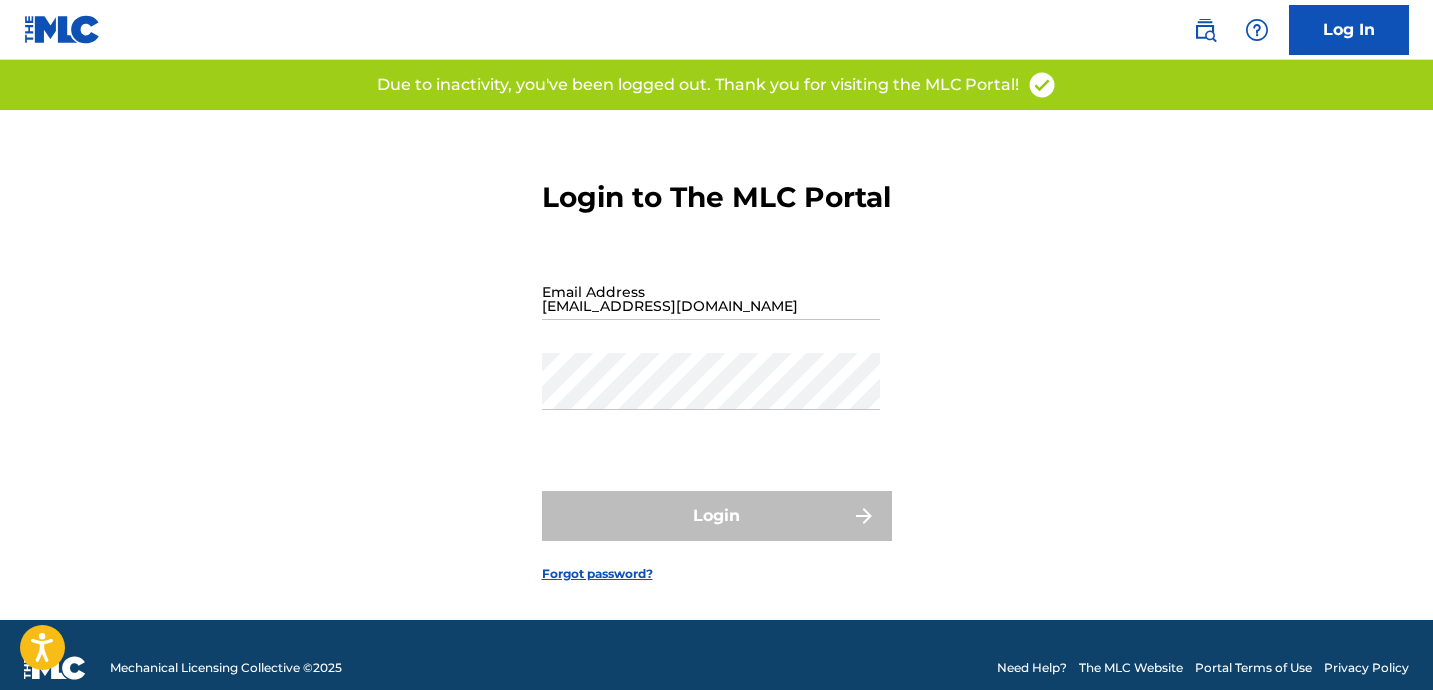 scroll, scrollTop: 0, scrollLeft: 0, axis: both 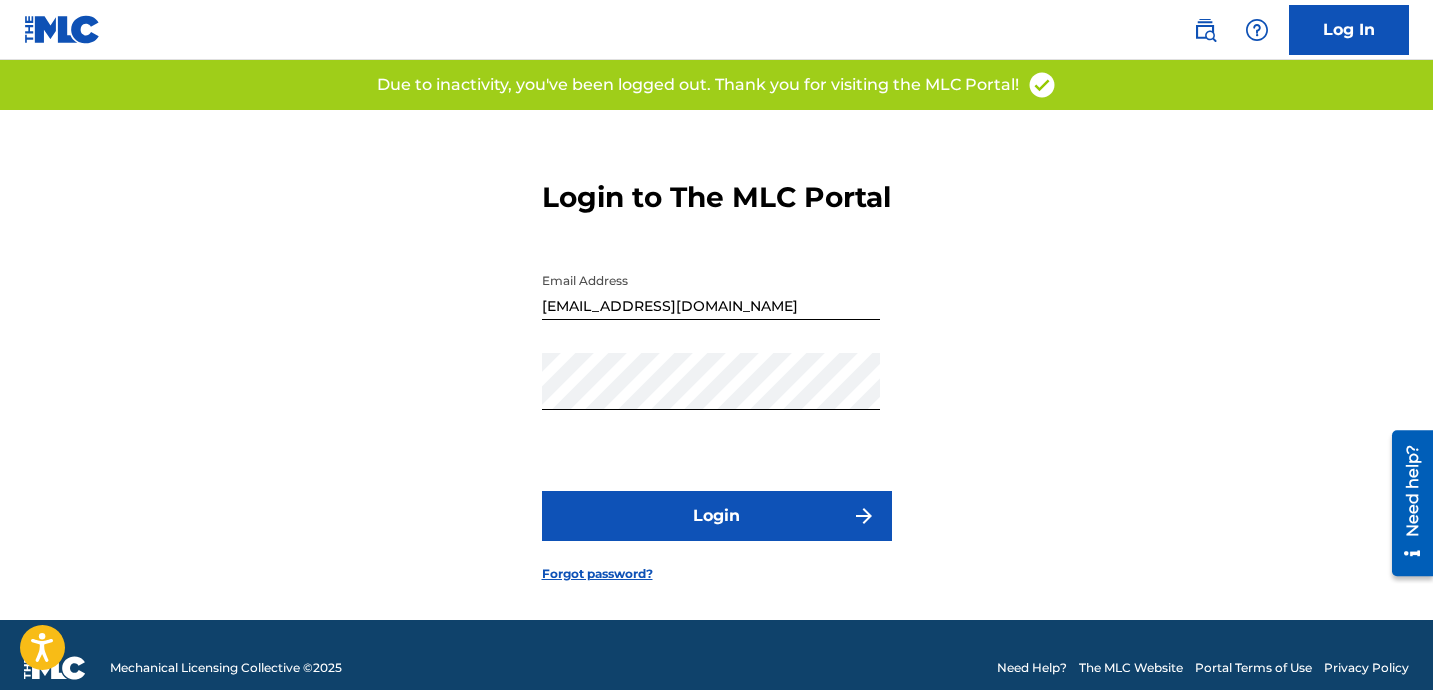 click on "Login" at bounding box center (717, 516) 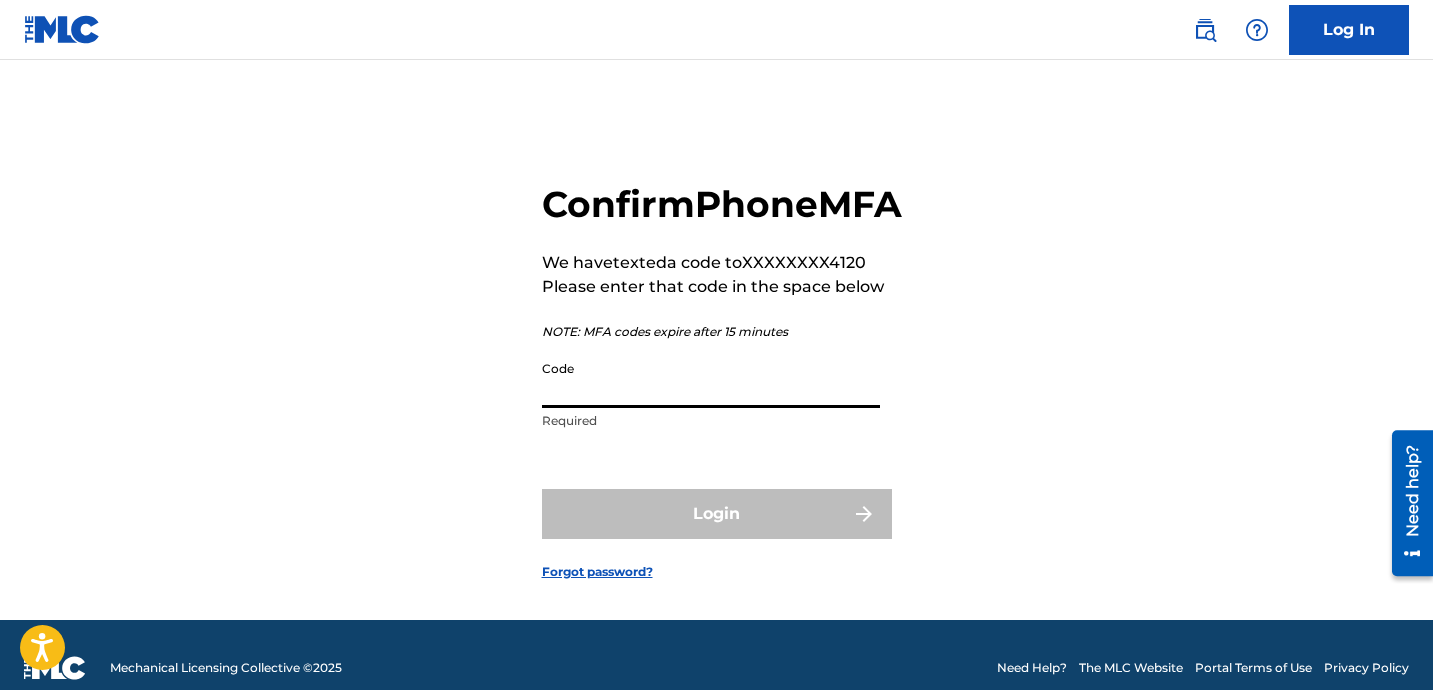 click on "Code" at bounding box center (711, 379) 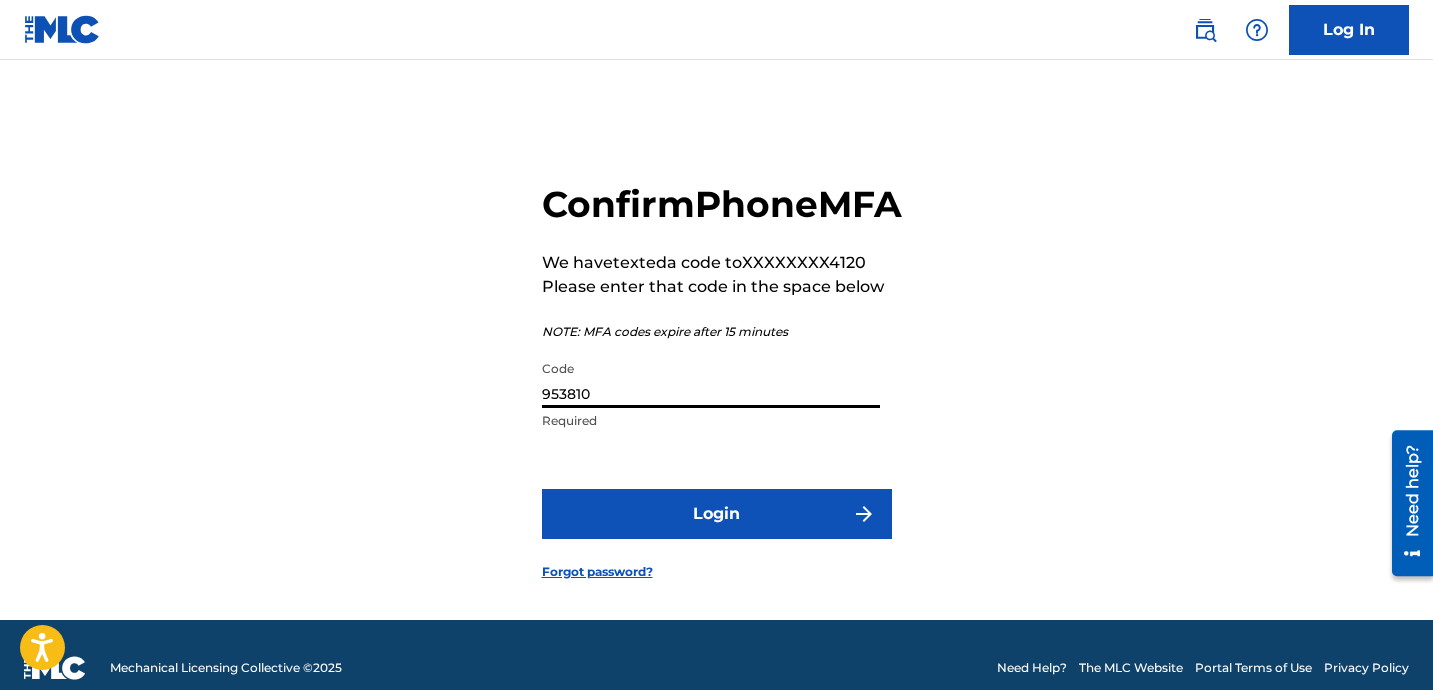 type on "953810" 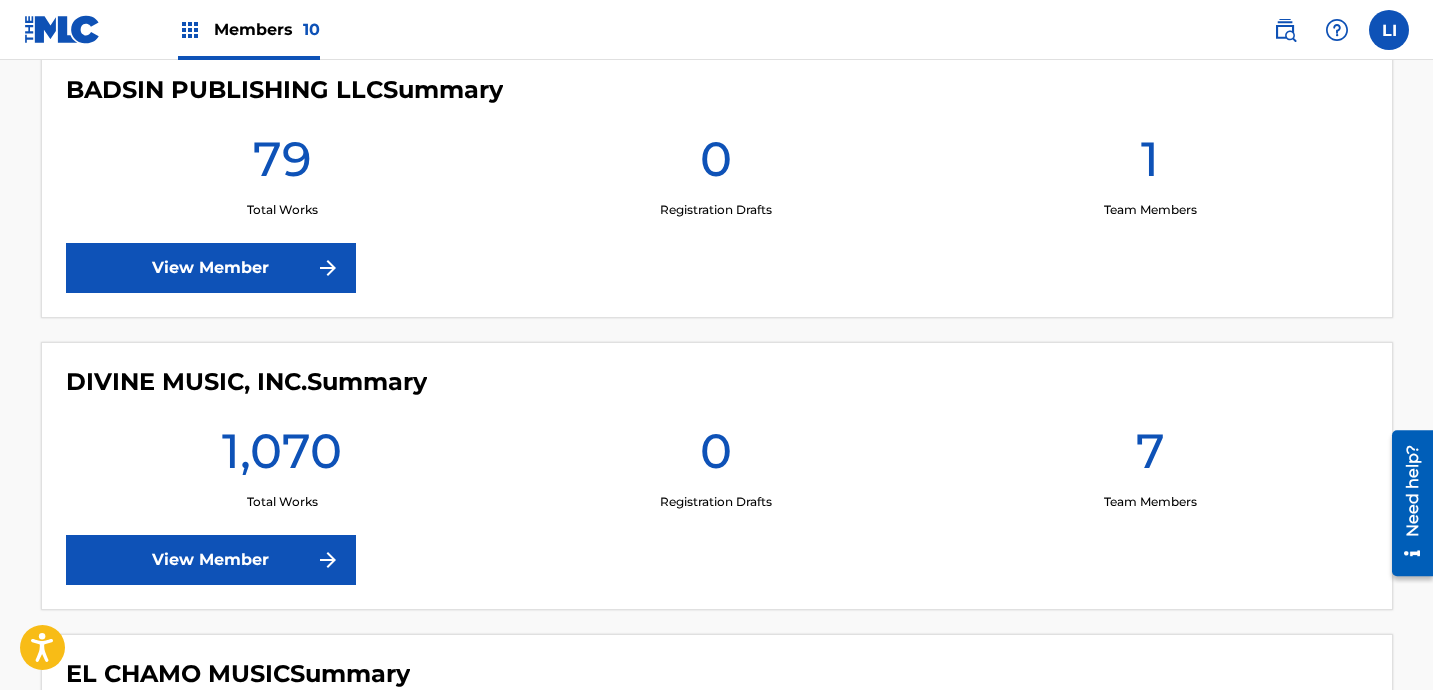 scroll, scrollTop: 1331, scrollLeft: 0, axis: vertical 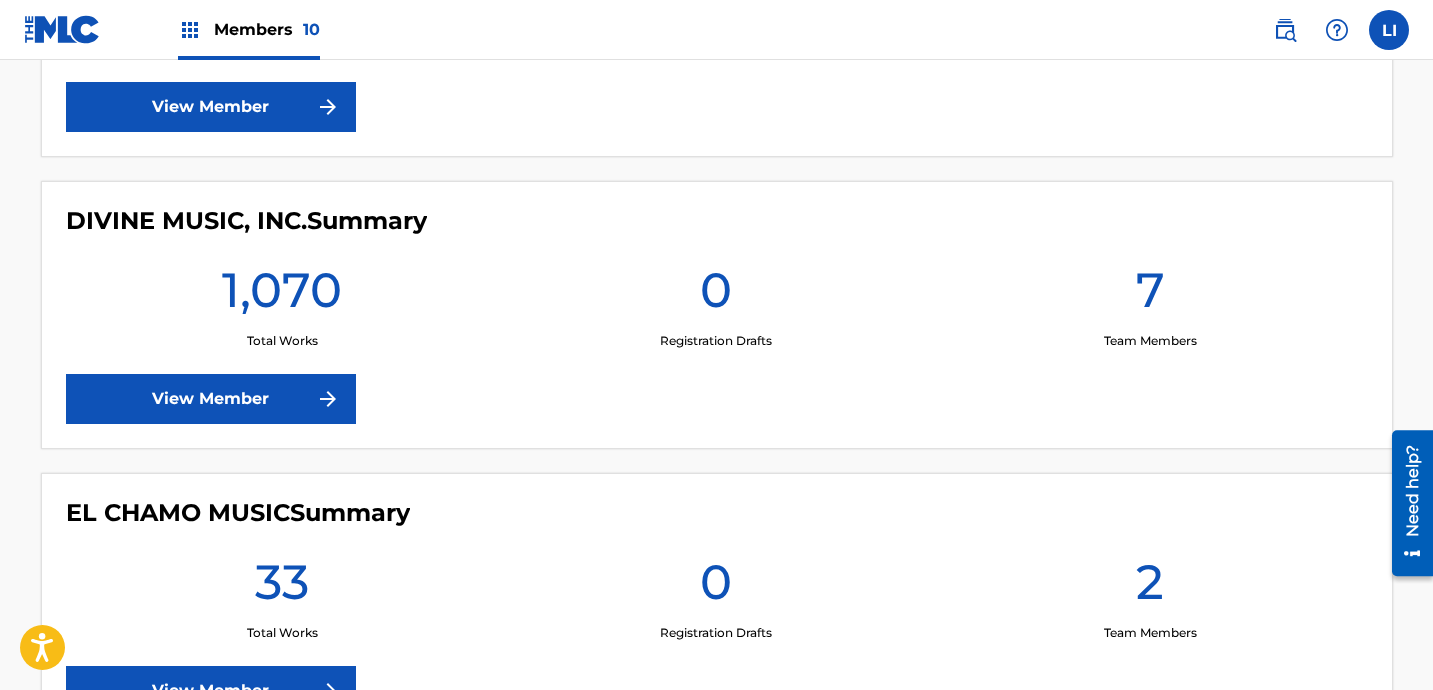click on "View Member" at bounding box center [211, 399] 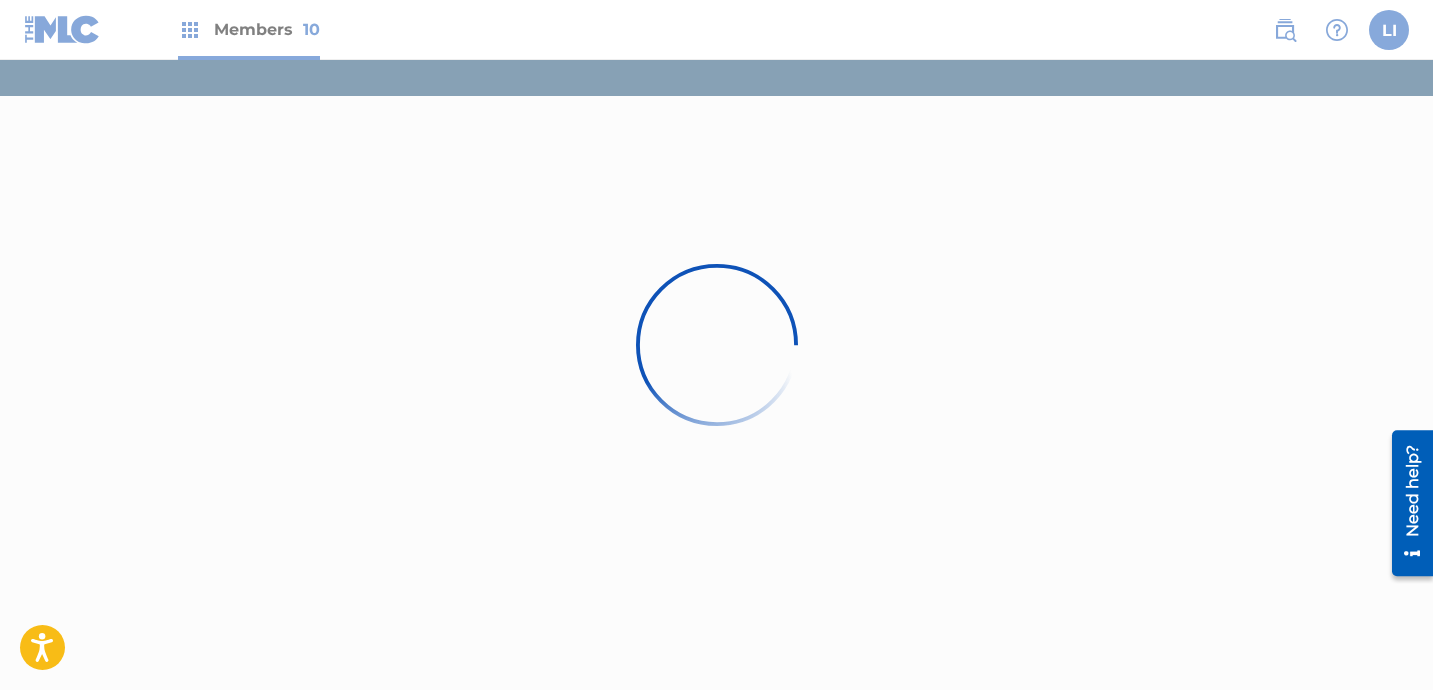 scroll, scrollTop: 0, scrollLeft: 0, axis: both 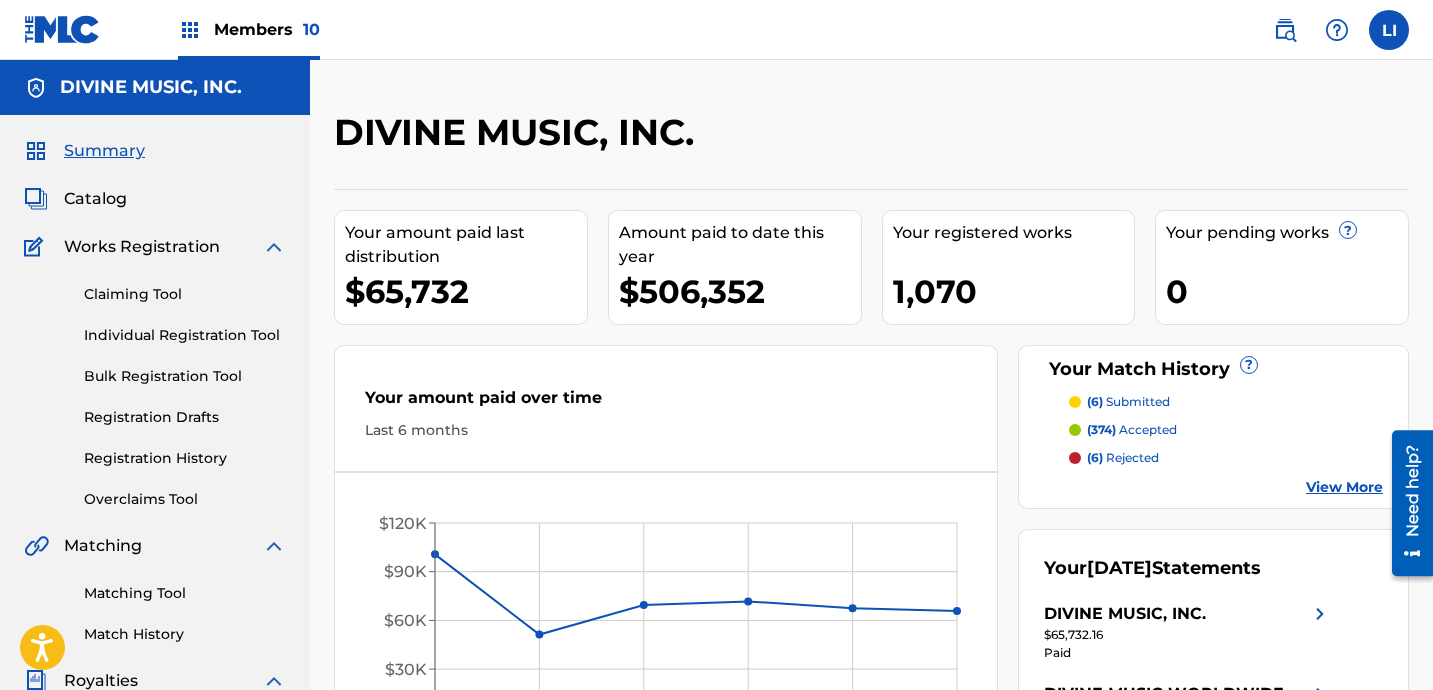 click on "Individual Registration Tool" at bounding box center [185, 335] 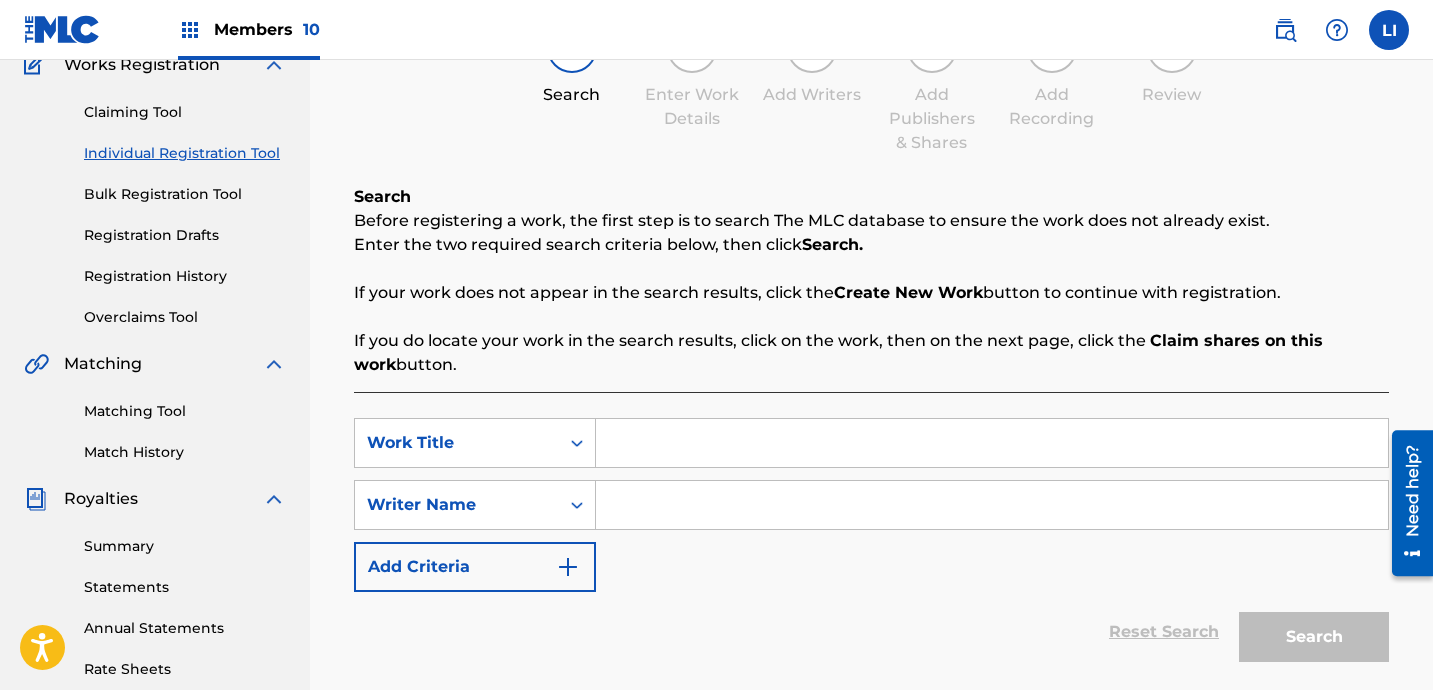 scroll, scrollTop: 187, scrollLeft: 0, axis: vertical 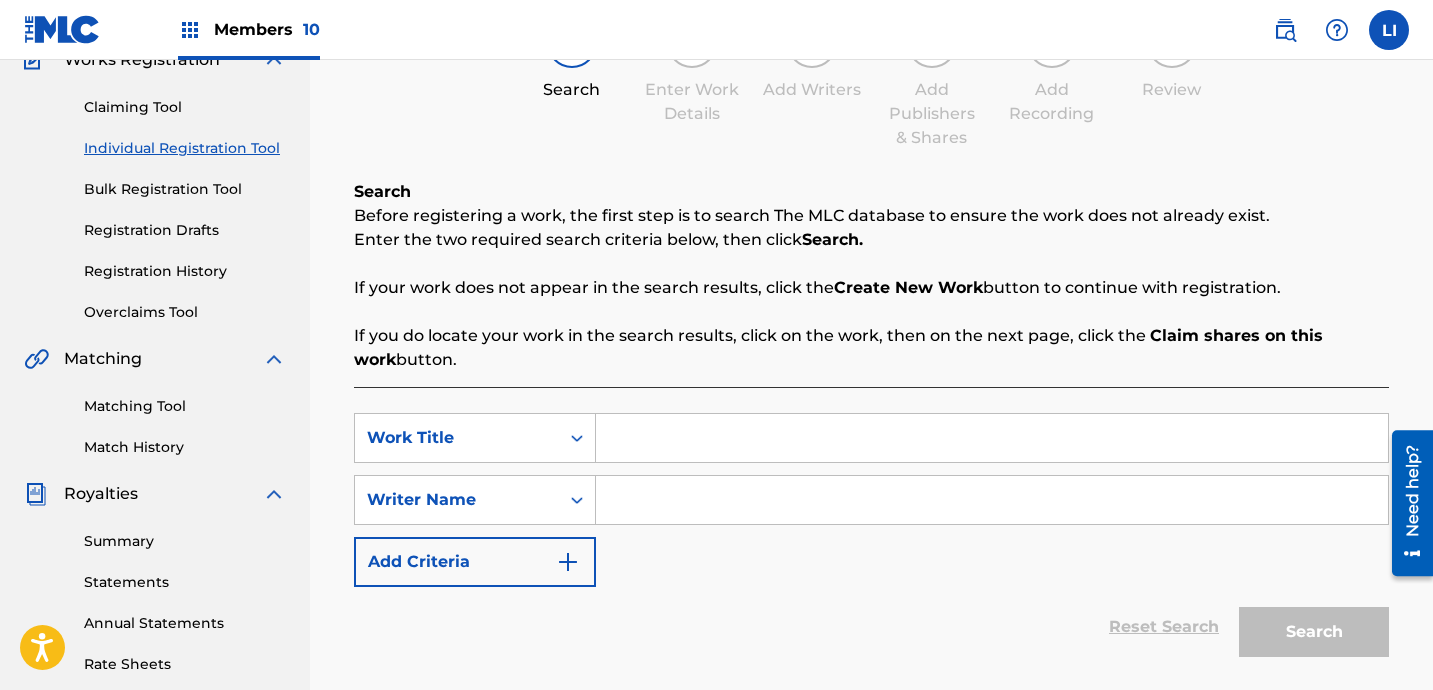 click at bounding box center (992, 438) 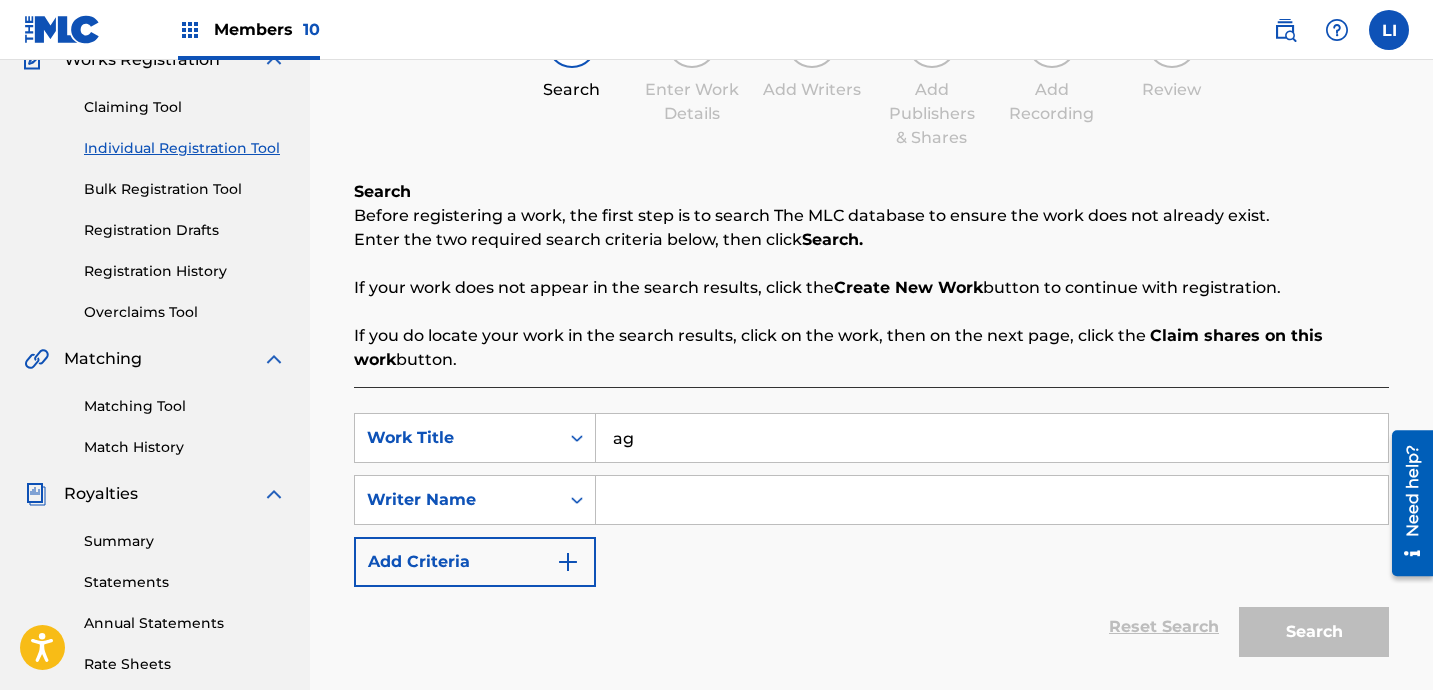type on "a" 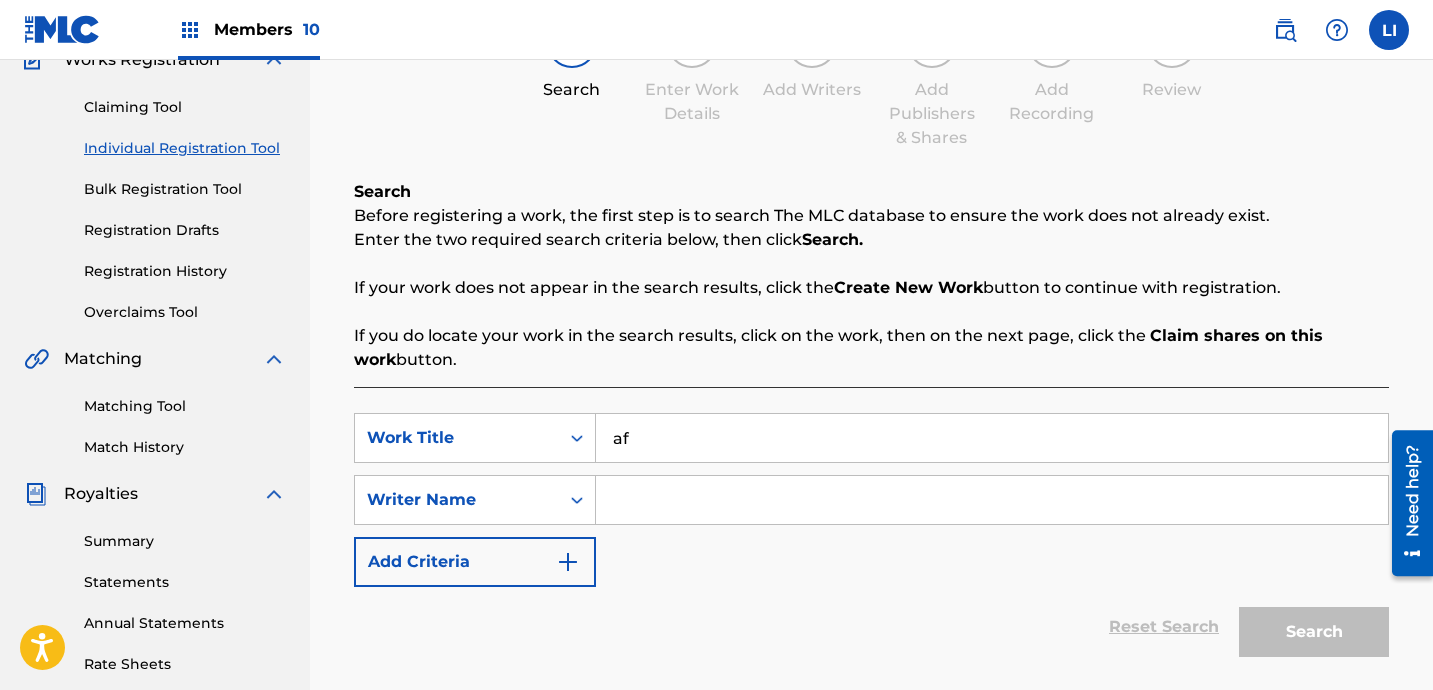 type on "a" 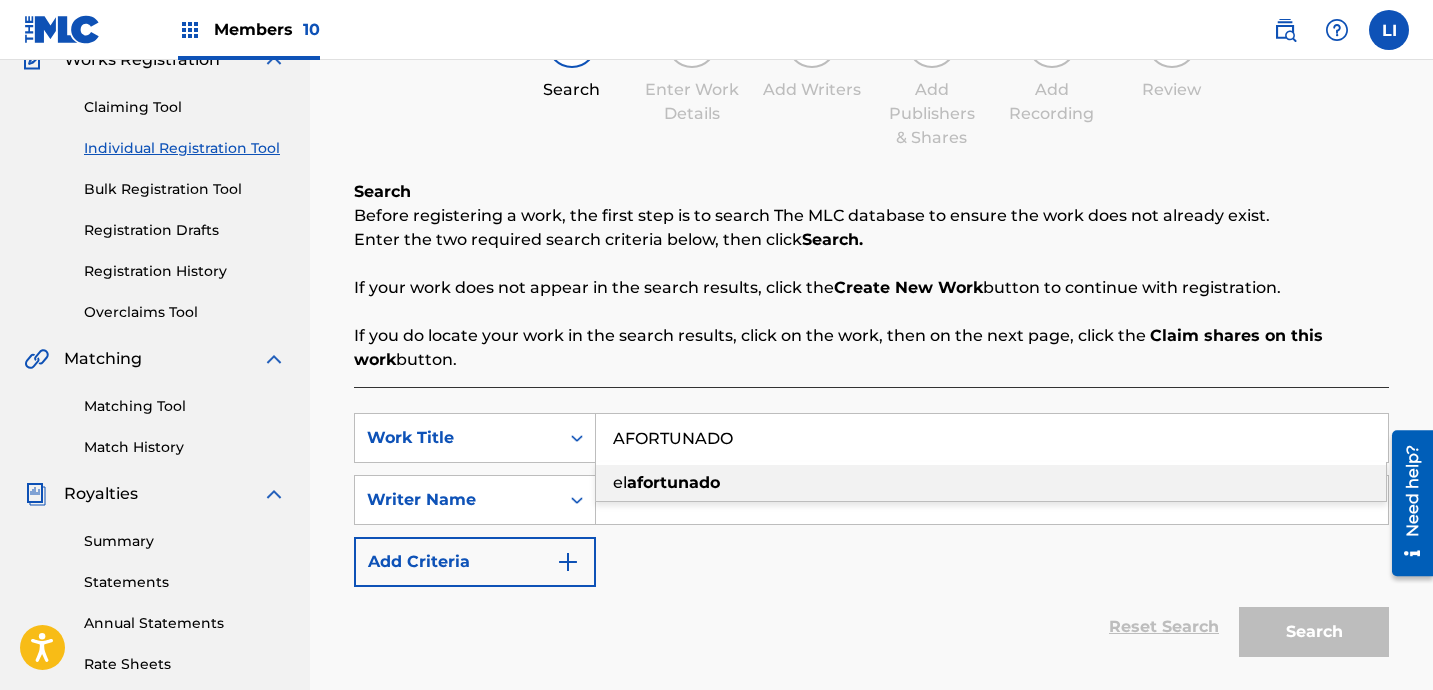 type on "AFORTUNADO" 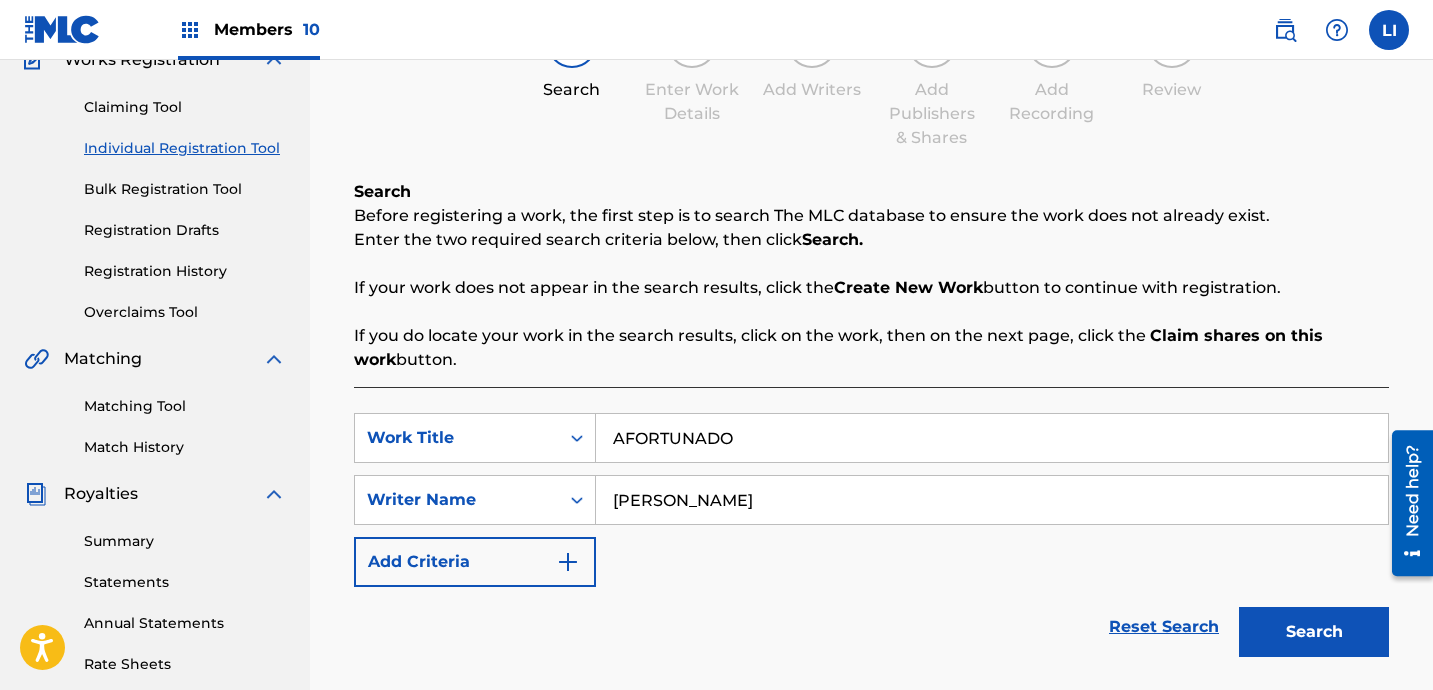 type on "[PERSON_NAME]" 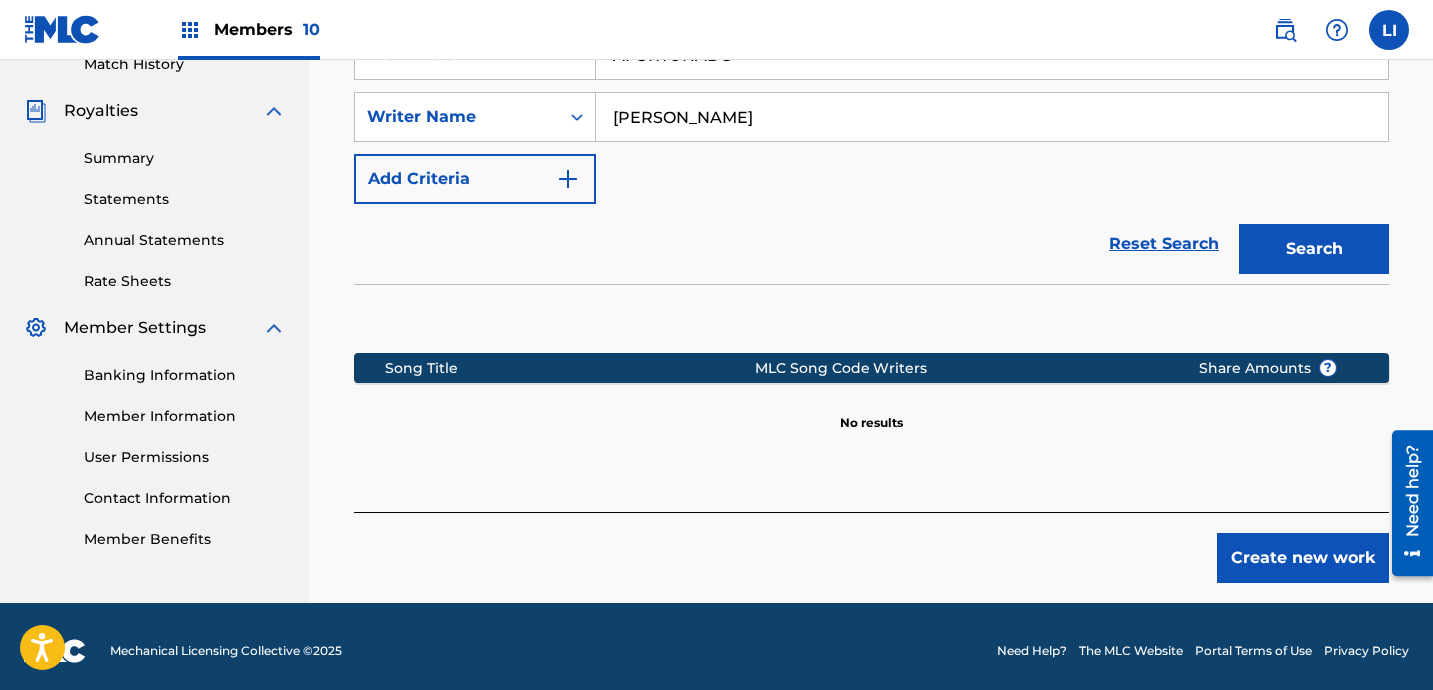 scroll, scrollTop: 579, scrollLeft: 0, axis: vertical 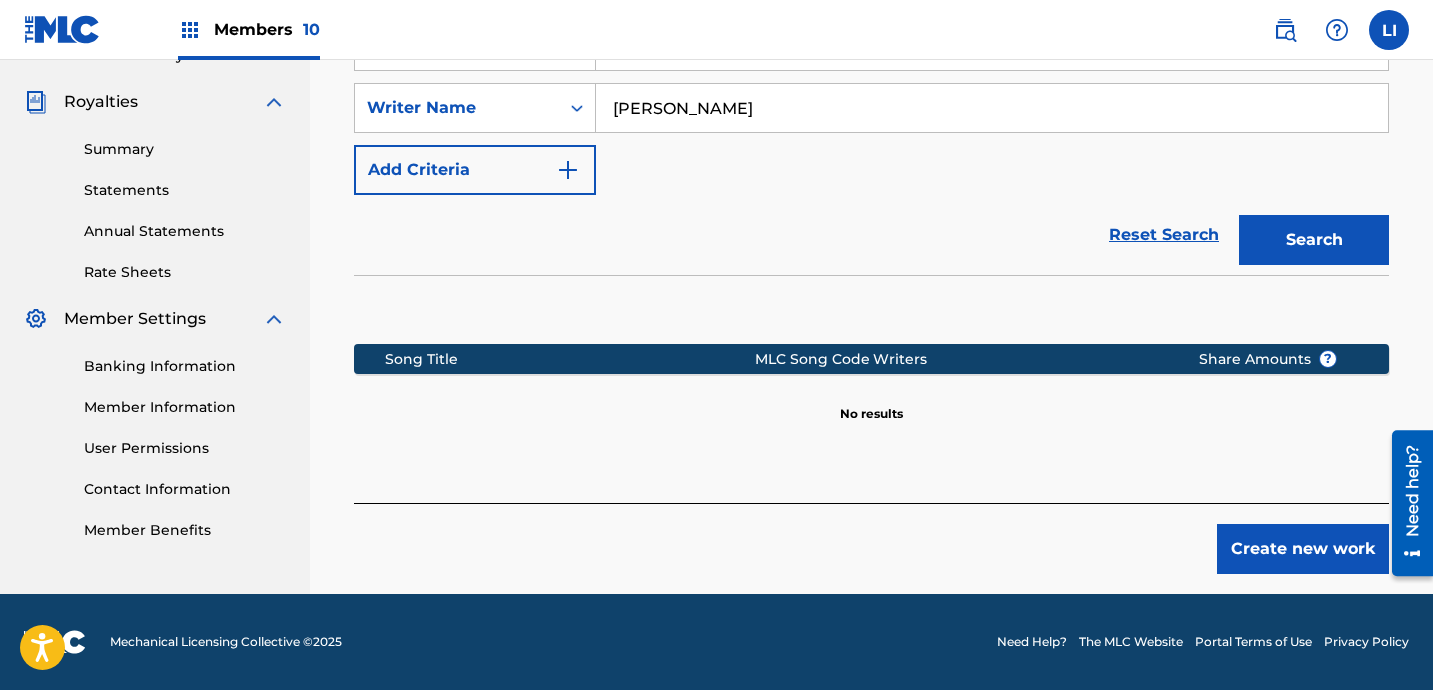 click on "Create new work" at bounding box center [1303, 549] 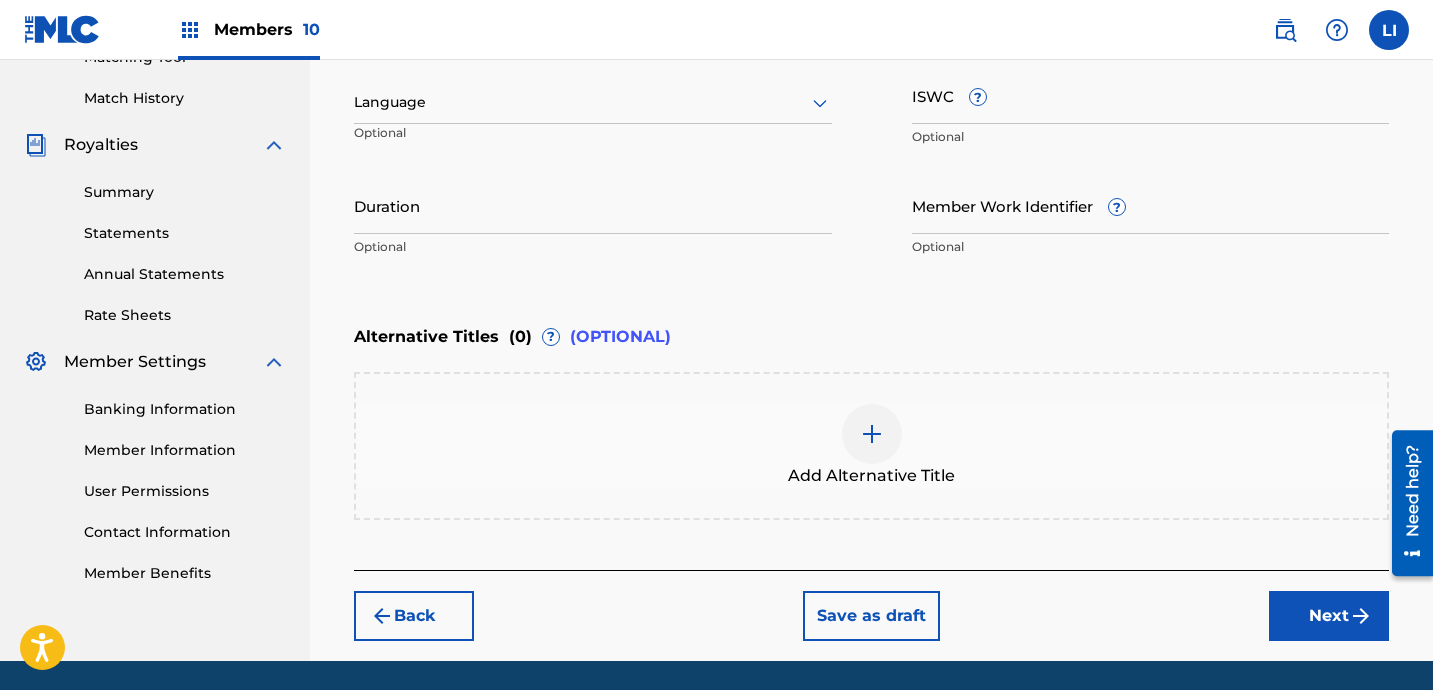 scroll, scrollTop: 536, scrollLeft: 0, axis: vertical 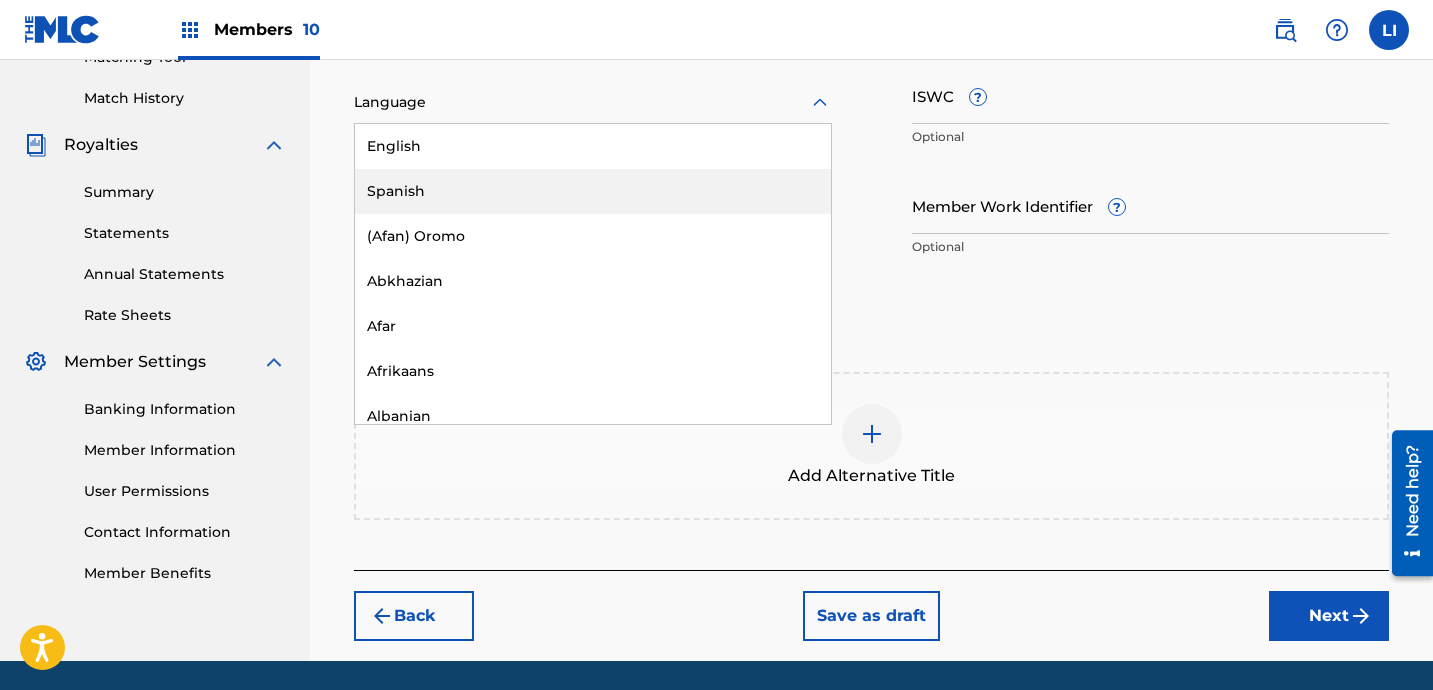 click on "Spanish" at bounding box center [593, 191] 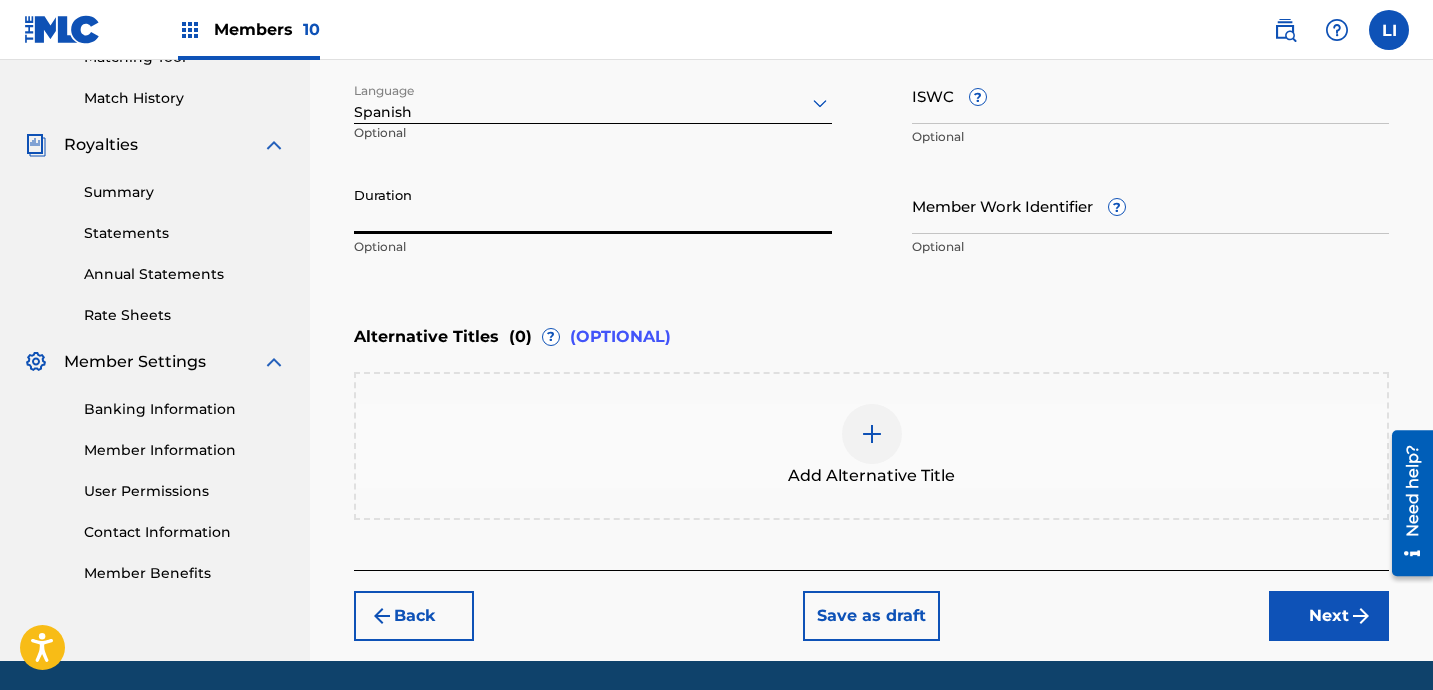 click on "Duration" at bounding box center [593, 205] 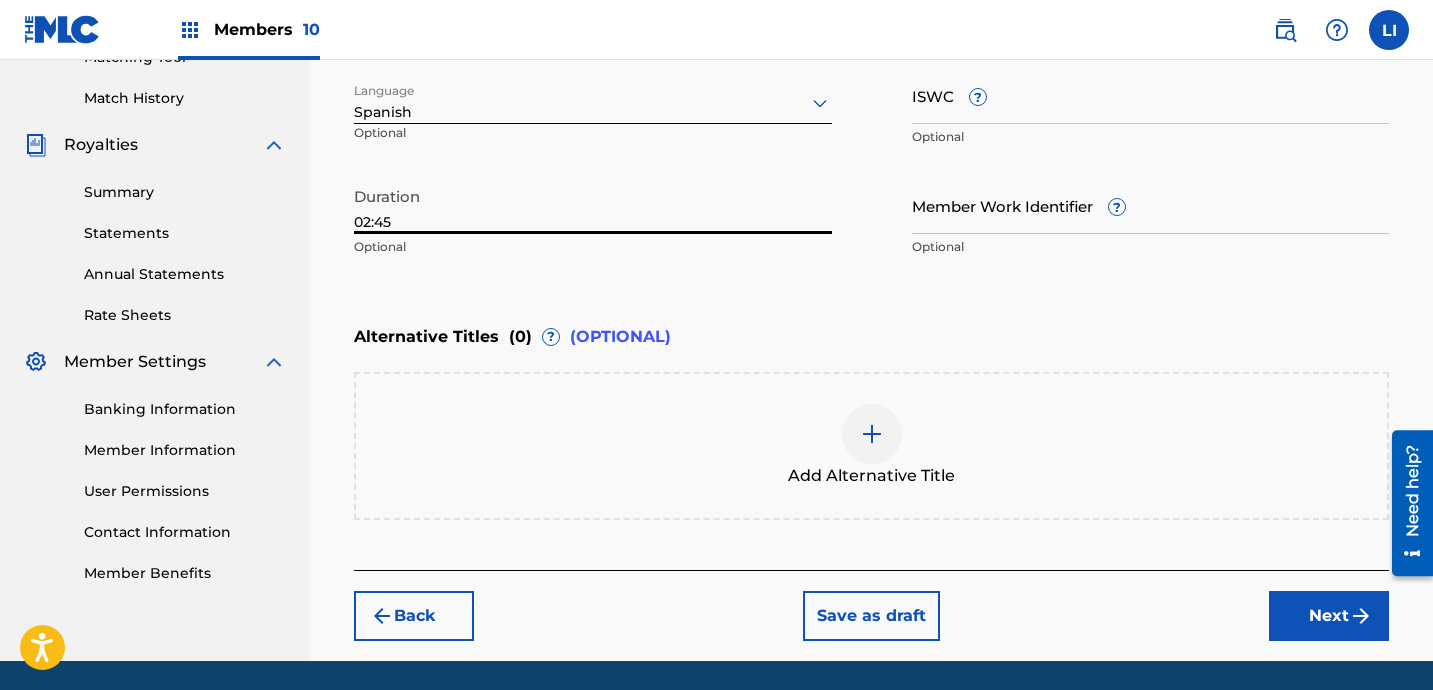type on "02:45" 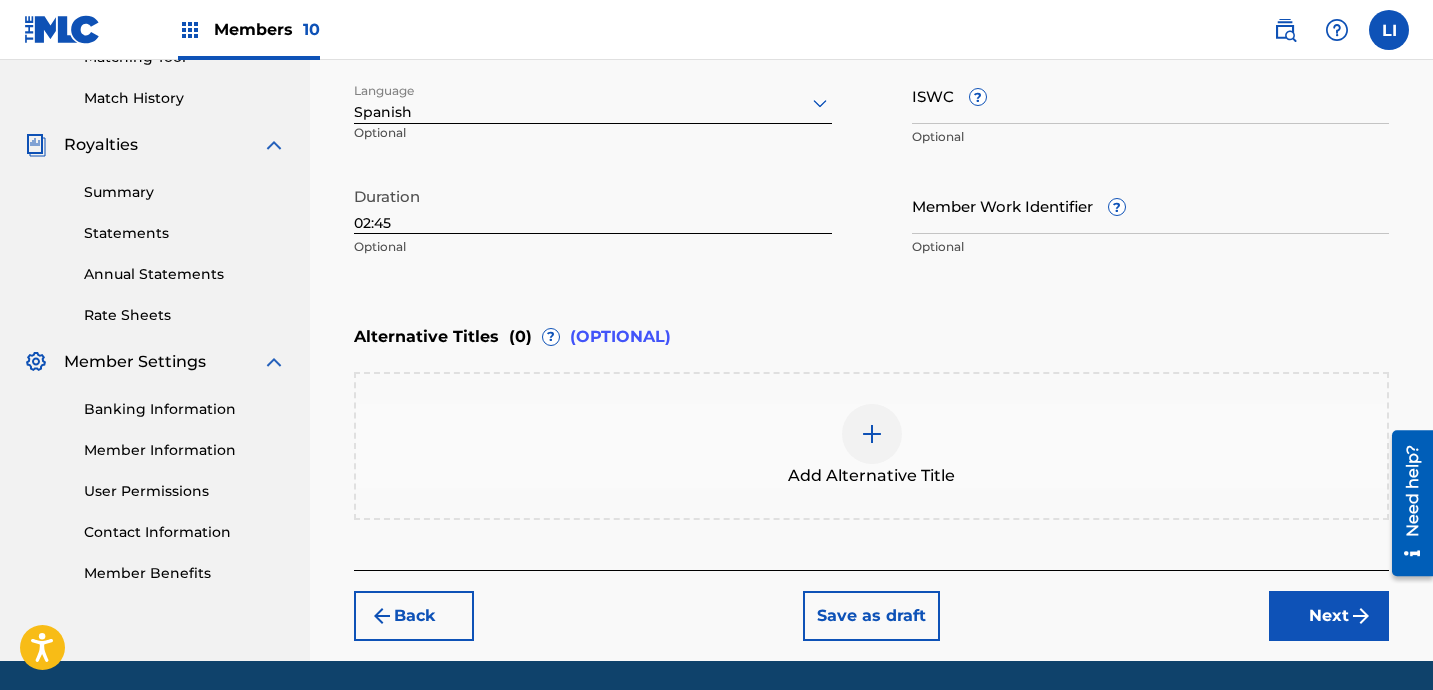 click on "Next" at bounding box center [1329, 616] 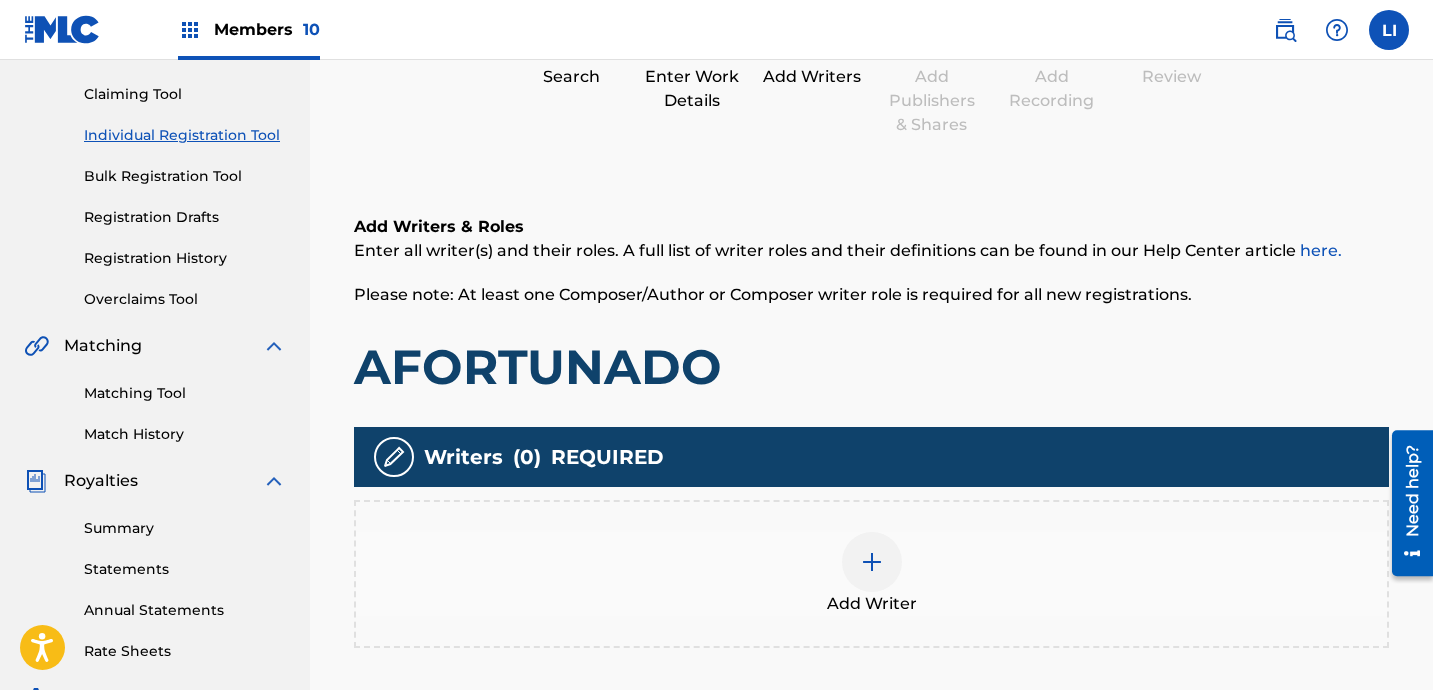 scroll, scrollTop: 221, scrollLeft: 0, axis: vertical 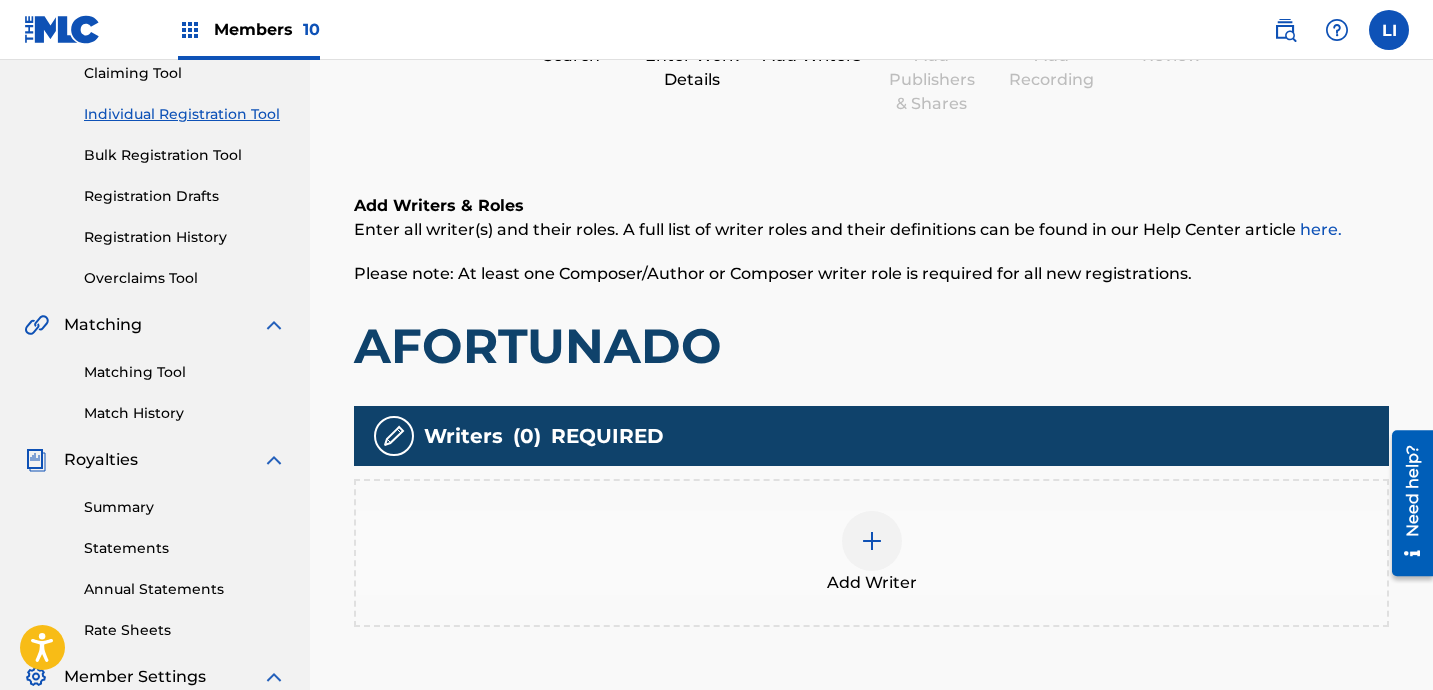click on "Add Writer" at bounding box center [871, 553] 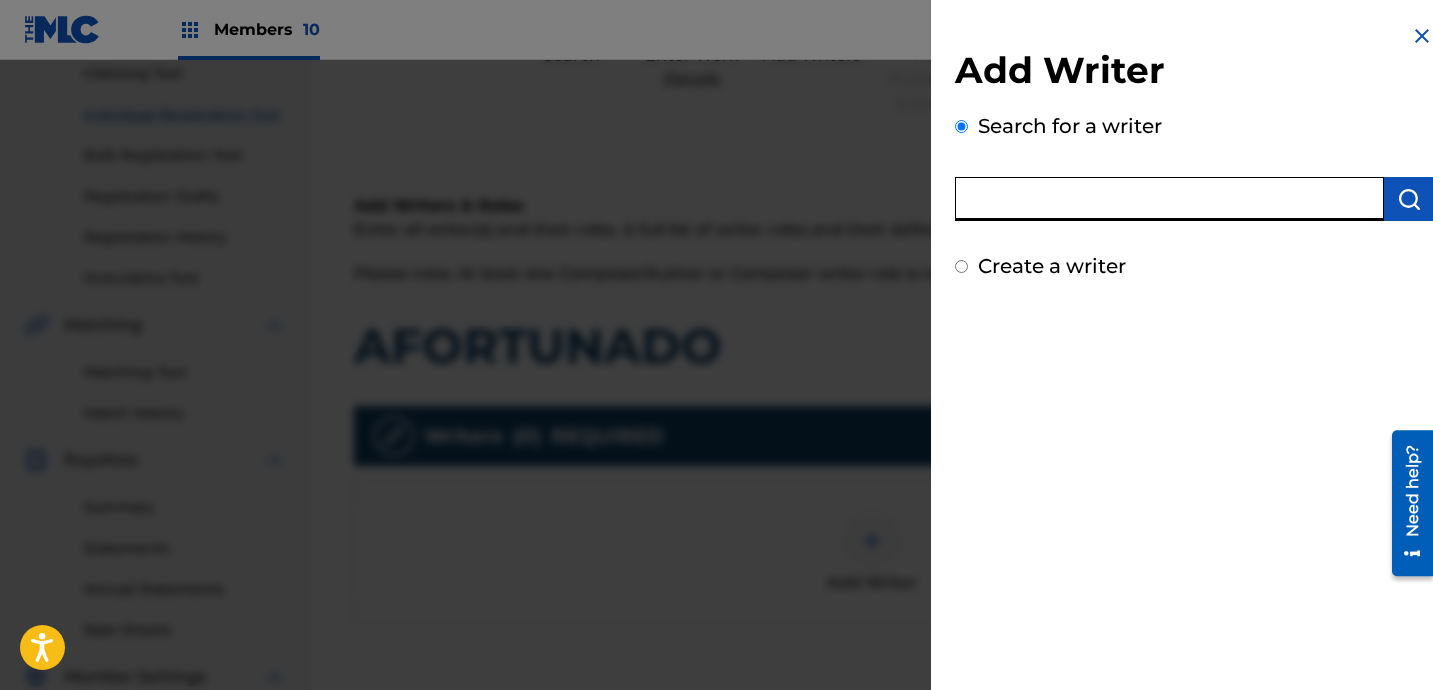 click at bounding box center (1169, 199) 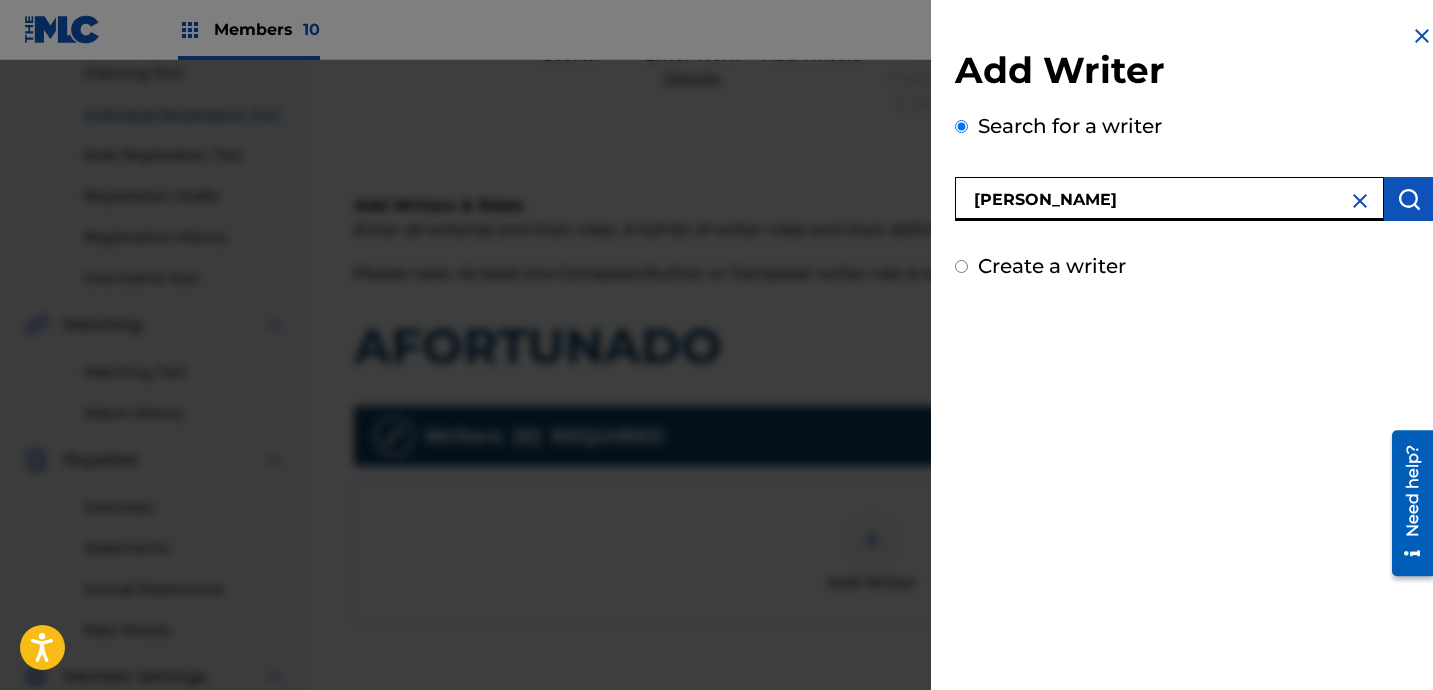 type on "[PERSON_NAME]" 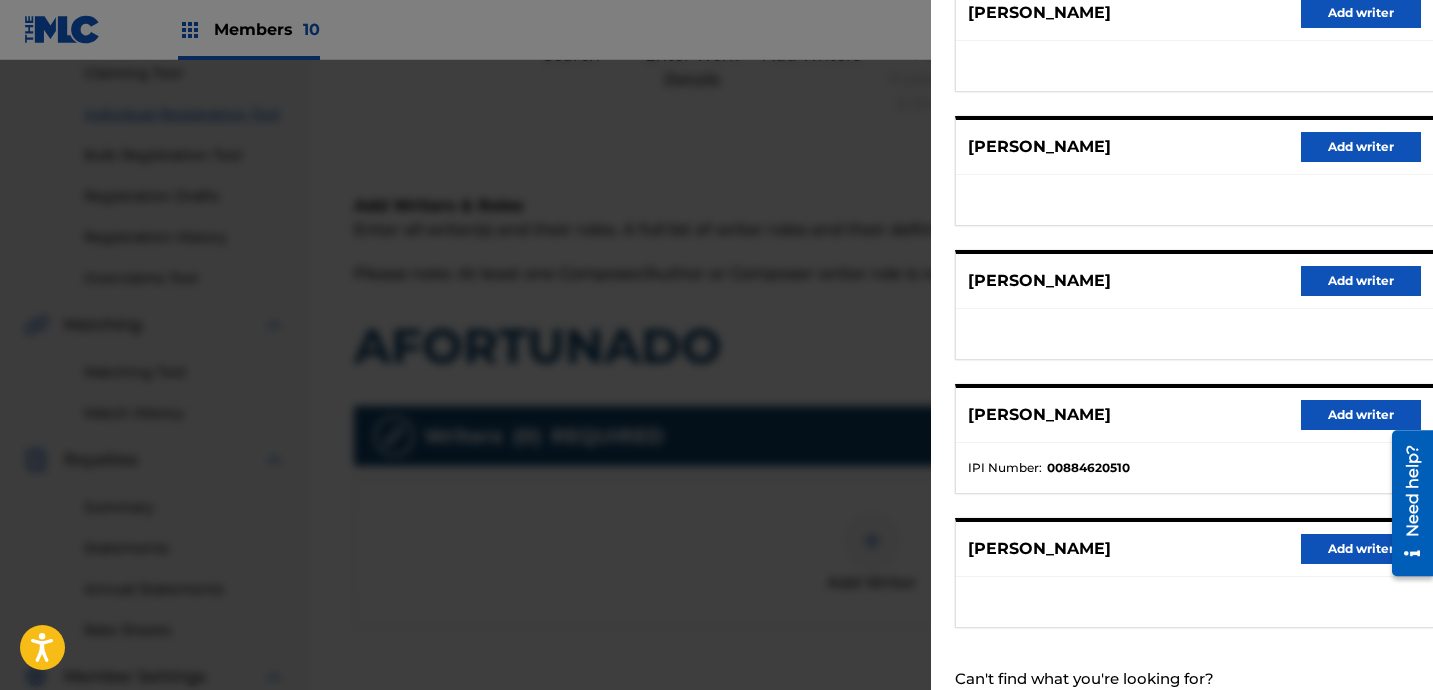 scroll, scrollTop: 297, scrollLeft: 0, axis: vertical 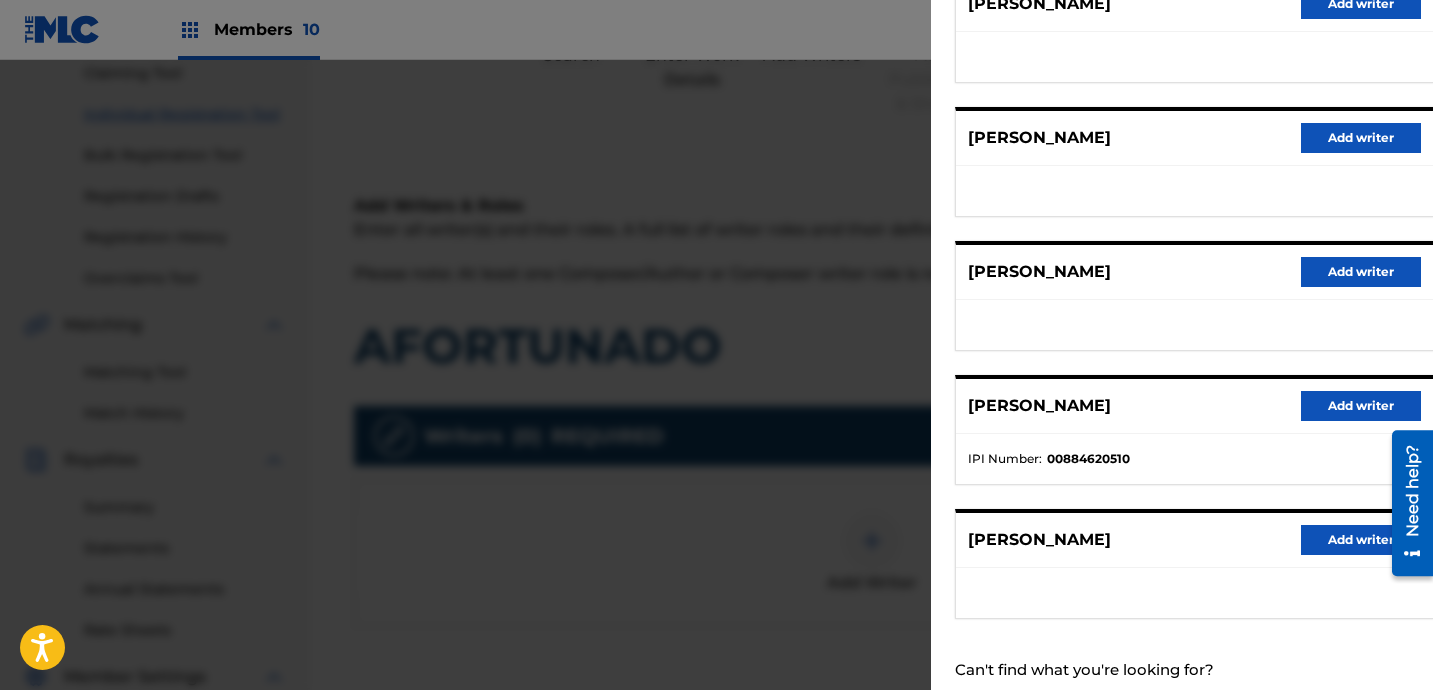 click on "[PERSON_NAME] Add writer" at bounding box center [1194, 406] 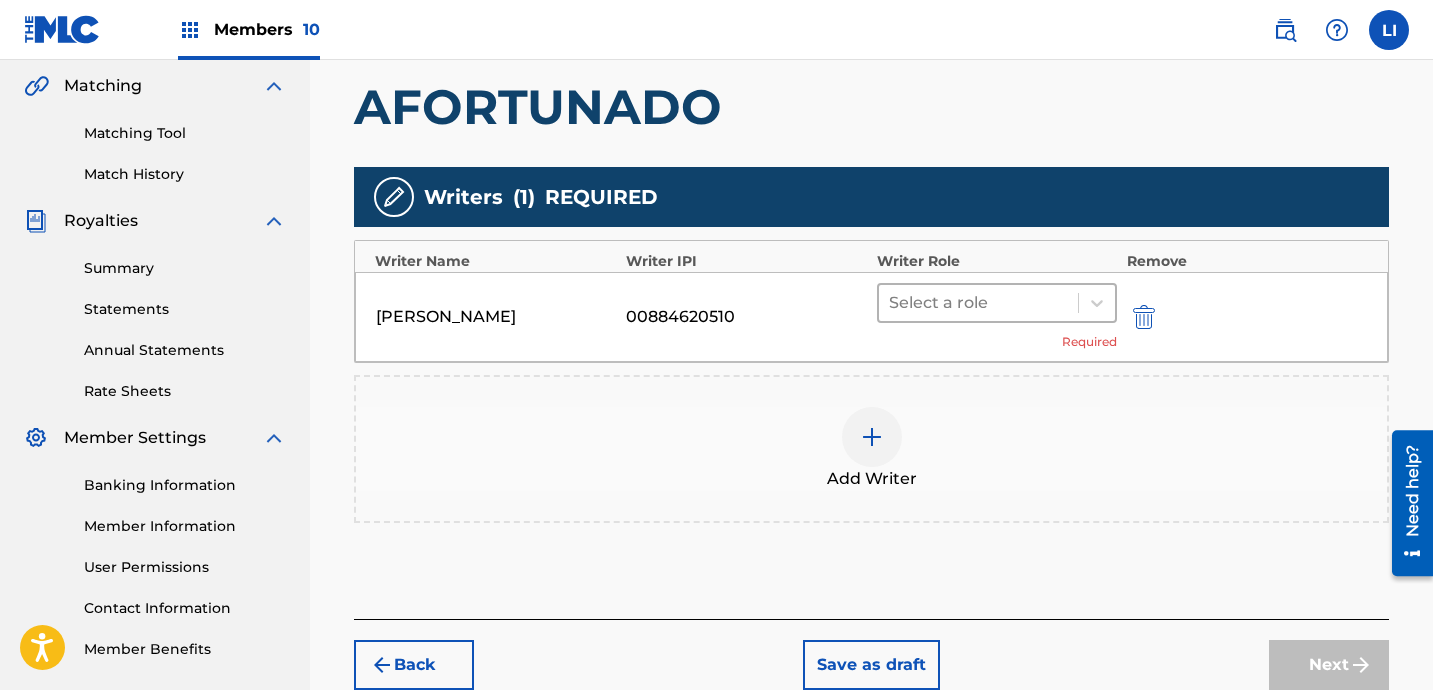 scroll, scrollTop: 478, scrollLeft: 0, axis: vertical 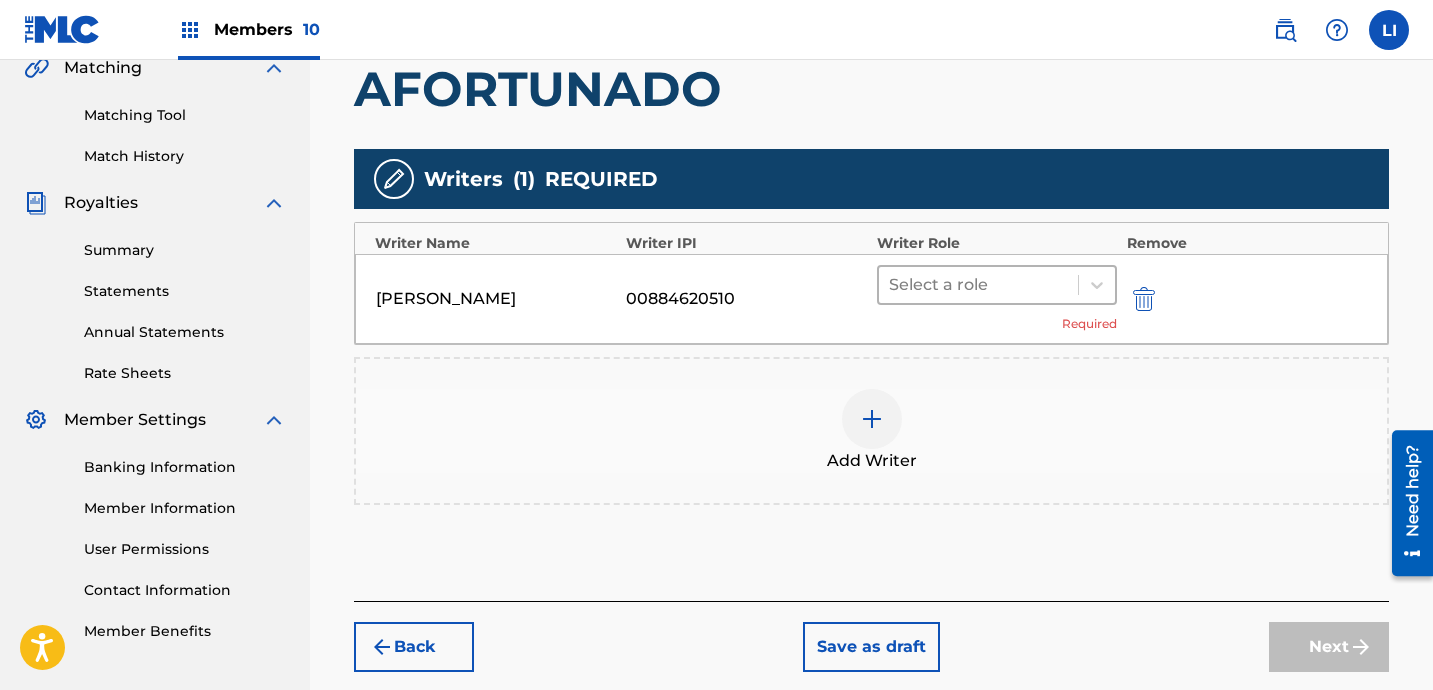 click at bounding box center (978, 285) 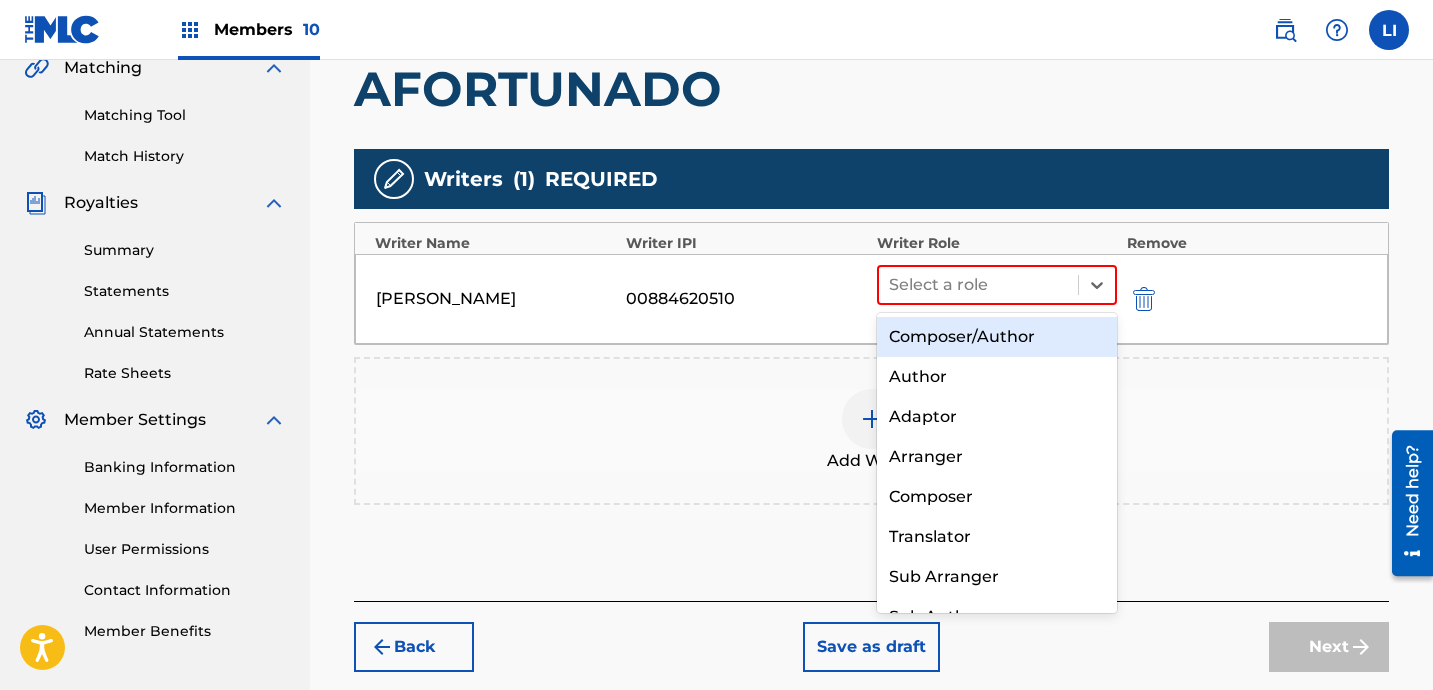 click on "Composer/Author" at bounding box center [997, 337] 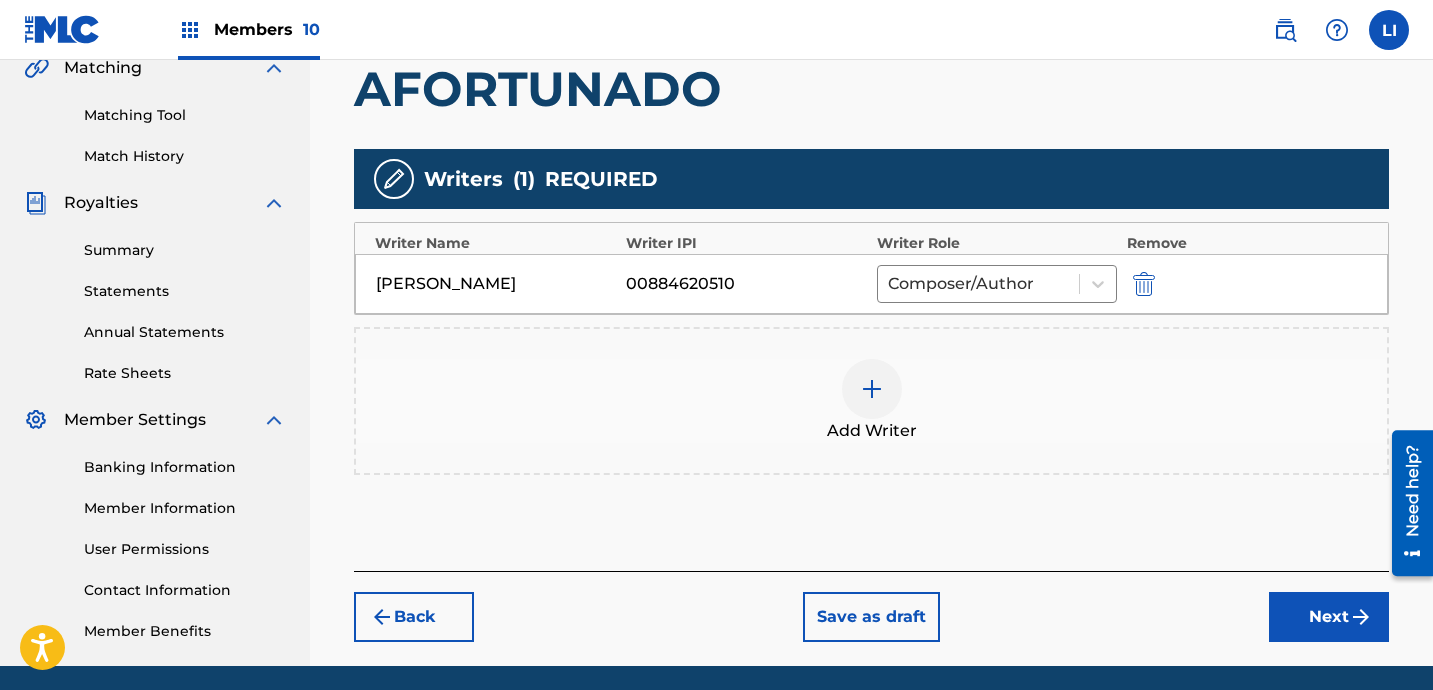 click on "Next" at bounding box center [1329, 617] 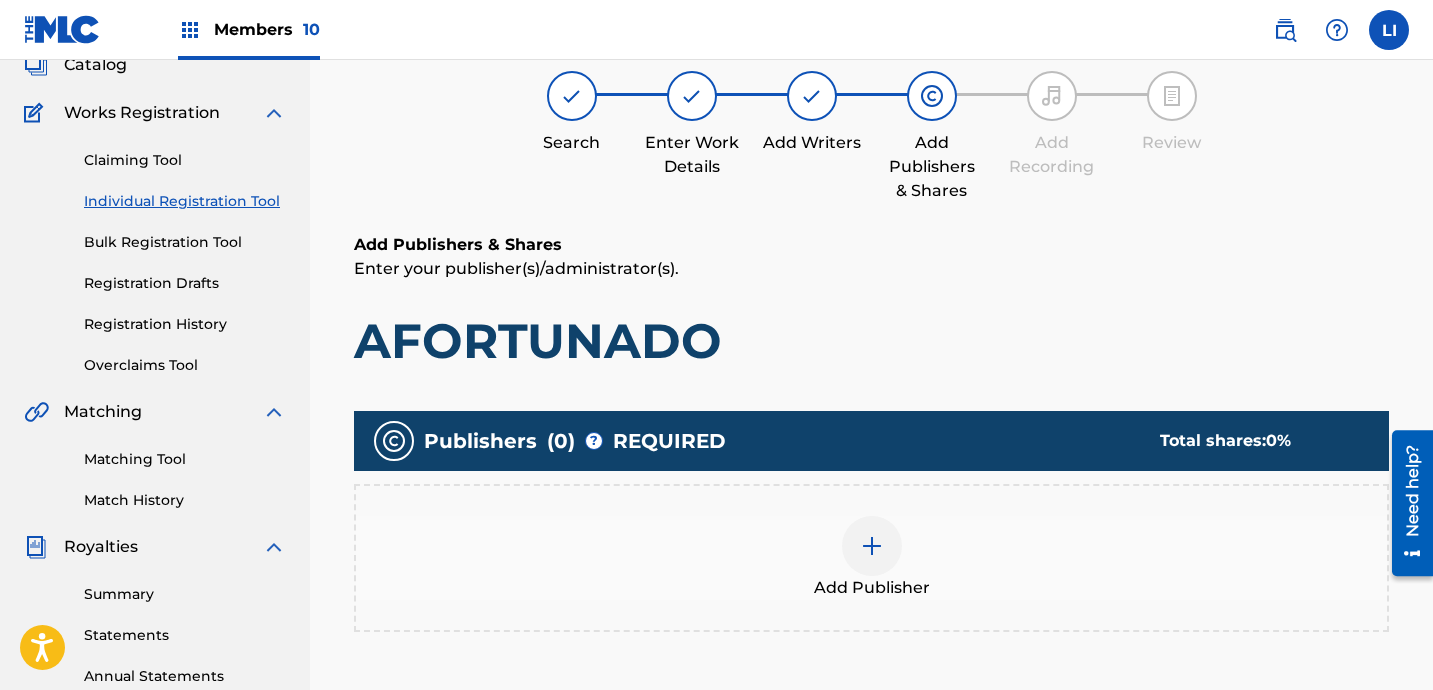 scroll, scrollTop: 243, scrollLeft: 0, axis: vertical 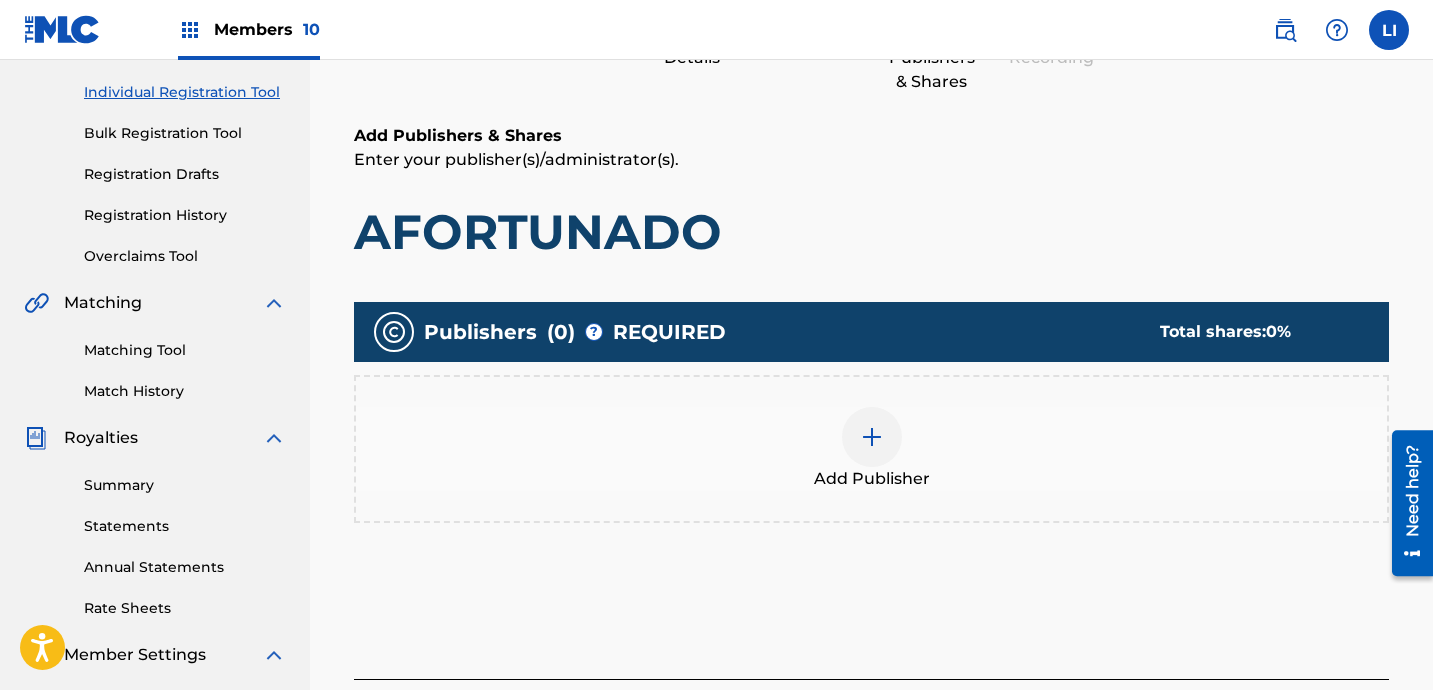 click on "Add Publisher" at bounding box center (871, 449) 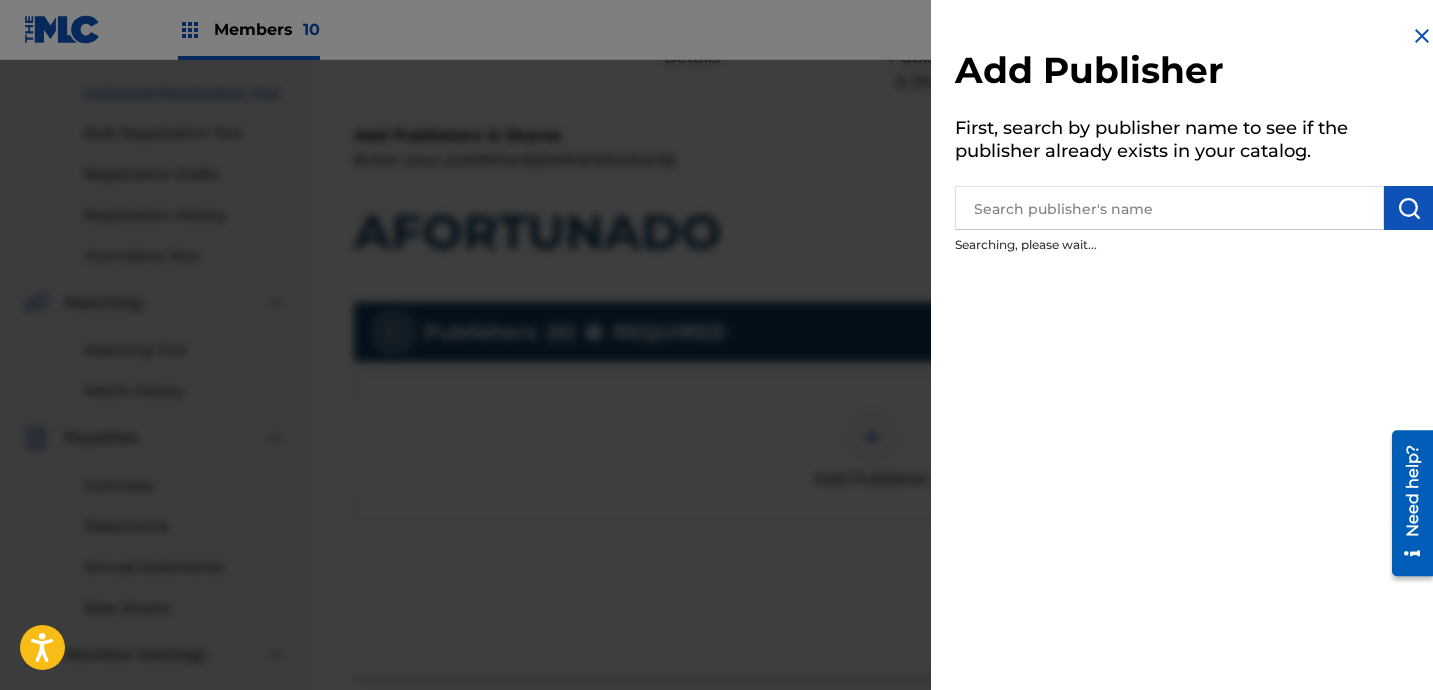 click at bounding box center (1169, 208) 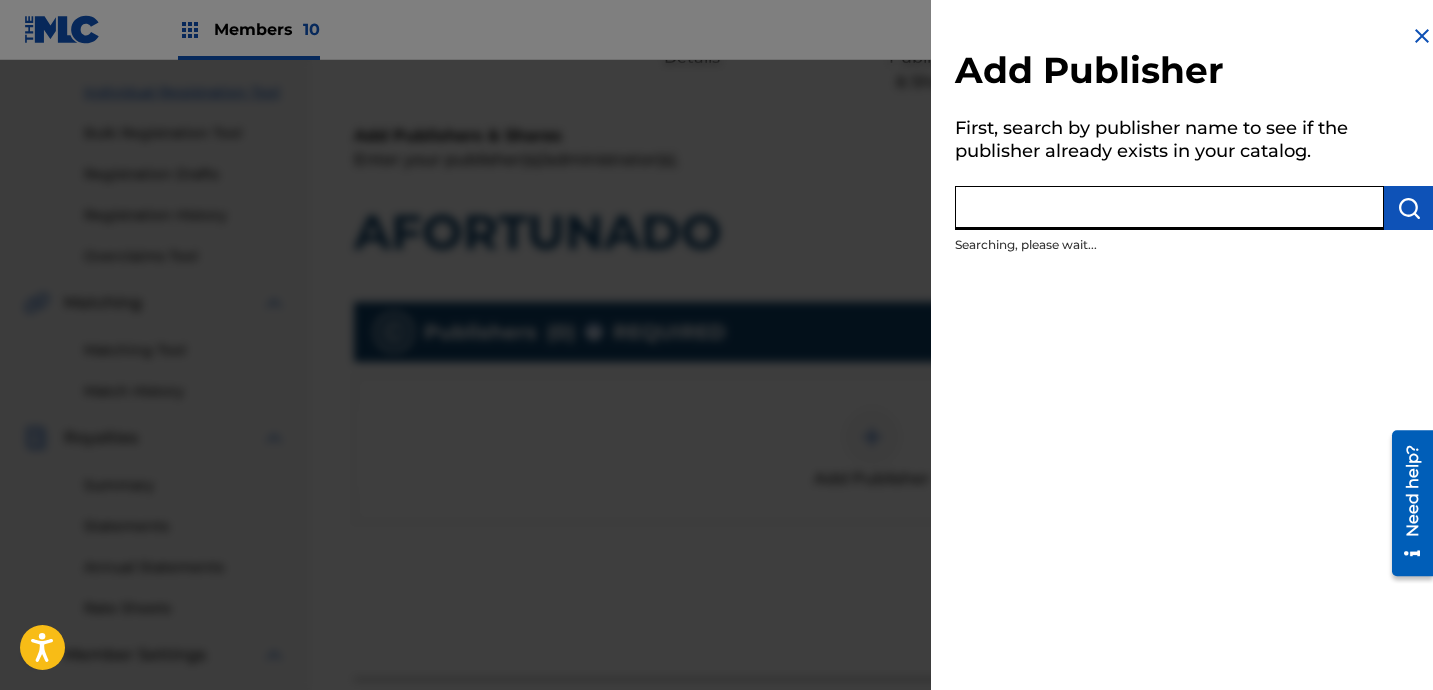 paste on "VERSATIL HOUSE OF MUSIC INC" 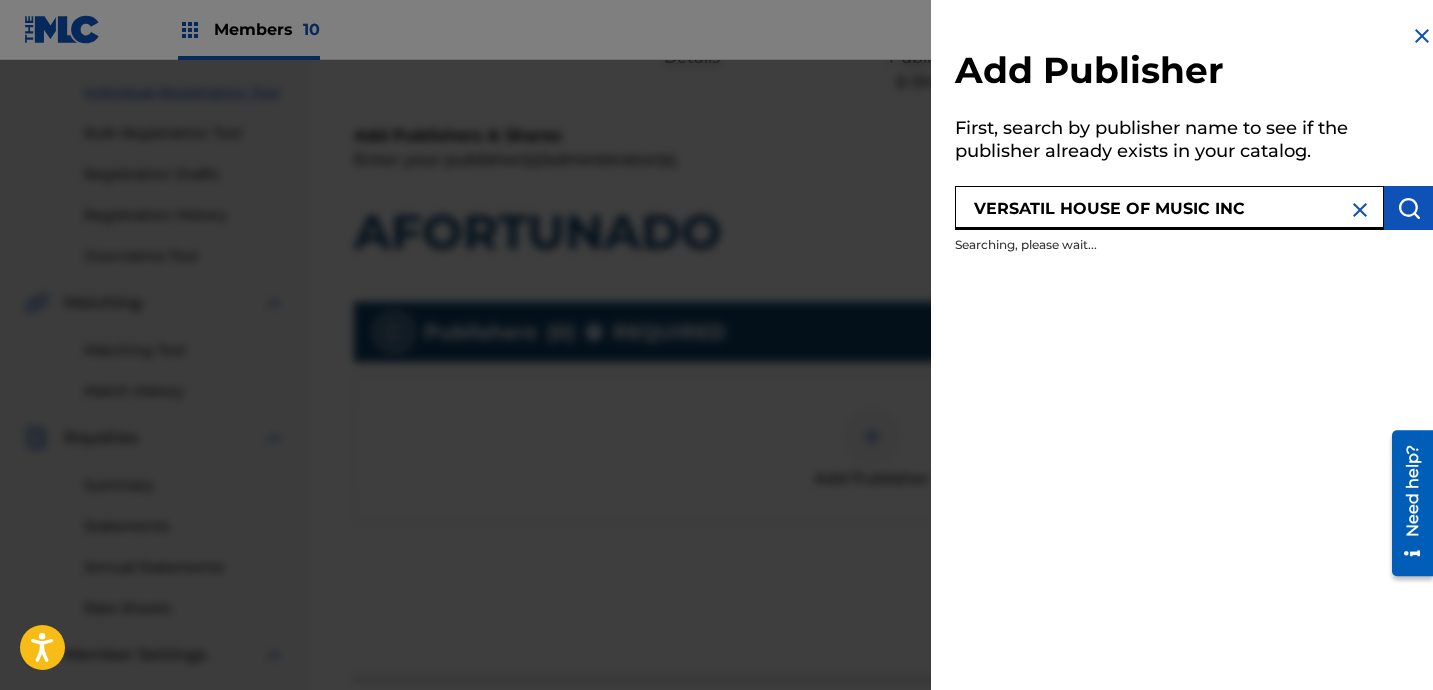 type on "VERSATIL HOUSE OF MUSIC INC" 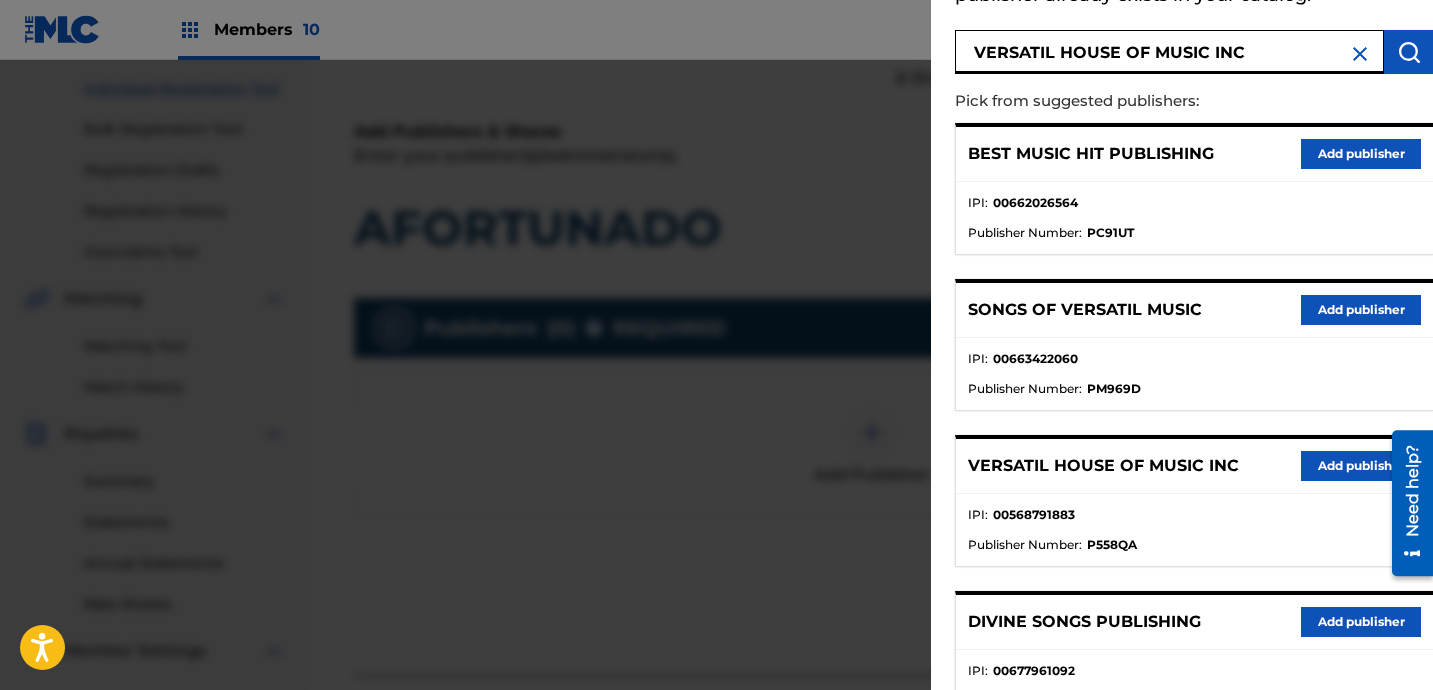 scroll, scrollTop: 223, scrollLeft: 0, axis: vertical 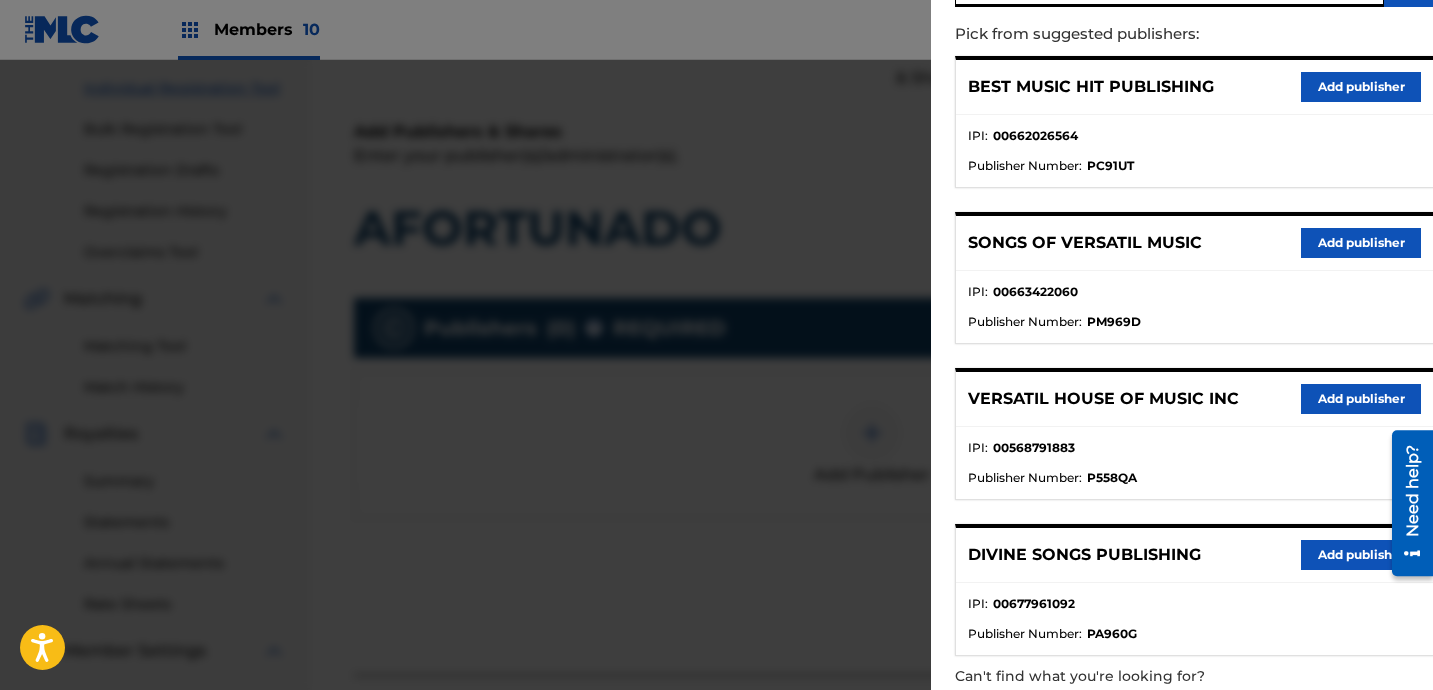 click on "Add publisher" at bounding box center [1361, 399] 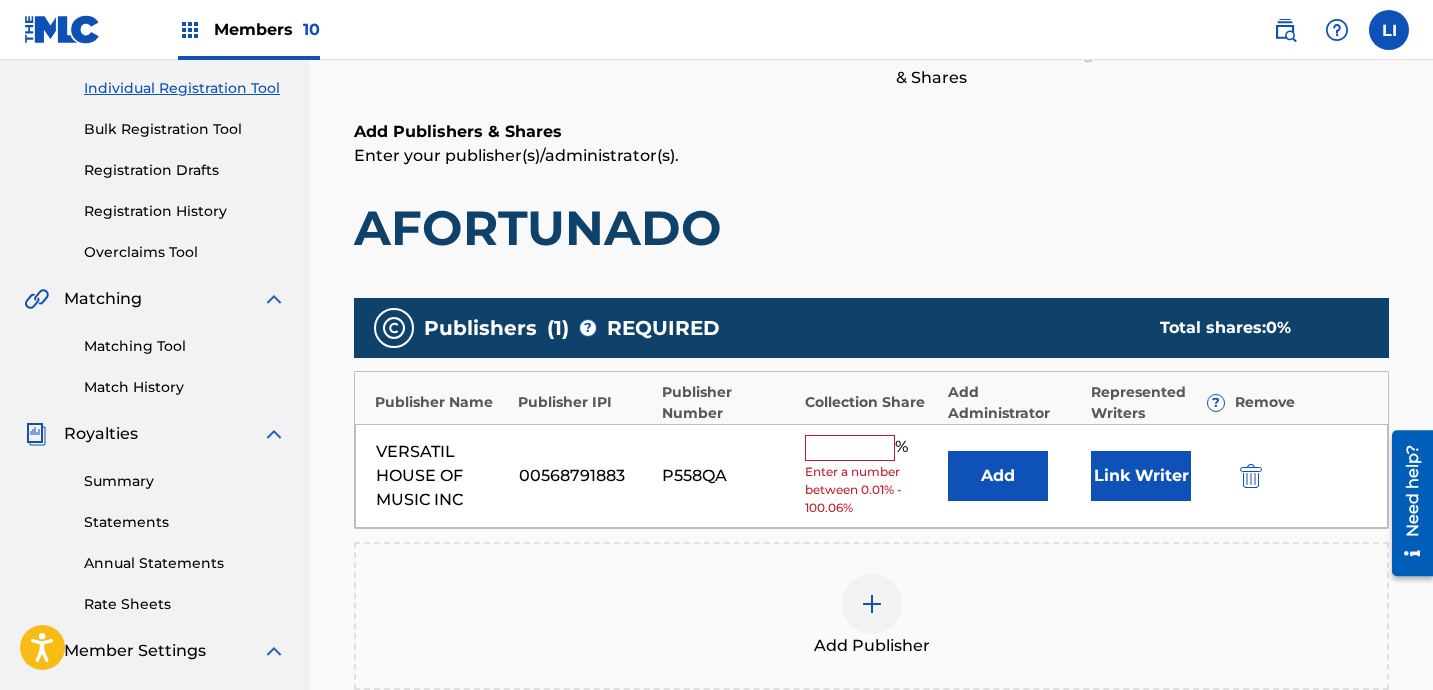 click on "Add" at bounding box center [998, 476] 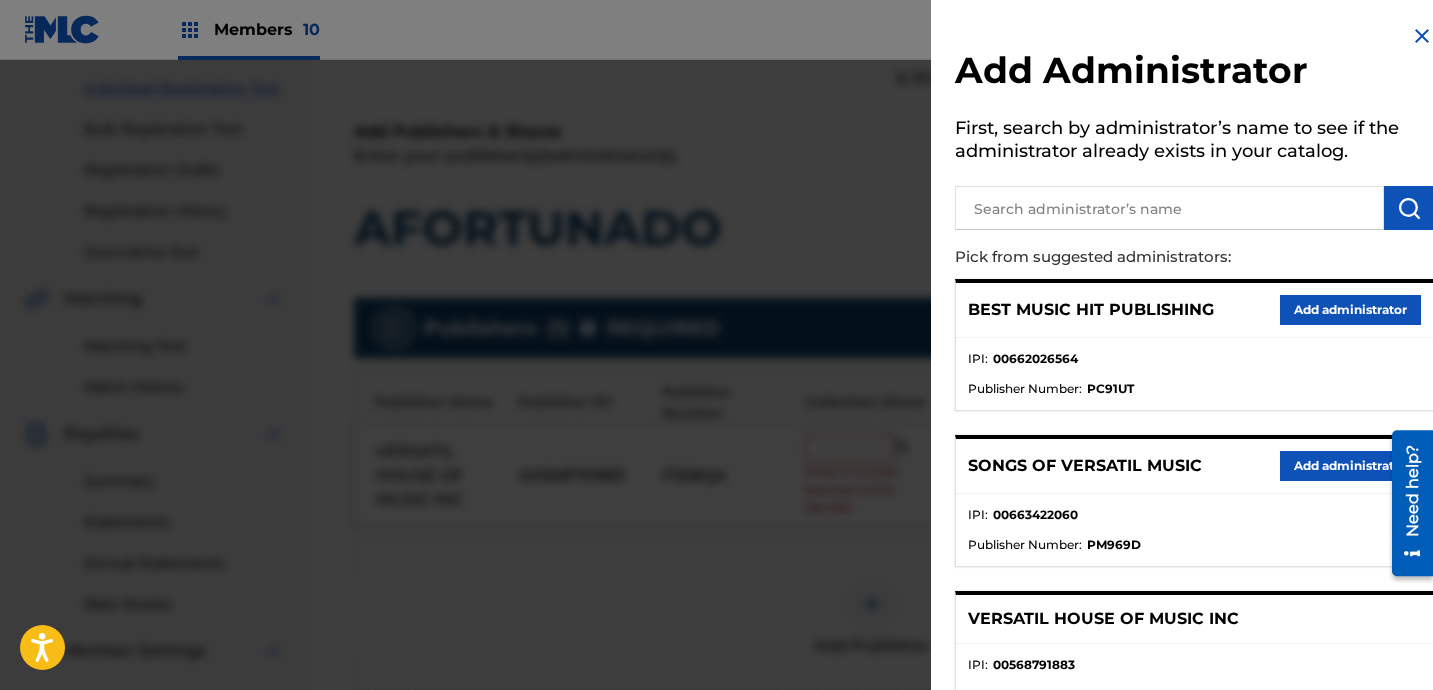 click at bounding box center (1169, 208) 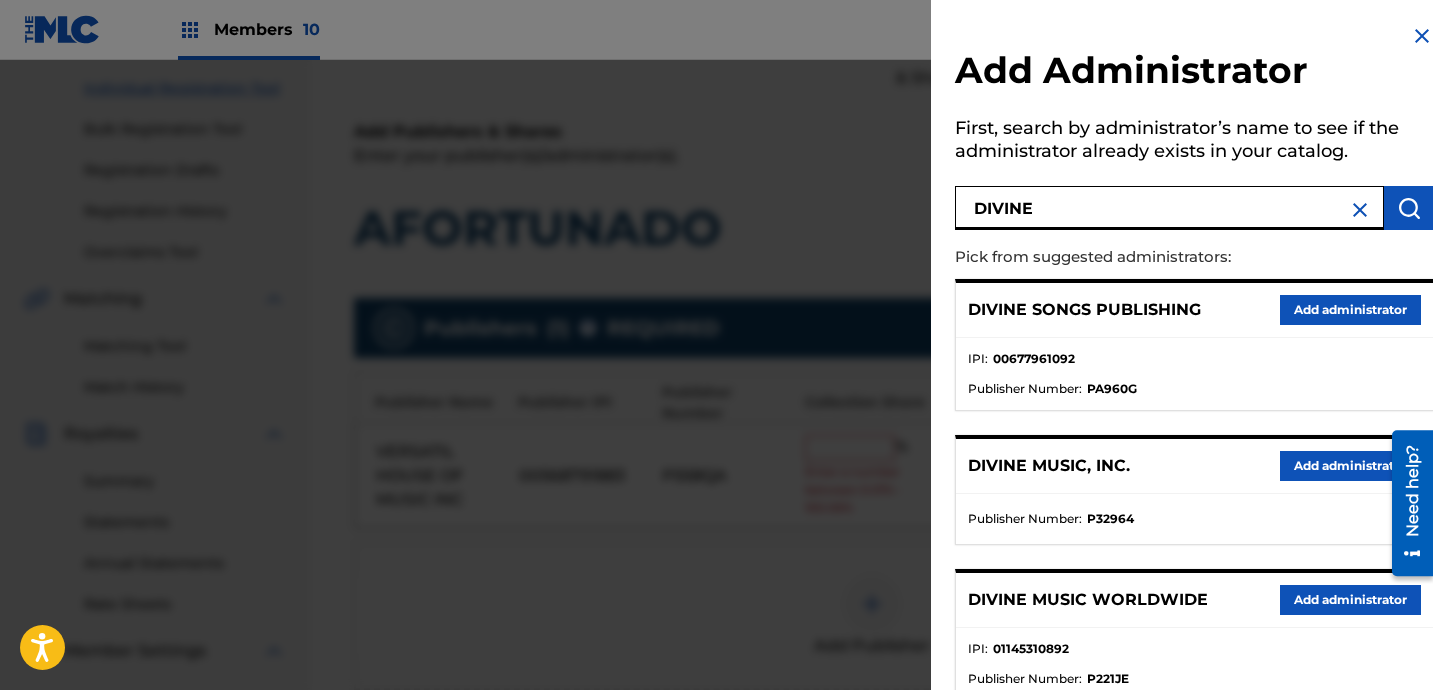 type on "DIVINE" 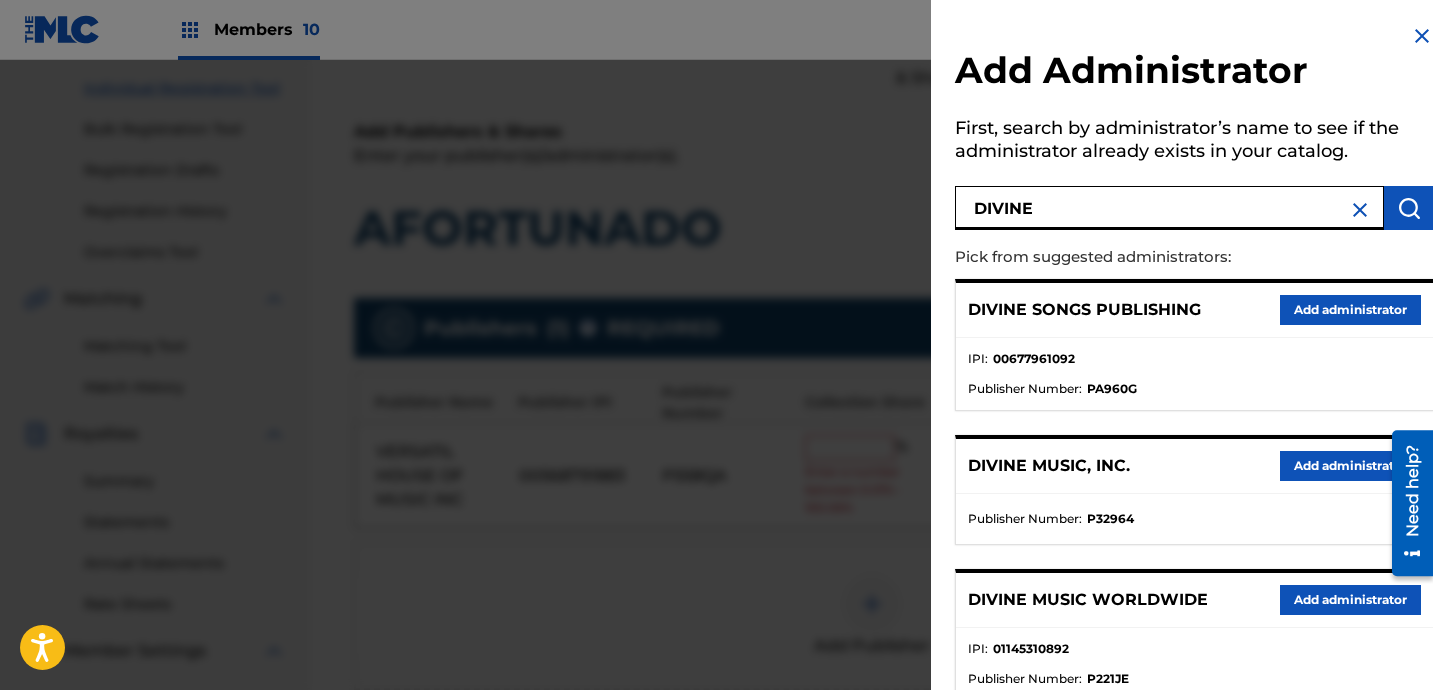 click on "Add administrator" at bounding box center [1350, 466] 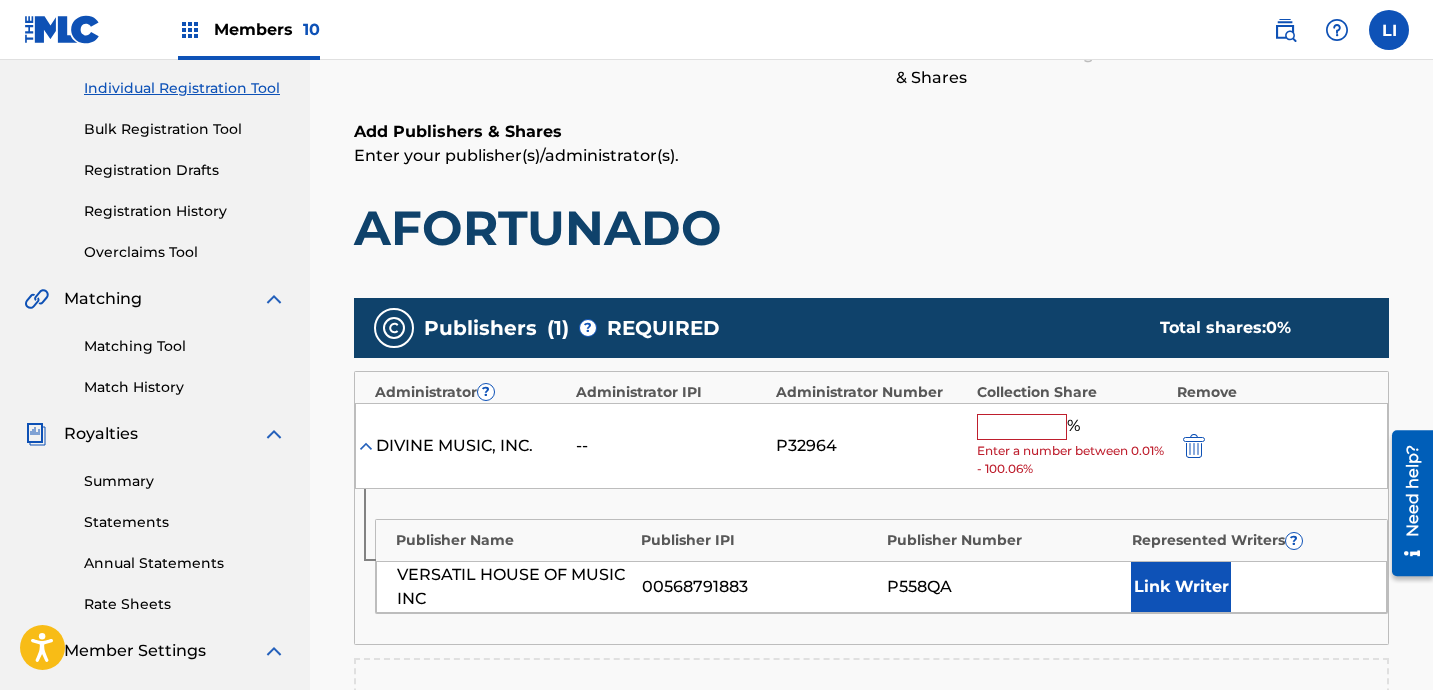 click at bounding box center (1022, 427) 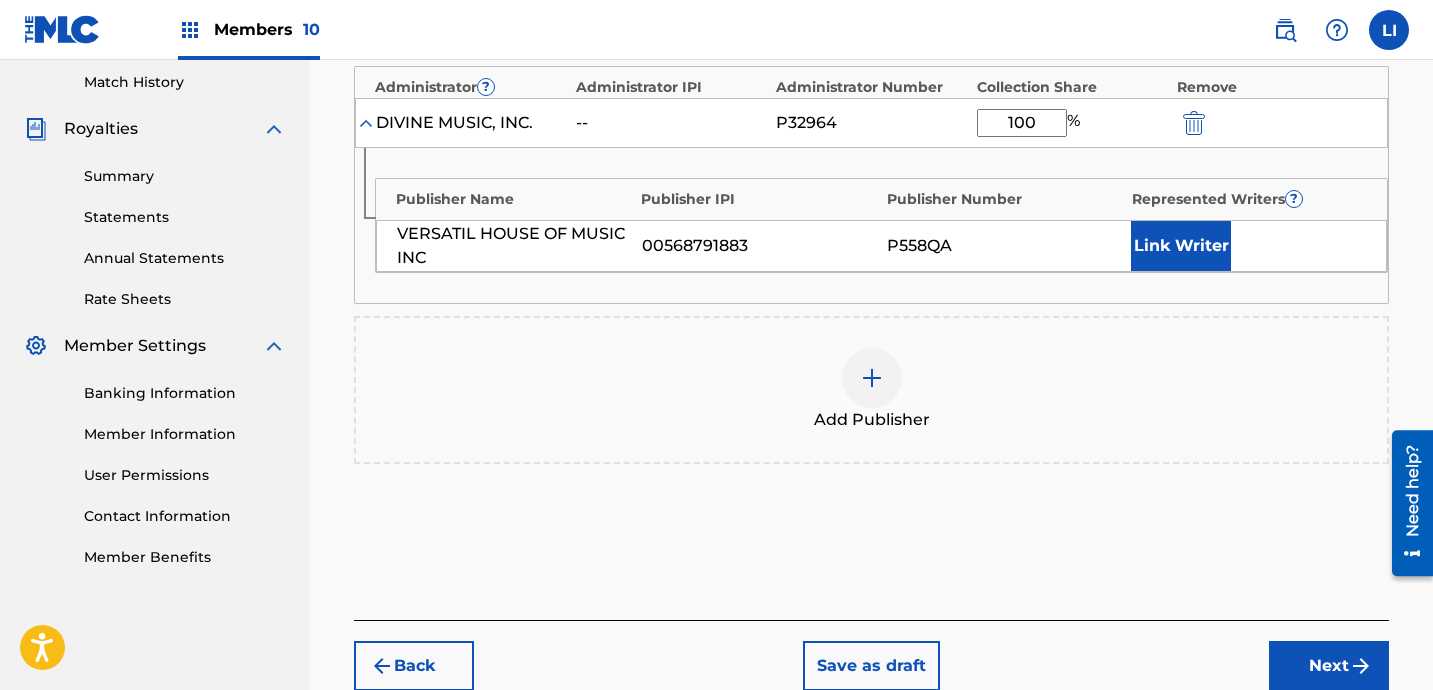 scroll, scrollTop: 554, scrollLeft: 0, axis: vertical 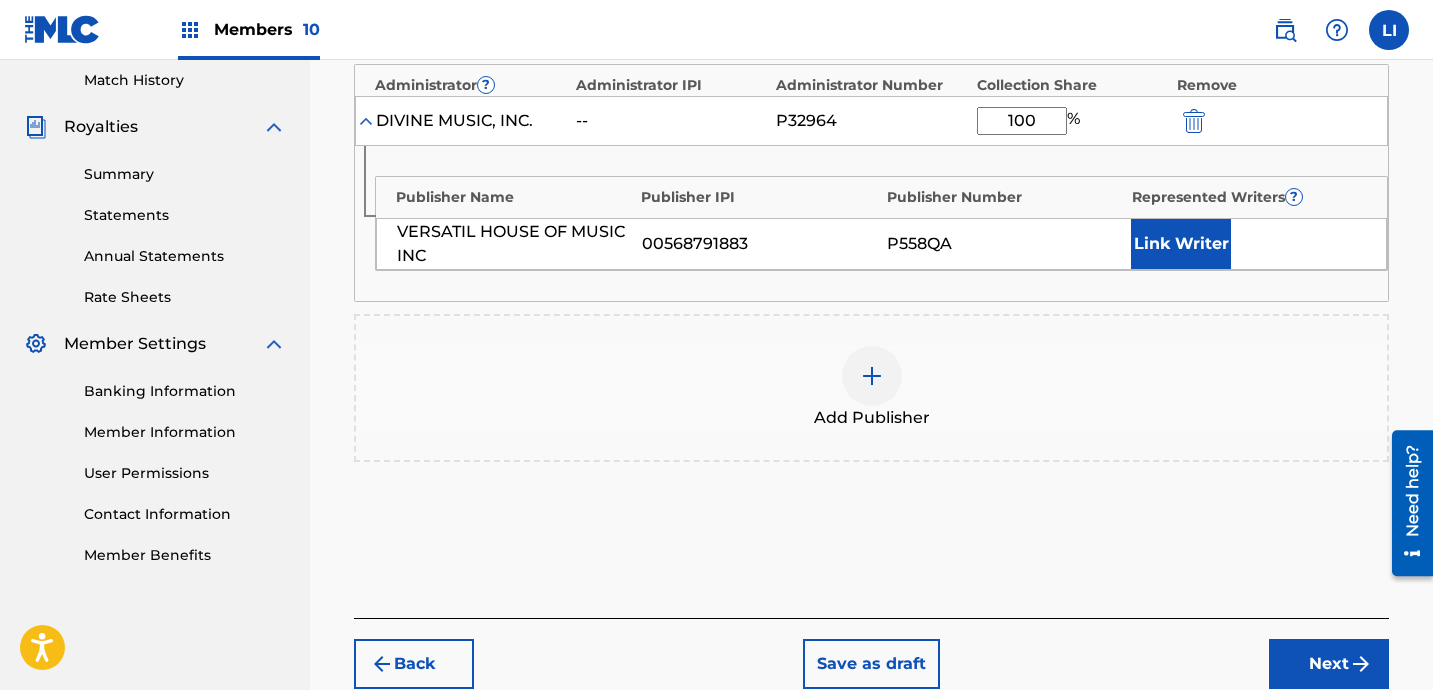 type on "100" 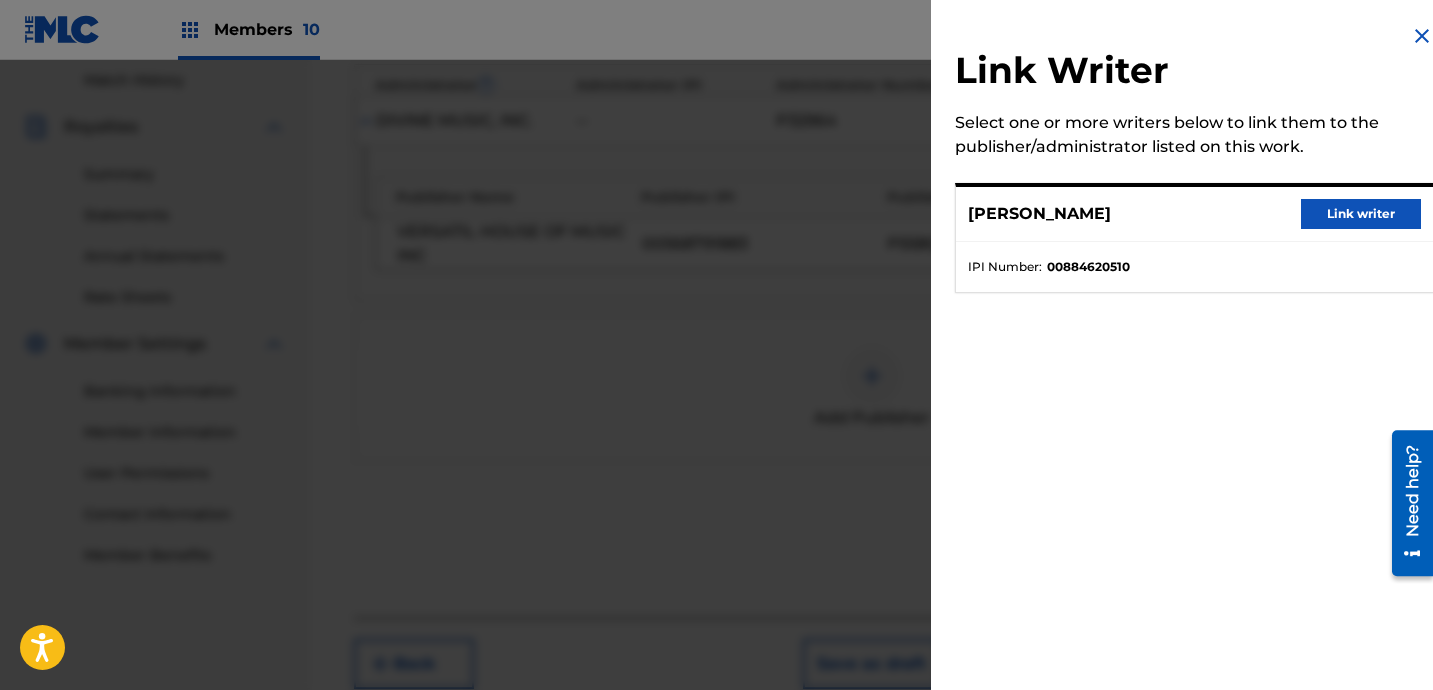 click on "Link writer" at bounding box center [1361, 214] 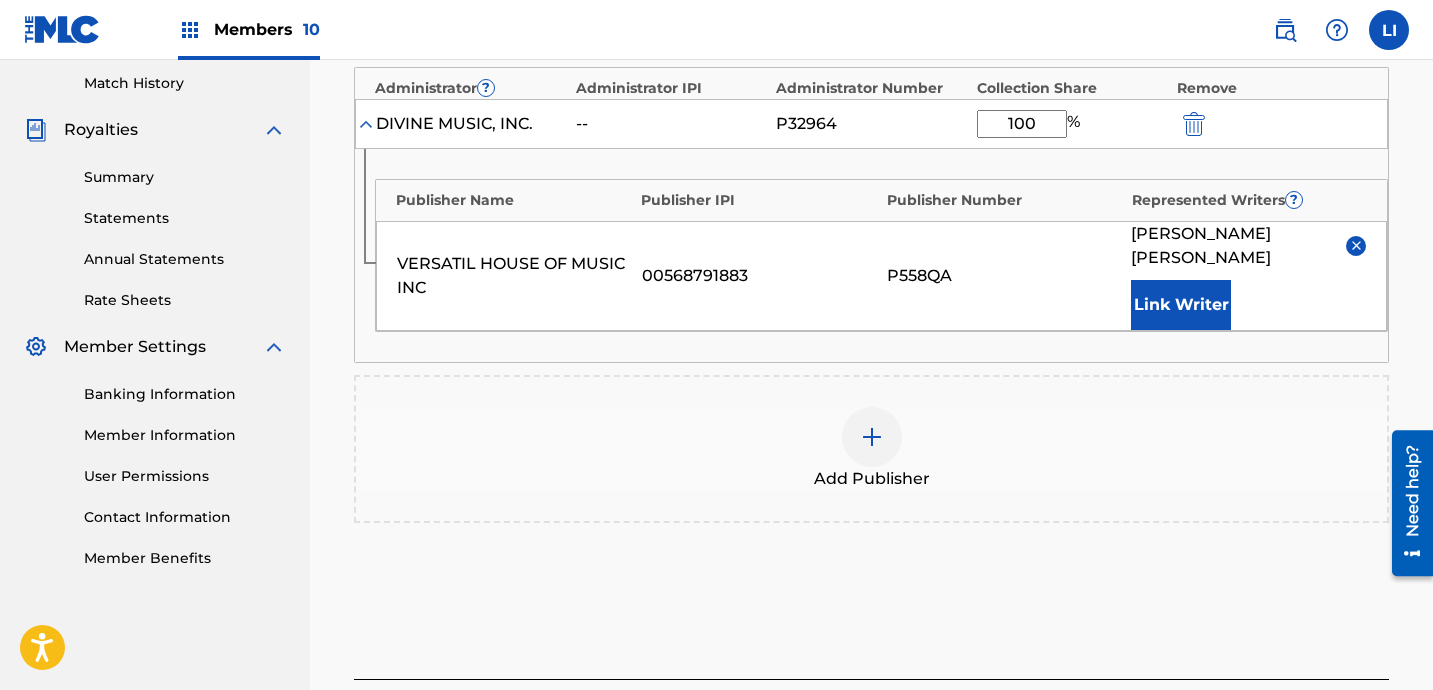 scroll, scrollTop: 550, scrollLeft: 0, axis: vertical 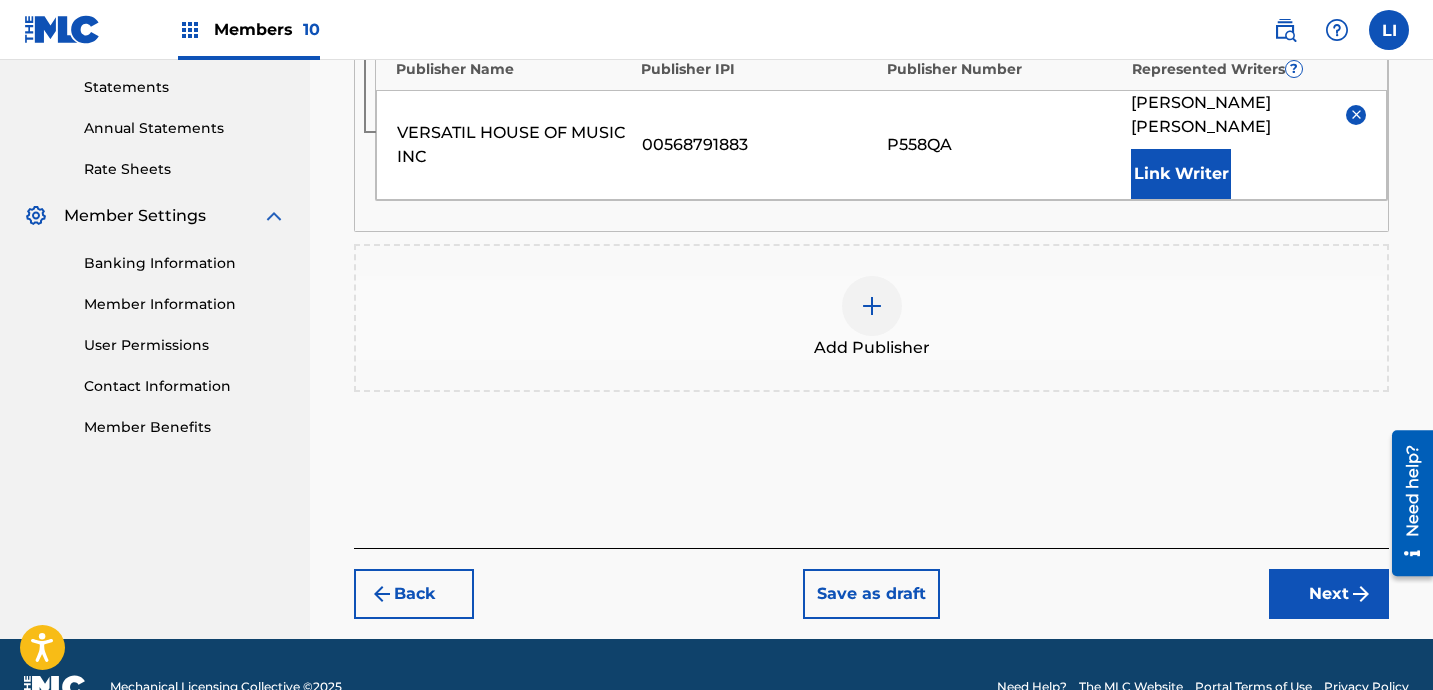 click on "Next" at bounding box center [1329, 594] 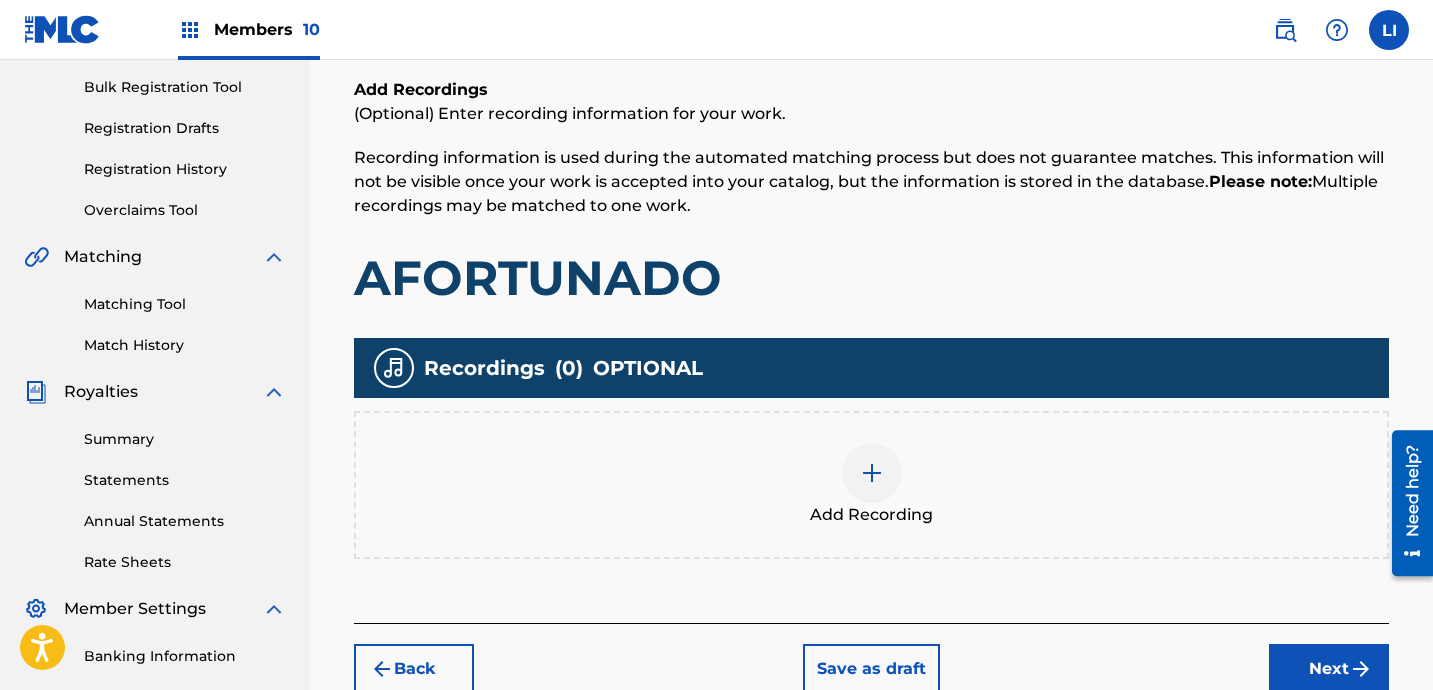 scroll, scrollTop: 550, scrollLeft: 0, axis: vertical 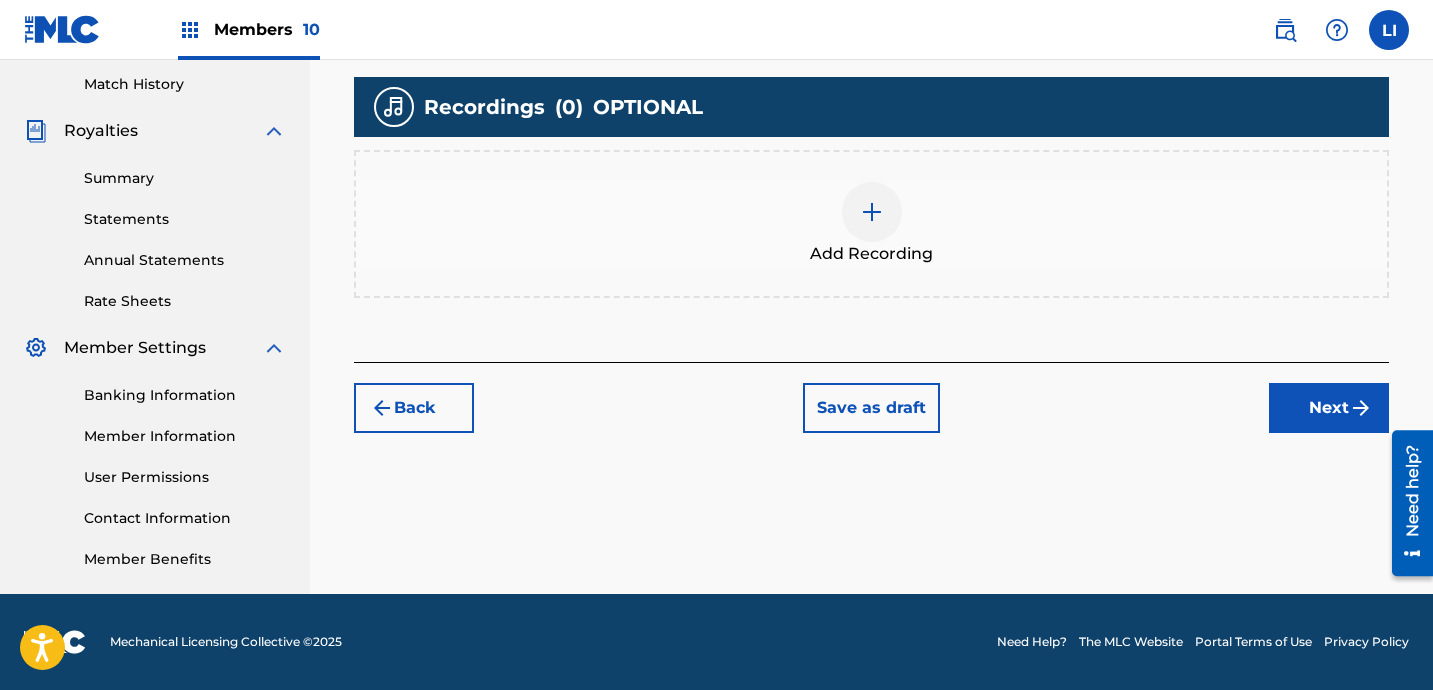 click on "Add Recording" at bounding box center (871, 224) 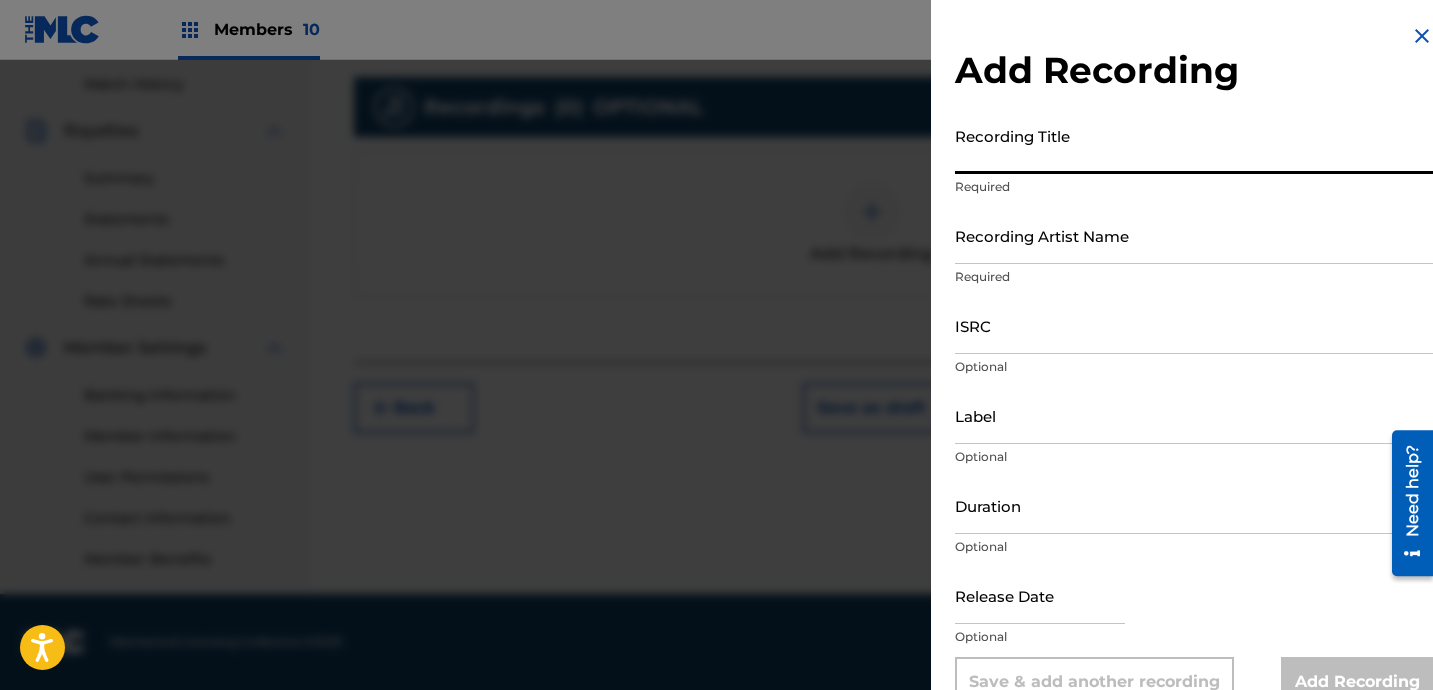 click on "Recording Title" at bounding box center (1194, 145) 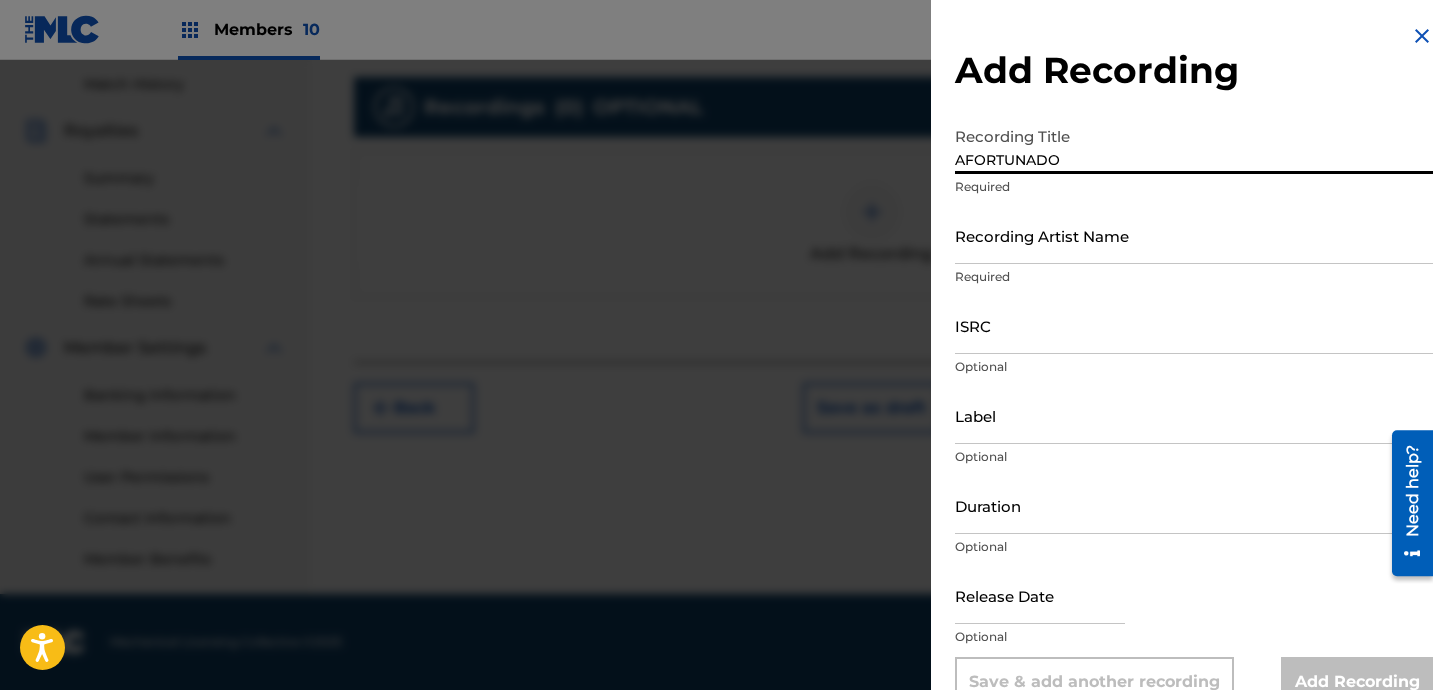 type on "AFORTUNADO" 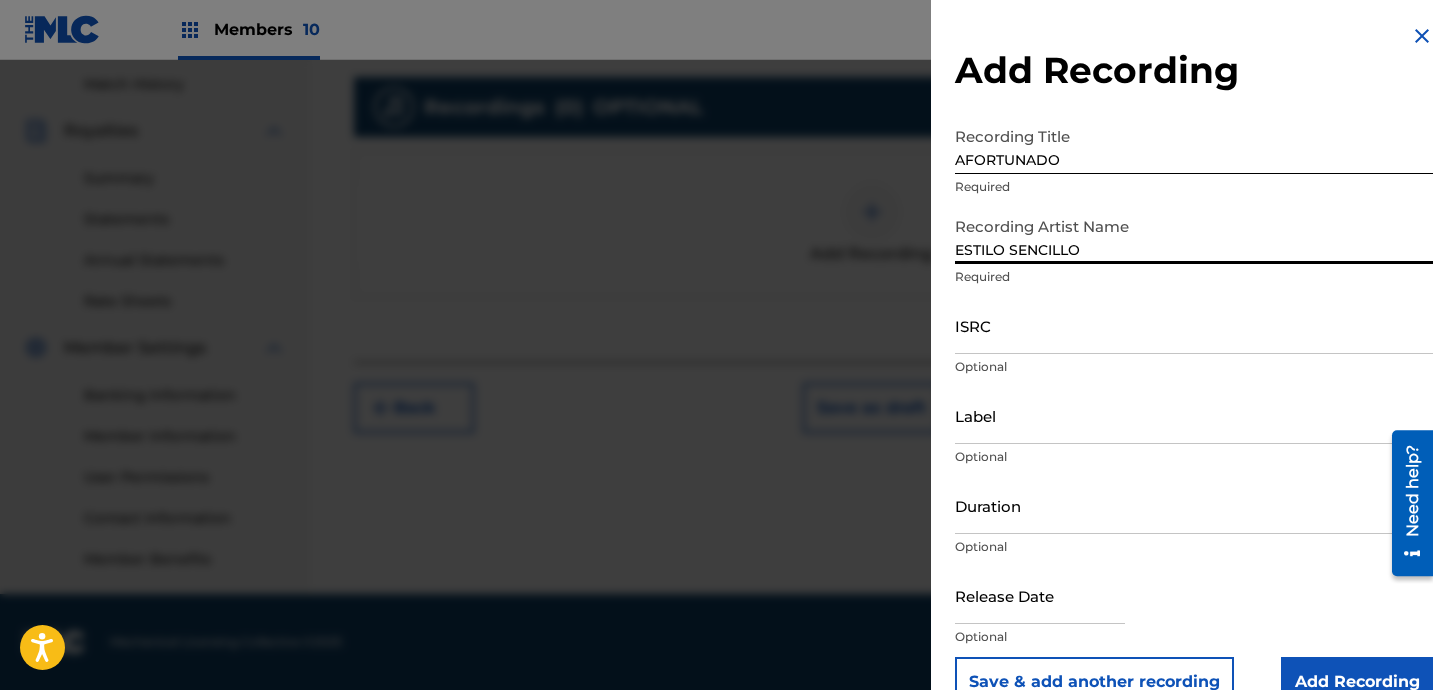 type on "ESTILO SENCILLO" 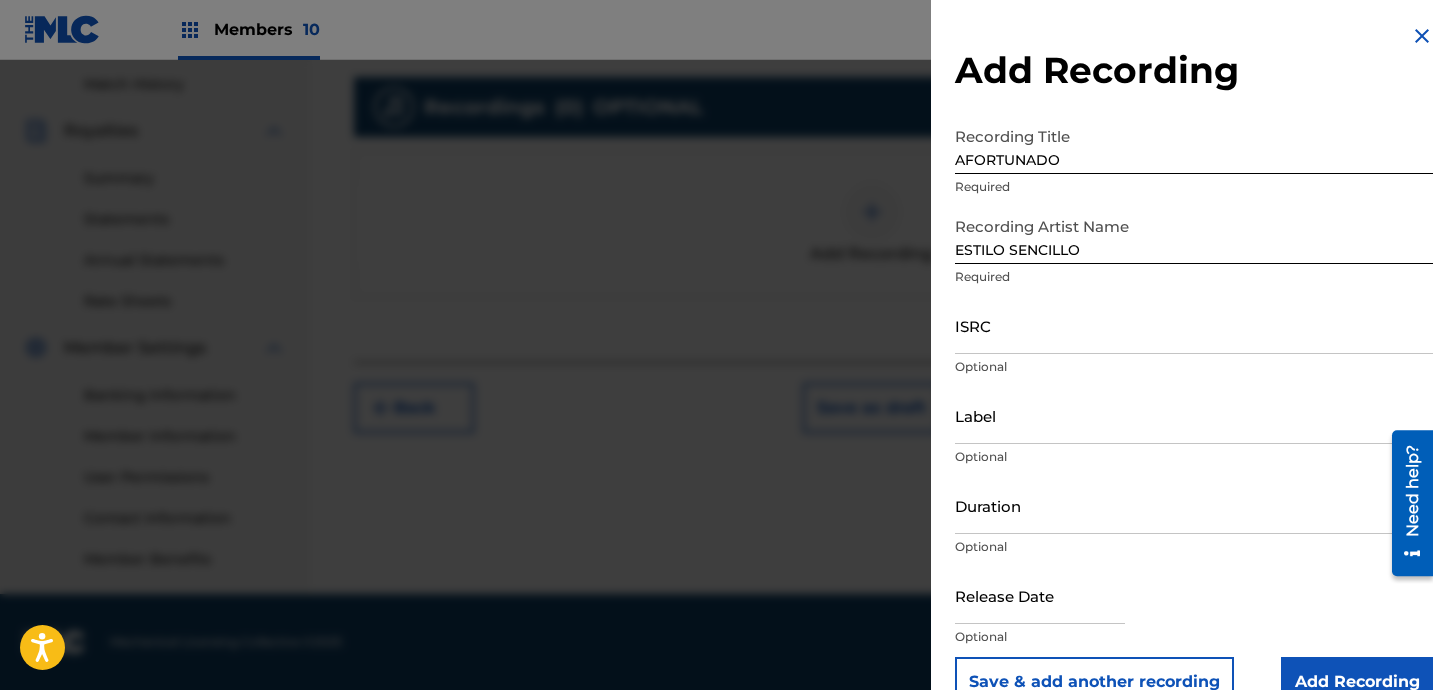 paste on "QZW9K2418707" 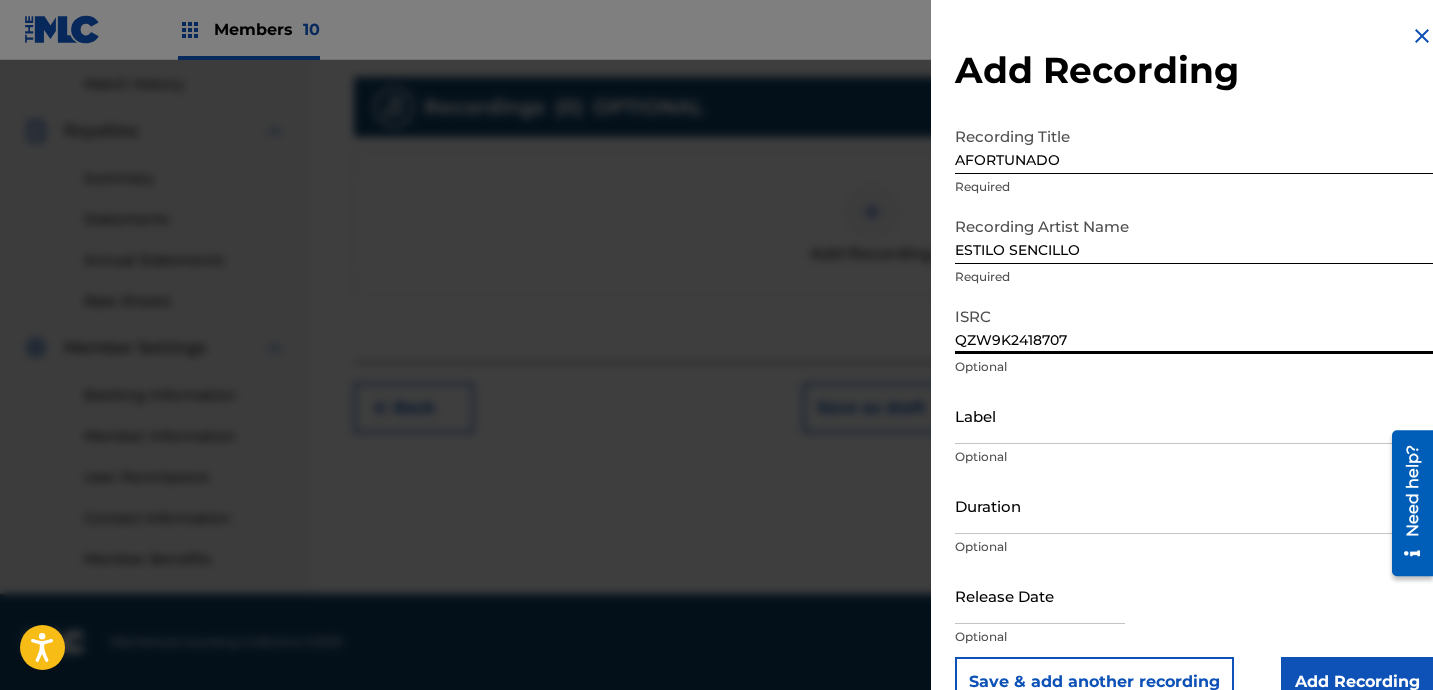 type on "QZW9K2418707" 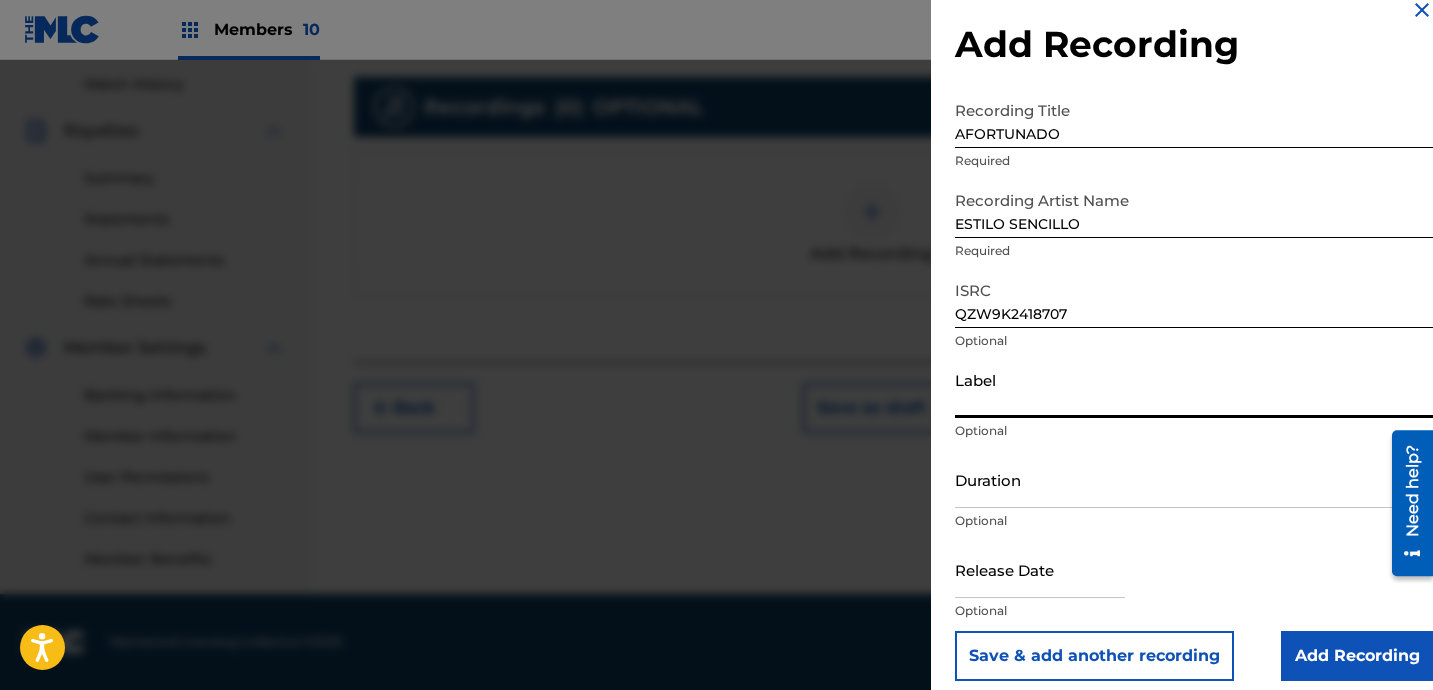 scroll, scrollTop: 27, scrollLeft: 0, axis: vertical 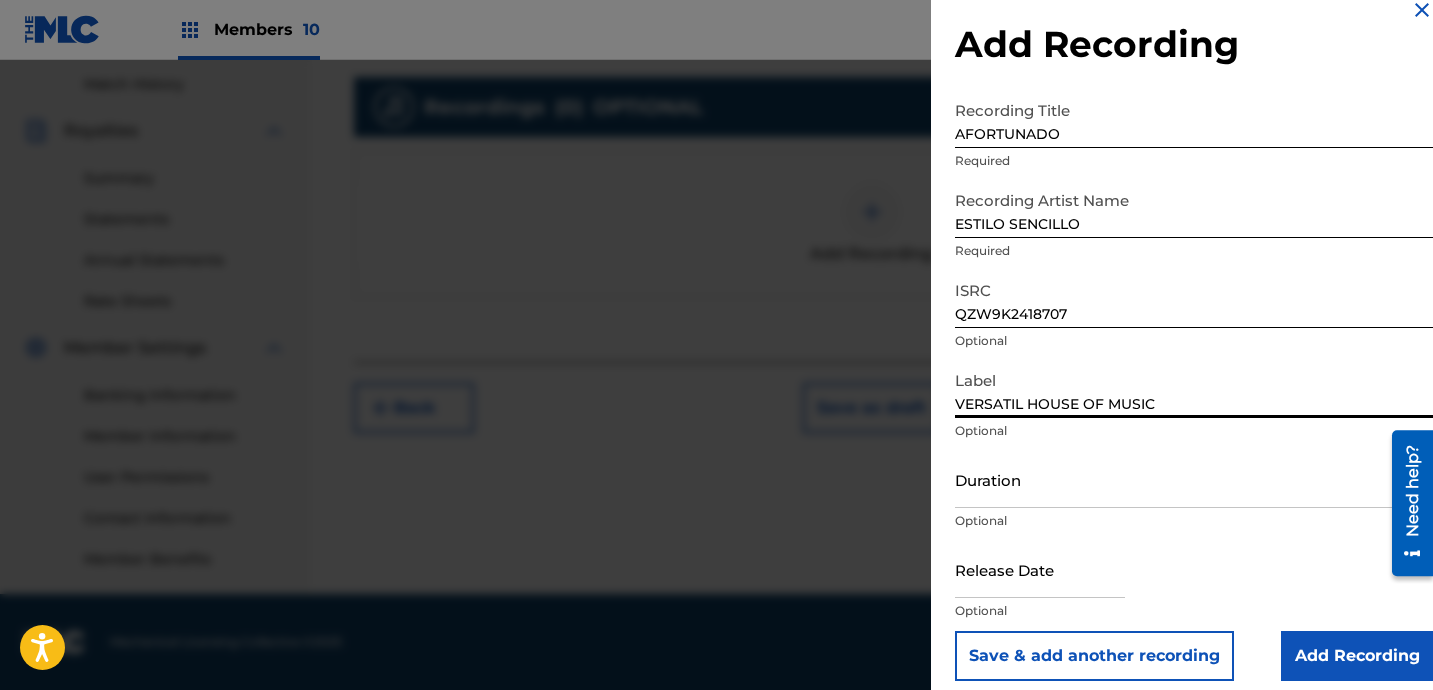type on "VERSATIL HOUSE OF MUSIC" 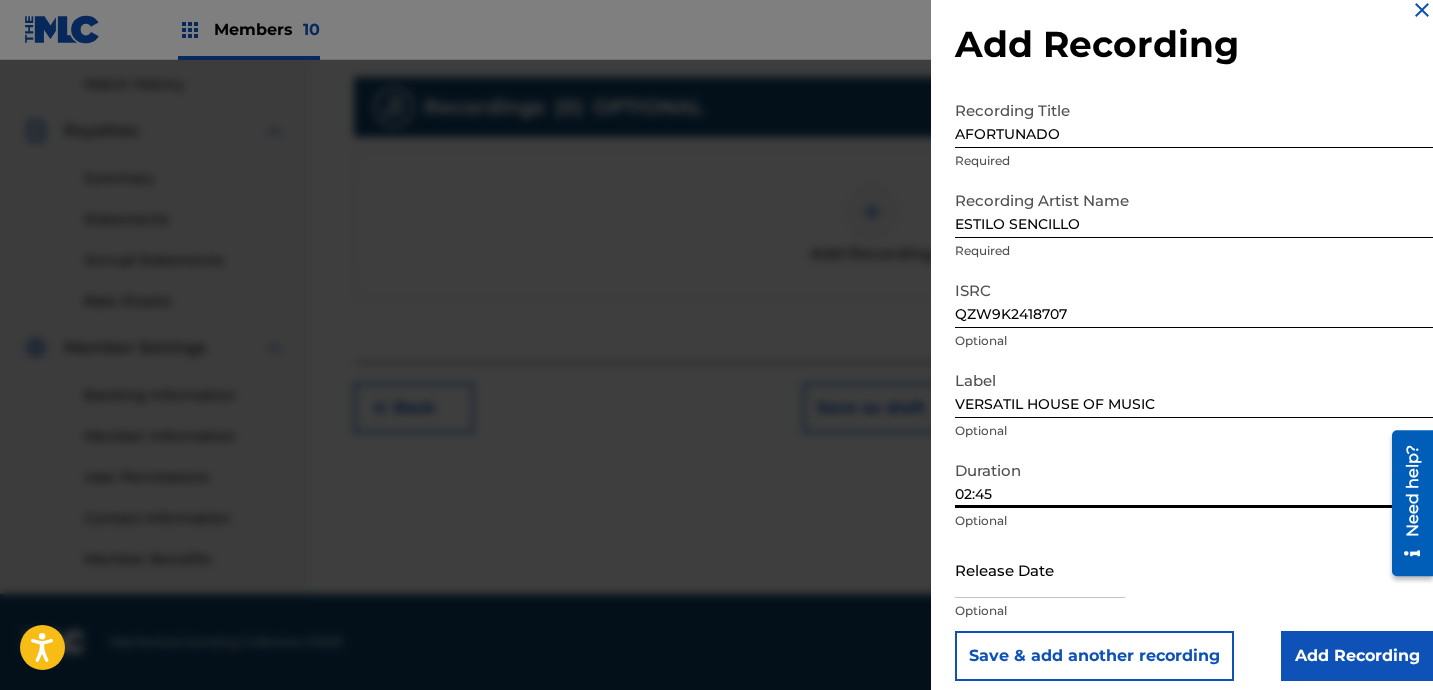 scroll, scrollTop: 41, scrollLeft: 0, axis: vertical 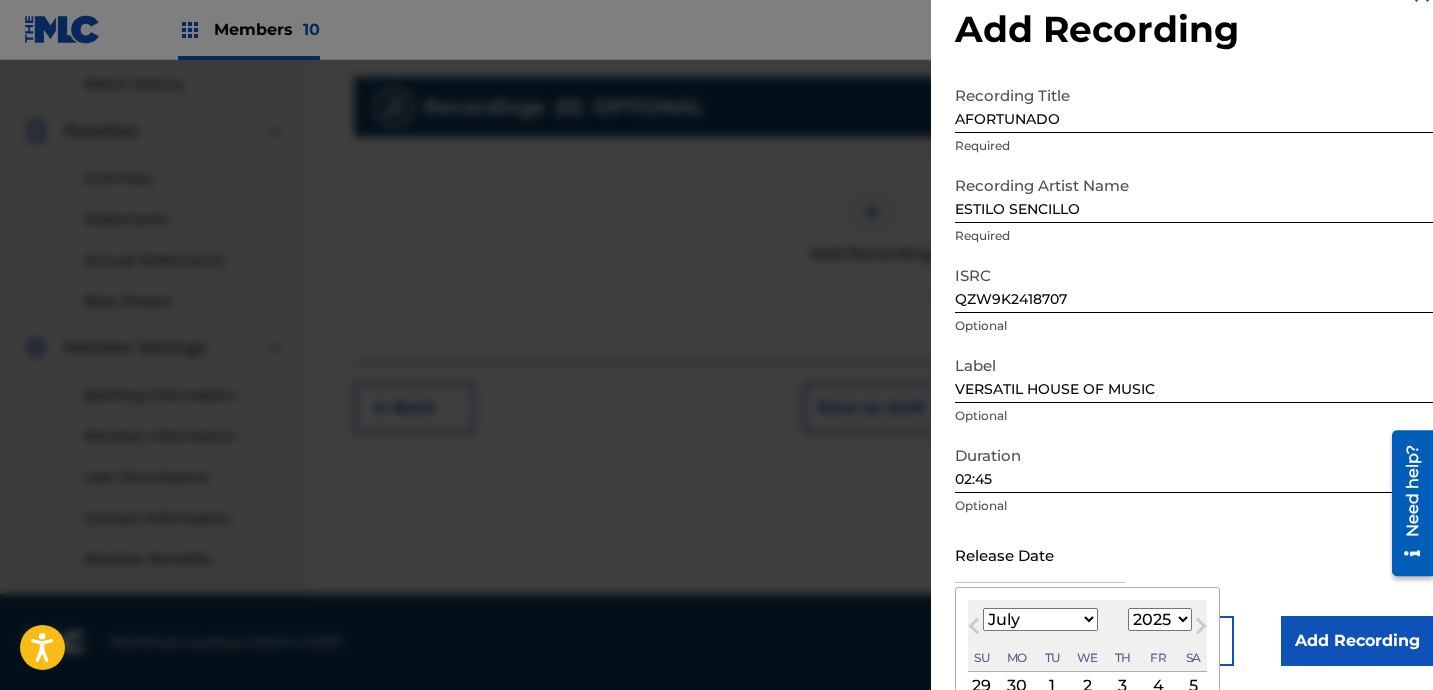 click at bounding box center [1040, 554] 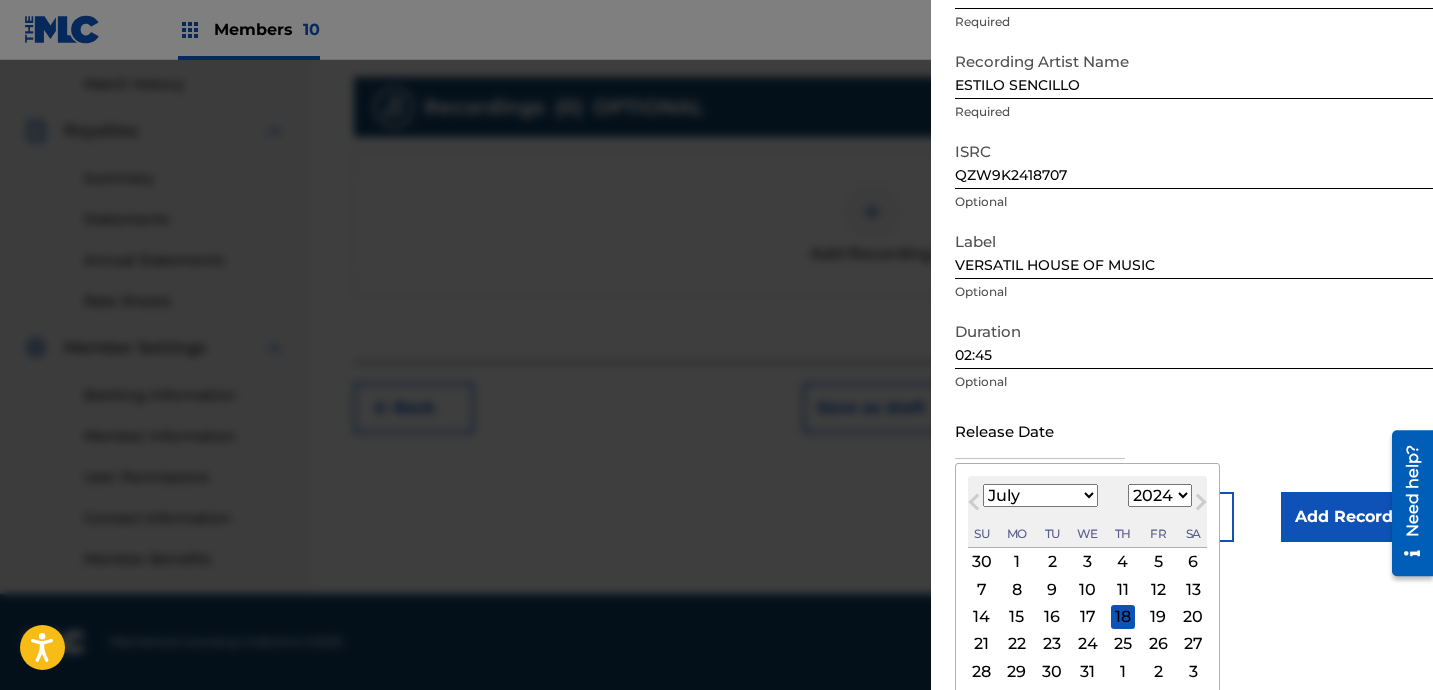 scroll, scrollTop: 200, scrollLeft: 0, axis: vertical 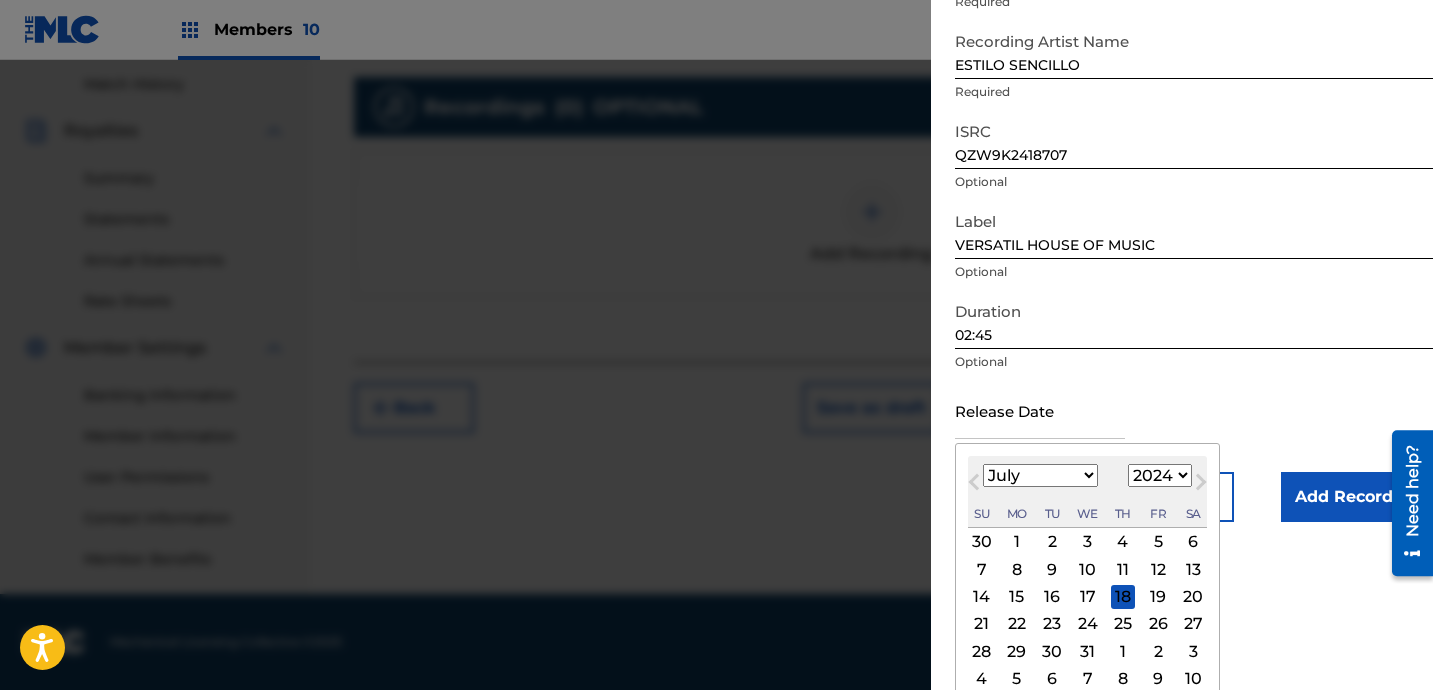 click on "January February March April May June July August September October November December" at bounding box center [1040, 475] 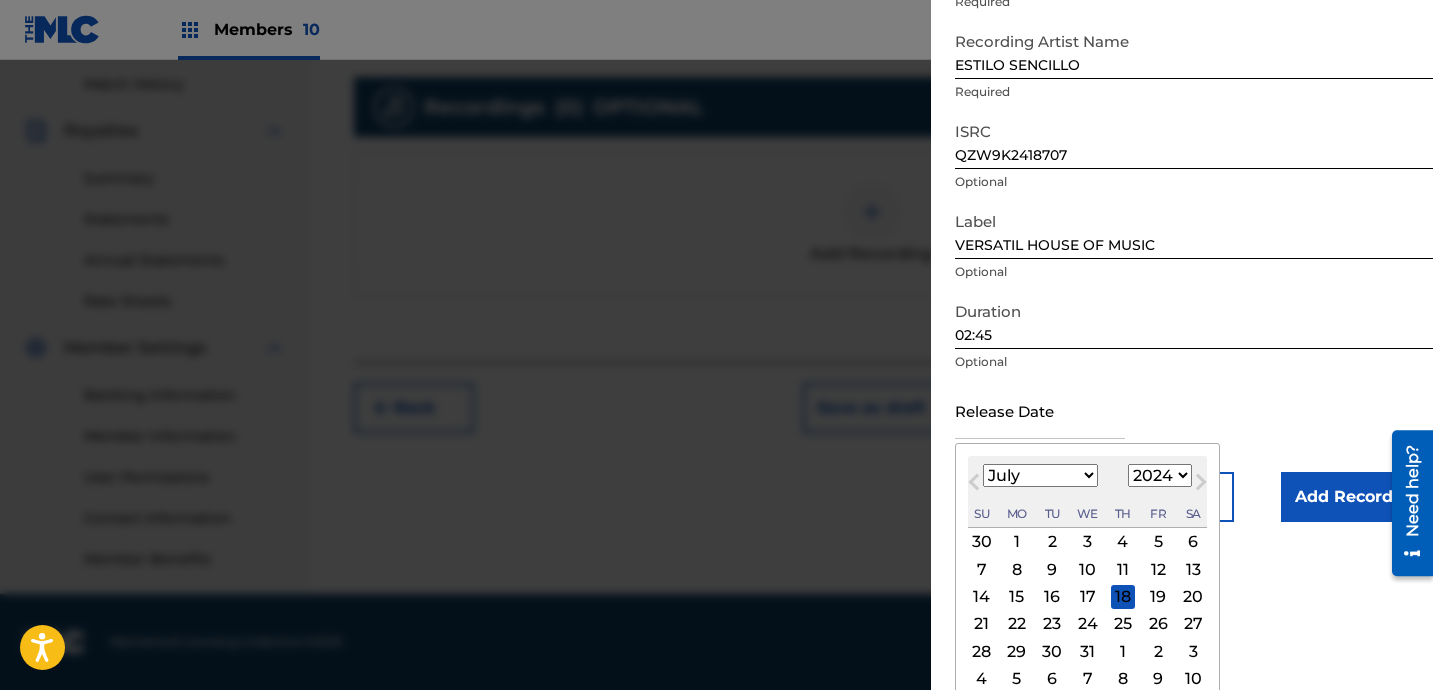 select on "10" 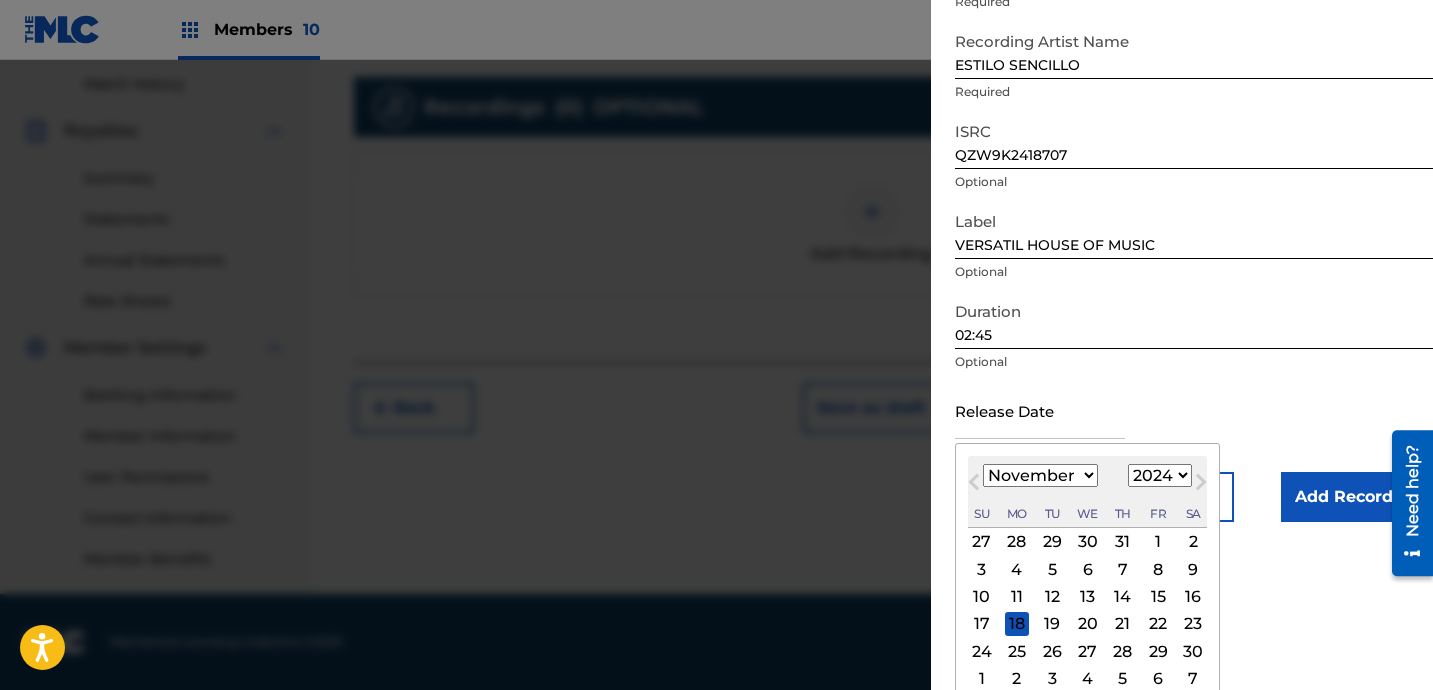 click on "2" at bounding box center (1193, 542) 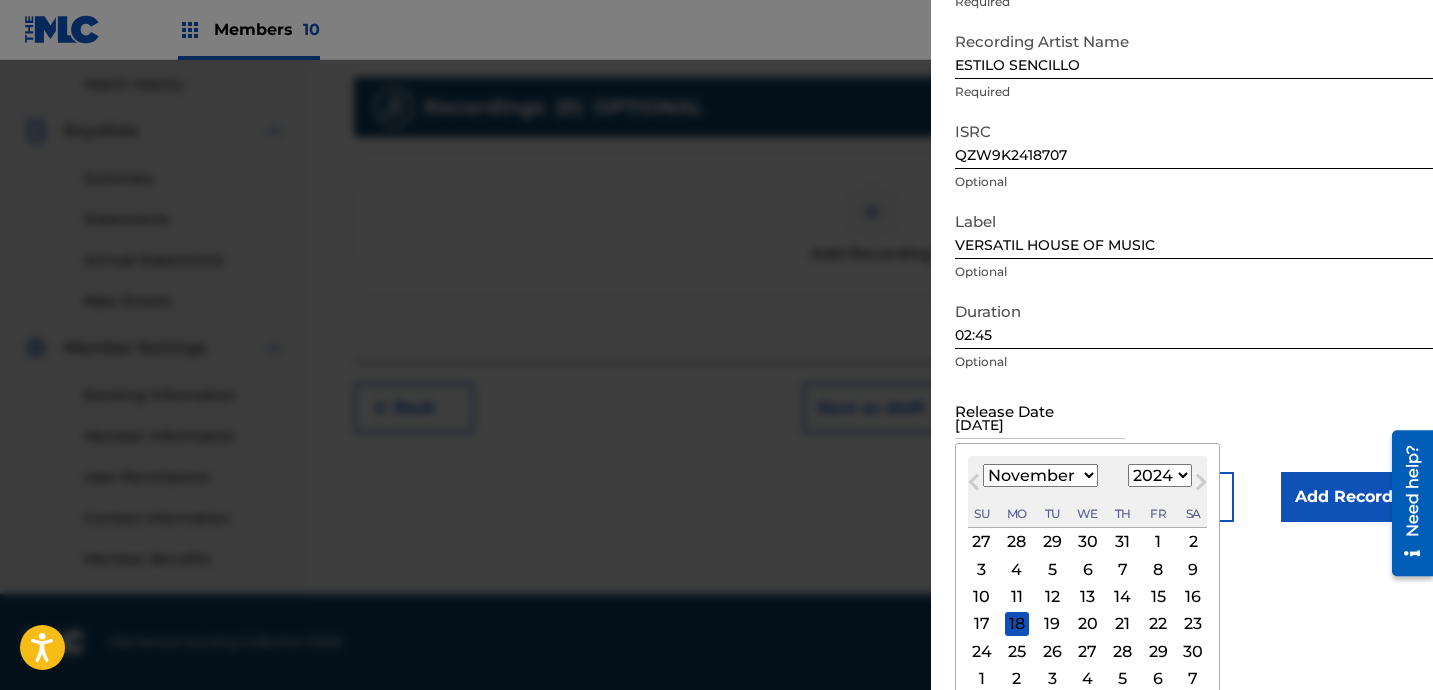 scroll, scrollTop: 41, scrollLeft: 0, axis: vertical 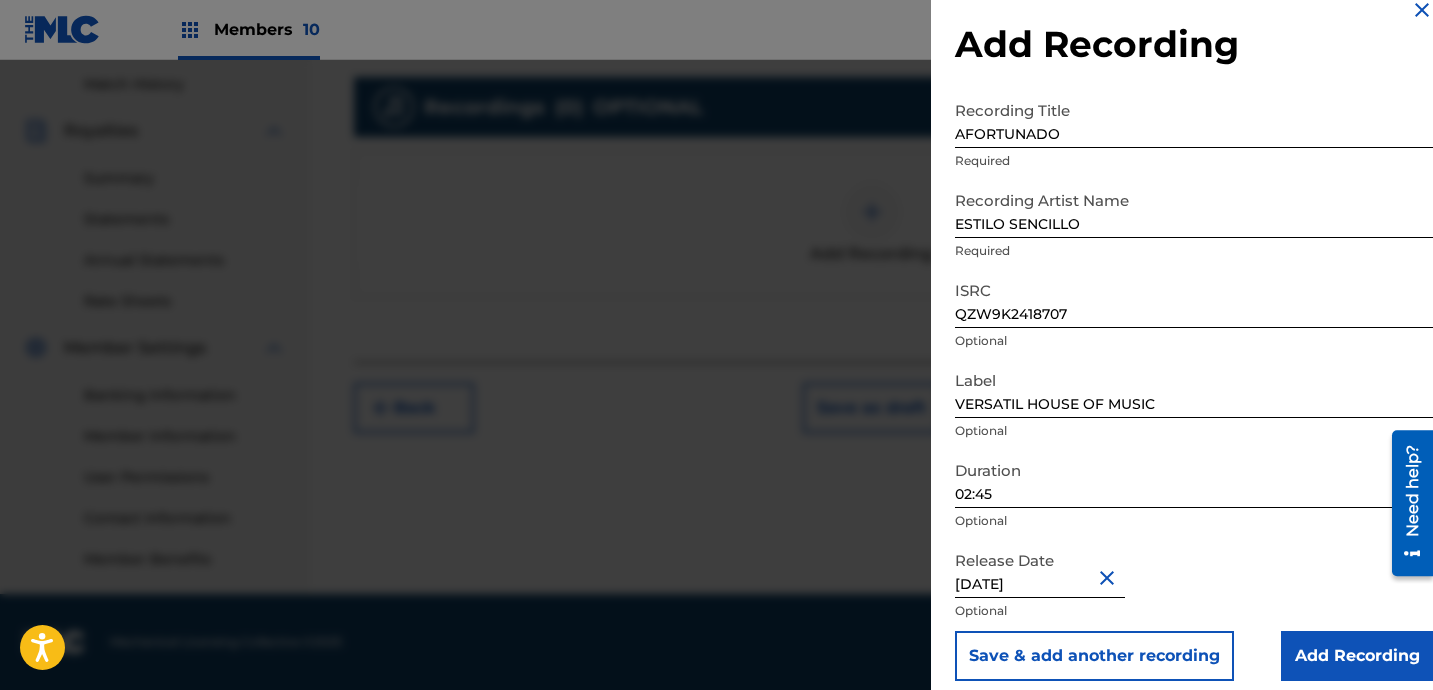 click on "Add Recording" at bounding box center [1357, 656] 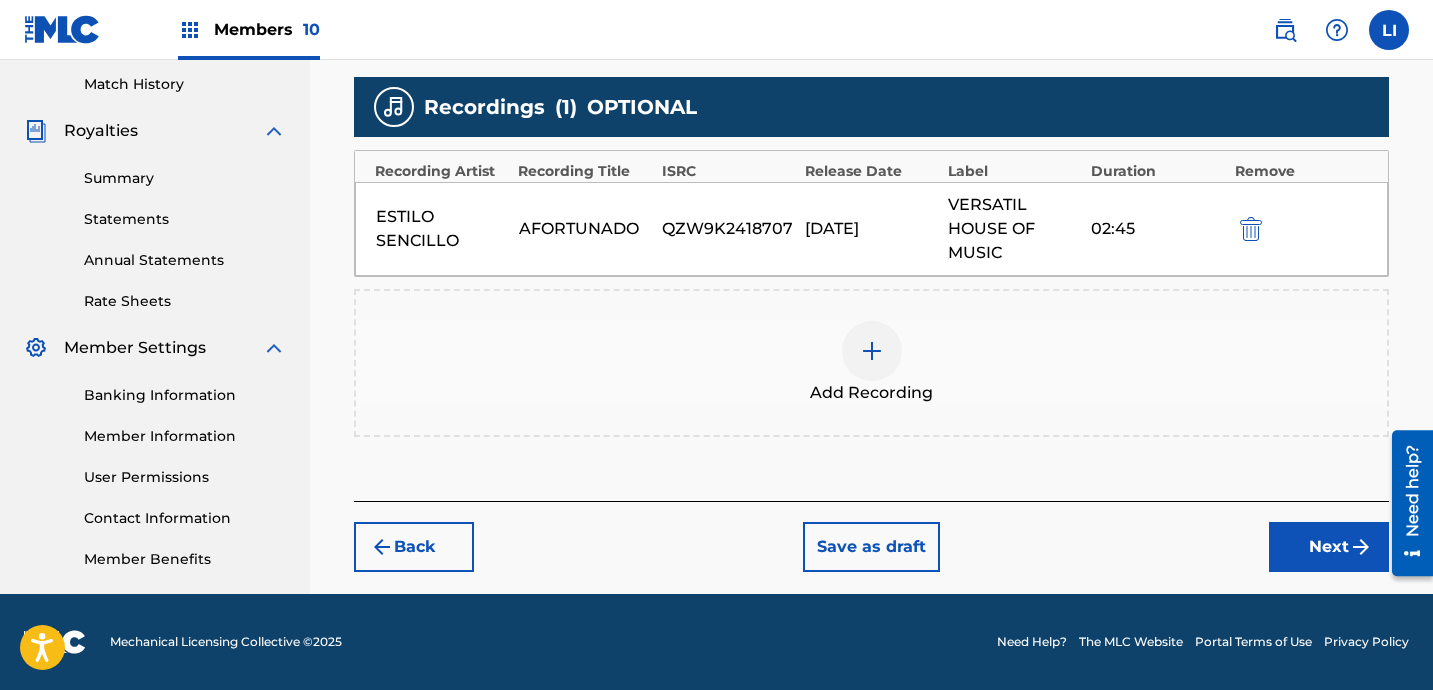 click on "Back Save as draft Next" at bounding box center (871, 536) 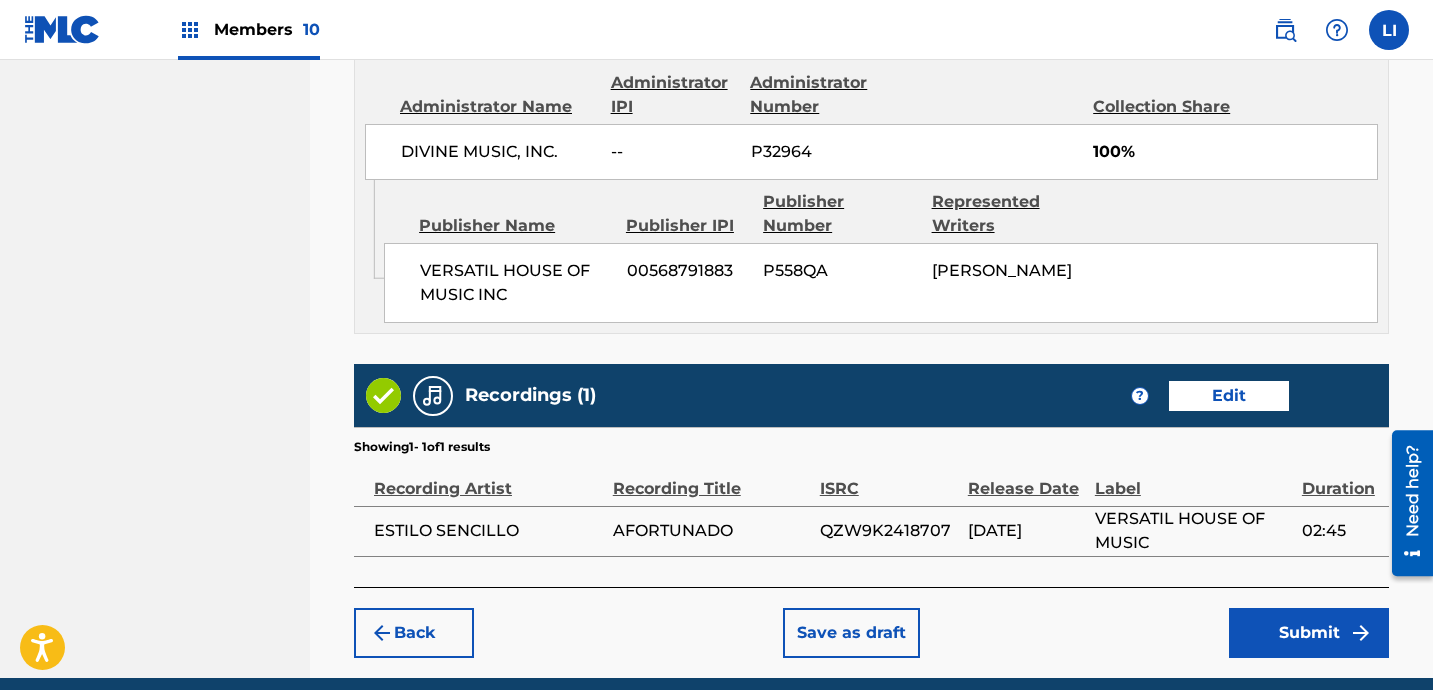 scroll, scrollTop: 1195, scrollLeft: 0, axis: vertical 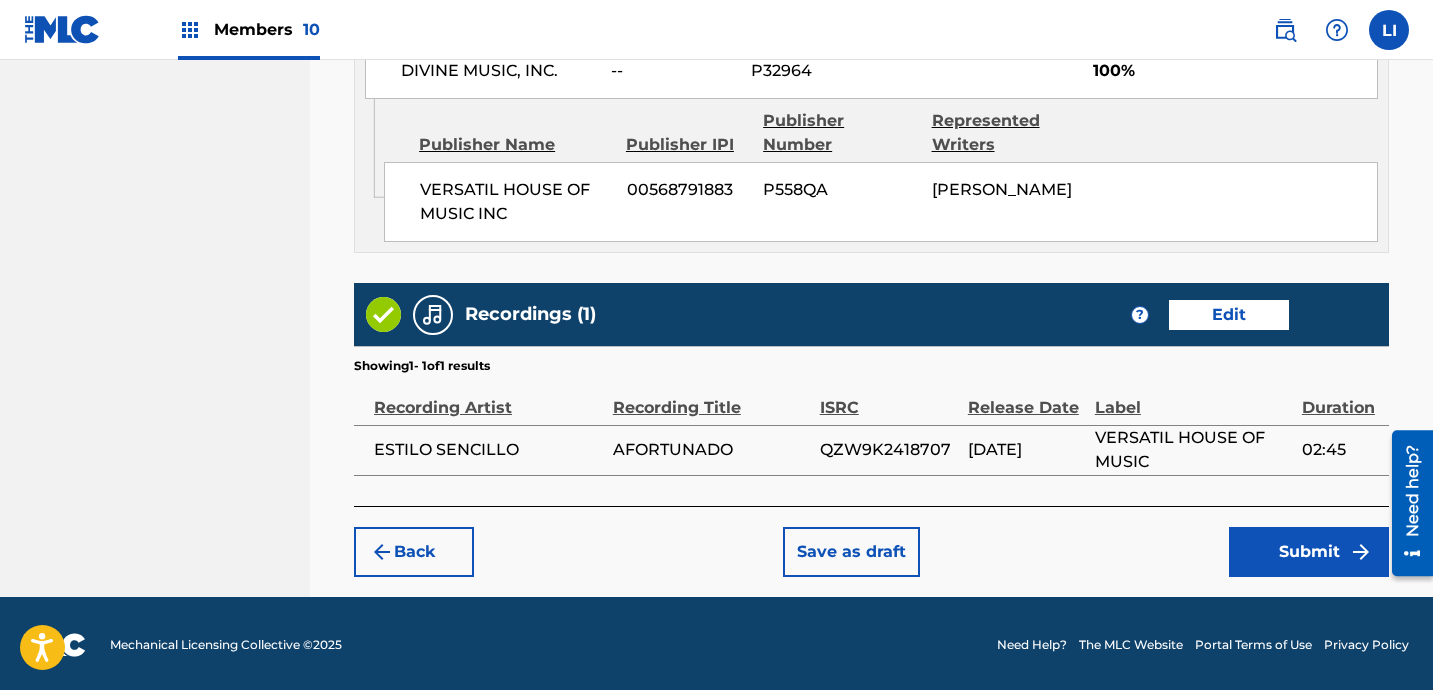 click on "Submit" at bounding box center (1309, 552) 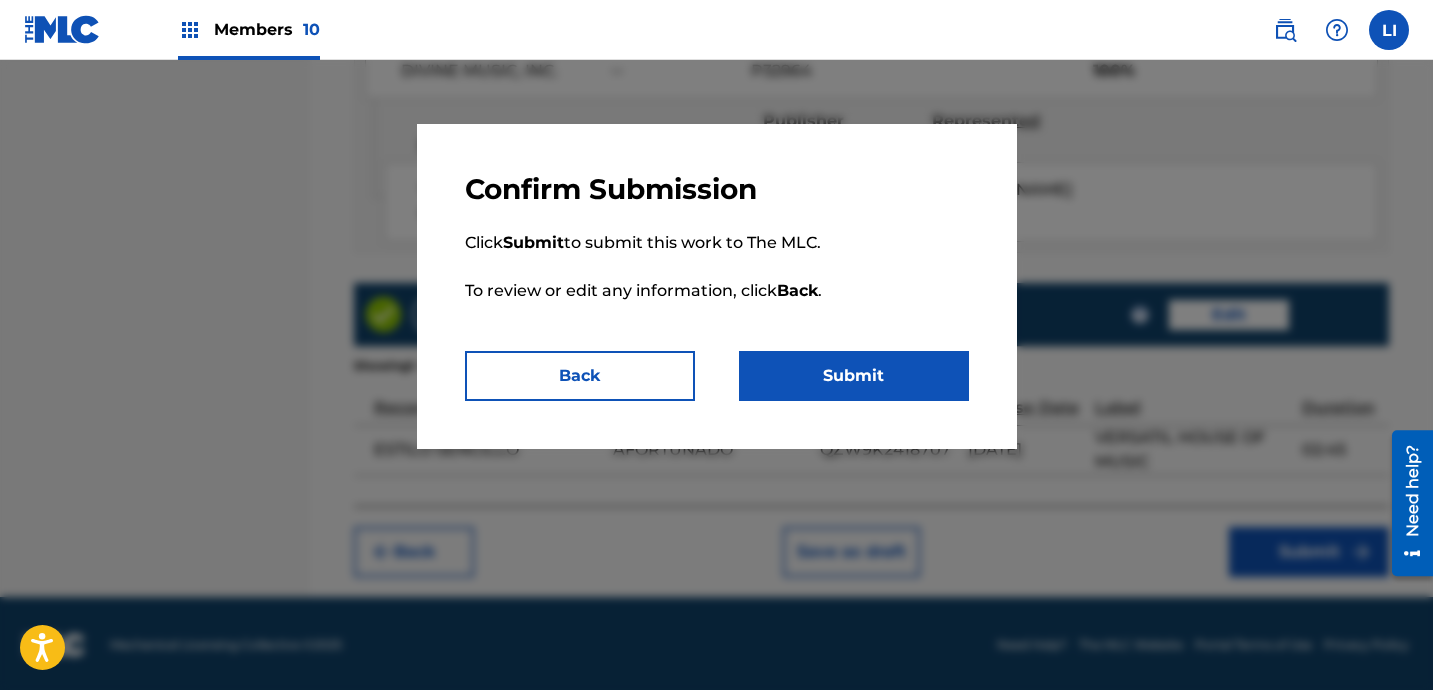 click on "Submit" at bounding box center (854, 376) 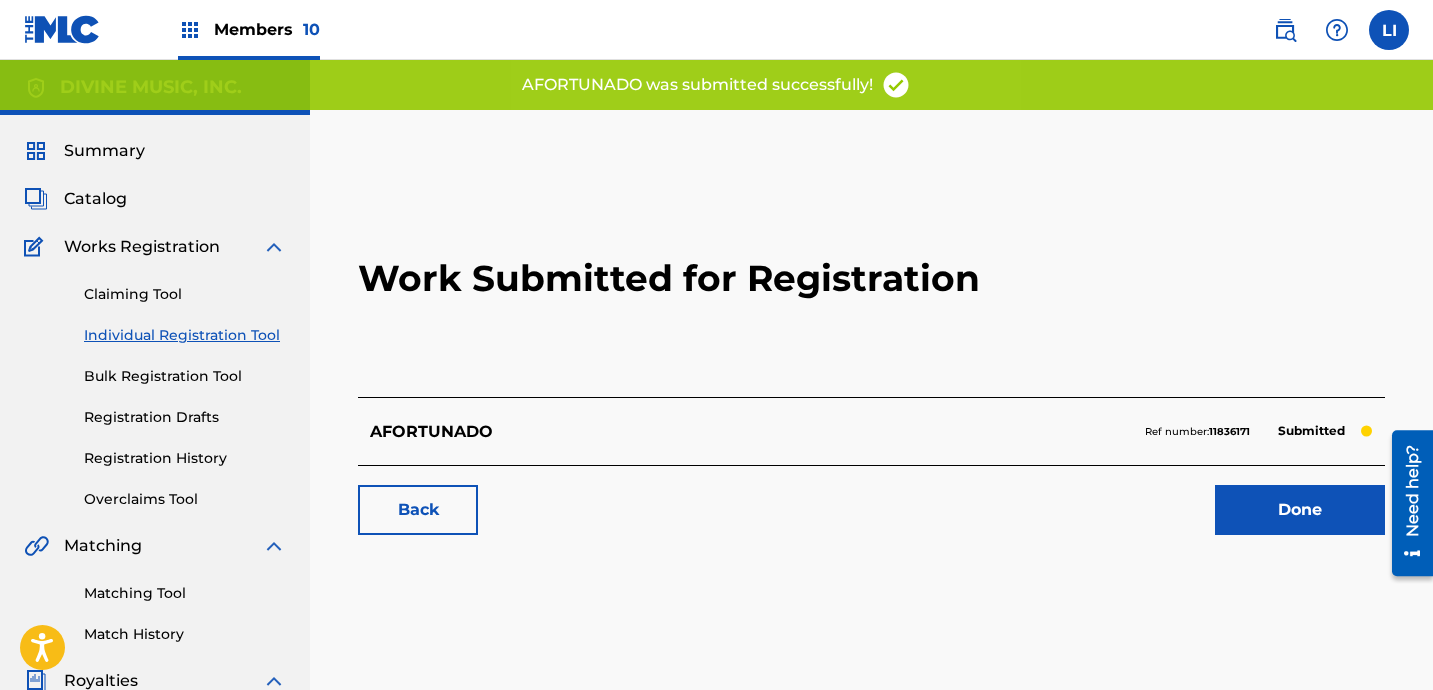 click on "Done" at bounding box center [1300, 510] 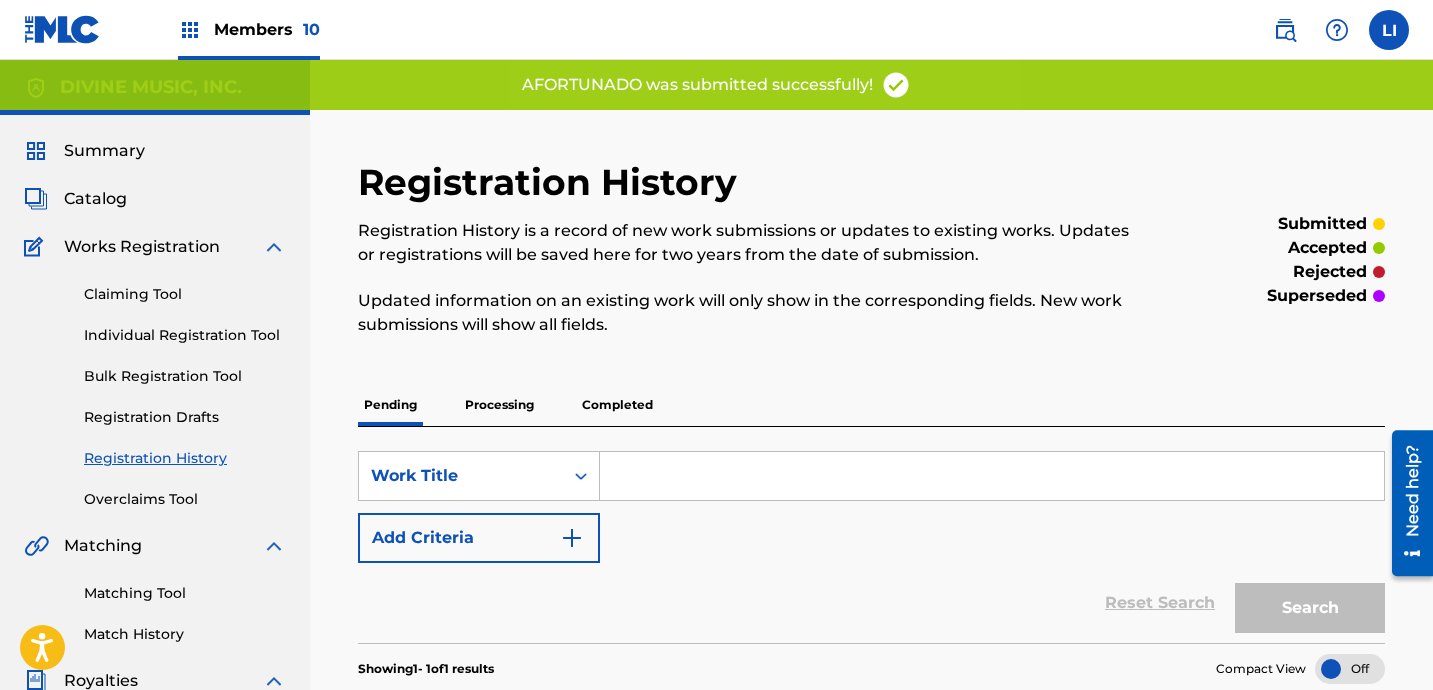 click on "Individual Registration Tool" at bounding box center [185, 335] 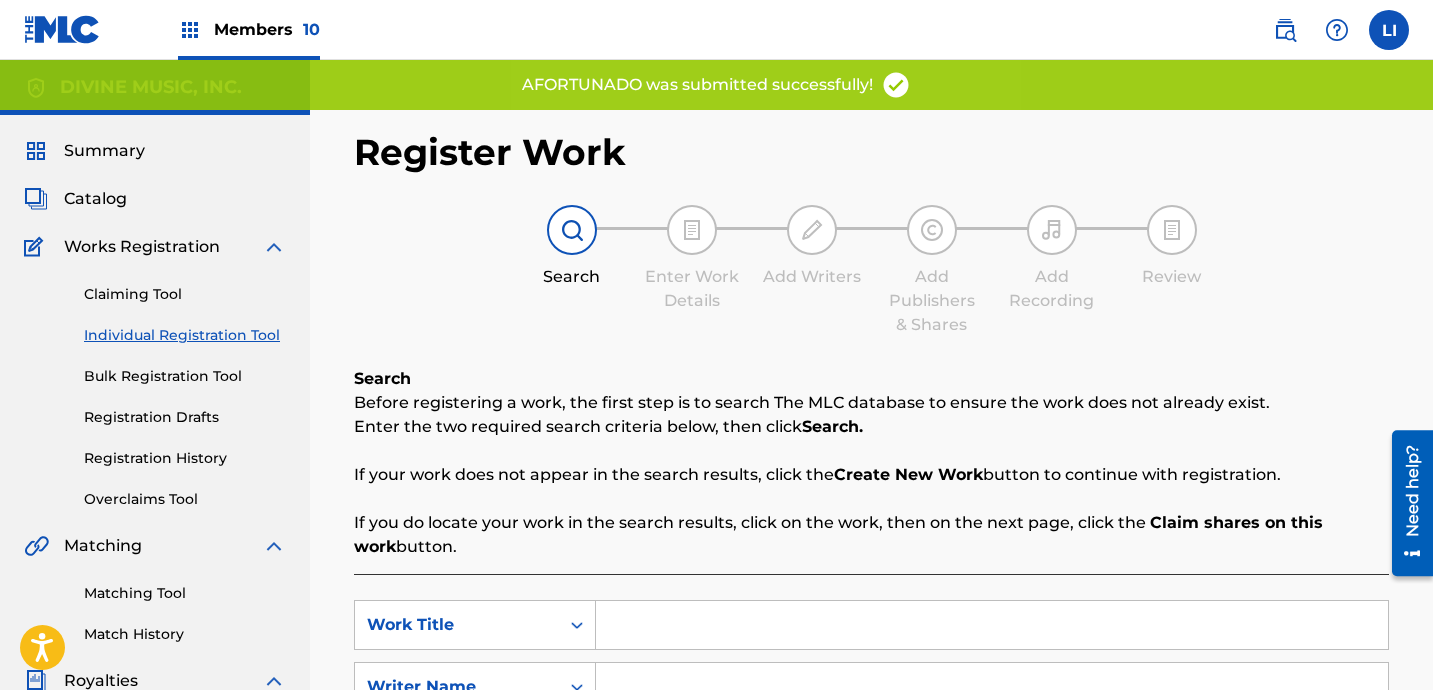scroll, scrollTop: 380, scrollLeft: 0, axis: vertical 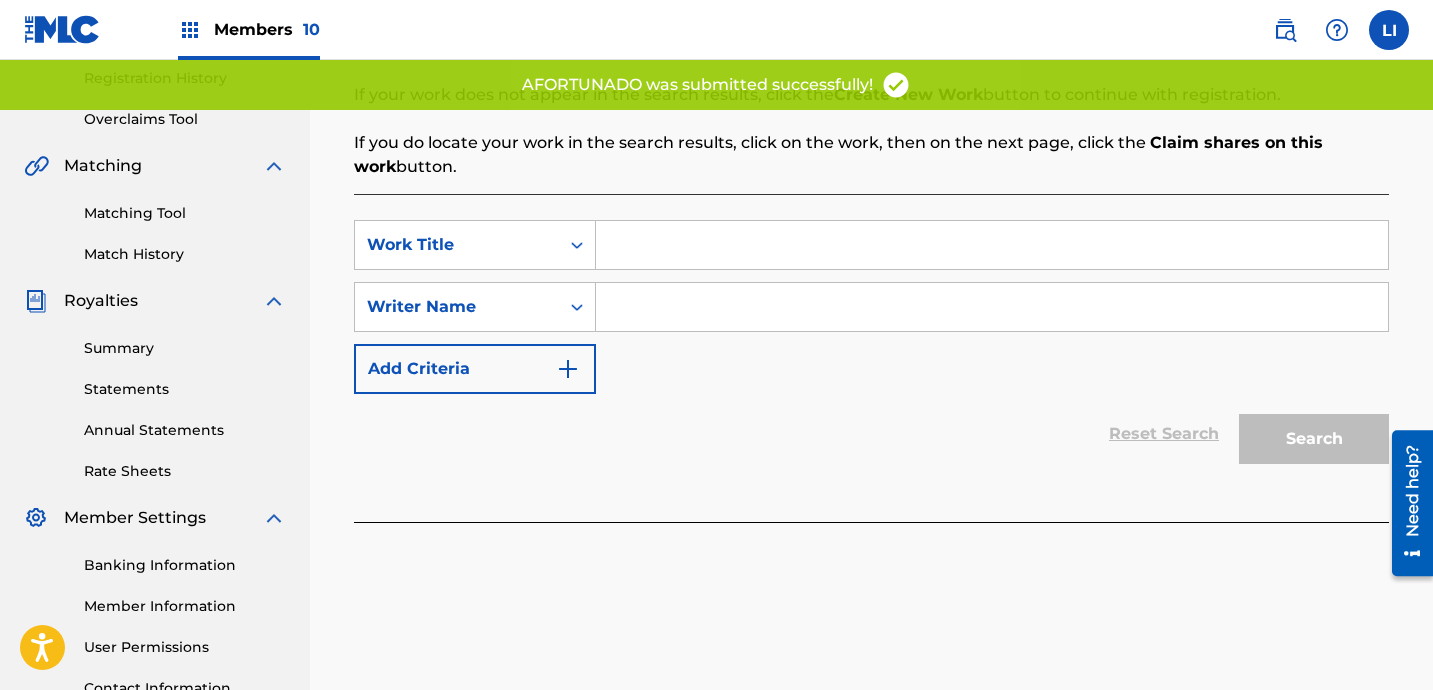click at bounding box center (992, 245) 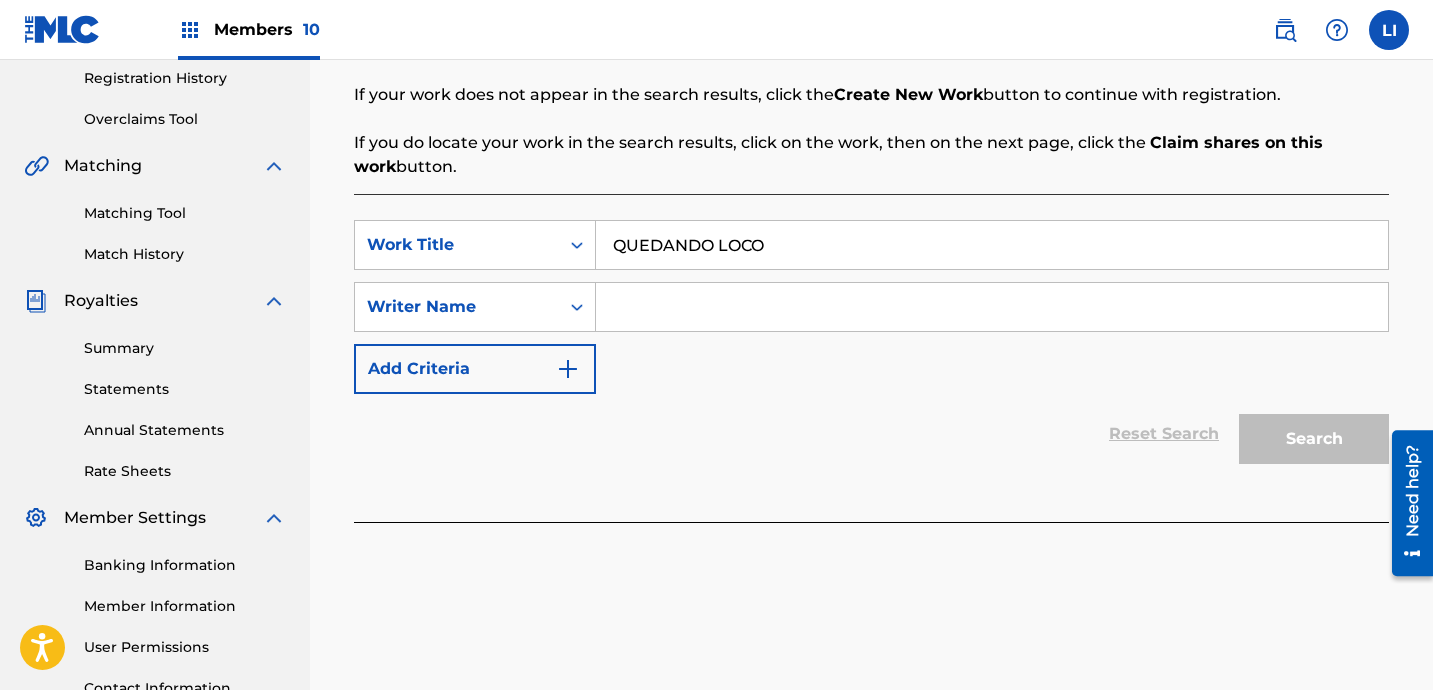 type on "QUEDANDO LOCO" 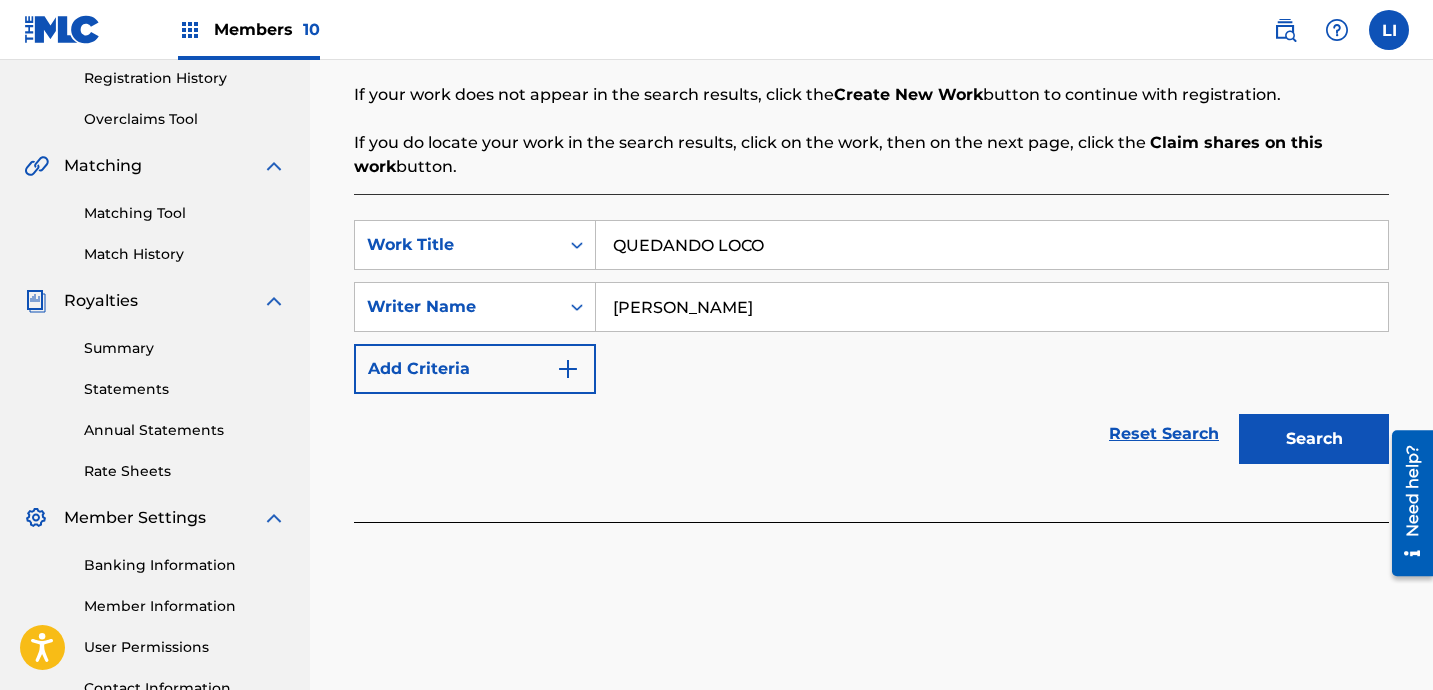 type on "[PERSON_NAME]" 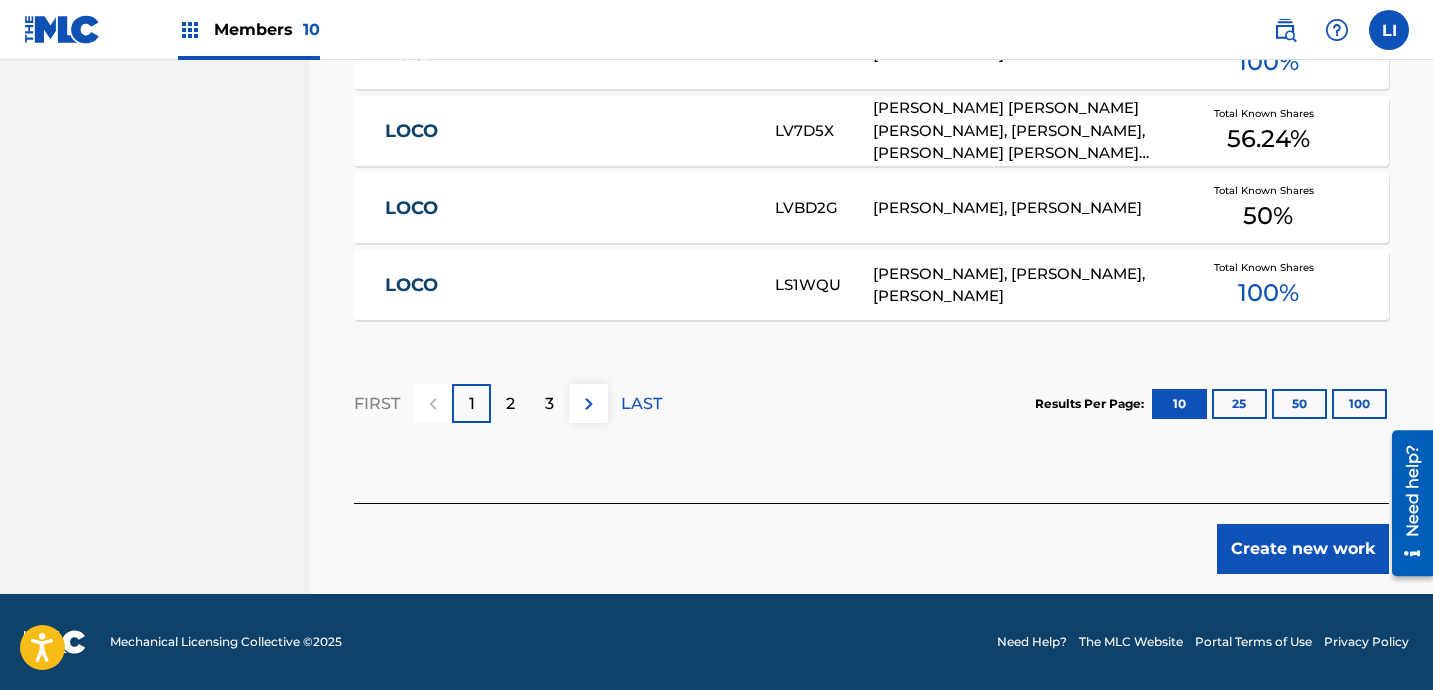 click on "Create new work" at bounding box center (1303, 549) 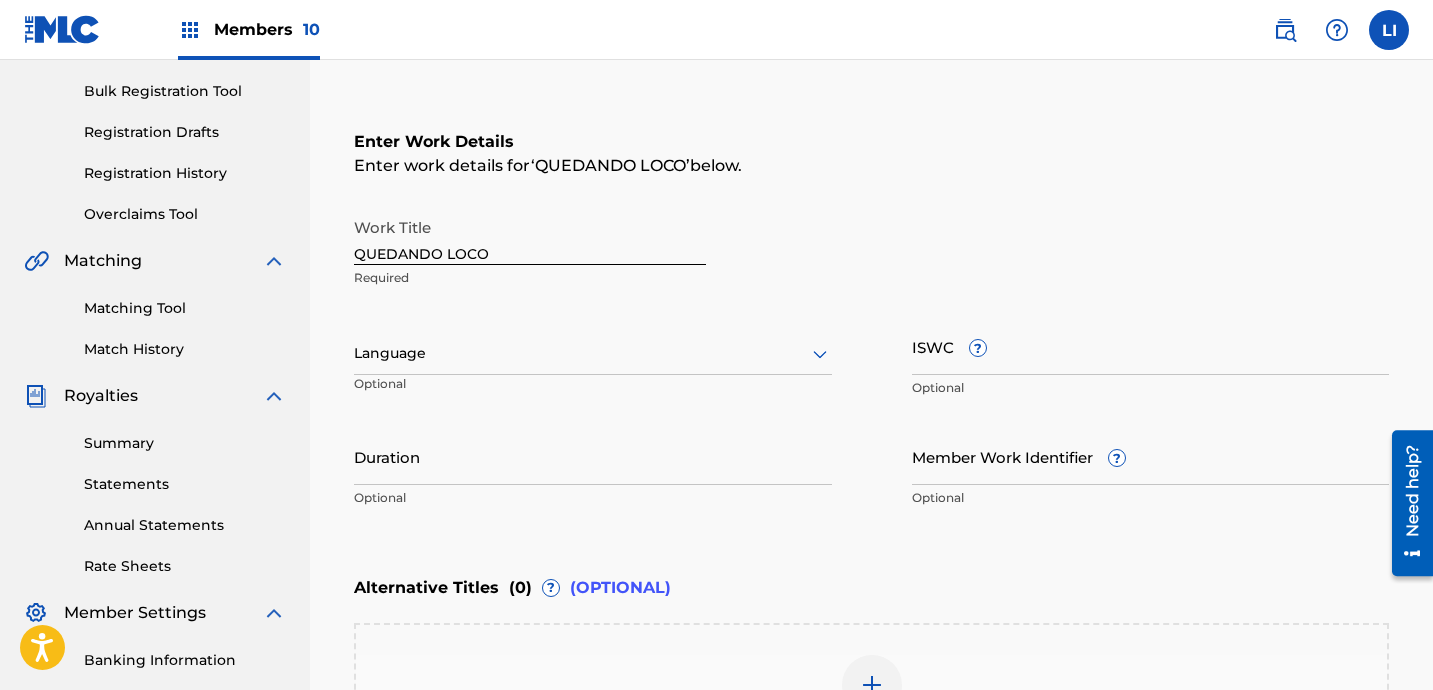 scroll, scrollTop: 338, scrollLeft: 0, axis: vertical 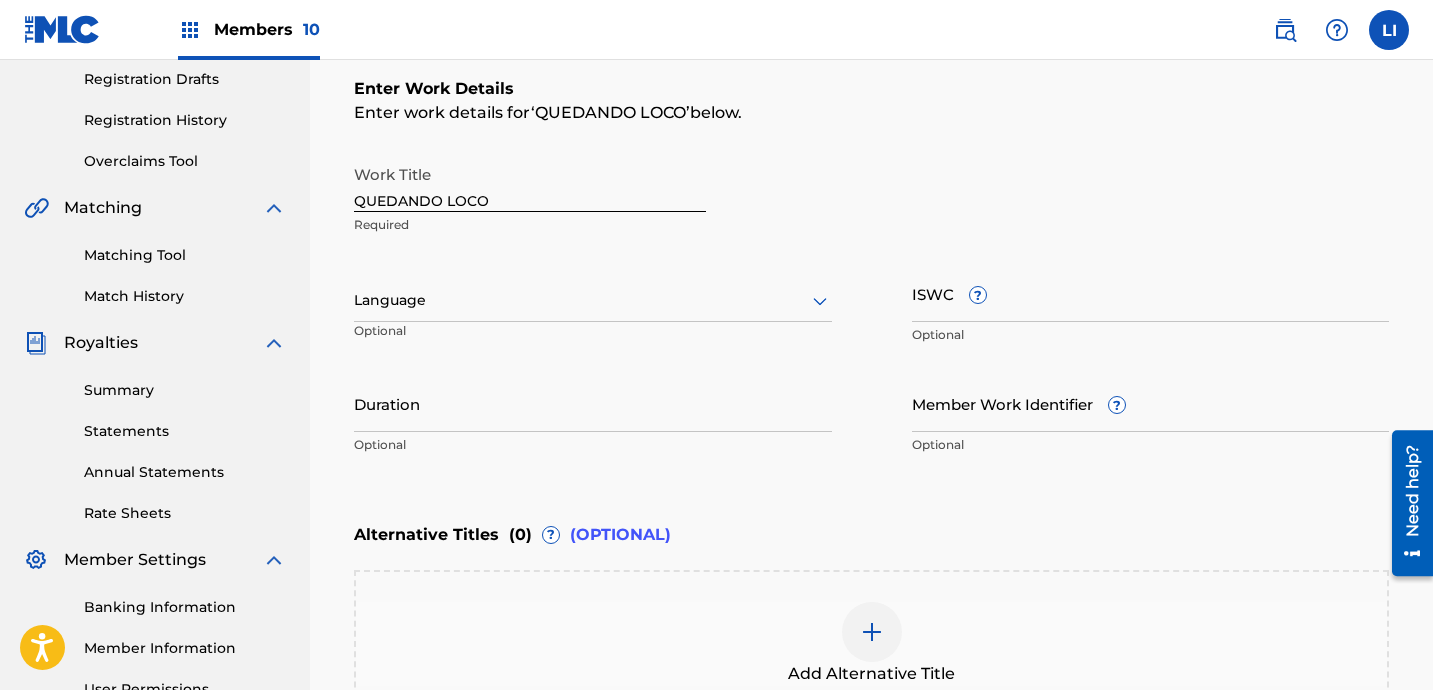 drag, startPoint x: 469, startPoint y: 304, endPoint x: 458, endPoint y: 319, distance: 18.601076 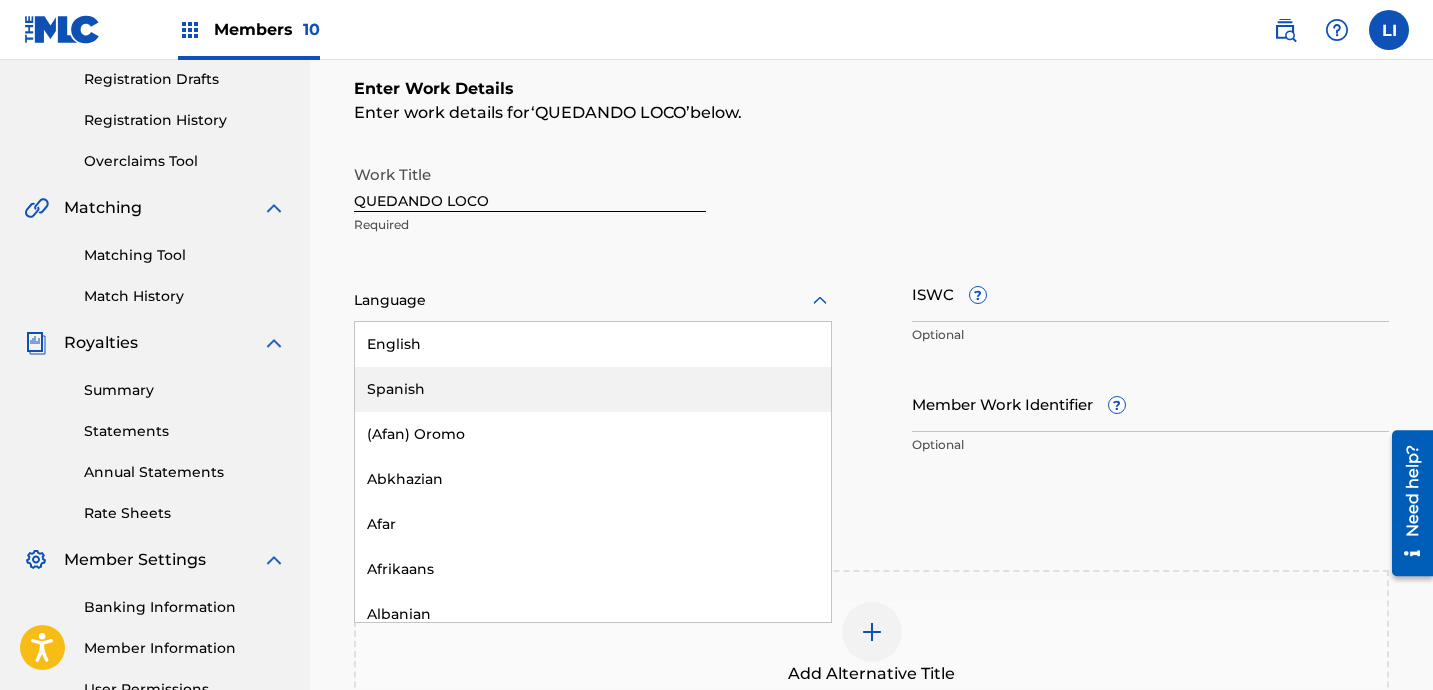 click on "Spanish" at bounding box center [593, 389] 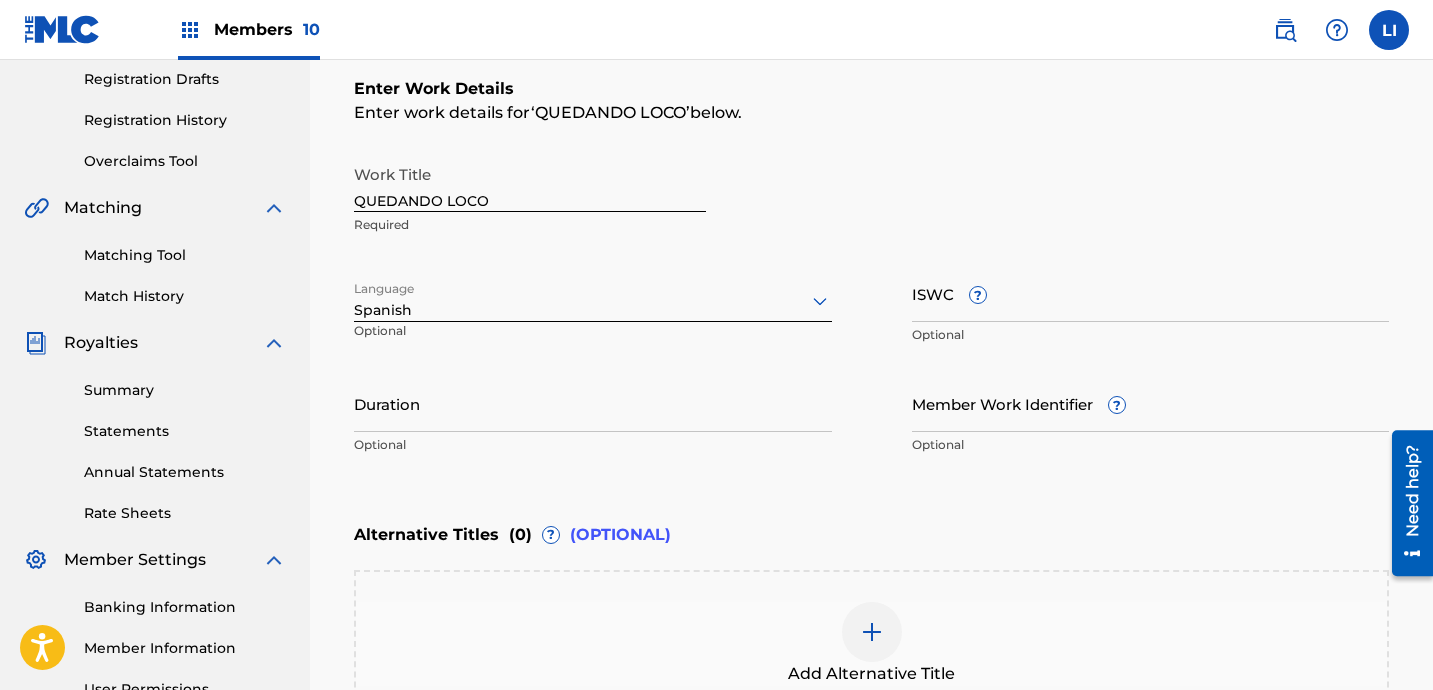 click on "Duration" at bounding box center [593, 403] 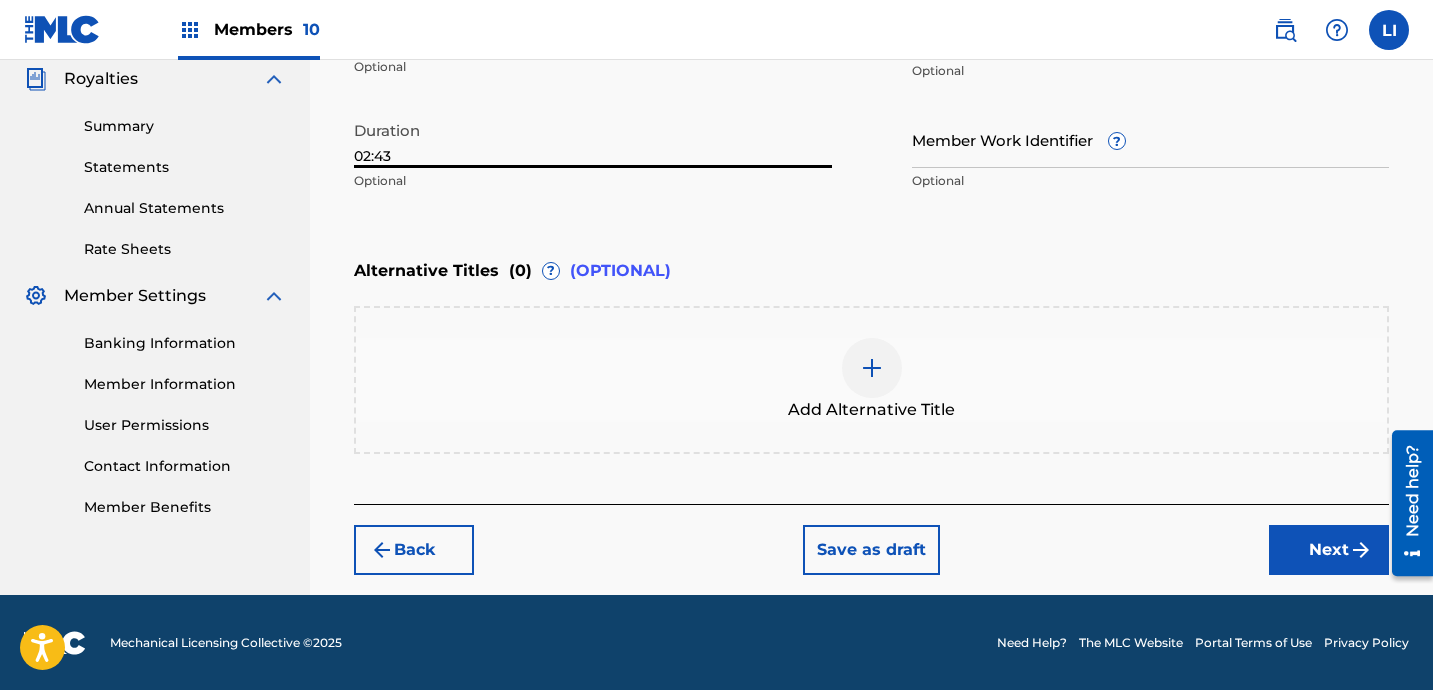 type on "02:43" 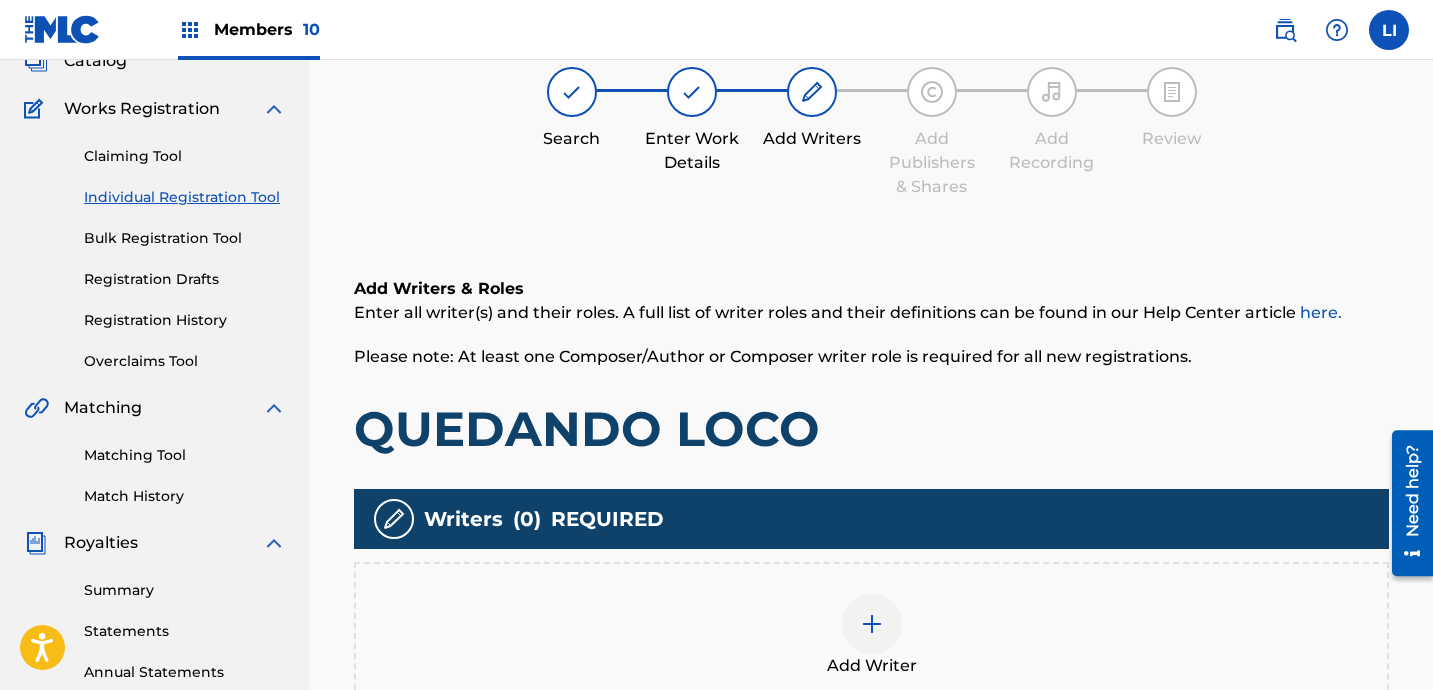 scroll, scrollTop: 400, scrollLeft: 0, axis: vertical 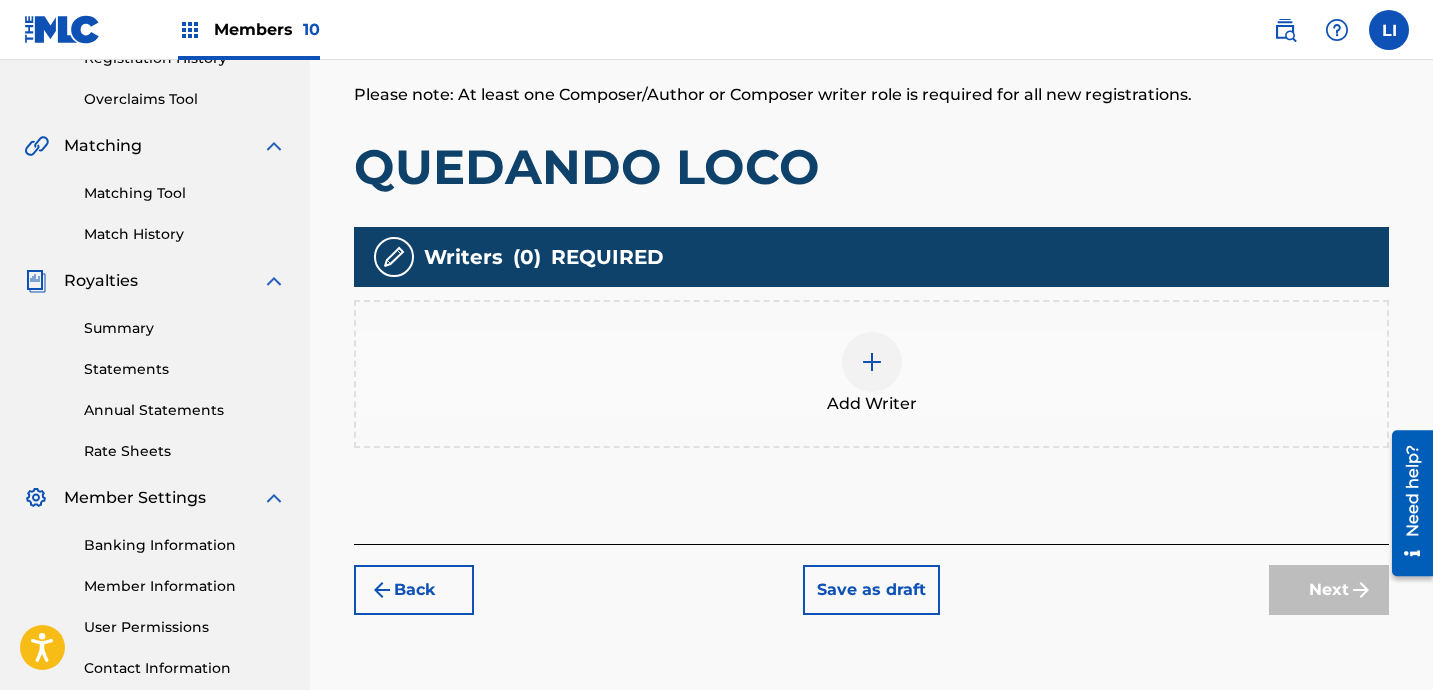 click on "Add Writer" at bounding box center (871, 374) 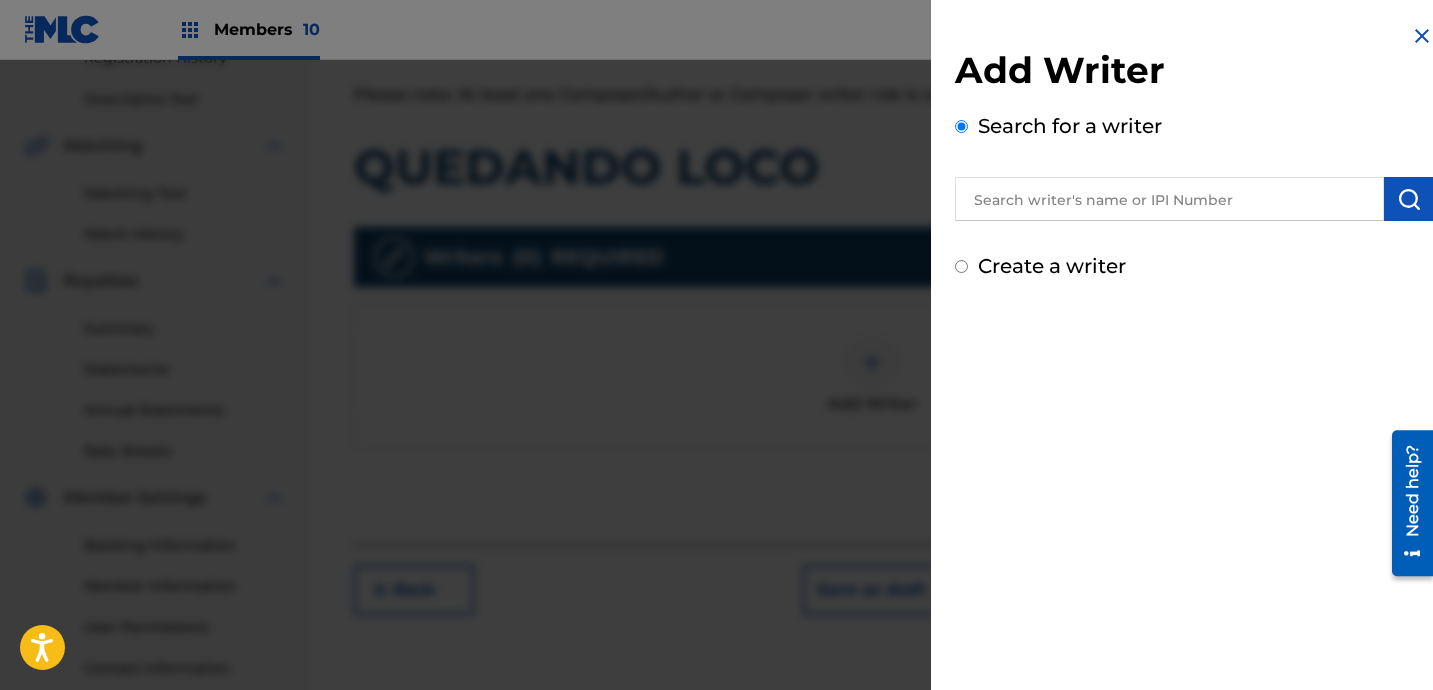 drag, startPoint x: 1101, startPoint y: 220, endPoint x: 1110, endPoint y: 208, distance: 15 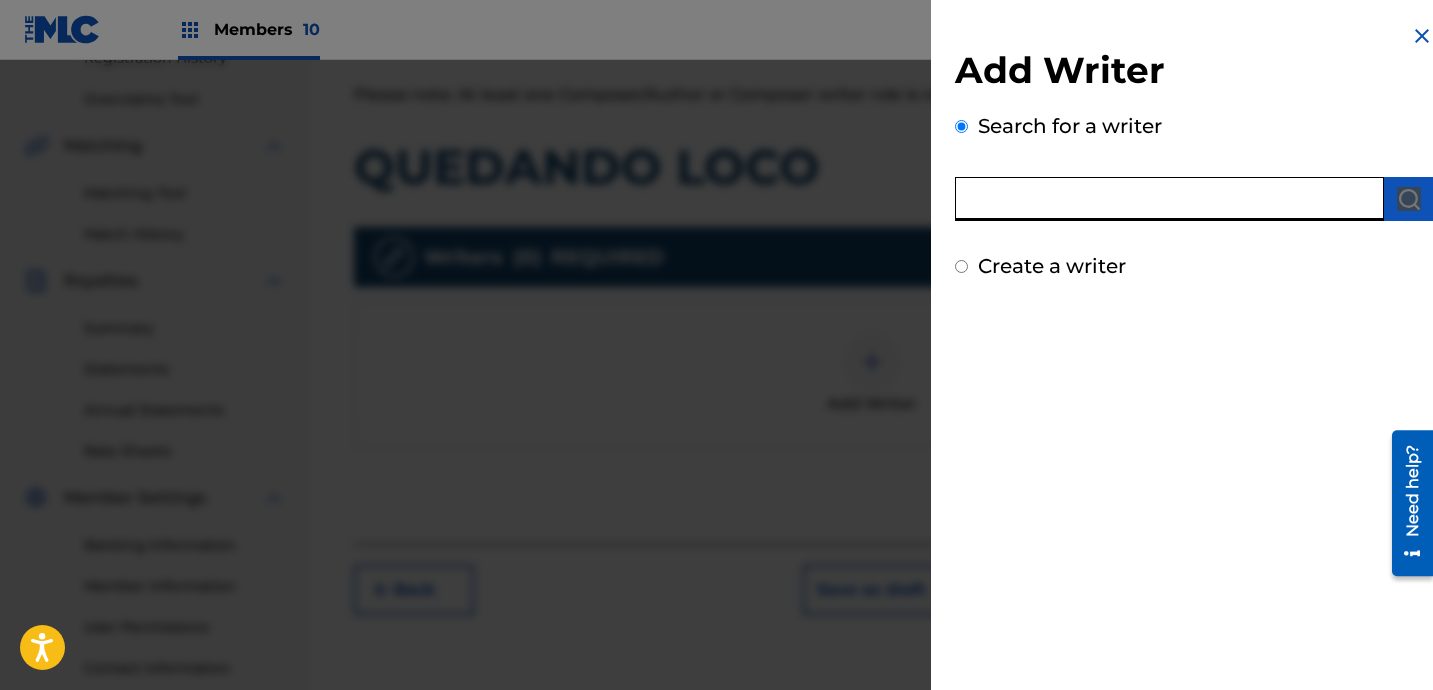 click at bounding box center [1169, 199] 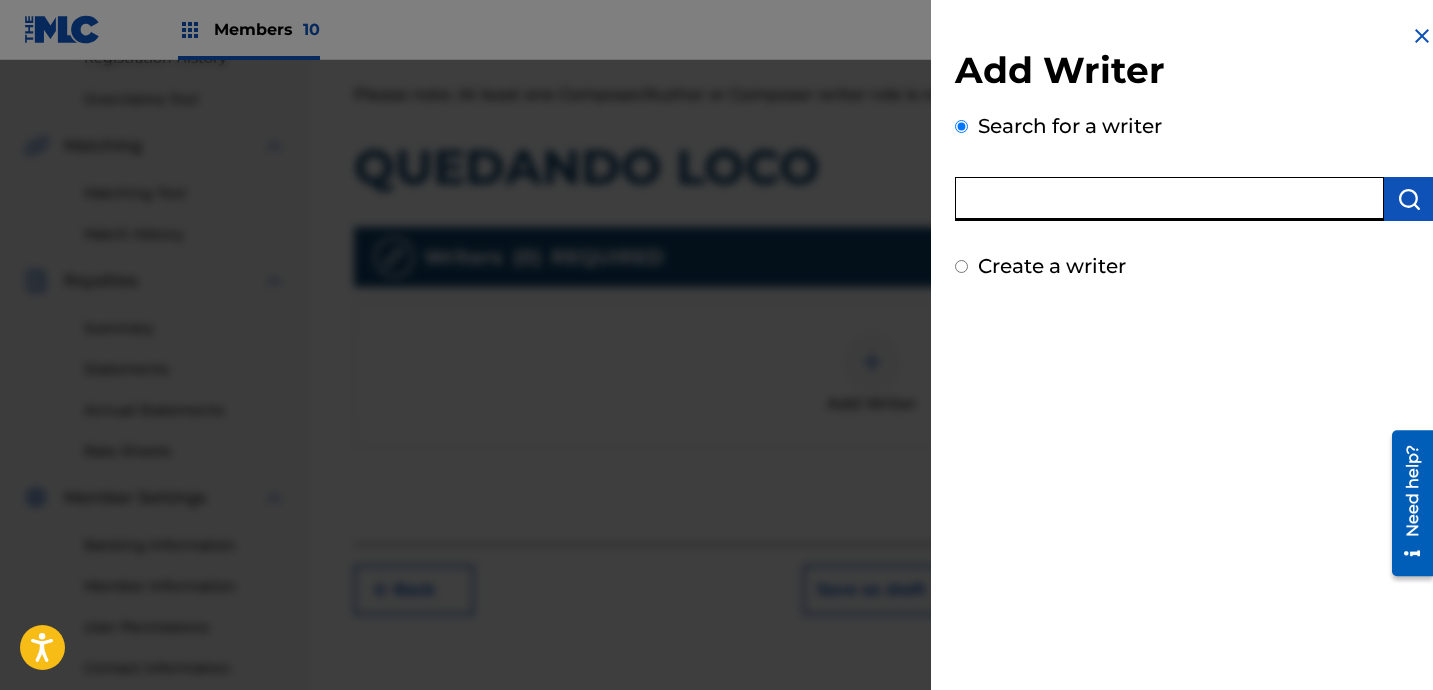 paste on "[PERSON_NAME]" 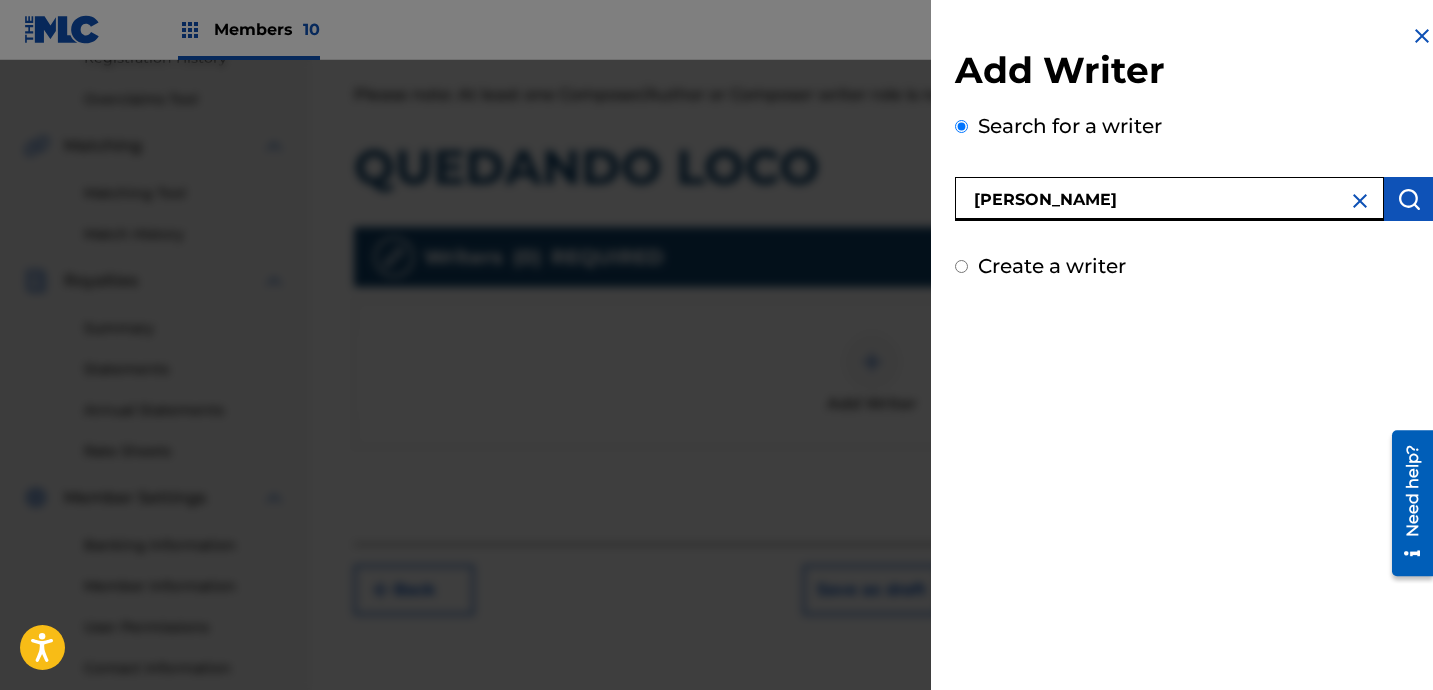 type on "[PERSON_NAME]" 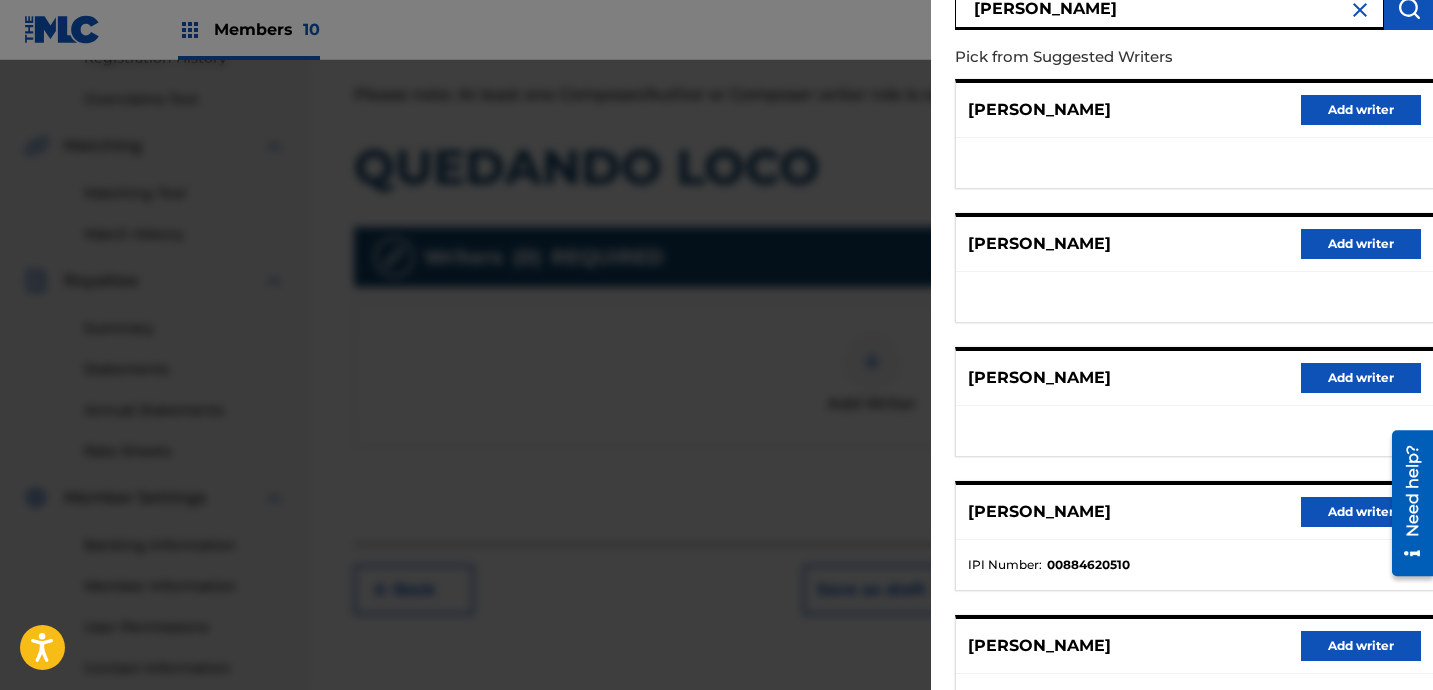 scroll, scrollTop: 352, scrollLeft: 0, axis: vertical 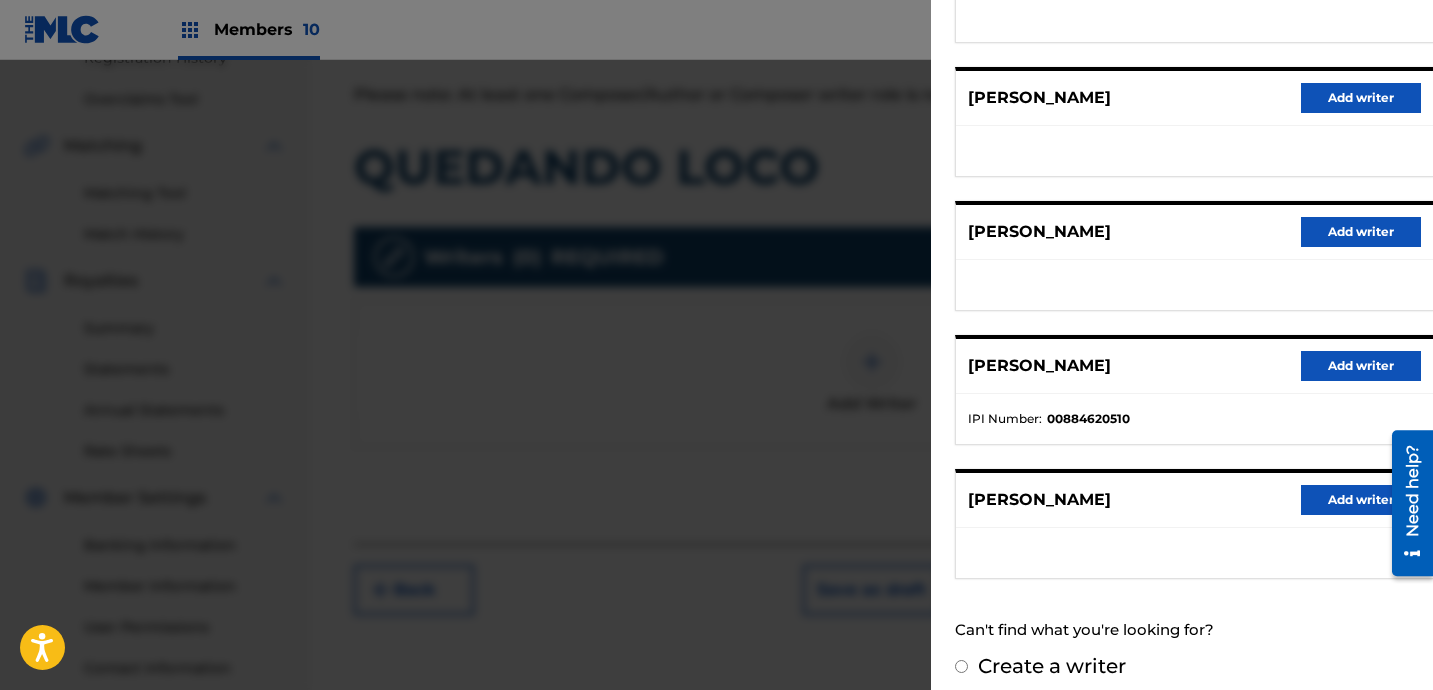 click on "Add writer" at bounding box center (1361, 366) 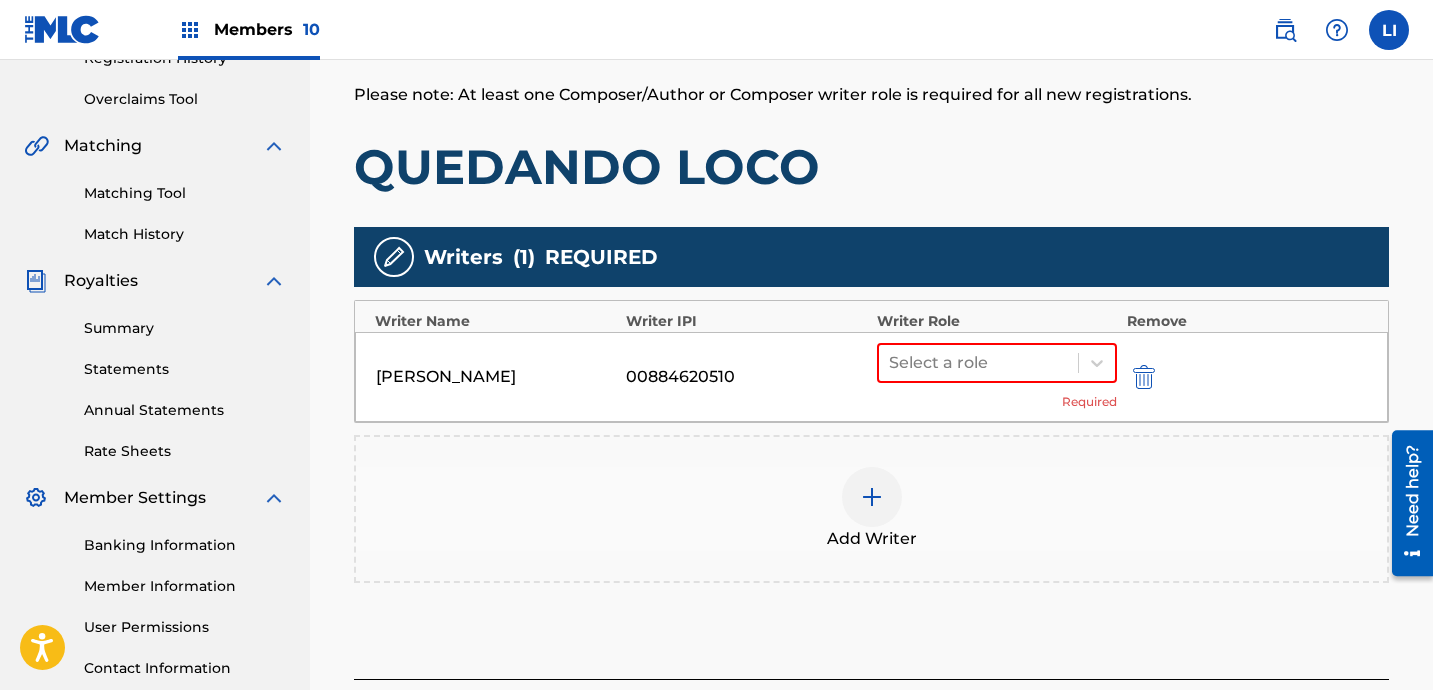 click on "Add Writer" at bounding box center [871, 509] 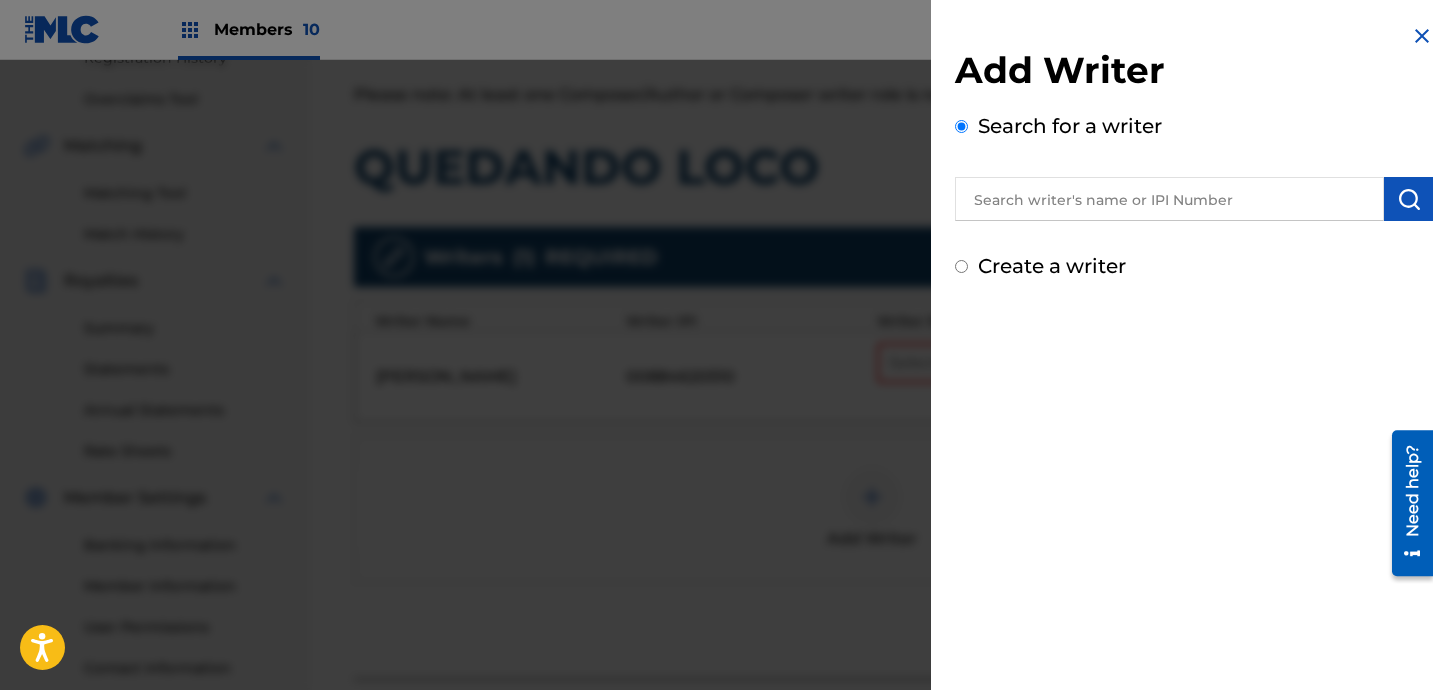 click at bounding box center (1169, 199) 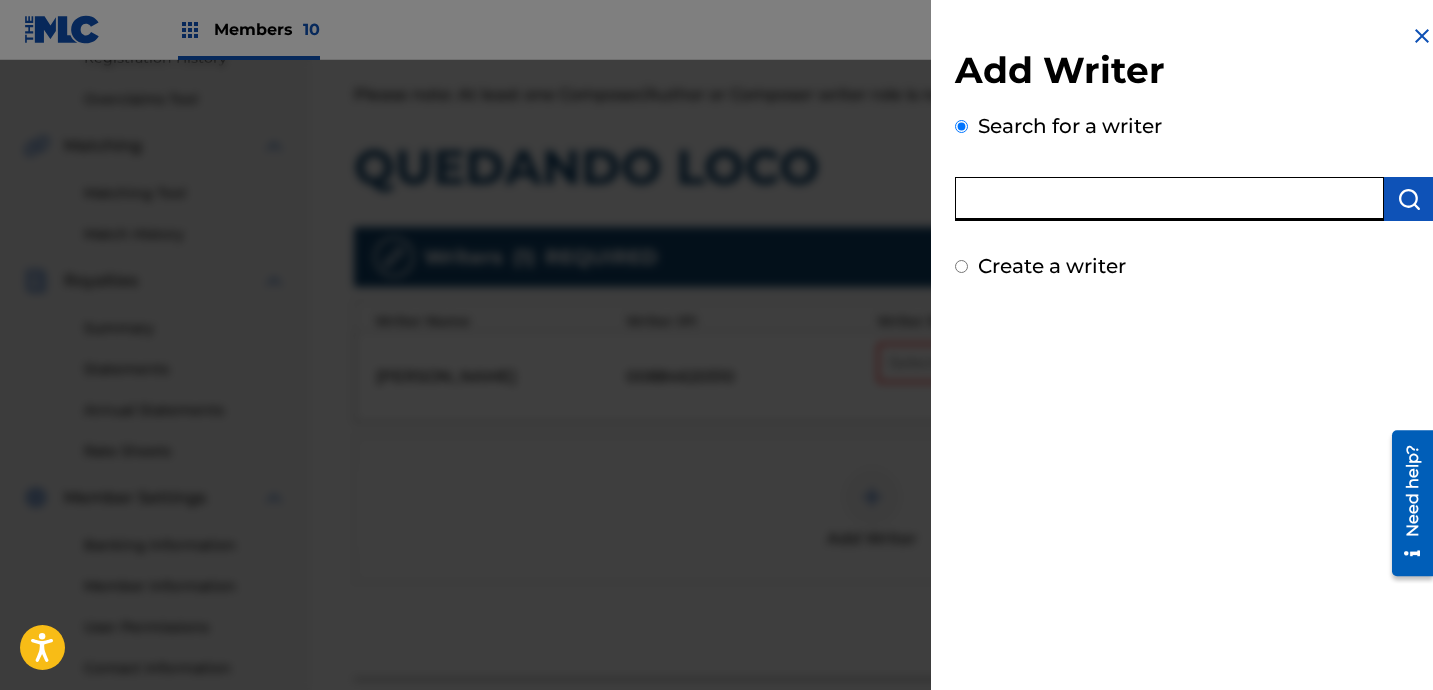 paste on "[PERSON_NAME] [PERSON_NAME]" 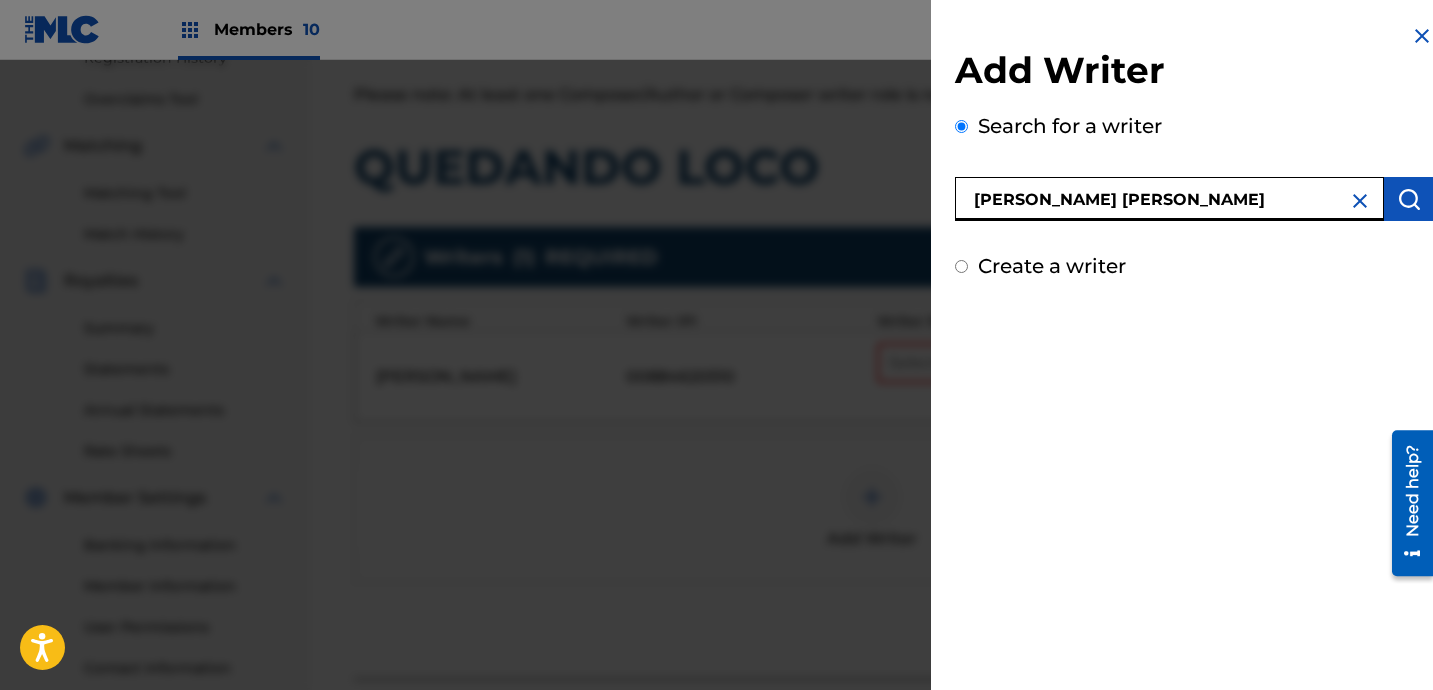 type on "[PERSON_NAME] [PERSON_NAME]" 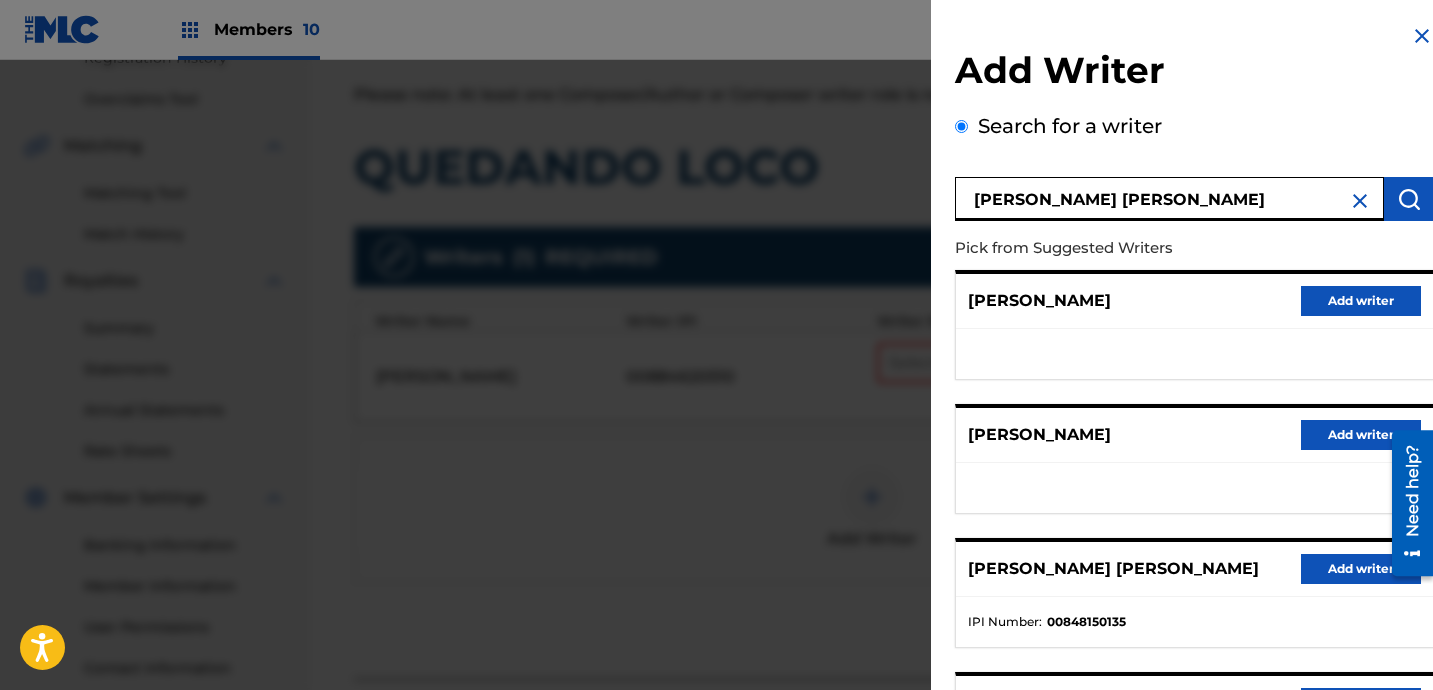 scroll, scrollTop: 161, scrollLeft: 0, axis: vertical 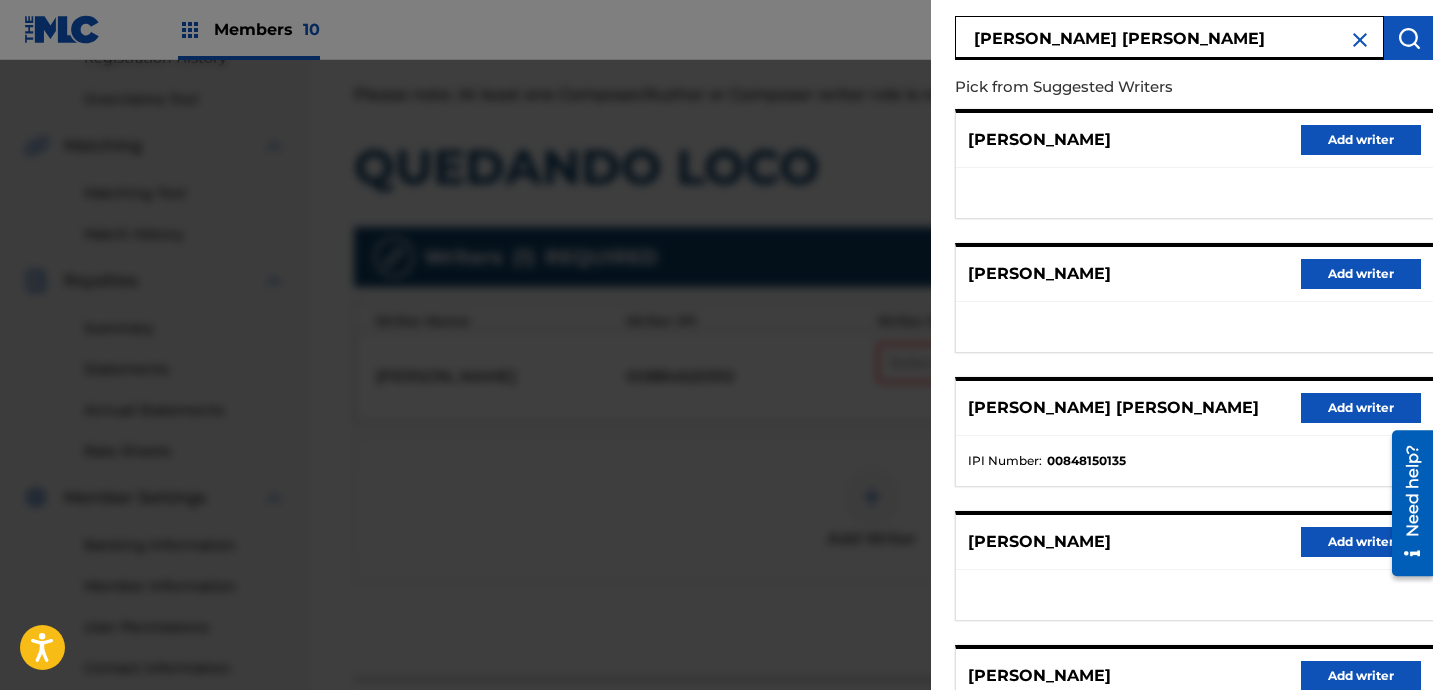 click on "Add writer" at bounding box center [1361, 408] 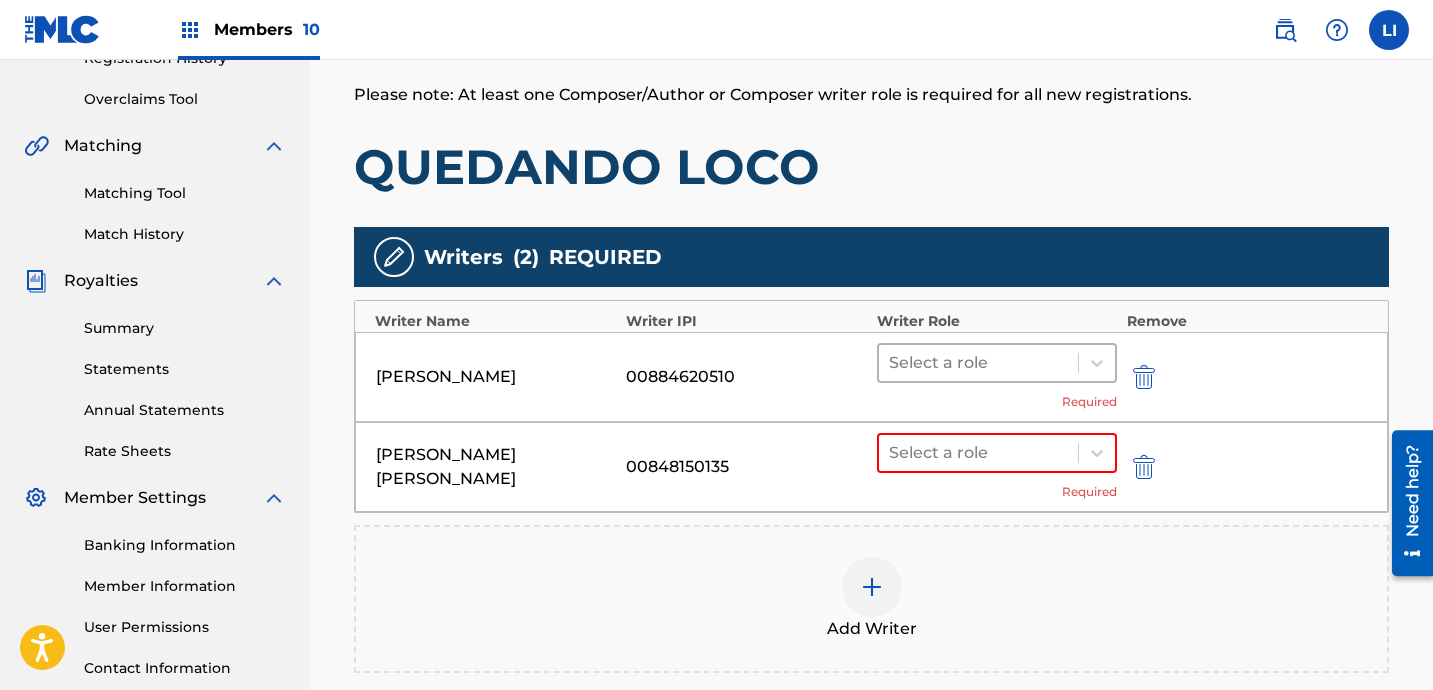 click at bounding box center [978, 363] 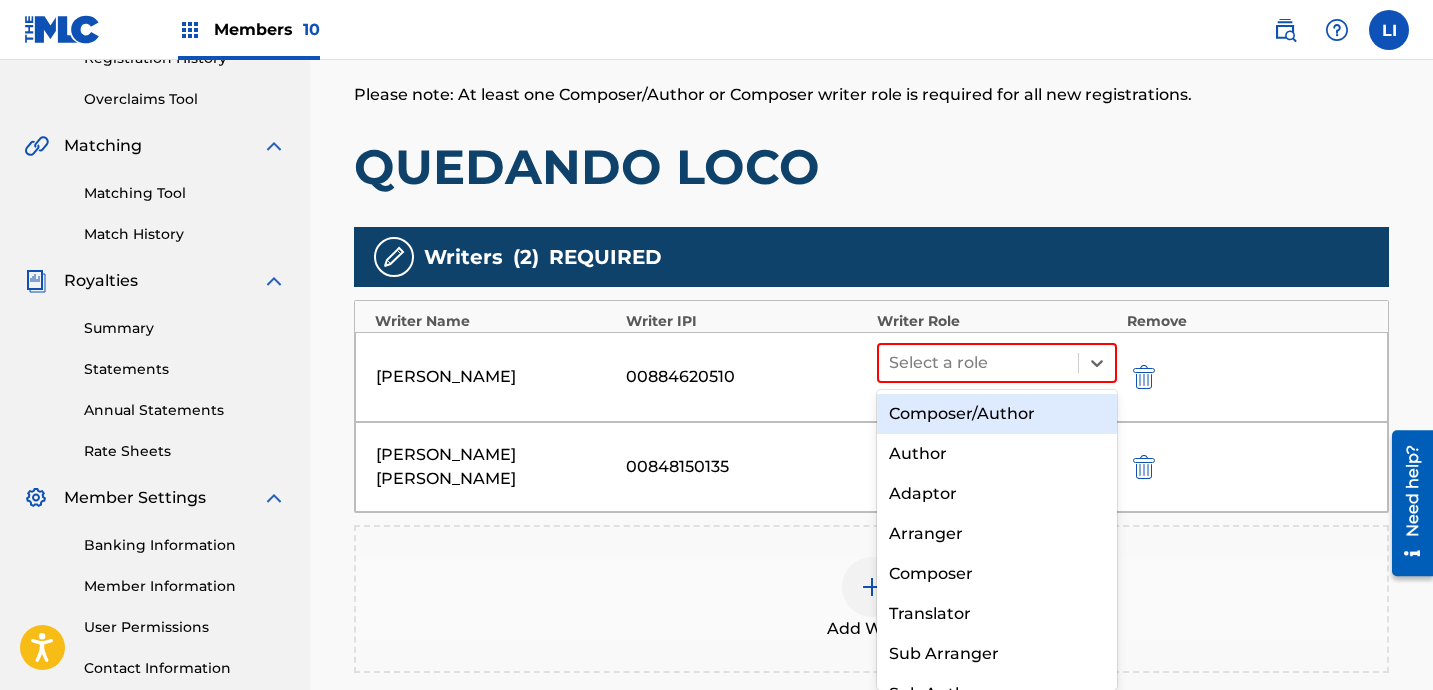 click on "Composer/Author" at bounding box center [997, 414] 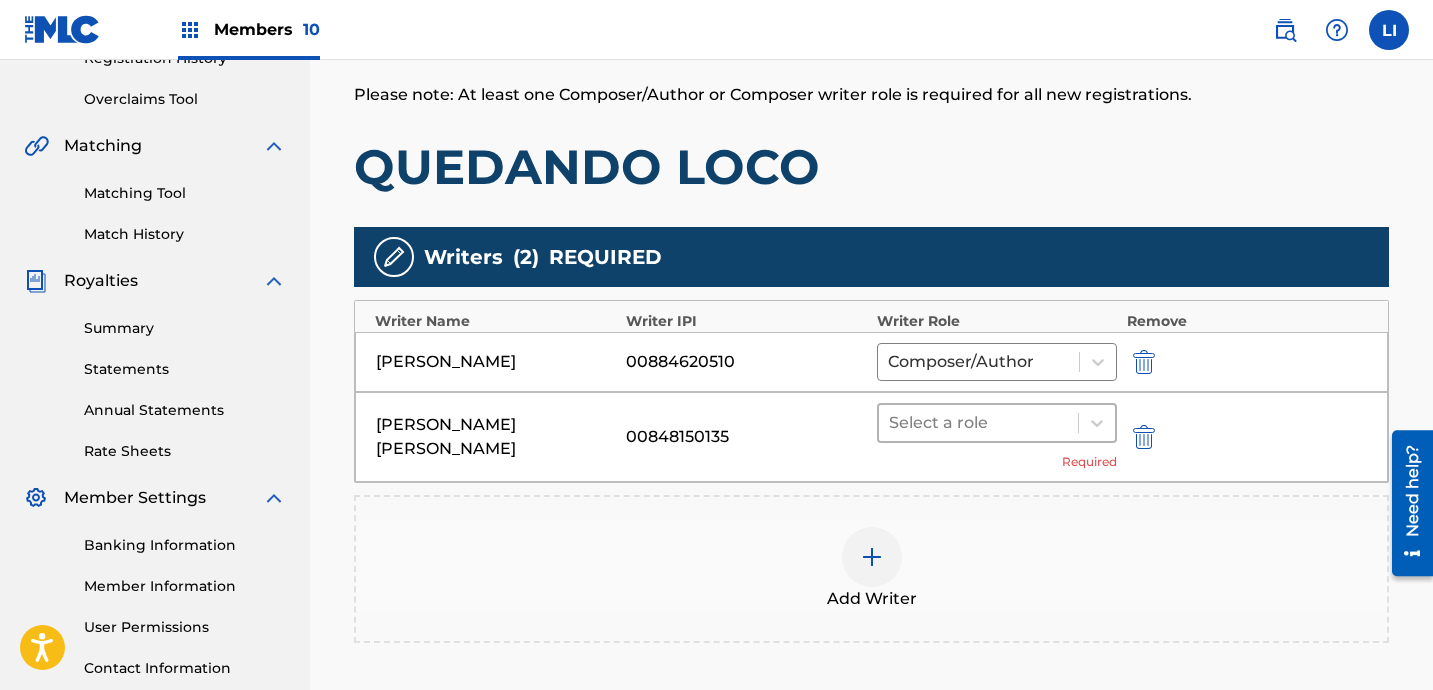 click at bounding box center [978, 423] 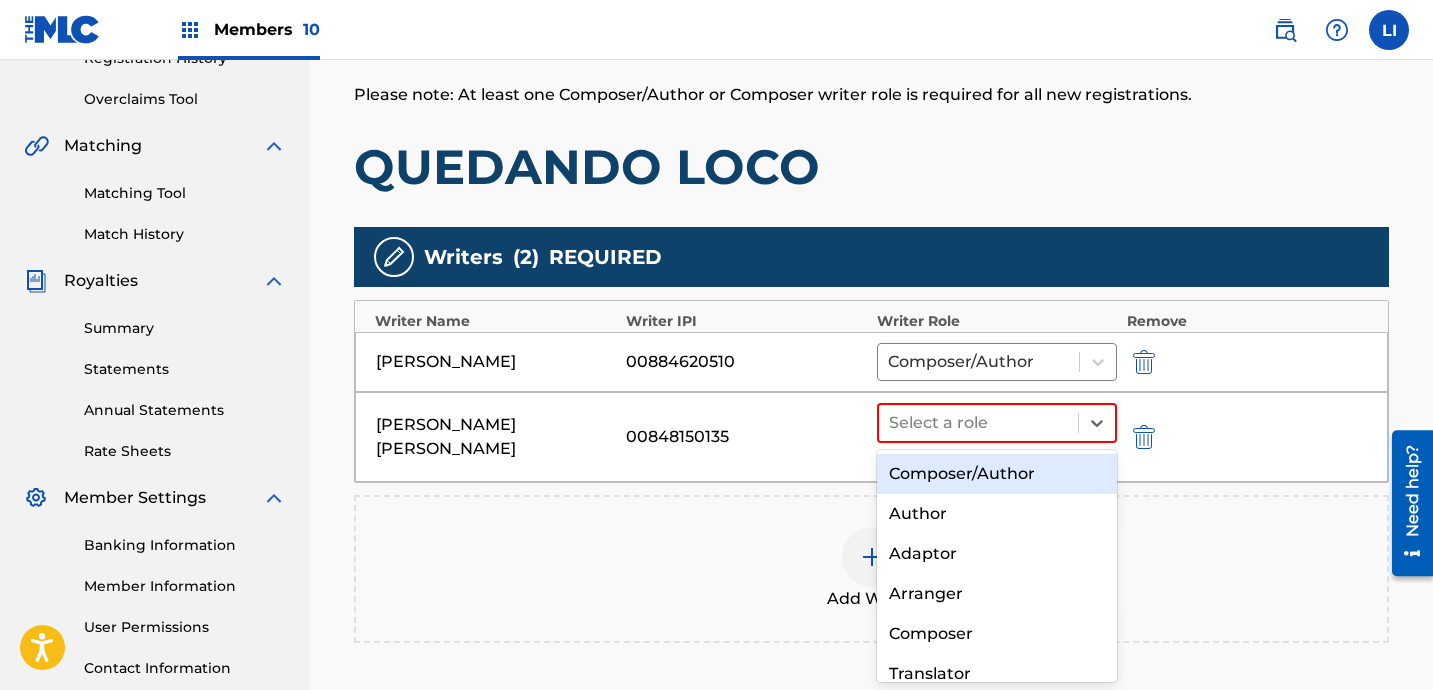 click on "Composer/Author" at bounding box center (997, 474) 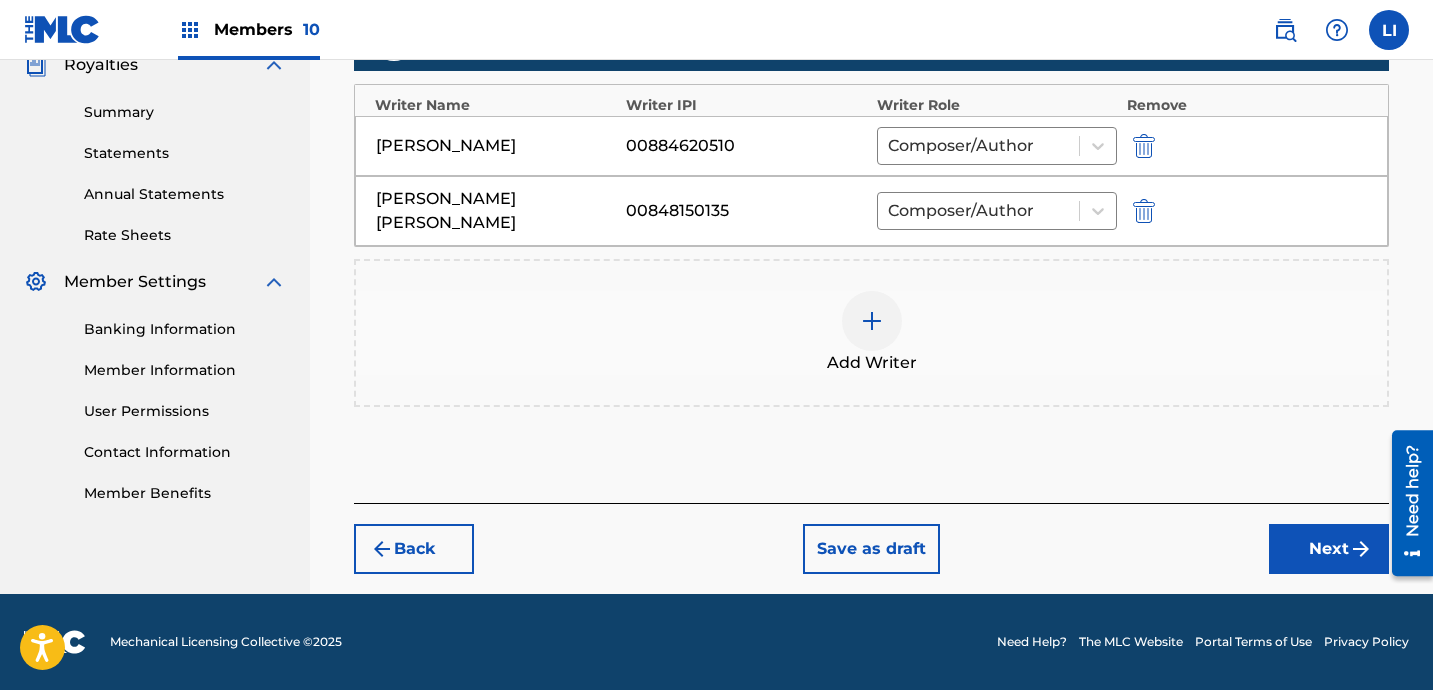 click on "Next" at bounding box center (1329, 549) 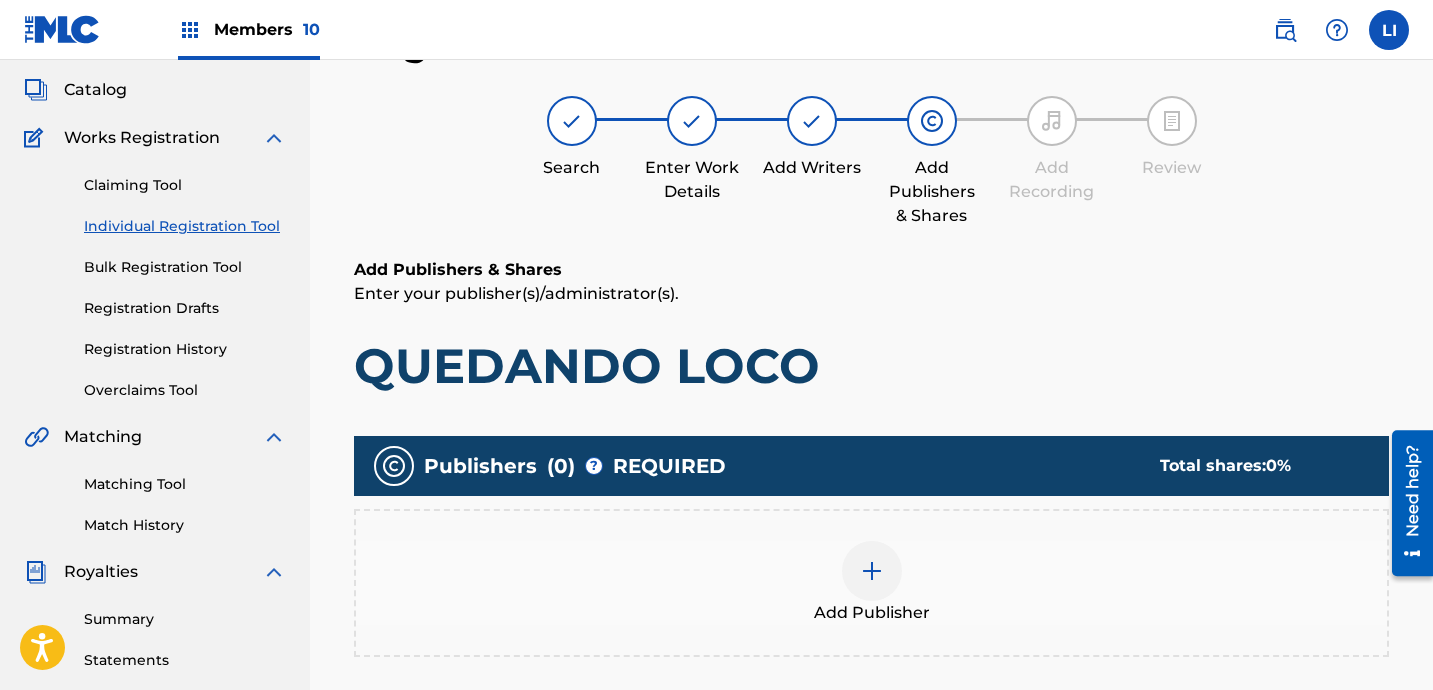 scroll, scrollTop: 550, scrollLeft: 0, axis: vertical 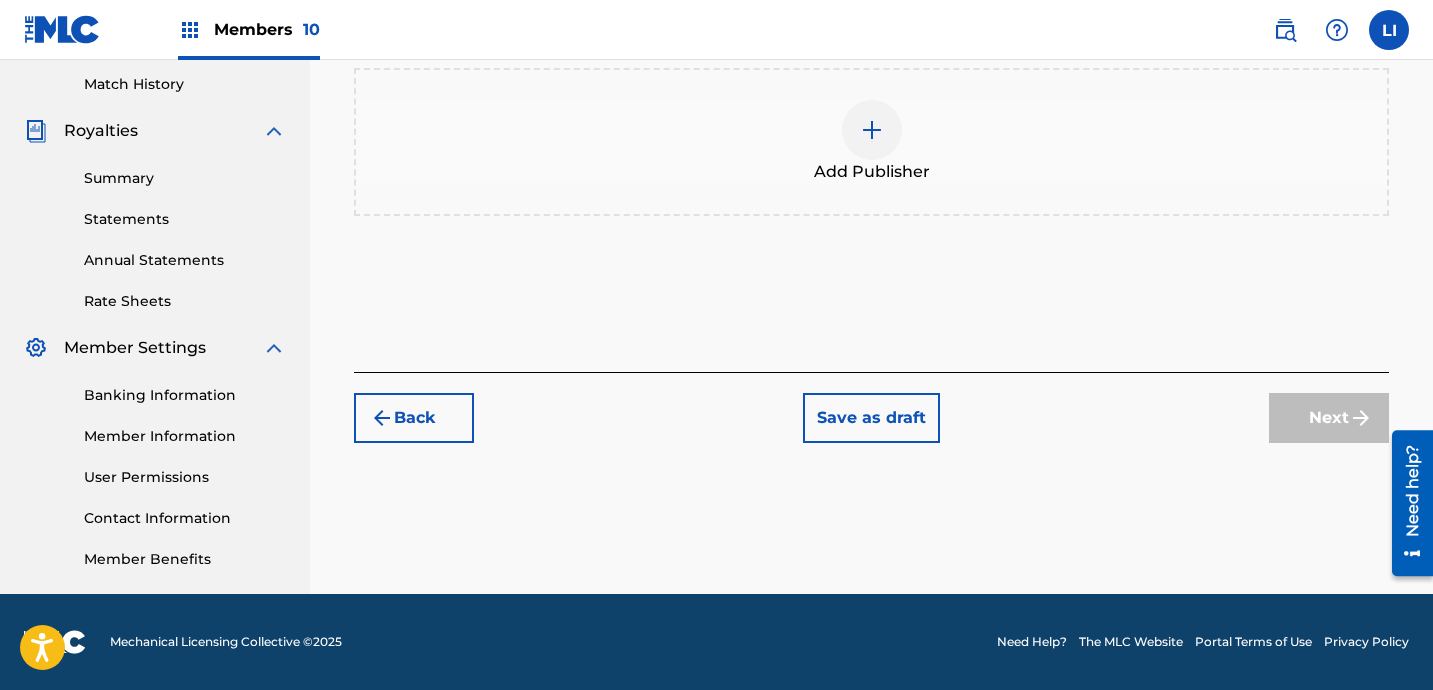 click on "Add Publisher" at bounding box center [871, 142] 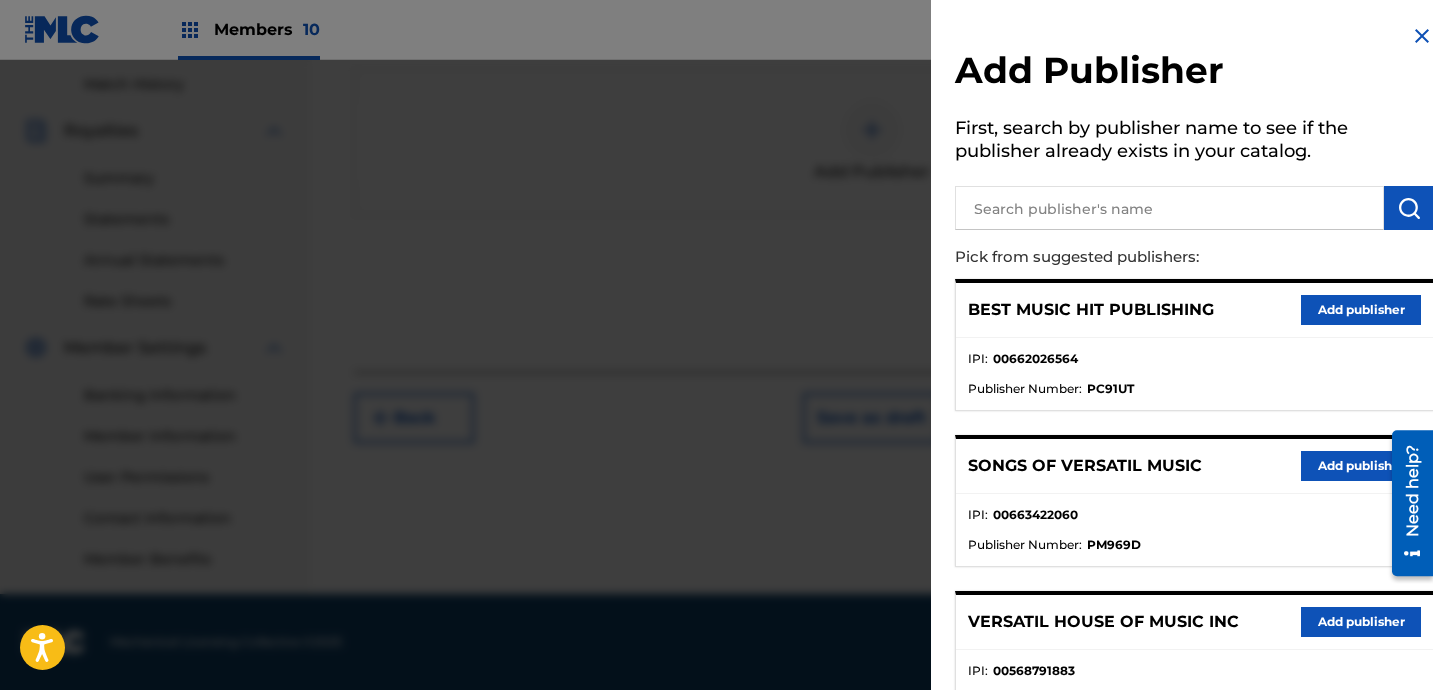 click at bounding box center (1169, 208) 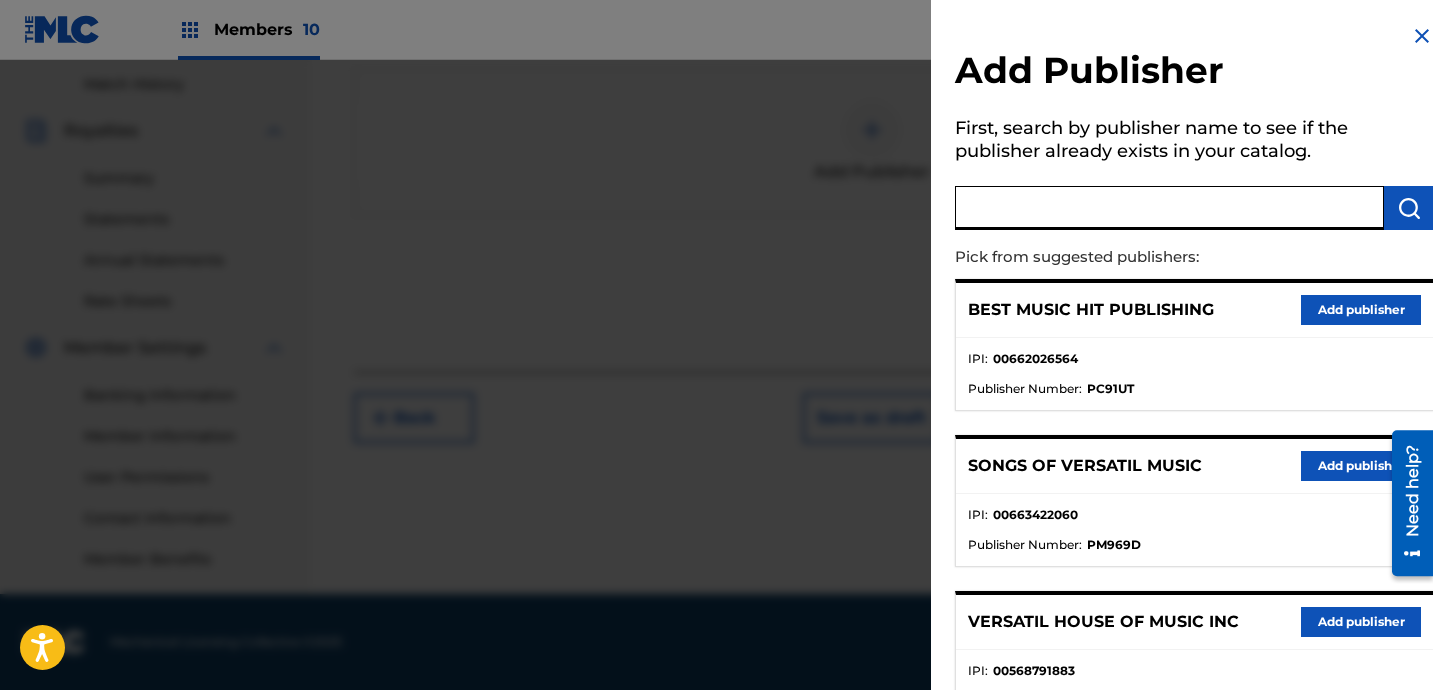 paste on "VERSATIL HOUSE OF MUSIC INC" 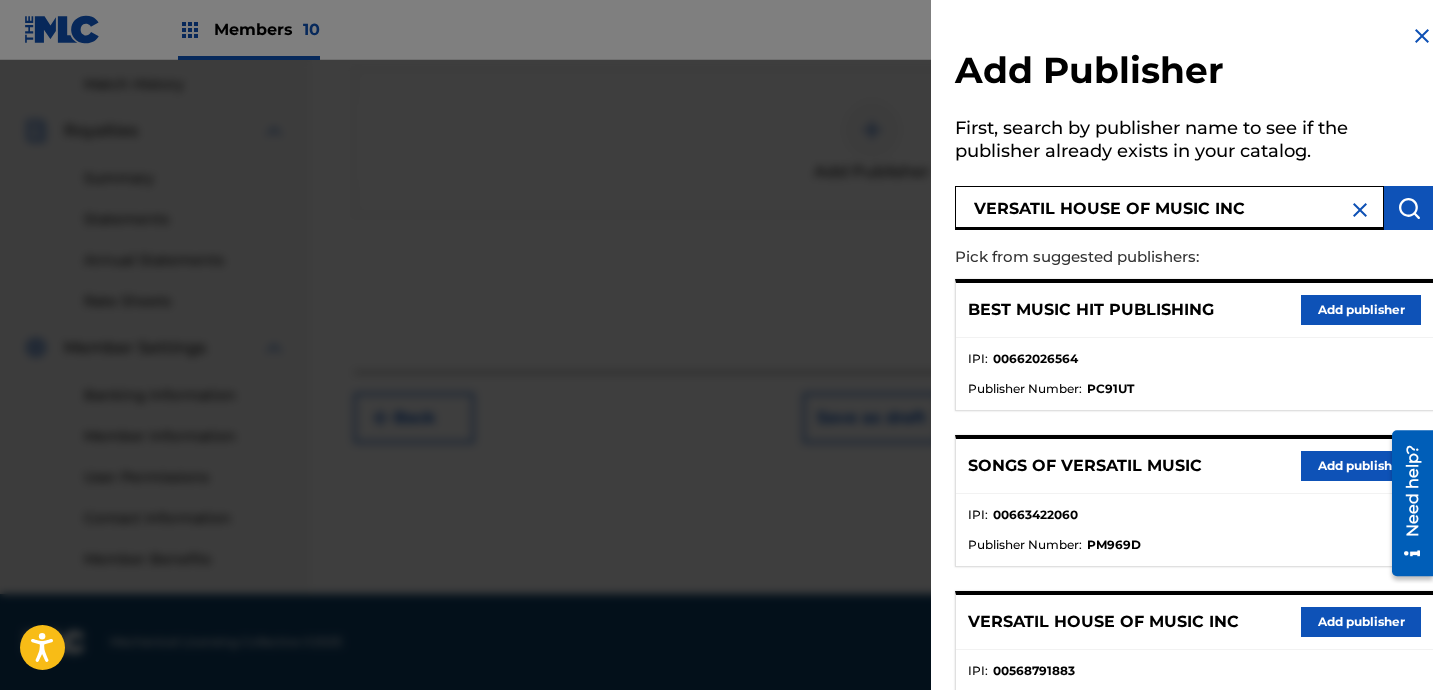 type on "VERSATIL HOUSE OF MUSIC INC" 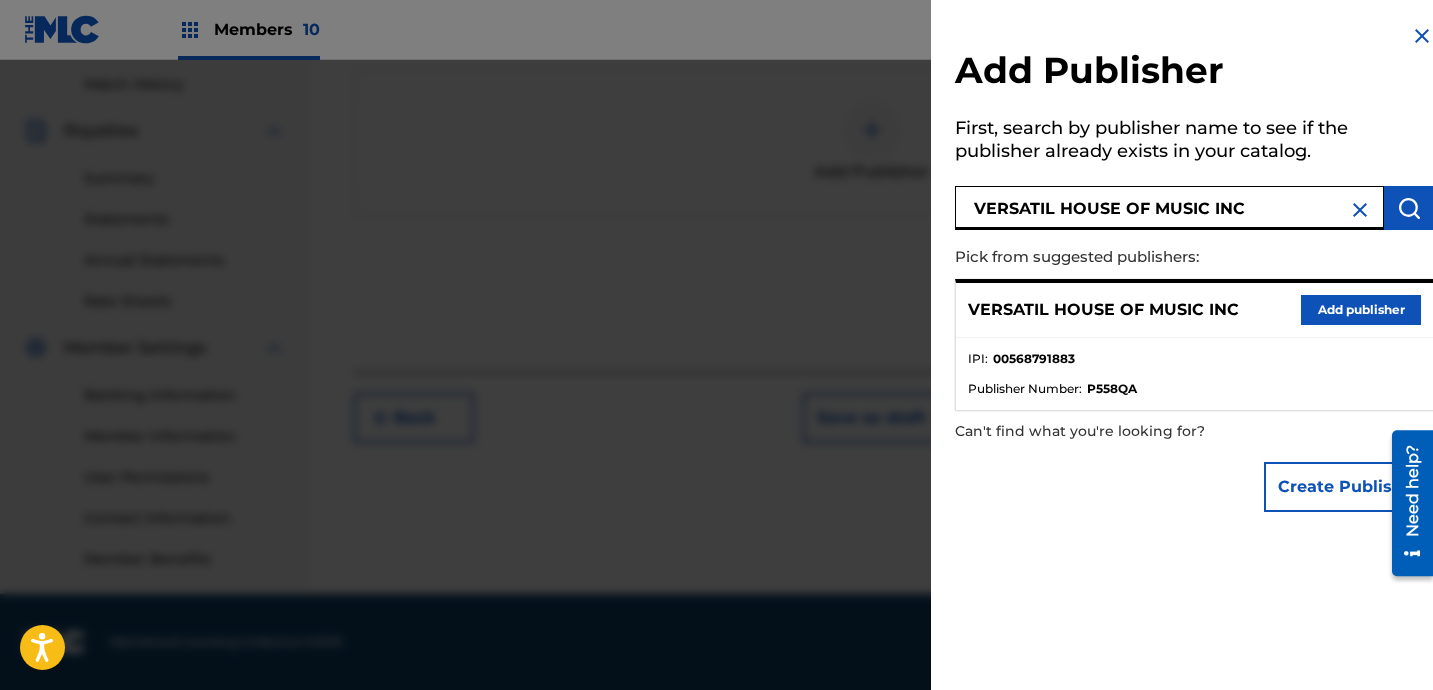 click on "Add publisher" at bounding box center [1361, 310] 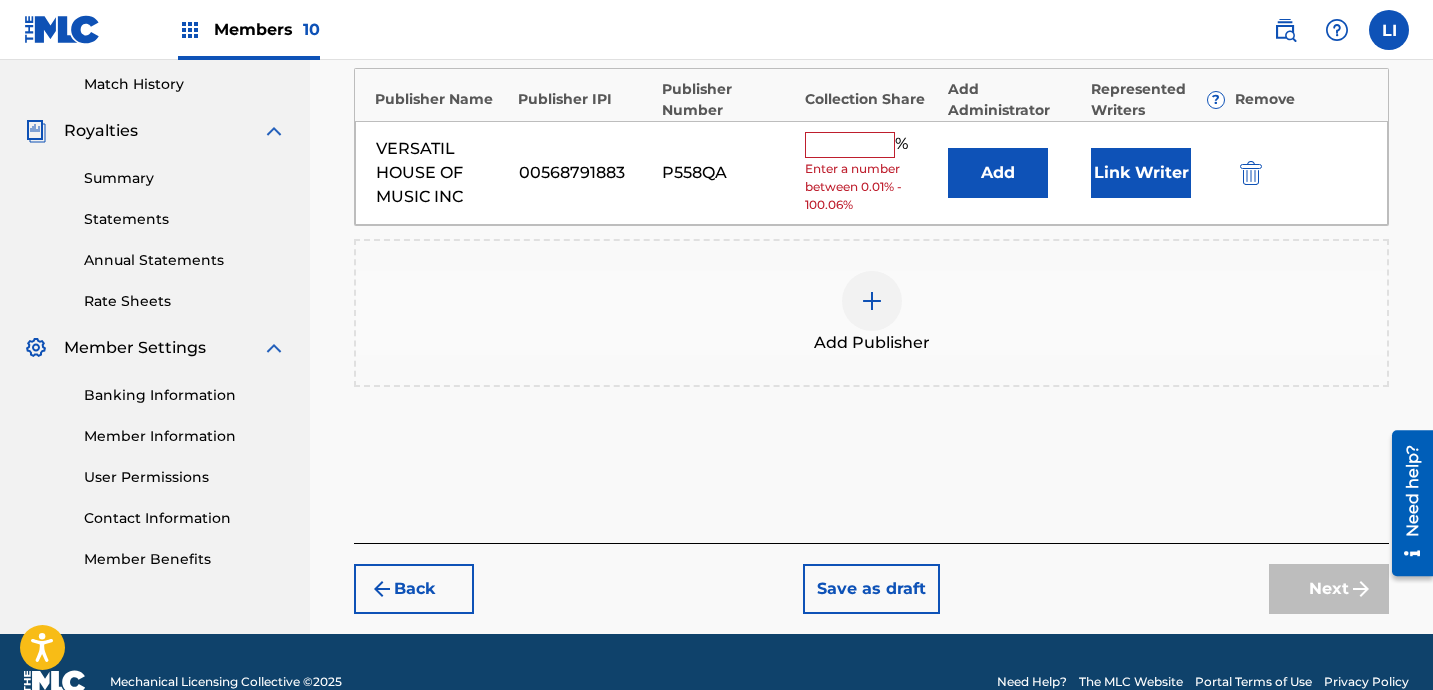 click on "Add" at bounding box center (998, 173) 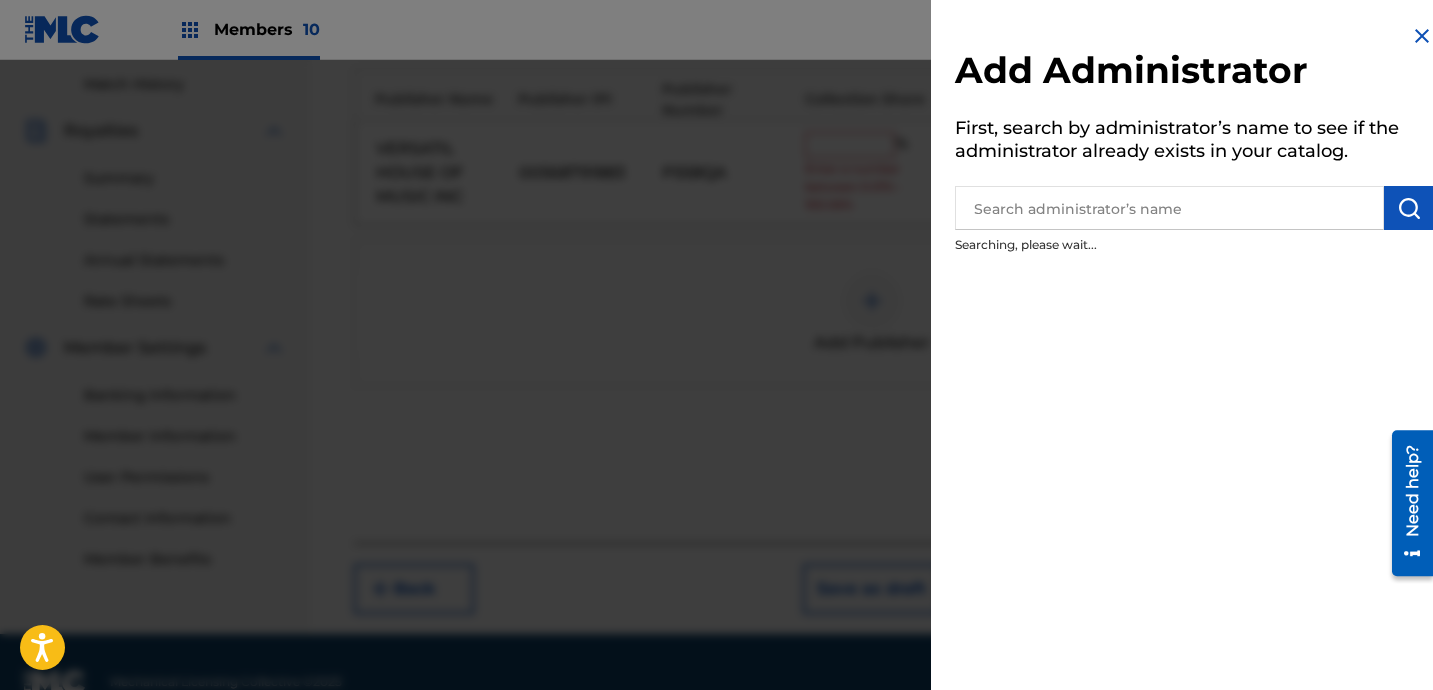 click at bounding box center [1169, 208] 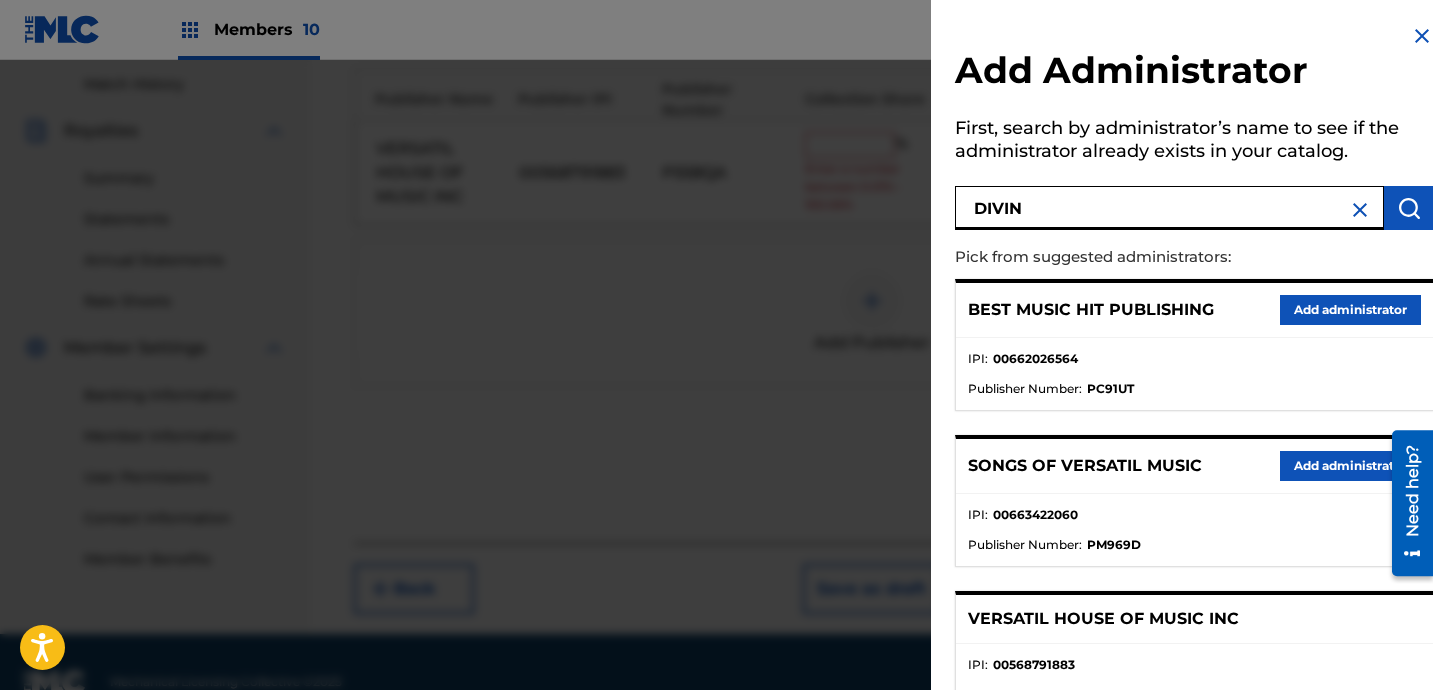 type on "DIVIN" 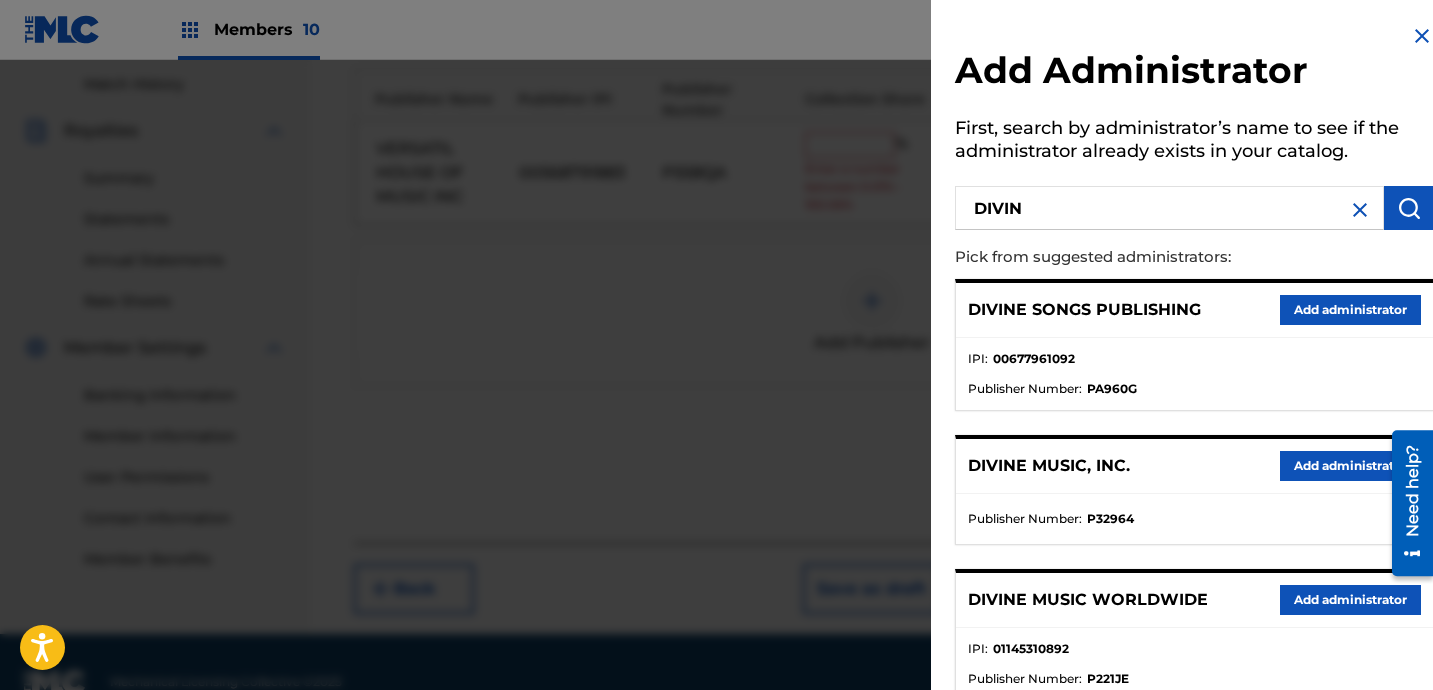click on "Add administrator" at bounding box center [1350, 466] 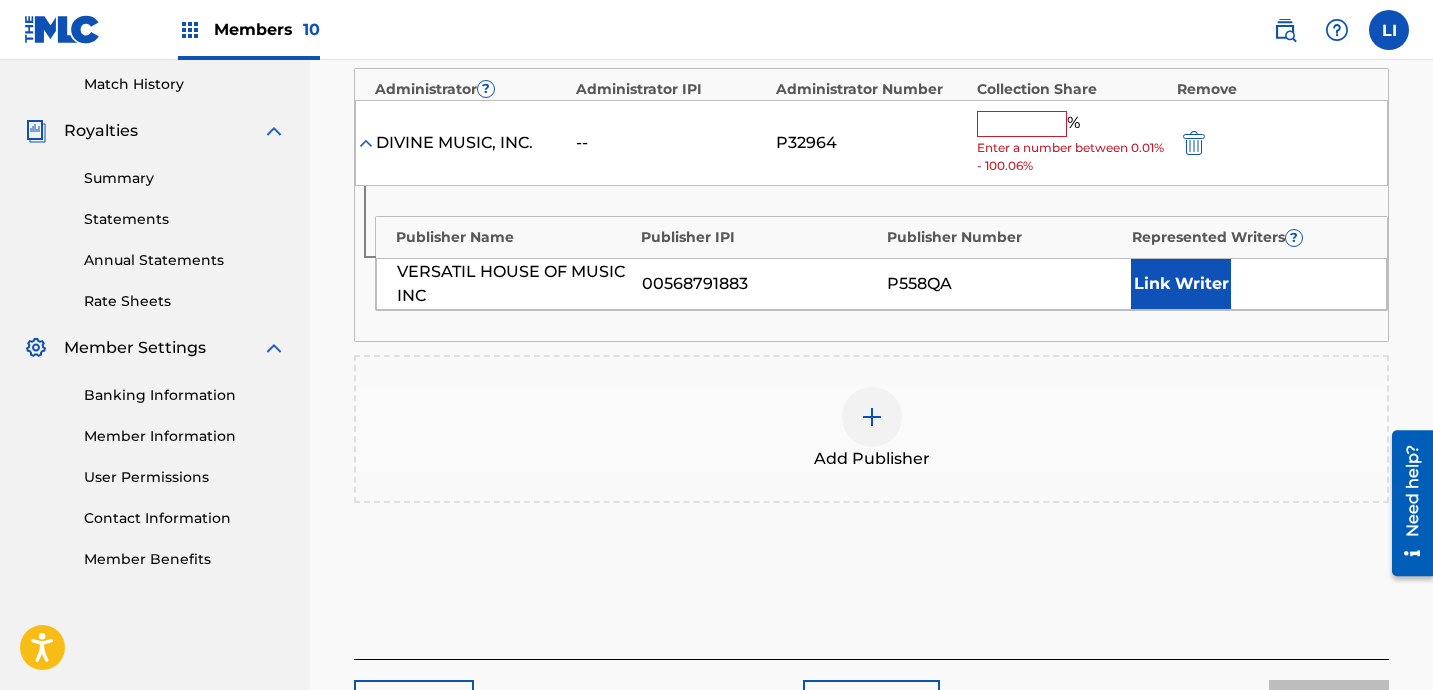click at bounding box center [1022, 124] 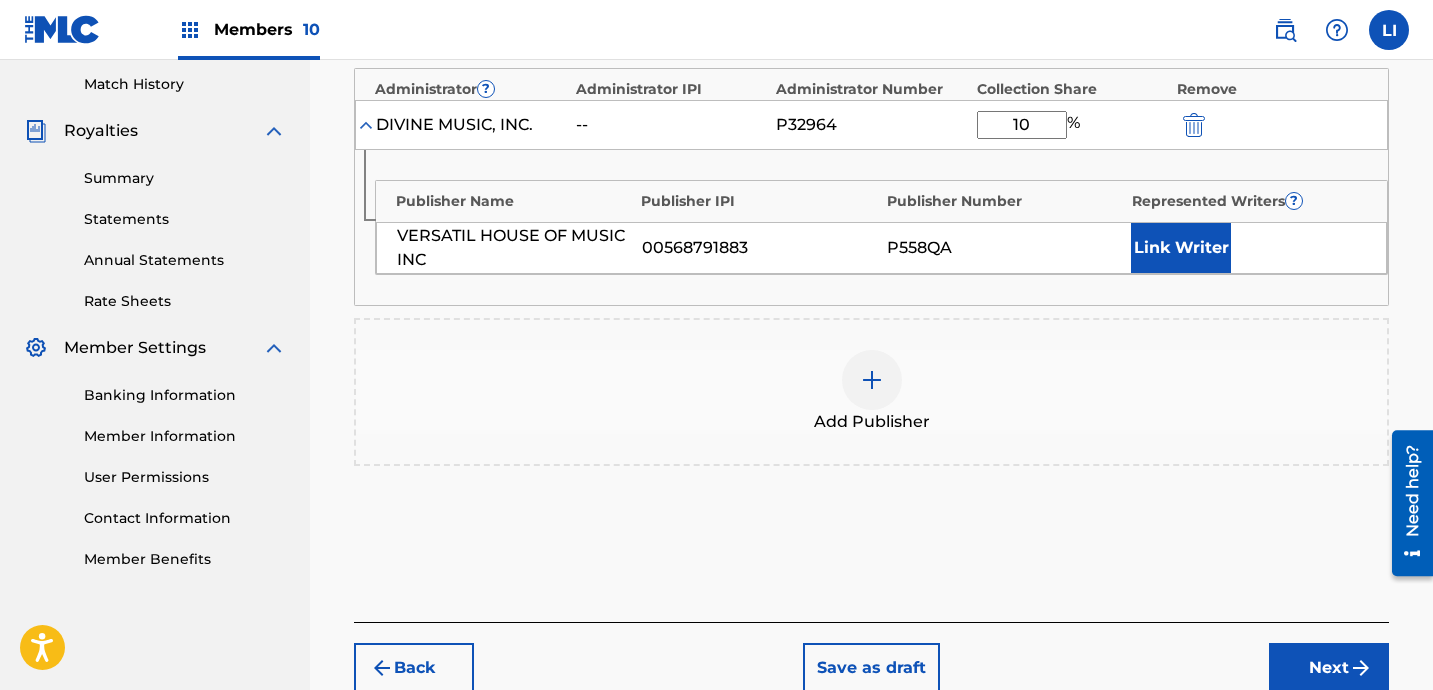 type on "1" 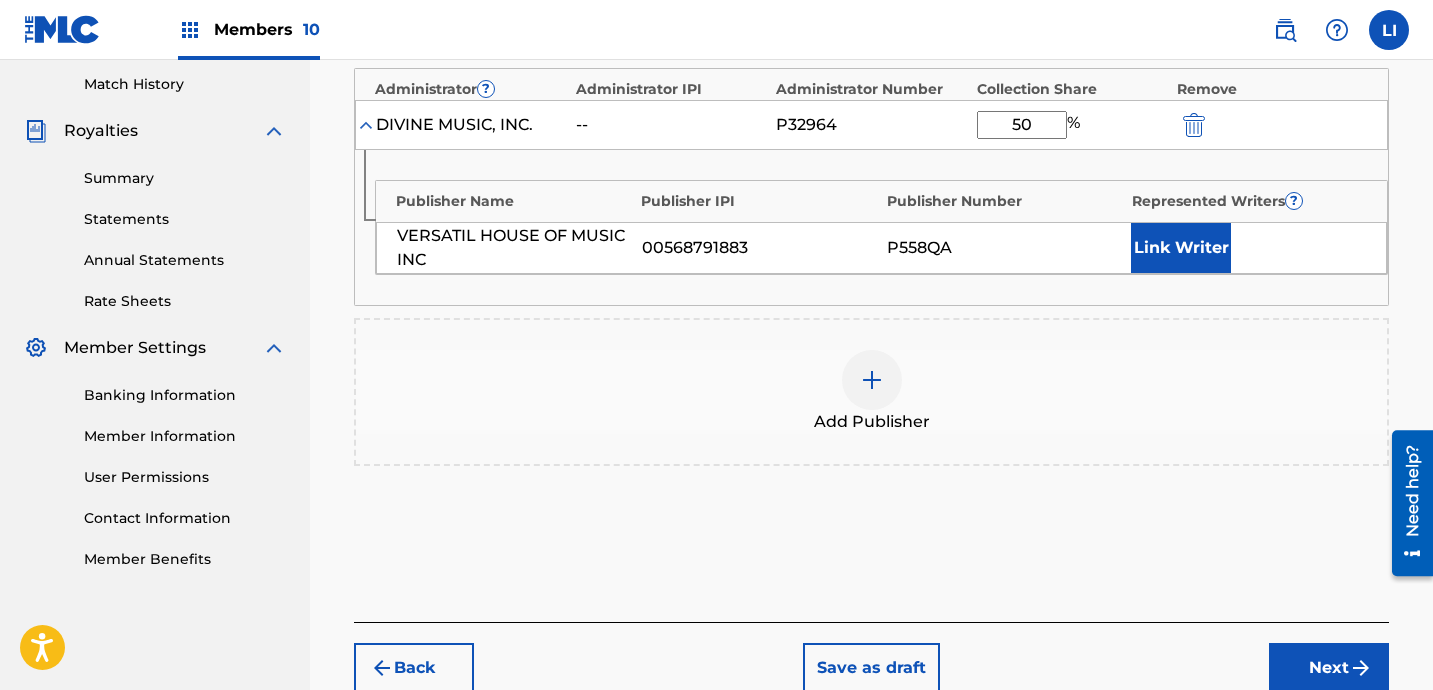 type on "50" 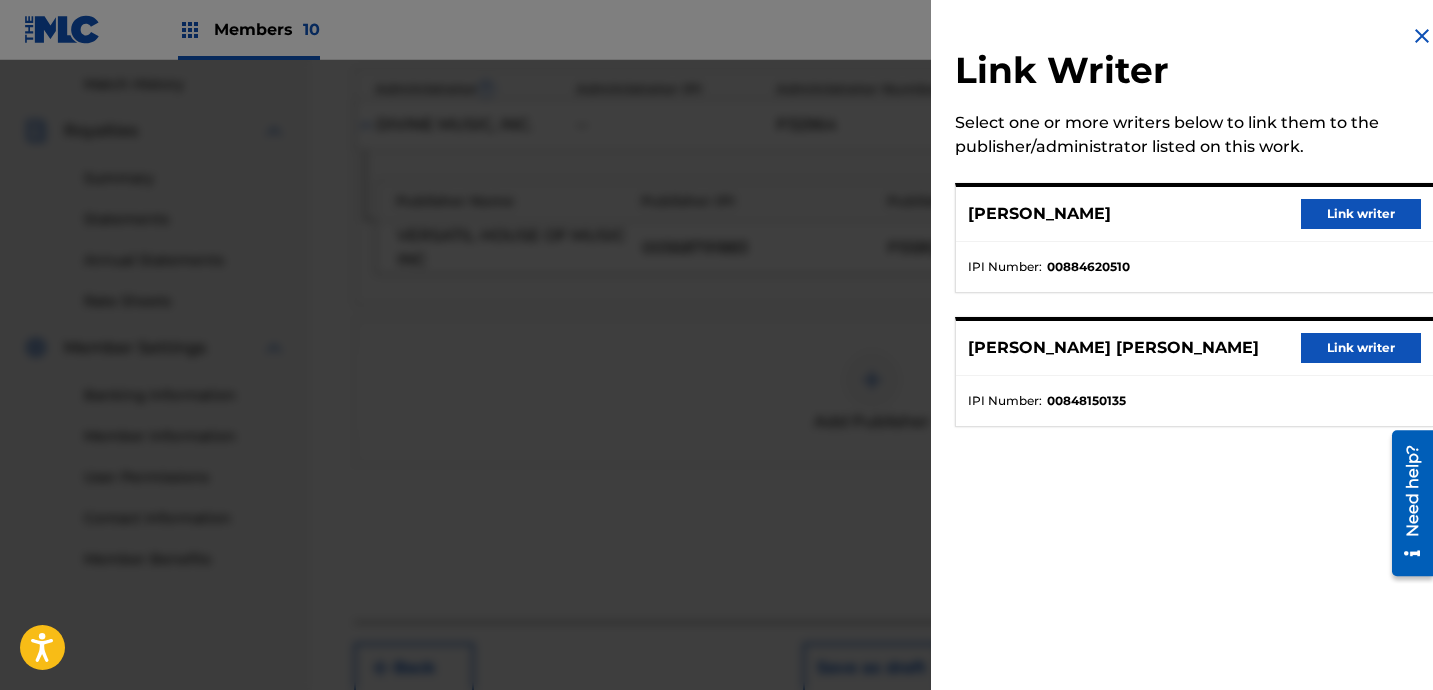 click on "Link writer" at bounding box center (1361, 214) 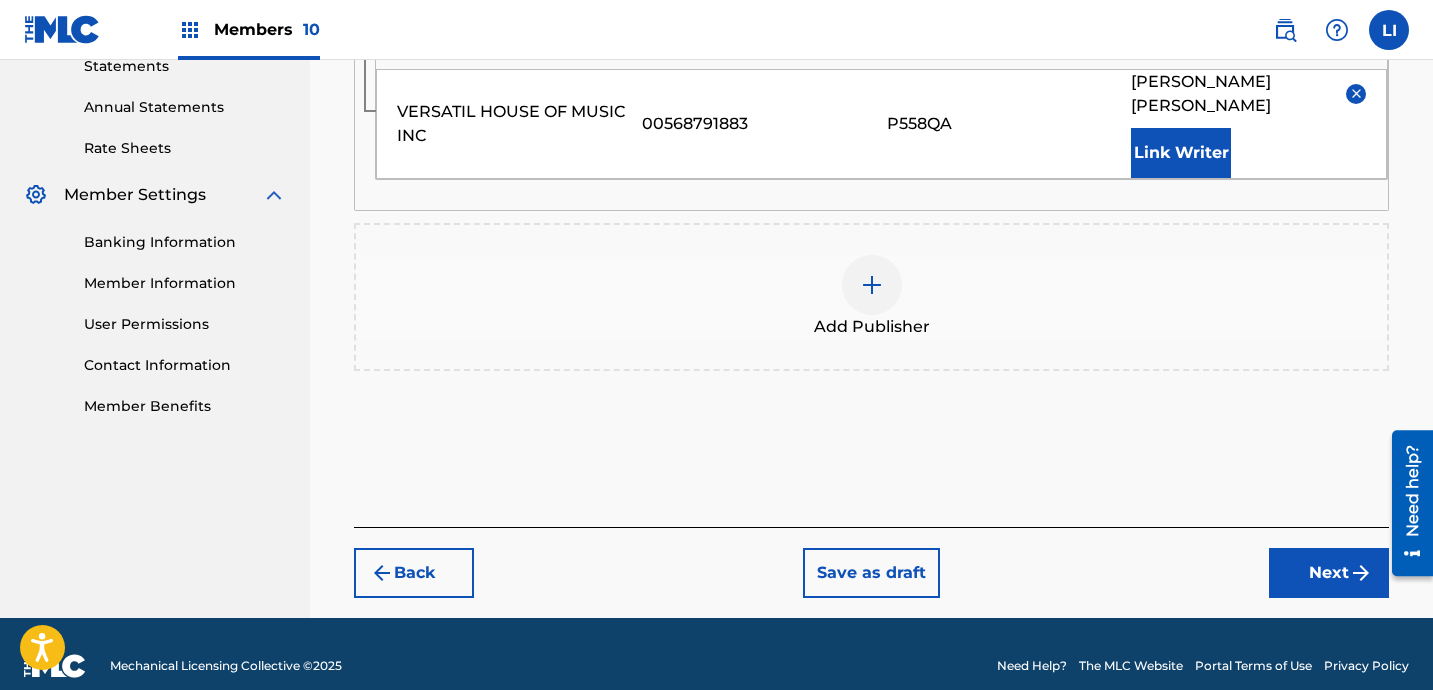 click on "Register Work Search Enter Work Details Add Writers Add Publishers & Shares Add Recording Review Add Publishers & Shares Enter your publisher(s)/administrator(s). QUEDANDO LOCO Publishers ( 1 ) ? REQUIRED Total shares:  50 % Administrator ? Administrator IPI Administrator Number Collection Share Remove DIVINE MUSIC, INC. -- P32964 50 % Publisher Name Publisher IPI Publisher Number Represented Writers ? VERSATIL HOUSE OF MUSIC INC 00568791883 P558QA [PERSON_NAME] Link Writer Add Publisher Back Save as draft Next" at bounding box center (871, 12) 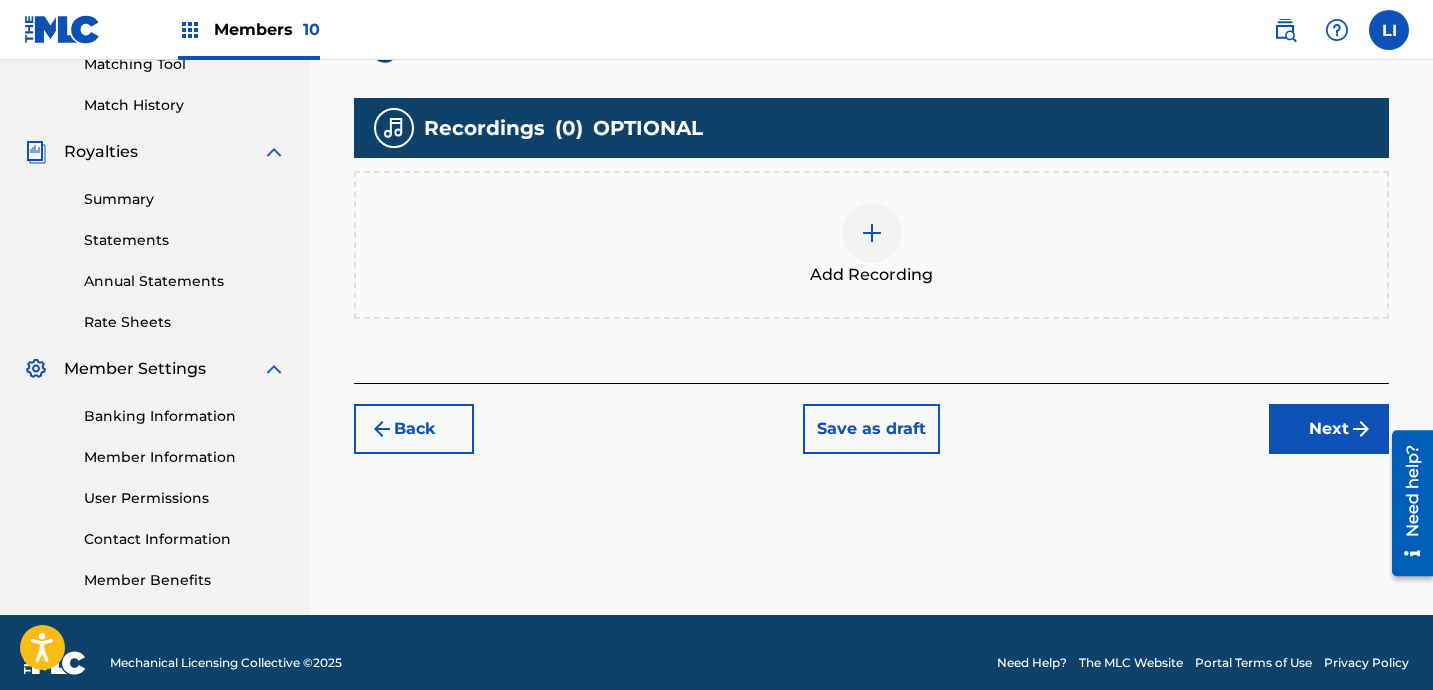 scroll, scrollTop: 550, scrollLeft: 0, axis: vertical 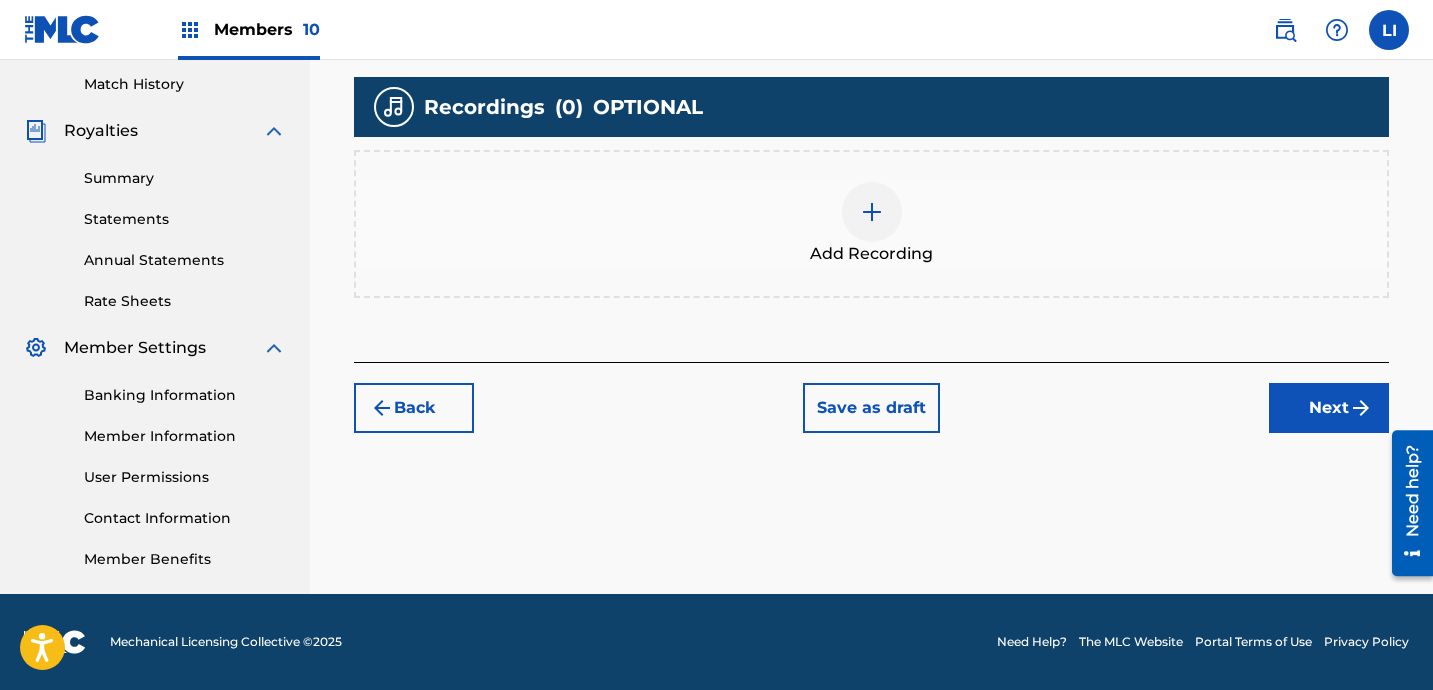 click at bounding box center (872, 212) 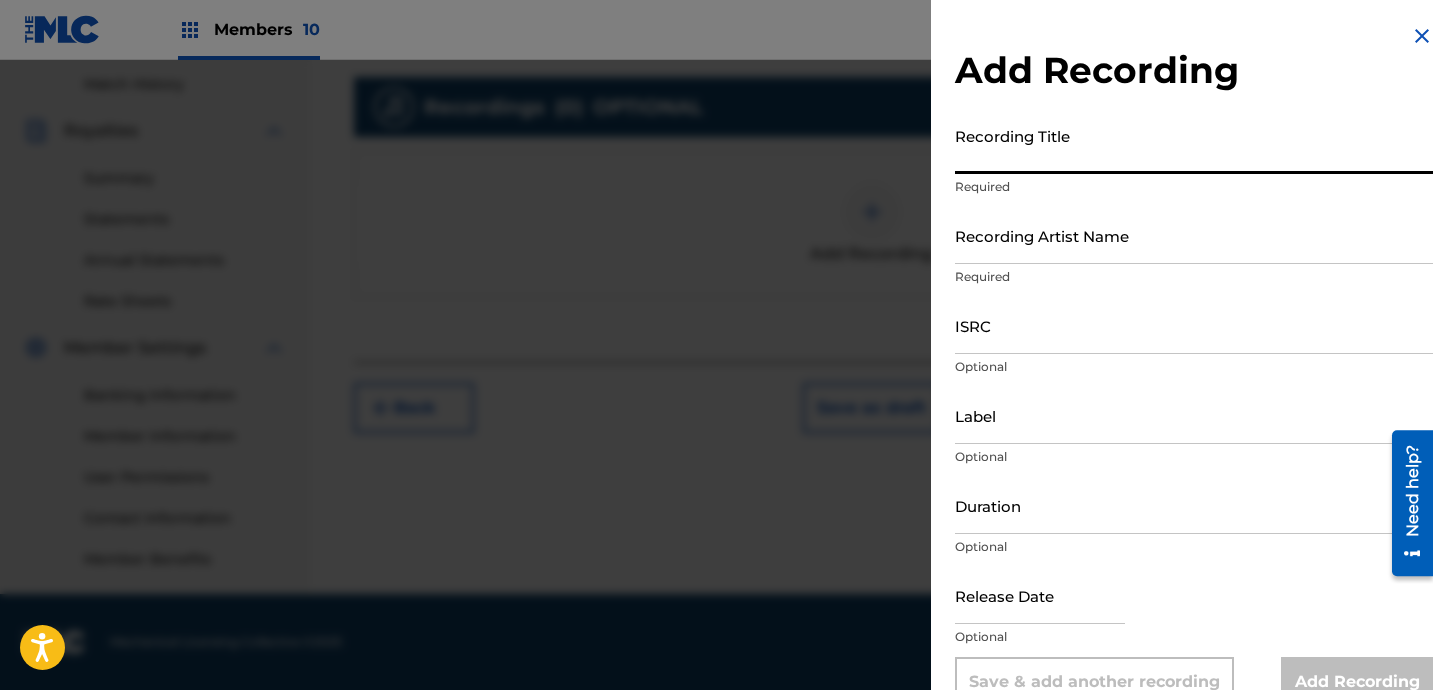 click on "Recording Title" at bounding box center [1194, 145] 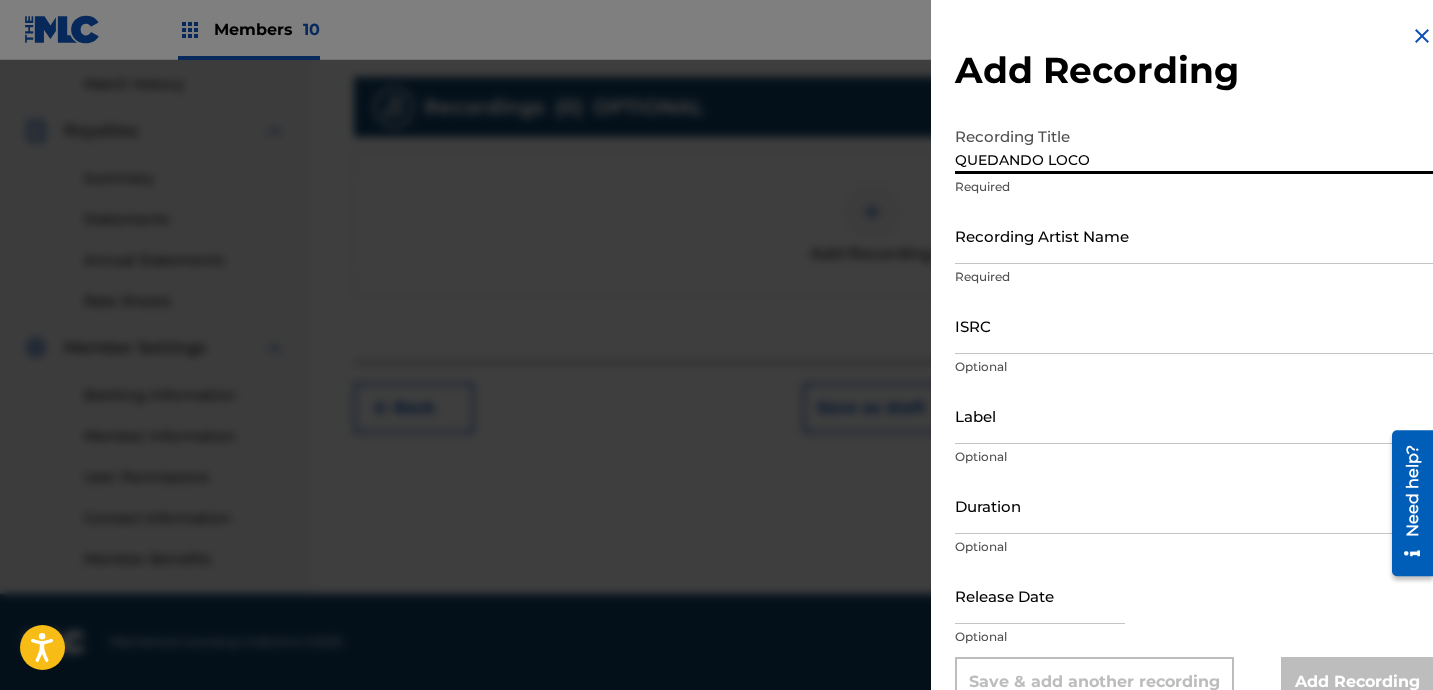 type on "QUEDANDO LOCO" 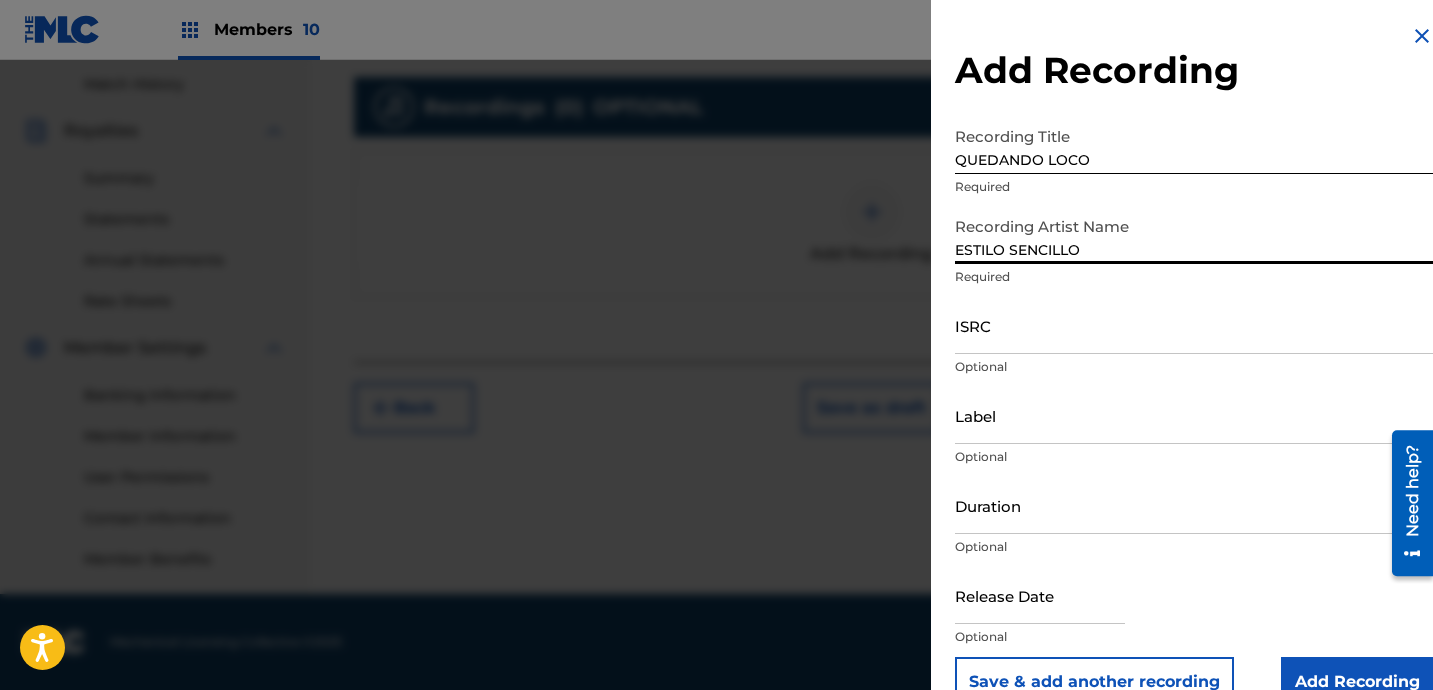 type on "ESTILO SENCILLO" 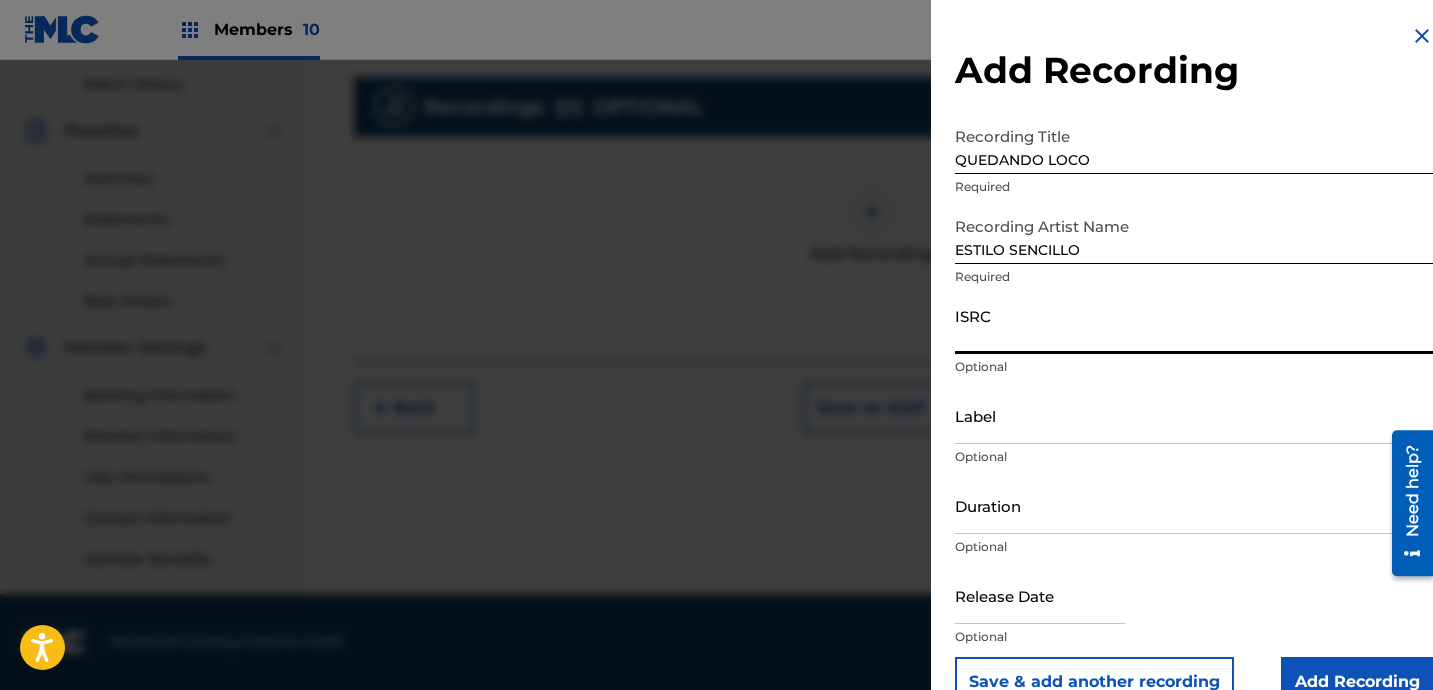 paste on "US7VG2552728" 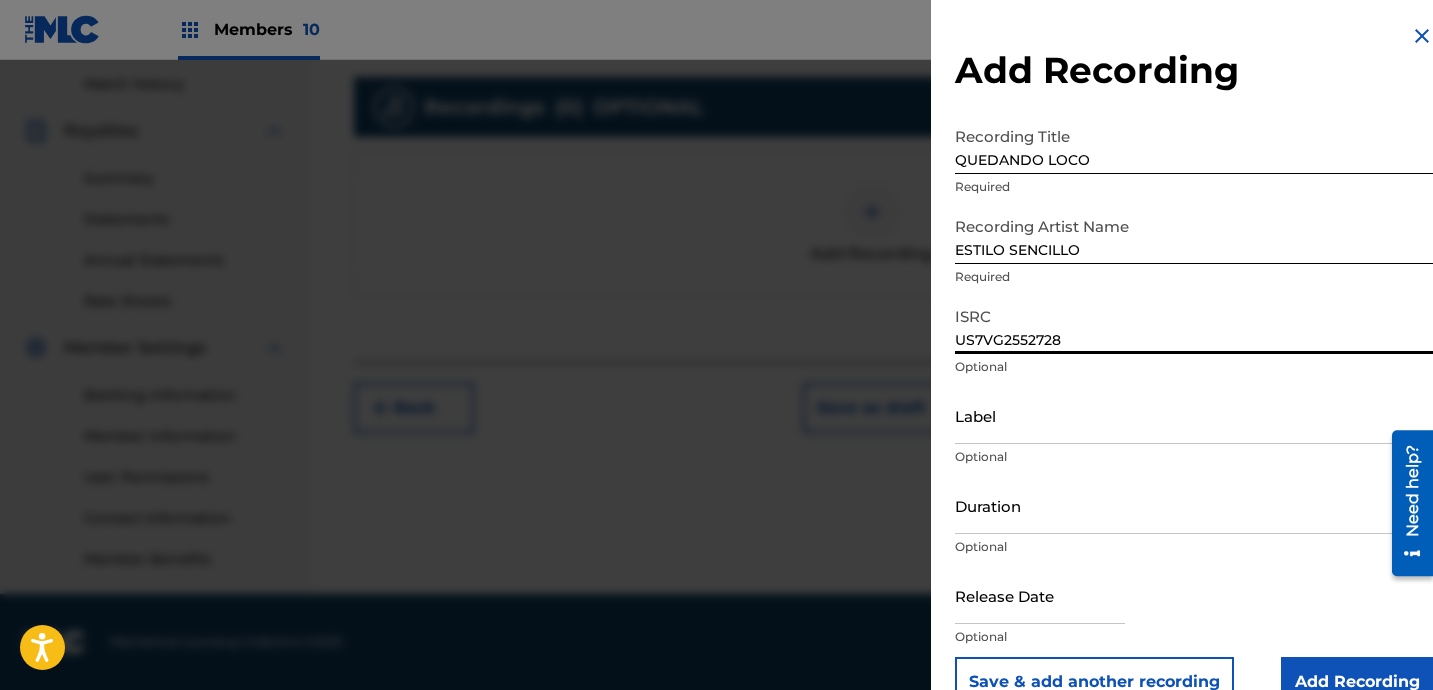 type on "US7VG2552728" 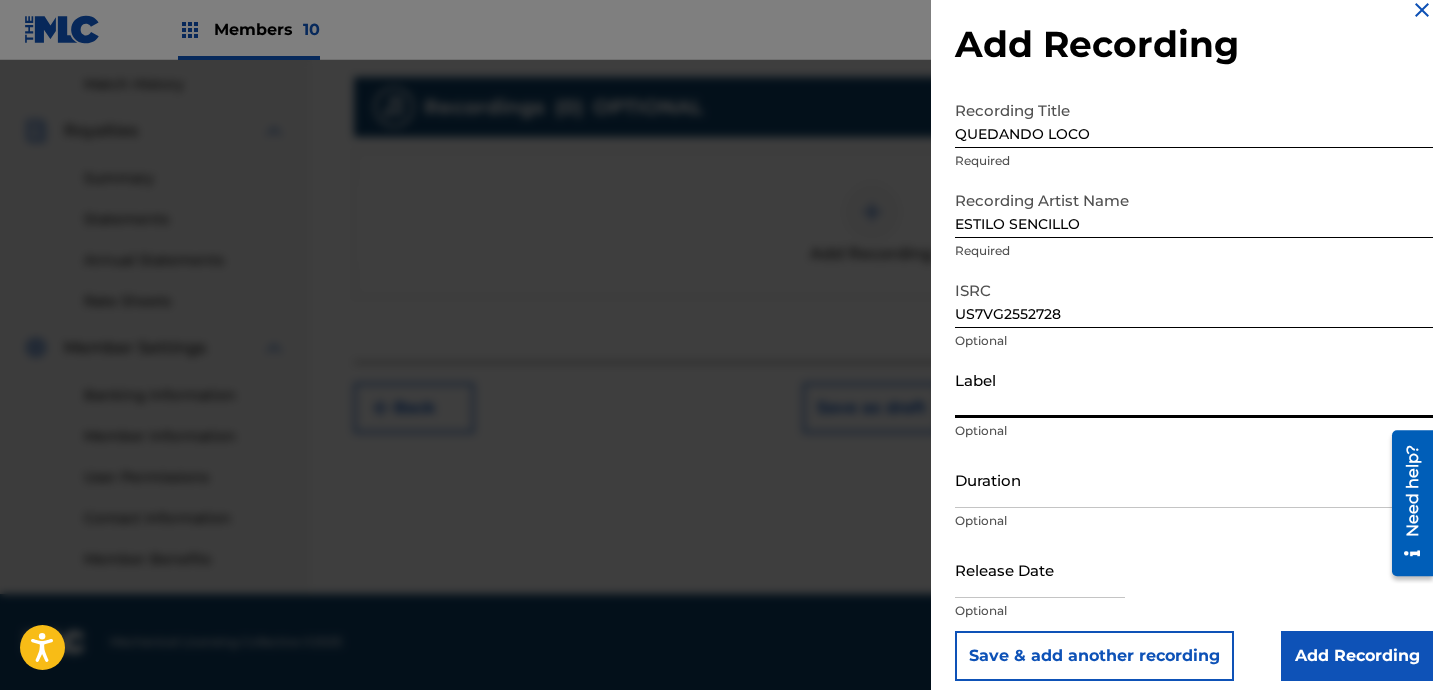 scroll, scrollTop: 41, scrollLeft: 0, axis: vertical 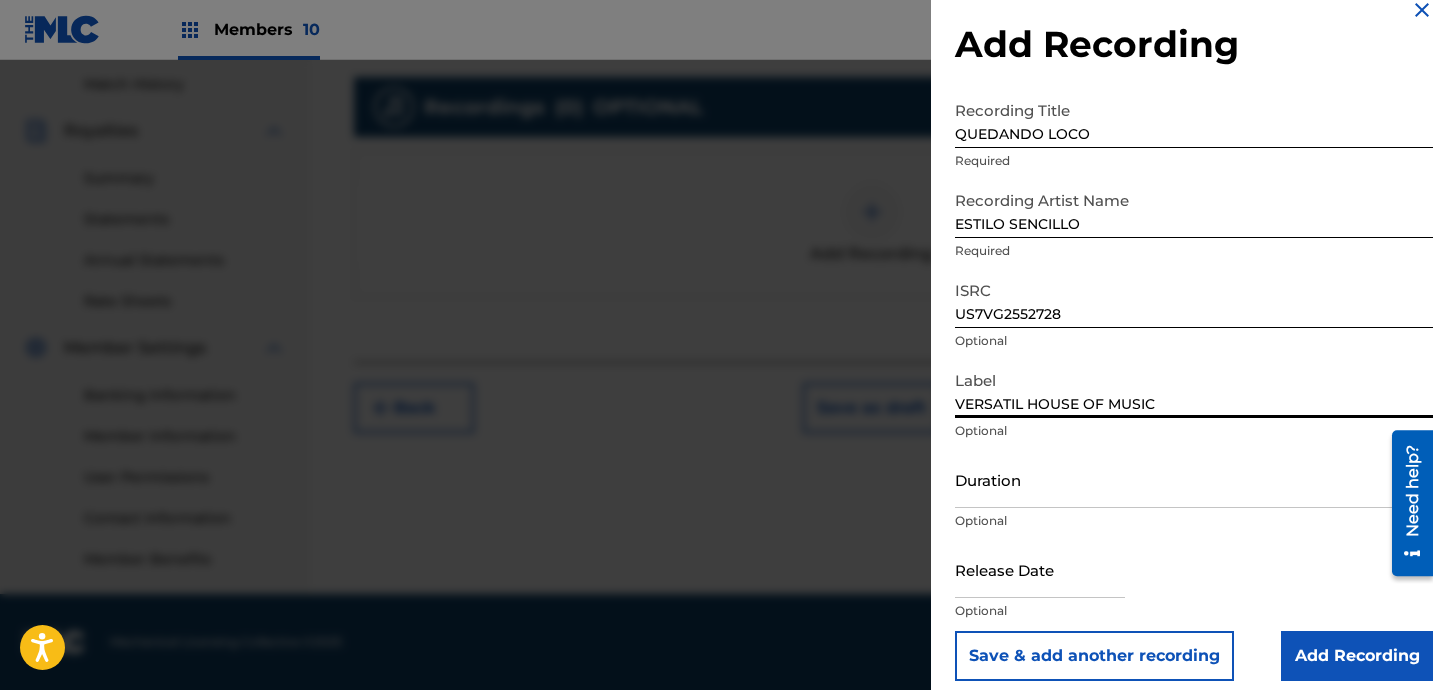 type on "VERSATIL HOUSE OF MUSIC" 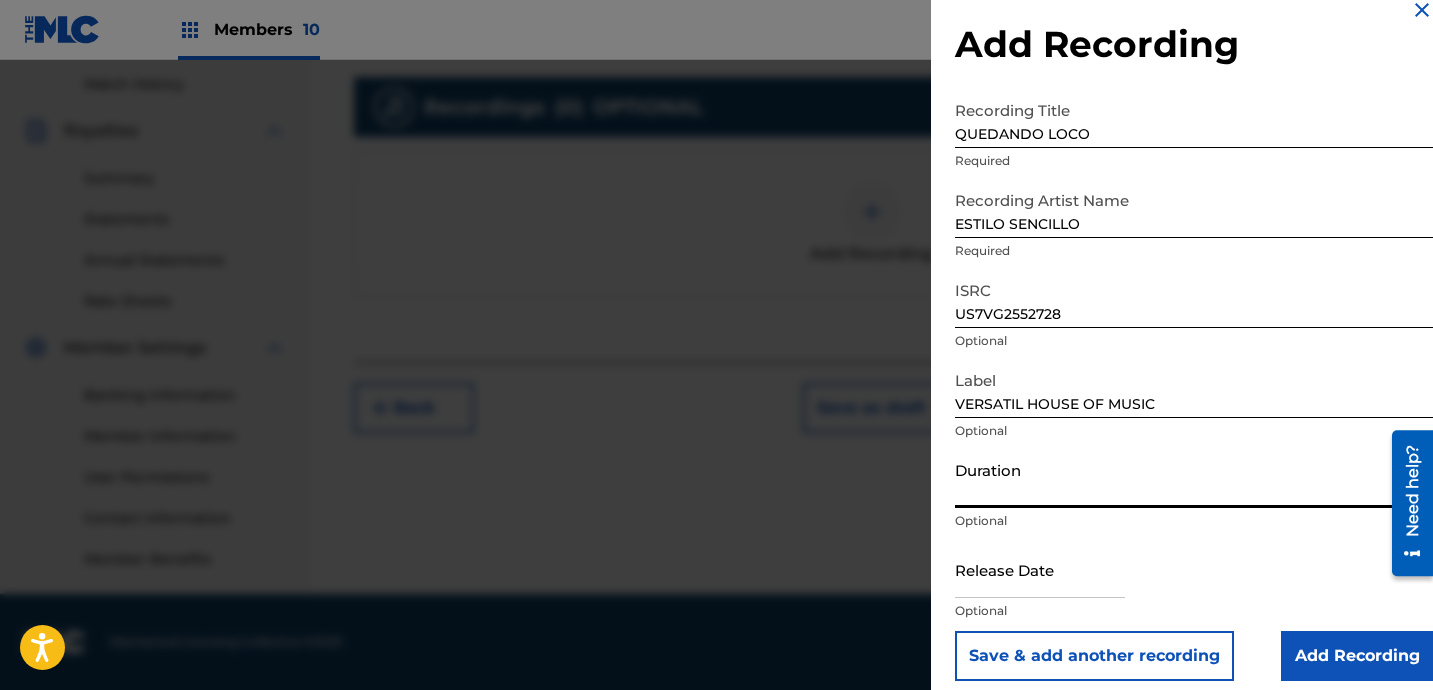 select on "6" 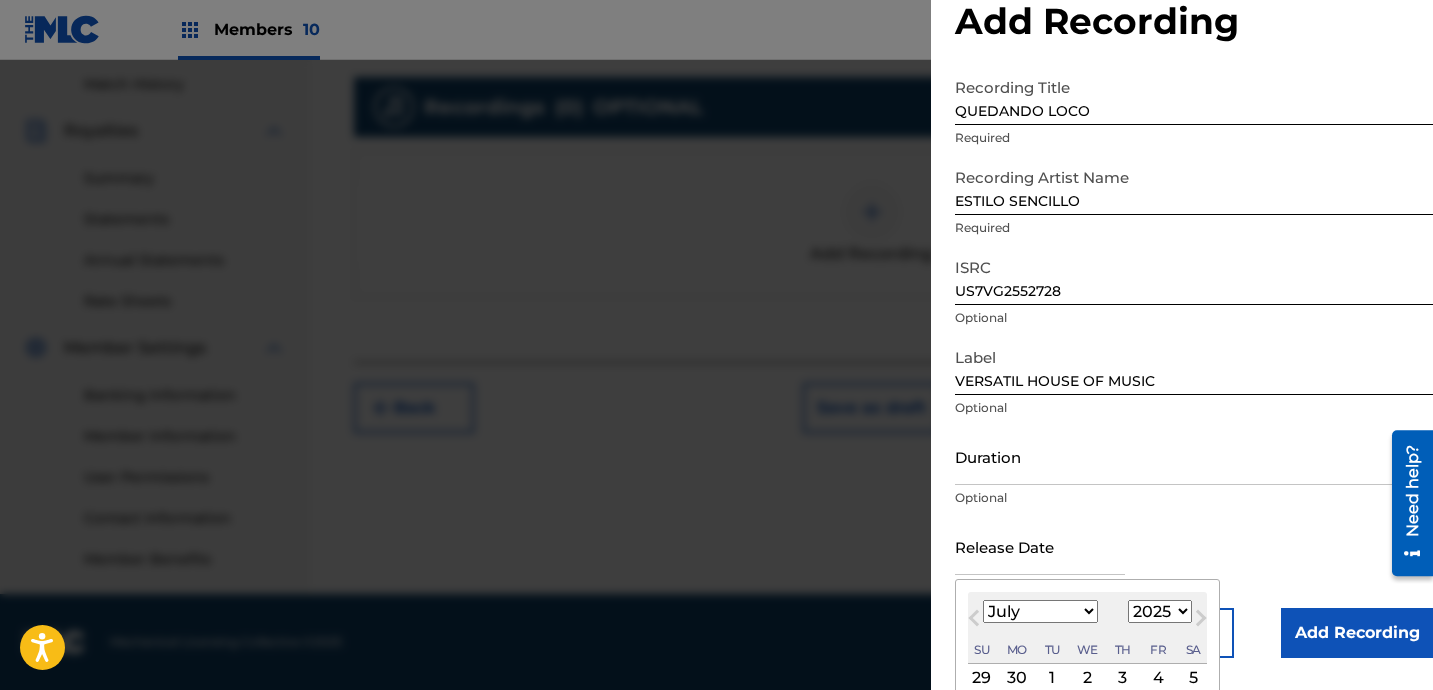 click on "Duration Optional" at bounding box center (1194, 473) 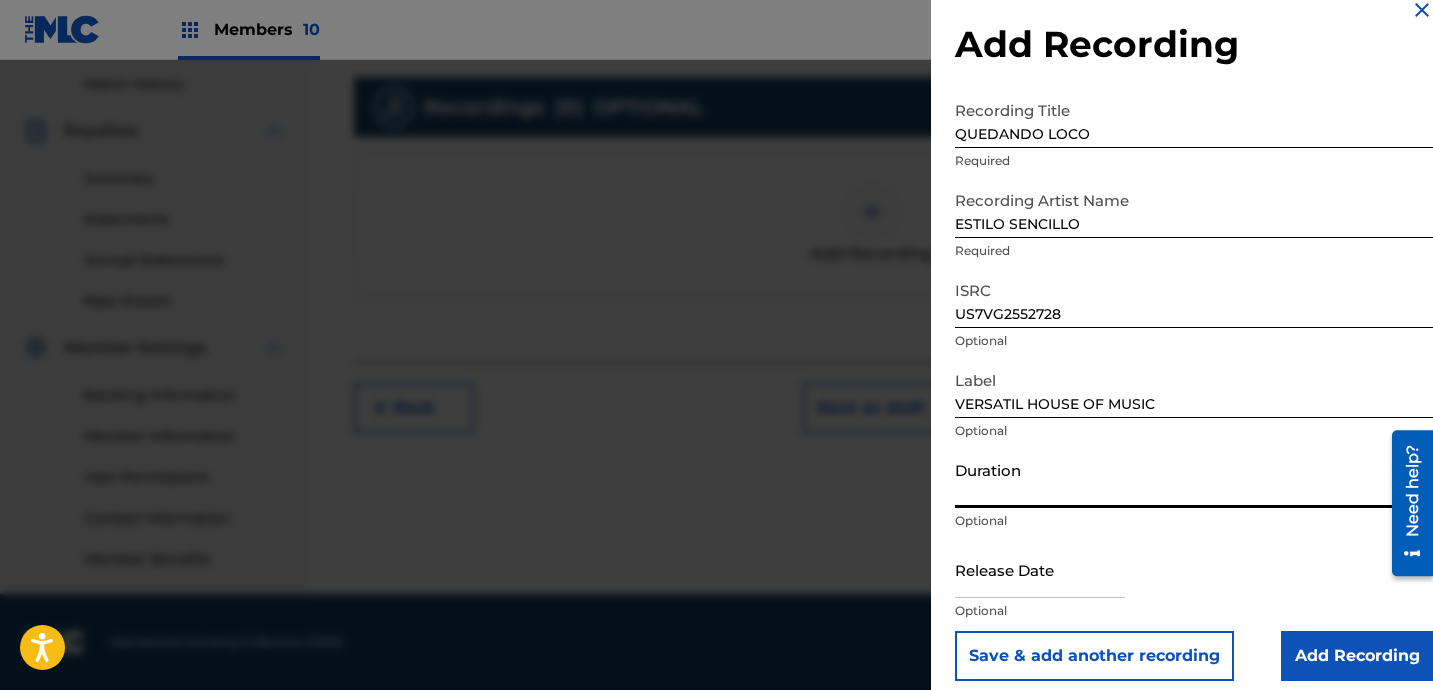 click on "Duration" at bounding box center (1194, 479) 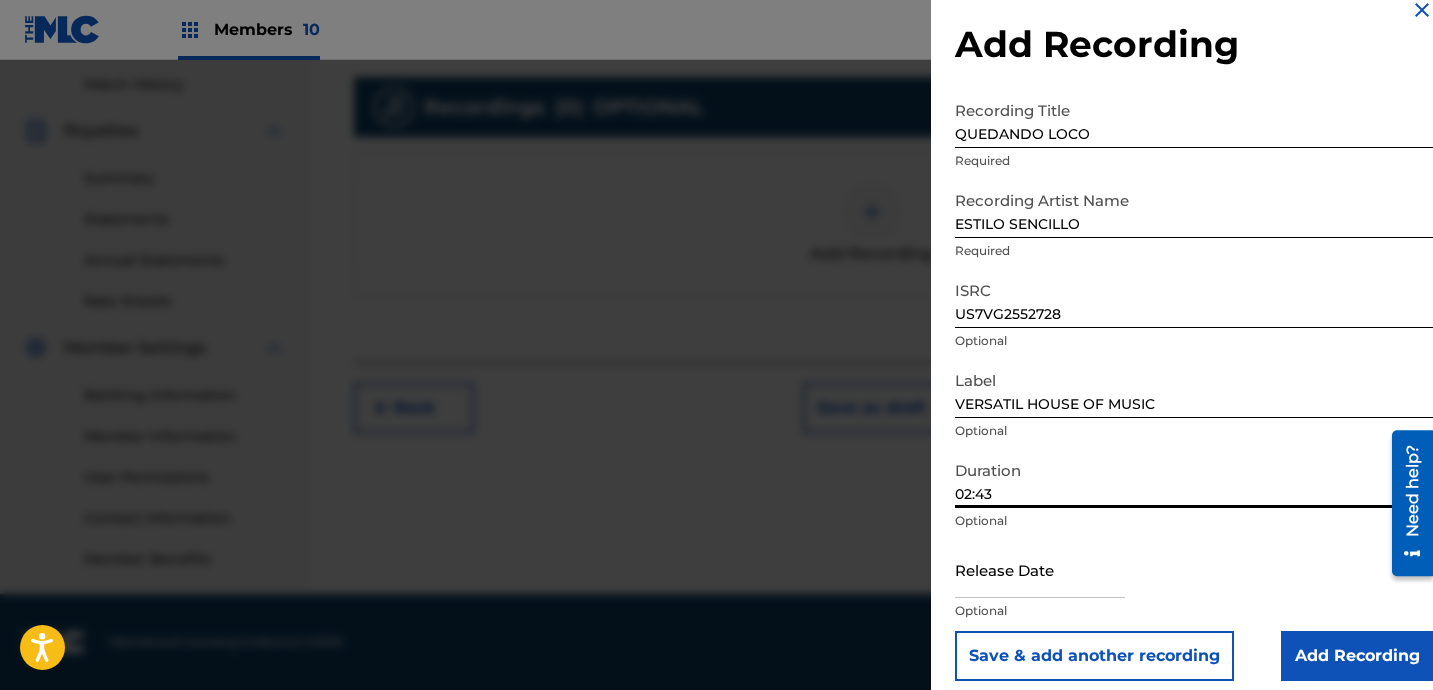 type on "02:43" 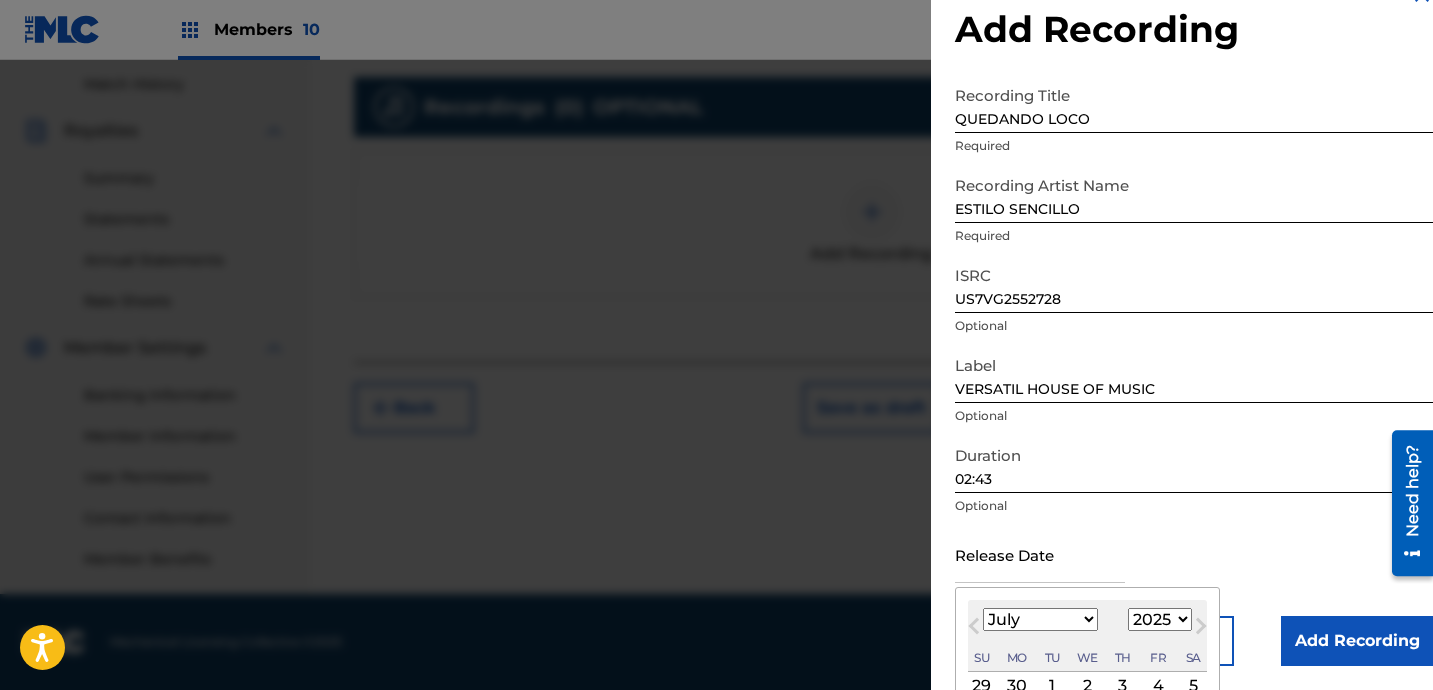 click at bounding box center (1040, 554) 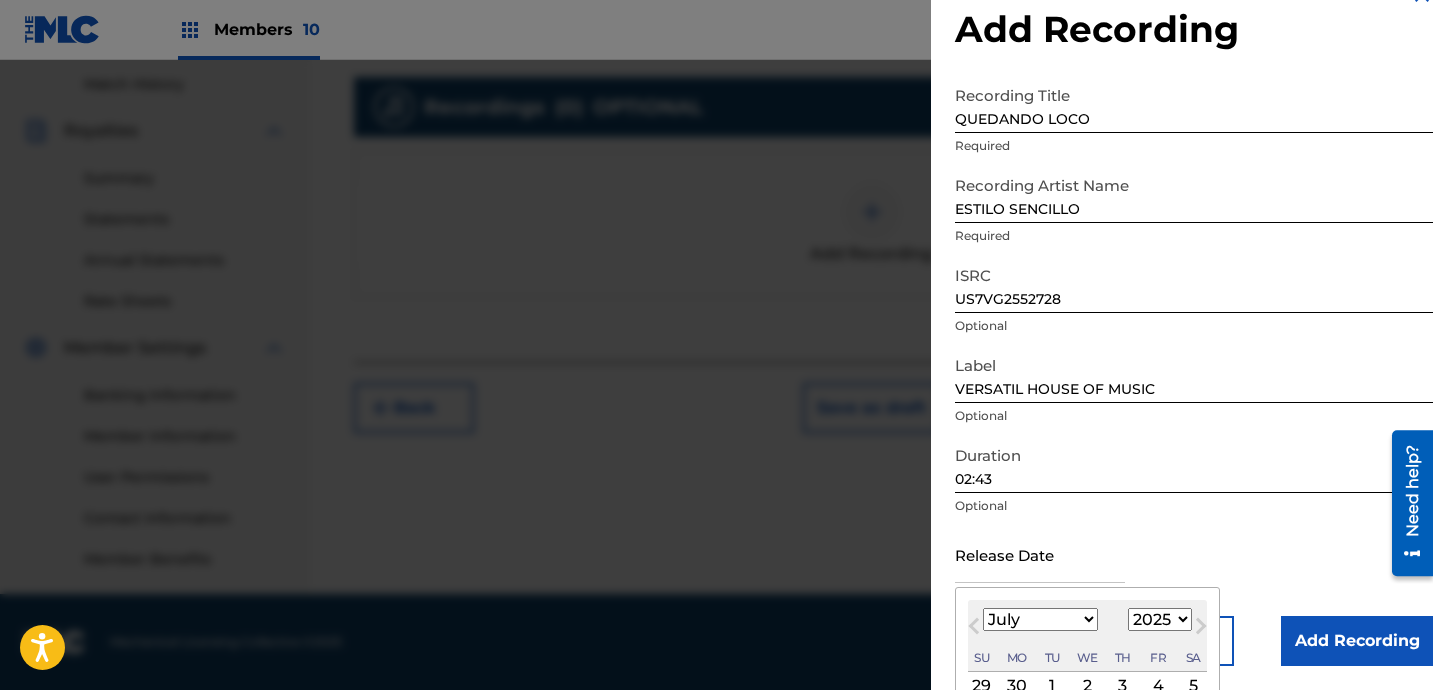select on "0" 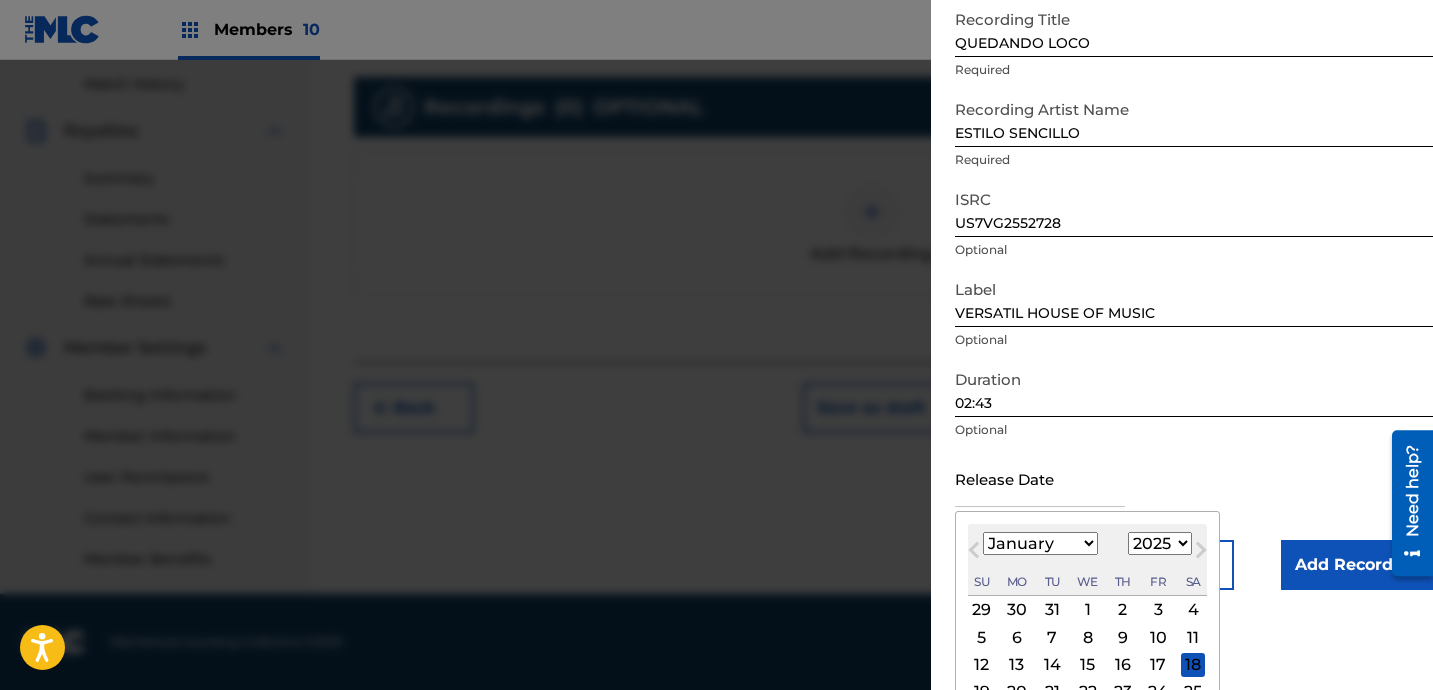 scroll, scrollTop: 200, scrollLeft: 0, axis: vertical 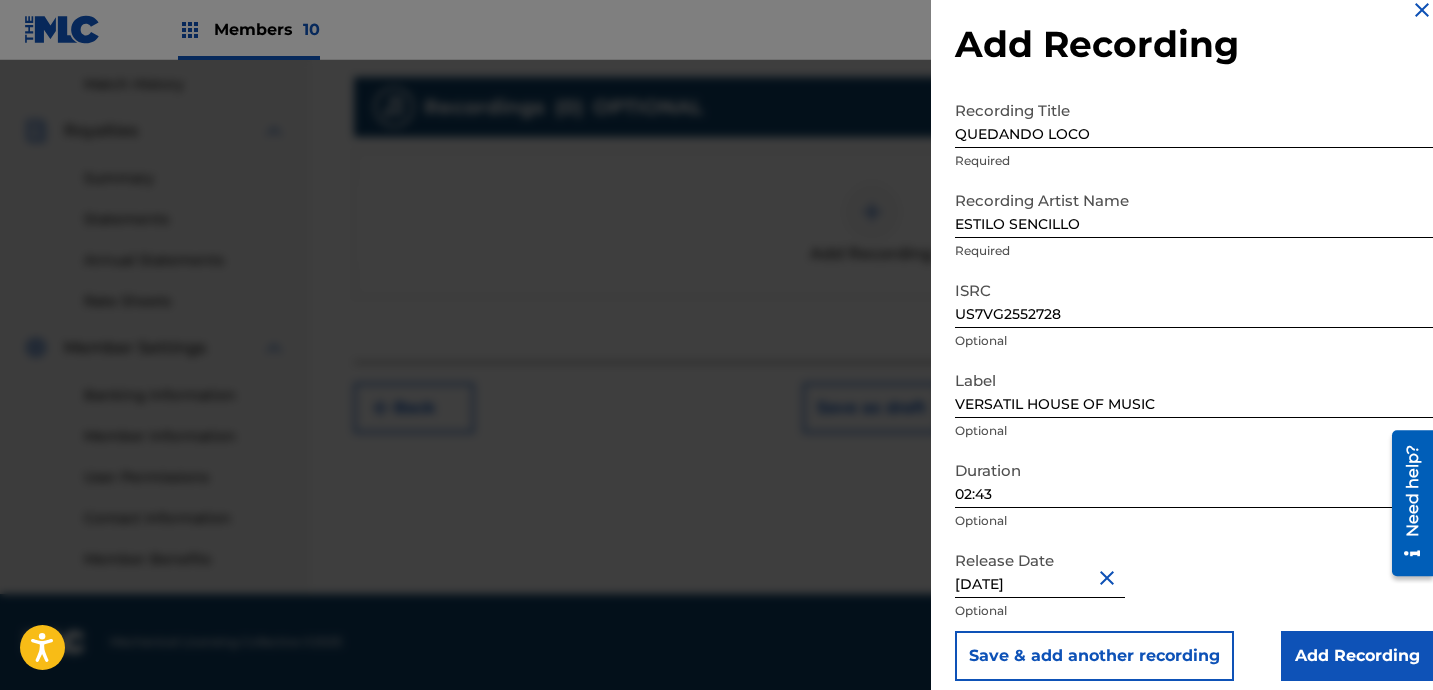 click on "Add Recording" at bounding box center (1357, 656) 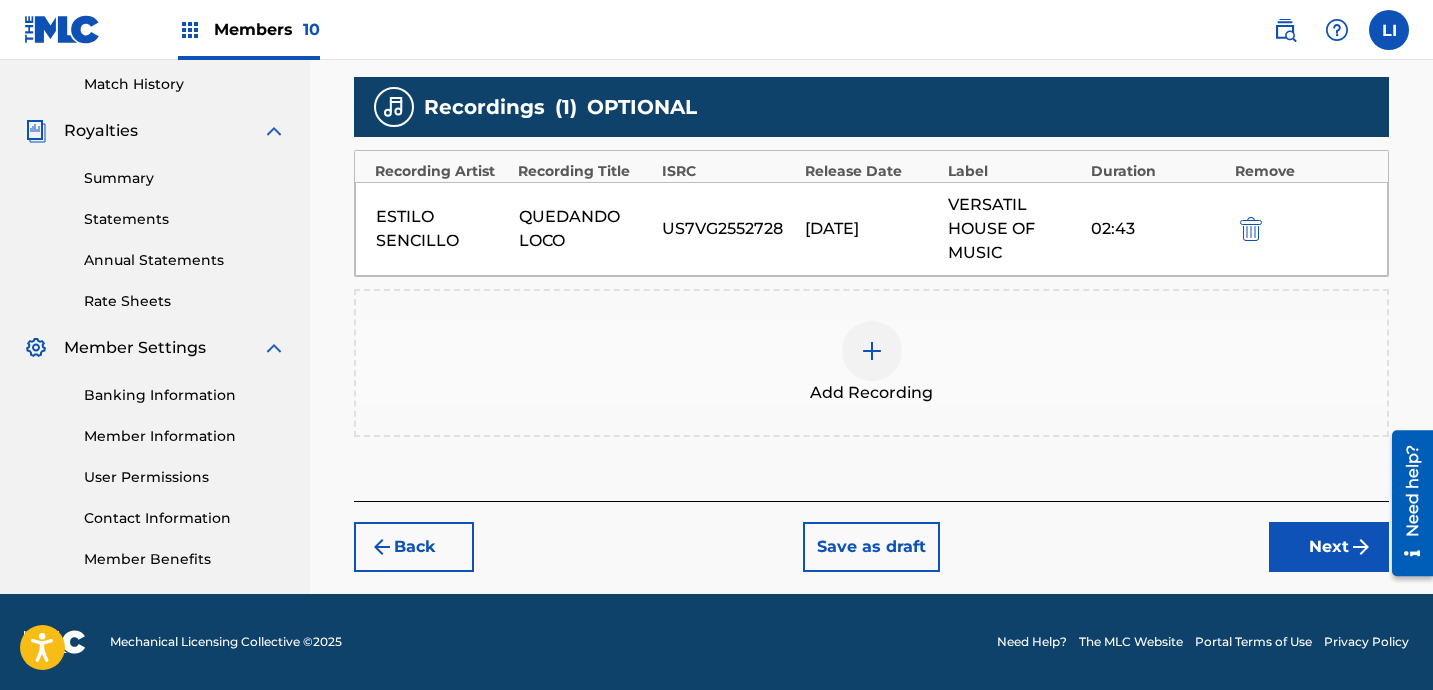 click on "Next" at bounding box center (1329, 547) 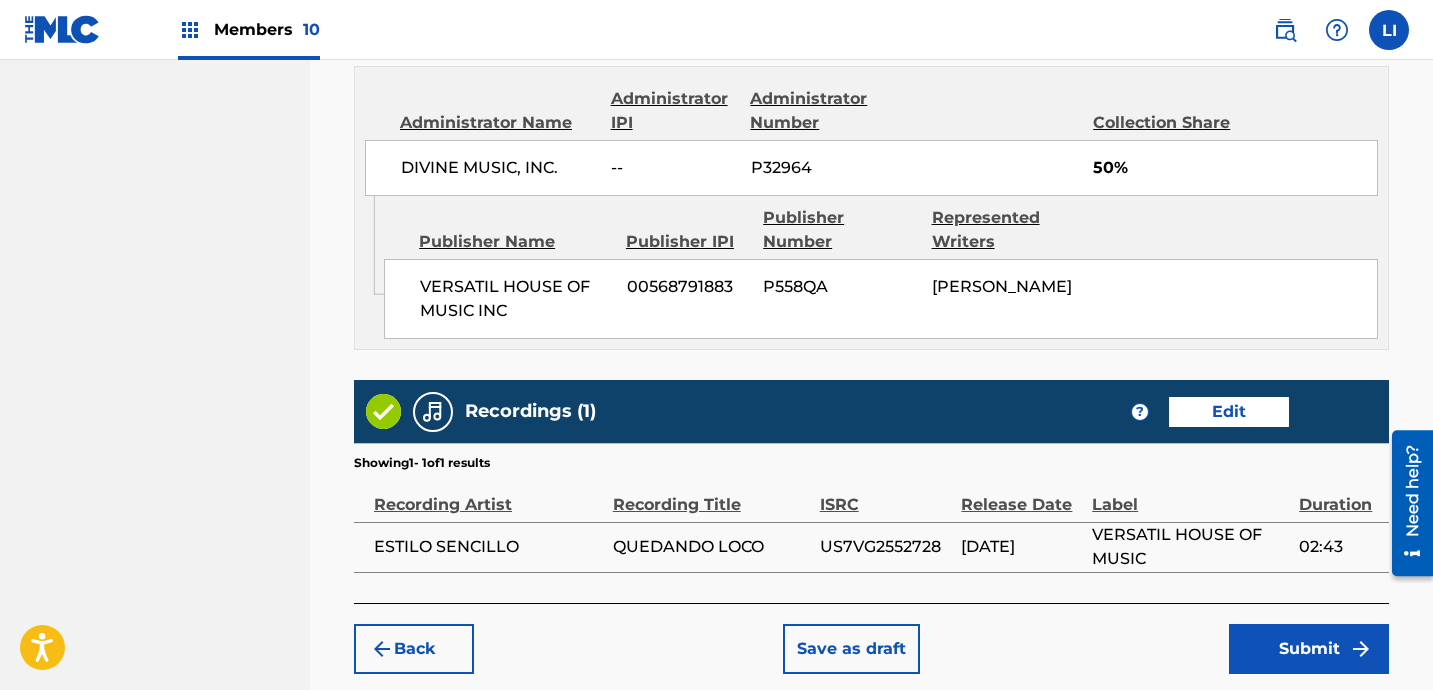 scroll, scrollTop: 1233, scrollLeft: 0, axis: vertical 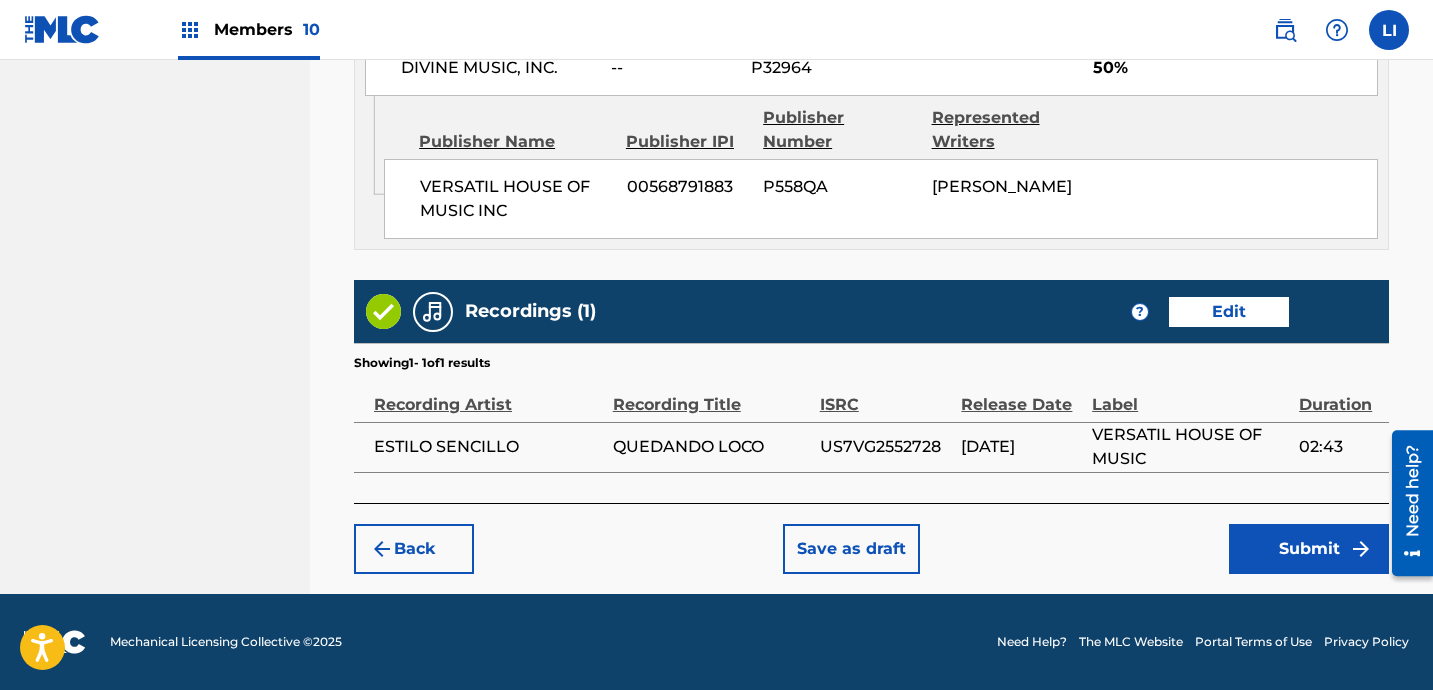 click on "Submit" at bounding box center (1309, 549) 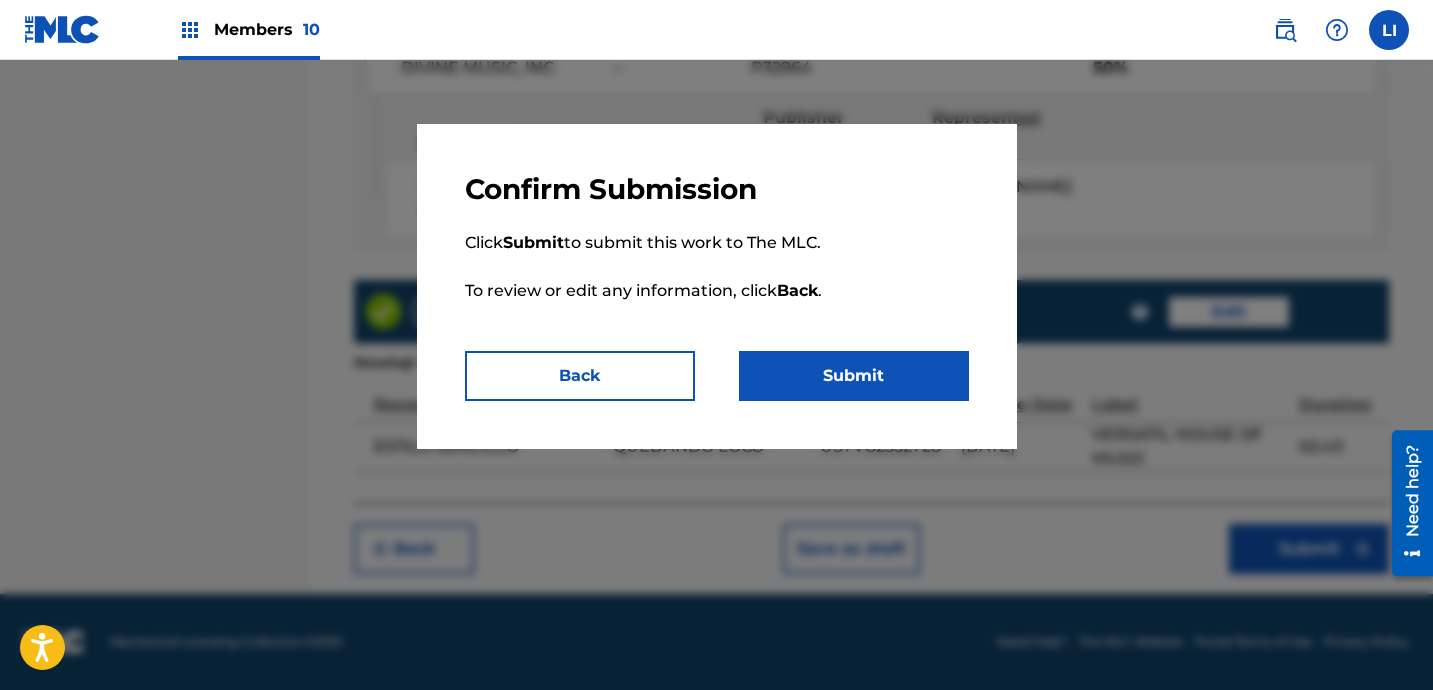 click on "Submit" at bounding box center (854, 376) 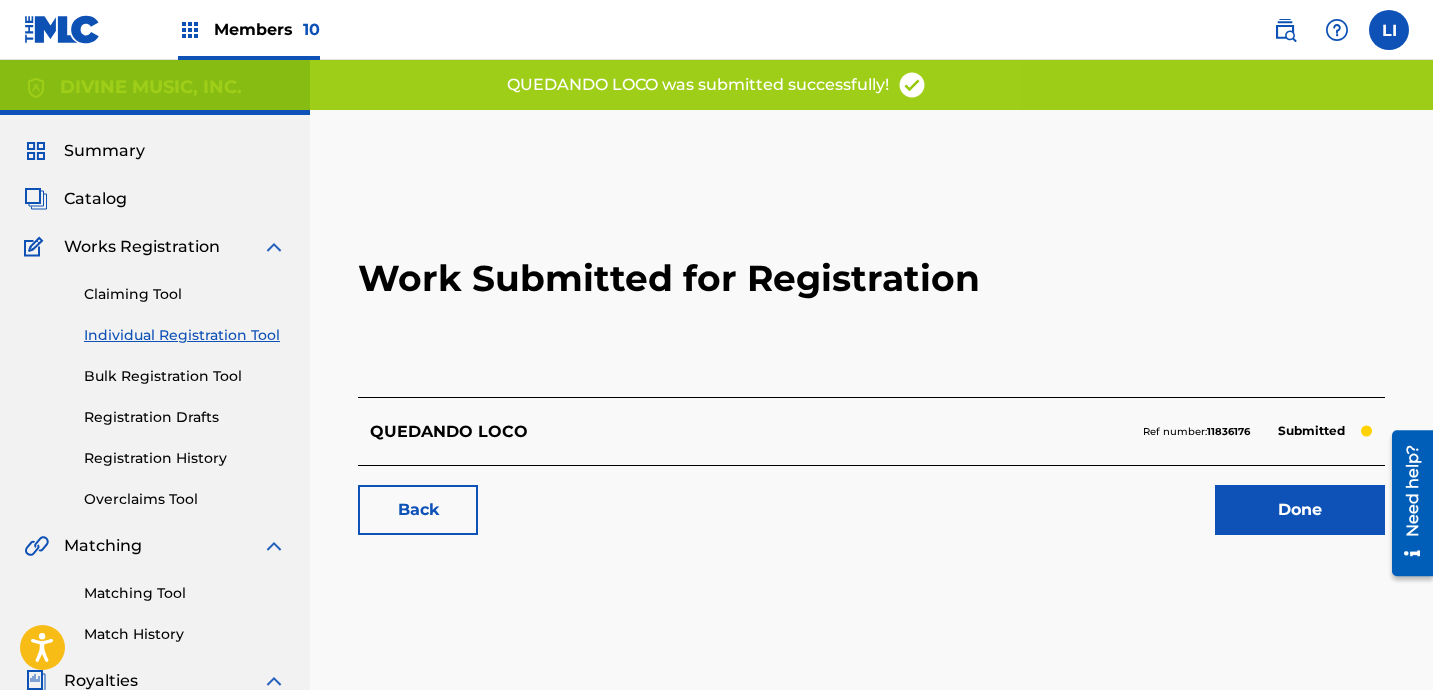 click on "Done" at bounding box center (1300, 510) 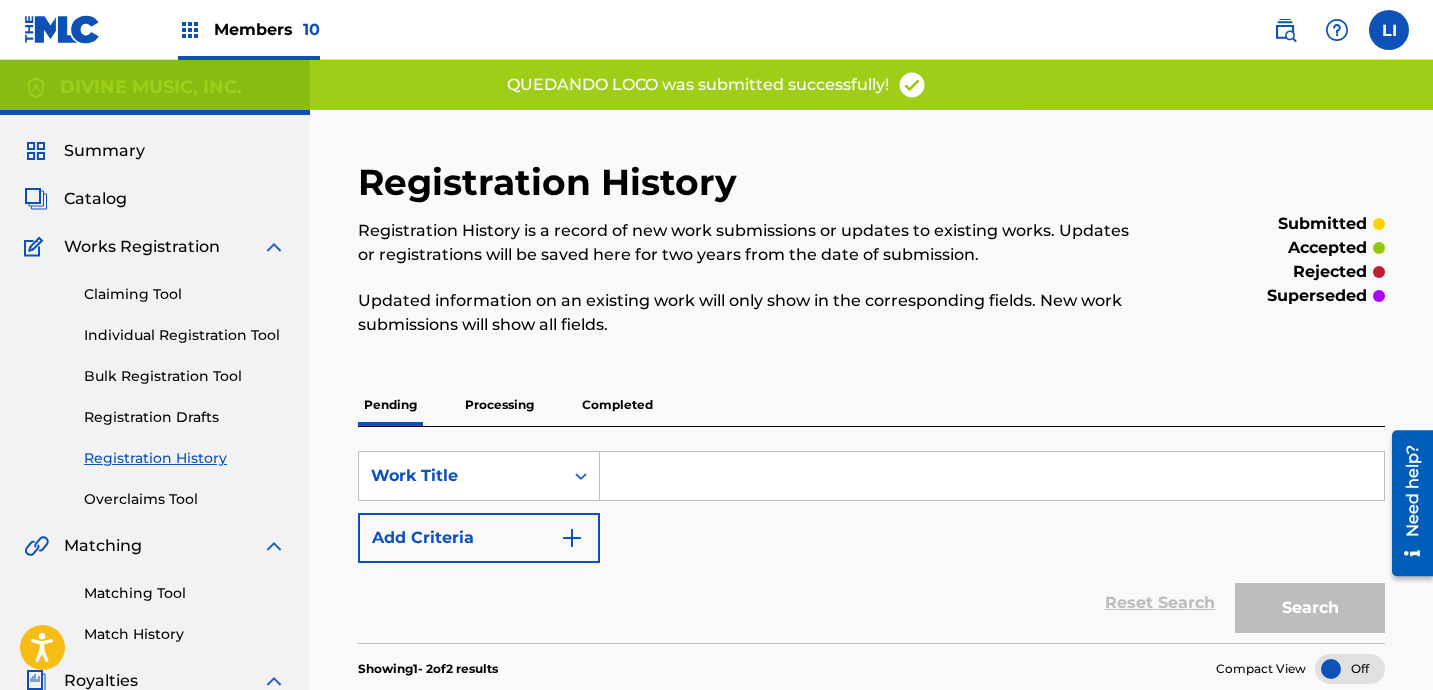 click on "Individual Registration Tool" at bounding box center (185, 335) 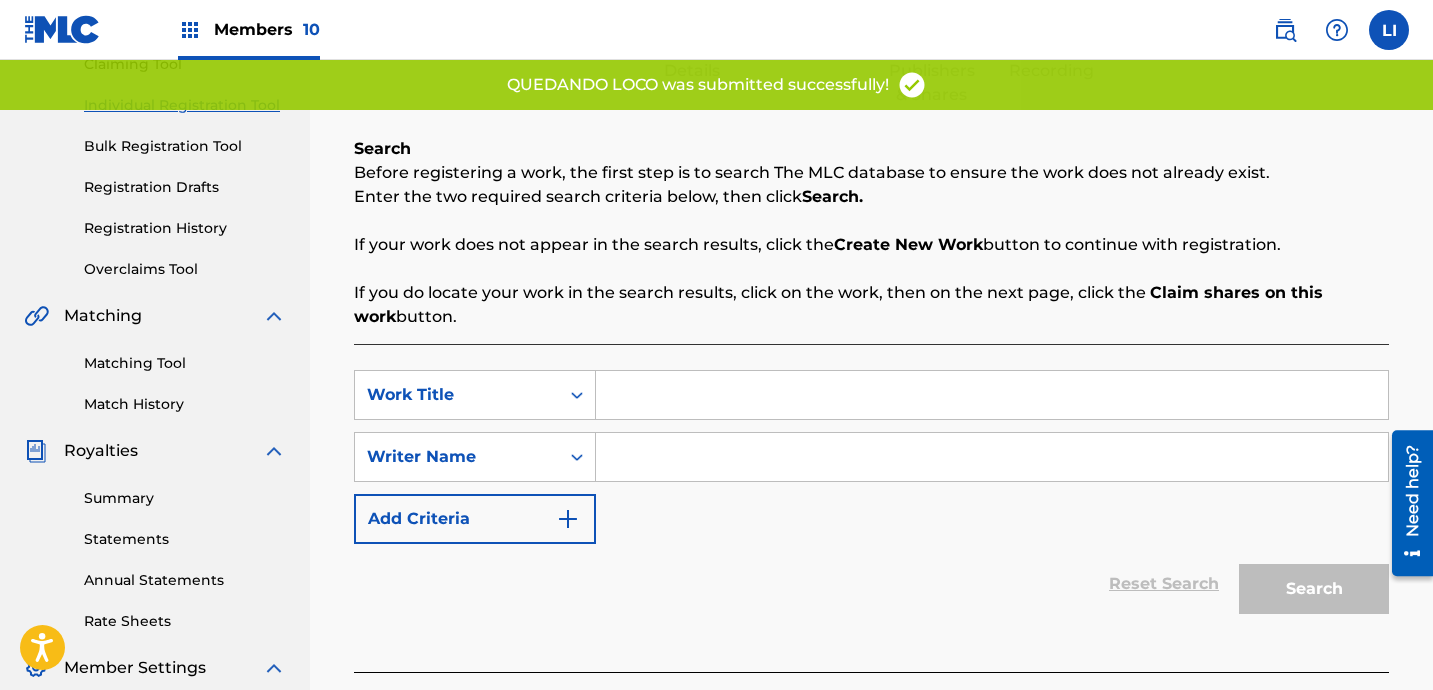 scroll, scrollTop: 254, scrollLeft: 0, axis: vertical 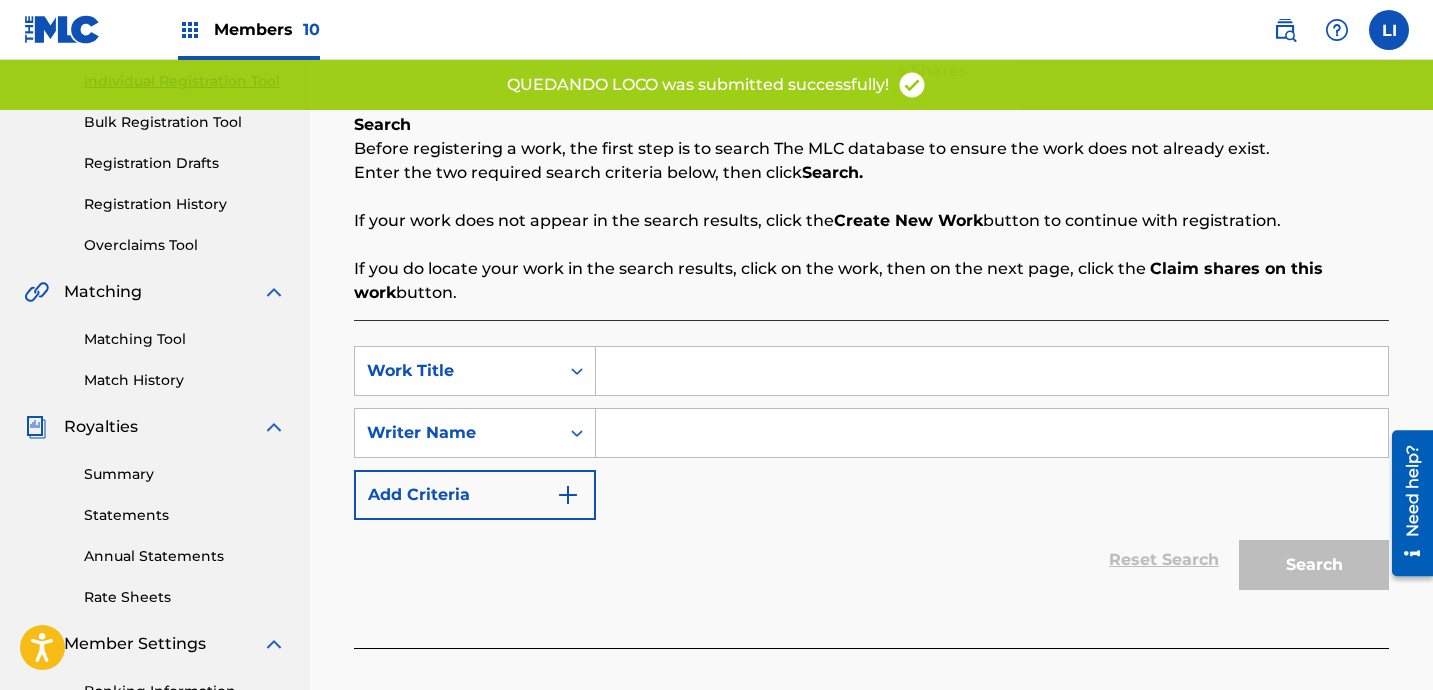 click at bounding box center (992, 371) 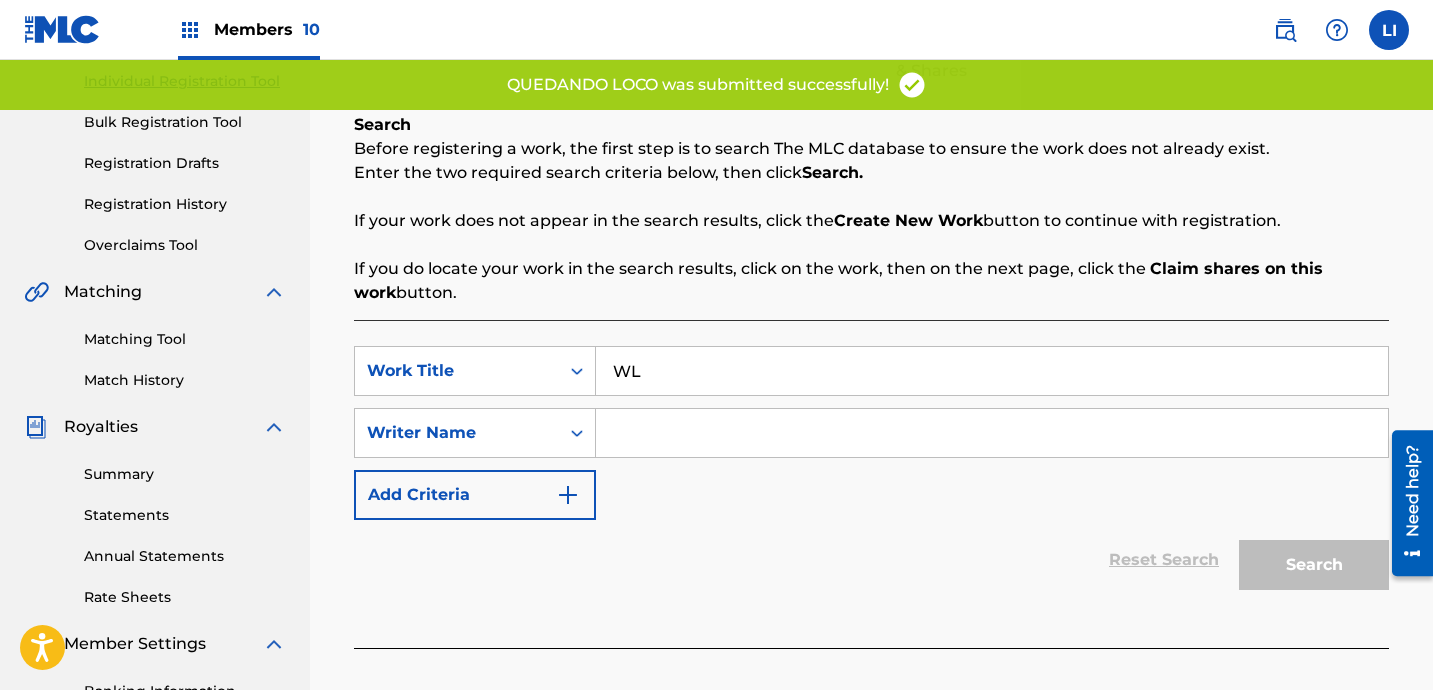 type on "W" 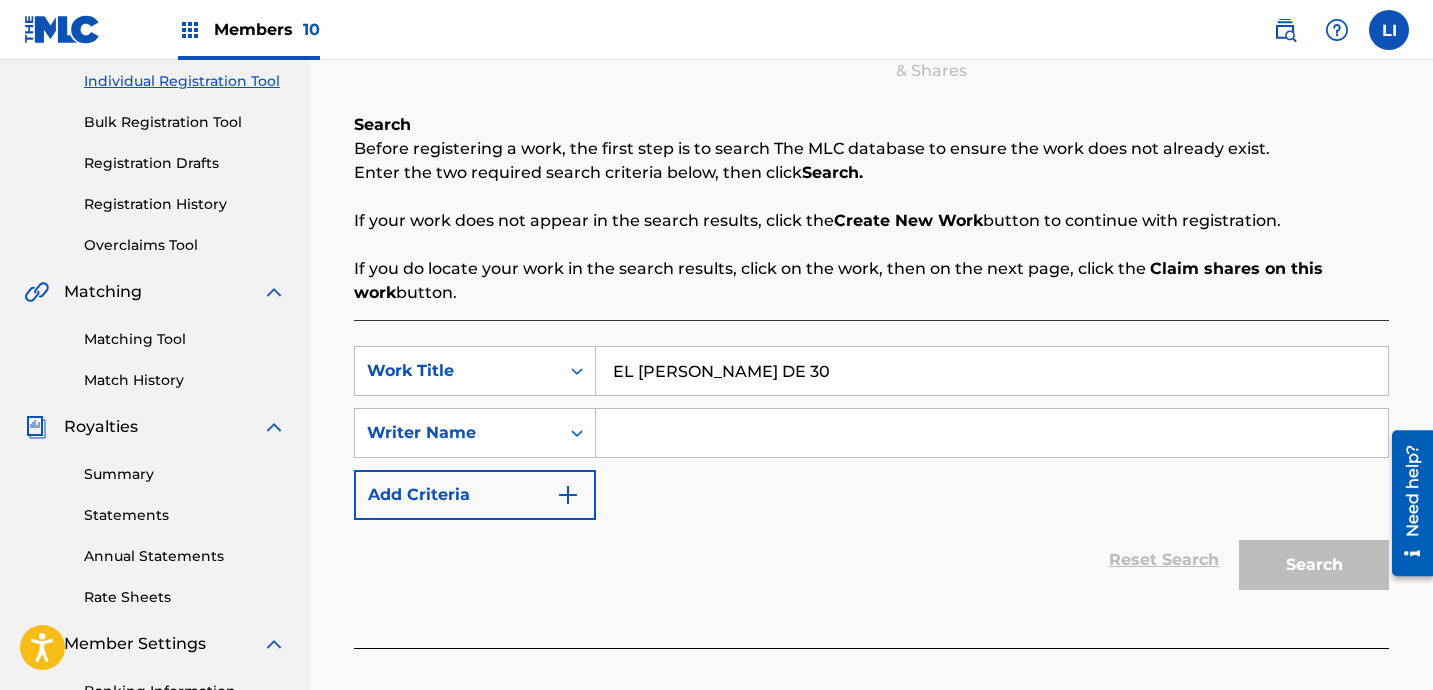 type on "EL [PERSON_NAME] DE 30" 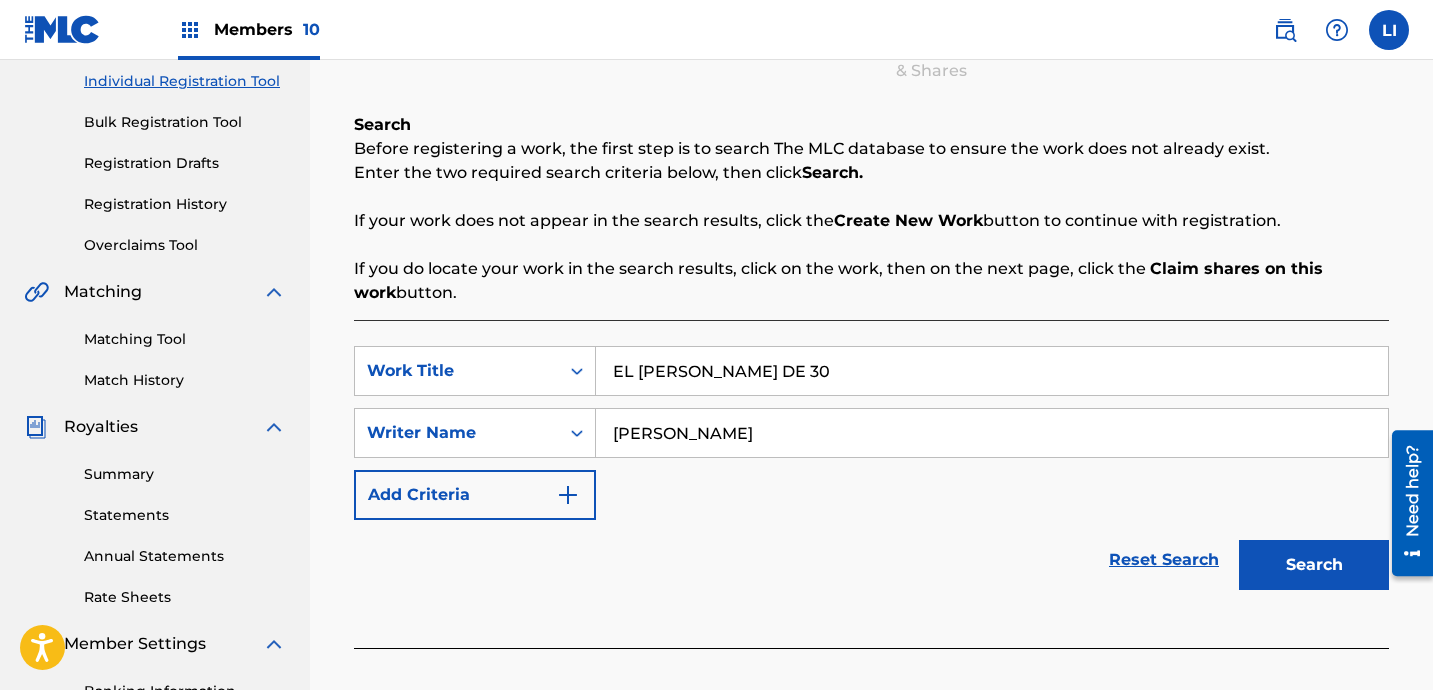 type on "[PERSON_NAME]" 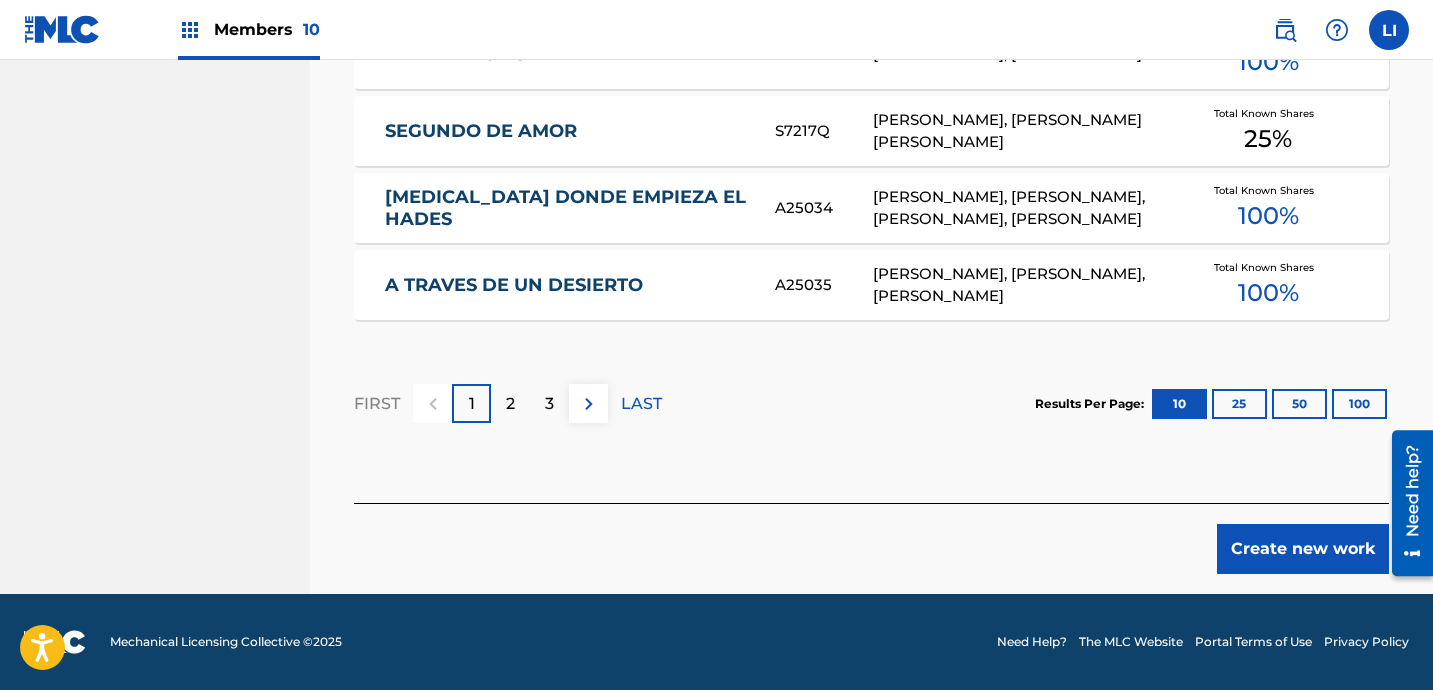 click on "Create new work" at bounding box center (1303, 549) 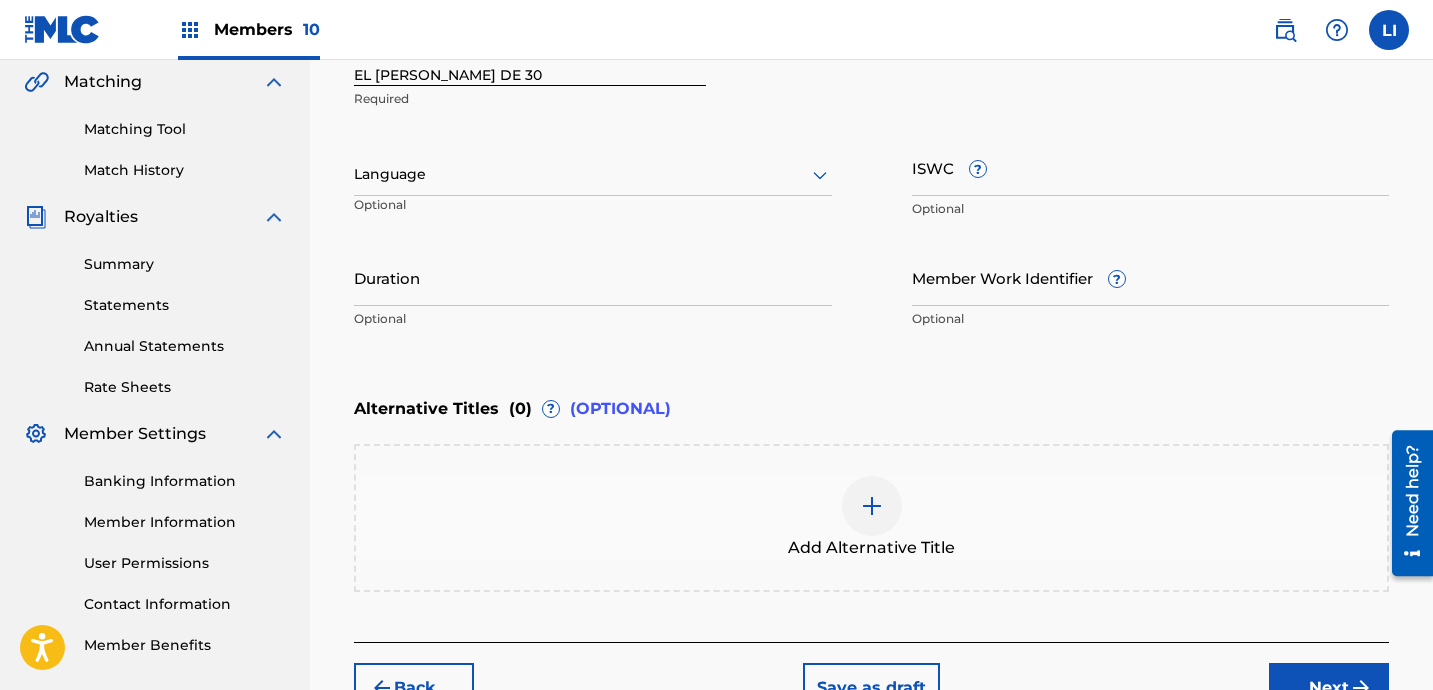 scroll, scrollTop: 435, scrollLeft: 0, axis: vertical 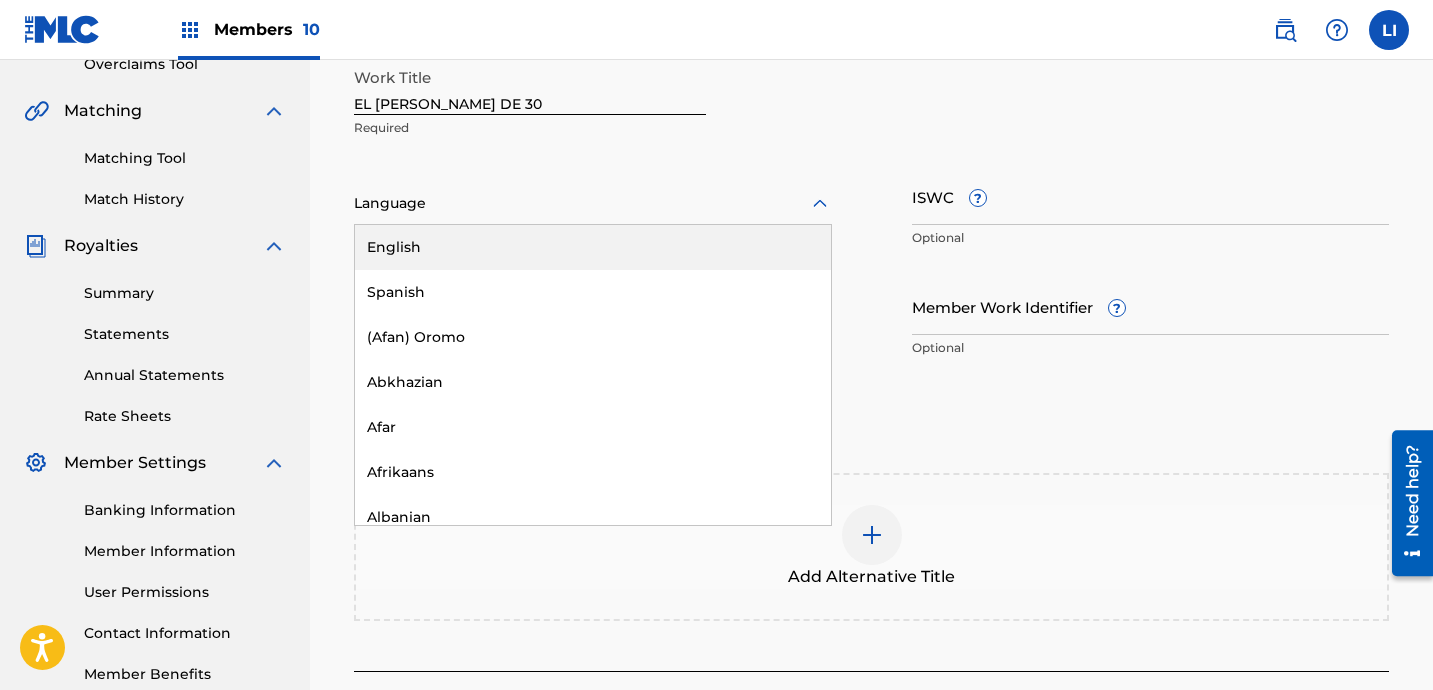 click at bounding box center (593, 203) 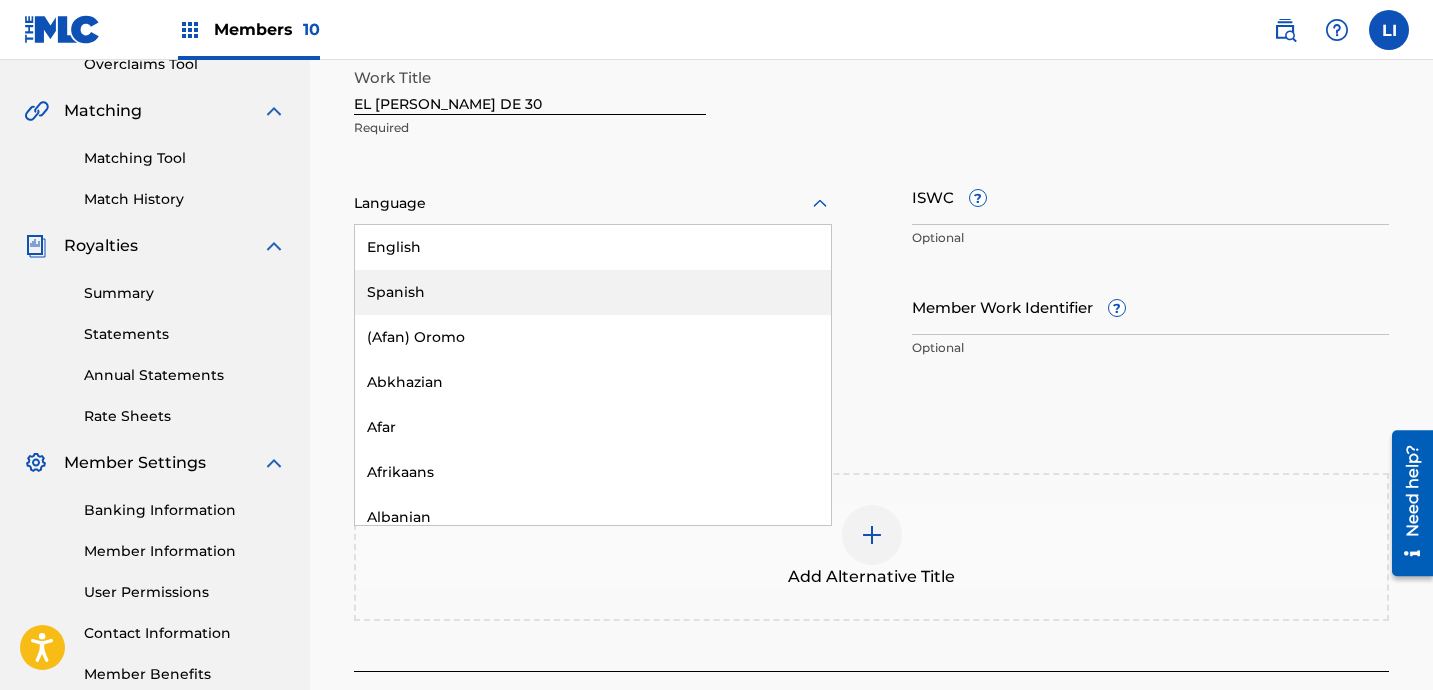drag, startPoint x: 427, startPoint y: 288, endPoint x: 436, endPoint y: 293, distance: 10.29563 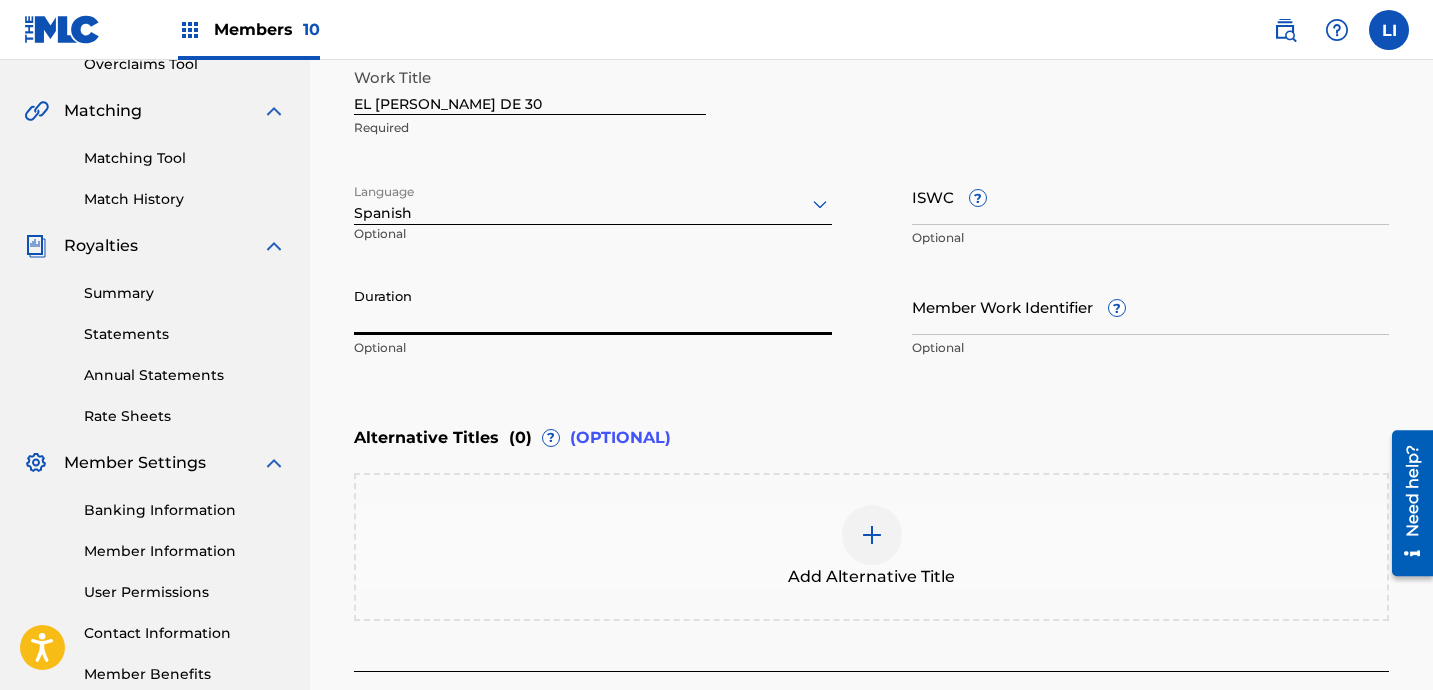 click on "Duration" at bounding box center (593, 306) 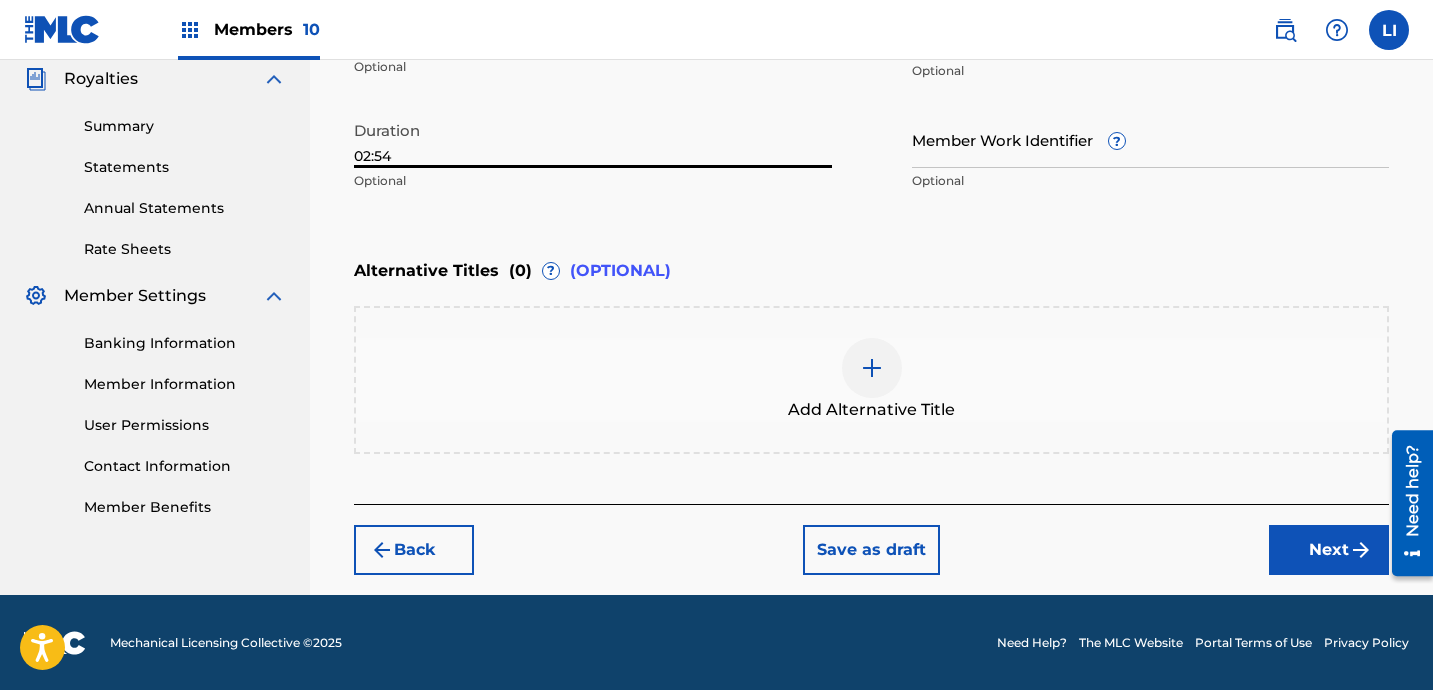 type on "02:54" 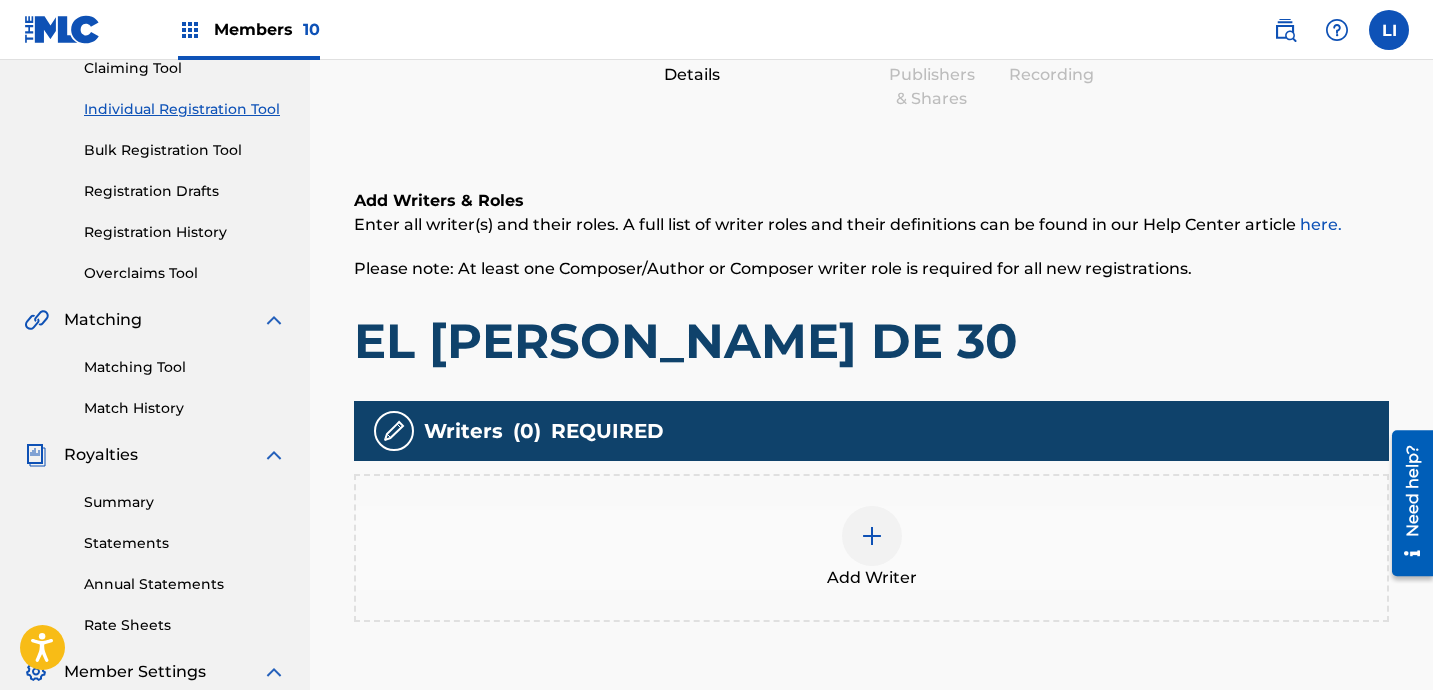 scroll, scrollTop: 453, scrollLeft: 0, axis: vertical 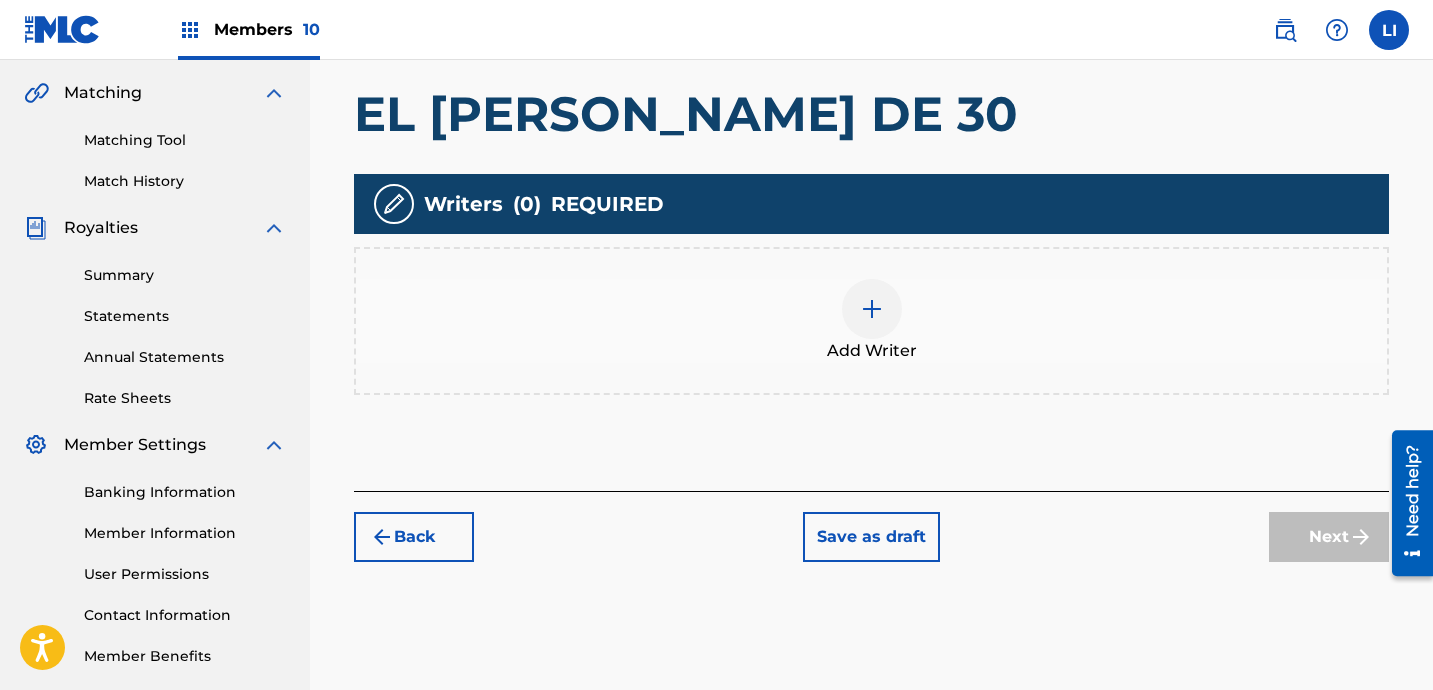 click on "Add Writer" at bounding box center (871, 321) 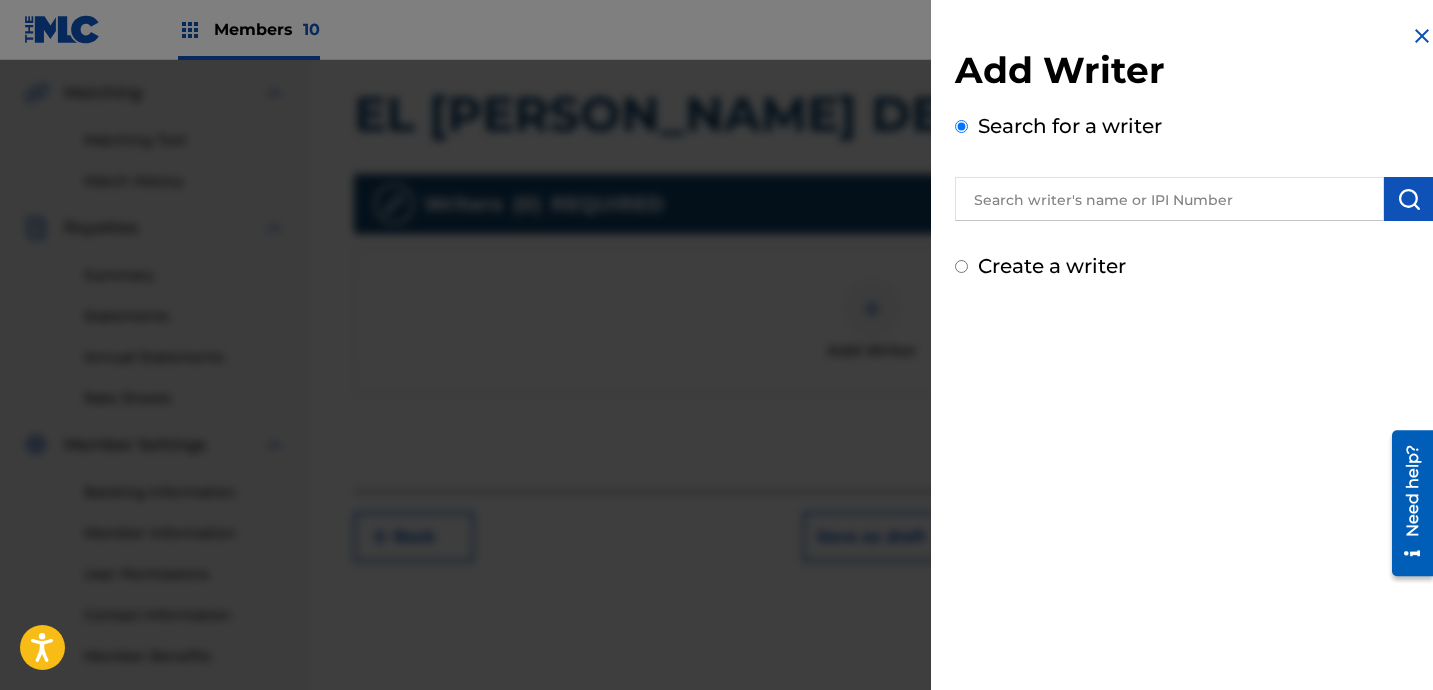 click at bounding box center (1169, 199) 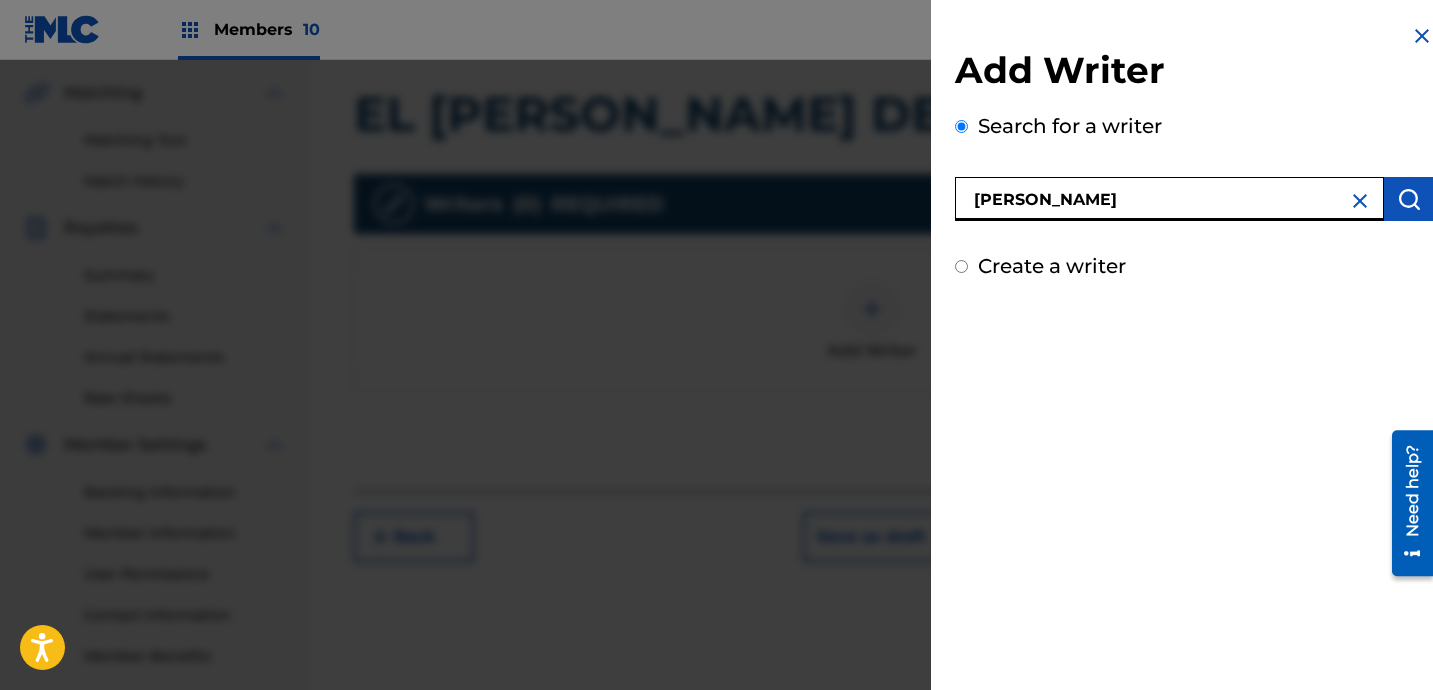 type on "[PERSON_NAME]" 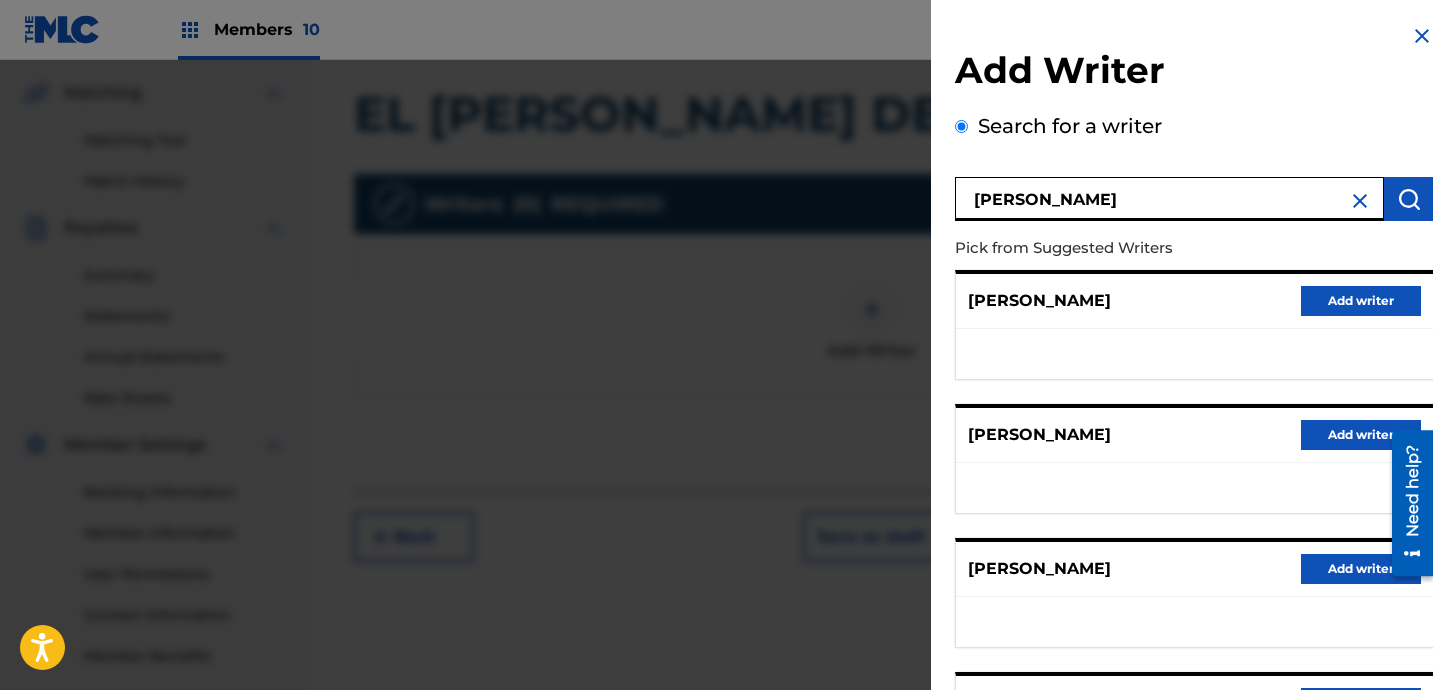 scroll, scrollTop: 352, scrollLeft: 0, axis: vertical 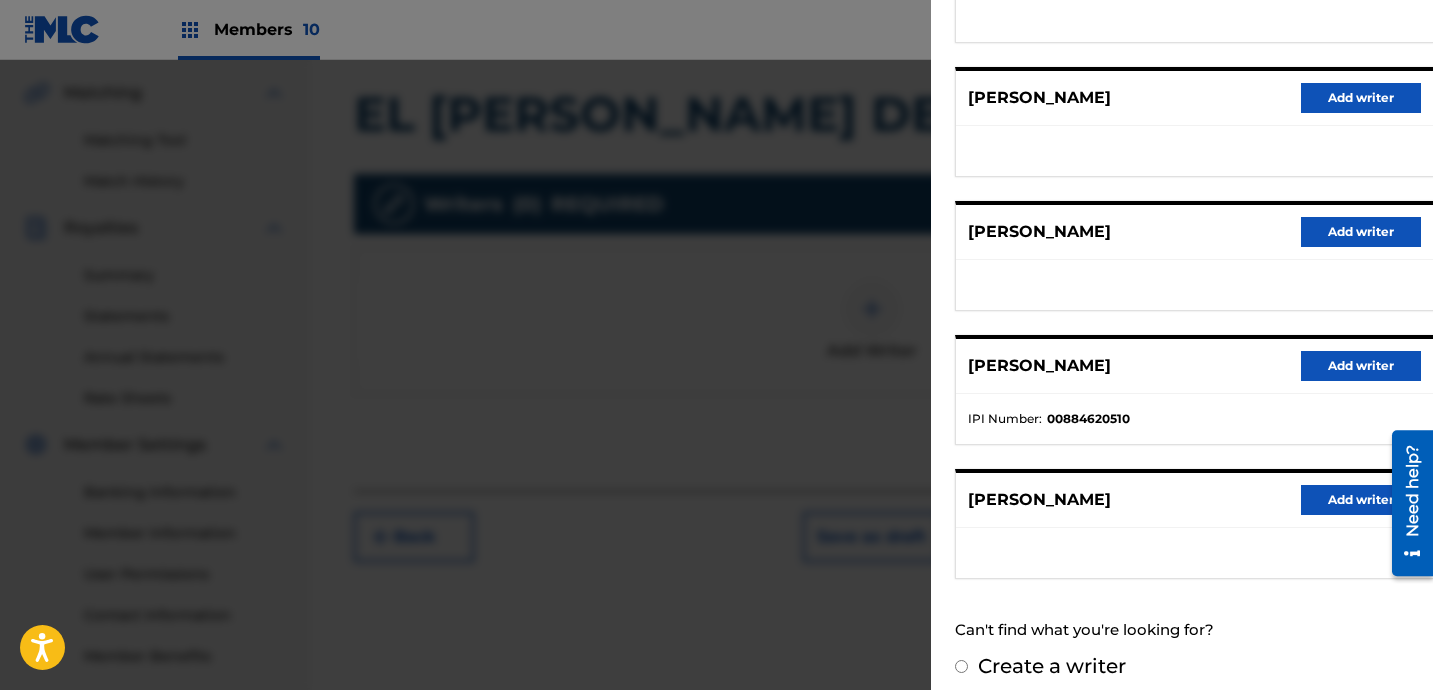 click on "Add writer" at bounding box center [1361, 366] 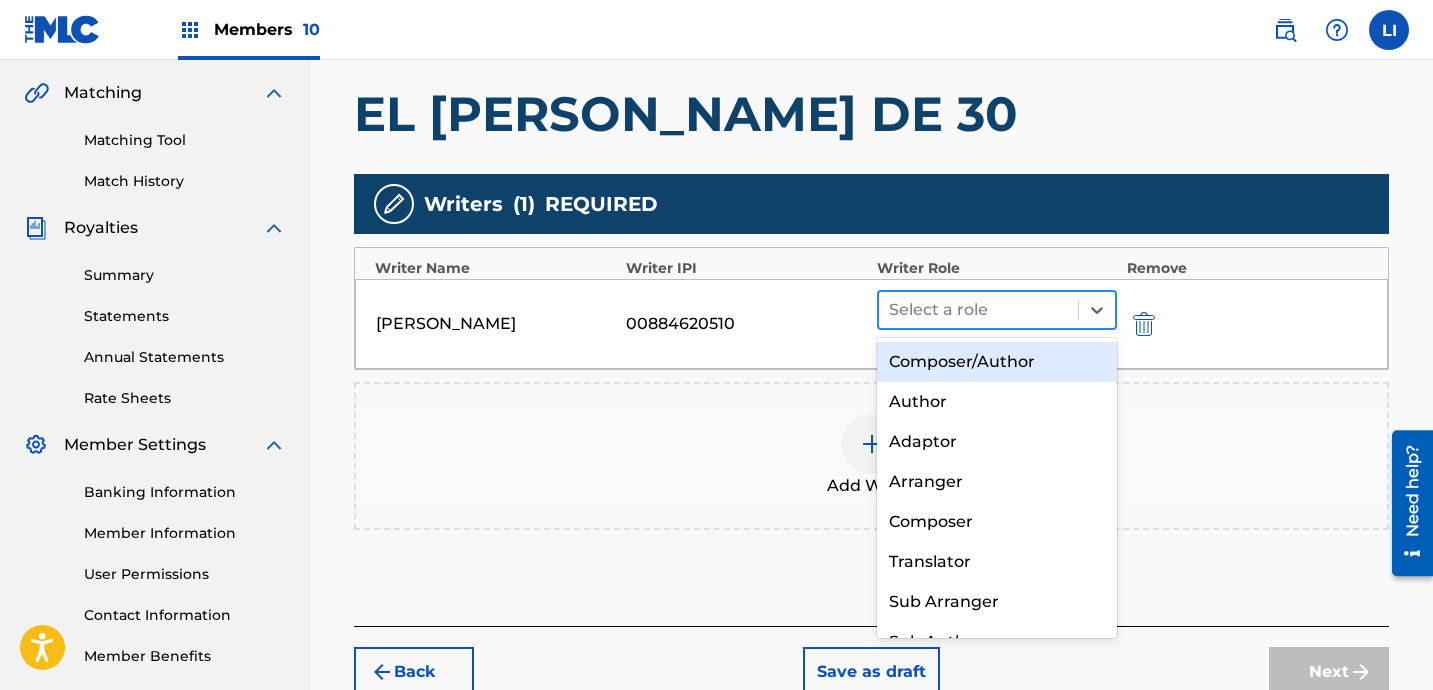 click at bounding box center [978, 310] 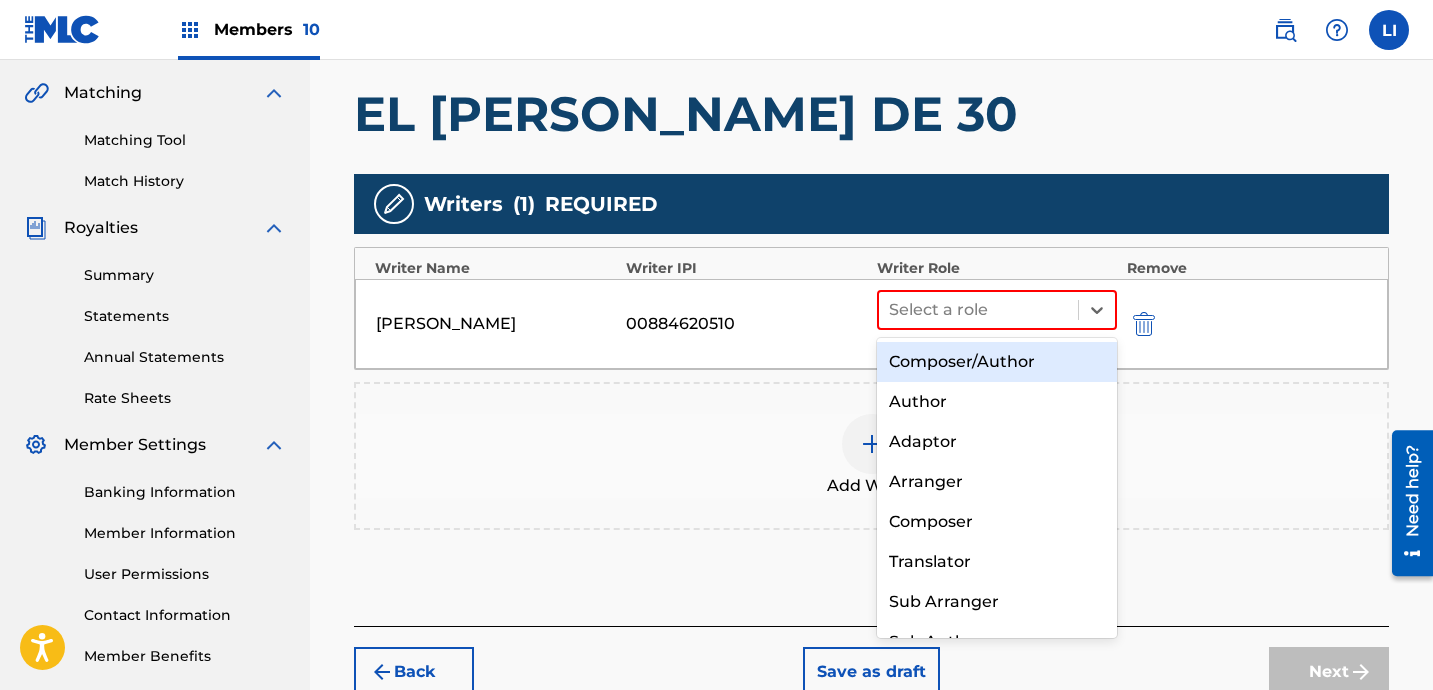 click on "Composer/Author" at bounding box center [997, 362] 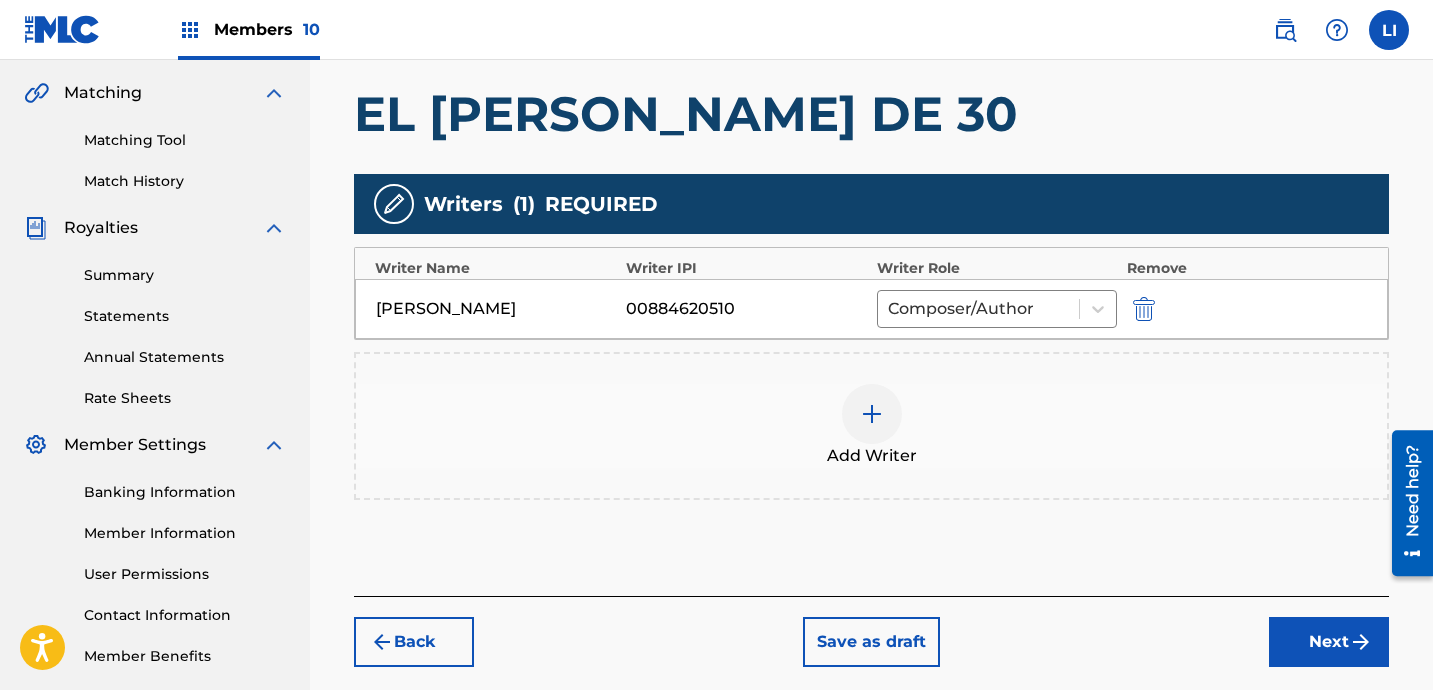 click at bounding box center (1361, 642) 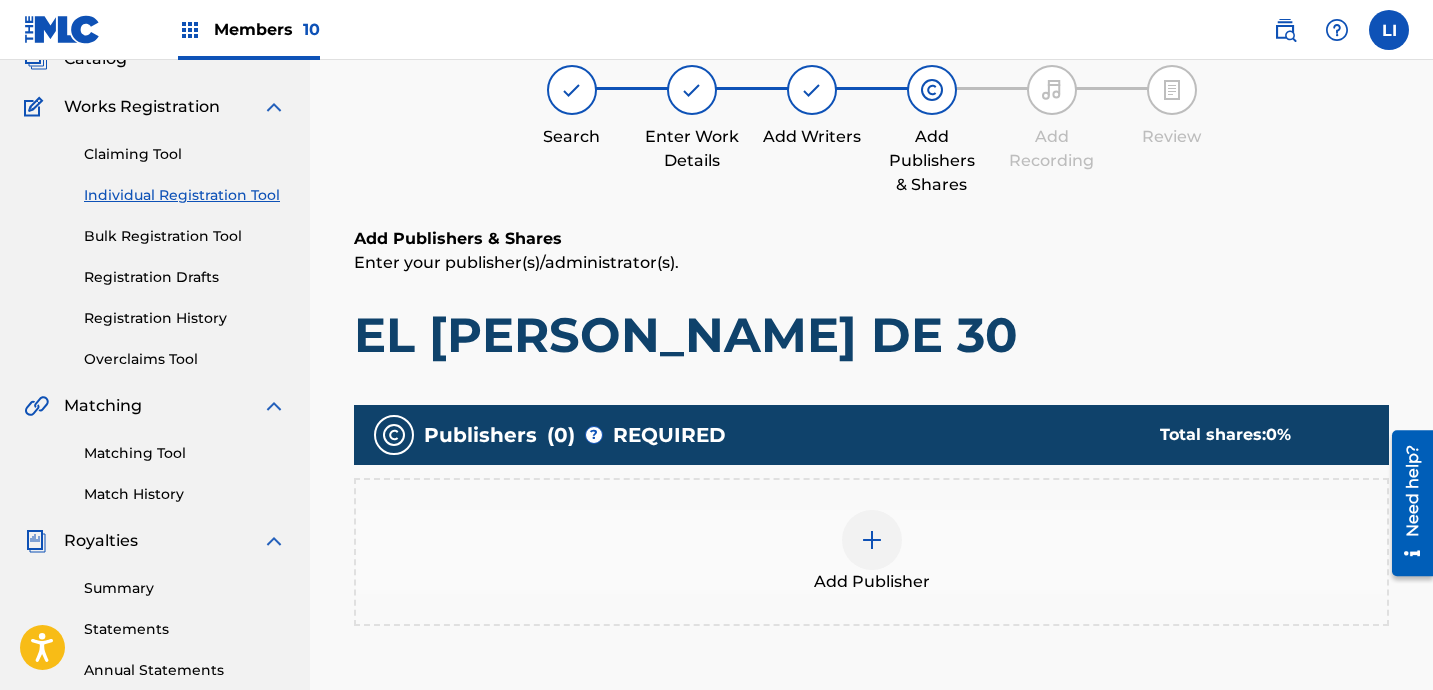 scroll, scrollTop: 90, scrollLeft: 0, axis: vertical 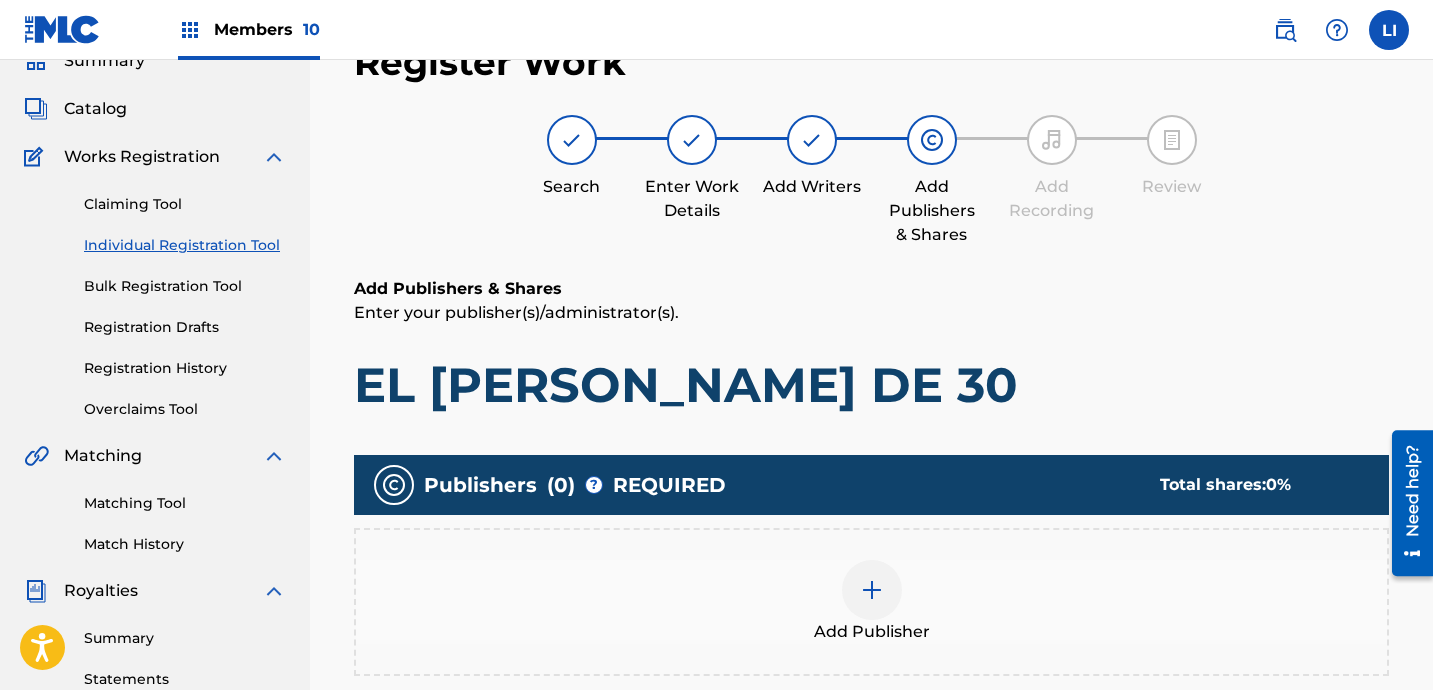 click on "Add Publisher" at bounding box center (871, 602) 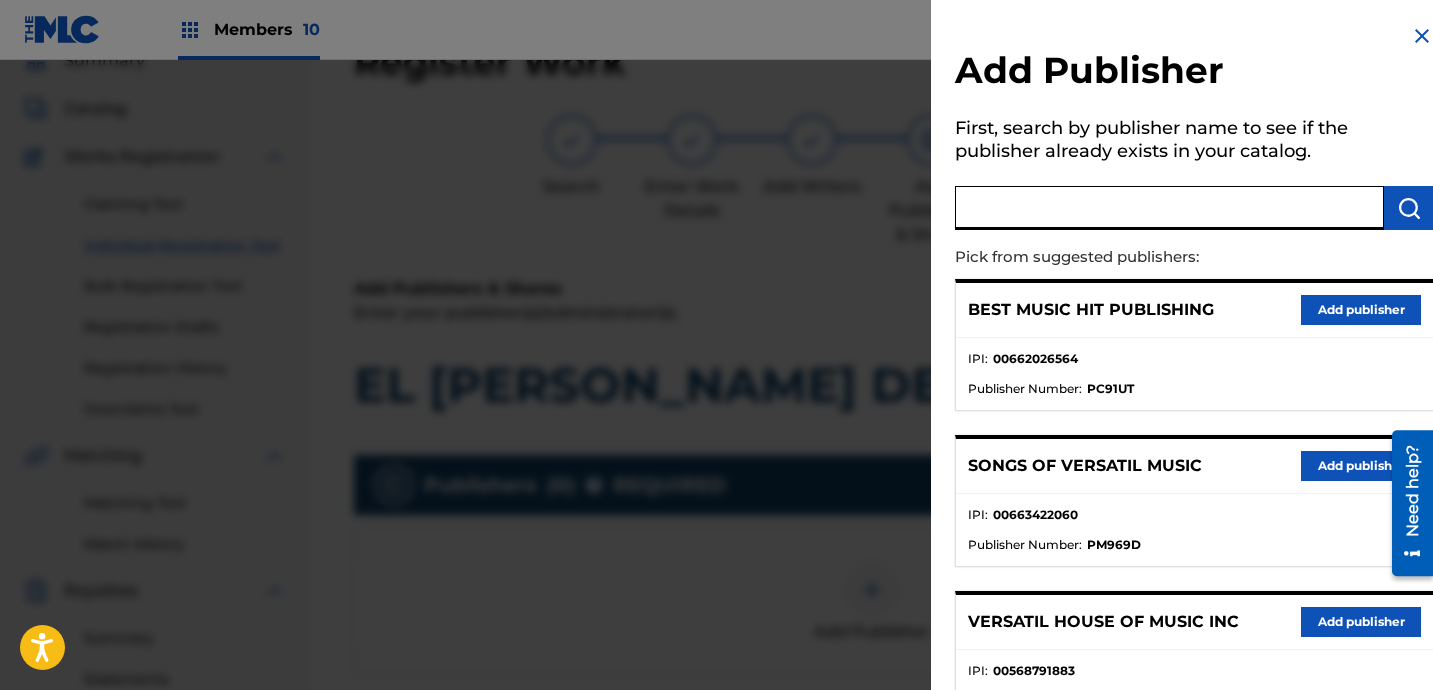 click at bounding box center (1169, 208) 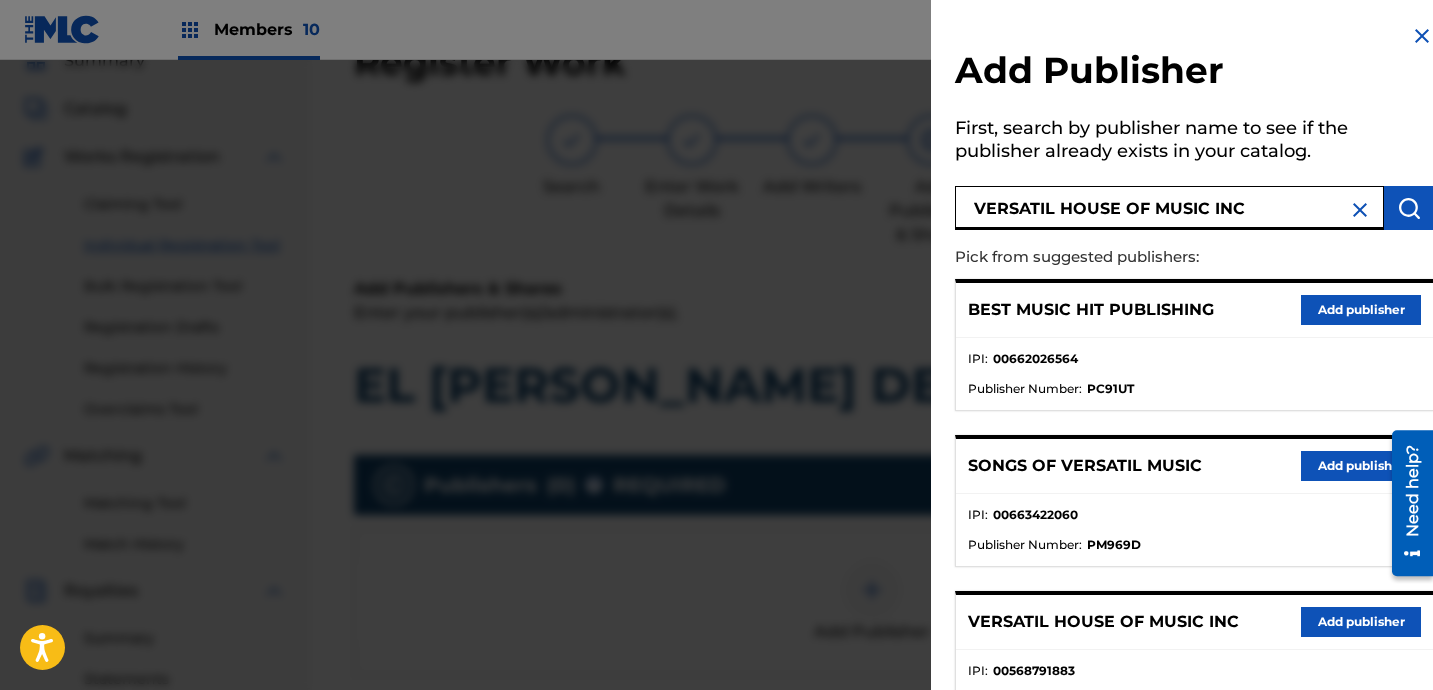 type on "VERSATIL HOUSE OF MUSIC INC" 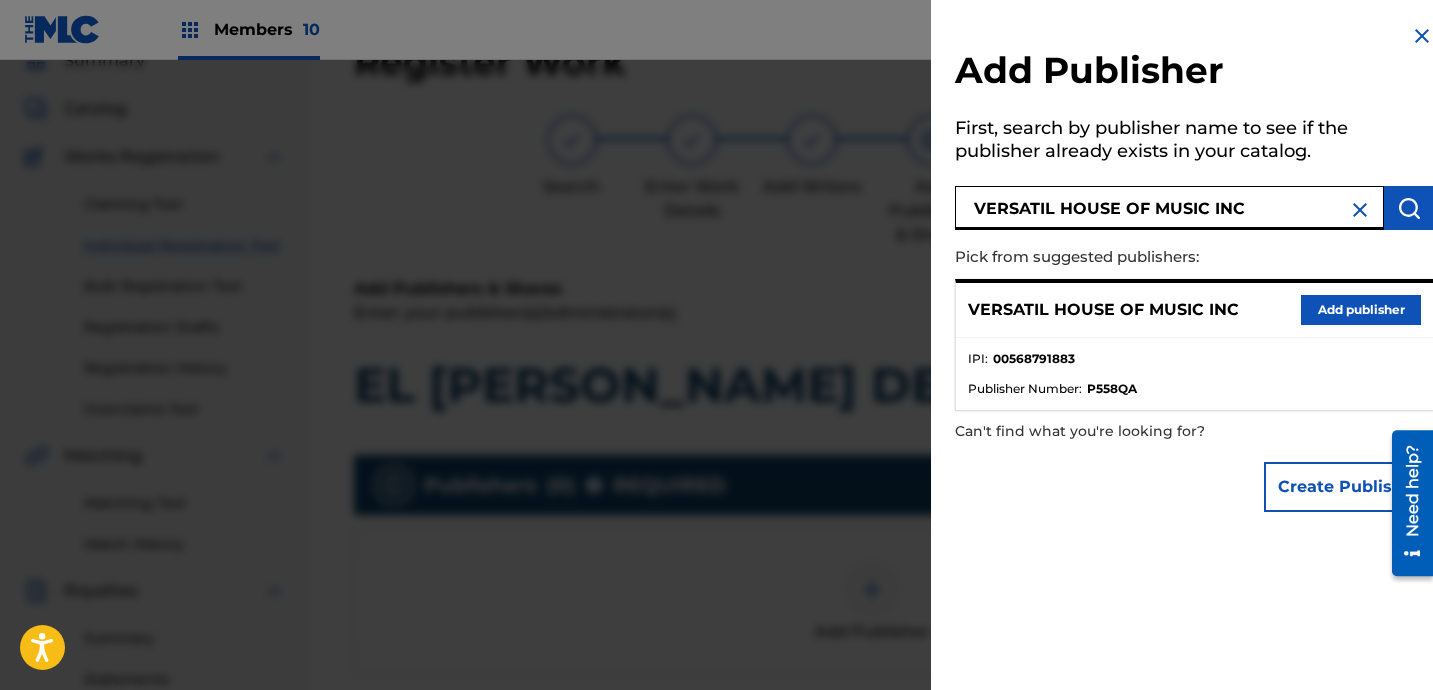 drag, startPoint x: 1319, startPoint y: 306, endPoint x: 1283, endPoint y: 318, distance: 37.94733 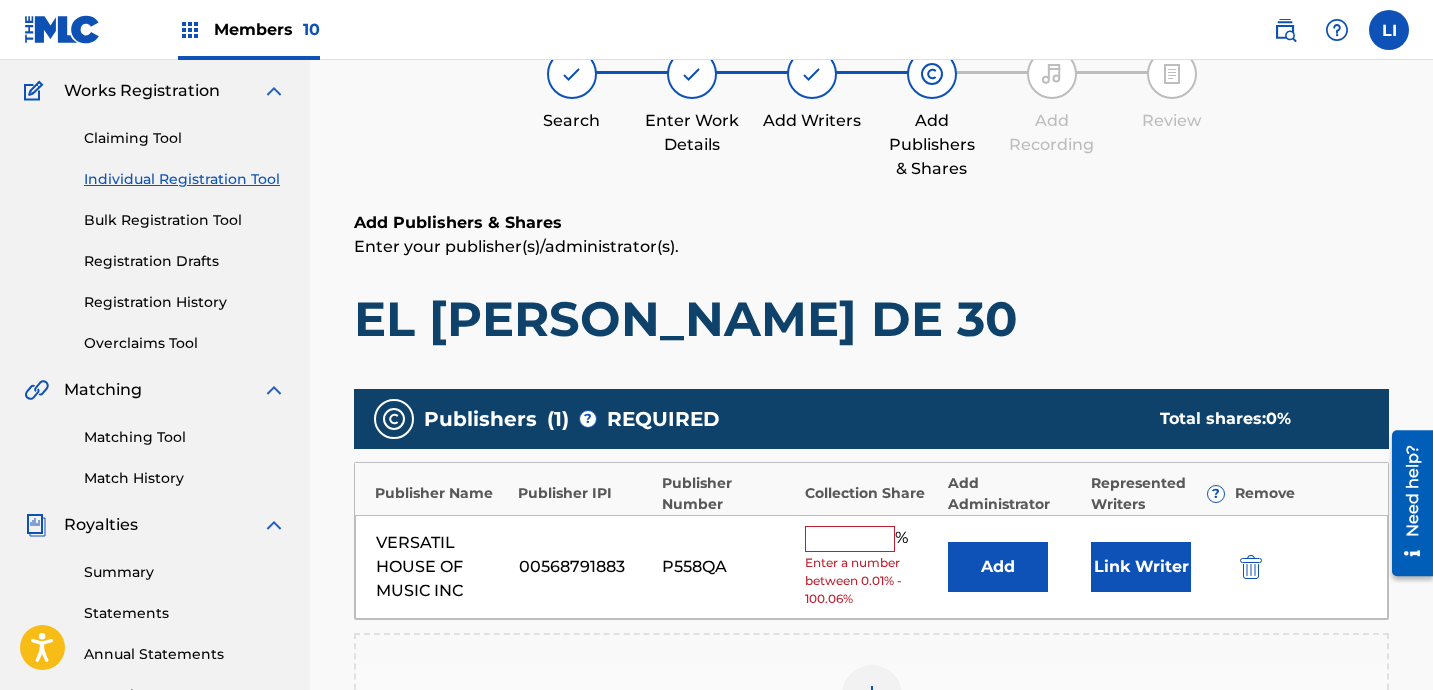 scroll, scrollTop: 424, scrollLeft: 0, axis: vertical 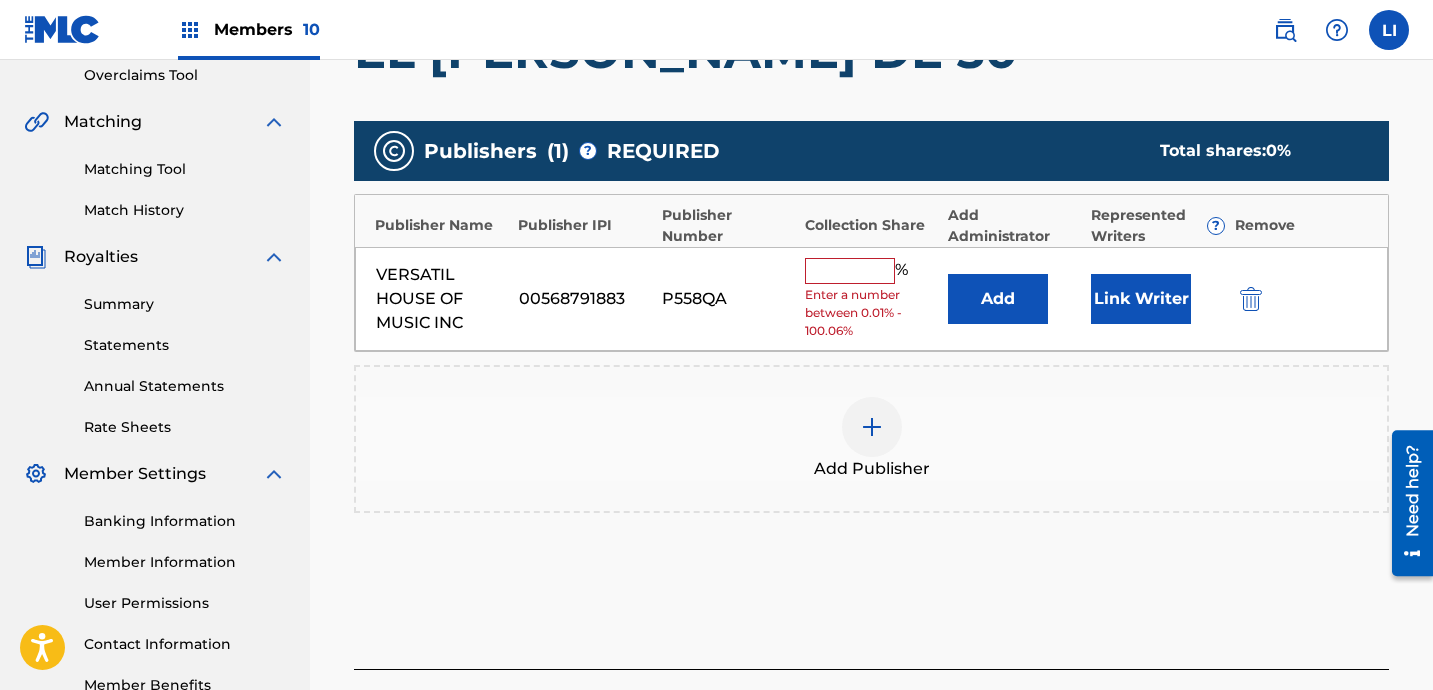 click on "Add" at bounding box center [998, 299] 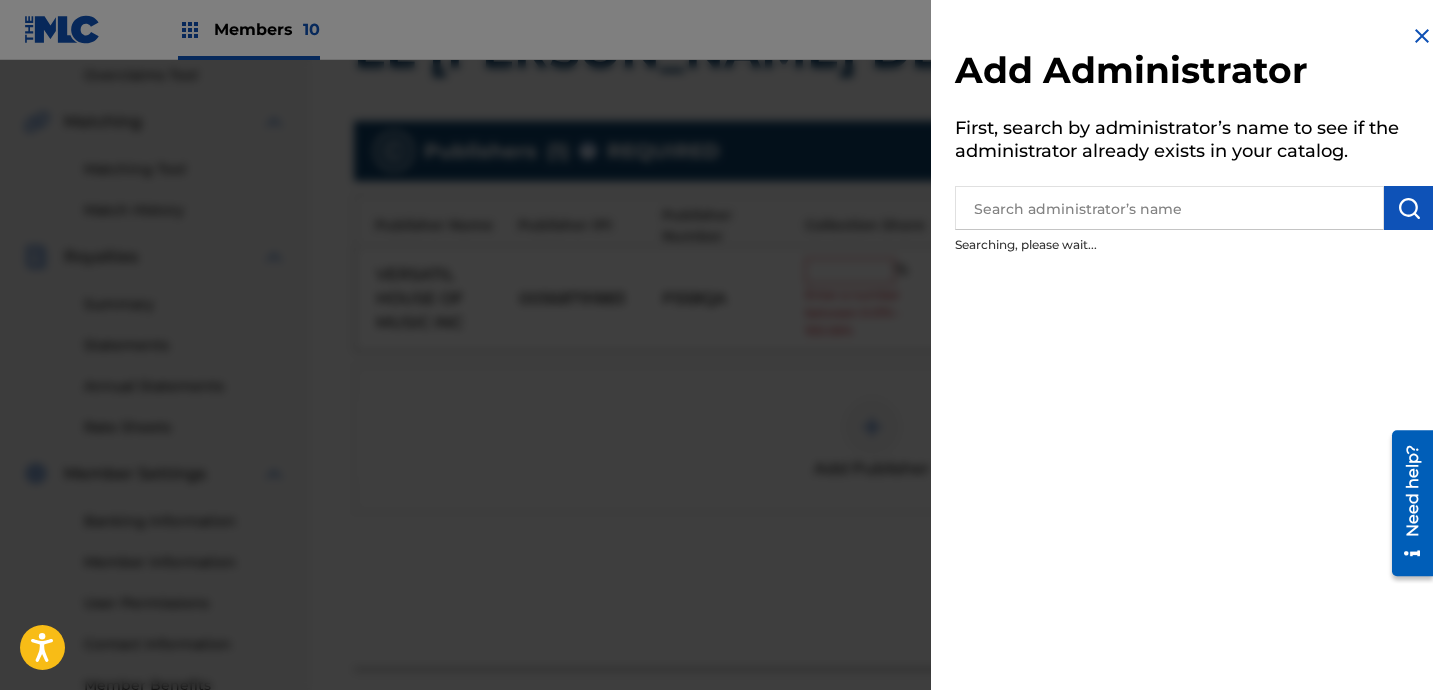 click on "First, search by administrator’s name to see if the administrator already exists in your catalog." at bounding box center (1194, 142) 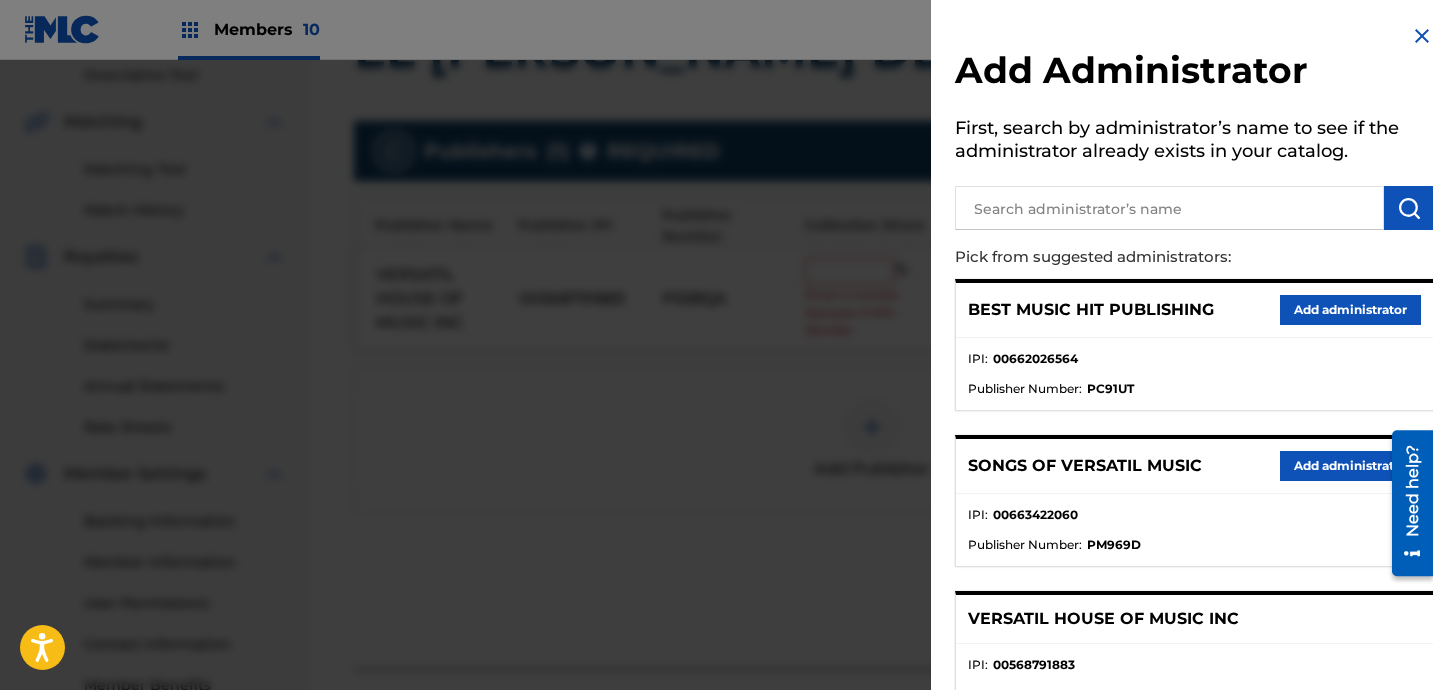 click at bounding box center (1169, 208) 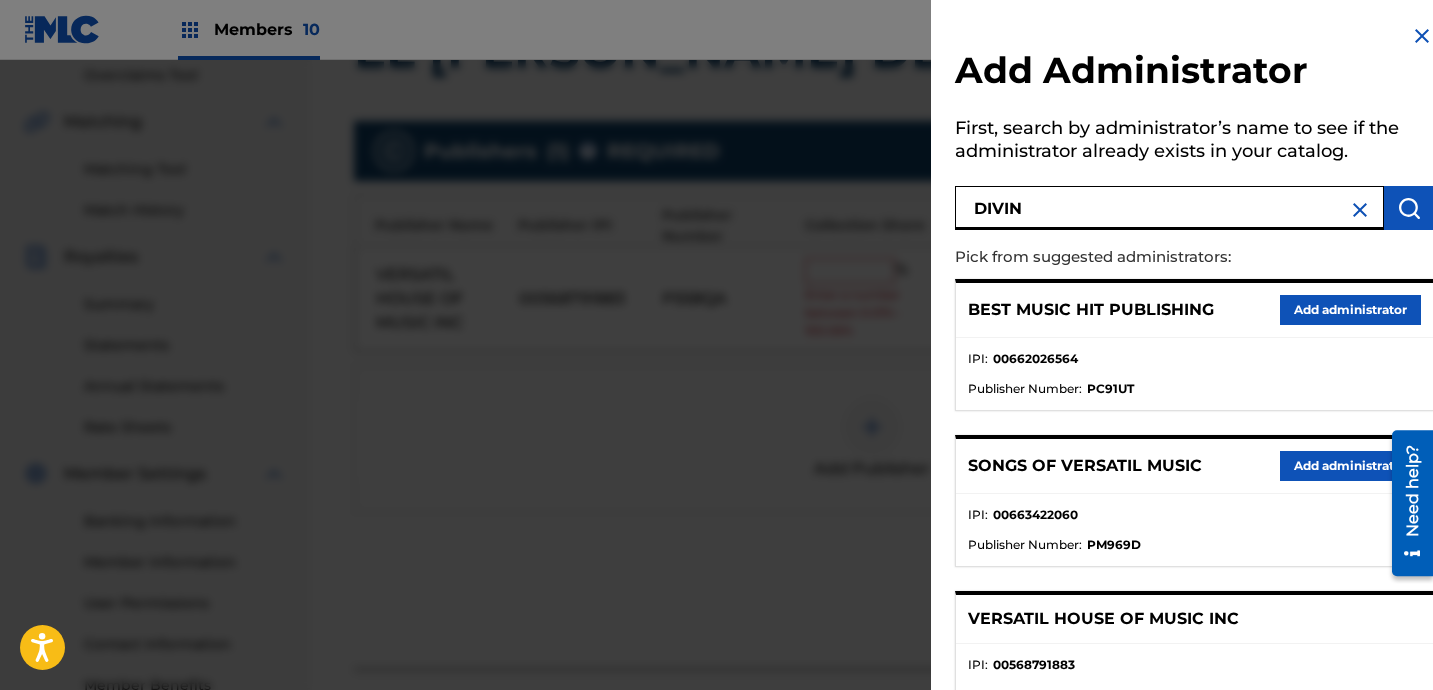 type on "DIVIN" 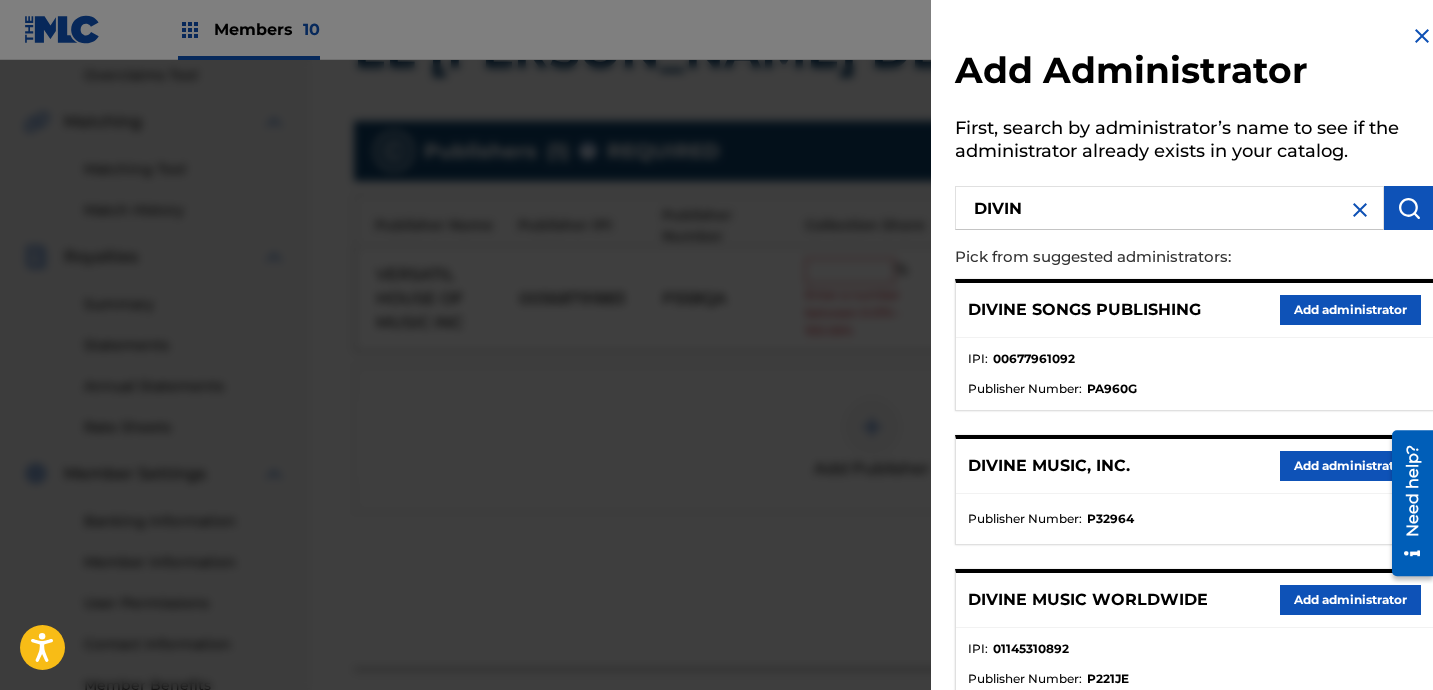 drag, startPoint x: 1313, startPoint y: 457, endPoint x: 19, endPoint y: 42, distance: 1358.9191 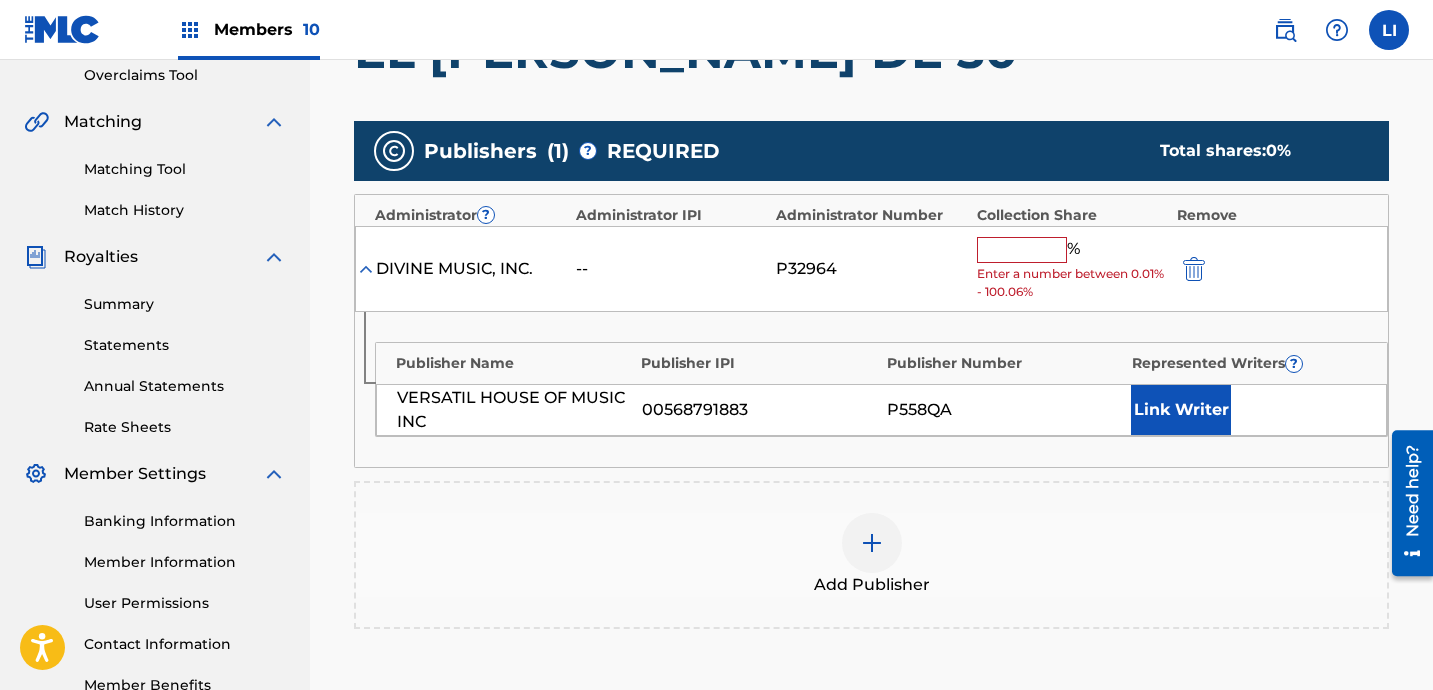 click on "Link Writer" at bounding box center [1181, 410] 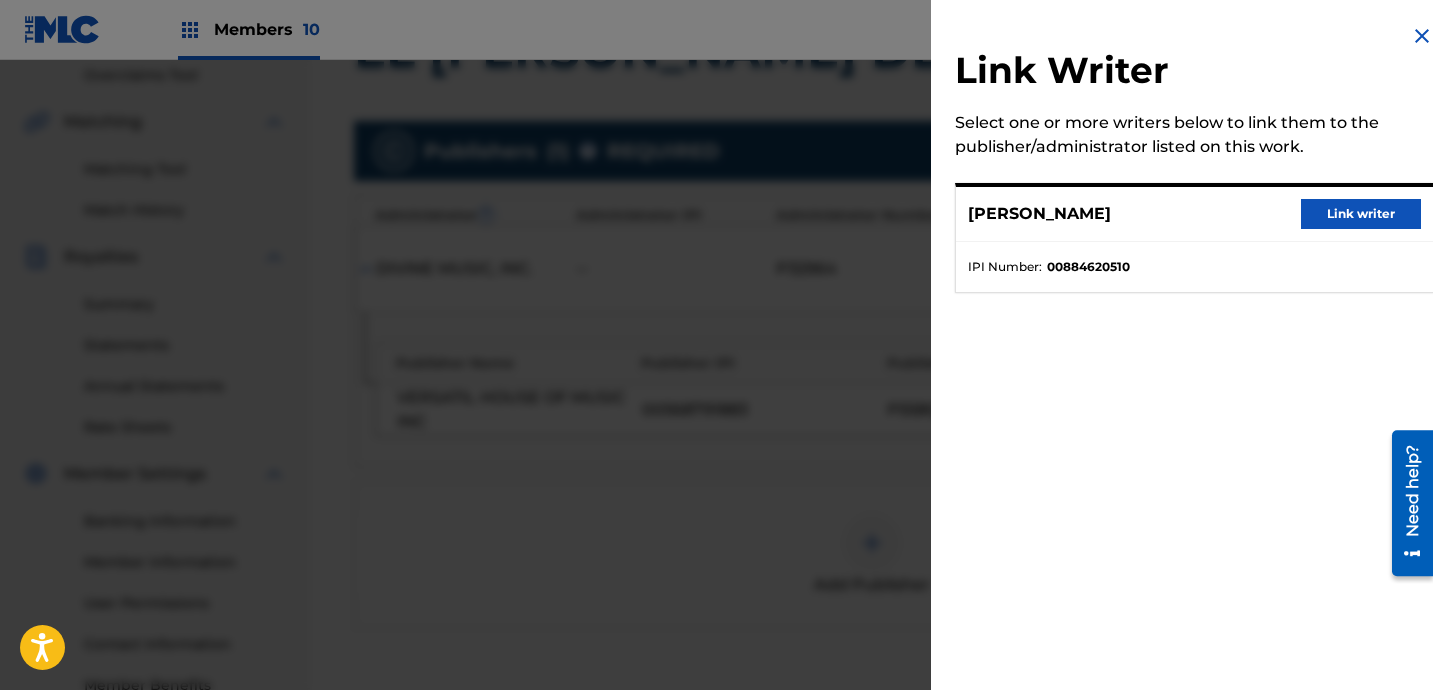 drag, startPoint x: 1337, startPoint y: 203, endPoint x: 1326, endPoint y: 206, distance: 11.401754 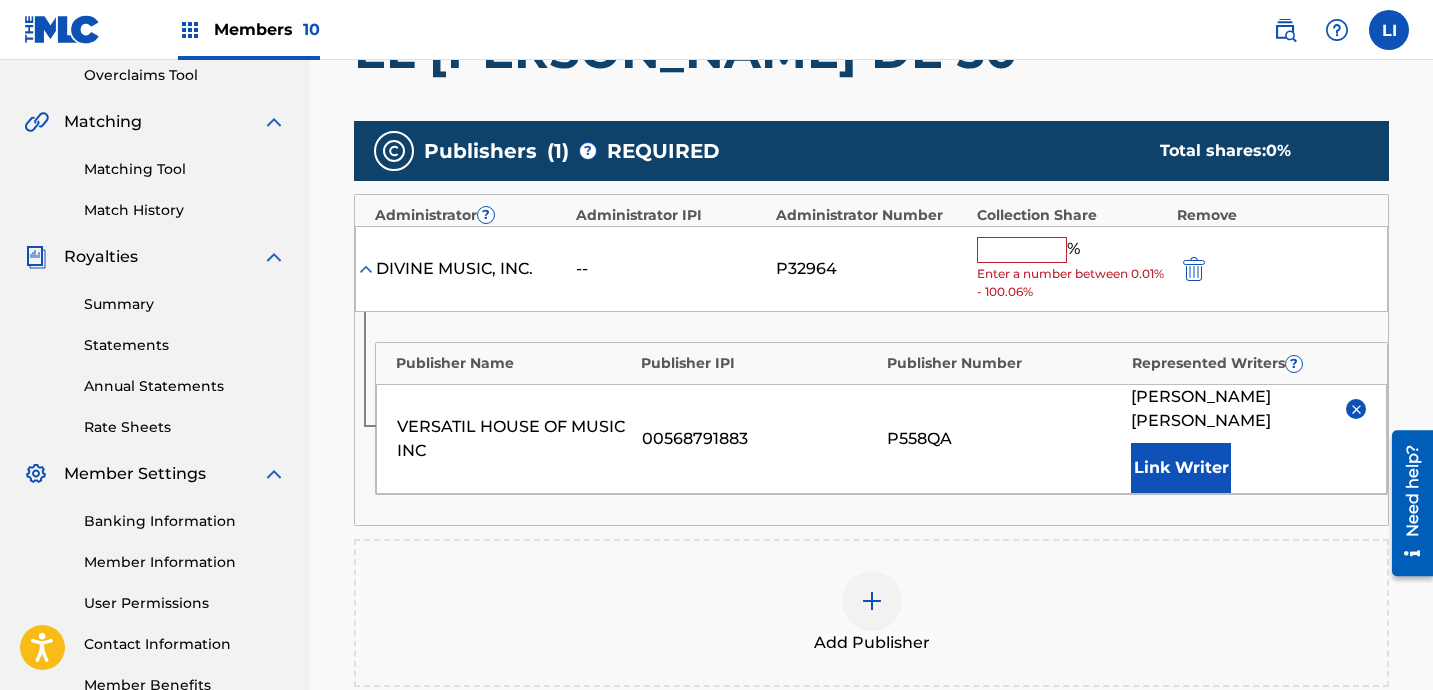 click at bounding box center (1022, 250) 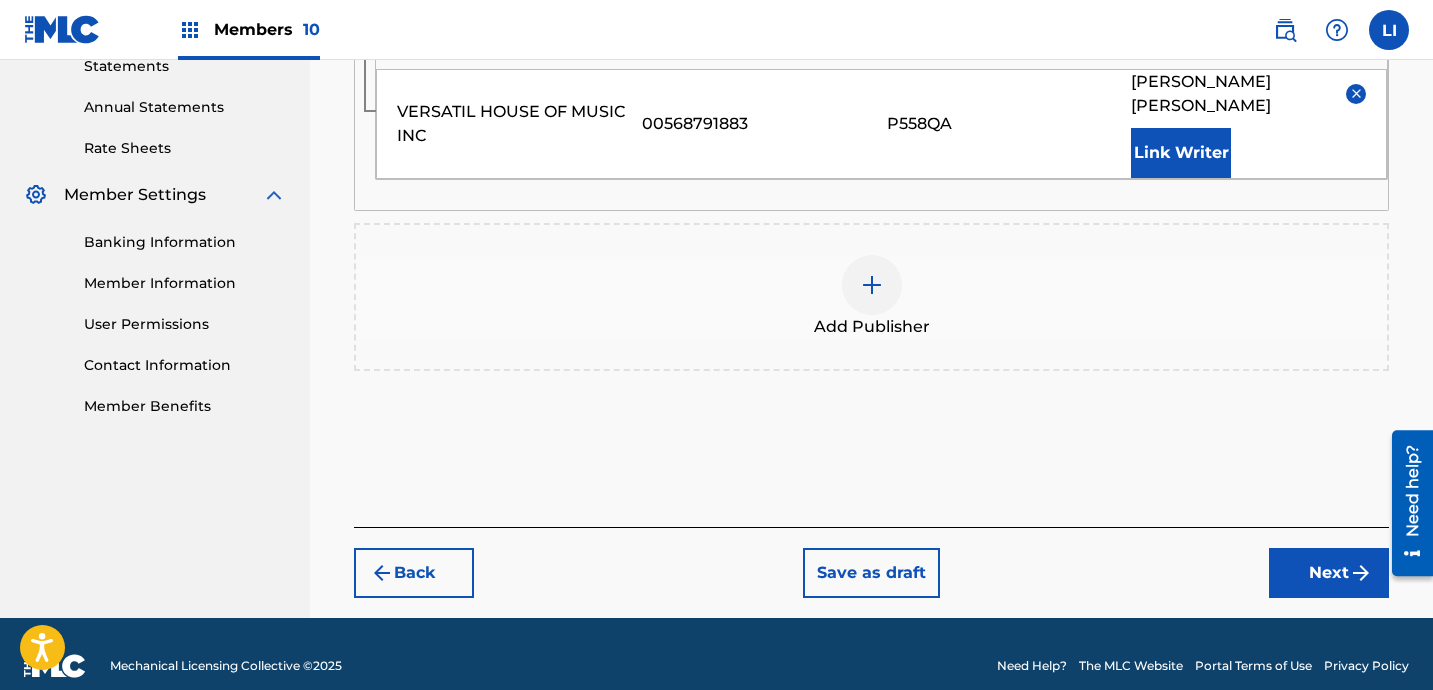 type on "100" 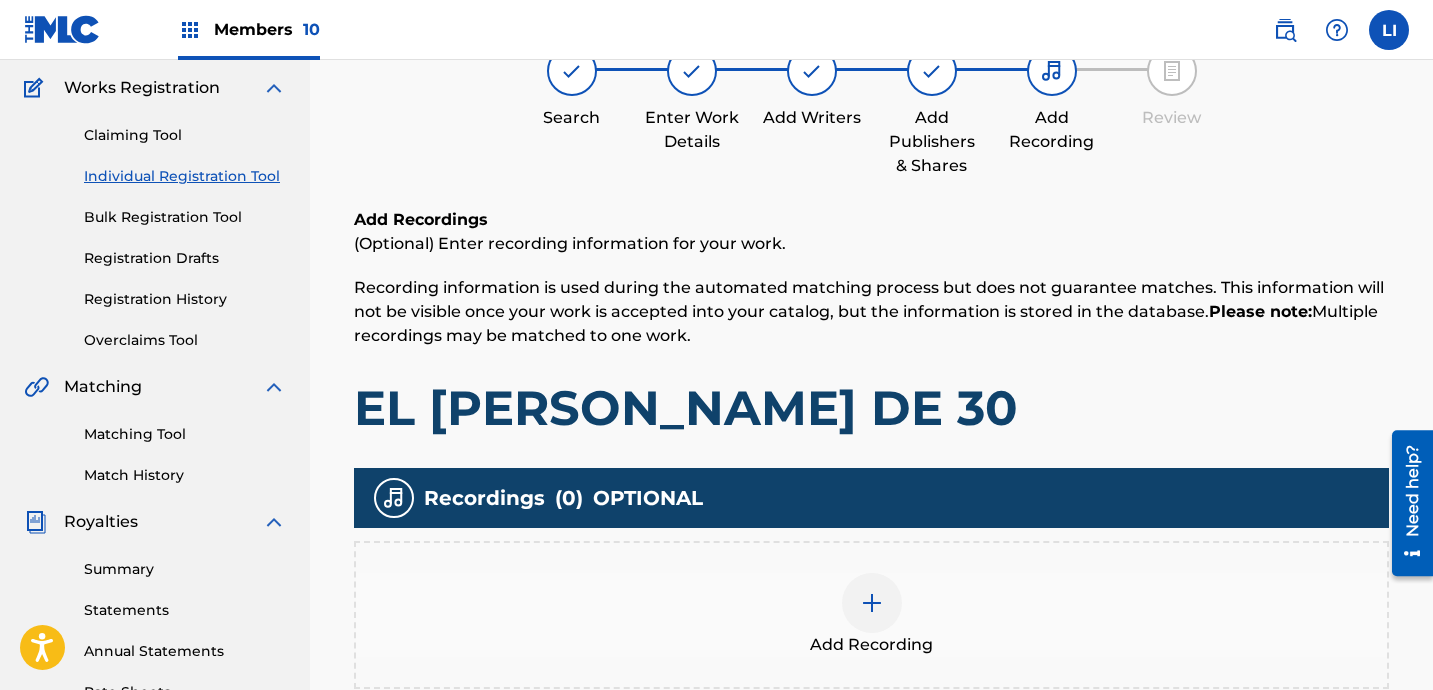 scroll, scrollTop: 240, scrollLeft: 0, axis: vertical 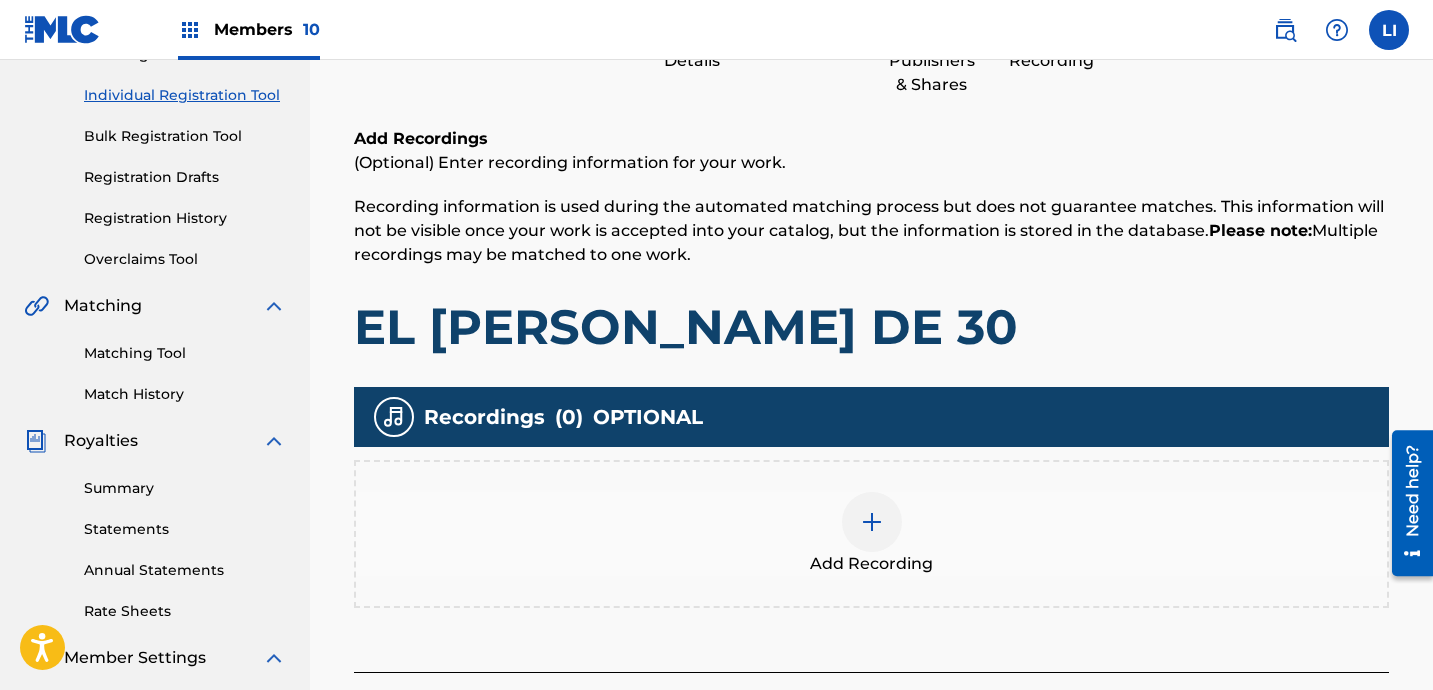 click on "Add Recording" at bounding box center [871, 534] 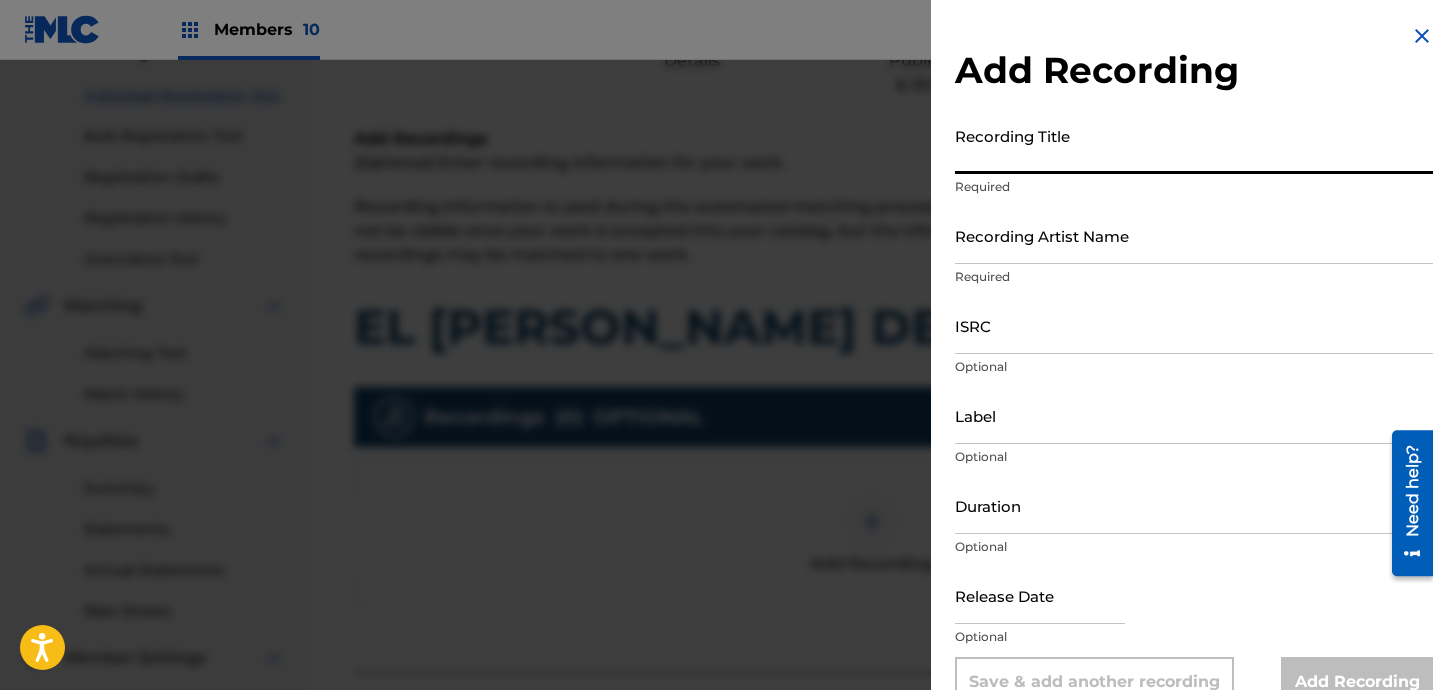 click on "Recording Title" at bounding box center [1194, 145] 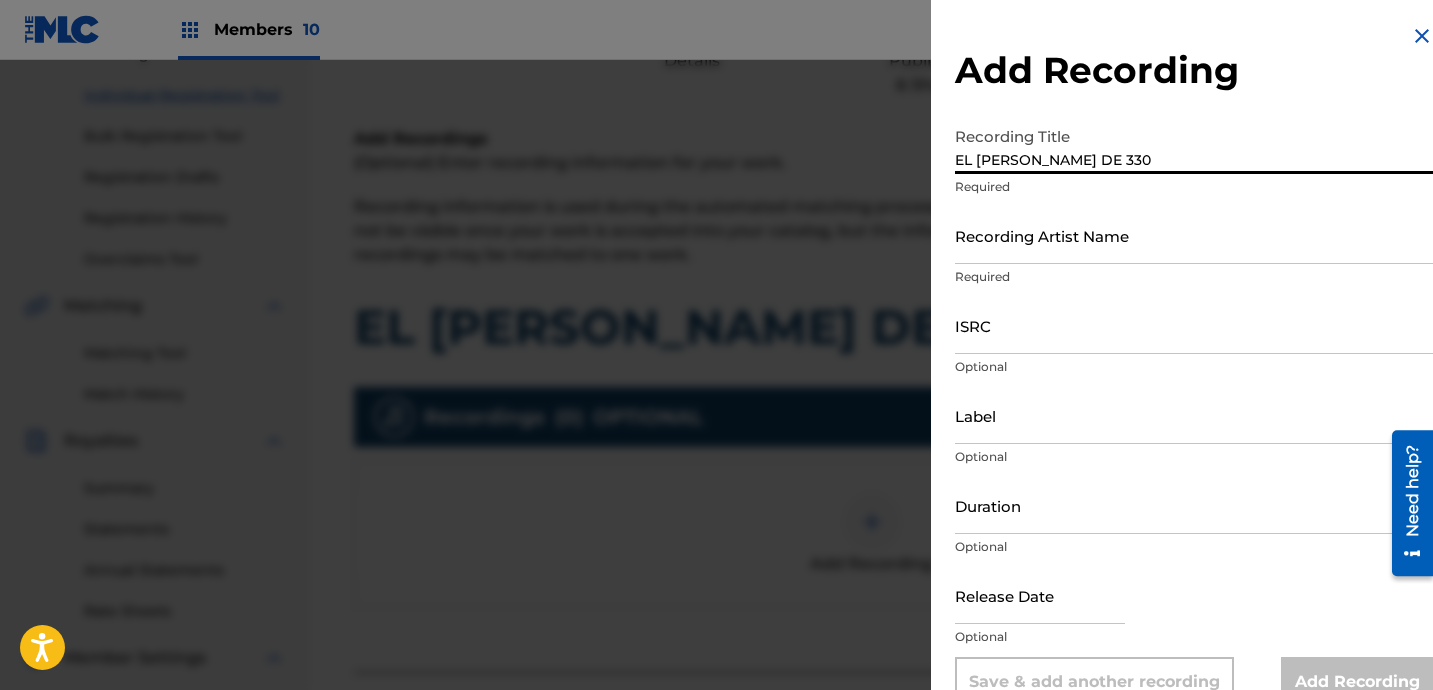 click on "EL [PERSON_NAME] DE 330" at bounding box center [1194, 145] 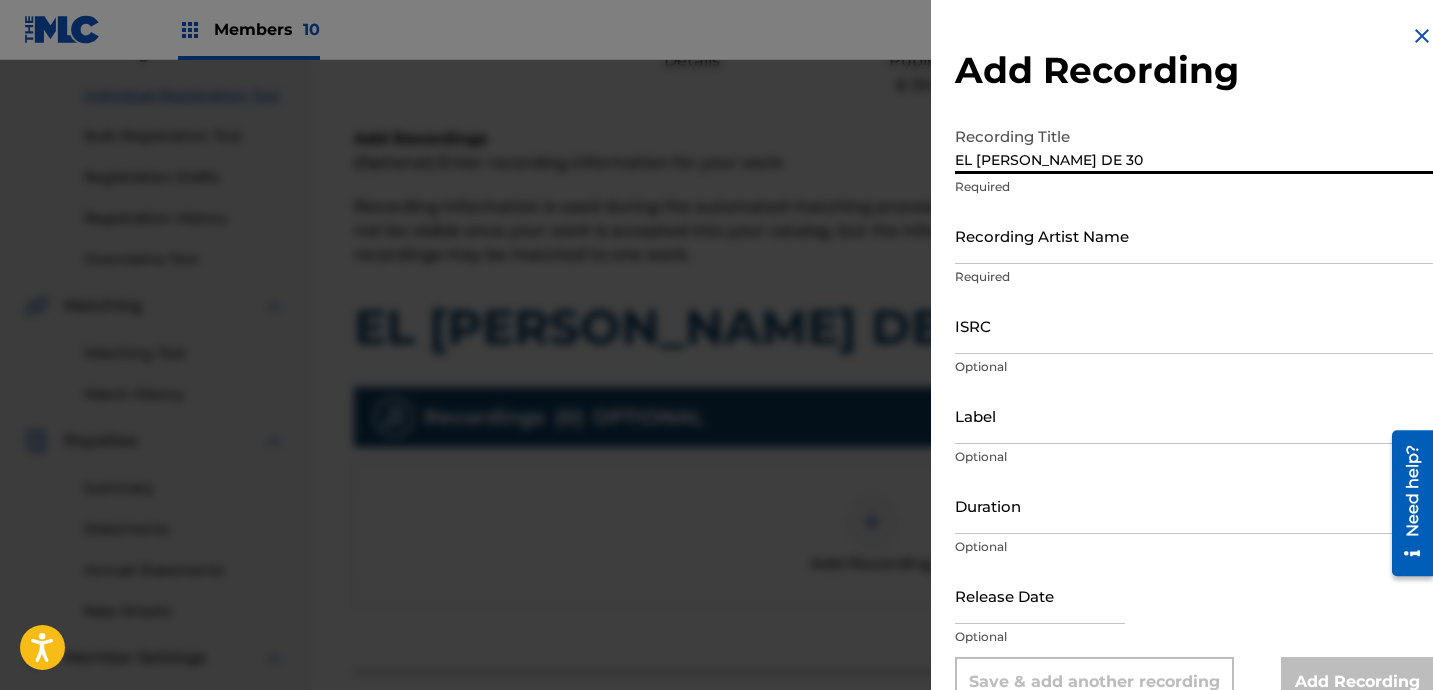 type on "EL [PERSON_NAME] DE 30" 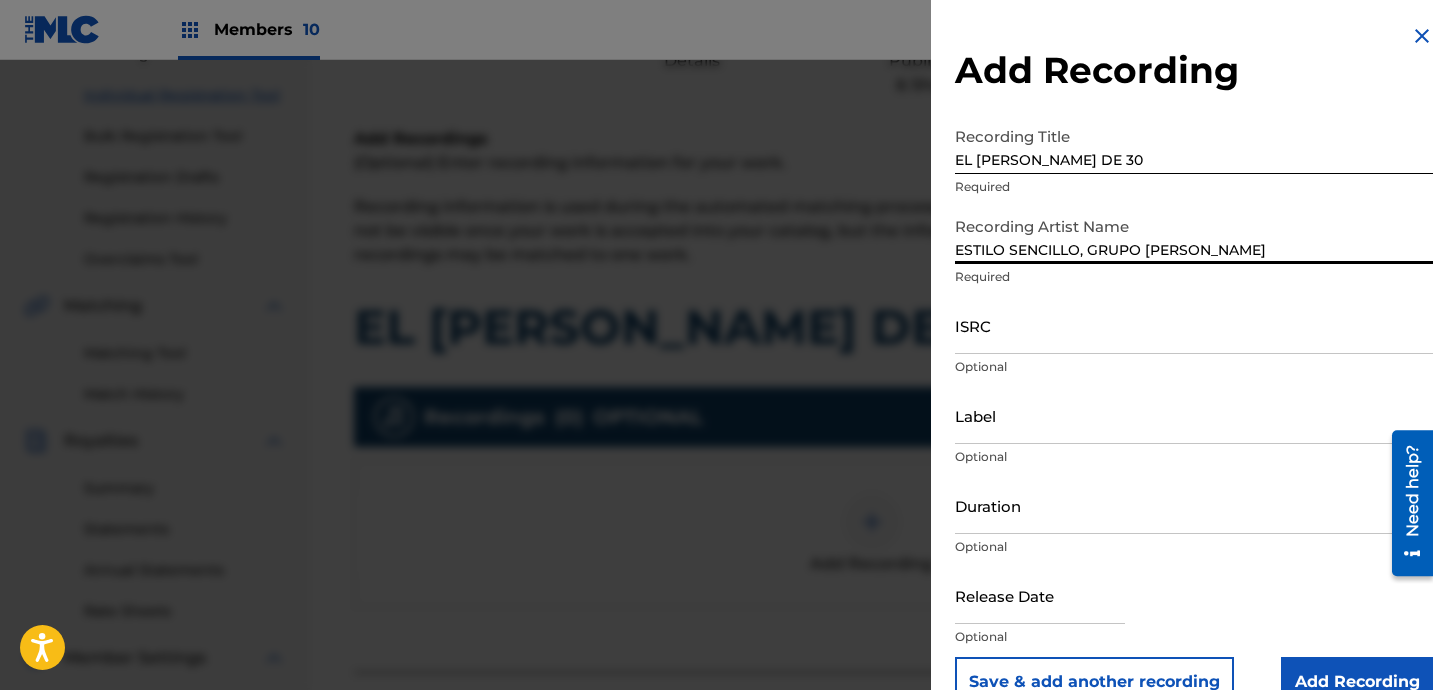 type on "ESTILO SENCILLO, GRUPO [PERSON_NAME]" 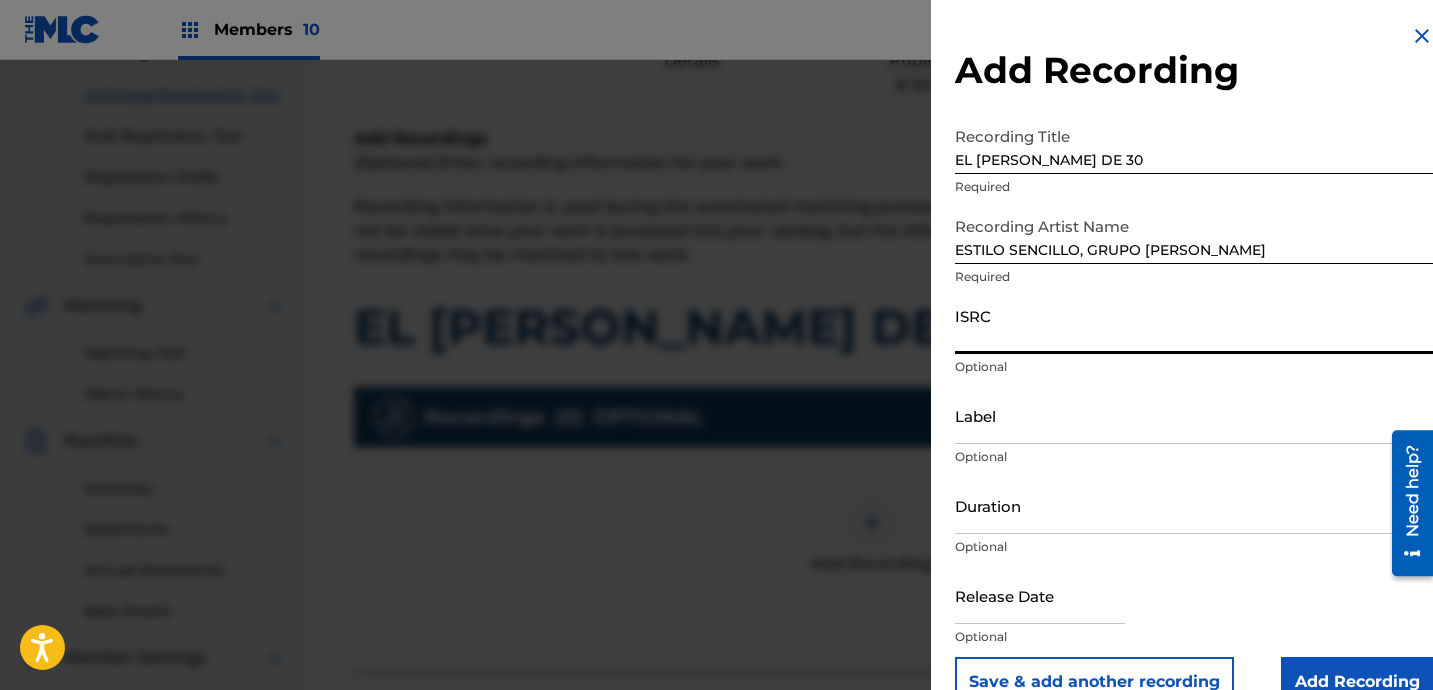 paste on "US7VG2552729" 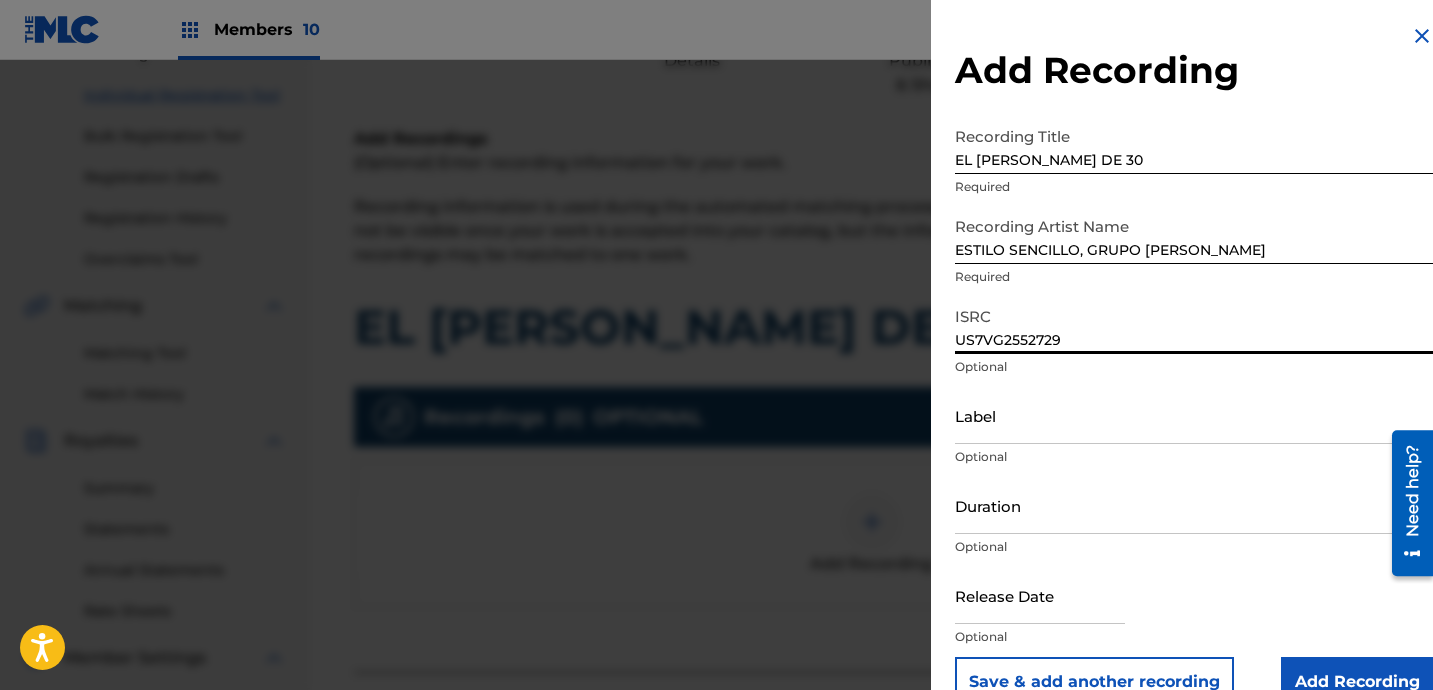type on "US7VG2552729" 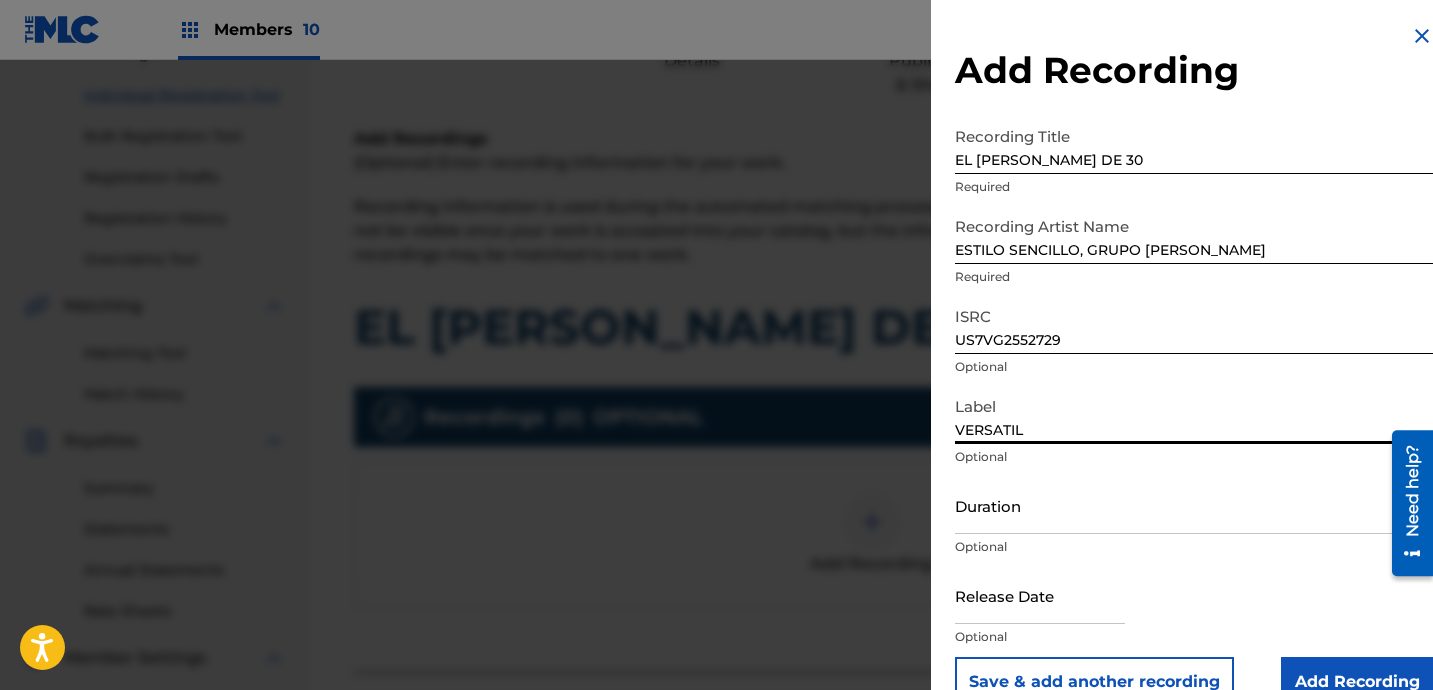 type on "VERSATIL HOUSE OF MUSIC" 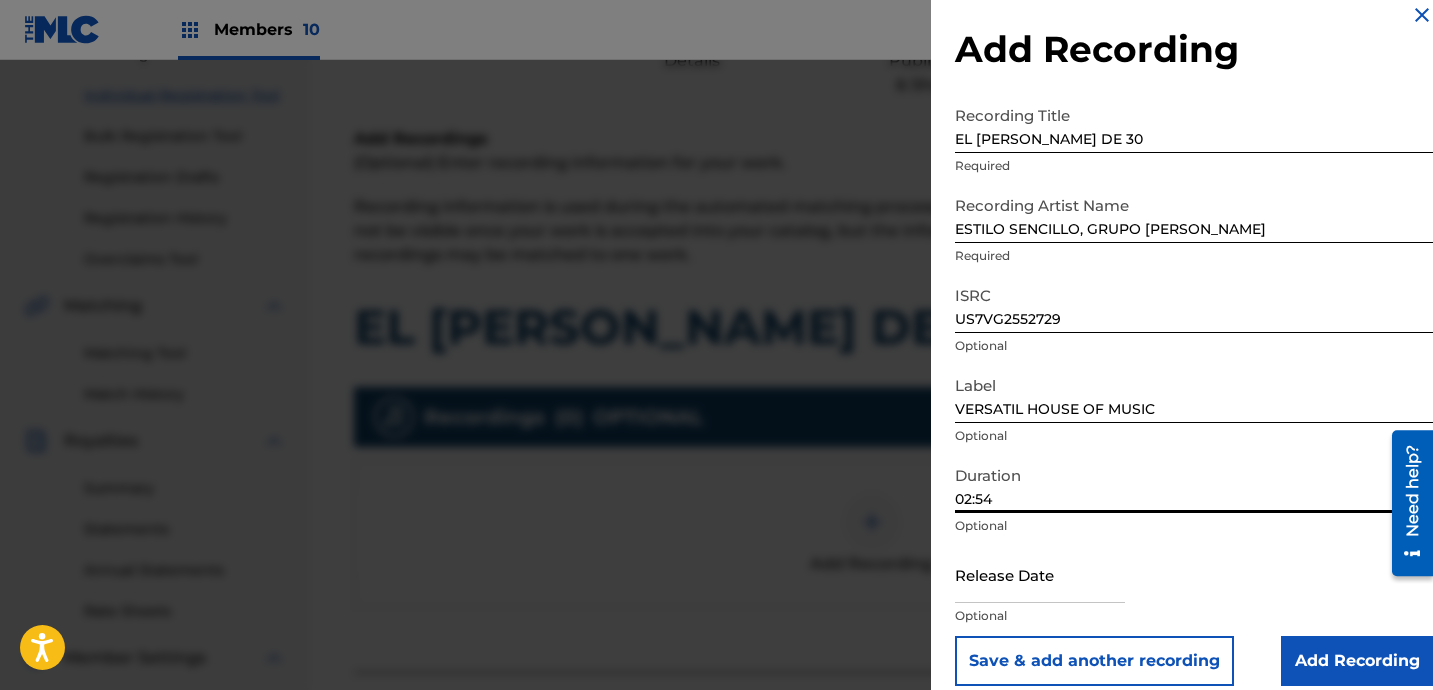 scroll, scrollTop: 41, scrollLeft: 0, axis: vertical 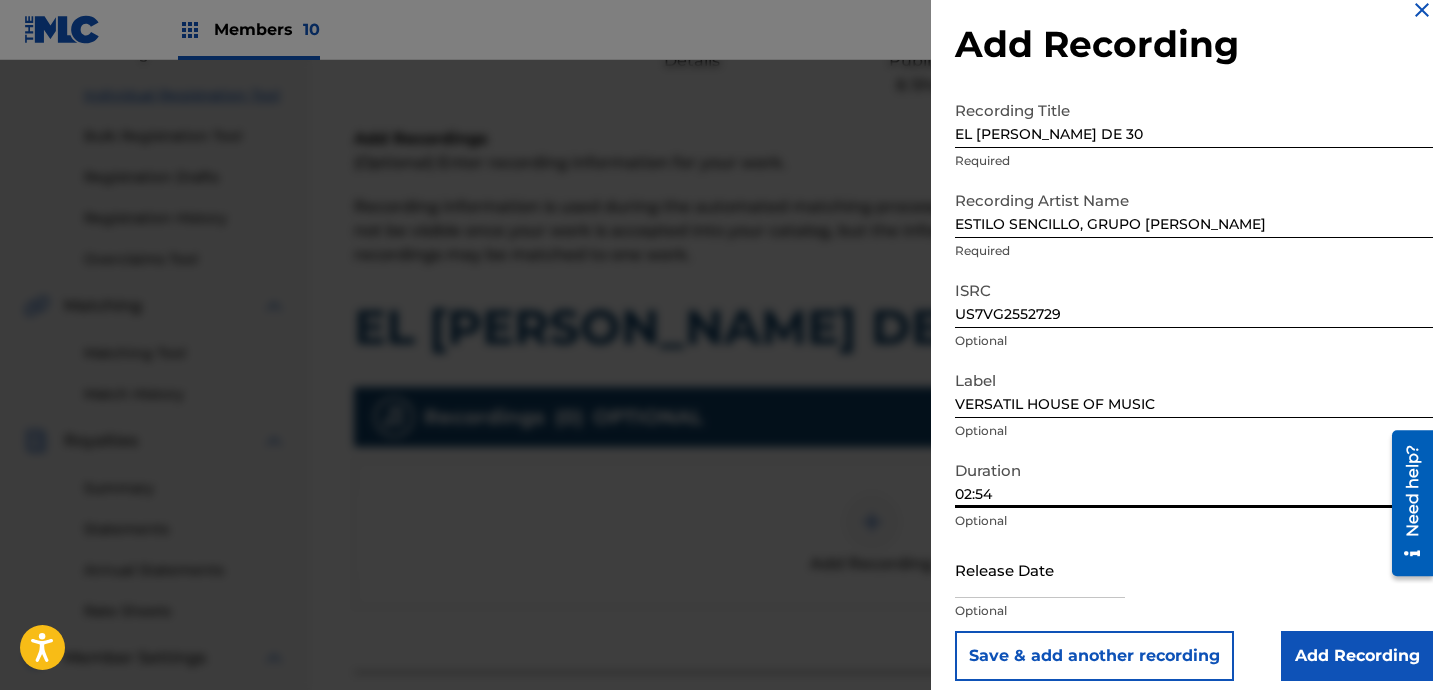 type on "02:54" 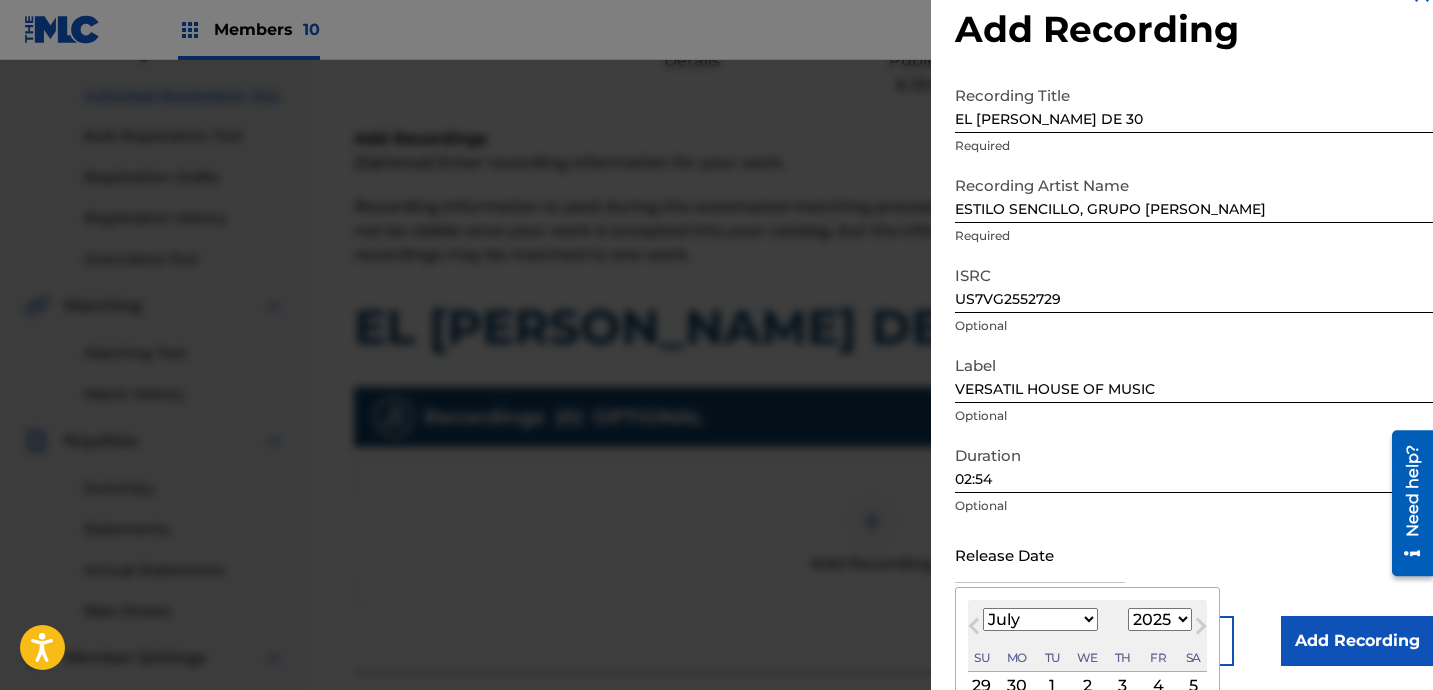 click on "January February March April May June July August September October November December" at bounding box center (1040, 619) 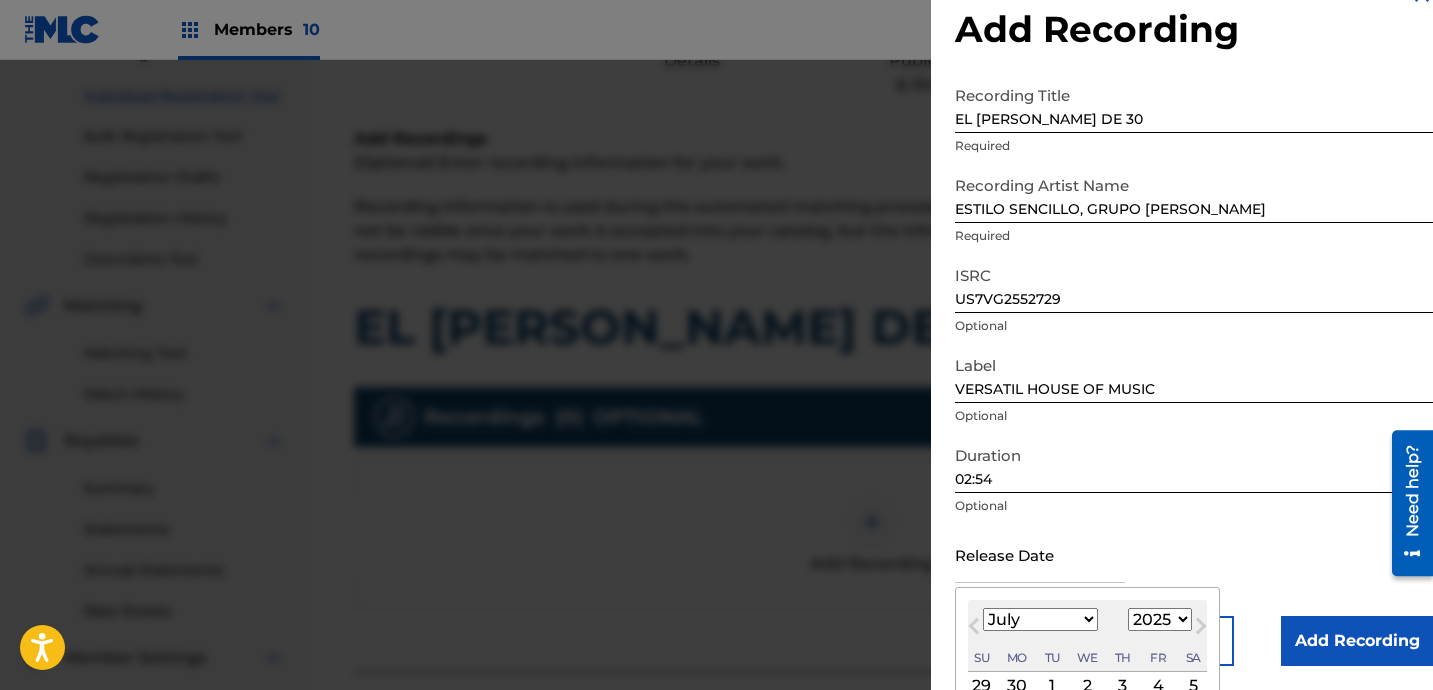 select on "0" 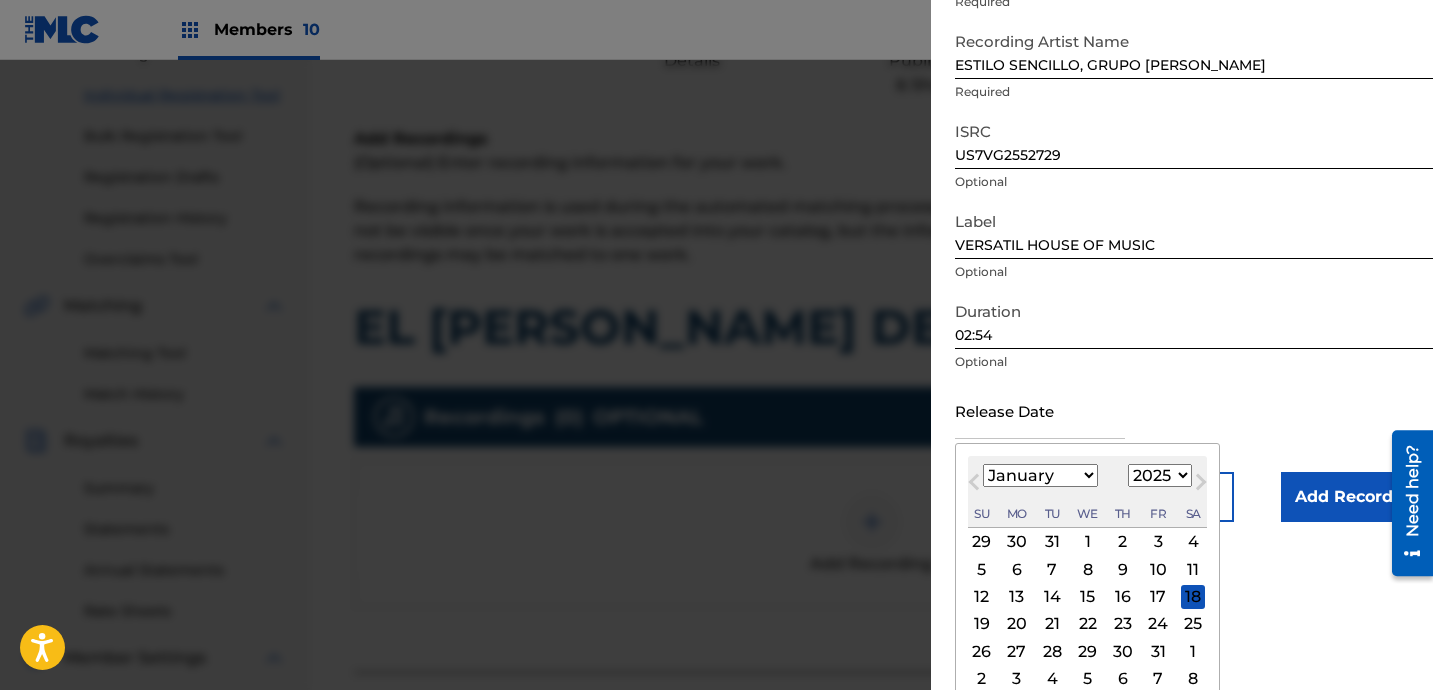 click on "30" at bounding box center (1123, 651) 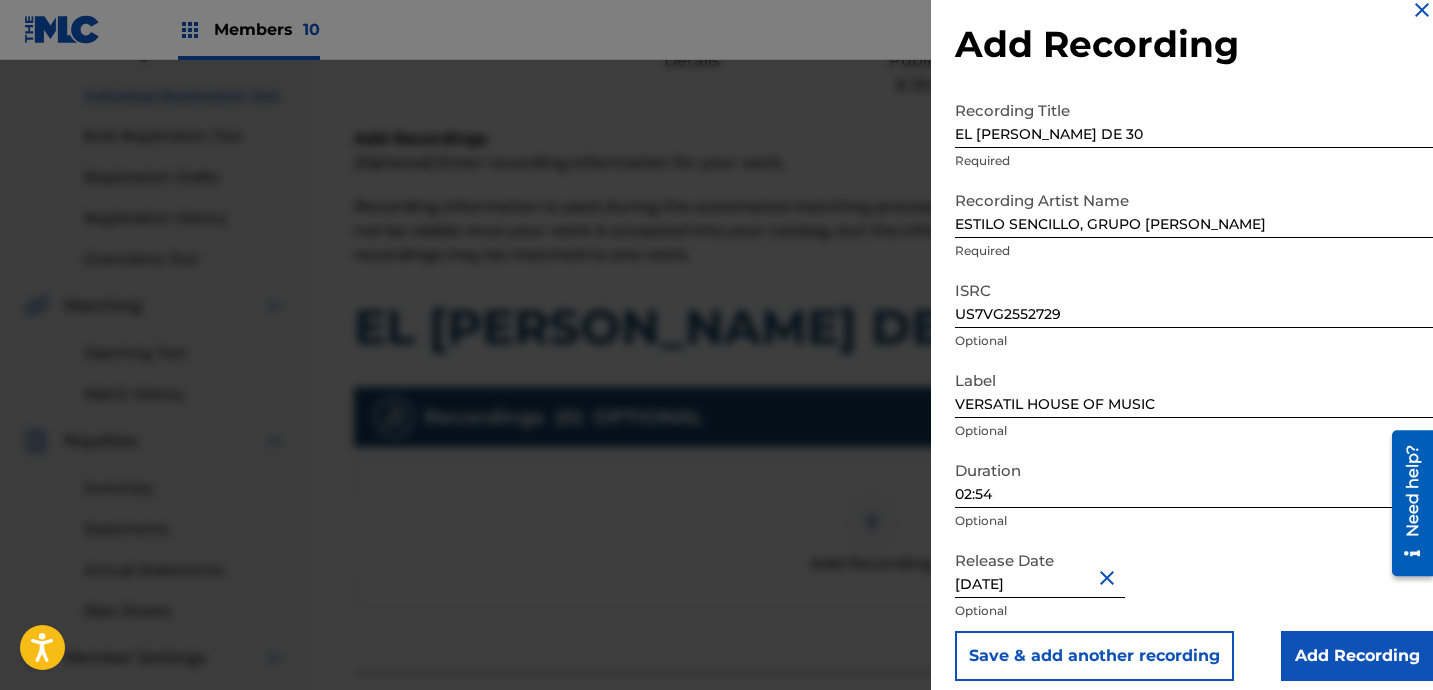 scroll, scrollTop: 41, scrollLeft: 0, axis: vertical 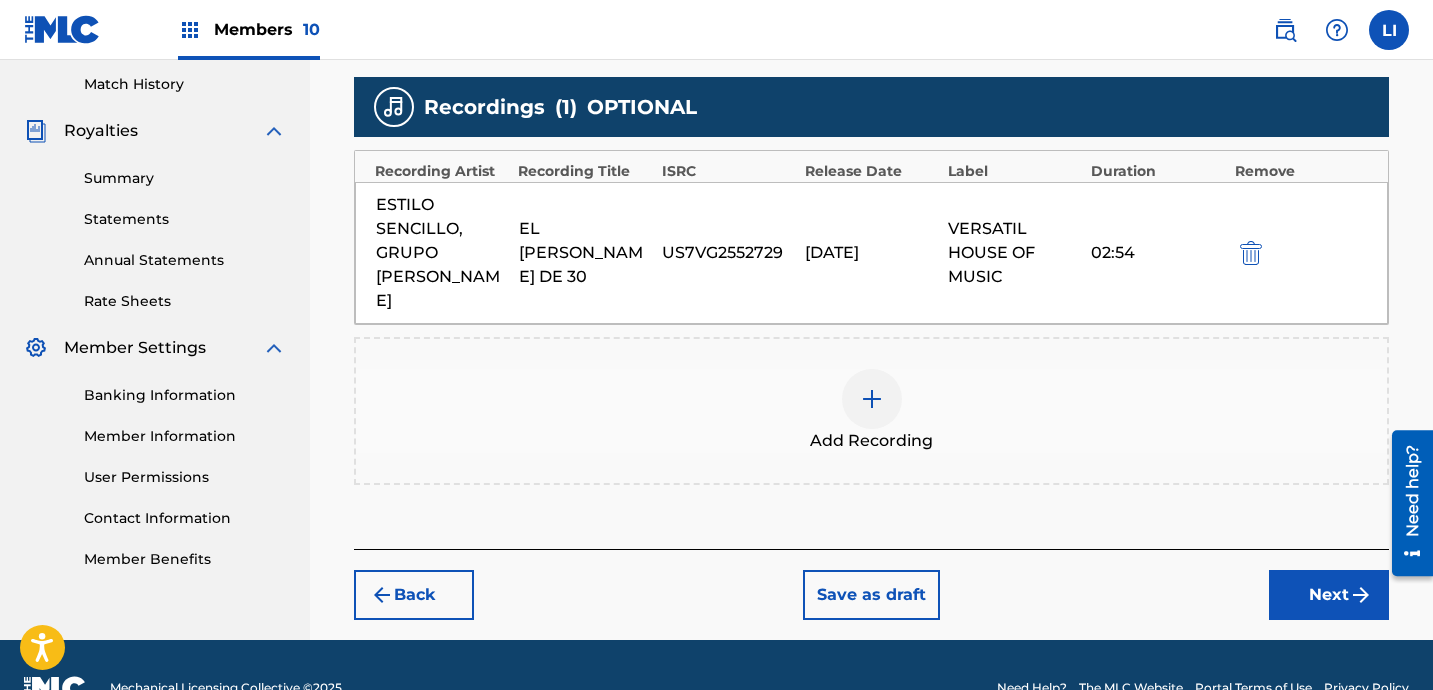 click on "Next" at bounding box center [1329, 595] 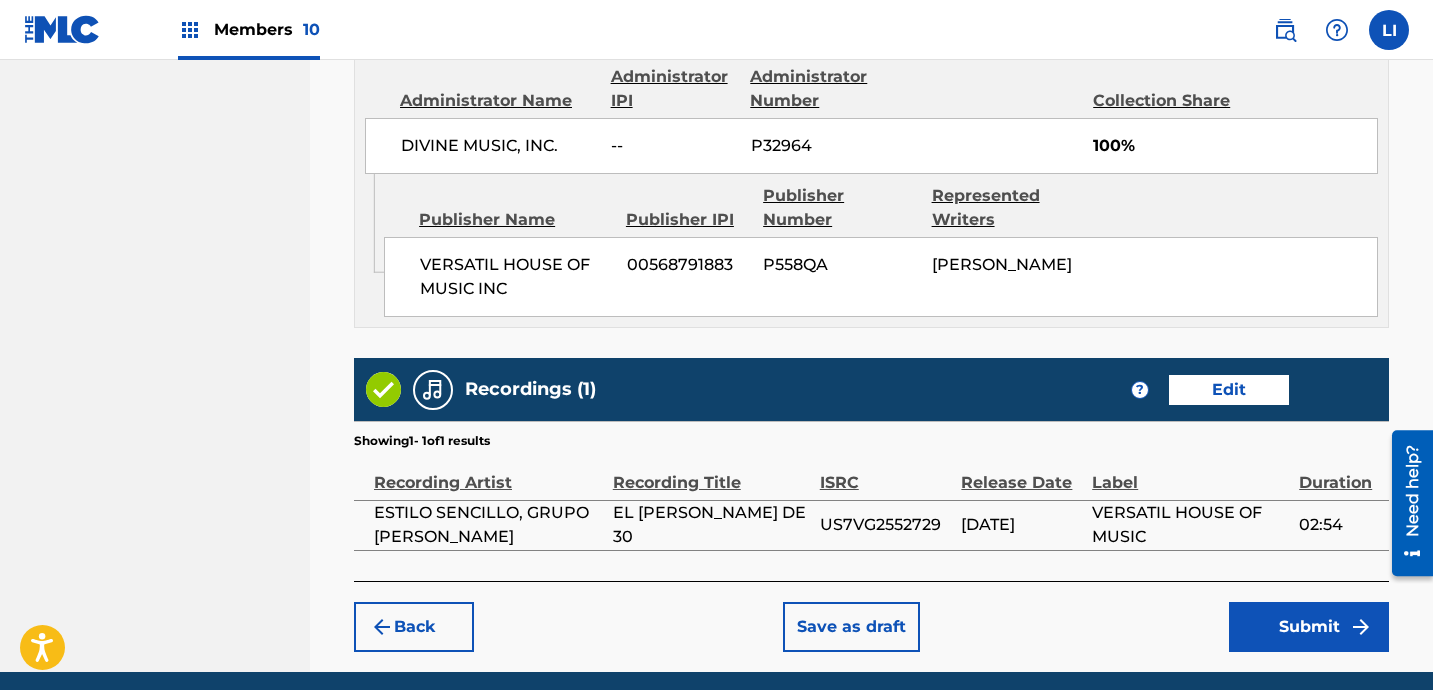 scroll, scrollTop: 1195, scrollLeft: 0, axis: vertical 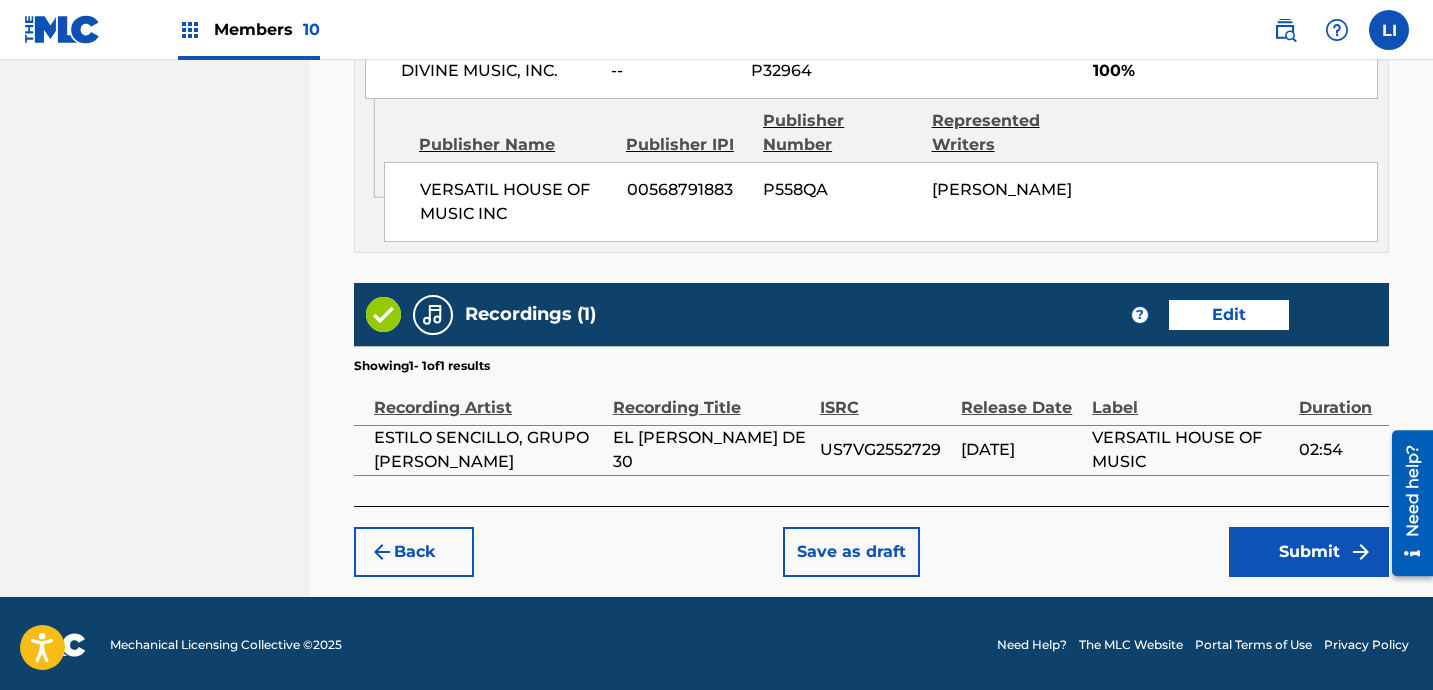 click on "Submit" at bounding box center (1309, 552) 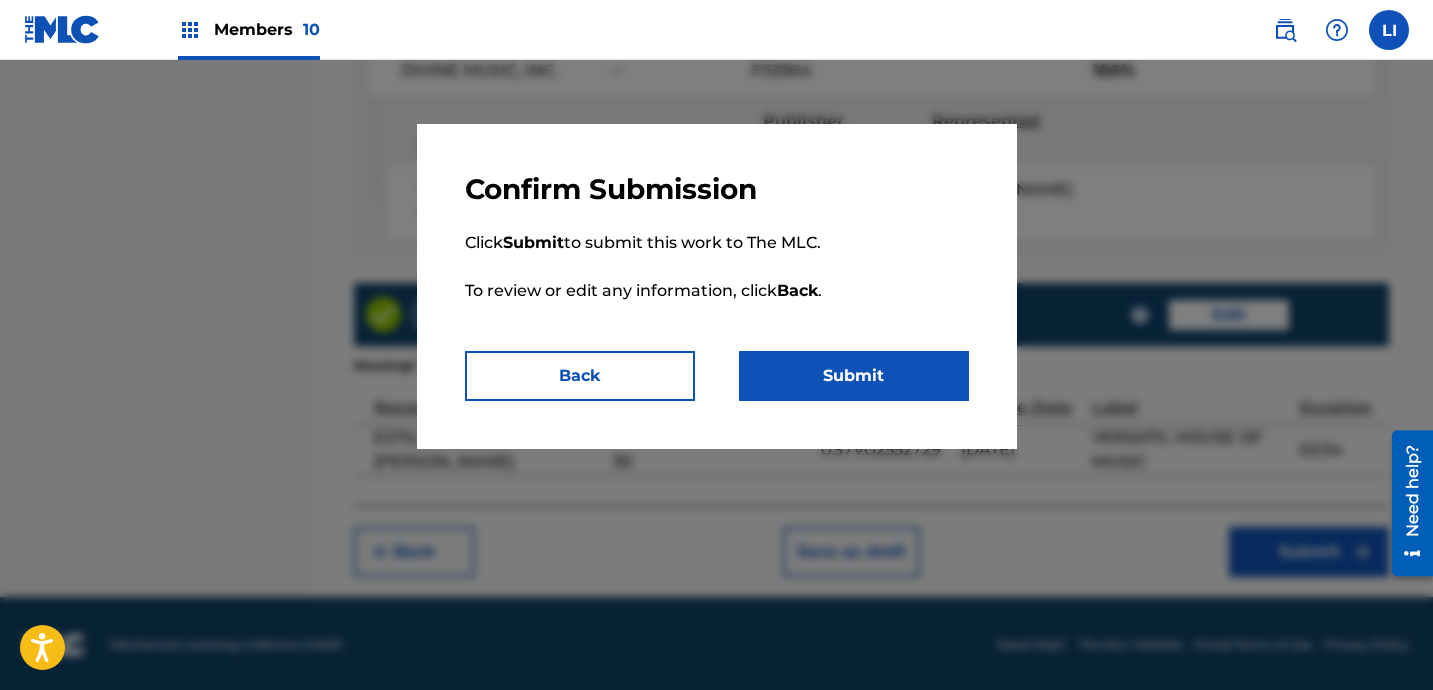 click on "Submit" at bounding box center [854, 376] 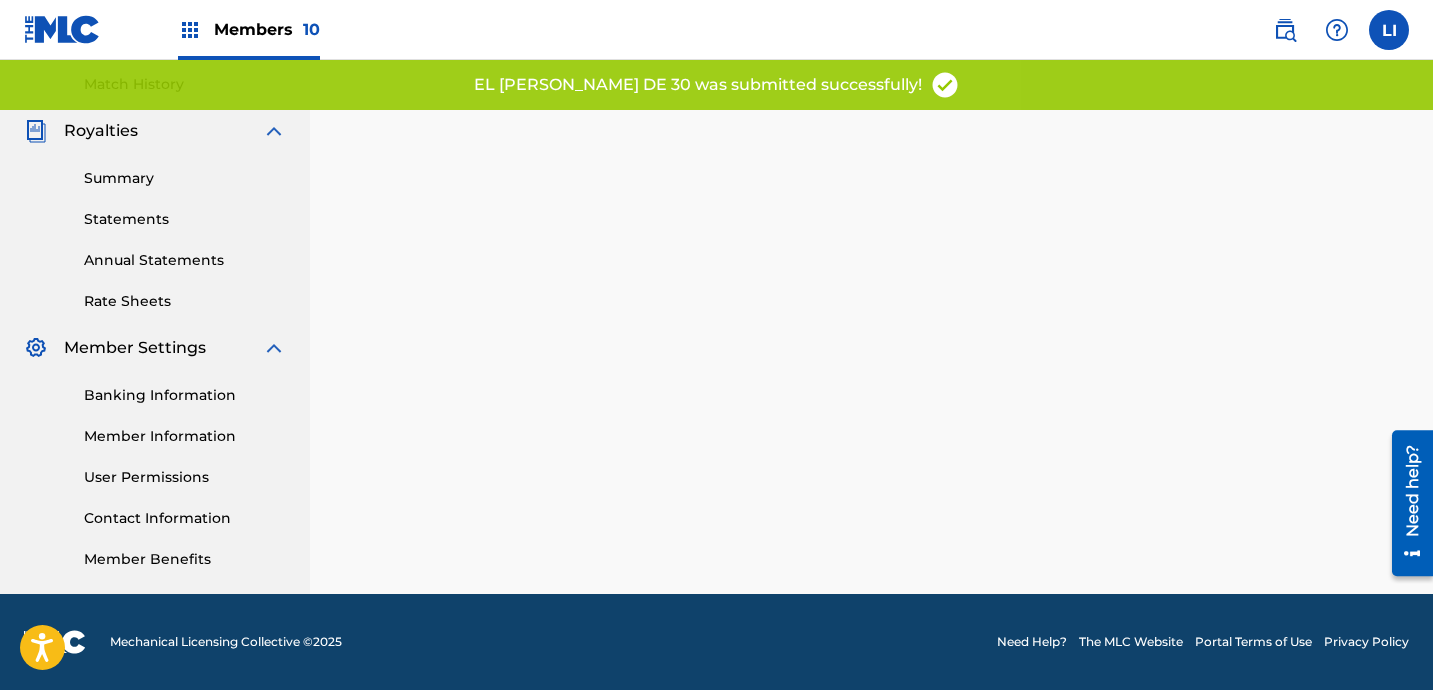 scroll, scrollTop: 0, scrollLeft: 0, axis: both 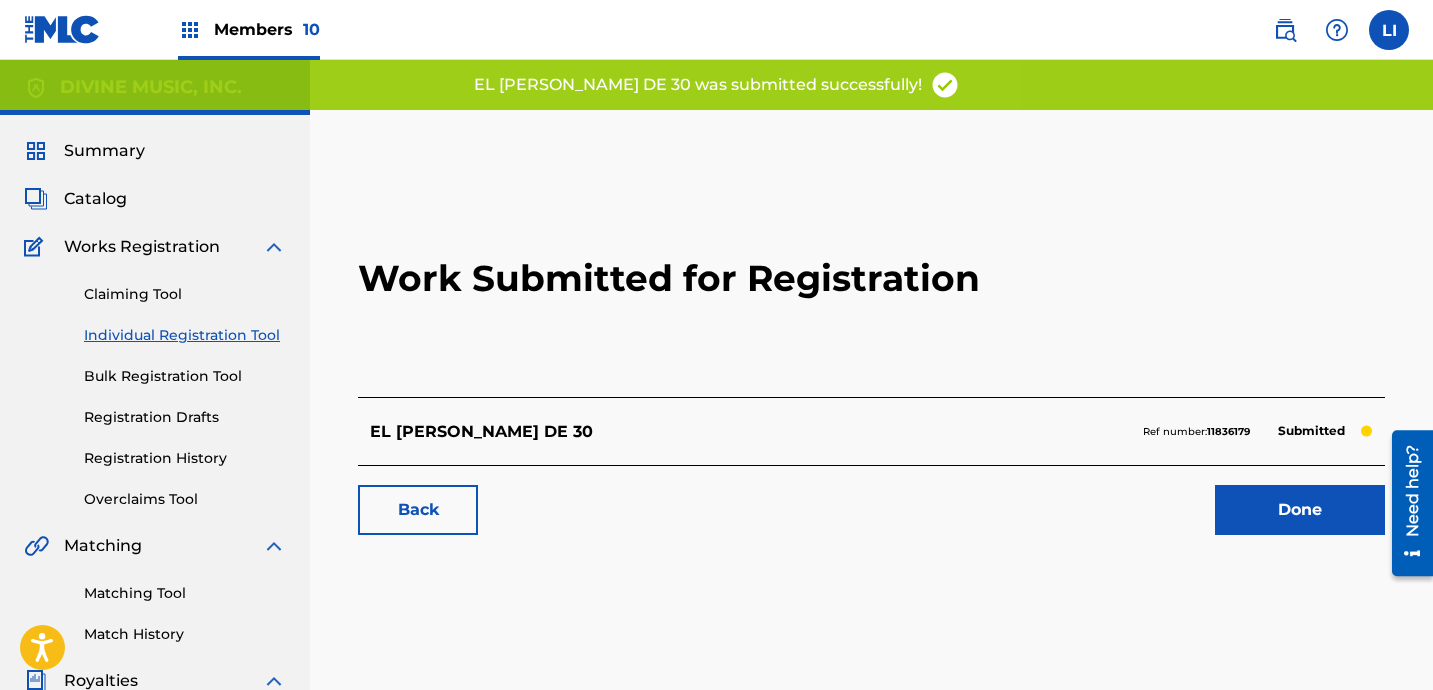 click on "Work Submitted for Registration EL [PERSON_NAME] DE 30 Ref number:  11836179 Submitted Back Done" at bounding box center [871, 357] 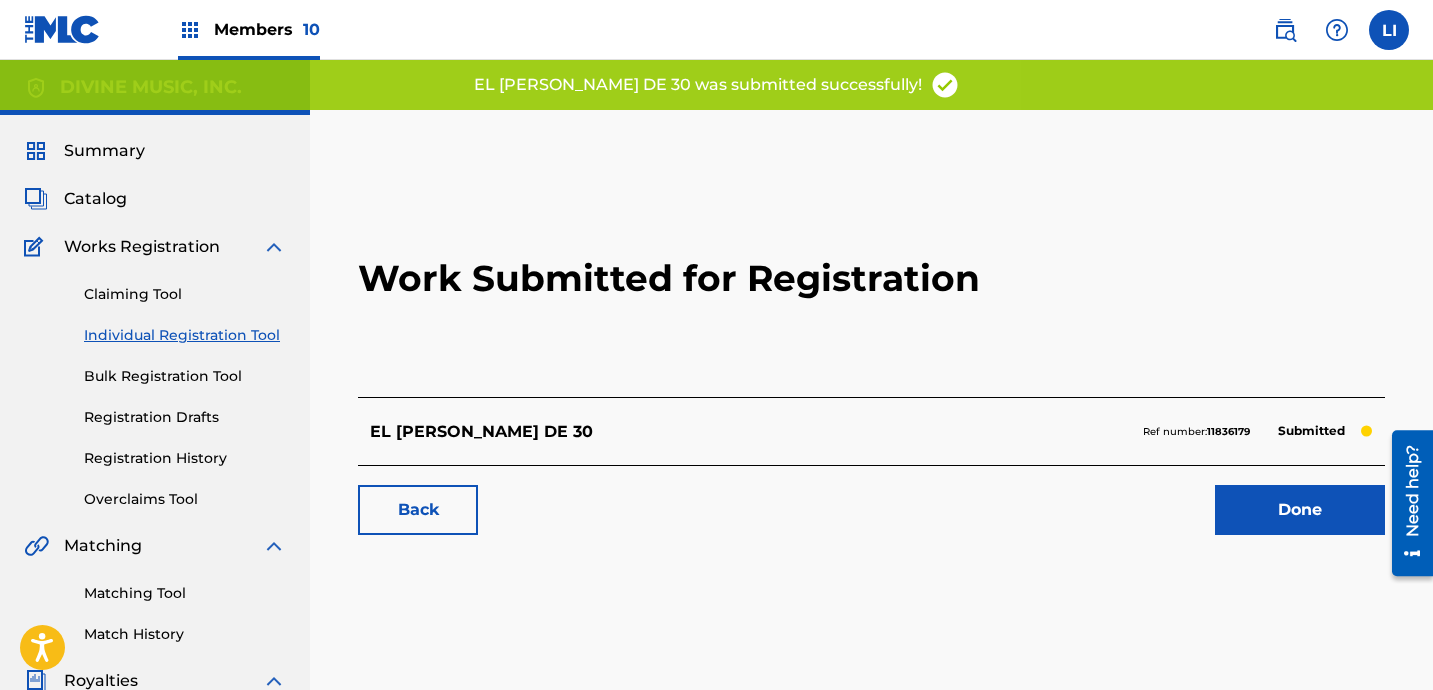 click on "Done" at bounding box center [1300, 510] 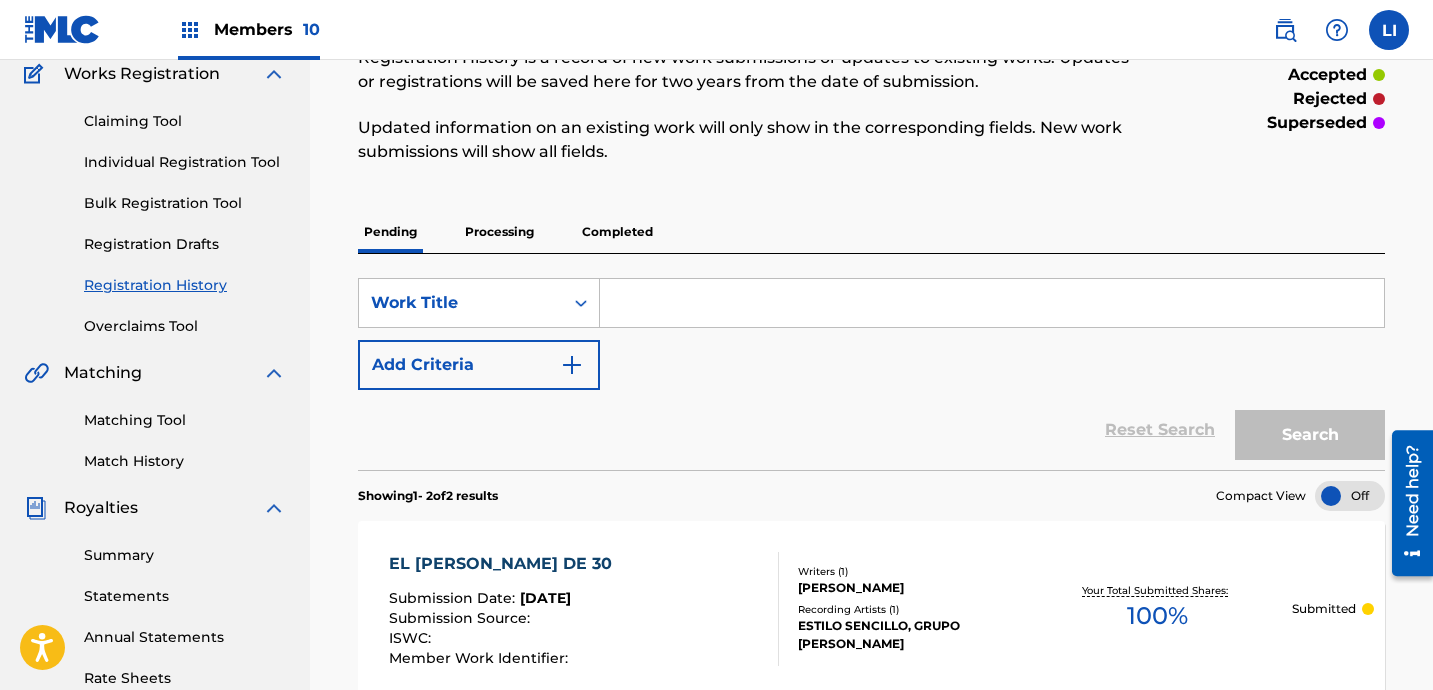 scroll, scrollTop: 144, scrollLeft: 0, axis: vertical 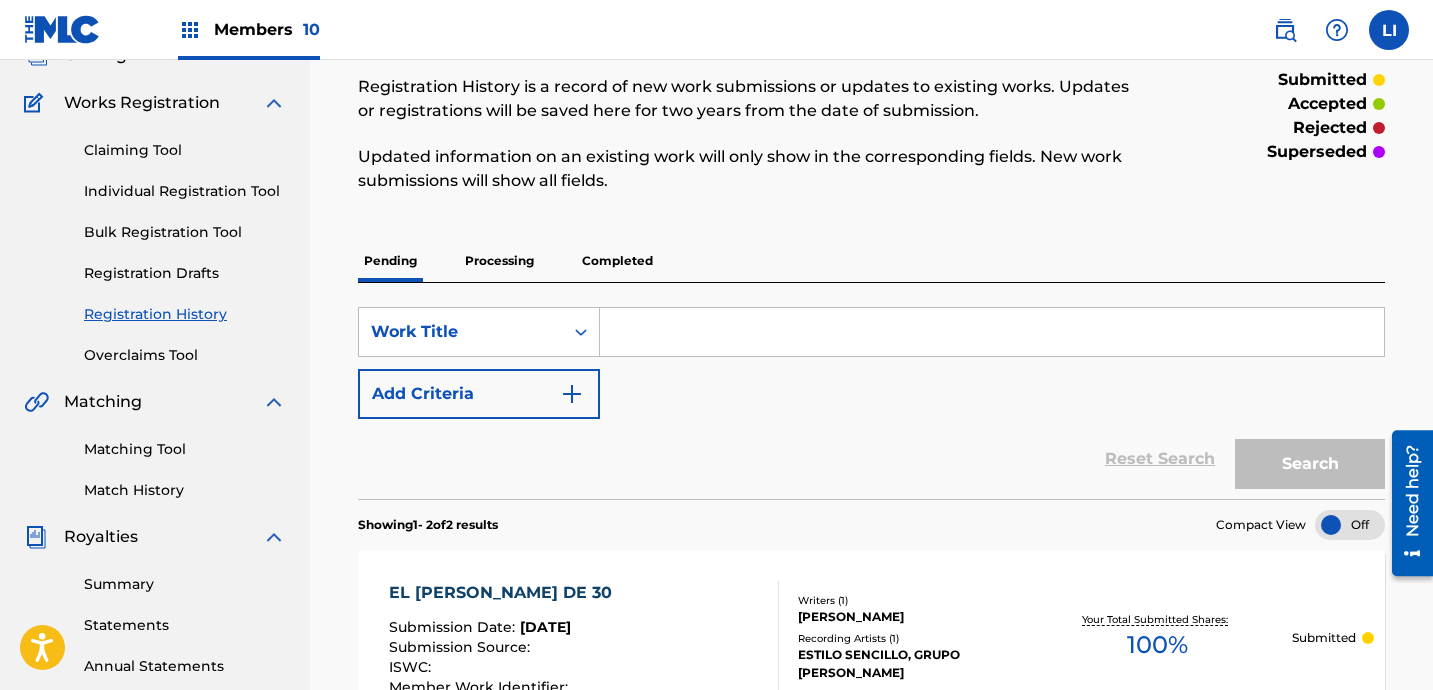 click on "Individual Registration Tool" at bounding box center [185, 191] 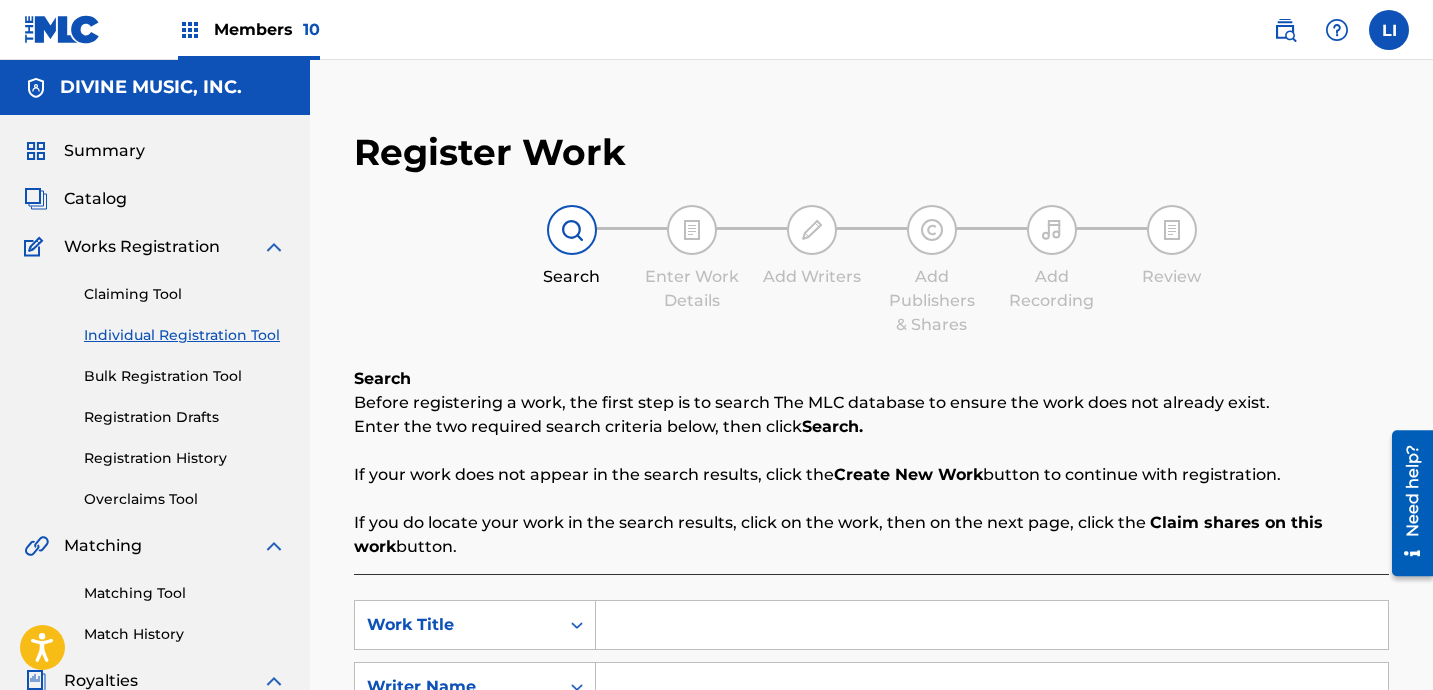 scroll, scrollTop: 314, scrollLeft: 0, axis: vertical 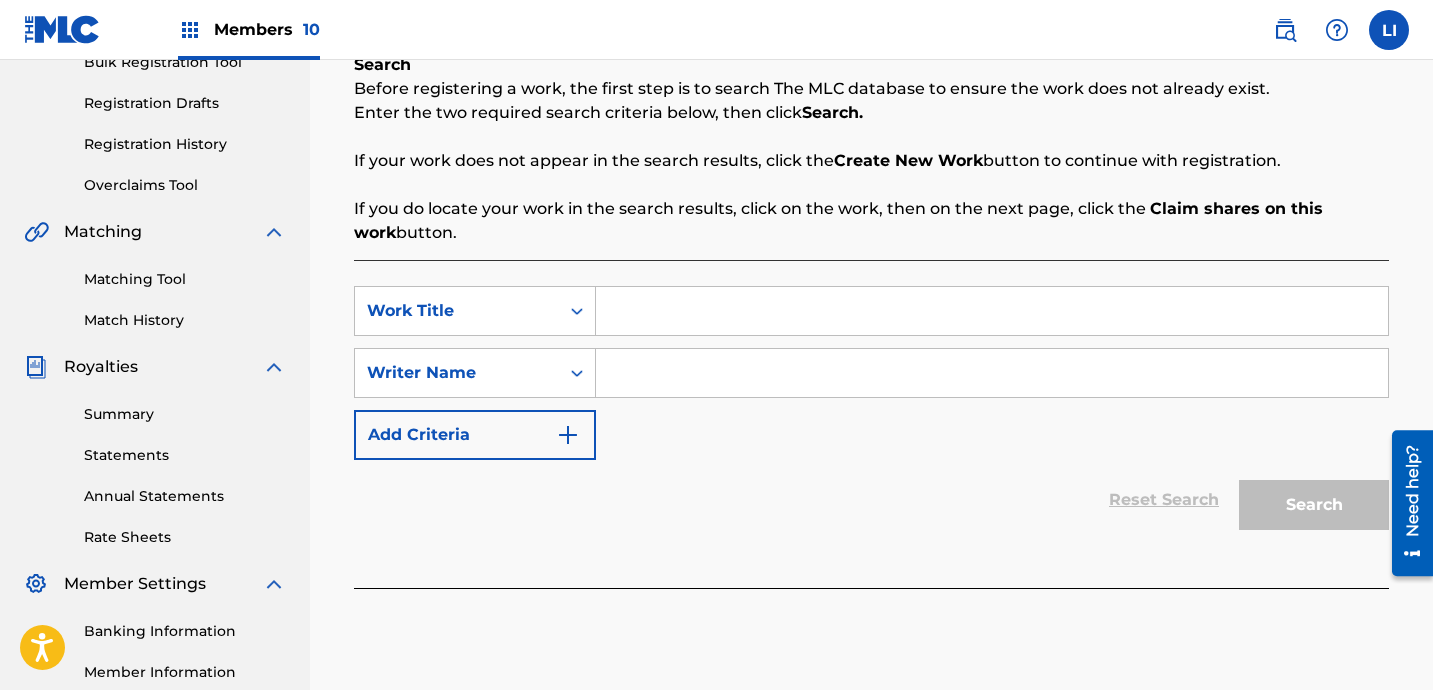 click at bounding box center [992, 311] 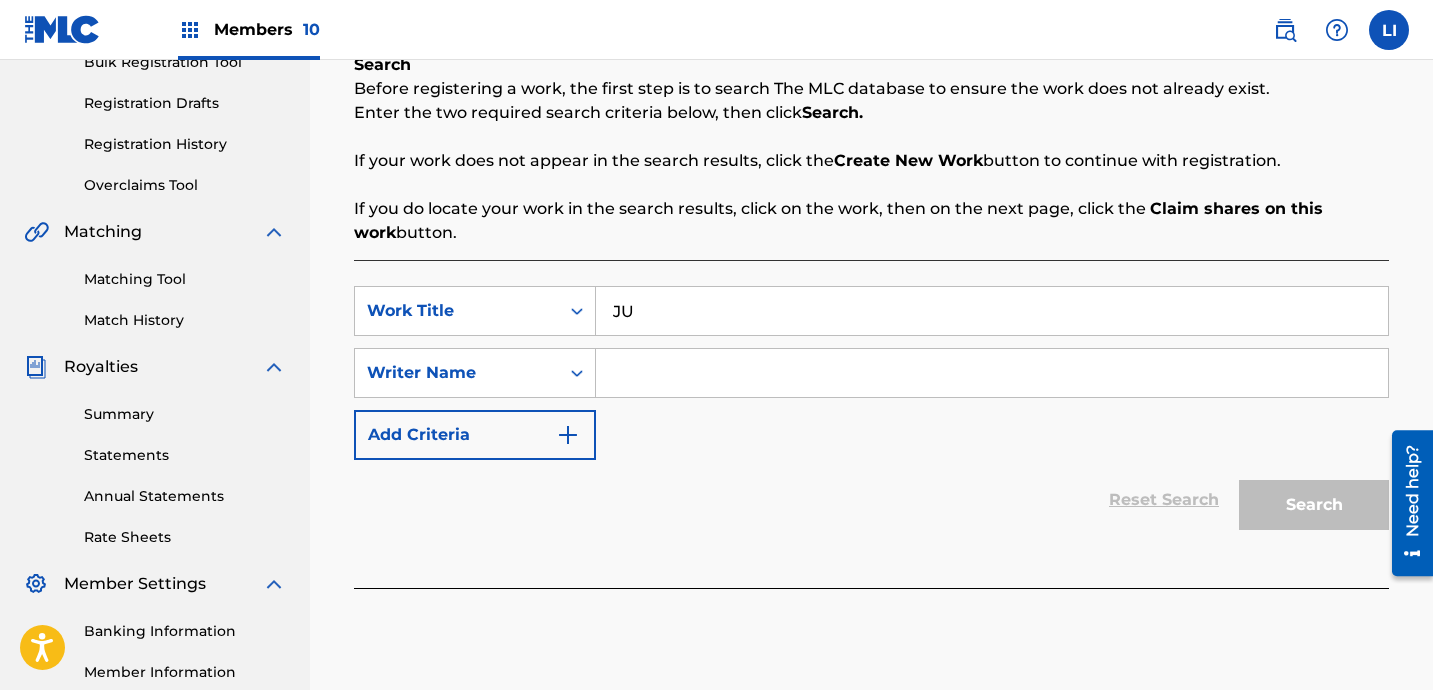 type on "J" 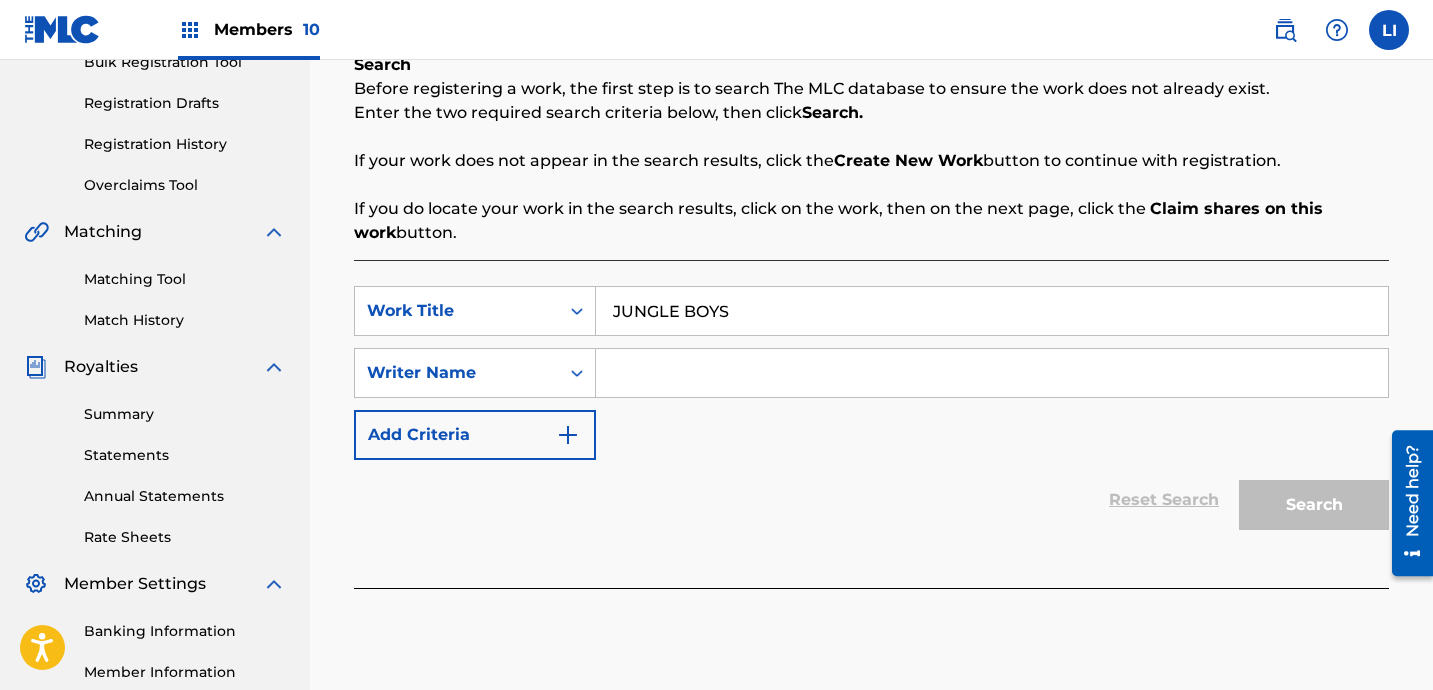 type on "JUNGLE BOYS" 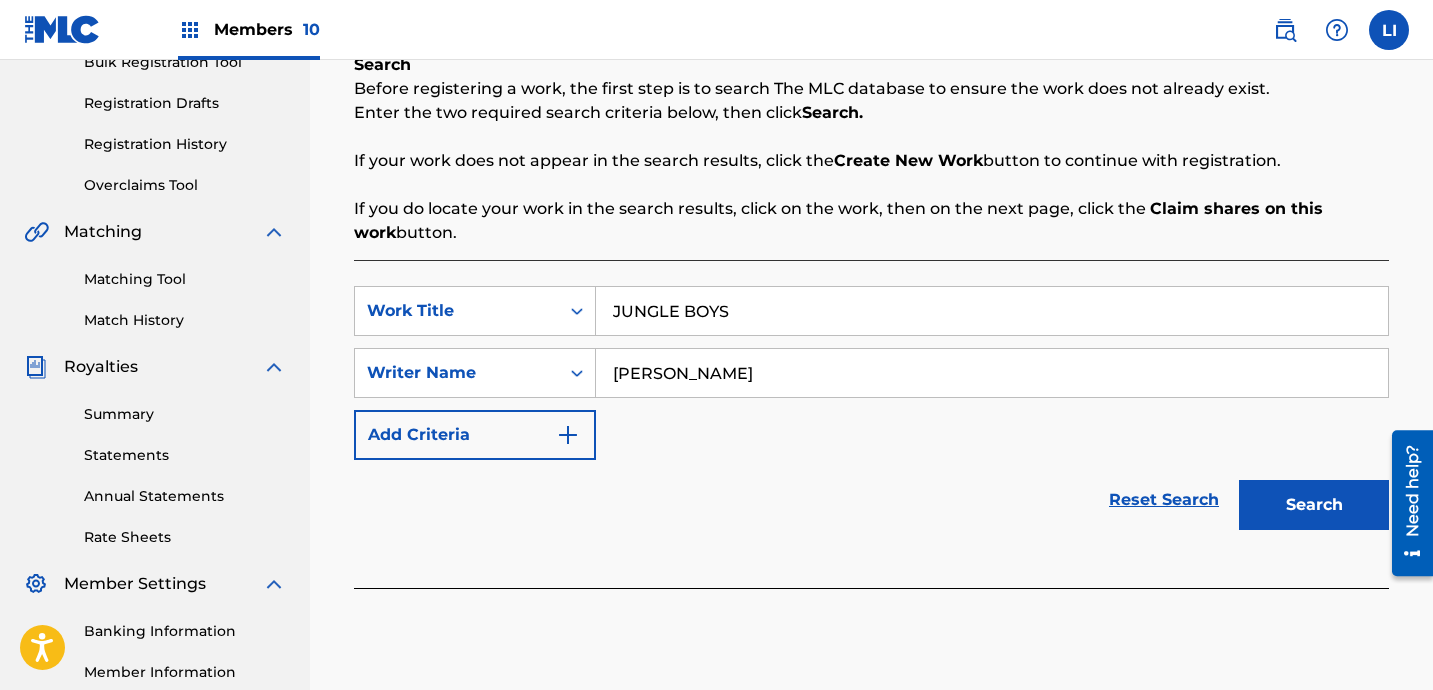 type on "[PERSON_NAME]" 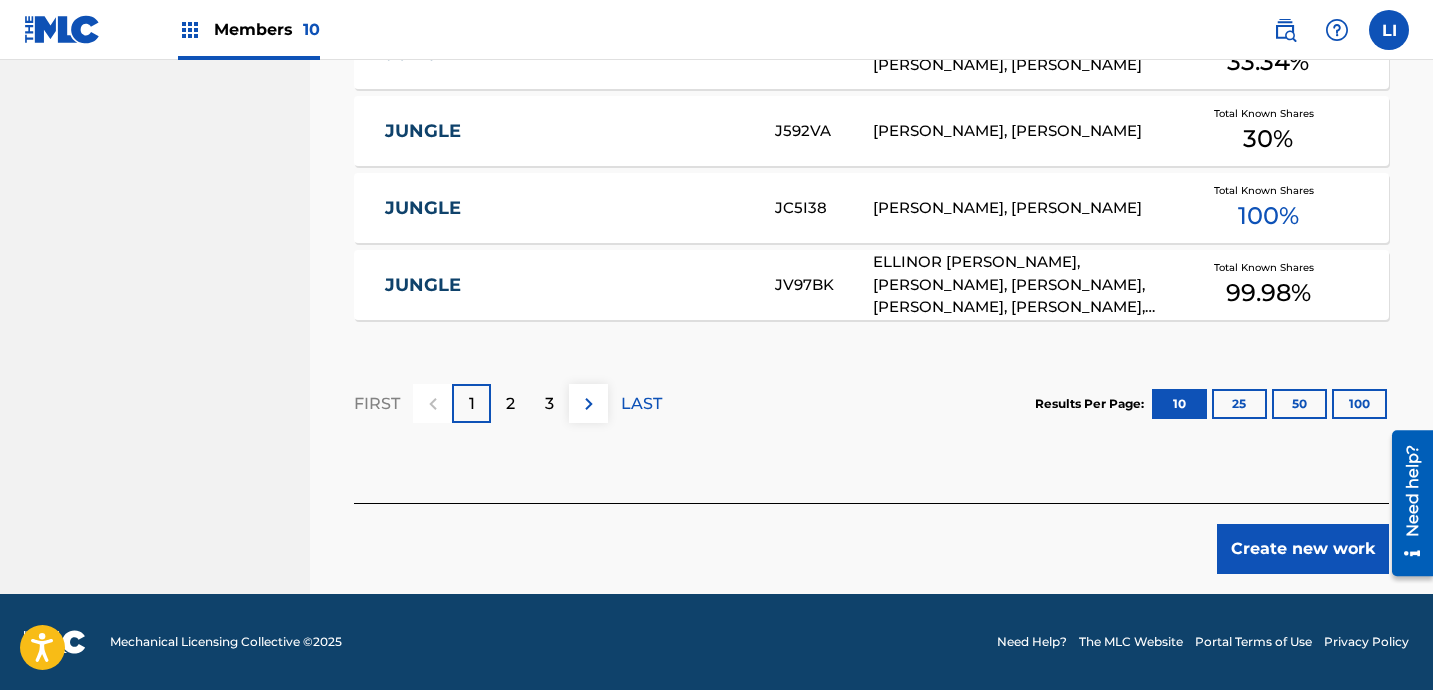 click on "Create new work" at bounding box center [1303, 549] 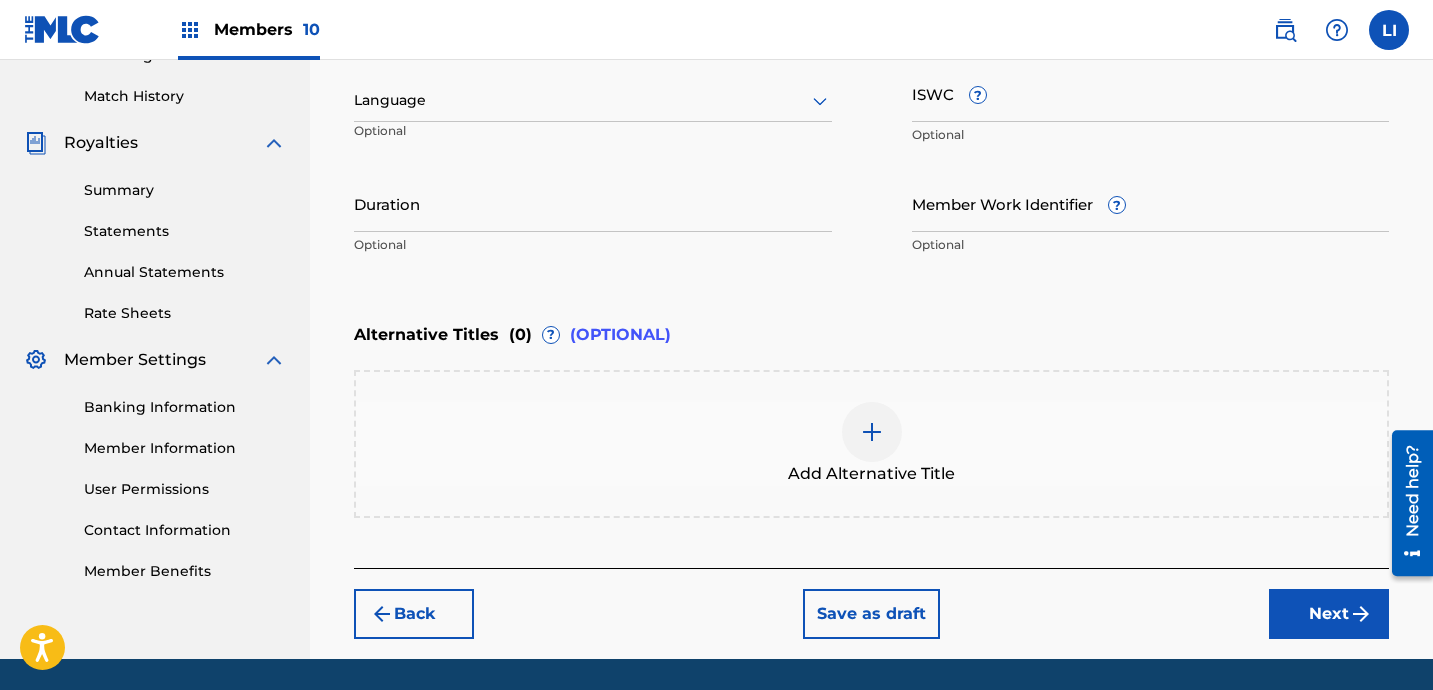scroll, scrollTop: 415, scrollLeft: 0, axis: vertical 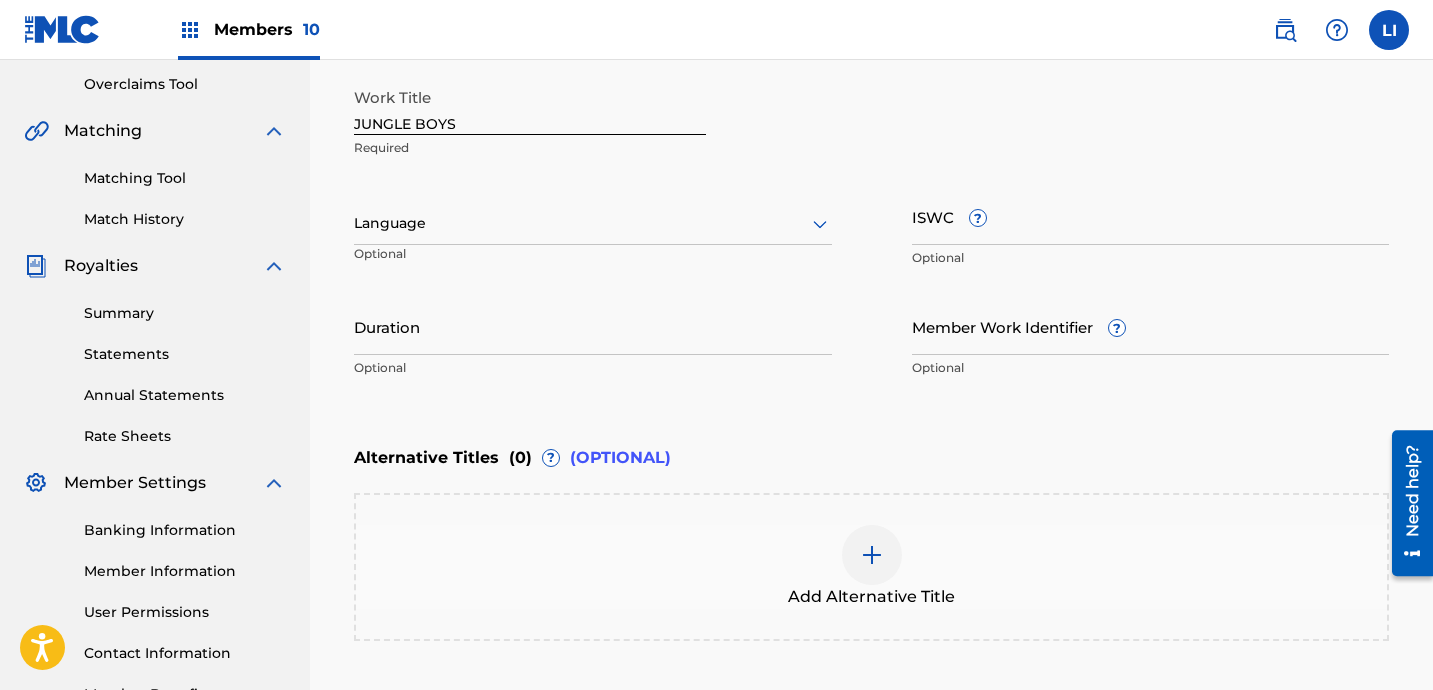 drag, startPoint x: 342, startPoint y: 240, endPoint x: 391, endPoint y: 247, distance: 49.497475 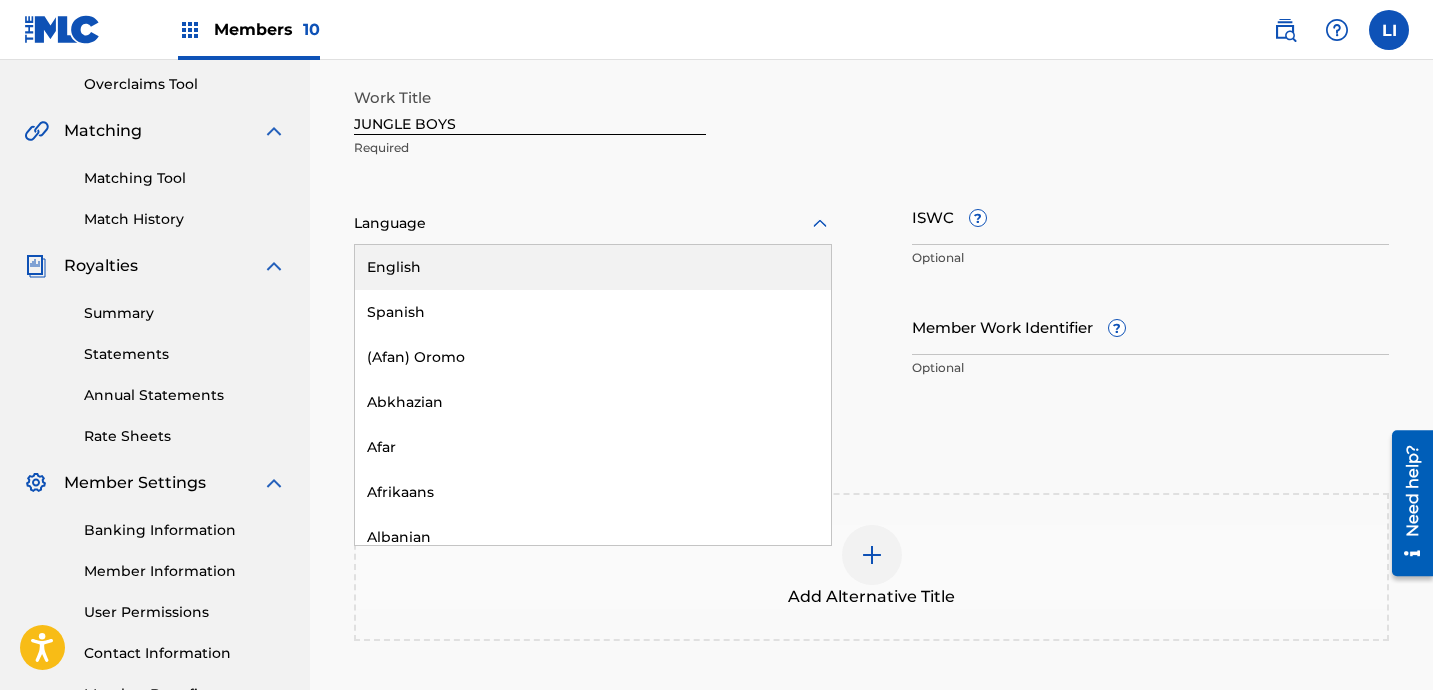 click on "Language" at bounding box center (593, 224) 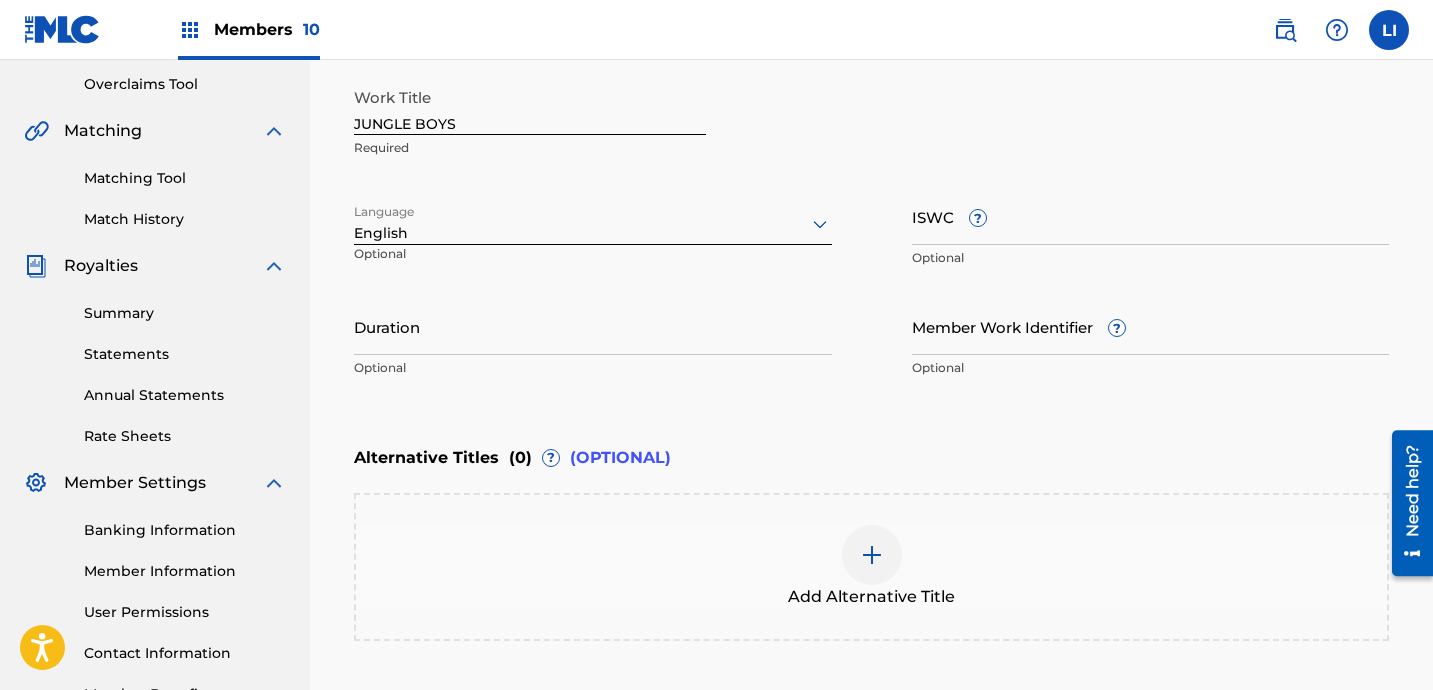 click at bounding box center [593, 223] 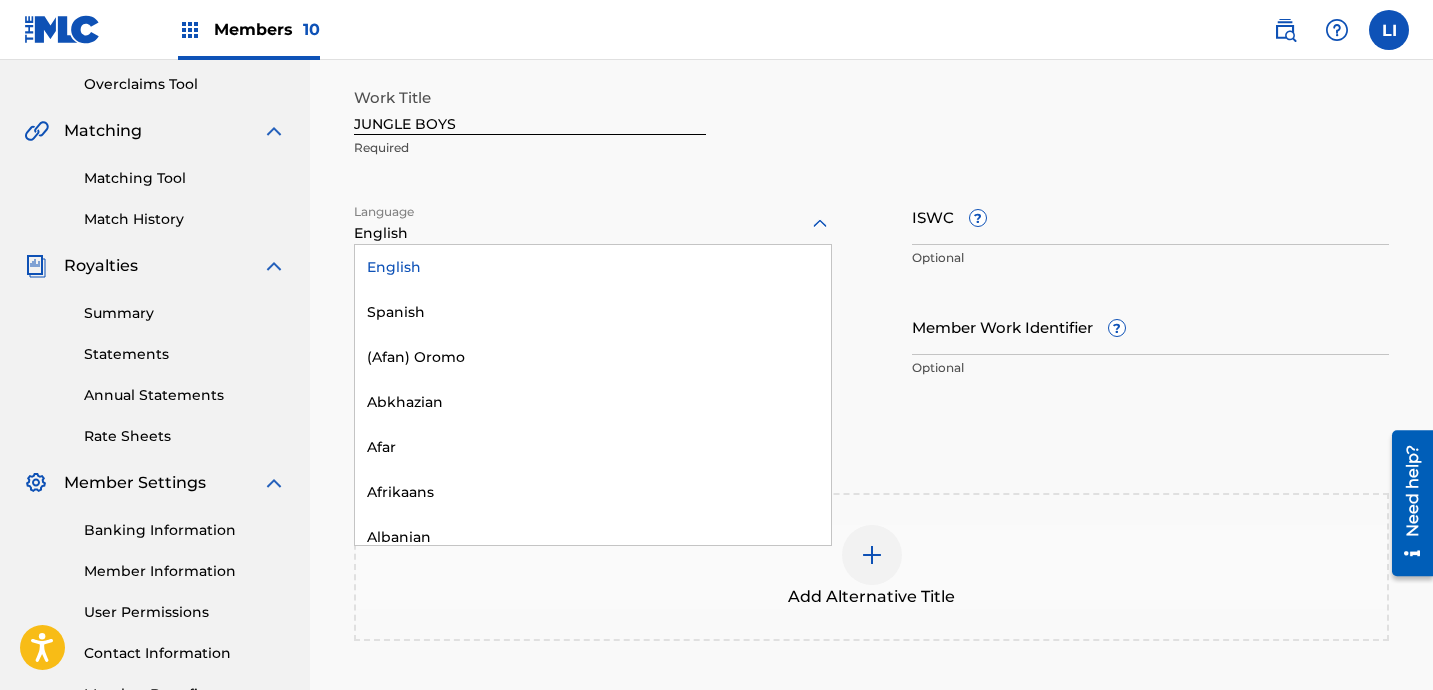 click on "Spanish" at bounding box center (593, 312) 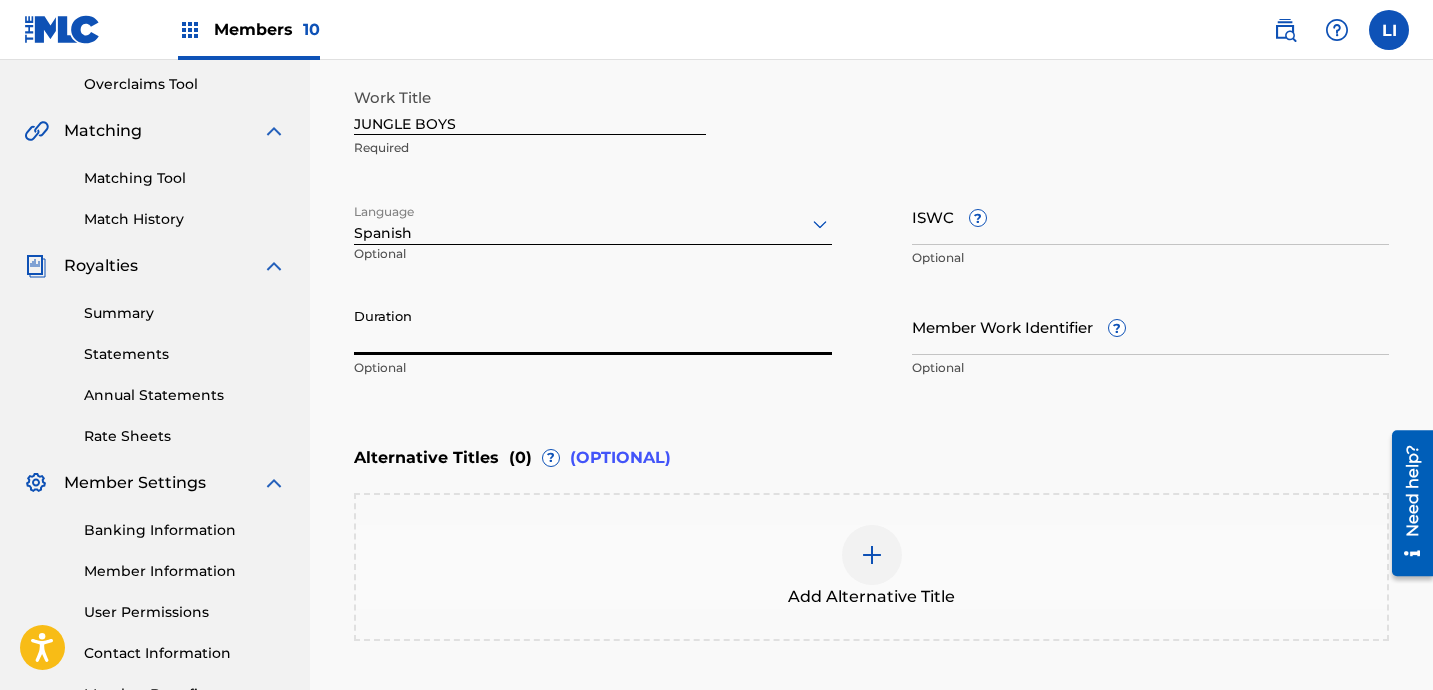 click on "Duration" at bounding box center (593, 326) 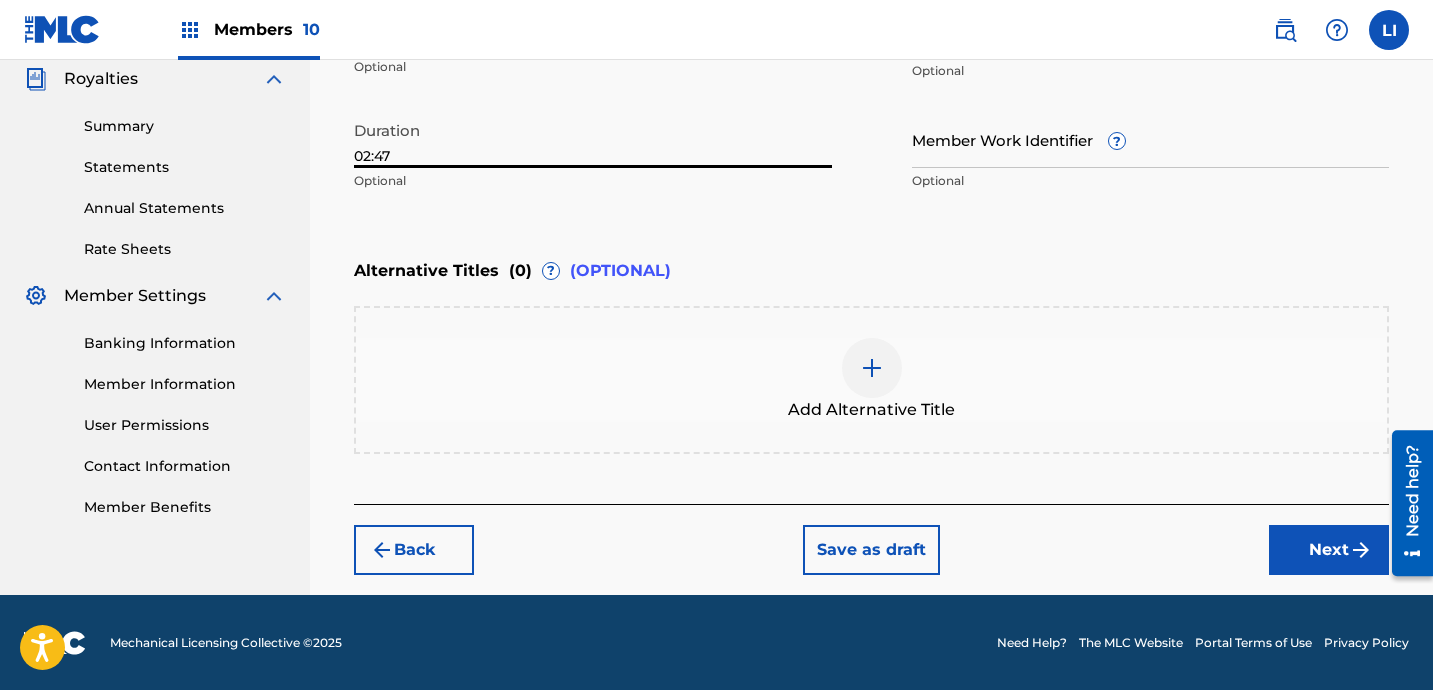 type on "02:47" 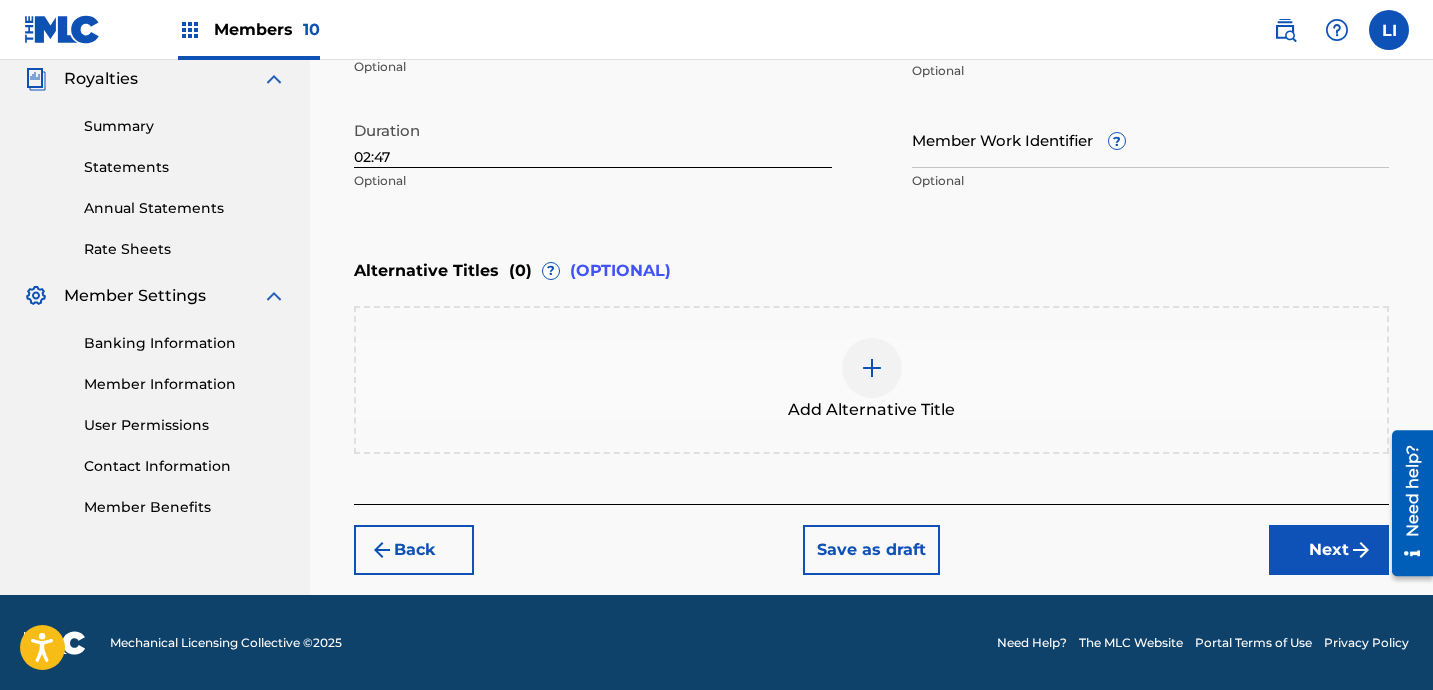 click on "Next" at bounding box center (1329, 550) 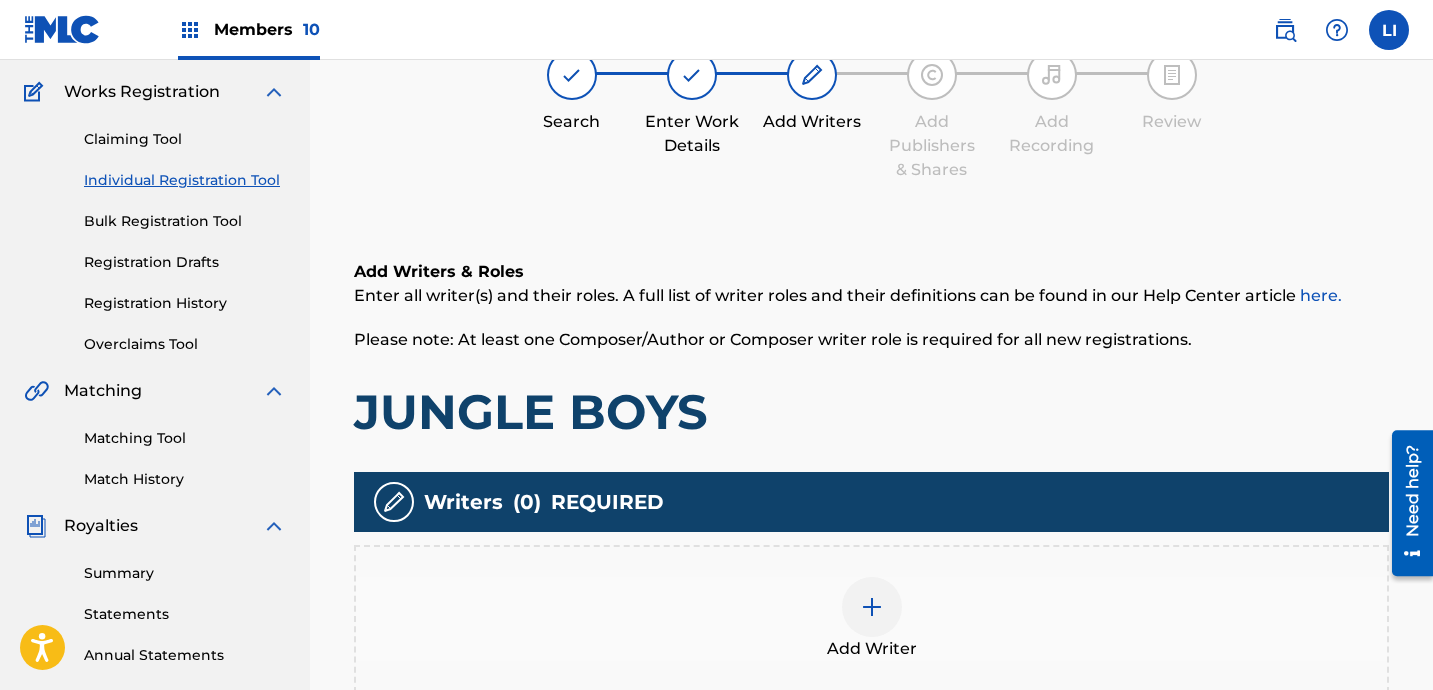 scroll, scrollTop: 265, scrollLeft: 0, axis: vertical 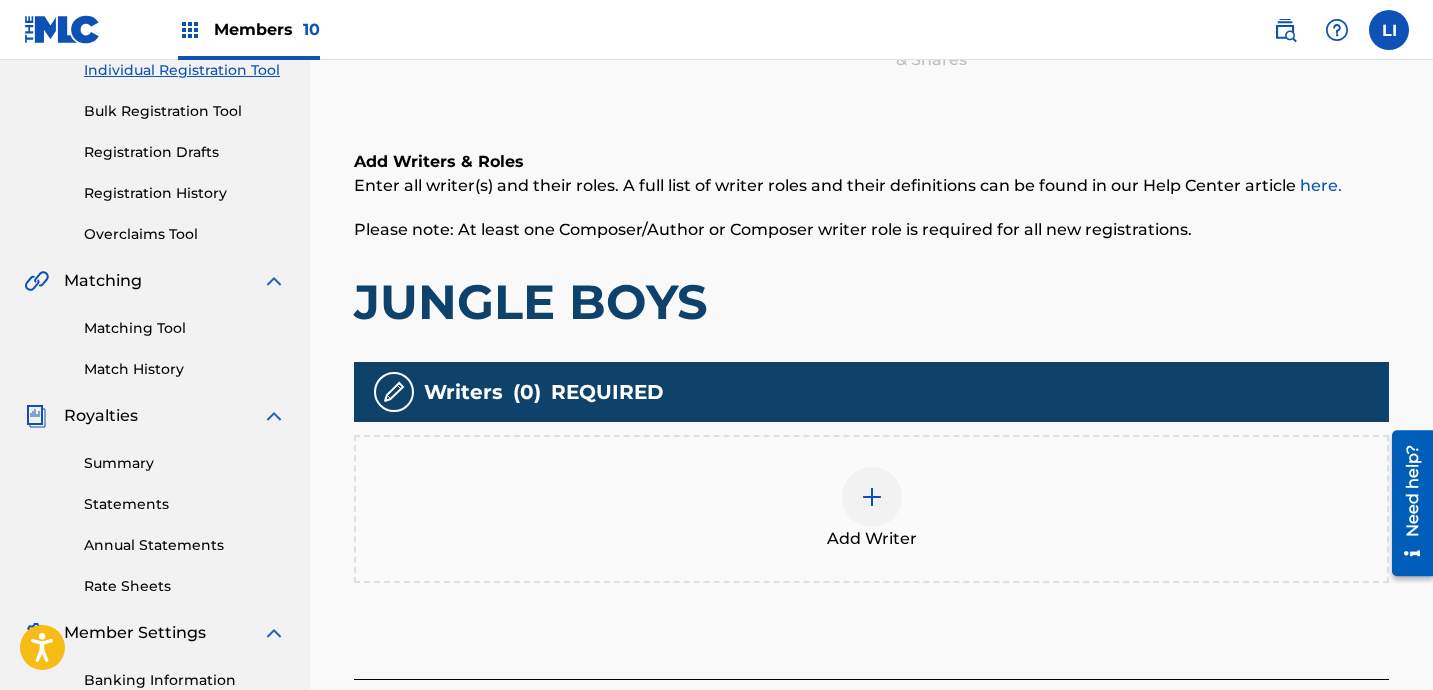 click on "Add Writer" at bounding box center (871, 509) 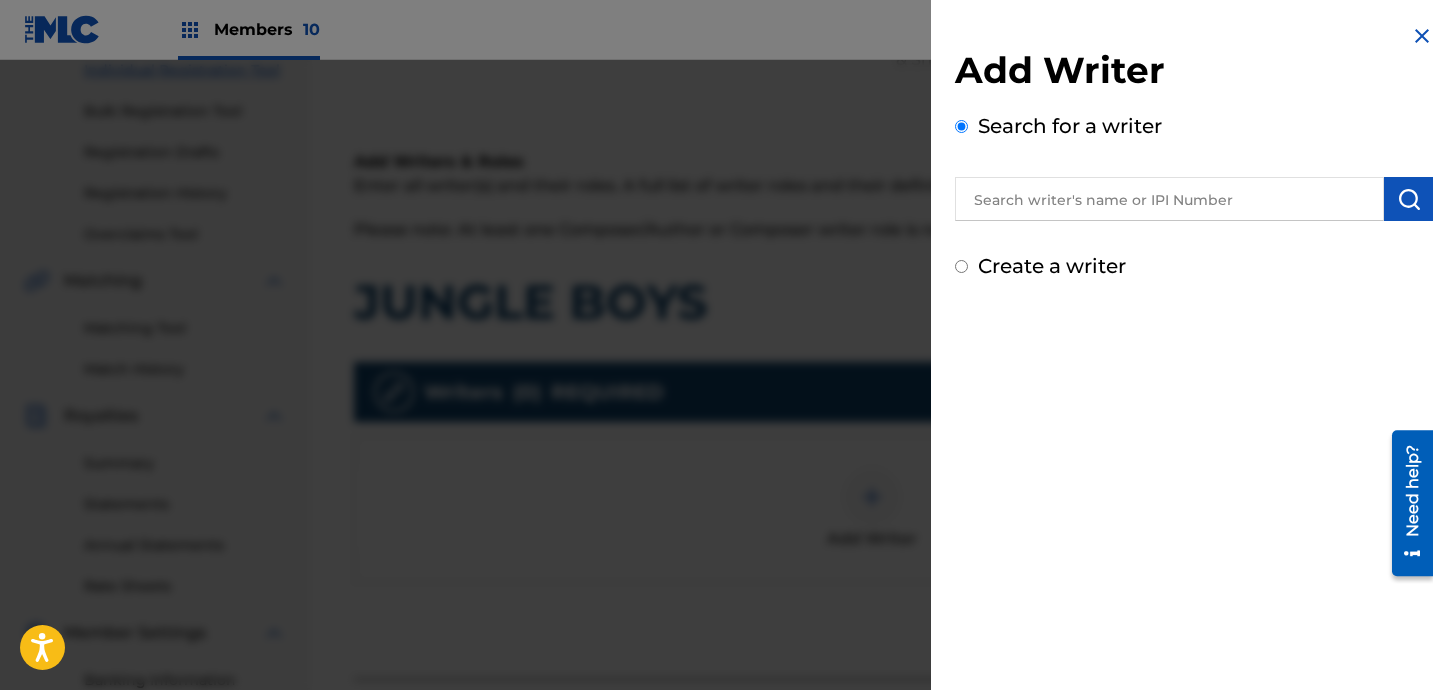 click at bounding box center [1169, 199] 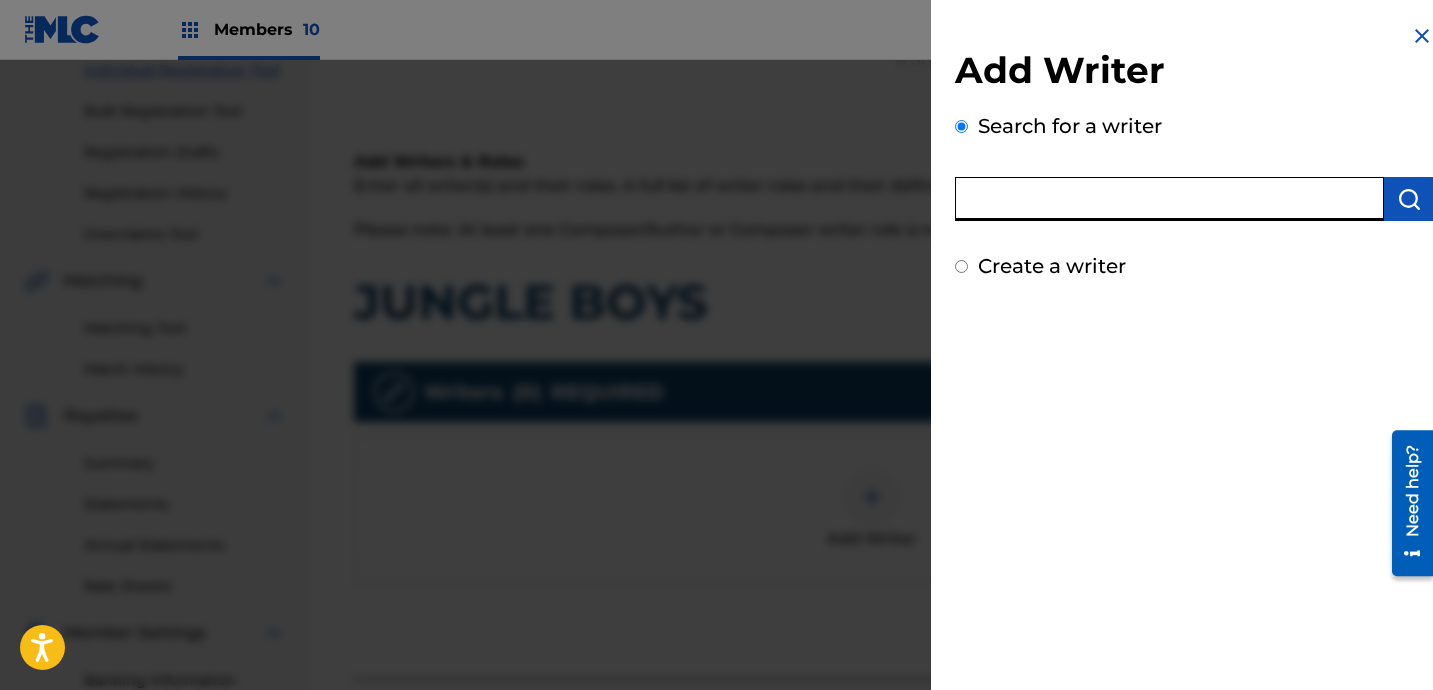 paste on "[PERSON_NAME]" 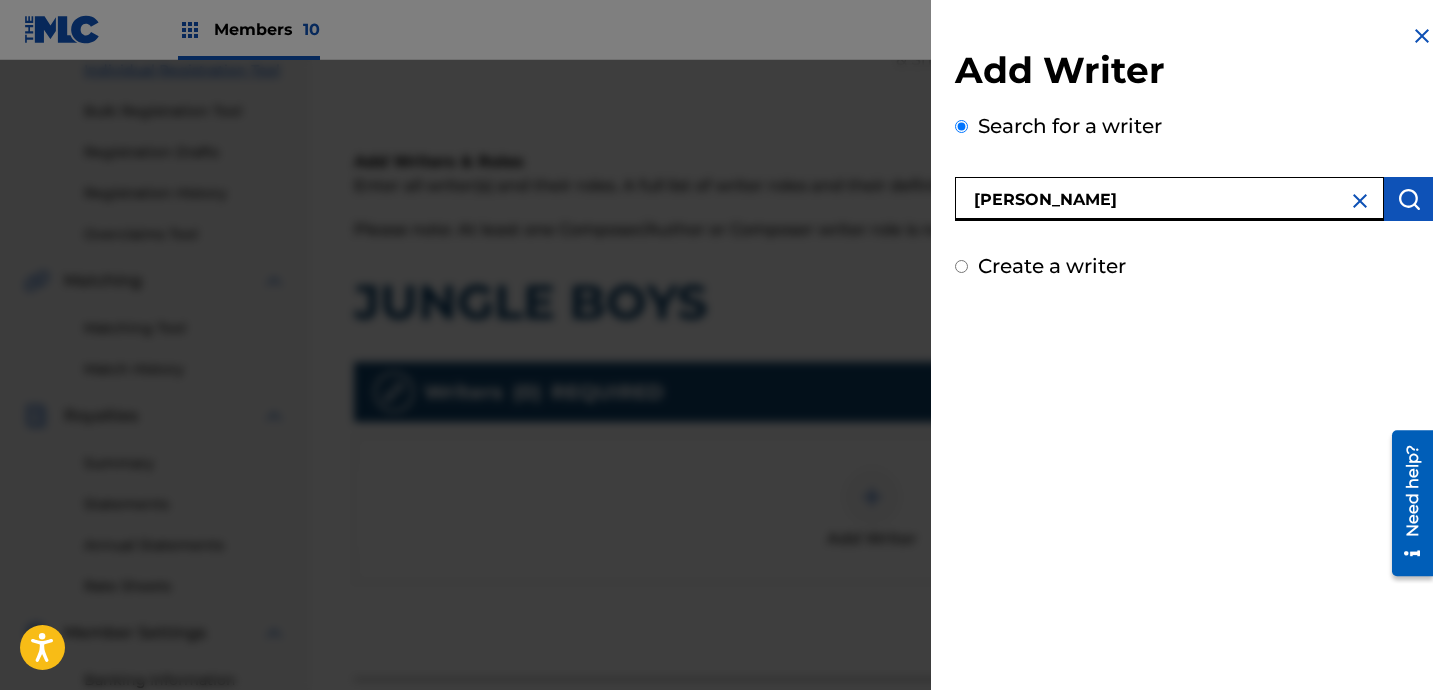 type on "[PERSON_NAME]" 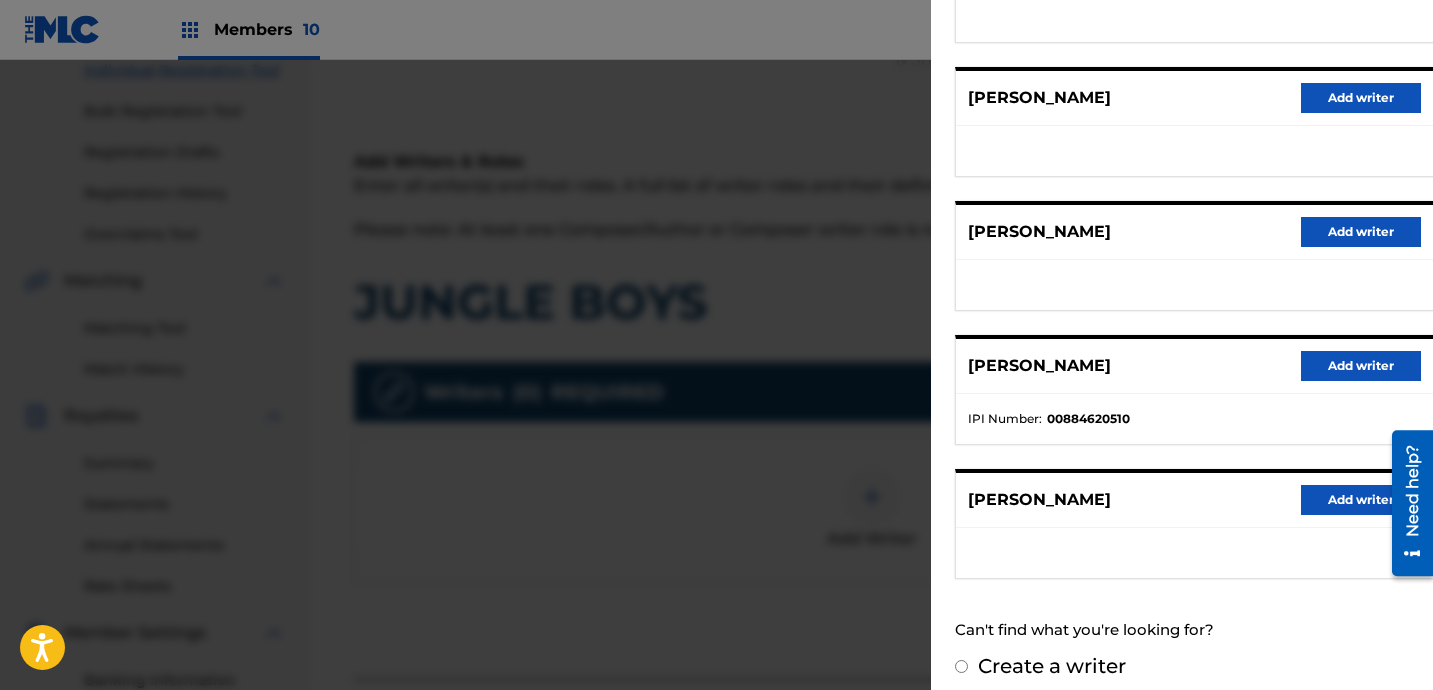 scroll, scrollTop: 324, scrollLeft: 0, axis: vertical 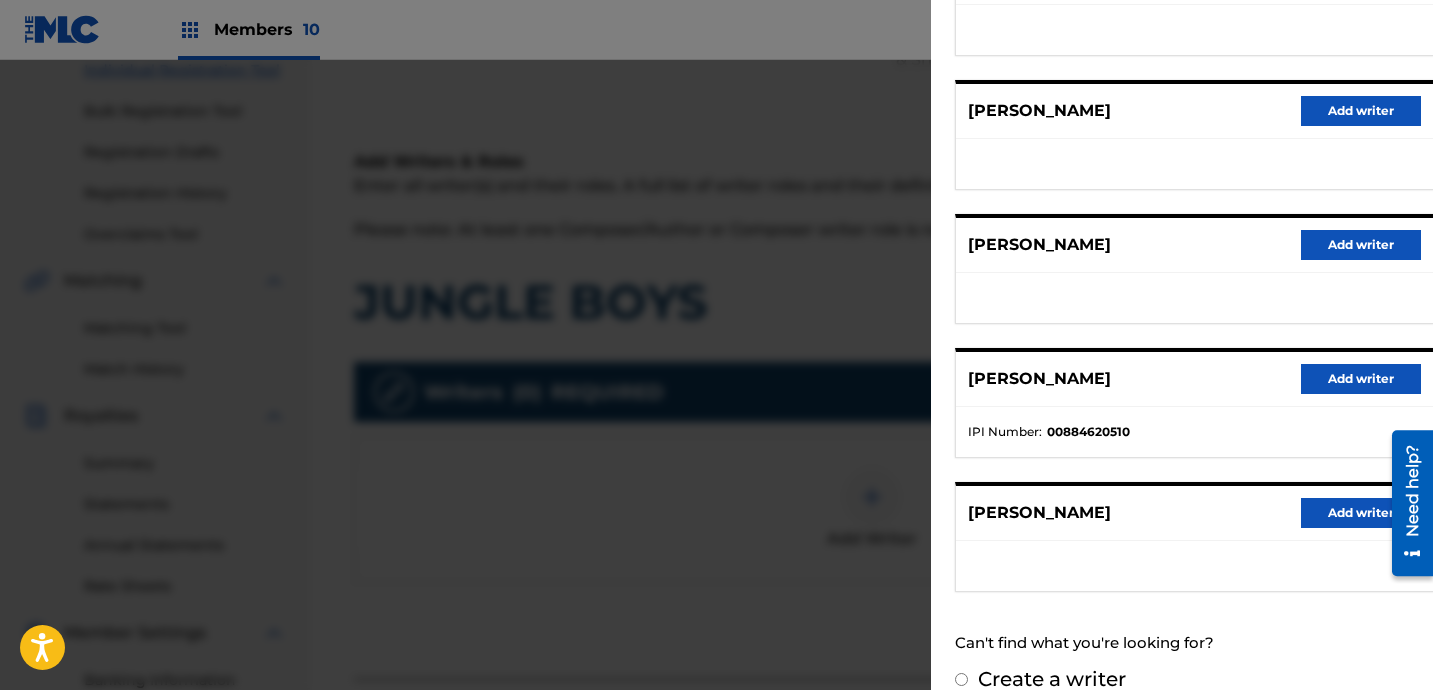 click on "Add writer" at bounding box center [1361, 379] 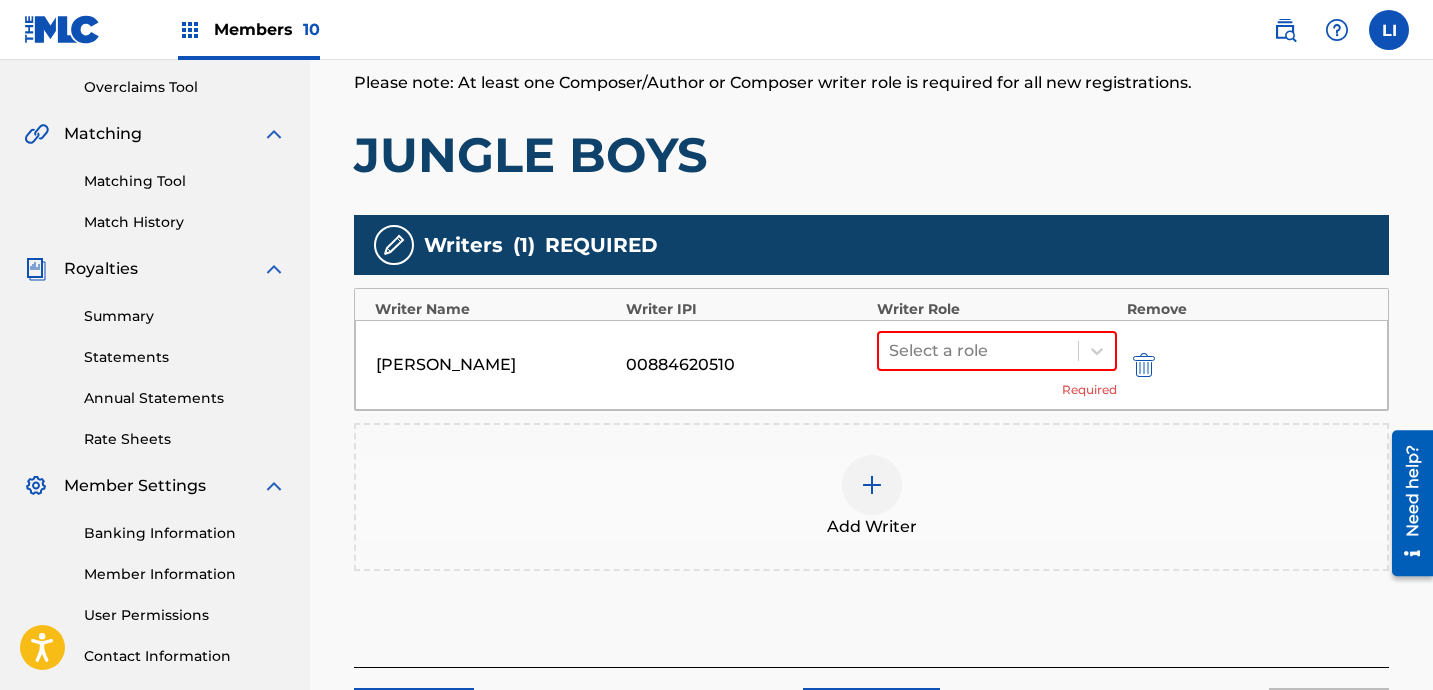 scroll, scrollTop: 576, scrollLeft: 0, axis: vertical 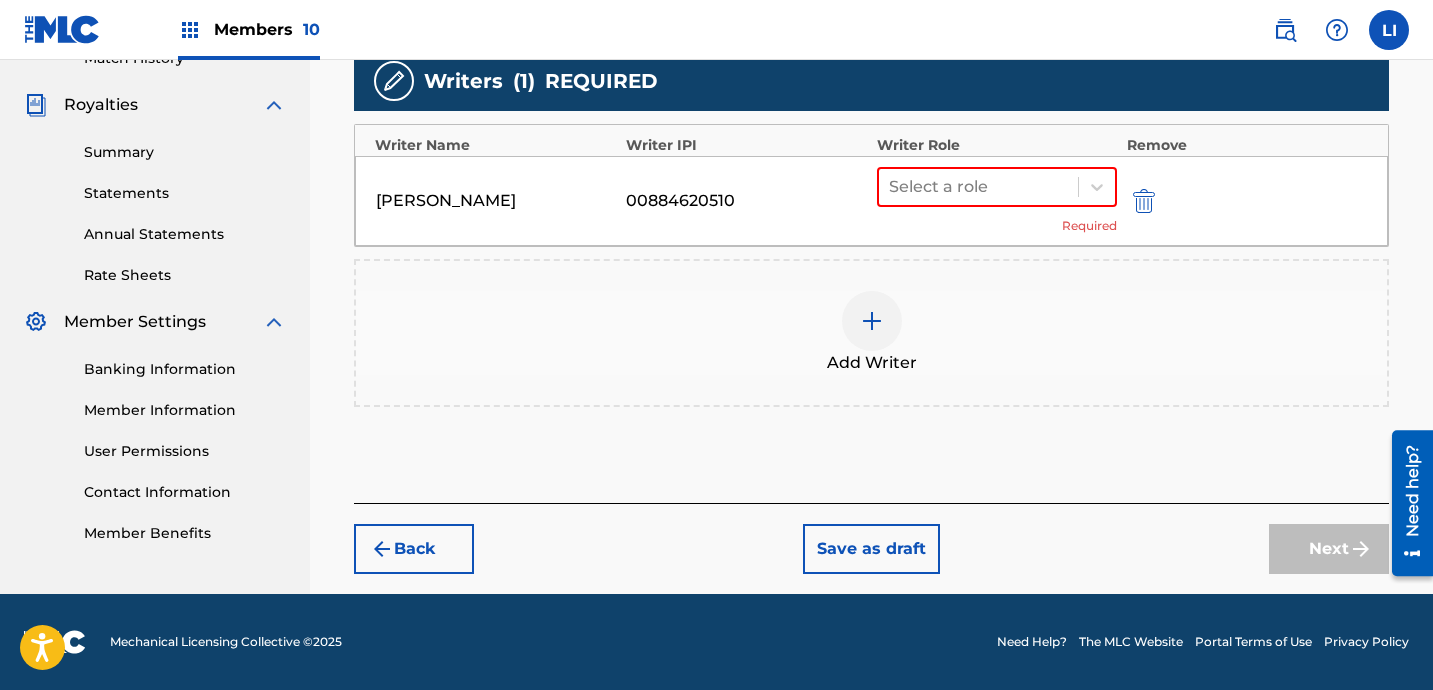 click on "Add Writer" at bounding box center (871, 333) 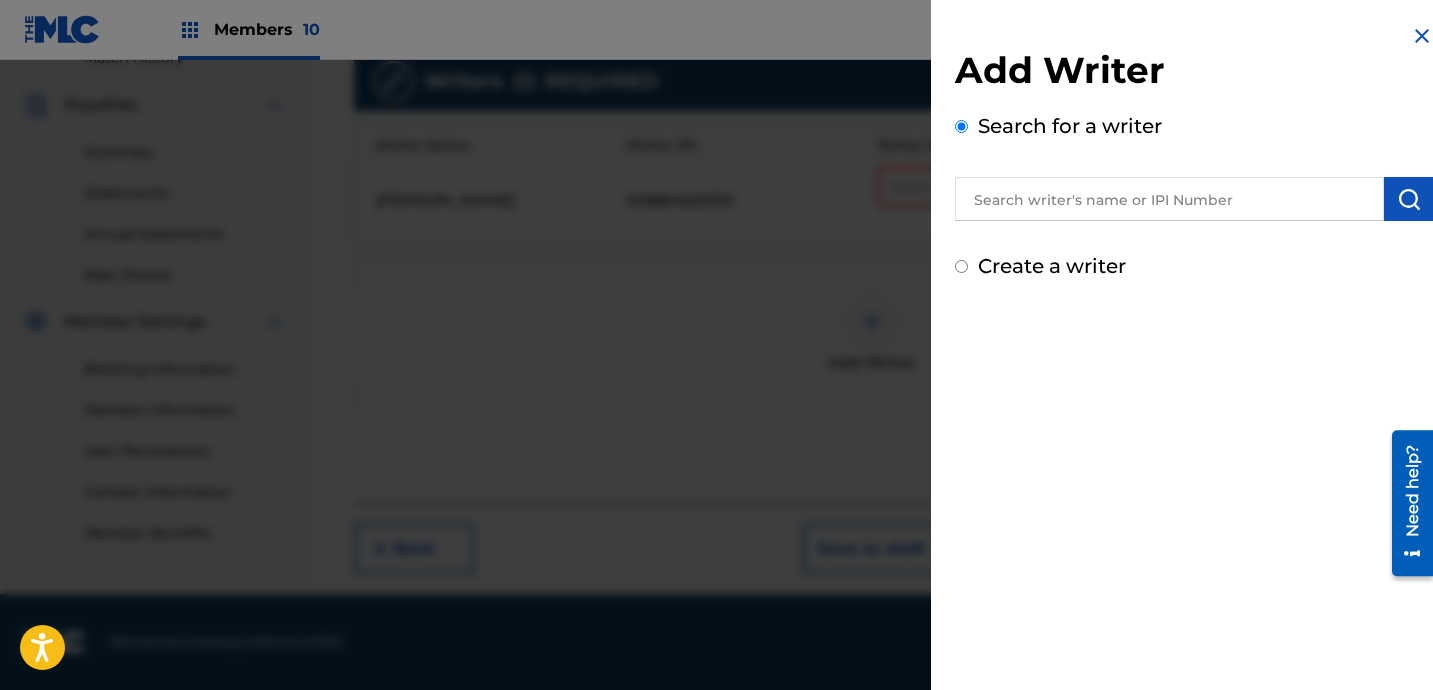 drag, startPoint x: 1057, startPoint y: 220, endPoint x: 1065, endPoint y: 196, distance: 25.298222 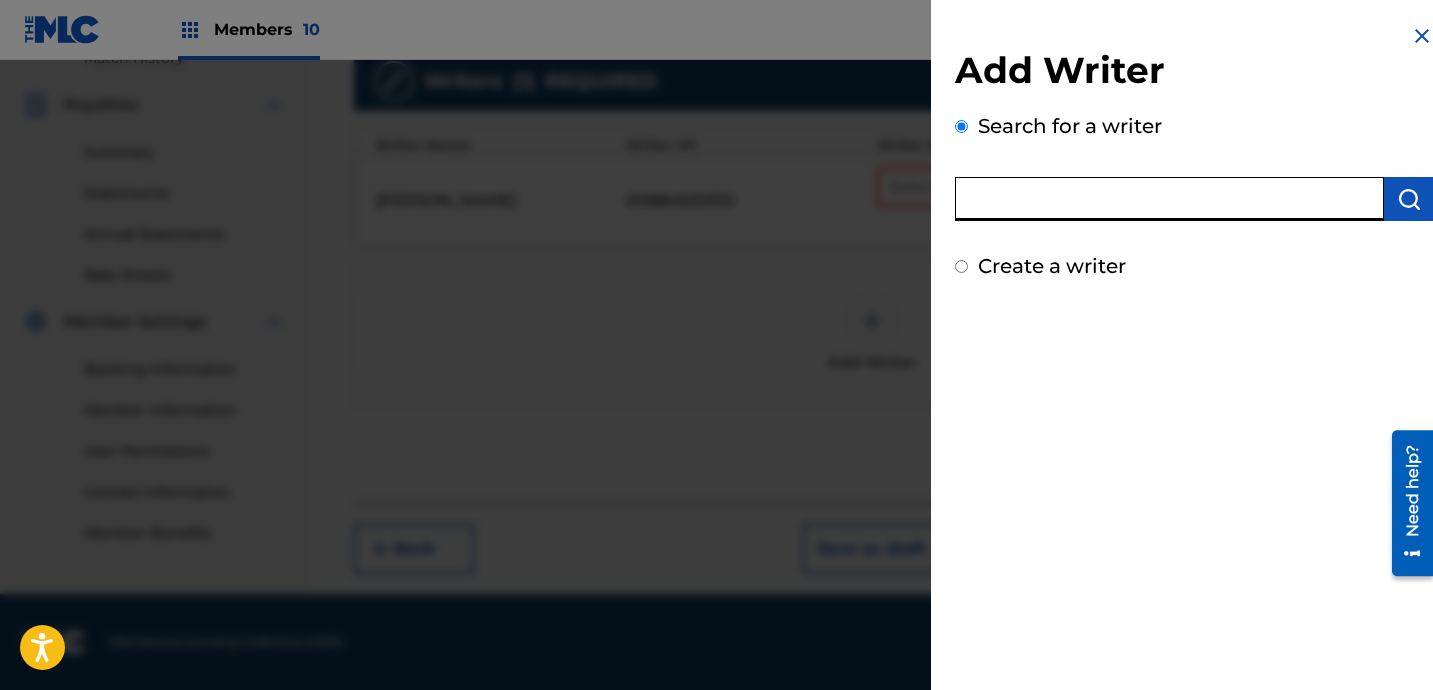 paste on "[PERSON_NAME] [PERSON_NAME]" 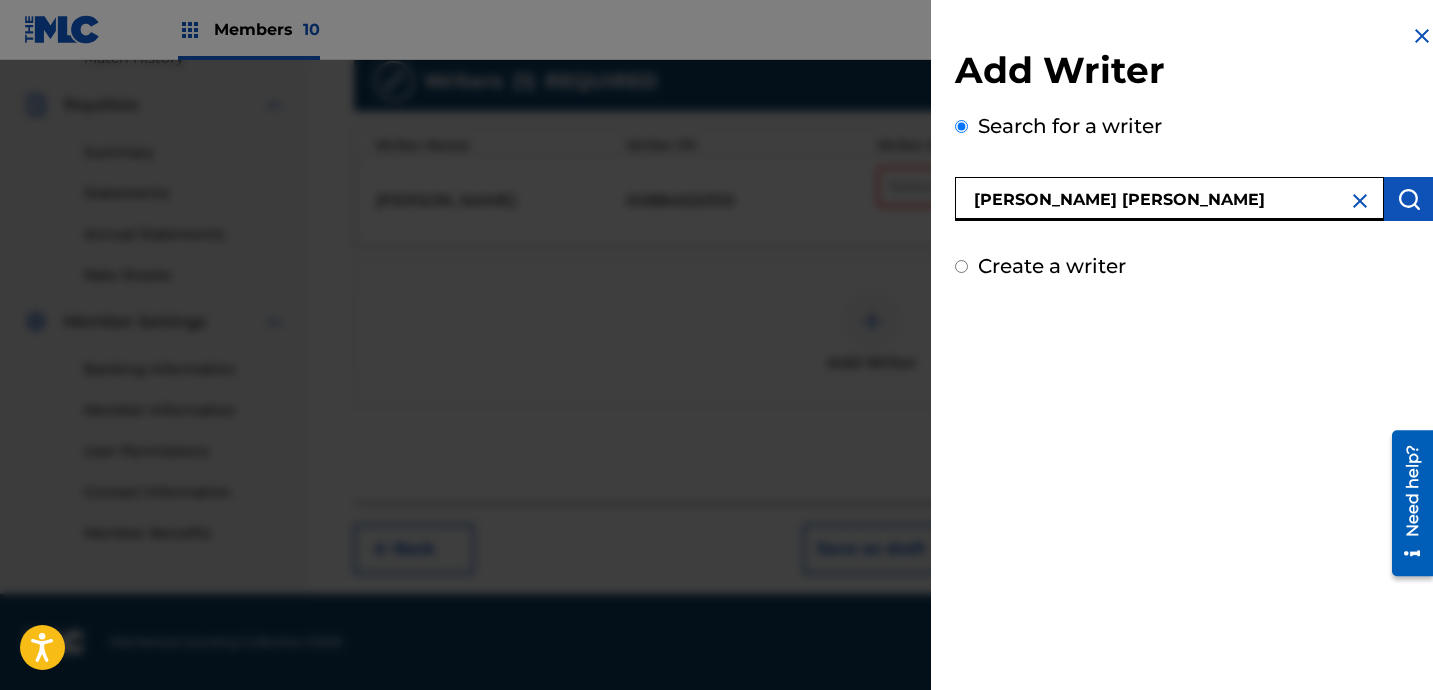 type on "[PERSON_NAME] [PERSON_NAME]" 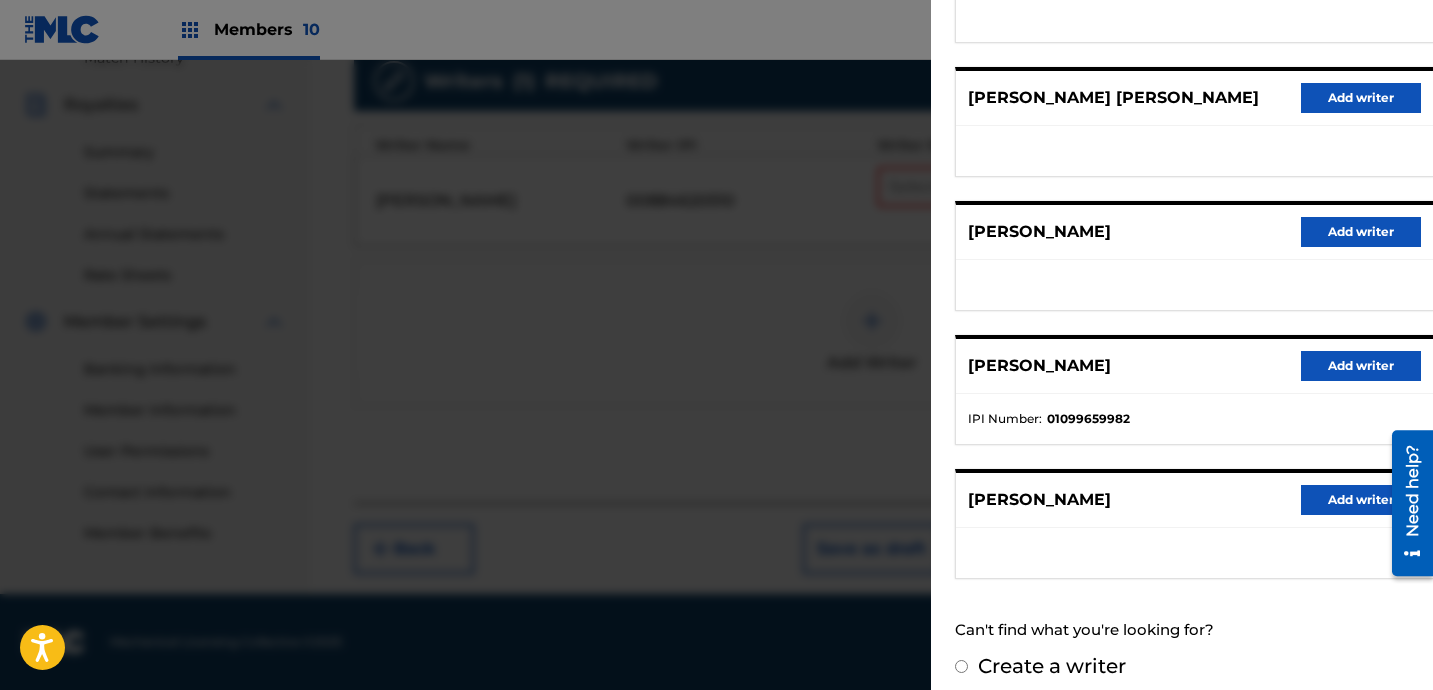 scroll, scrollTop: 0, scrollLeft: 0, axis: both 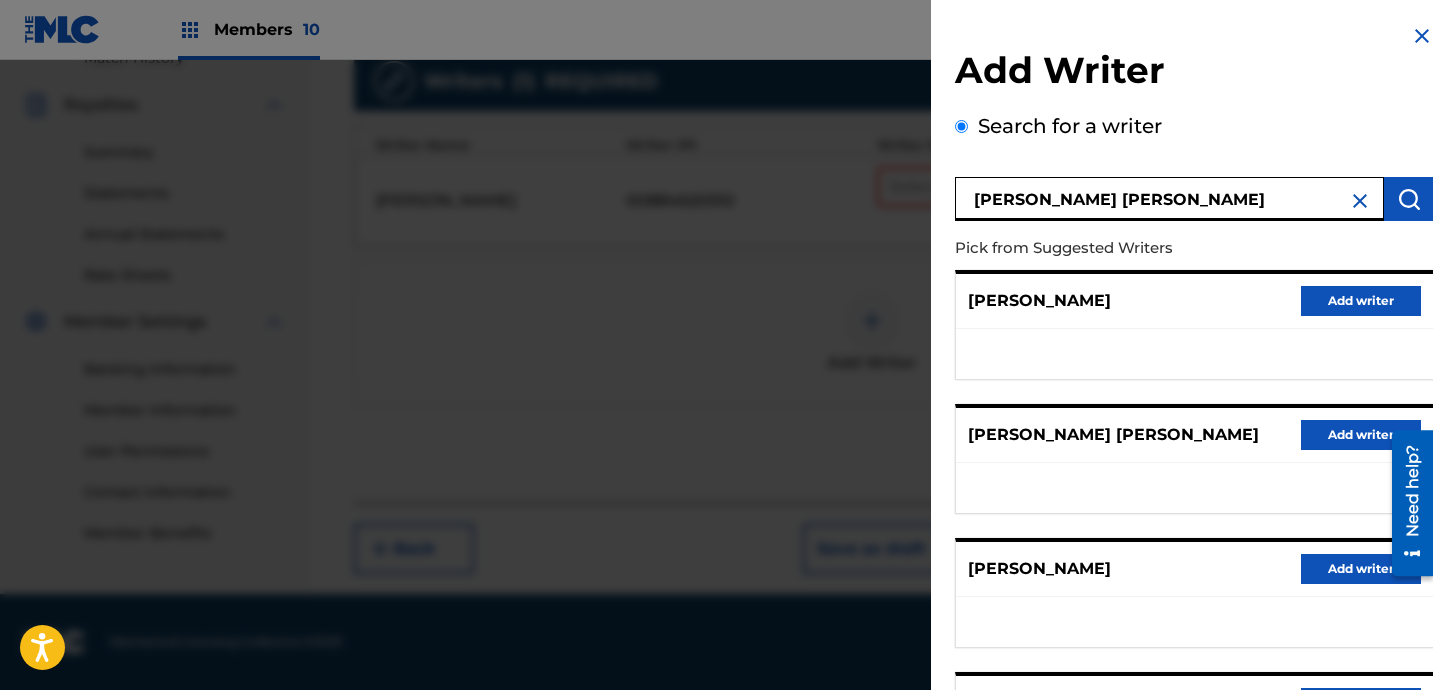 click on "Add writer" at bounding box center (1361, 301) 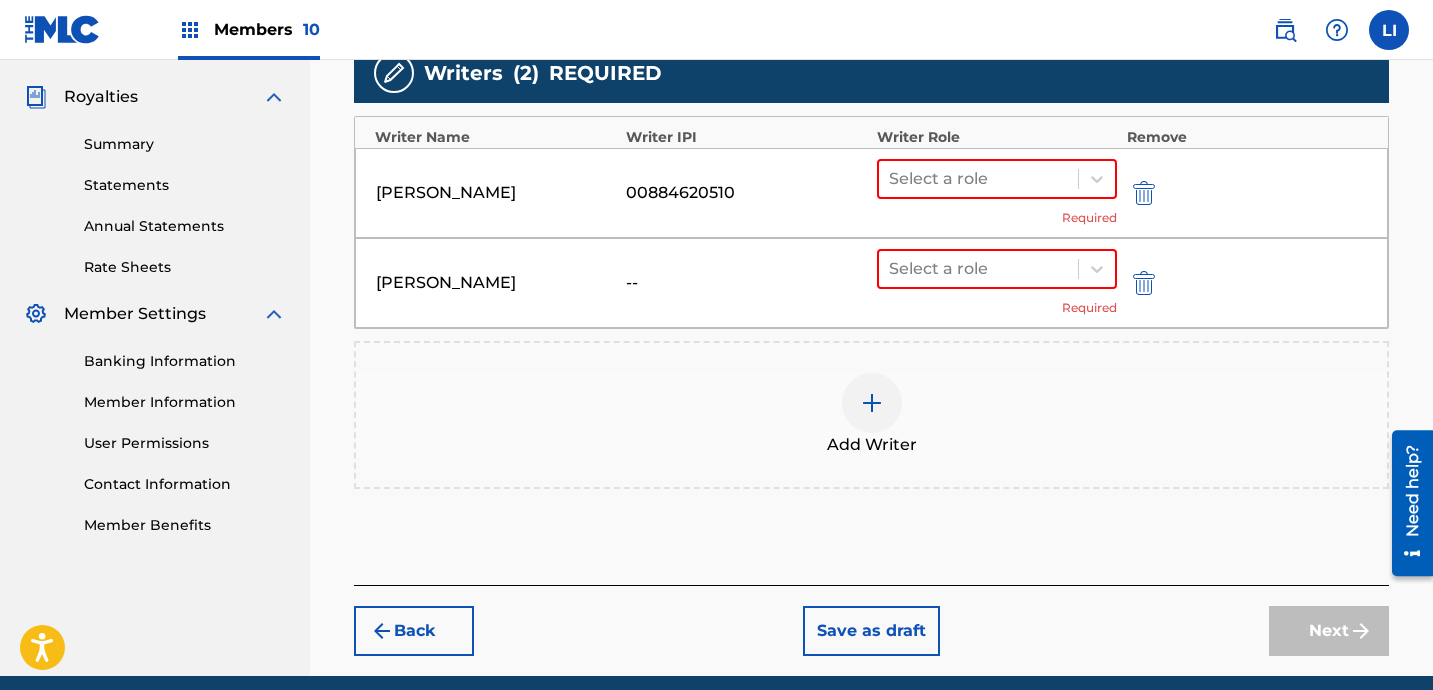 scroll, scrollTop: 609, scrollLeft: 0, axis: vertical 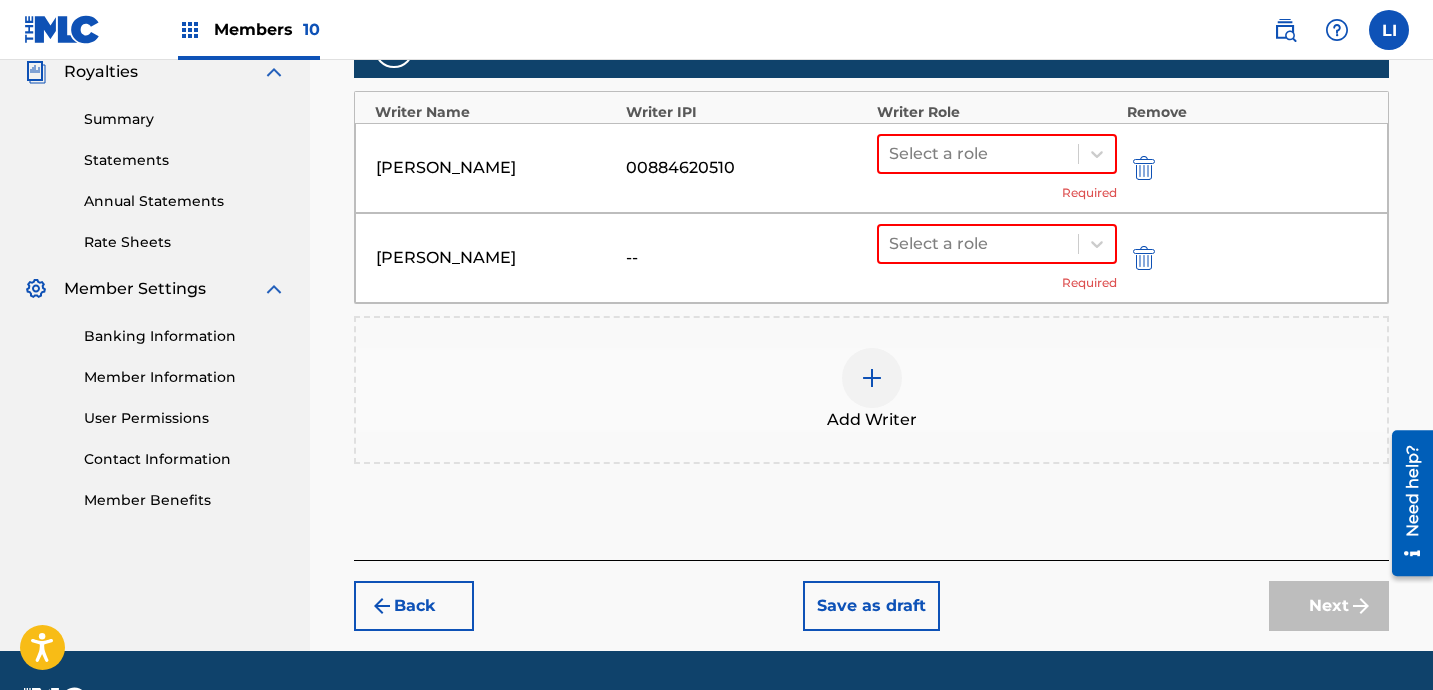click on "Select a role Required" at bounding box center [997, 168] 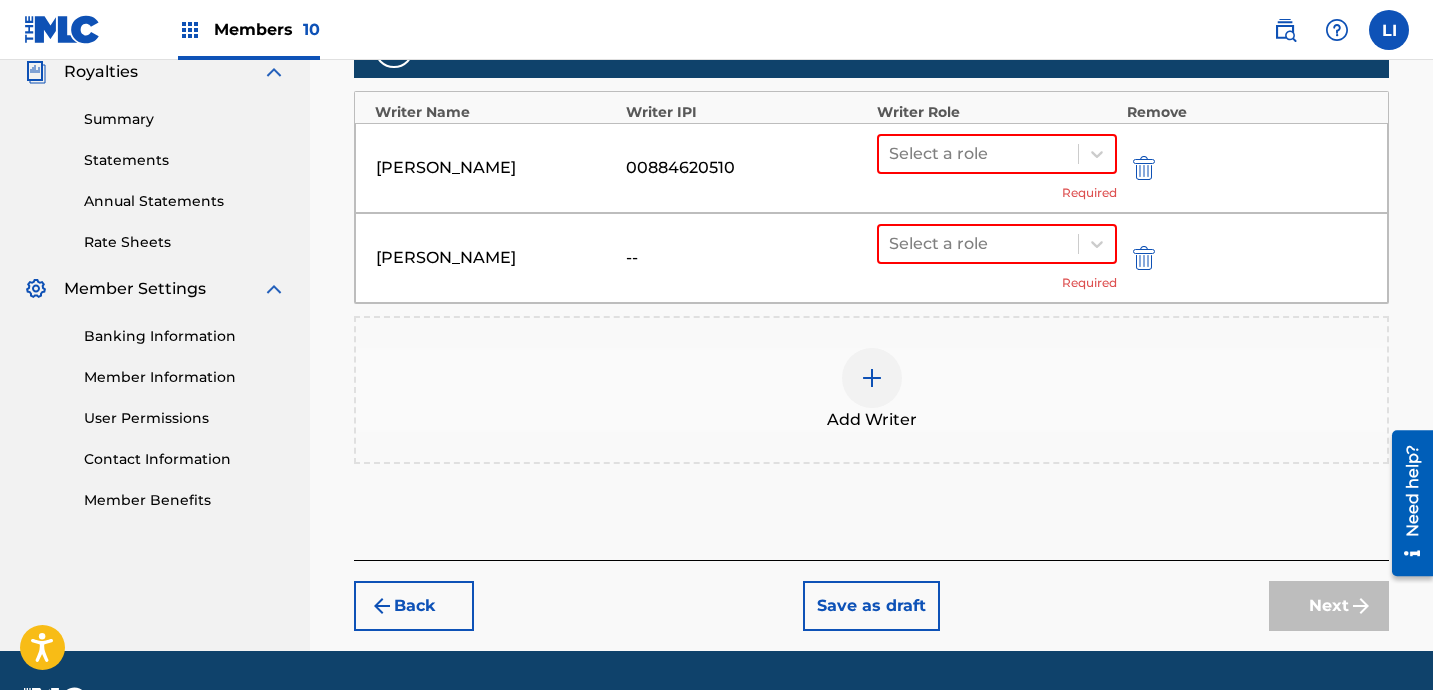 drag, startPoint x: 980, startPoint y: 164, endPoint x: 978, endPoint y: 179, distance: 15.132746 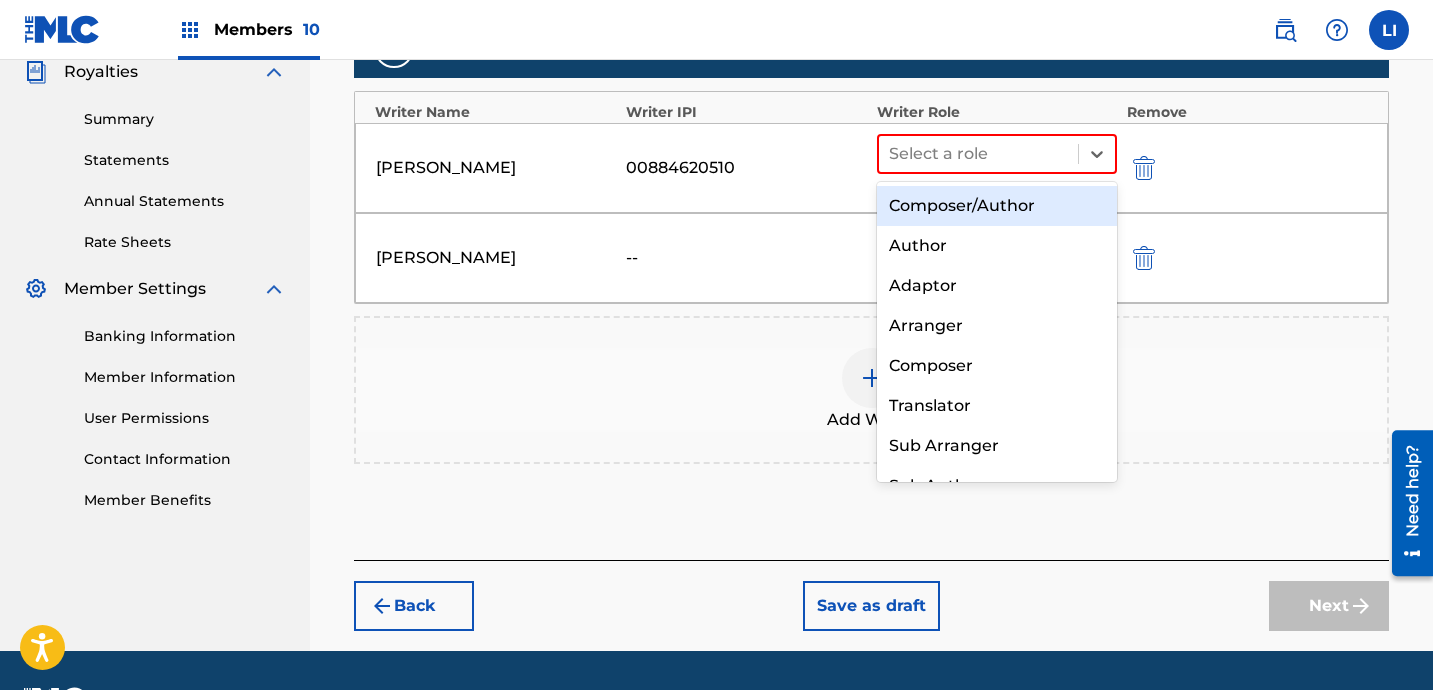 click on "Composer/Author" at bounding box center (997, 206) 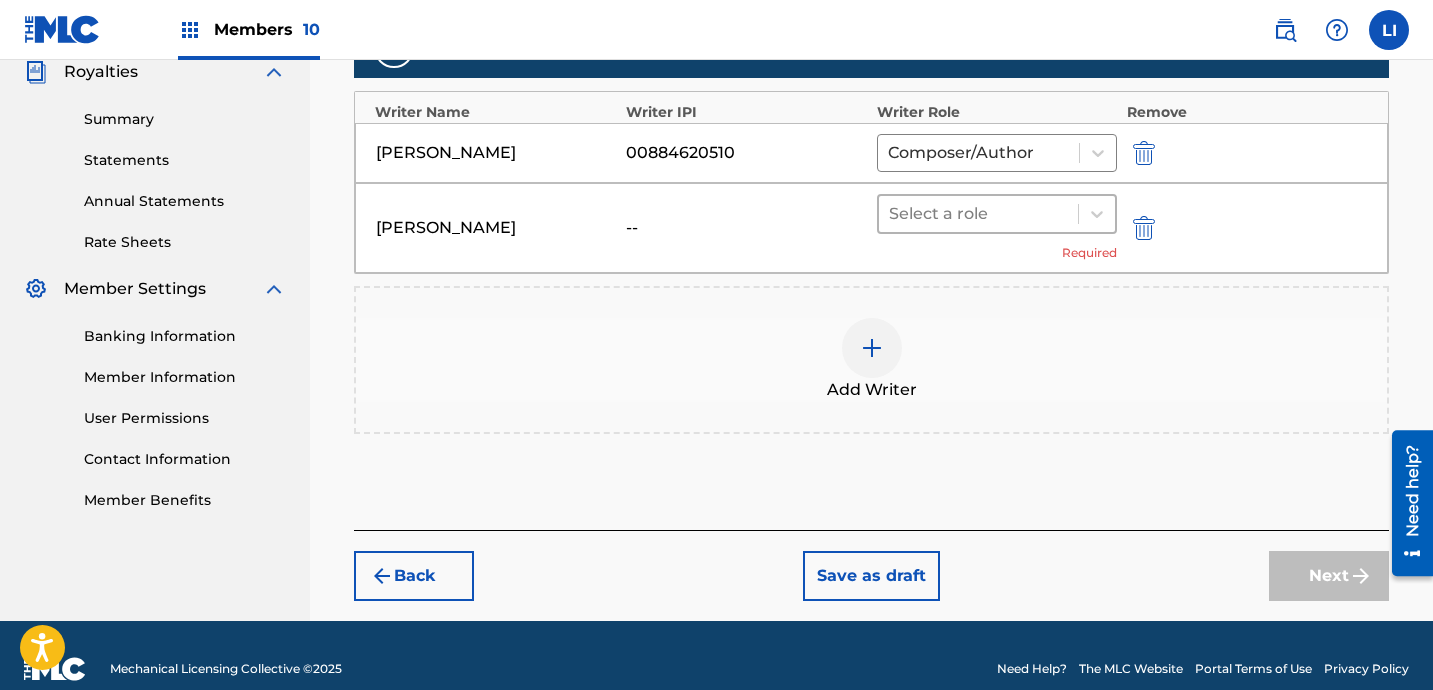 click on "Select a role" at bounding box center (997, 214) 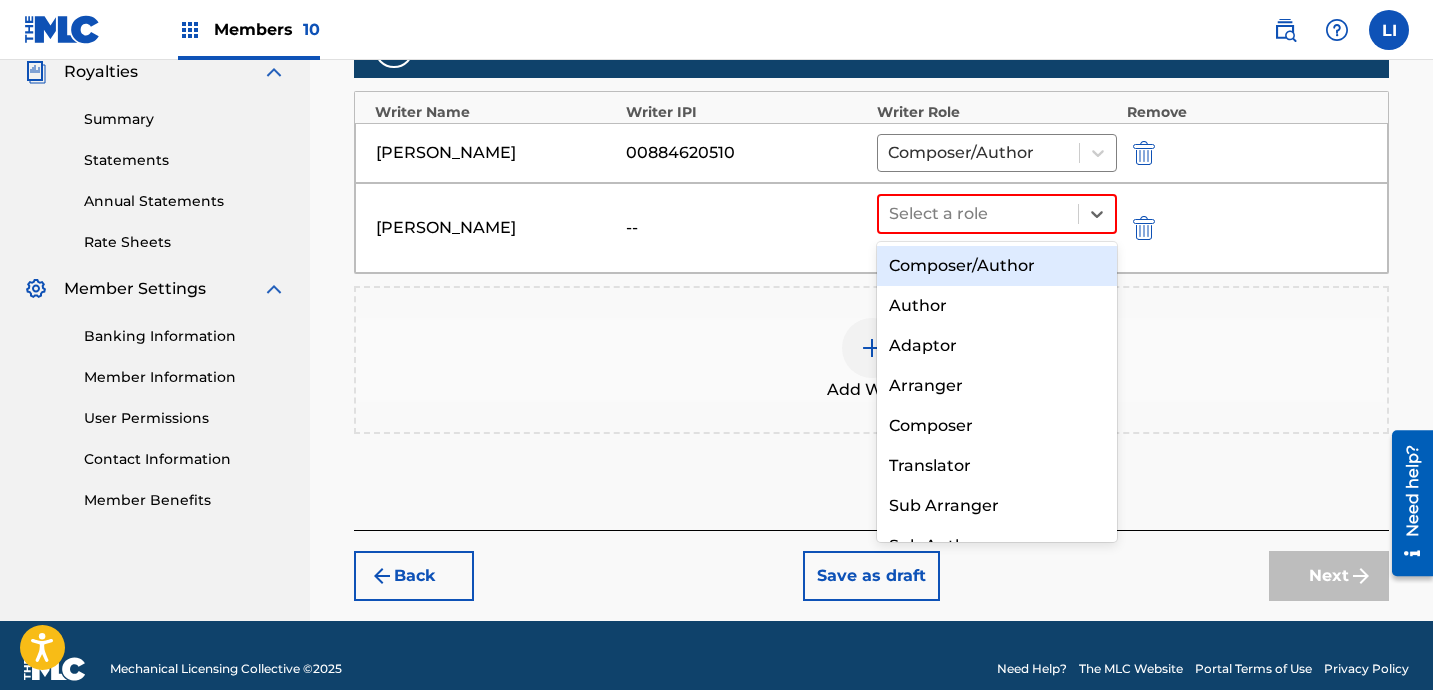click on "Composer/Author" at bounding box center (997, 266) 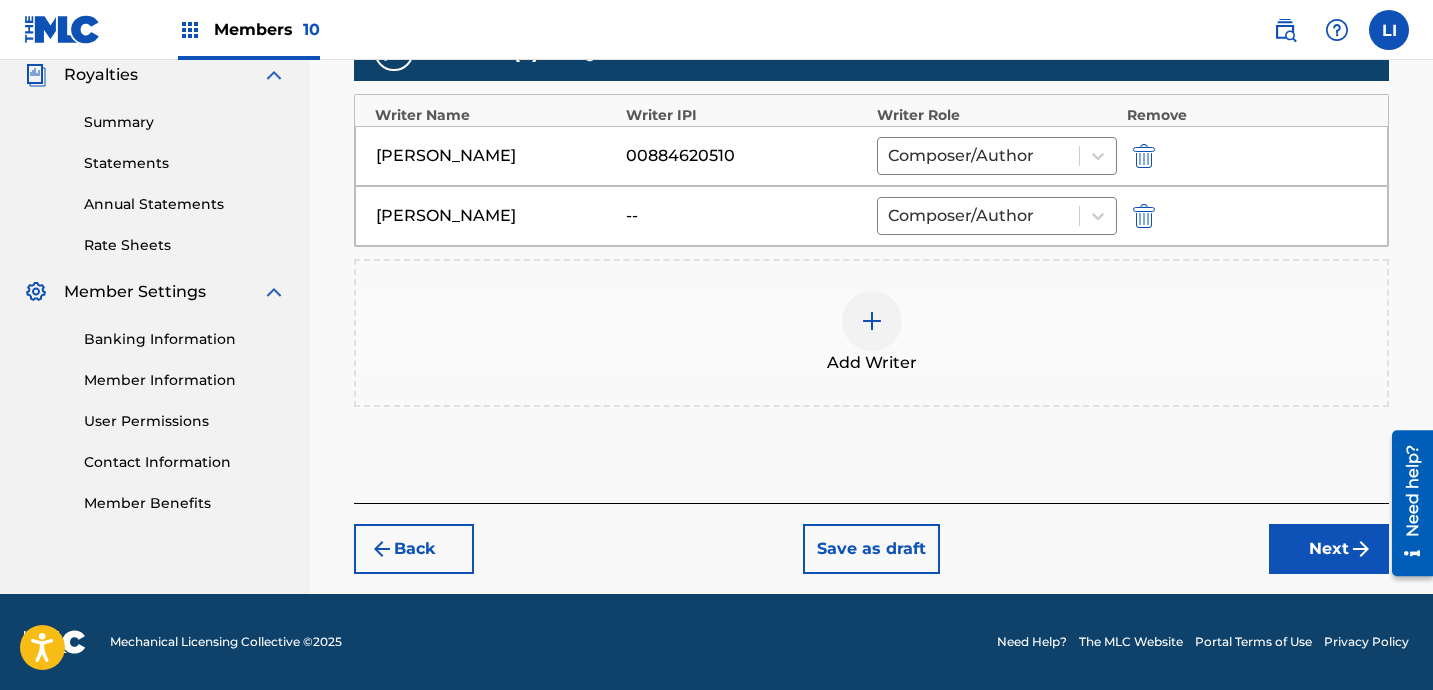 click on "Next" at bounding box center [1329, 549] 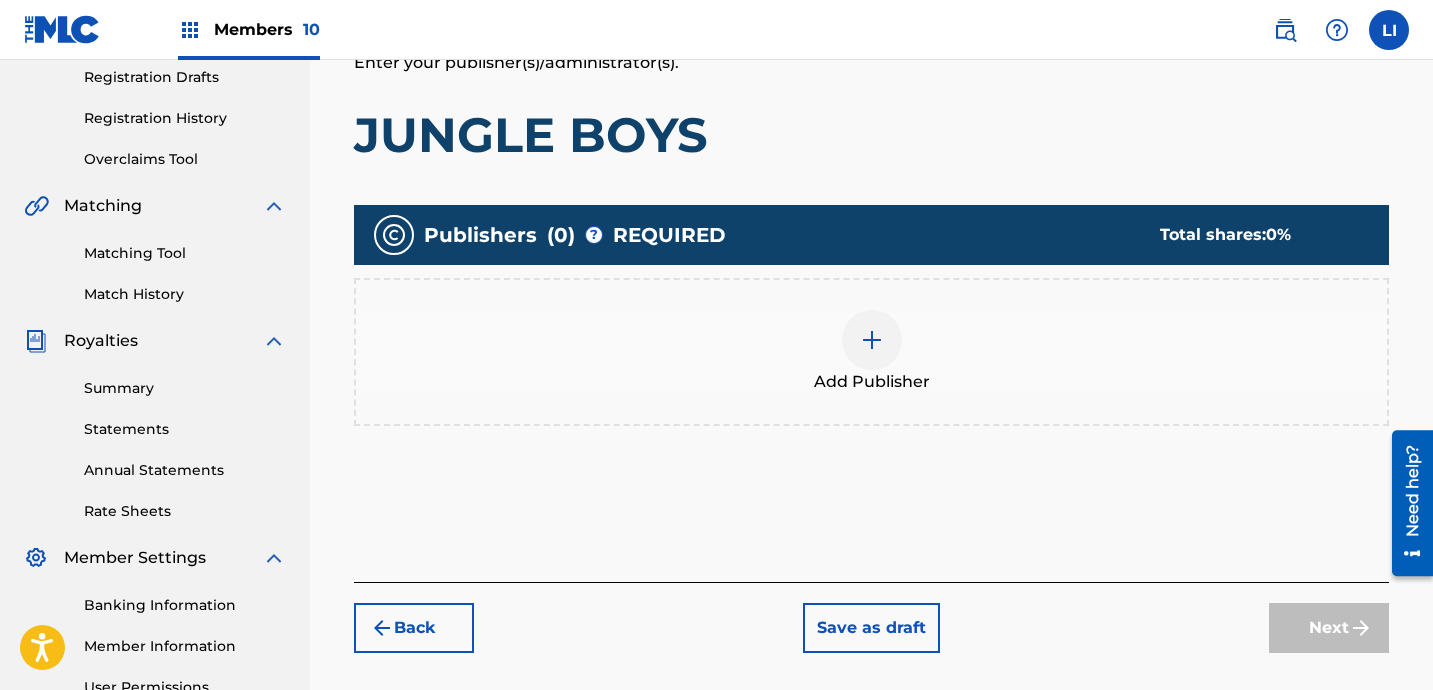 scroll, scrollTop: 371, scrollLeft: 0, axis: vertical 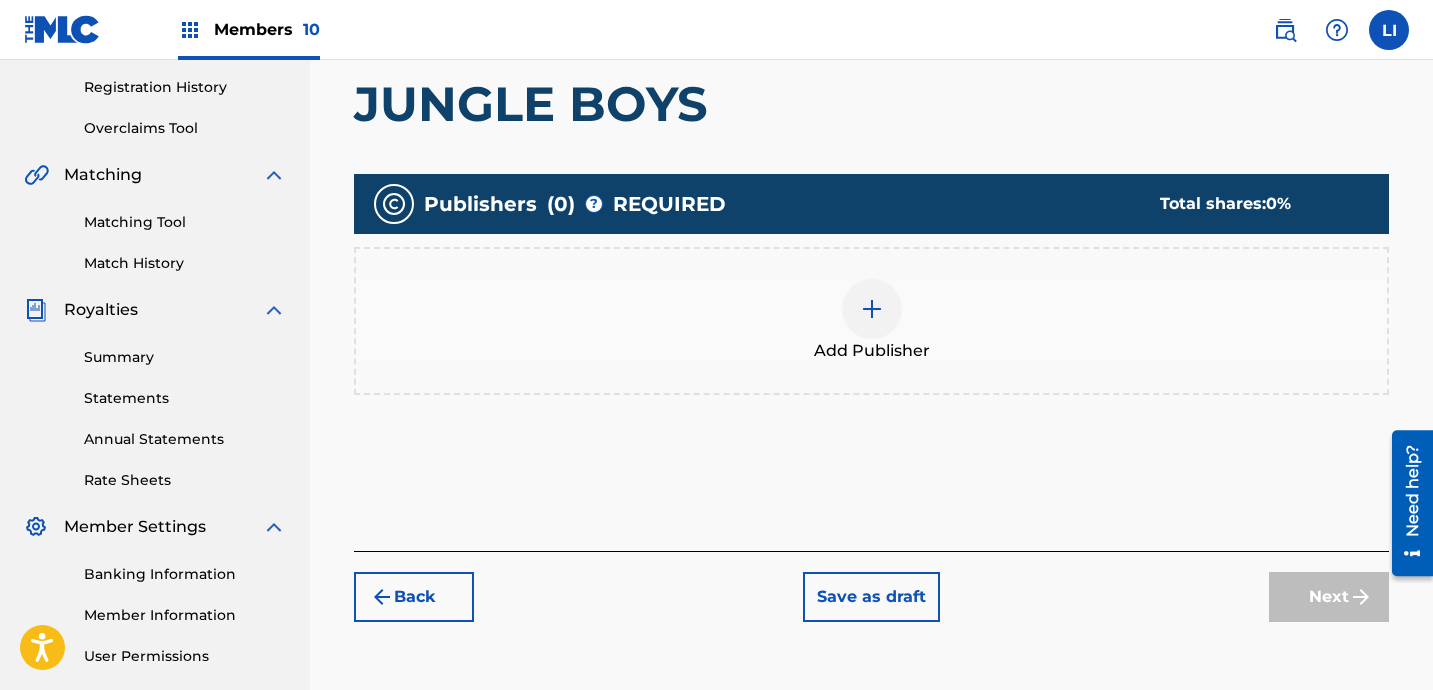 click on "Add Publisher" at bounding box center (871, 321) 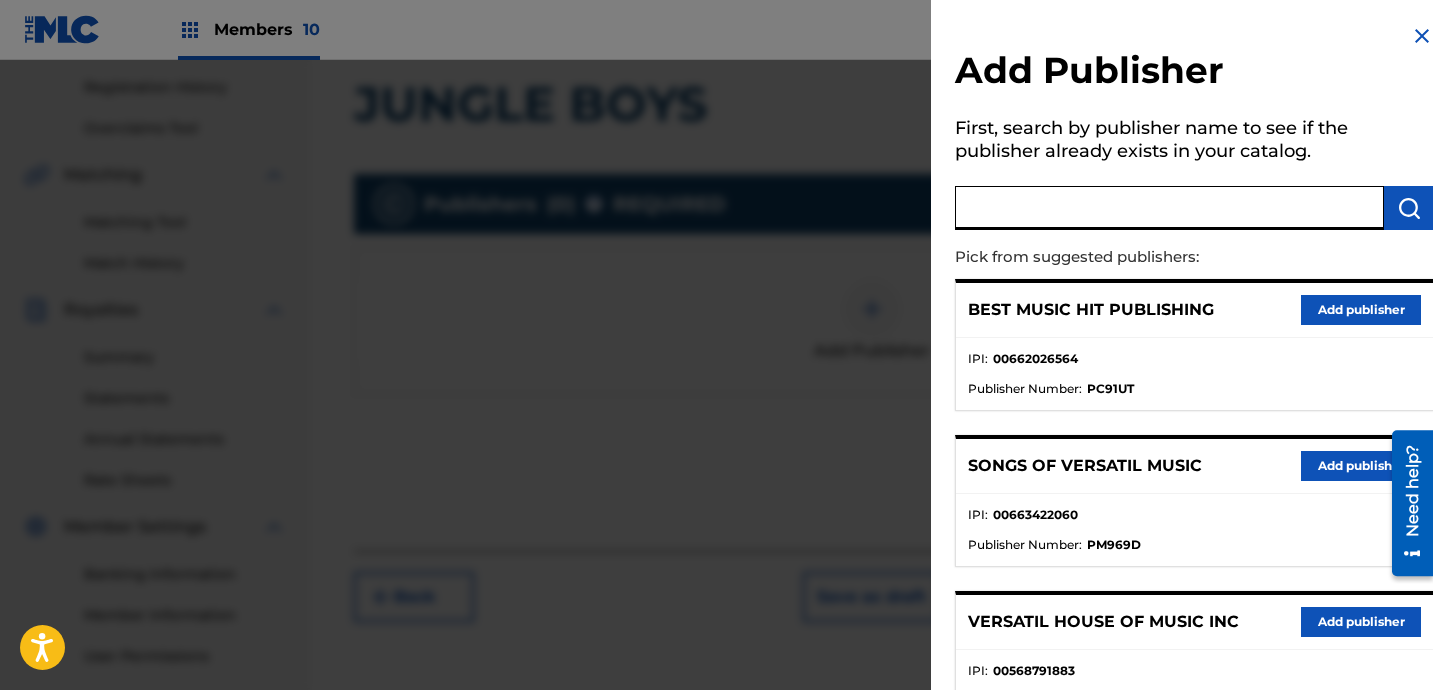 click at bounding box center [1169, 208] 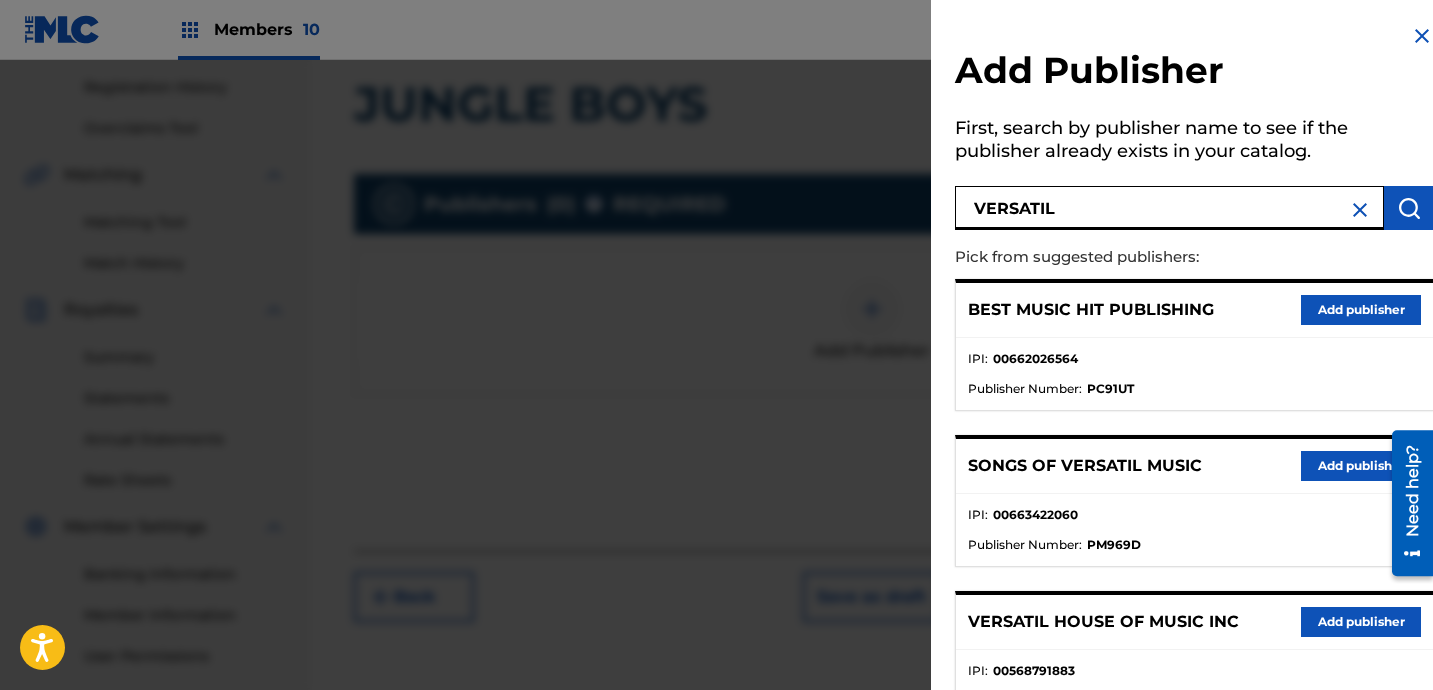 type on "VERSATIL" 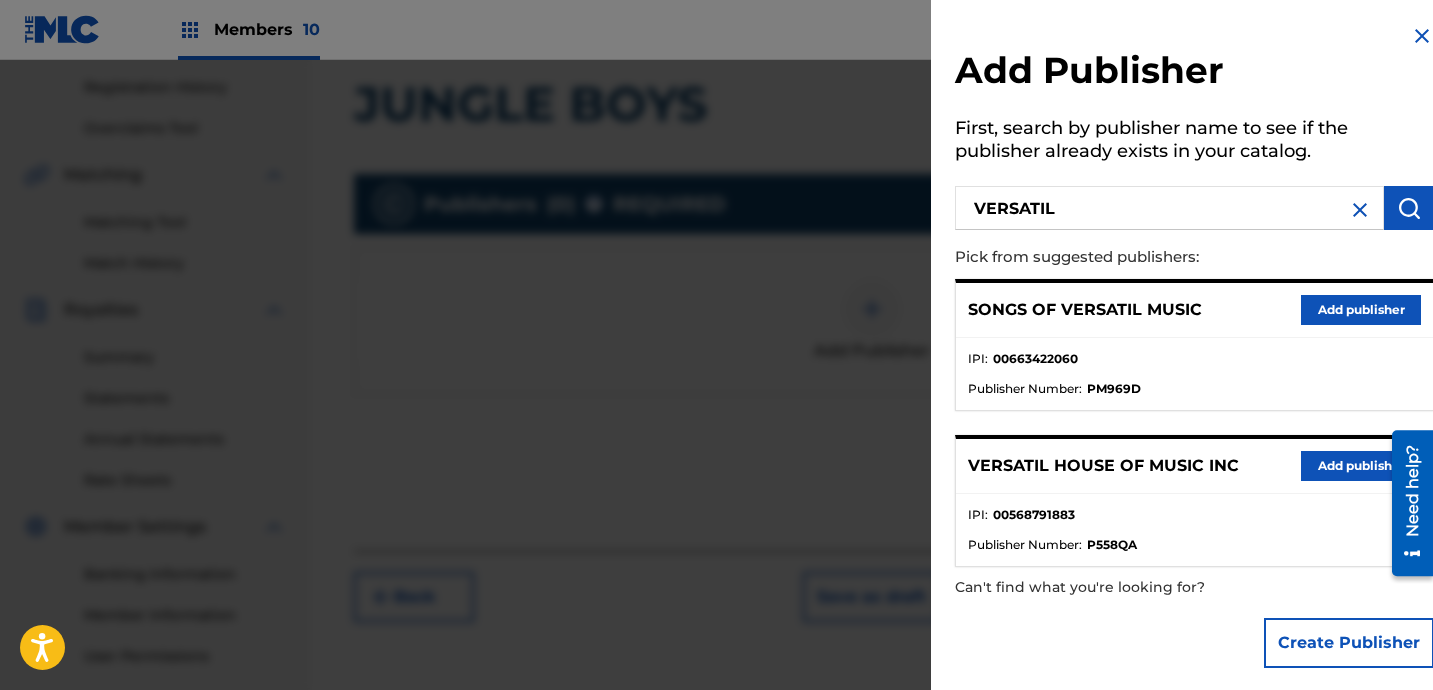 click on "Add publisher" at bounding box center [1361, 466] 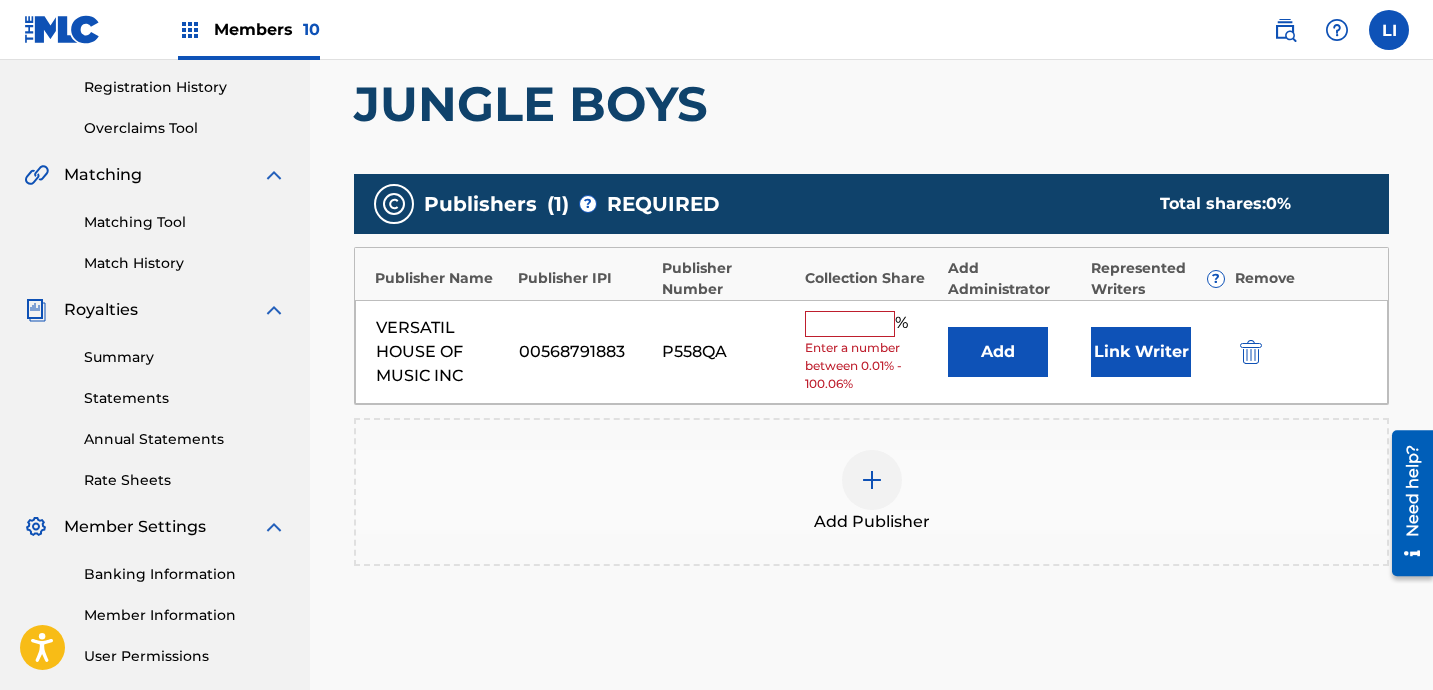 click on "Add" at bounding box center (998, 352) 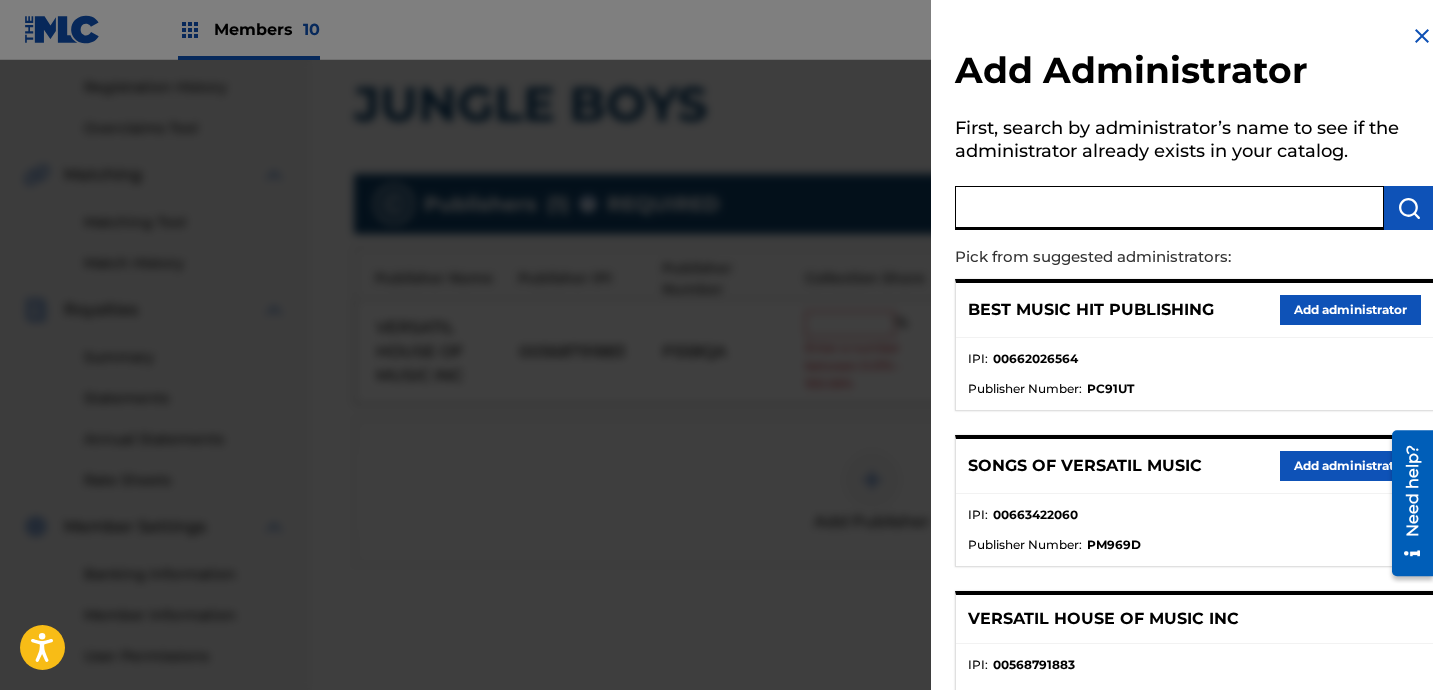 click at bounding box center (1169, 208) 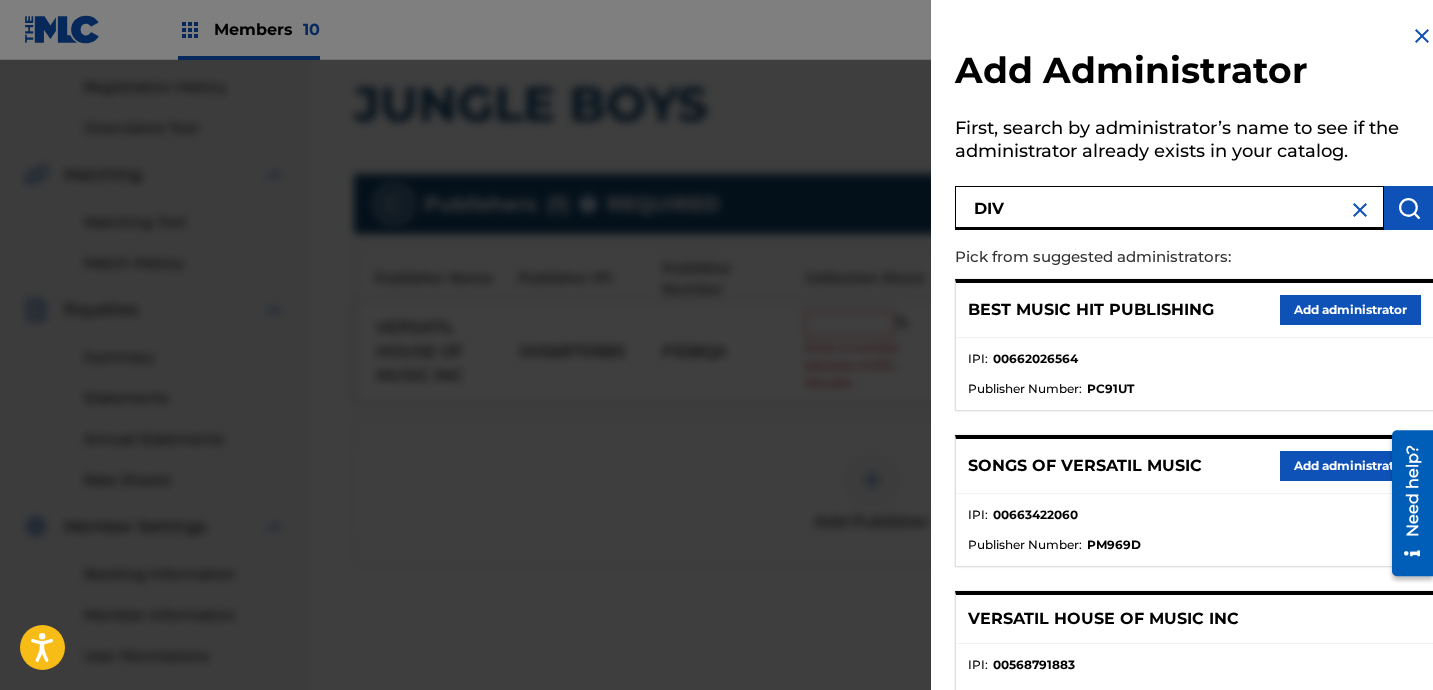 type on "DIV" 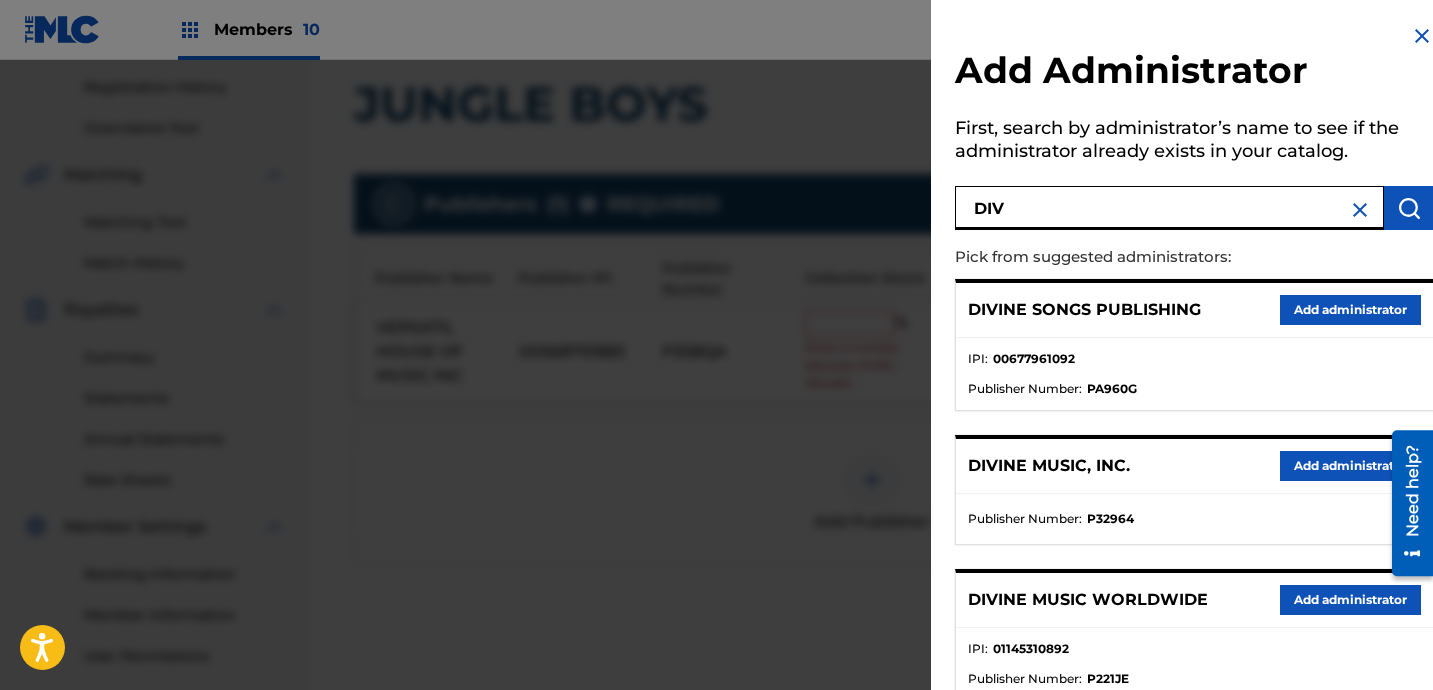 click on "Add administrator" at bounding box center (1350, 466) 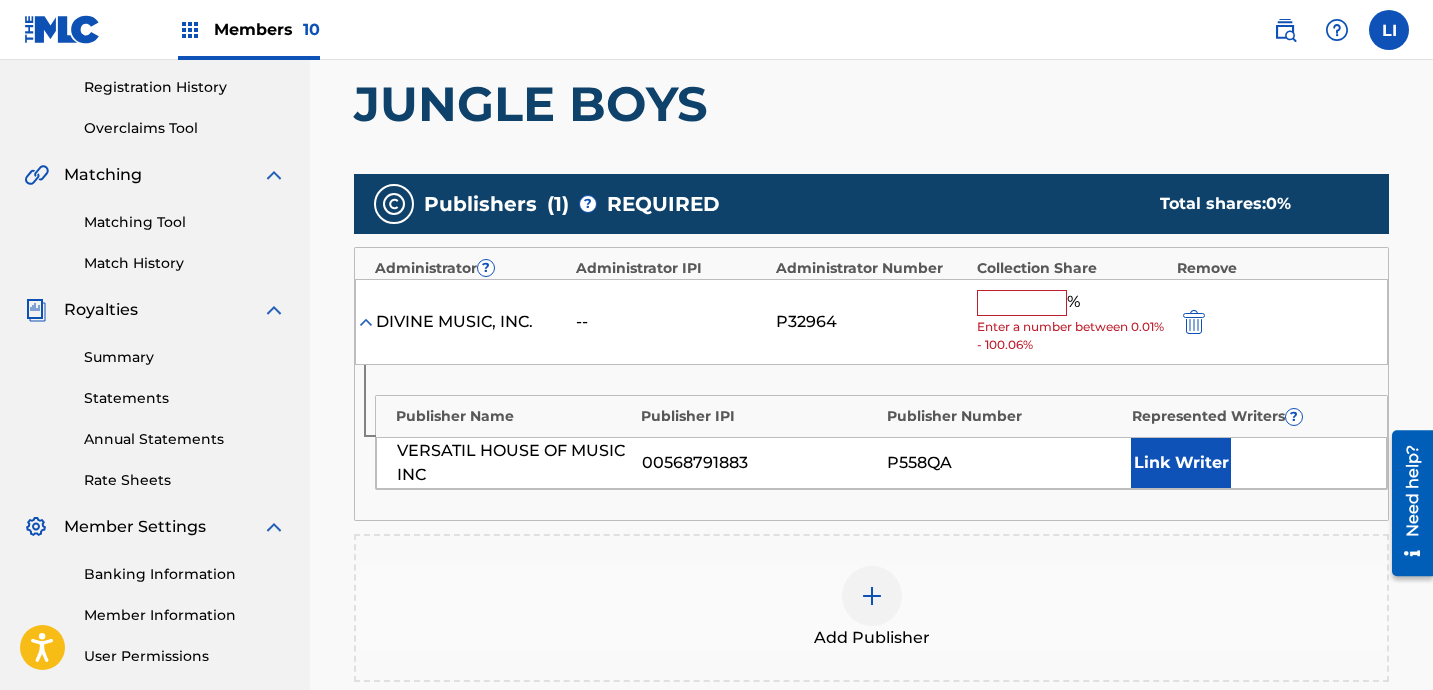 click at bounding box center [1022, 303] 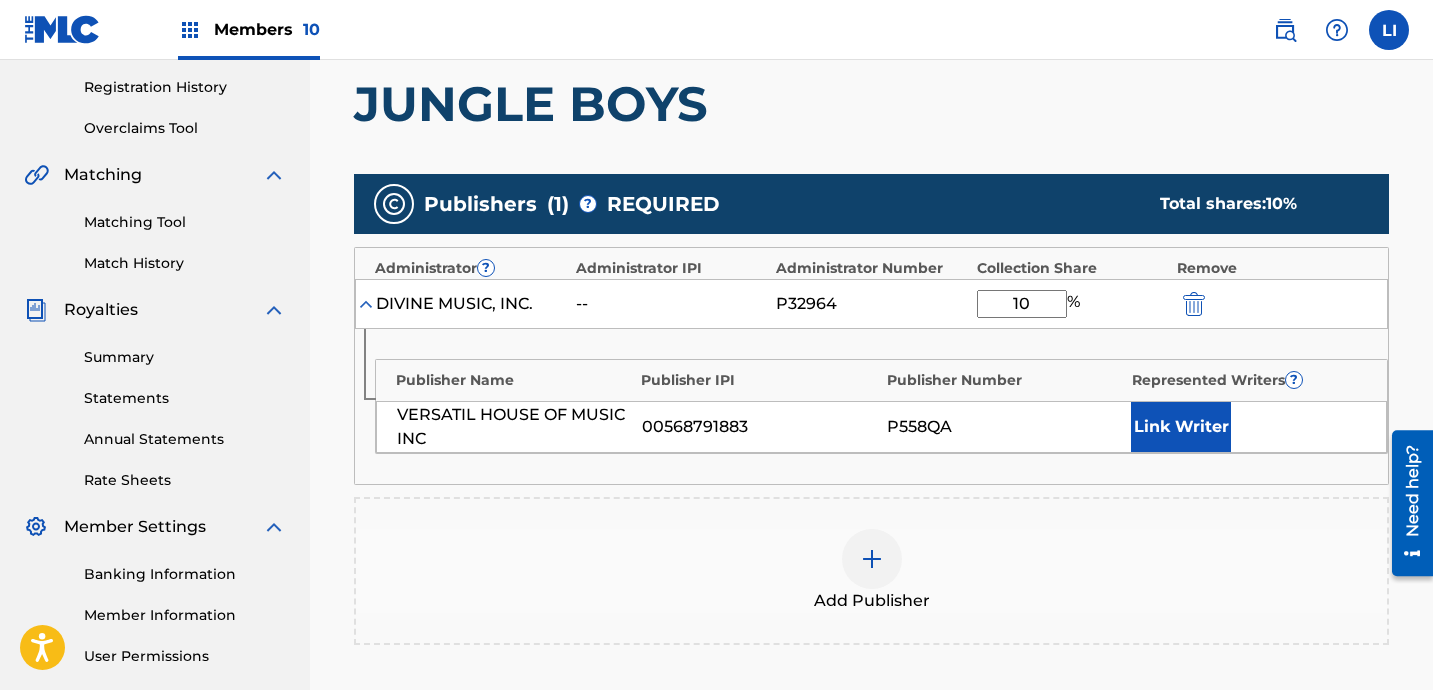 type on "1" 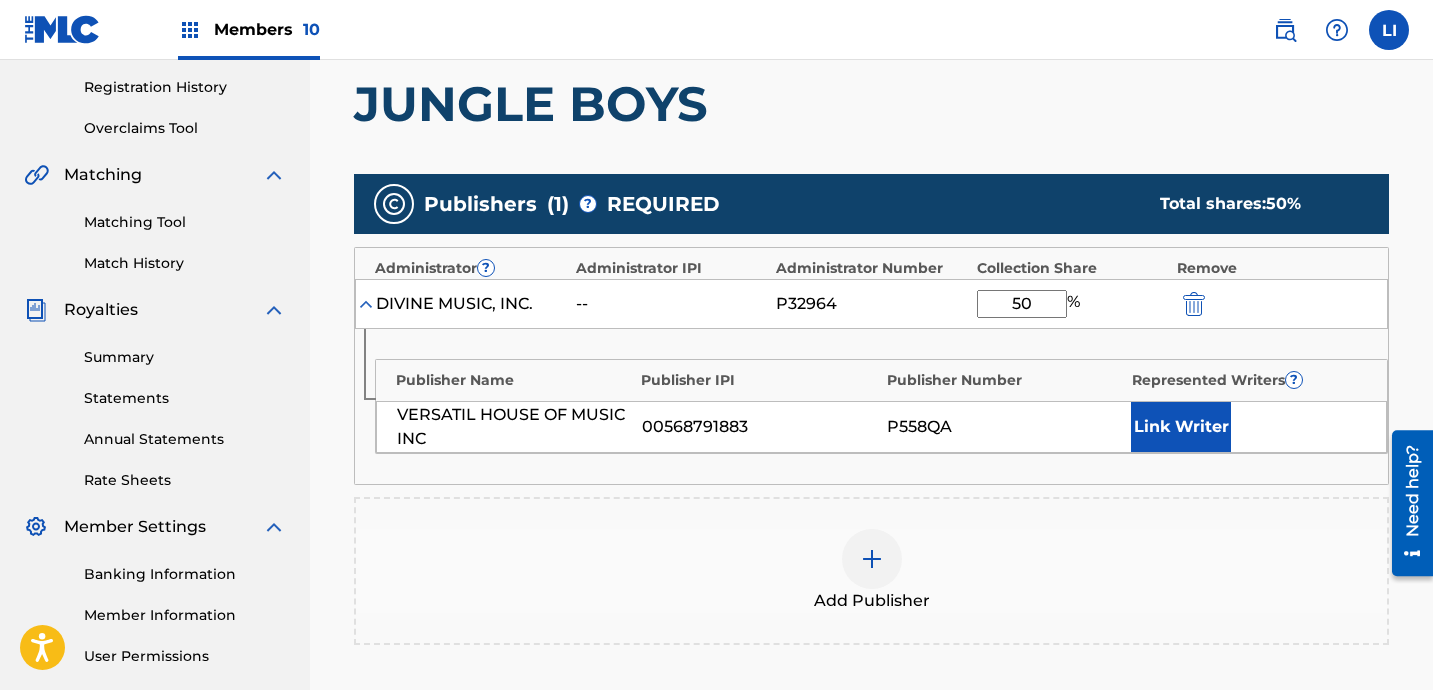 type on "50" 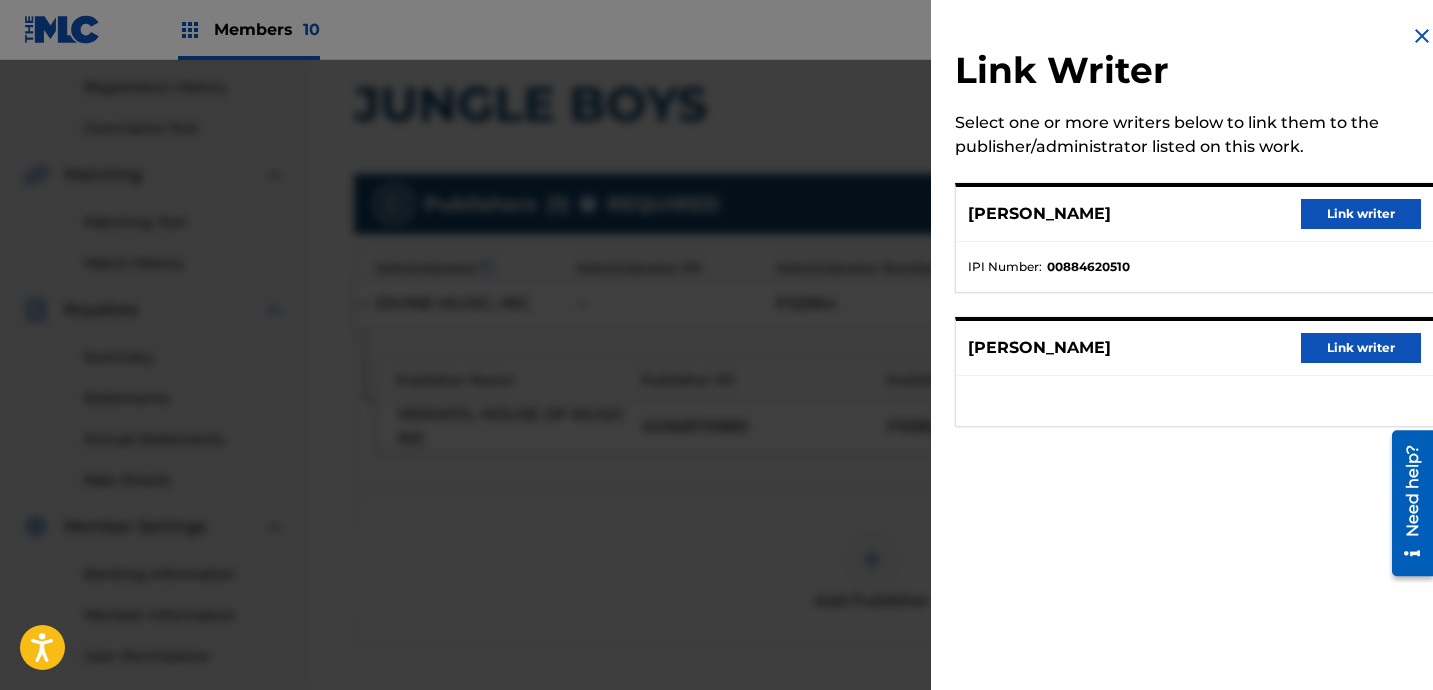 click on "Link writer" at bounding box center (1361, 214) 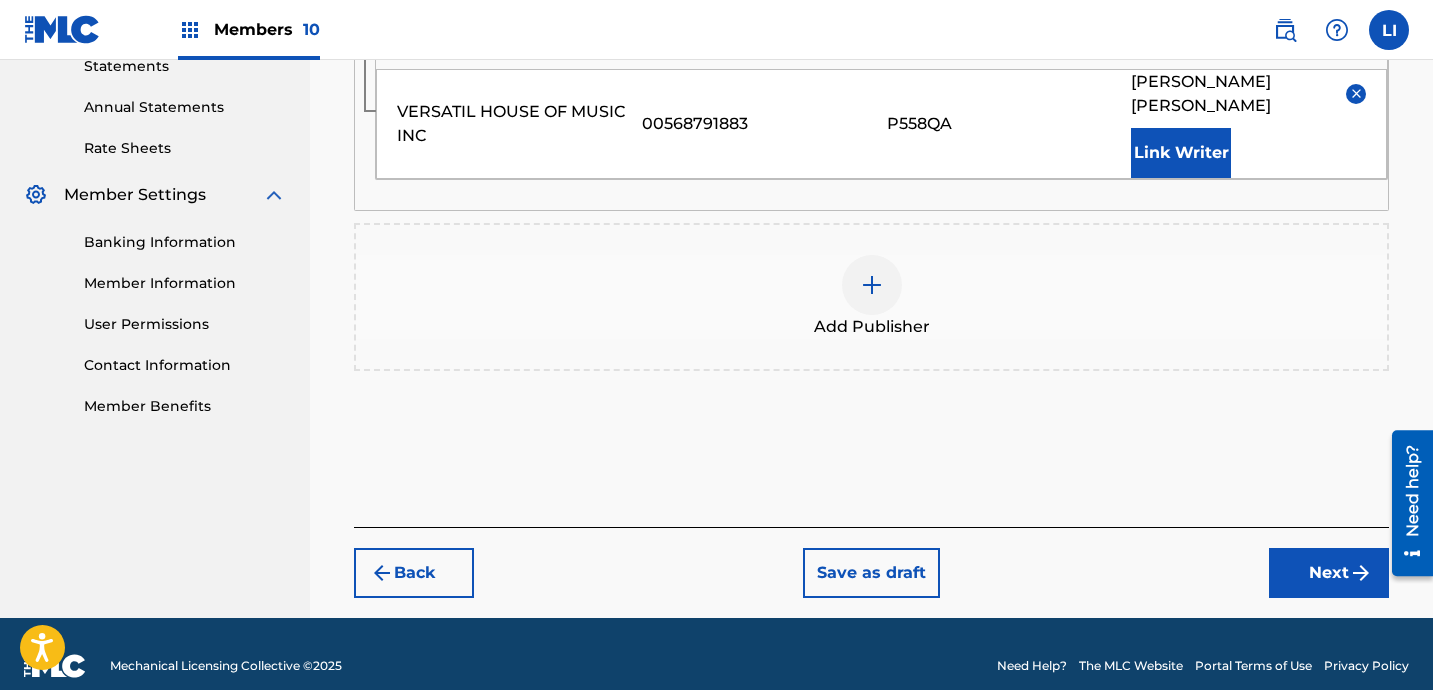 click on "Next" at bounding box center (1329, 573) 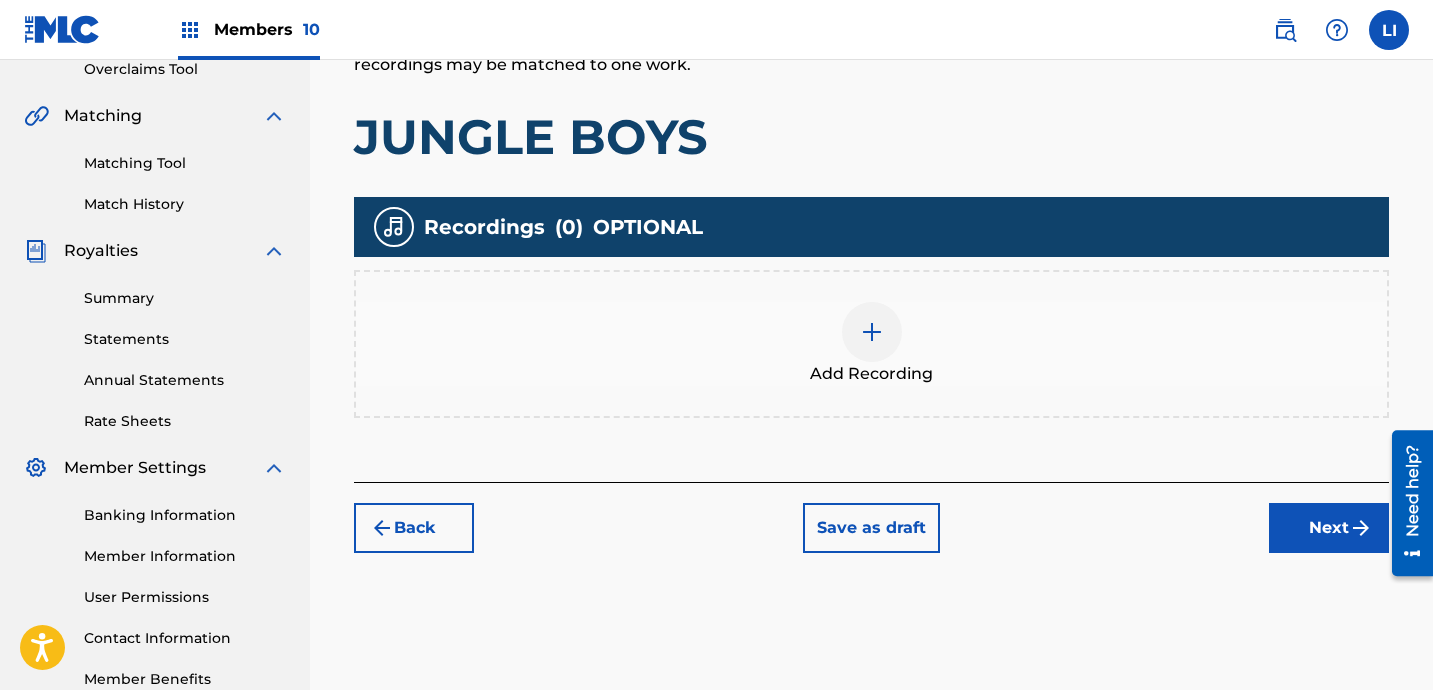 scroll, scrollTop: 468, scrollLeft: 0, axis: vertical 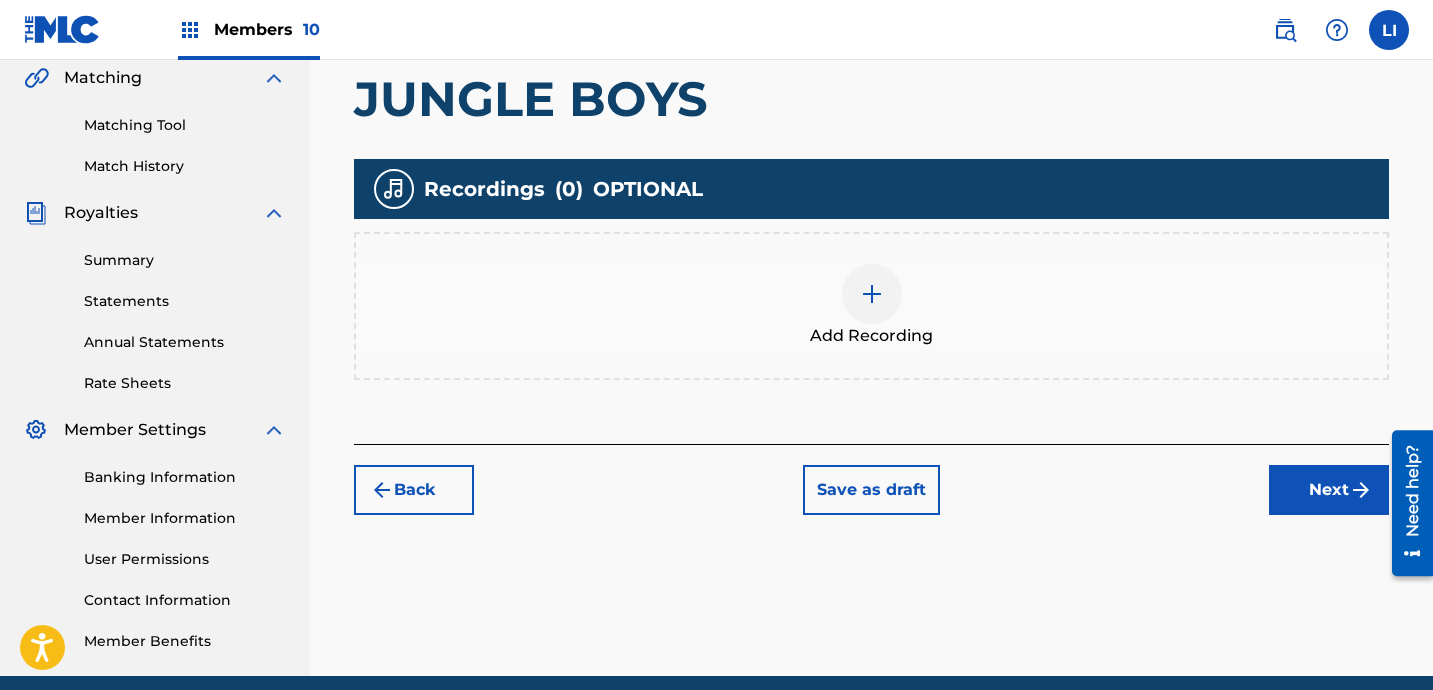 click on "Add Recordings (Optional) Enter recording information for your work. Recording information is used during the automated matching process but does not guarantee matches. This information will not be visible once your work is accepted into your catalog, but the information is stored in the database.  Please note:  Multiple recordings may be matched to one work. JUNGLE BOYS Recordings ( 0 ) OPTIONAL Add Recording" at bounding box center [871, 171] 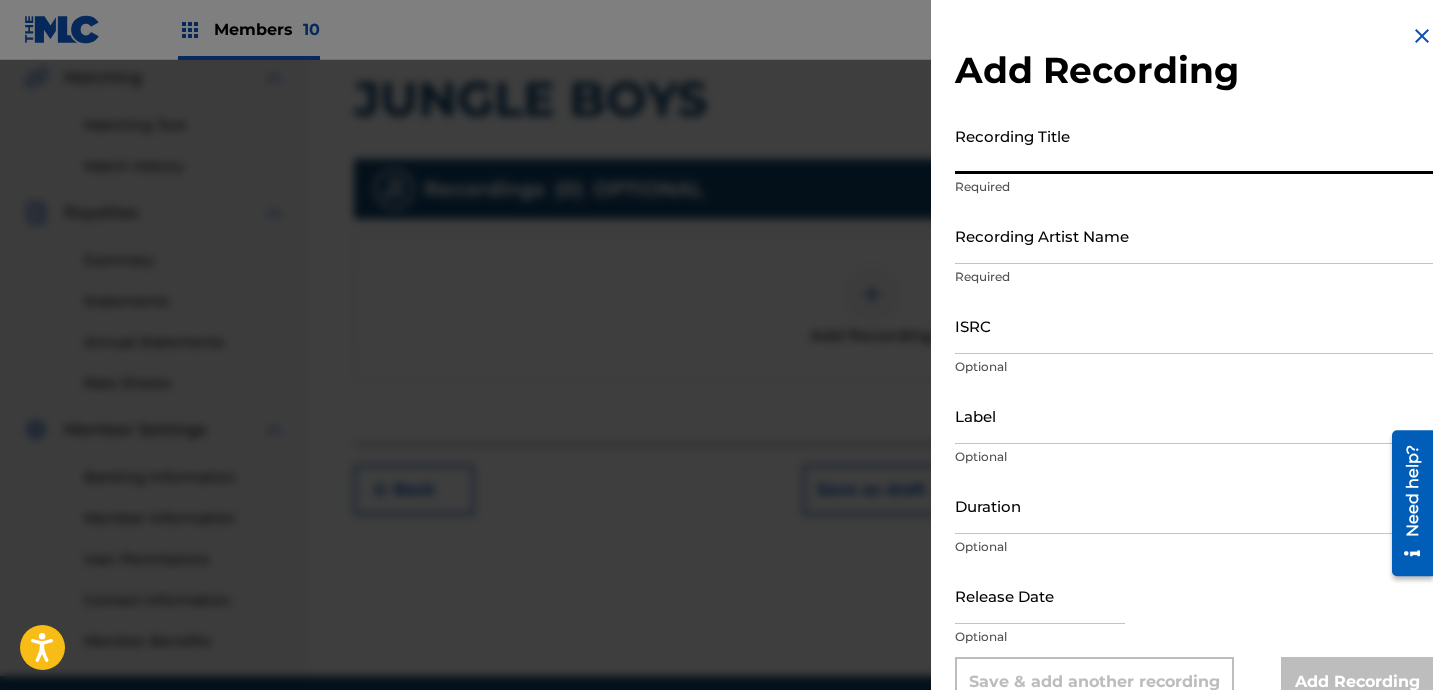 click on "Recording Title" at bounding box center (1194, 145) 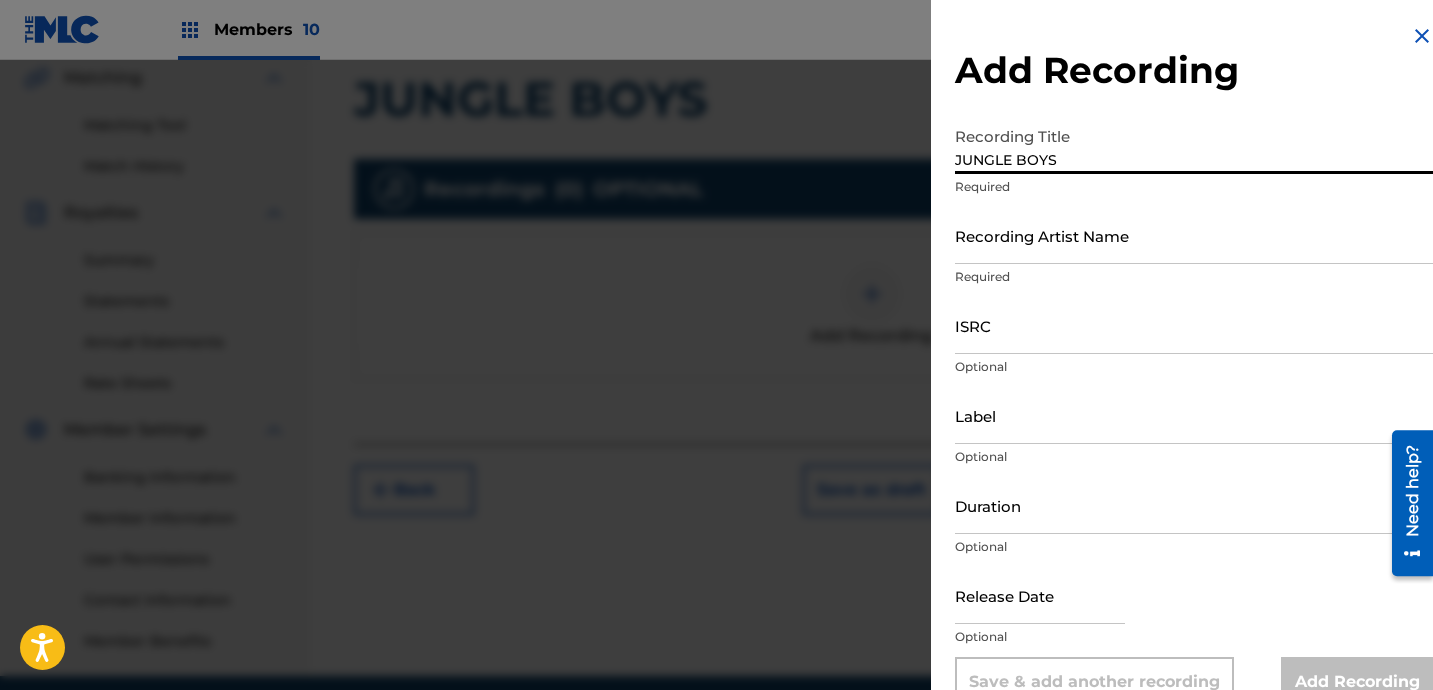 type on "JUNGLE BOYS" 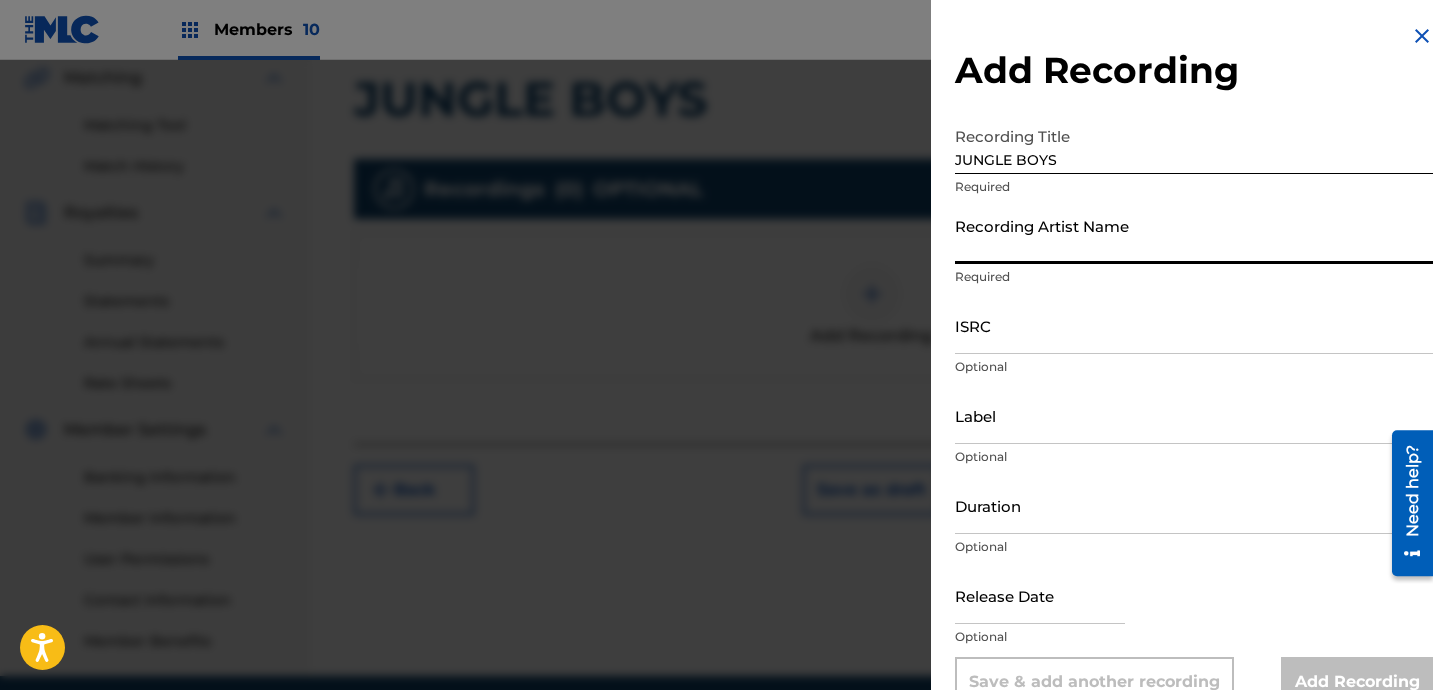 type on "S" 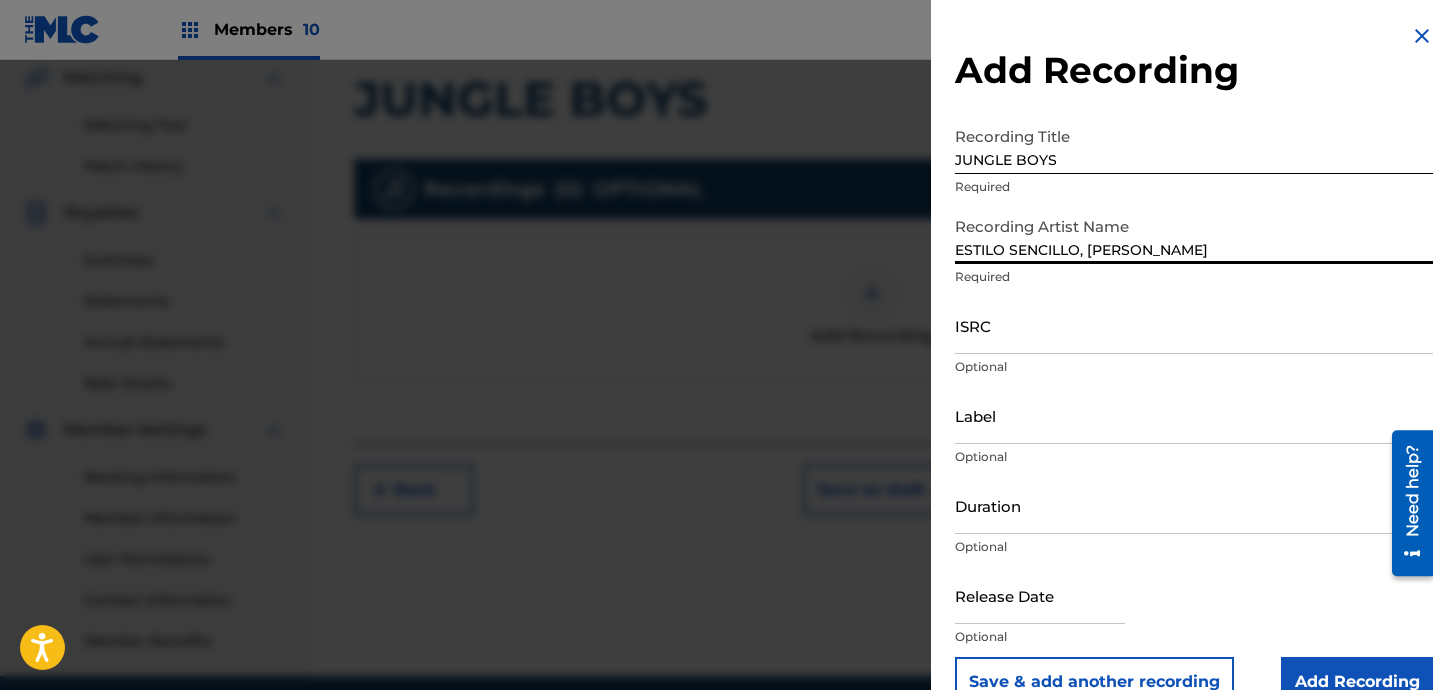 type on "ESTILO SENCILLO, [PERSON_NAME]" 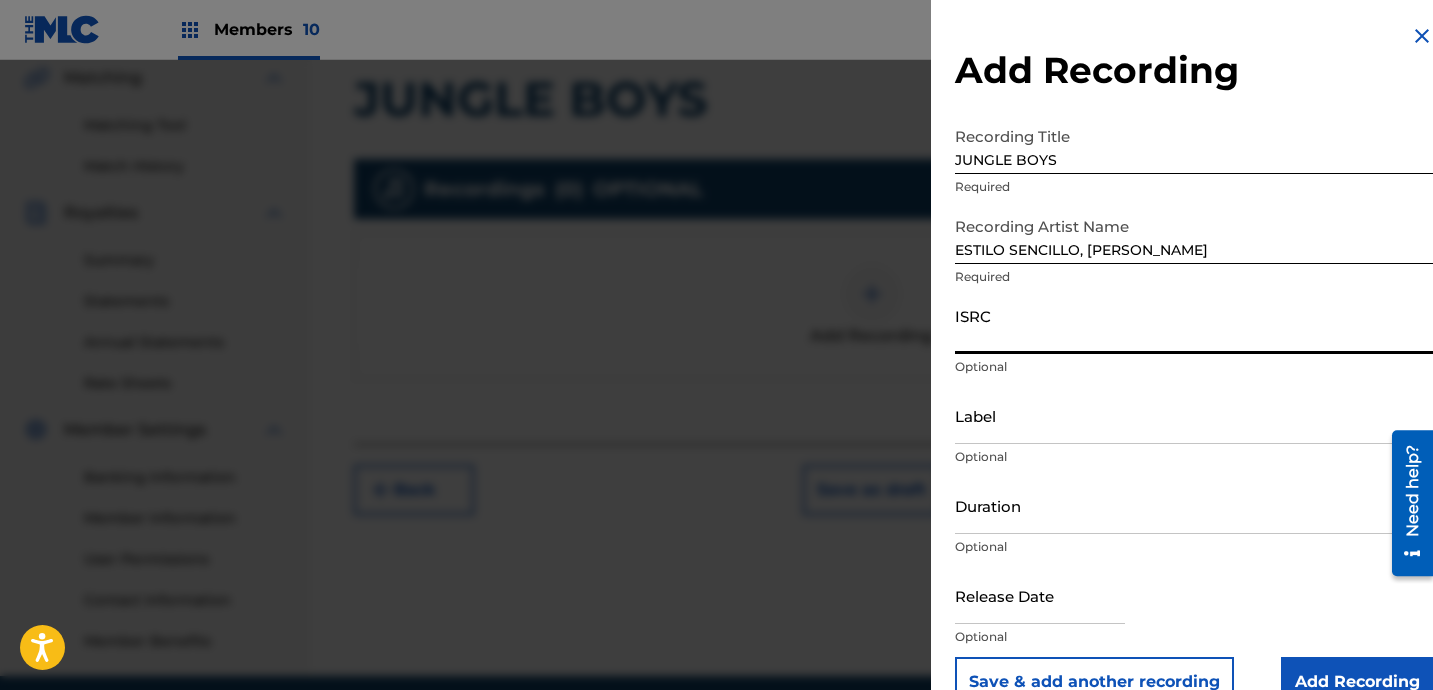 paste on "US7VG2552730" 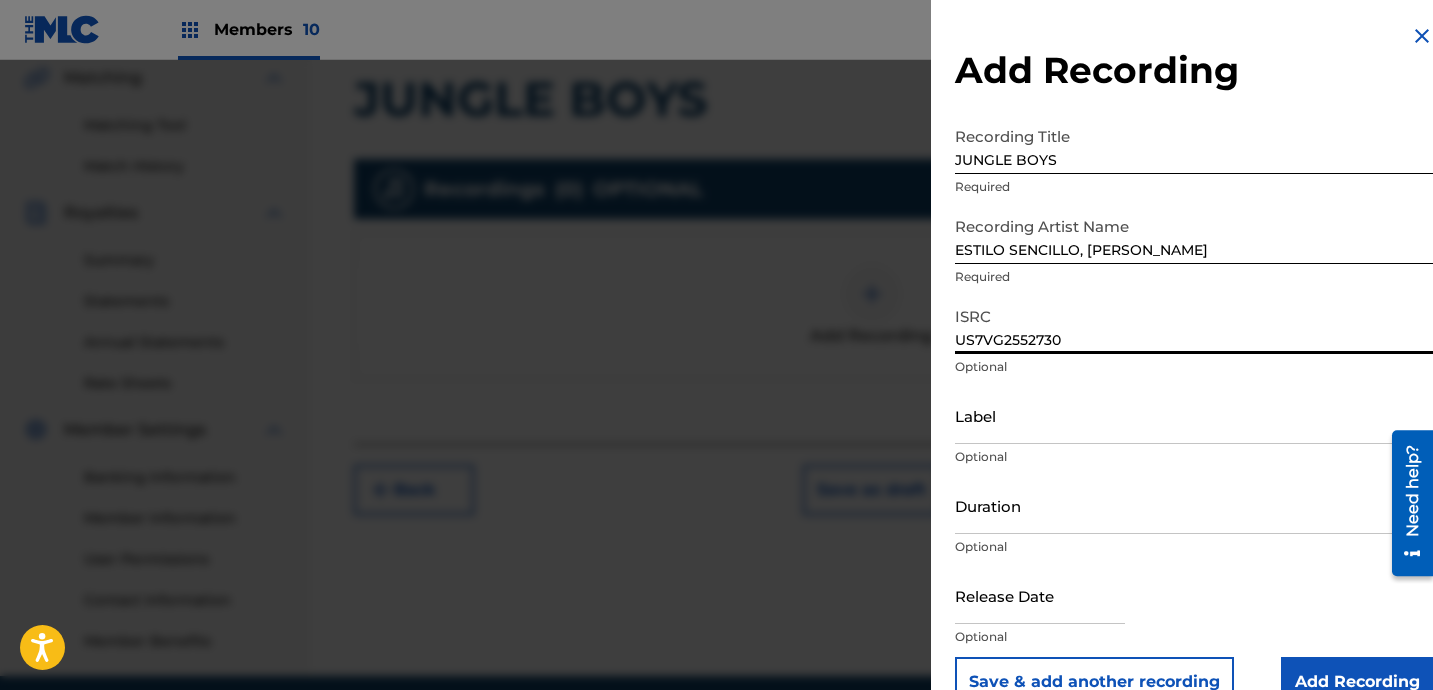 type on "US7VG2552730" 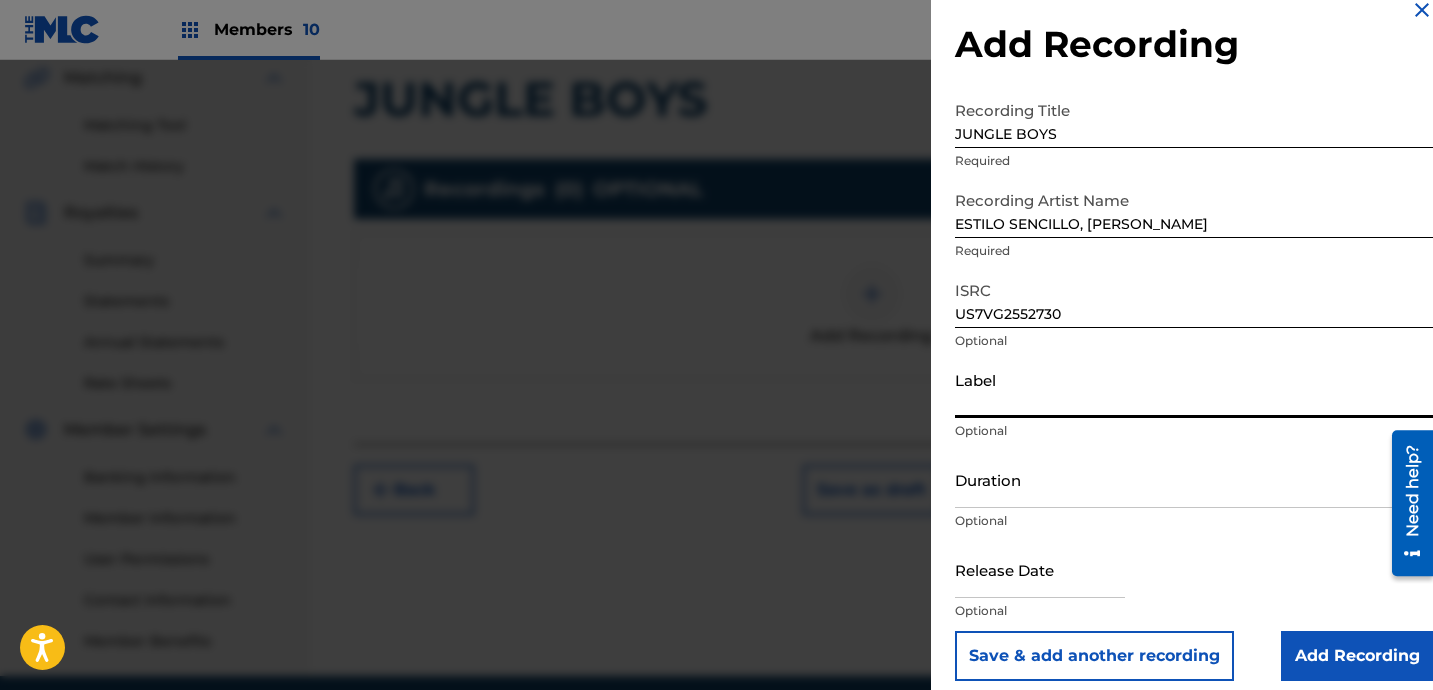 scroll, scrollTop: 41, scrollLeft: 0, axis: vertical 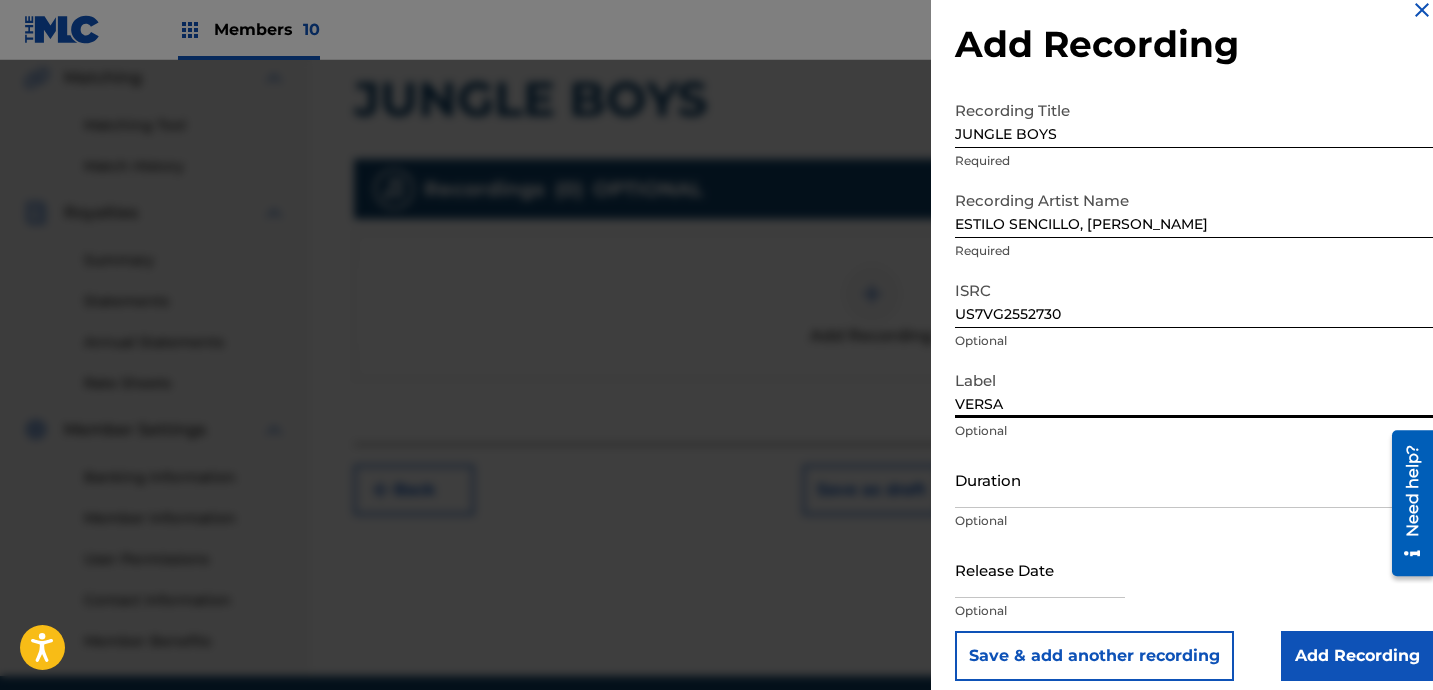 type on "VERSATIL HOUSE OF MUSIC" 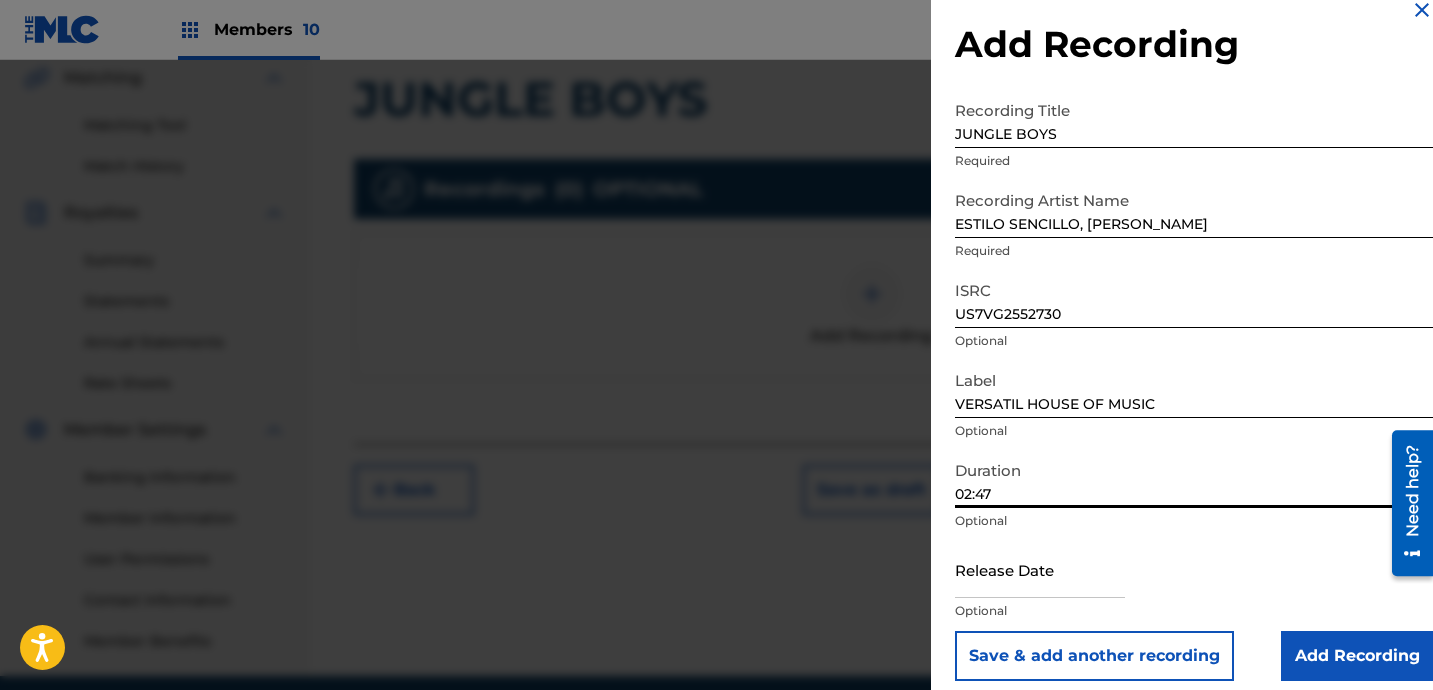 type on "02:47" 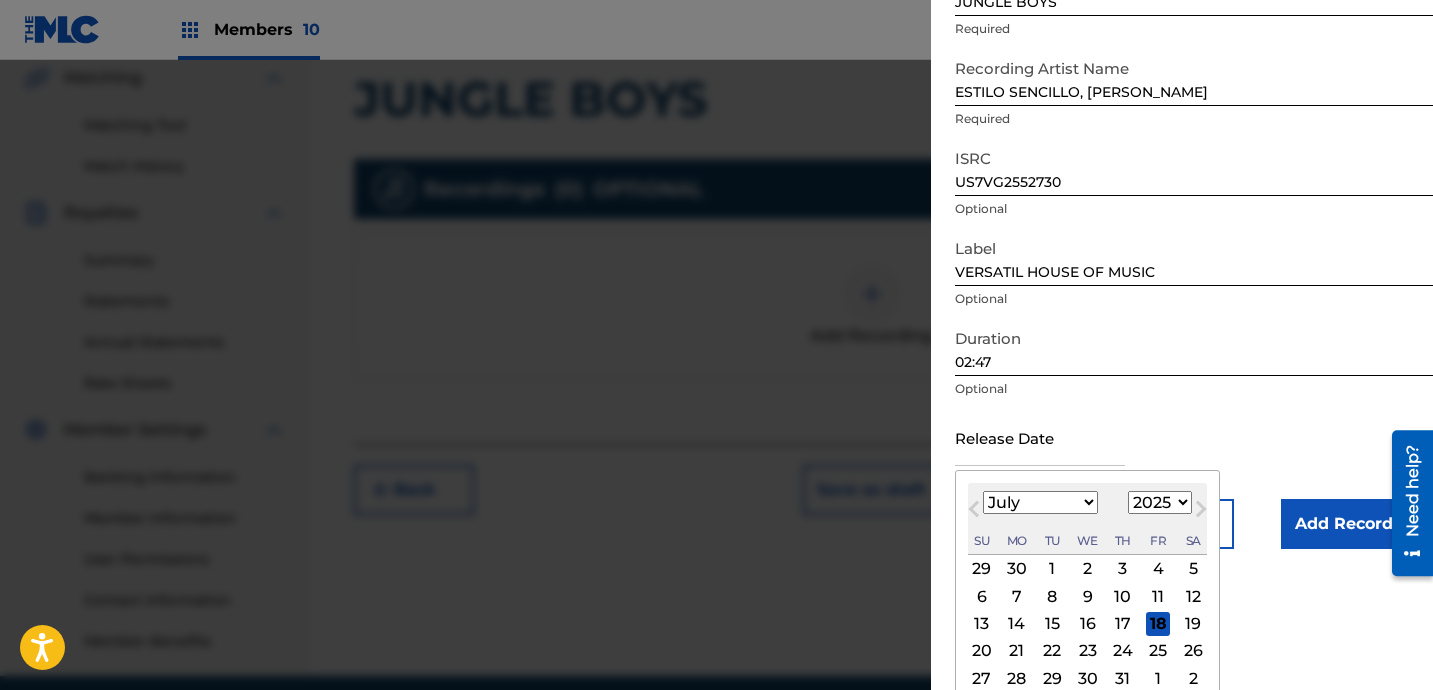 scroll, scrollTop: 200, scrollLeft: 0, axis: vertical 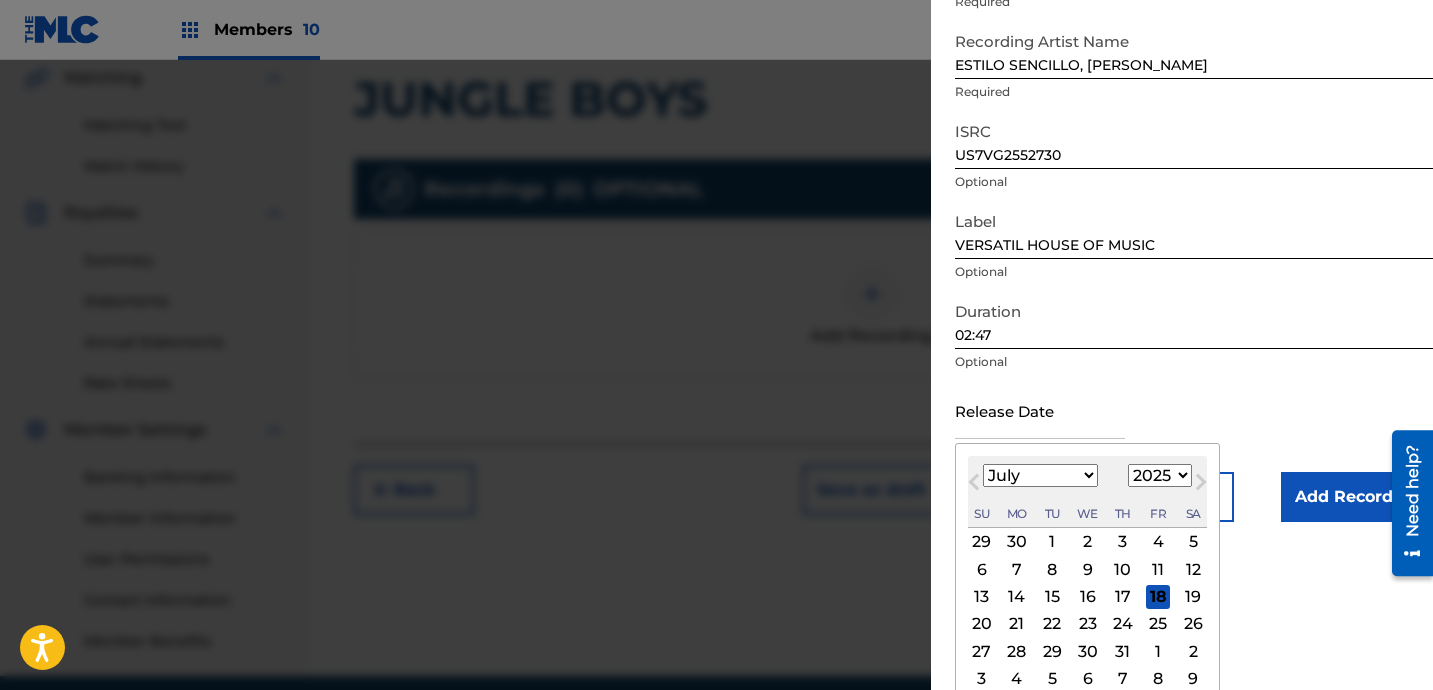 click on "January February March April May June July August September October November December" at bounding box center (1040, 475) 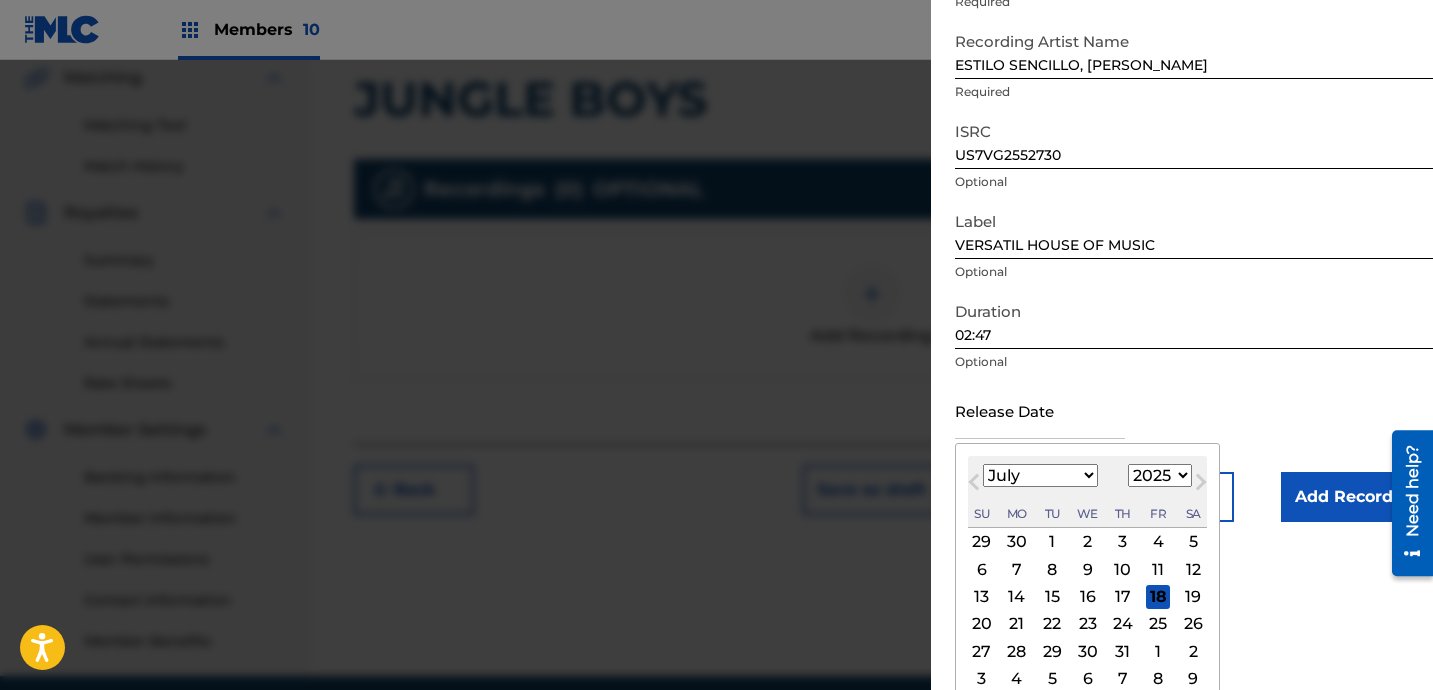 select on "0" 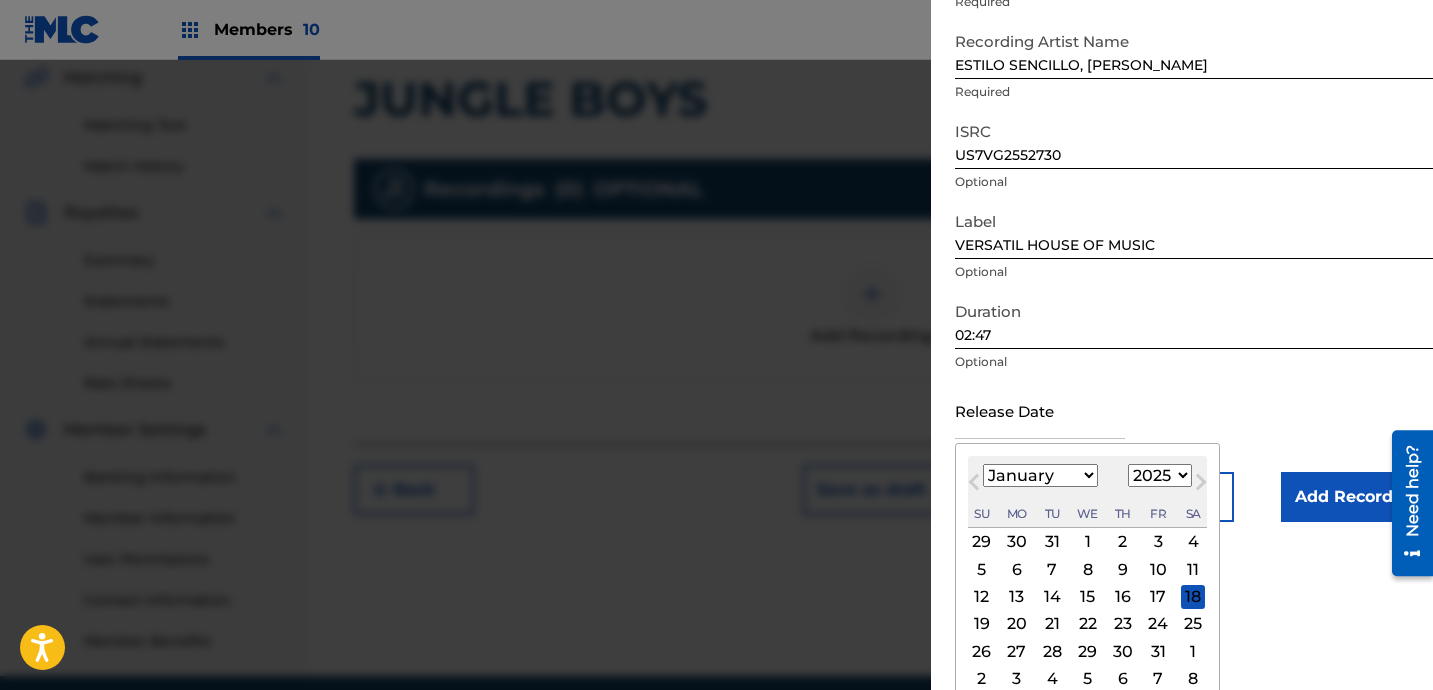 click on "30" at bounding box center [1123, 651] 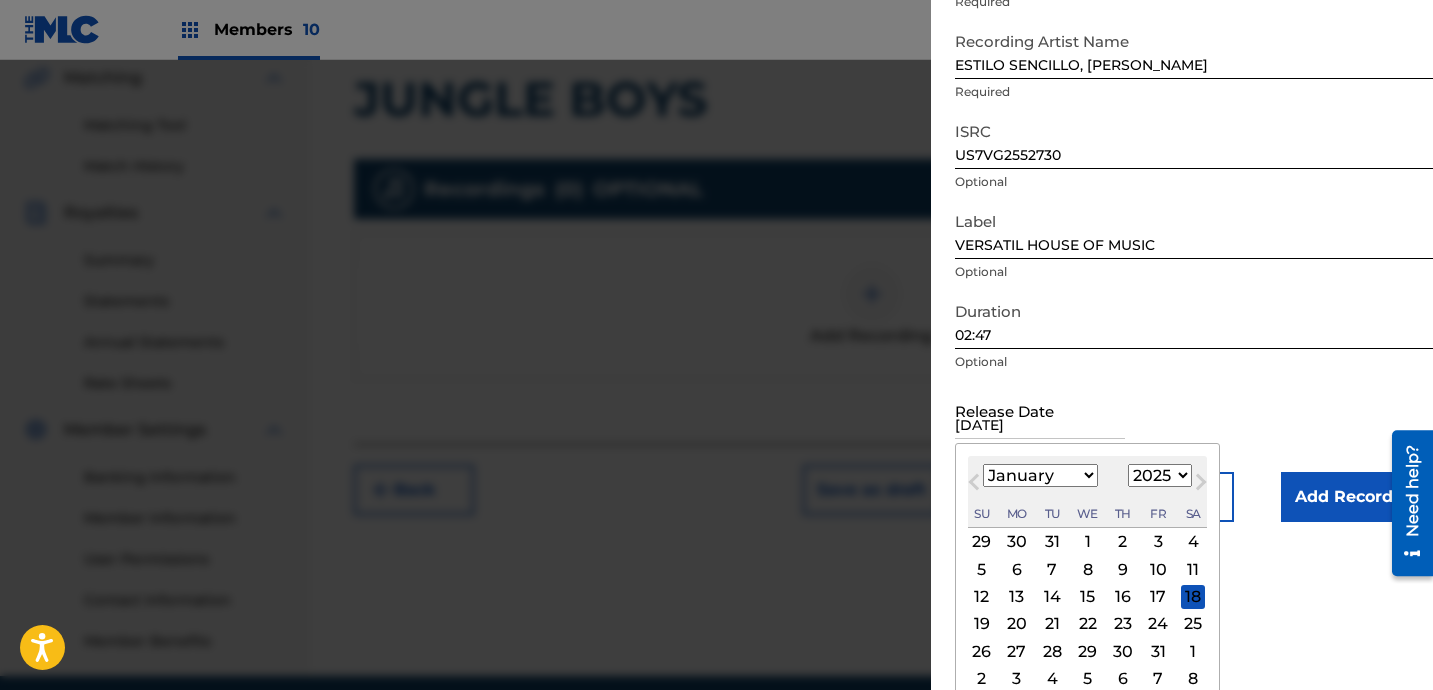 scroll, scrollTop: 41, scrollLeft: 0, axis: vertical 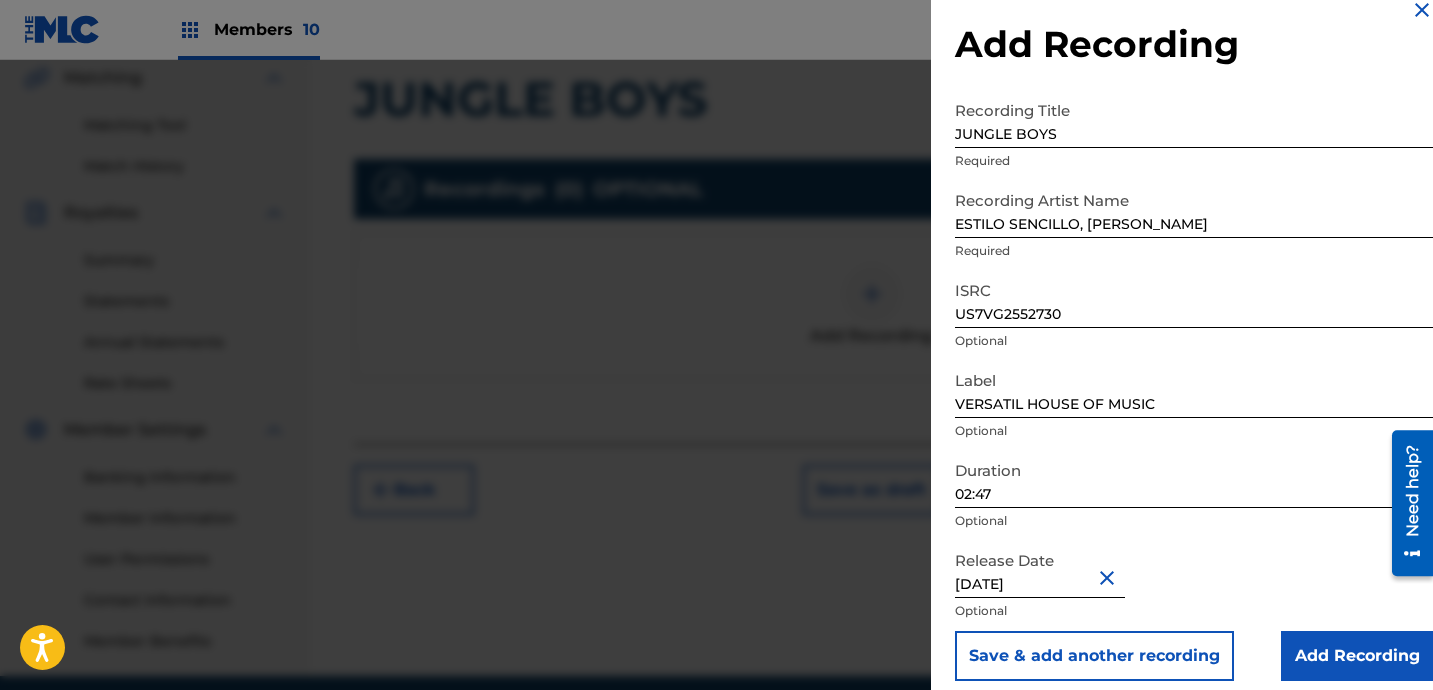 click on "Add Recording" at bounding box center (1357, 656) 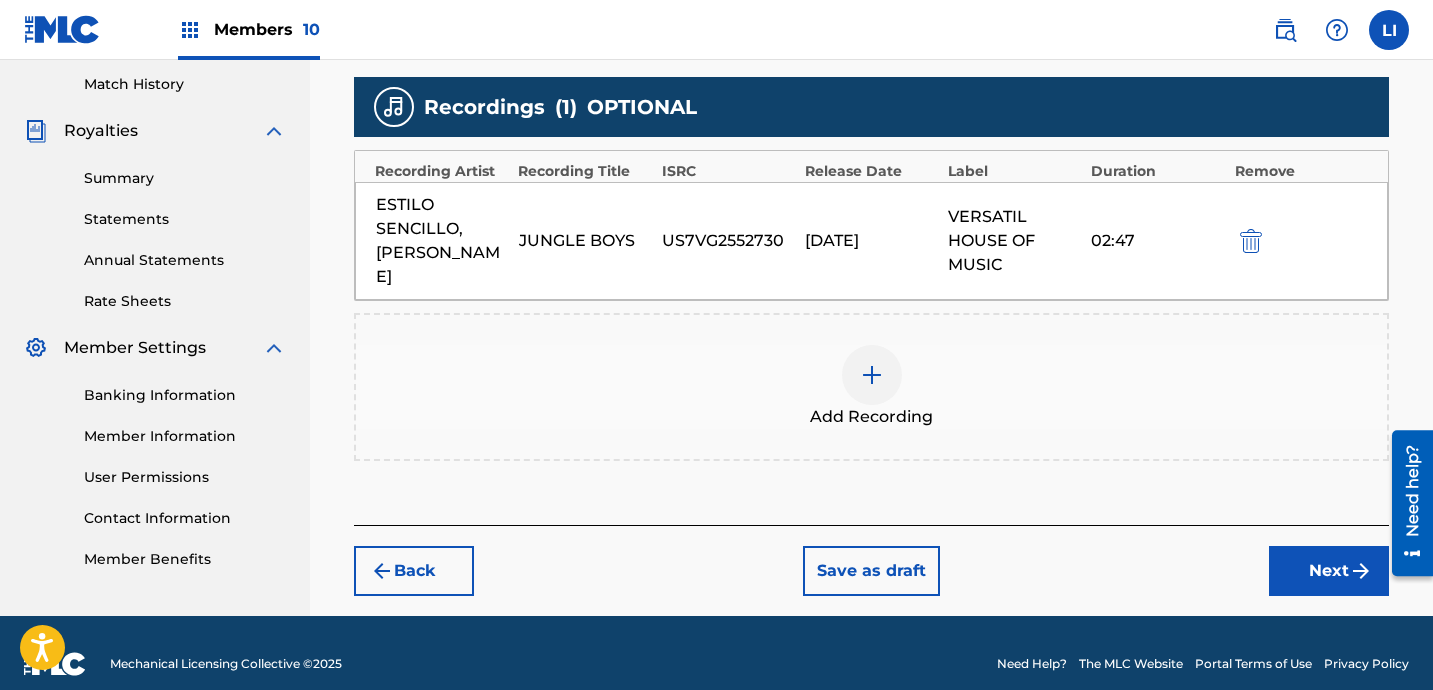 click on "Next" at bounding box center [1329, 571] 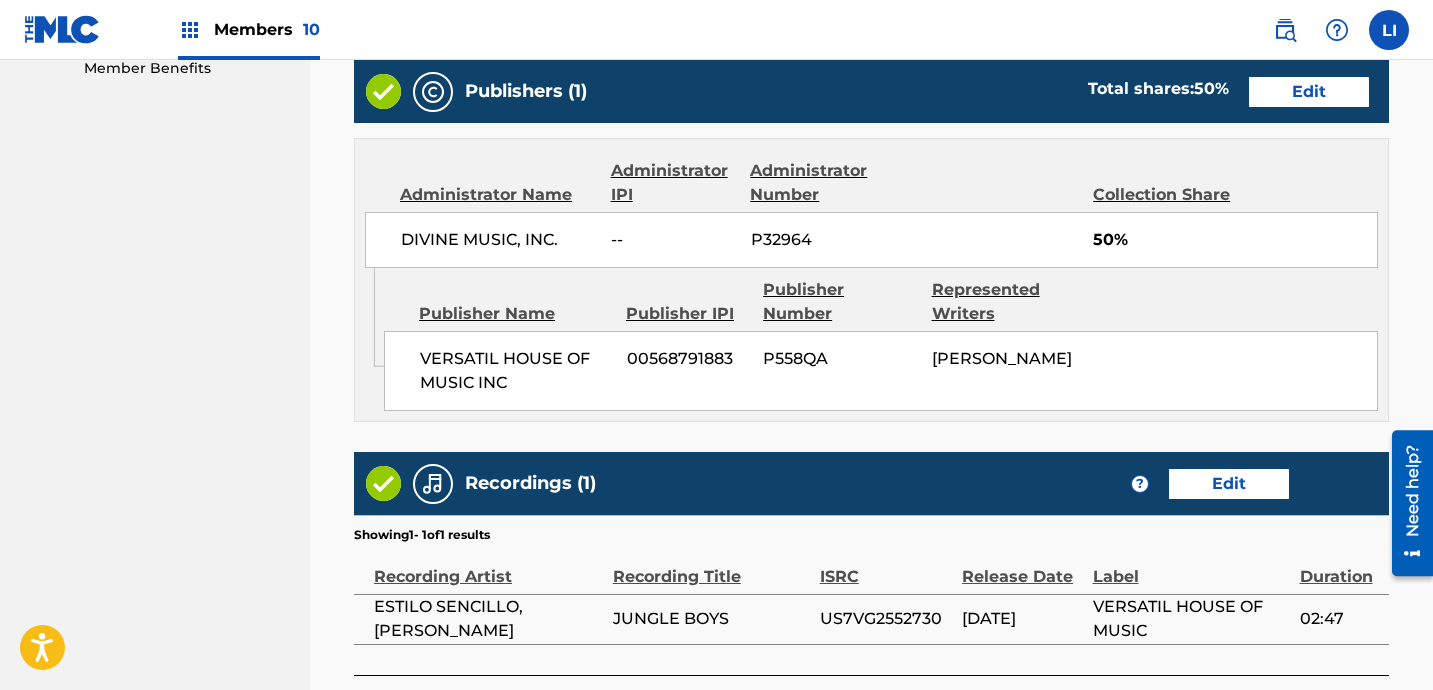 scroll, scrollTop: 1209, scrollLeft: 0, axis: vertical 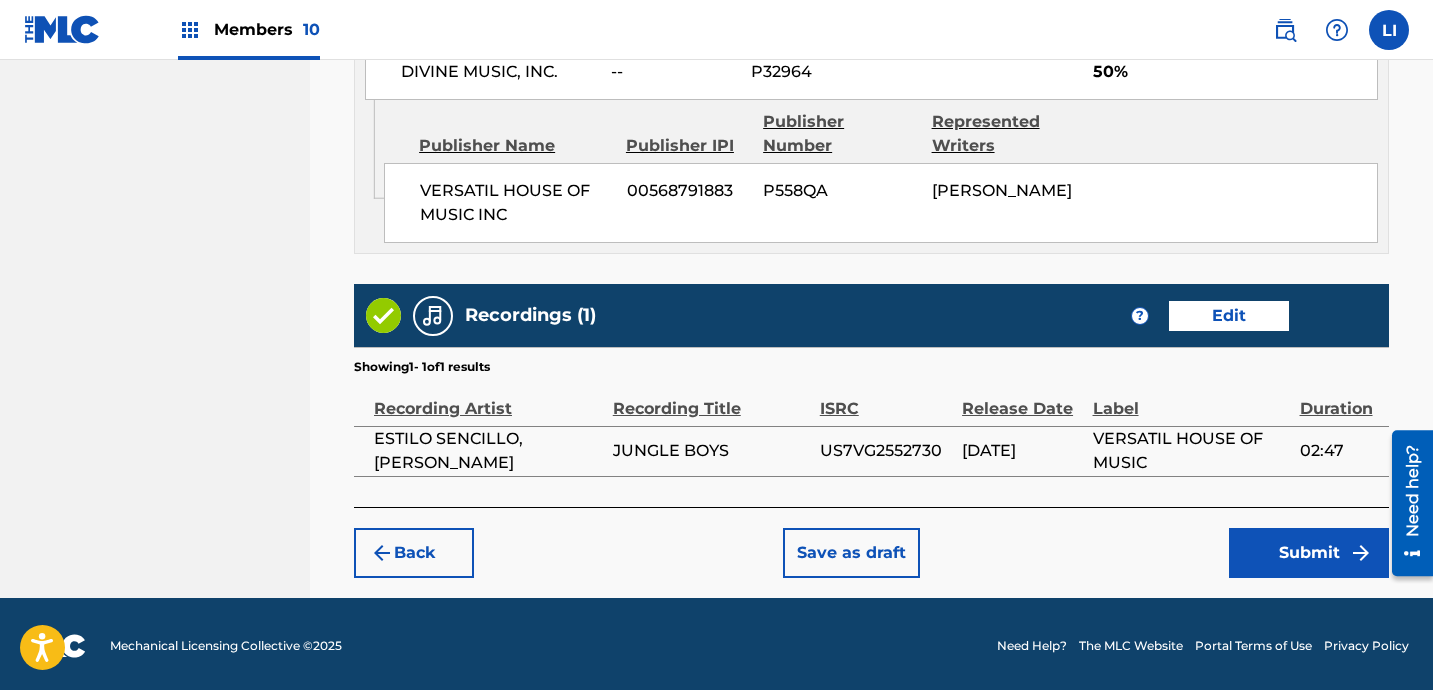 click on "Submit" at bounding box center (1309, 553) 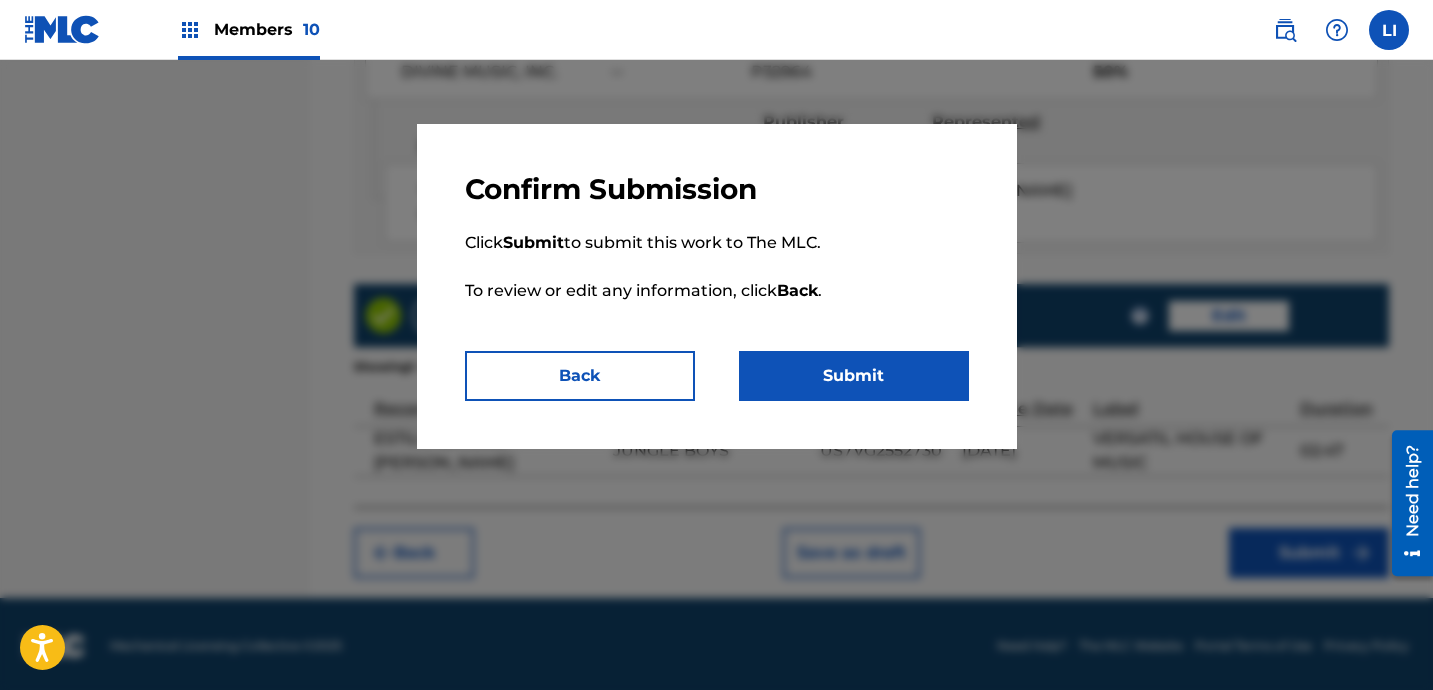 click on "Submit" at bounding box center [854, 376] 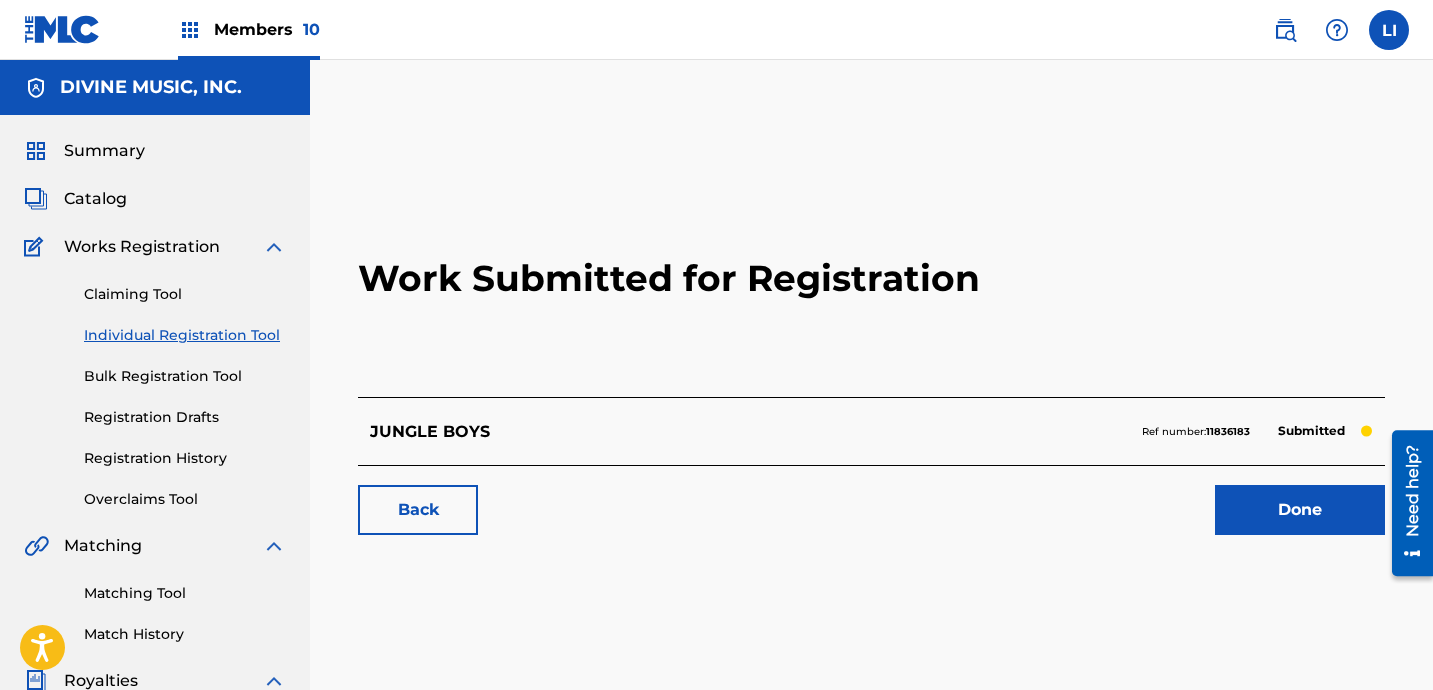 click on "Done" at bounding box center [1300, 510] 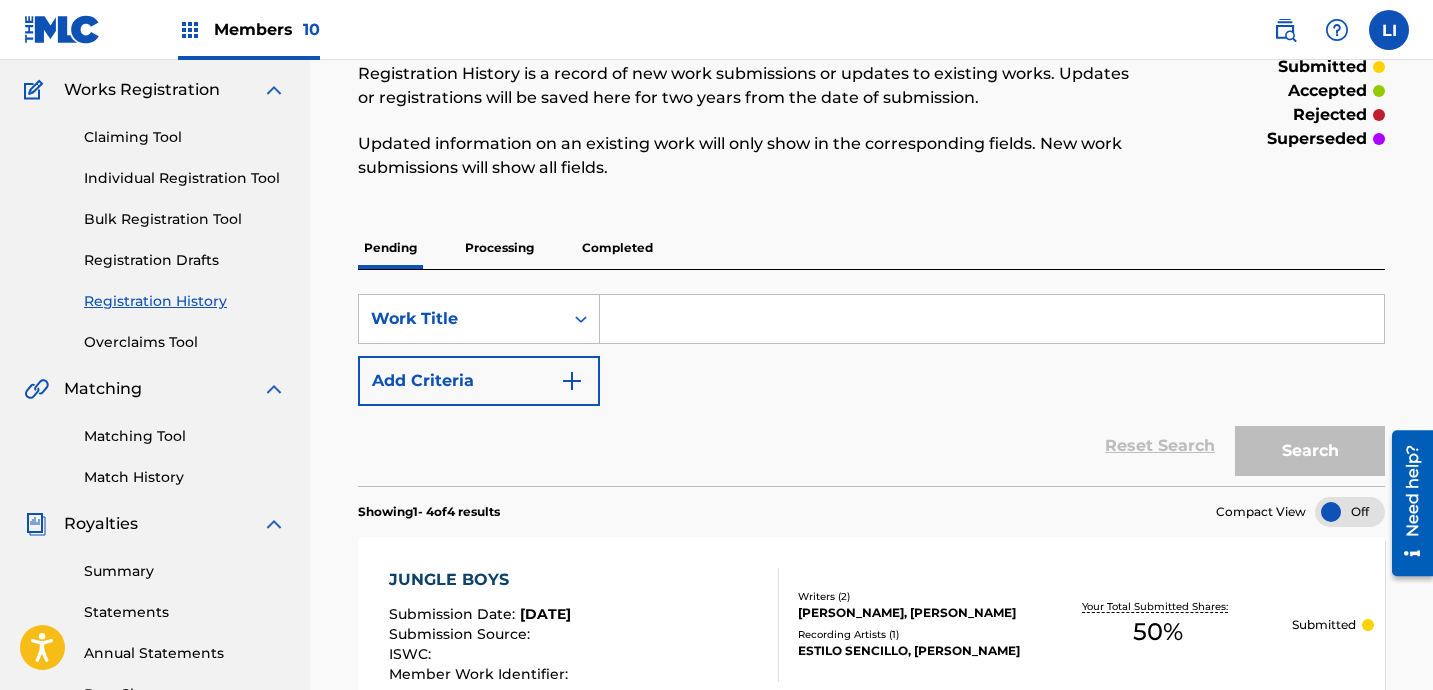 scroll, scrollTop: 114, scrollLeft: 0, axis: vertical 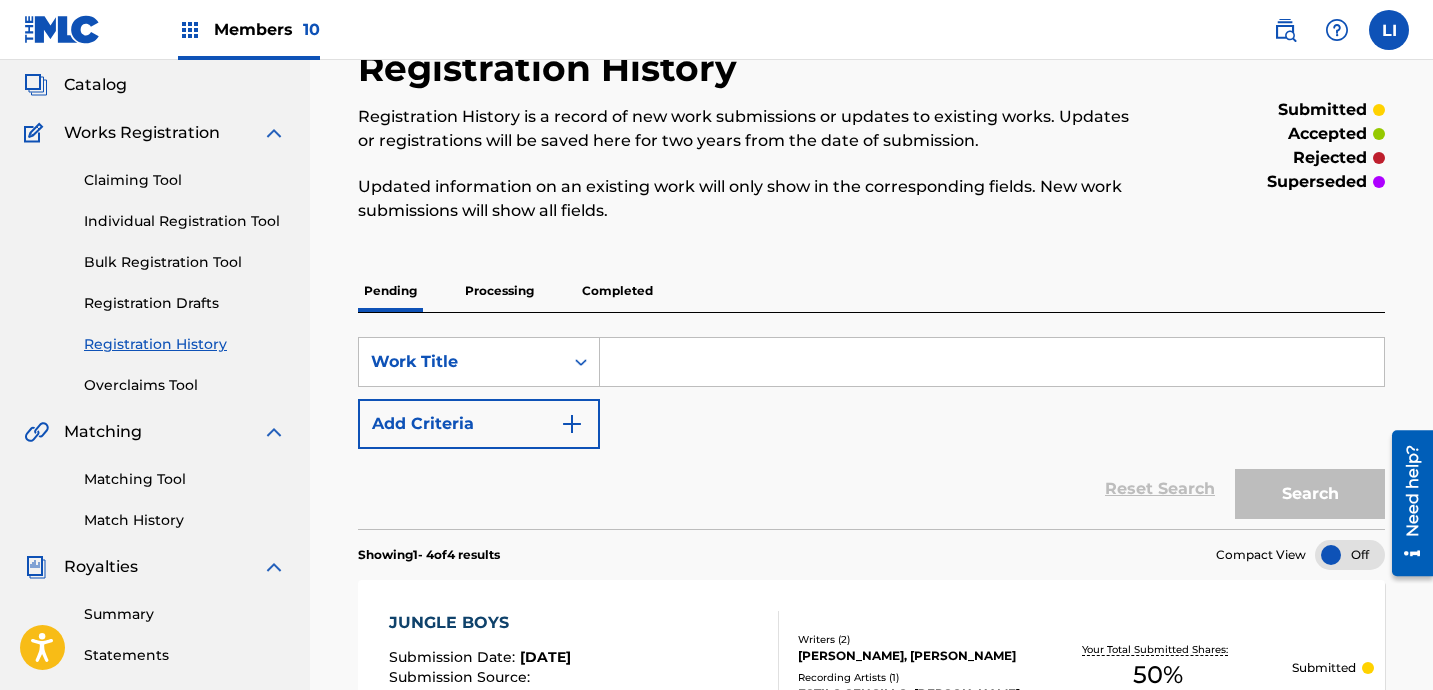click on "Individual Registration Tool" at bounding box center [185, 221] 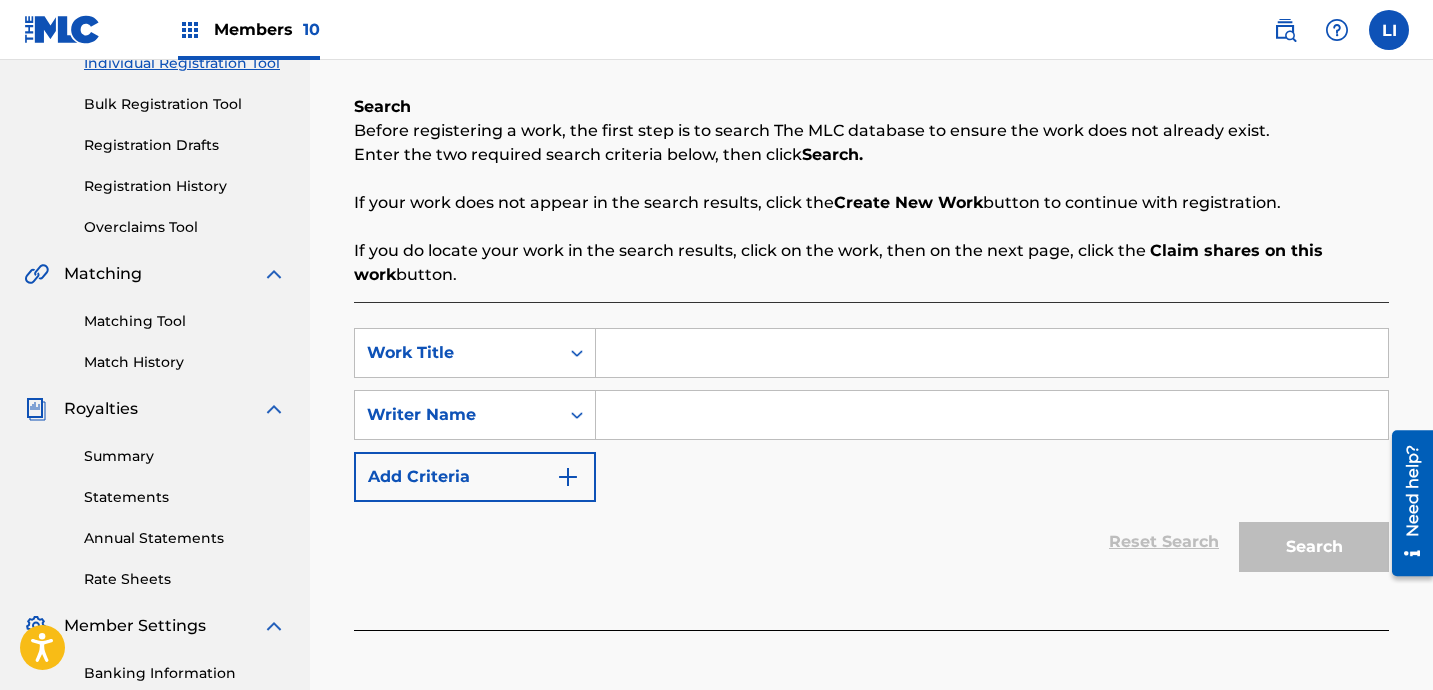 scroll, scrollTop: 410, scrollLeft: 0, axis: vertical 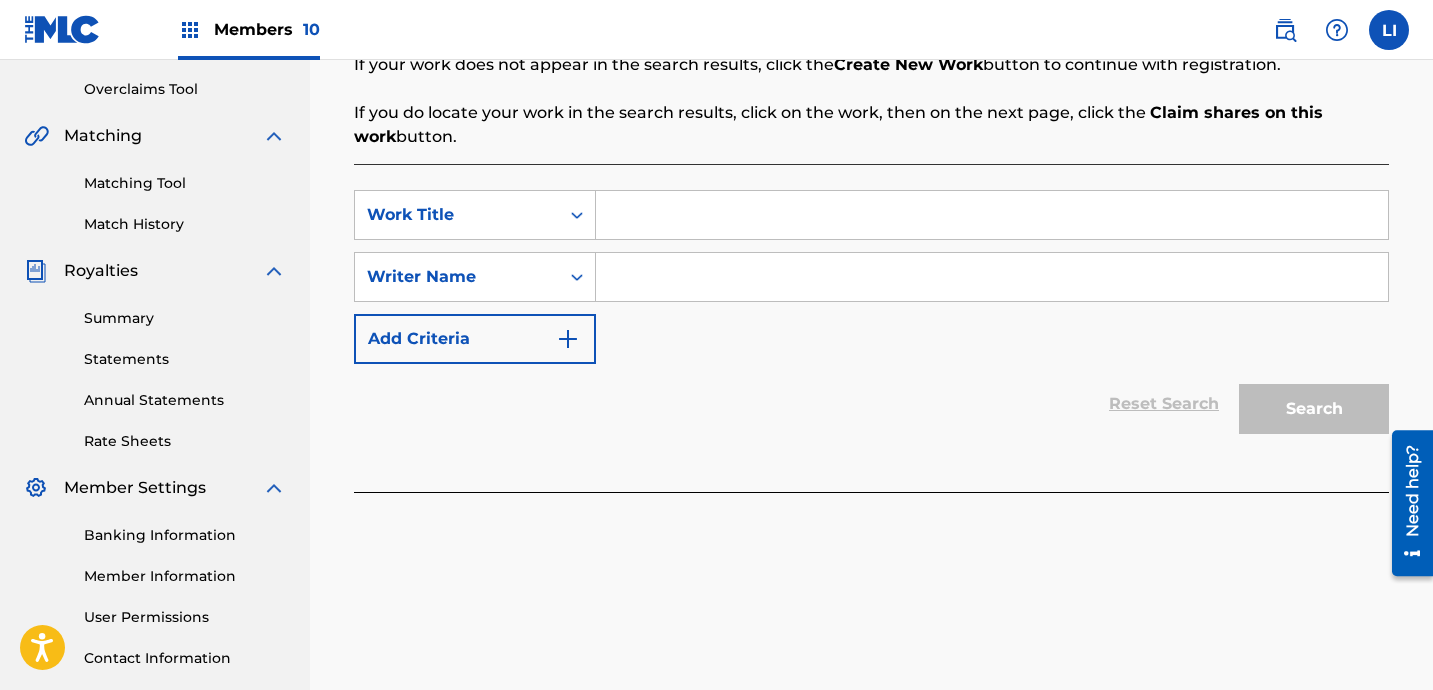 click at bounding box center (992, 215) 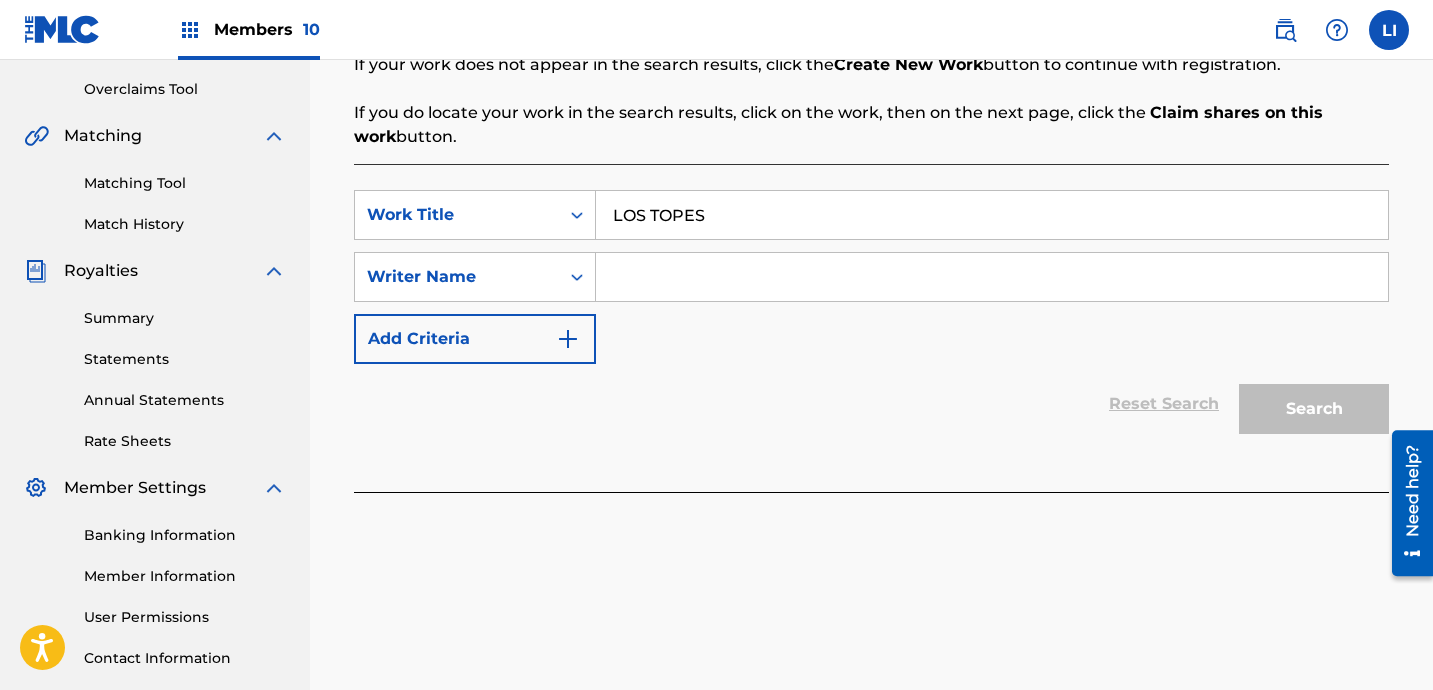 type on "LOS TOPES" 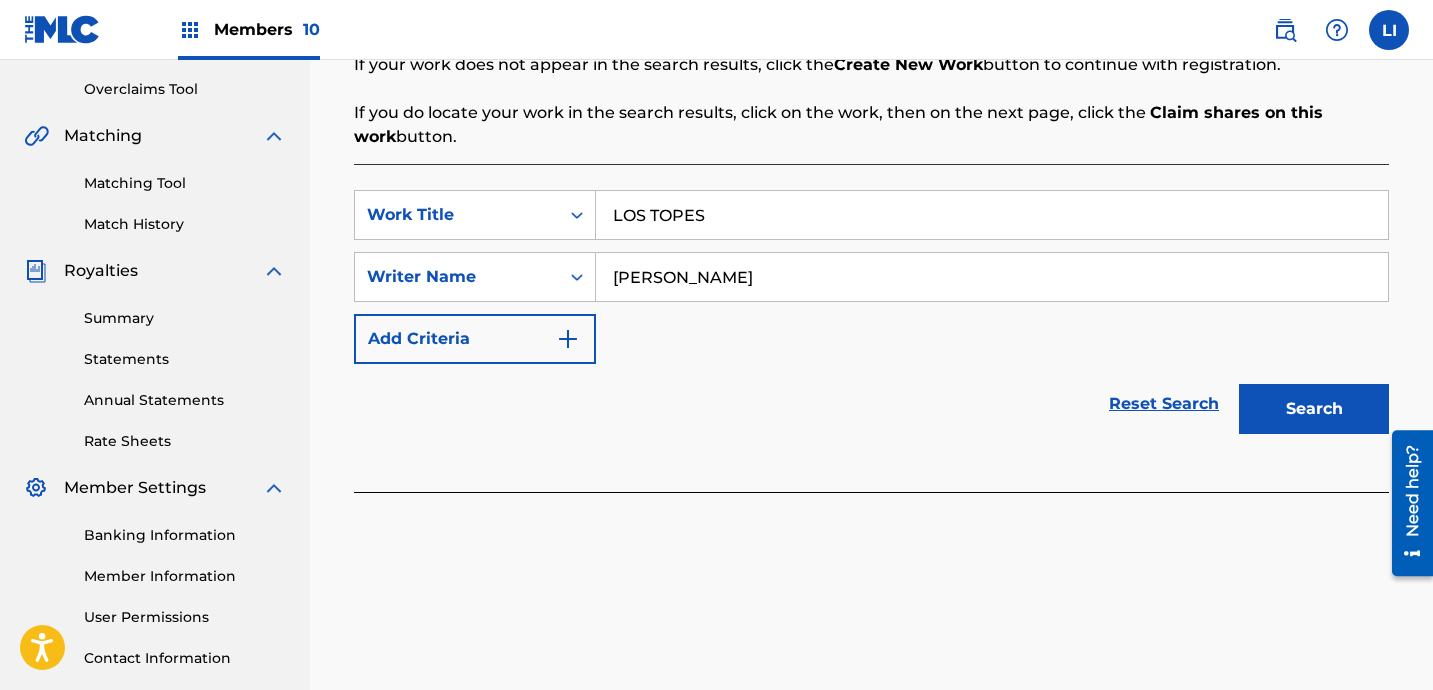 type on "[PERSON_NAME]" 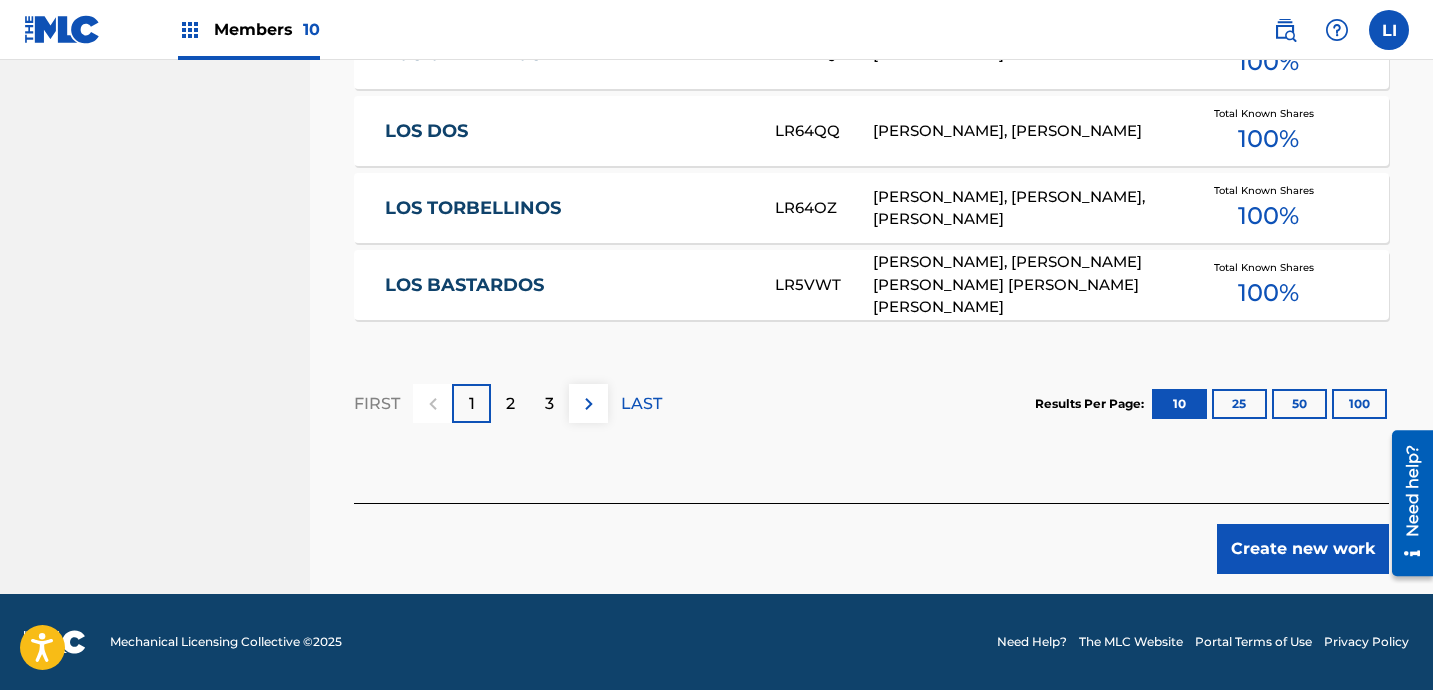 click on "Create new work" at bounding box center [1303, 549] 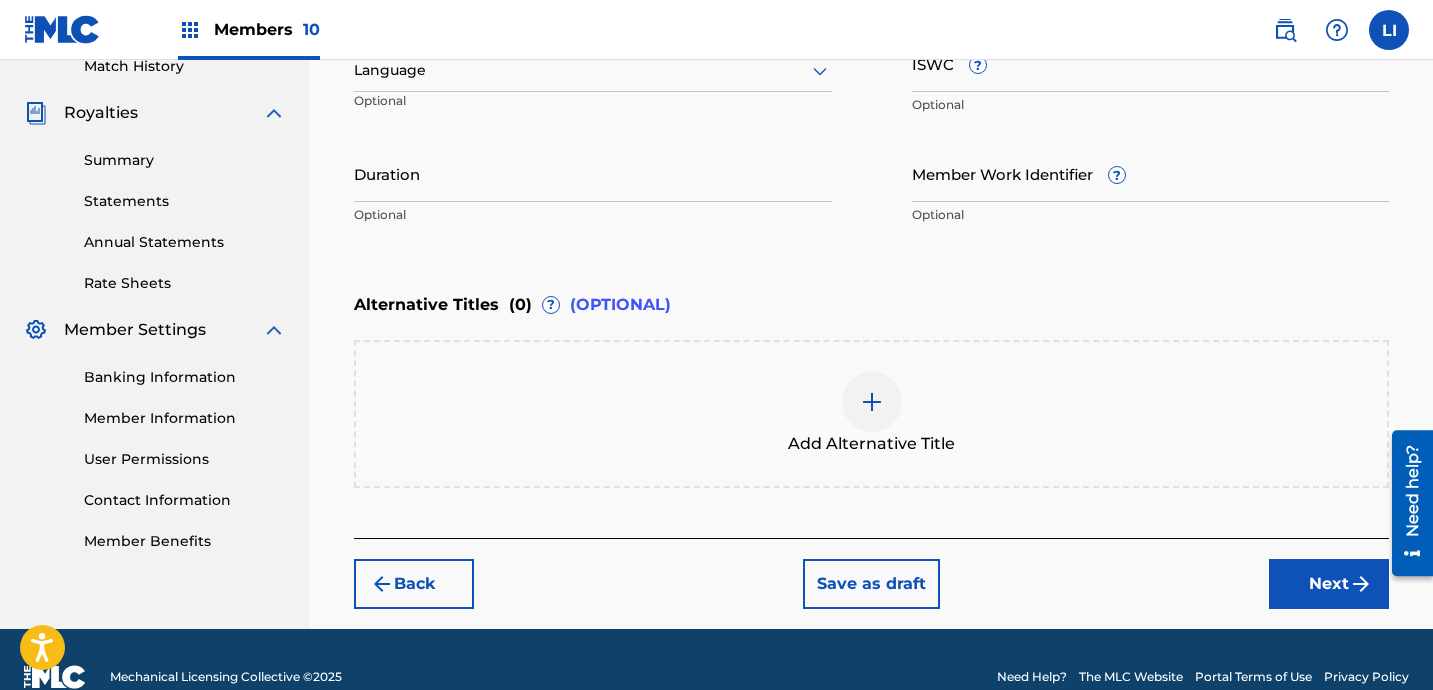 scroll, scrollTop: 474, scrollLeft: 0, axis: vertical 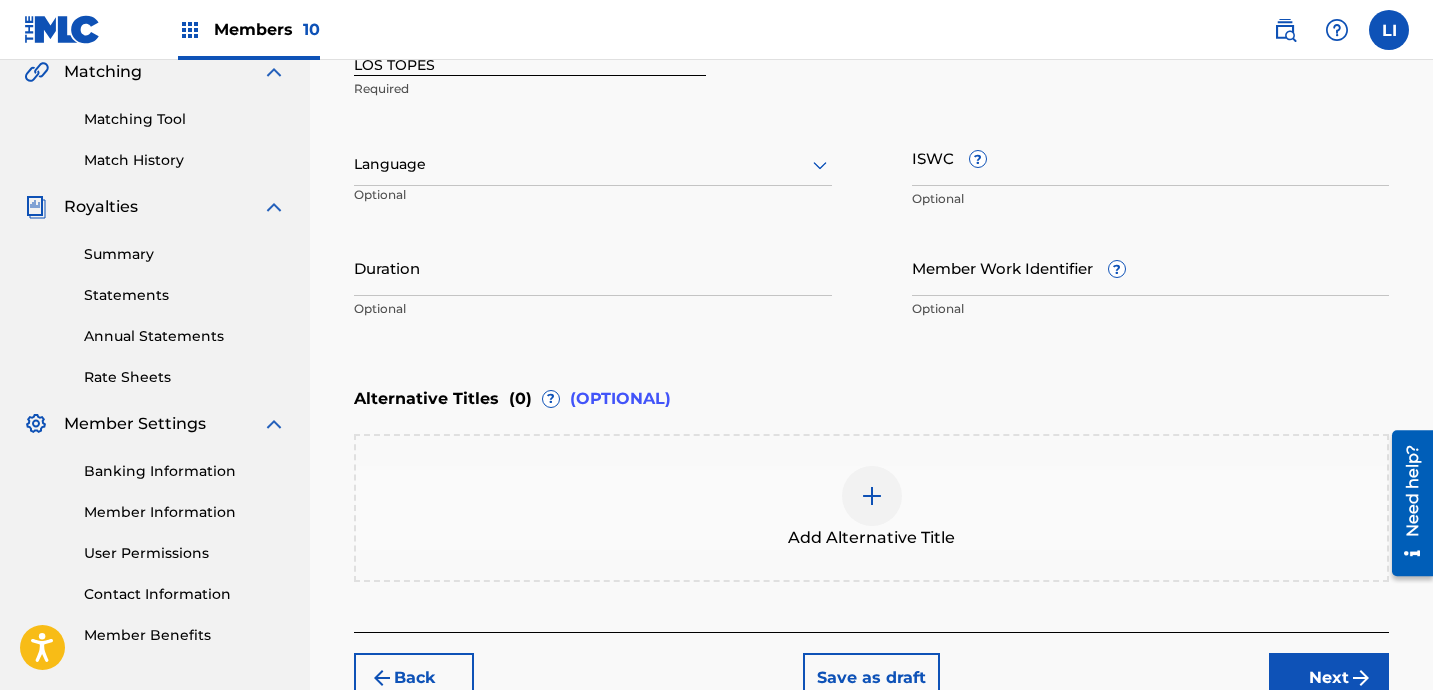 click on "Optional" at bounding box center [430, 202] 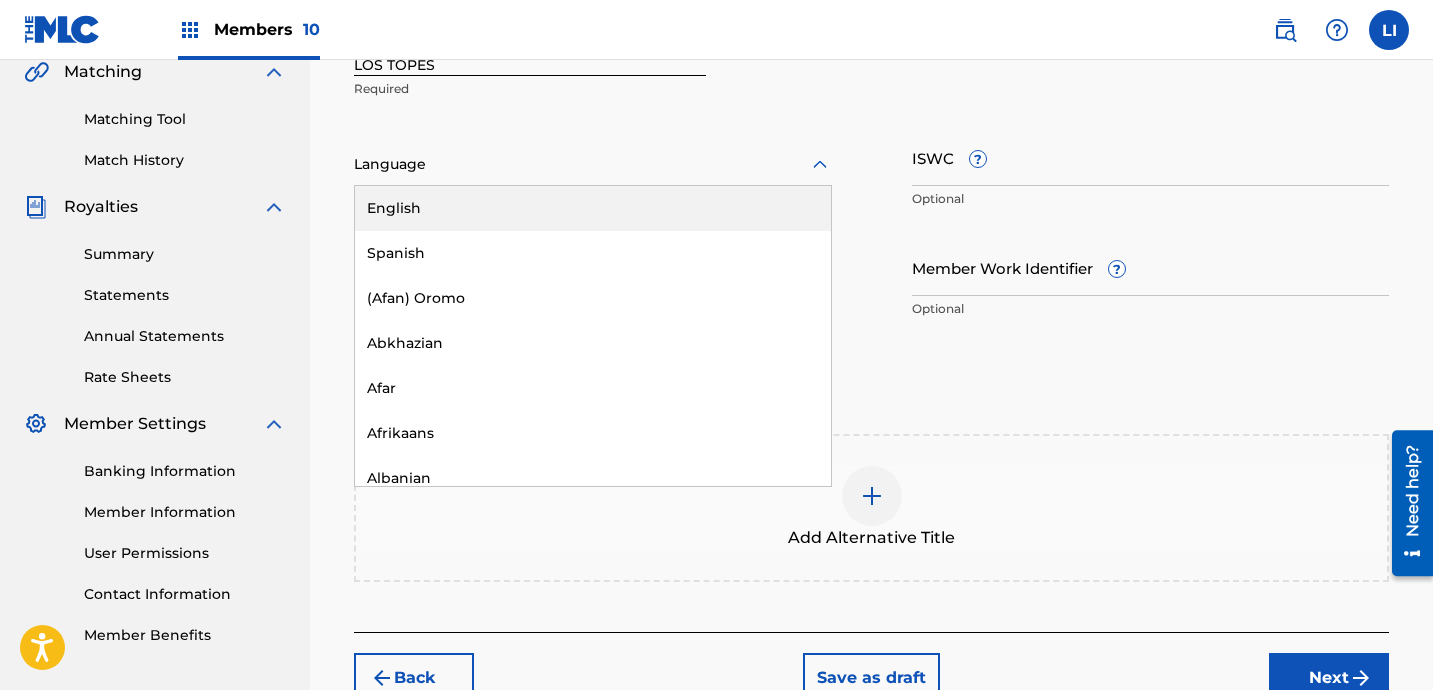 drag, startPoint x: 392, startPoint y: 167, endPoint x: 394, endPoint y: 191, distance: 24.083189 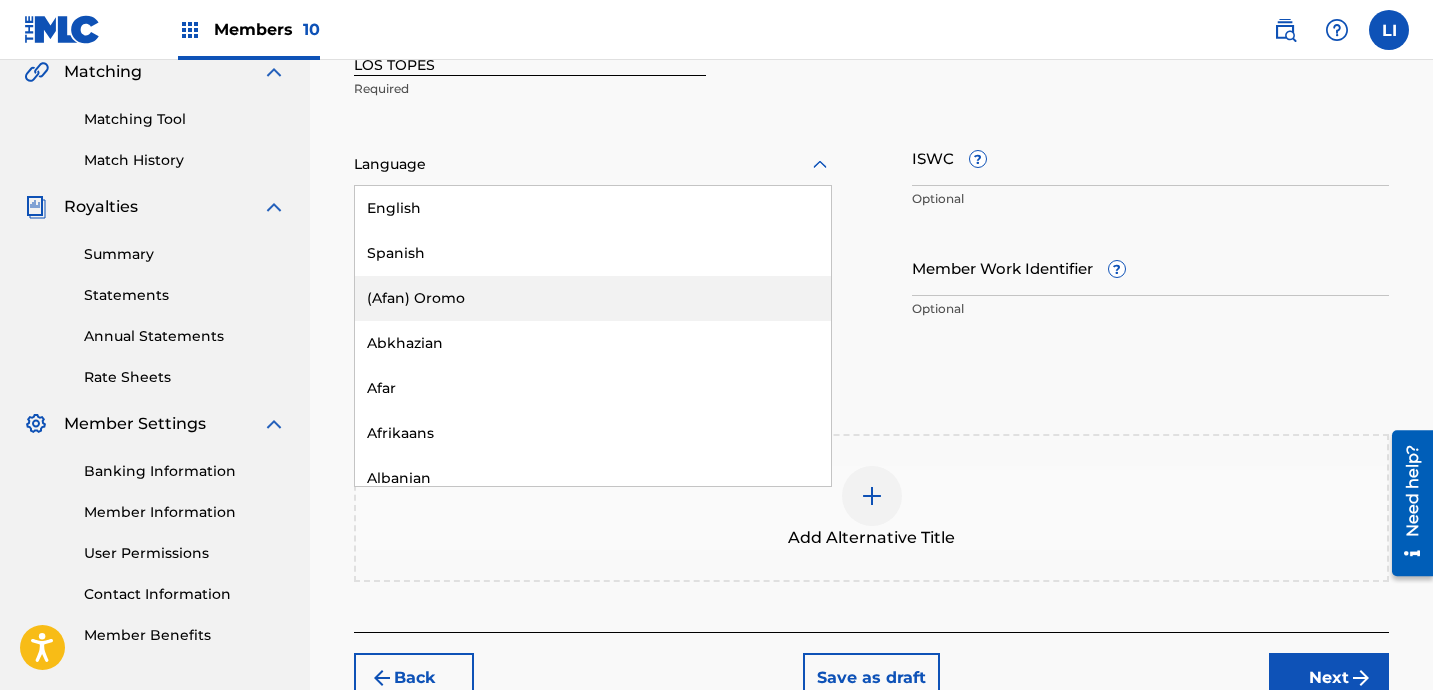 click on "(Afan) Oromo" at bounding box center [593, 298] 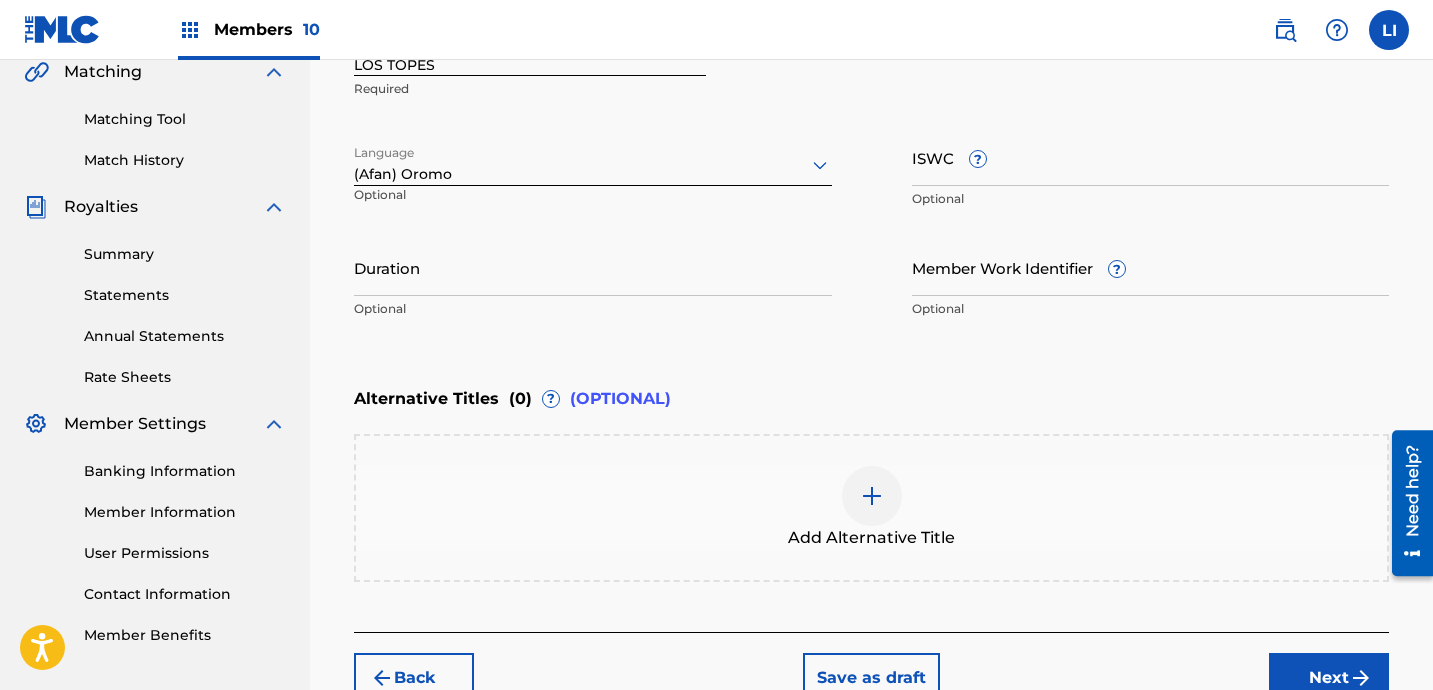 click on "(Afan) Oromo" at bounding box center [593, 174] 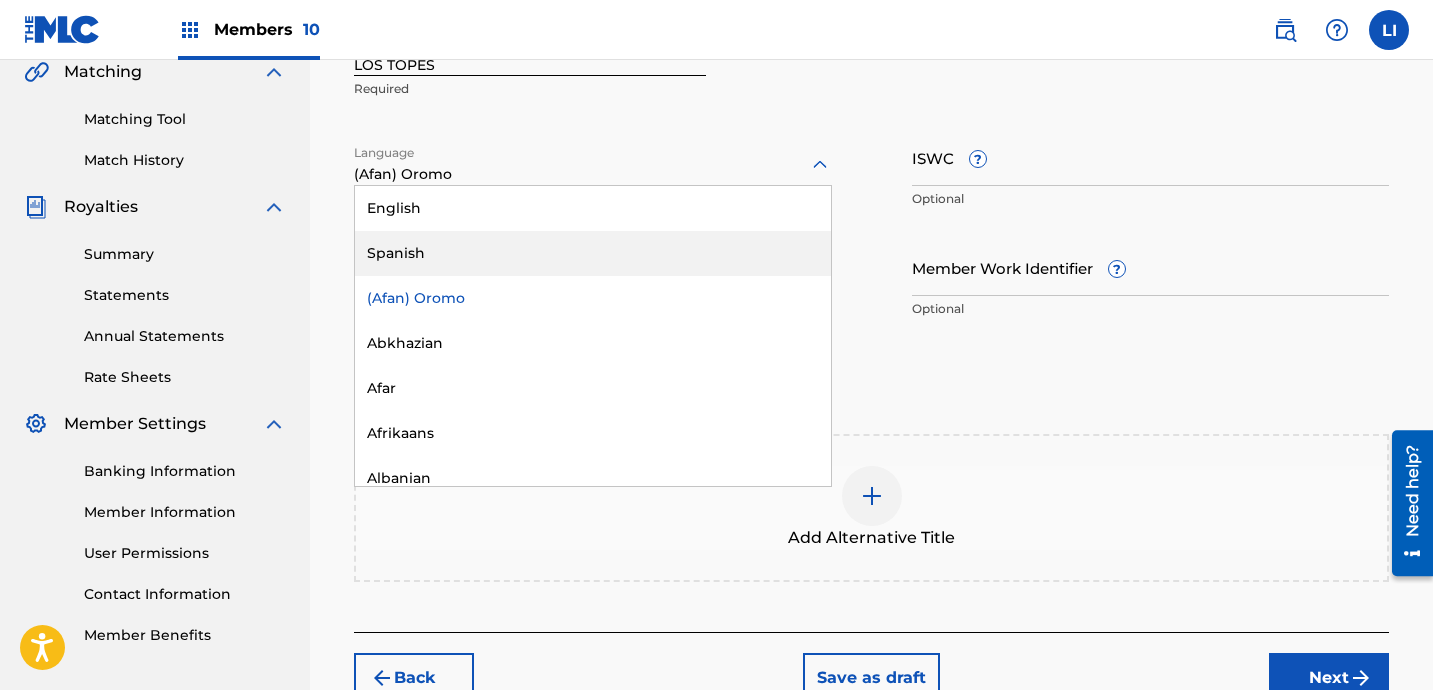 click on "Spanish" at bounding box center [593, 253] 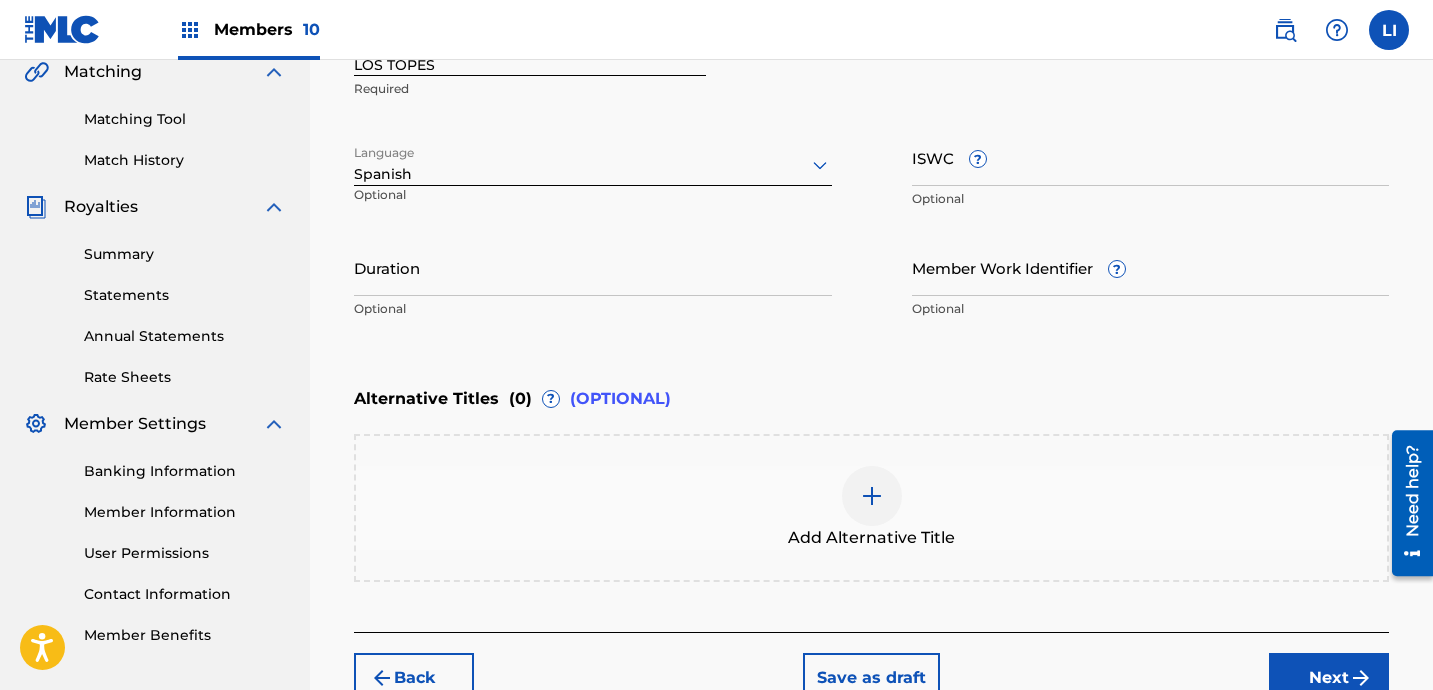 click on "Duration" at bounding box center (593, 267) 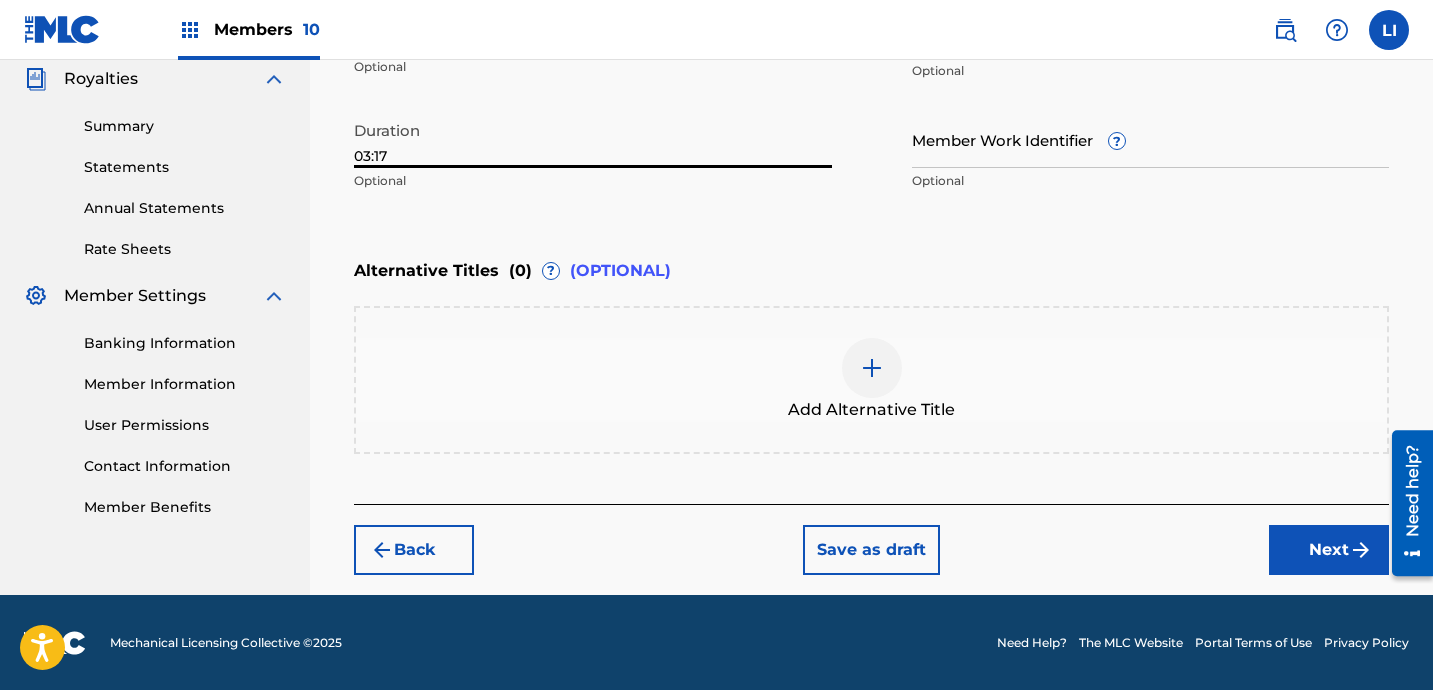 type on "03:17" 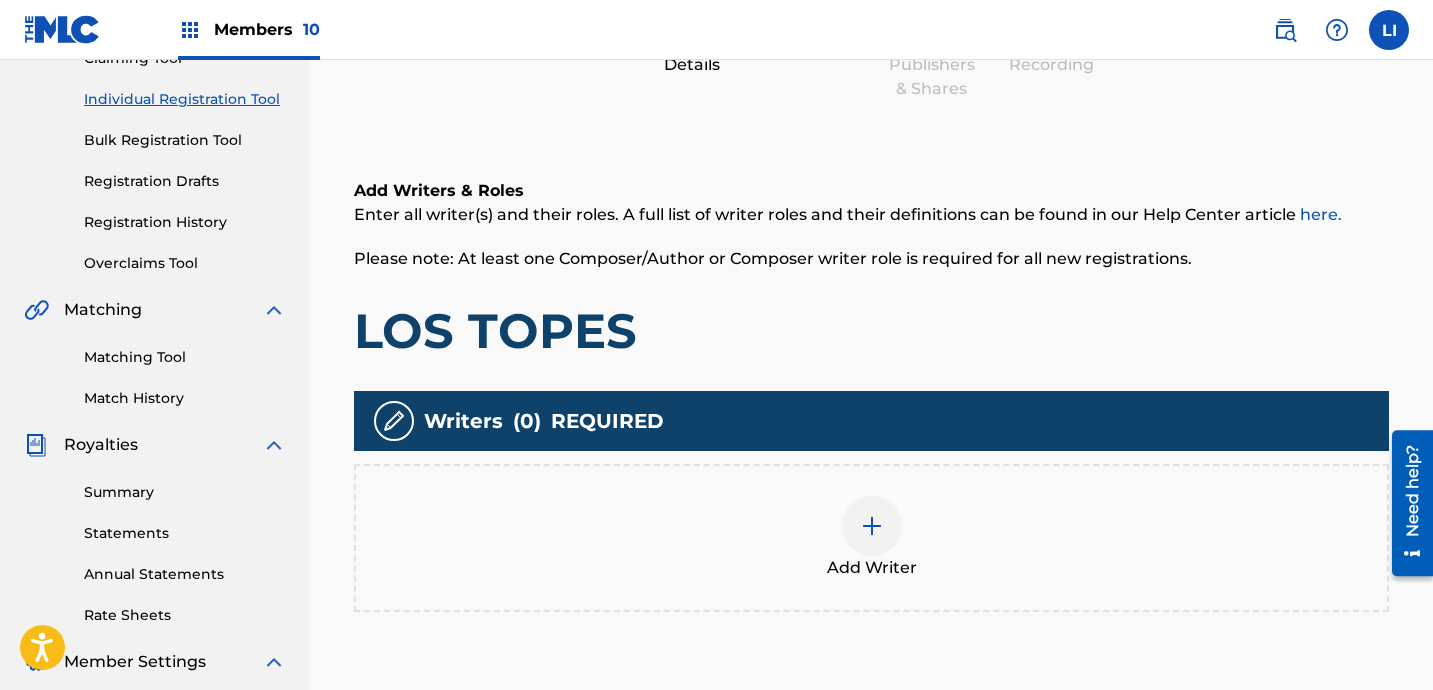 scroll, scrollTop: 237, scrollLeft: 0, axis: vertical 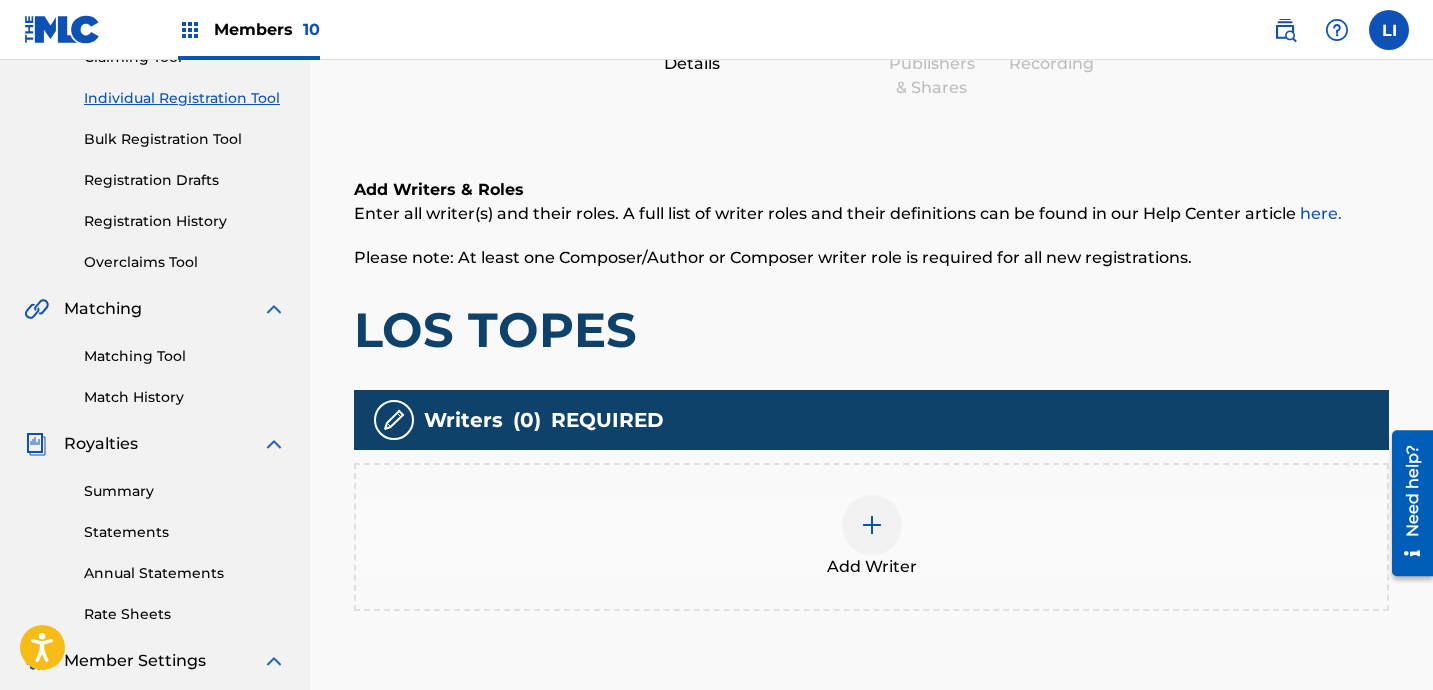 click at bounding box center (872, 525) 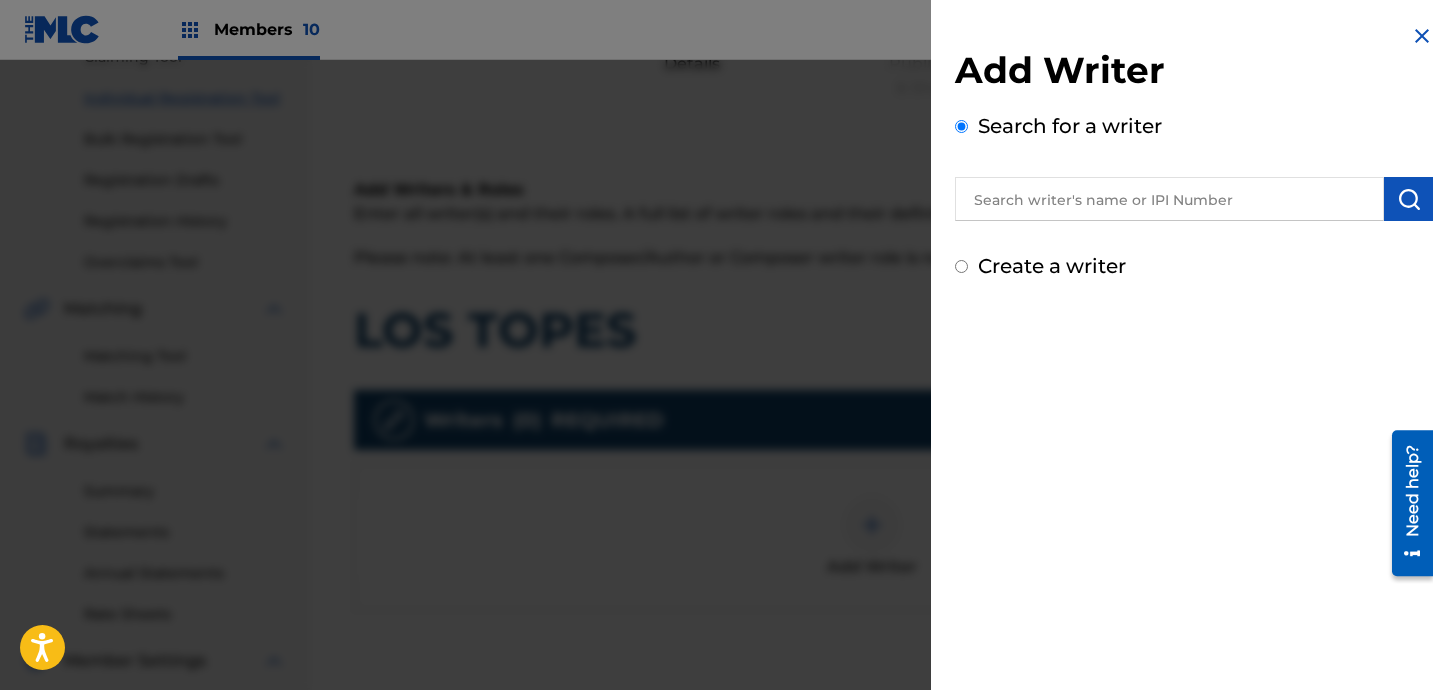 drag, startPoint x: 1097, startPoint y: 239, endPoint x: 1097, endPoint y: 224, distance: 15 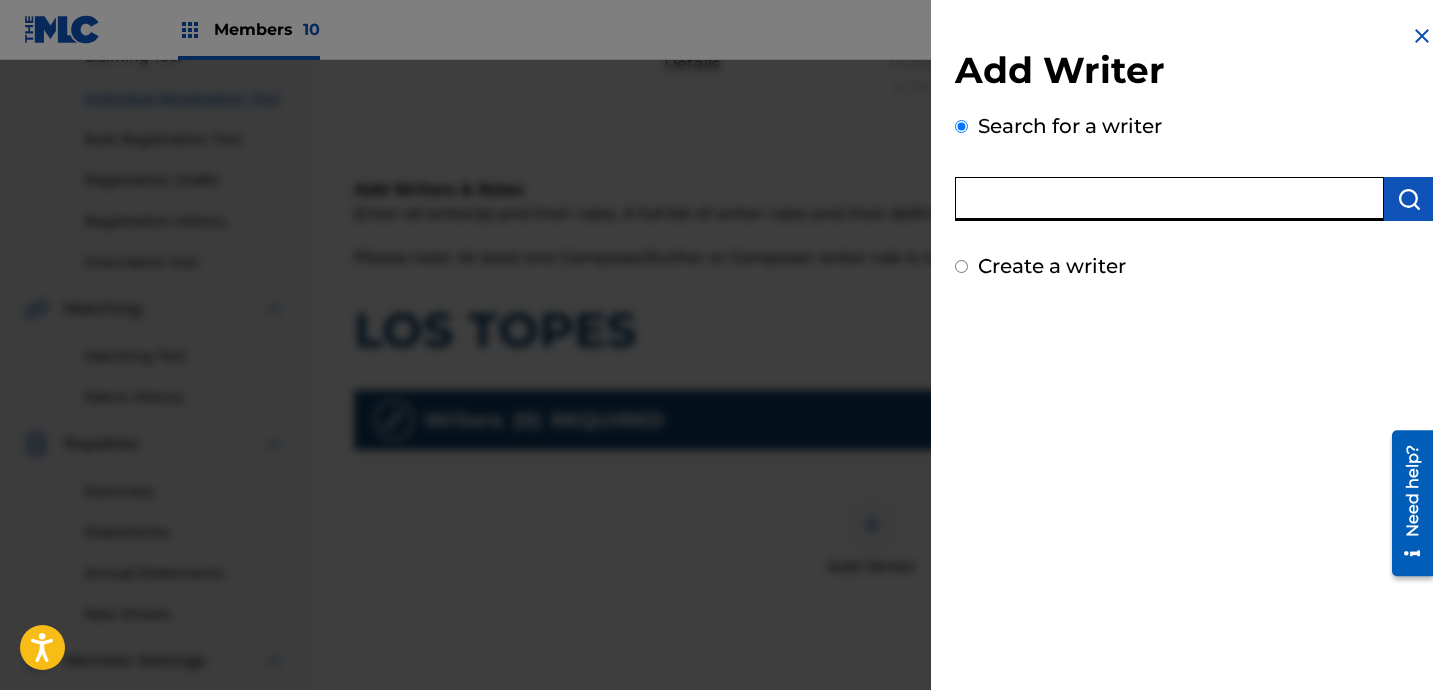 click at bounding box center (1169, 199) 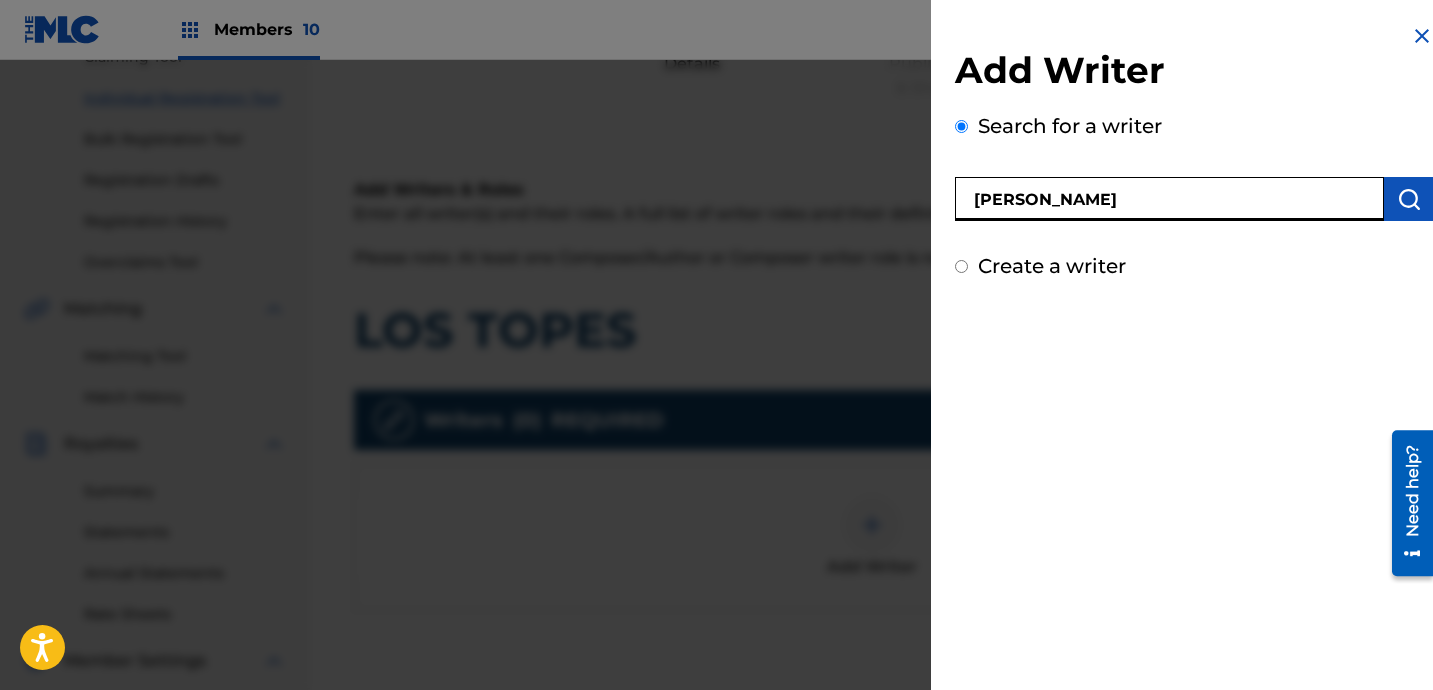 type on "[PERSON_NAME]" 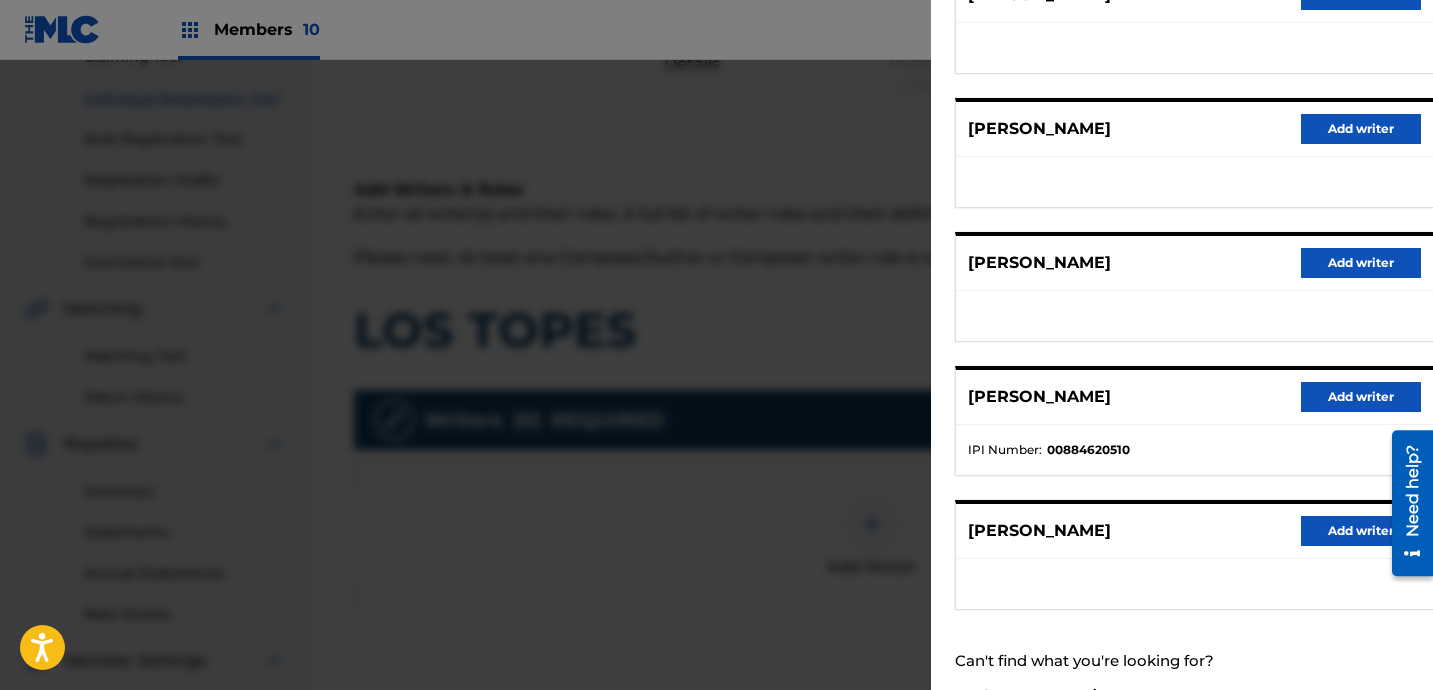 scroll, scrollTop: 352, scrollLeft: 0, axis: vertical 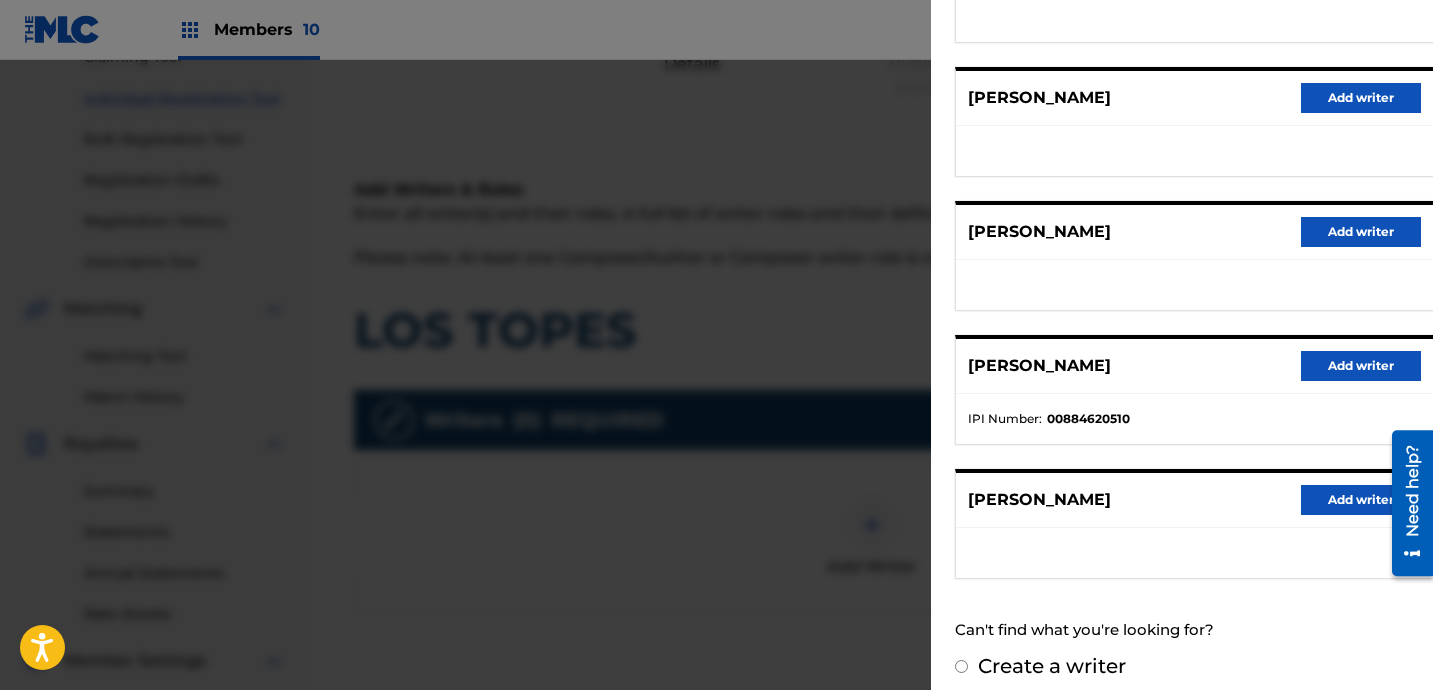 drag, startPoint x: 1337, startPoint y: 347, endPoint x: 1370, endPoint y: 351, distance: 33.24154 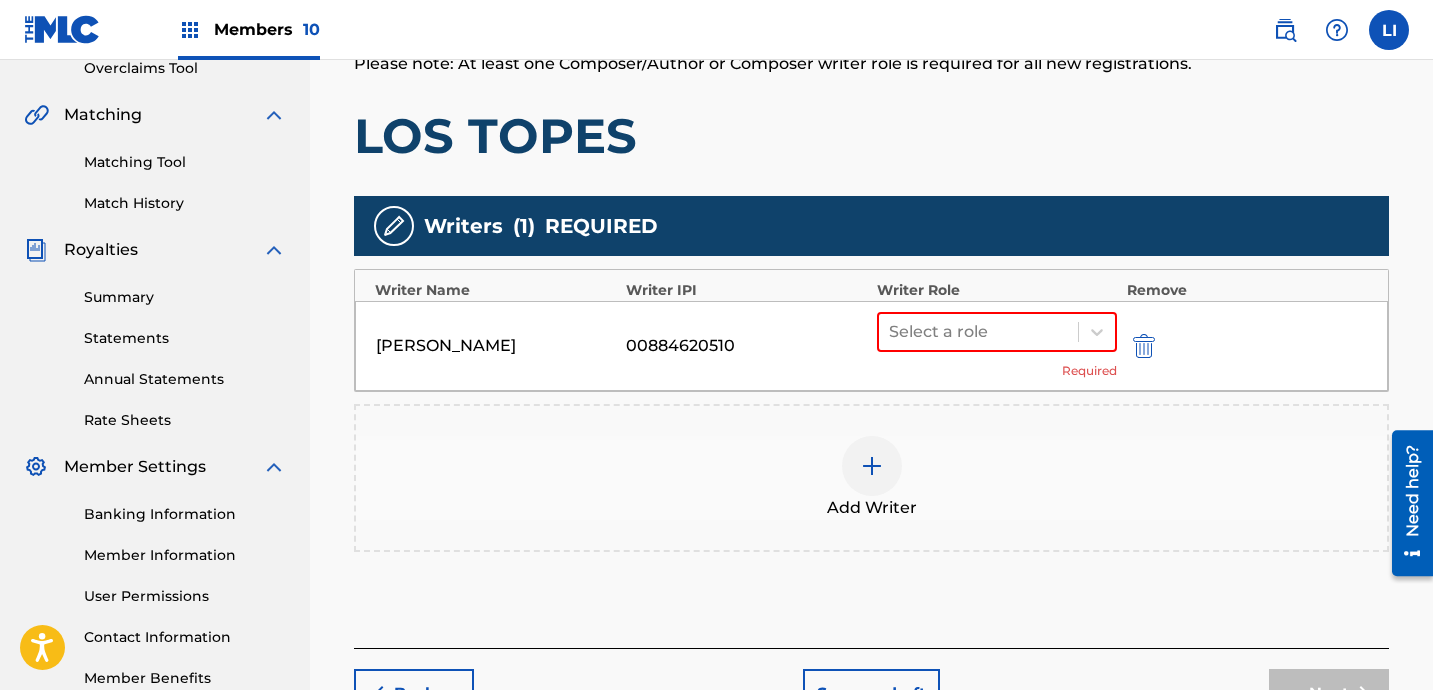 scroll, scrollTop: 576, scrollLeft: 0, axis: vertical 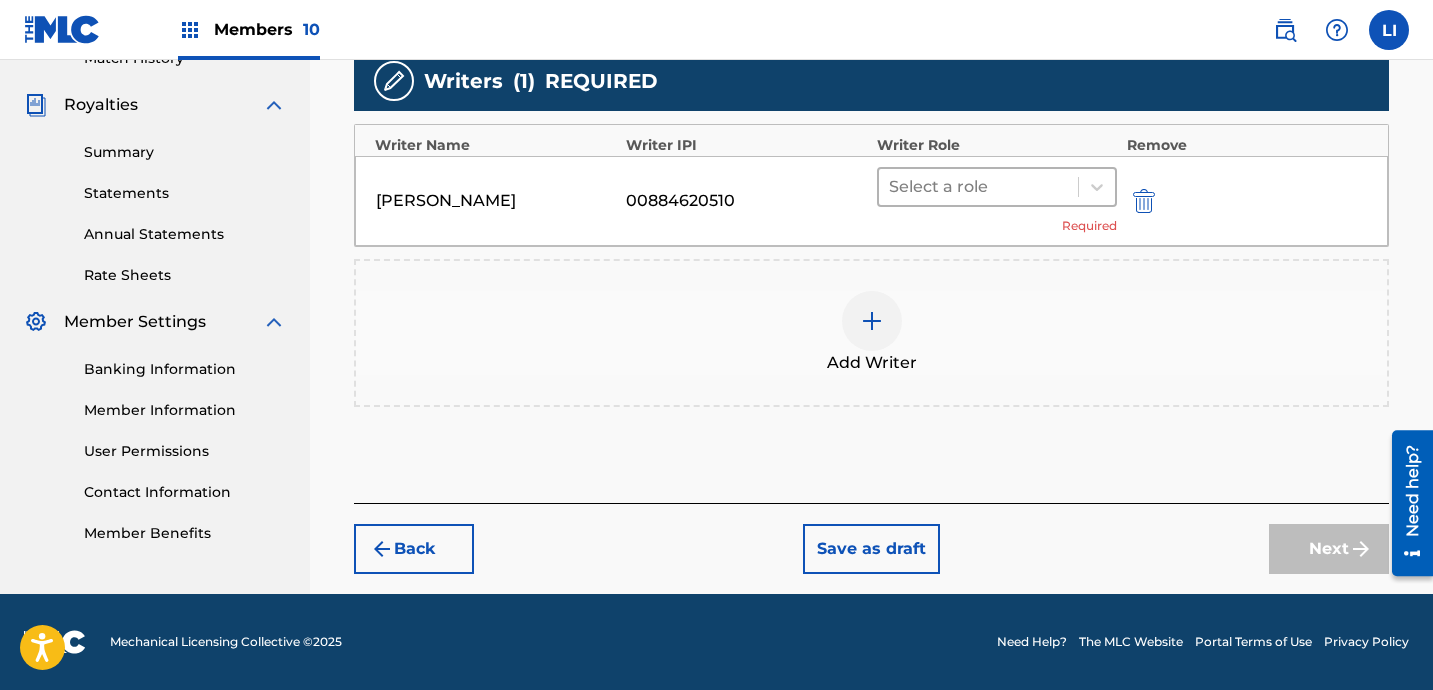 click at bounding box center [978, 187] 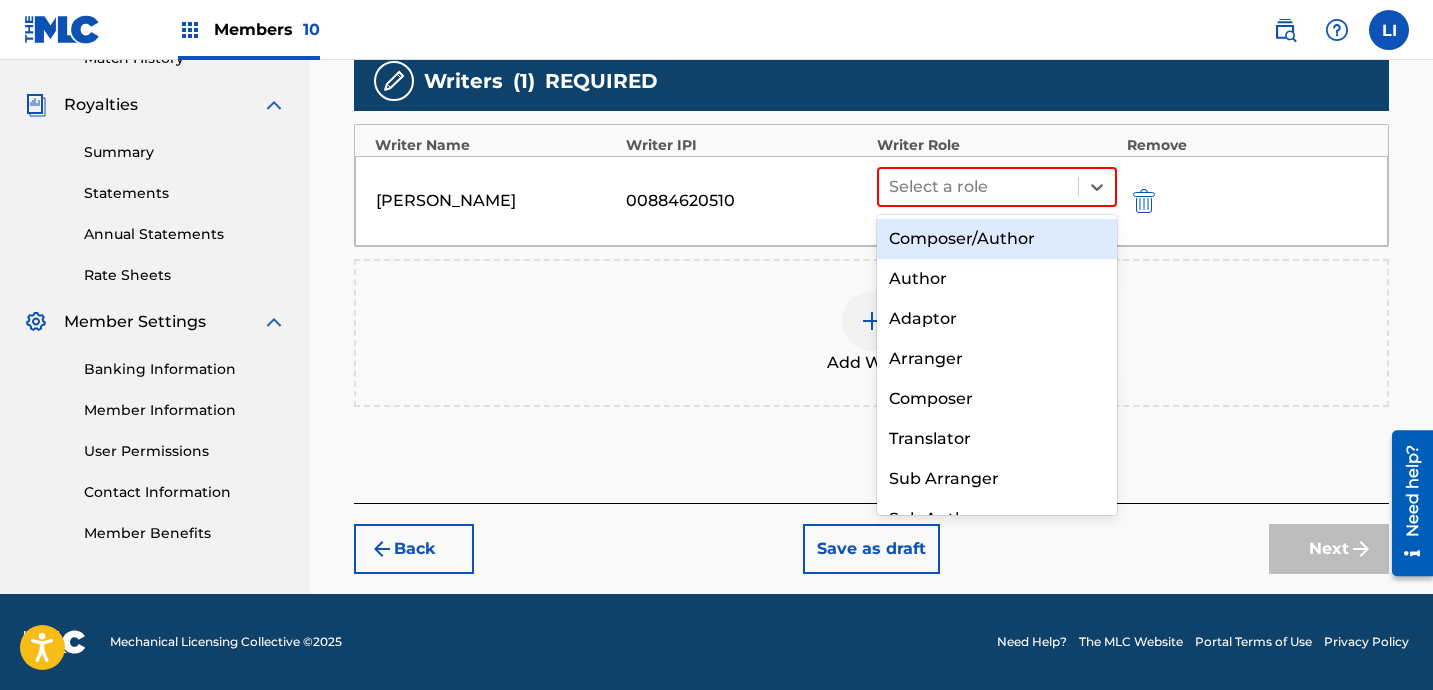 click on "Author" at bounding box center (997, 279) 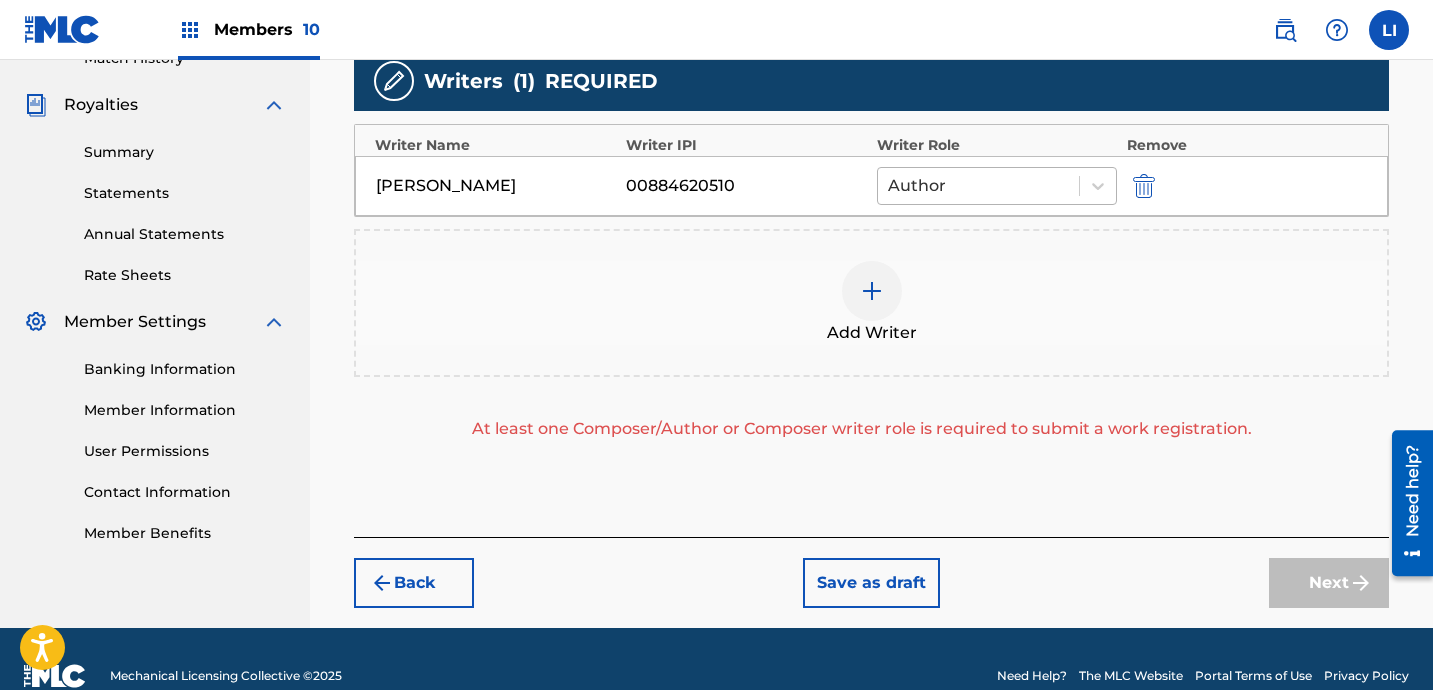 click at bounding box center [978, 186] 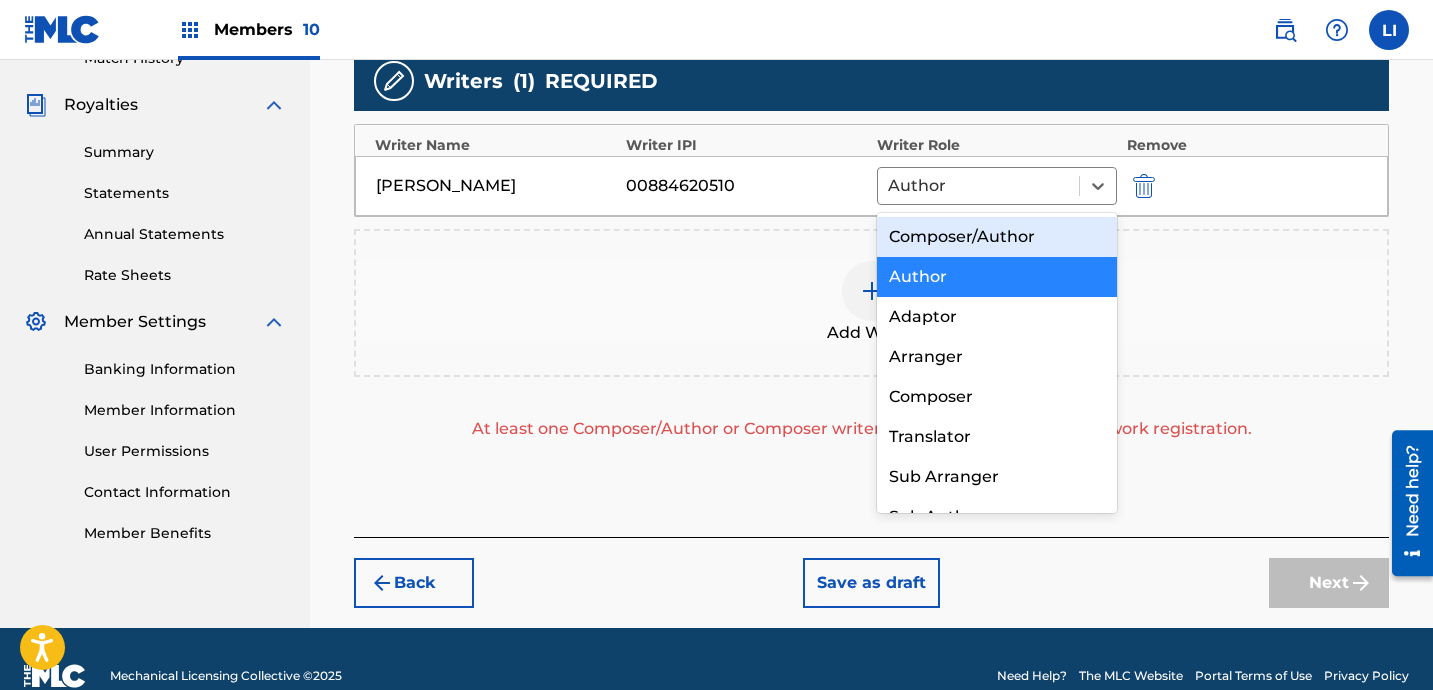 click on "Composer/Author" at bounding box center (997, 237) 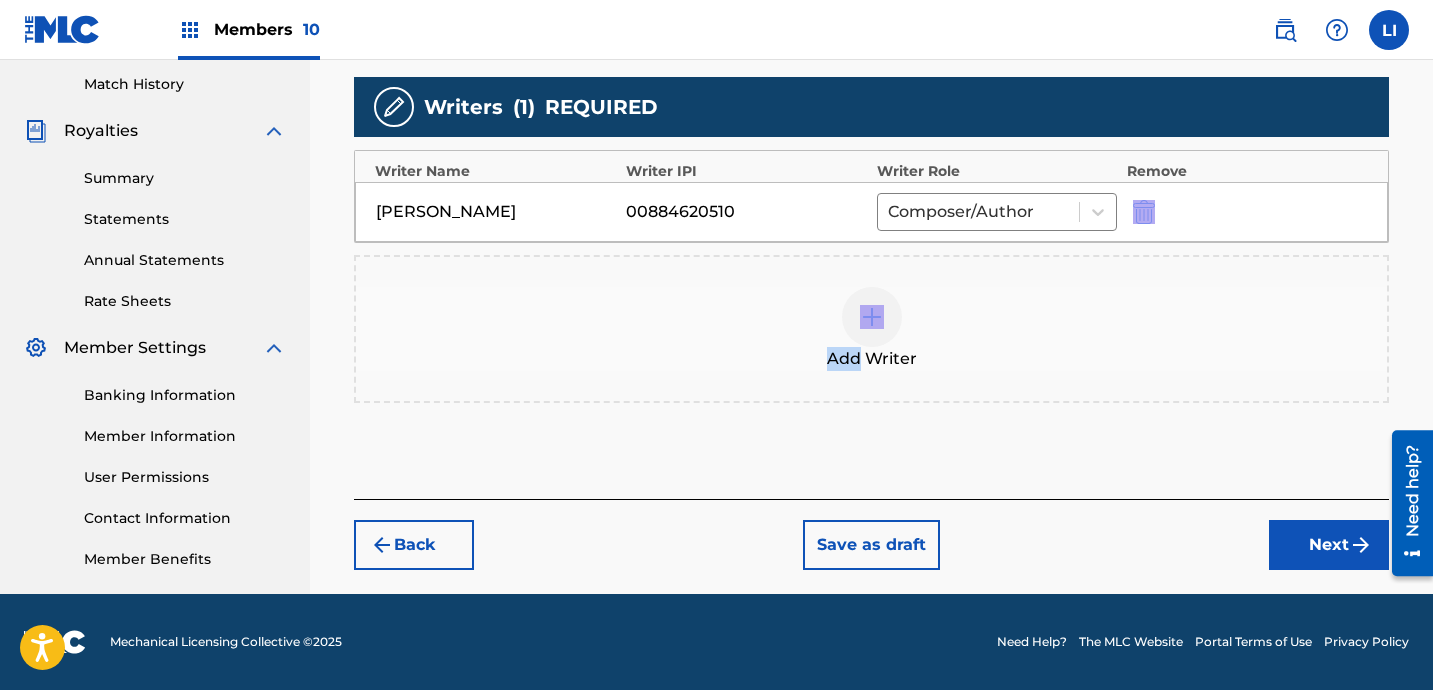click on "Writers ( 1 ) REQUIRED Writer Name Writer IPI Writer Role Remove [PERSON_NAME] 00884620510 Composer/Author Add Writer" at bounding box center [871, 240] 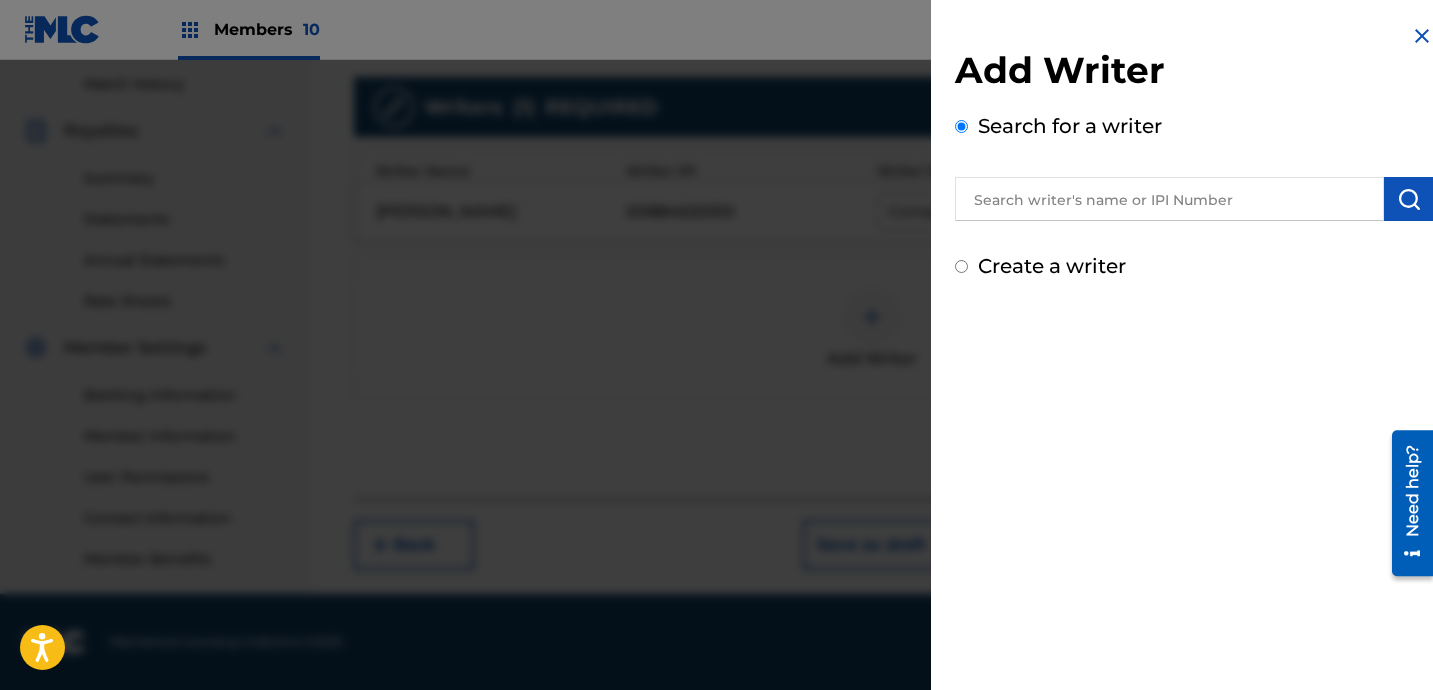 click at bounding box center (1169, 199) 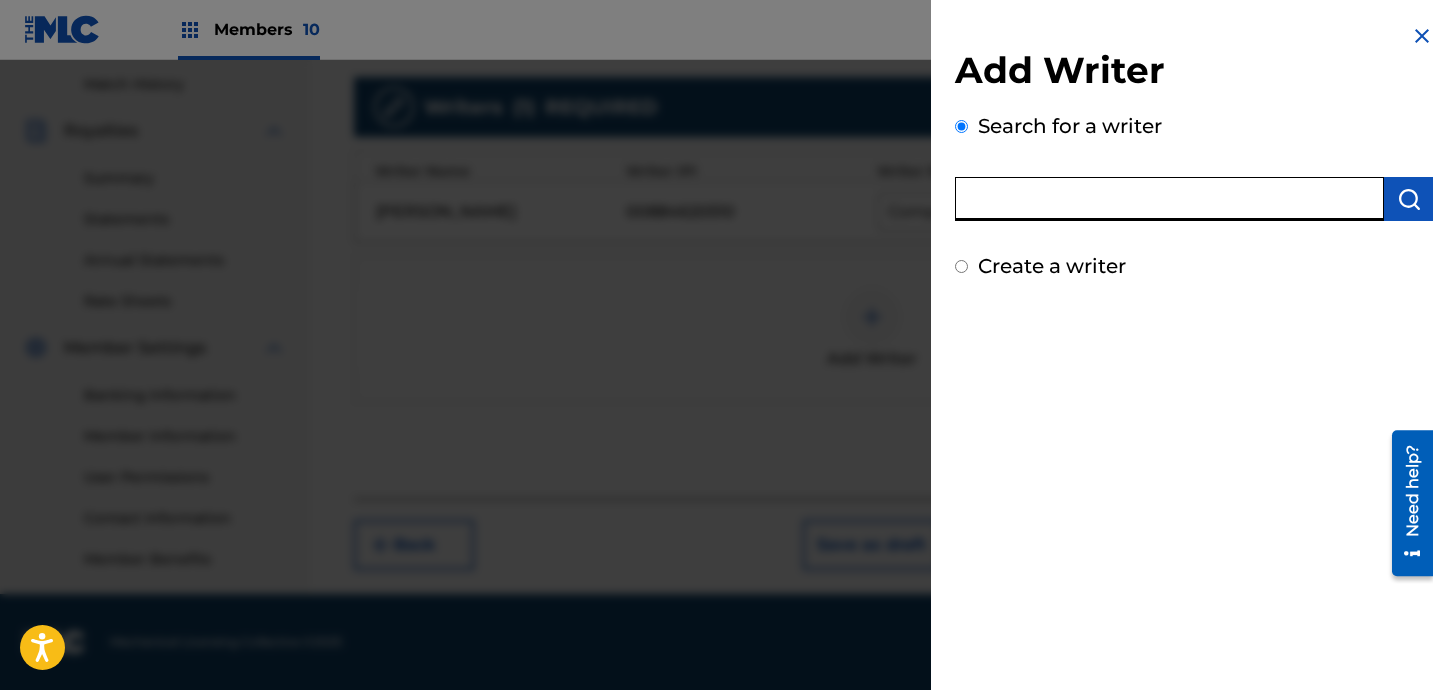 paste on "[PERSON_NAME] [PERSON_NAME]" 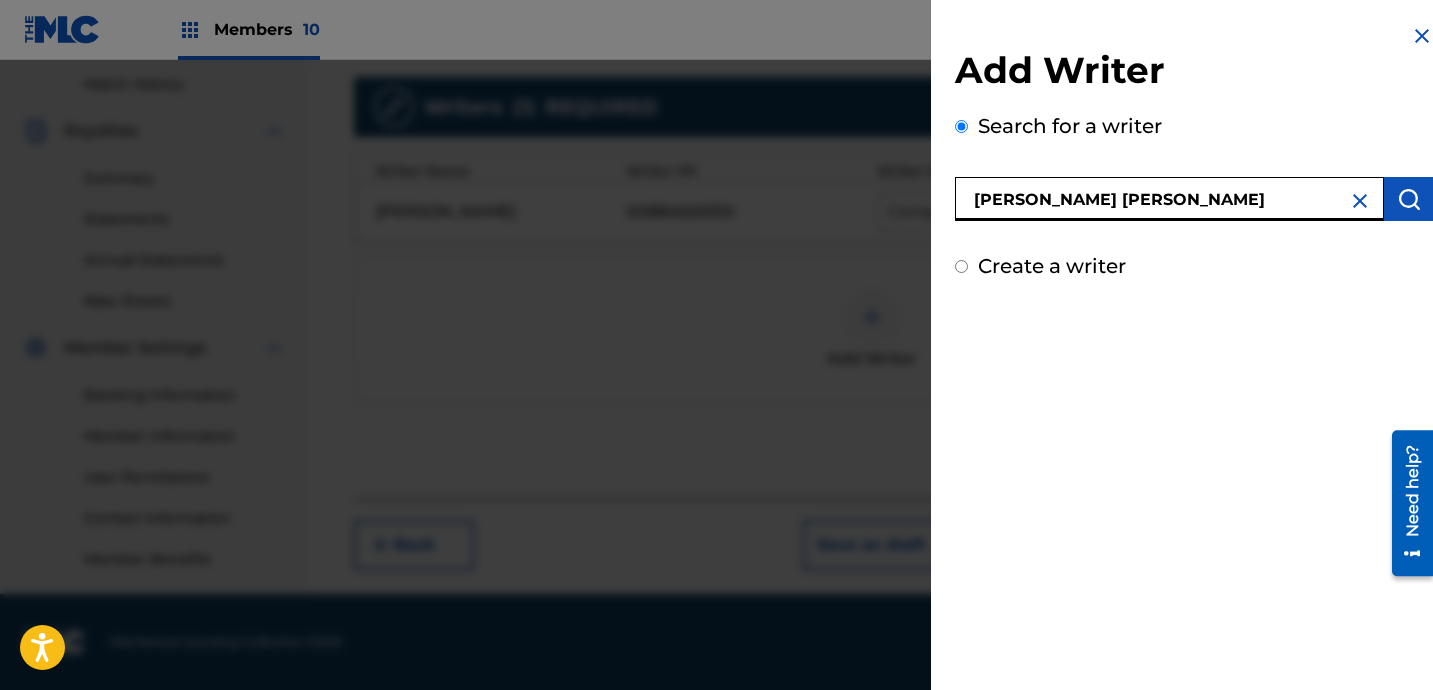 type on "[PERSON_NAME] [PERSON_NAME]" 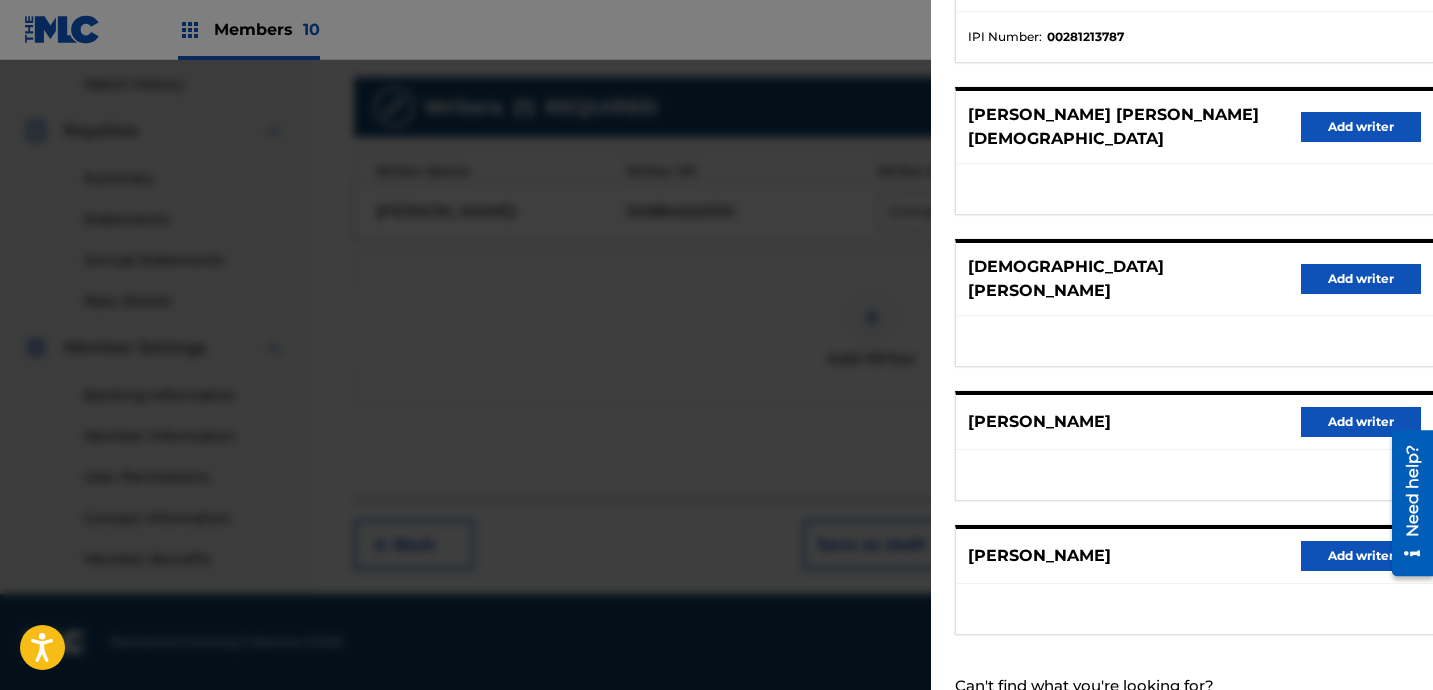 scroll, scrollTop: 352, scrollLeft: 0, axis: vertical 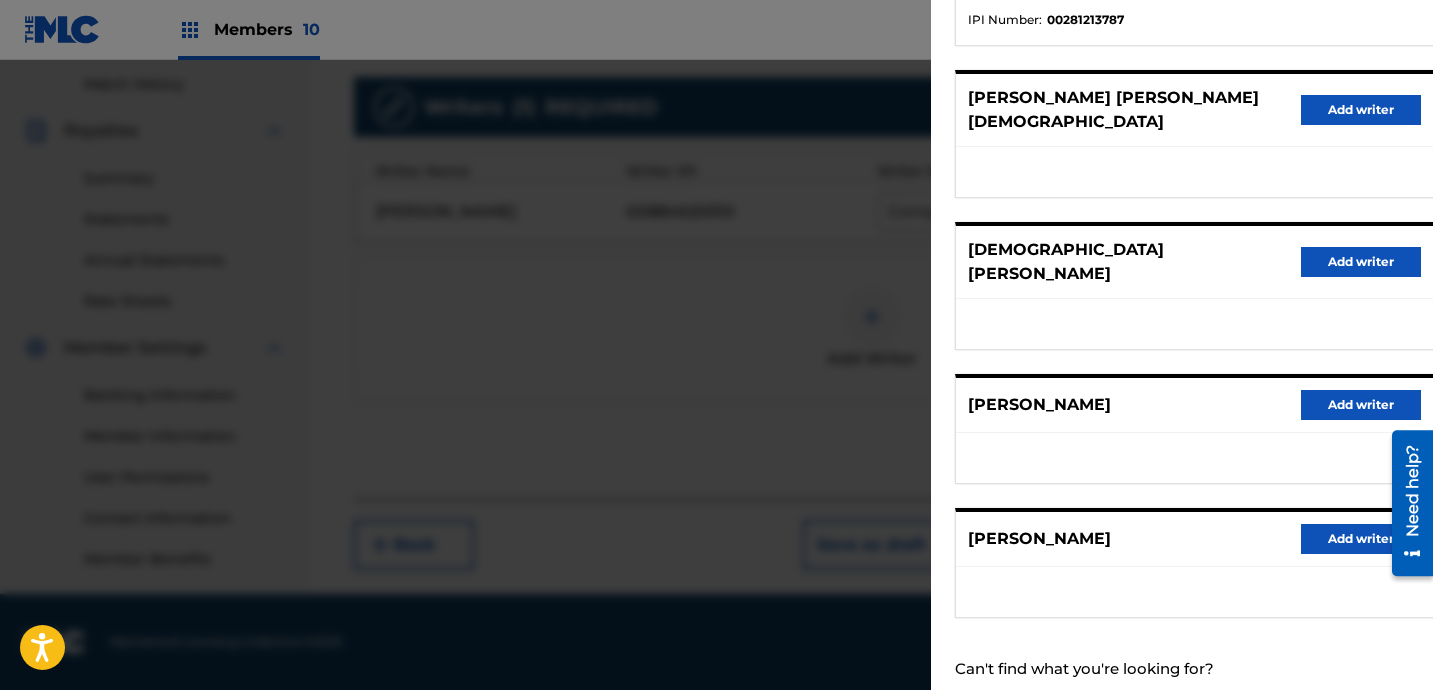 drag, startPoint x: 1096, startPoint y: 661, endPoint x: 1084, endPoint y: 669, distance: 14.422205 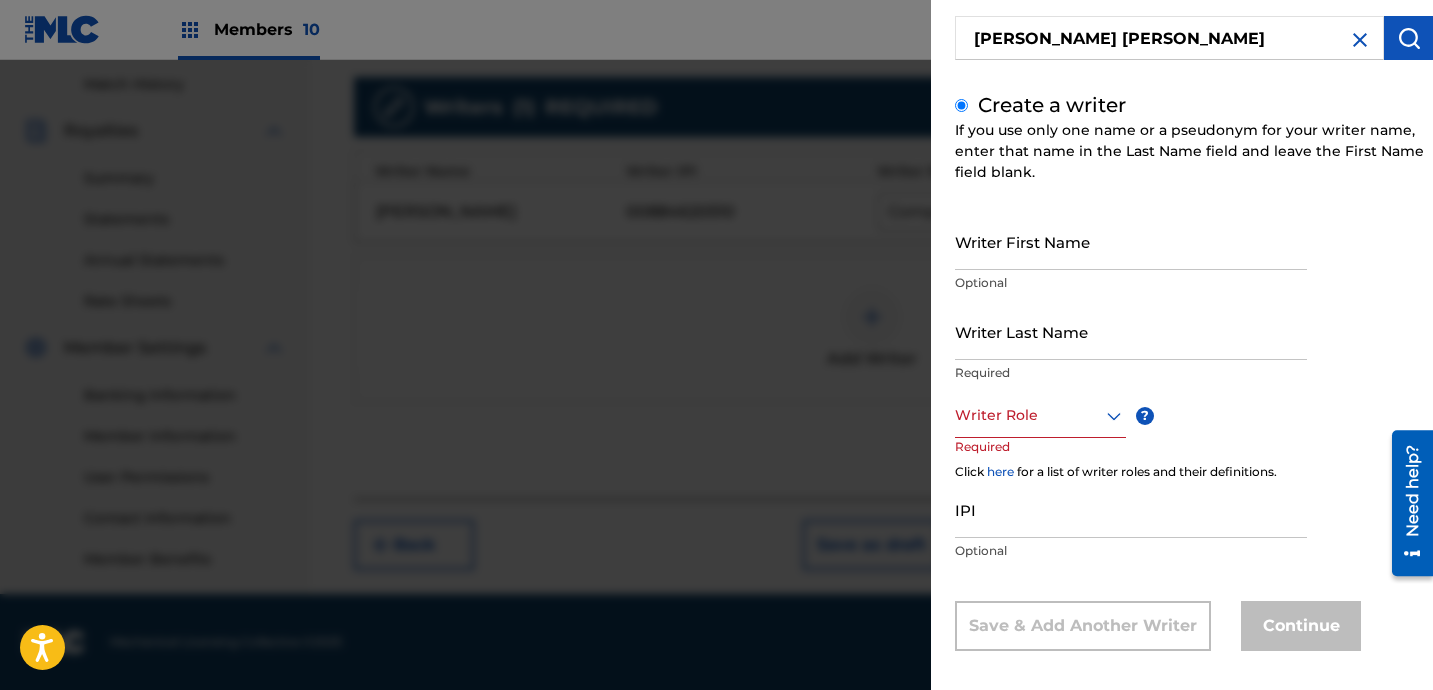 scroll, scrollTop: 113, scrollLeft: 0, axis: vertical 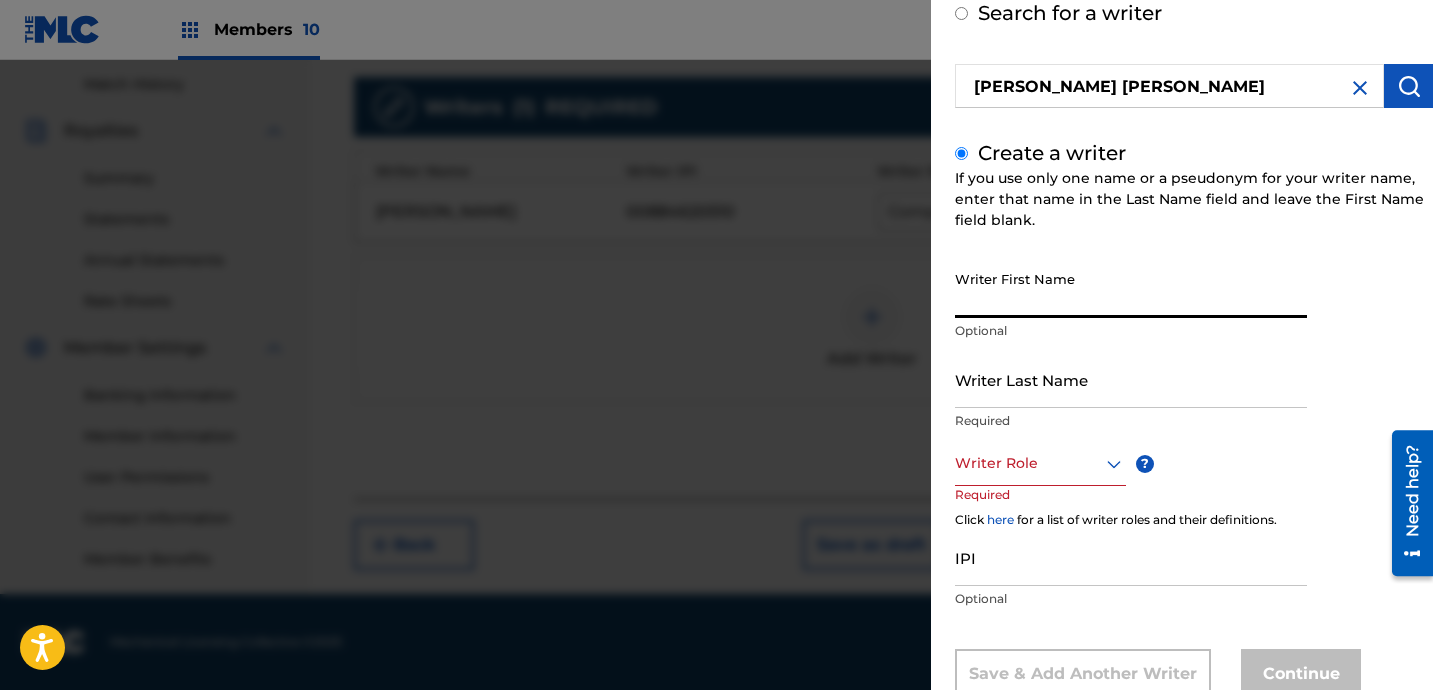 click on "Writer First Name" at bounding box center (1131, 289) 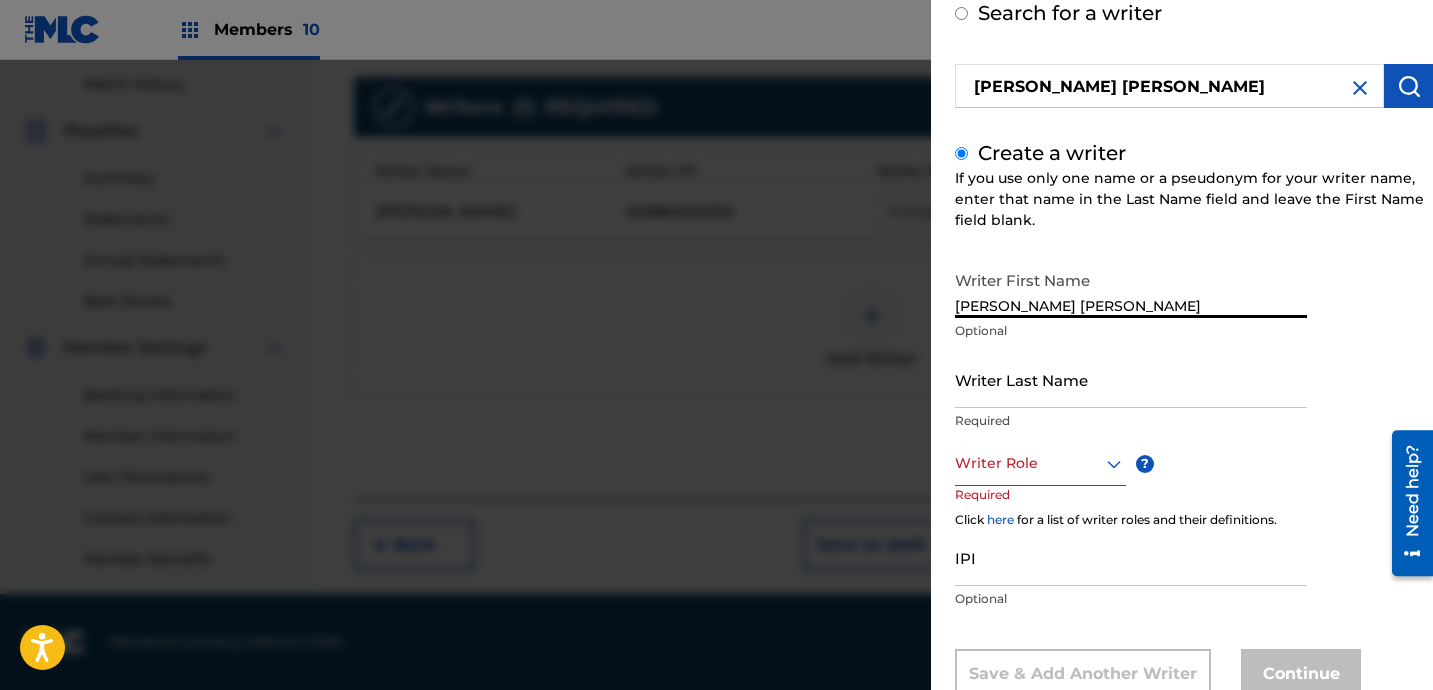 drag, startPoint x: 1079, startPoint y: 301, endPoint x: 1251, endPoint y: 311, distance: 172.29045 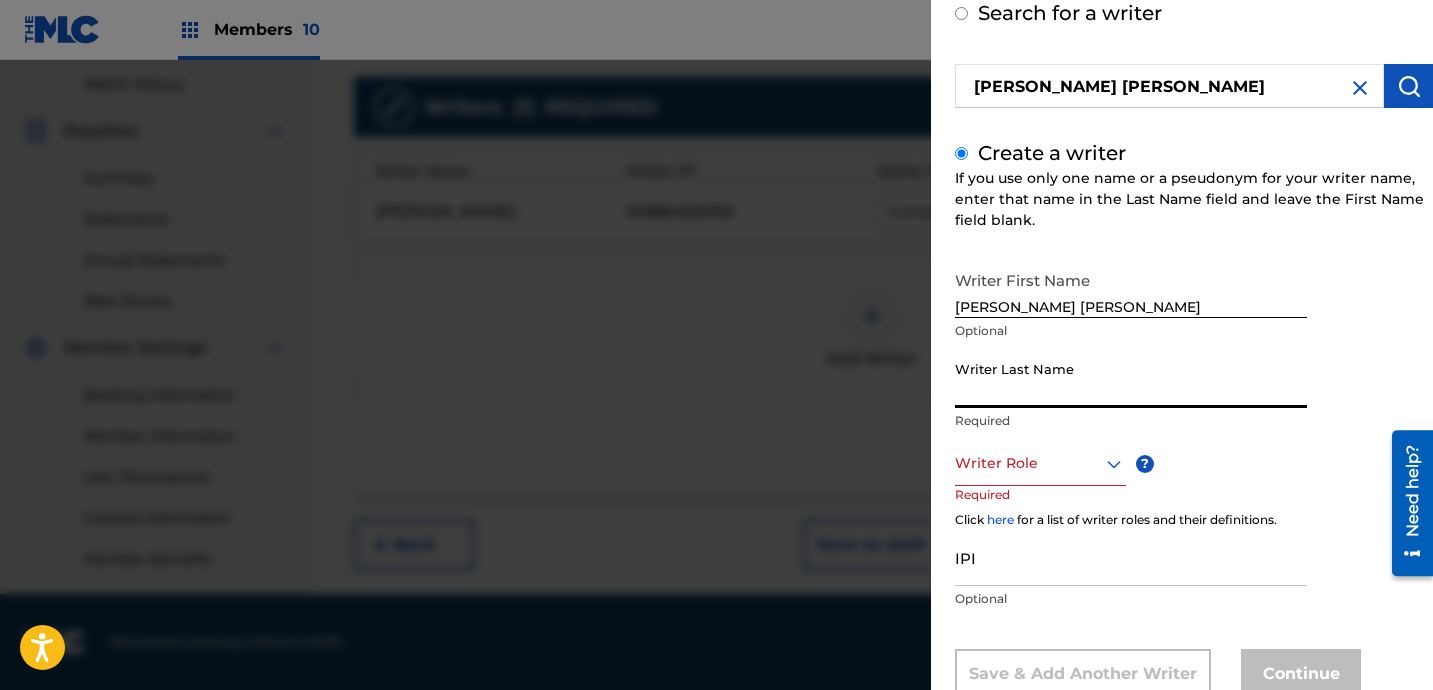 click on "Writer Last Name" at bounding box center [1131, 379] 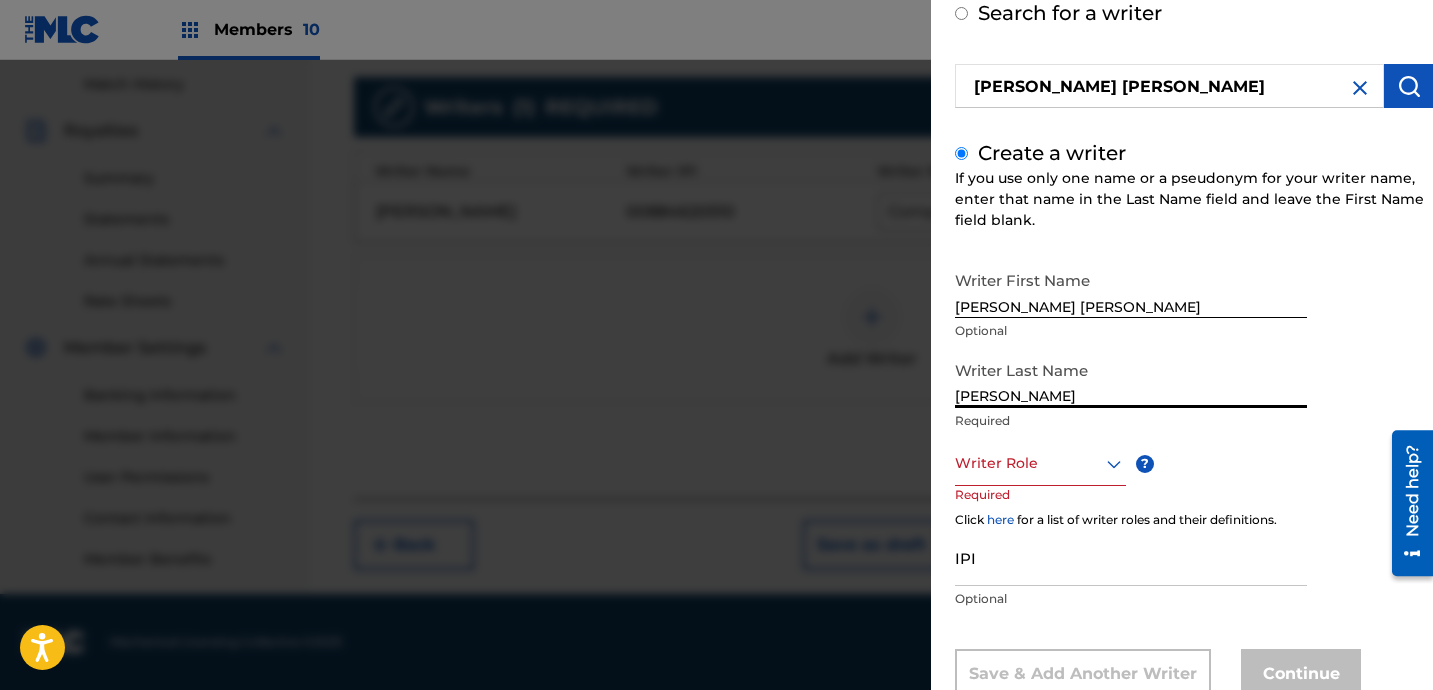 type on "[PERSON_NAME]" 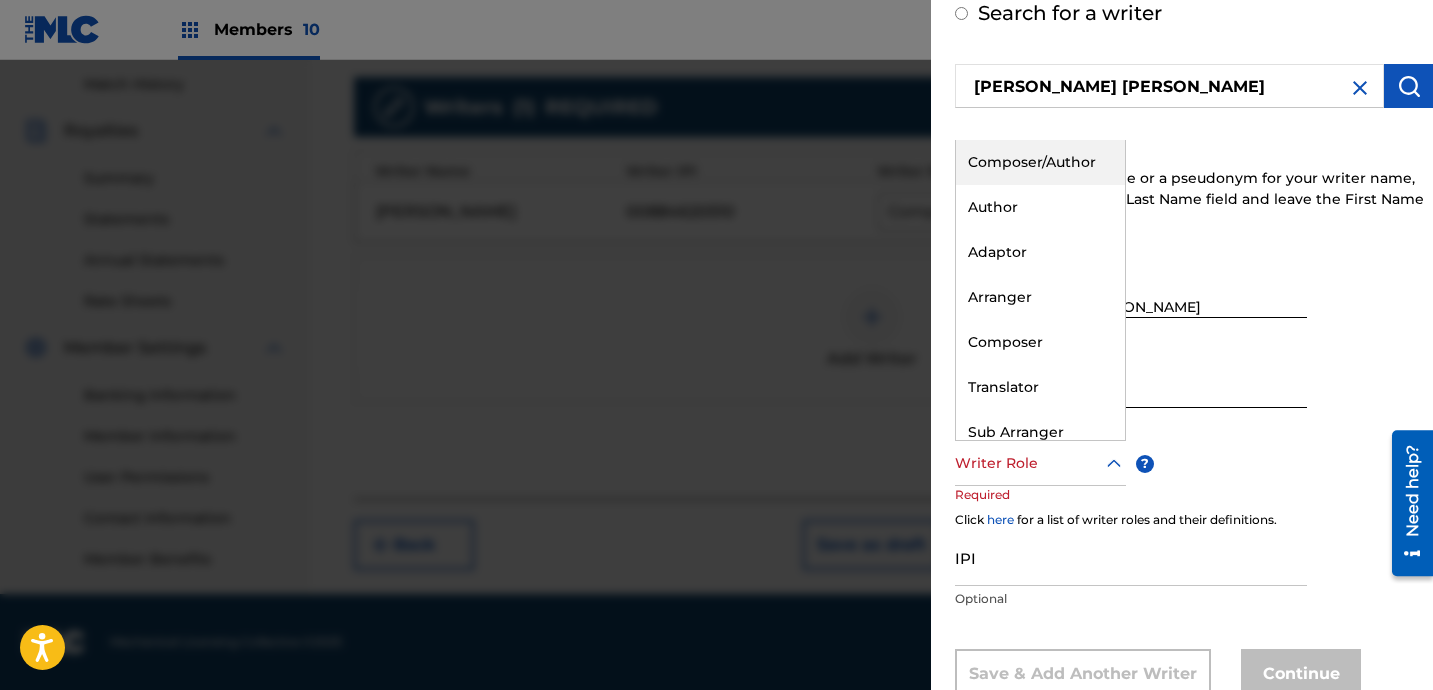 click on "Composer/Author" at bounding box center [1040, 162] 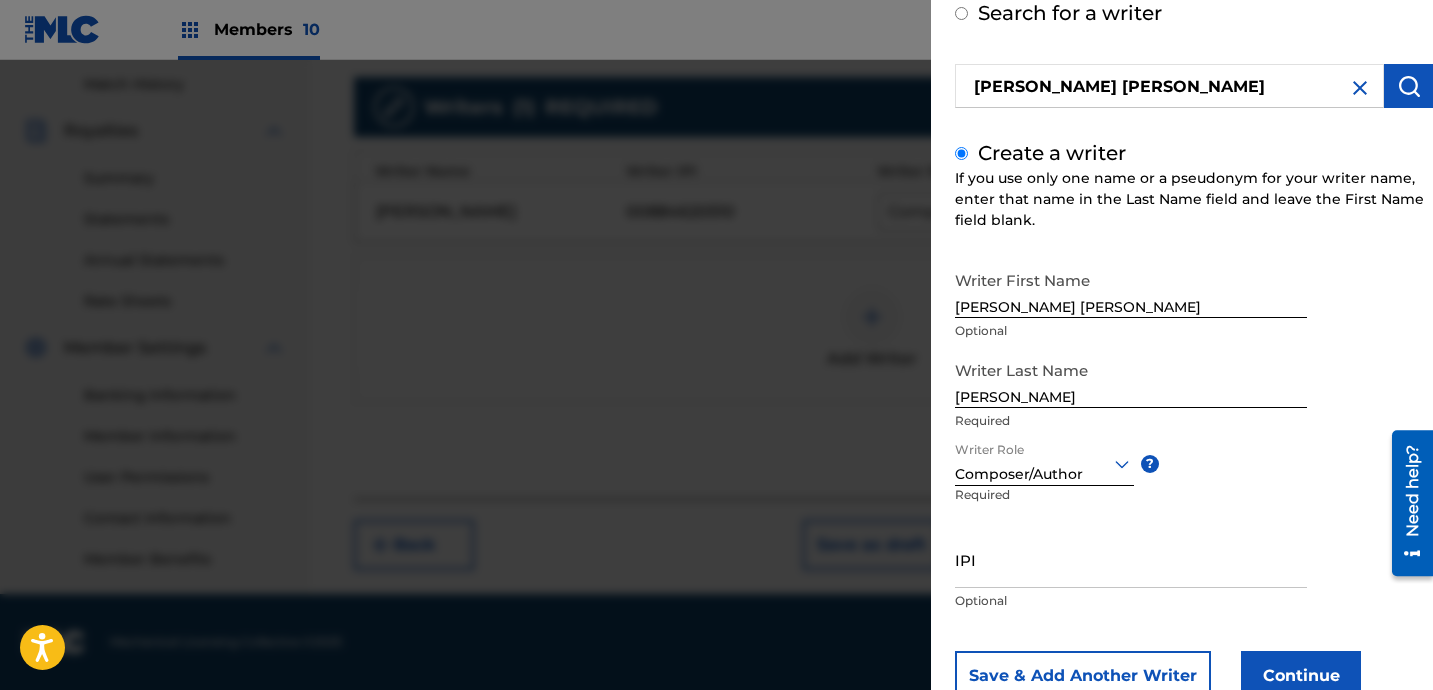 click on "Continue" at bounding box center [1301, 676] 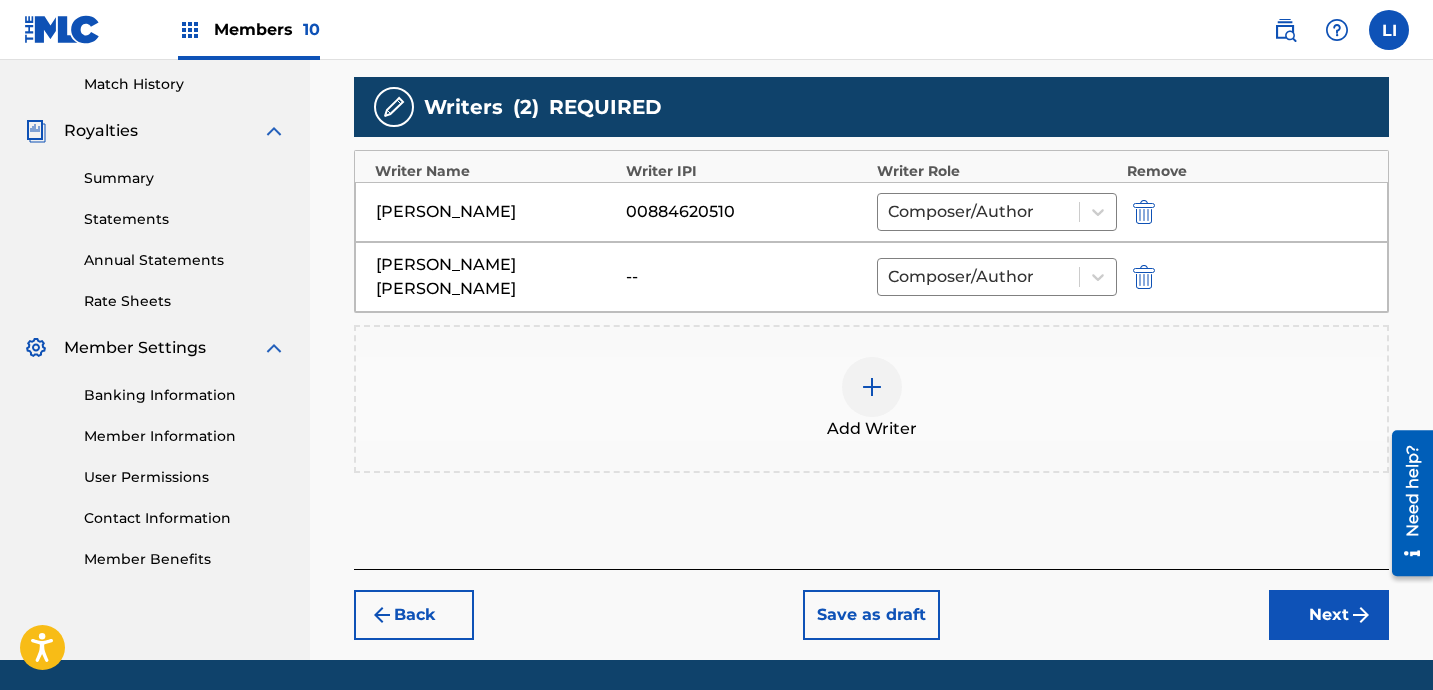 click on "Next" at bounding box center (1329, 615) 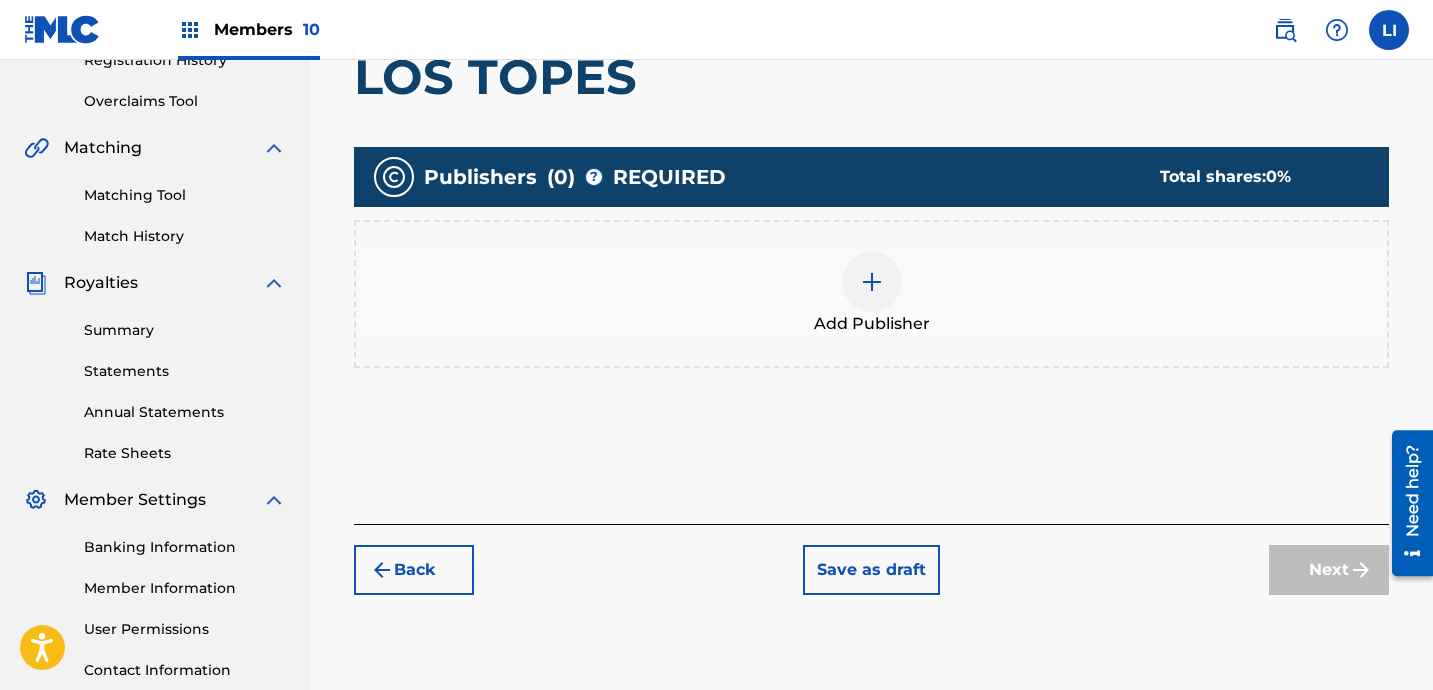 scroll, scrollTop: 406, scrollLeft: 0, axis: vertical 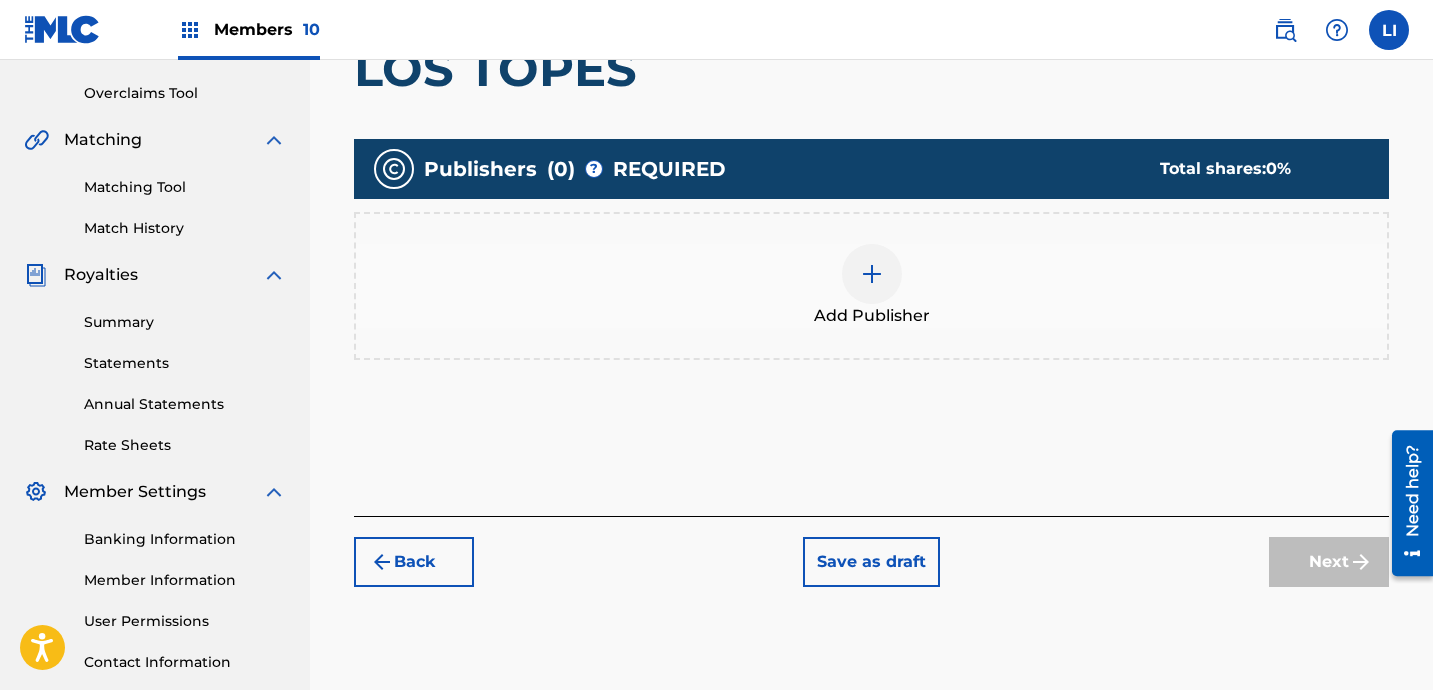 click on "Add Publisher" at bounding box center (871, 286) 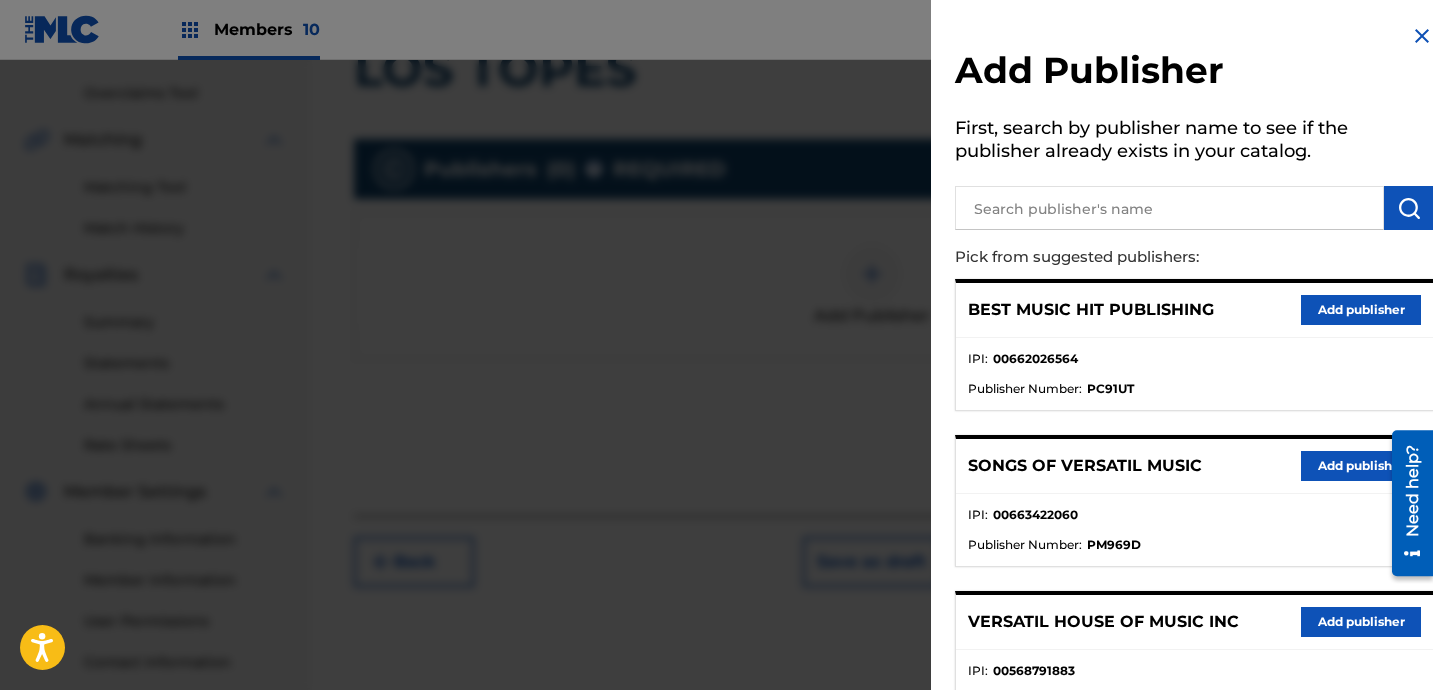 click at bounding box center (1169, 208) 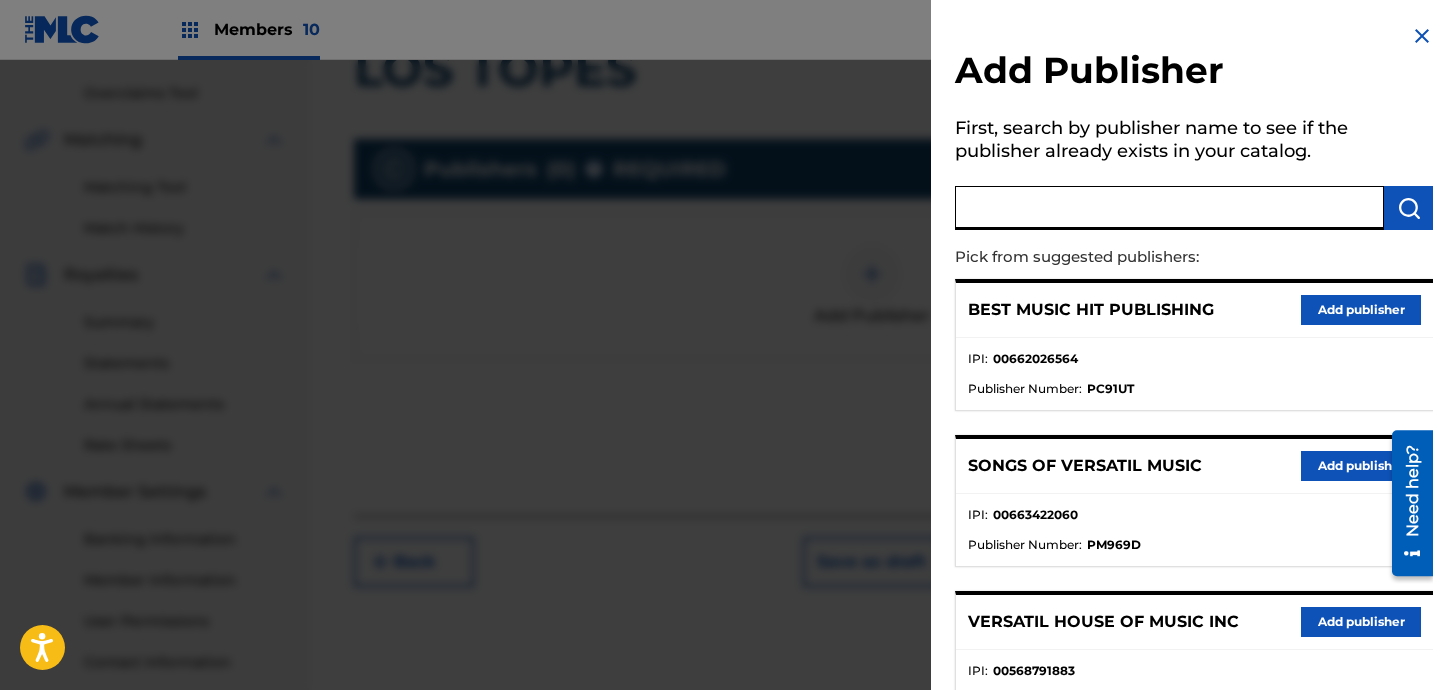 click at bounding box center (1169, 208) 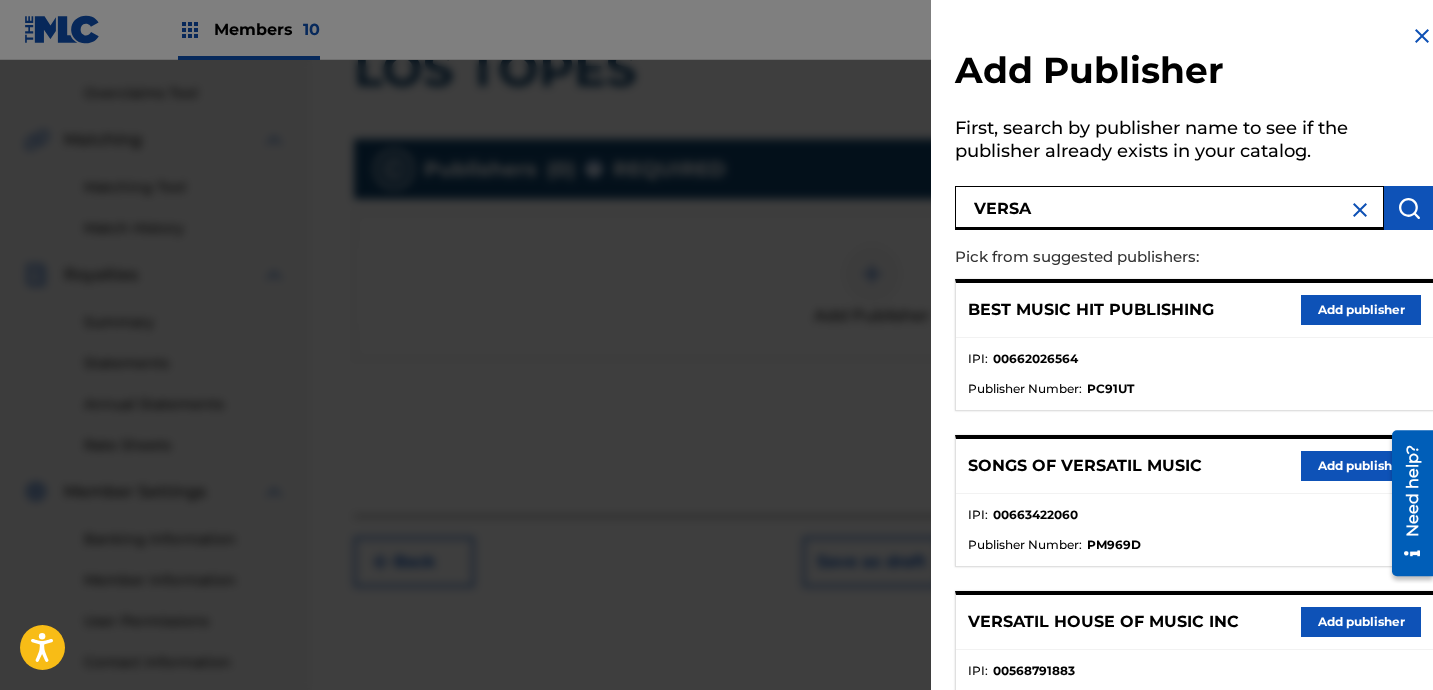 type on "VERSA" 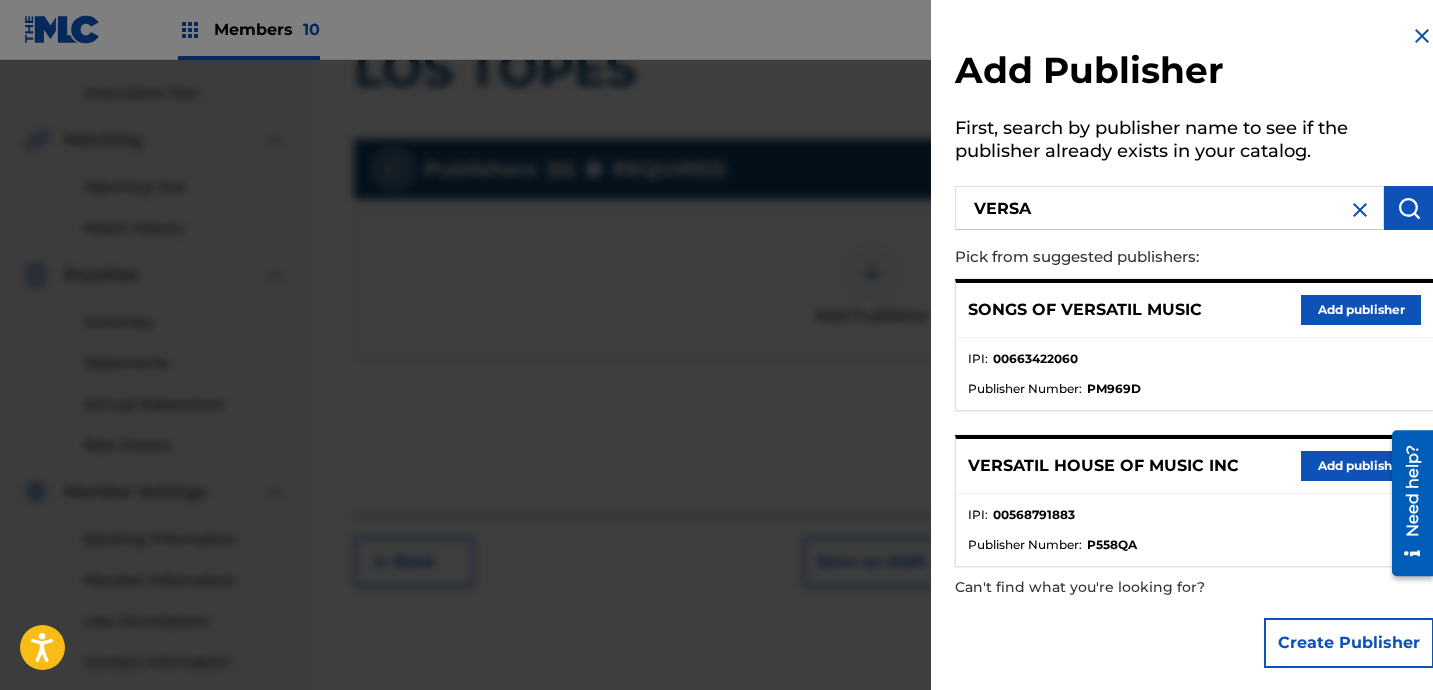 click on "Add publisher" at bounding box center (1361, 466) 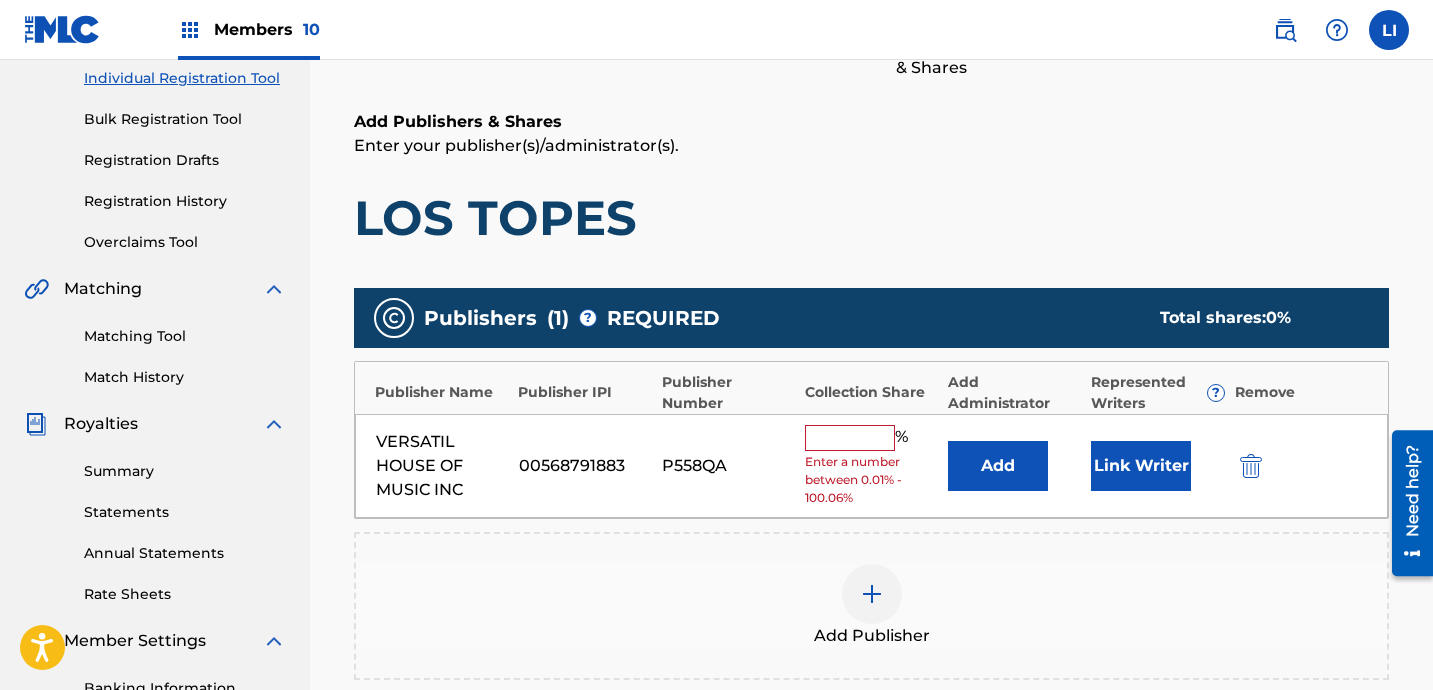 scroll, scrollTop: 276, scrollLeft: 0, axis: vertical 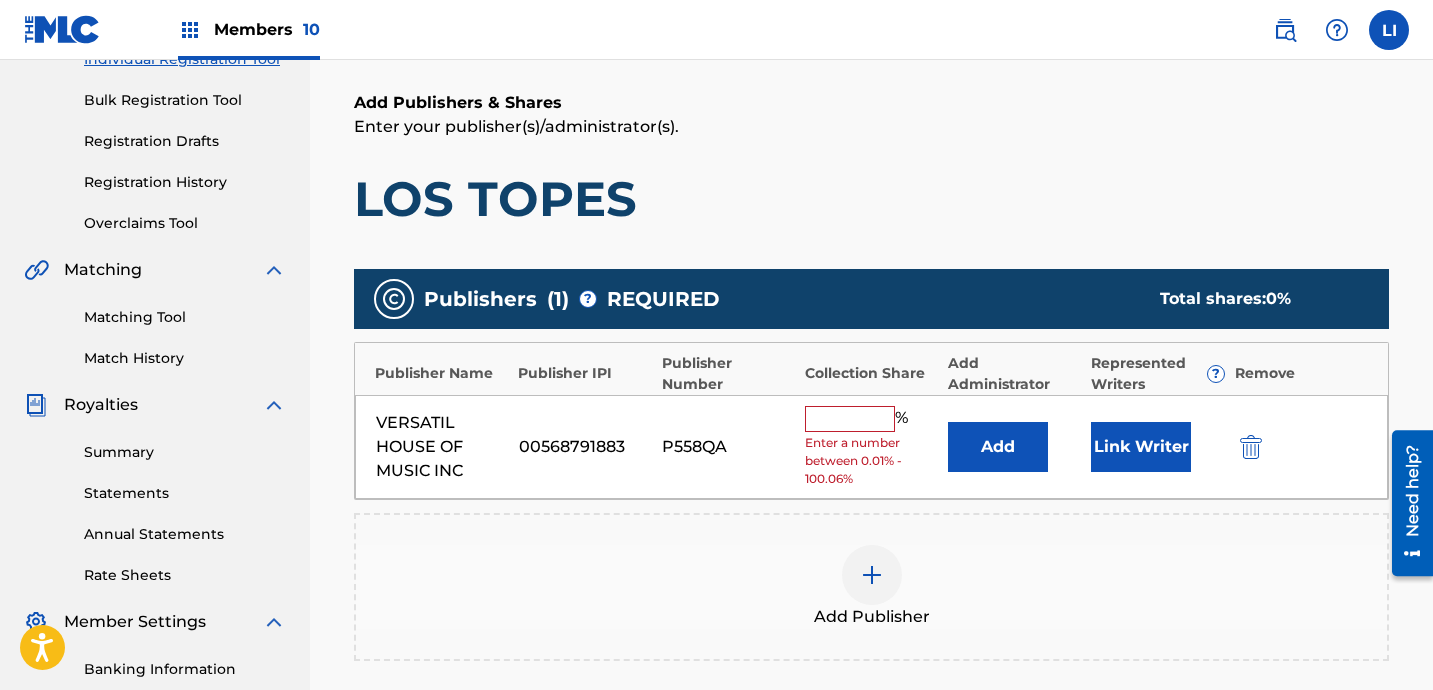 click at bounding box center (850, 419) 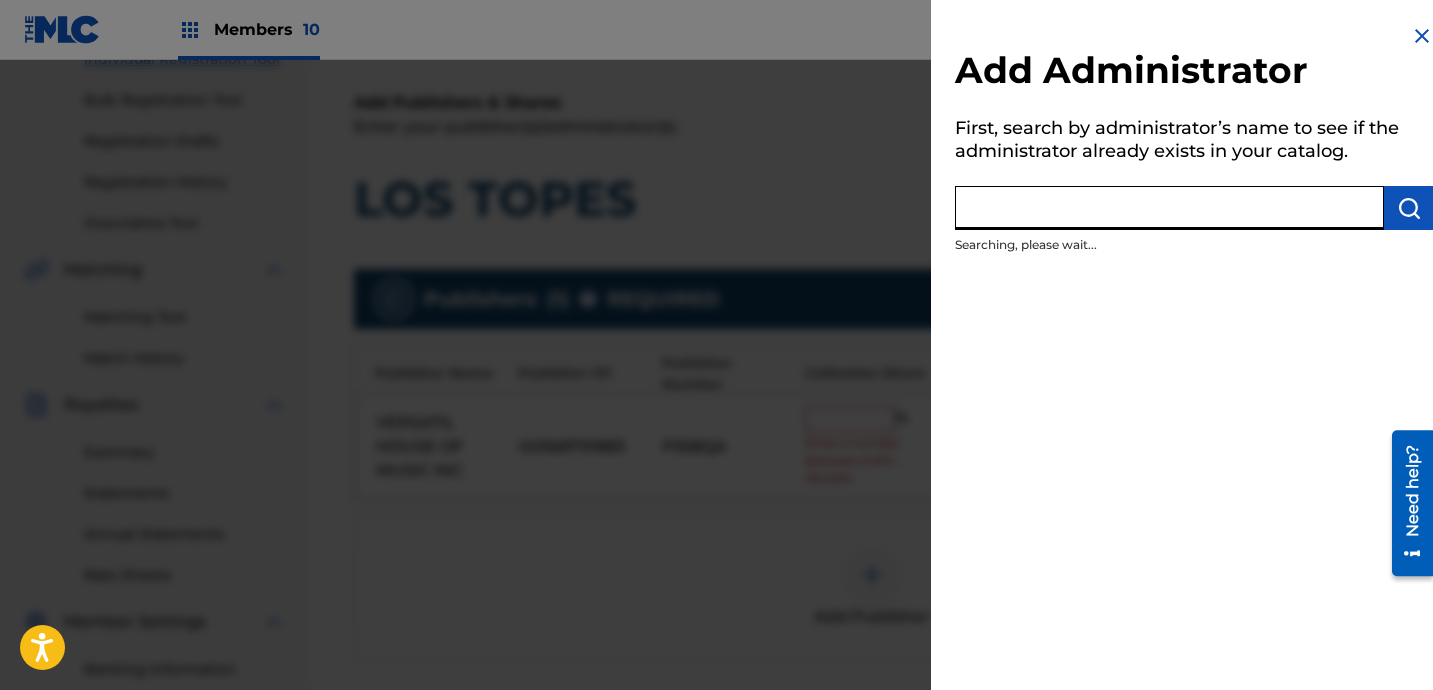 click at bounding box center (1169, 208) 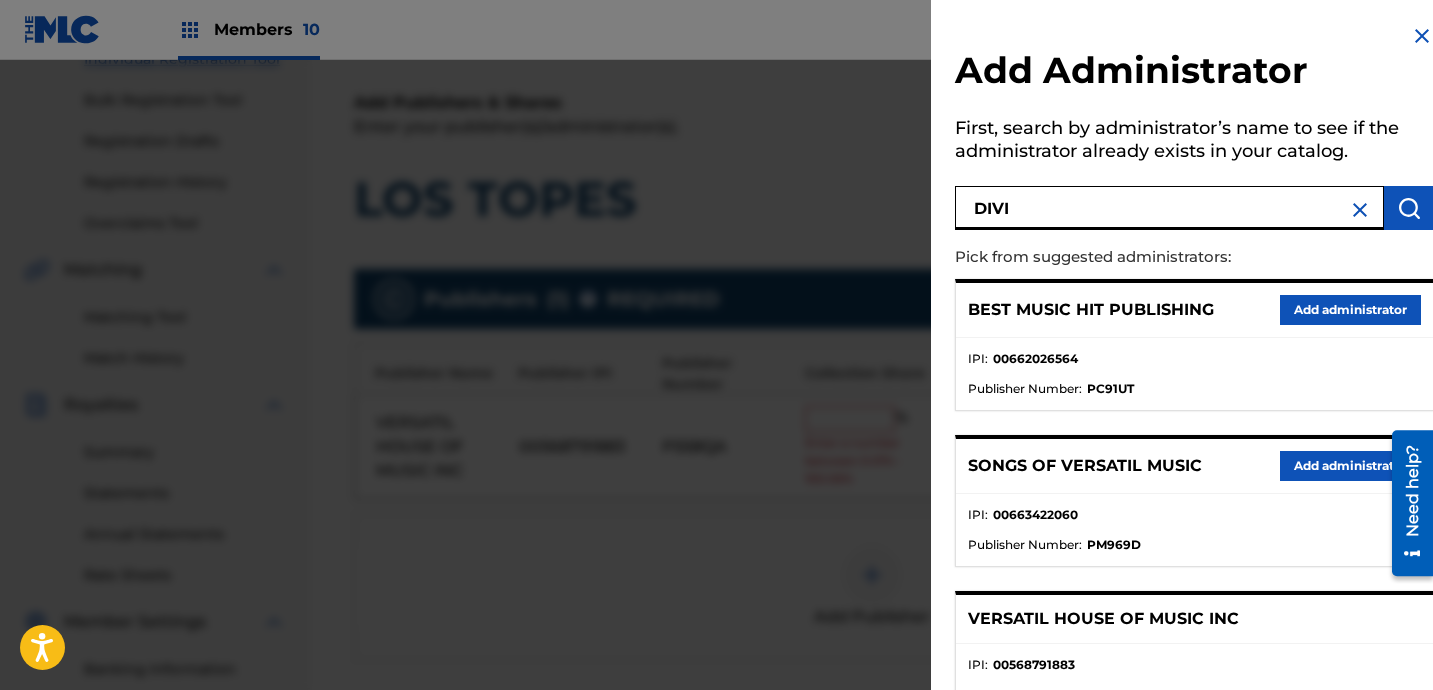 type on "DIVI" 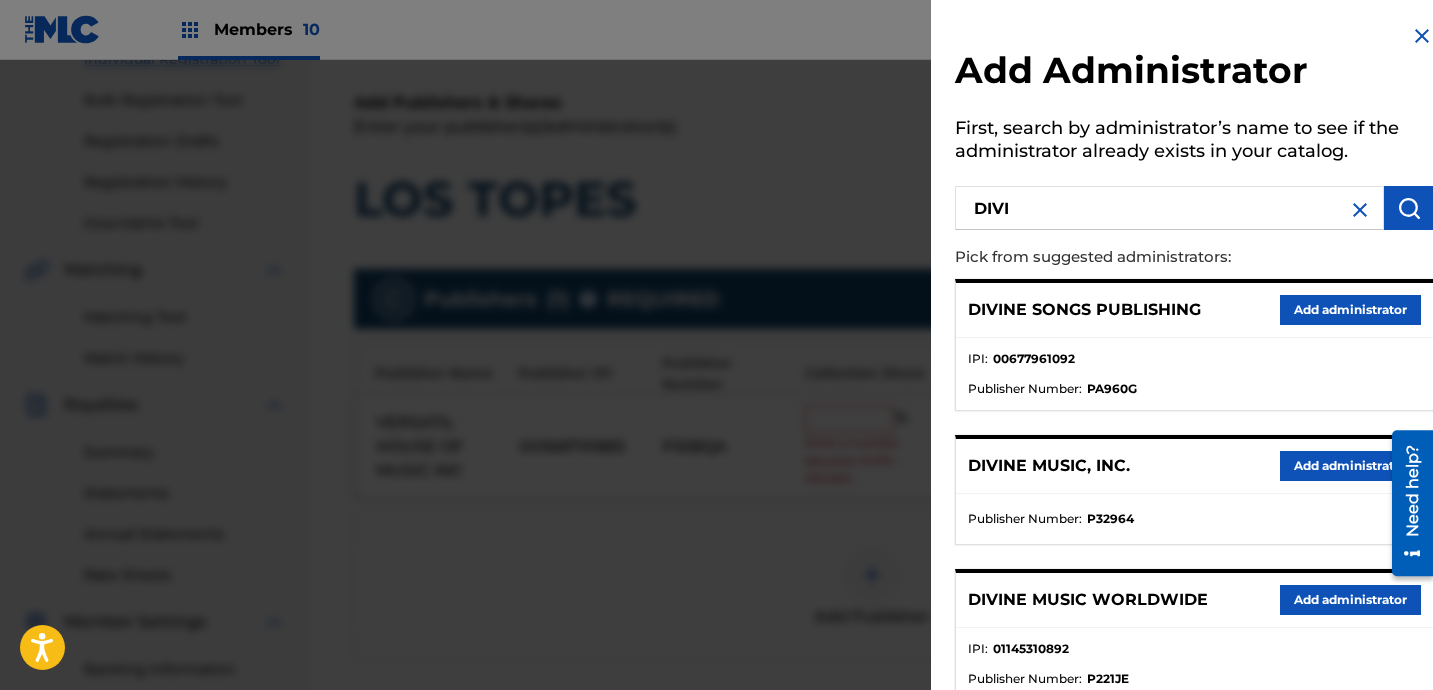 click on "Add administrator" at bounding box center (1350, 466) 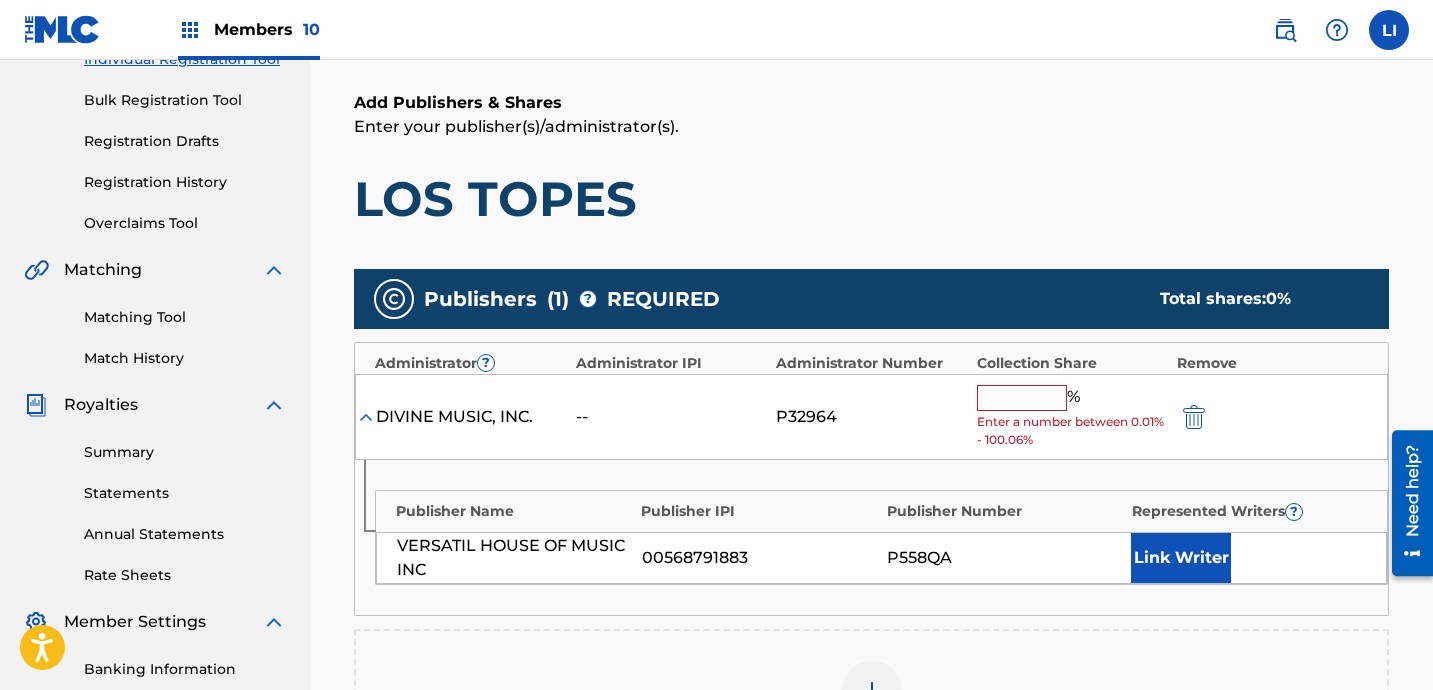 click on "% Enter a number between 0.01% - 100.06%" at bounding box center (1072, 417) 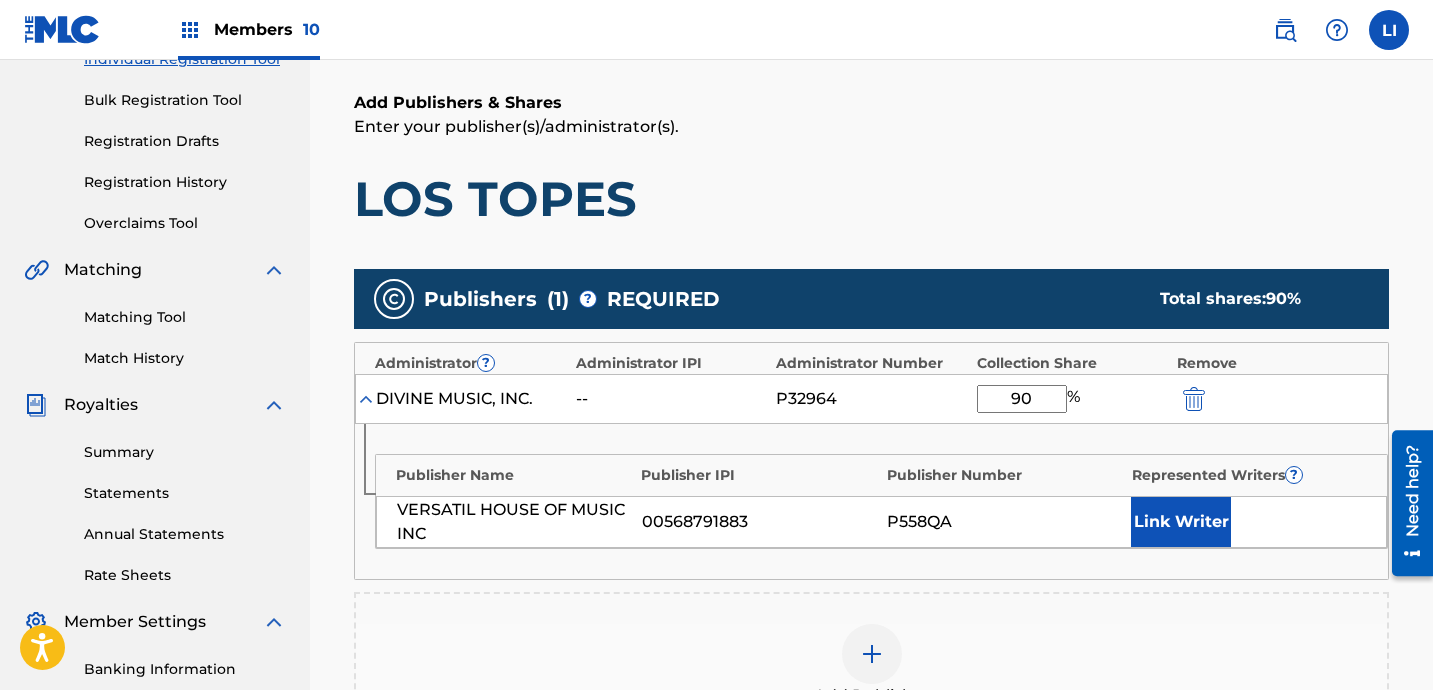type on "90" 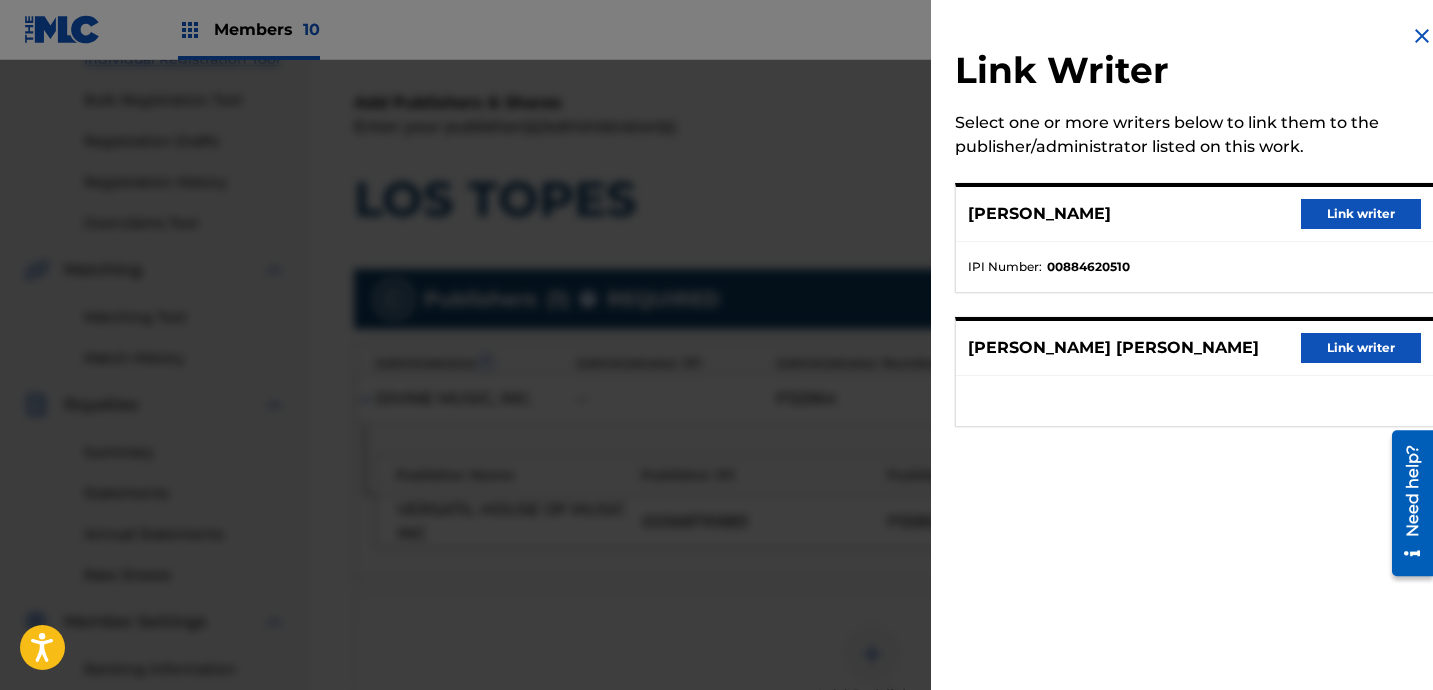 click on "Link writer" at bounding box center (1361, 214) 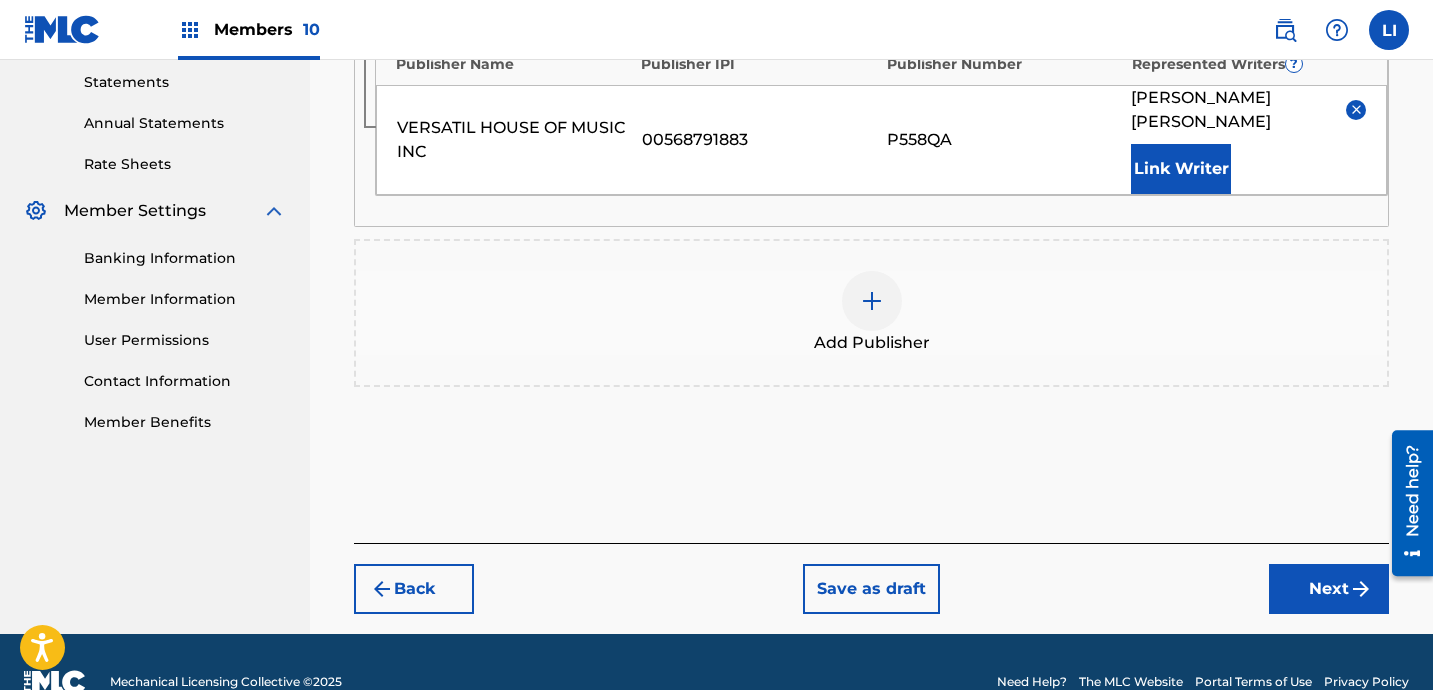 drag, startPoint x: 1289, startPoint y: 568, endPoint x: 1279, endPoint y: 560, distance: 12.806249 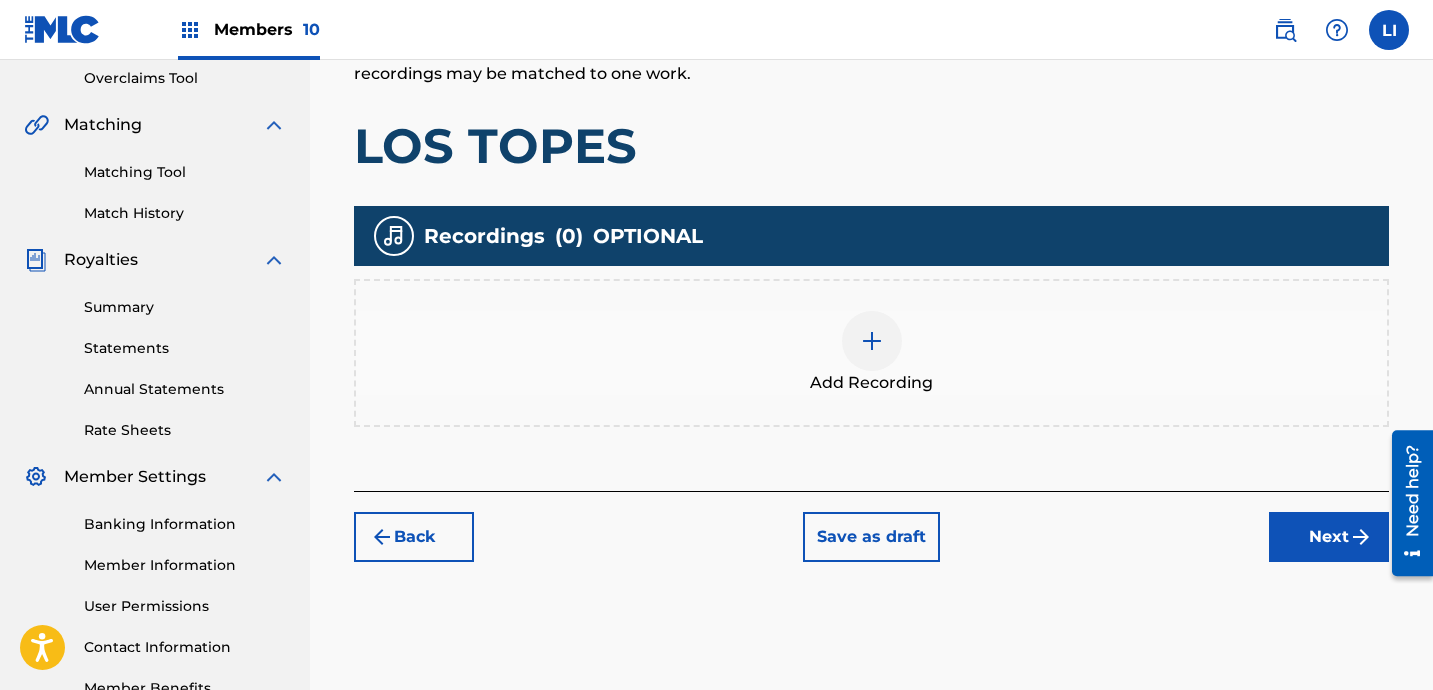 scroll, scrollTop: 550, scrollLeft: 0, axis: vertical 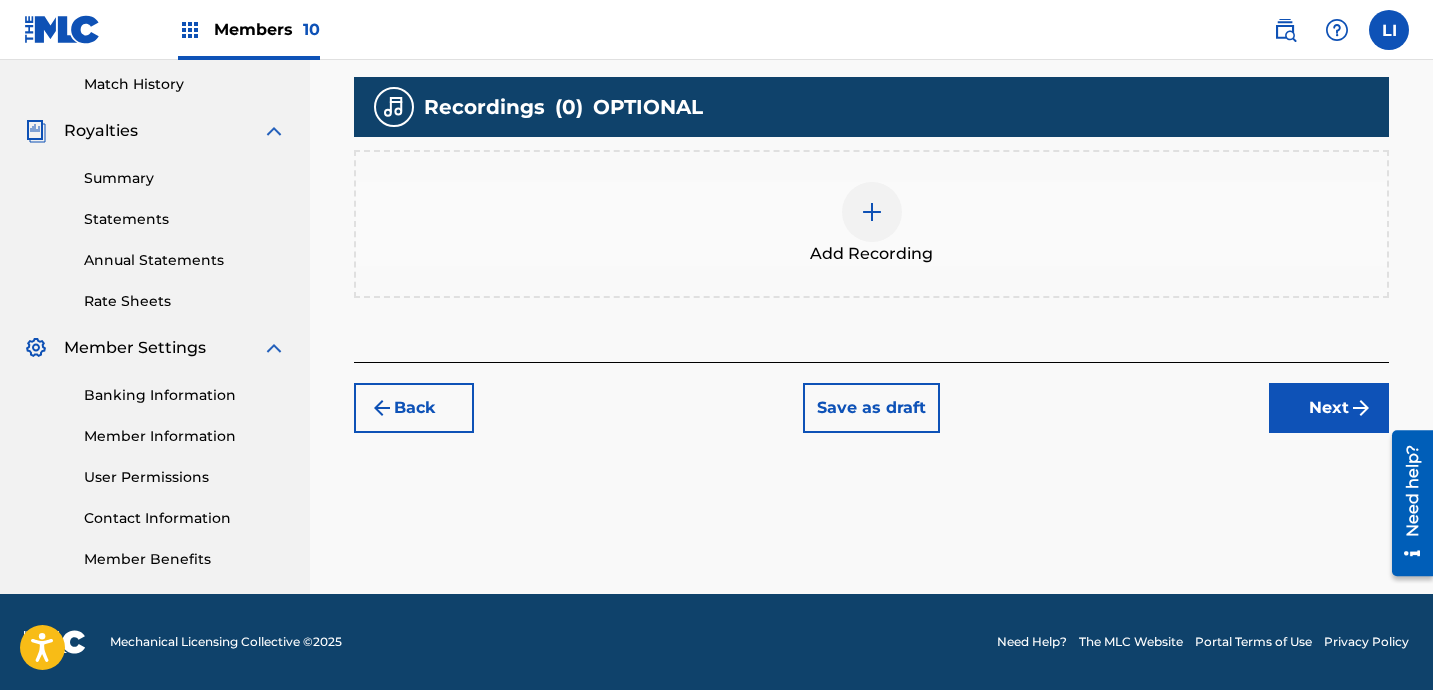 click at bounding box center (872, 212) 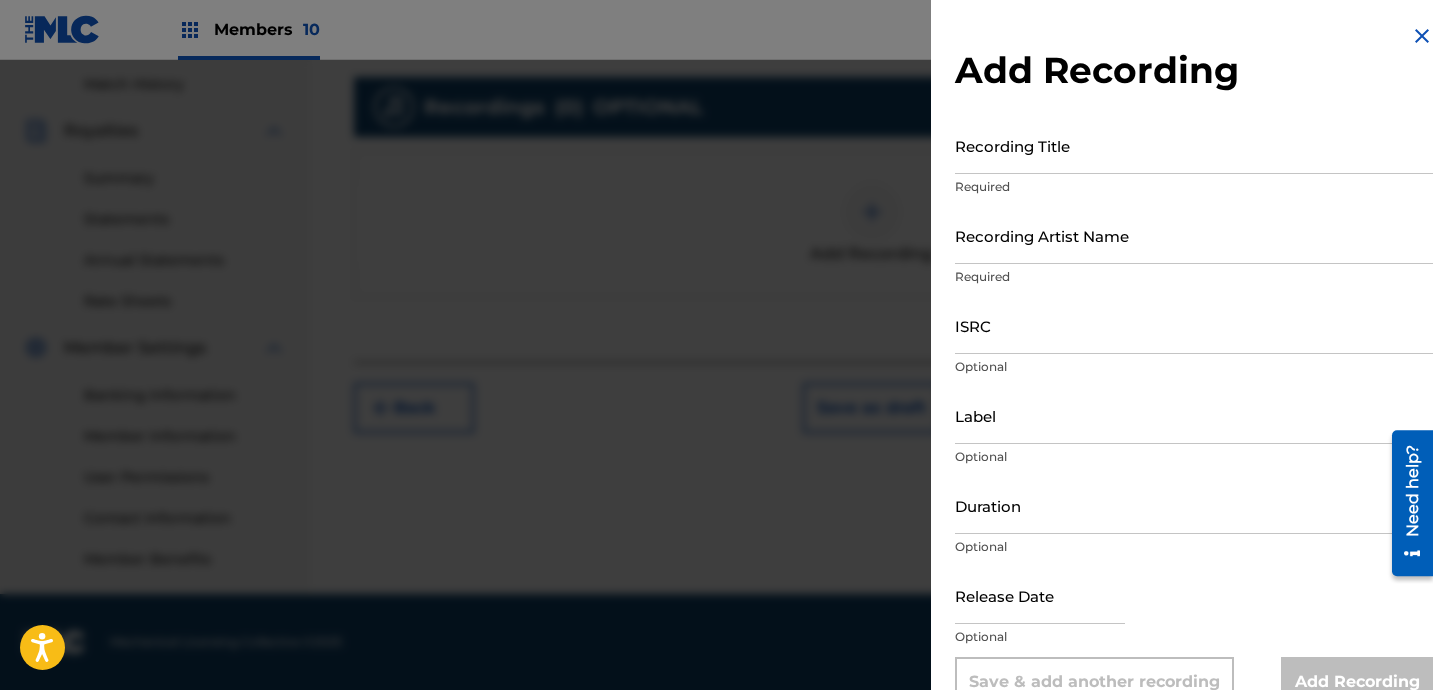 drag, startPoint x: 1119, startPoint y: 132, endPoint x: 1105, endPoint y: 160, distance: 31.304953 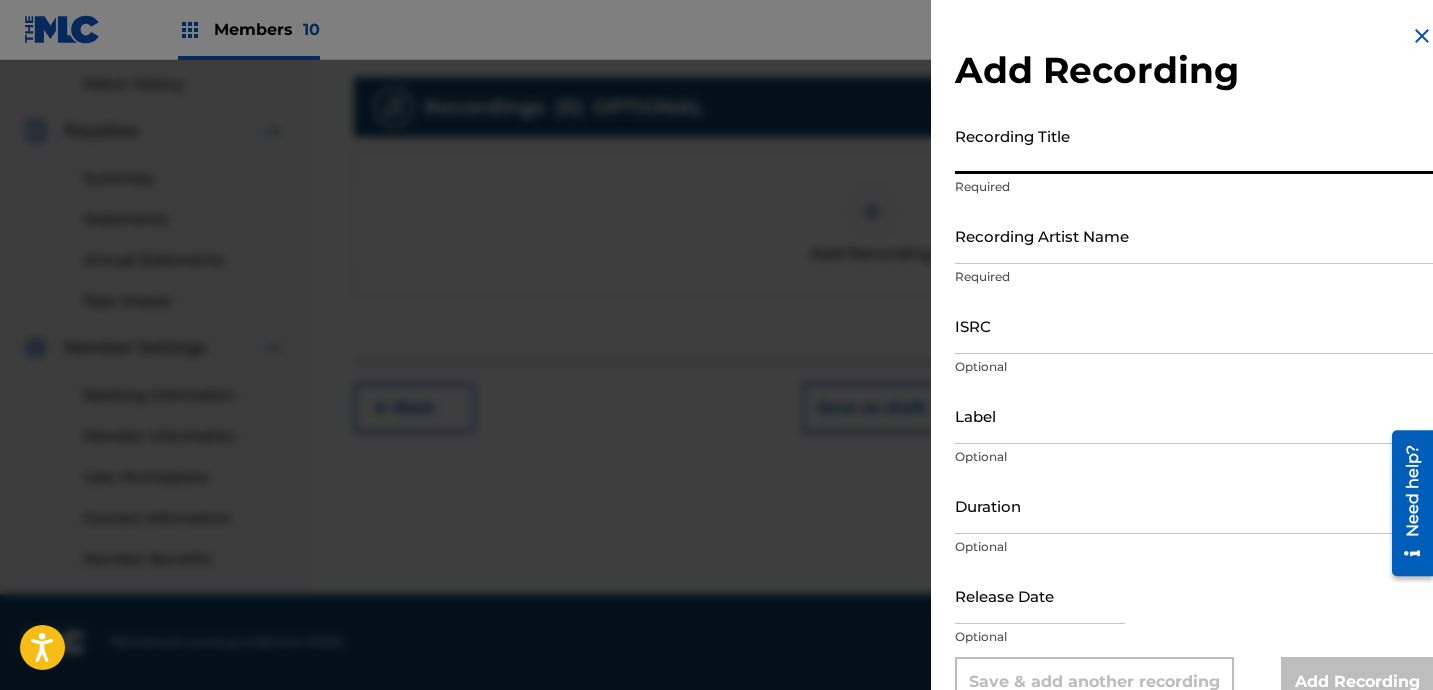 click on "Recording Title" at bounding box center [1194, 145] 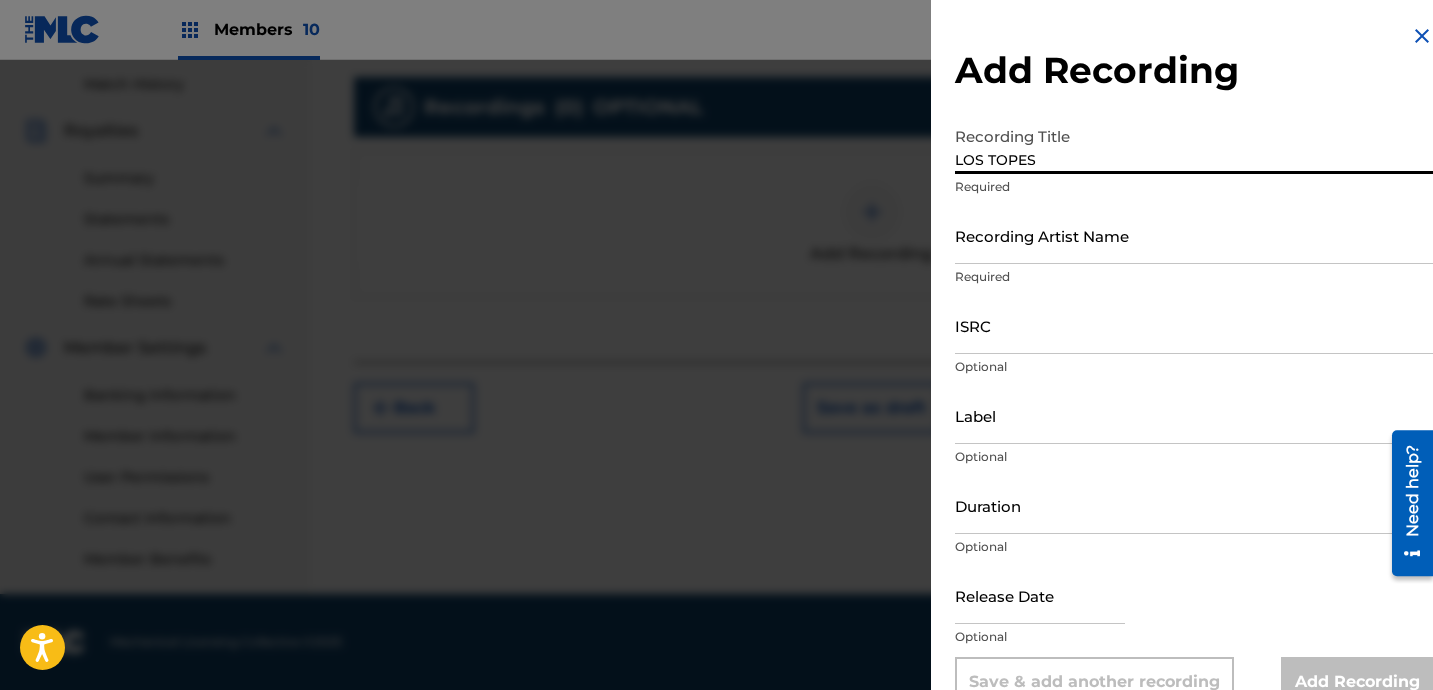 type on "LOS TOPES" 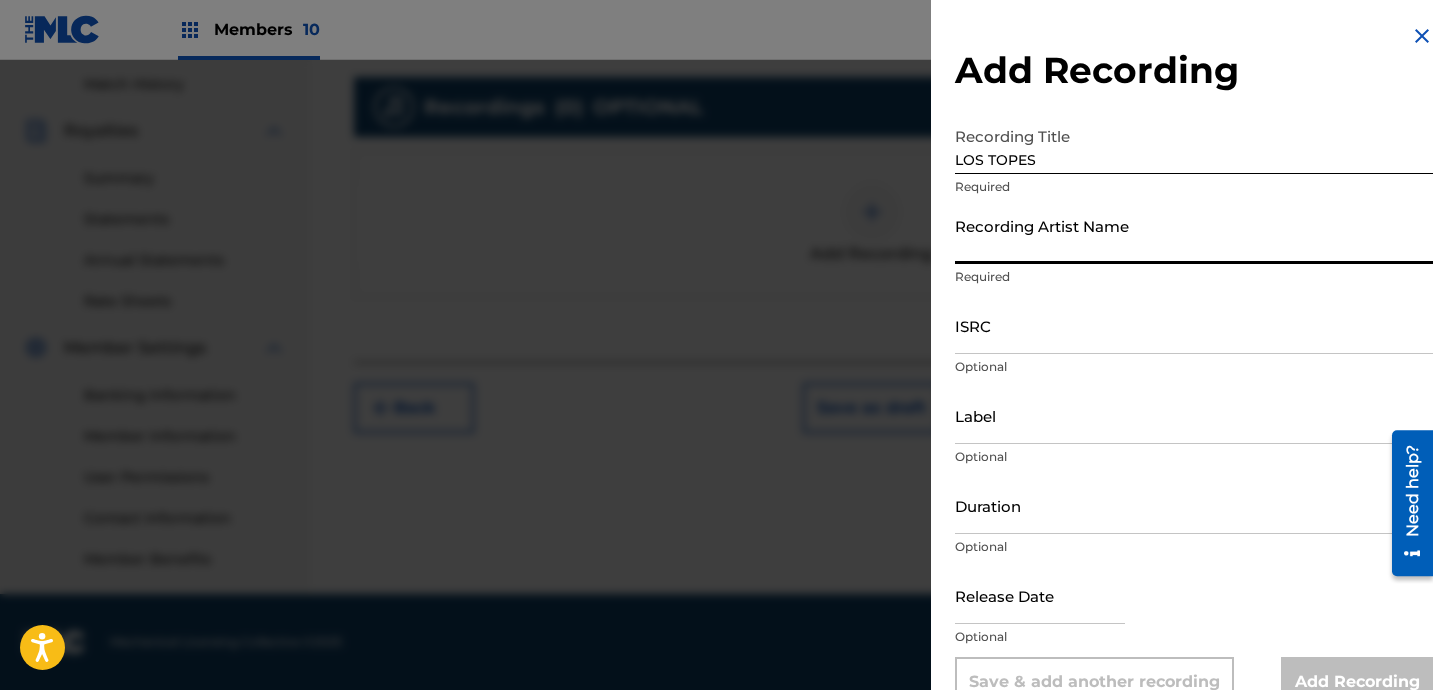 type on "S" 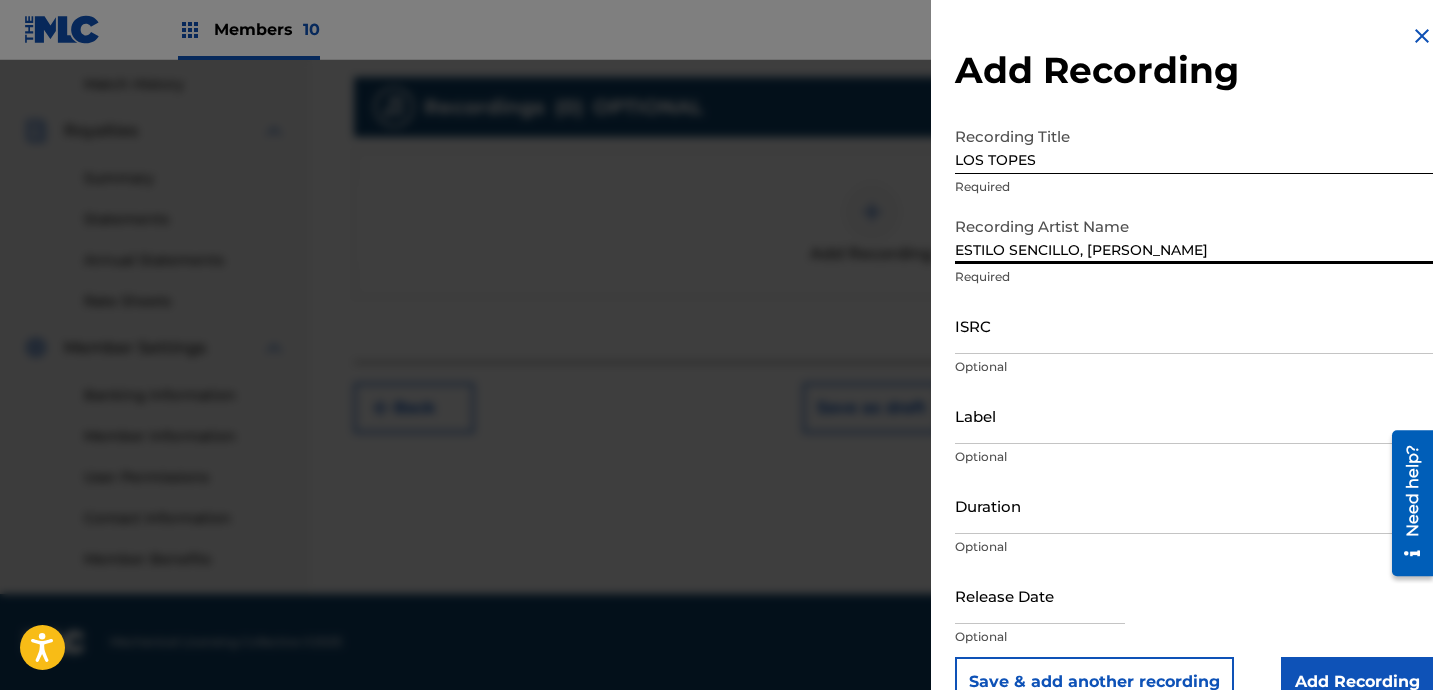 type on "ESTILO SENCILLO, [PERSON_NAME]" 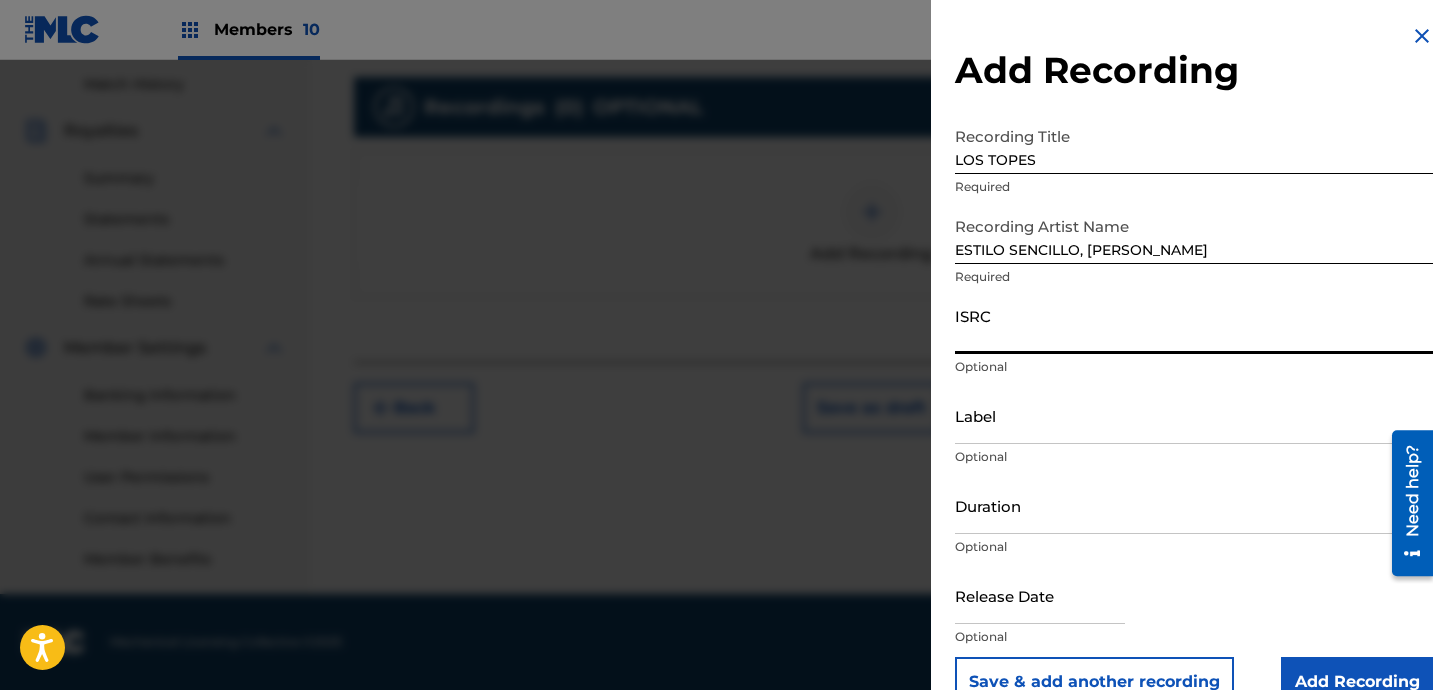 paste on "US7VG2552731" 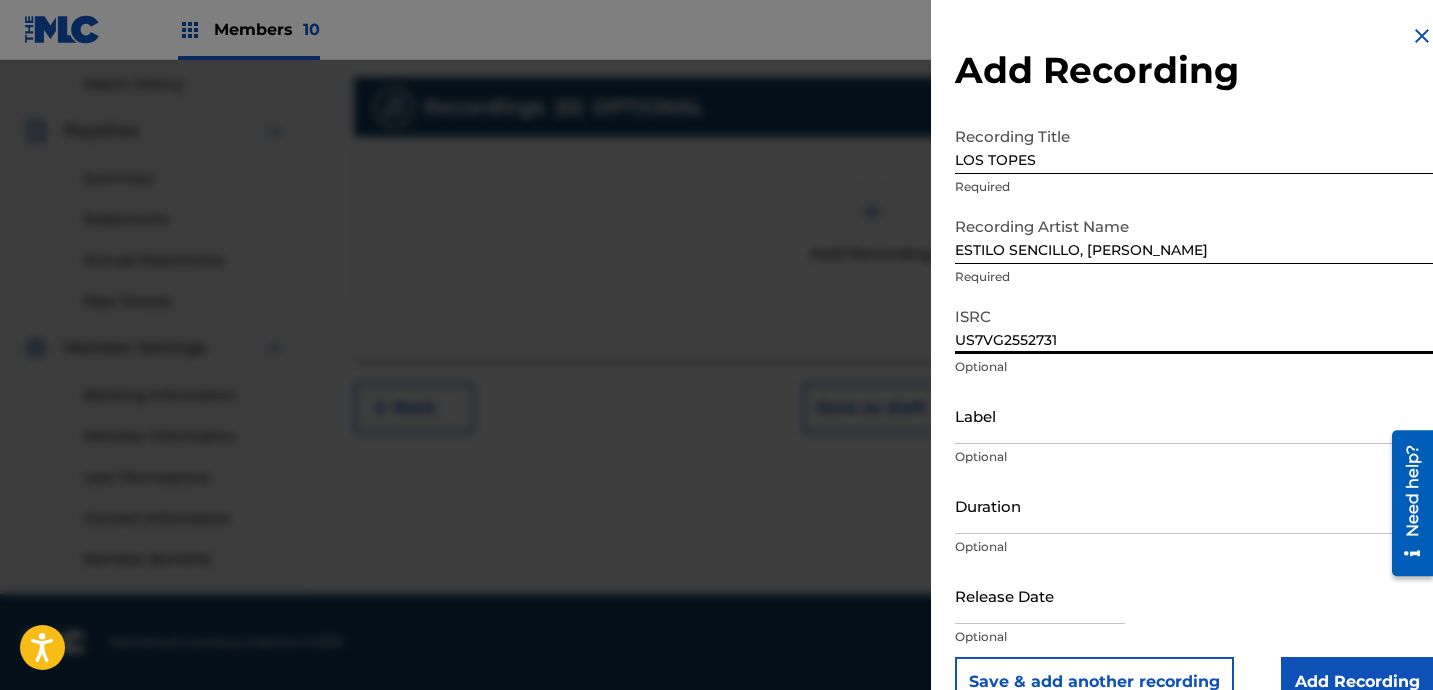 type on "US7VG2552731" 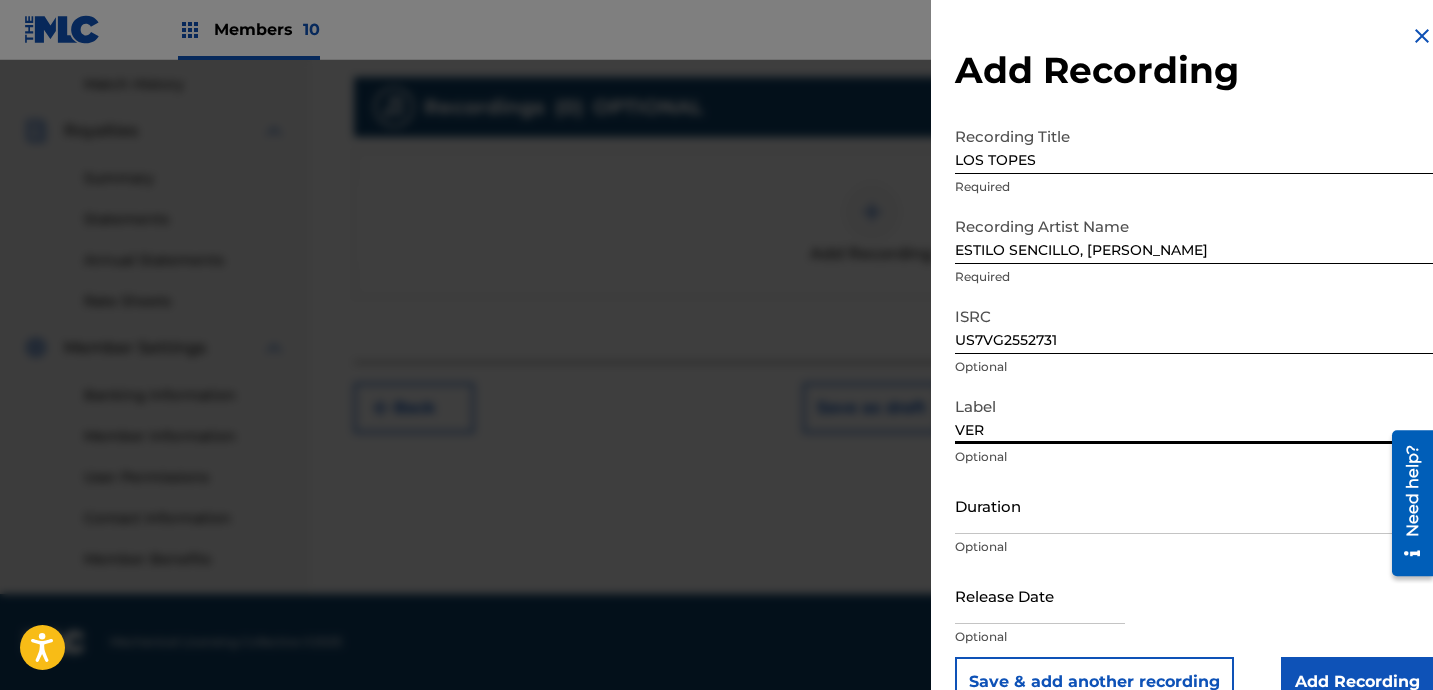 type on "VERSATIL HOUSE OF MUSIC" 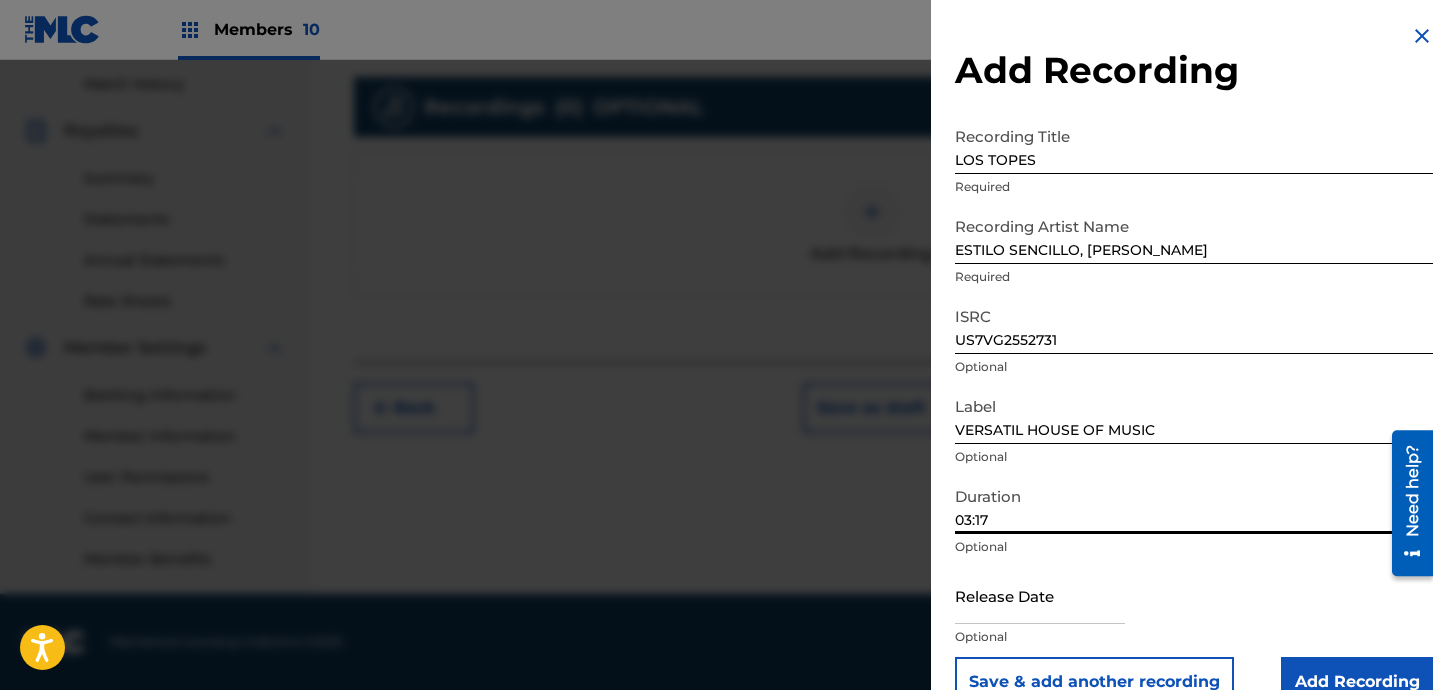 scroll, scrollTop: 41, scrollLeft: 0, axis: vertical 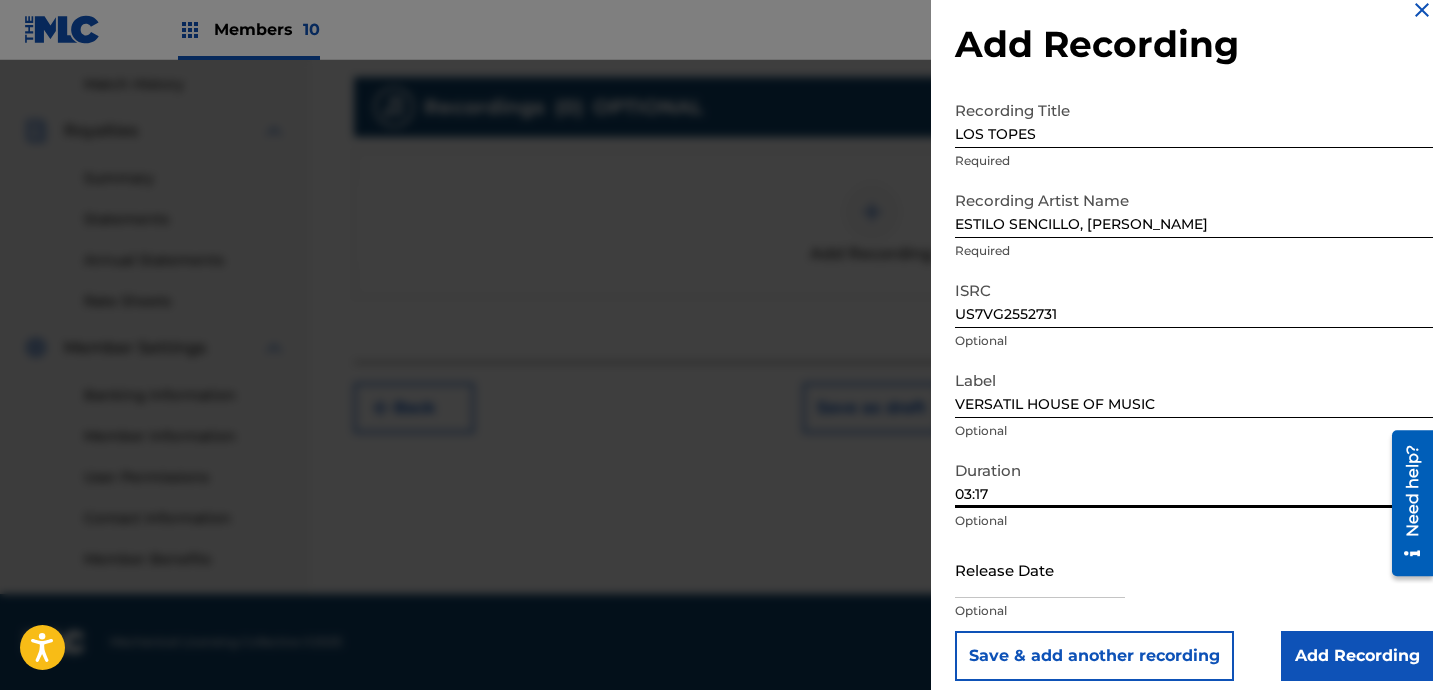 type on "03:17" 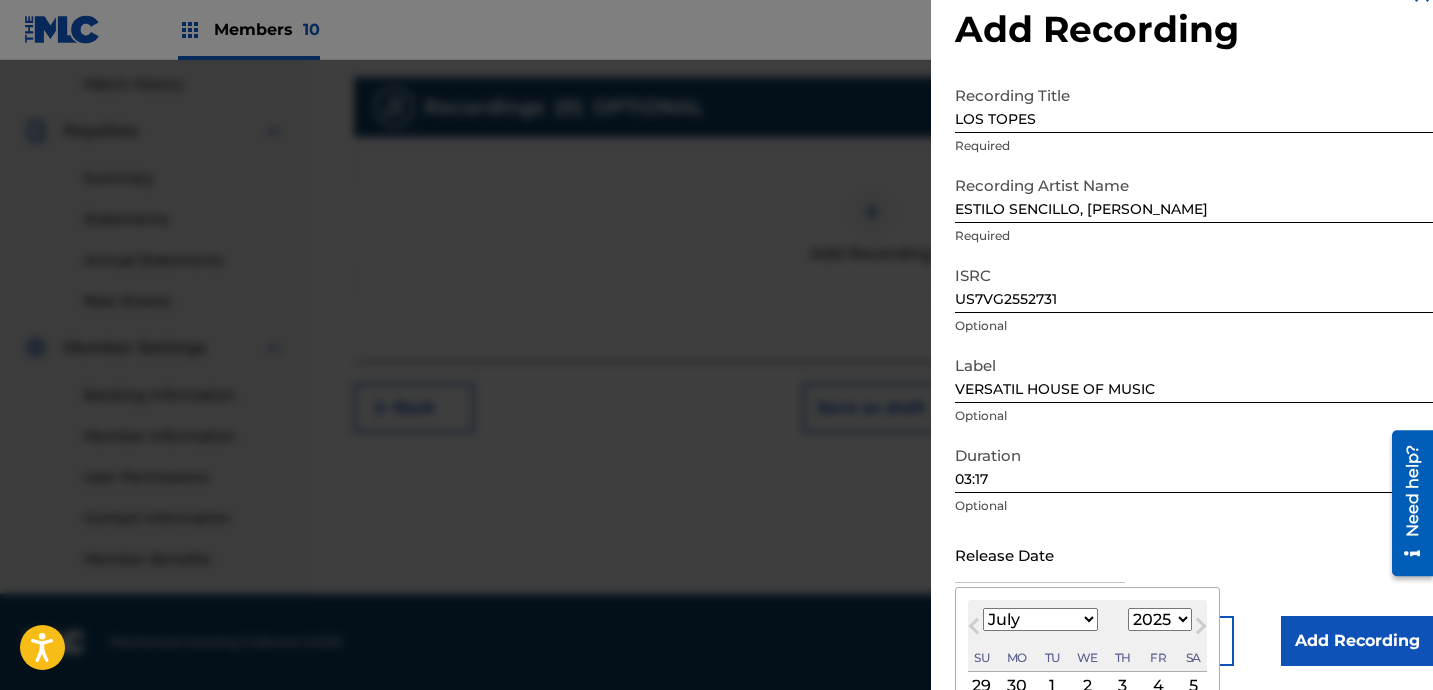 click on "January February March April May June July August September October November December" at bounding box center [1040, 619] 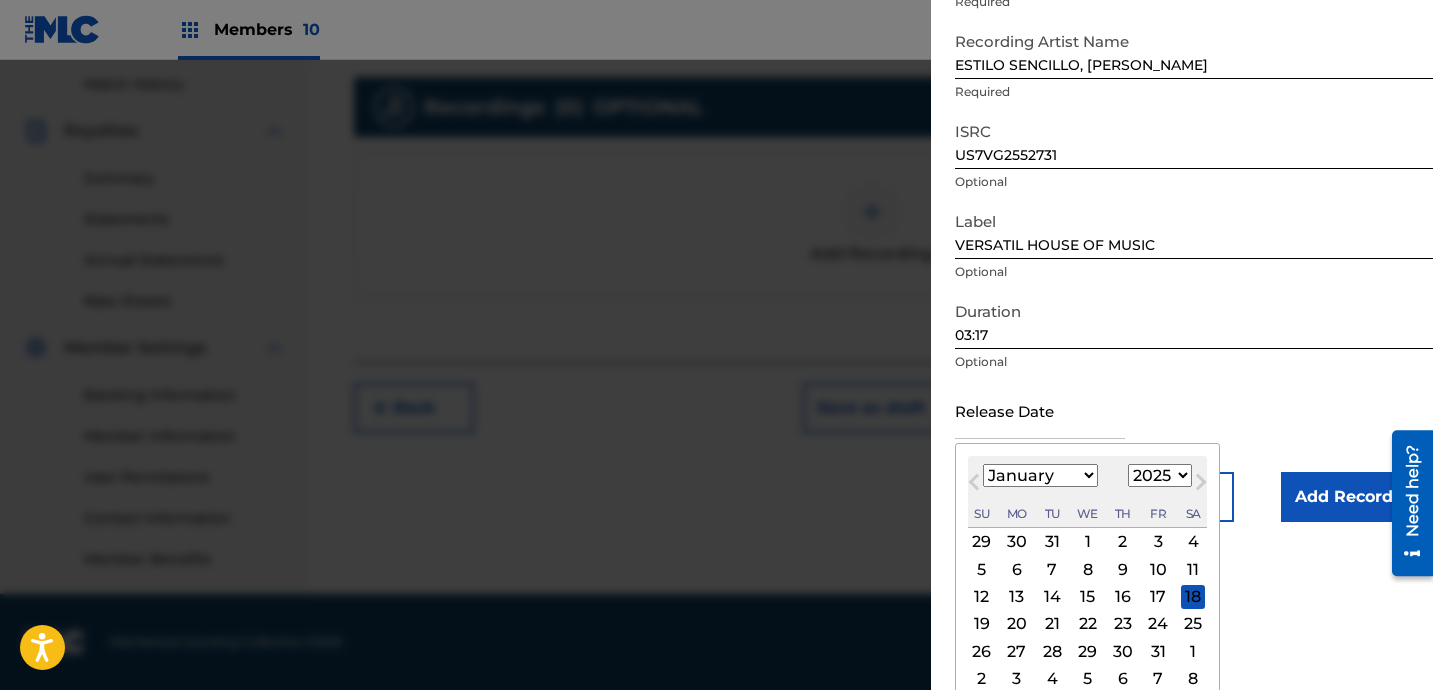 click on "30" at bounding box center (1123, 651) 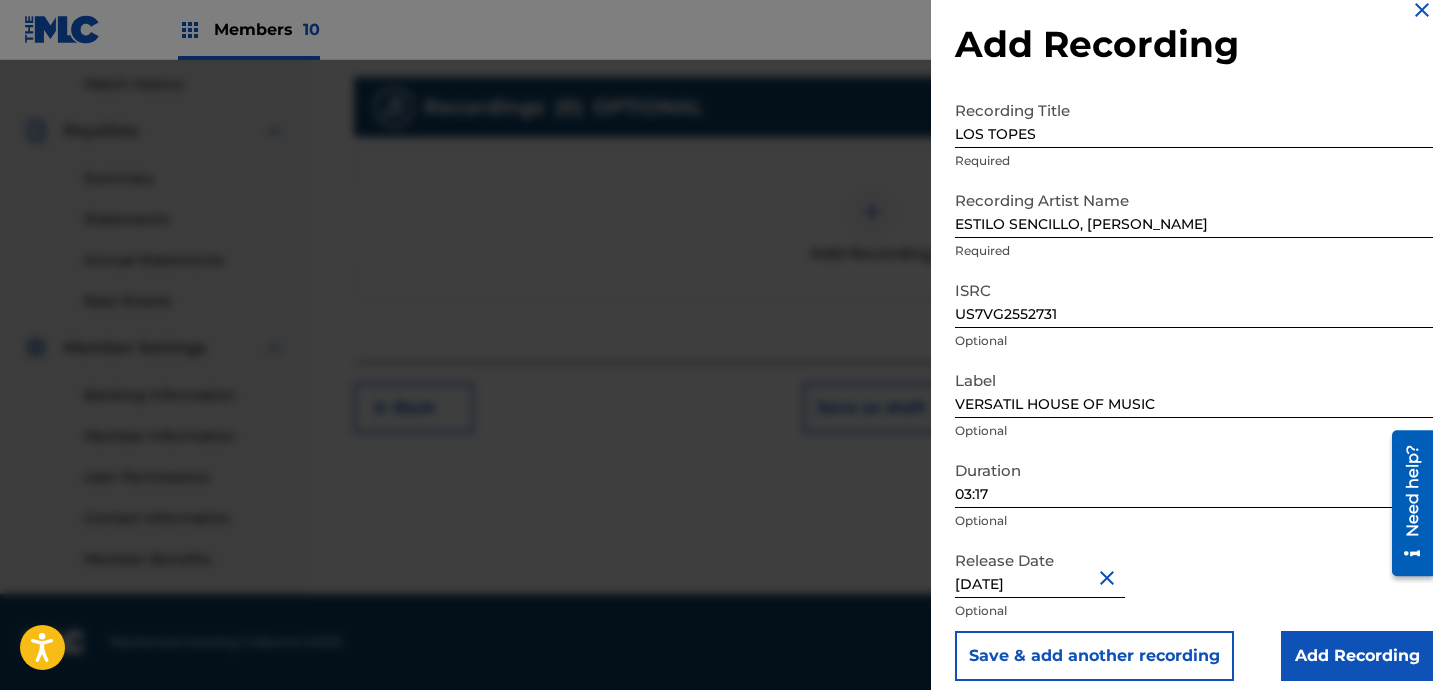 scroll, scrollTop: 41, scrollLeft: 0, axis: vertical 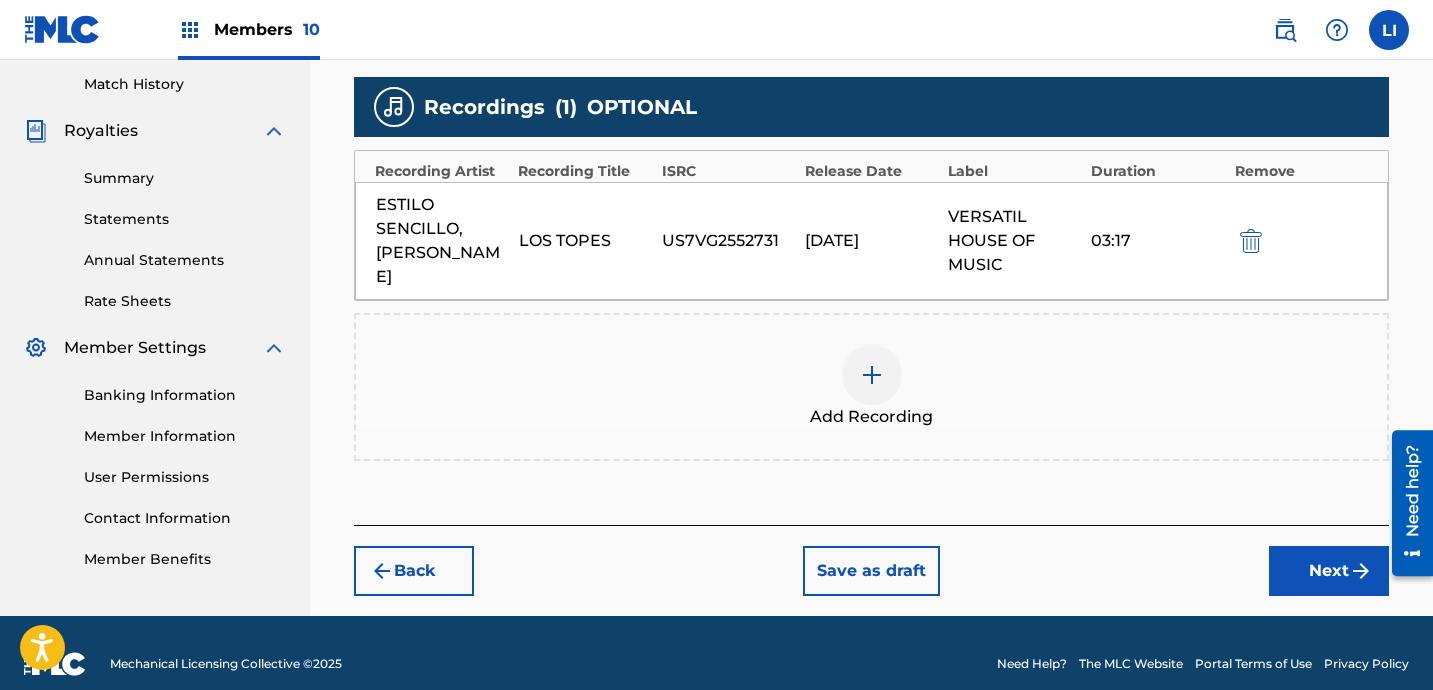 click on "Next" at bounding box center (1329, 571) 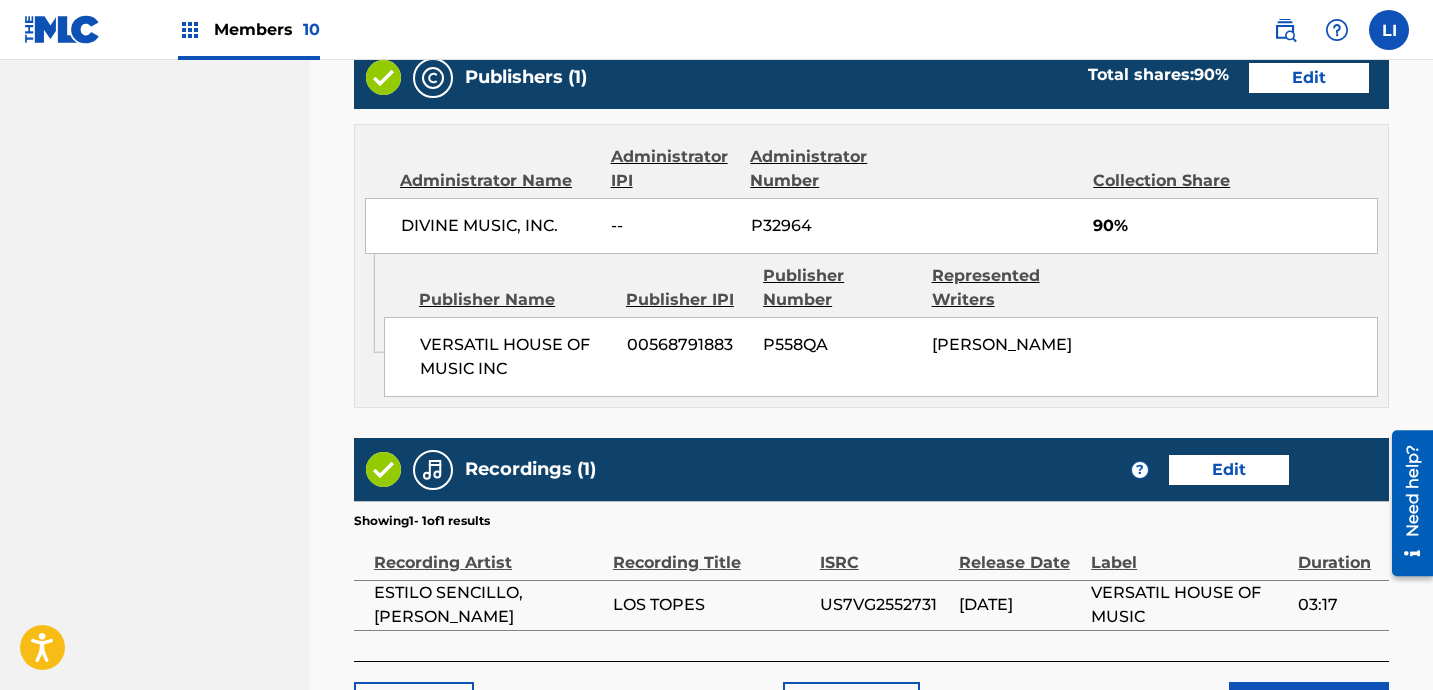 scroll, scrollTop: 1209, scrollLeft: 0, axis: vertical 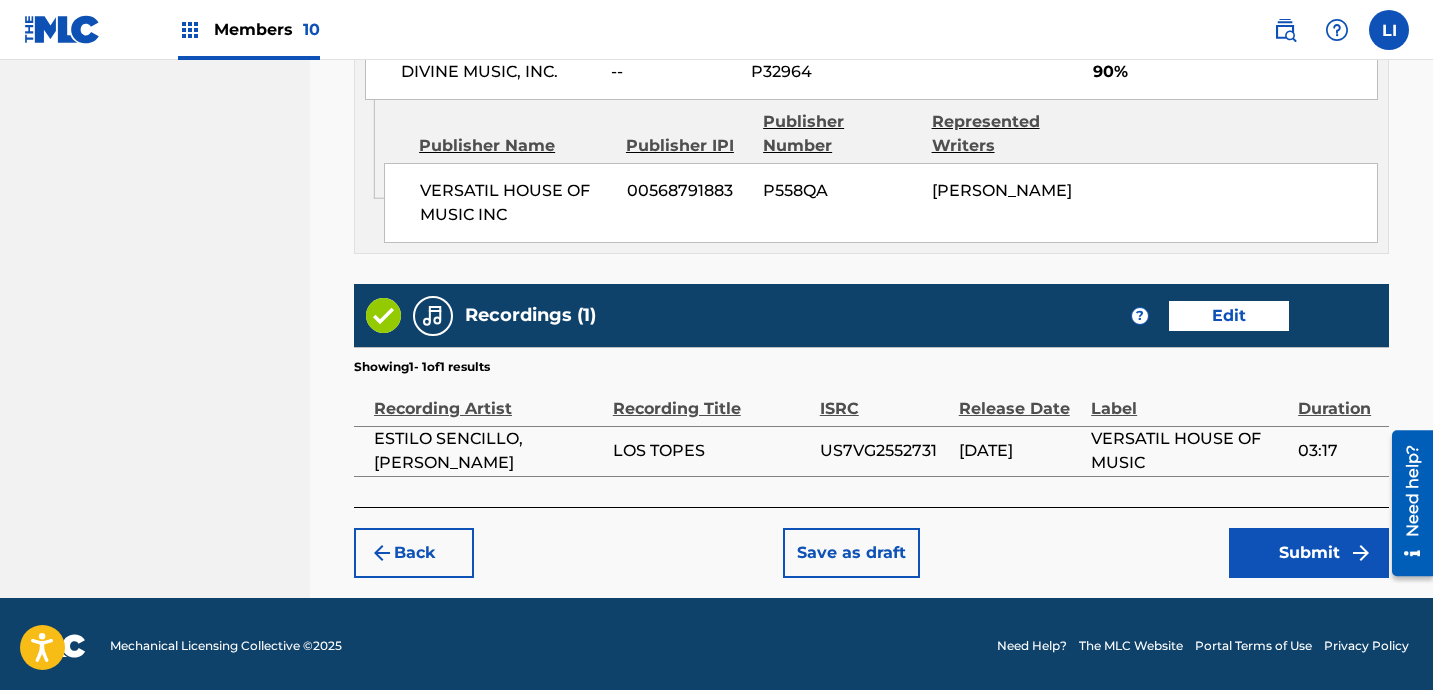 click on "Submit" at bounding box center [1309, 553] 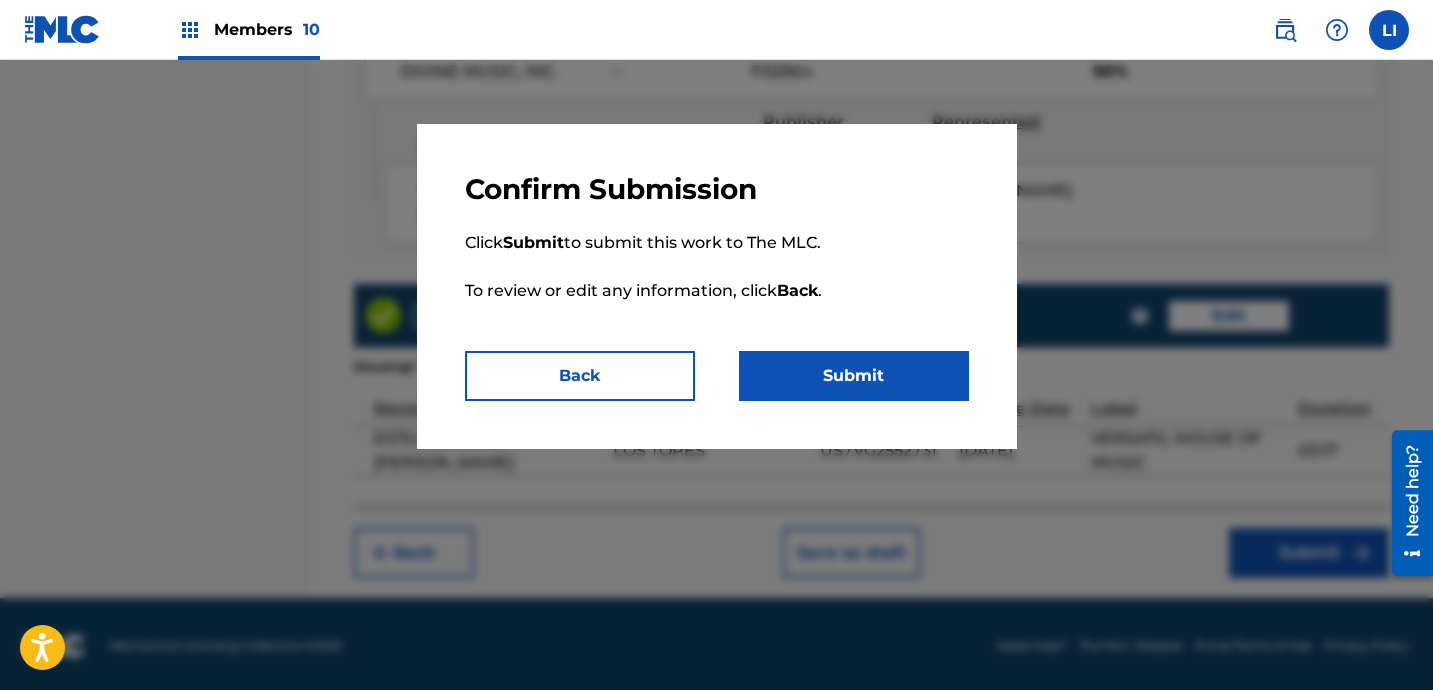 click on "Submit" at bounding box center (854, 376) 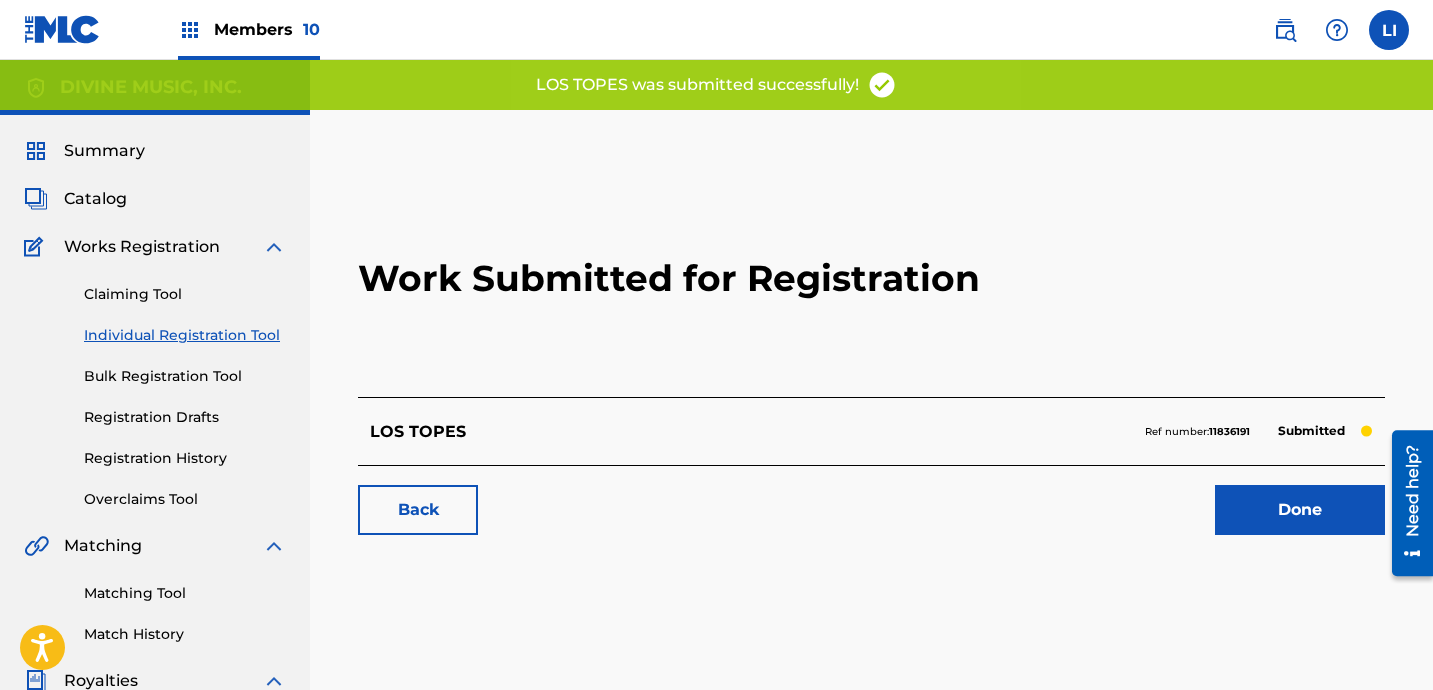 click on "Done" at bounding box center [1300, 510] 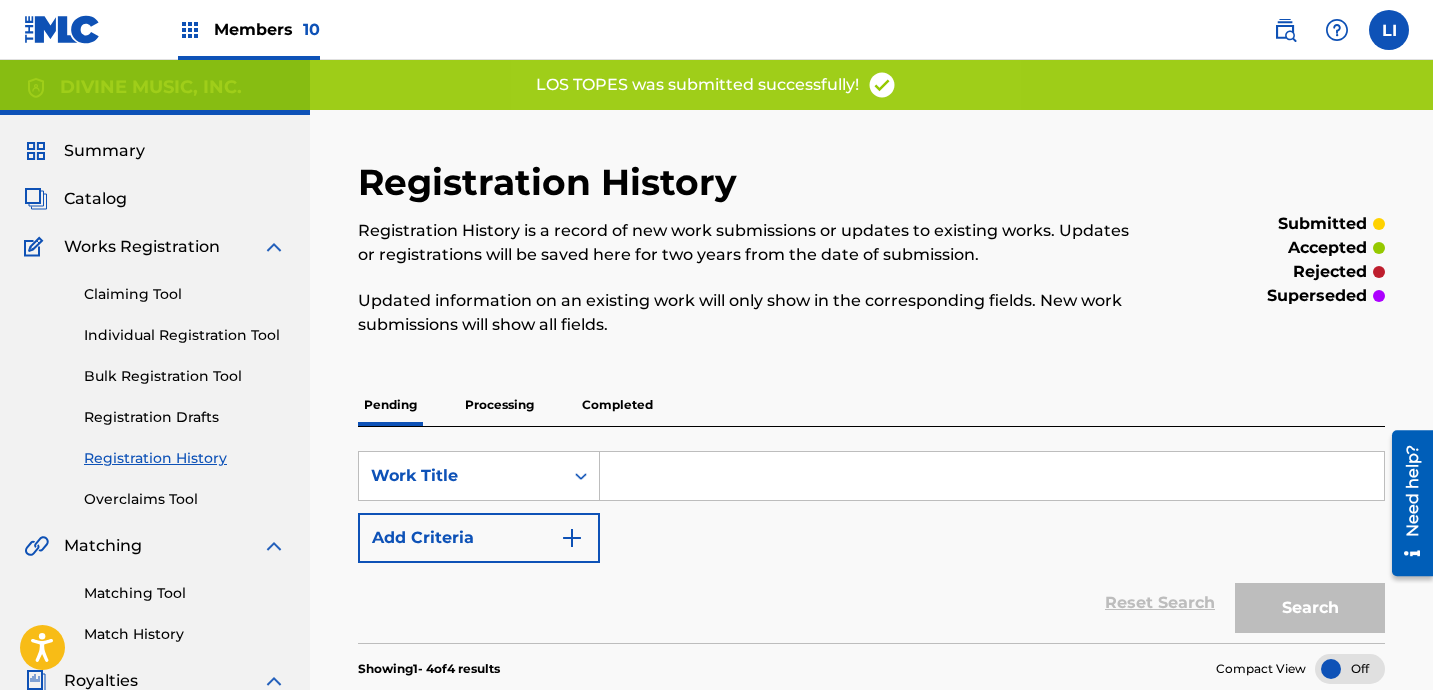 click on "Individual Registration Tool" at bounding box center [185, 335] 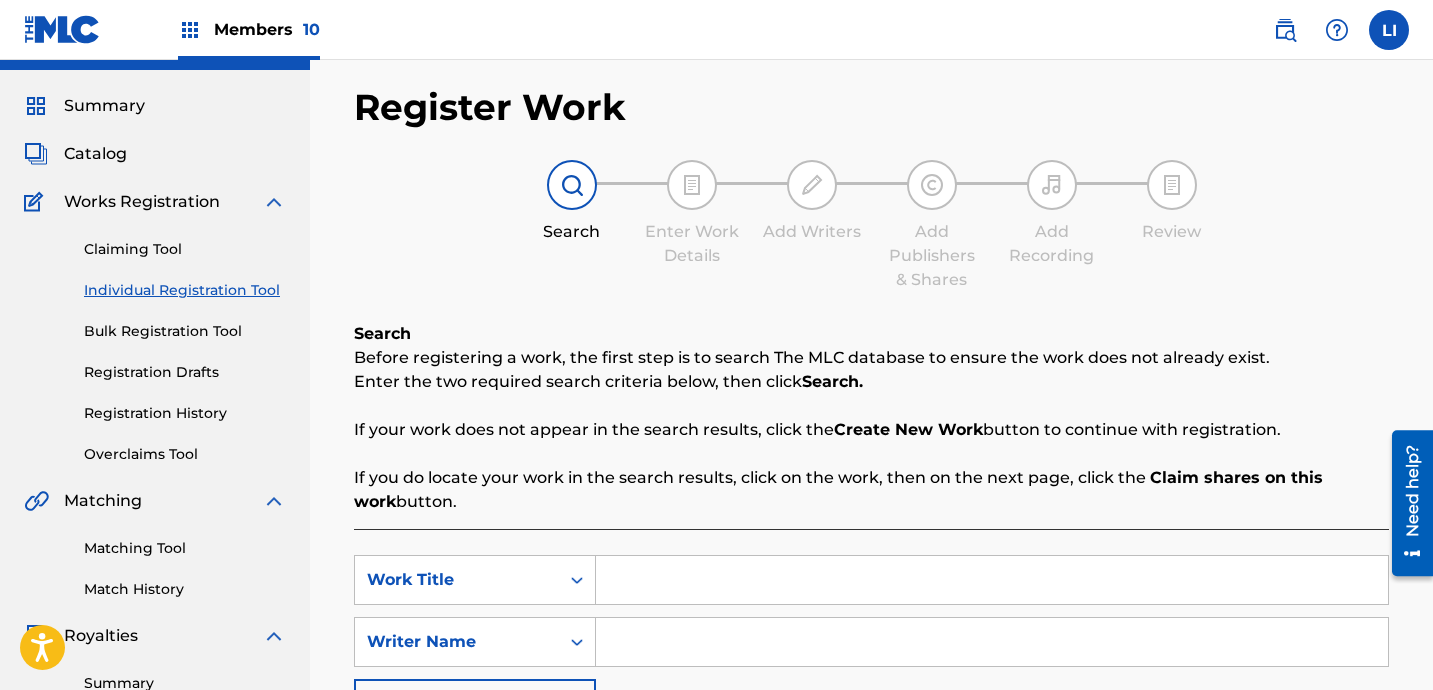 scroll, scrollTop: 309, scrollLeft: 0, axis: vertical 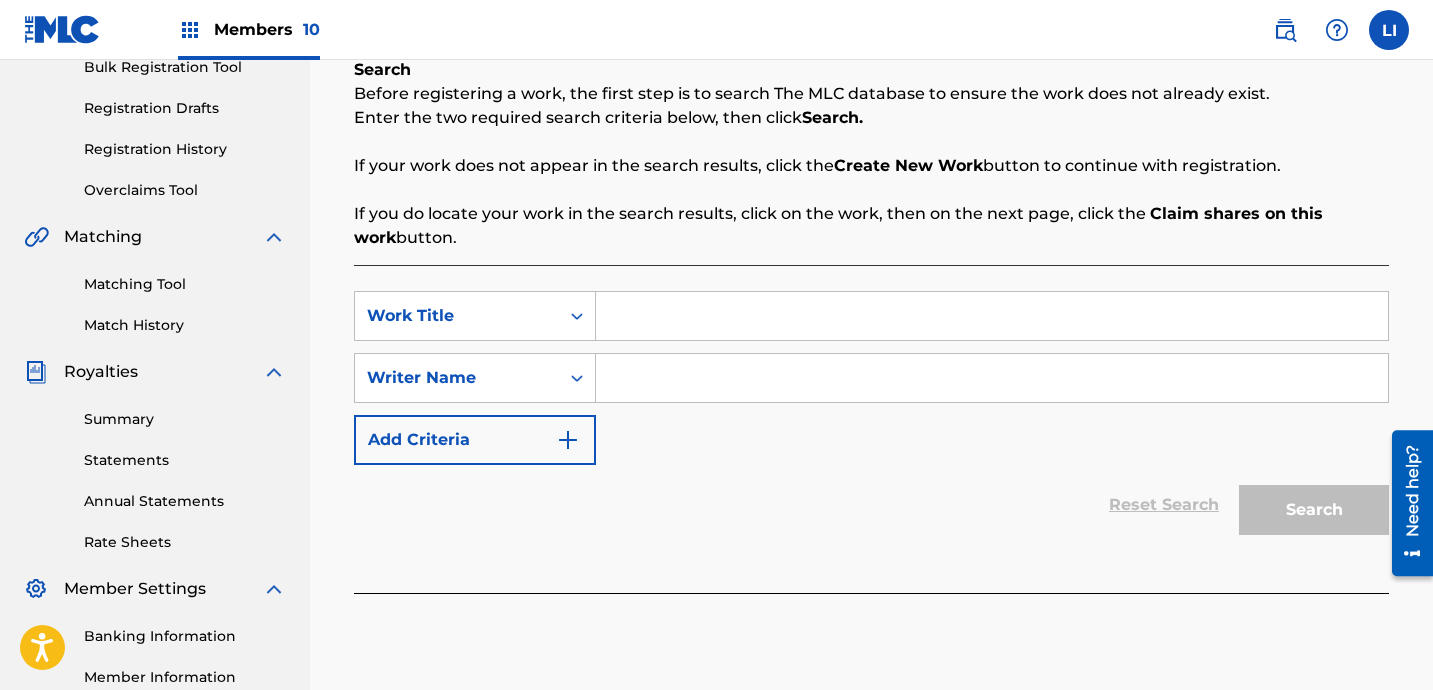 drag, startPoint x: 705, startPoint y: 309, endPoint x: 880, endPoint y: 595, distance: 335.29242 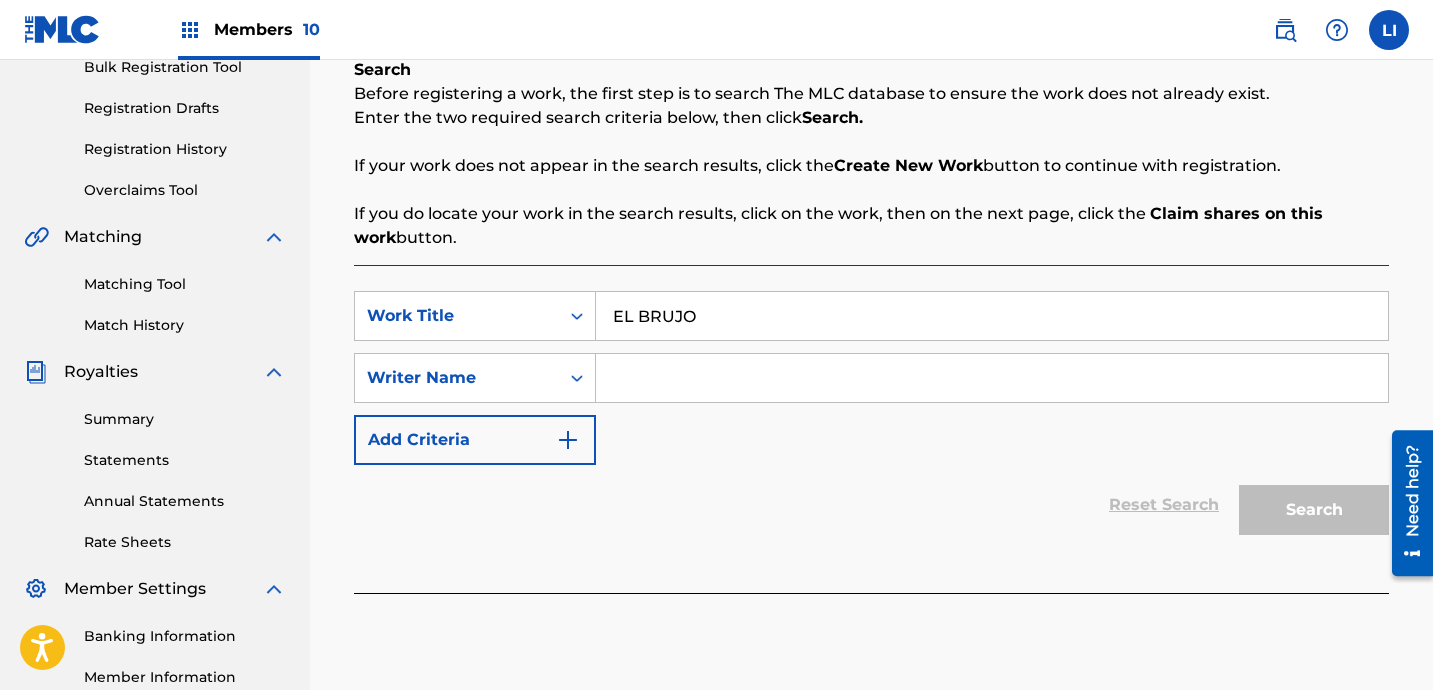 type on "EL BRUJO" 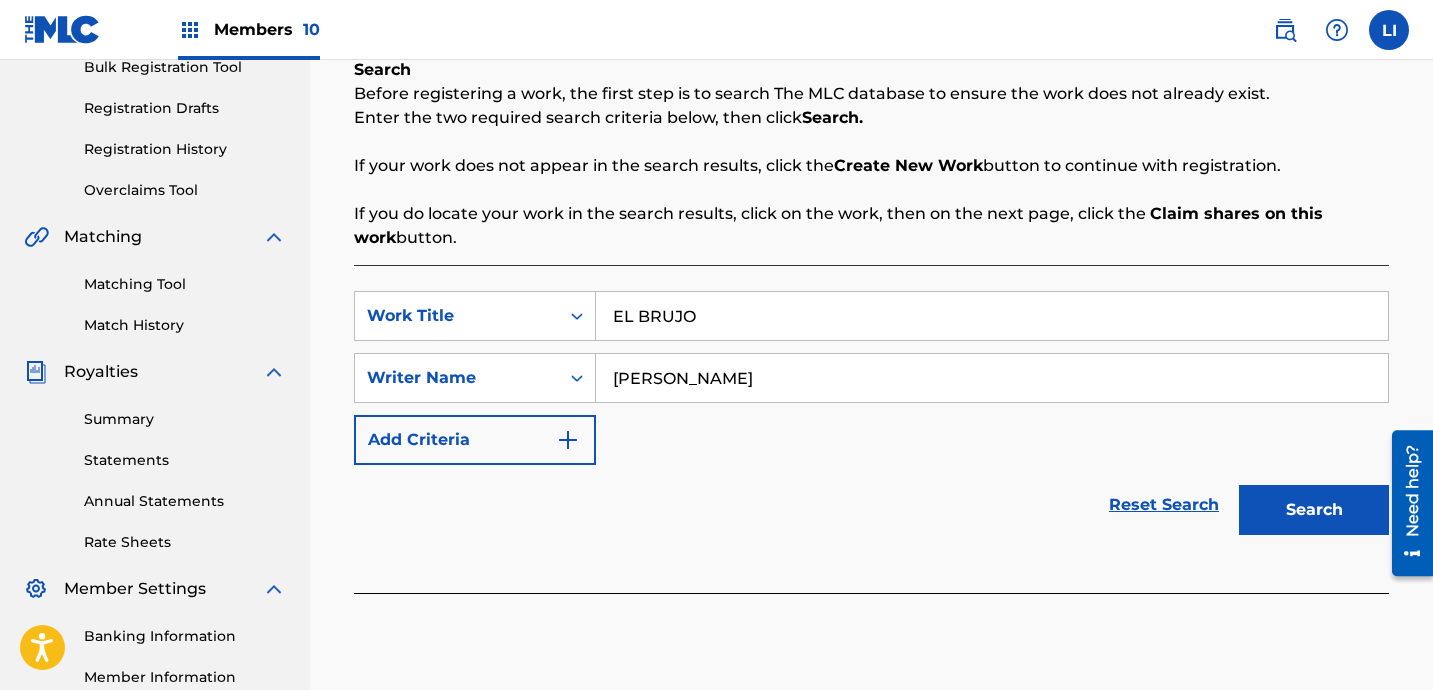 type on "[PERSON_NAME]" 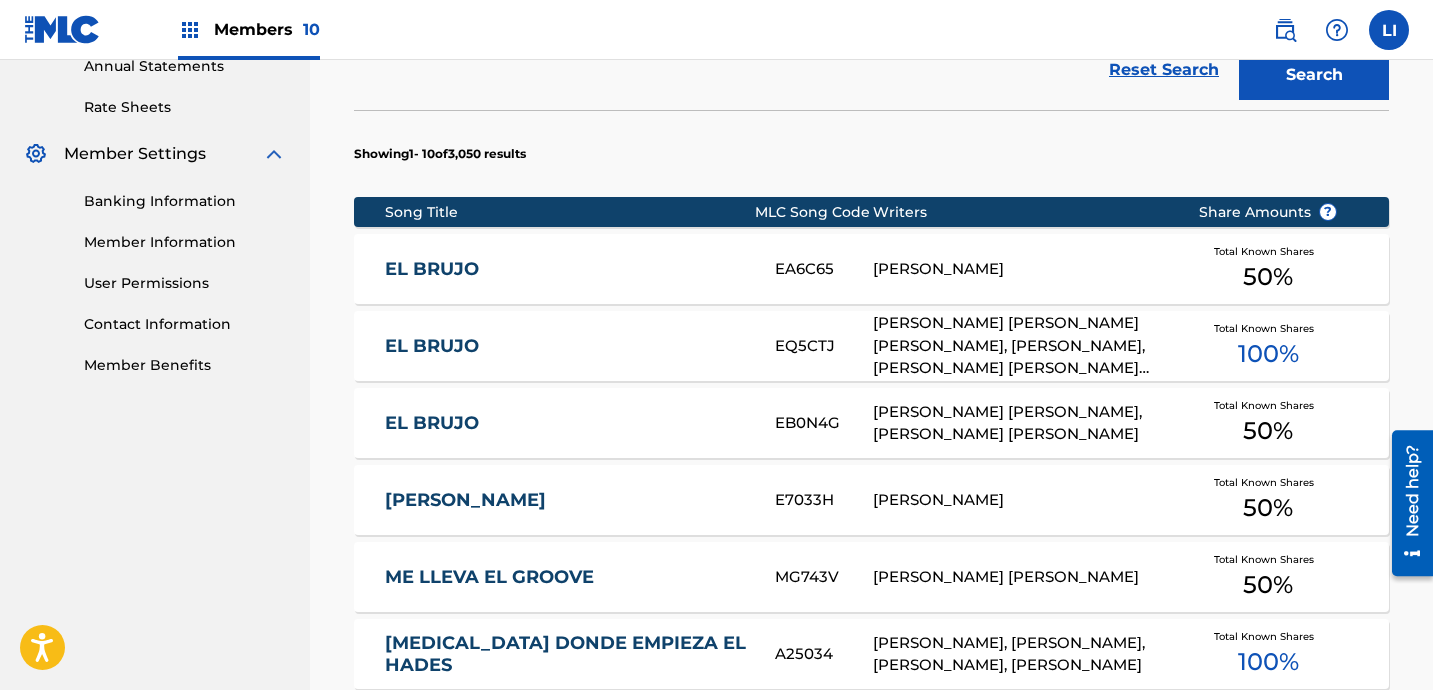 scroll, scrollTop: 843, scrollLeft: 0, axis: vertical 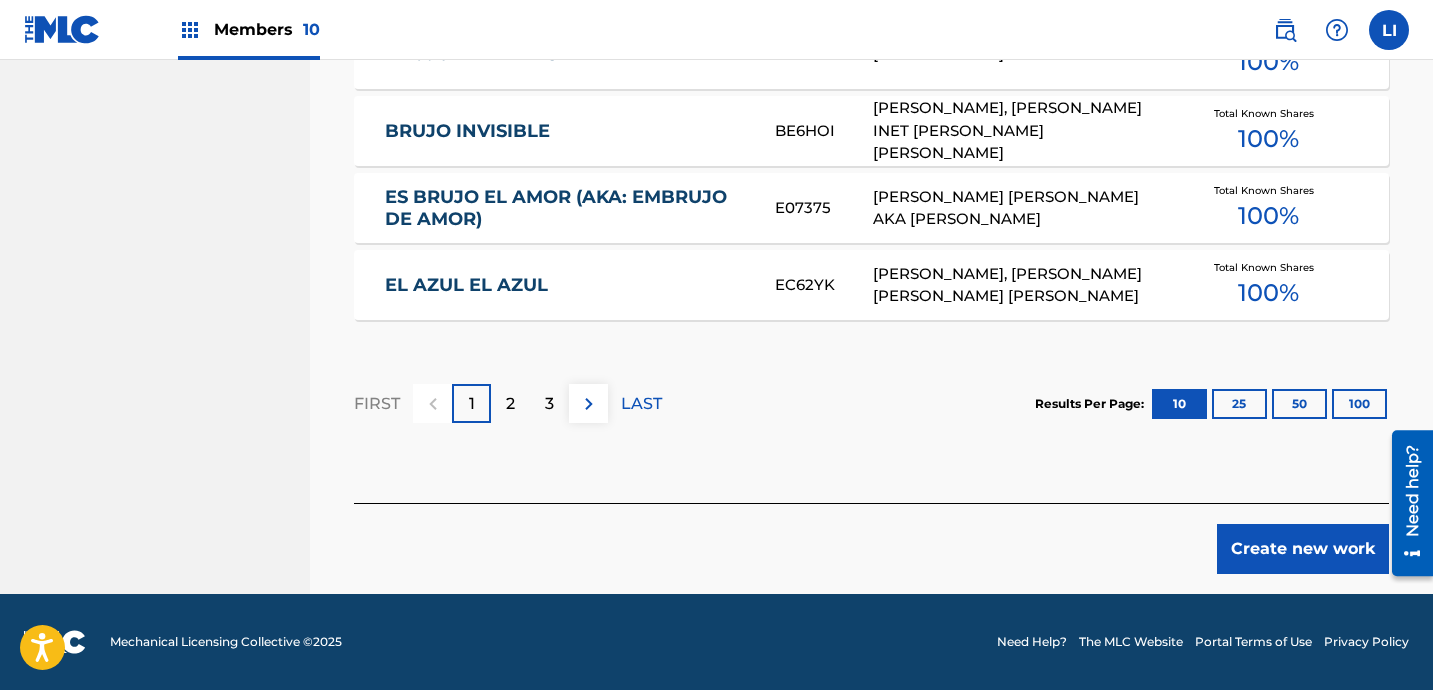 click on "Create new work" at bounding box center [1303, 549] 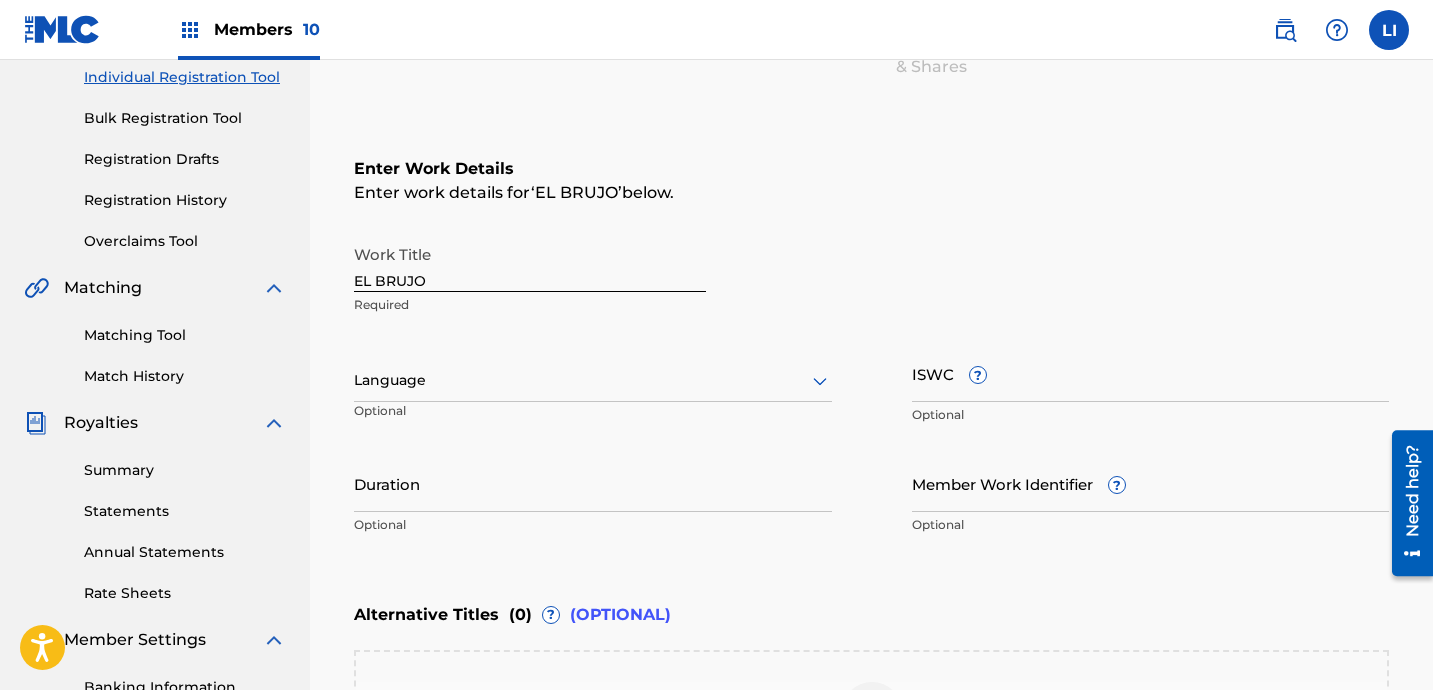 scroll, scrollTop: 360, scrollLeft: 0, axis: vertical 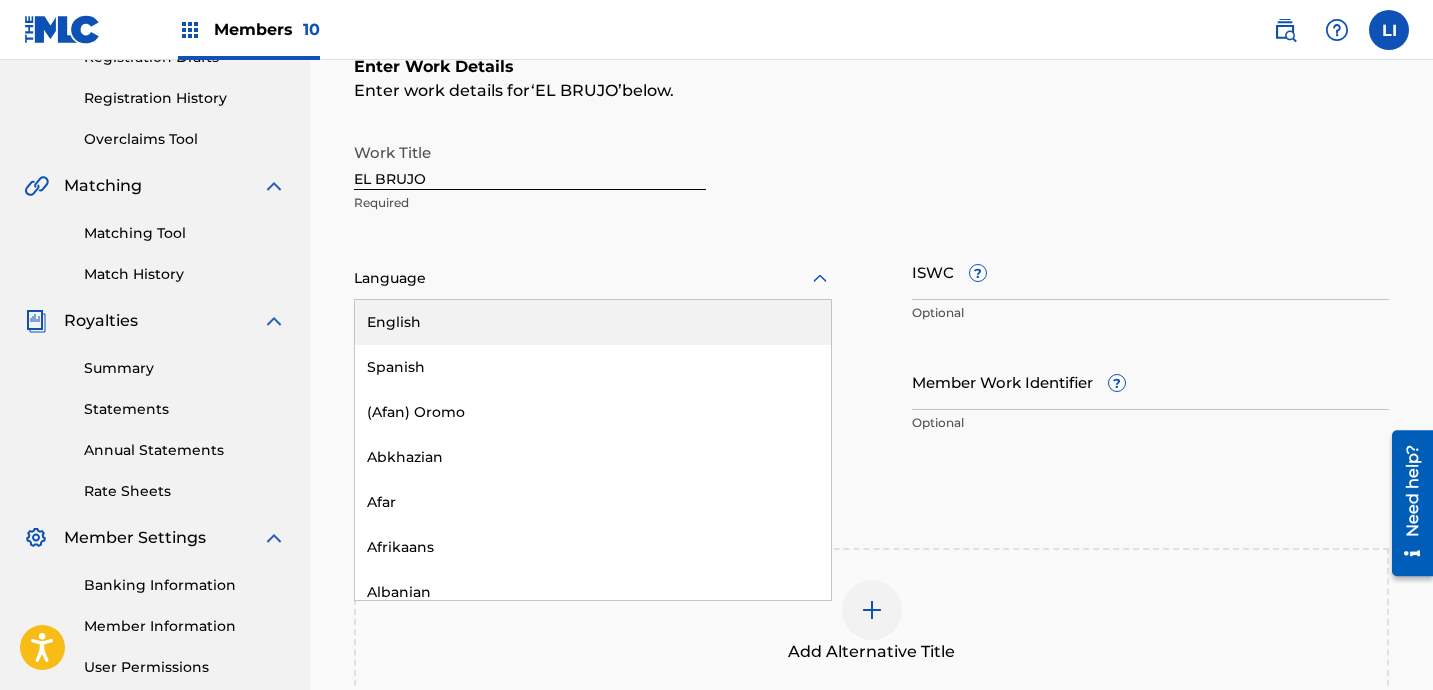 click at bounding box center [593, 278] 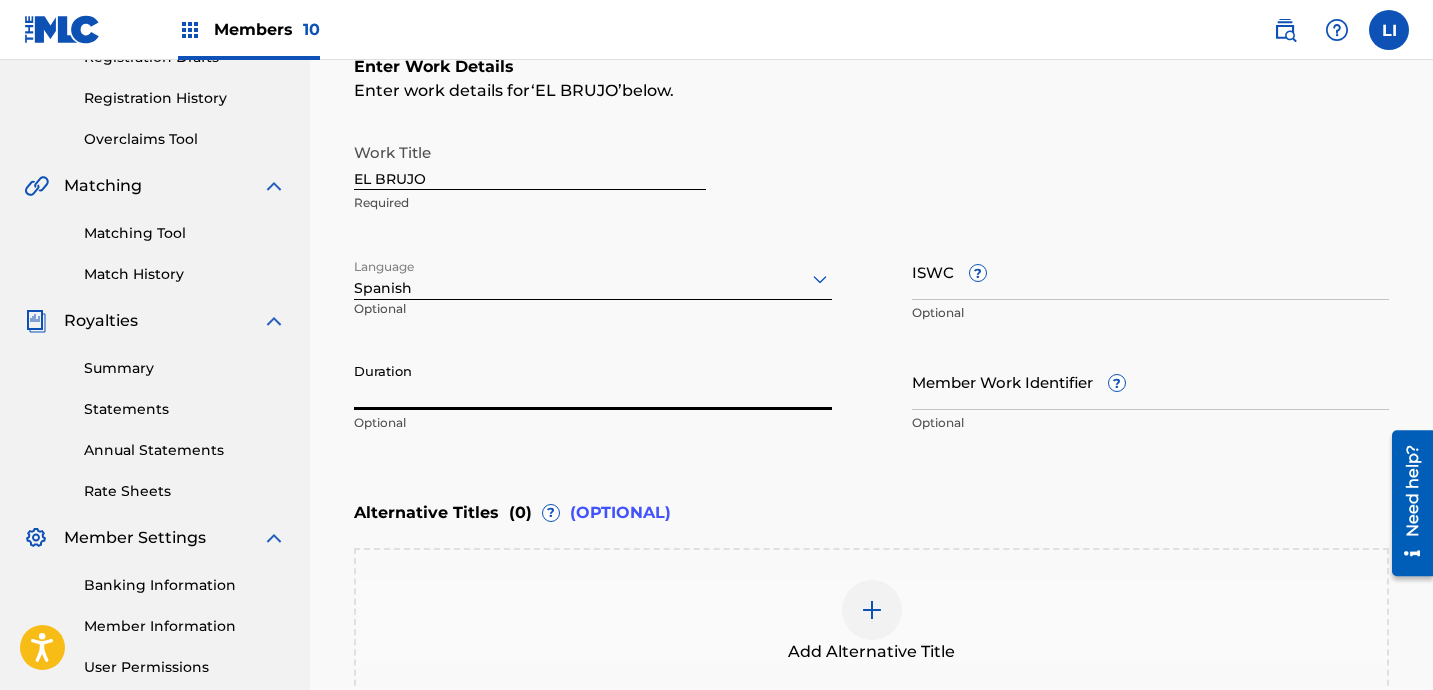 click on "Duration" at bounding box center [593, 381] 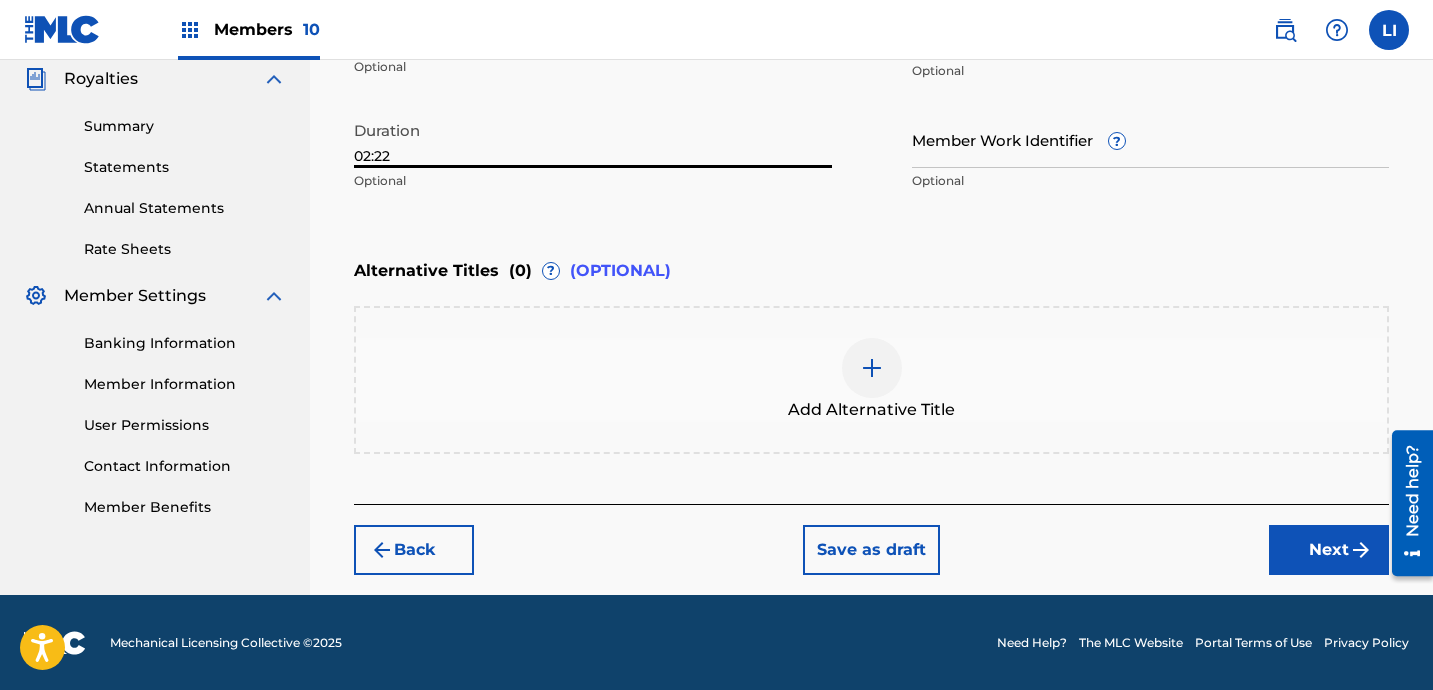 type on "02:22" 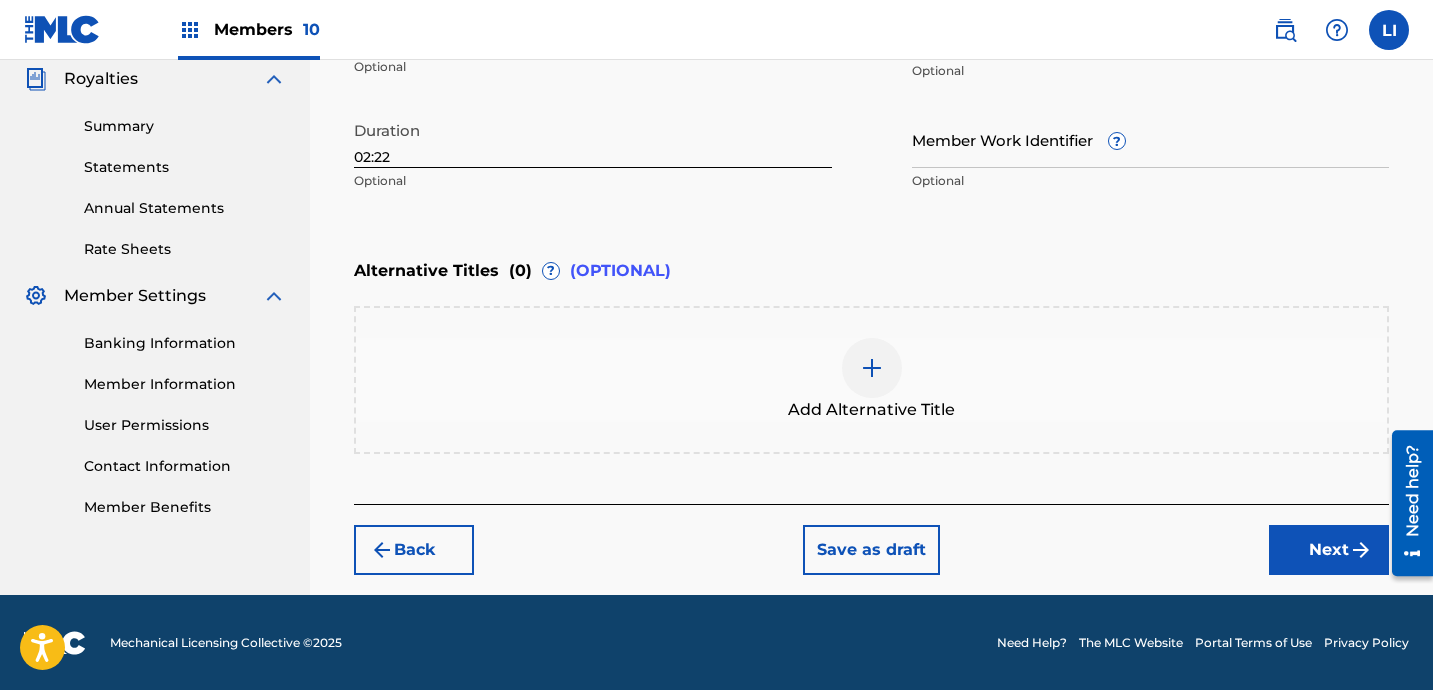drag, startPoint x: 1322, startPoint y: 549, endPoint x: 1177, endPoint y: 507, distance: 150.96027 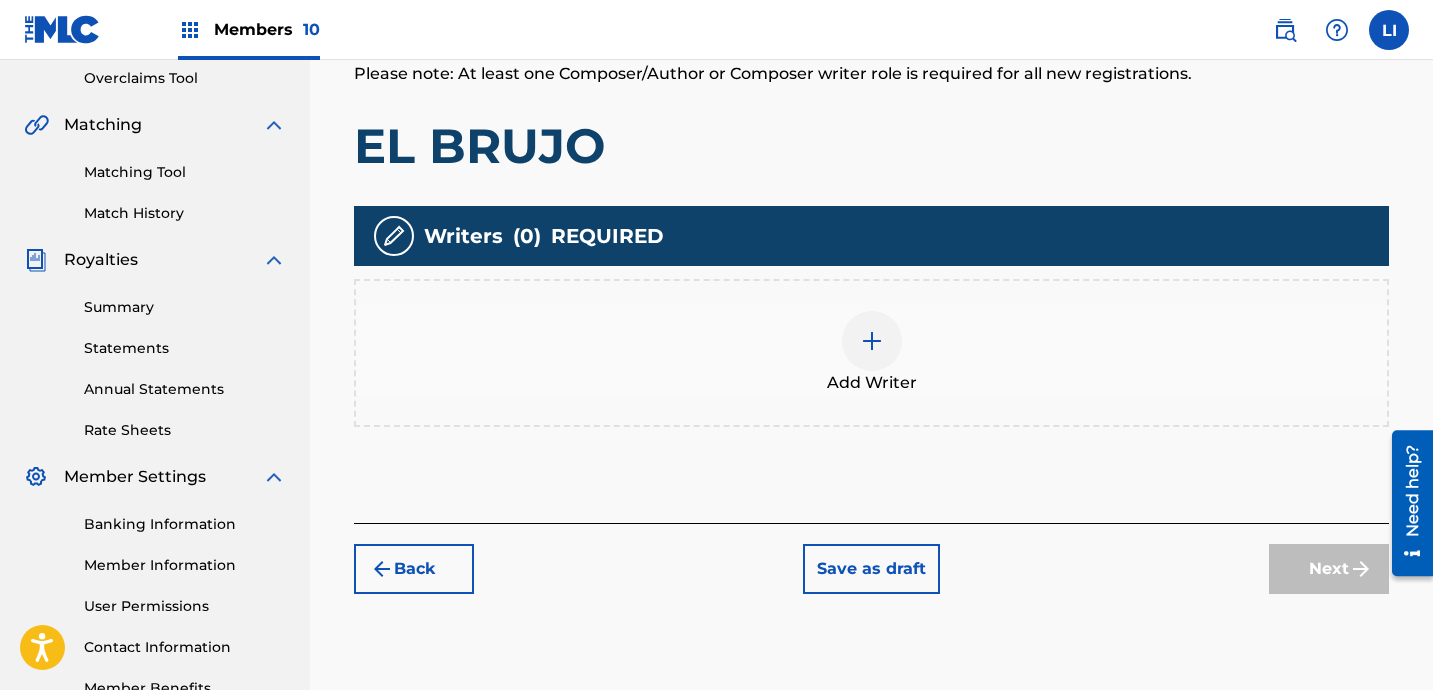 scroll, scrollTop: 428, scrollLeft: 0, axis: vertical 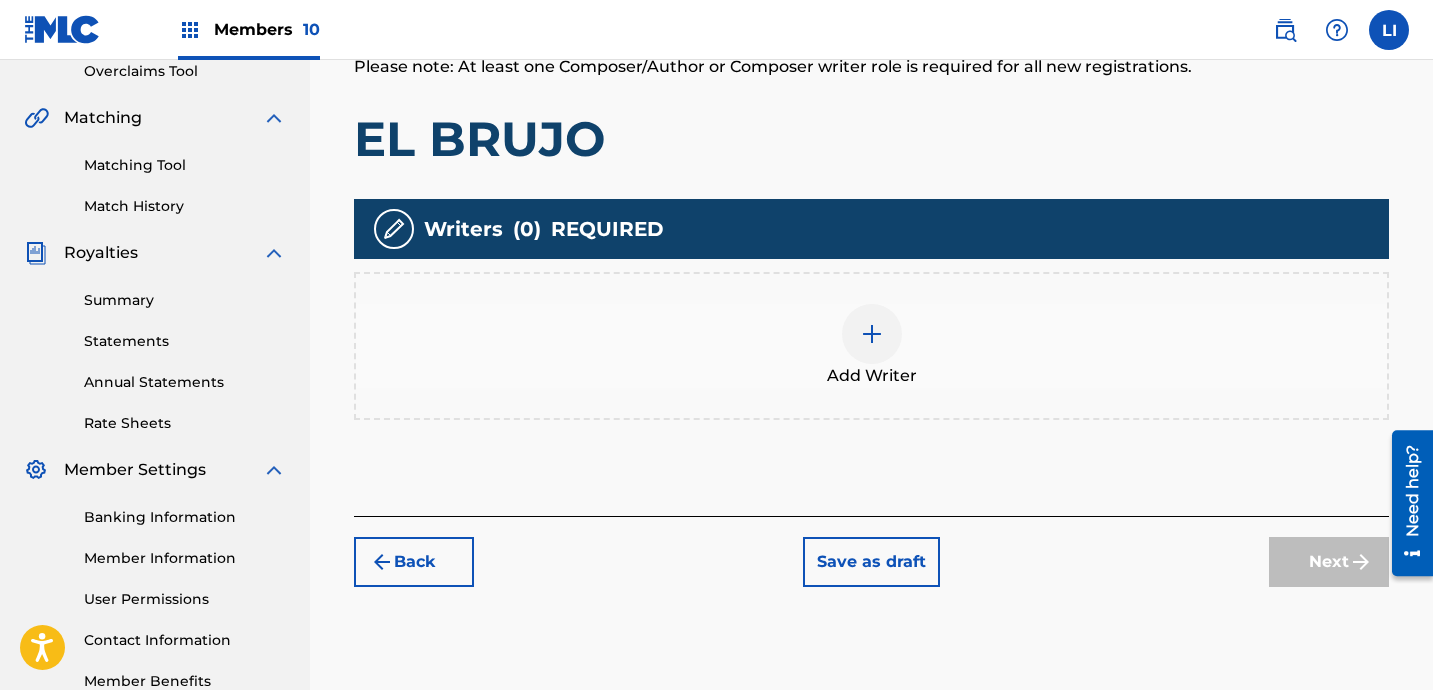 click on "Add Writer" at bounding box center [871, 346] 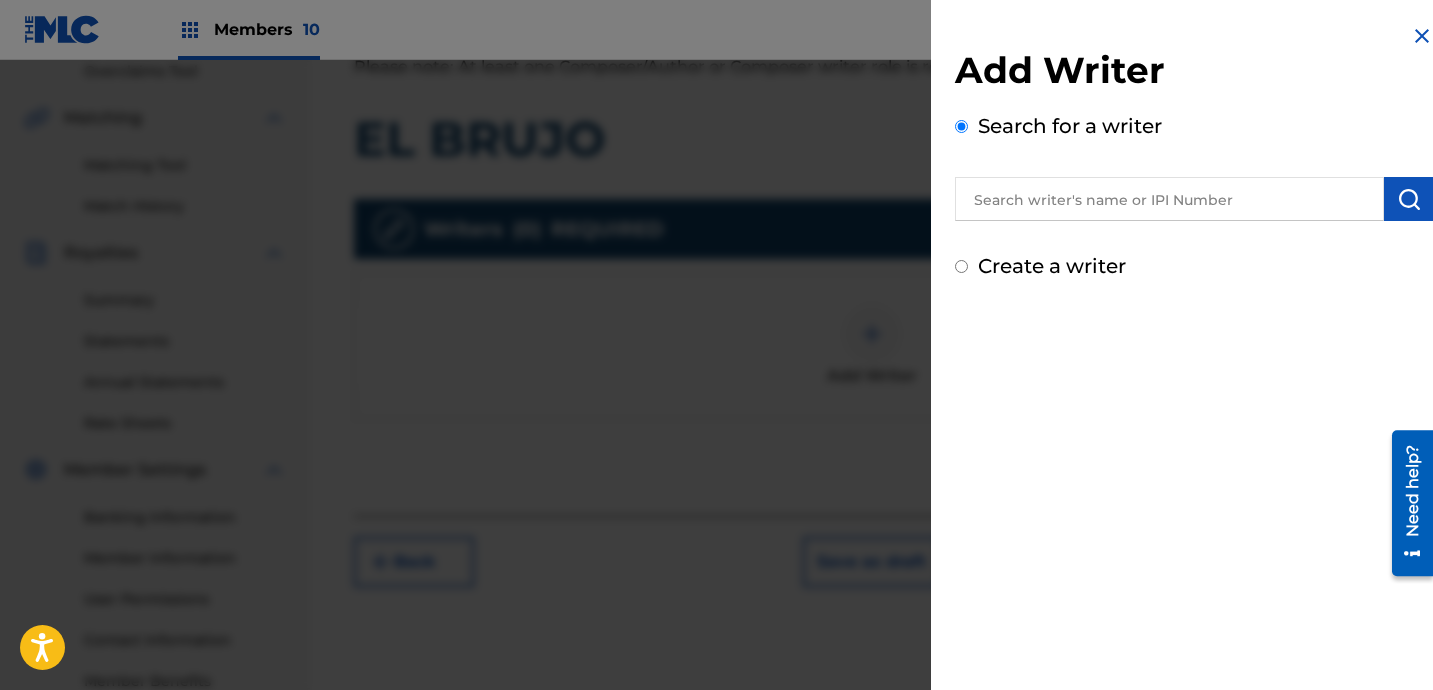 click at bounding box center [1169, 199] 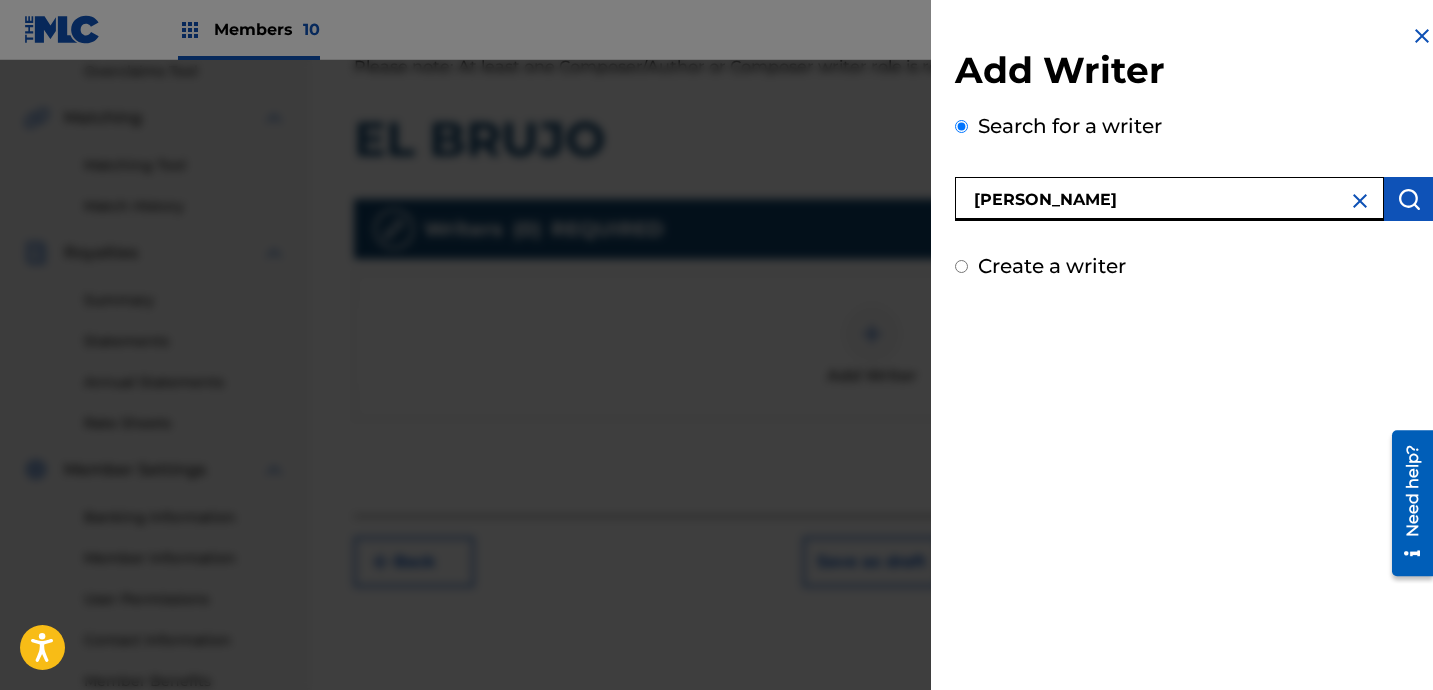 type on "[PERSON_NAME]" 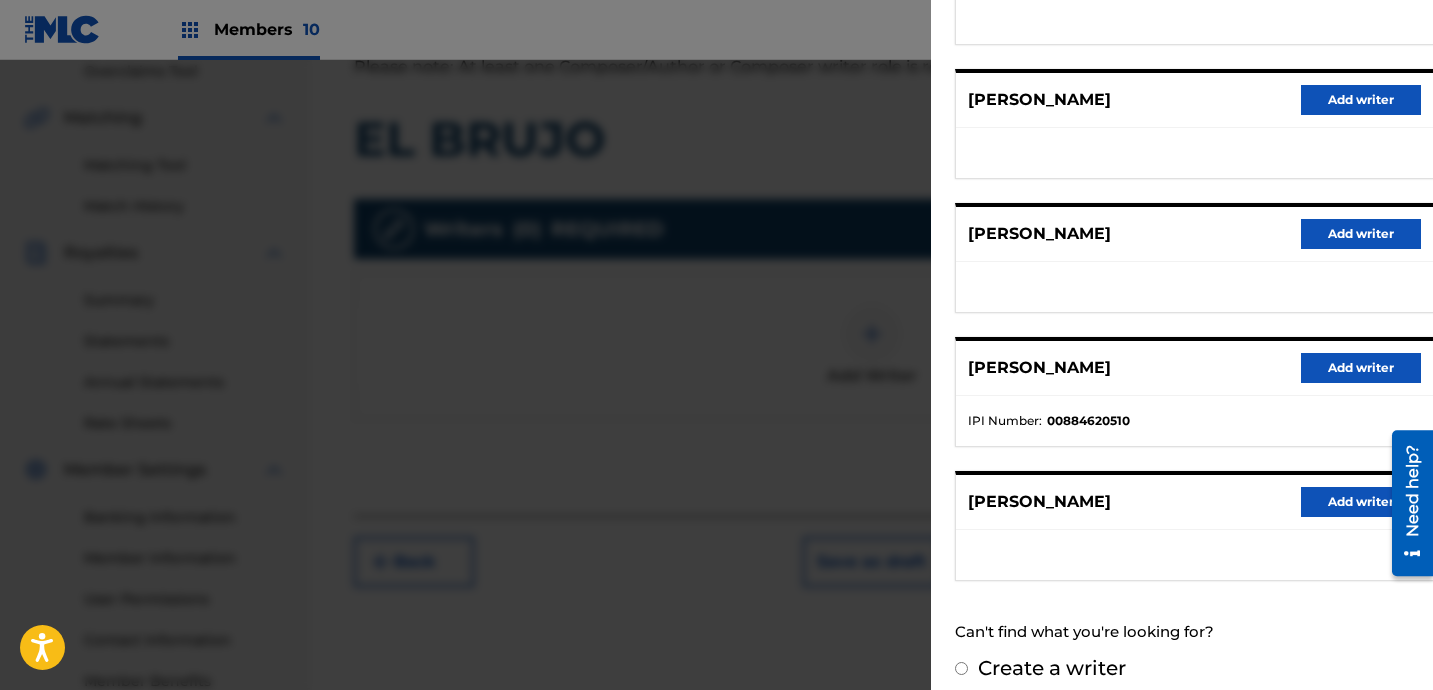 scroll, scrollTop: 352, scrollLeft: 0, axis: vertical 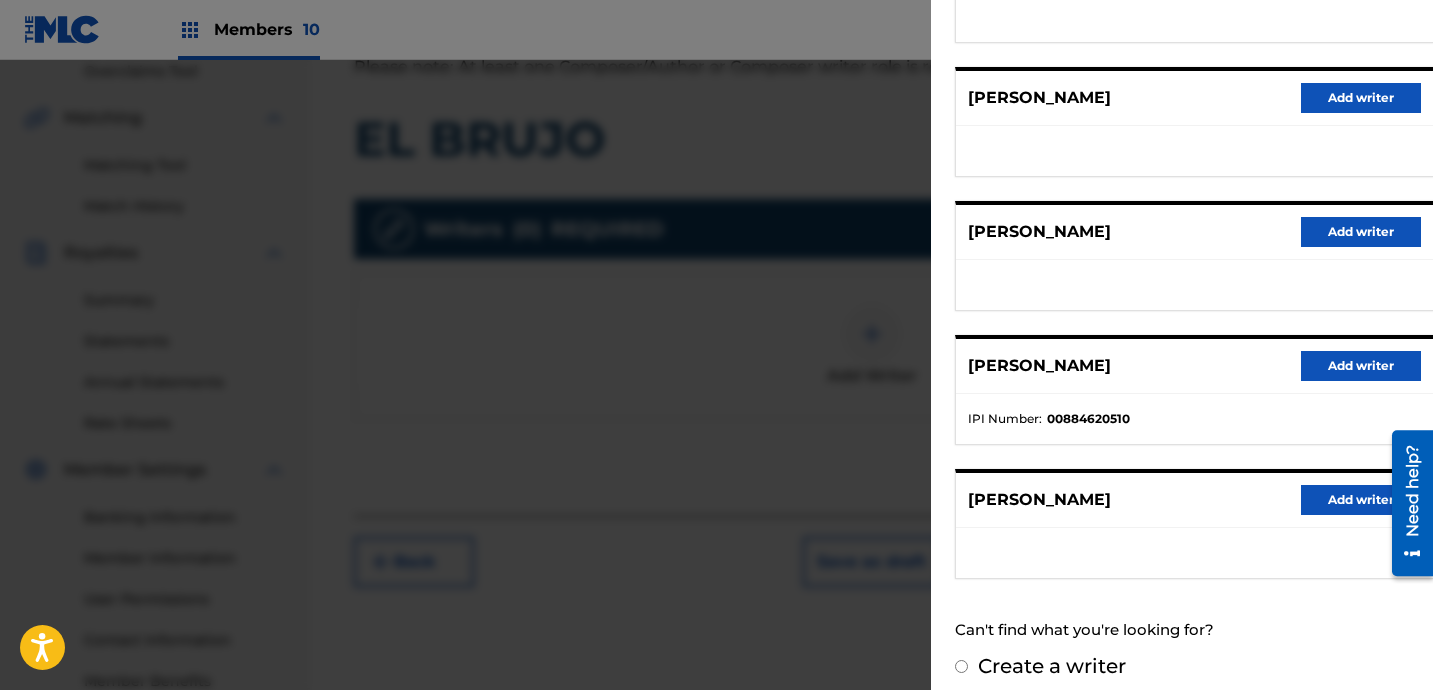 click on "Add writer" at bounding box center (1361, 366) 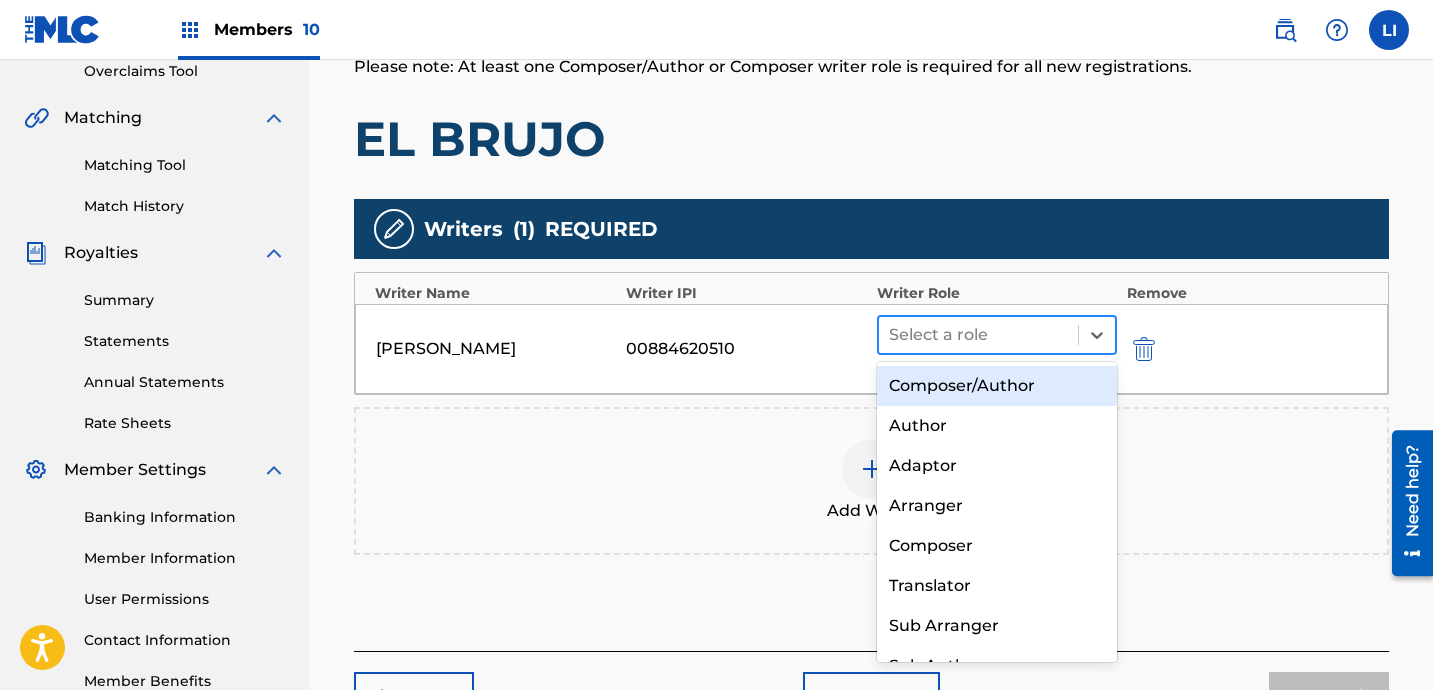 click on "Select a role" at bounding box center [997, 335] 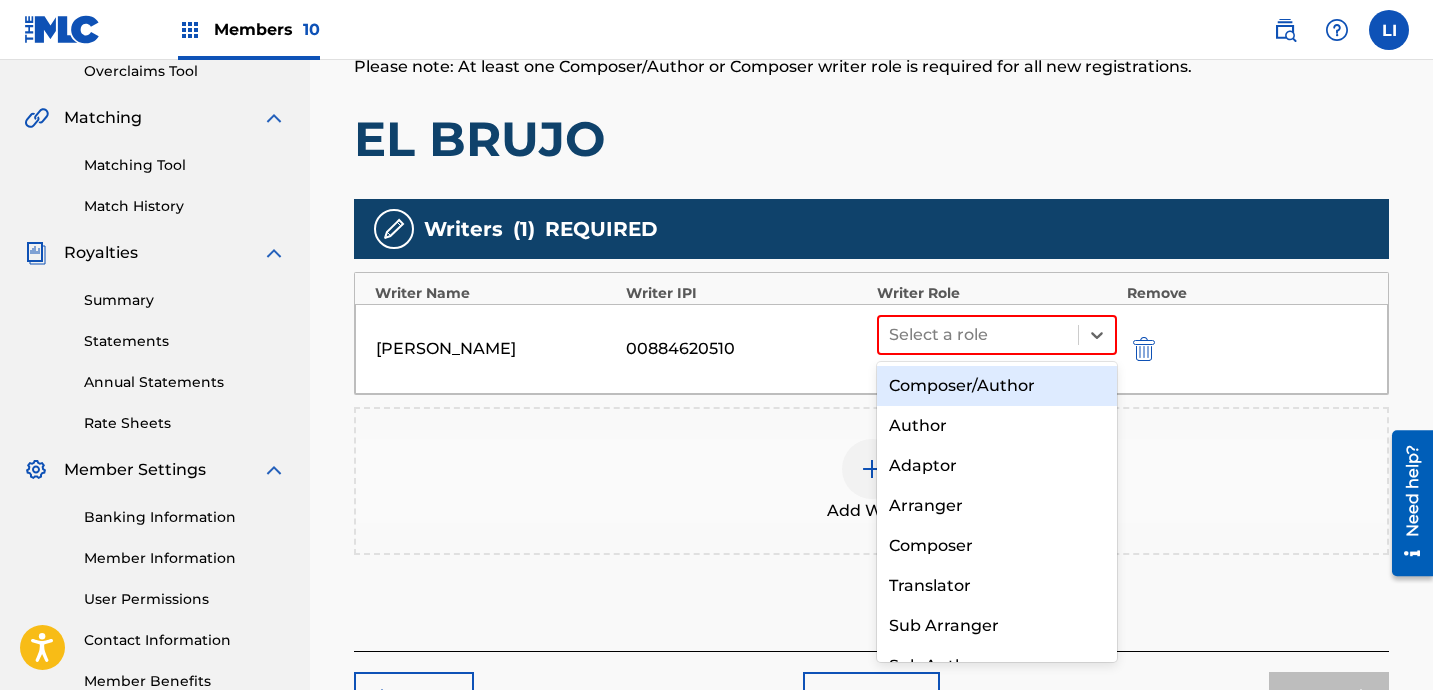 click on "Composer/Author" at bounding box center (997, 386) 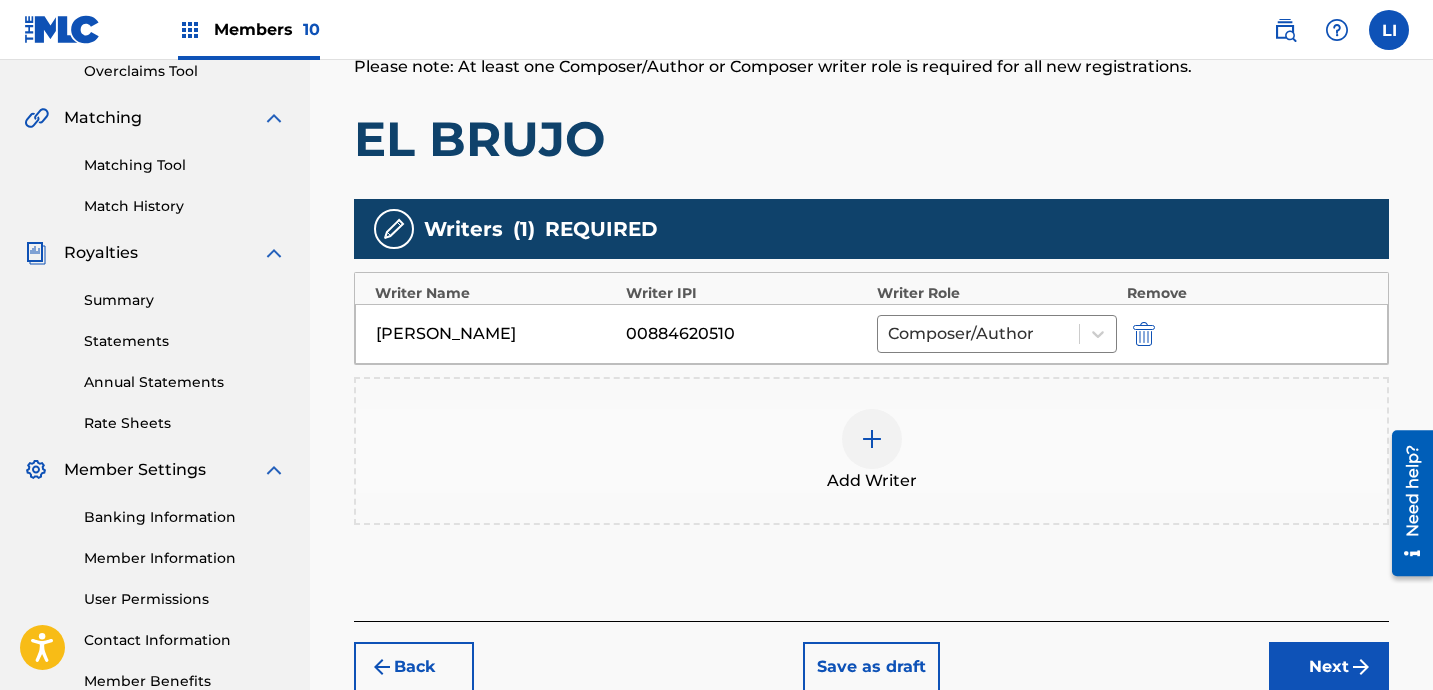 click on "Add Writer" at bounding box center [872, 481] 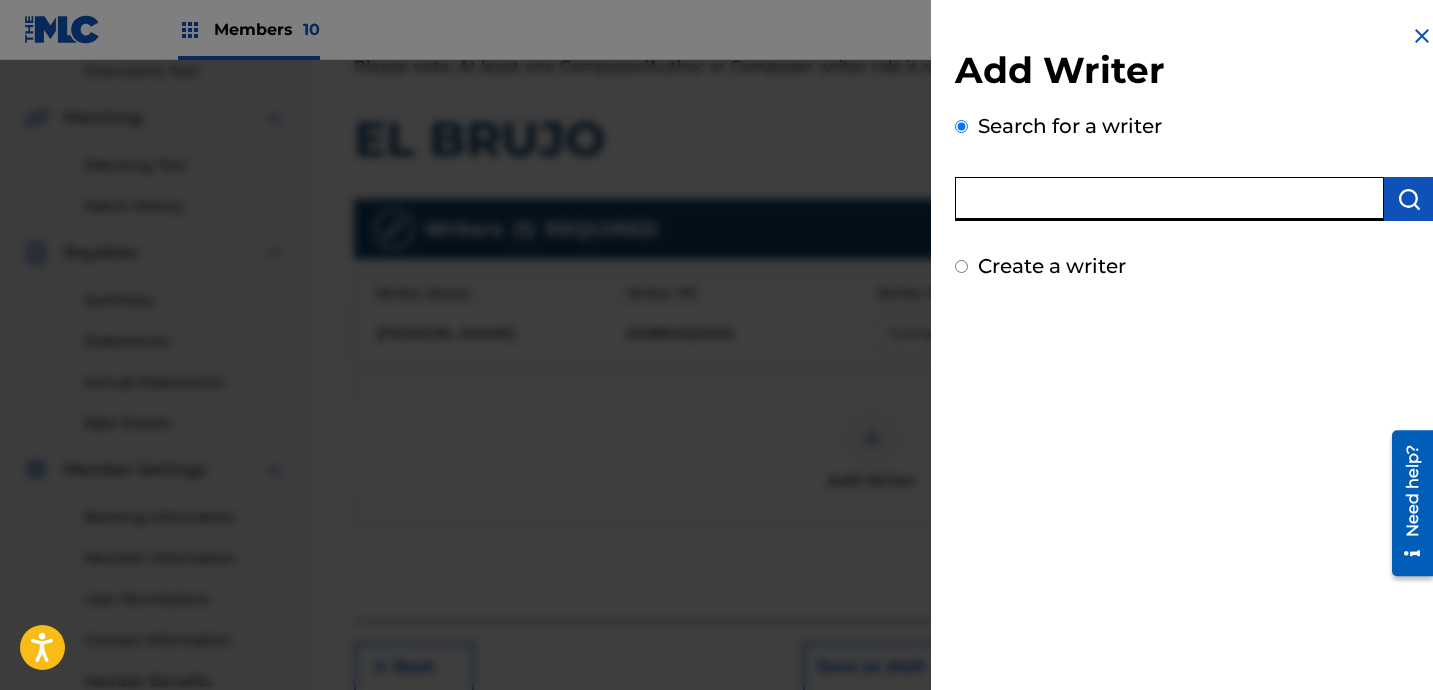 drag, startPoint x: 1093, startPoint y: 209, endPoint x: 1082, endPoint y: 205, distance: 11.7046995 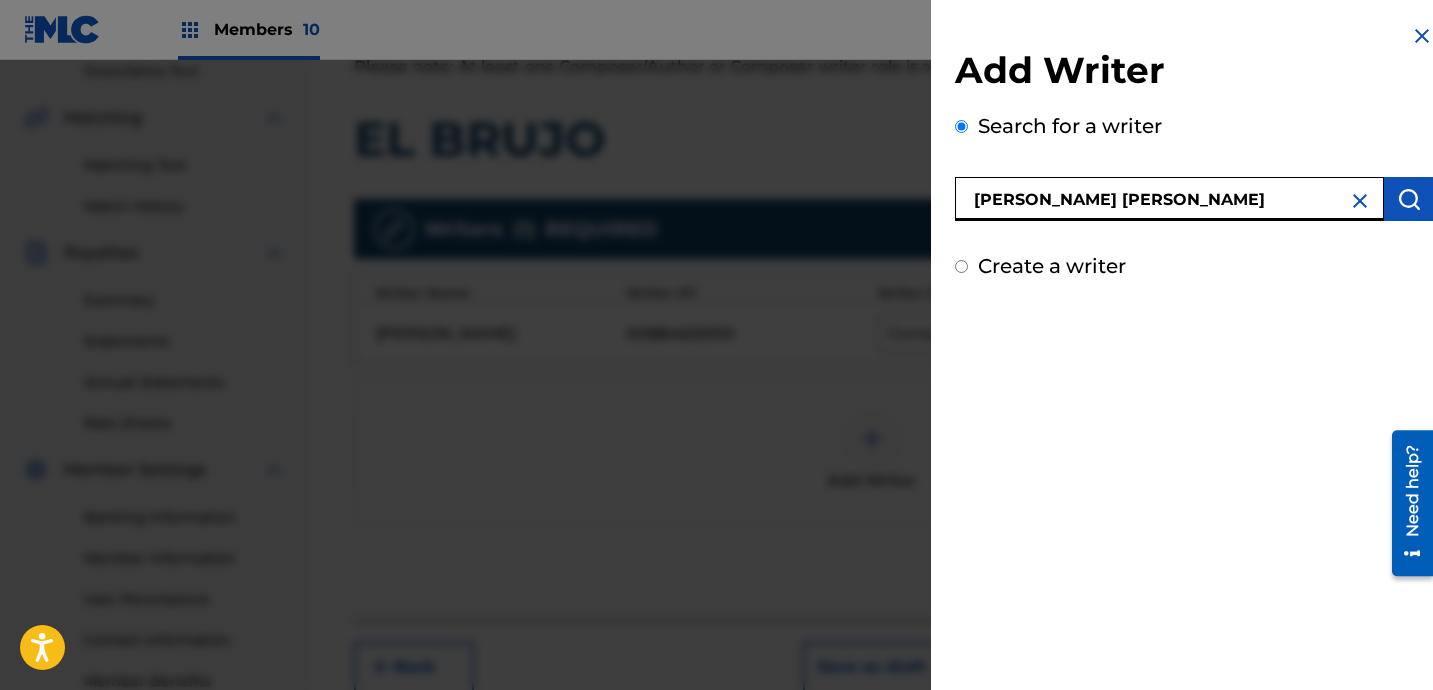 type on "[PERSON_NAME] [PERSON_NAME]" 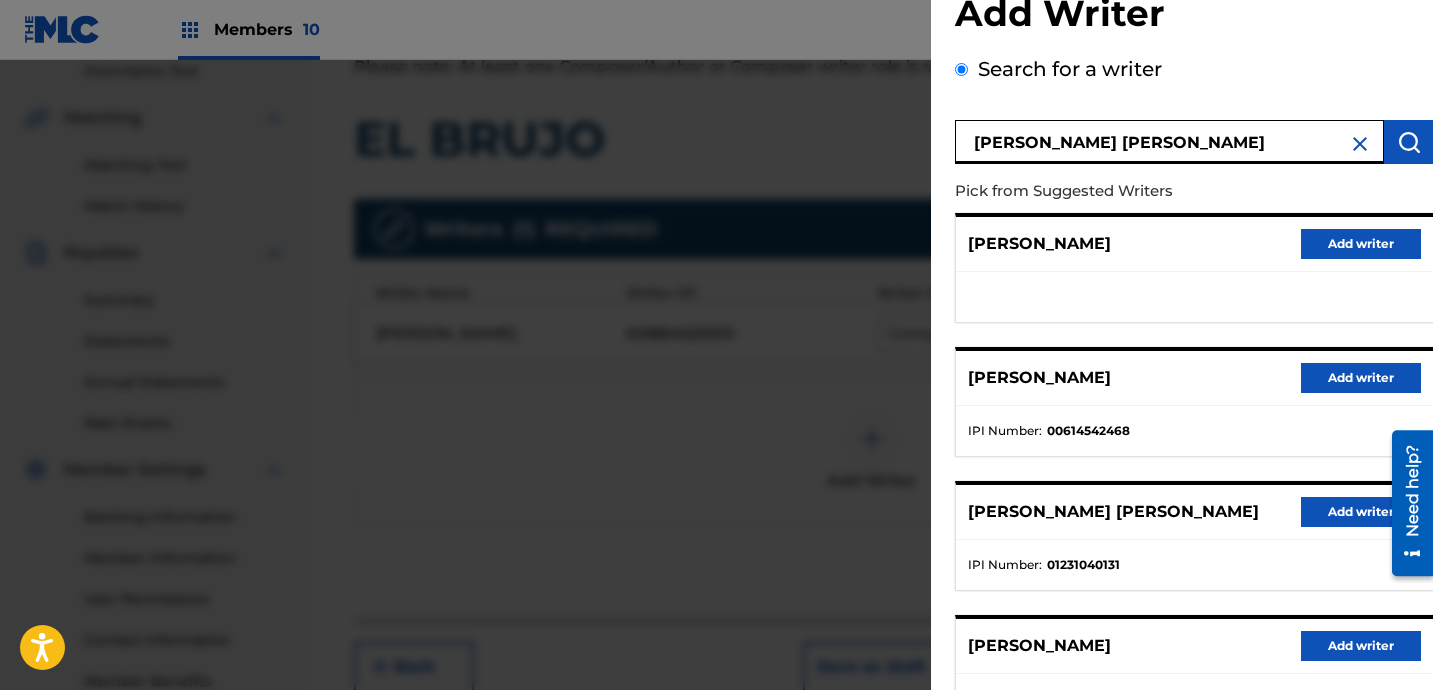 scroll, scrollTop: 79, scrollLeft: 0, axis: vertical 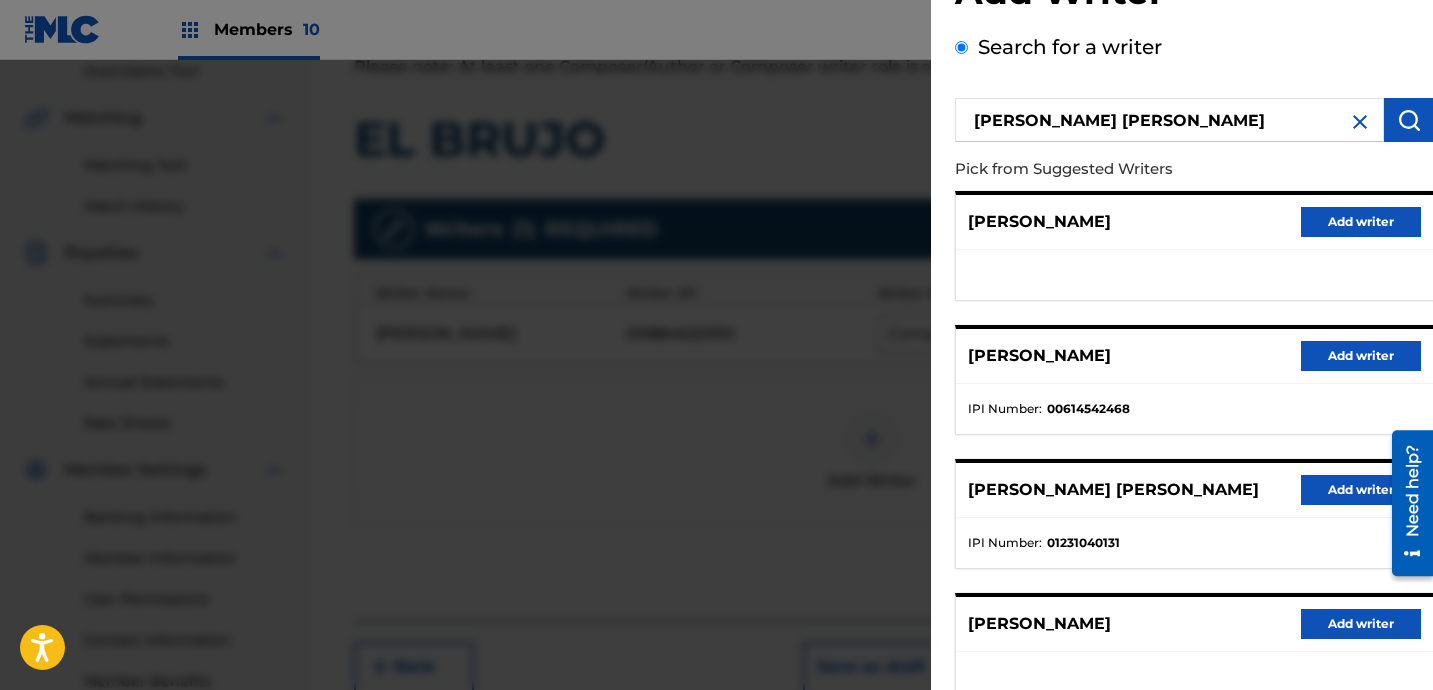 drag, startPoint x: 1282, startPoint y: 487, endPoint x: 26, endPoint y: 65, distance: 1324.9982 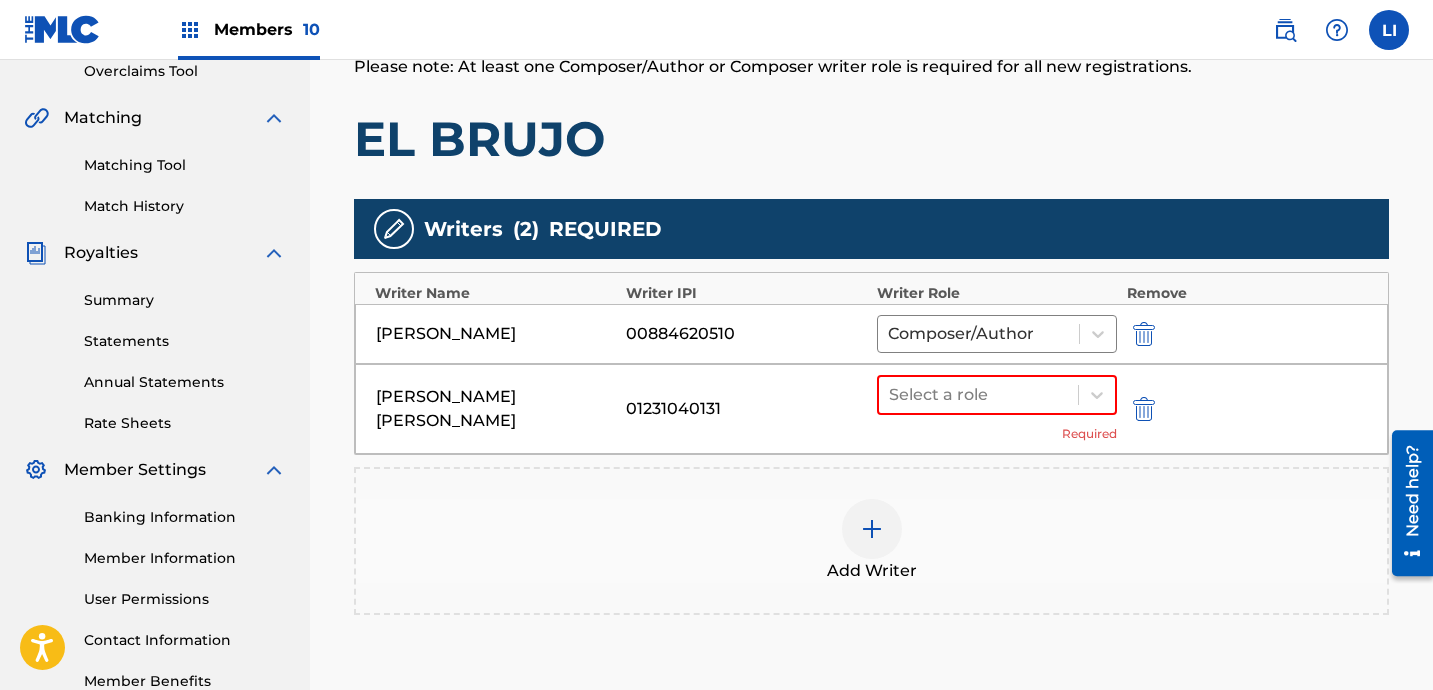 click on "Add Writer" at bounding box center (871, 541) 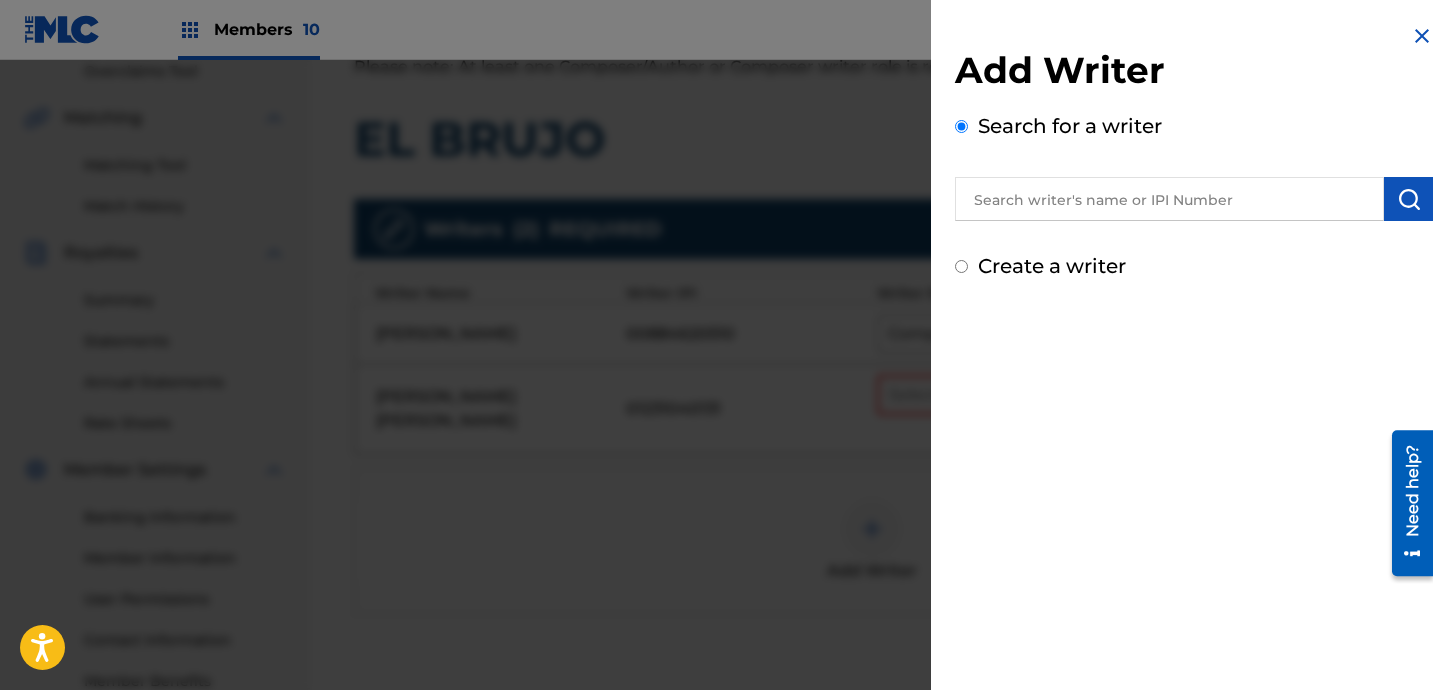 click at bounding box center [1169, 199] 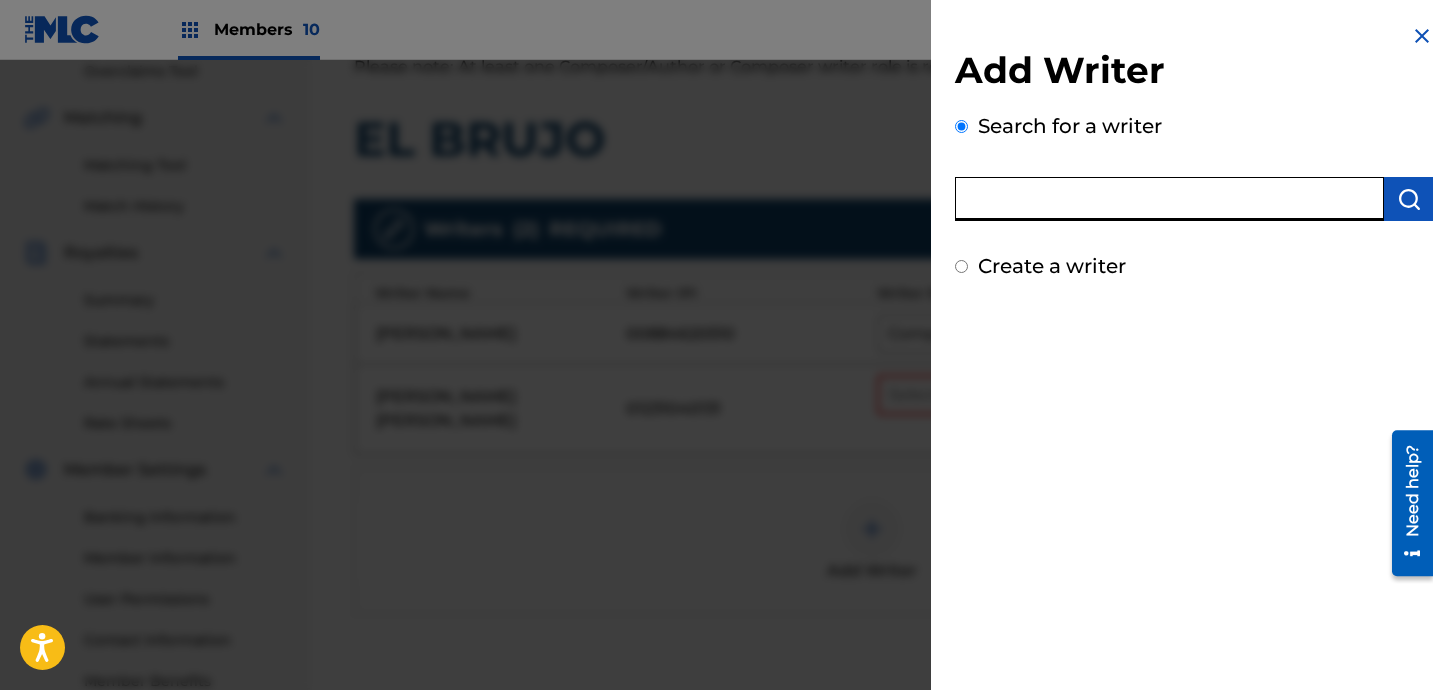 paste on "[PERSON_NAME] [PERSON_NAME]" 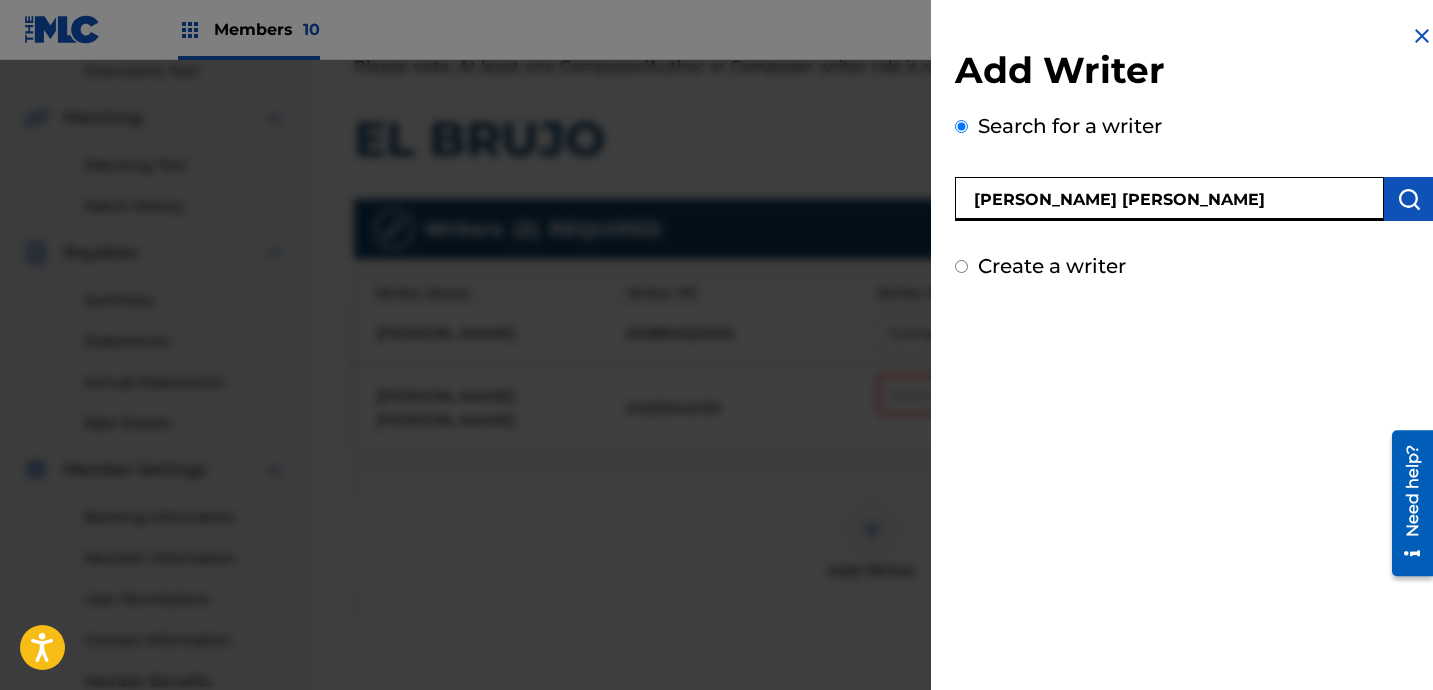 type on "[PERSON_NAME] [PERSON_NAME]" 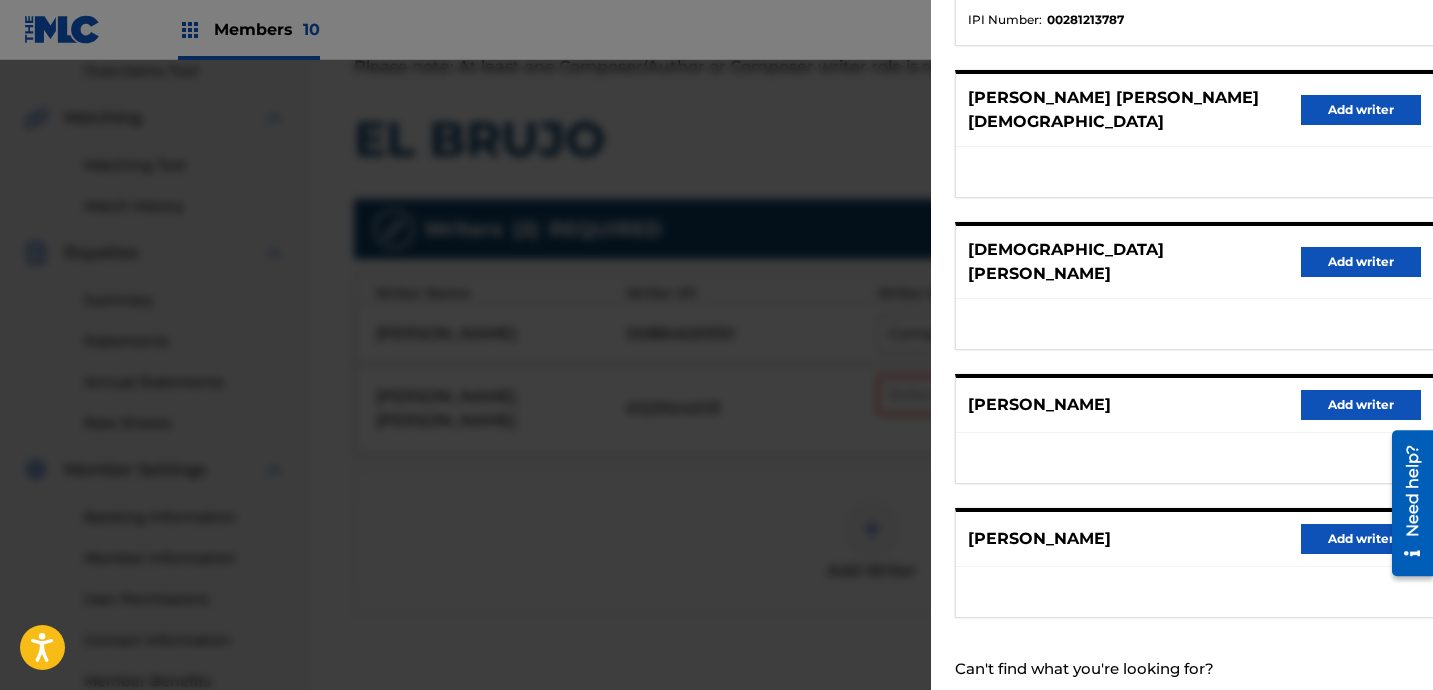 click on "Create a writer" at bounding box center (1052, 705) 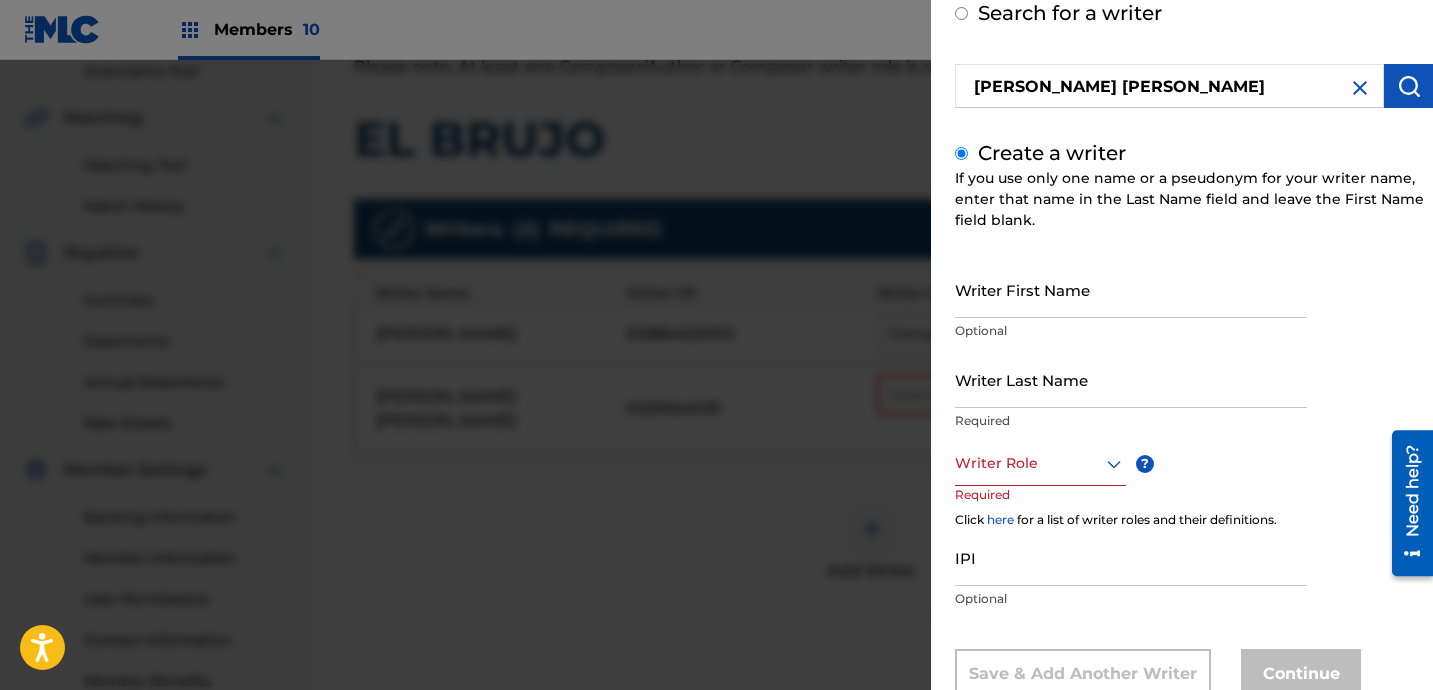 click on "Writer First Name" at bounding box center [1131, 289] 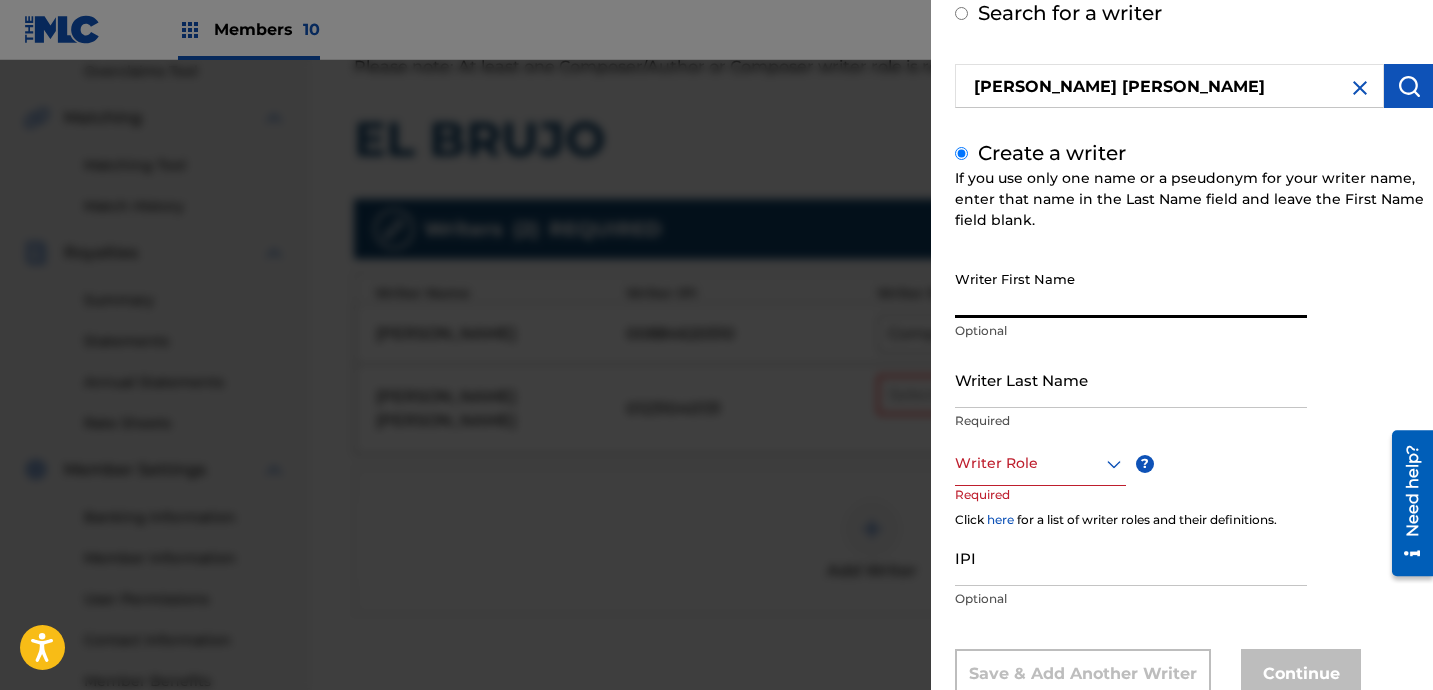paste on "[PERSON_NAME] [PERSON_NAME]" 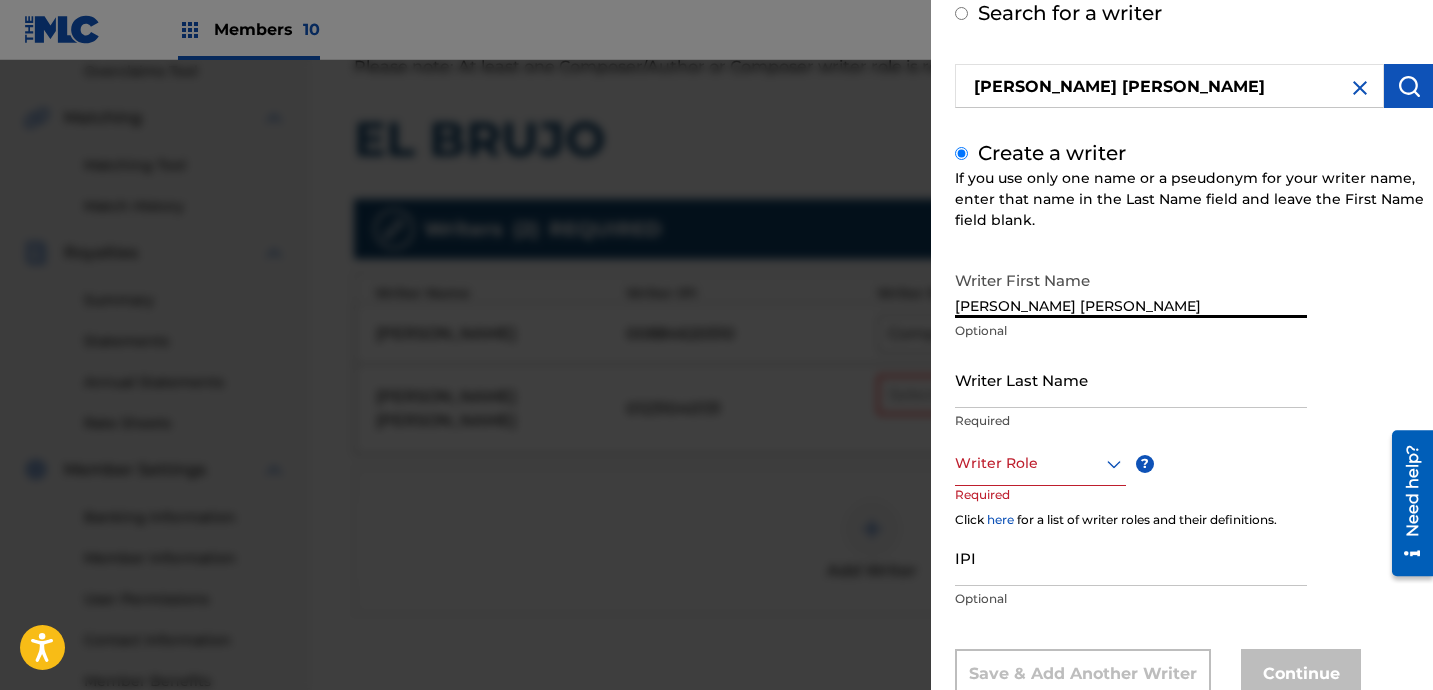 drag, startPoint x: 1096, startPoint y: 308, endPoint x: 1180, endPoint y: 396, distance: 121.65525 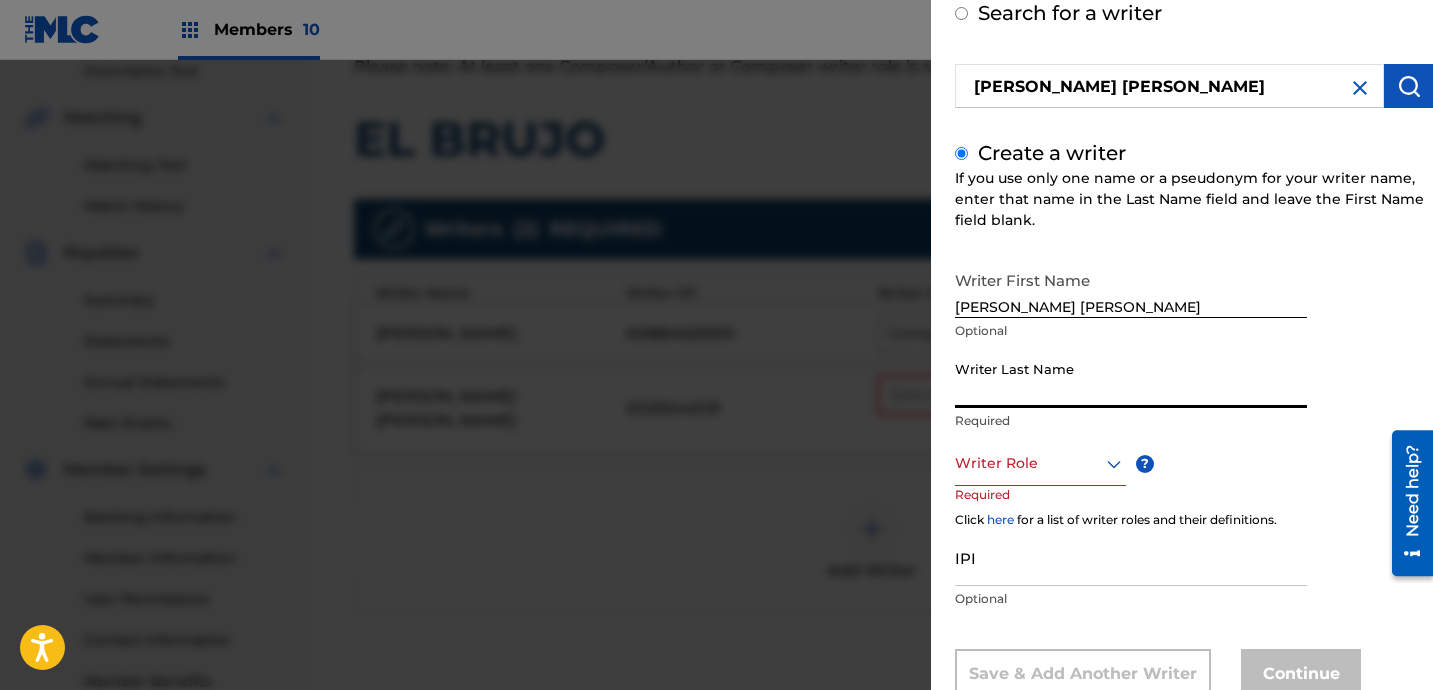 paste on "[PERSON_NAME]" 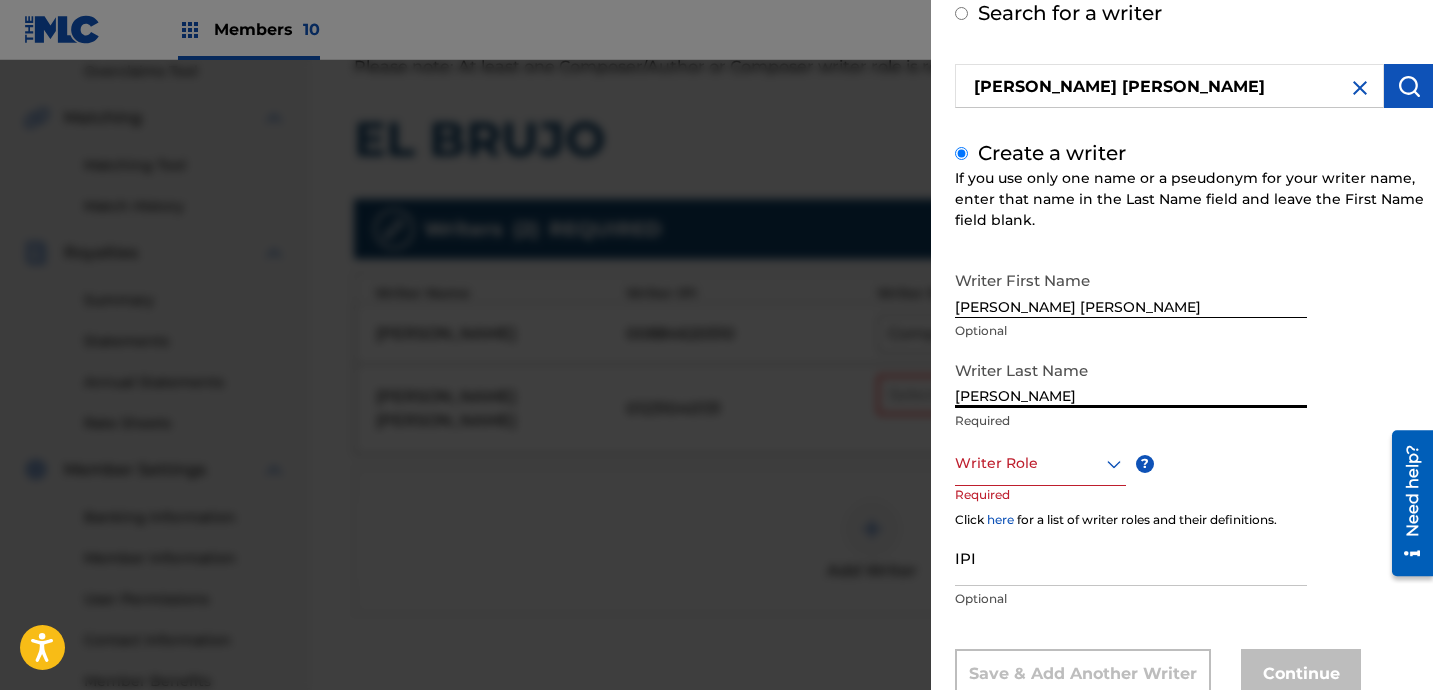 type on "[PERSON_NAME]" 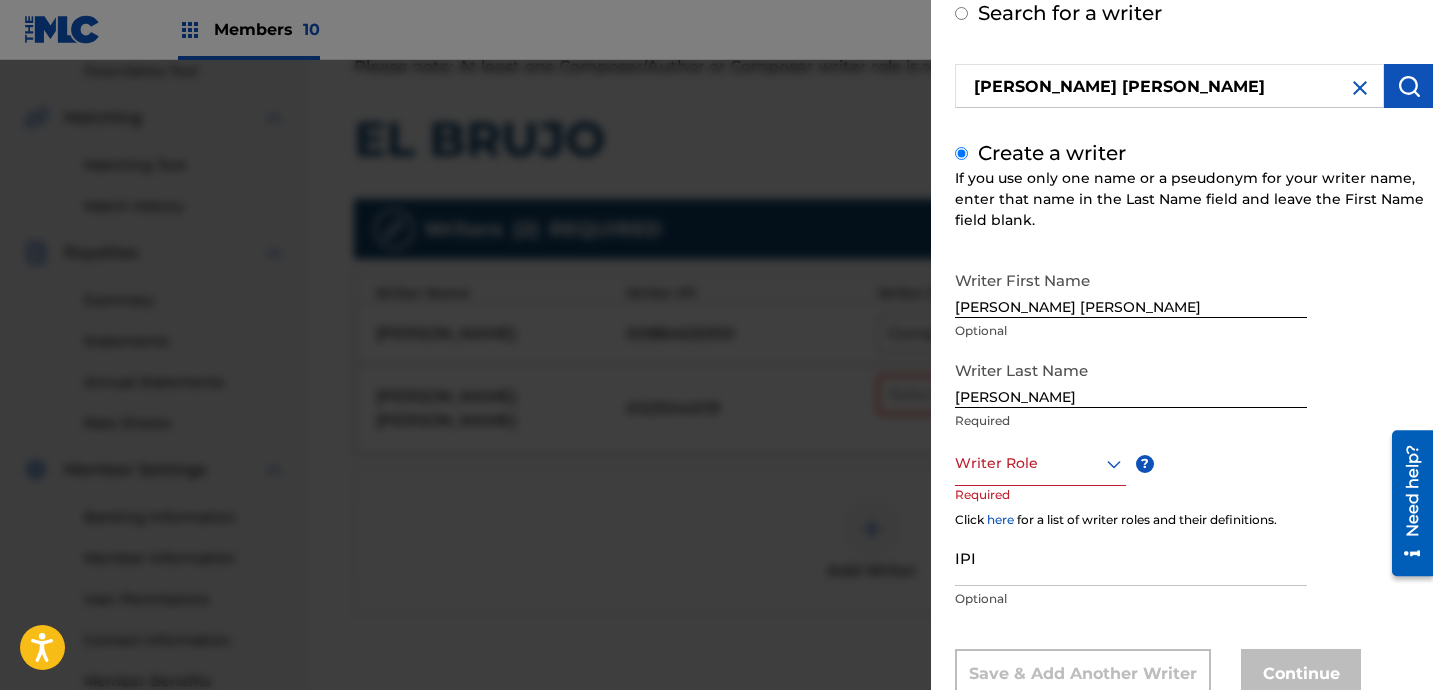 click on "Writer Role" at bounding box center (1040, 463) 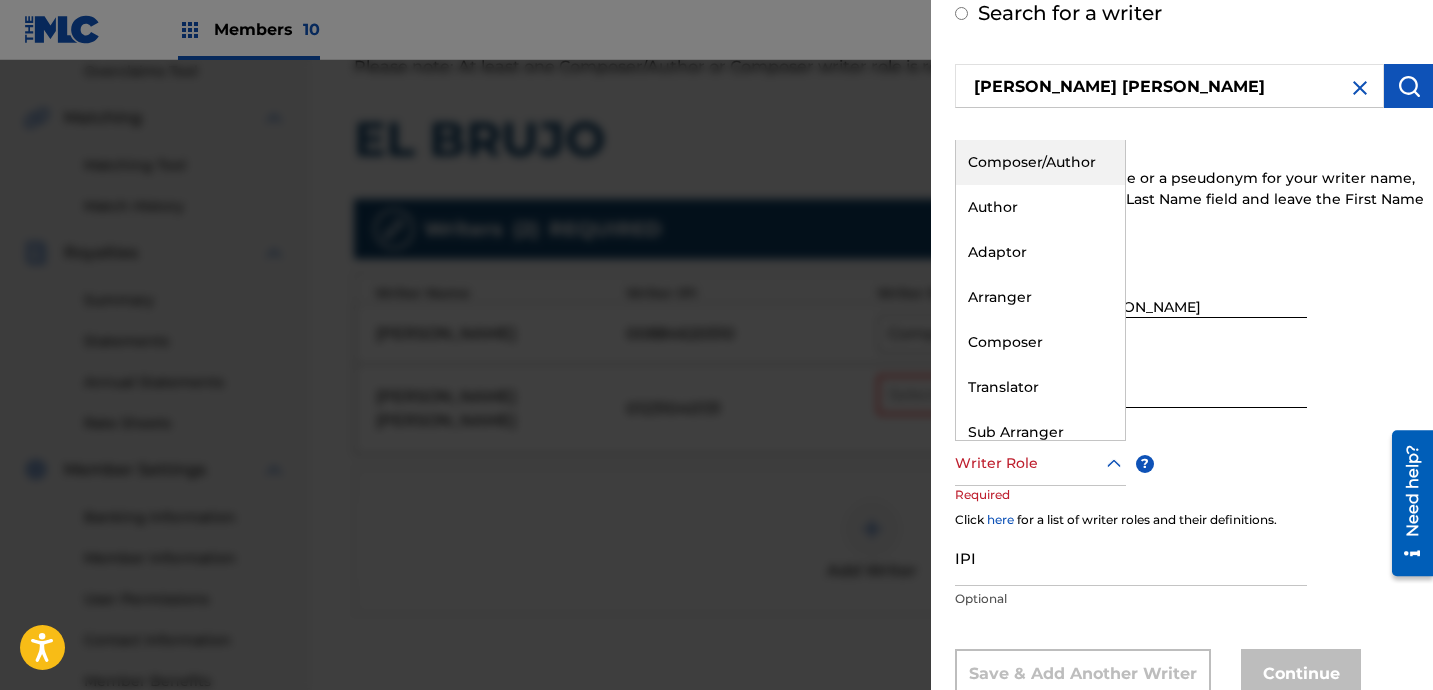 click on "Composer/Author" at bounding box center [1040, 162] 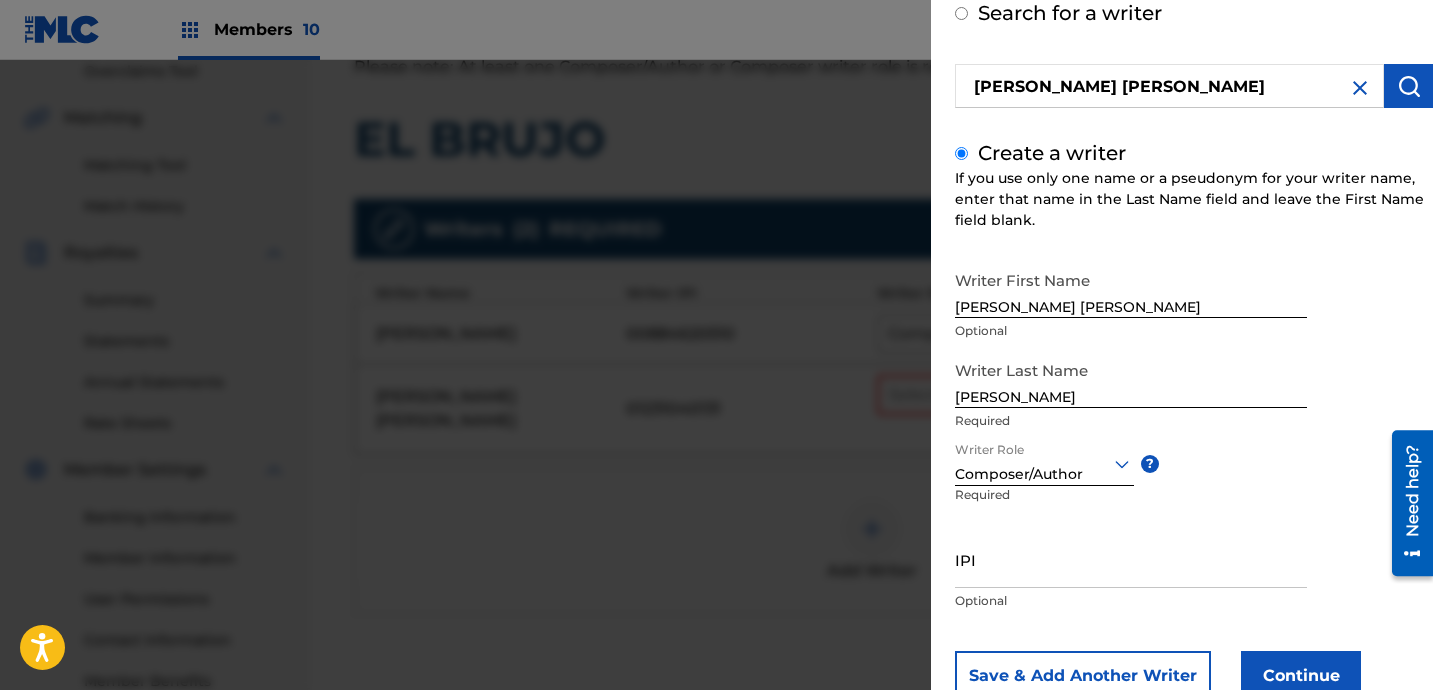 click on "Continue" at bounding box center [1301, 676] 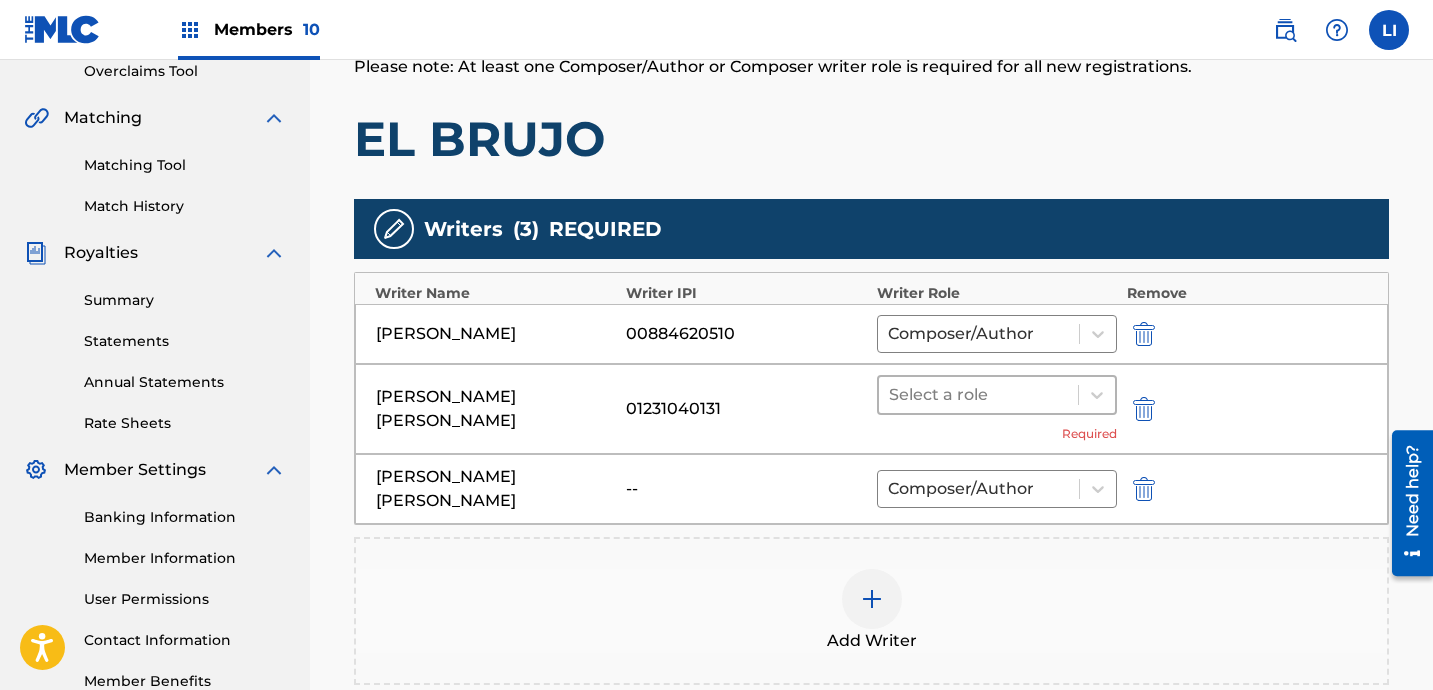click at bounding box center (978, 395) 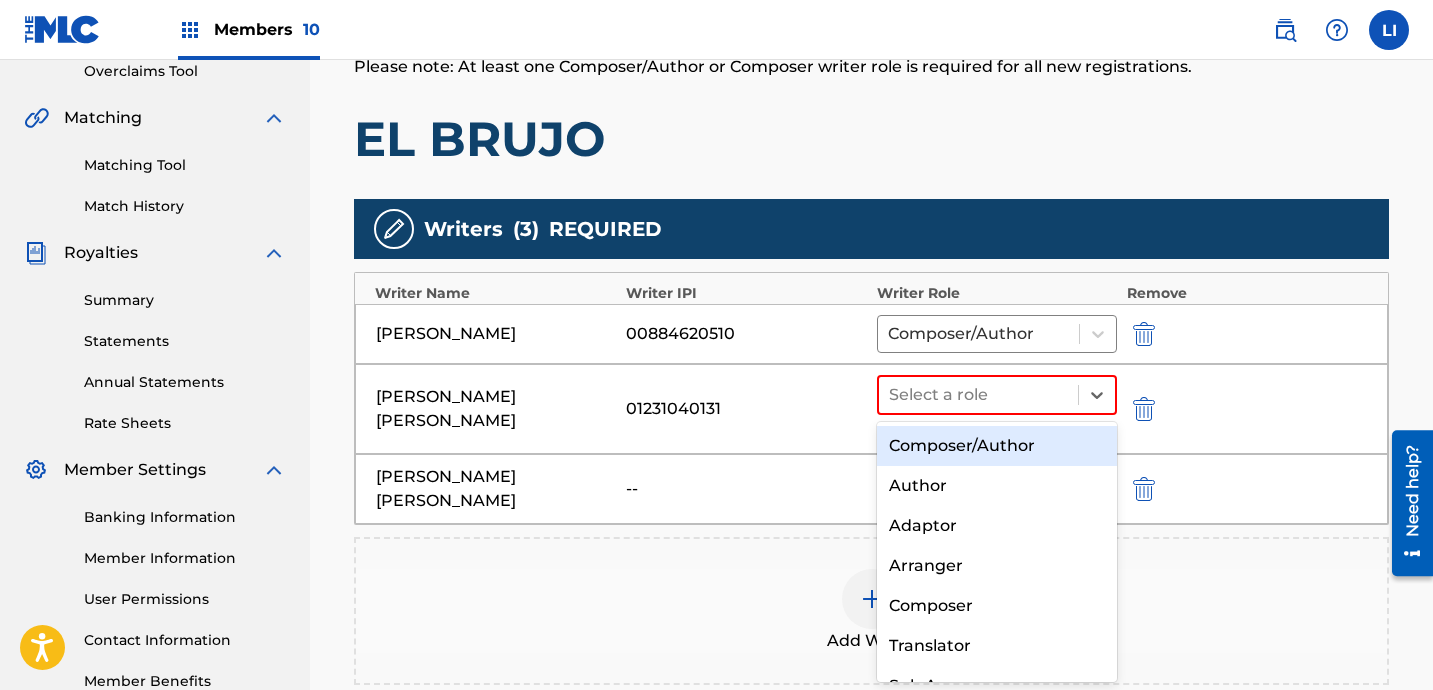 click on "Composer/Author" at bounding box center (997, 446) 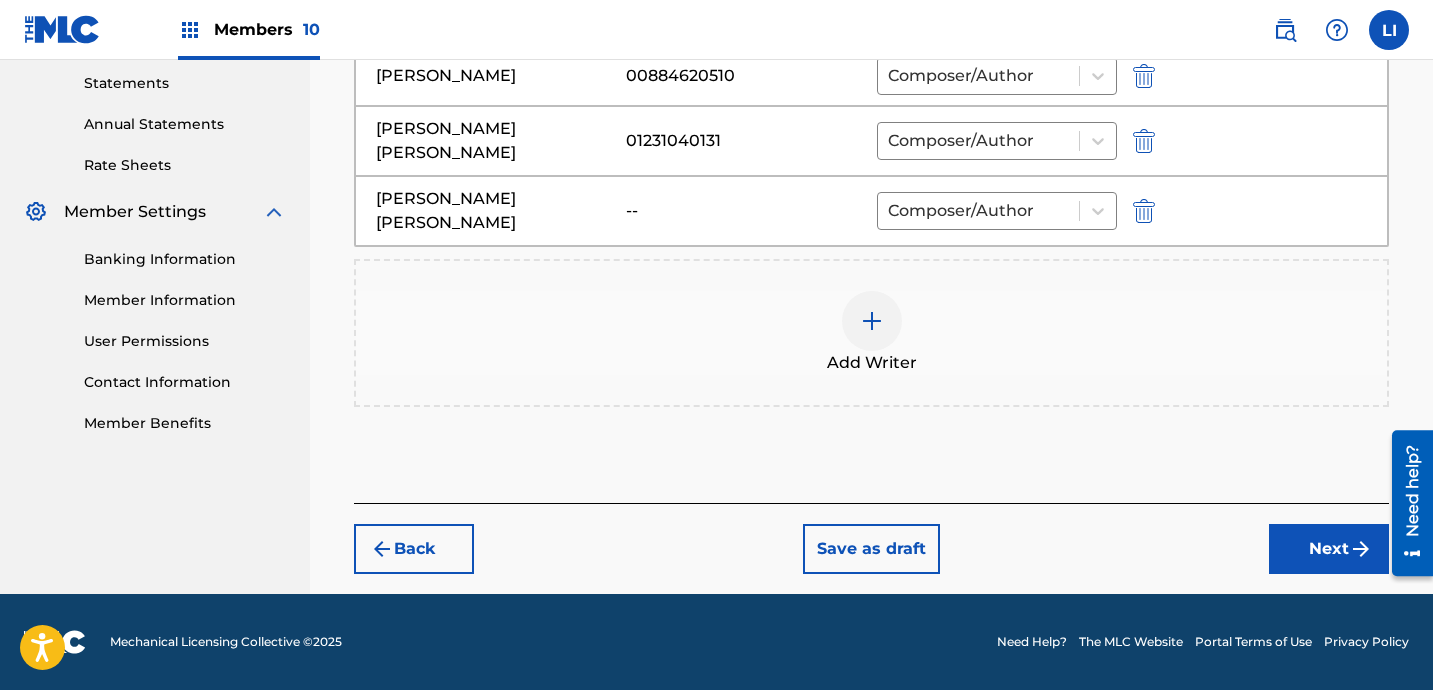 click on "Next" at bounding box center (1329, 549) 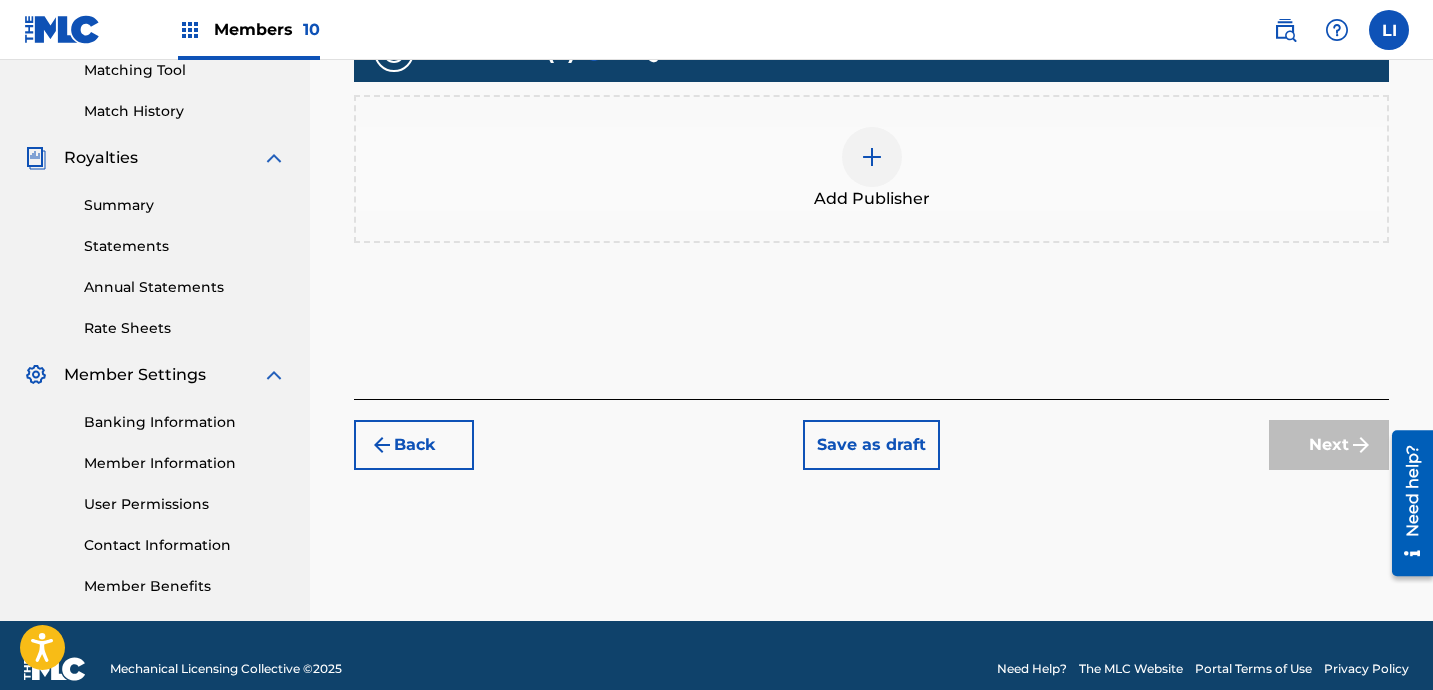 scroll, scrollTop: 525, scrollLeft: 0, axis: vertical 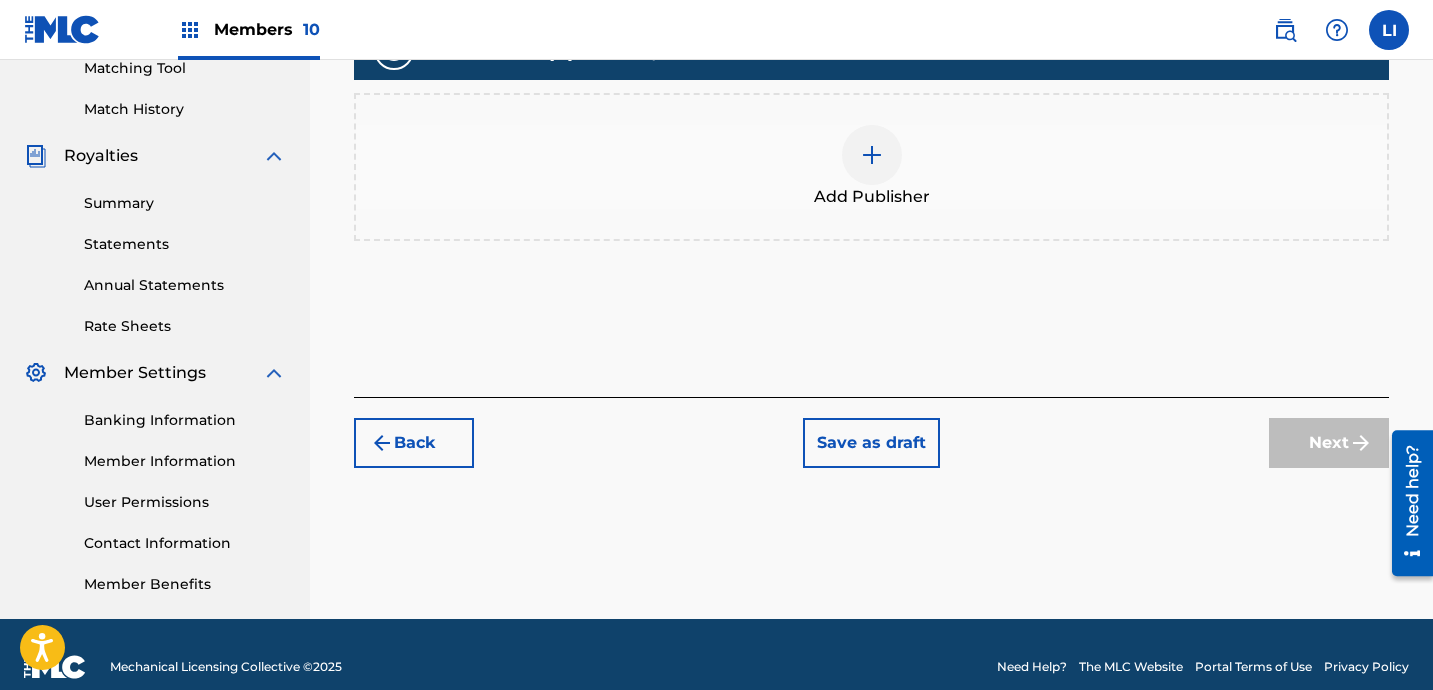 click on "Publishers ( 0 ) ? REQUIRED Total shares:  0 % Add Publisher" at bounding box center (871, 140) 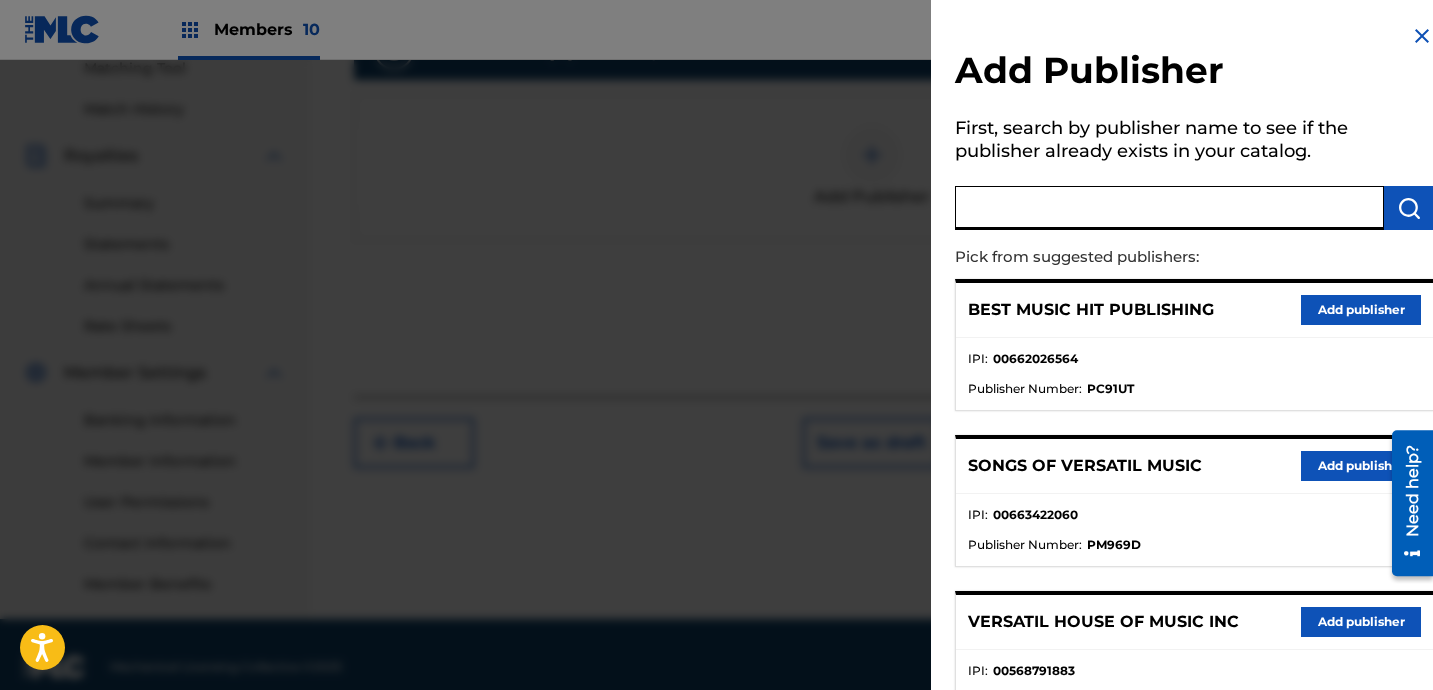 click at bounding box center (1169, 208) 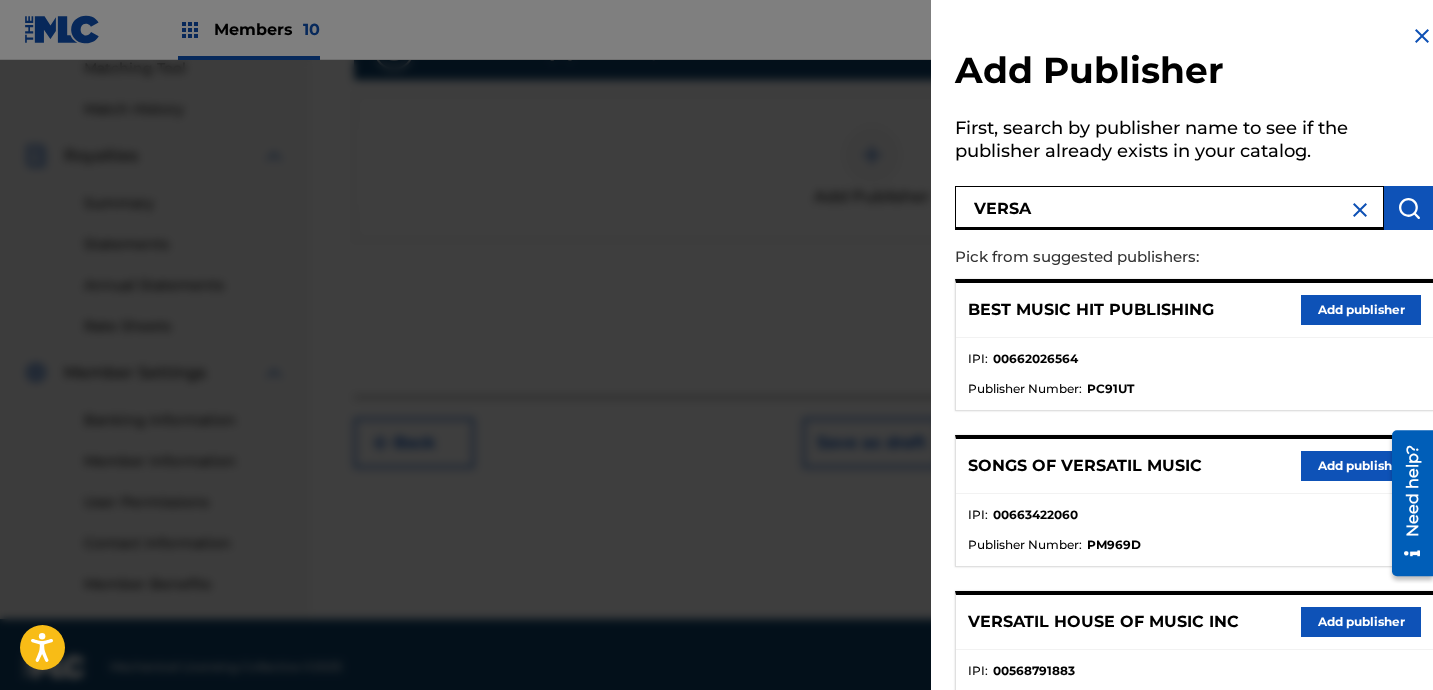 type on "VERSA" 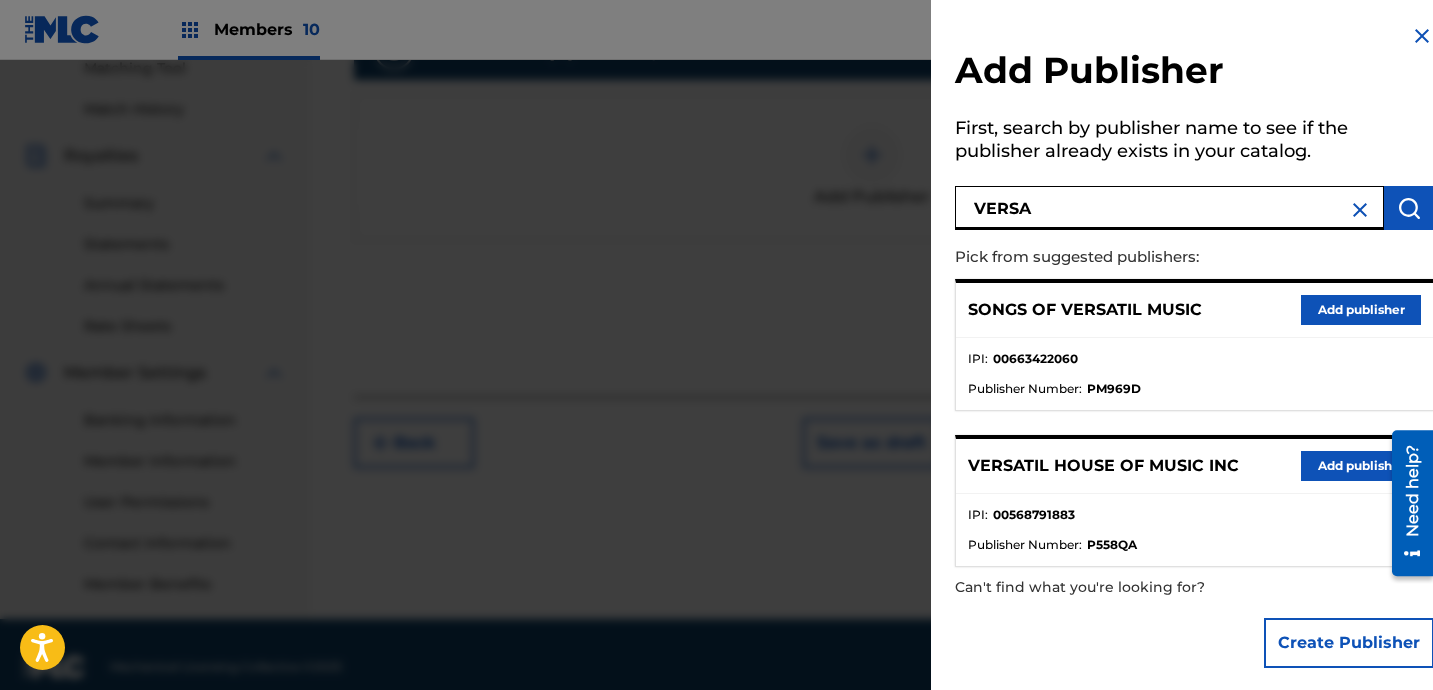 drag, startPoint x: 1292, startPoint y: 479, endPoint x: 1279, endPoint y: 472, distance: 14.764823 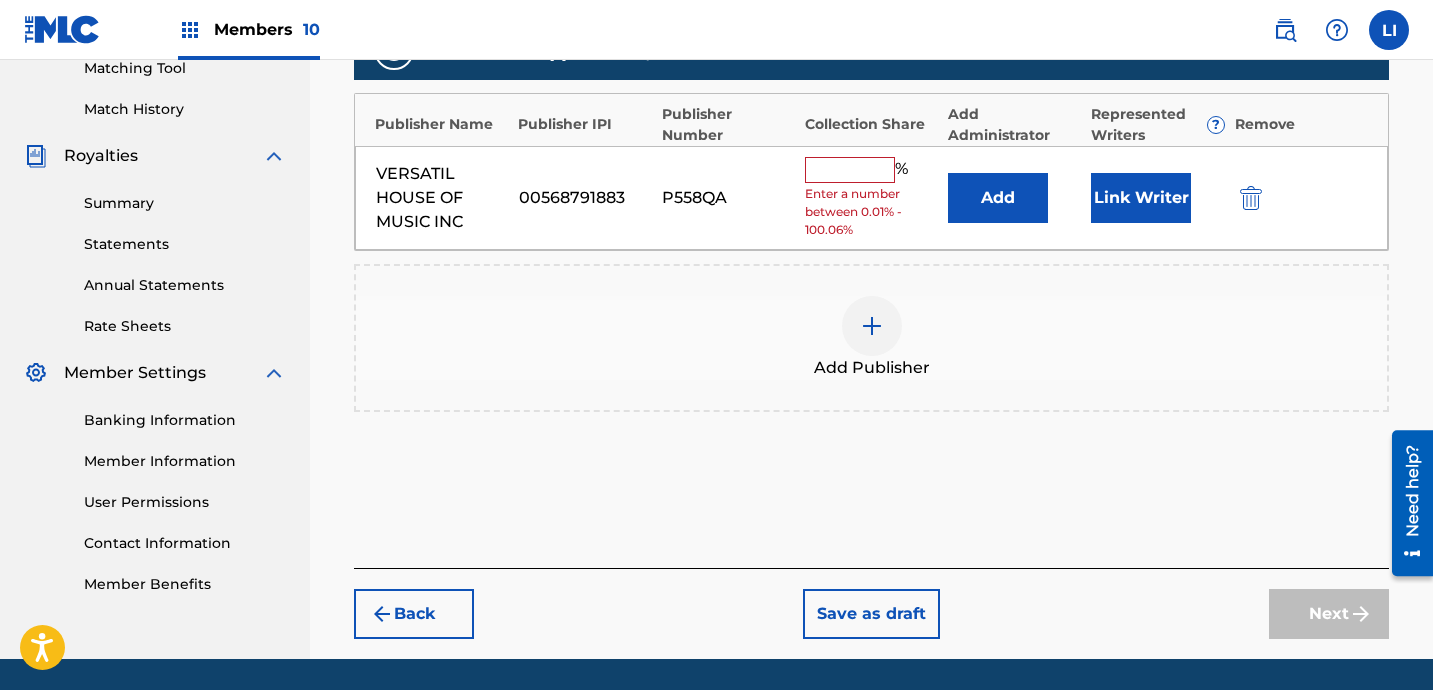 click at bounding box center [850, 170] 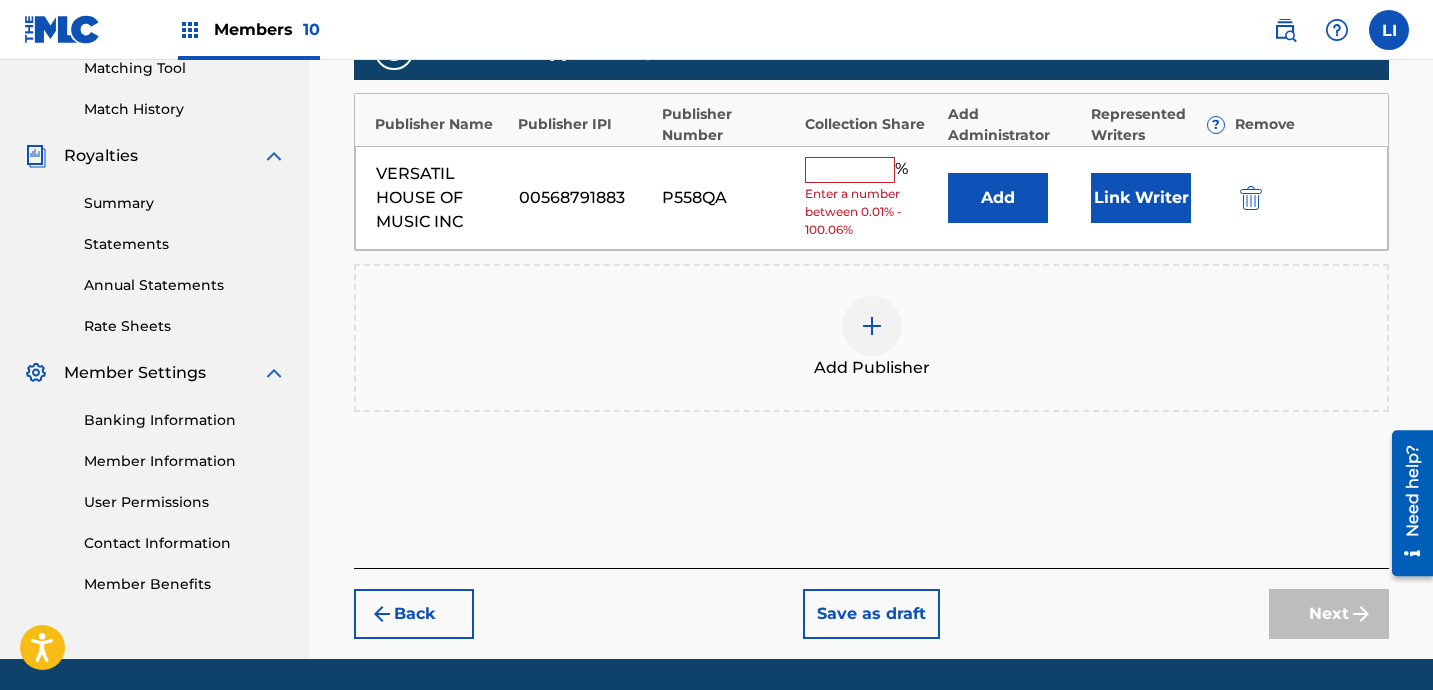 click on "Add" at bounding box center (998, 198) 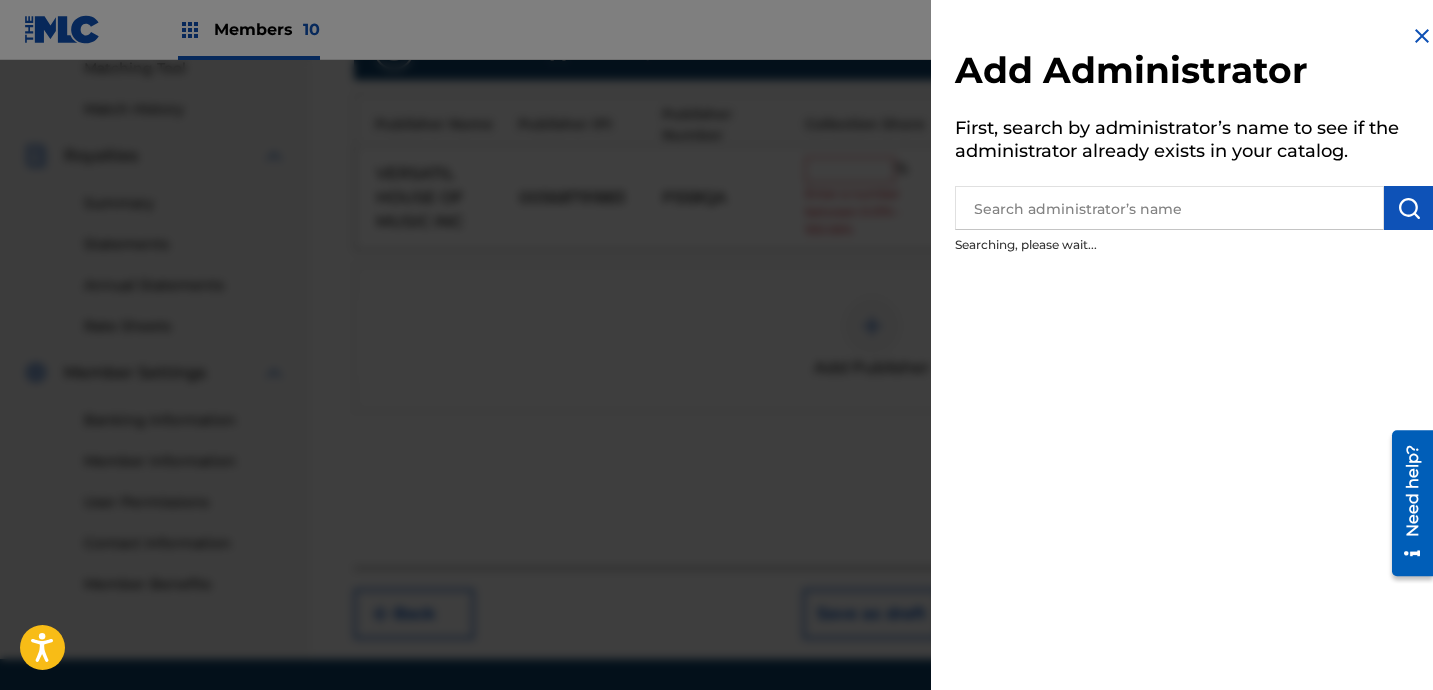 drag, startPoint x: 1064, startPoint y: 176, endPoint x: 1064, endPoint y: 194, distance: 18 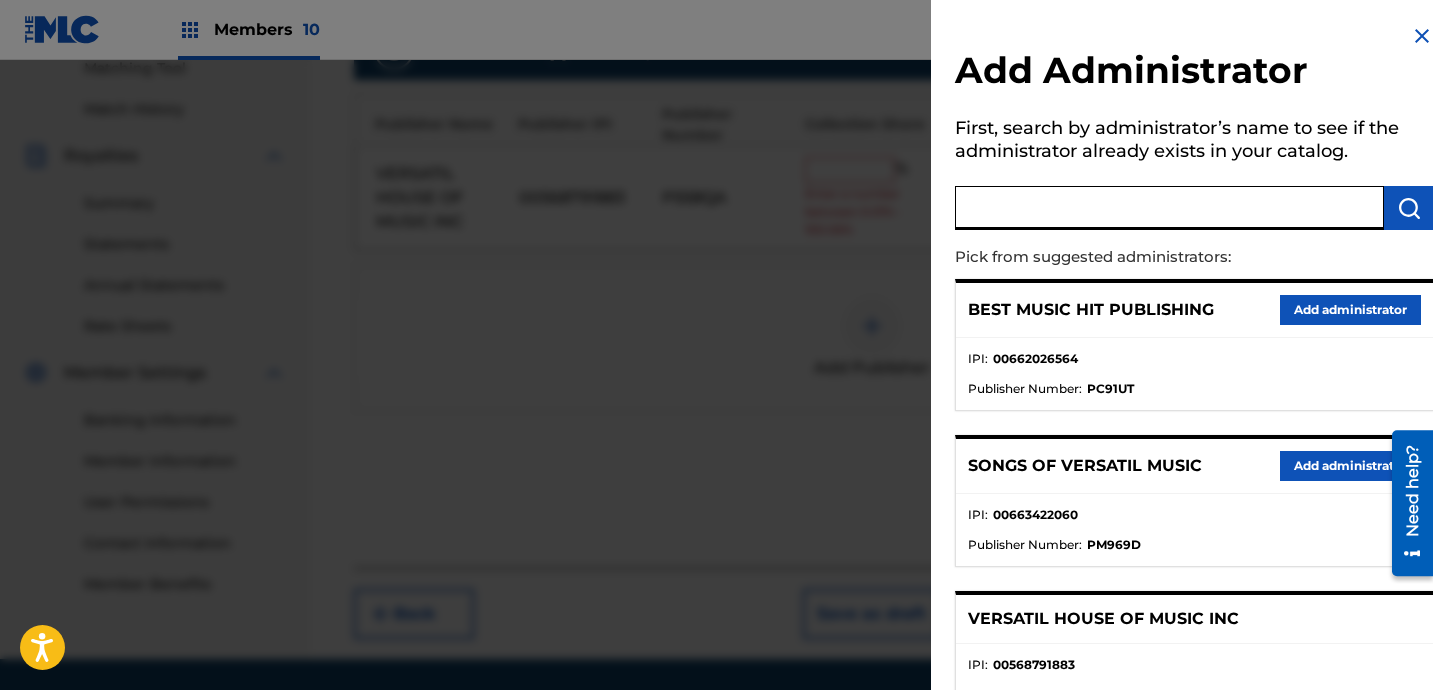 click at bounding box center (1169, 208) 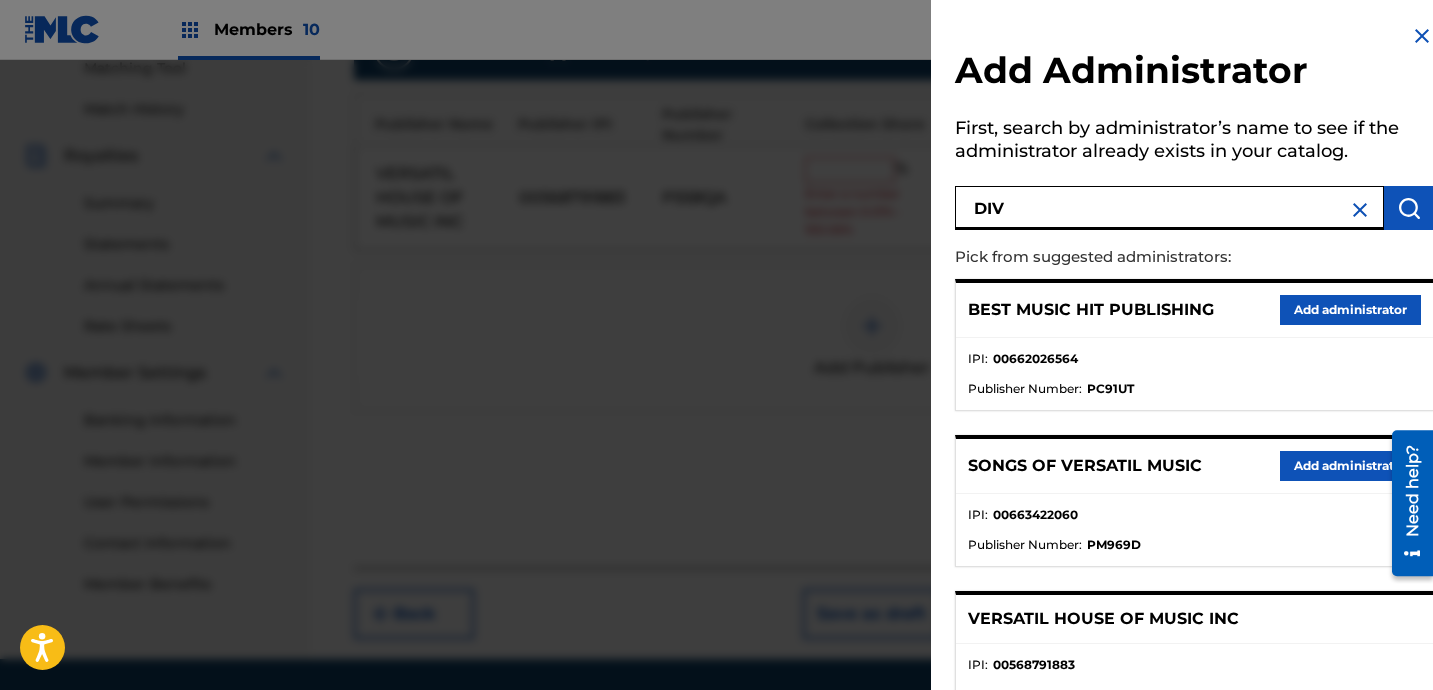 type on "DIV" 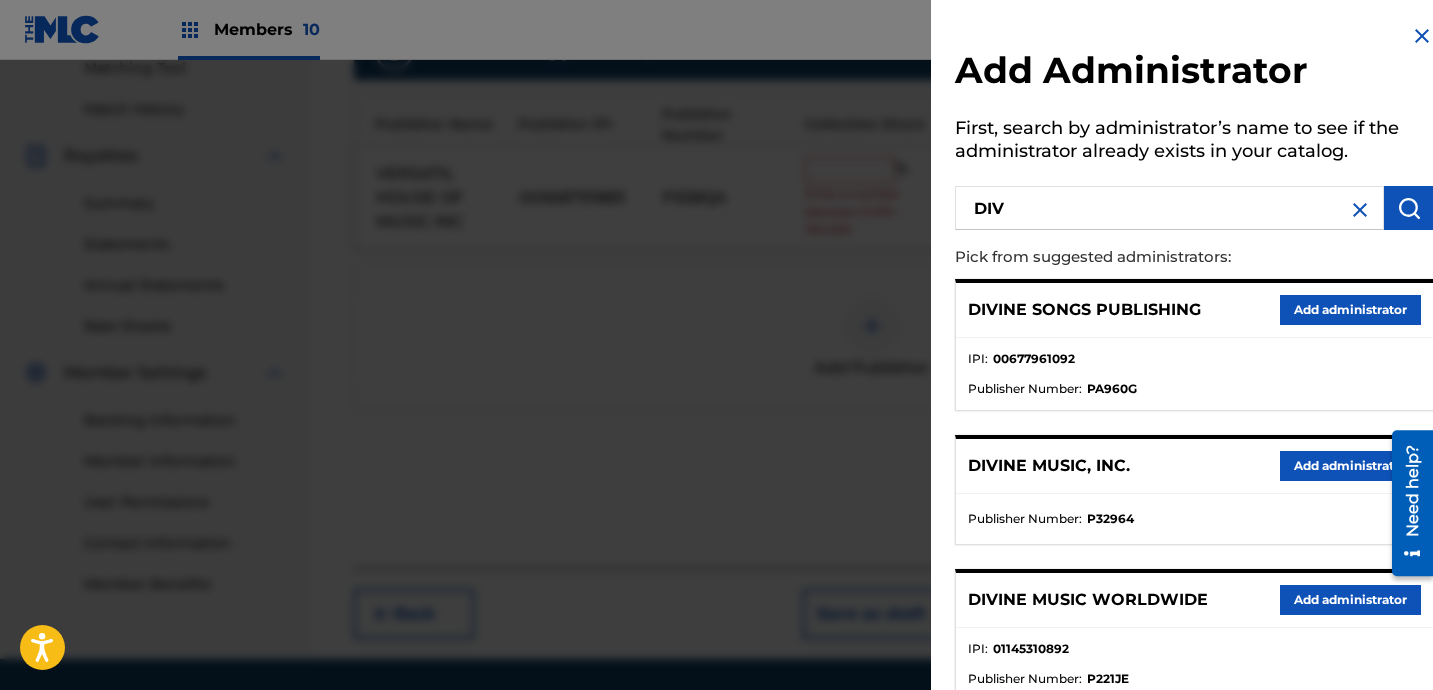 click on "Add administrator" at bounding box center (1350, 466) 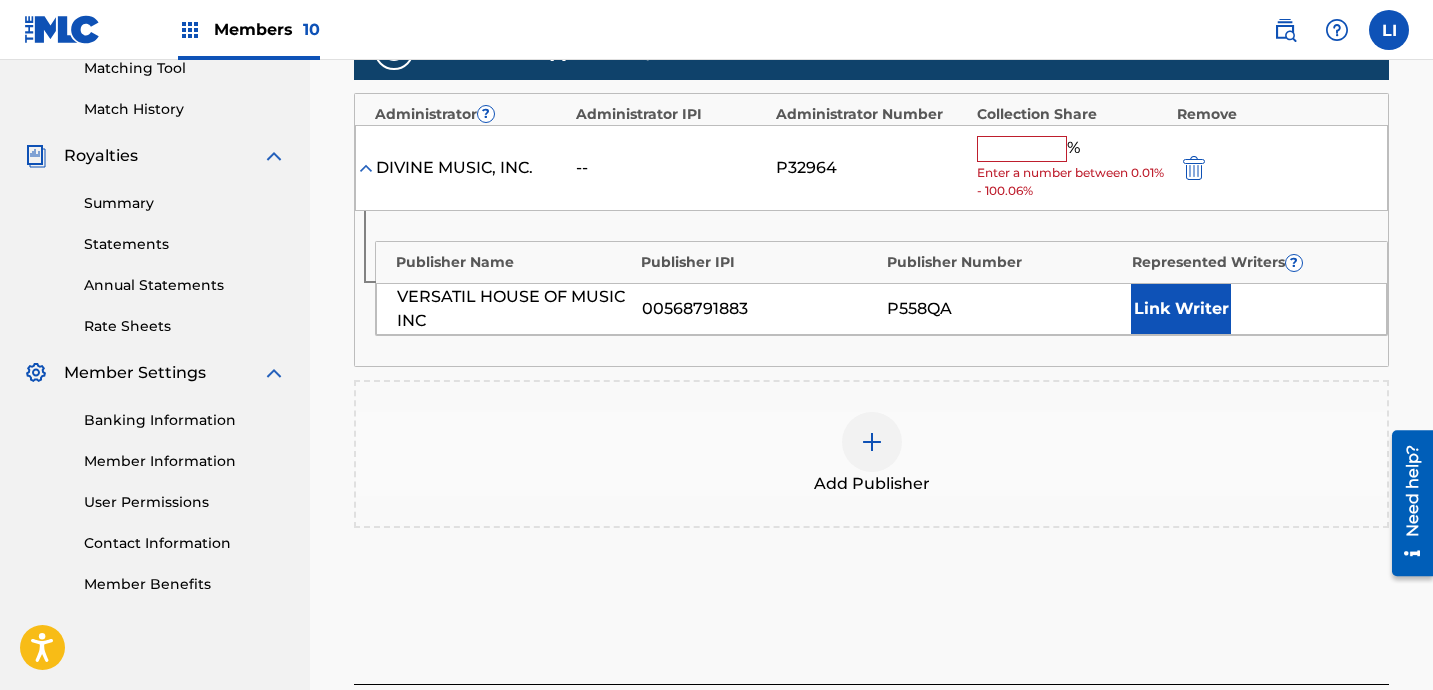 click at bounding box center (1022, 149) 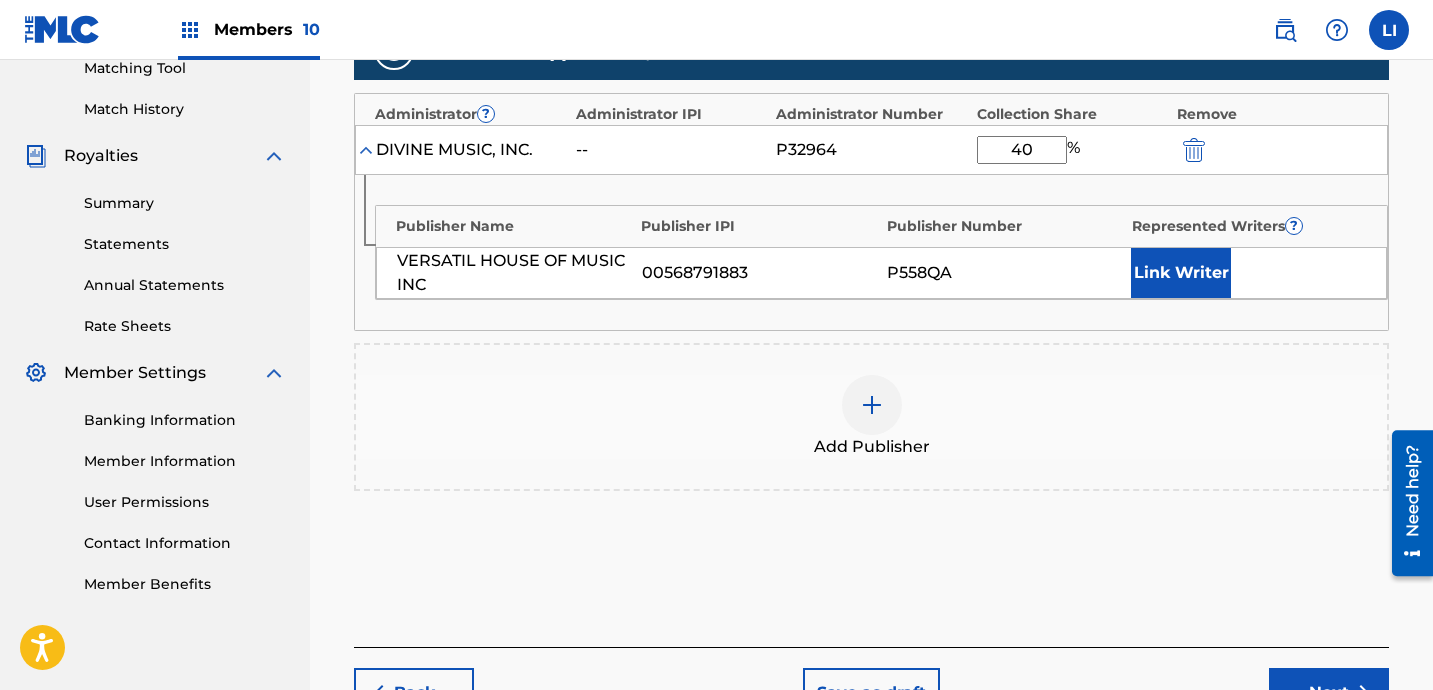 type on "40" 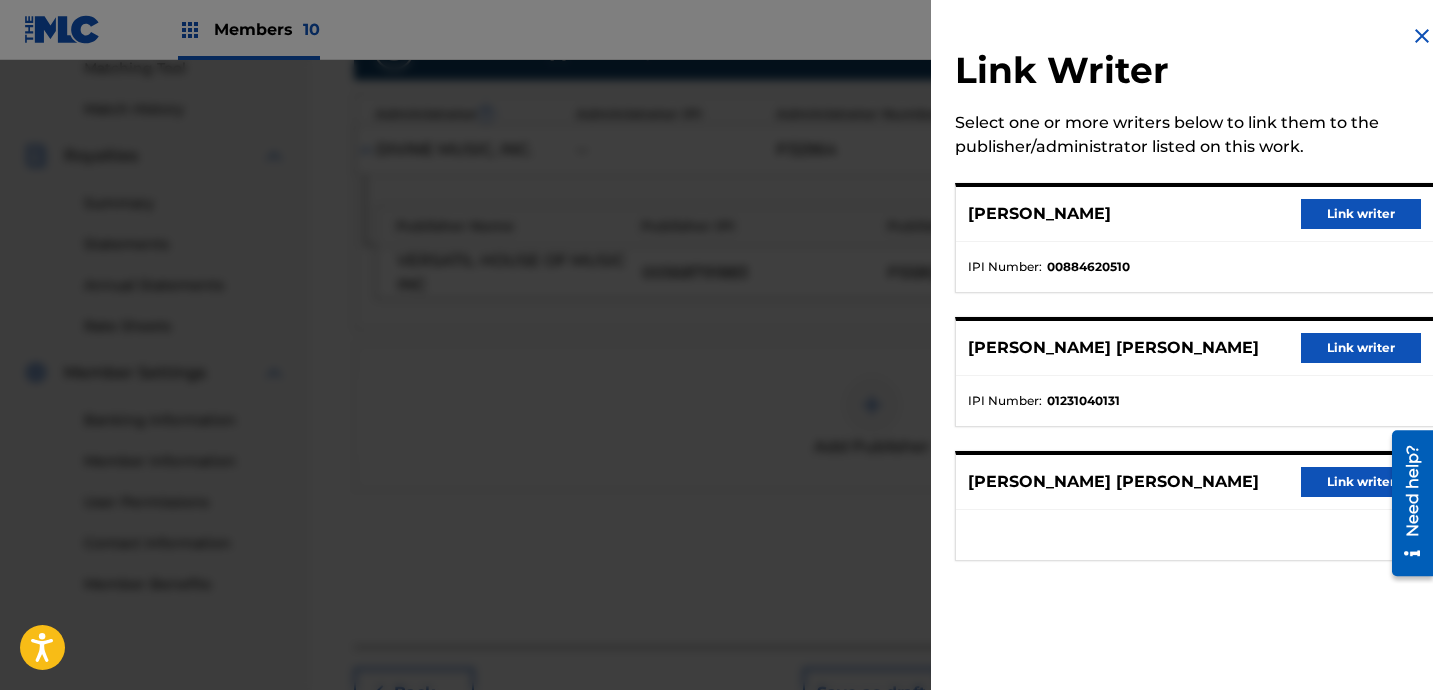 click on "Link writer" at bounding box center [1361, 214] 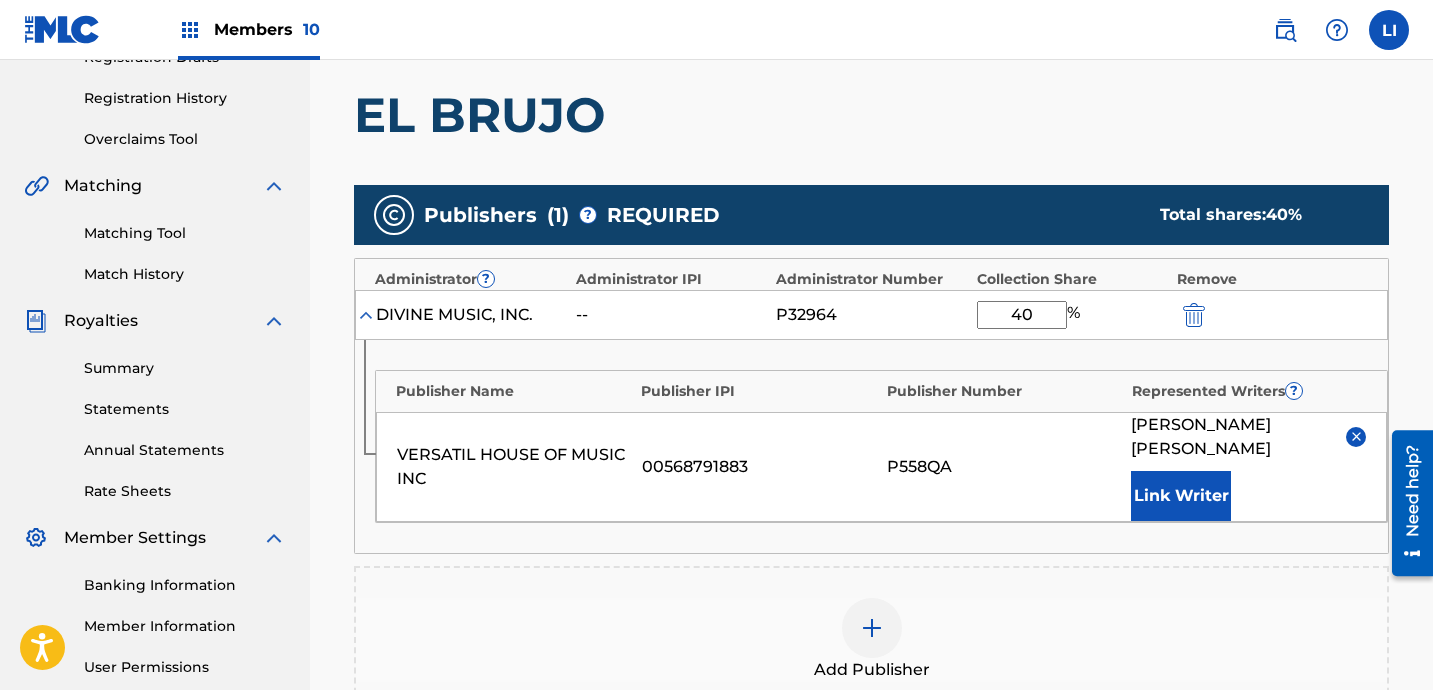 scroll, scrollTop: 358, scrollLeft: 0, axis: vertical 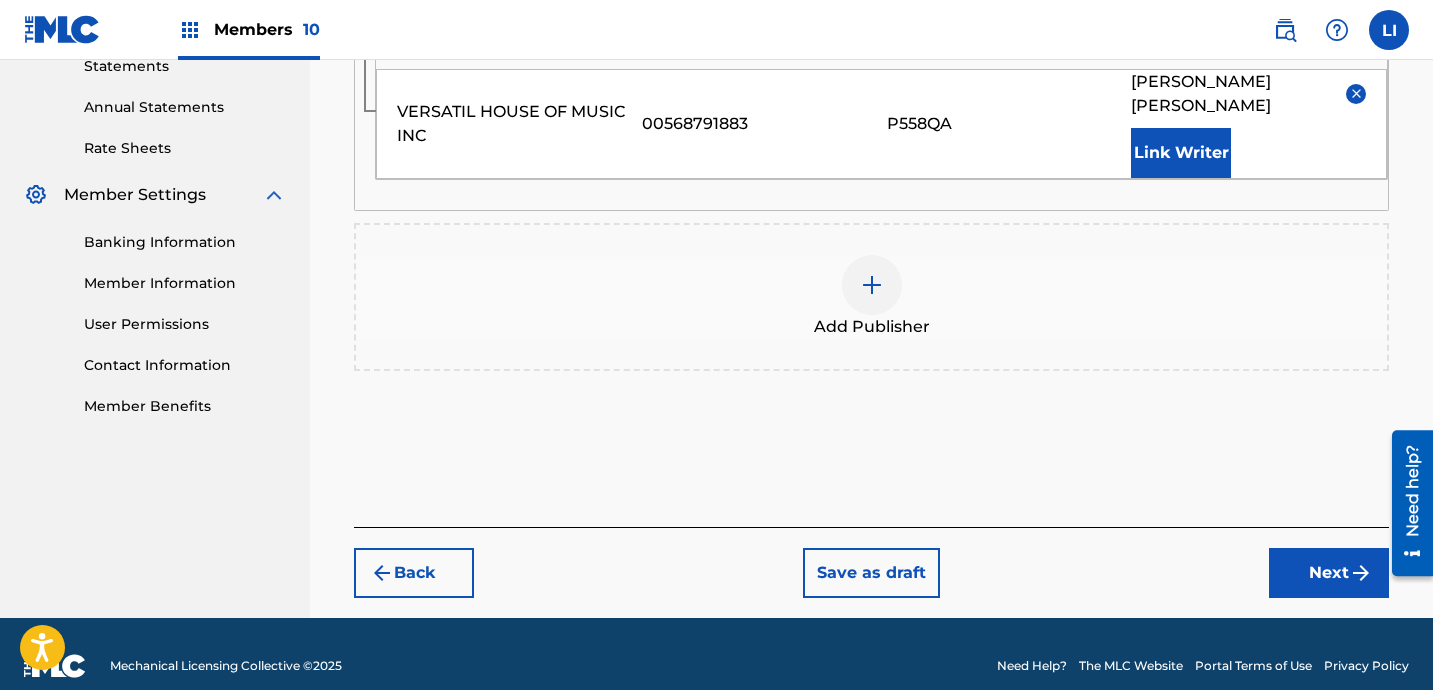 click on "Next" at bounding box center (1329, 573) 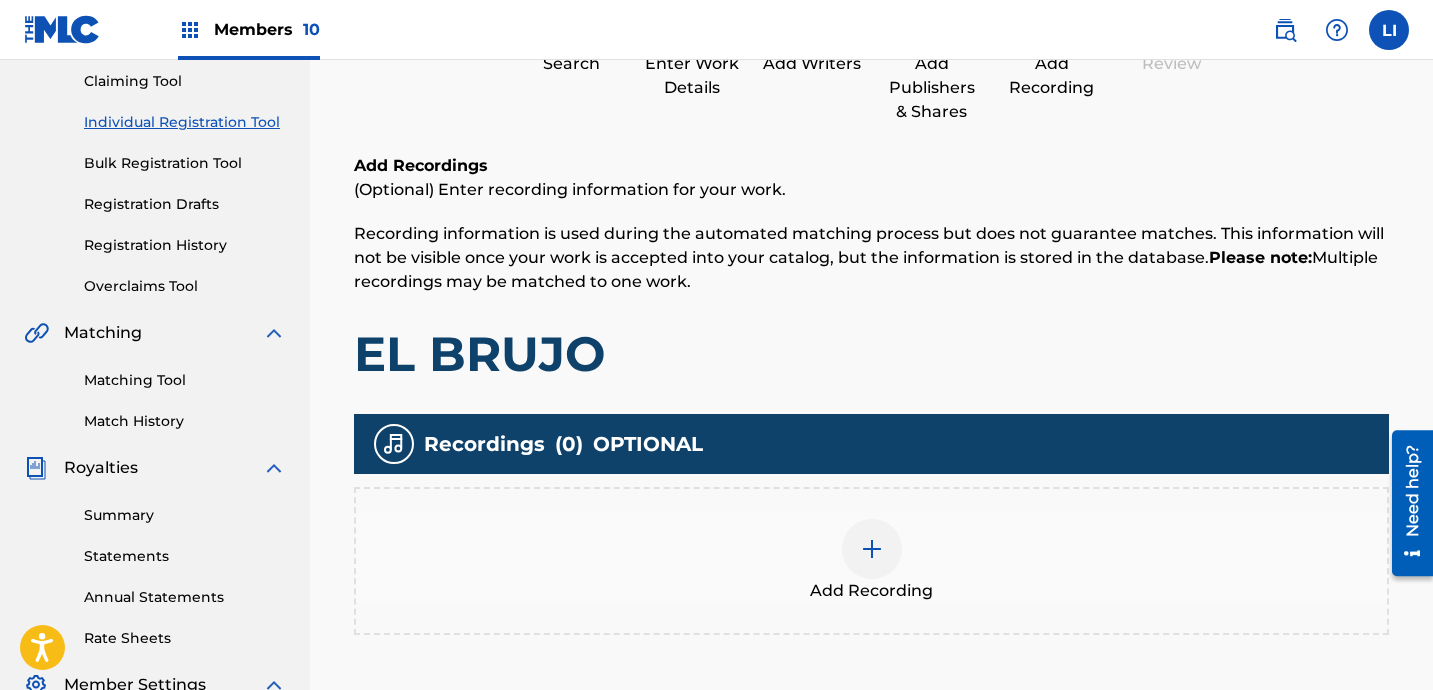 scroll, scrollTop: 287, scrollLeft: 0, axis: vertical 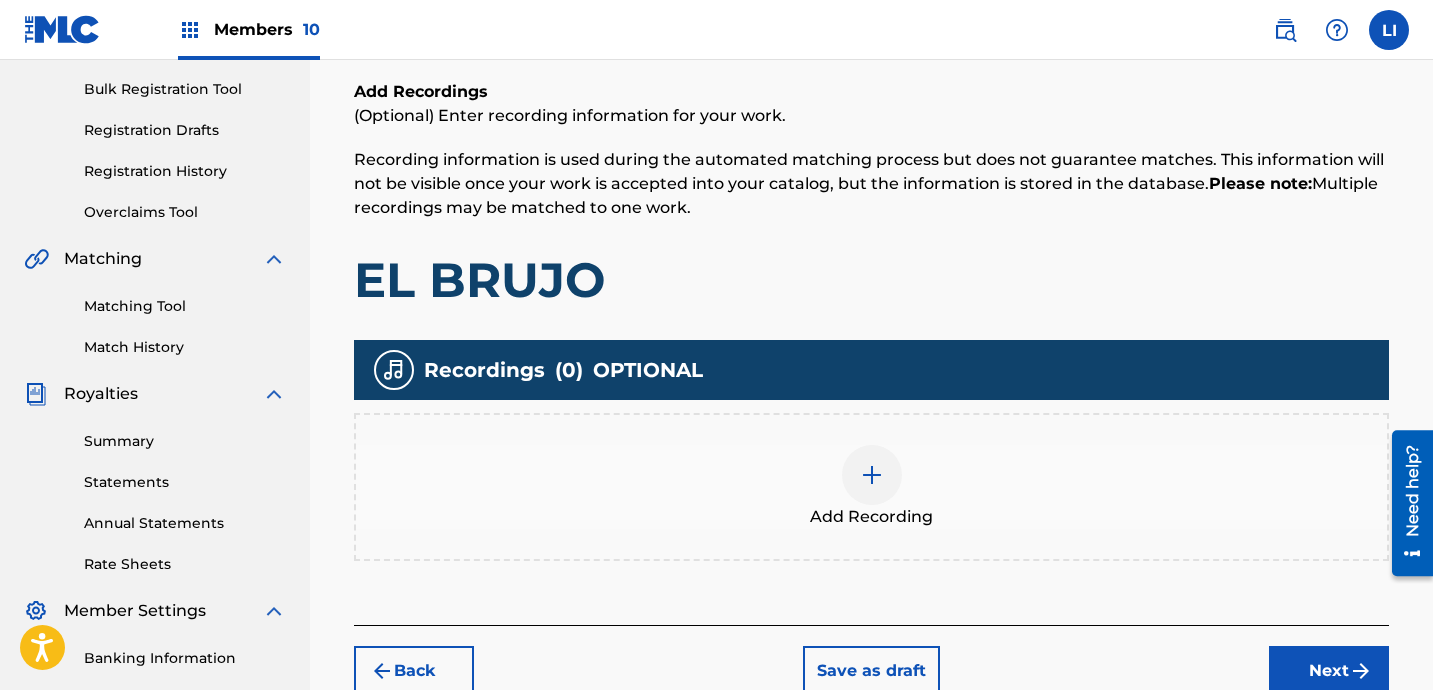 click on "Add Recording" at bounding box center [871, 487] 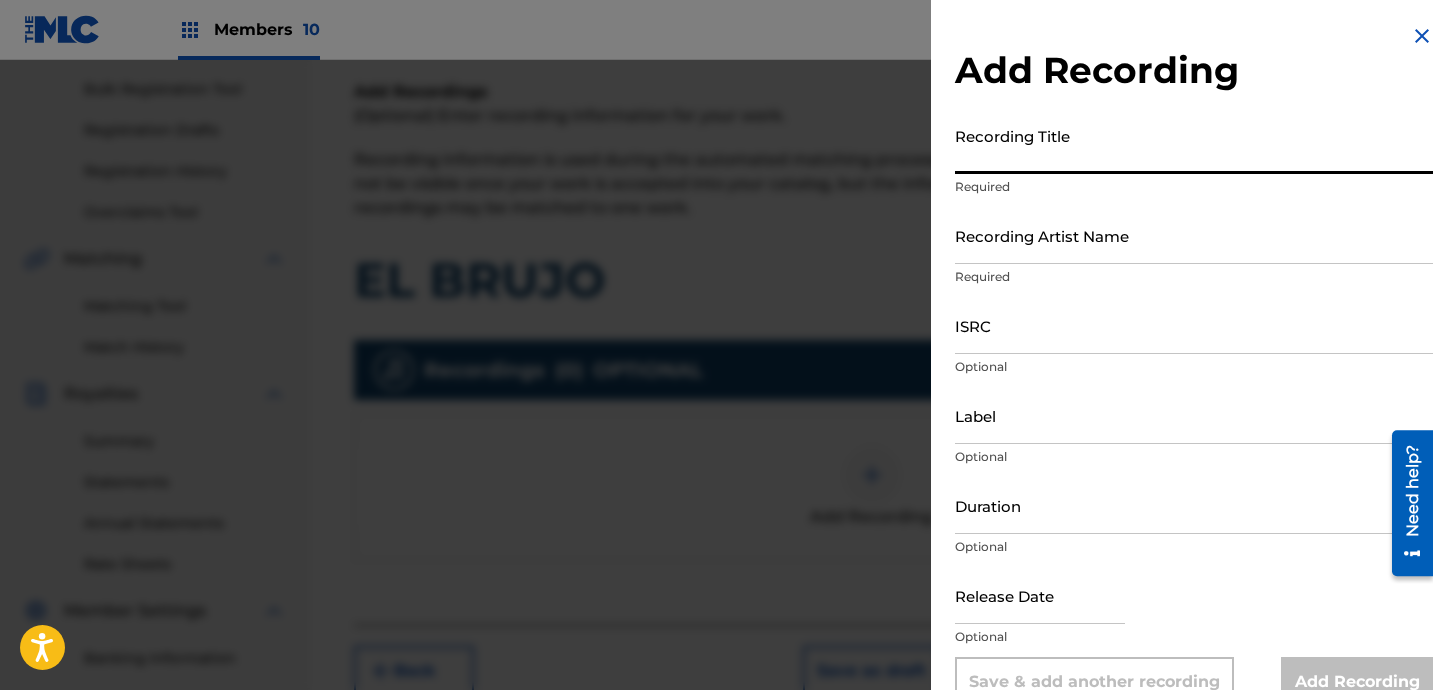 click on "Recording Title" at bounding box center (1194, 145) 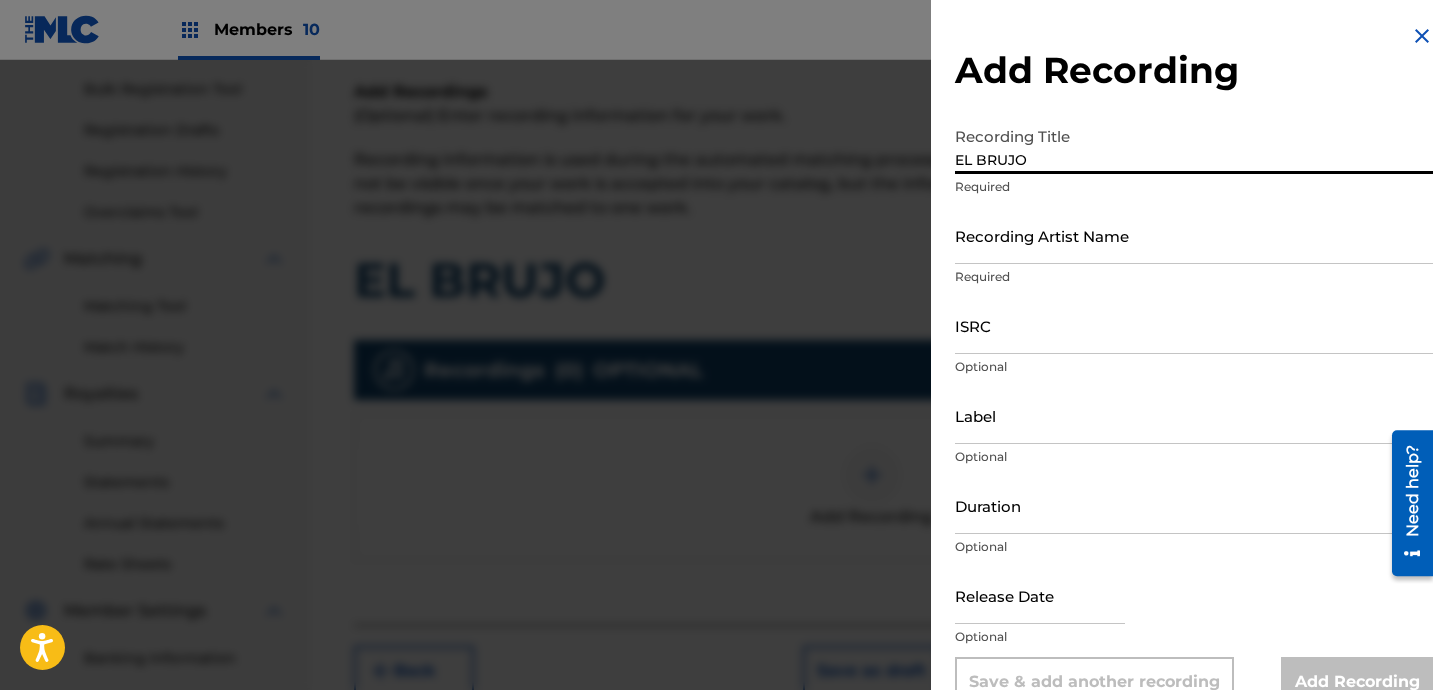 type on "EL BRUJO" 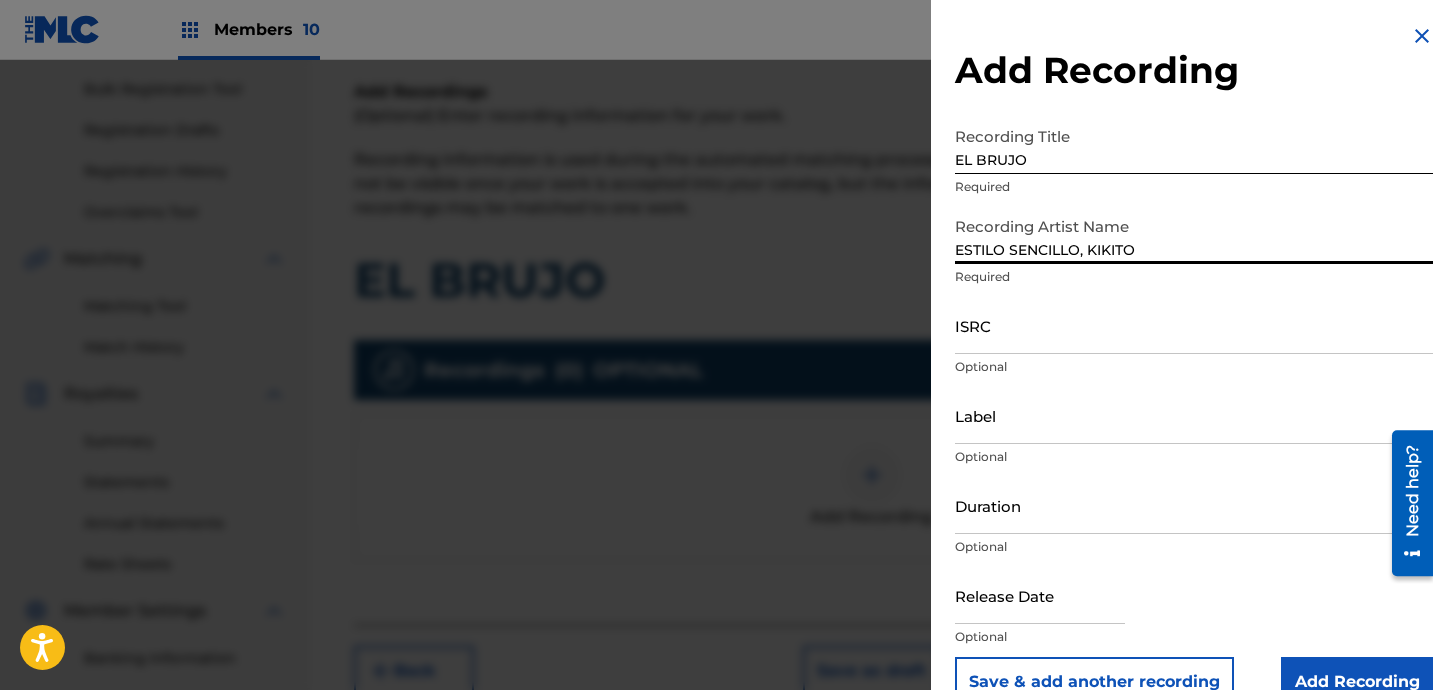type on "ESTILO SENCILLO, KIKITO" 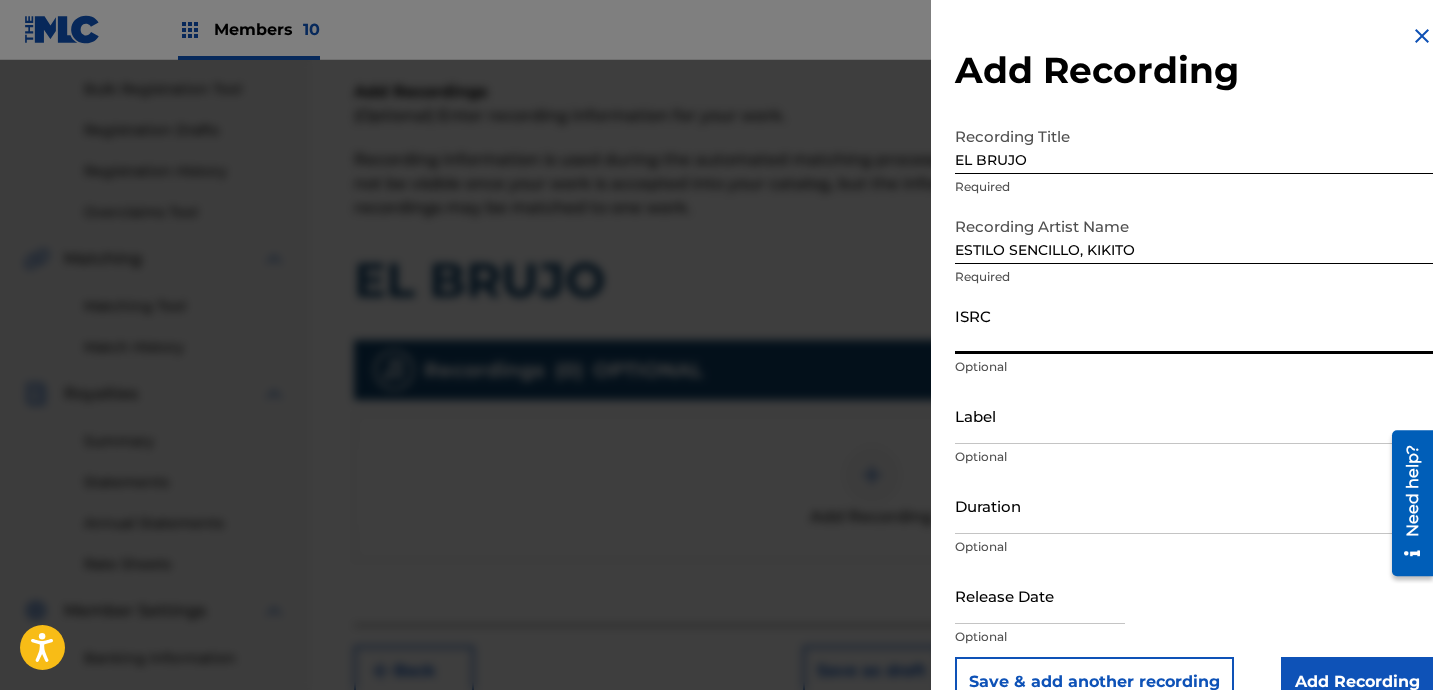 paste on "US7VG2552732" 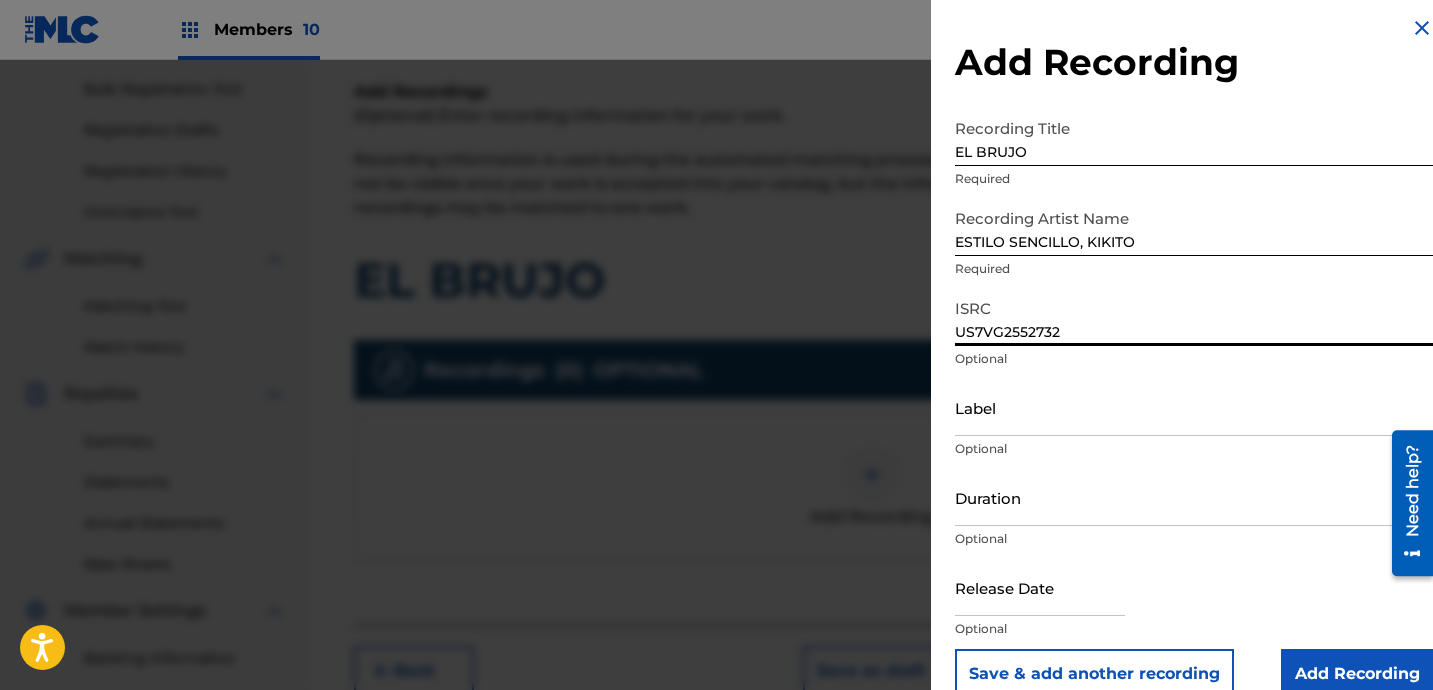 type on "US7VG2552732" 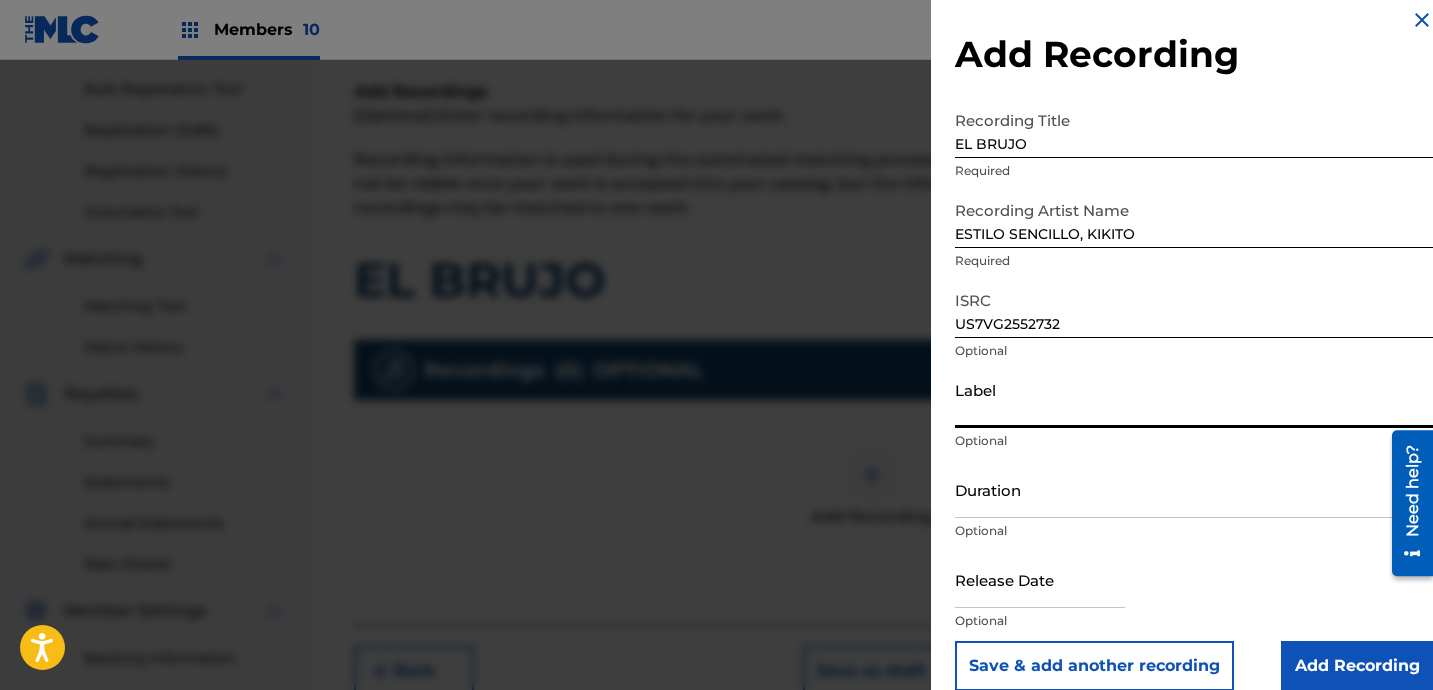 scroll, scrollTop: 16, scrollLeft: 0, axis: vertical 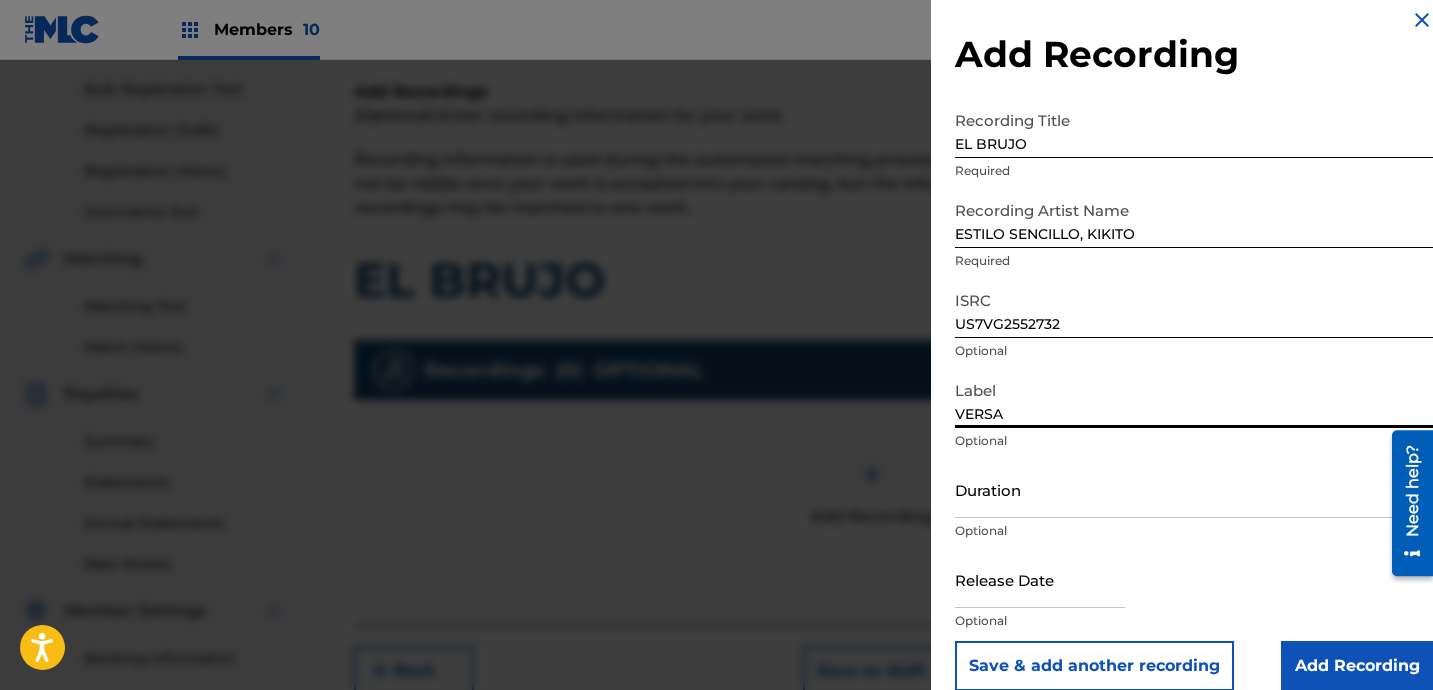 type on "VERSATIL HOUSE OF MUSIC" 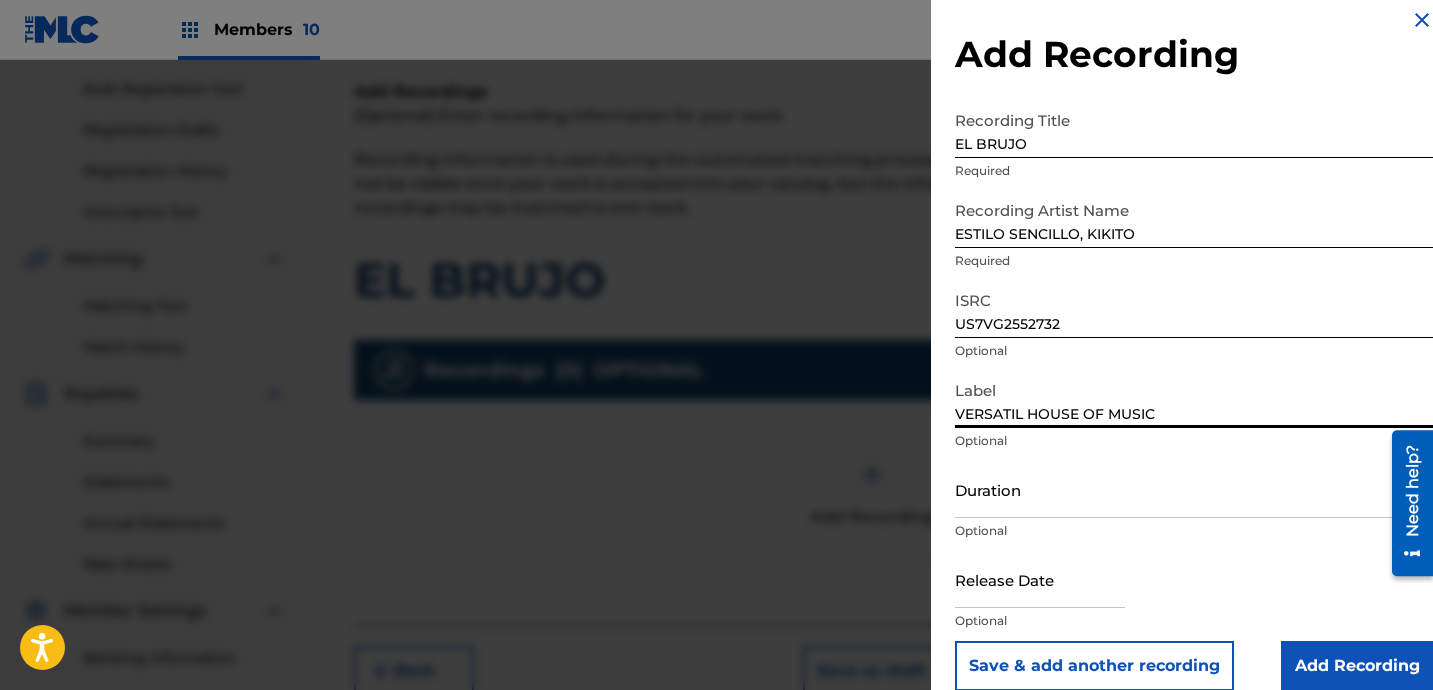 scroll, scrollTop: 20, scrollLeft: 0, axis: vertical 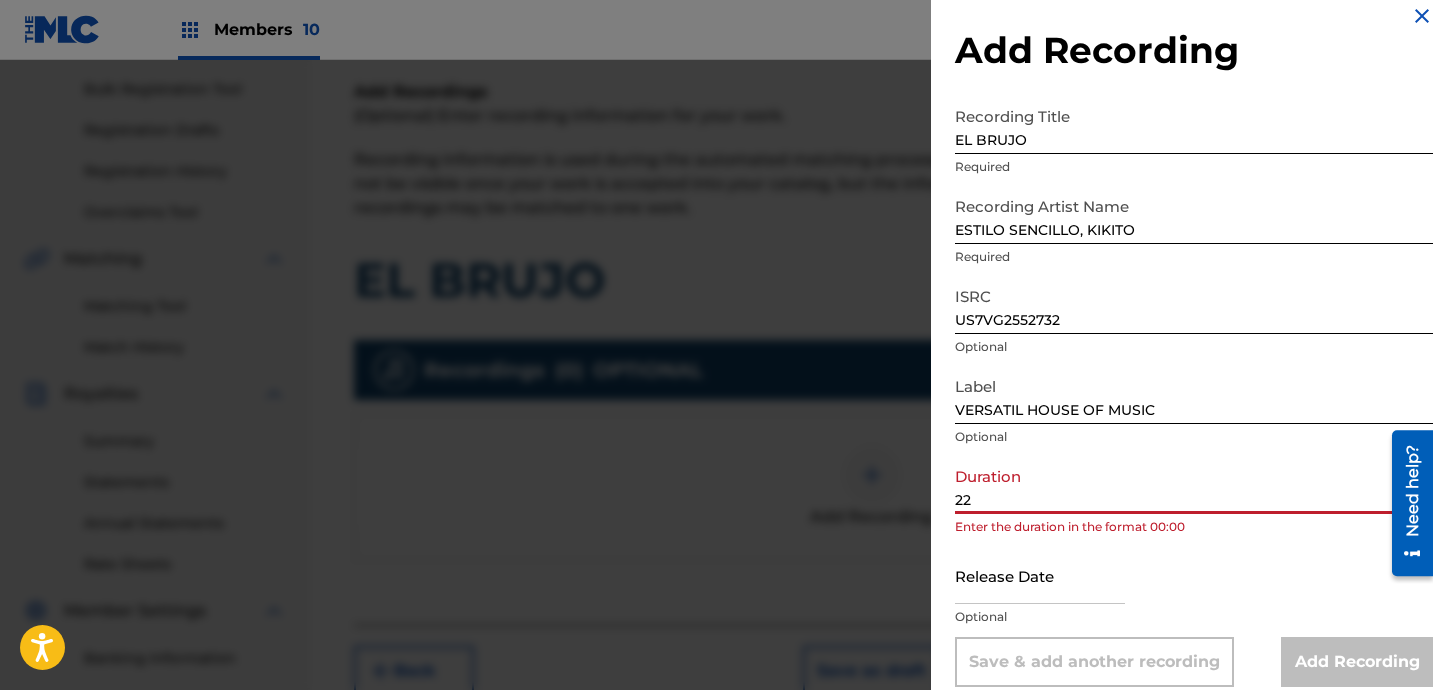 type on "2" 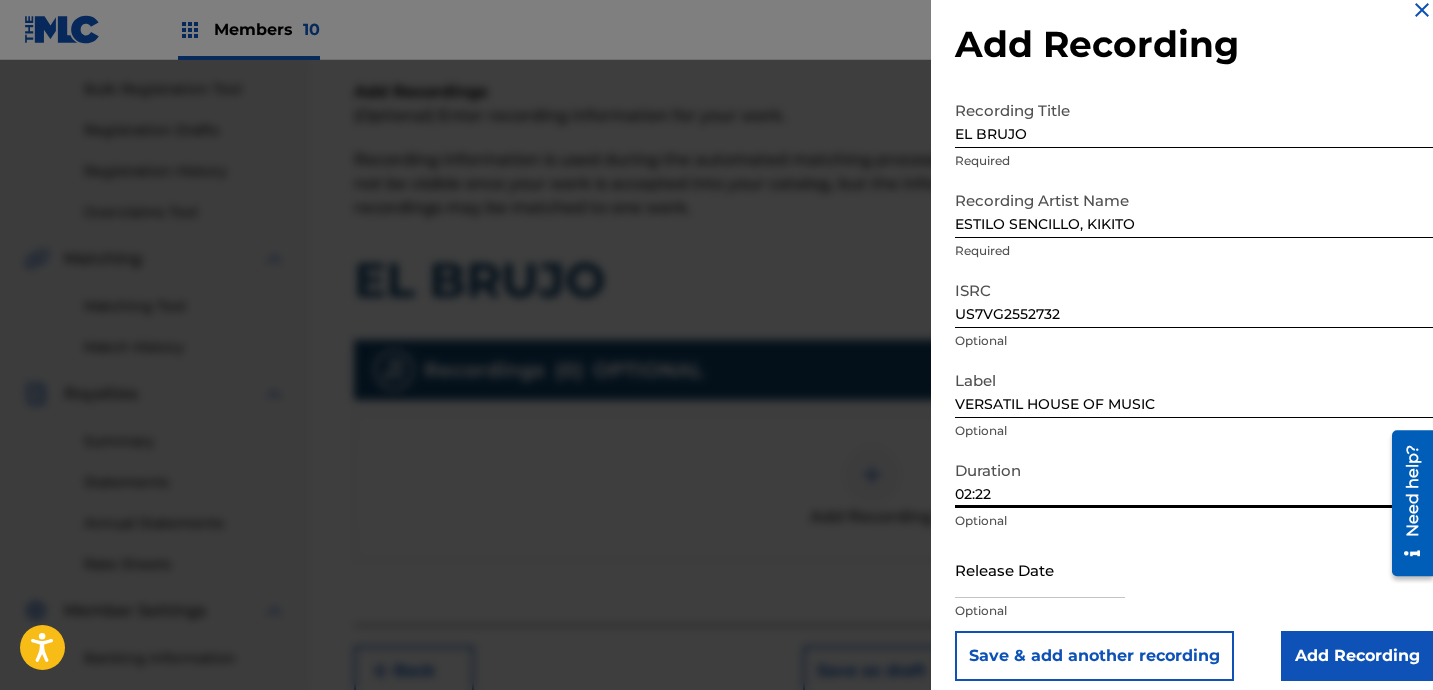 scroll, scrollTop: 41, scrollLeft: 0, axis: vertical 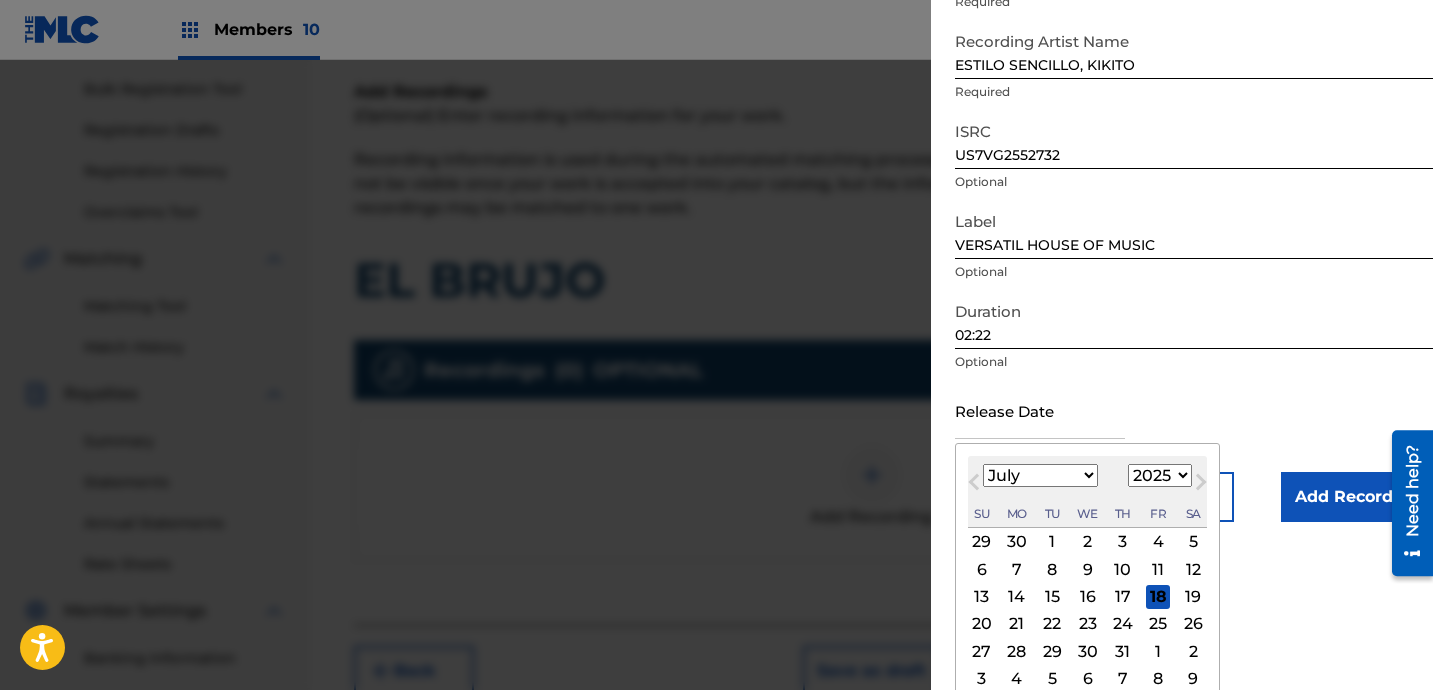 click on "January February March April May June July August September October November December" at bounding box center (1040, 475) 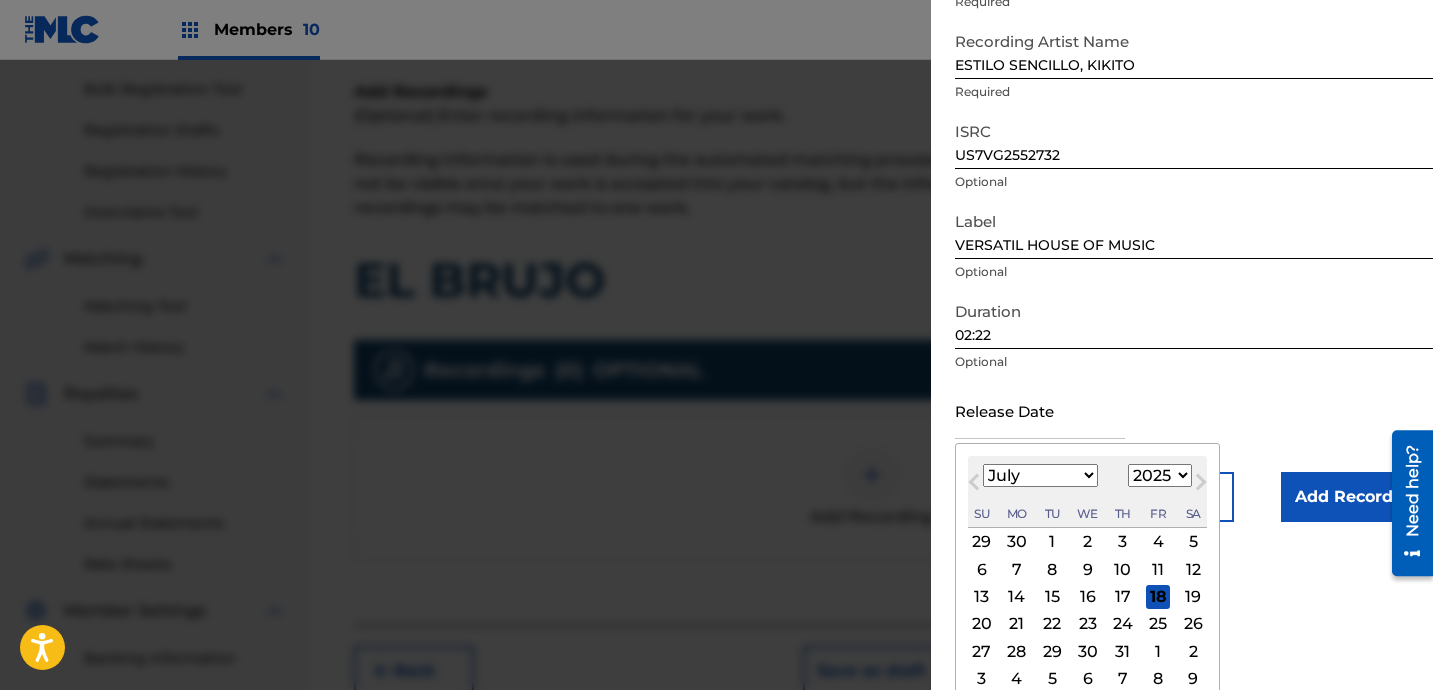 select on "0" 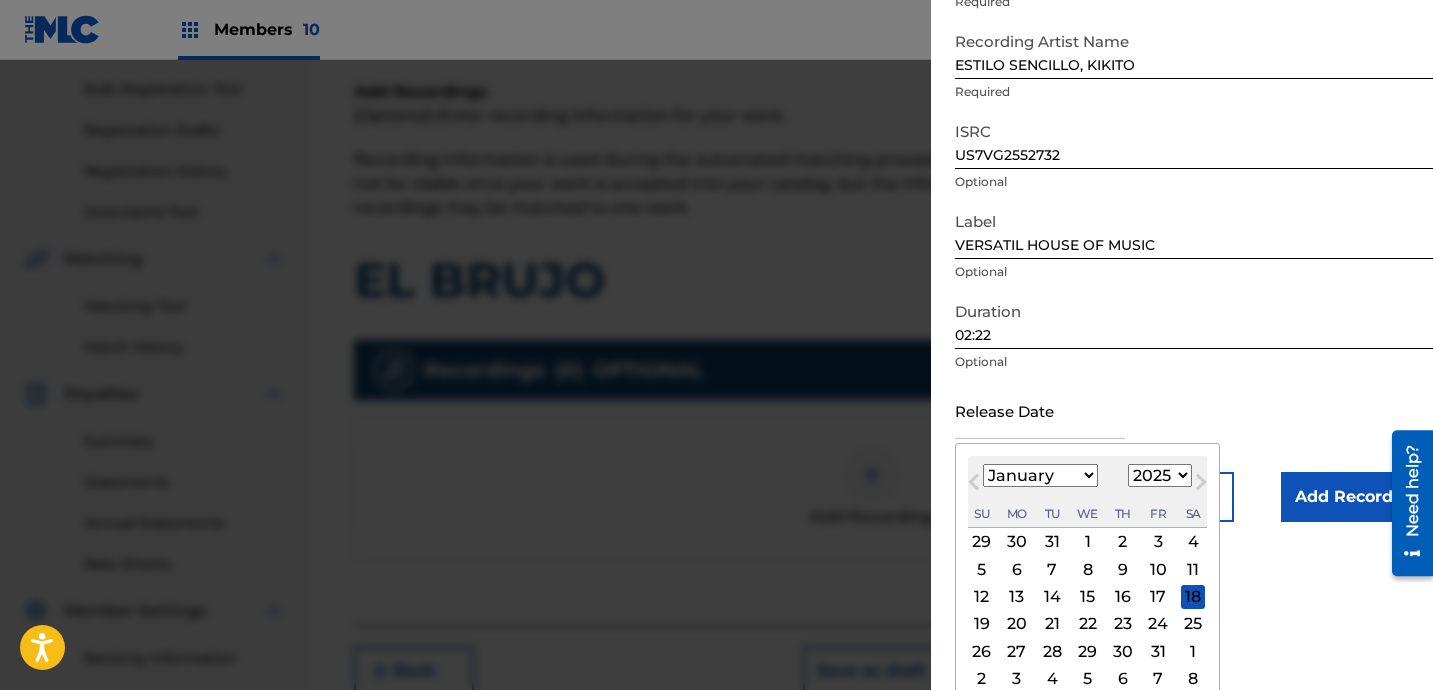 click on "30" at bounding box center (1123, 651) 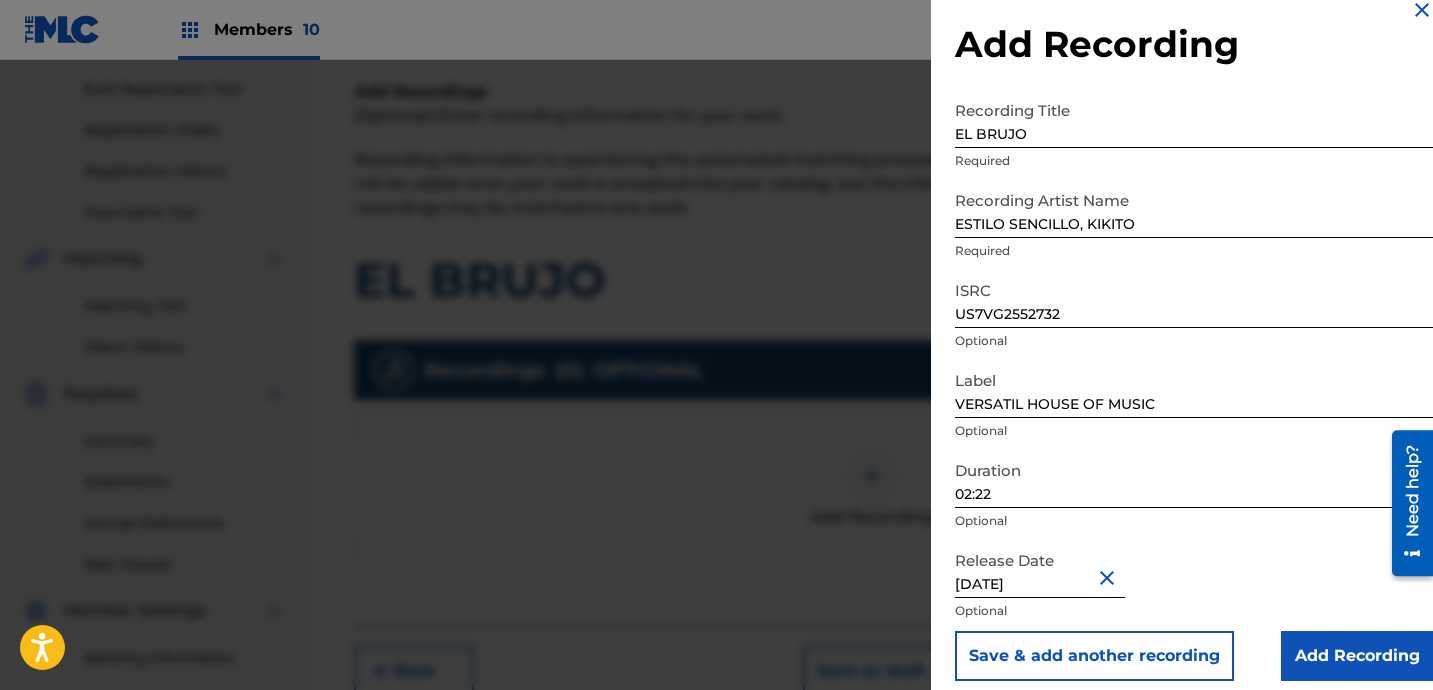 scroll, scrollTop: 41, scrollLeft: 0, axis: vertical 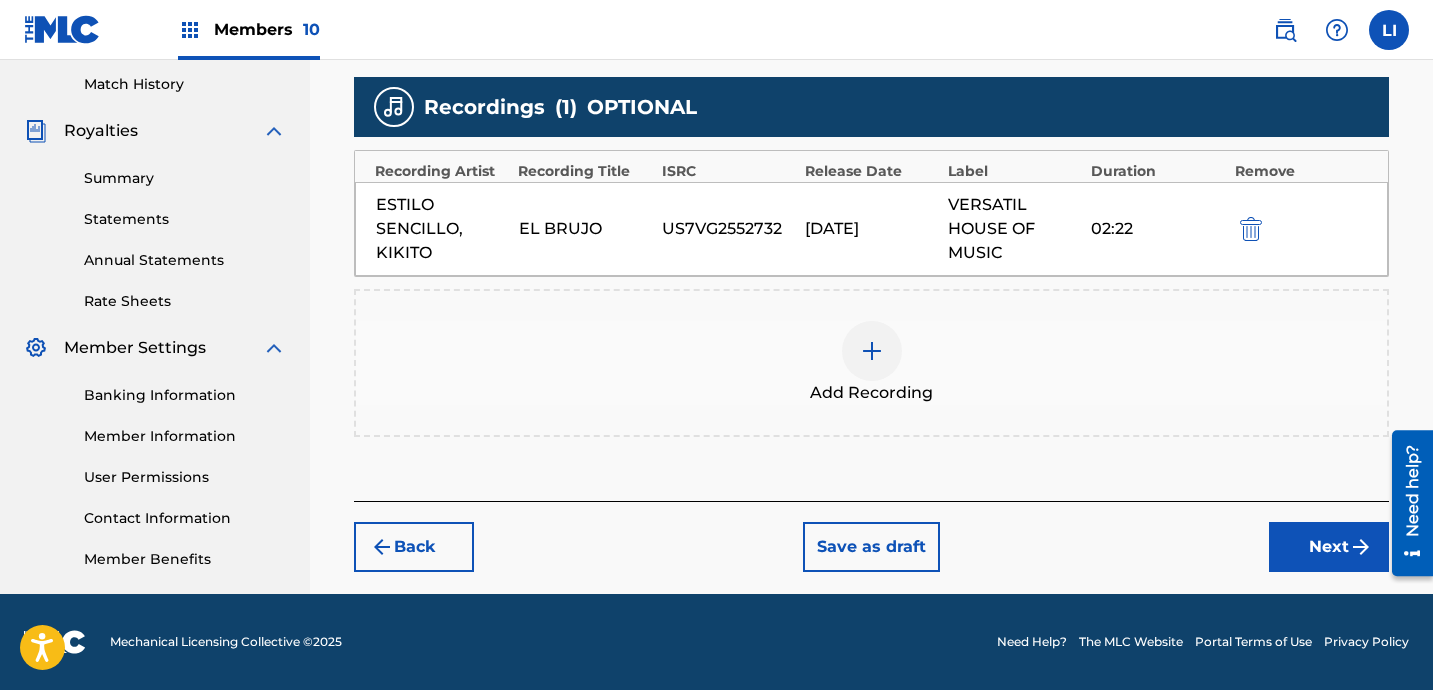 click on "Next" at bounding box center [1329, 547] 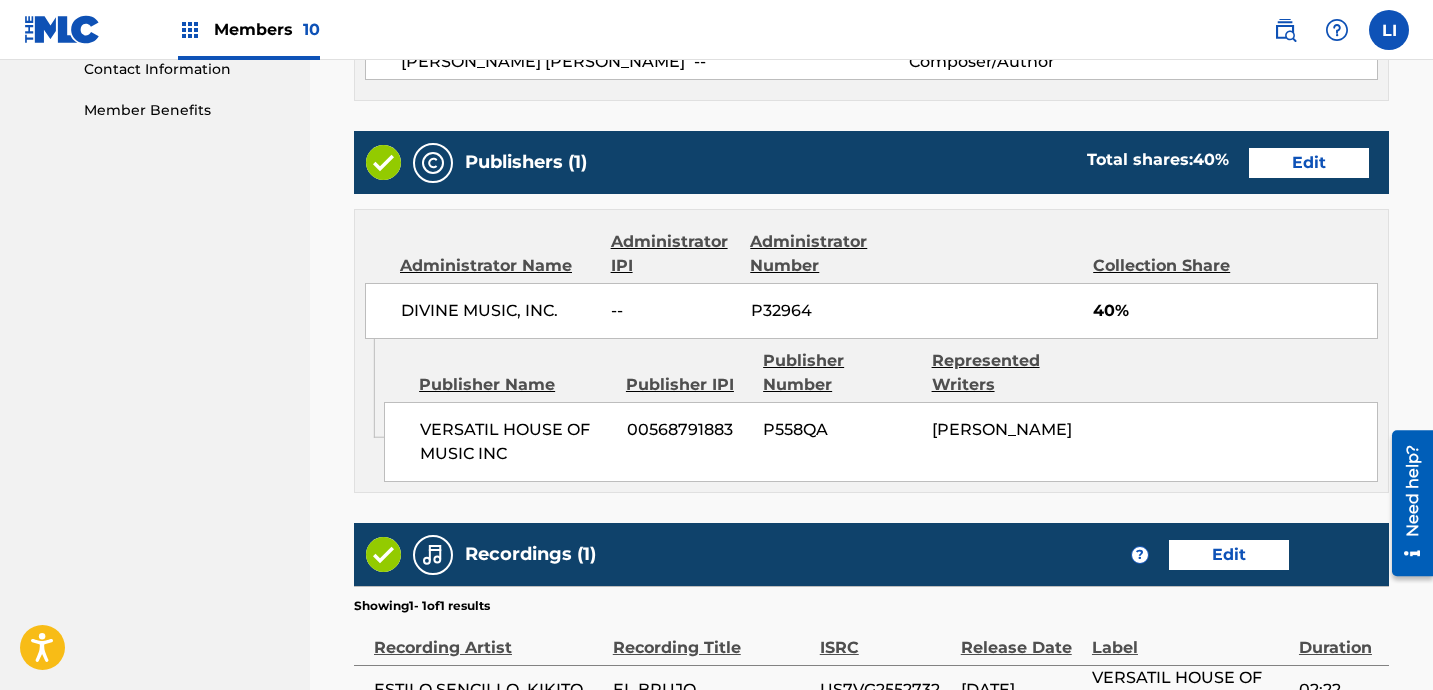 scroll, scrollTop: 1178, scrollLeft: 0, axis: vertical 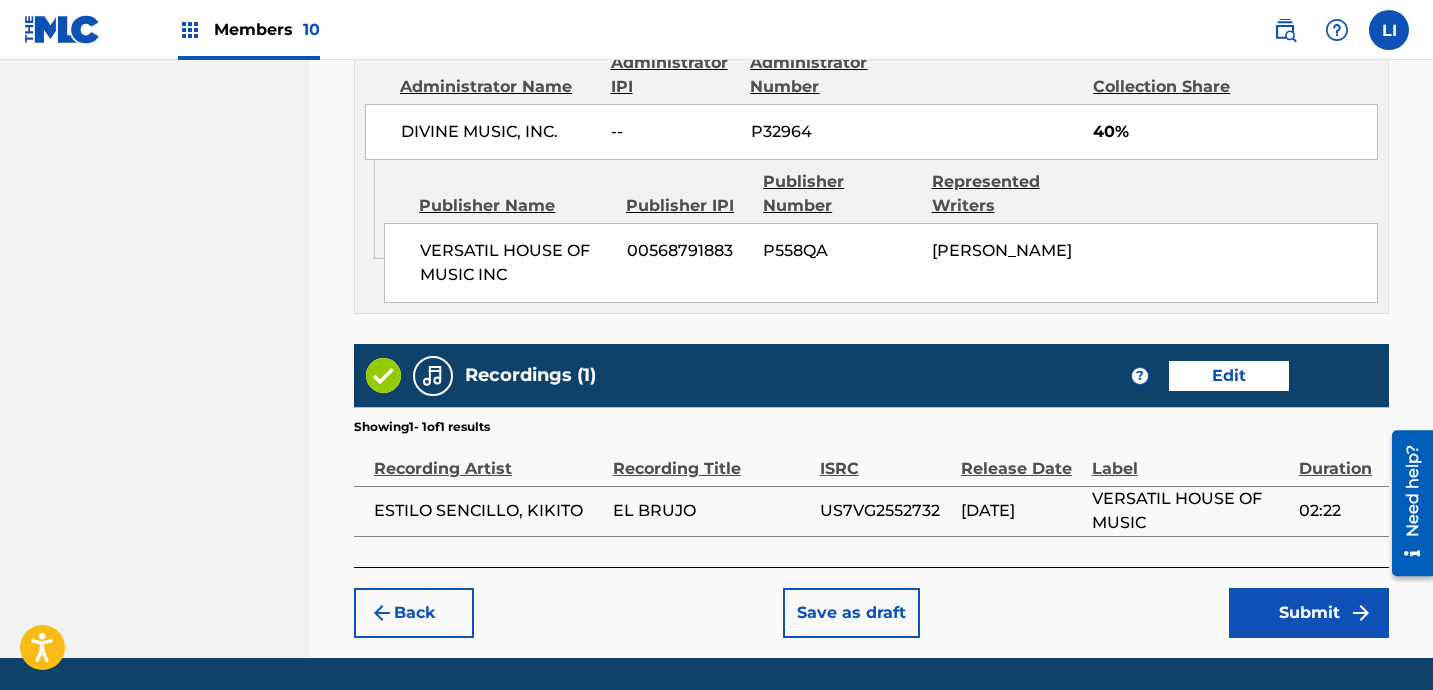 click on "Register Work Search Enter Work Details Add Writers Add Publishers & Shares Add Recording Review Review Please review the information you have entered for this work. If you need to edit any information, click the  Edit  button. Once all information is correct, click the   Submit  button. EL BRUJO Work Detail   Edit Member Work Identifier -- ISWC -- Duration 02:22 Language Spanish Alternative Titles No Alternative Titles Writers   (3) Edit Writer Name Writer IPI Writer Role [PERSON_NAME] 00884620510 Composer/Author [PERSON_NAME] [PERSON_NAME] 01231040131 Composer/Author [PERSON_NAME] [PERSON_NAME] -- Composer/Author Publishers   (1) Total shares:  40 % Edit Administrator Name Administrator IPI Administrator Number Collection Share DIVINE MUSIC, INC. -- P32964 40% Admin Original Publisher Connecting Line Publisher Name Publisher IPI Publisher Number Represented Writers VERSATIL HOUSE OF MUSIC INC 00568791883 P558QA [PERSON_NAME] Total shares:  40 % Recordings   (1) ? Edit Showing  1  -   1  of  1   results" at bounding box center [871, -205] 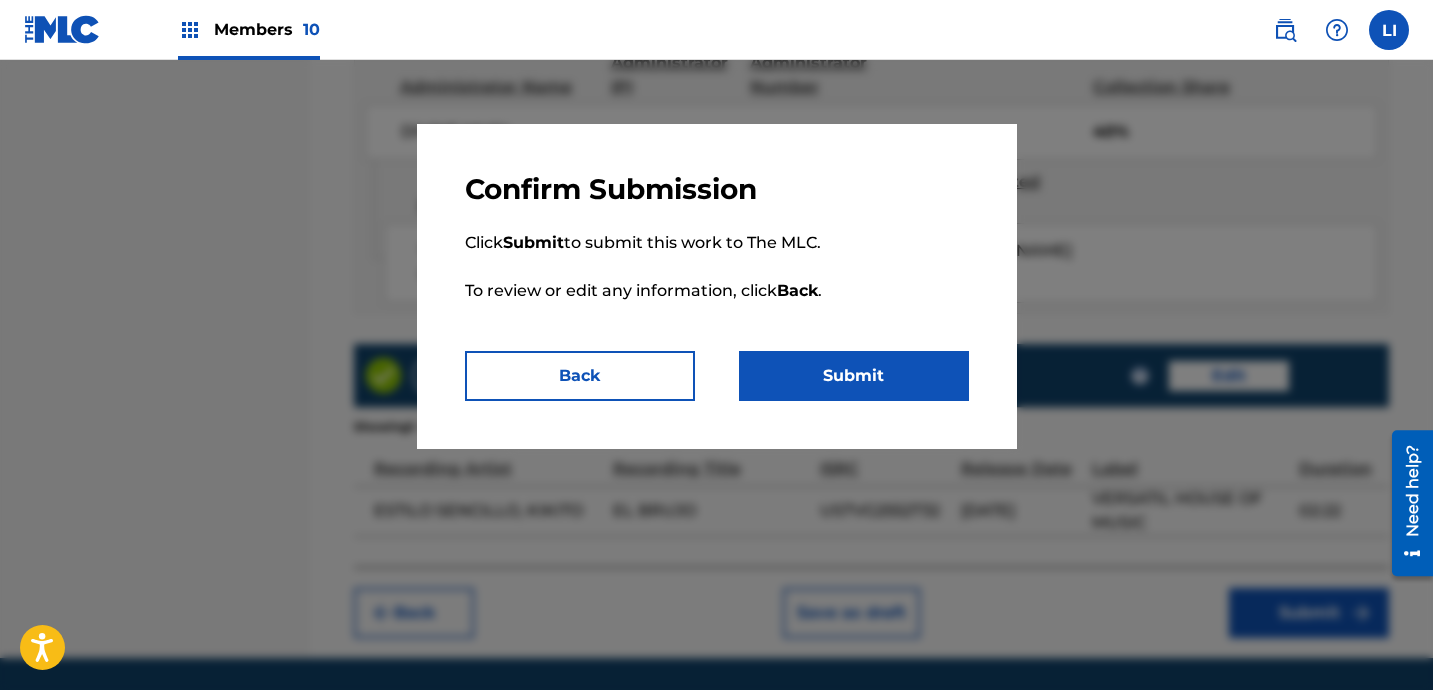 click on "Submit" at bounding box center (854, 376) 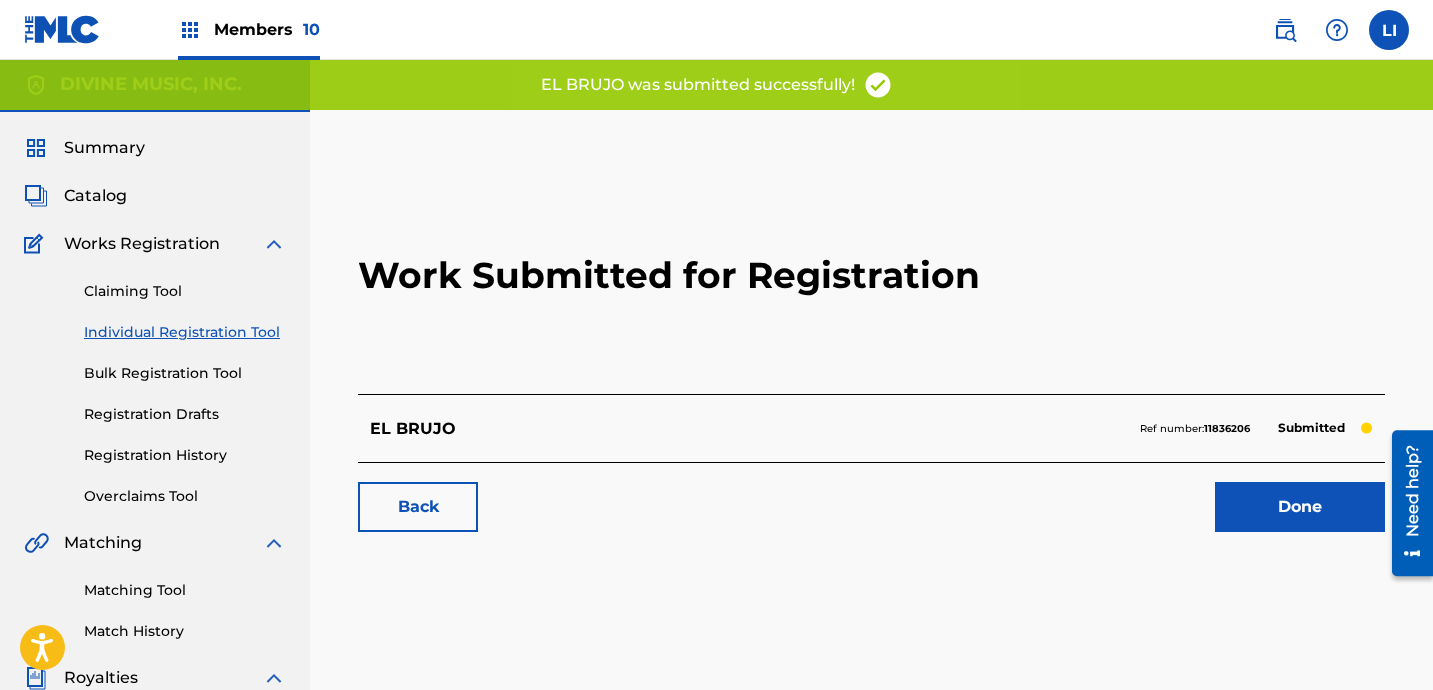 scroll, scrollTop: 4, scrollLeft: 0, axis: vertical 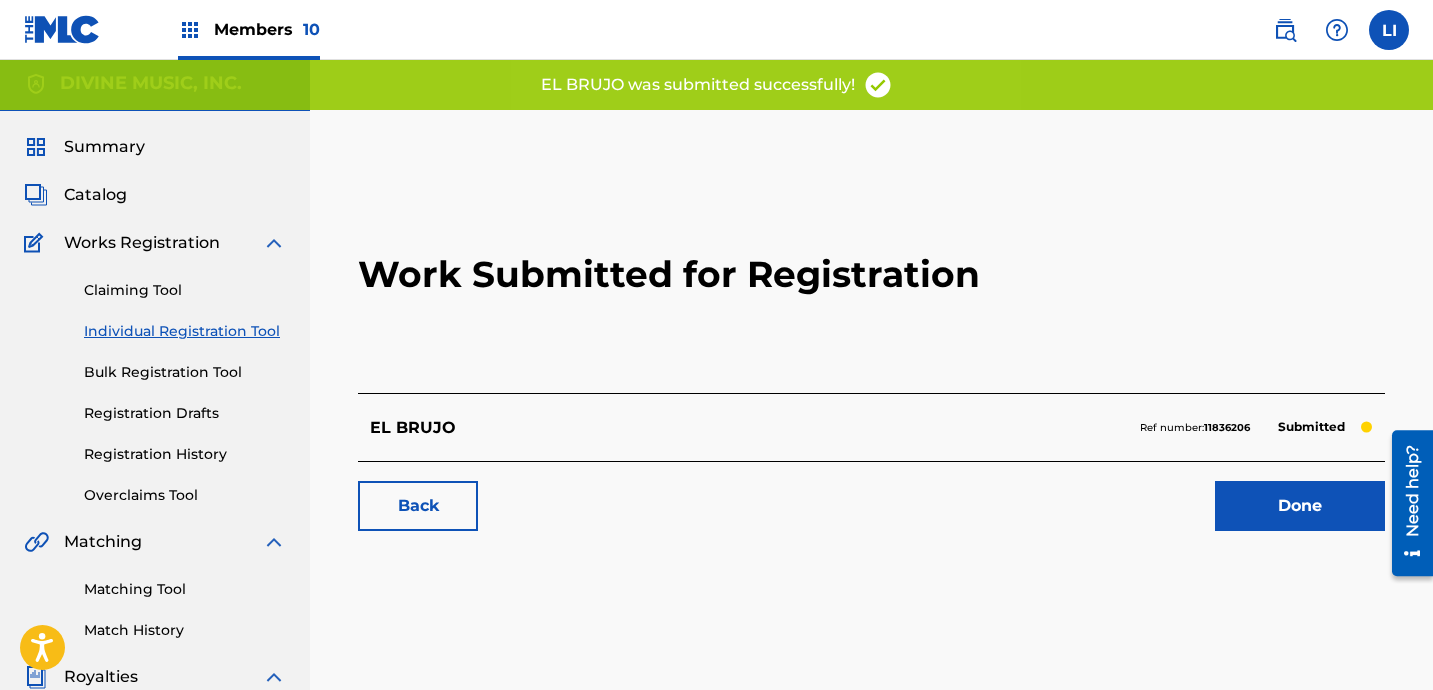 click on "Done" at bounding box center [1300, 506] 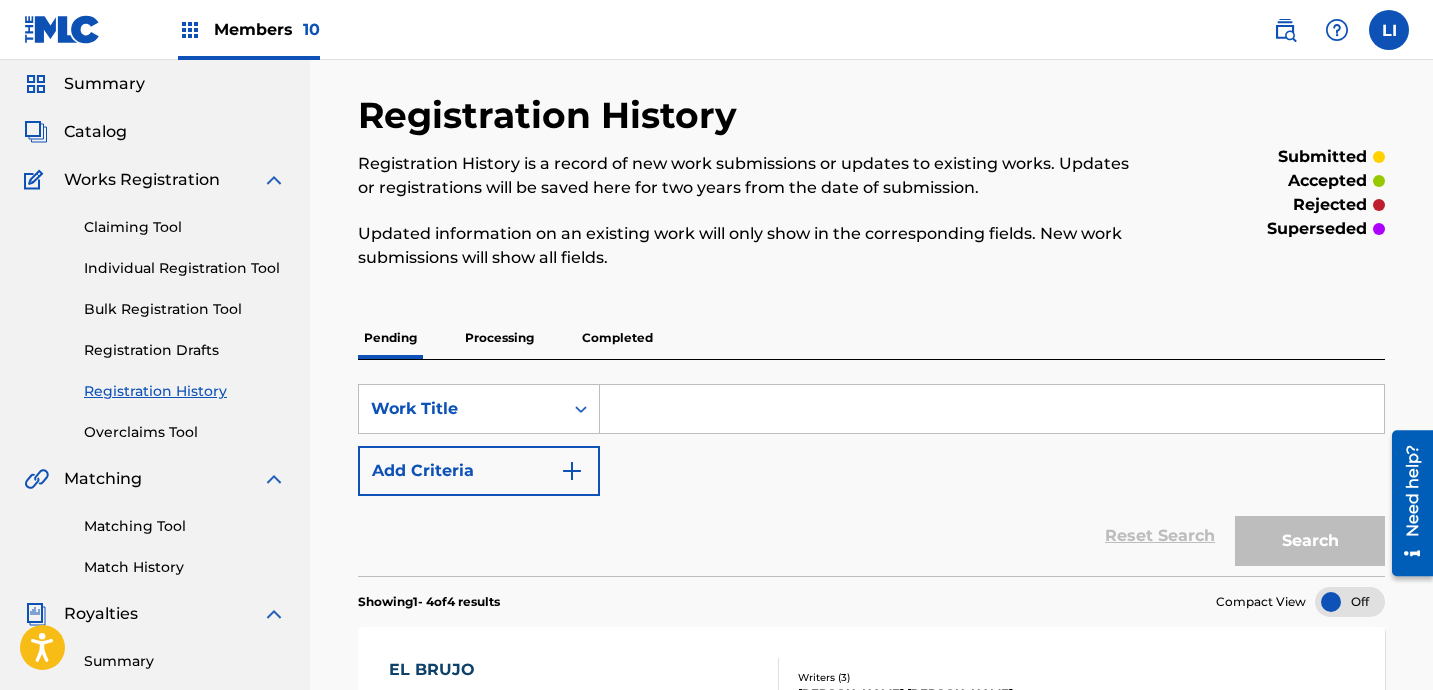 scroll, scrollTop: 162, scrollLeft: 0, axis: vertical 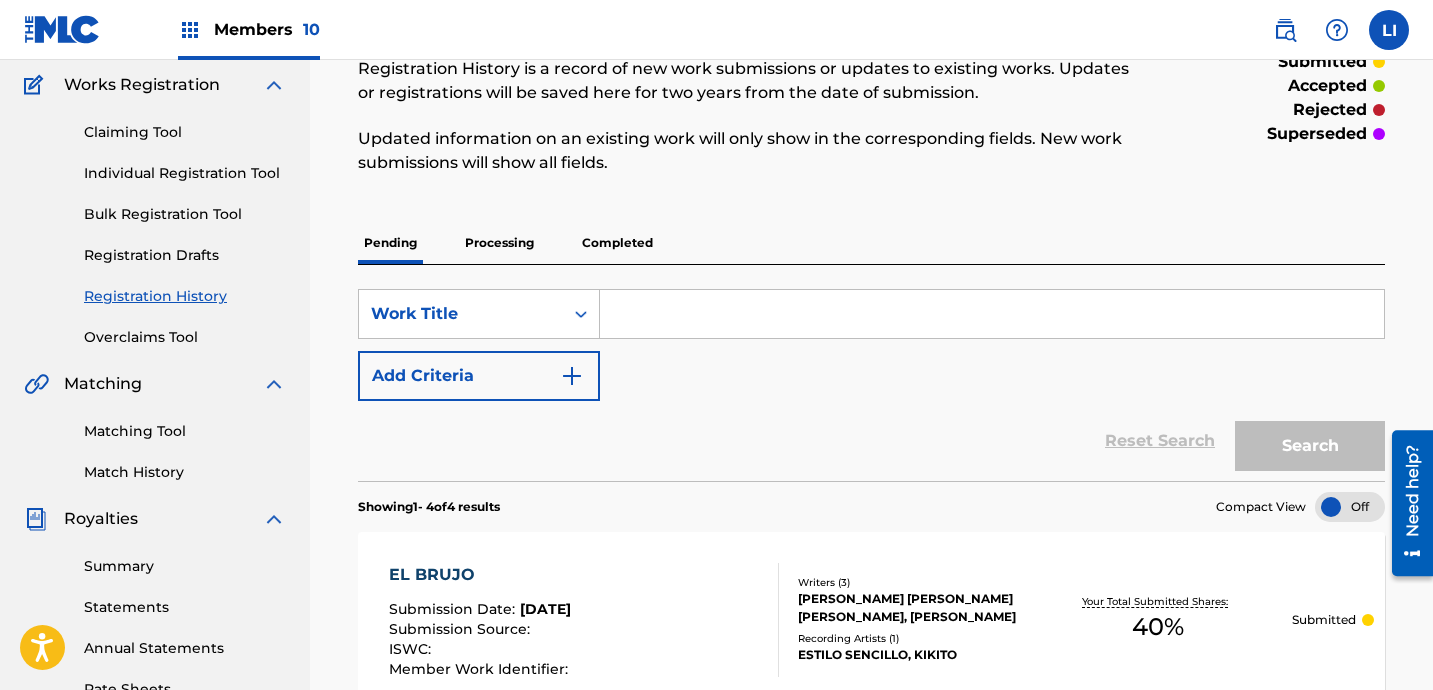 click on "Individual Registration Tool" at bounding box center [185, 173] 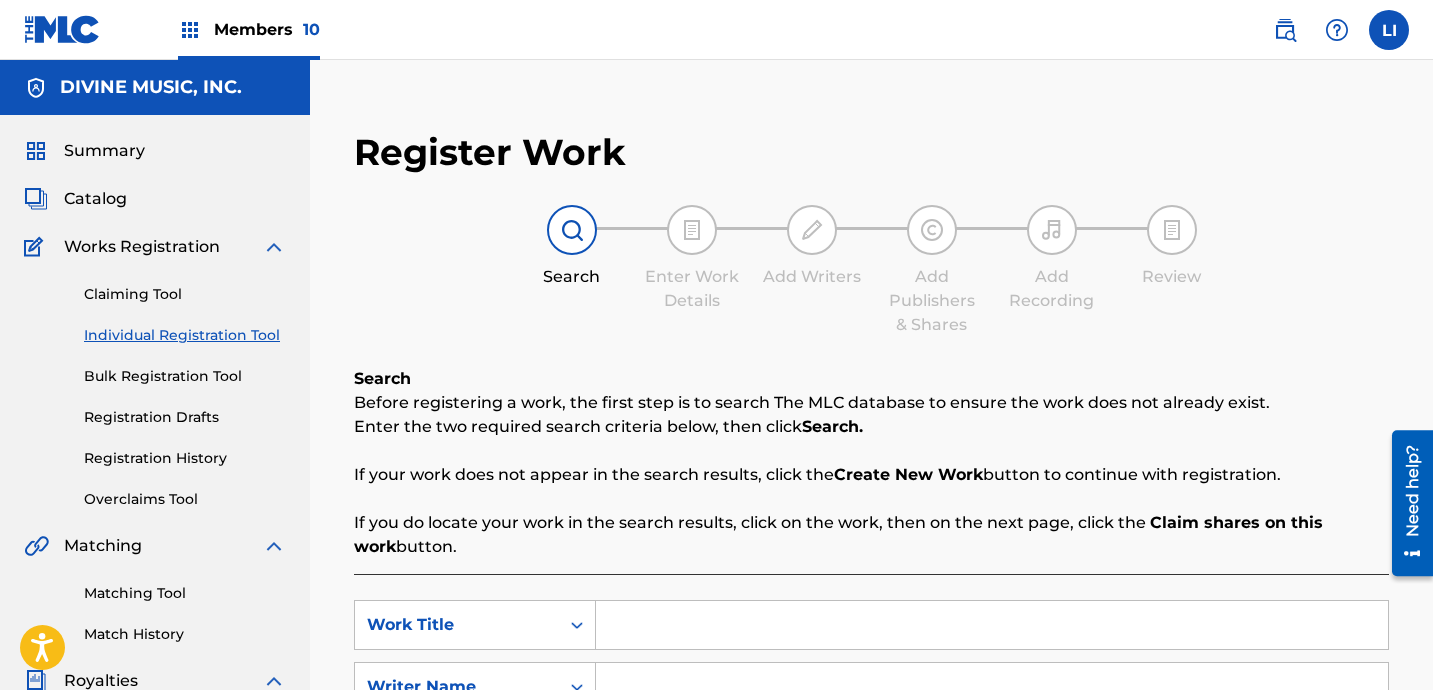 scroll, scrollTop: 392, scrollLeft: 0, axis: vertical 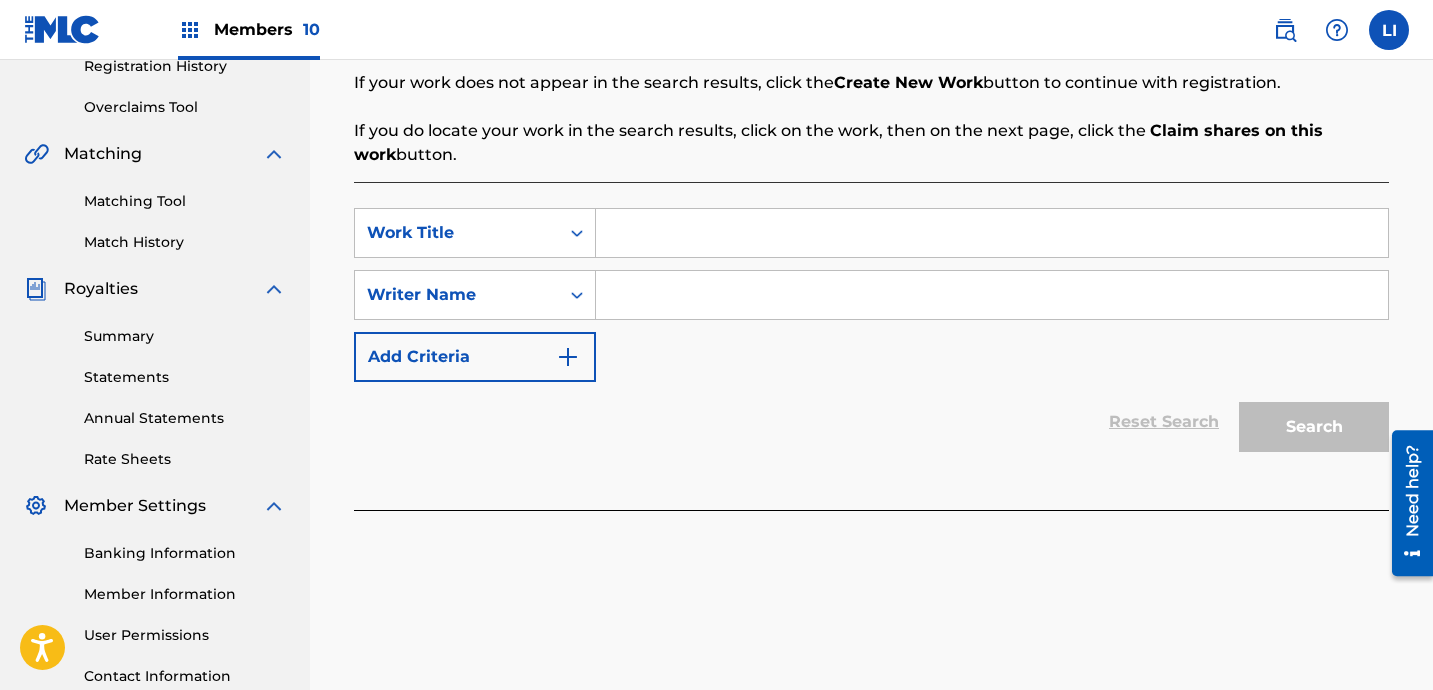 drag, startPoint x: 670, startPoint y: 268, endPoint x: 689, endPoint y: 244, distance: 30.610456 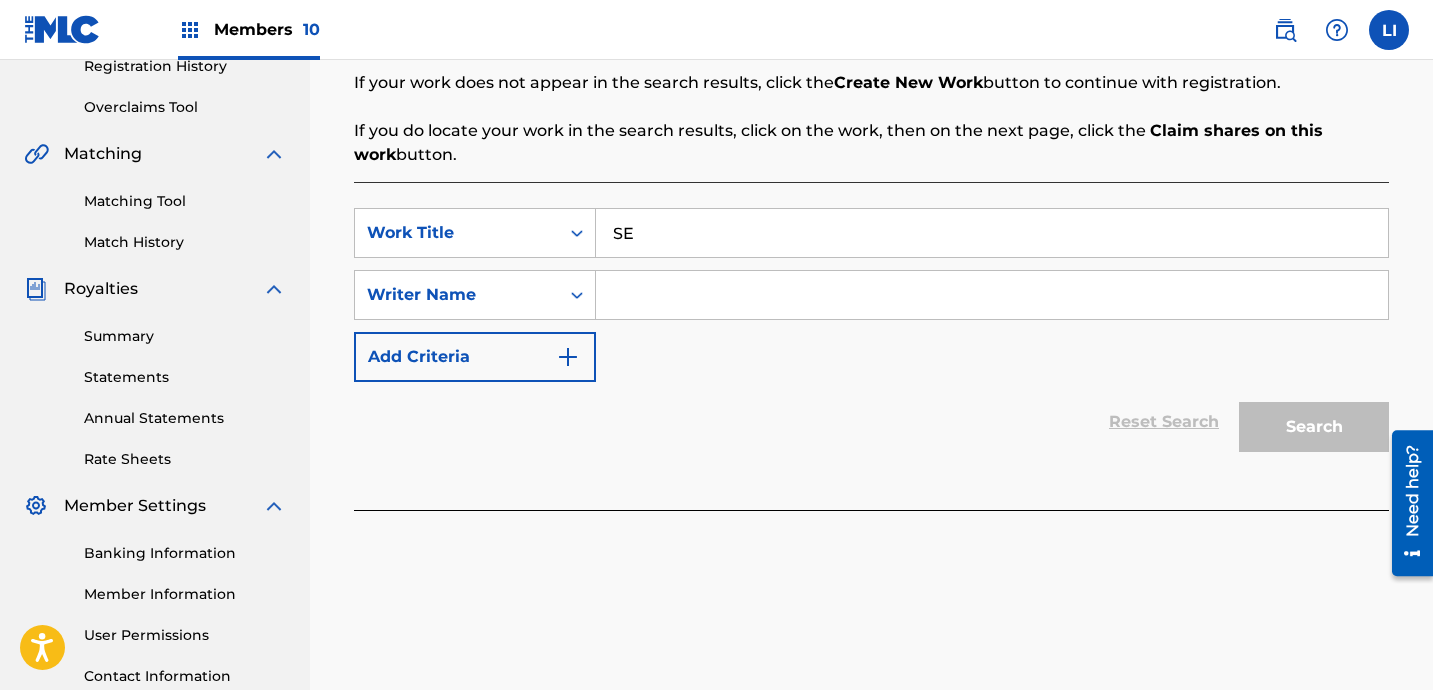type on "S" 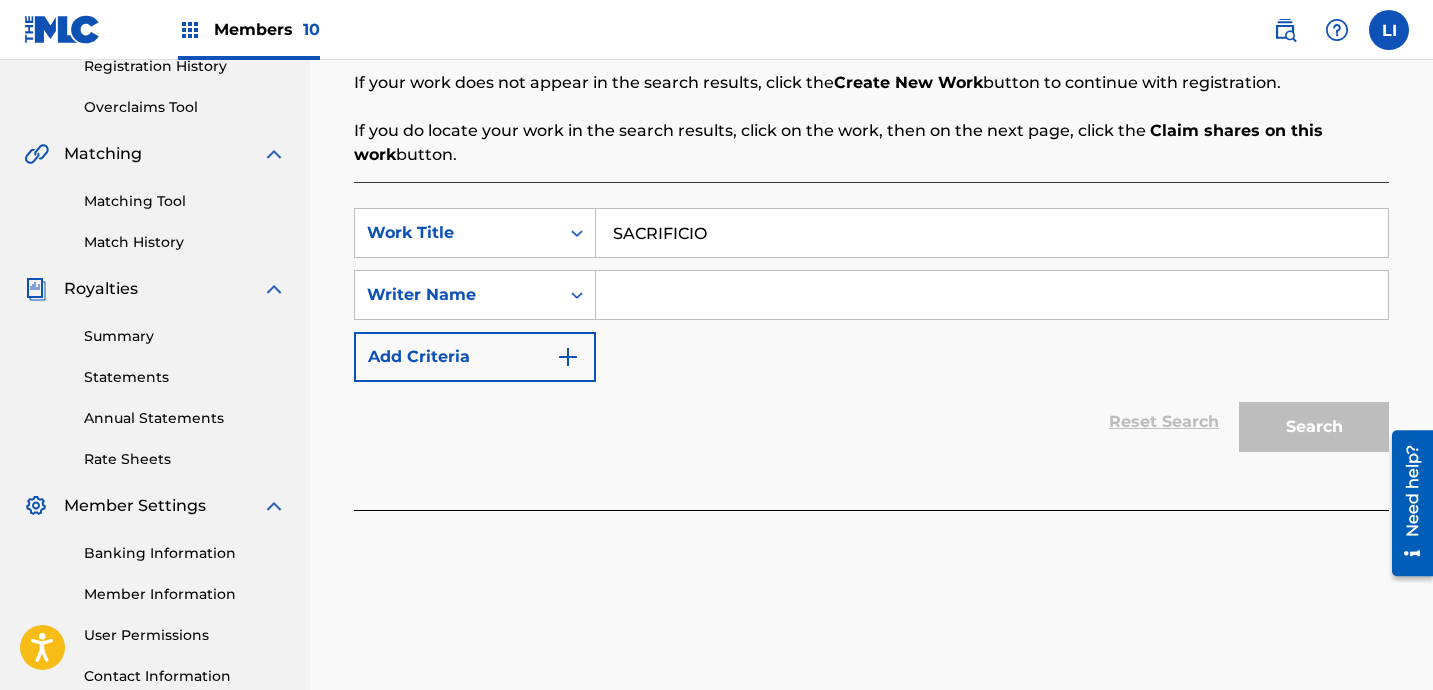type on "SACRIFICIO" 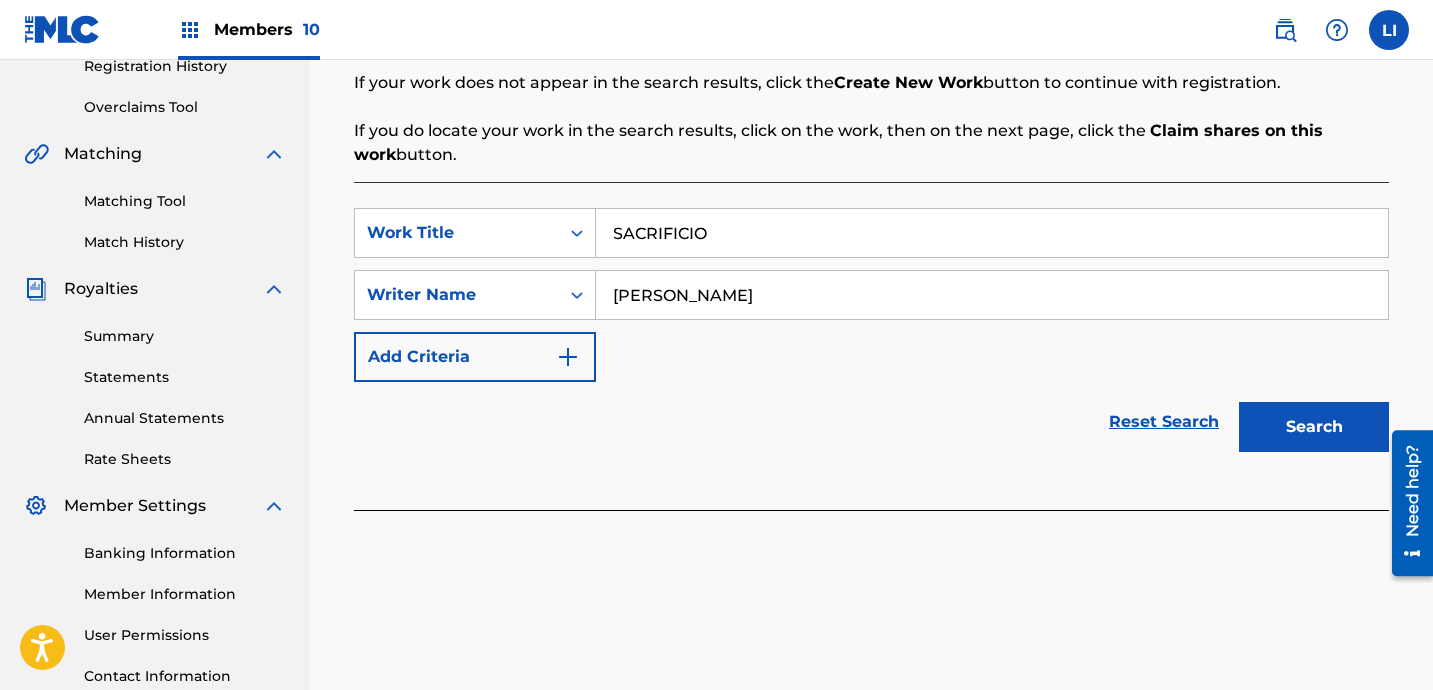 type on "[PERSON_NAME]" 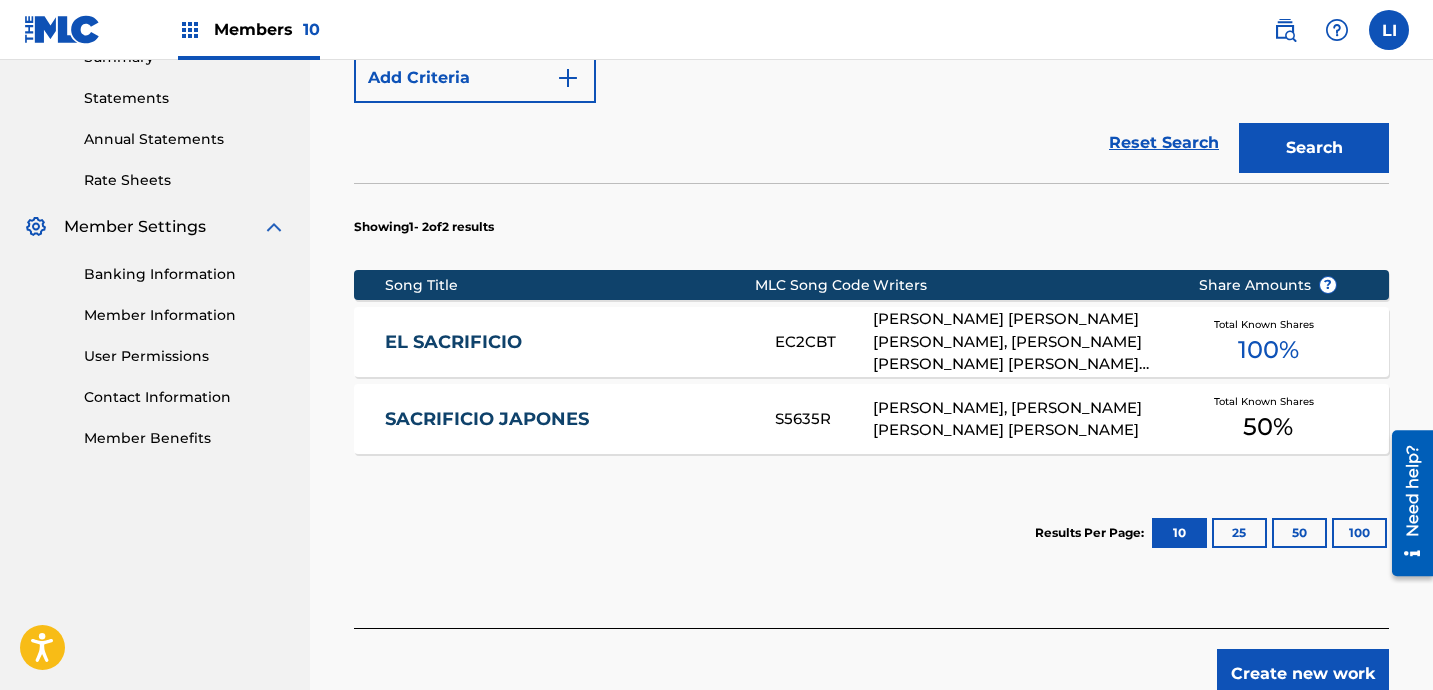 scroll, scrollTop: 672, scrollLeft: 0, axis: vertical 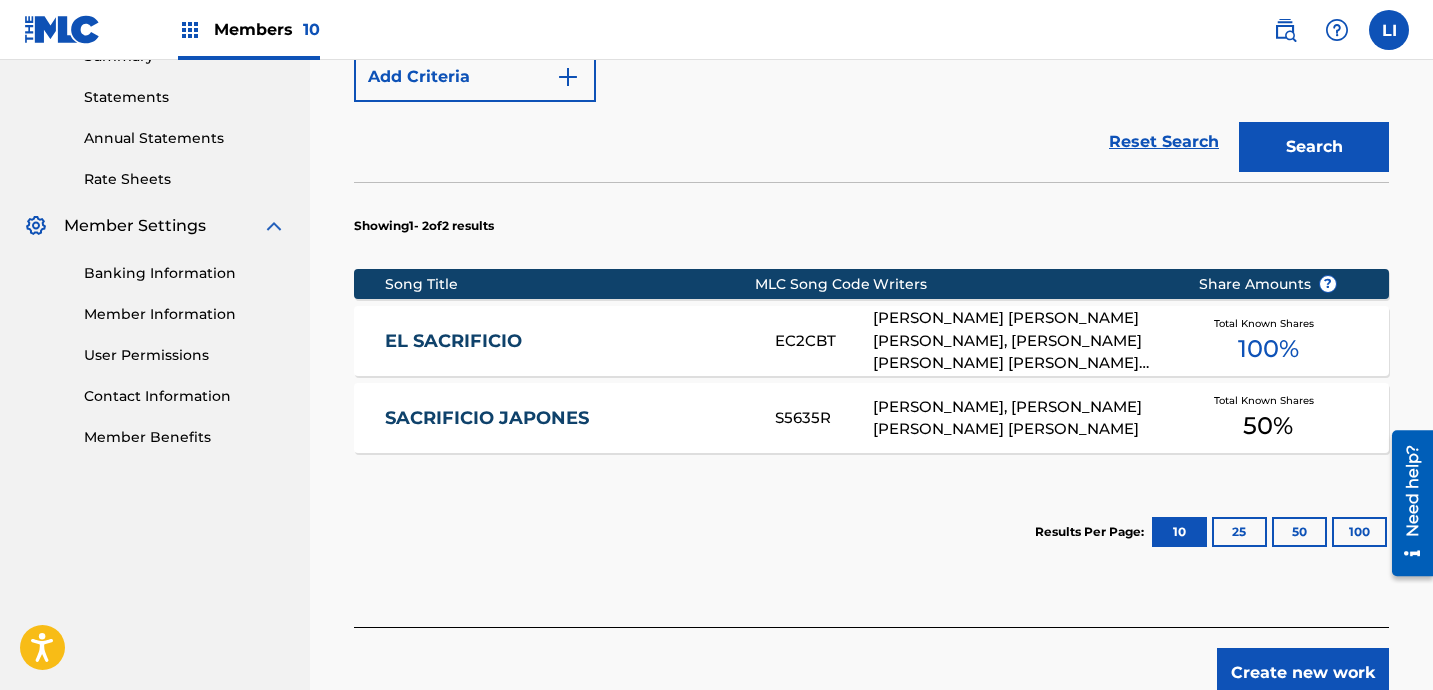 click on "Create new work" at bounding box center (871, 662) 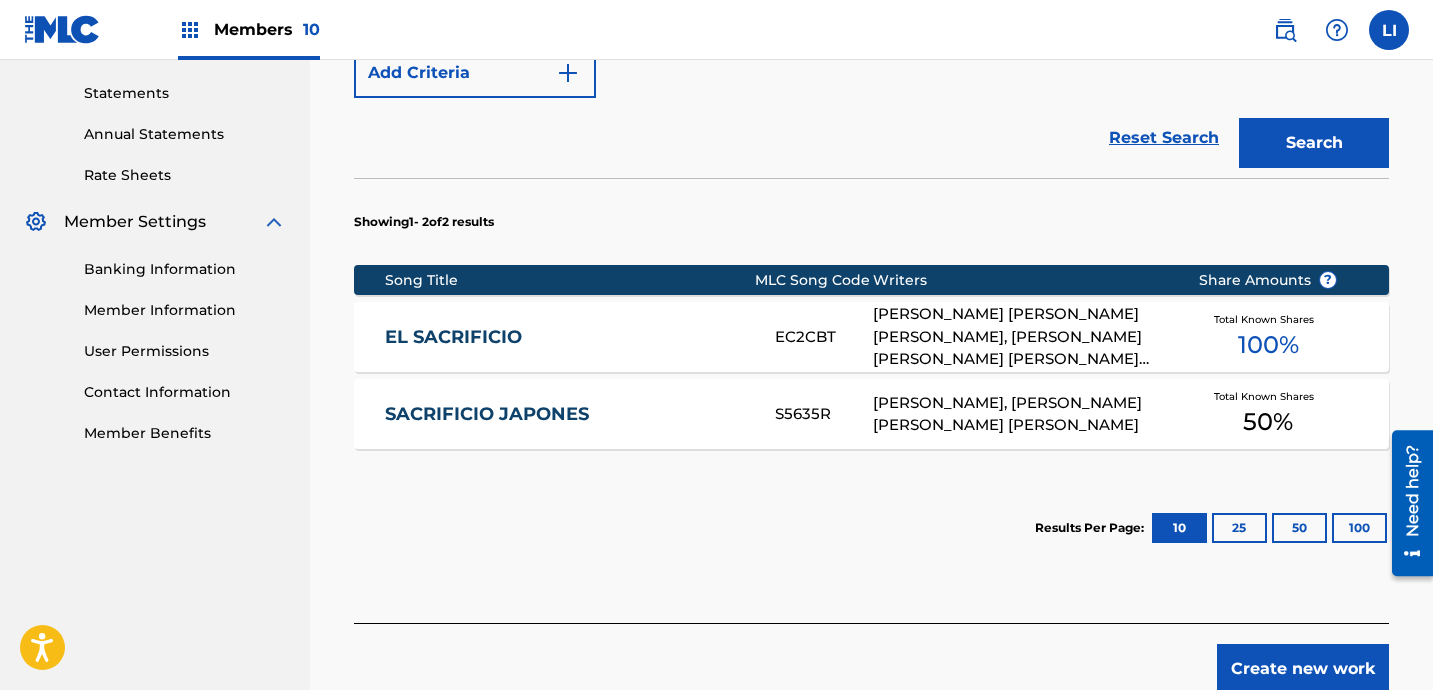click on "Create new work" at bounding box center (1303, 669) 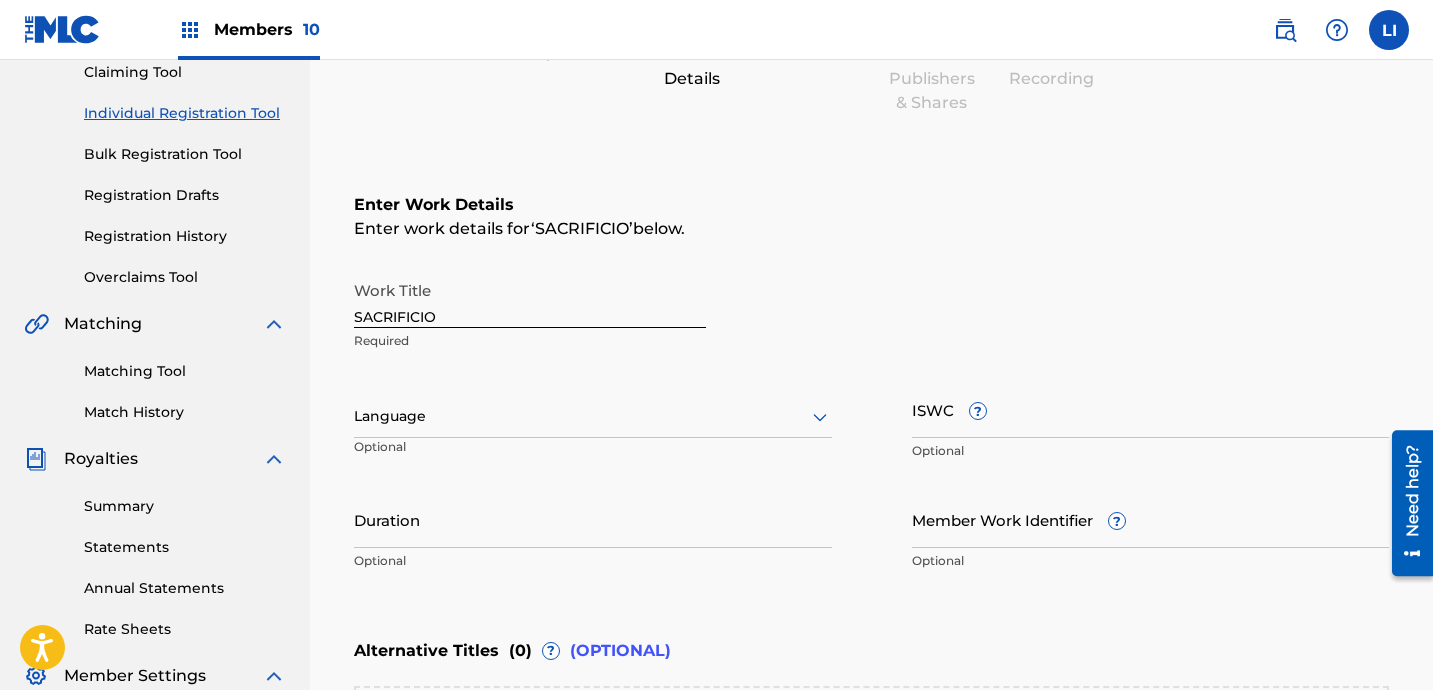 scroll, scrollTop: 359, scrollLeft: 0, axis: vertical 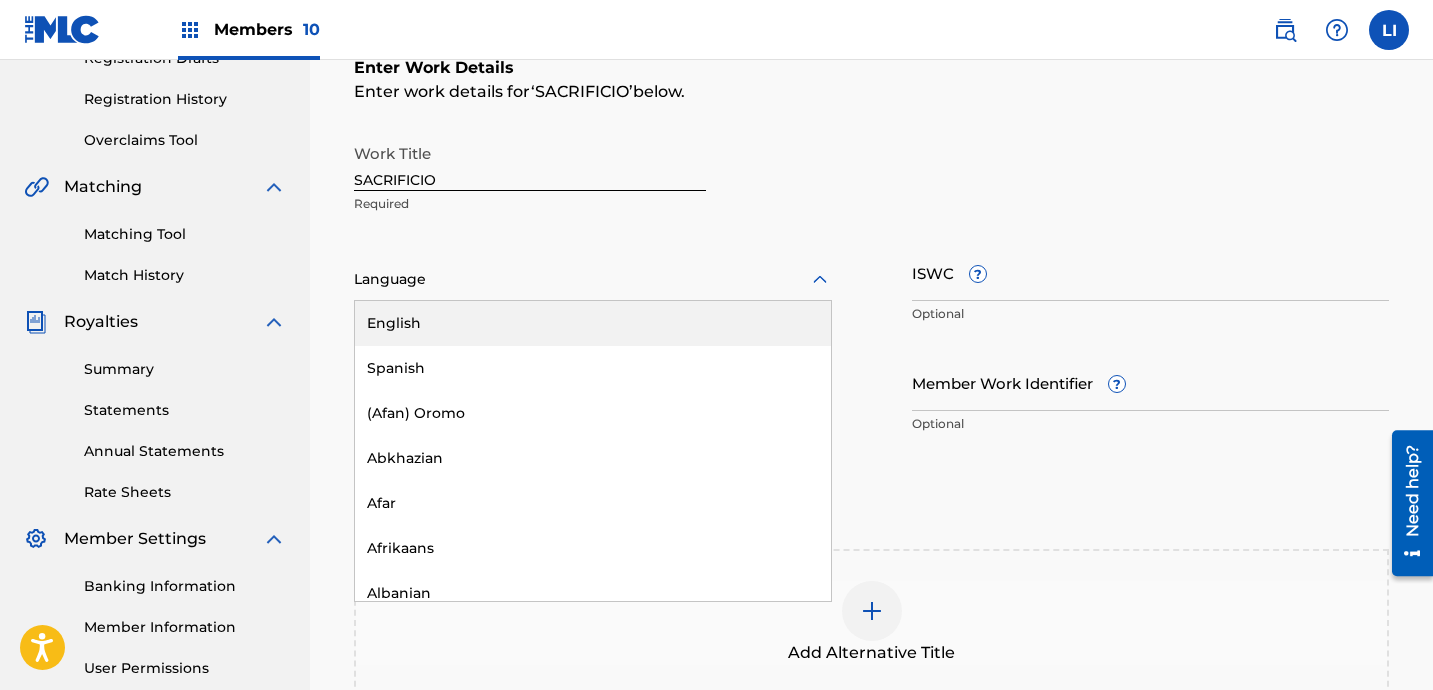 click on "Language" at bounding box center [593, 280] 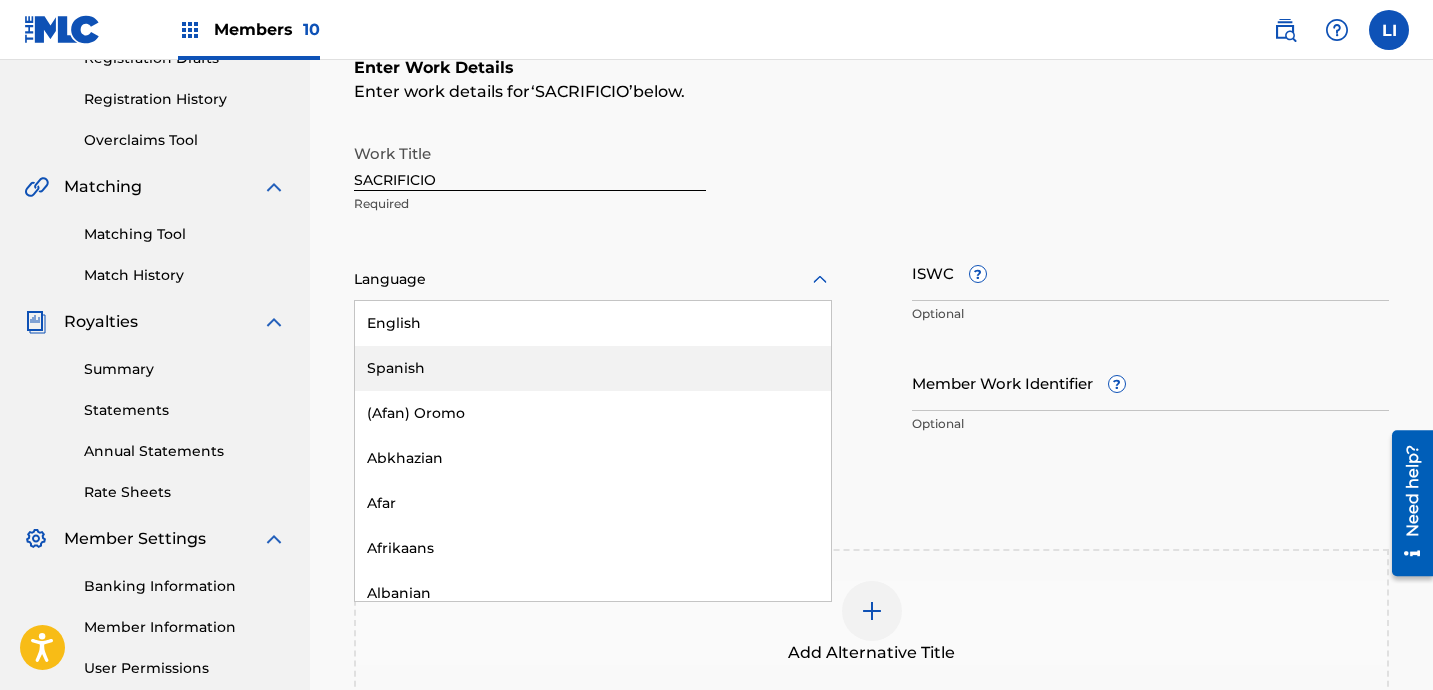 drag, startPoint x: 433, startPoint y: 360, endPoint x: 1434, endPoint y: 442, distance: 1004.353 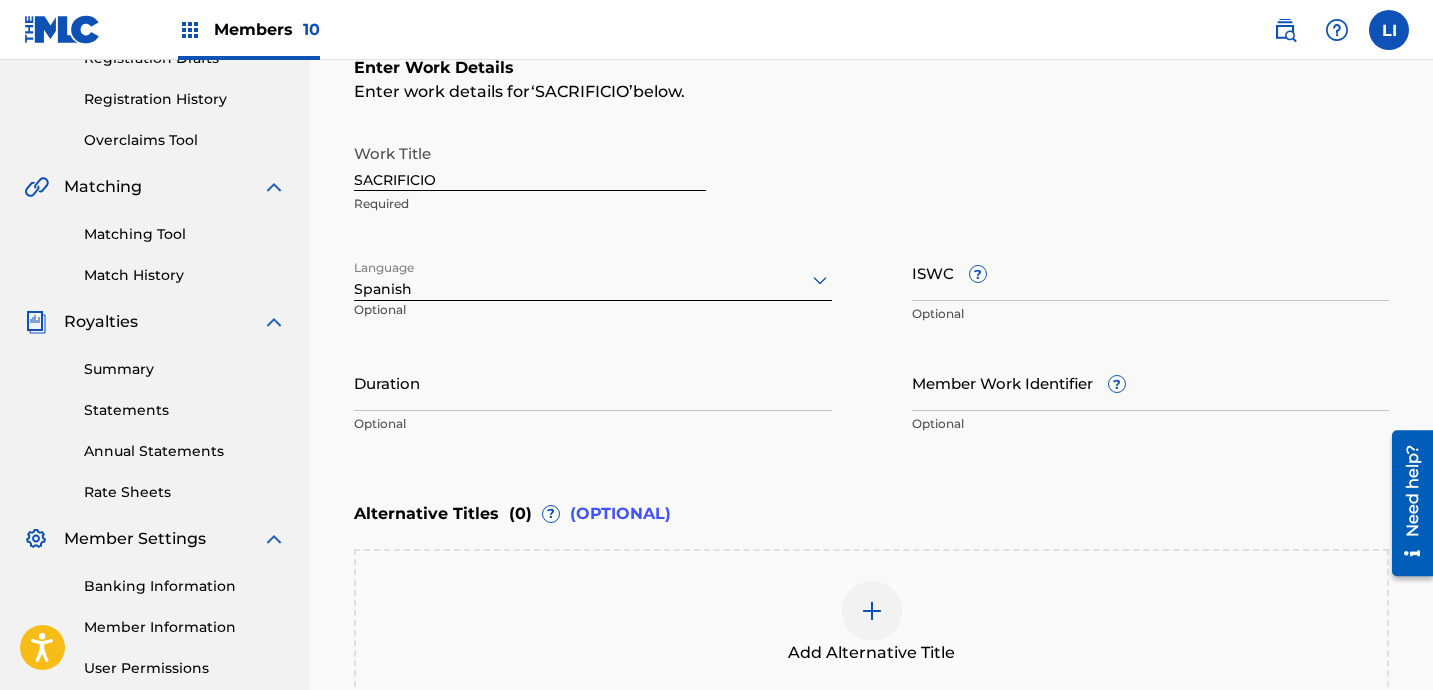 drag, startPoint x: 520, startPoint y: 370, endPoint x: 503, endPoint y: 373, distance: 17.262676 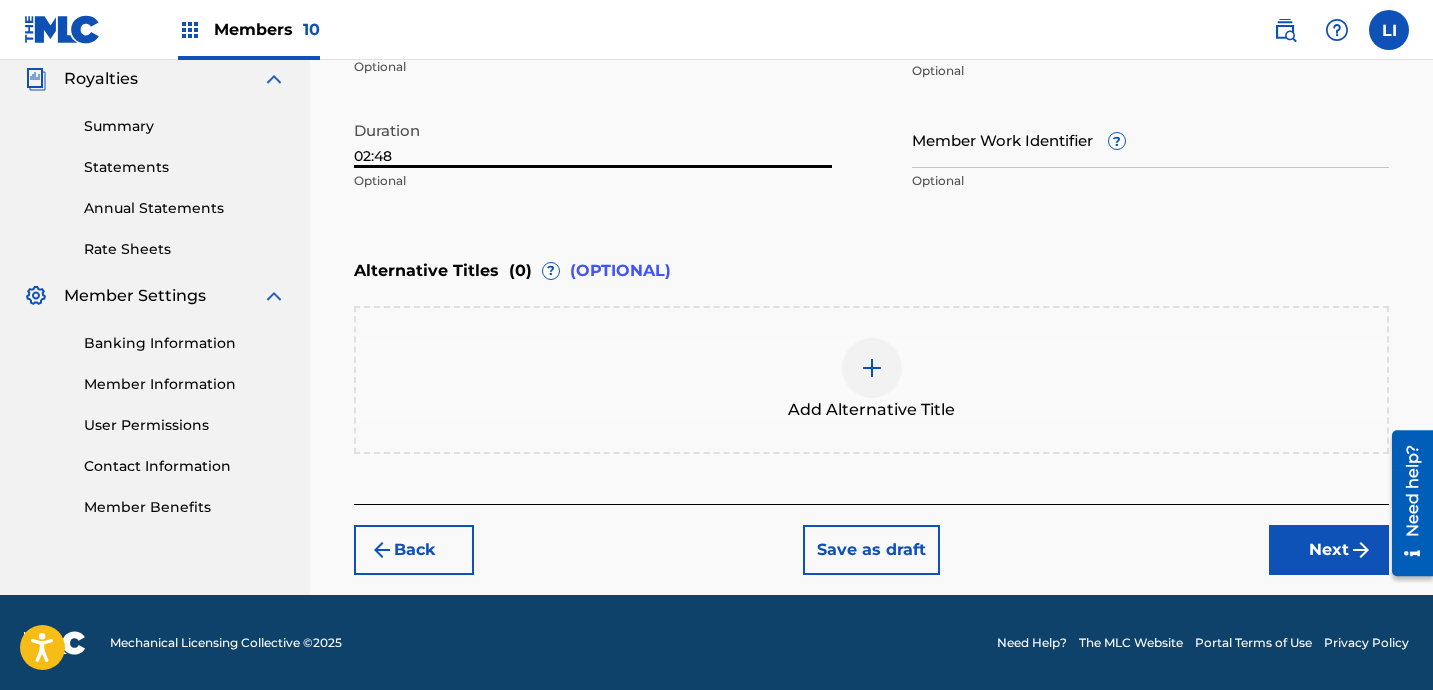 type on "02:48" 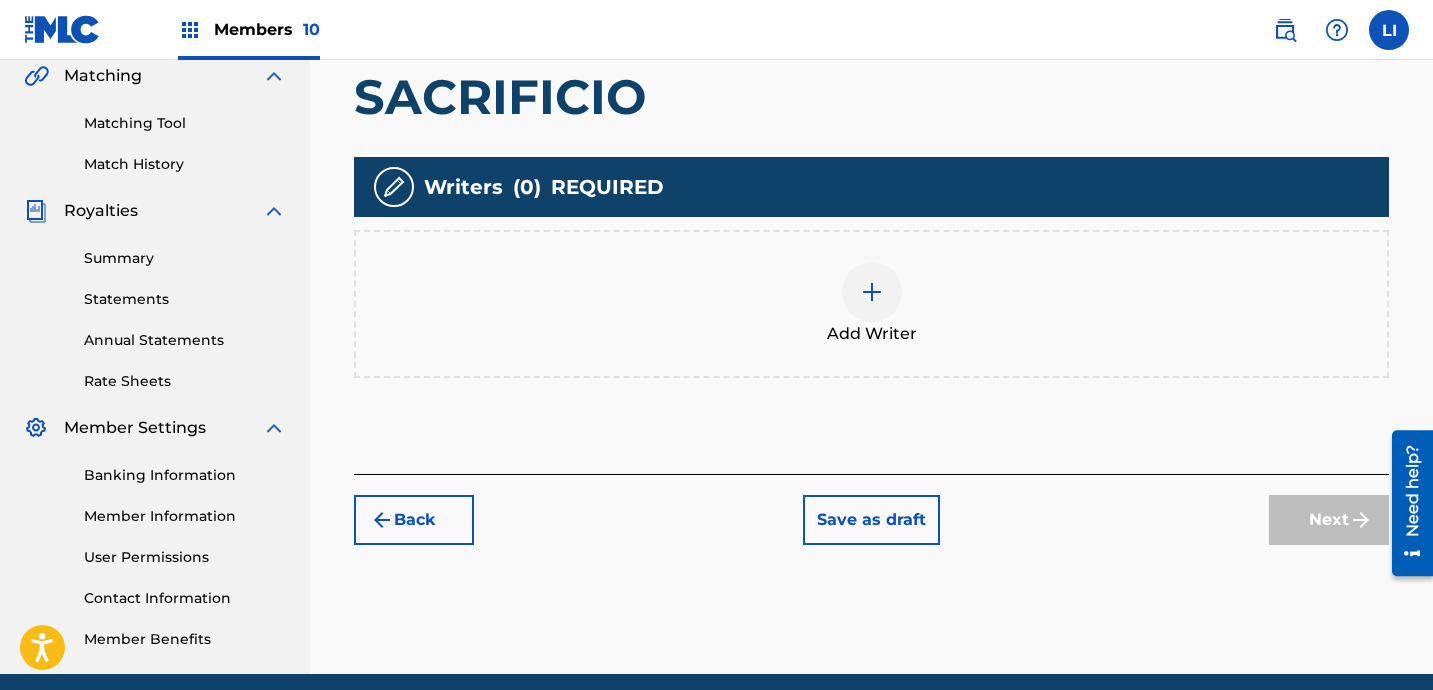 scroll, scrollTop: 474, scrollLeft: 0, axis: vertical 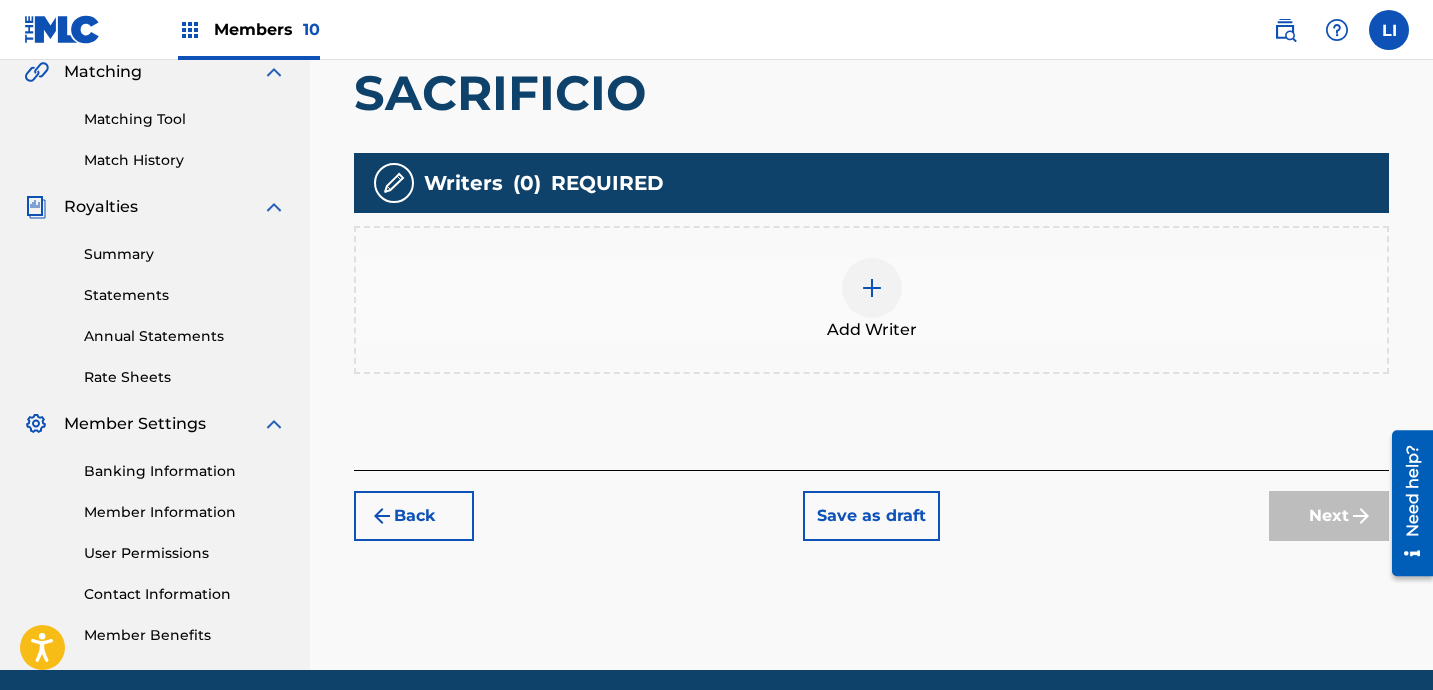 click on "Add Writer" at bounding box center [871, 300] 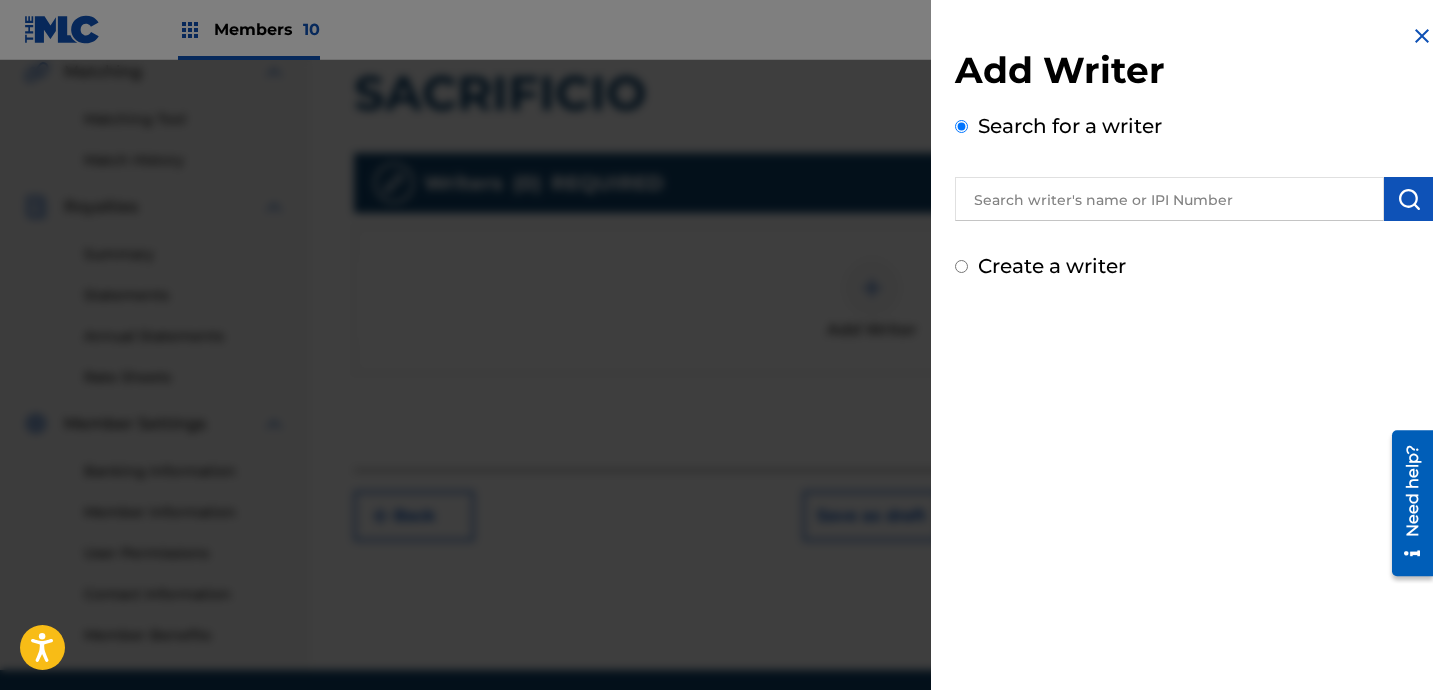 click at bounding box center (1169, 199) 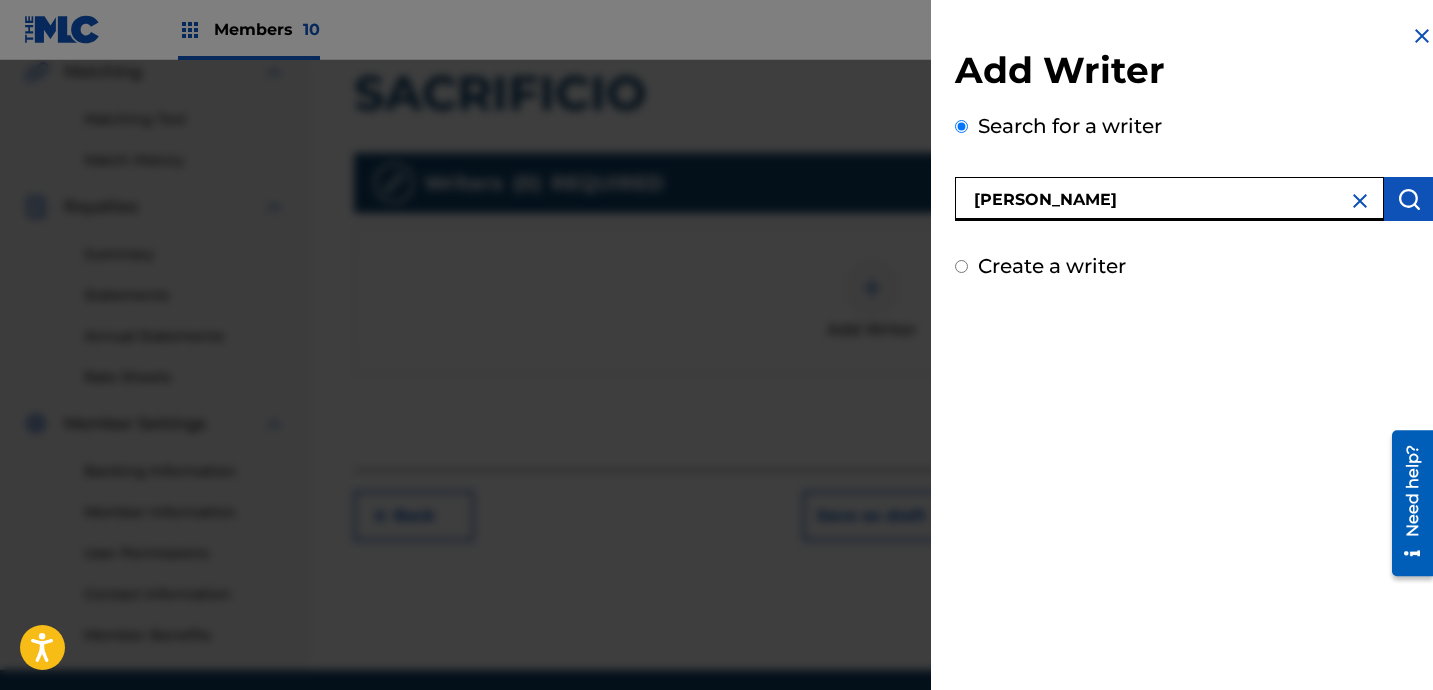 type on "[PERSON_NAME]" 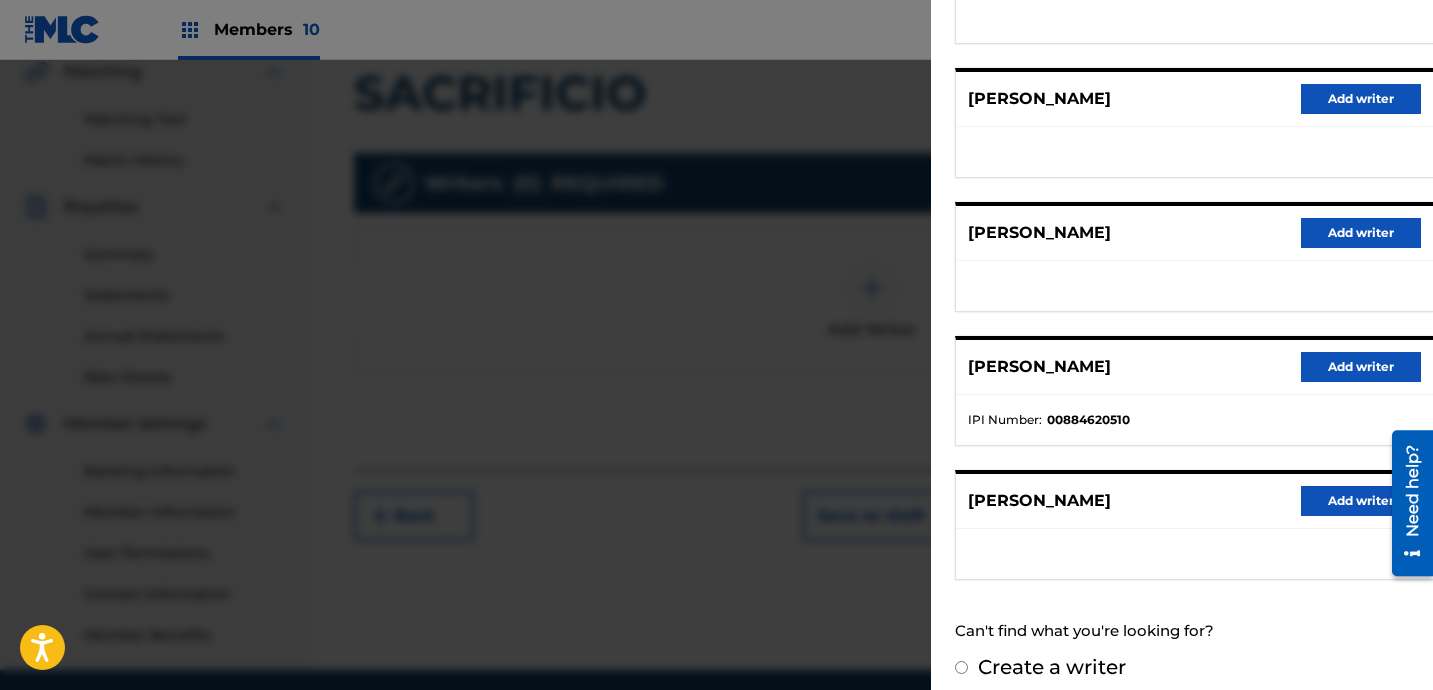 scroll, scrollTop: 352, scrollLeft: 0, axis: vertical 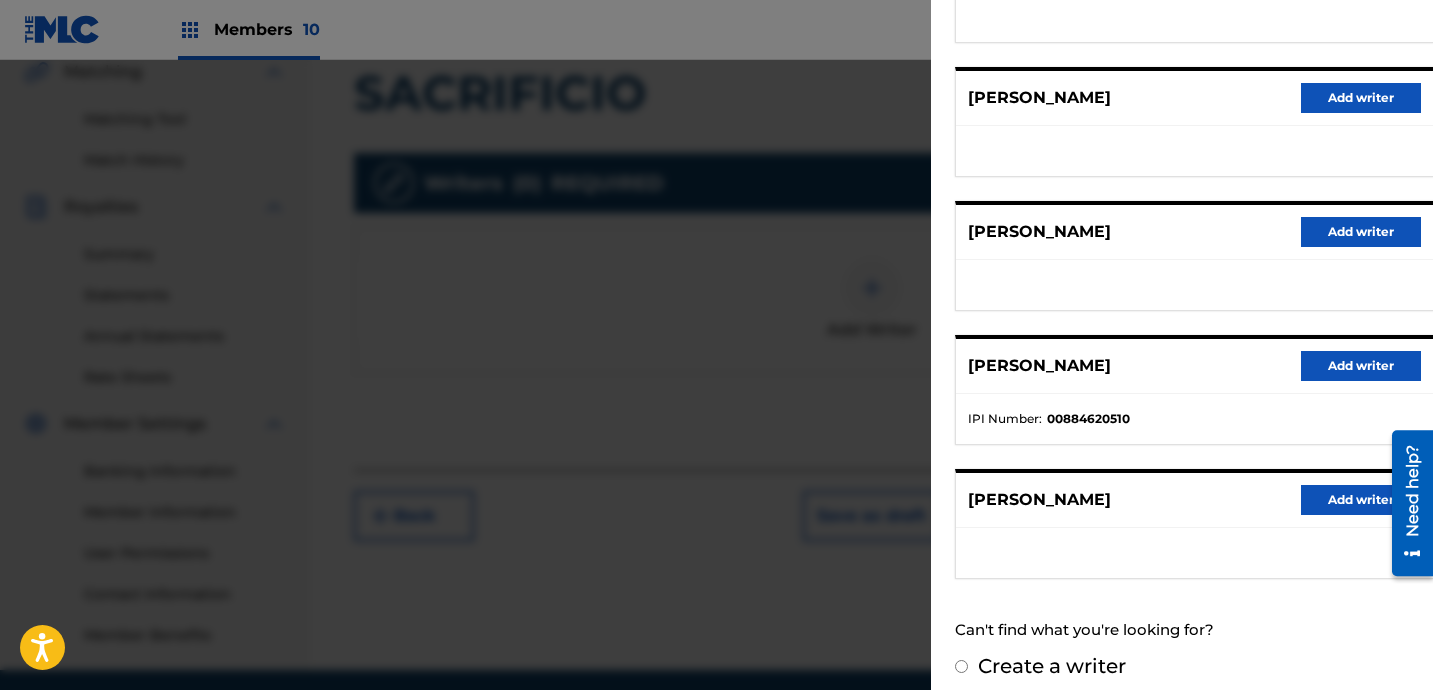 click on "Add writer" at bounding box center (1361, 366) 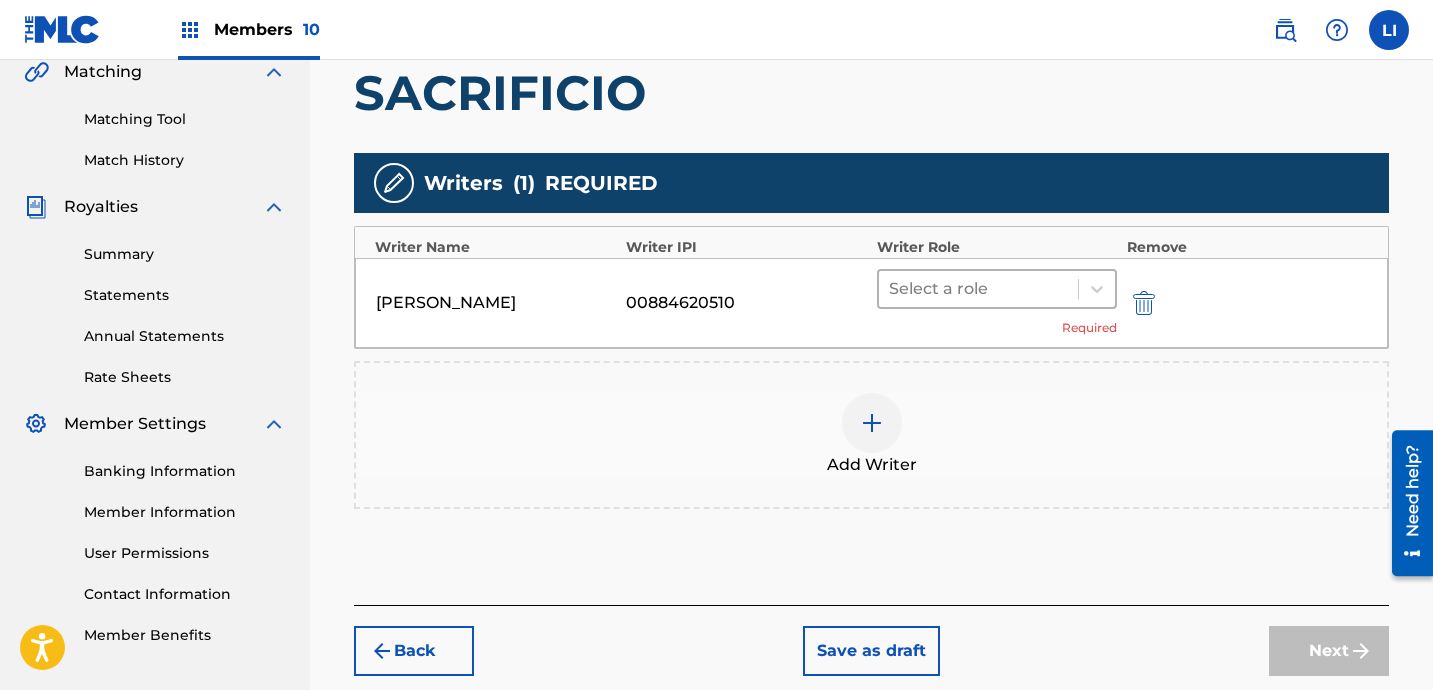 click on "Select a role" at bounding box center [978, 289] 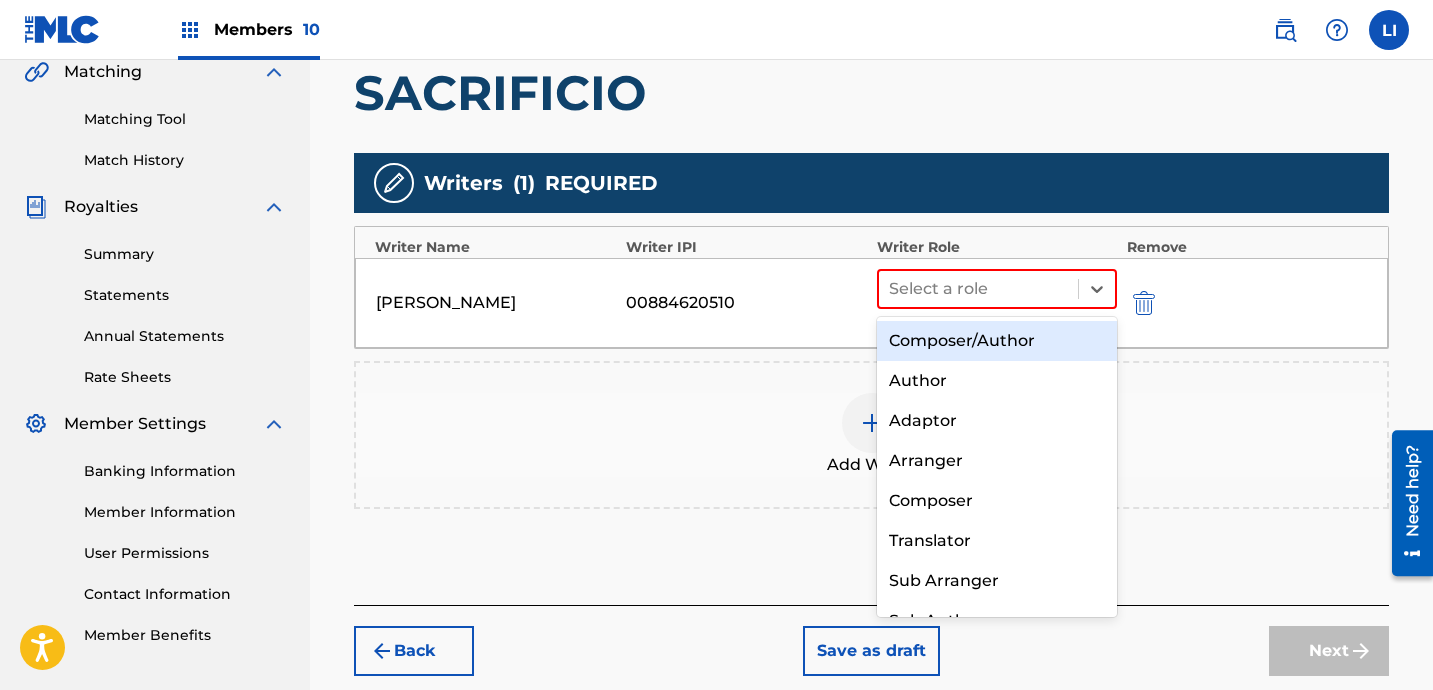 click on "Composer/Author" at bounding box center (997, 341) 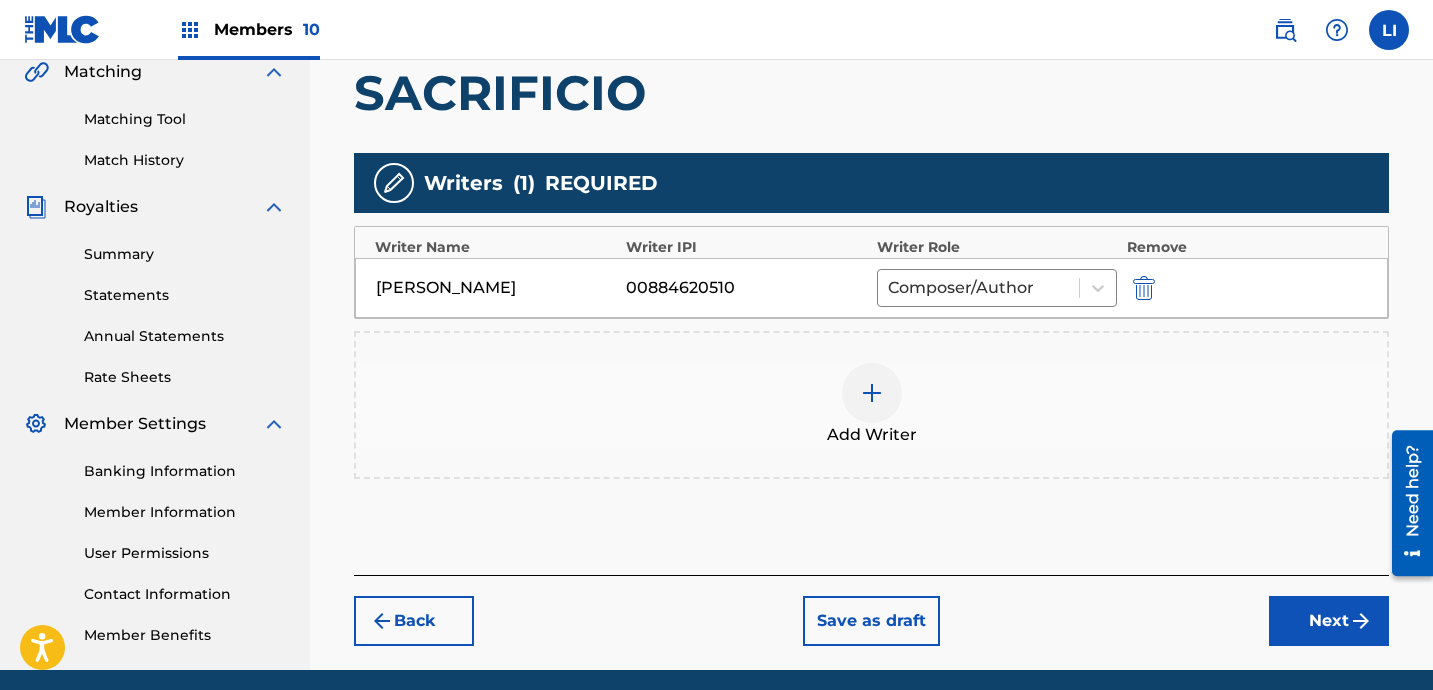 click on "Next" at bounding box center [1329, 621] 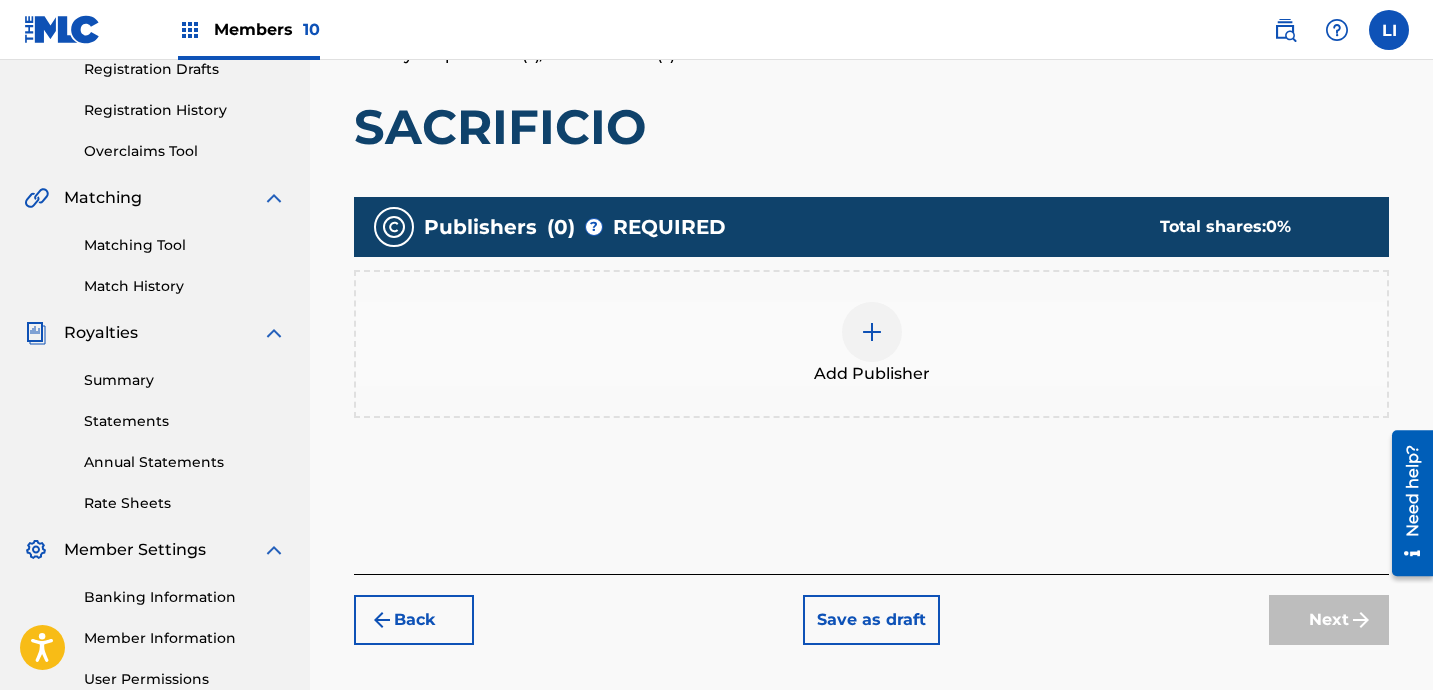 scroll, scrollTop: 384, scrollLeft: 0, axis: vertical 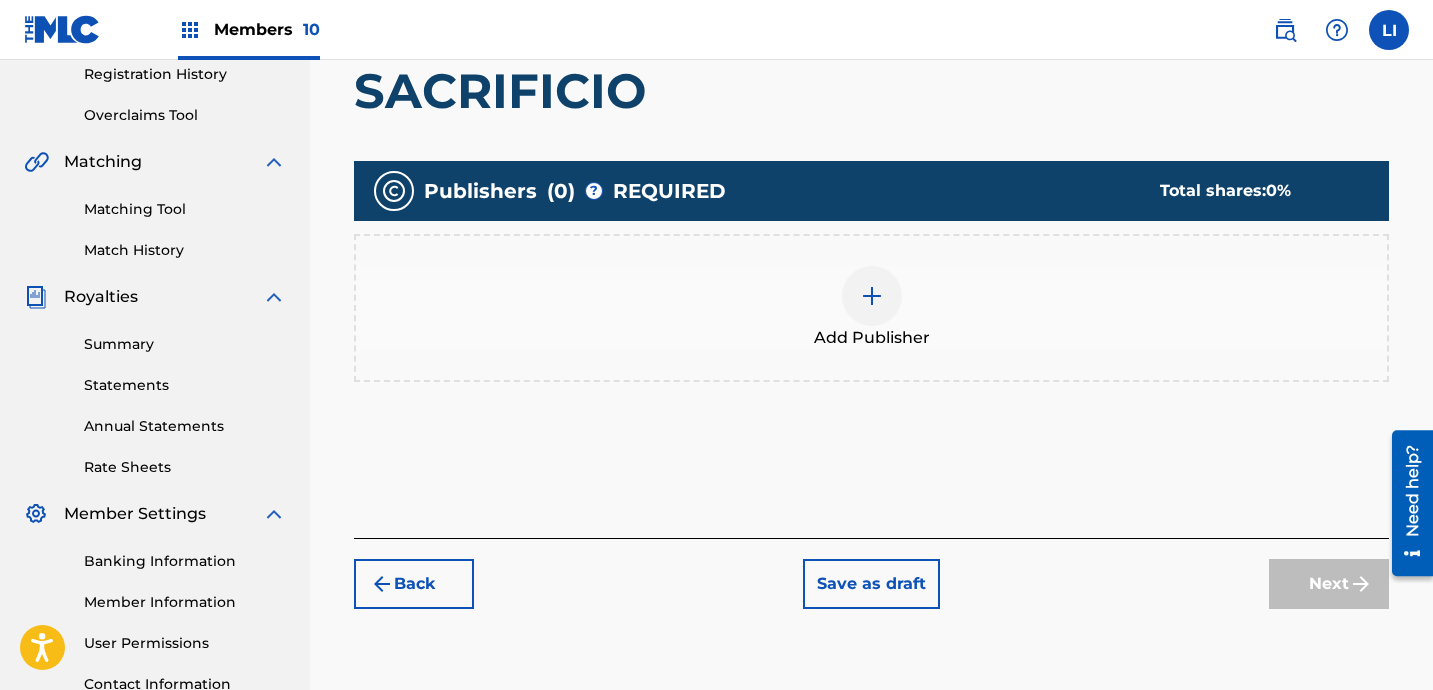 click on "Add Publisher" at bounding box center (871, 308) 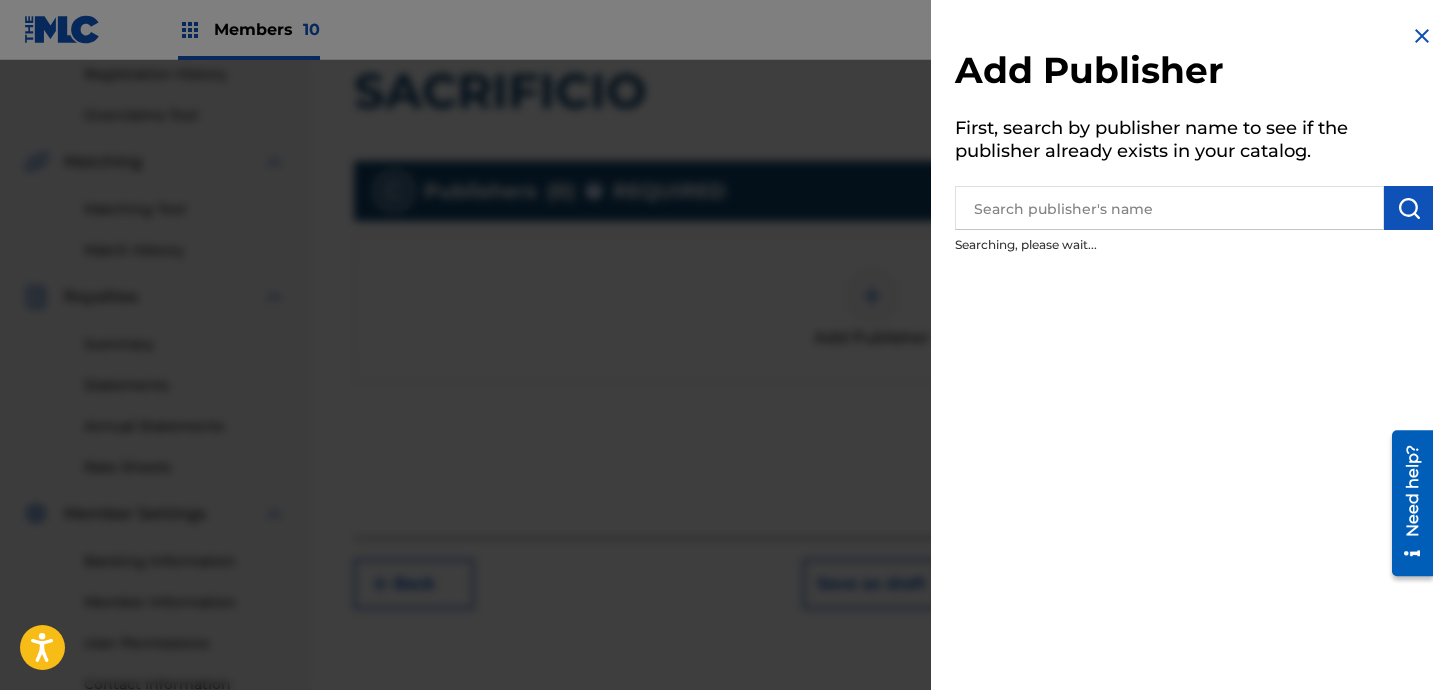 click at bounding box center [1169, 208] 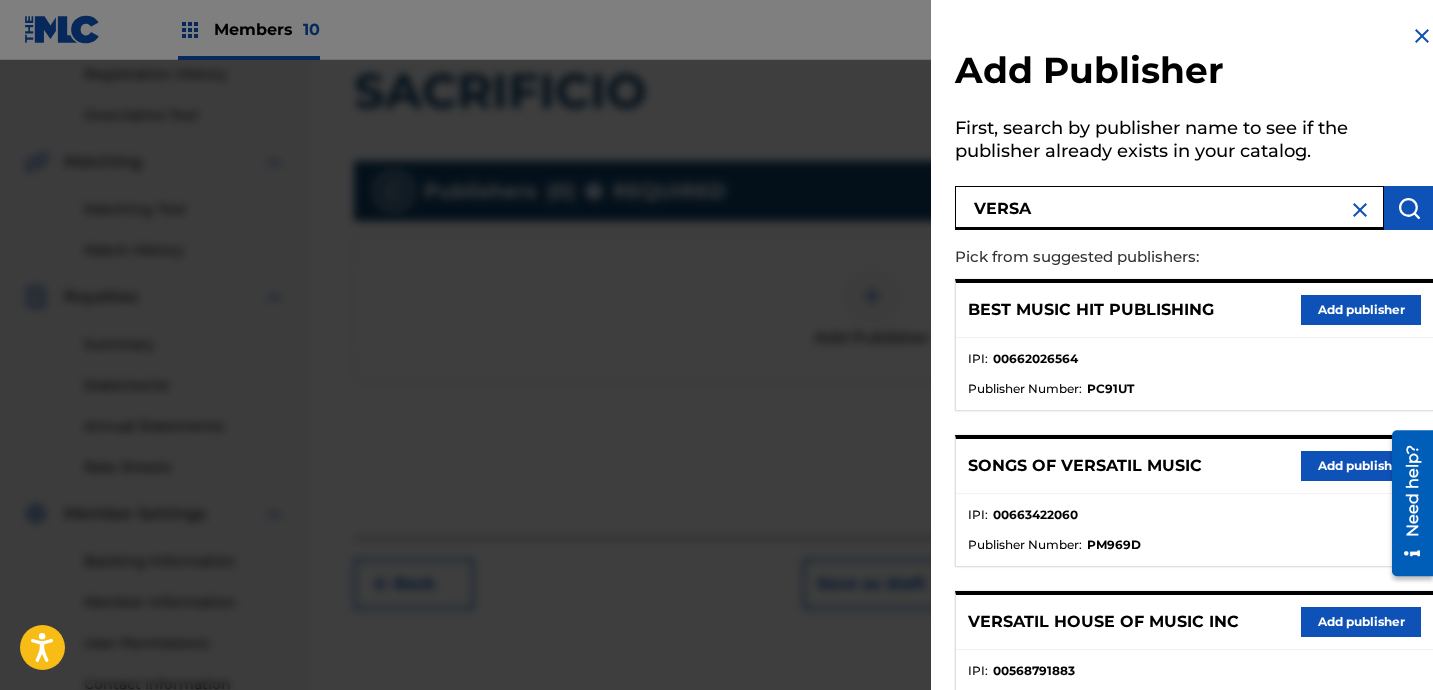 type on "VERSA" 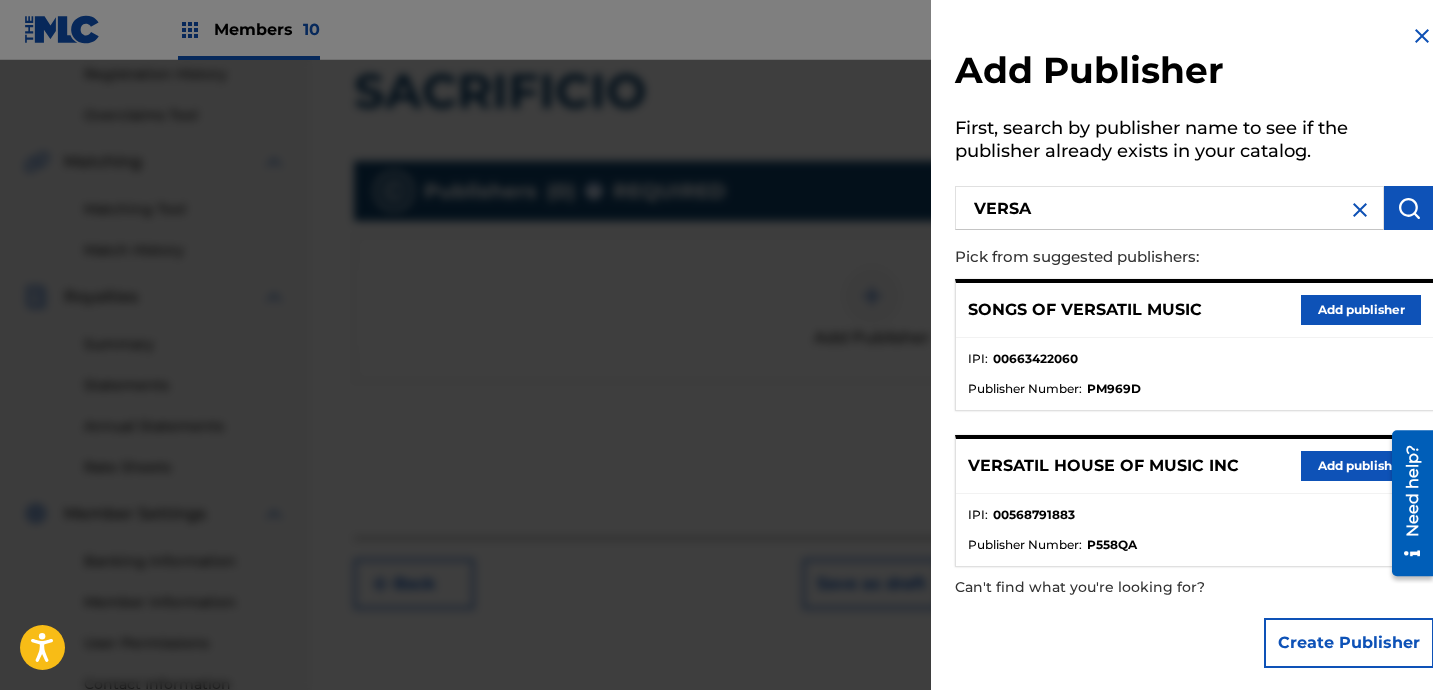 click on "Add publisher" at bounding box center (1361, 466) 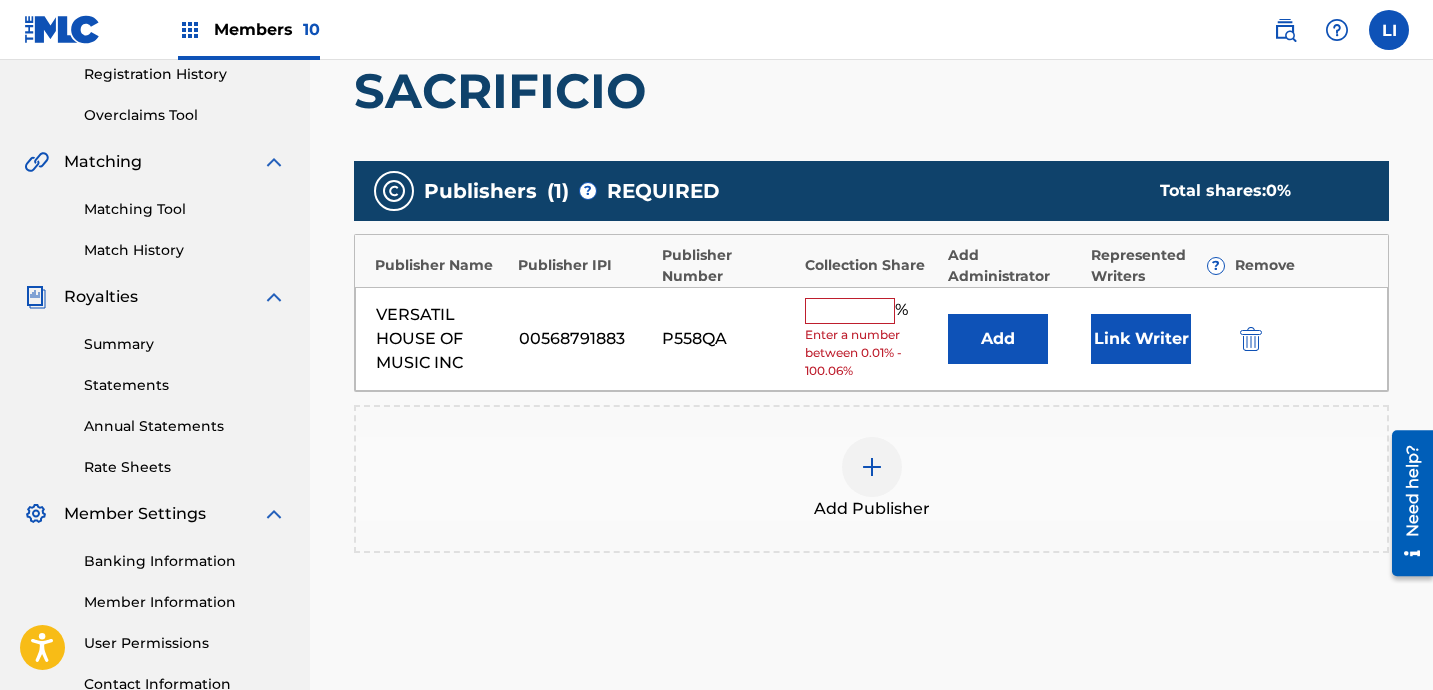 drag, startPoint x: 945, startPoint y: 329, endPoint x: 979, endPoint y: 336, distance: 34.713108 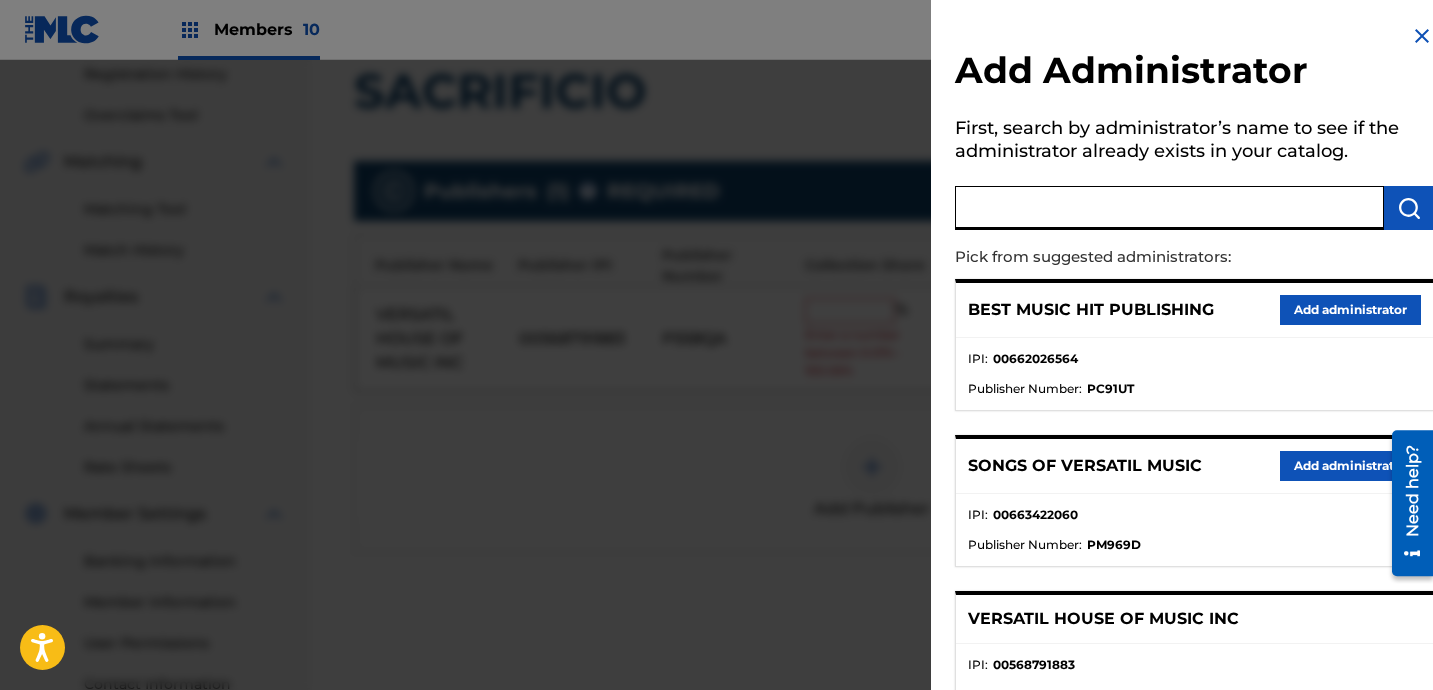 click at bounding box center [1169, 208] 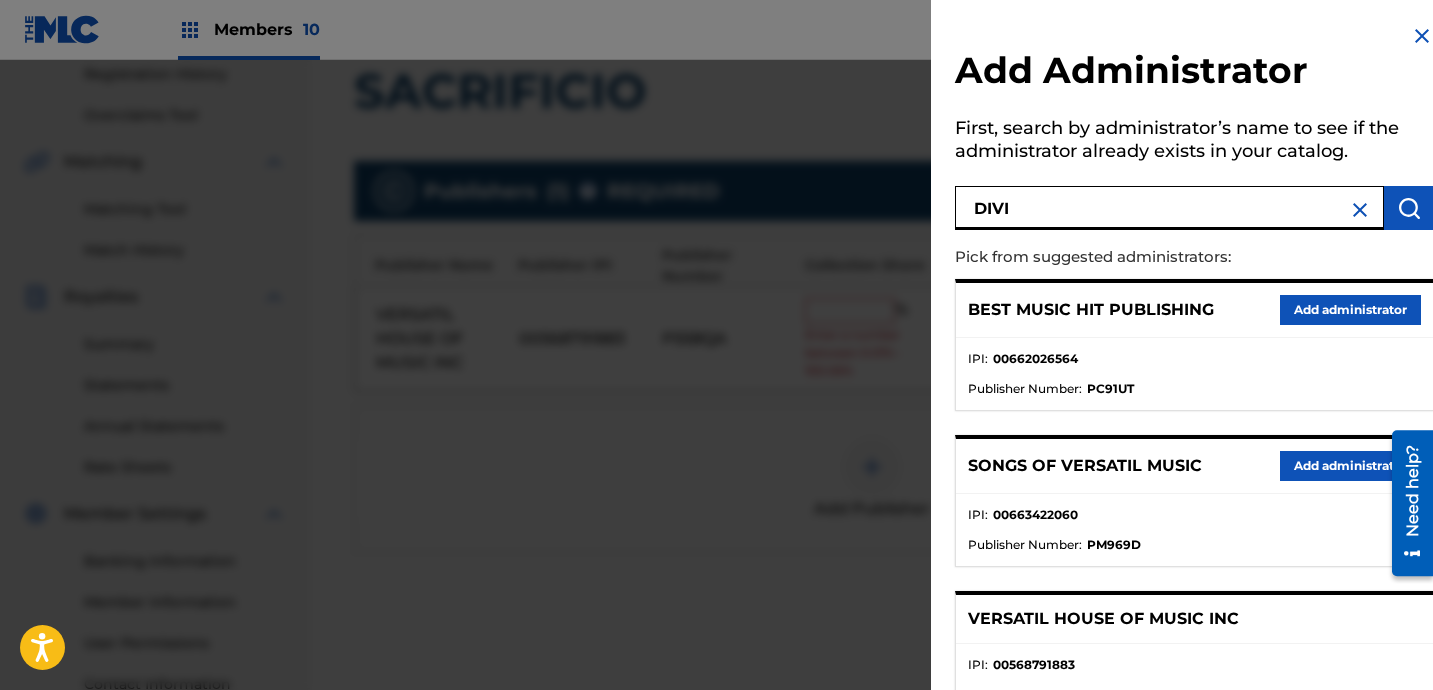 type on "DIVI" 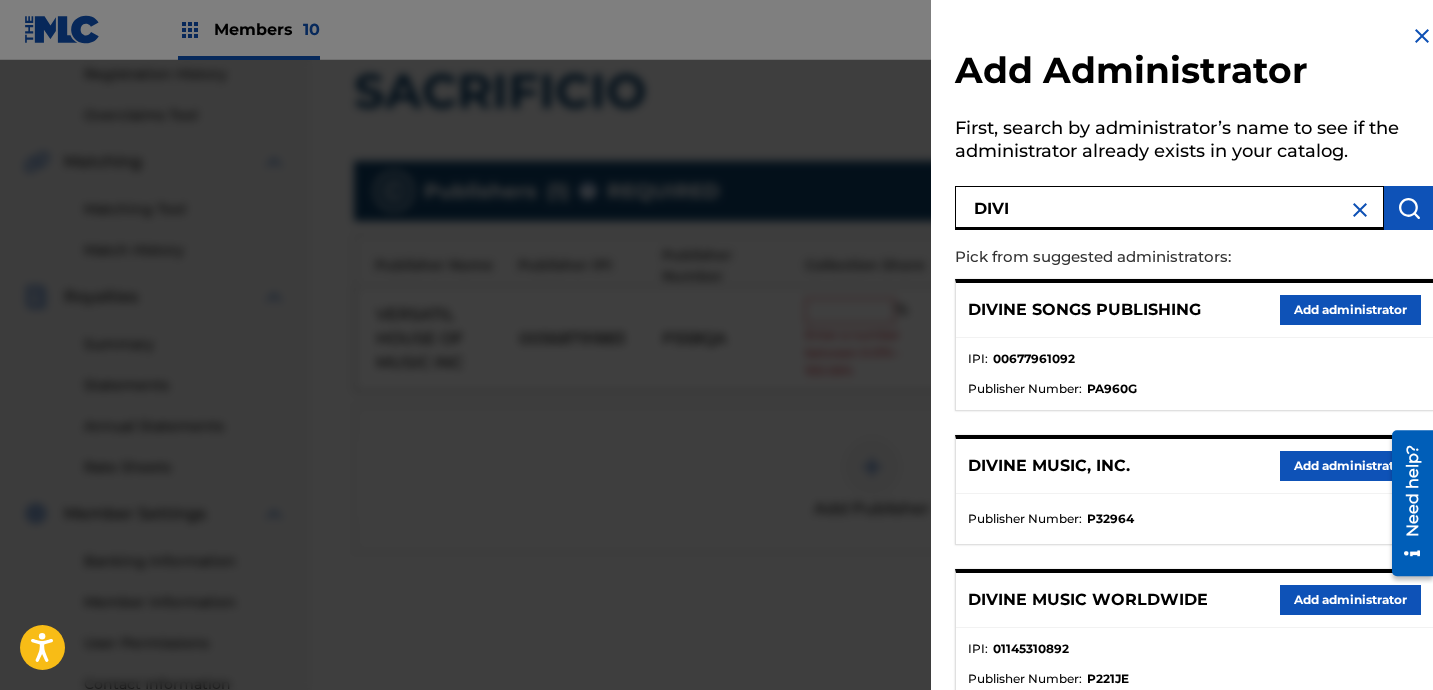 click on "Add administrator" at bounding box center [1350, 466] 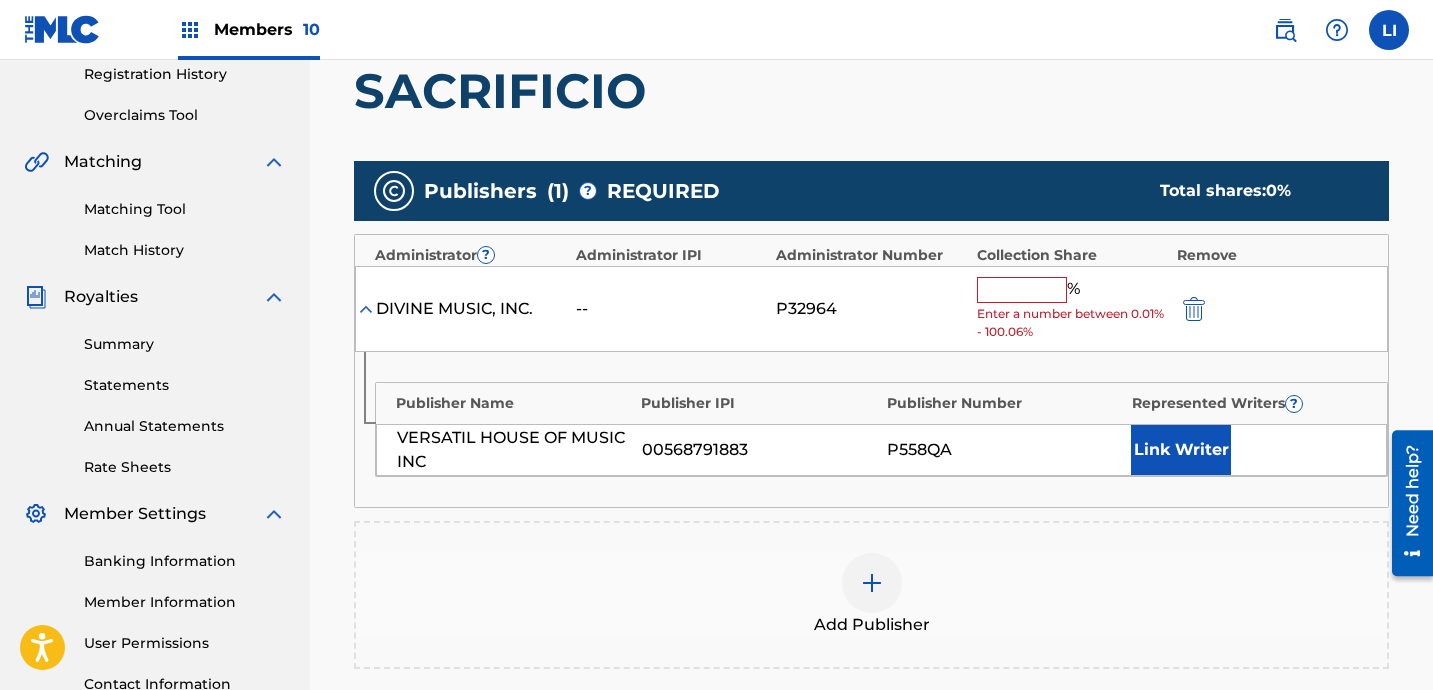 click at bounding box center [1022, 290] 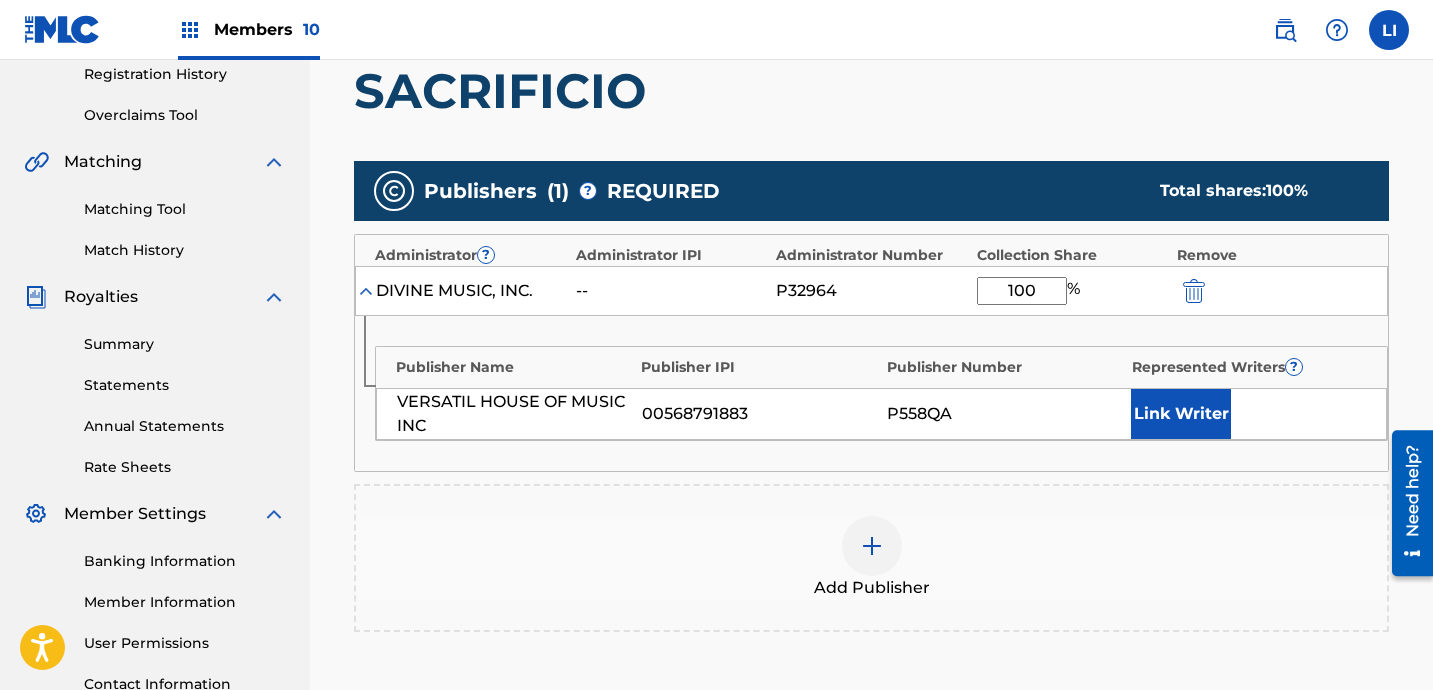 type on "100" 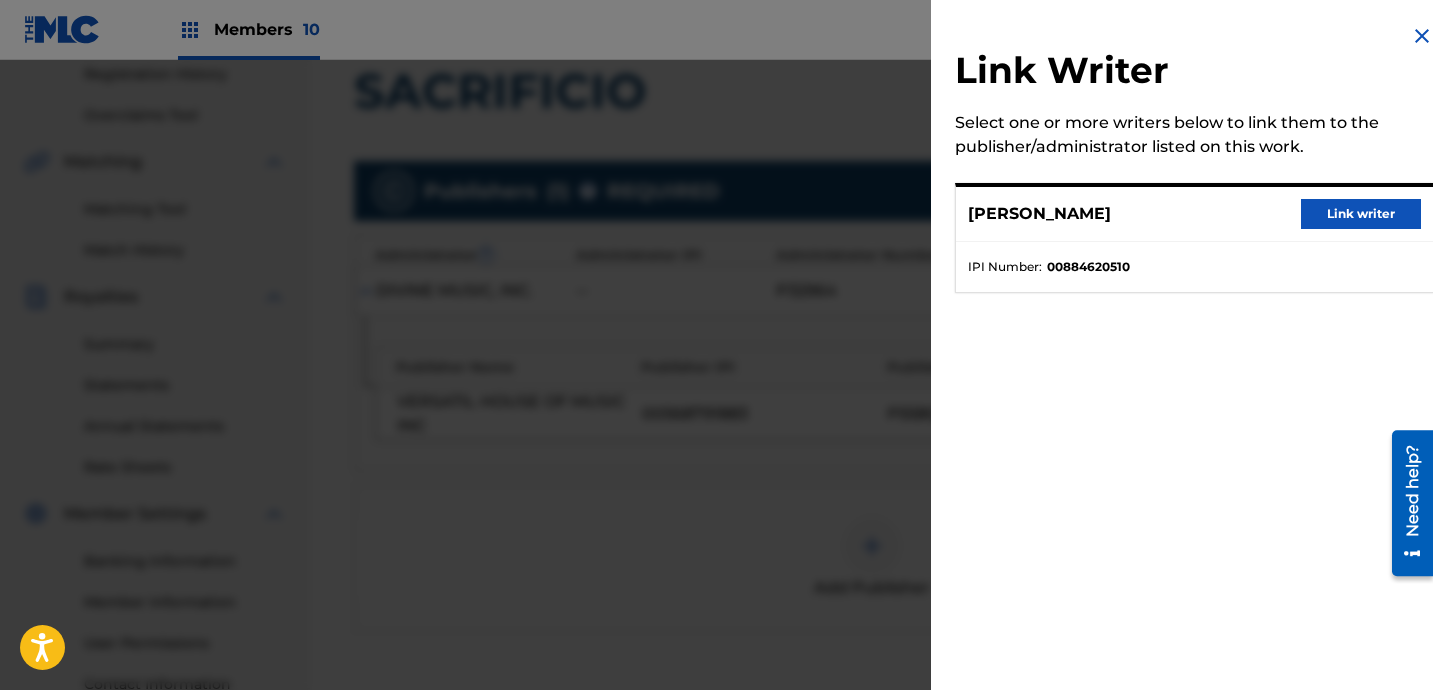 drag, startPoint x: 1285, startPoint y: 236, endPoint x: 1289, endPoint y: 223, distance: 13.601471 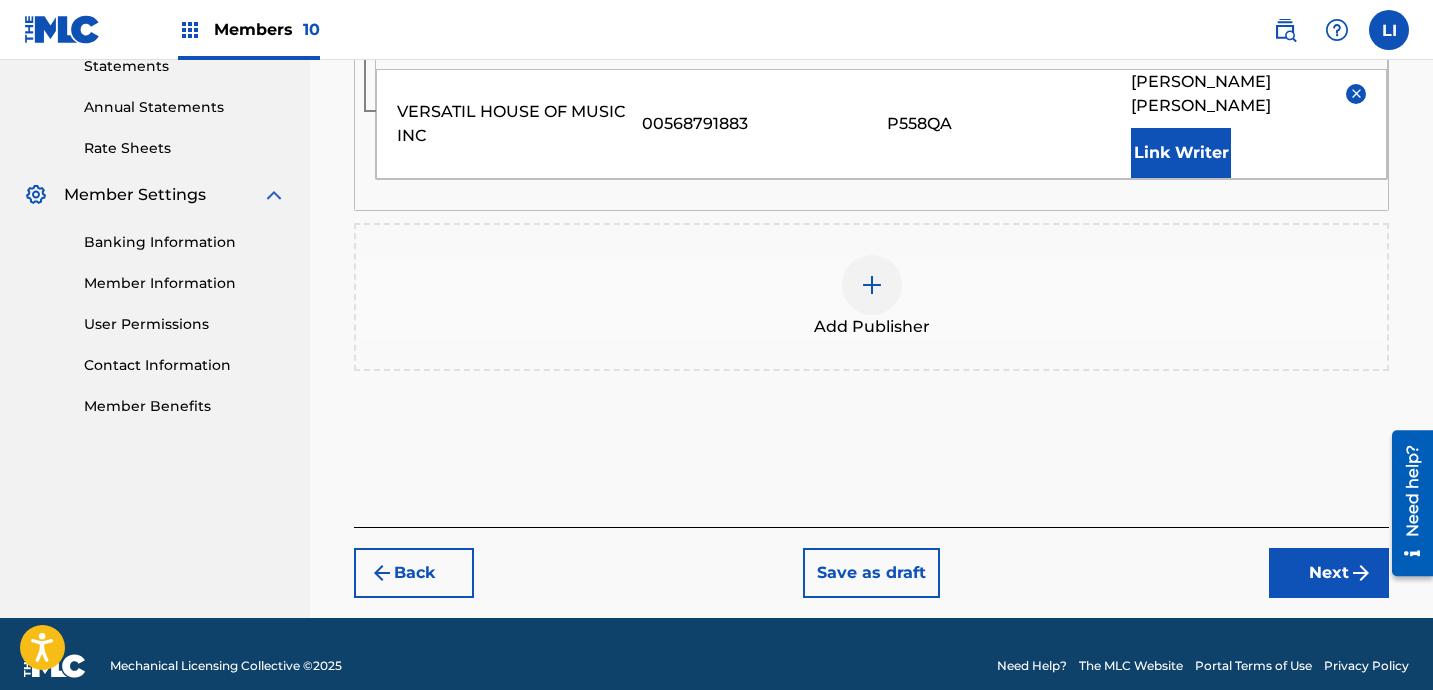click on "Register Work Search Enter Work Details Add Writers Add Publishers & Shares Add Recording Review Add Publishers & Shares Enter your publisher(s)/administrator(s). SACRIFICIO Publishers ( 1 ) ? REQUIRED Total shares:  100 % Administrator ? Administrator IPI Administrator Number Collection Share Remove DIVINE MUSIC, INC. -- P32964 100 % Publisher Name Publisher IPI Publisher Number Represented Writers ? VERSATIL HOUSE OF MUSIC INC 00568791883 P558QA [PERSON_NAME] Link Writer Add Publisher Back Save as draft Next" at bounding box center [871, 12] 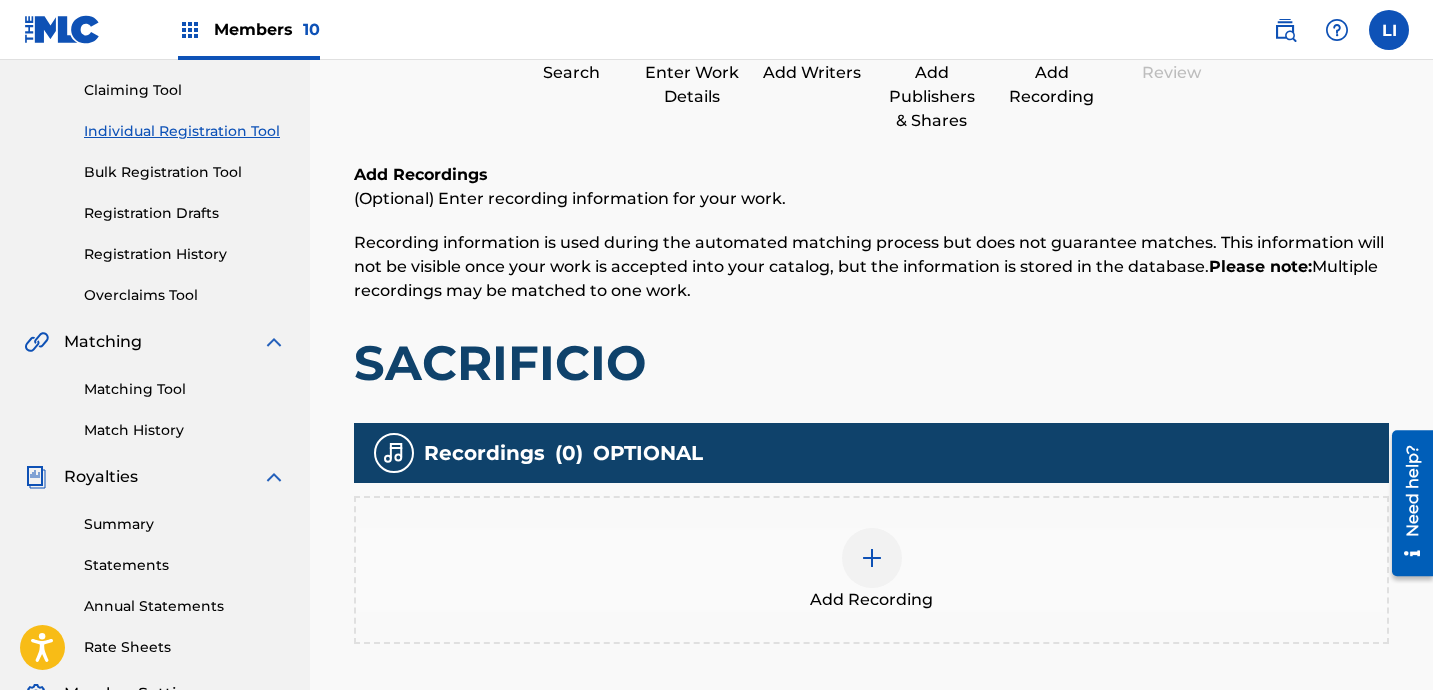 scroll, scrollTop: 394, scrollLeft: 0, axis: vertical 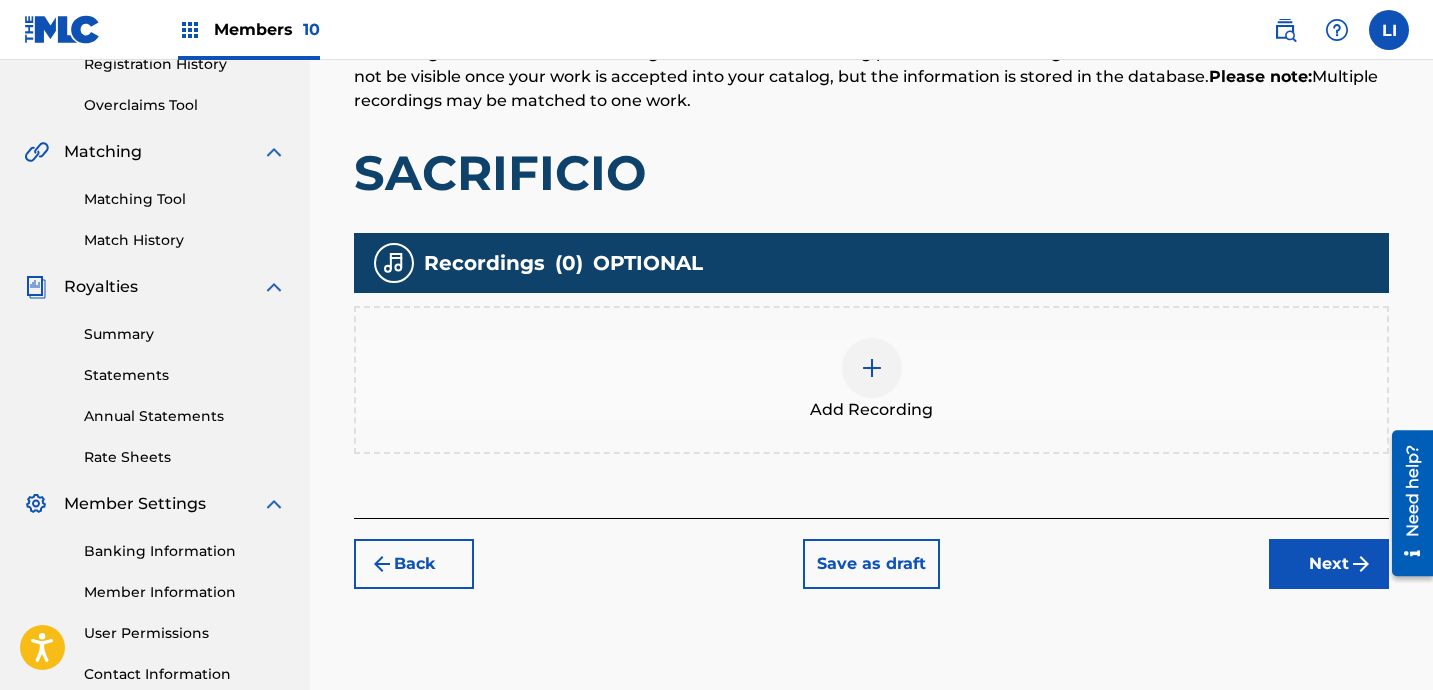 click on "Add Recording" at bounding box center (871, 380) 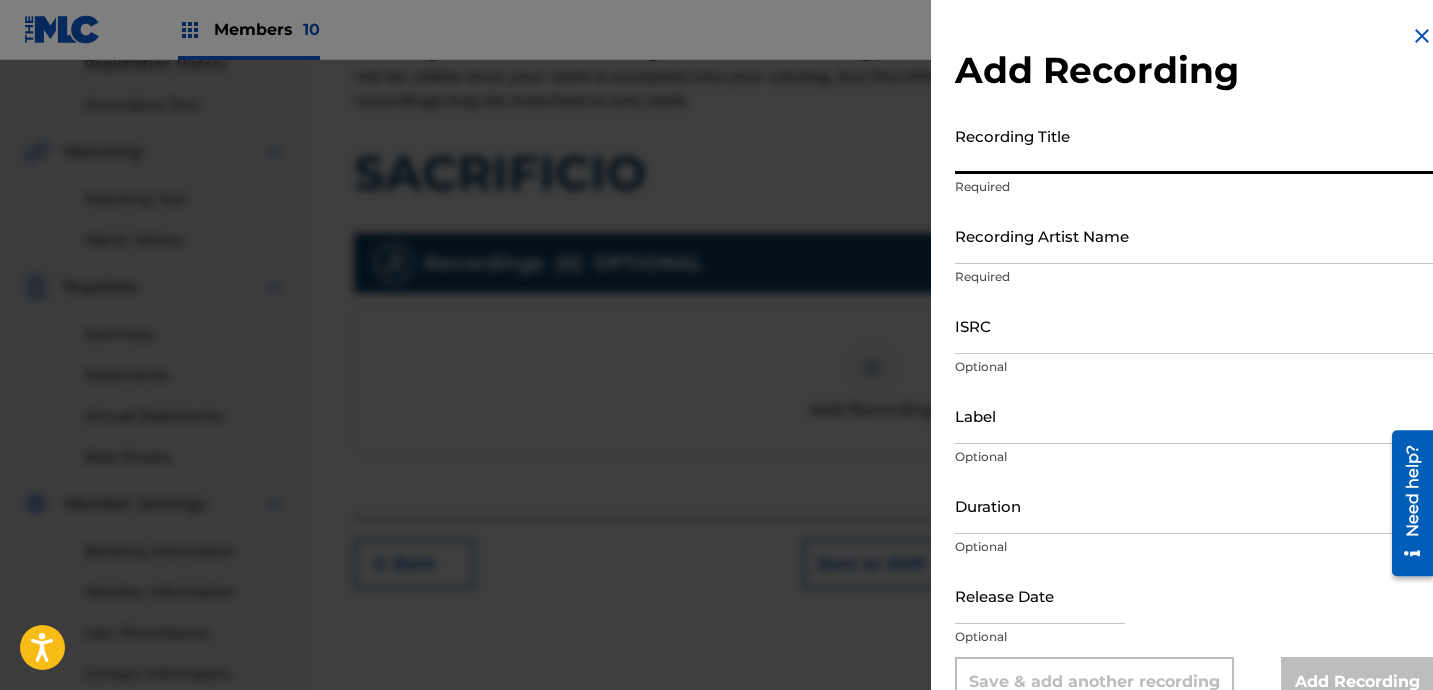 click on "Recording Title" at bounding box center [1194, 145] 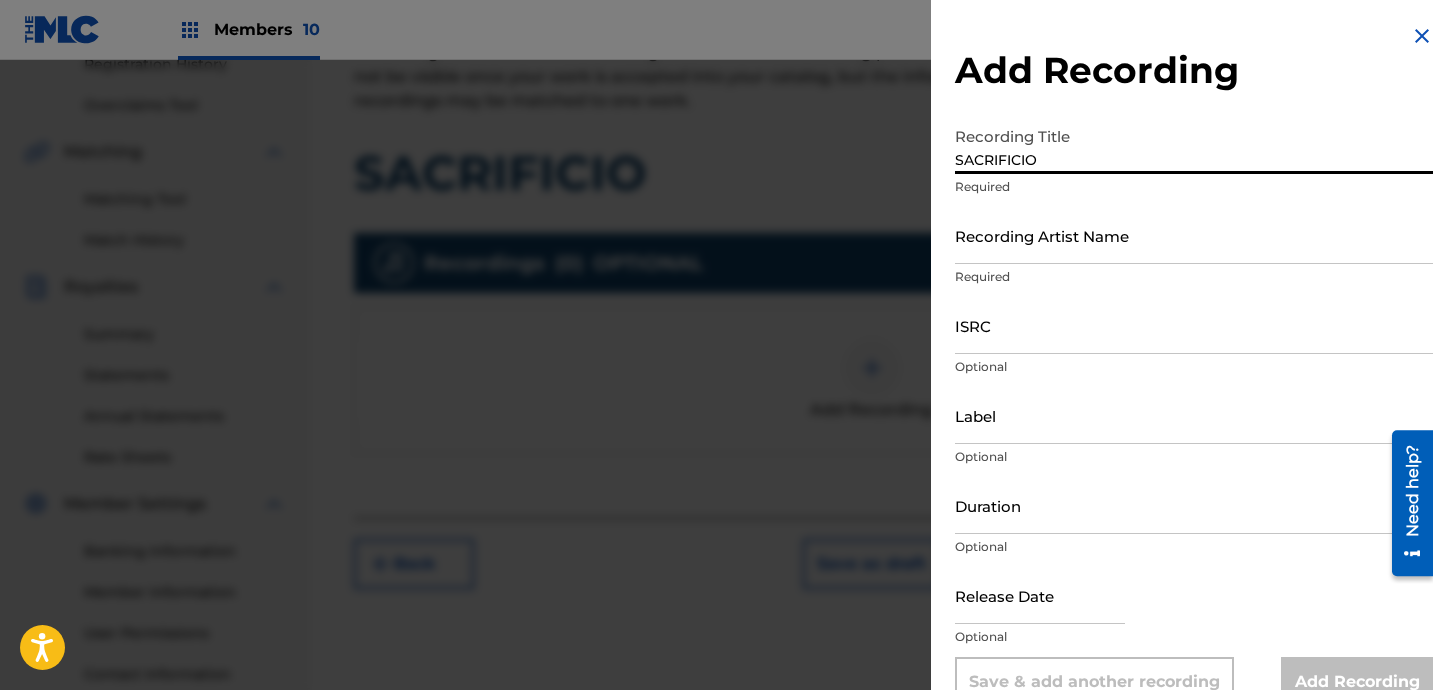 type on "SACRIFICIO" 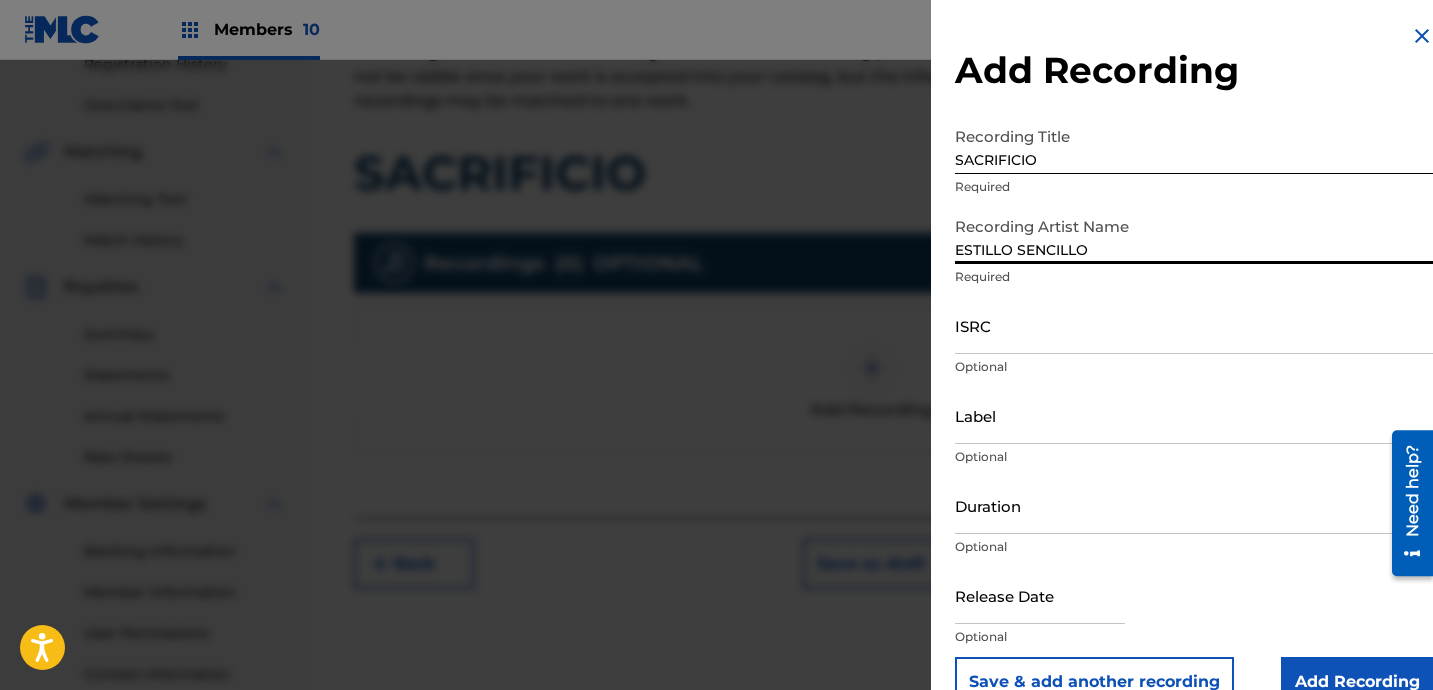 type on "ESTILLO SENCILLO" 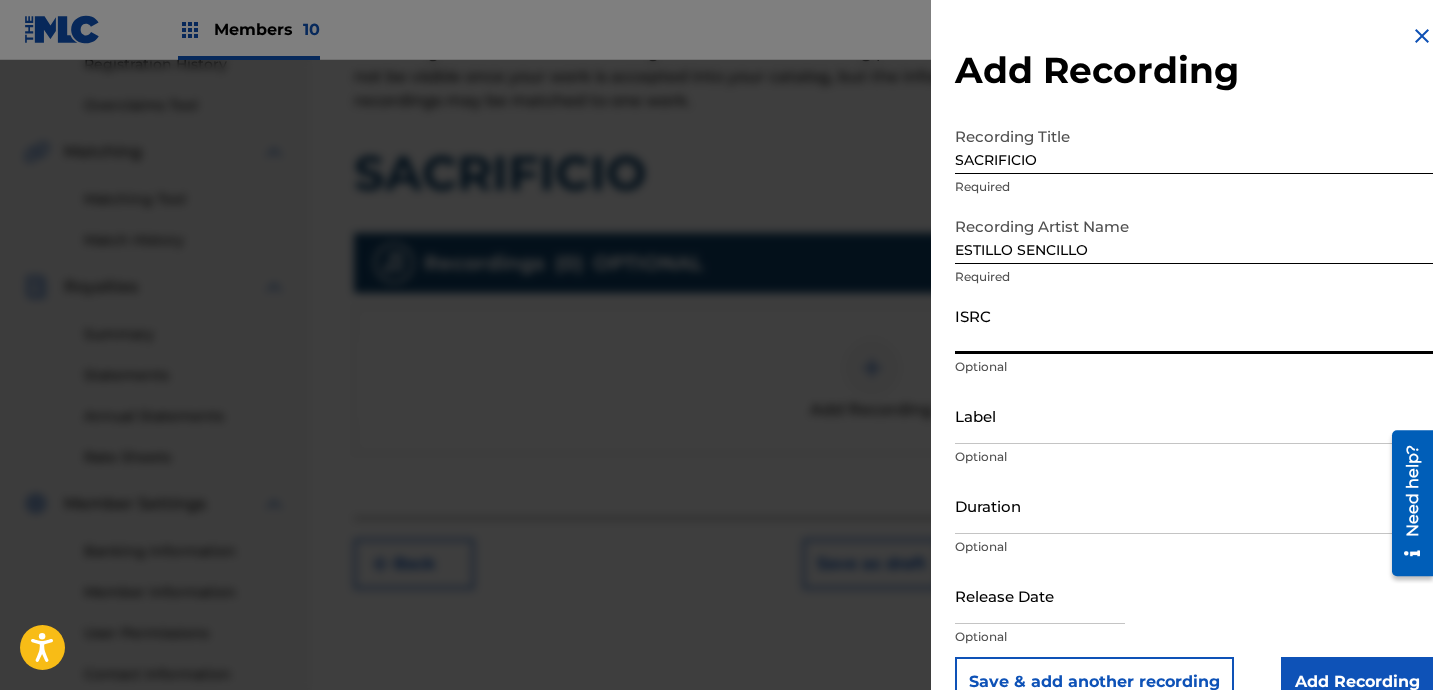 paste on "US7VG2552733" 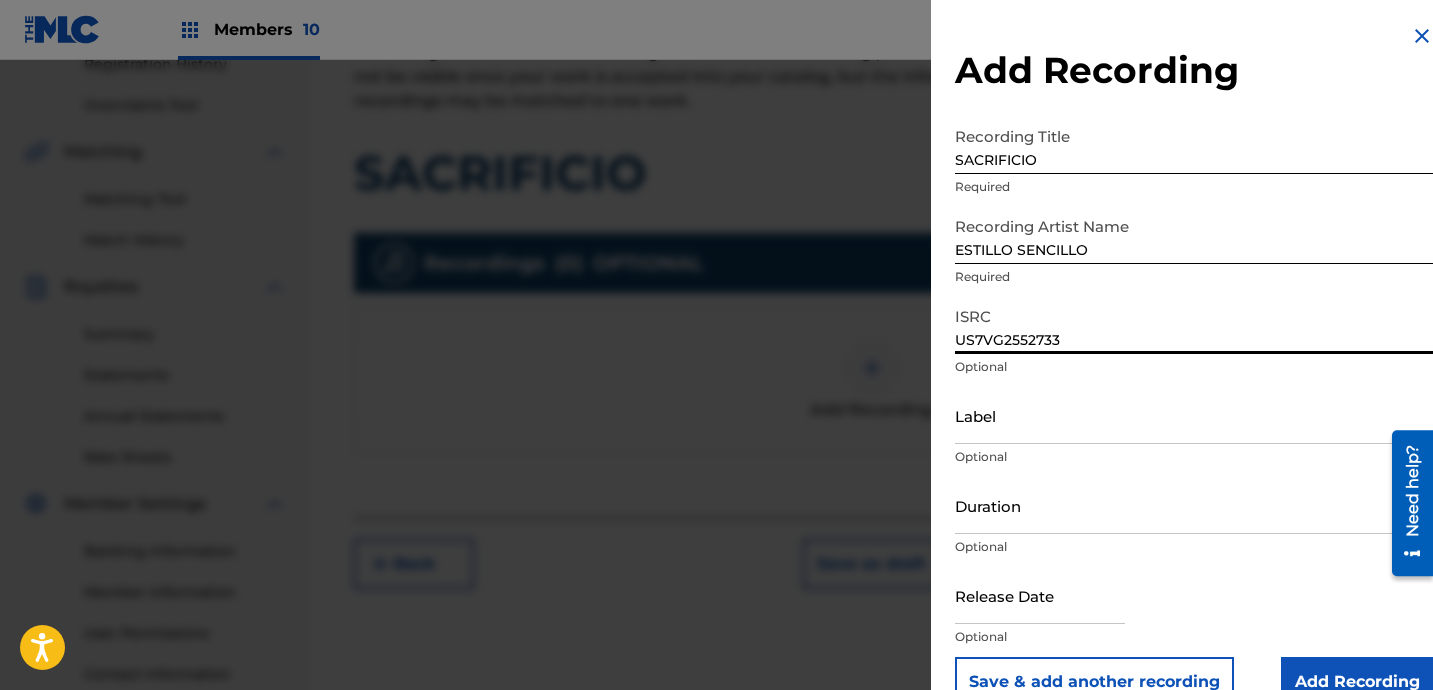 type on "US7VG2552733" 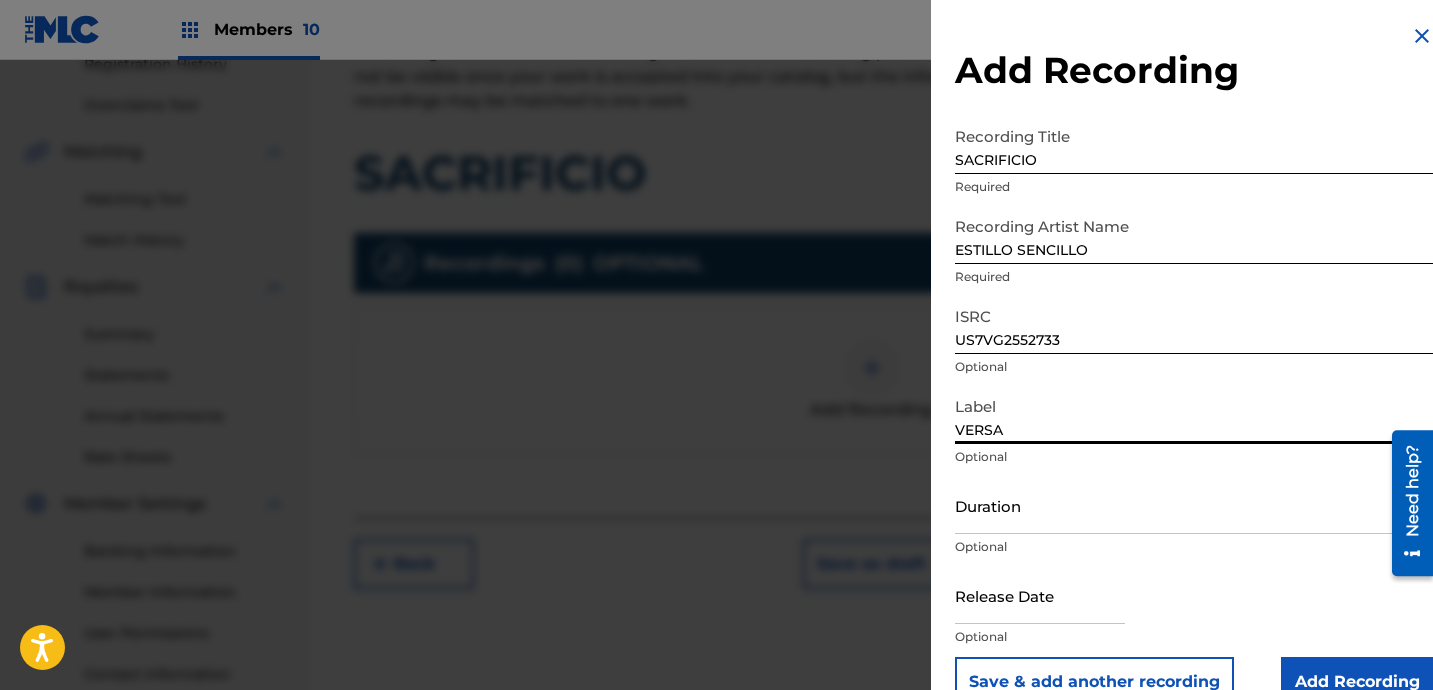 type on "VERSATIL HOUSE OF MUSIC" 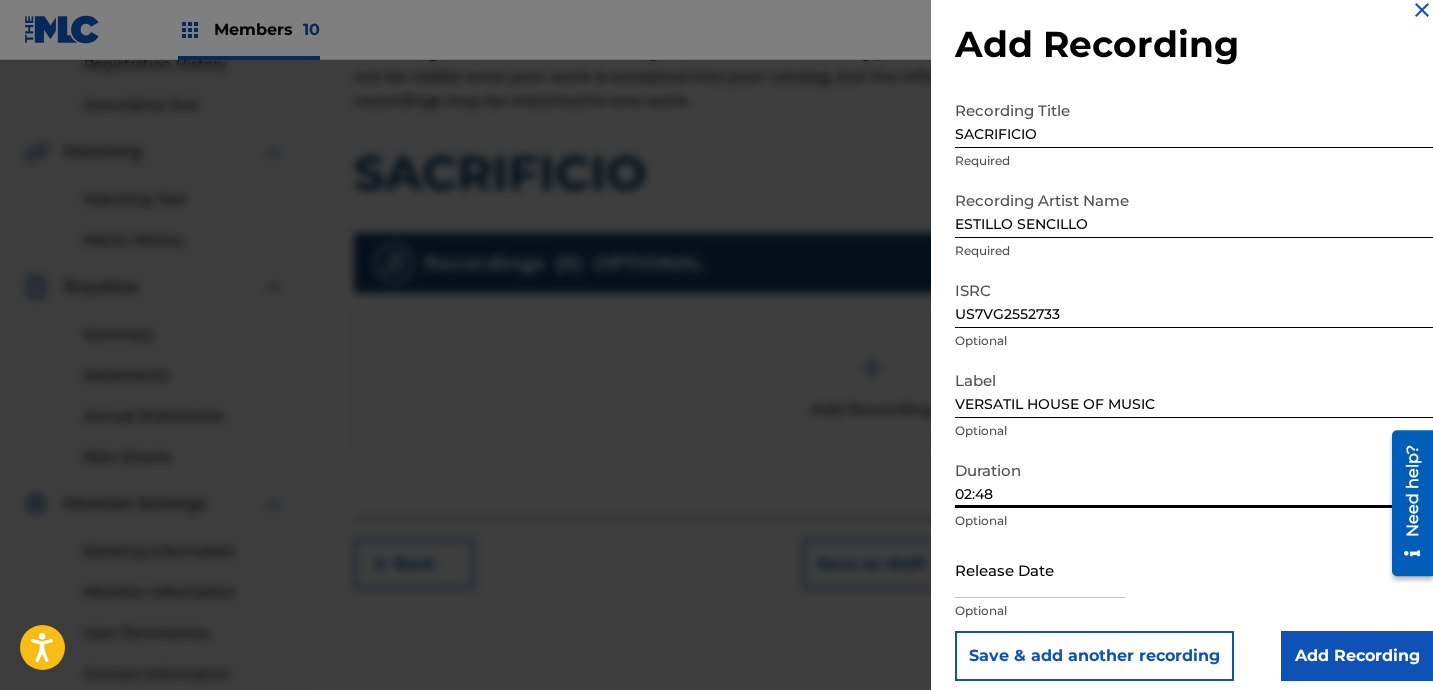 scroll, scrollTop: 41, scrollLeft: 0, axis: vertical 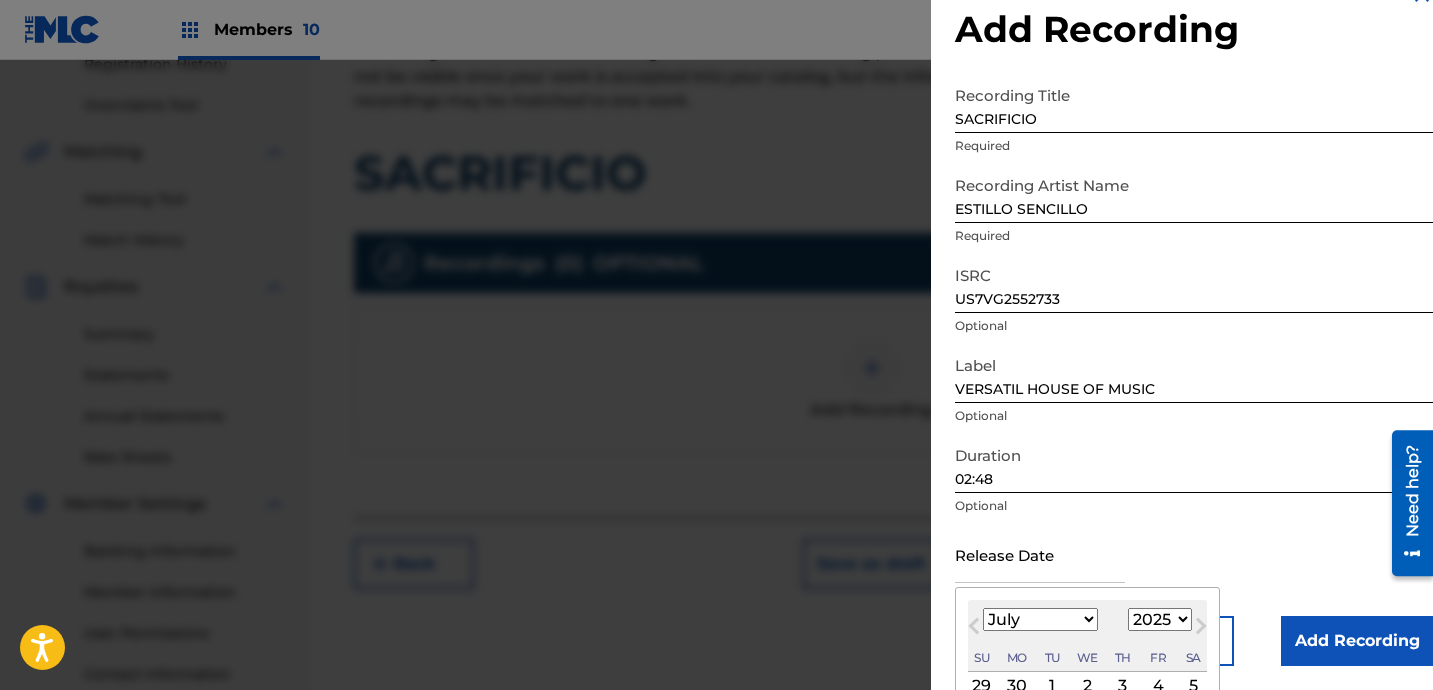 click at bounding box center [1040, 554] 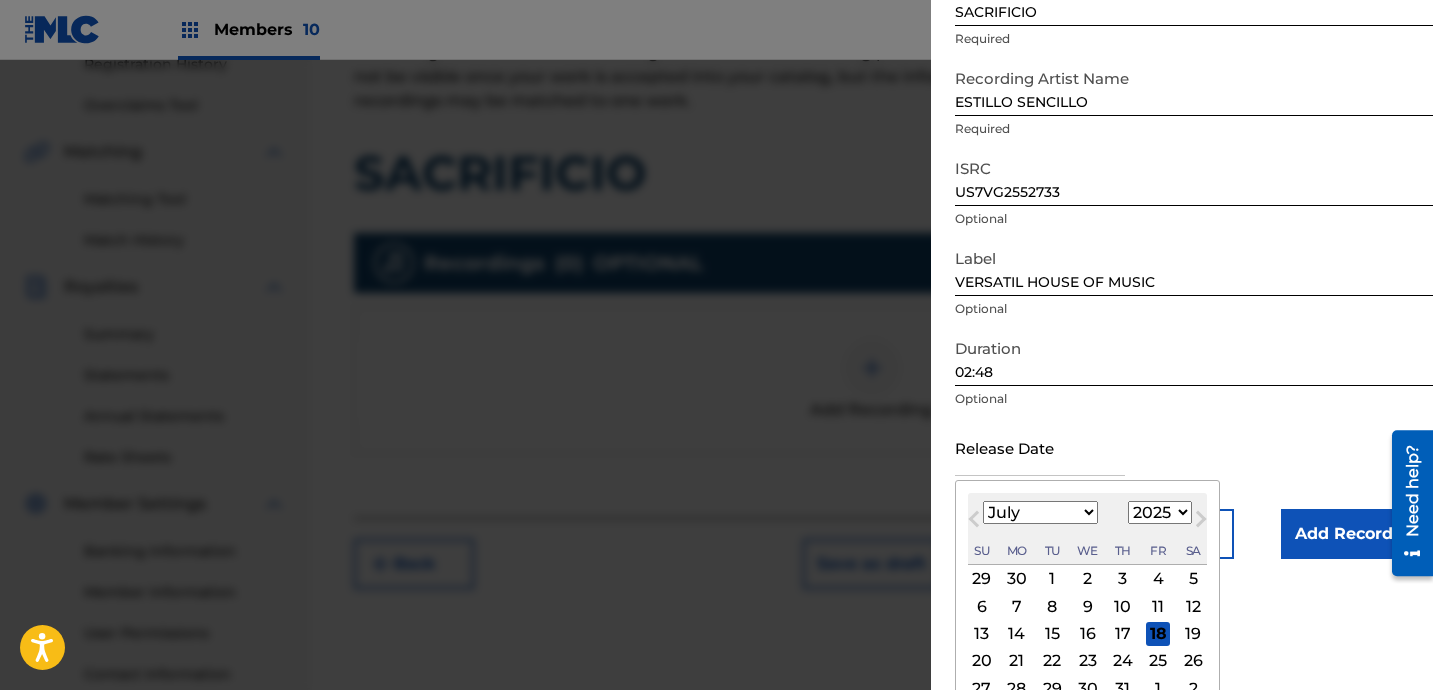 scroll, scrollTop: 200, scrollLeft: 0, axis: vertical 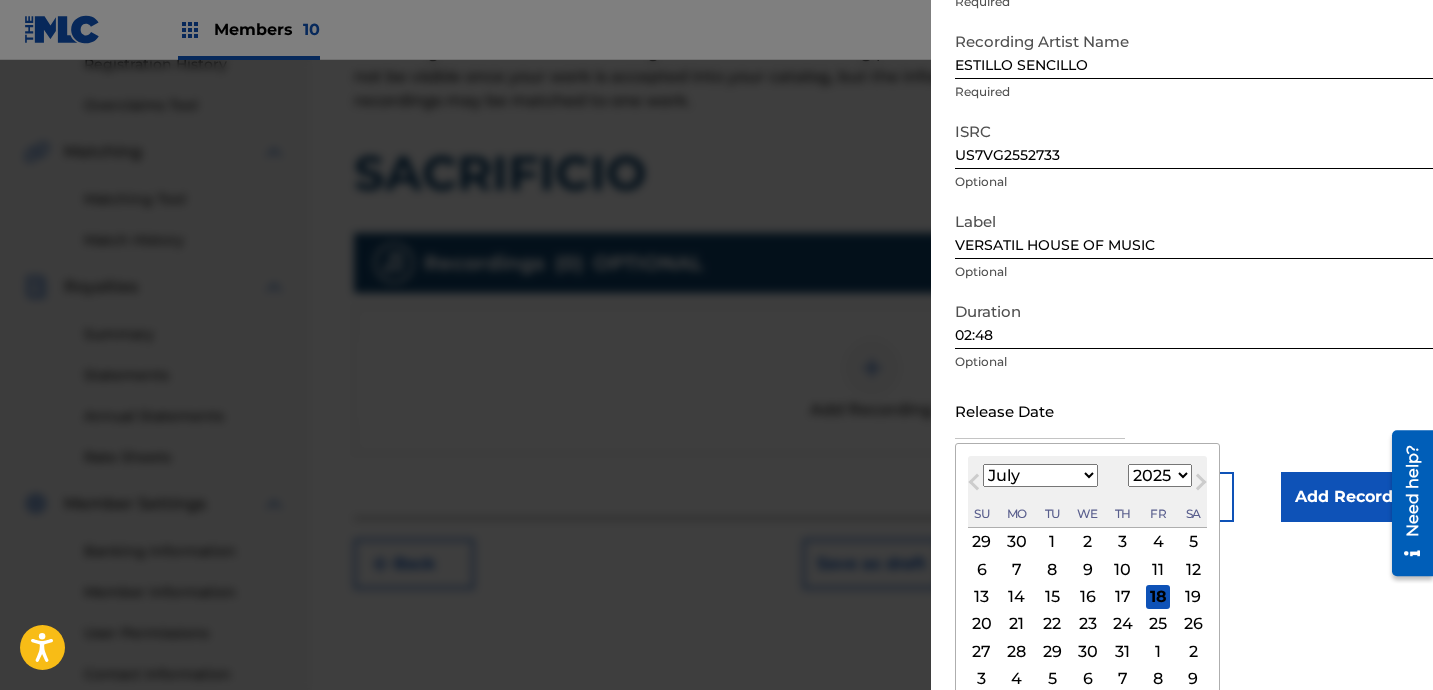 click on "January February March April May June July August September October November December" at bounding box center [1040, 475] 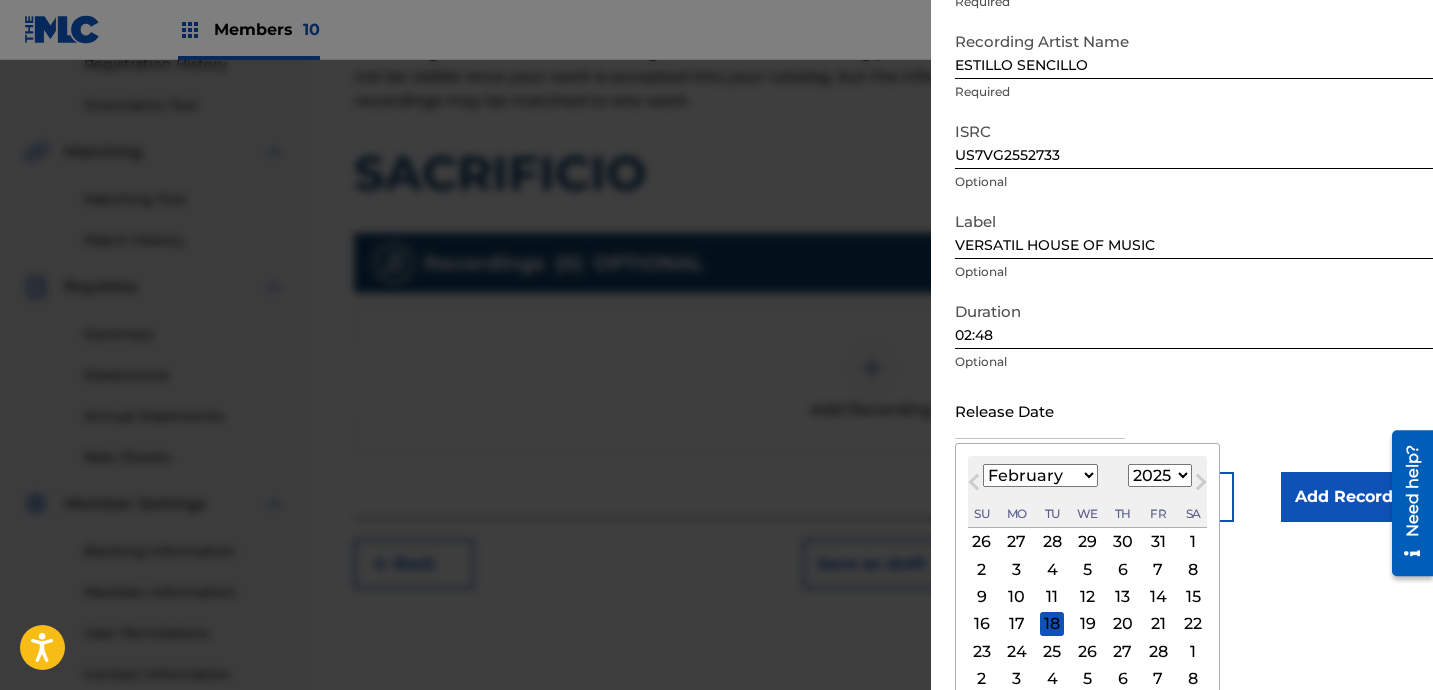 click on "January February March April May June July August September October November December" at bounding box center (1040, 475) 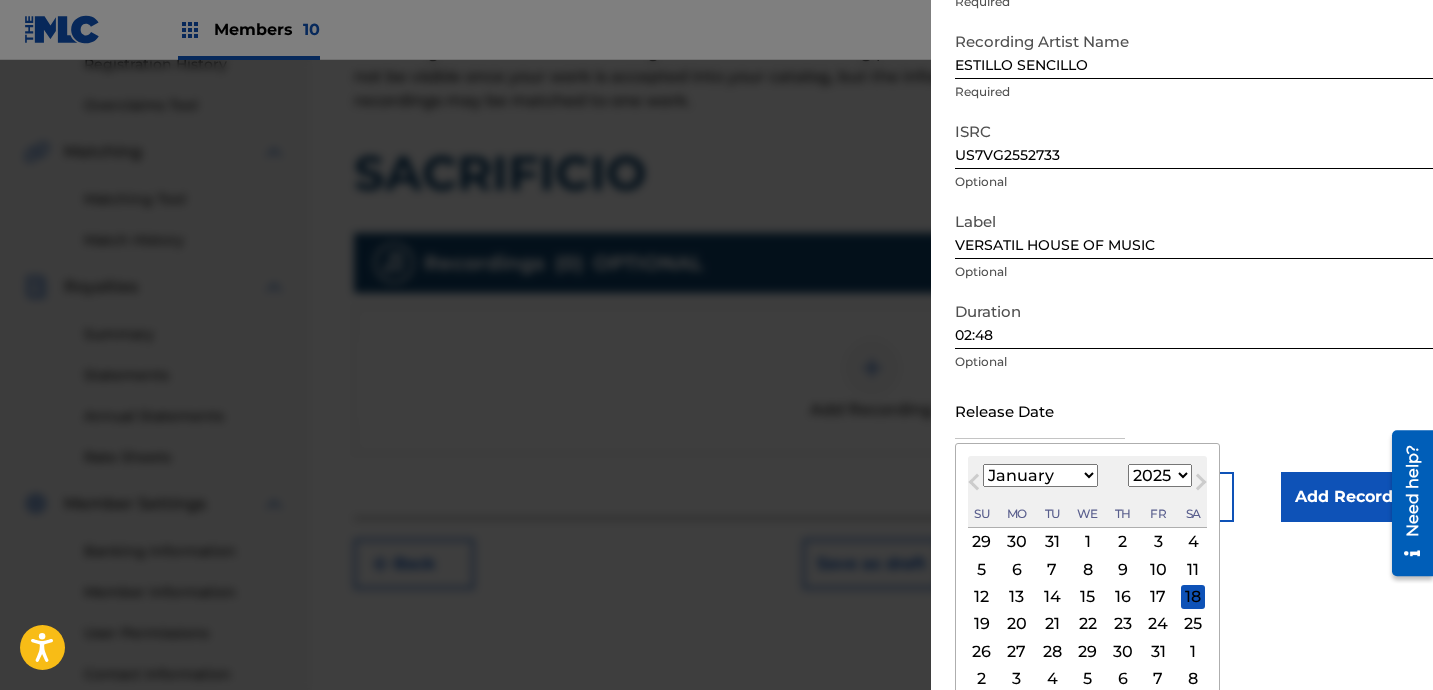 click on "30" at bounding box center (1123, 651) 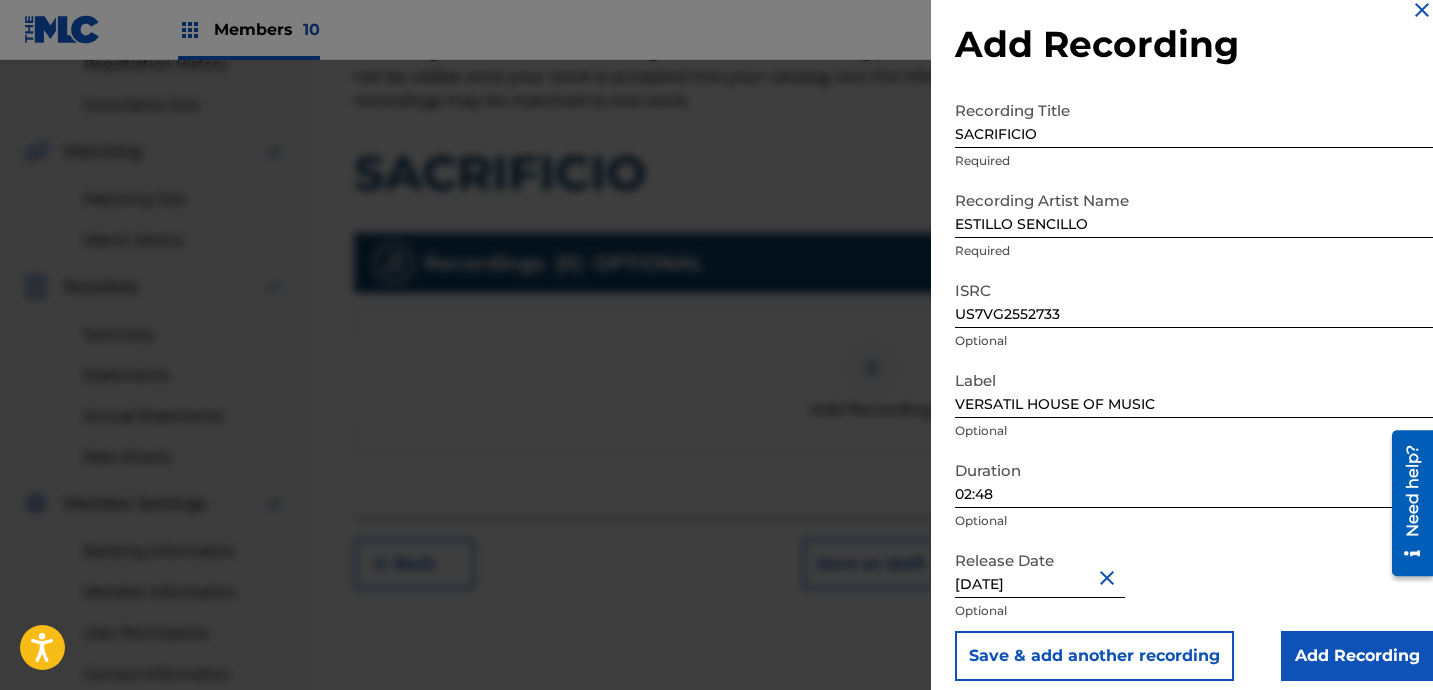 scroll, scrollTop: 41, scrollLeft: 0, axis: vertical 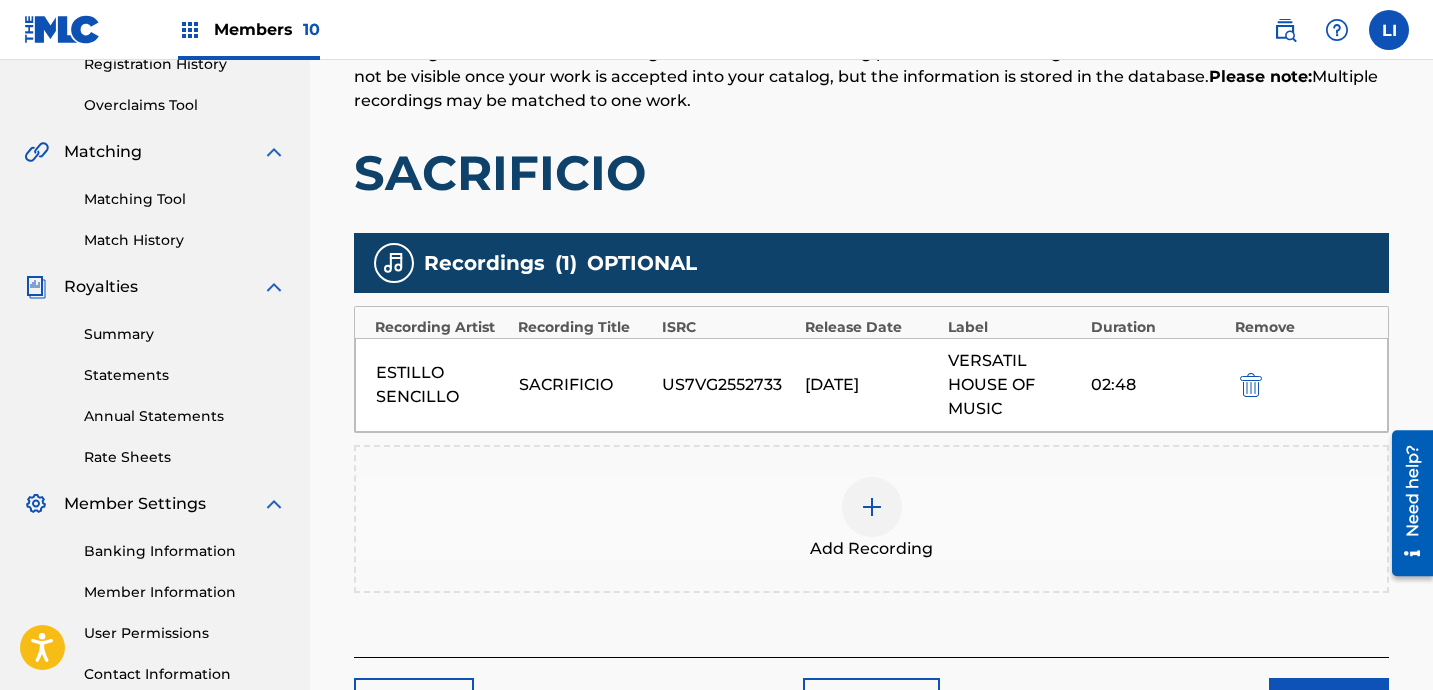 click on "Next" at bounding box center [1329, 703] 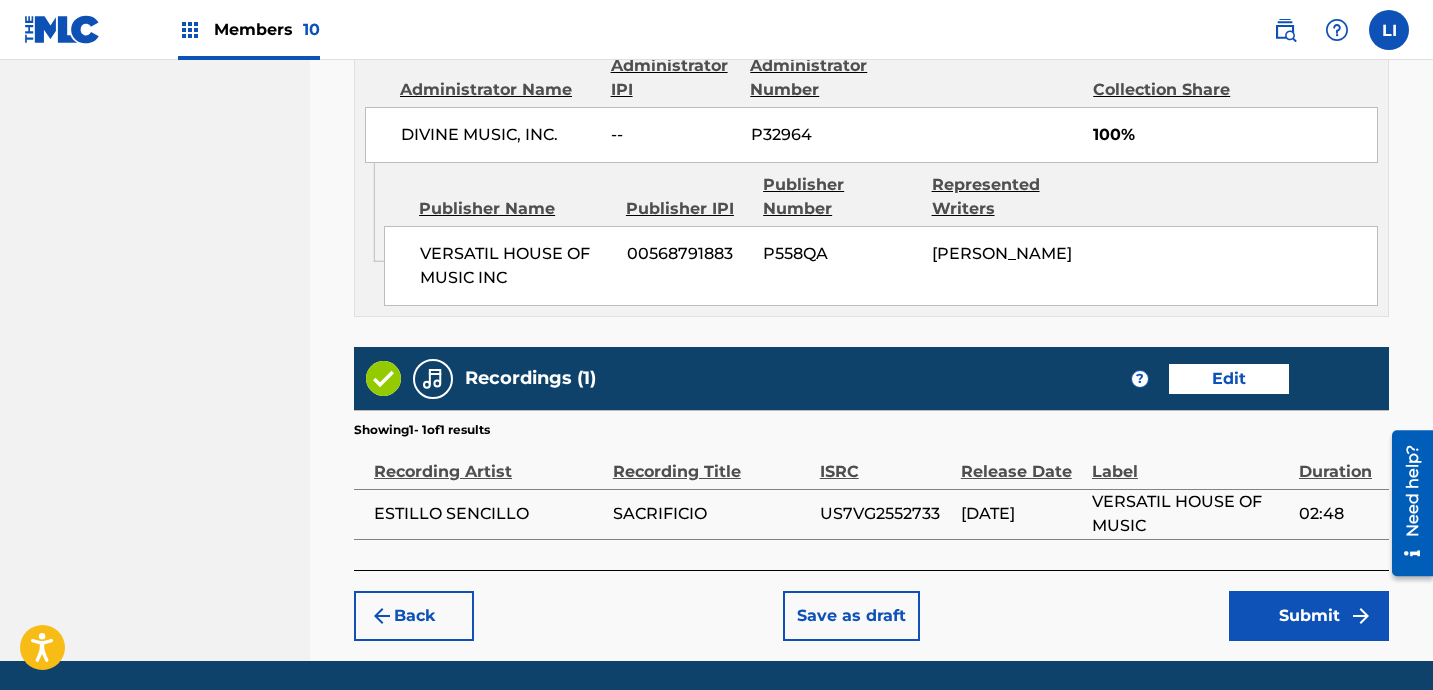 scroll, scrollTop: 1195, scrollLeft: 0, axis: vertical 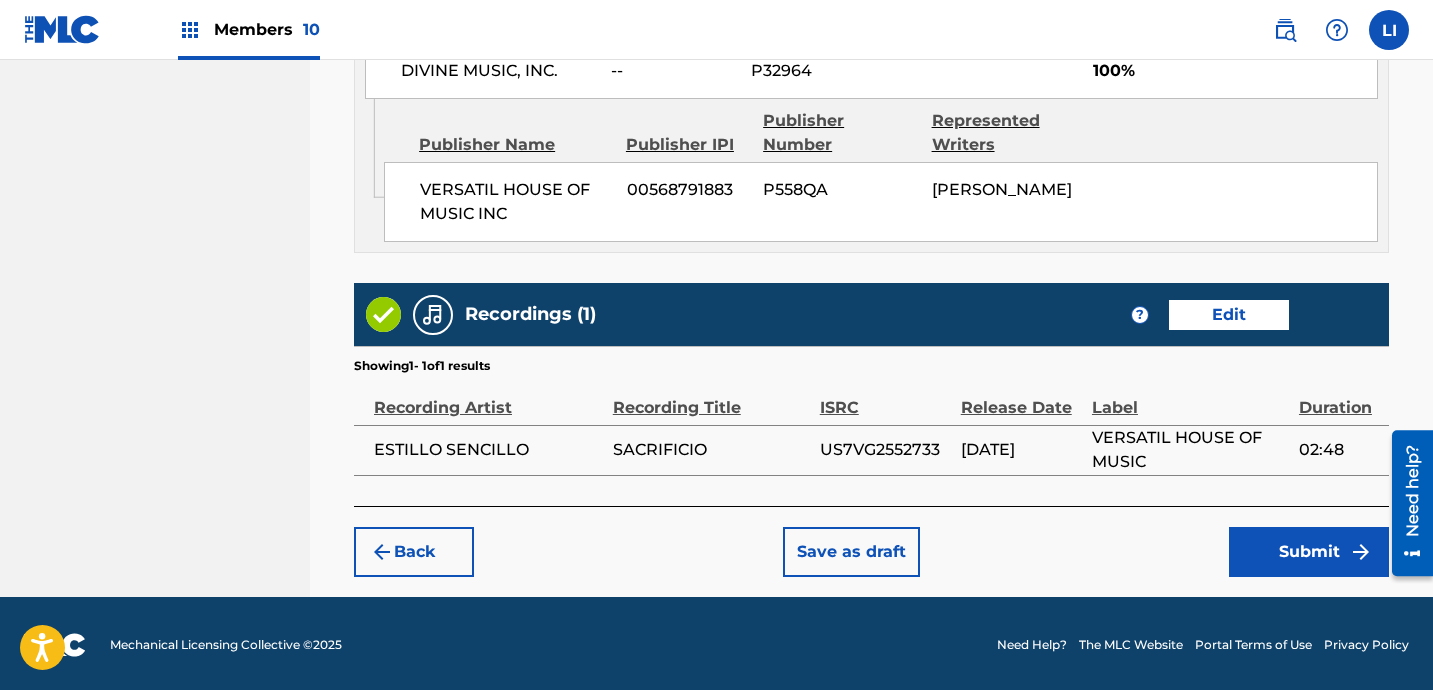 click on "Submit" at bounding box center (1309, 552) 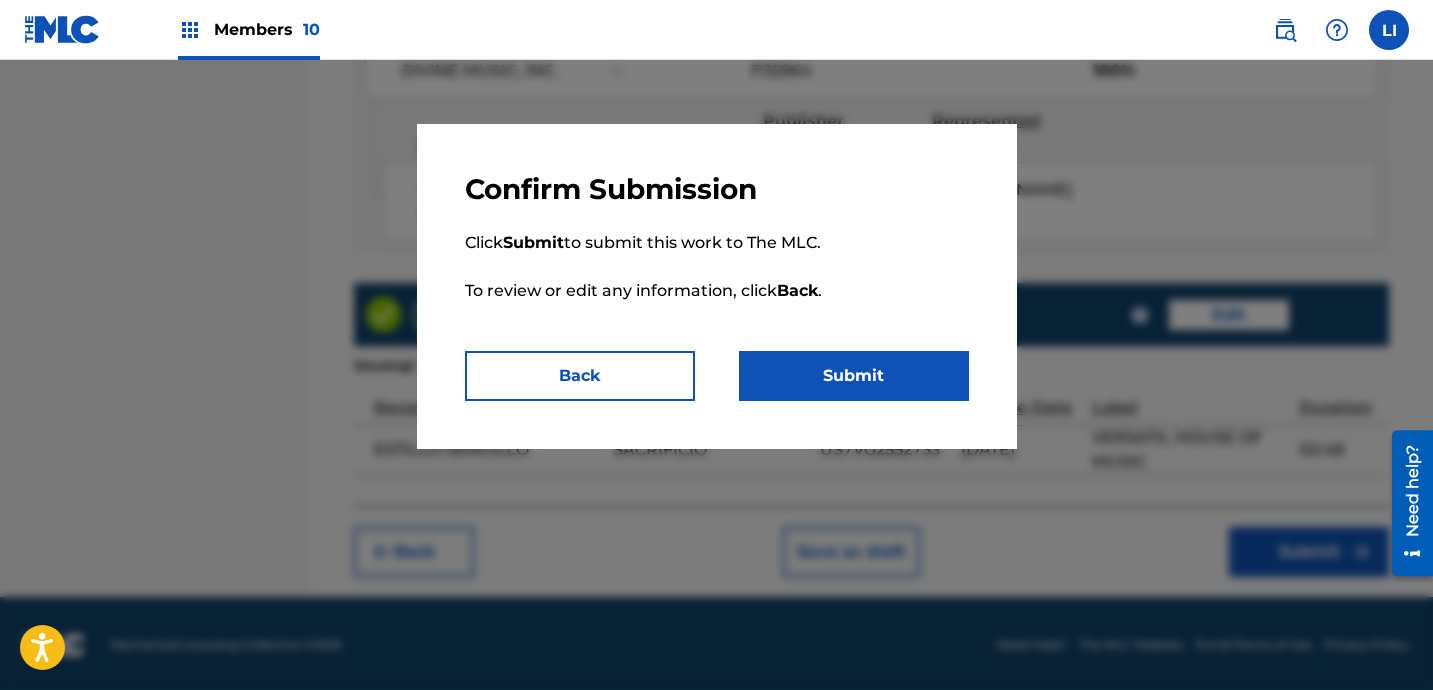 click on "Submit" at bounding box center (854, 376) 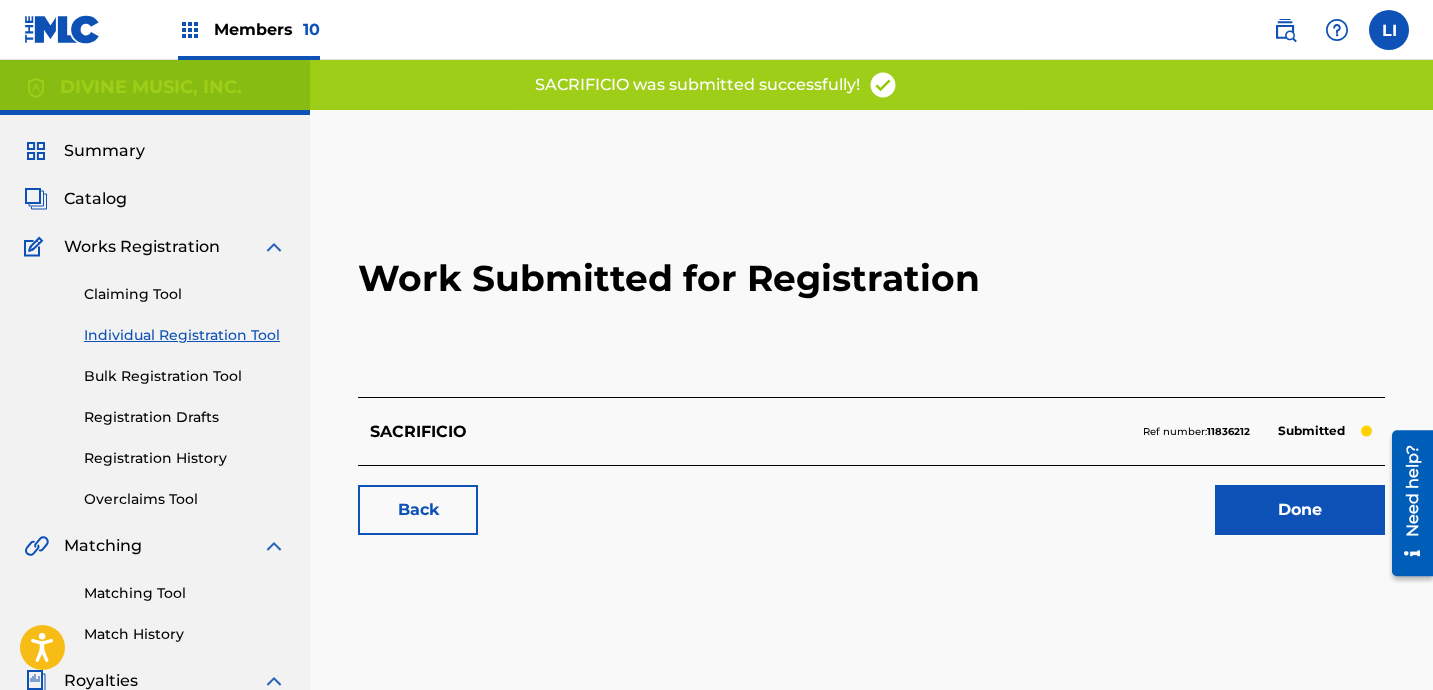 click on "Done" at bounding box center (1300, 510) 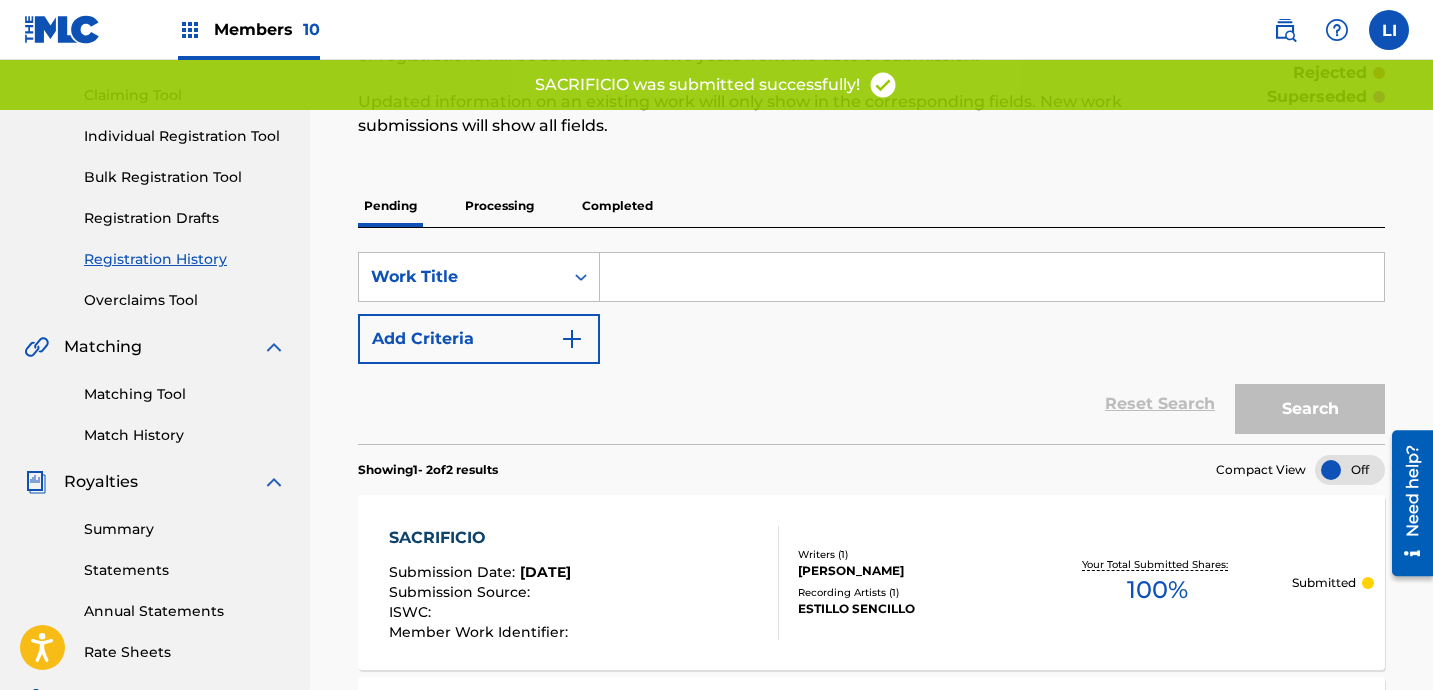 scroll, scrollTop: 0, scrollLeft: 0, axis: both 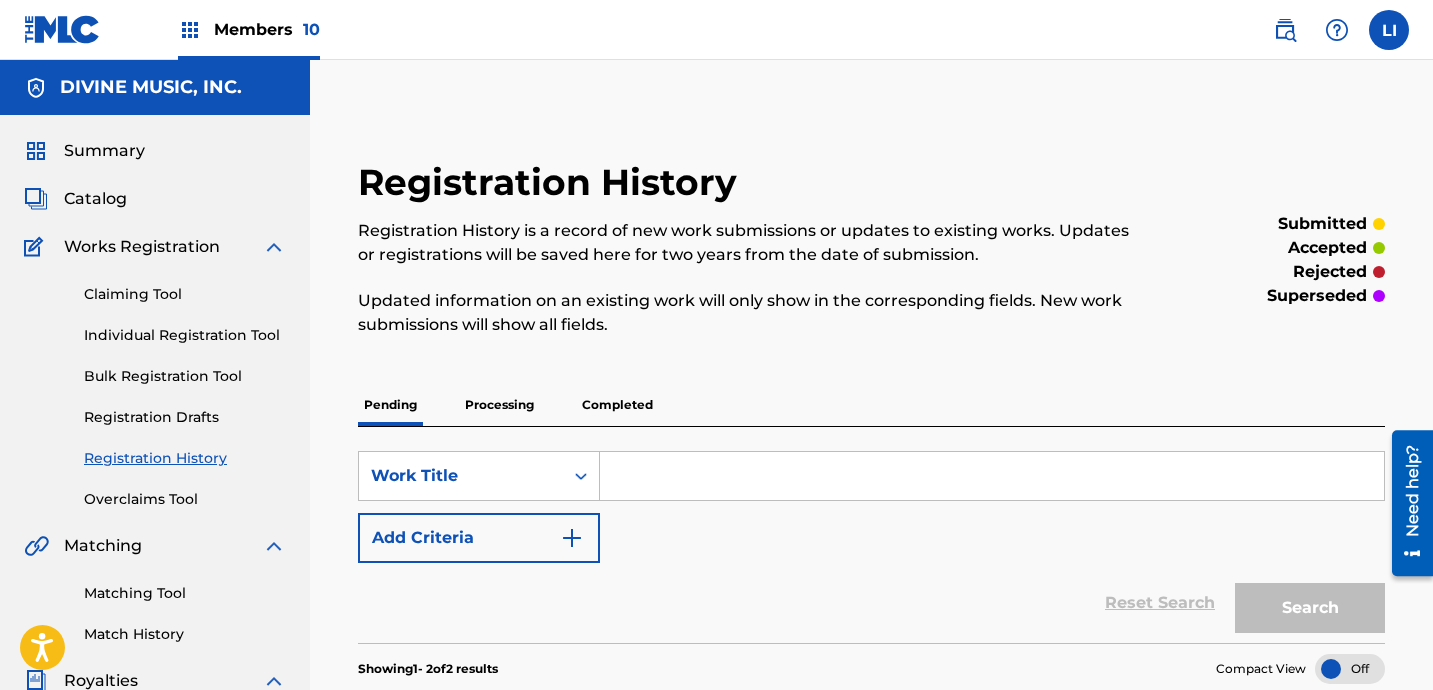 click on "Individual Registration Tool" at bounding box center [185, 335] 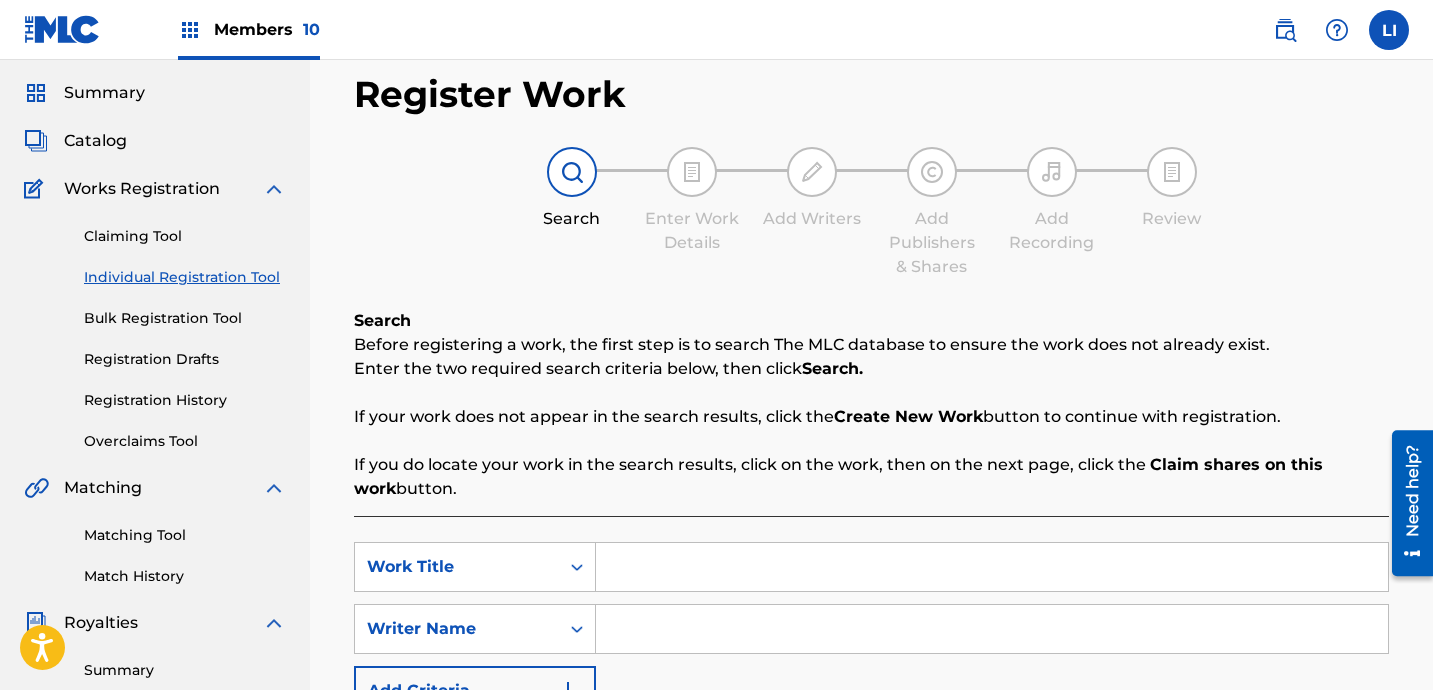 scroll, scrollTop: 337, scrollLeft: 0, axis: vertical 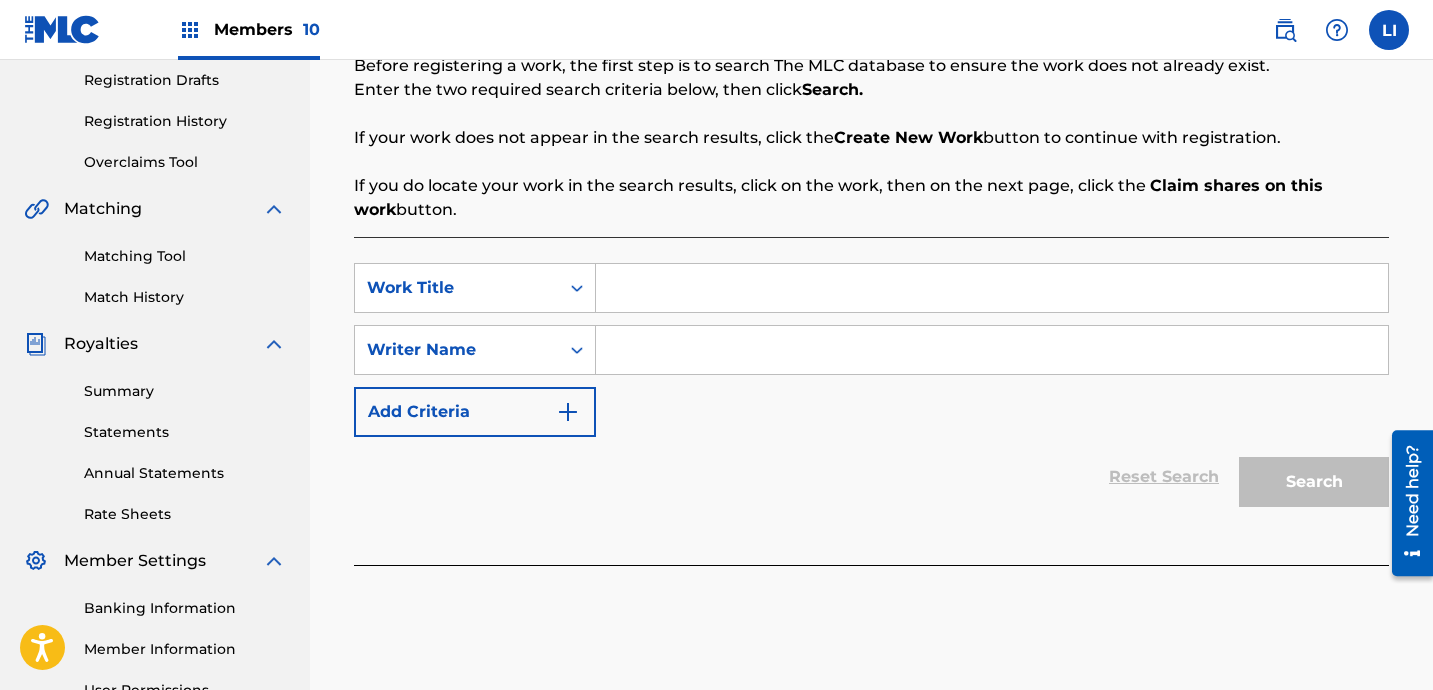 click at bounding box center [992, 288] 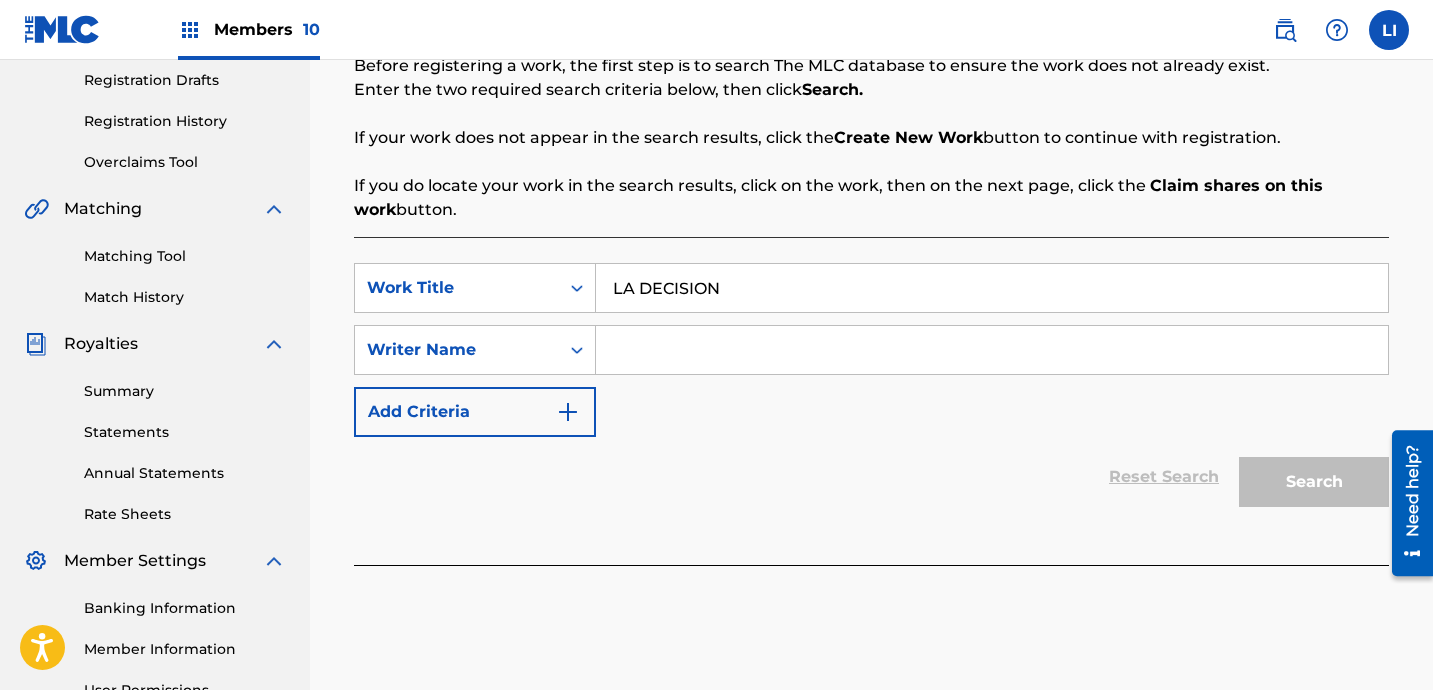 type on "LA DECISION" 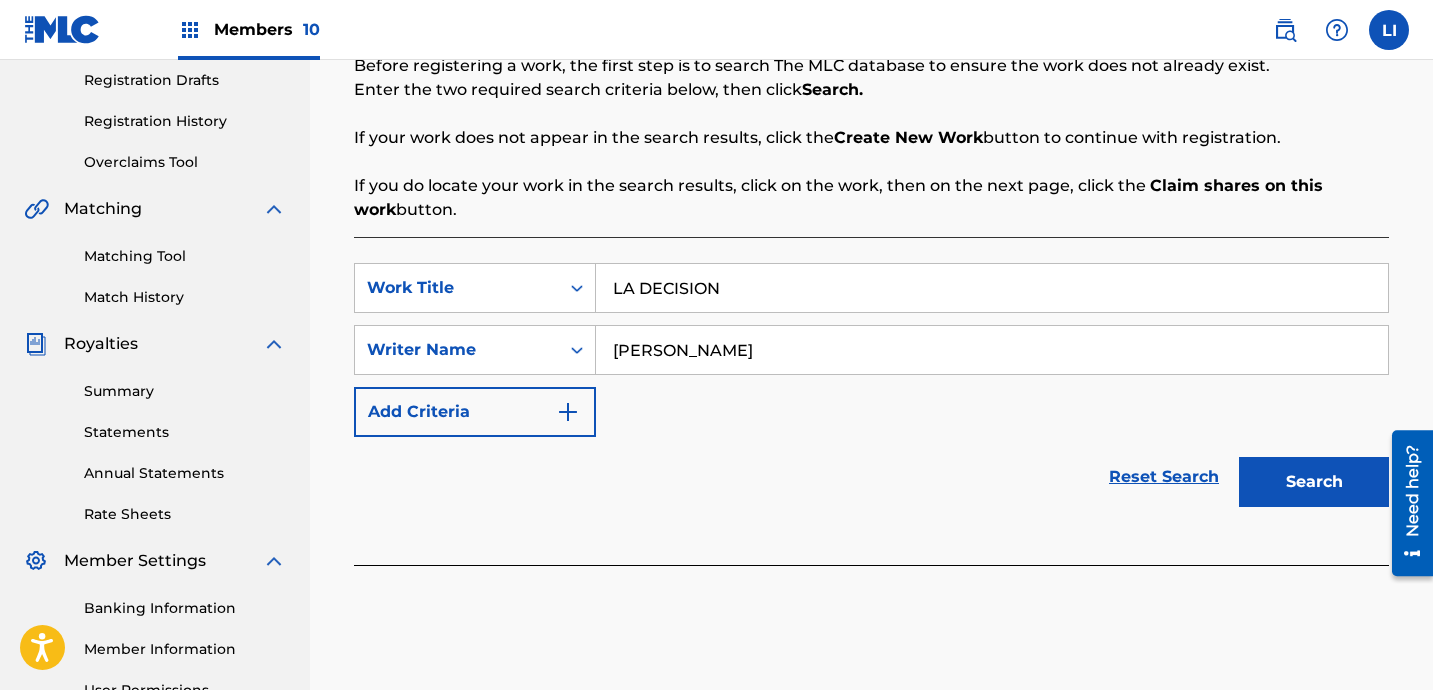 type on "[PERSON_NAME]" 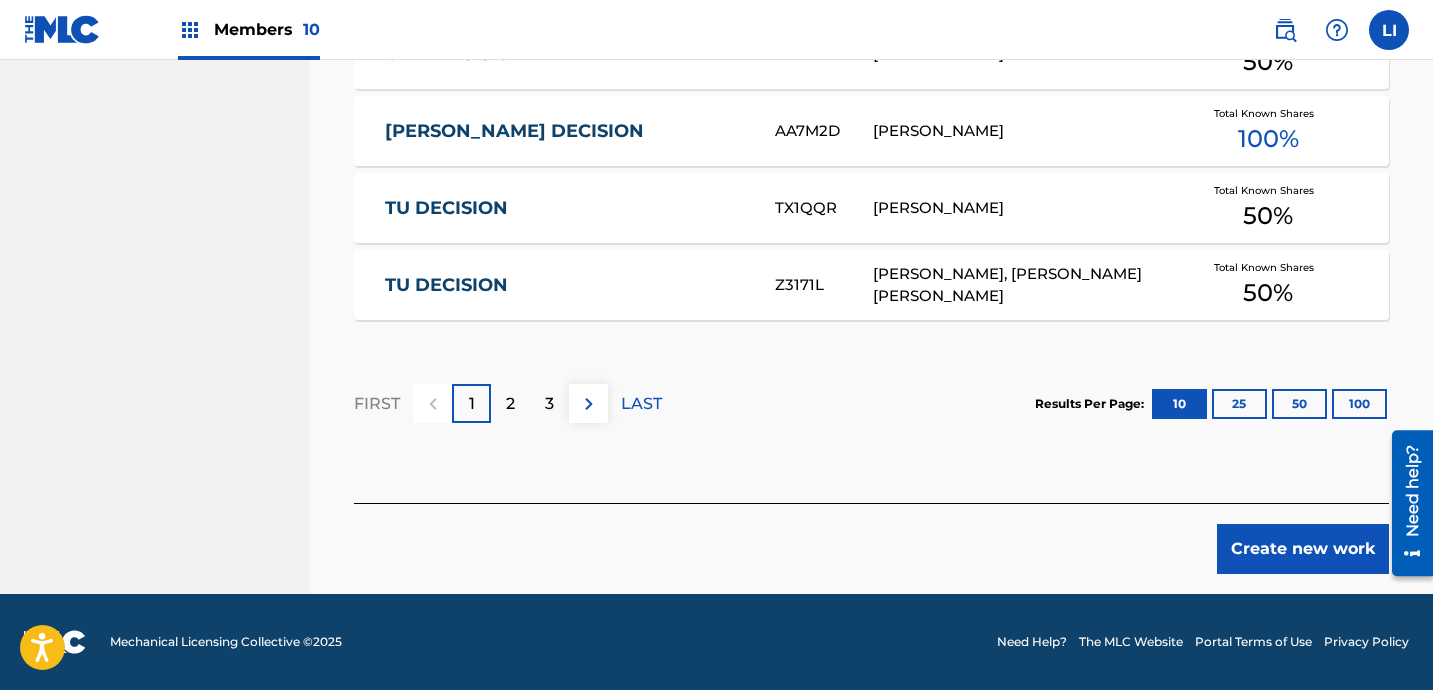 click on "Create new work" at bounding box center (1303, 549) 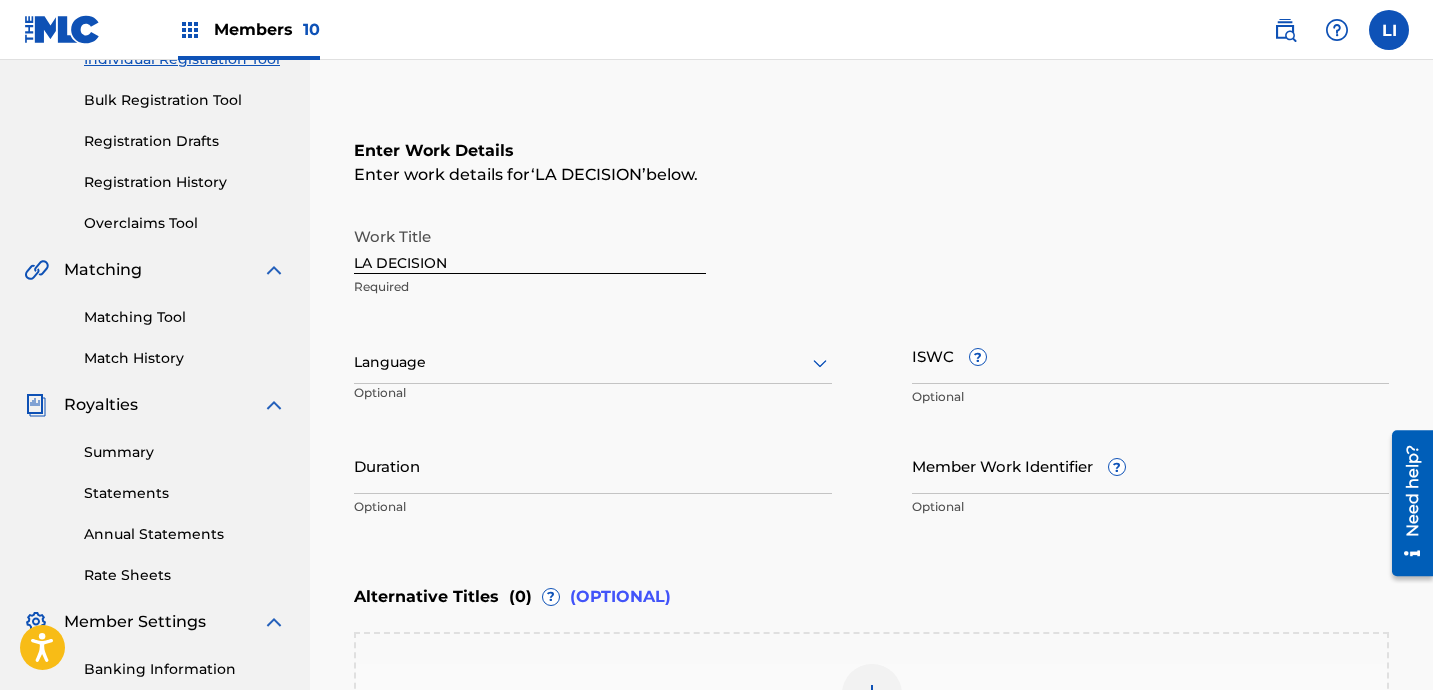 scroll, scrollTop: 365, scrollLeft: 0, axis: vertical 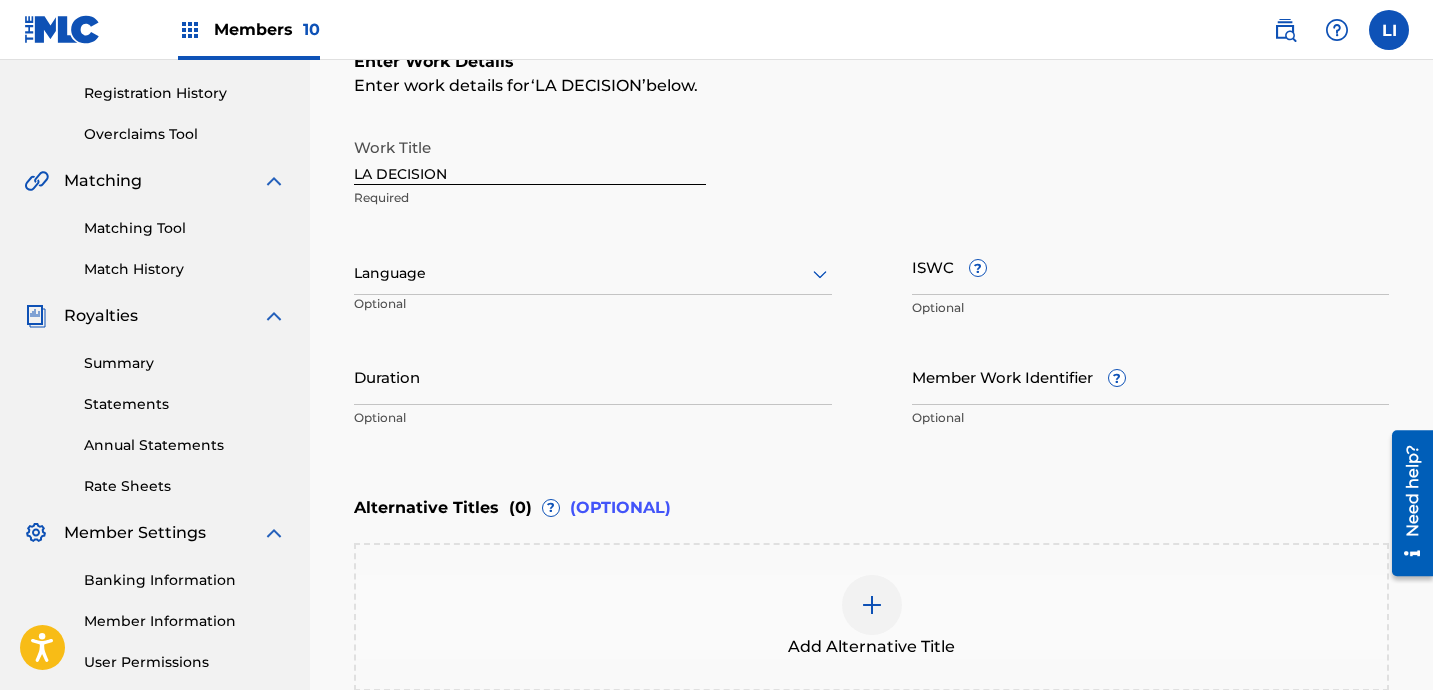 click at bounding box center (593, 273) 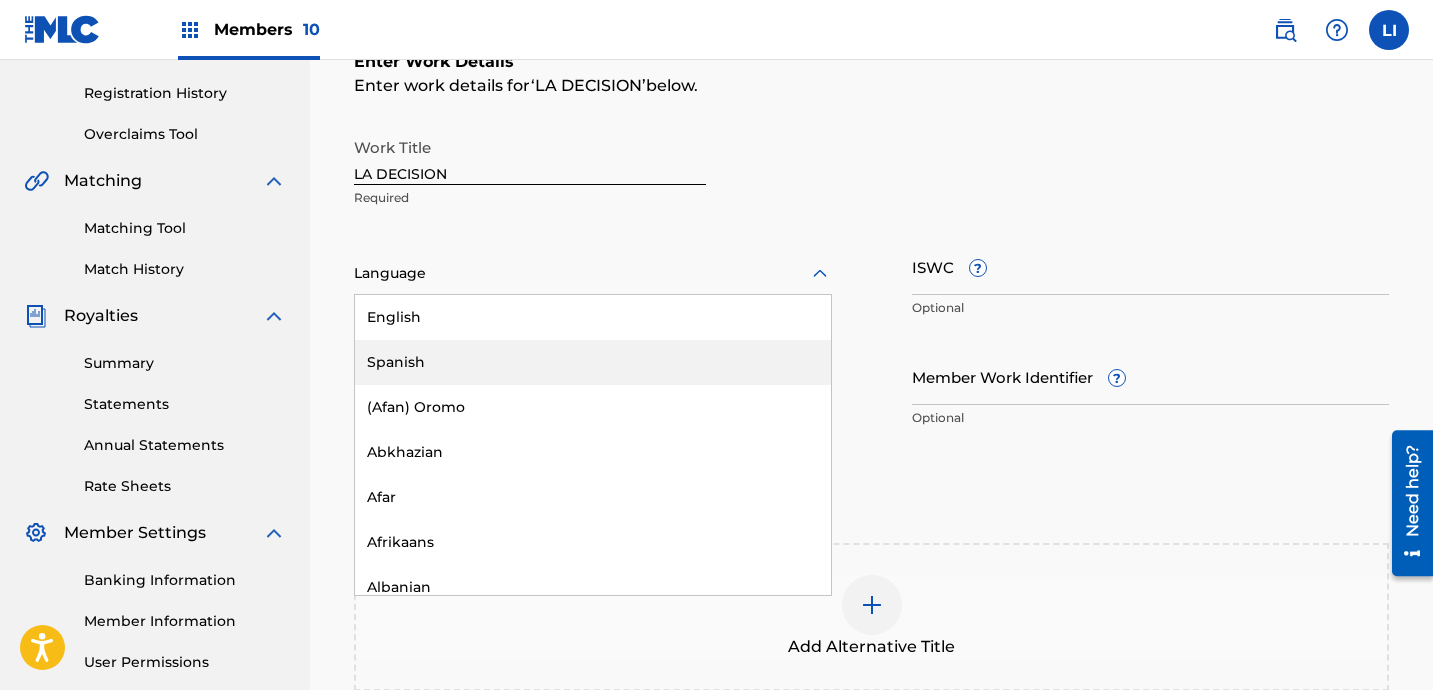 click on "Spanish" at bounding box center [593, 362] 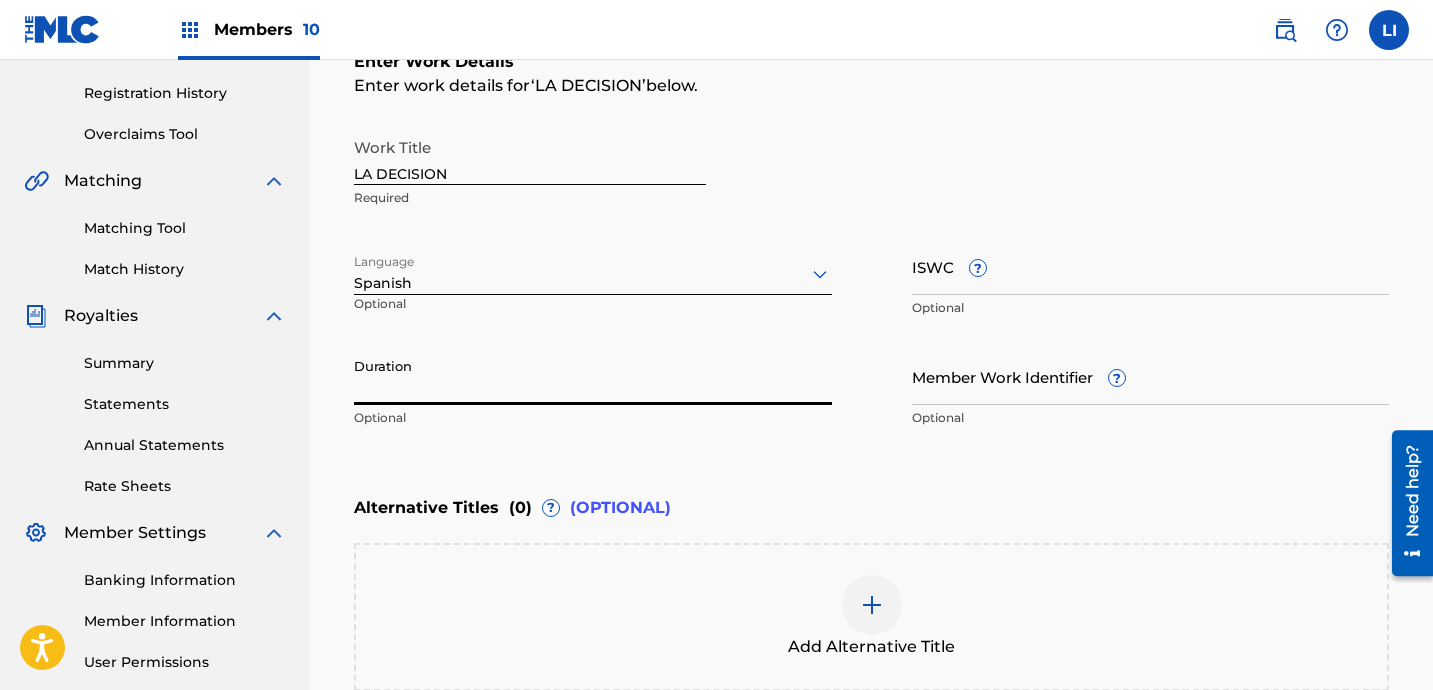 click on "Duration" at bounding box center [593, 376] 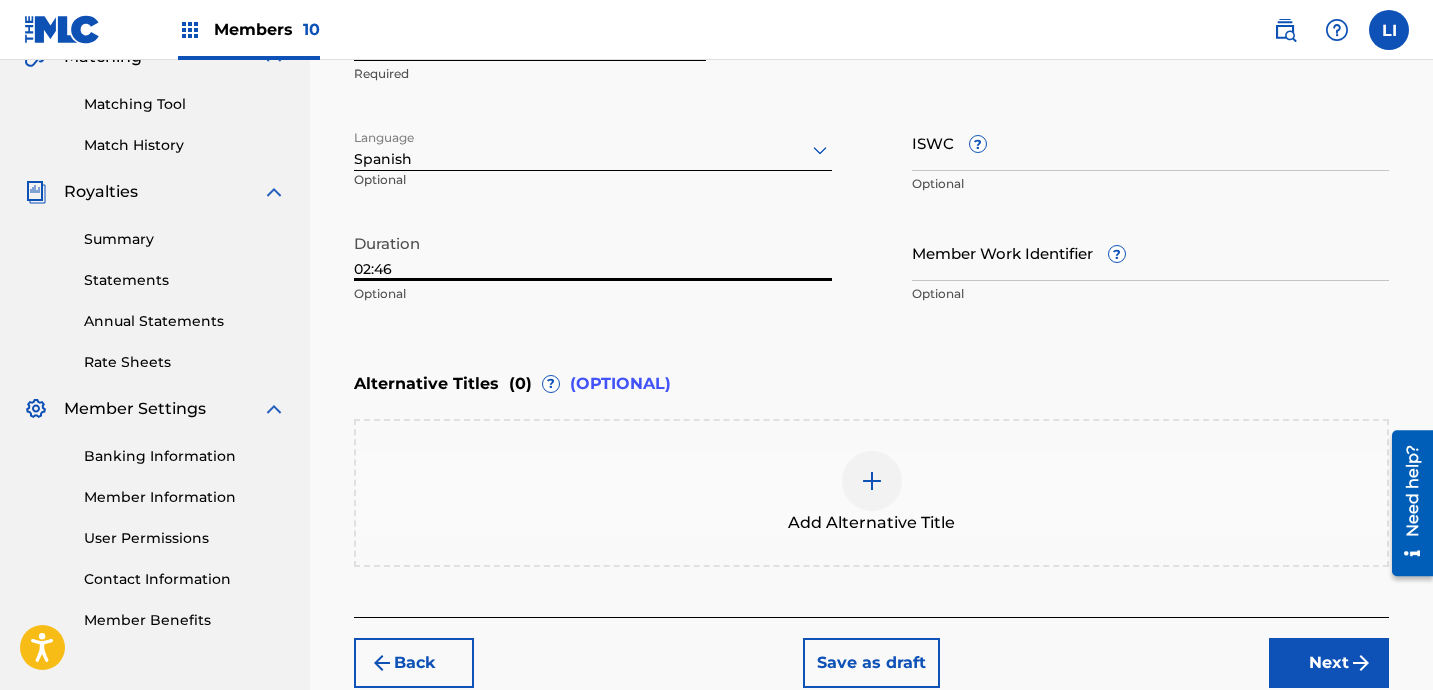 scroll, scrollTop: 602, scrollLeft: 0, axis: vertical 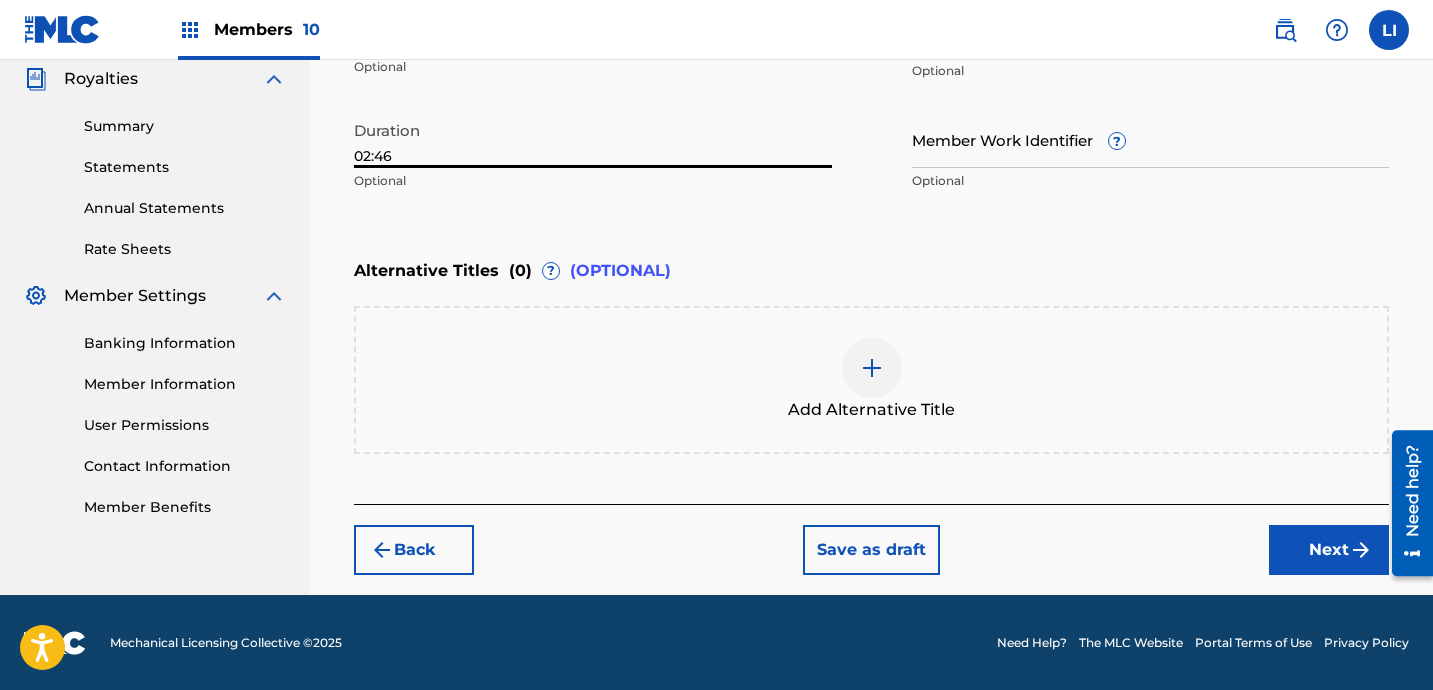 type on "02:46" 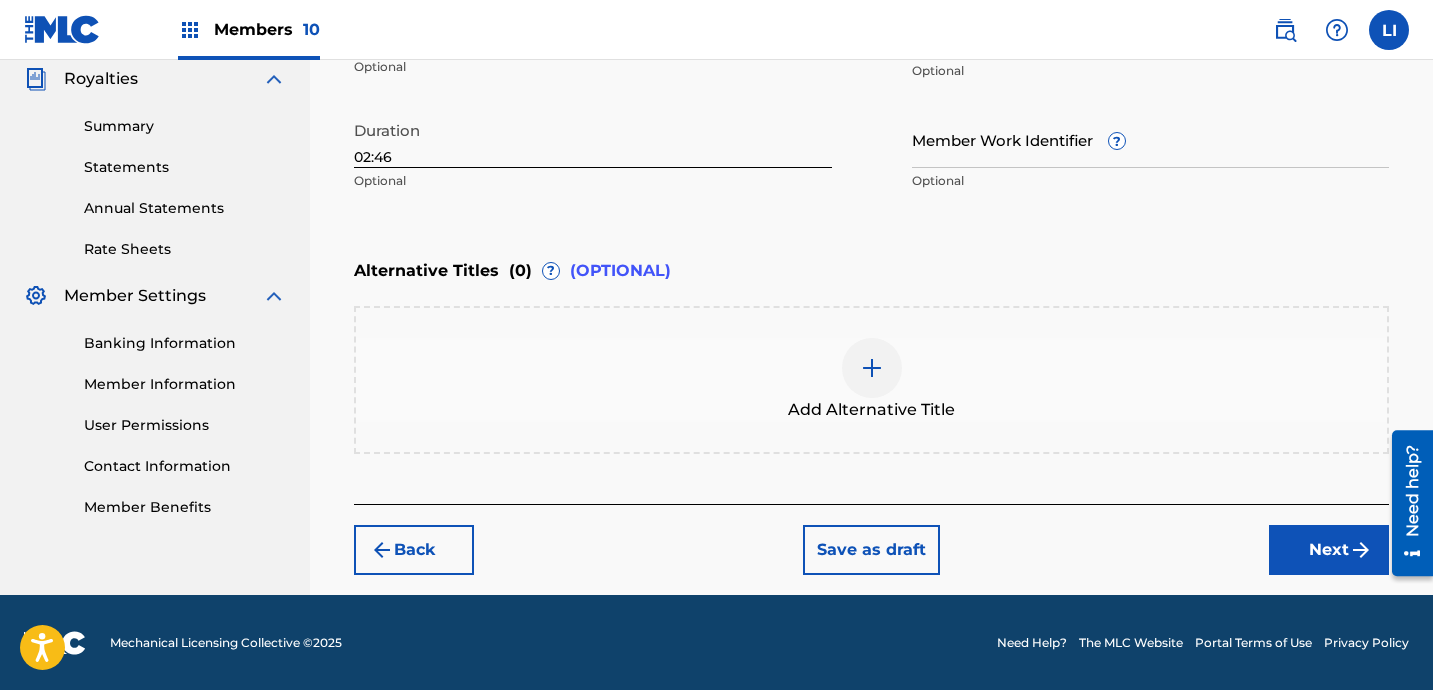 click on "Next" at bounding box center (1329, 550) 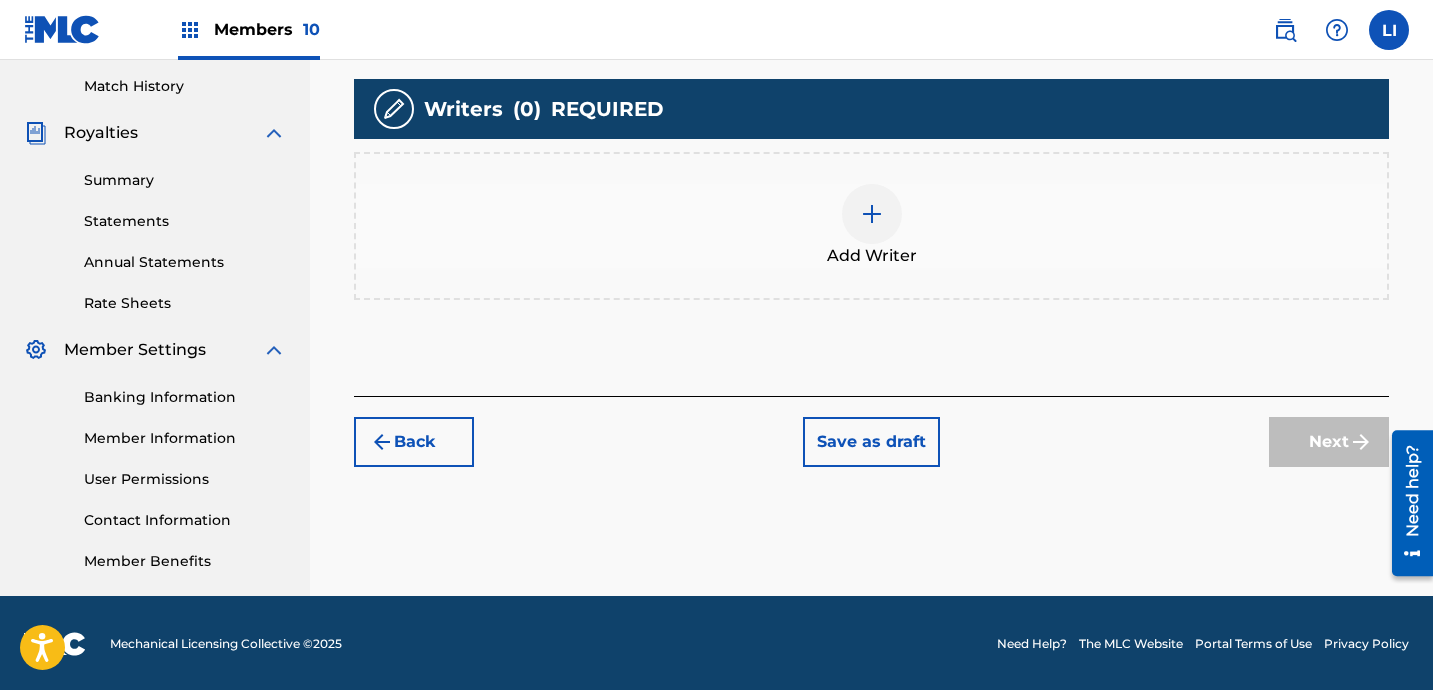 scroll, scrollTop: 550, scrollLeft: 0, axis: vertical 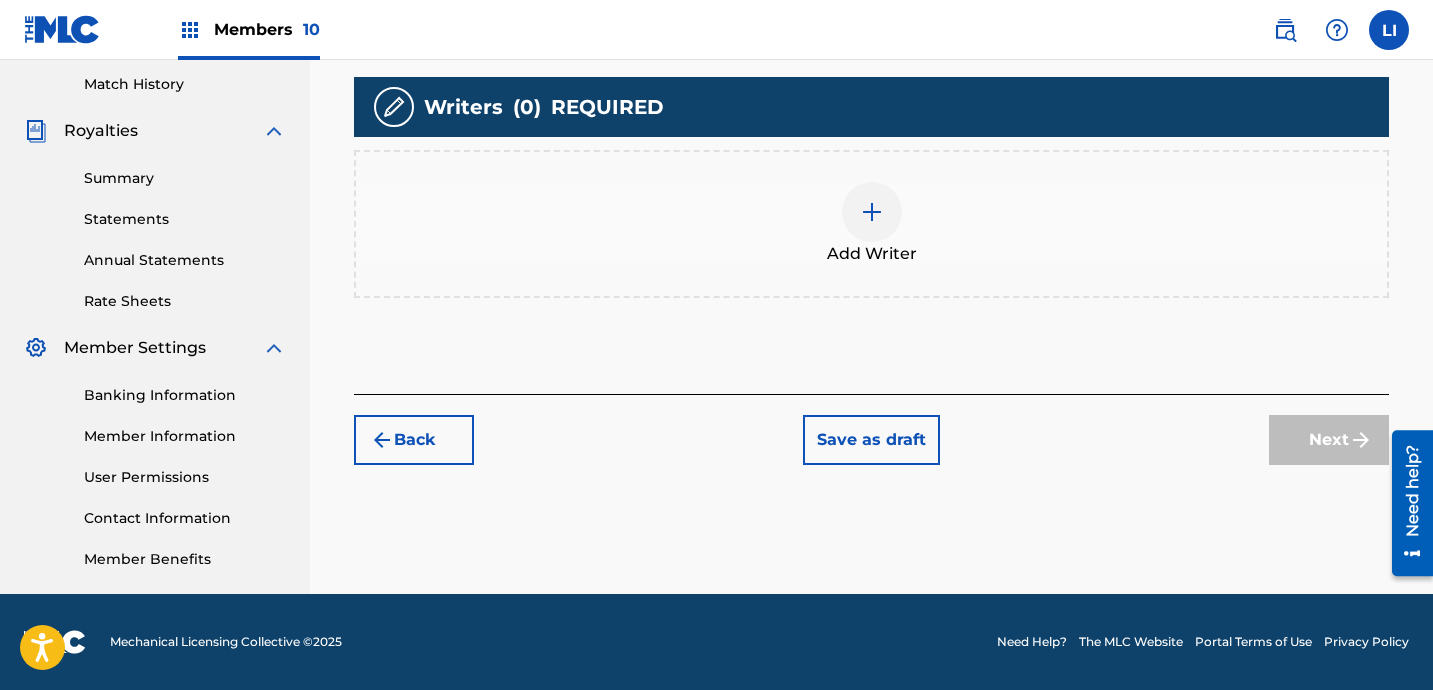 click on "Add Writer" at bounding box center [871, 224] 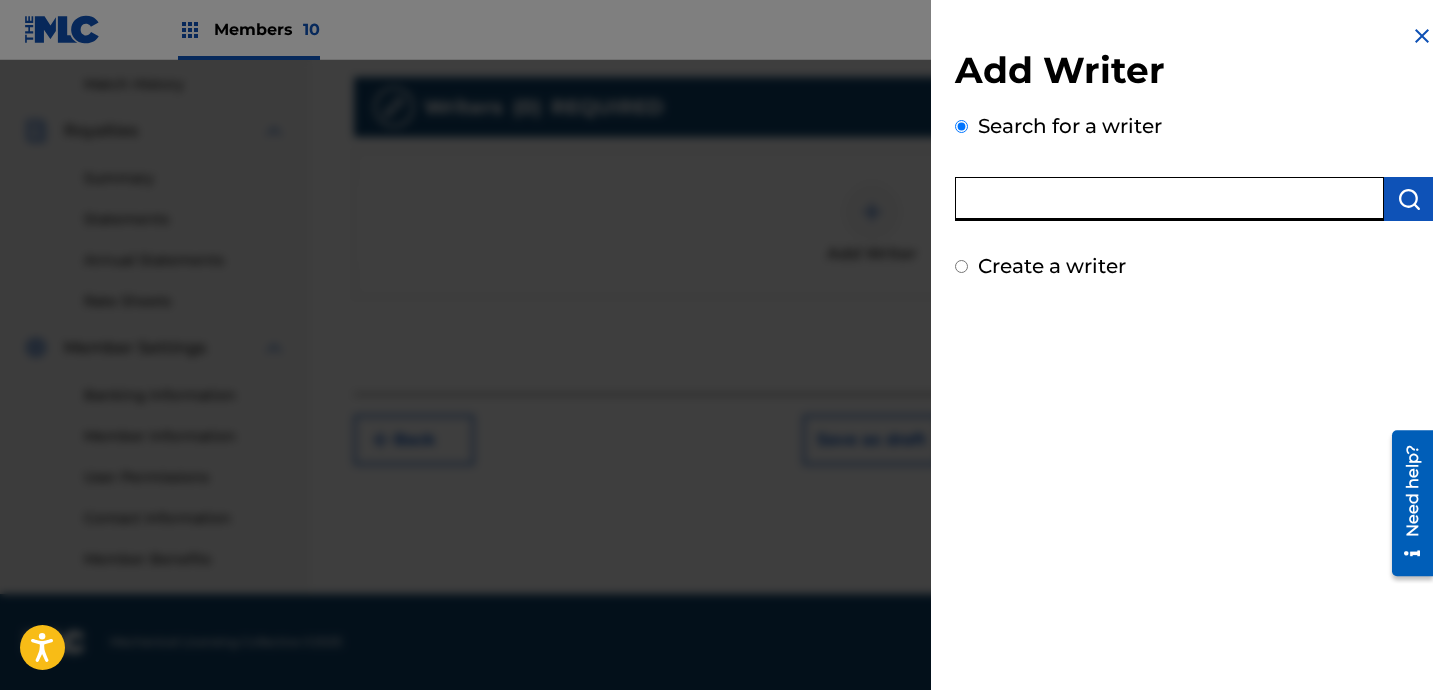 click at bounding box center [1169, 199] 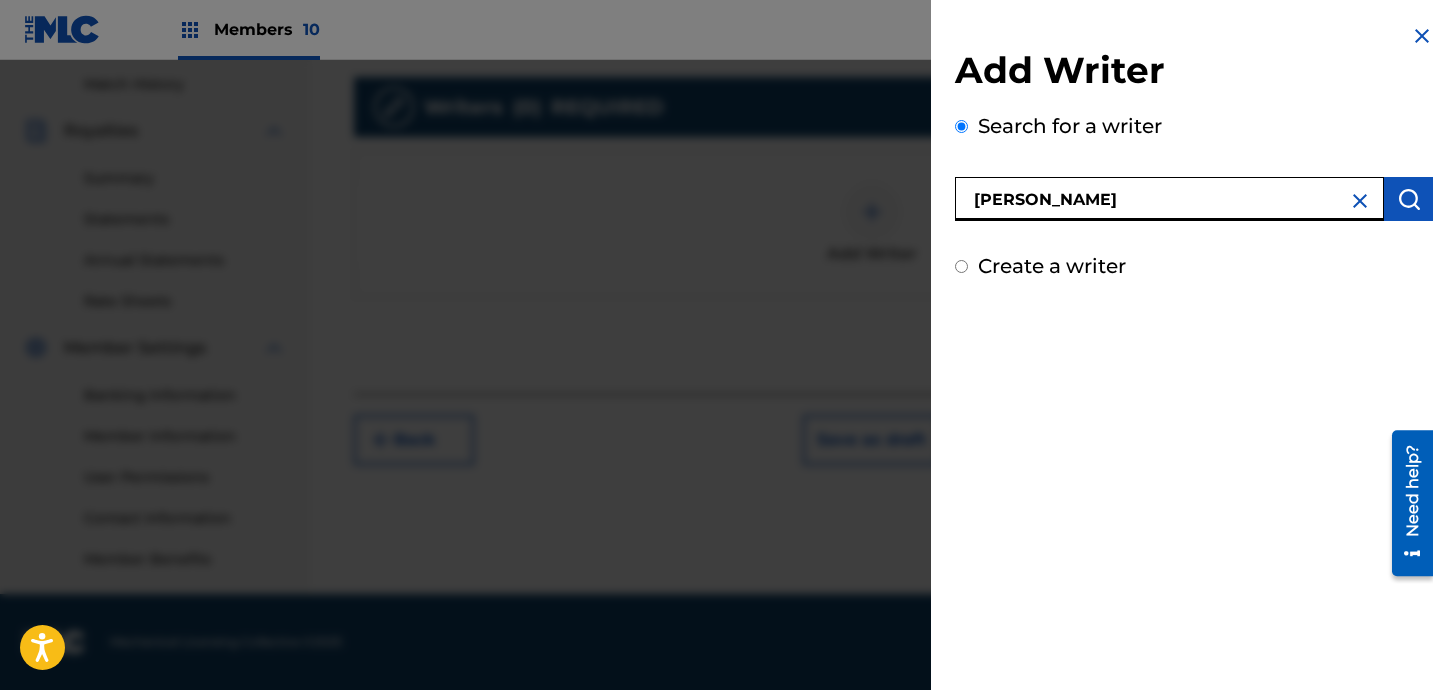 type on "[PERSON_NAME]" 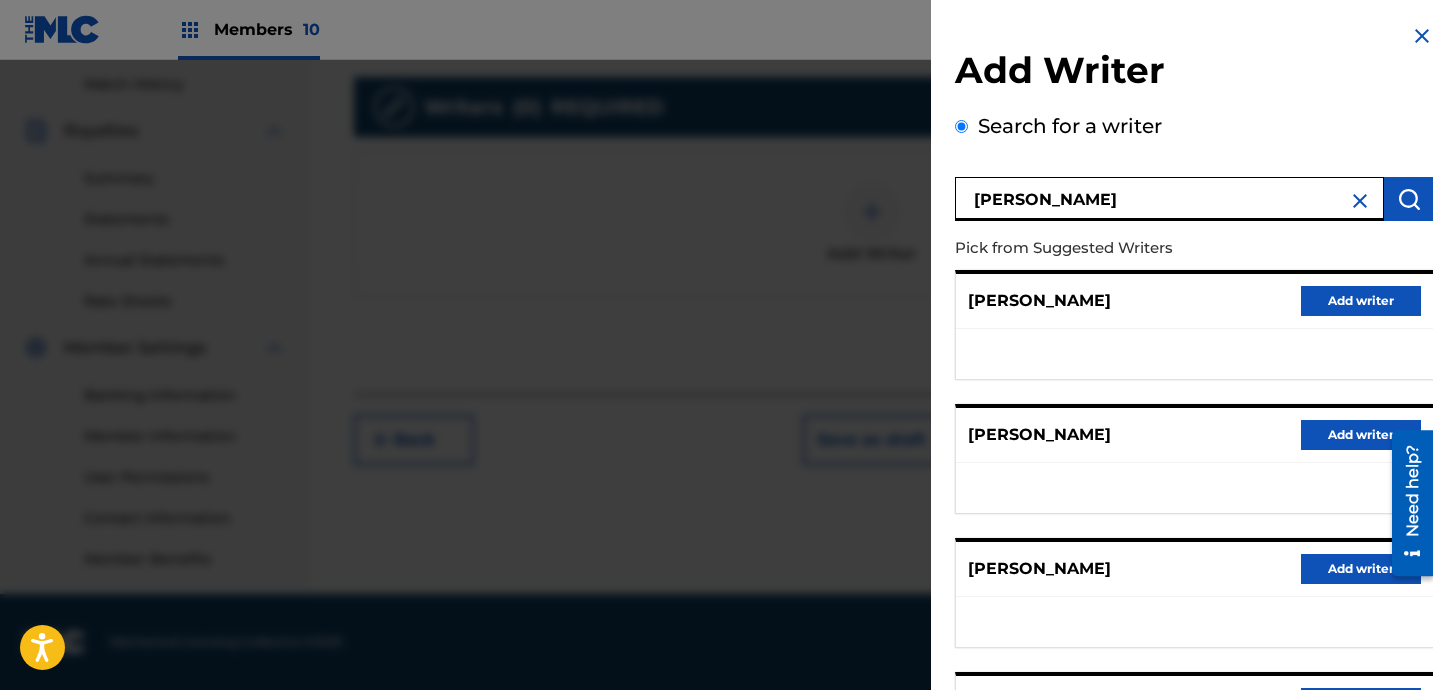 scroll, scrollTop: 352, scrollLeft: 0, axis: vertical 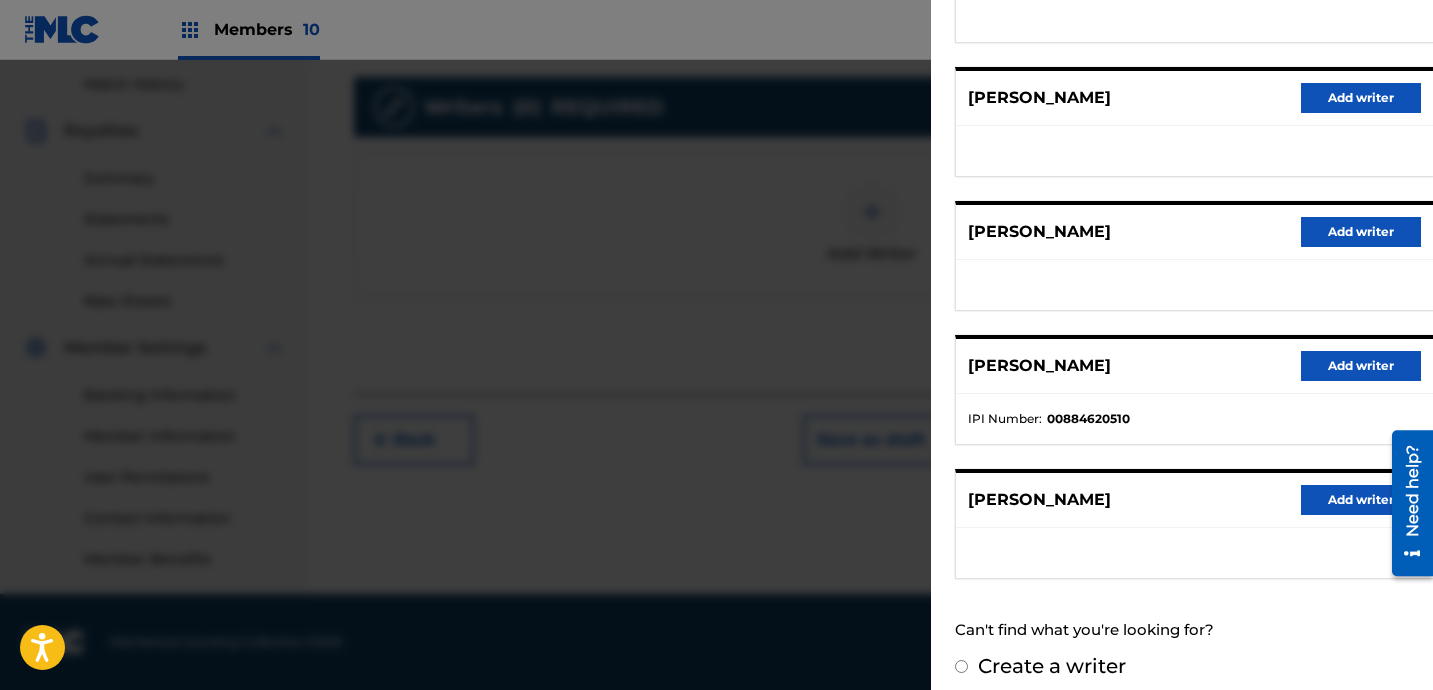 click on "Add writer" at bounding box center (1361, 366) 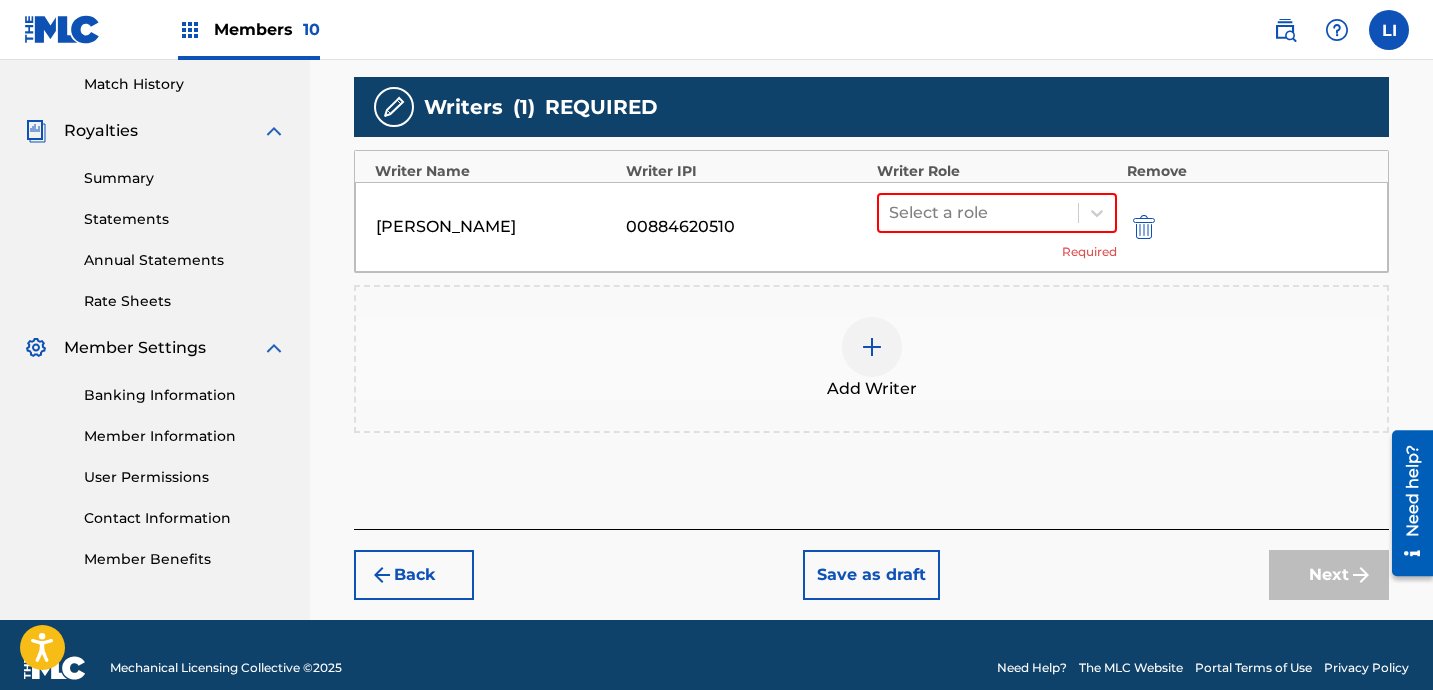 click on "Select a role Required" at bounding box center [997, 227] 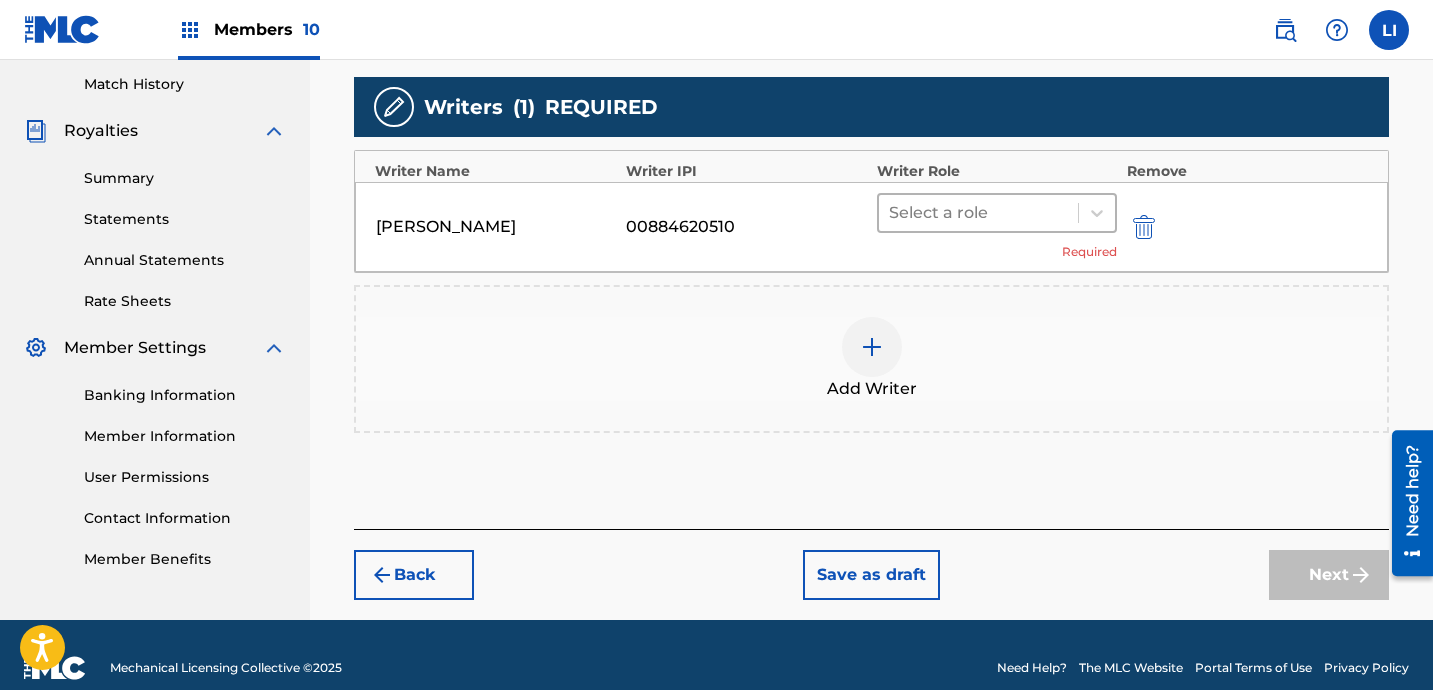 click at bounding box center [978, 213] 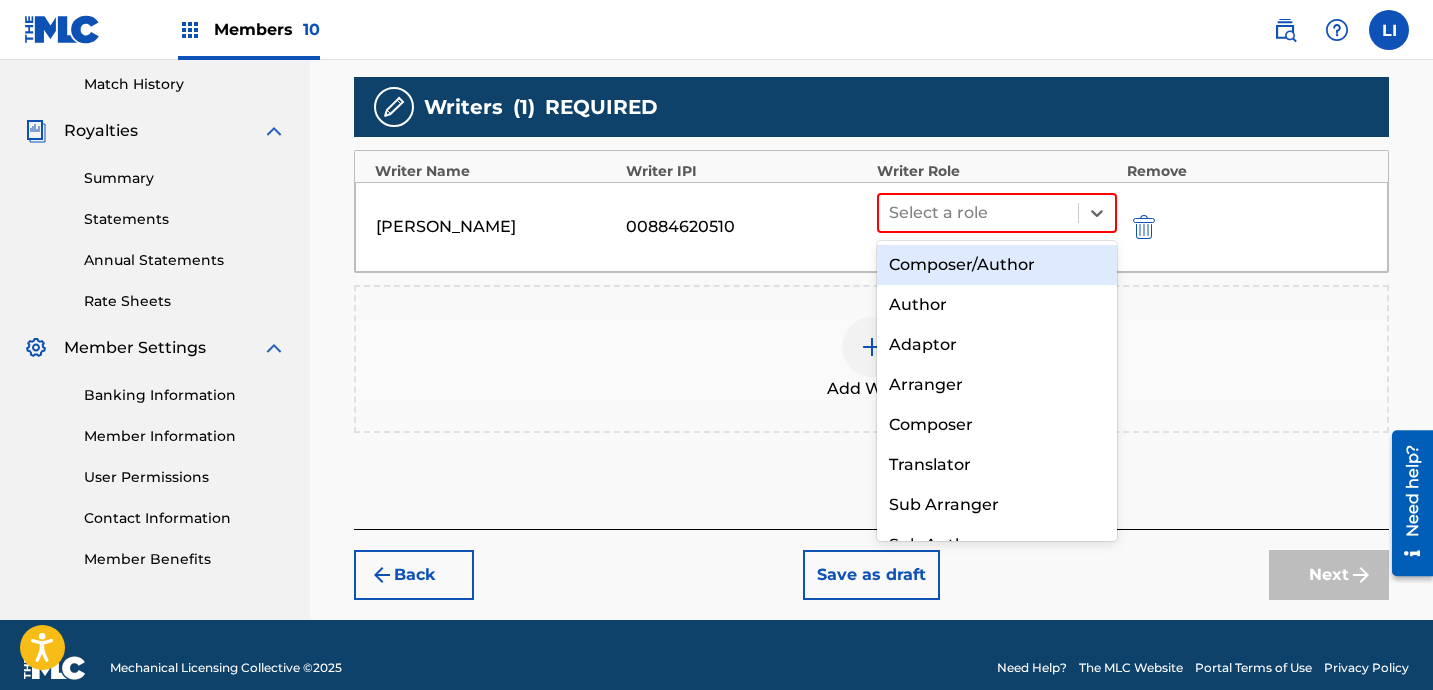 click on "Composer/Author" at bounding box center [997, 265] 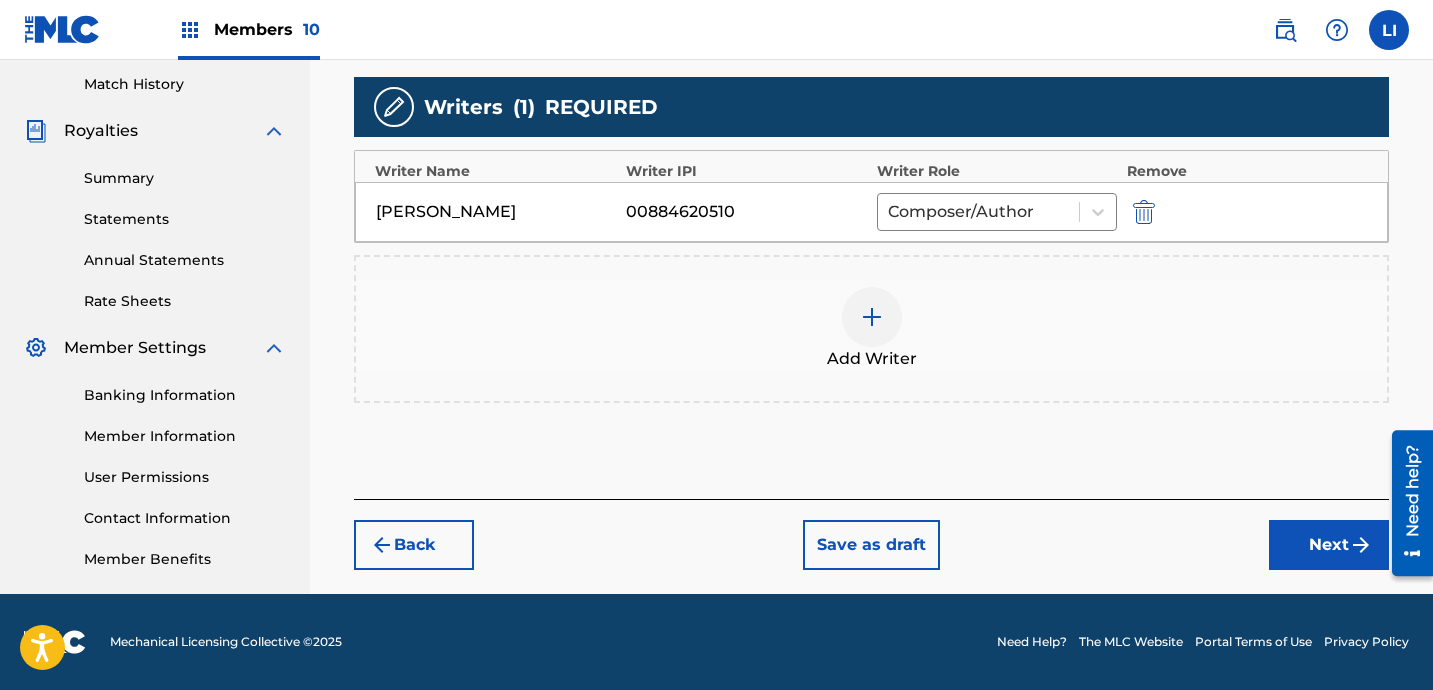 click at bounding box center (1361, 545) 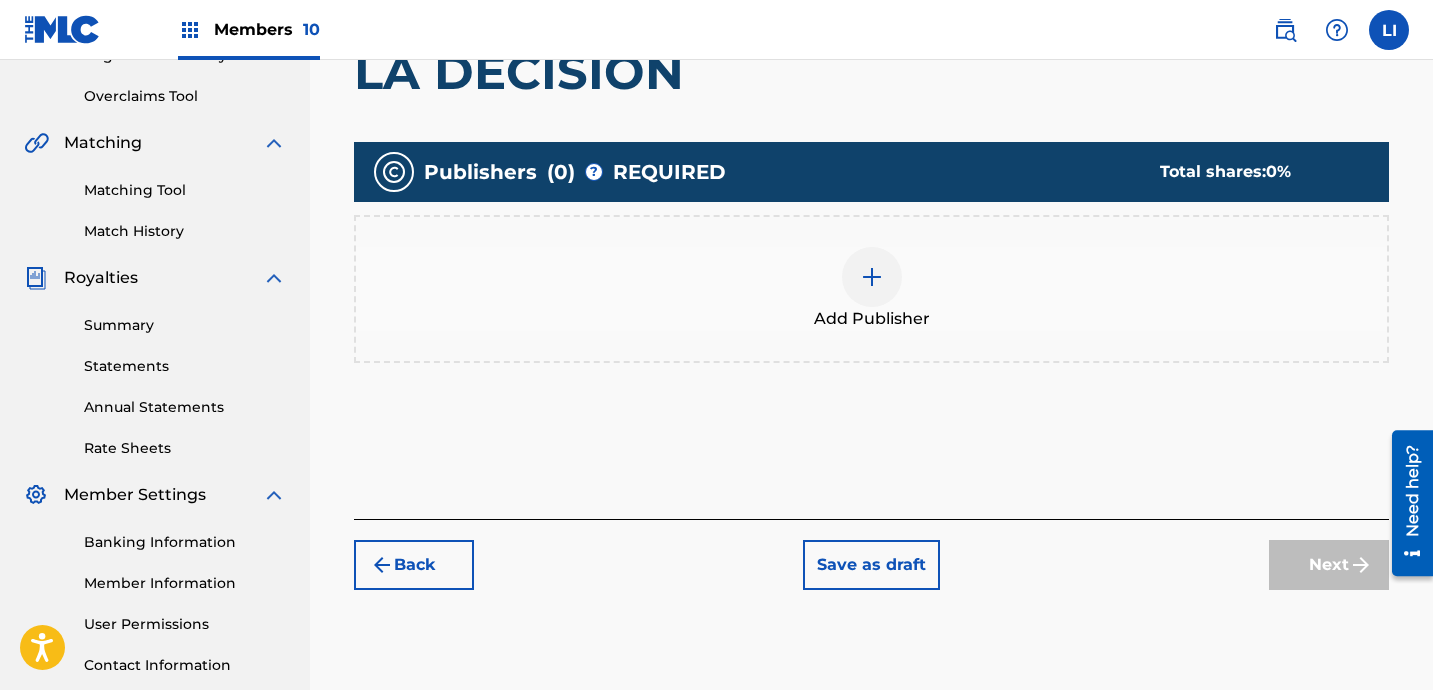 scroll, scrollTop: 550, scrollLeft: 0, axis: vertical 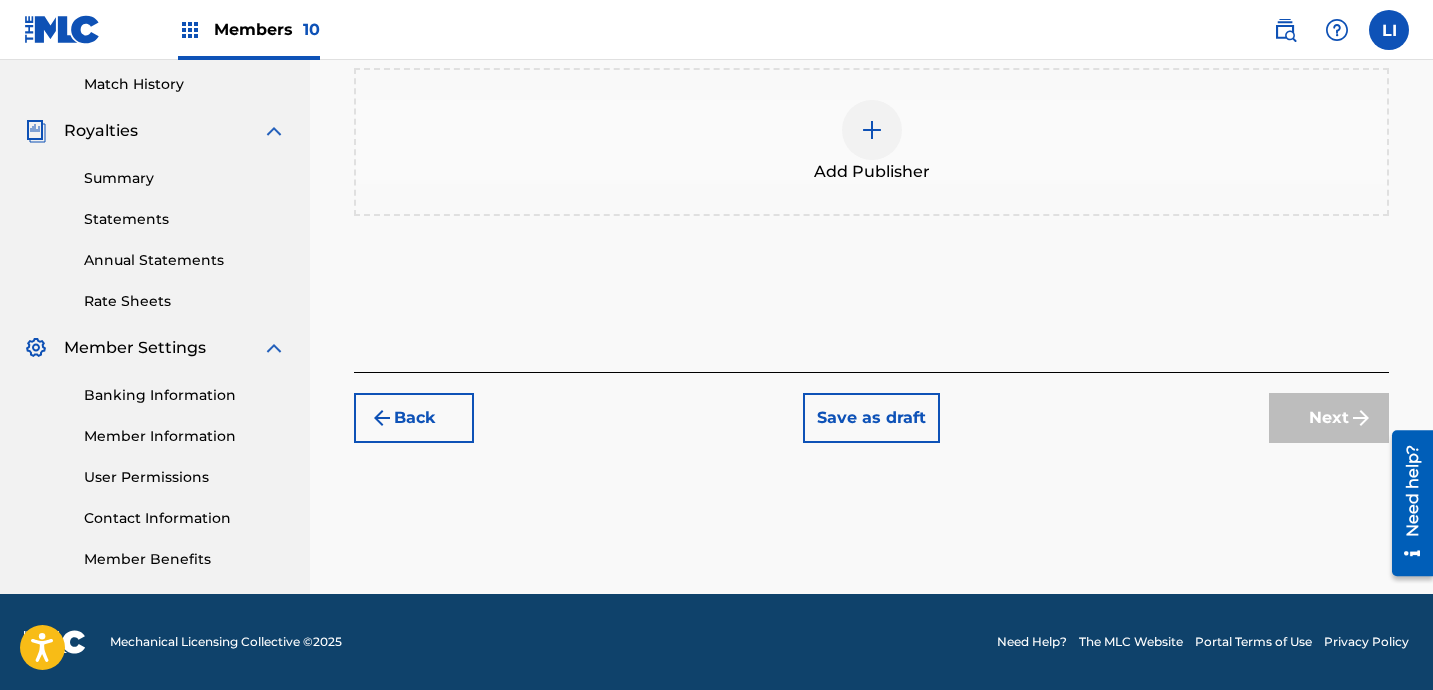 click on "Add Publisher" at bounding box center (872, 172) 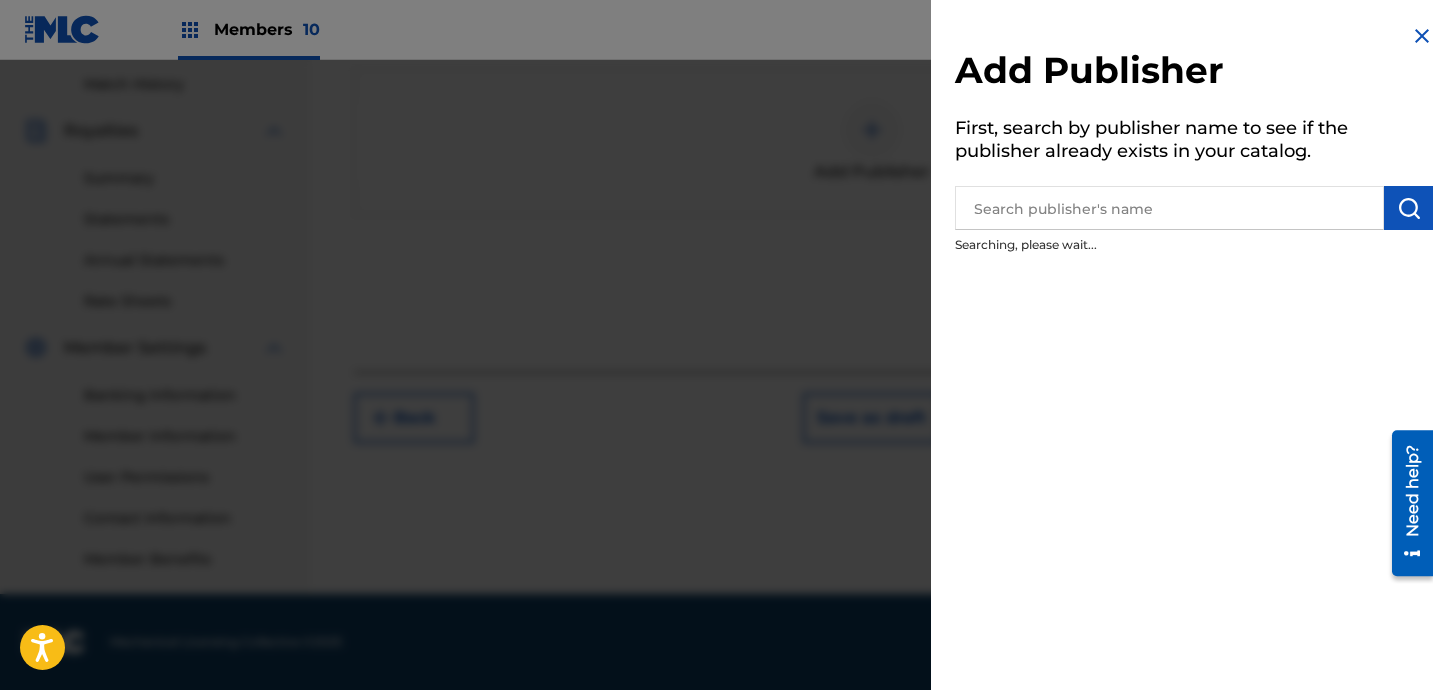 click at bounding box center (1169, 208) 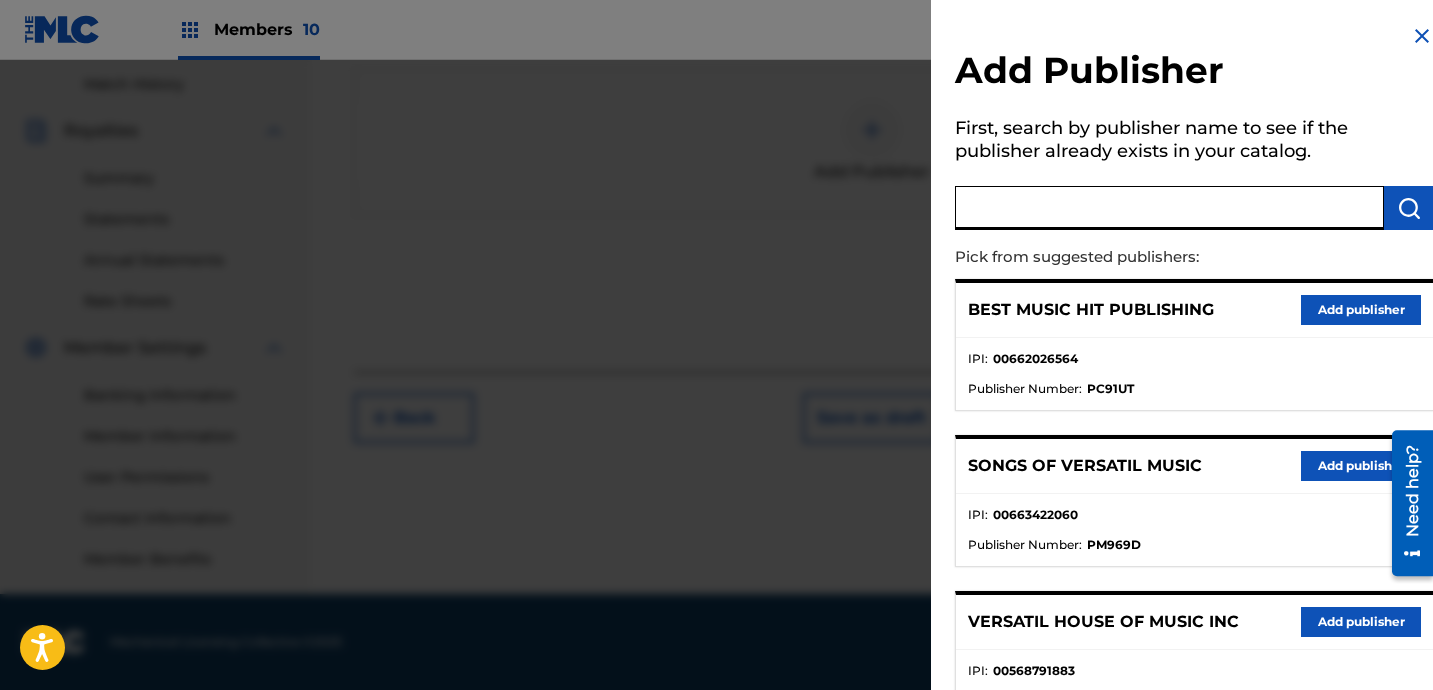click at bounding box center [1169, 208] 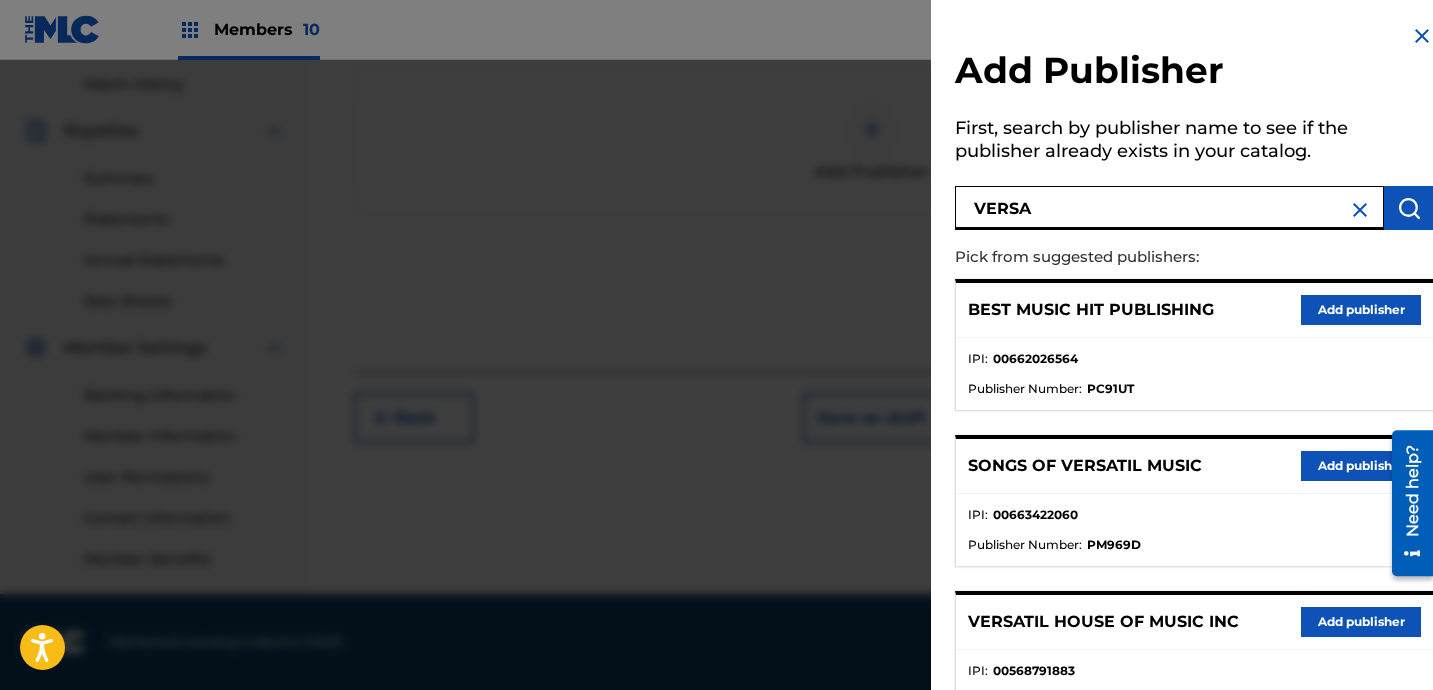 type on "VERSA" 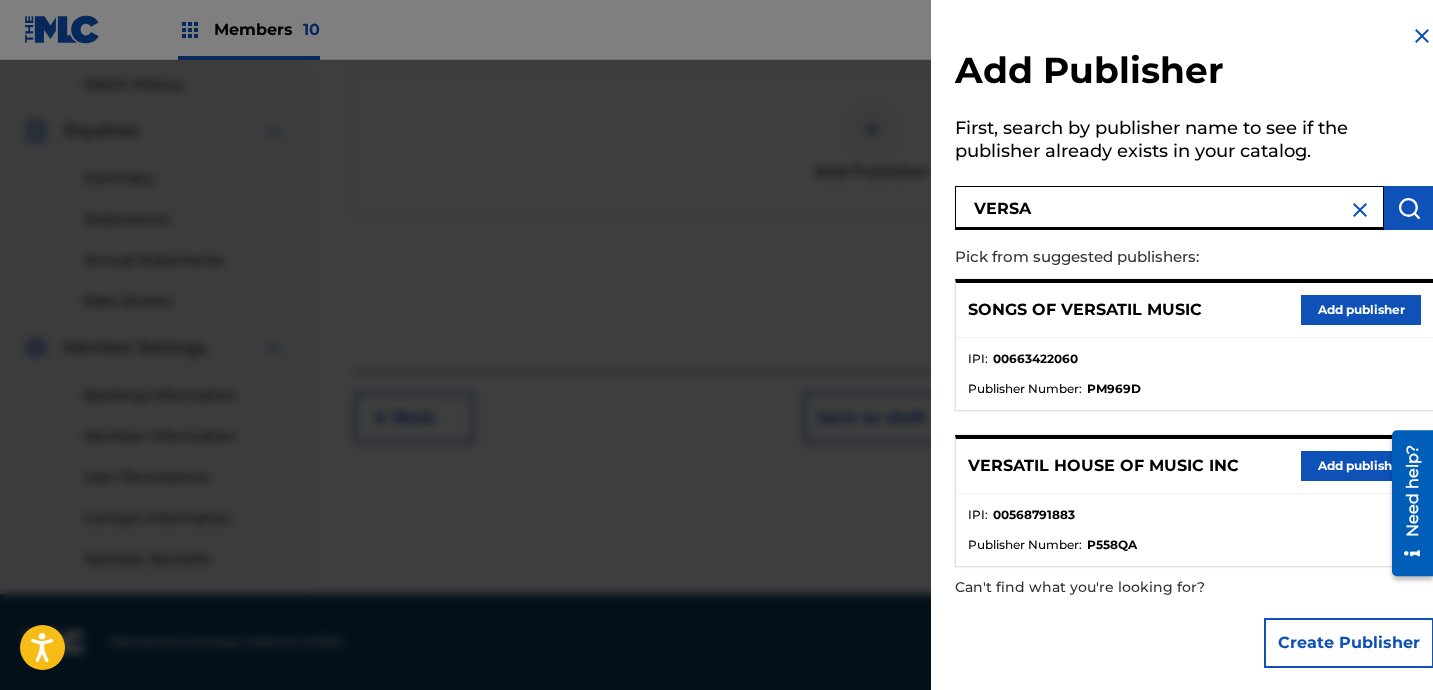 drag, startPoint x: 1299, startPoint y: 464, endPoint x: 1285, endPoint y: 458, distance: 15.231546 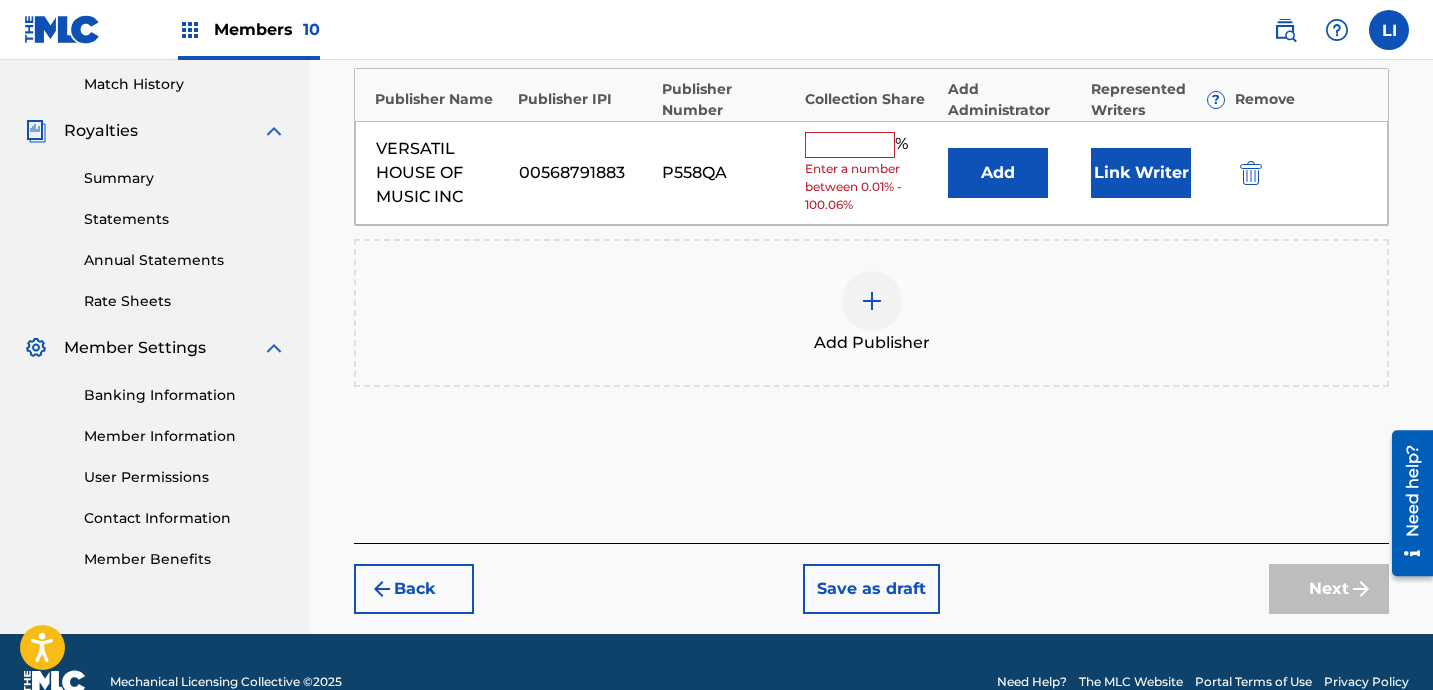 click on "Add" at bounding box center [998, 173] 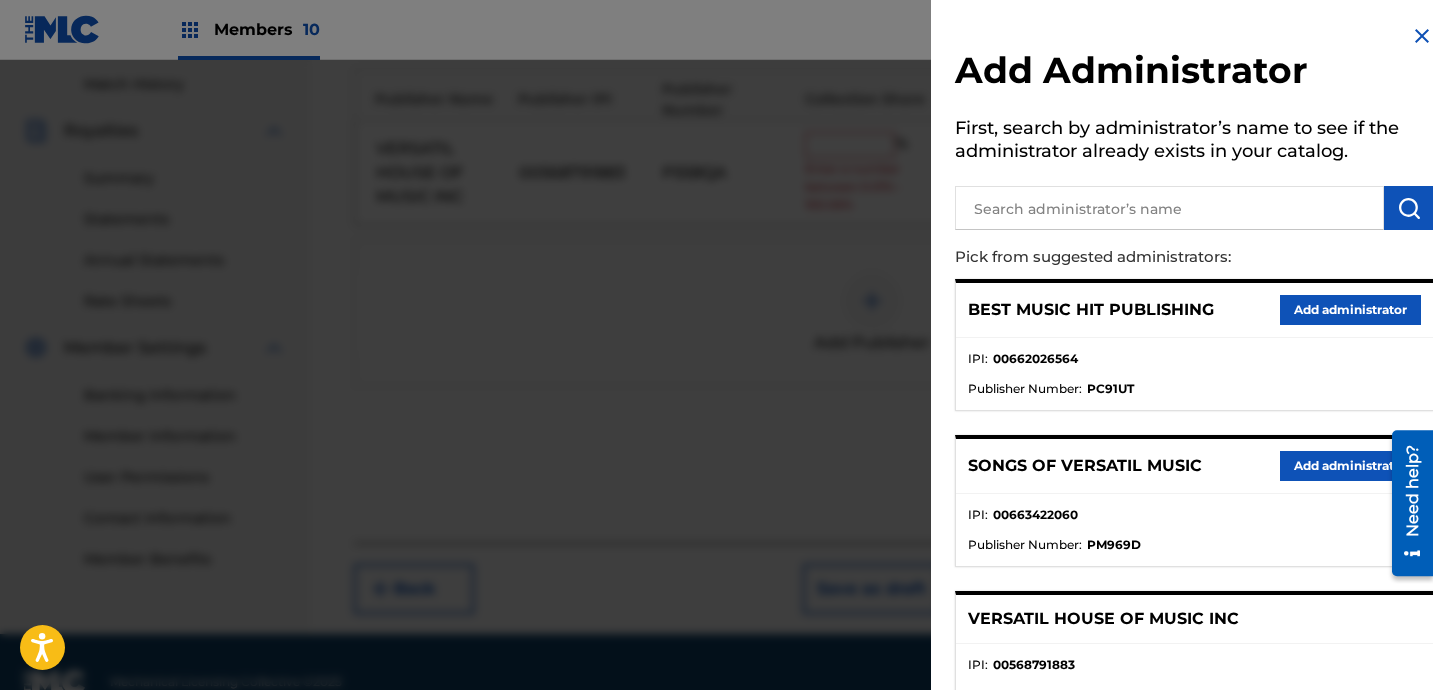 click at bounding box center [1169, 208] 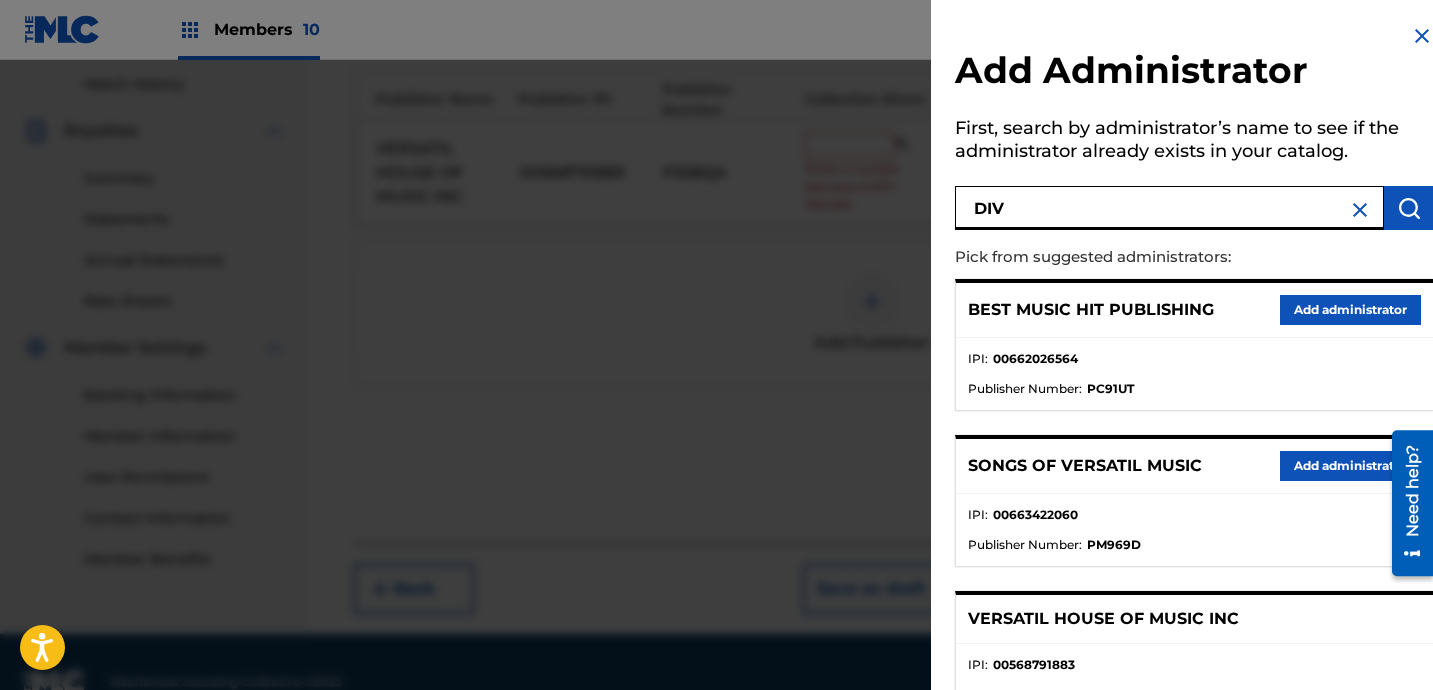 type on "DIV" 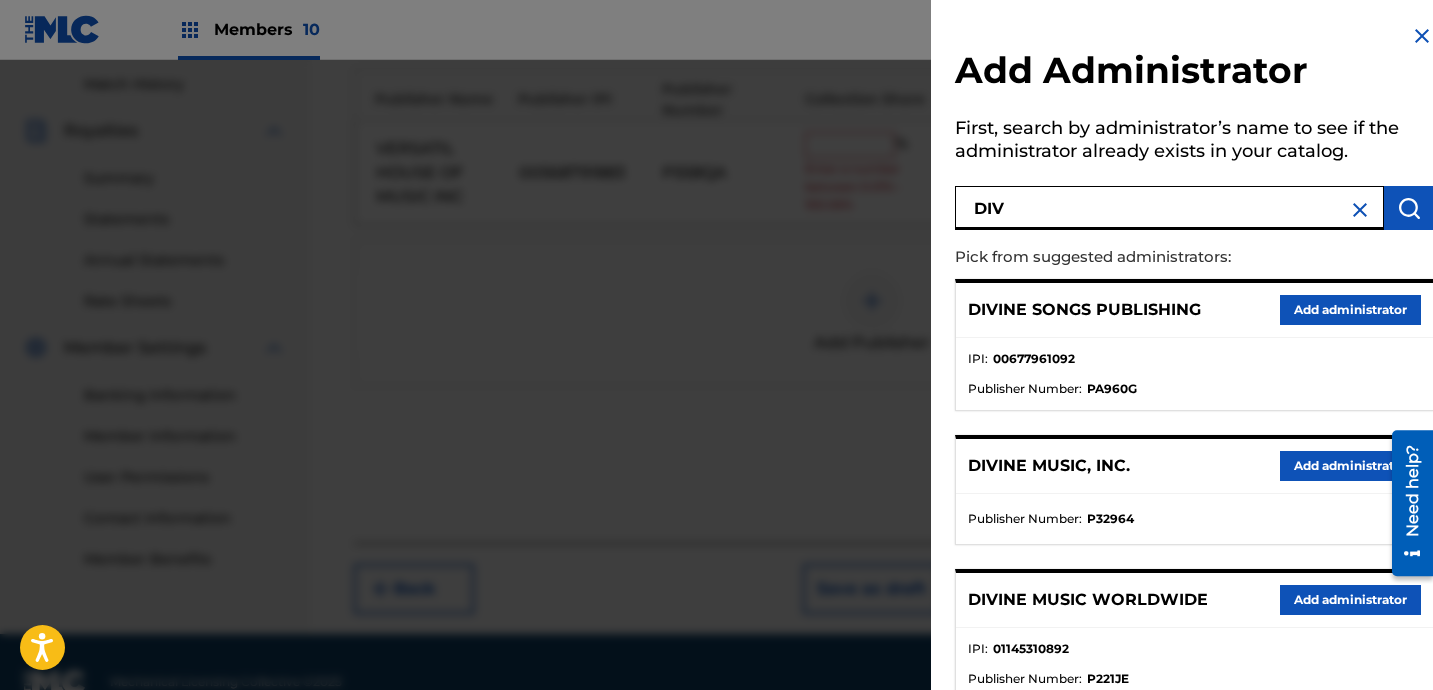 click on "Add administrator" at bounding box center [1350, 466] 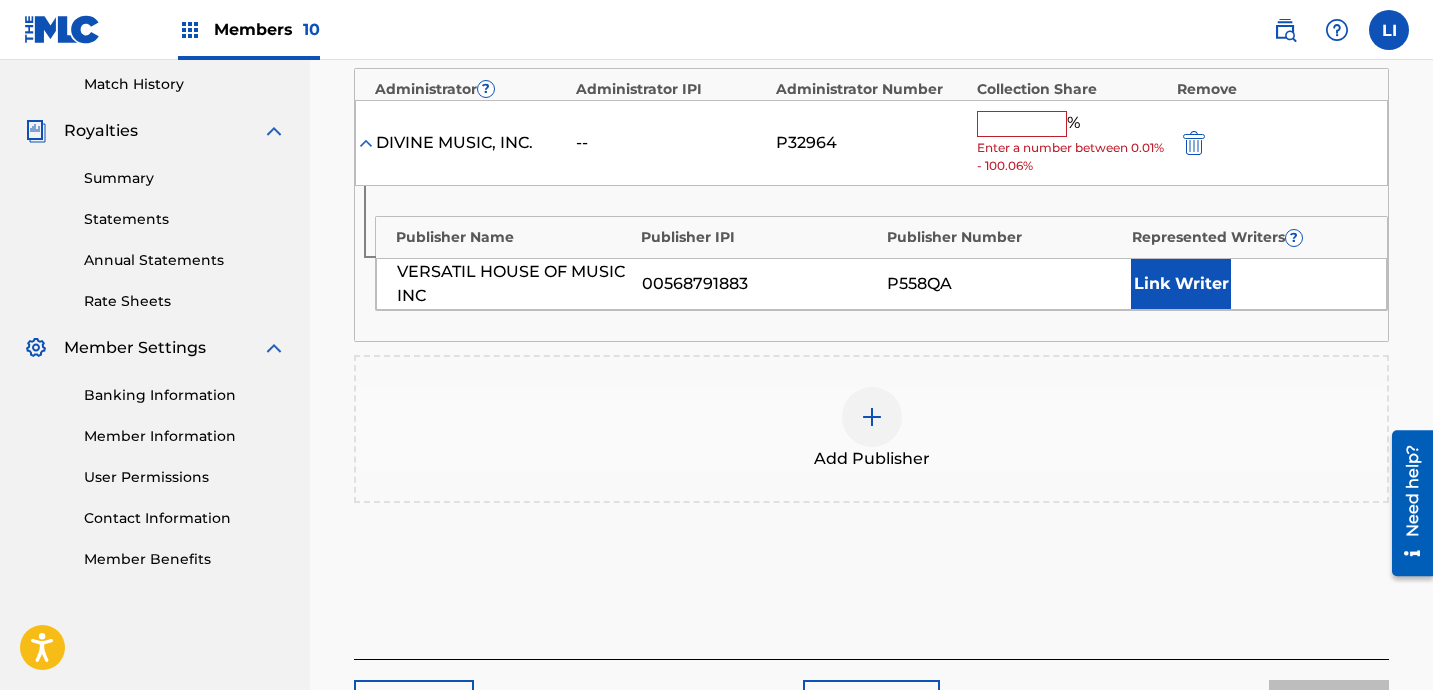 click at bounding box center [1022, 124] 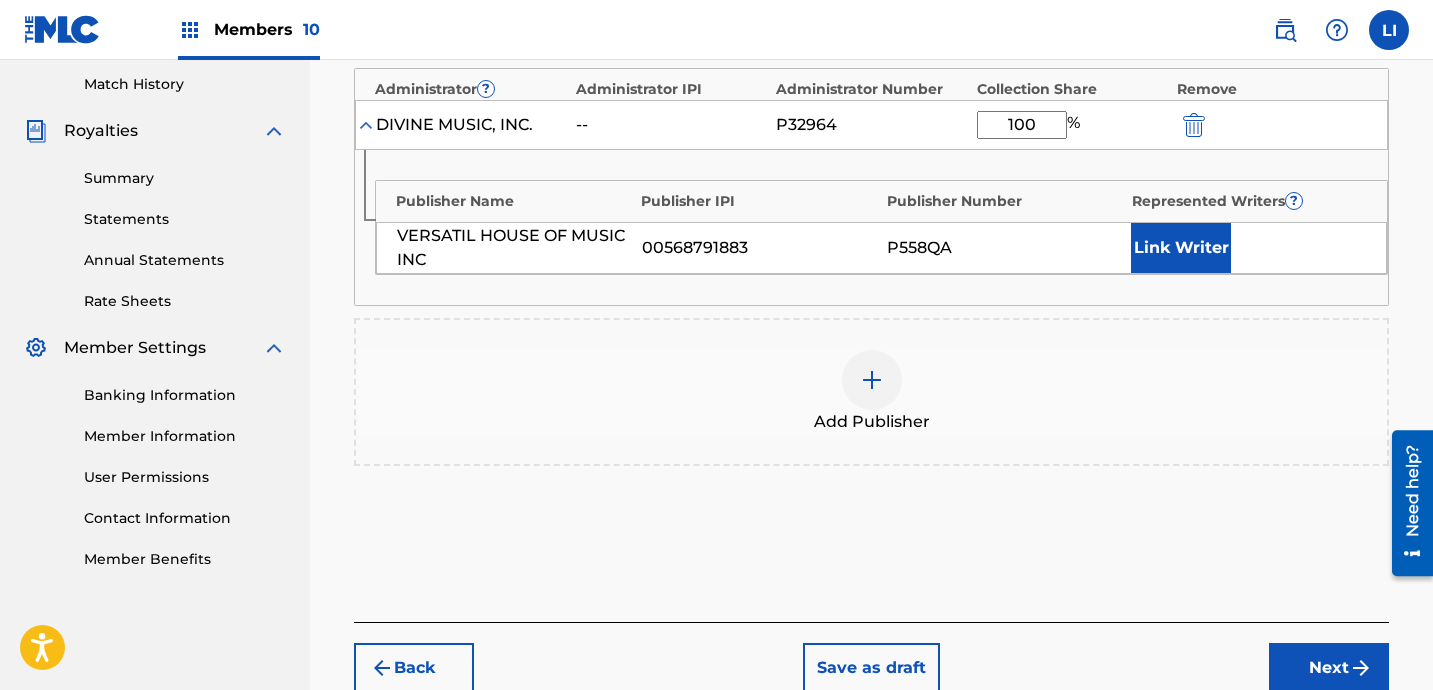 type on "100" 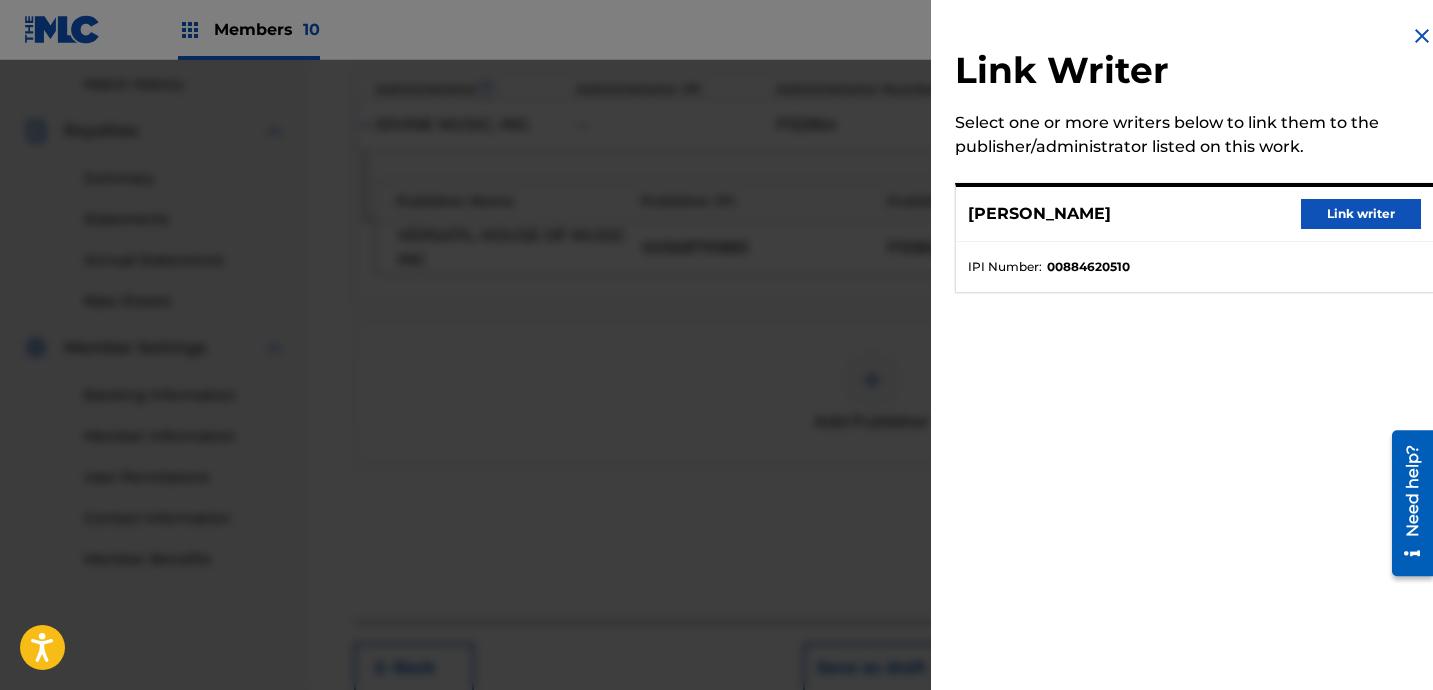 click on "Link writer" at bounding box center [1361, 214] 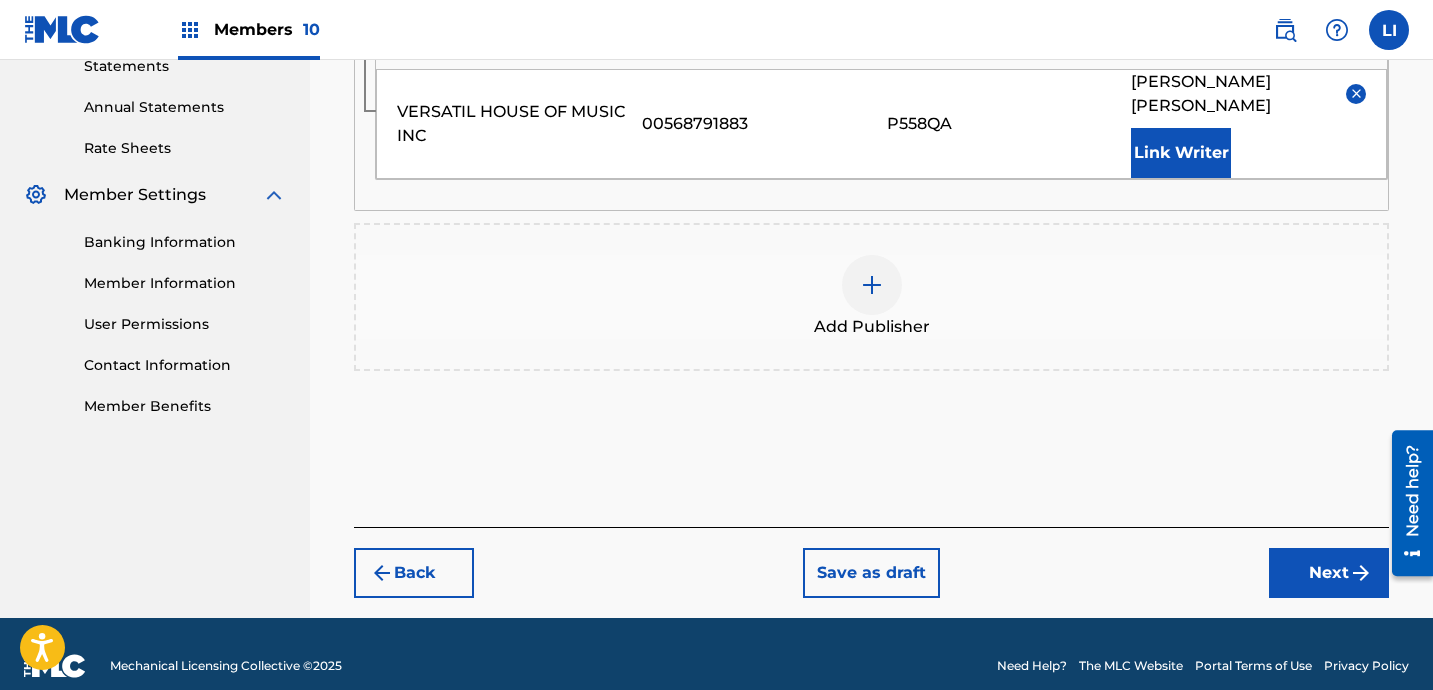 click on "Next" at bounding box center [1329, 573] 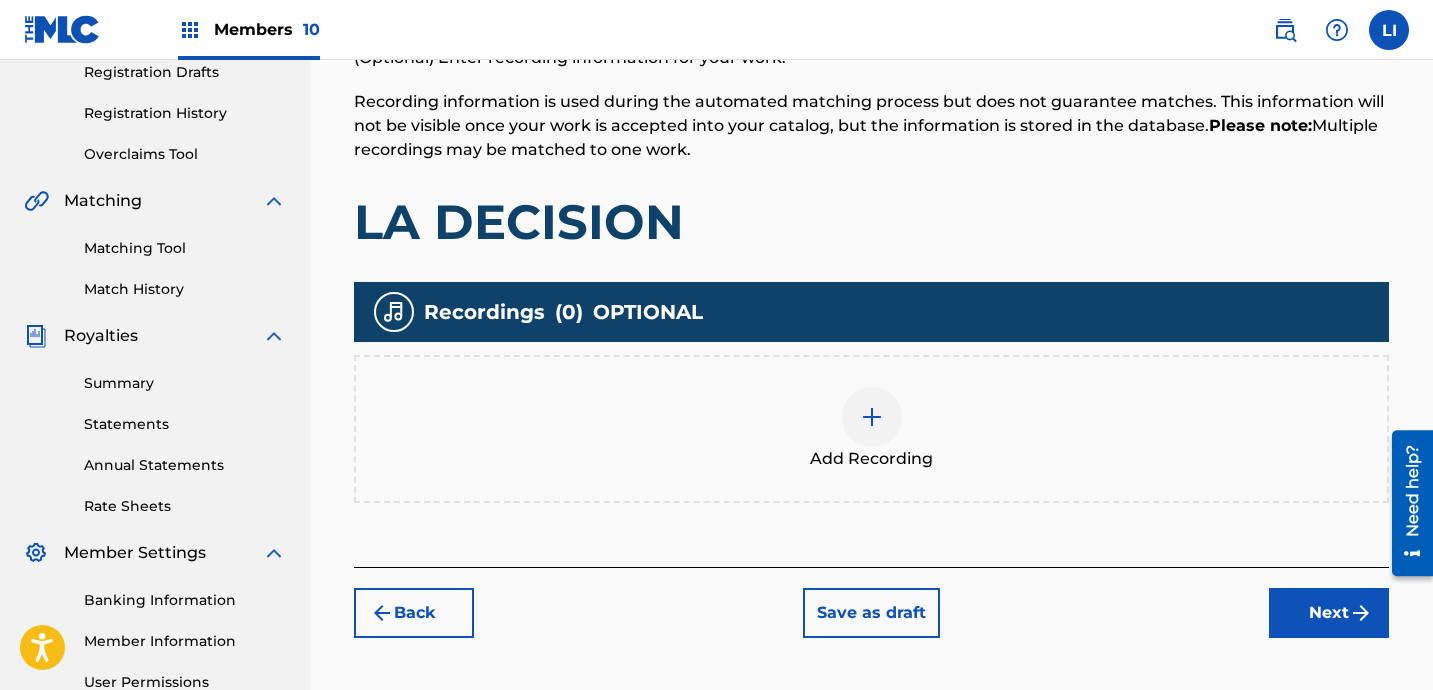 scroll, scrollTop: 550, scrollLeft: 0, axis: vertical 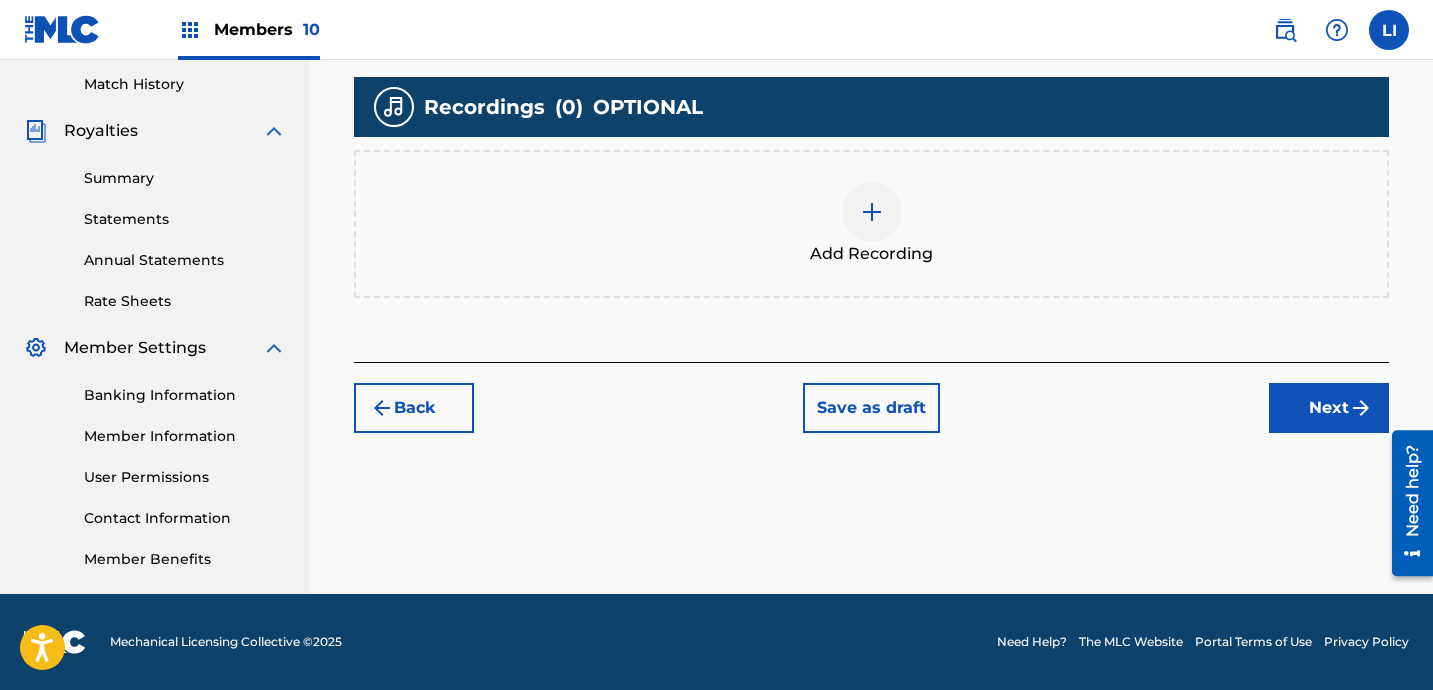 click at bounding box center [872, 212] 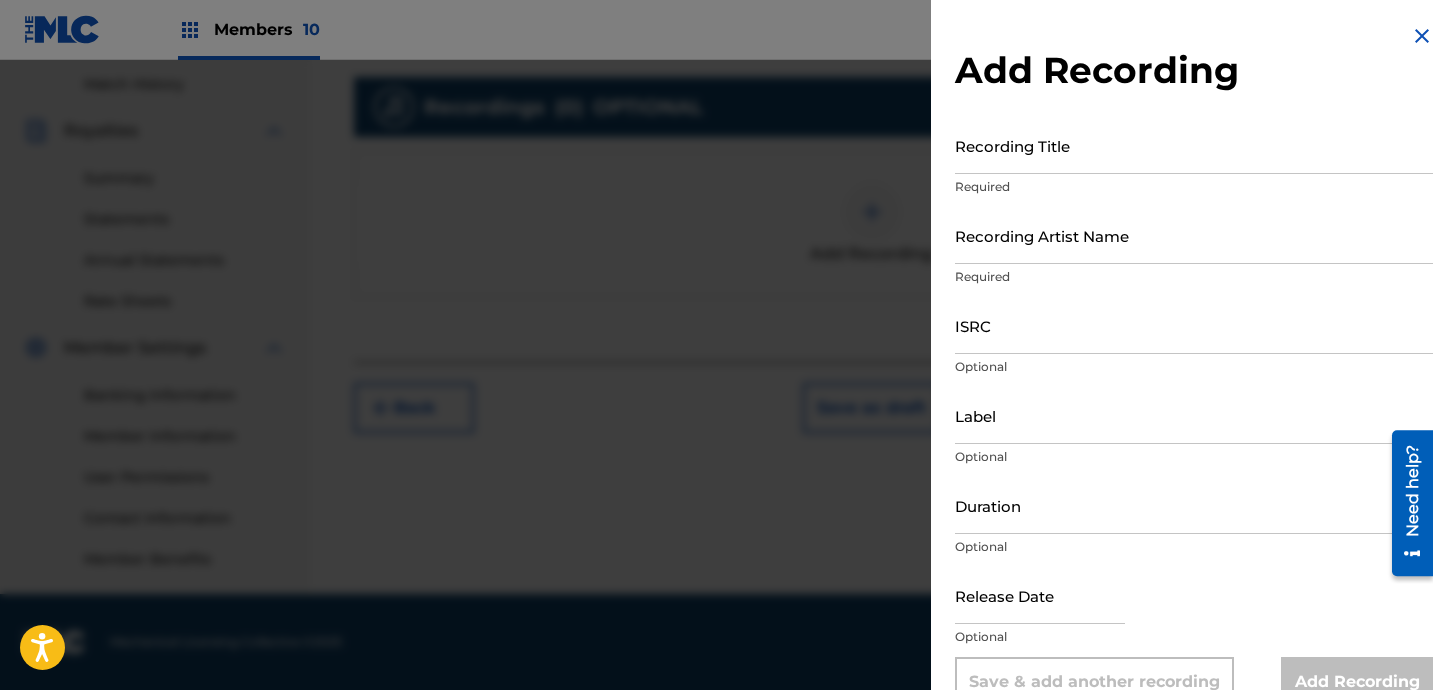 click on "Recording Title" at bounding box center (1194, 145) 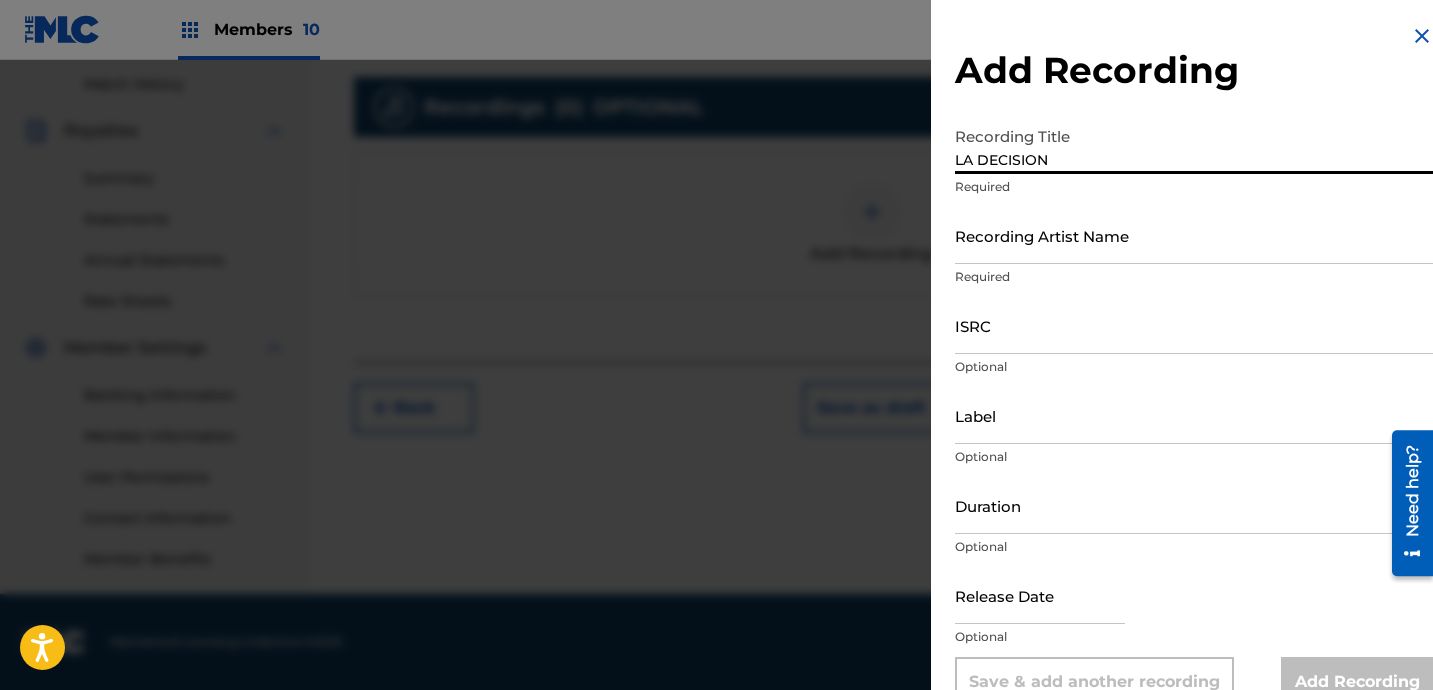 type on "LA DECISION" 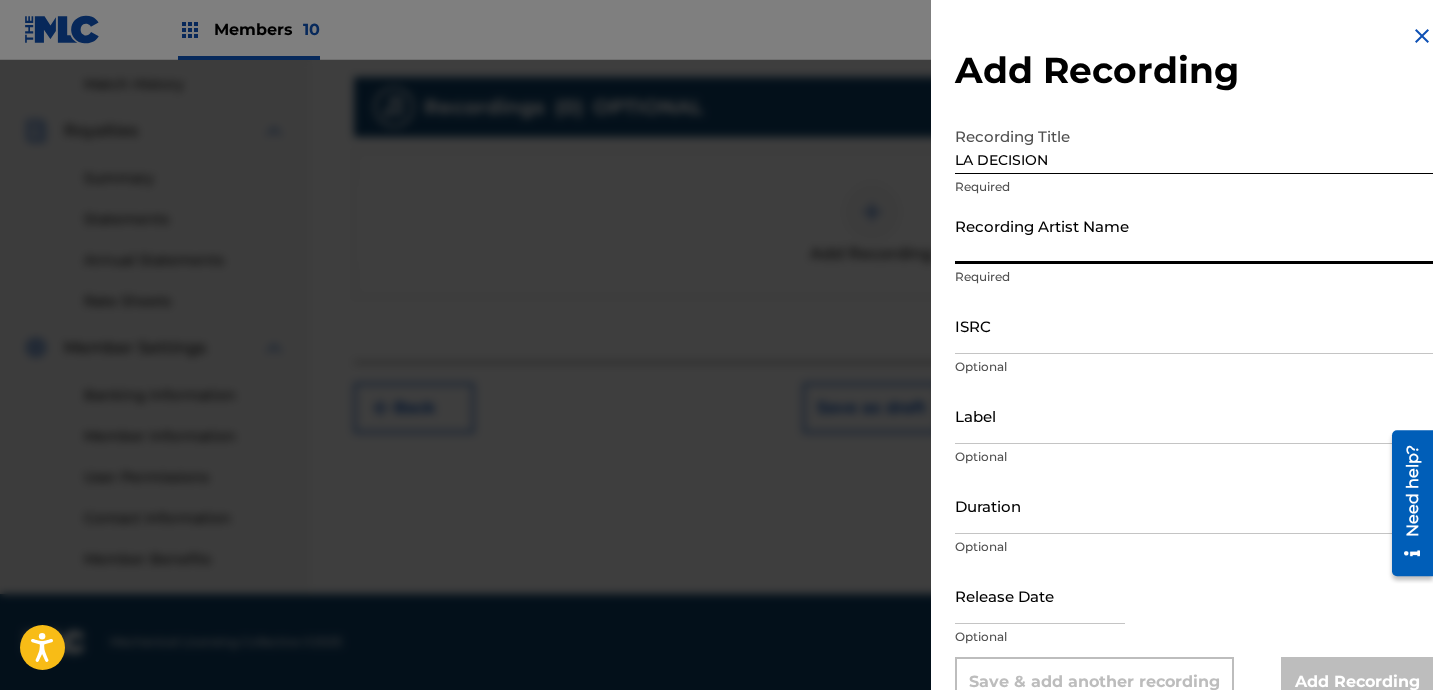 type on "S" 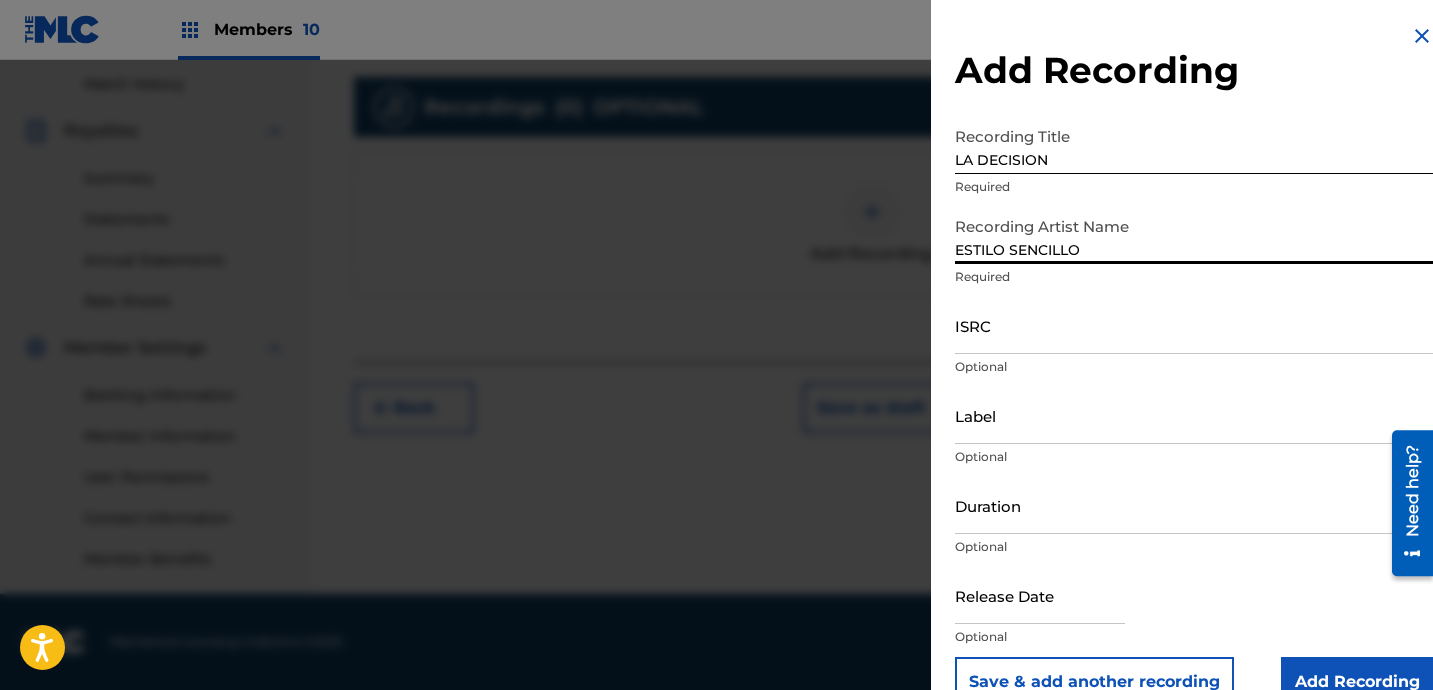 type on "ESTILO SENCILLO" 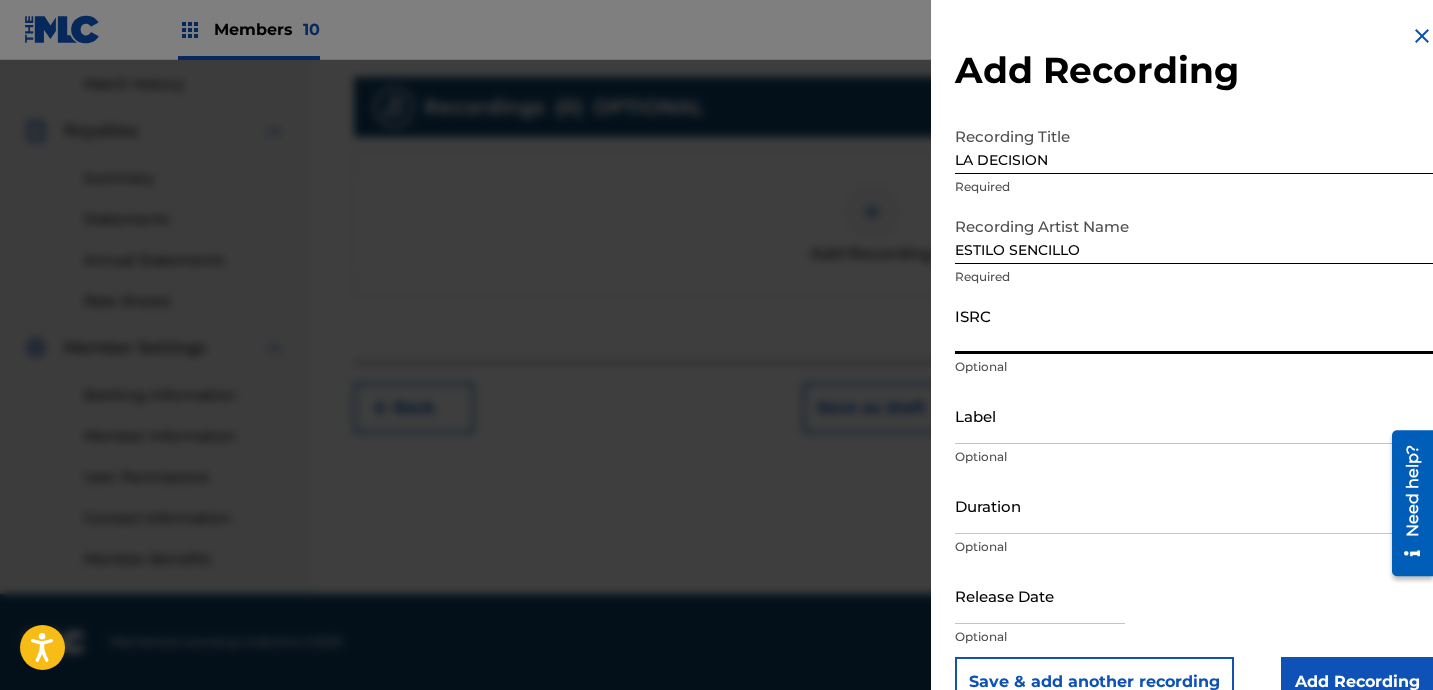 paste on "QZW9L2410036" 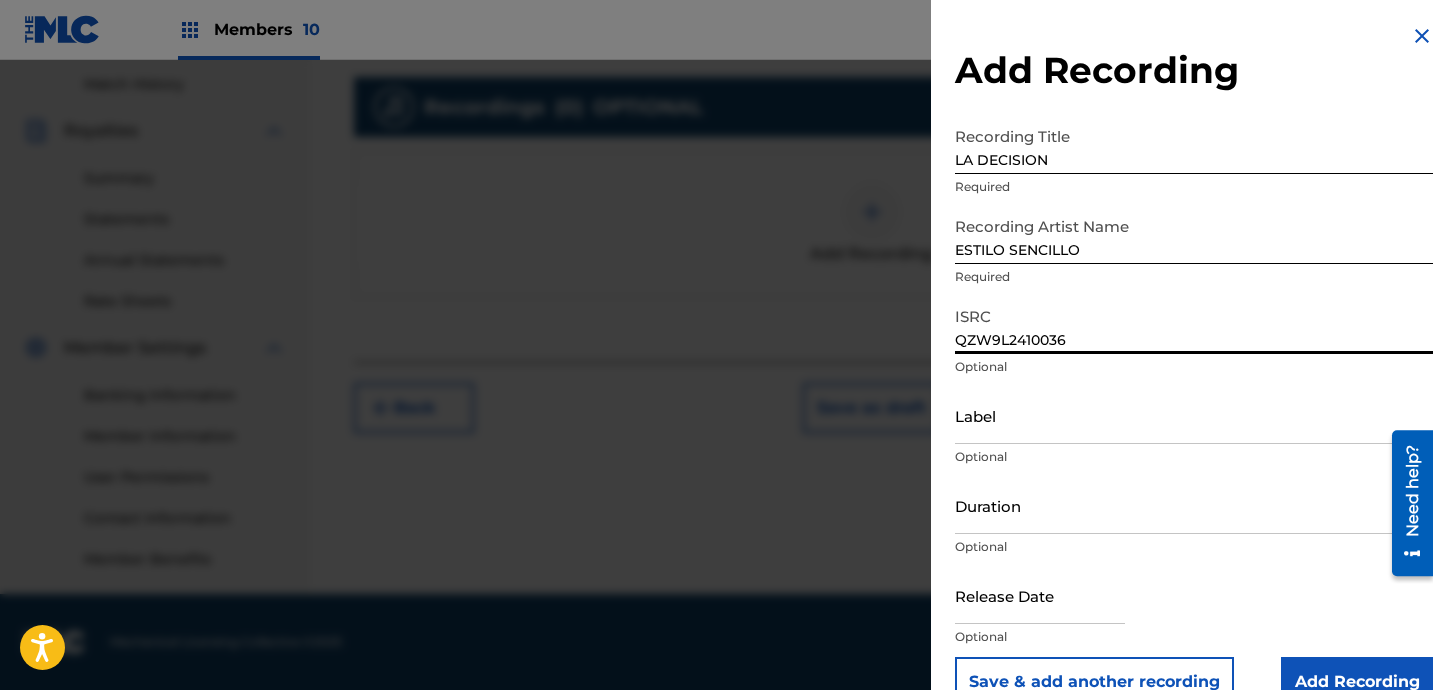 type on "QZW9L2410036" 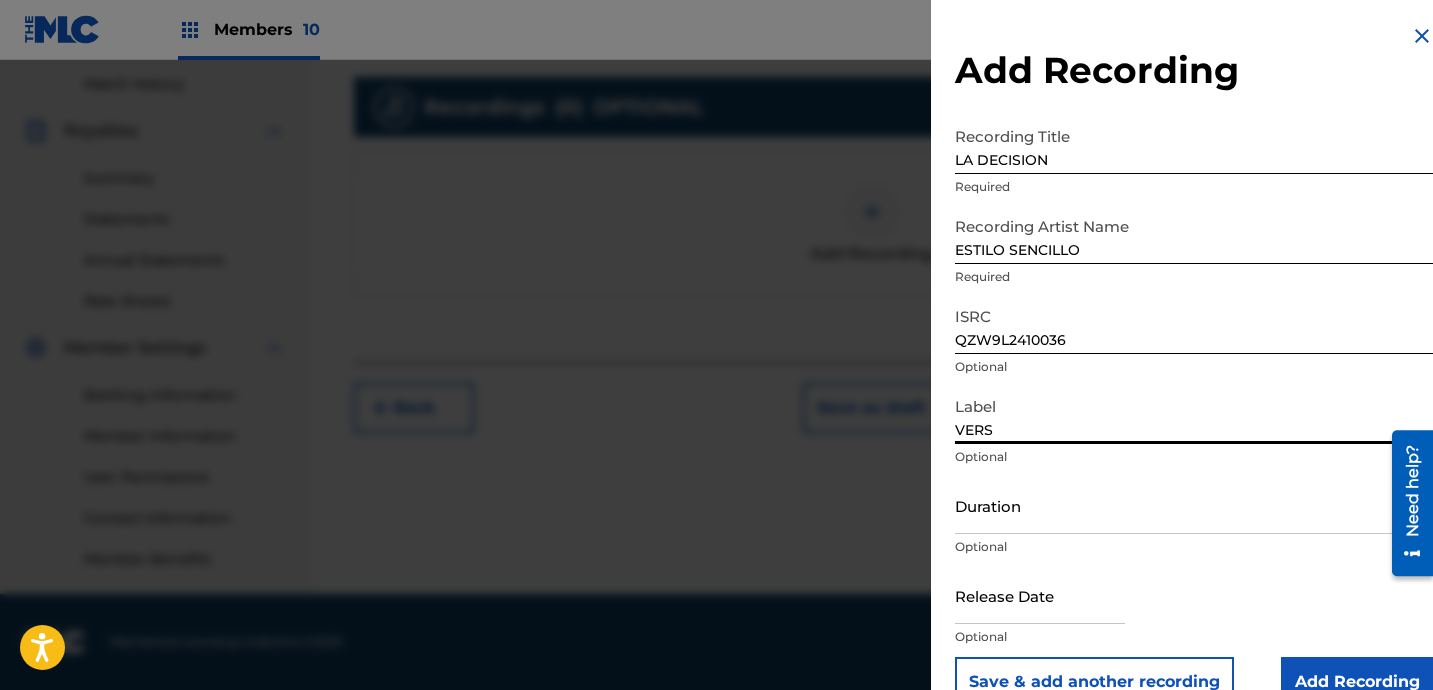 type on "VERSATIL HOUSE OF MUSIC" 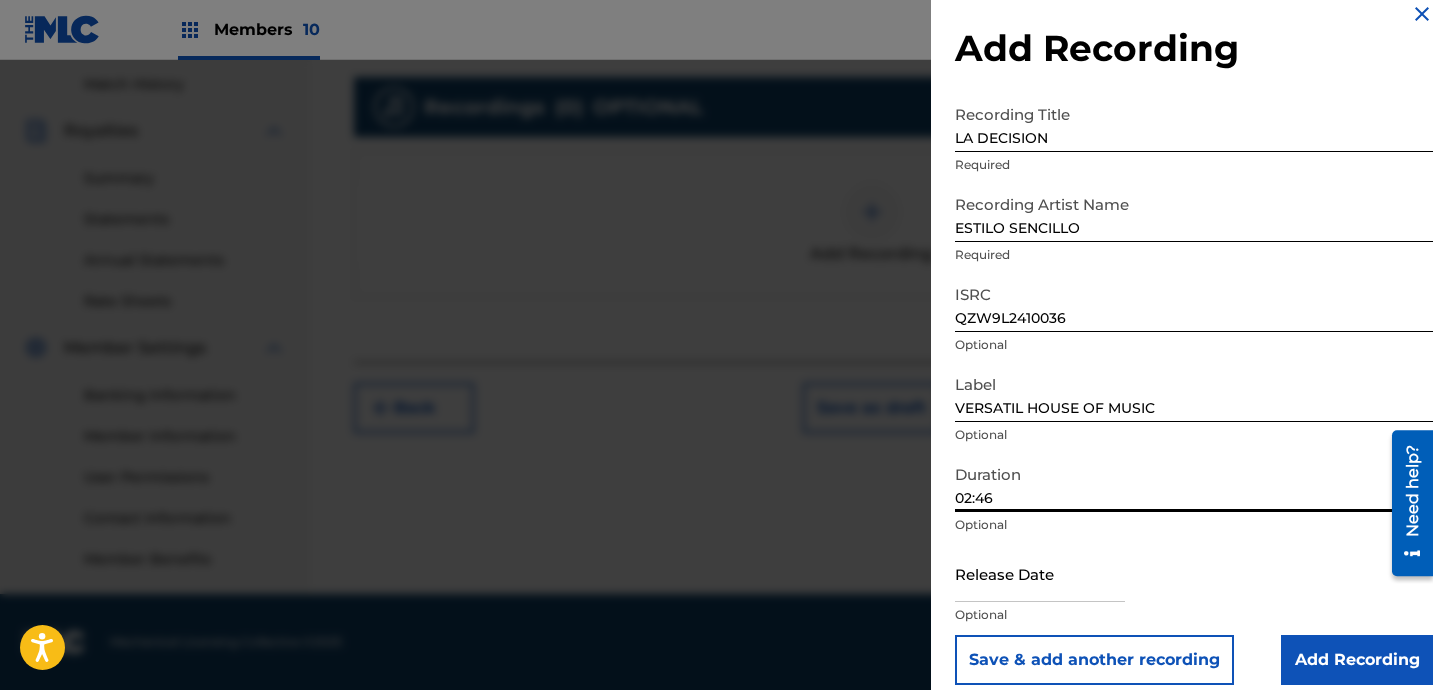 scroll, scrollTop: 41, scrollLeft: 0, axis: vertical 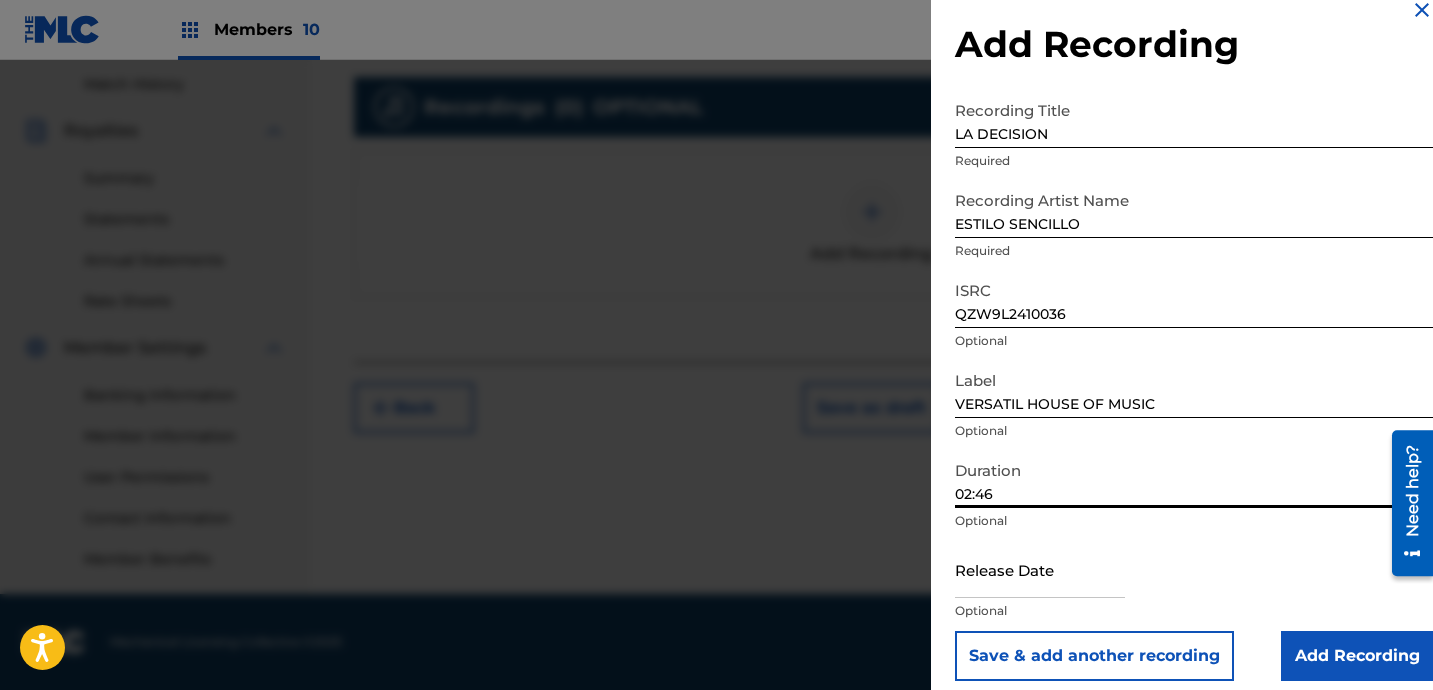 type on "02:46" 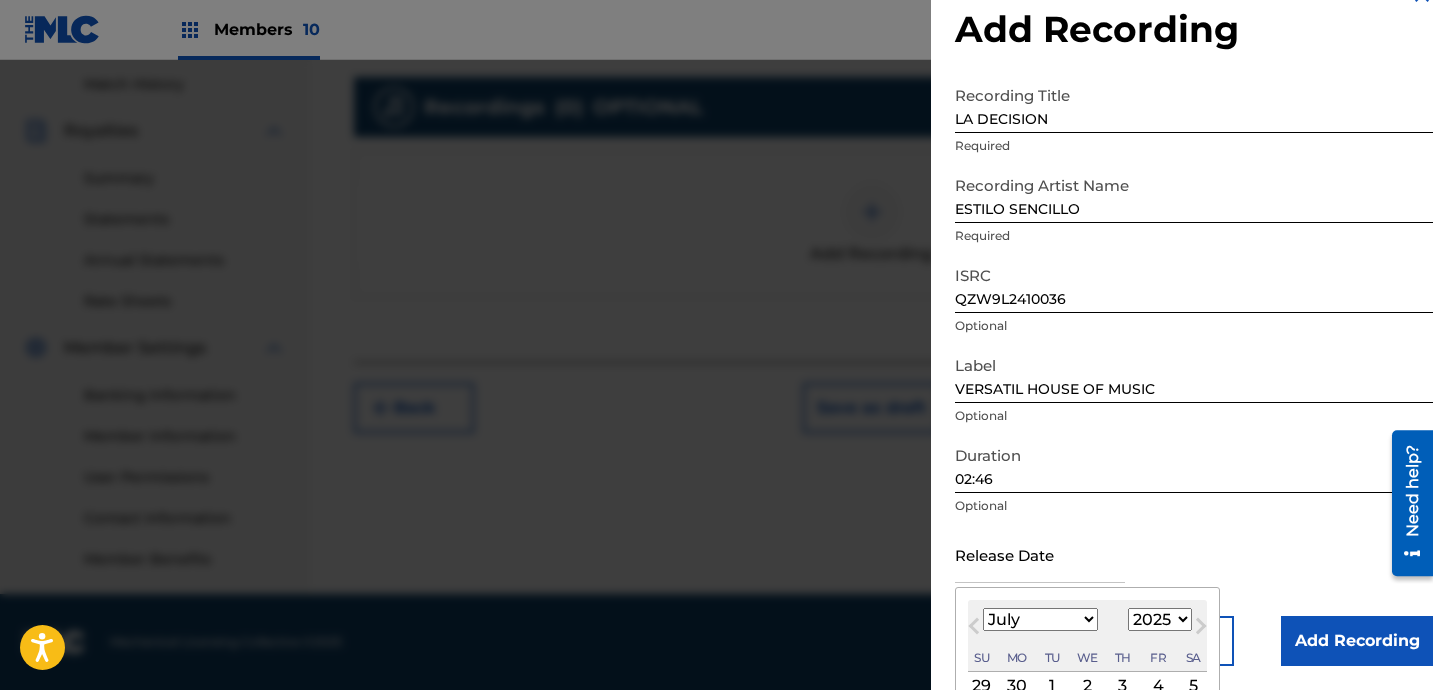 click on "1899 1900 1901 1902 1903 1904 1905 1906 1907 1908 1909 1910 1911 1912 1913 1914 1915 1916 1917 1918 1919 1920 1921 1922 1923 1924 1925 1926 1927 1928 1929 1930 1931 1932 1933 1934 1935 1936 1937 1938 1939 1940 1941 1942 1943 1944 1945 1946 1947 1948 1949 1950 1951 1952 1953 1954 1955 1956 1957 1958 1959 1960 1961 1962 1963 1964 1965 1966 1967 1968 1969 1970 1971 1972 1973 1974 1975 1976 1977 1978 1979 1980 1981 1982 1983 1984 1985 1986 1987 1988 1989 1990 1991 1992 1993 1994 1995 1996 1997 1998 1999 2000 2001 2002 2003 2004 2005 2006 2007 2008 2009 2010 2011 2012 2013 2014 2015 2016 2017 2018 2019 2020 2021 2022 2023 2024 2025 2026 2027 2028 2029 2030 2031 2032 2033 2034 2035 2036 2037 2038 2039 2040 2041 2042 2043 2044 2045 2046 2047 2048 2049 2050 2051 2052 2053 2054 2055 2056 2057 2058 2059 2060 2061 2062 2063 2064 2065 2066 2067 2068 2069 2070 2071 2072 2073 2074 2075 2076 2077 2078 2079 2080 2081 2082 2083 2084 2085 2086 2087 2088 2089 2090 2091 2092 2093 2094 2095 2096 2097 2098 2099 2100" at bounding box center (1160, 619) 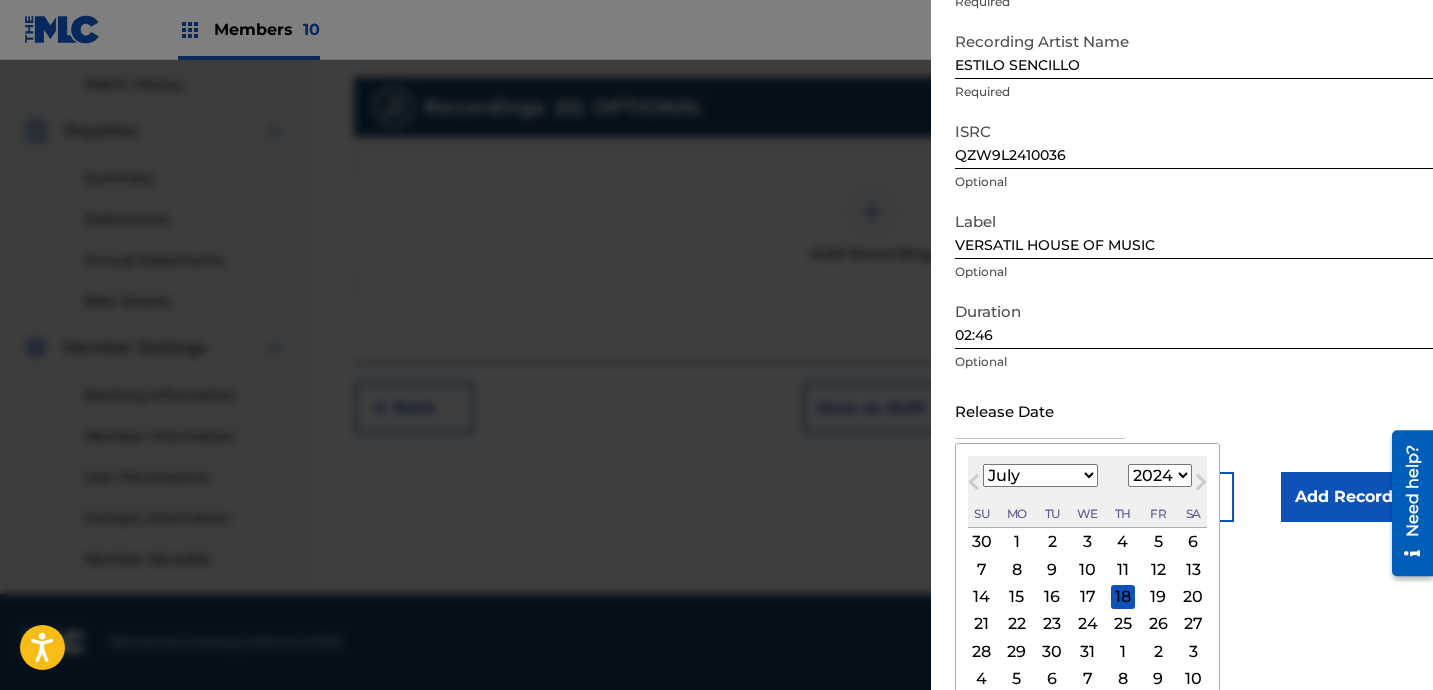 scroll, scrollTop: 200, scrollLeft: 0, axis: vertical 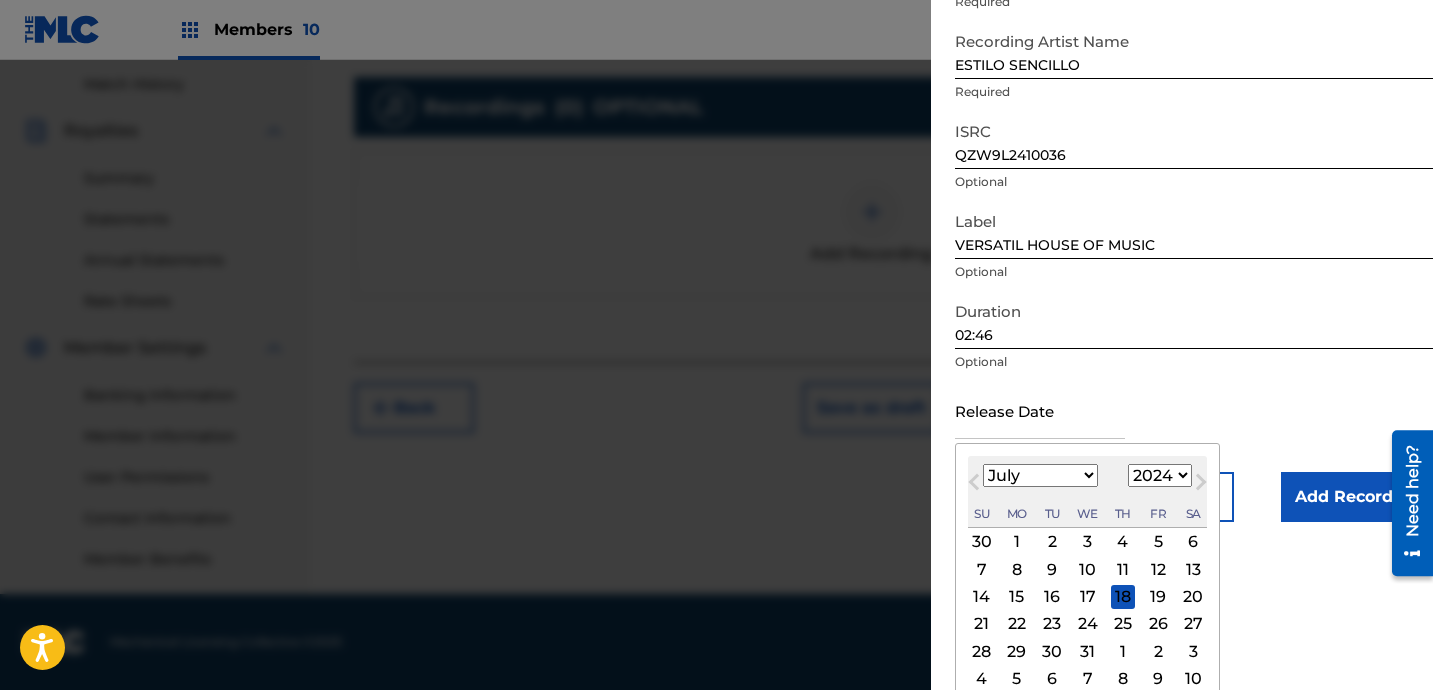 select on "10" 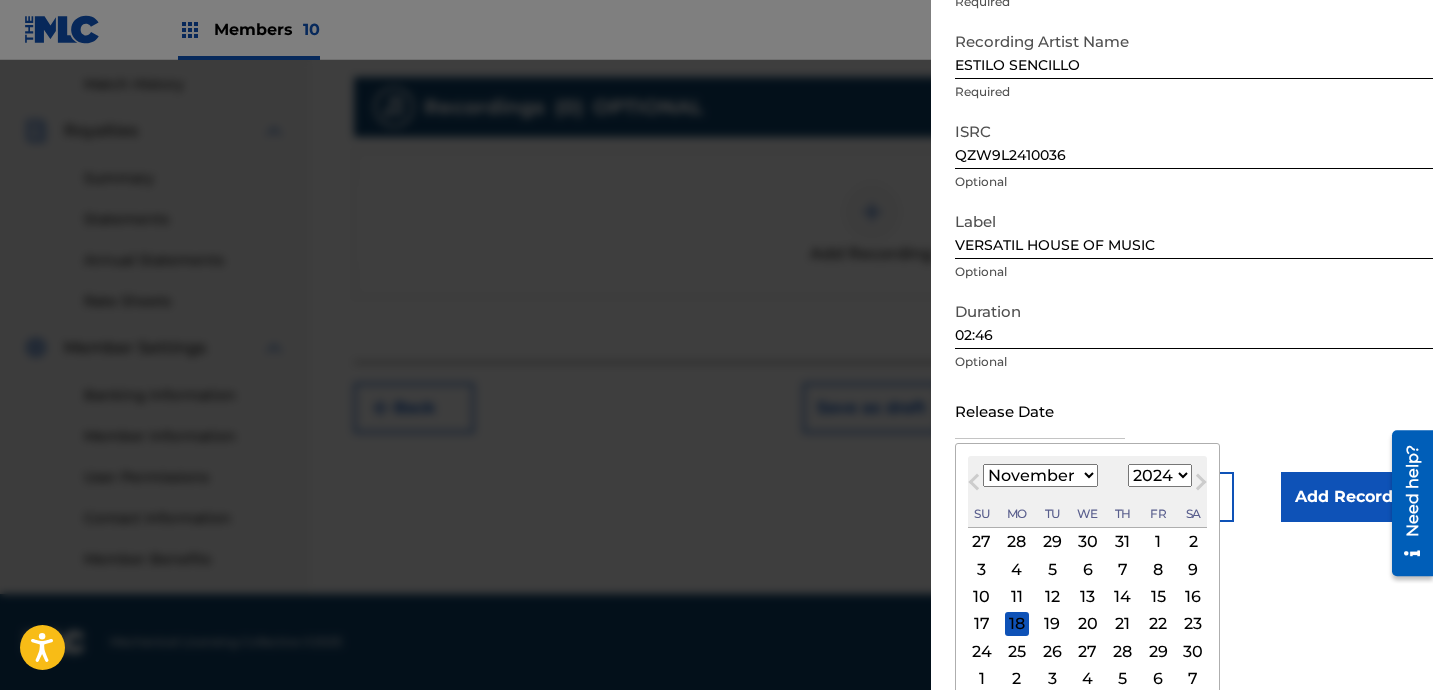 click on "28" at bounding box center [1123, 651] 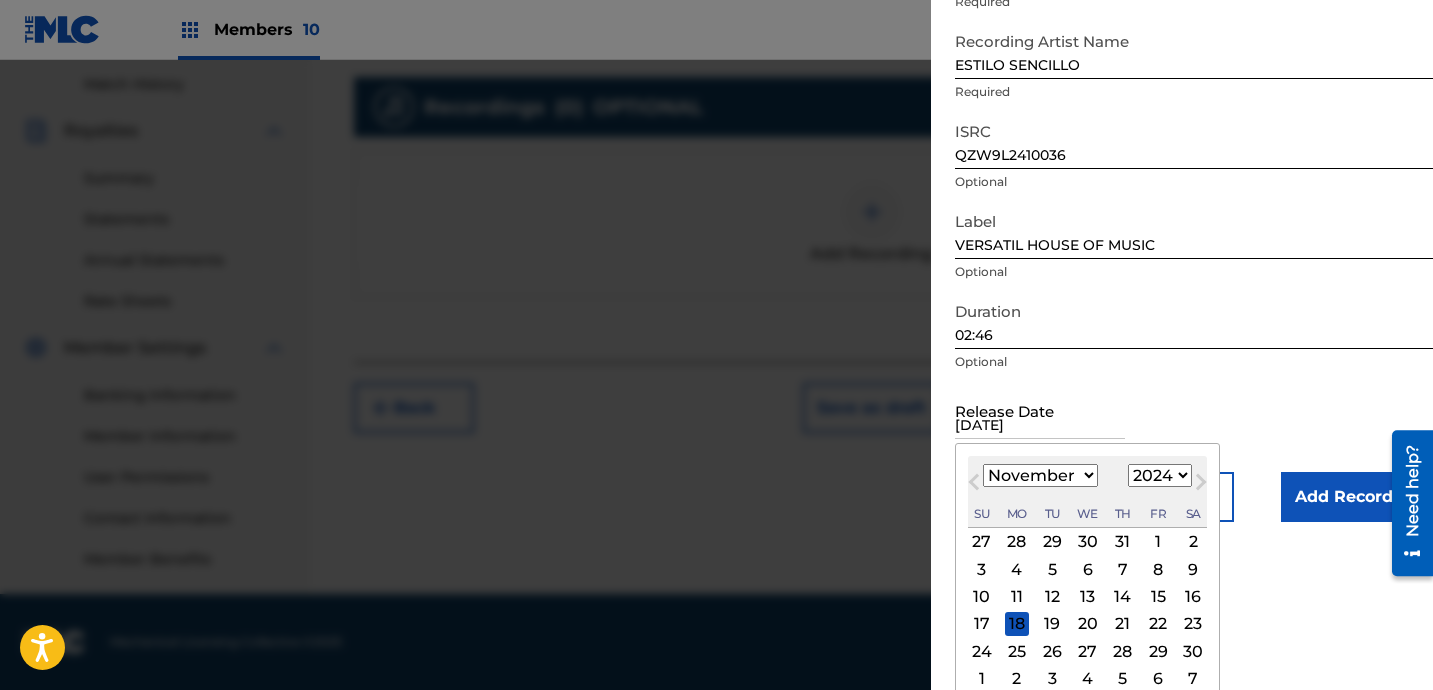scroll, scrollTop: 41, scrollLeft: 0, axis: vertical 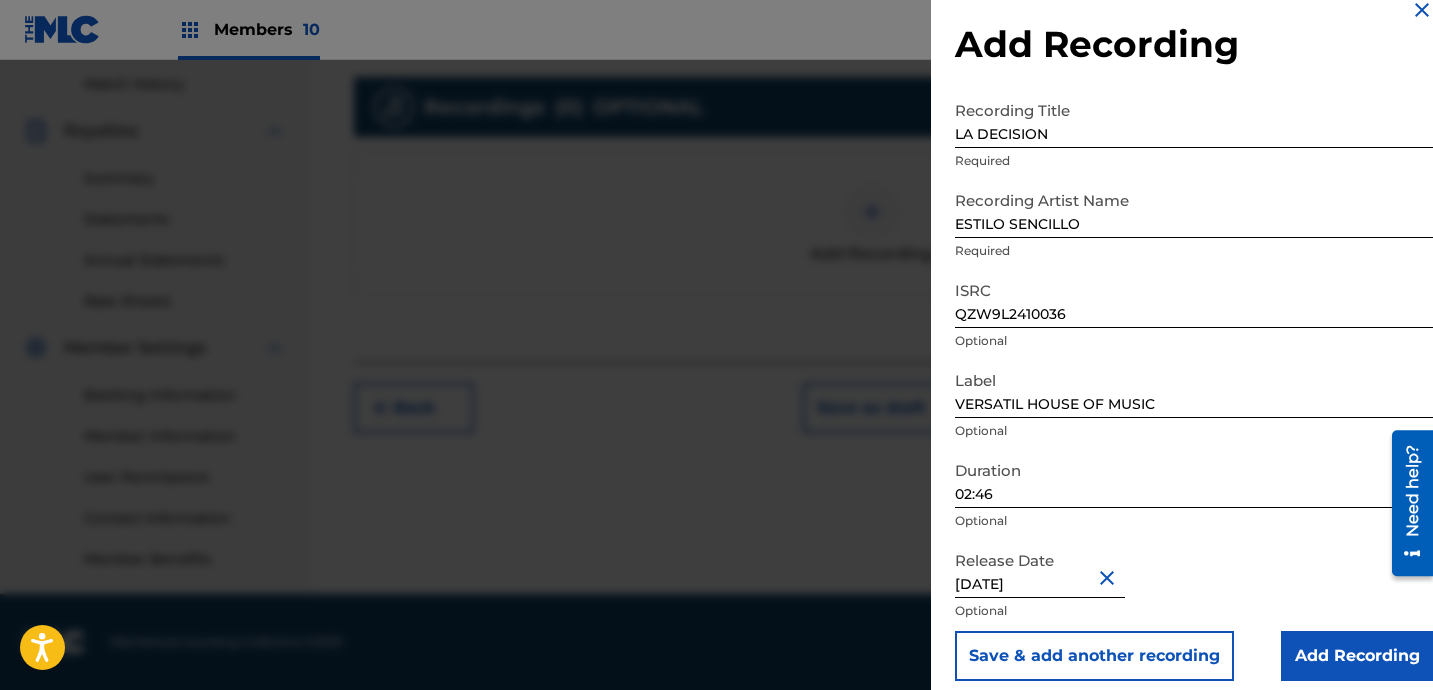 click on "Add Recording" at bounding box center (1357, 656) 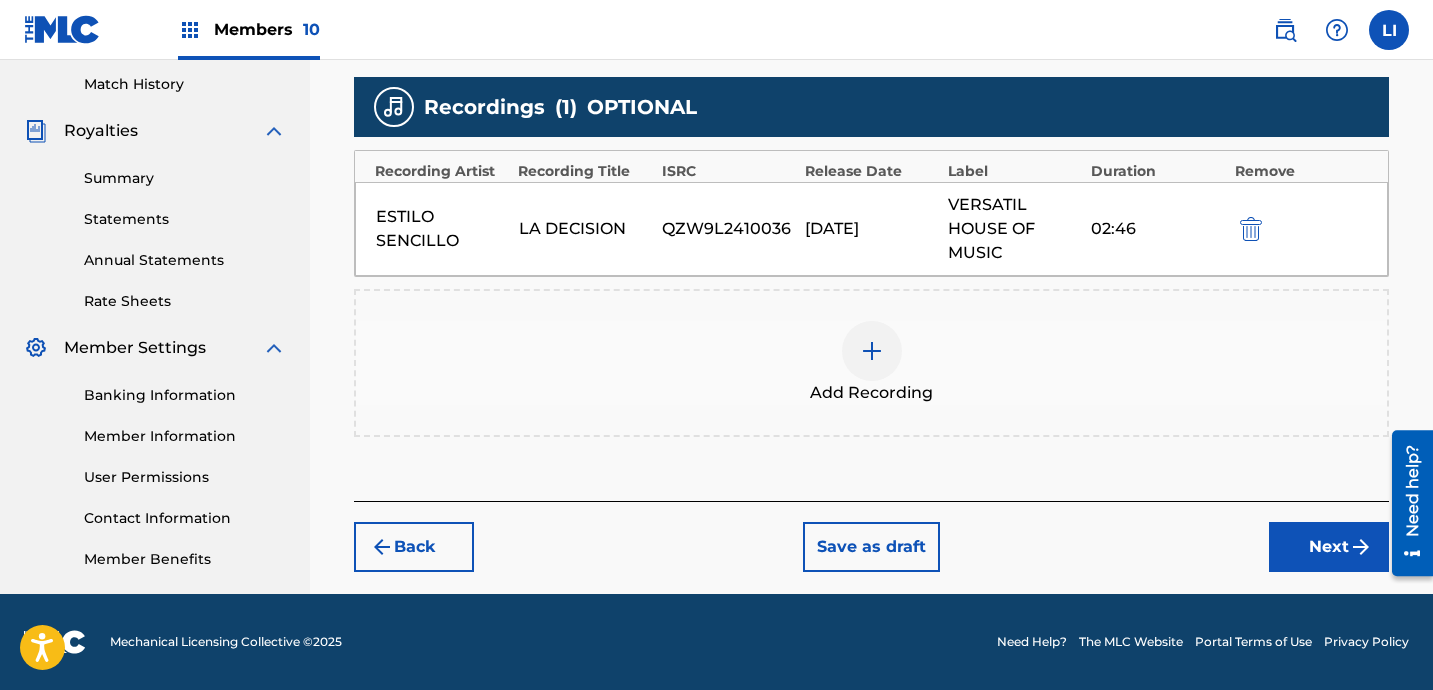 click on "Next" at bounding box center (1329, 547) 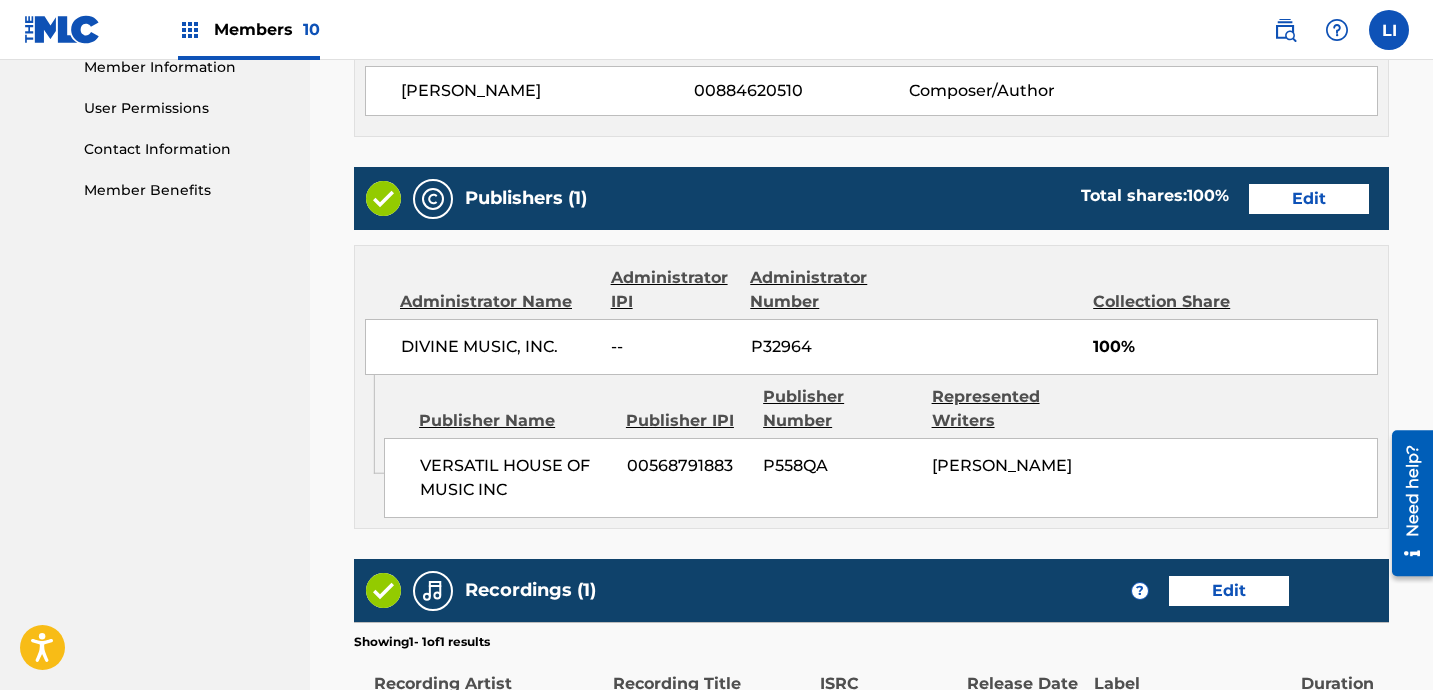 scroll, scrollTop: 1183, scrollLeft: 0, axis: vertical 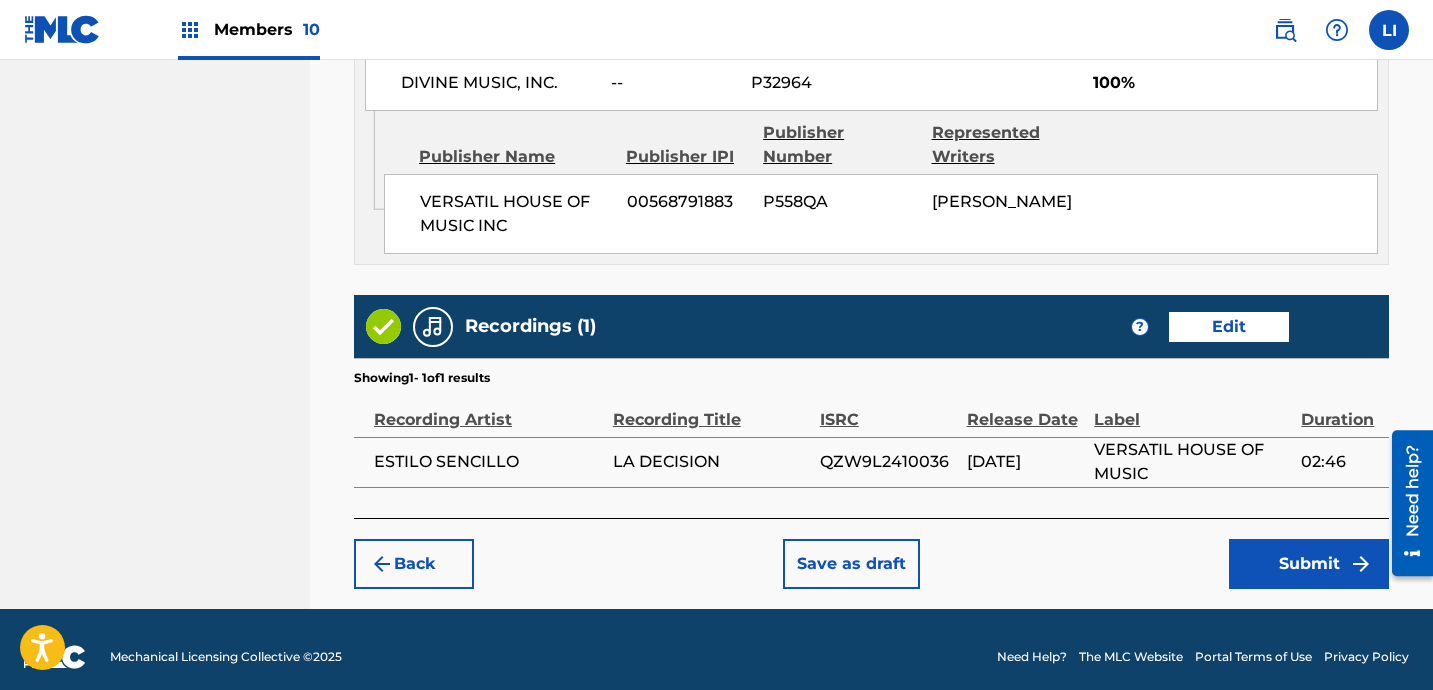 click on "Submit" at bounding box center (1309, 564) 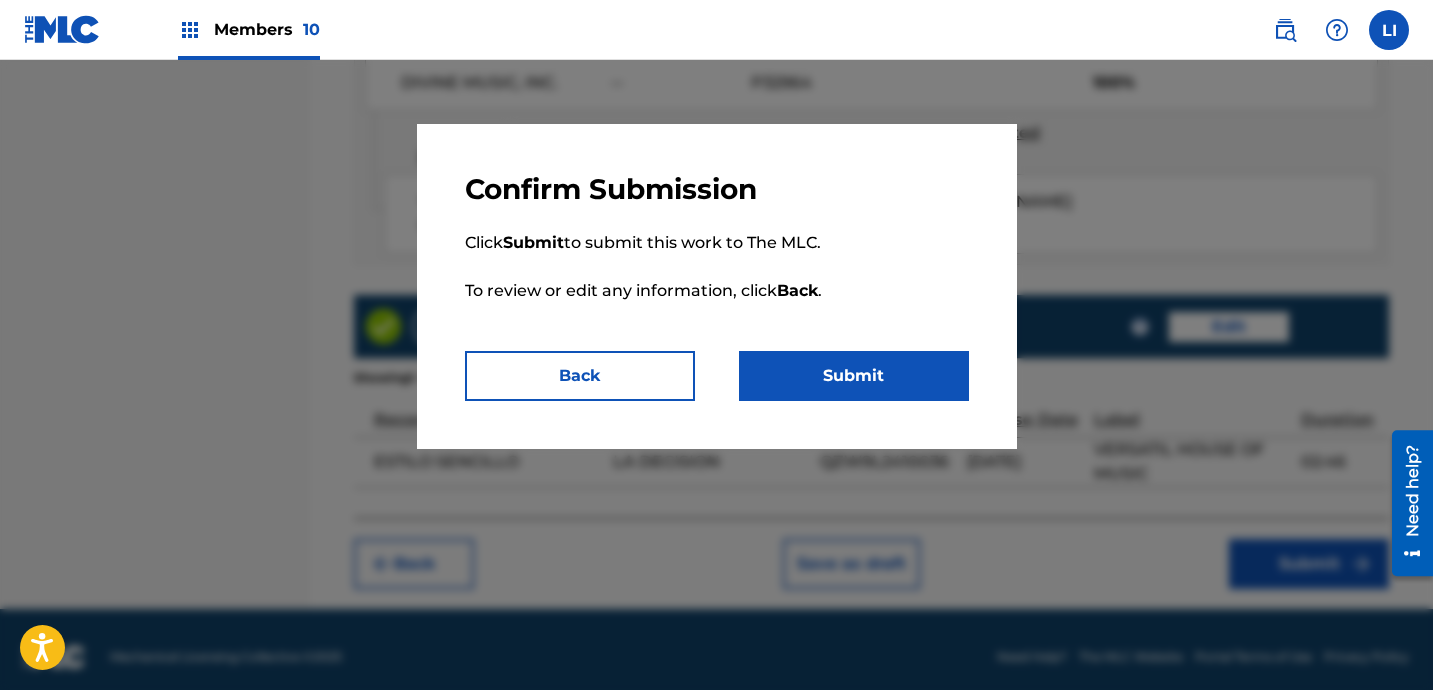 click on "Submit" at bounding box center (854, 376) 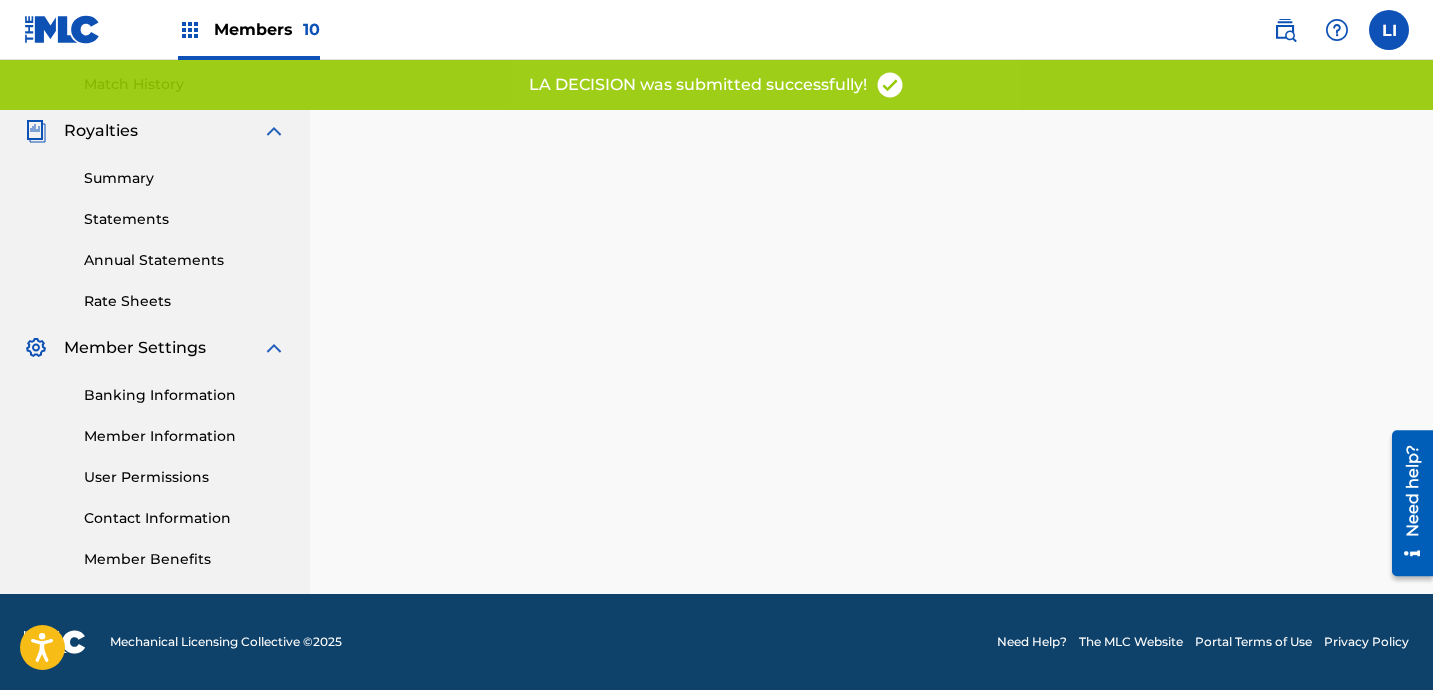 scroll, scrollTop: 0, scrollLeft: 0, axis: both 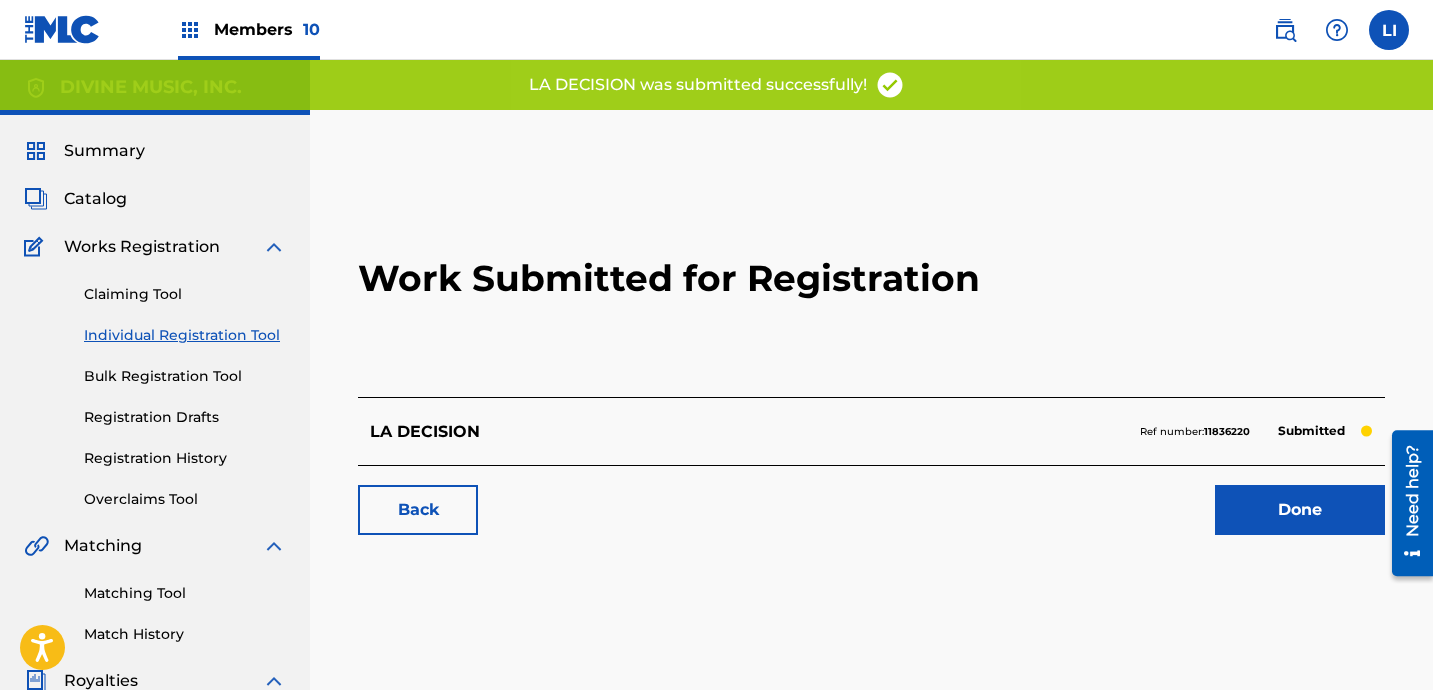 click on "Done" at bounding box center (1300, 510) 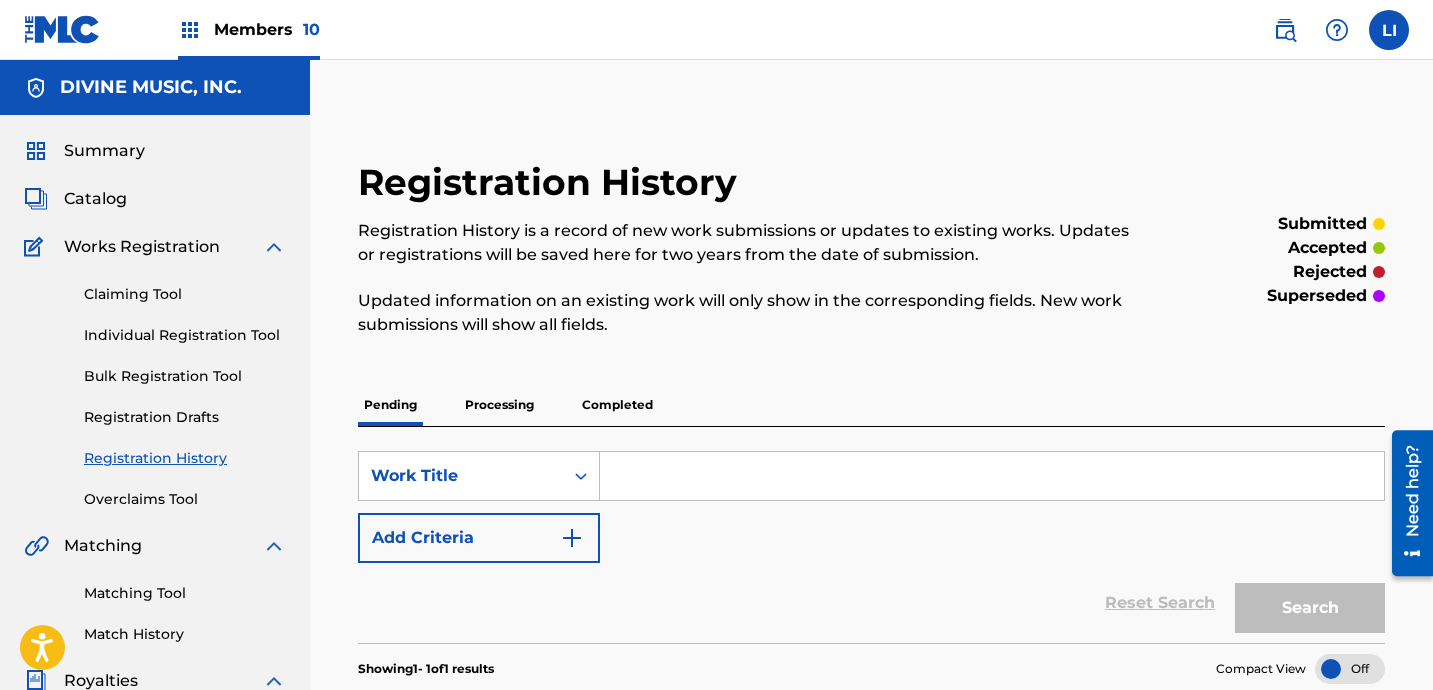 click on "Individual Registration Tool" at bounding box center (185, 335) 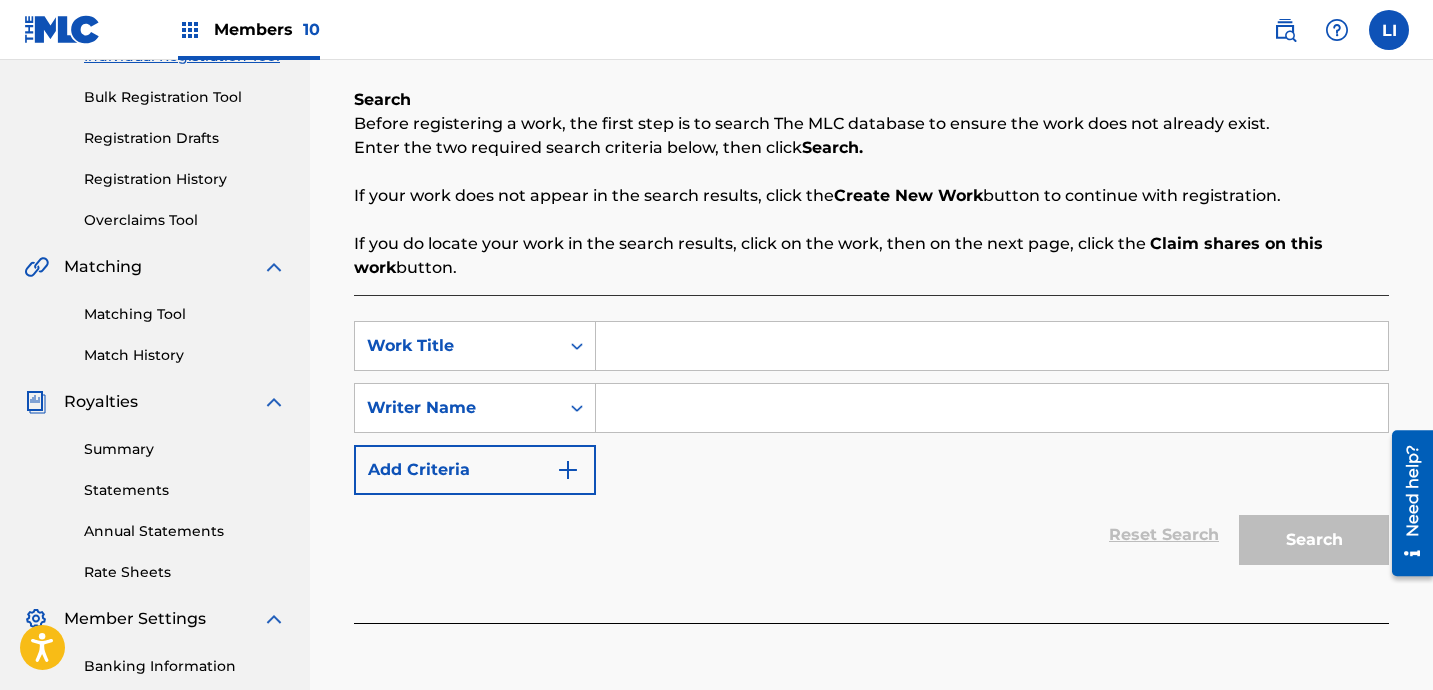 scroll, scrollTop: 280, scrollLeft: 0, axis: vertical 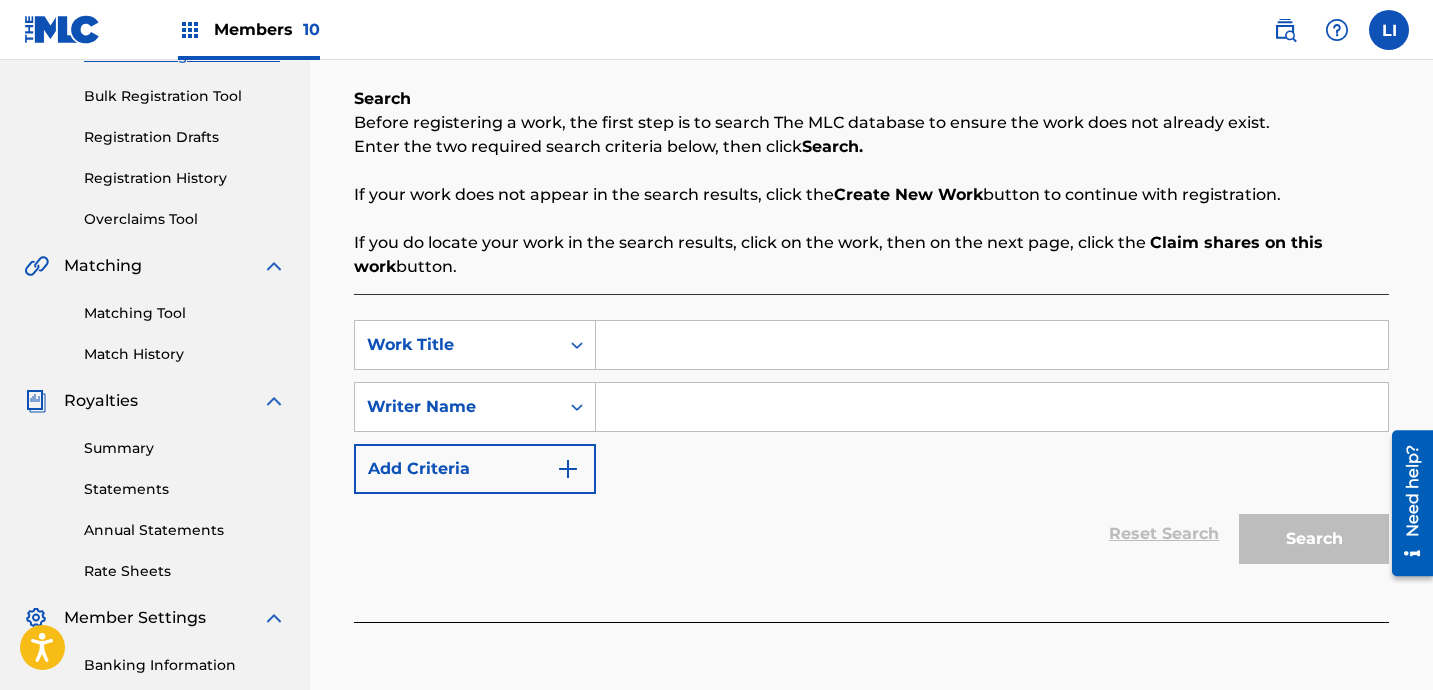 drag, startPoint x: 663, startPoint y: 376, endPoint x: 662, endPoint y: 359, distance: 17.029387 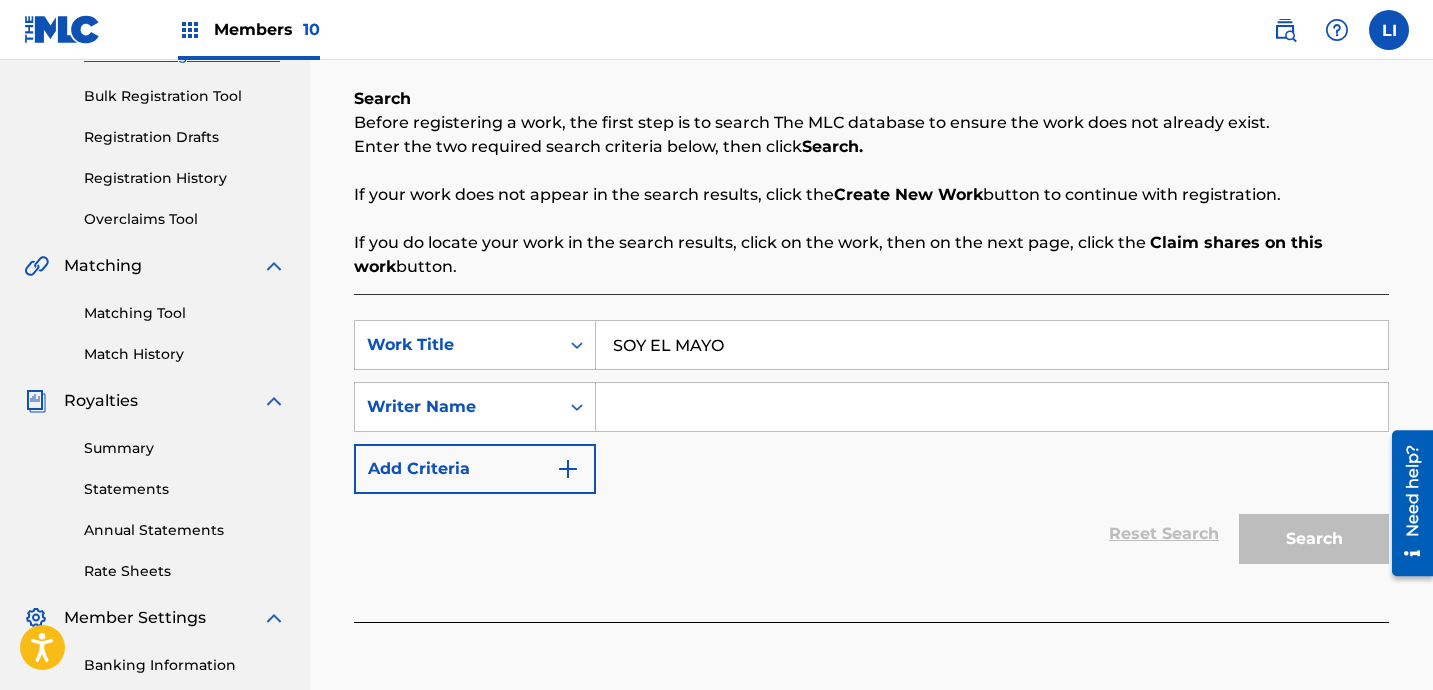 type on "SOY EL MAYO" 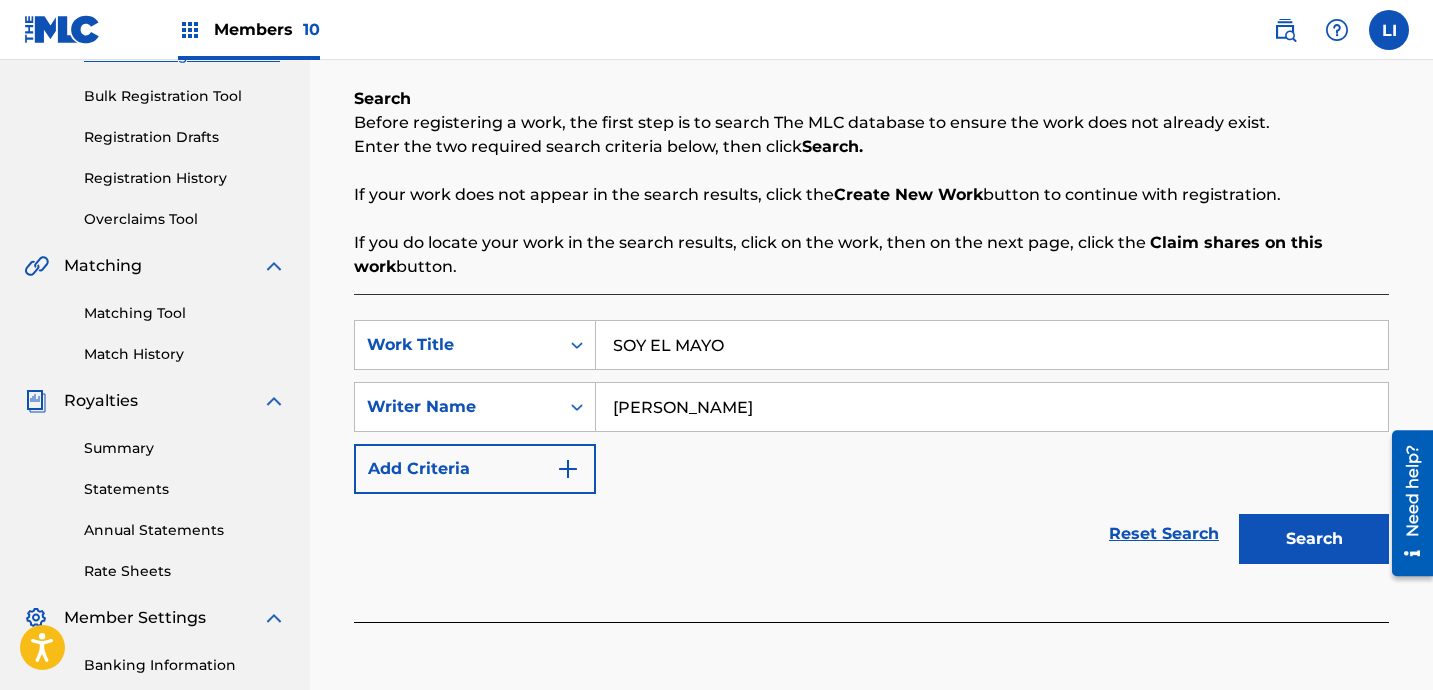 type on "[PERSON_NAME]" 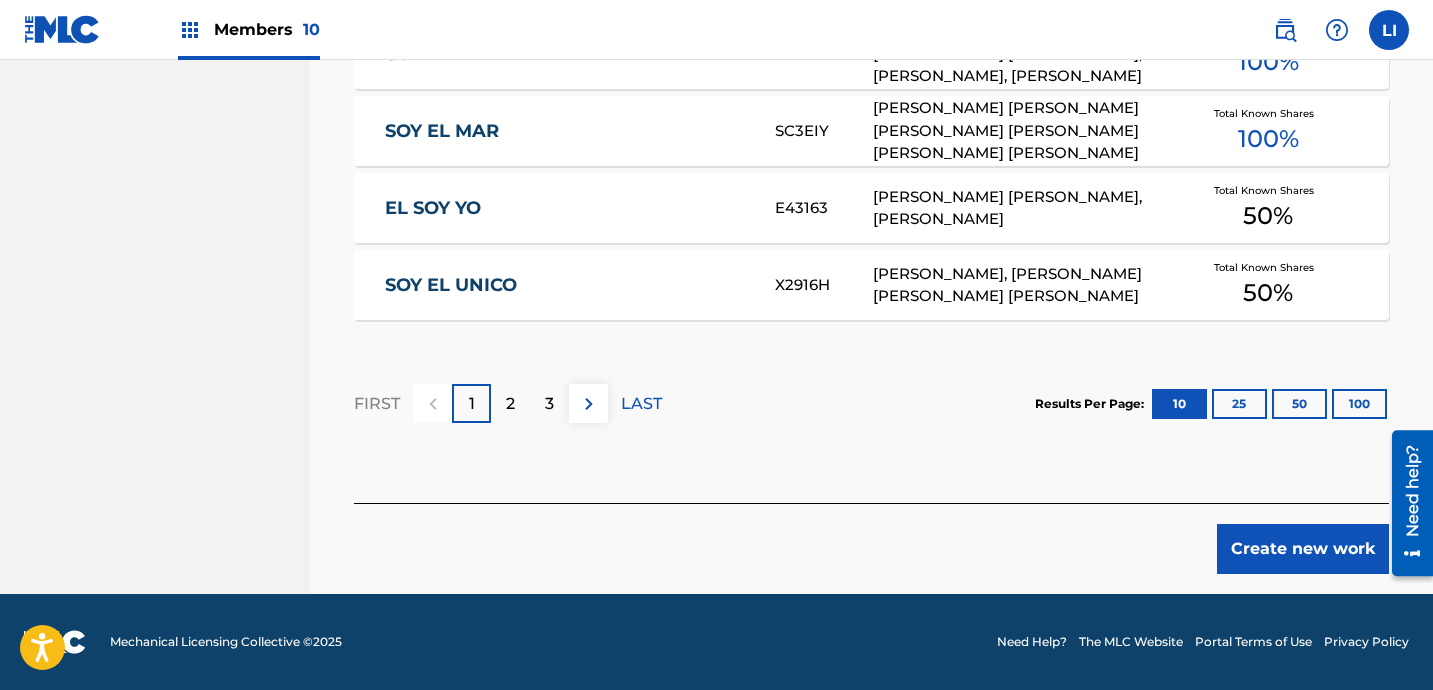 click on "Create new work" at bounding box center [1303, 549] 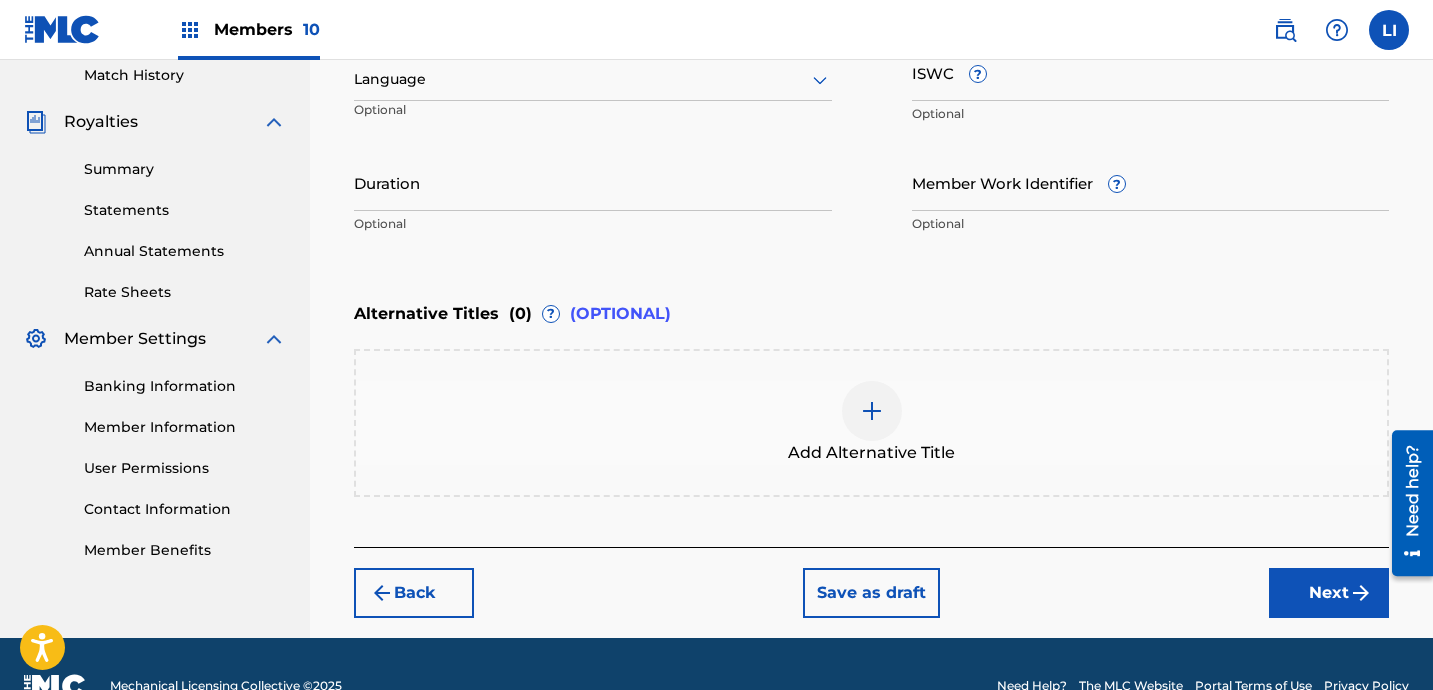 scroll, scrollTop: 452, scrollLeft: 0, axis: vertical 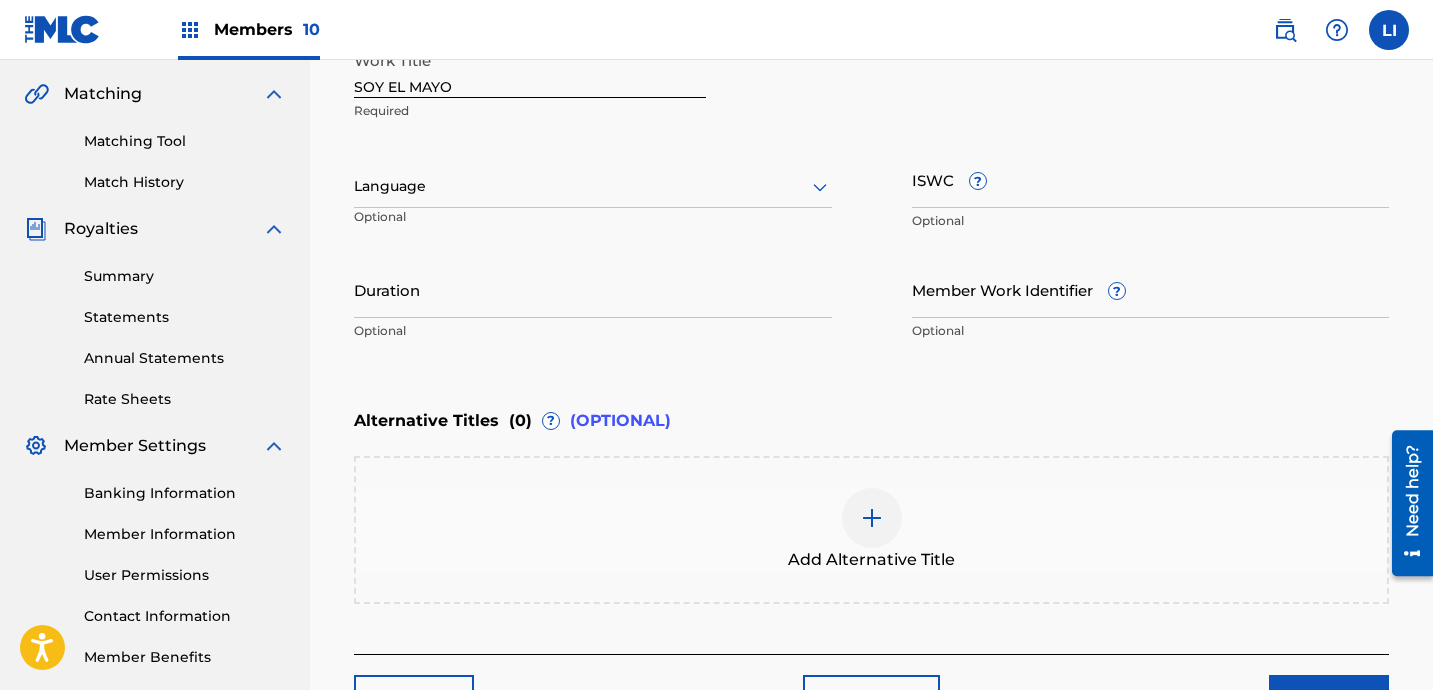 drag, startPoint x: 333, startPoint y: 176, endPoint x: 382, endPoint y: 198, distance: 53.712196 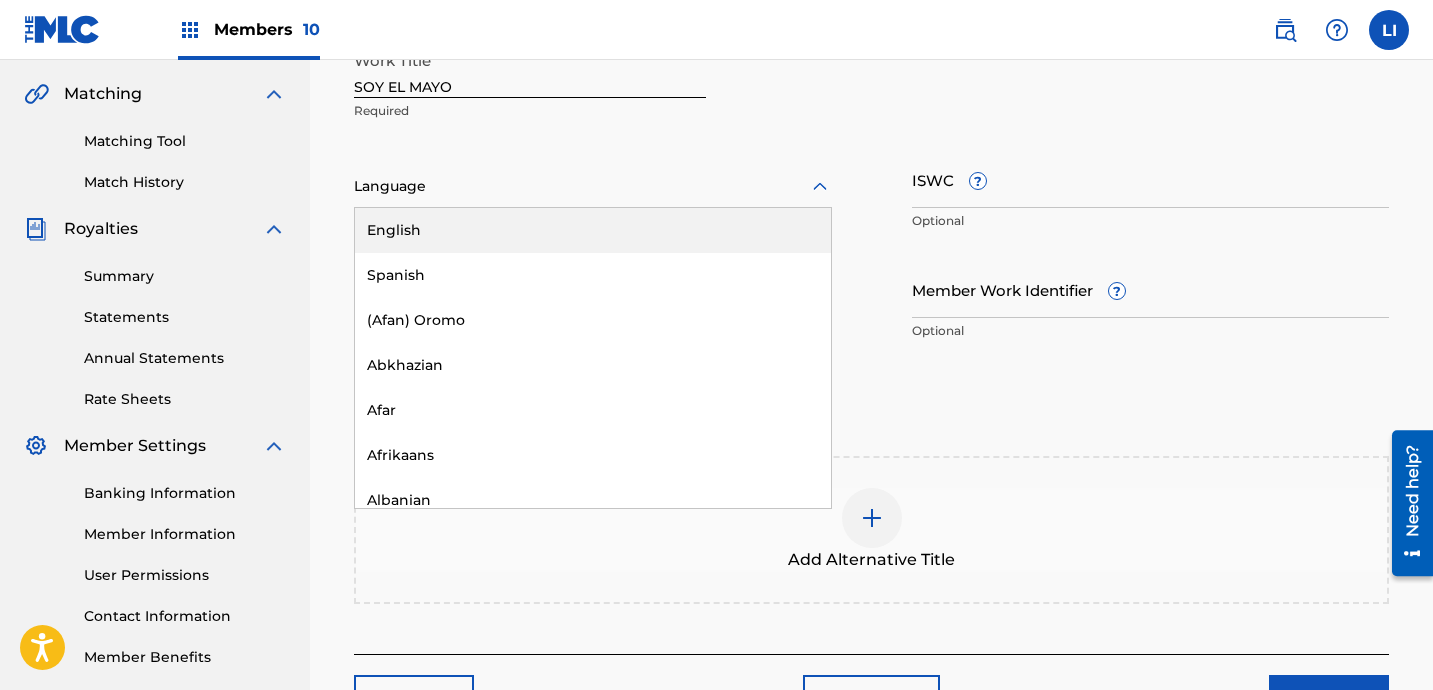 drag, startPoint x: 382, startPoint y: 198, endPoint x: 389, endPoint y: 241, distance: 43.56604 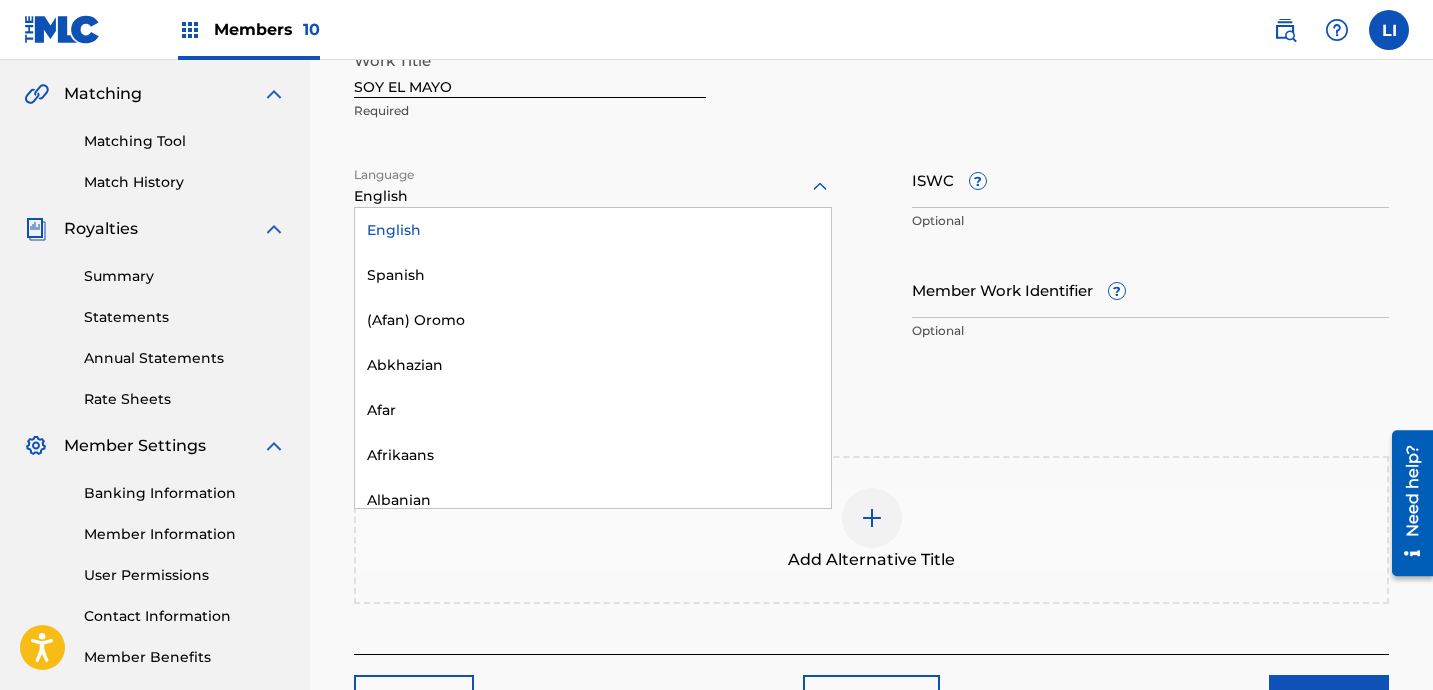 drag, startPoint x: 394, startPoint y: 192, endPoint x: 398, endPoint y: 267, distance: 75.10659 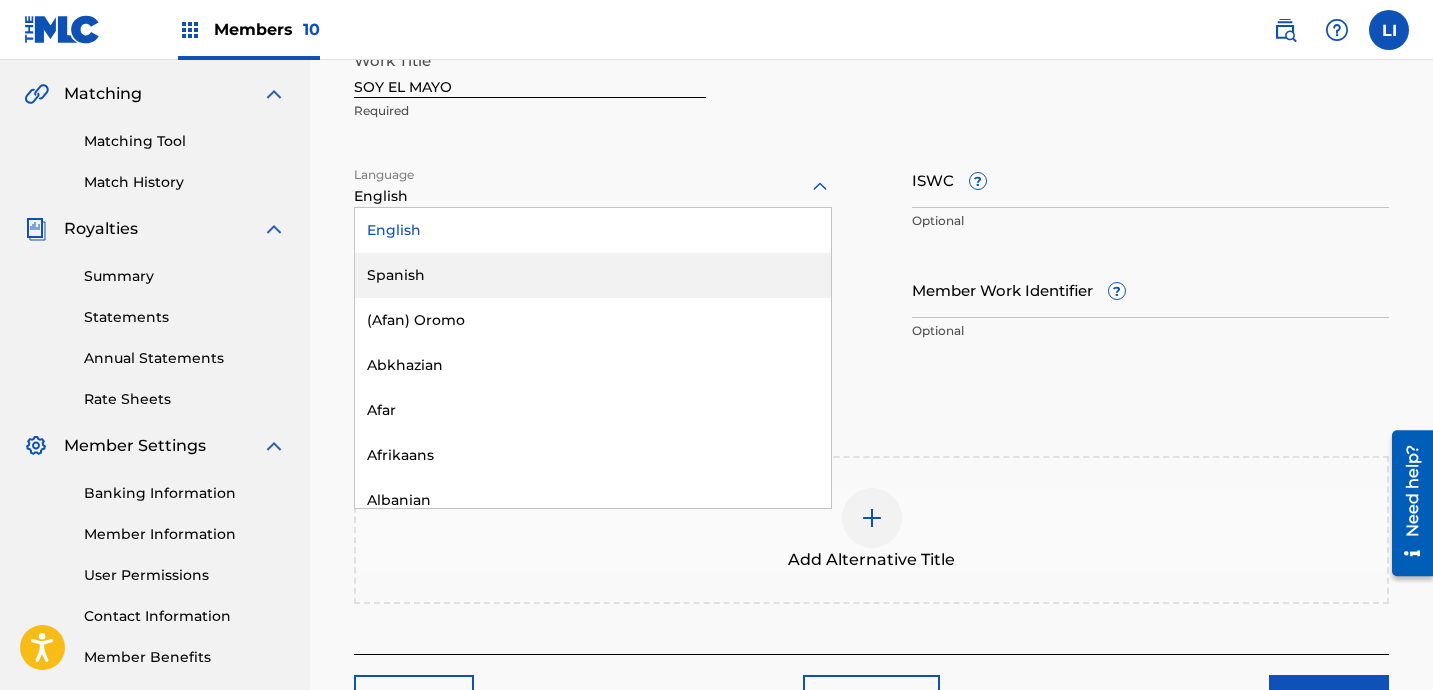 click on "Spanish" at bounding box center [593, 275] 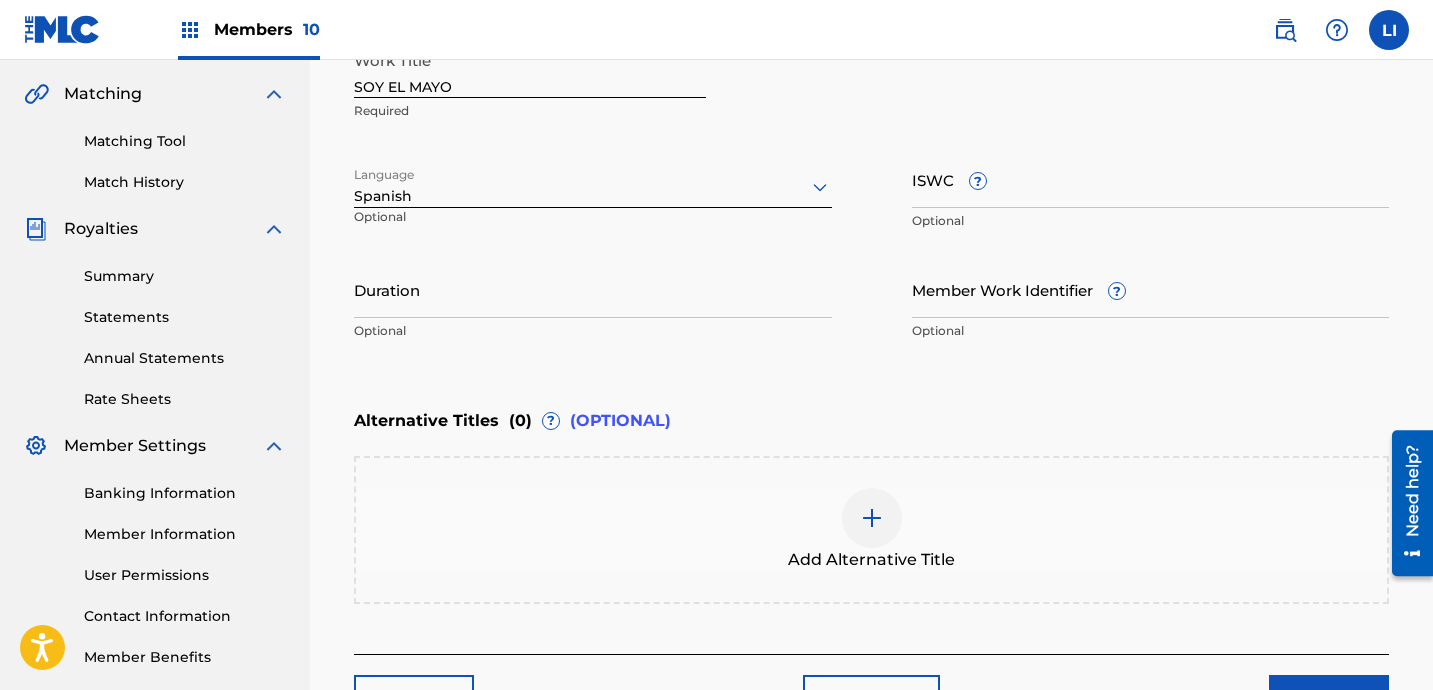 click on "Duration" at bounding box center [593, 289] 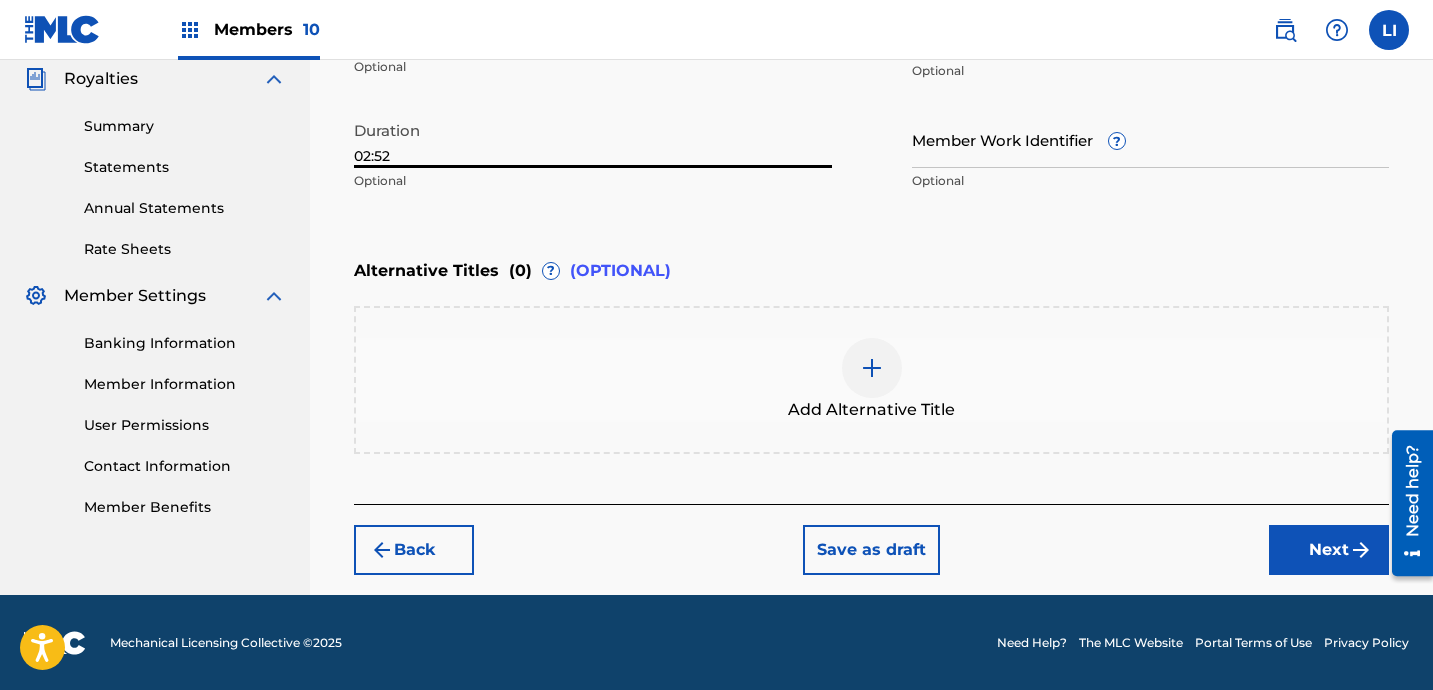 type on "02:52" 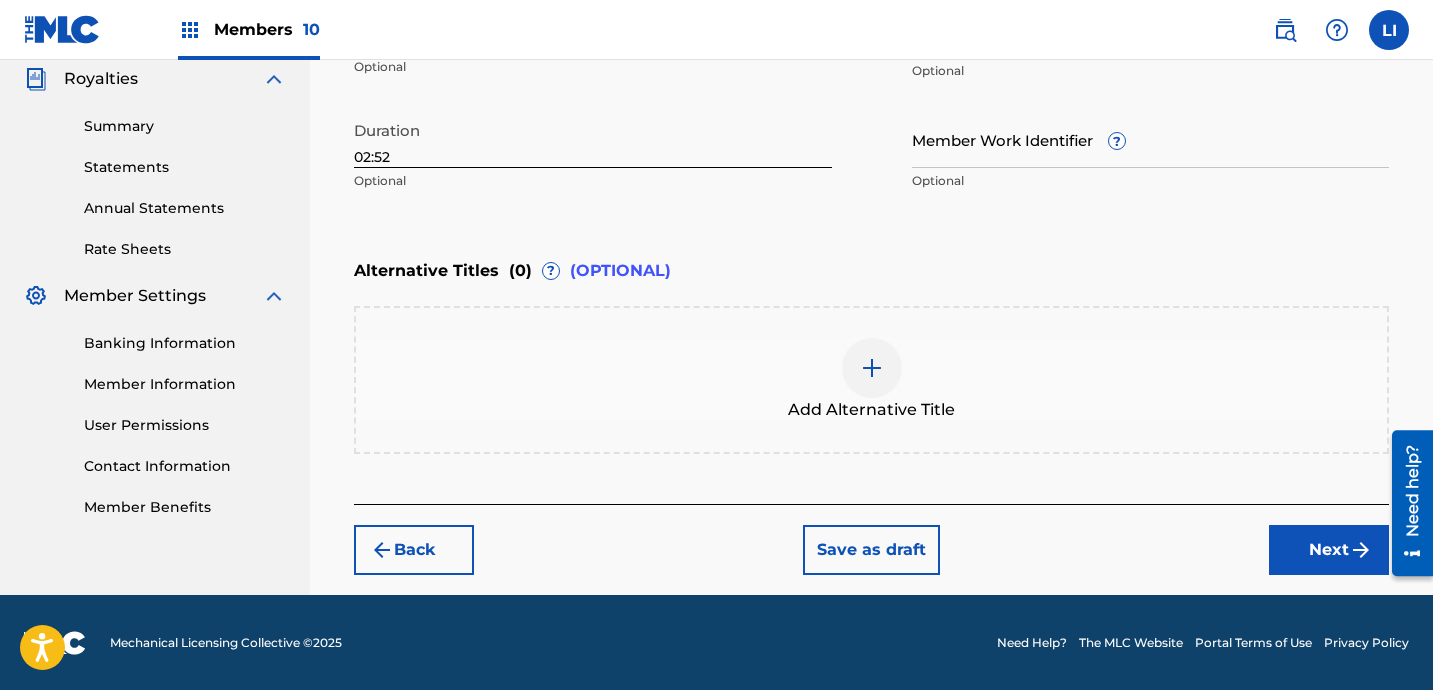 click on "Next" at bounding box center (1329, 550) 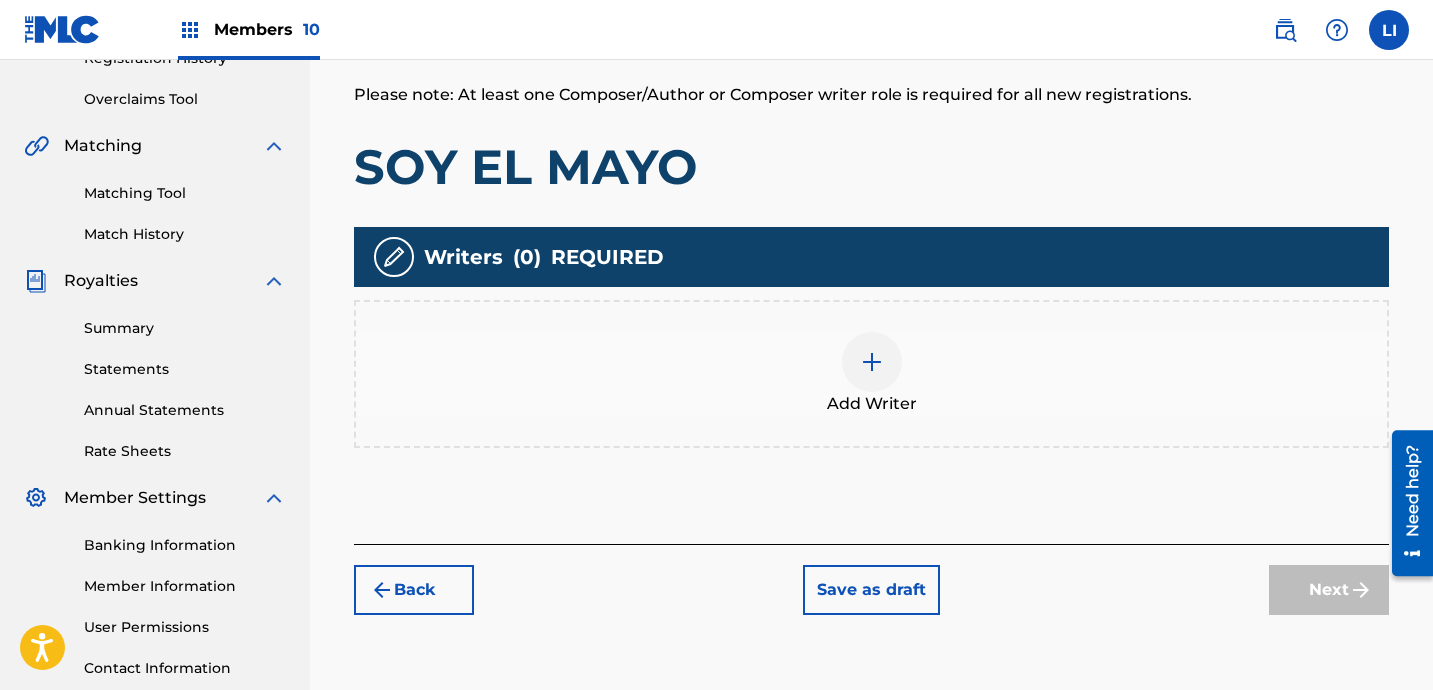 scroll, scrollTop: 550, scrollLeft: 0, axis: vertical 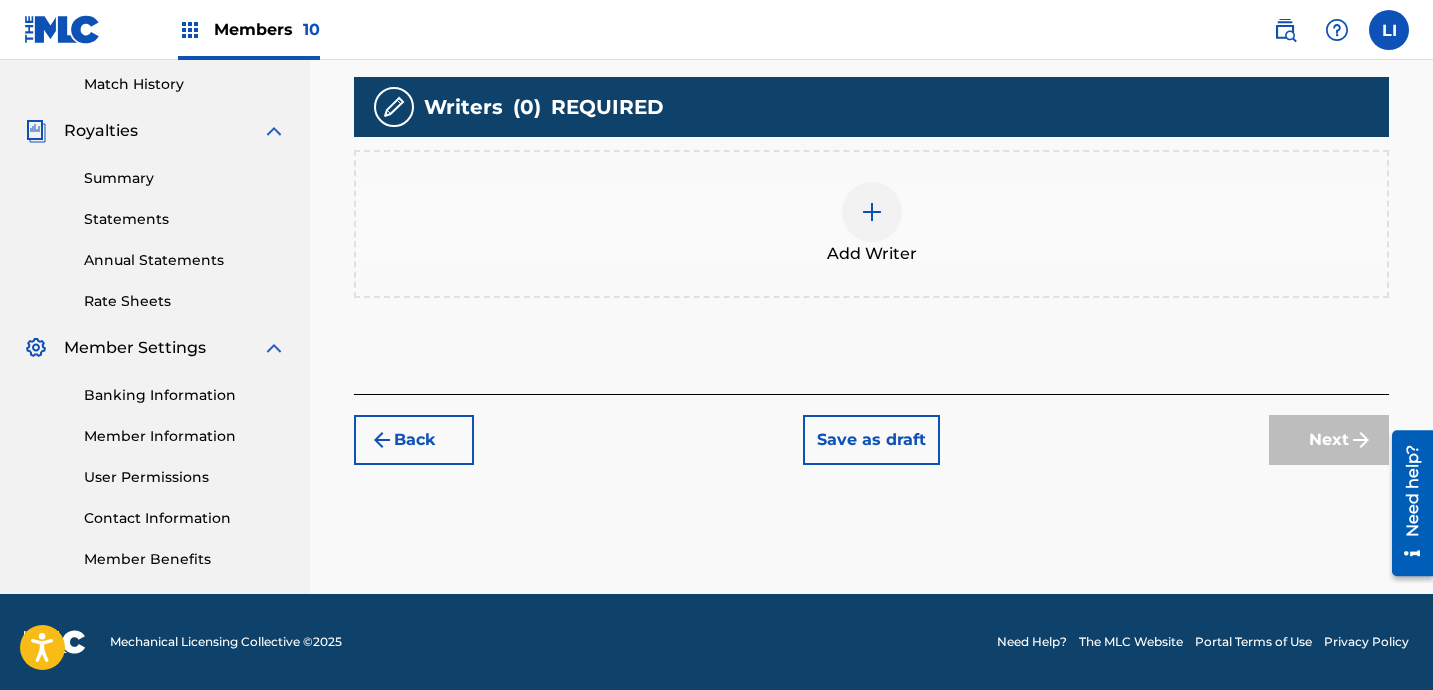 click on "Add Writer" at bounding box center [871, 224] 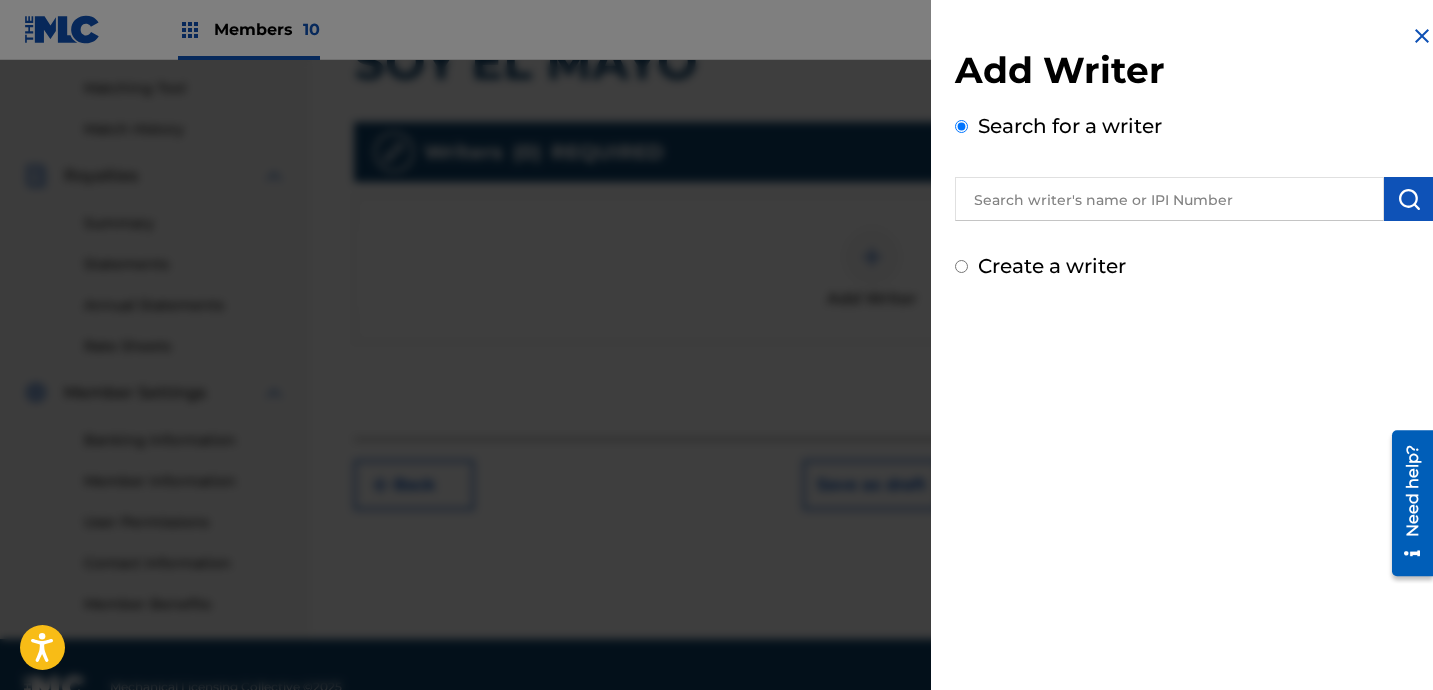 scroll, scrollTop: 395, scrollLeft: 0, axis: vertical 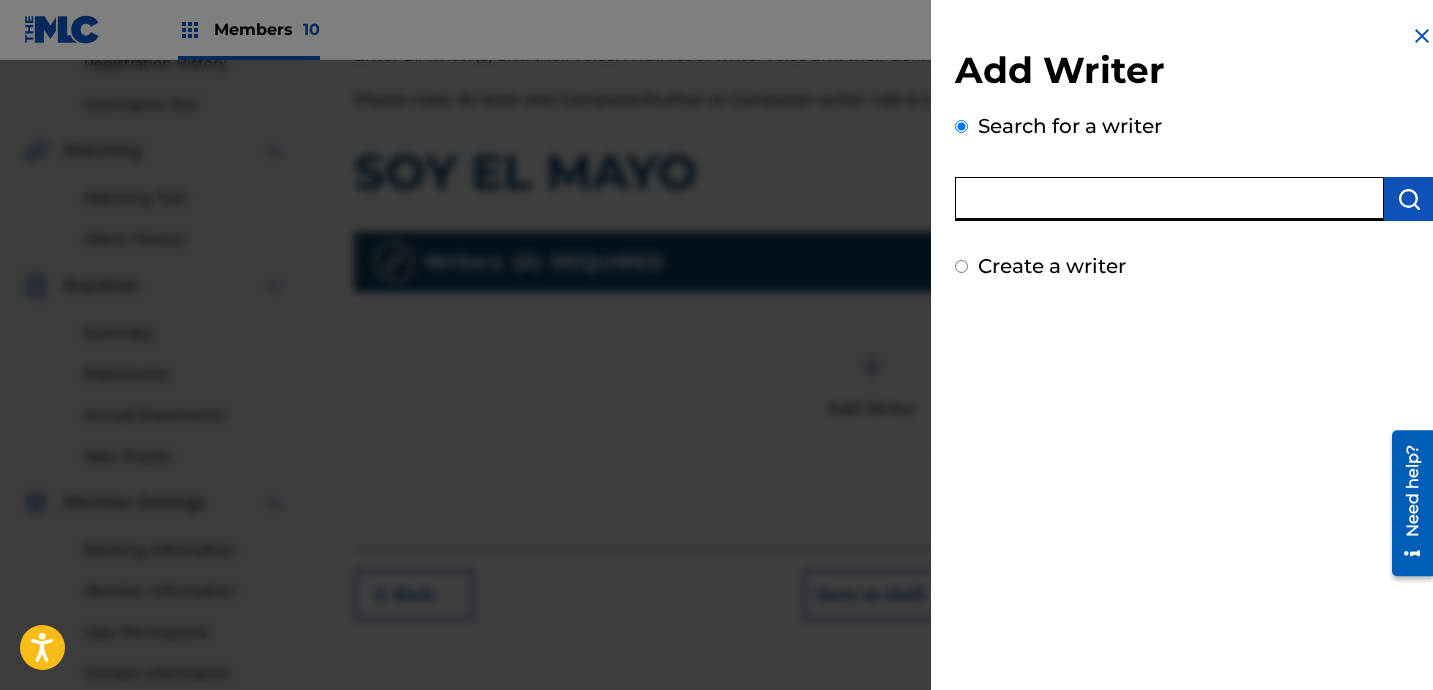 click at bounding box center [1169, 199] 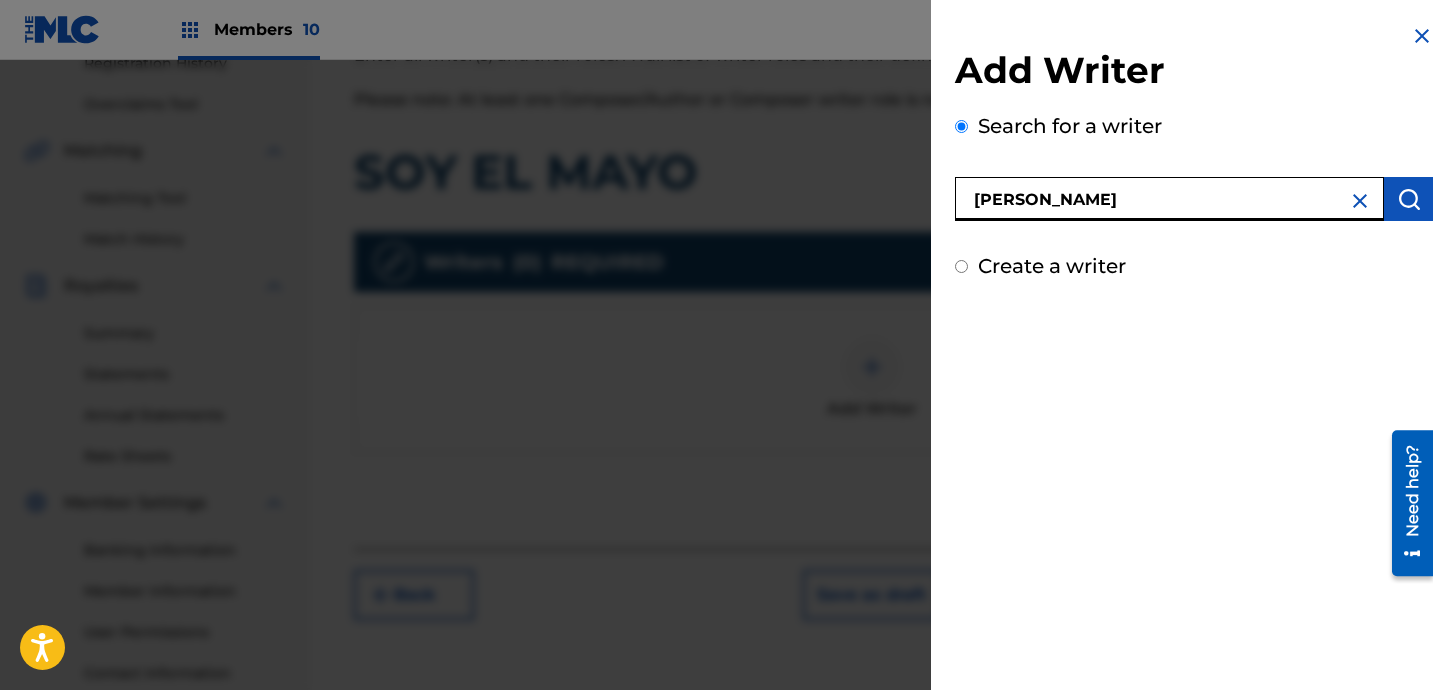 type on "[PERSON_NAME]" 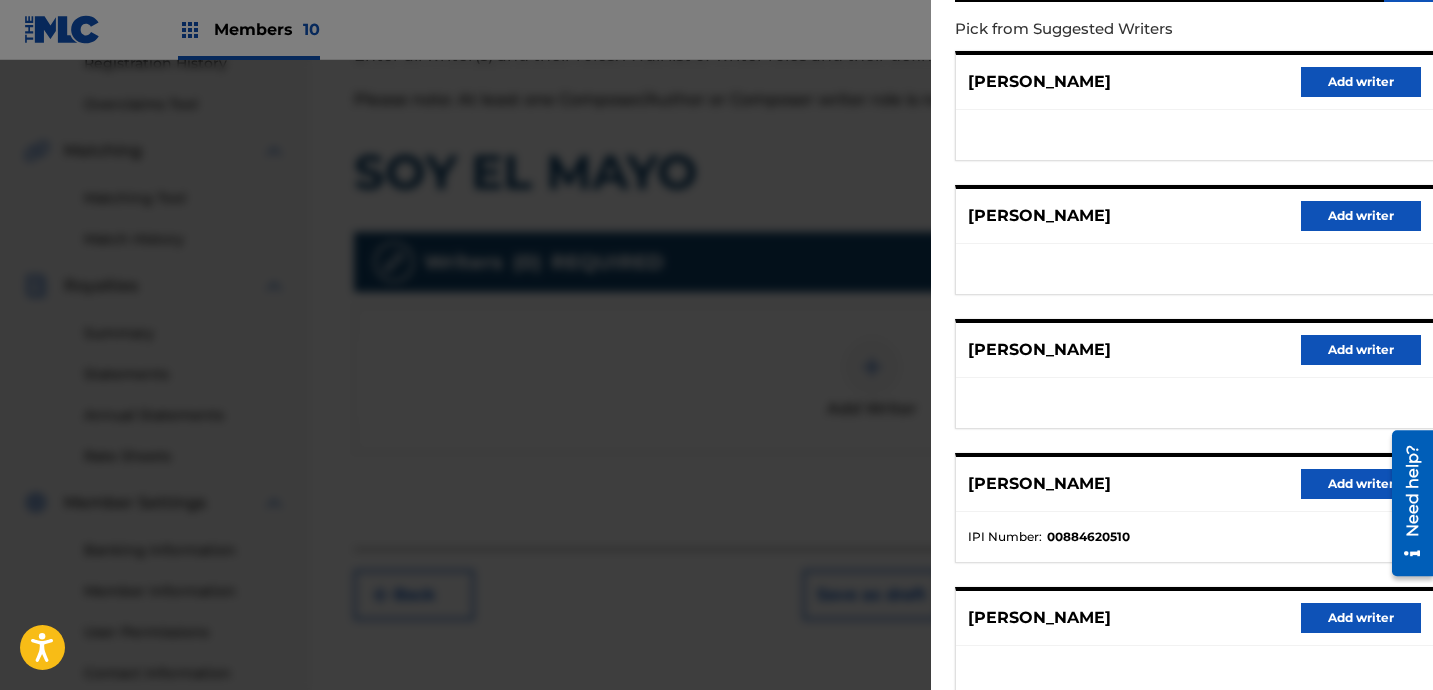 scroll, scrollTop: 352, scrollLeft: 0, axis: vertical 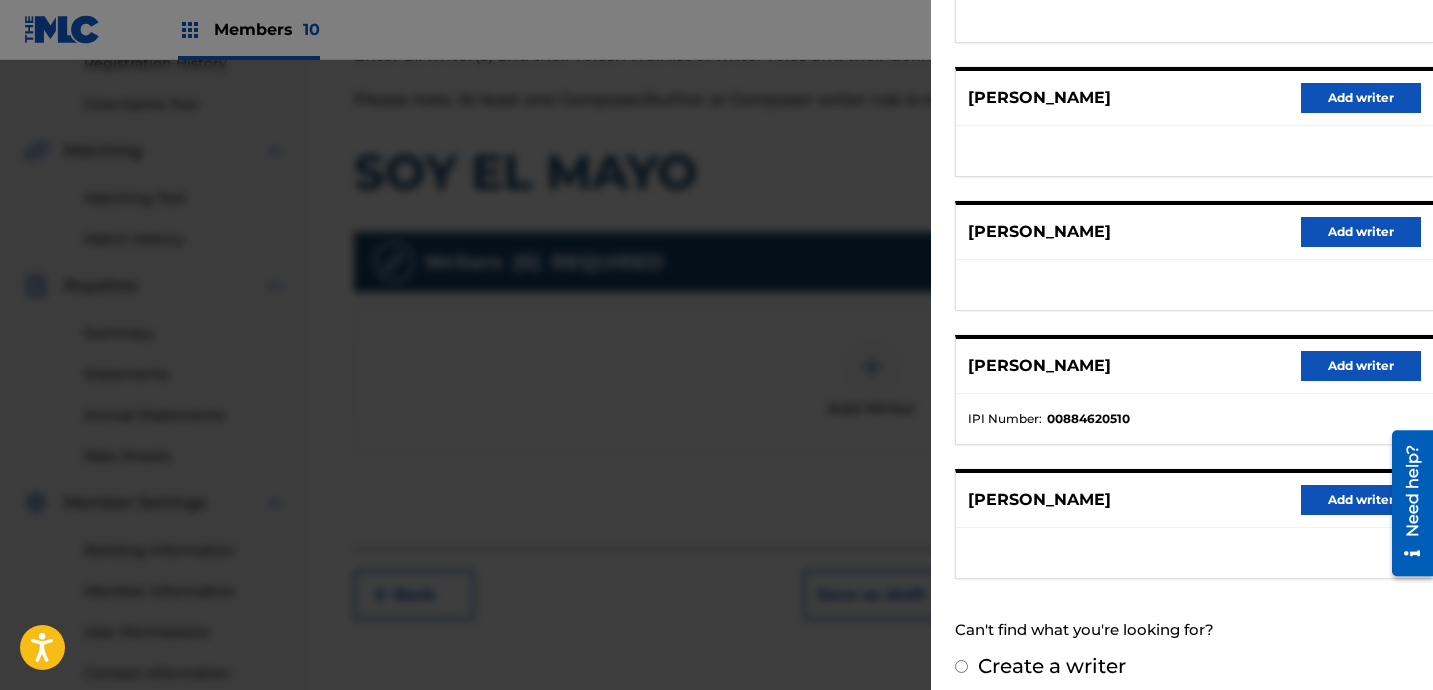 click on "Add writer" at bounding box center [1361, 366] 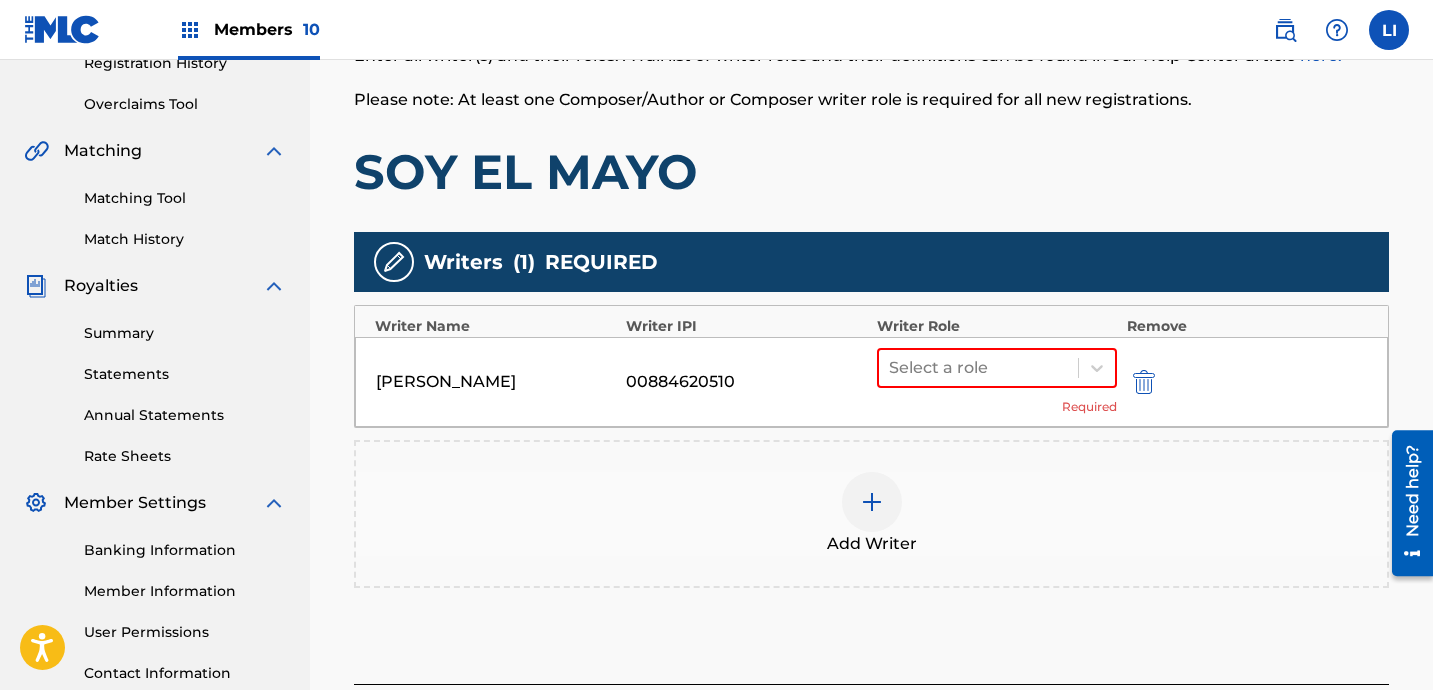 click at bounding box center [872, 502] 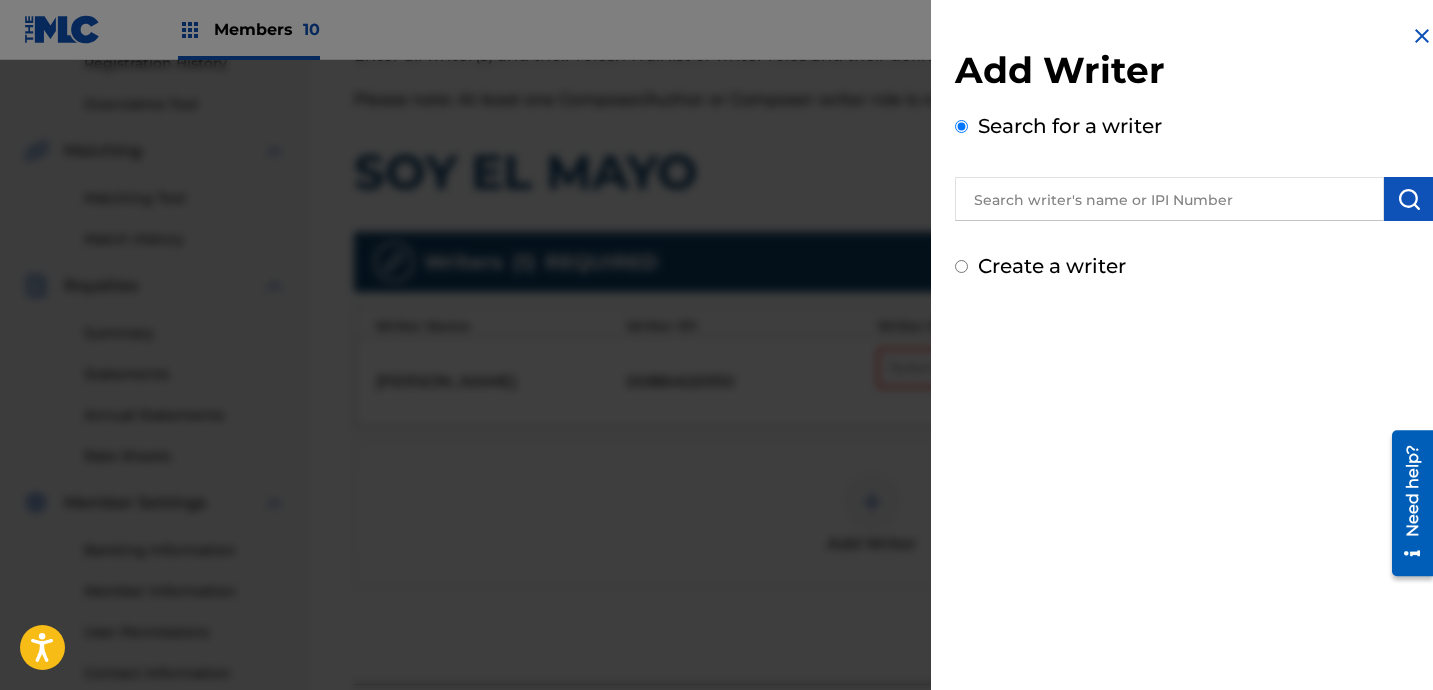 click at bounding box center (1169, 199) 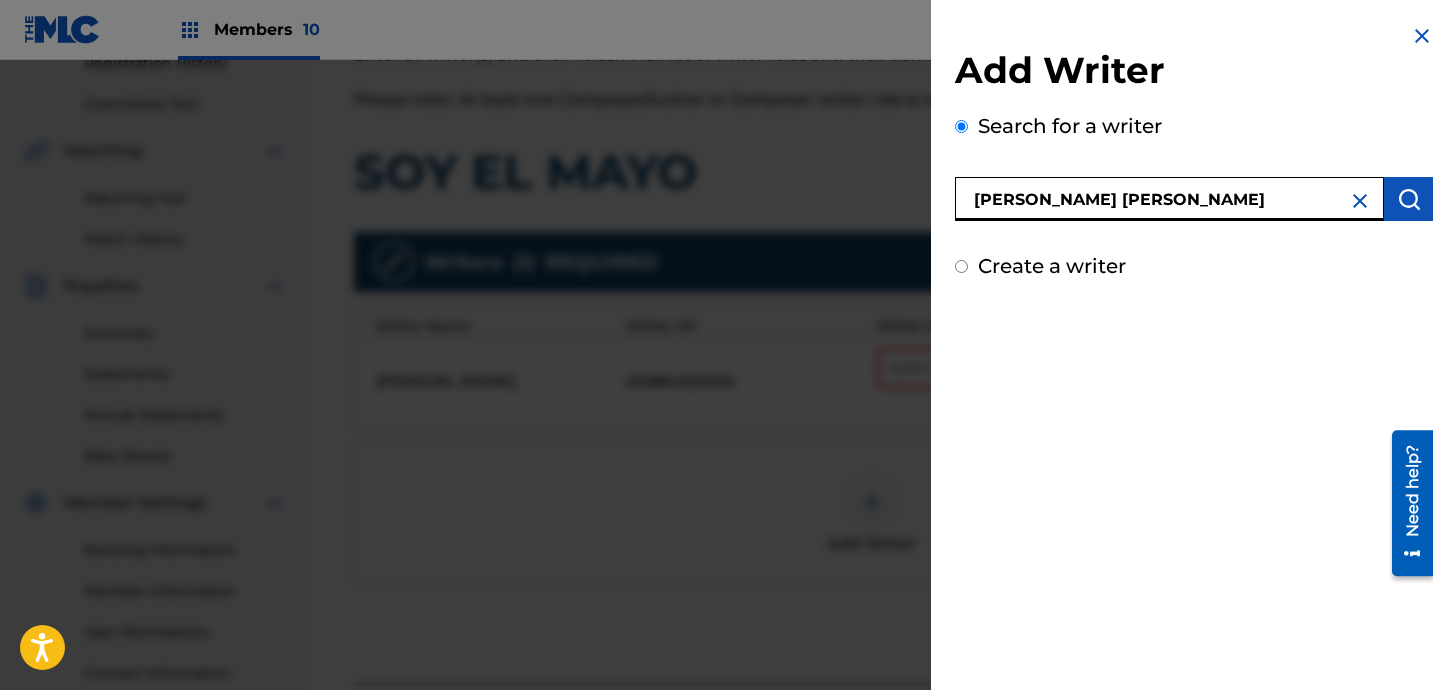 type on "[PERSON_NAME] [PERSON_NAME]" 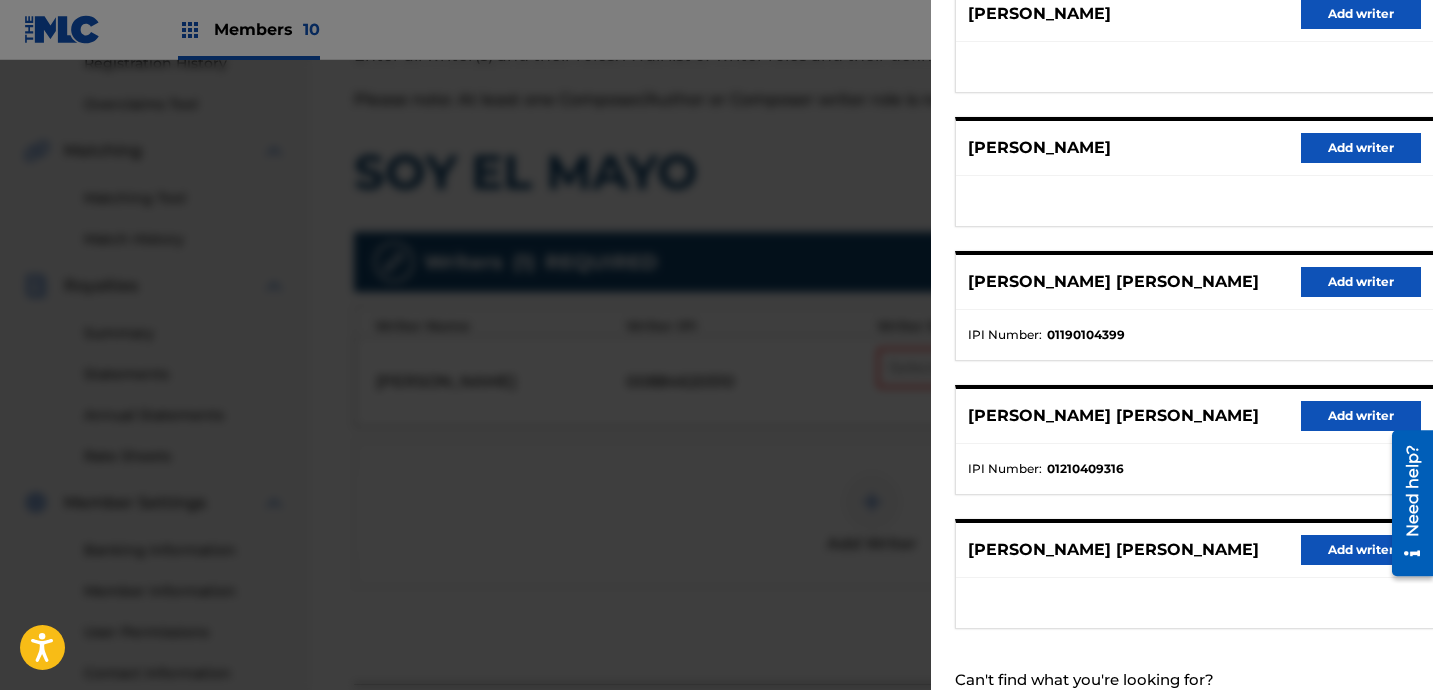 scroll, scrollTop: 313, scrollLeft: 0, axis: vertical 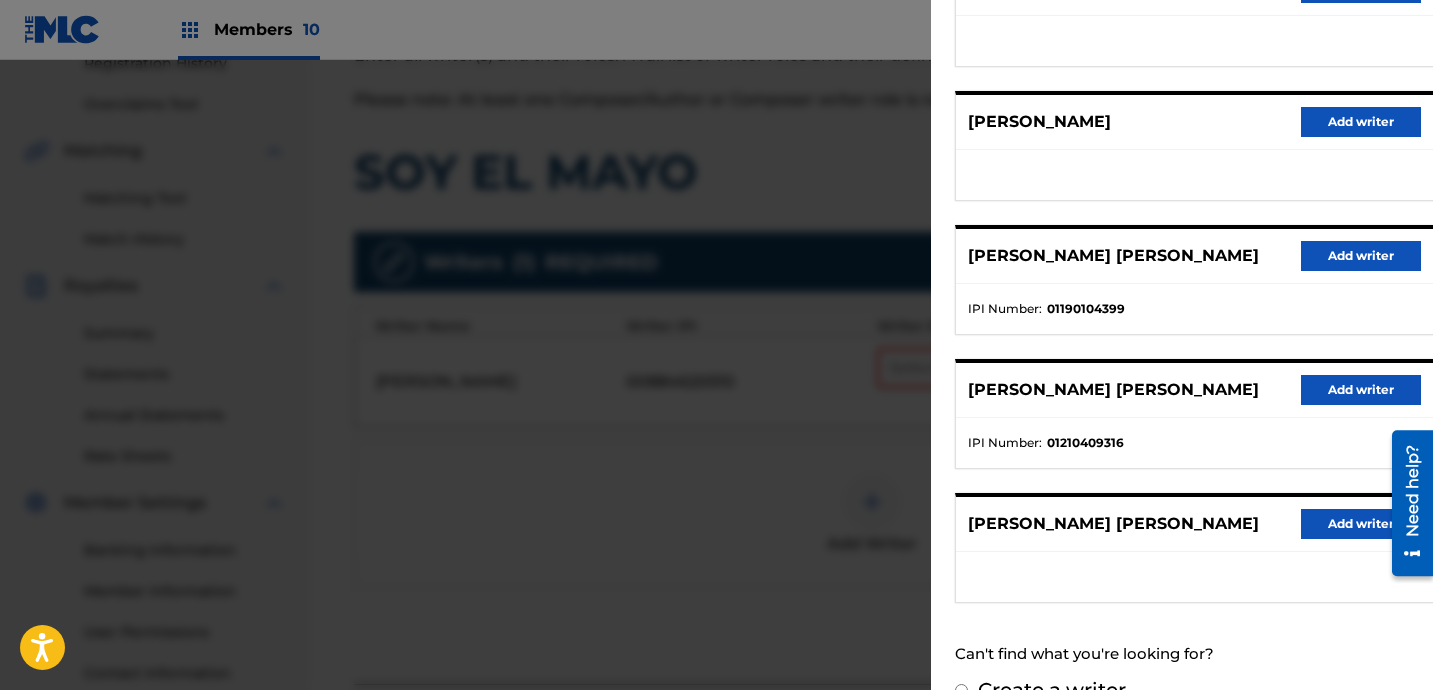click on "Add writer" at bounding box center [1361, 390] 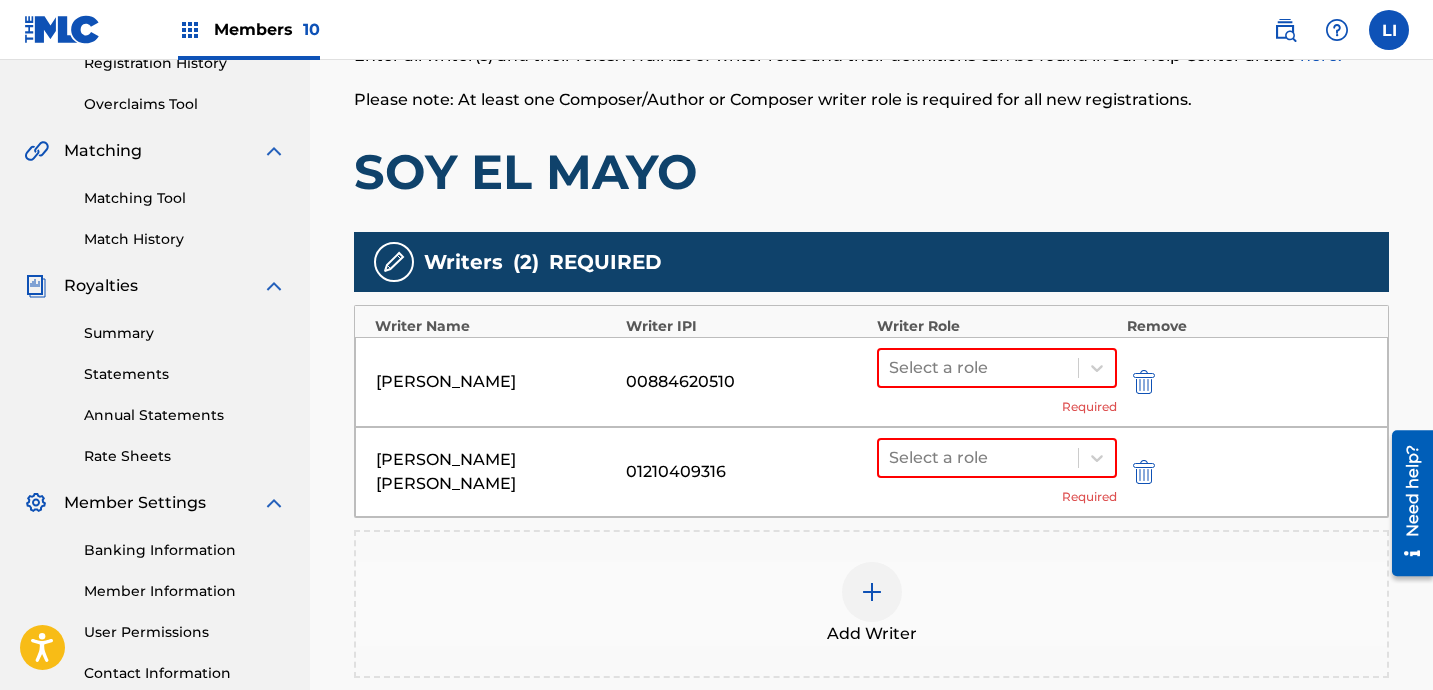 click on "Add Writer" at bounding box center (871, 604) 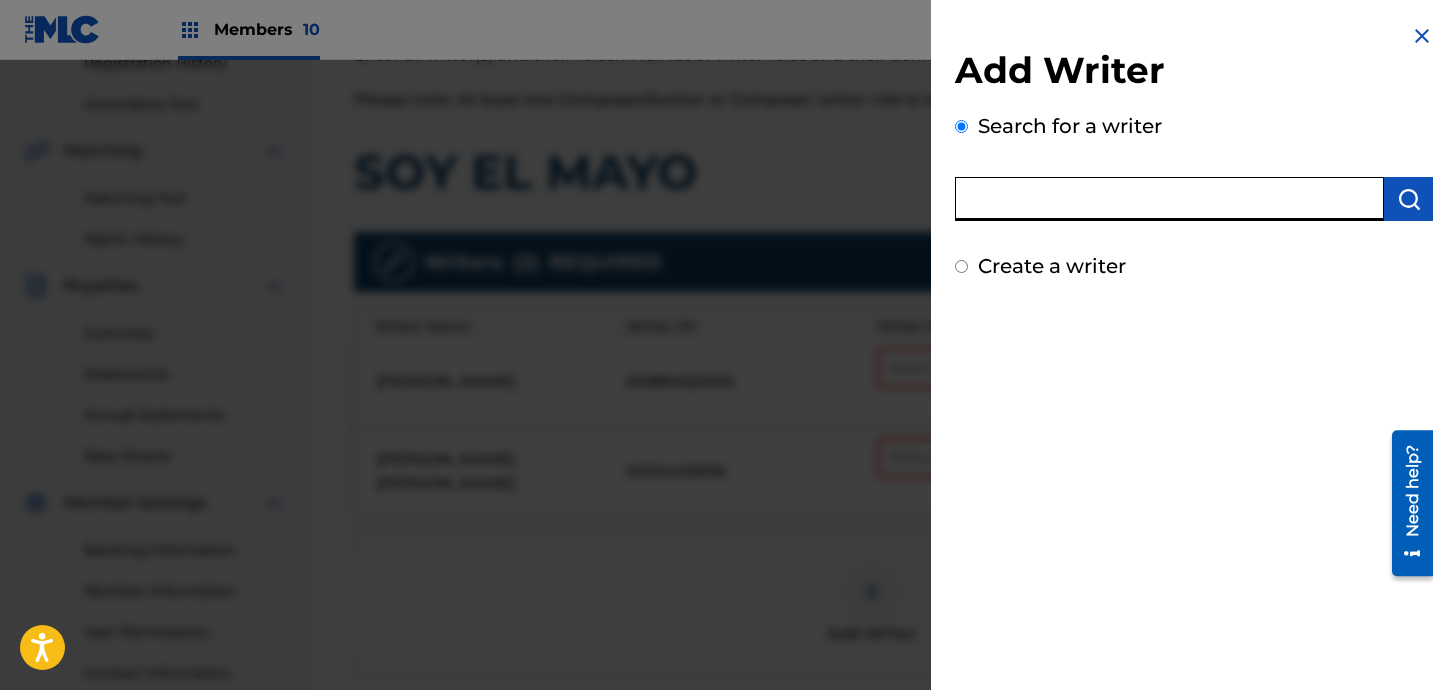 click at bounding box center [1169, 199] 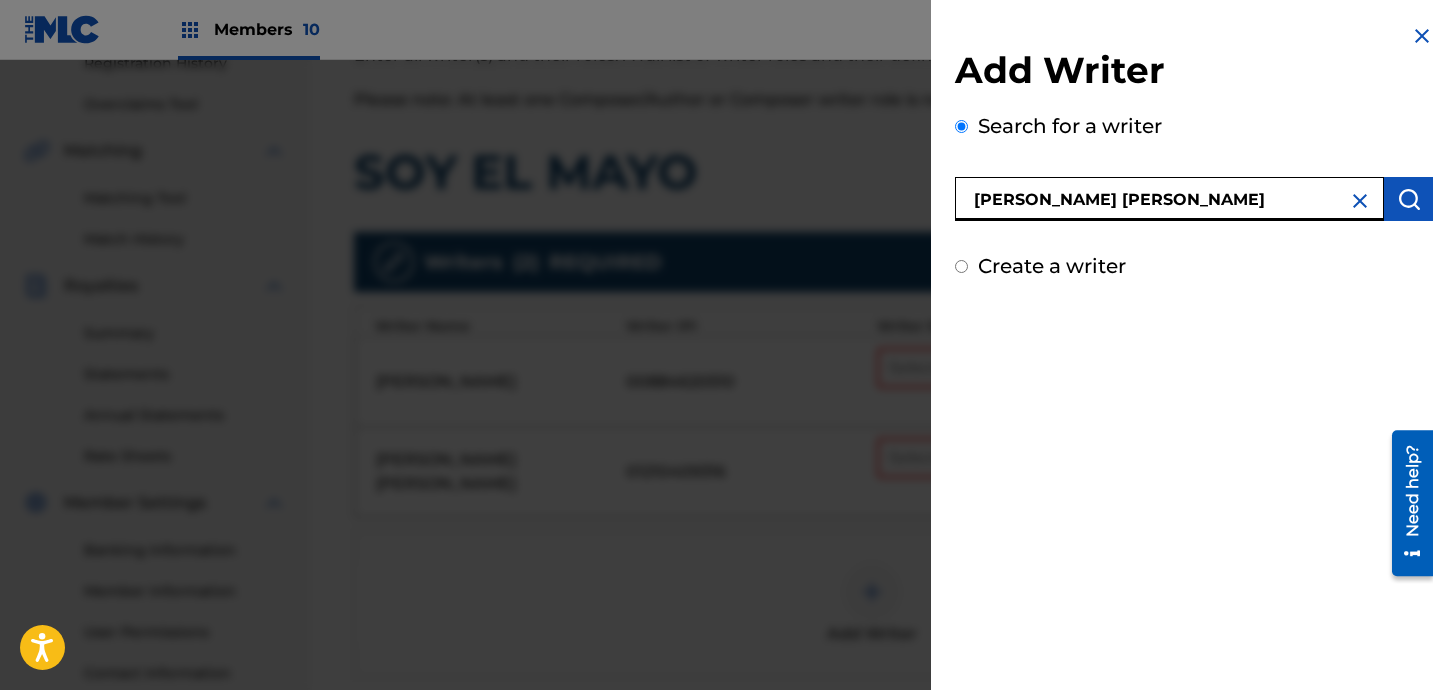 type on "[PERSON_NAME] [PERSON_NAME]" 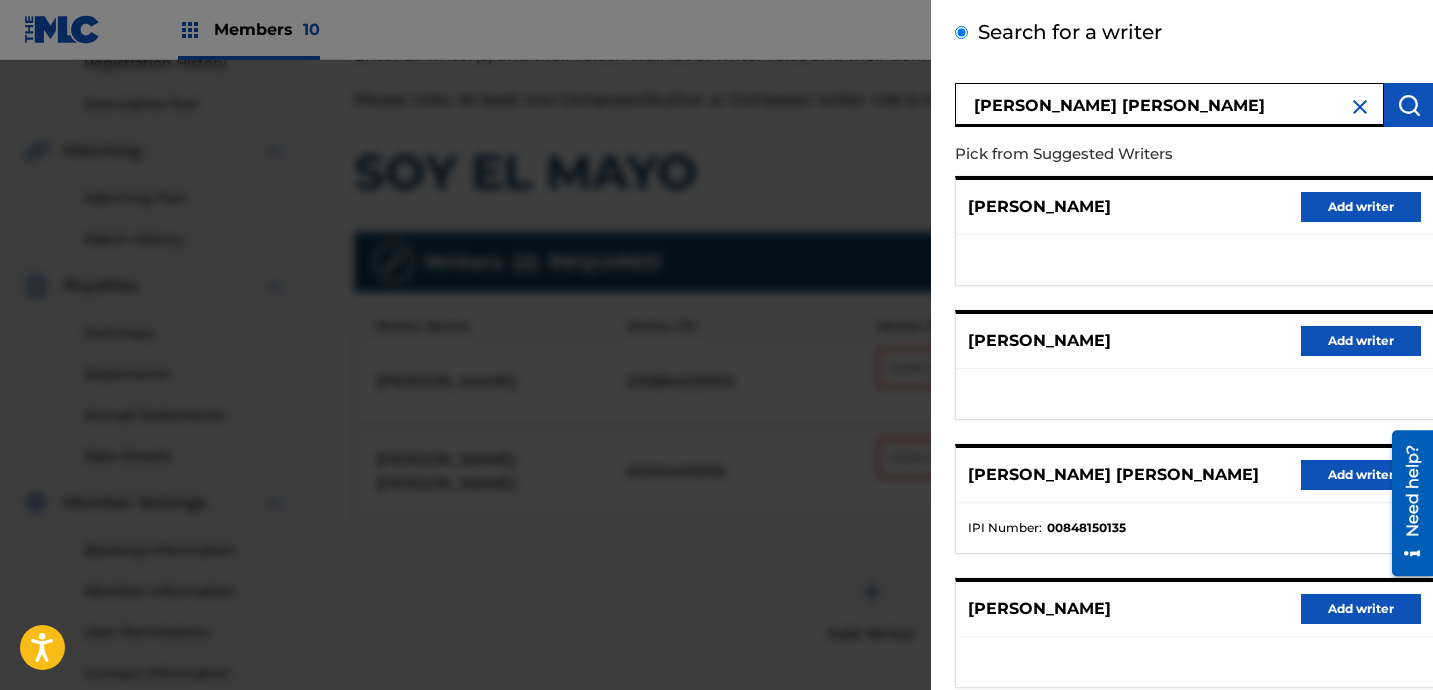 scroll, scrollTop: 124, scrollLeft: 0, axis: vertical 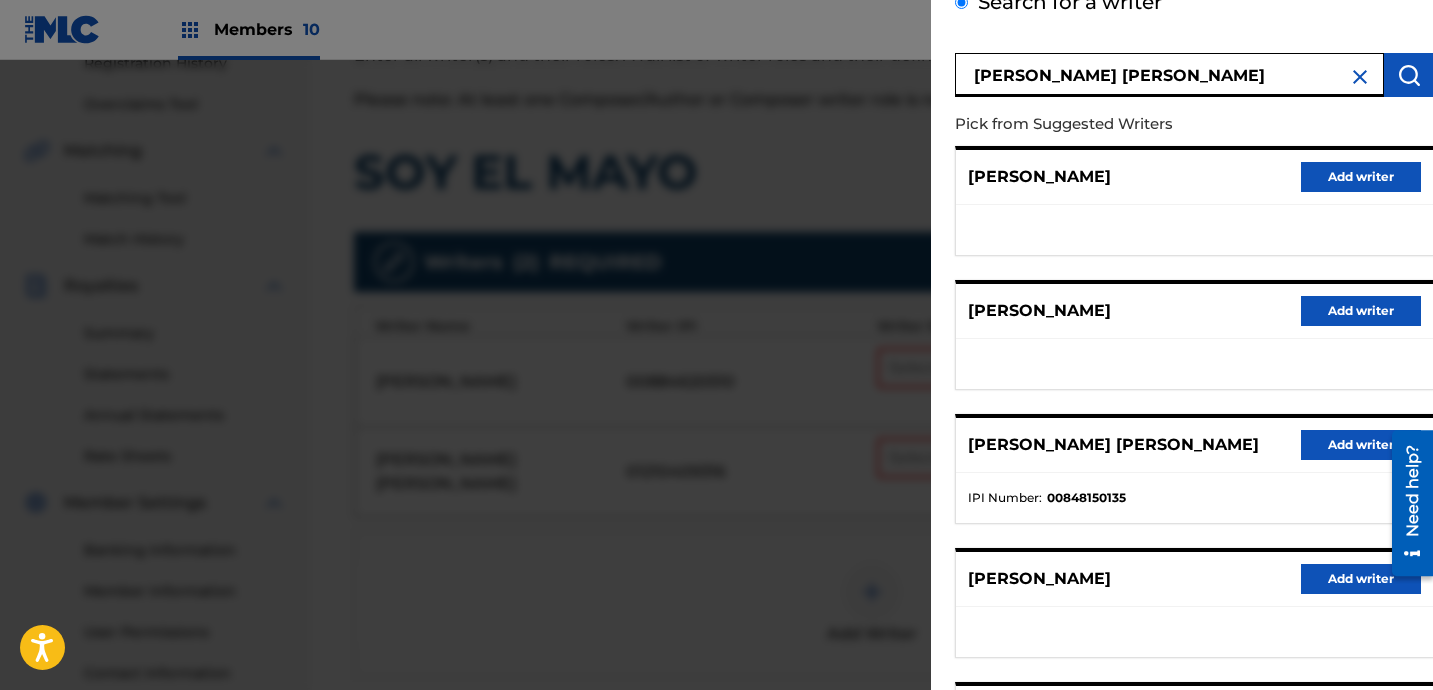 click on "Add writer" at bounding box center [1361, 445] 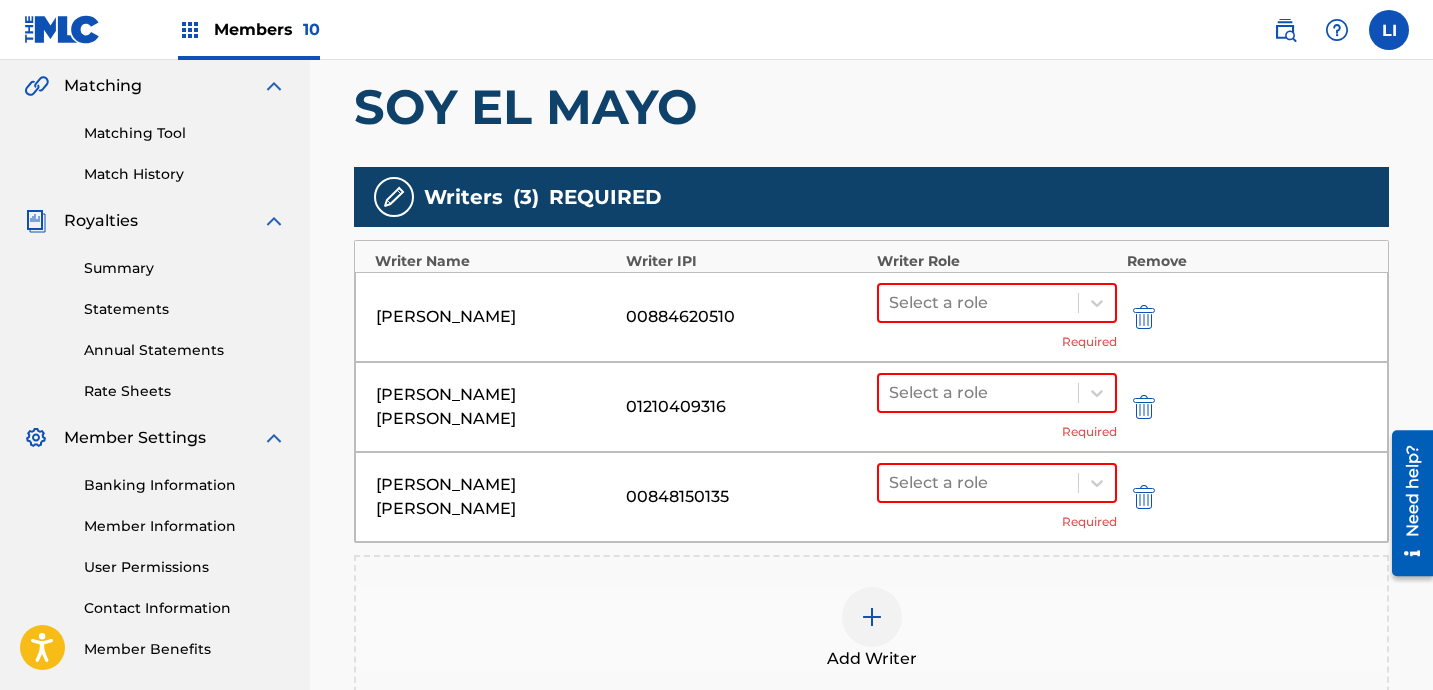 scroll, scrollTop: 515, scrollLeft: 0, axis: vertical 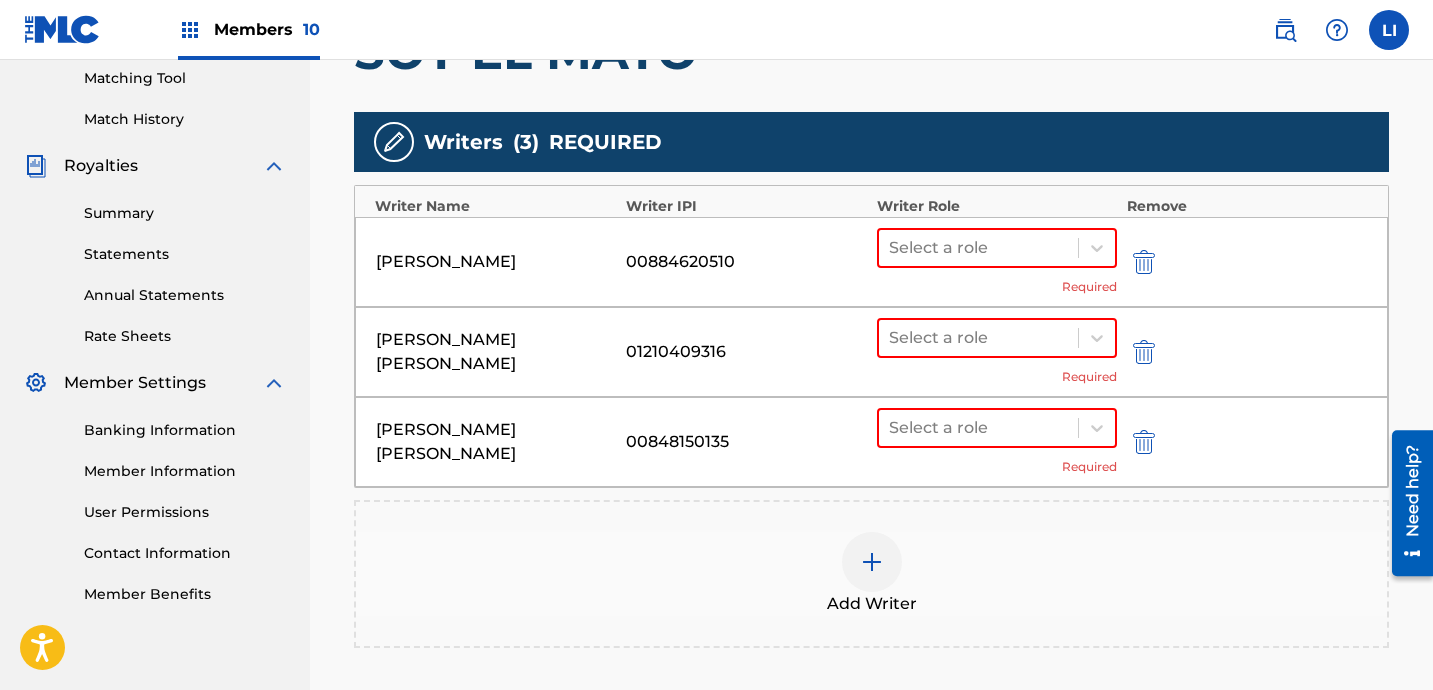 click on "Add Writer" at bounding box center (871, 574) 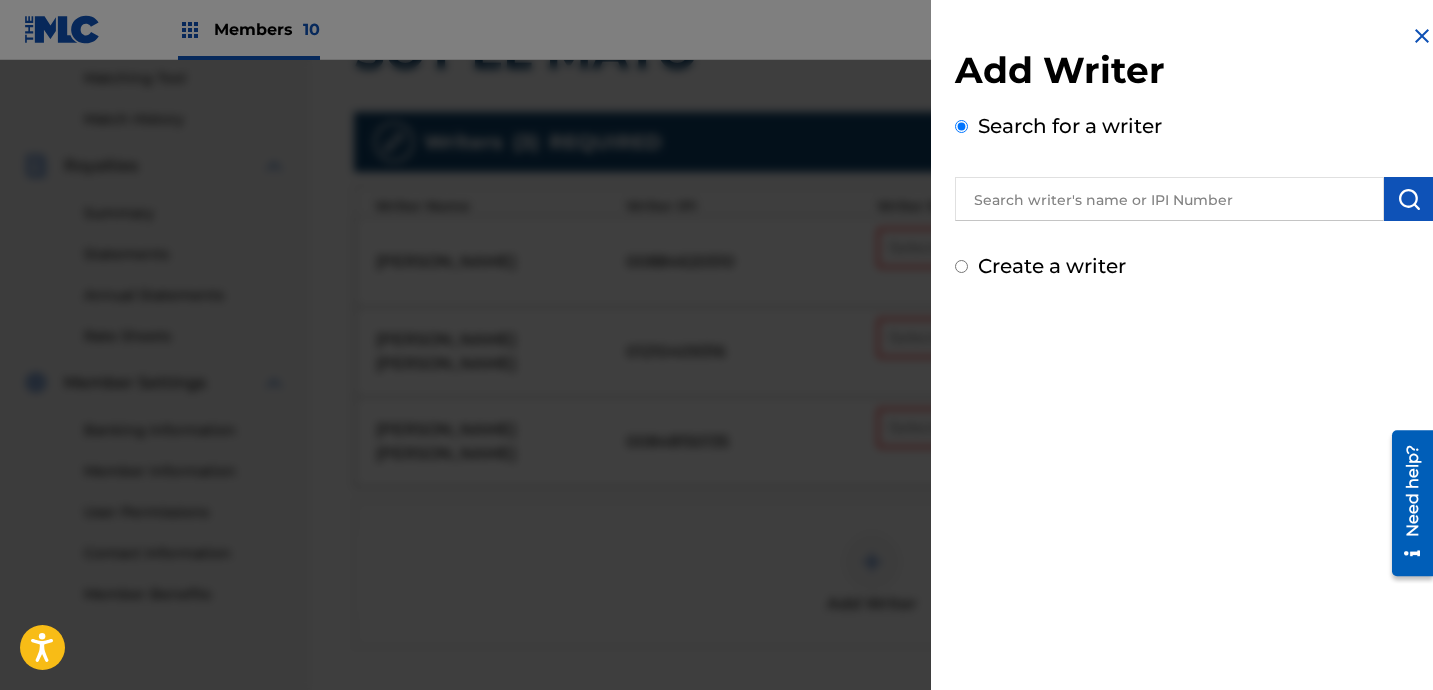 click on "Create a writer" at bounding box center (1194, 266) 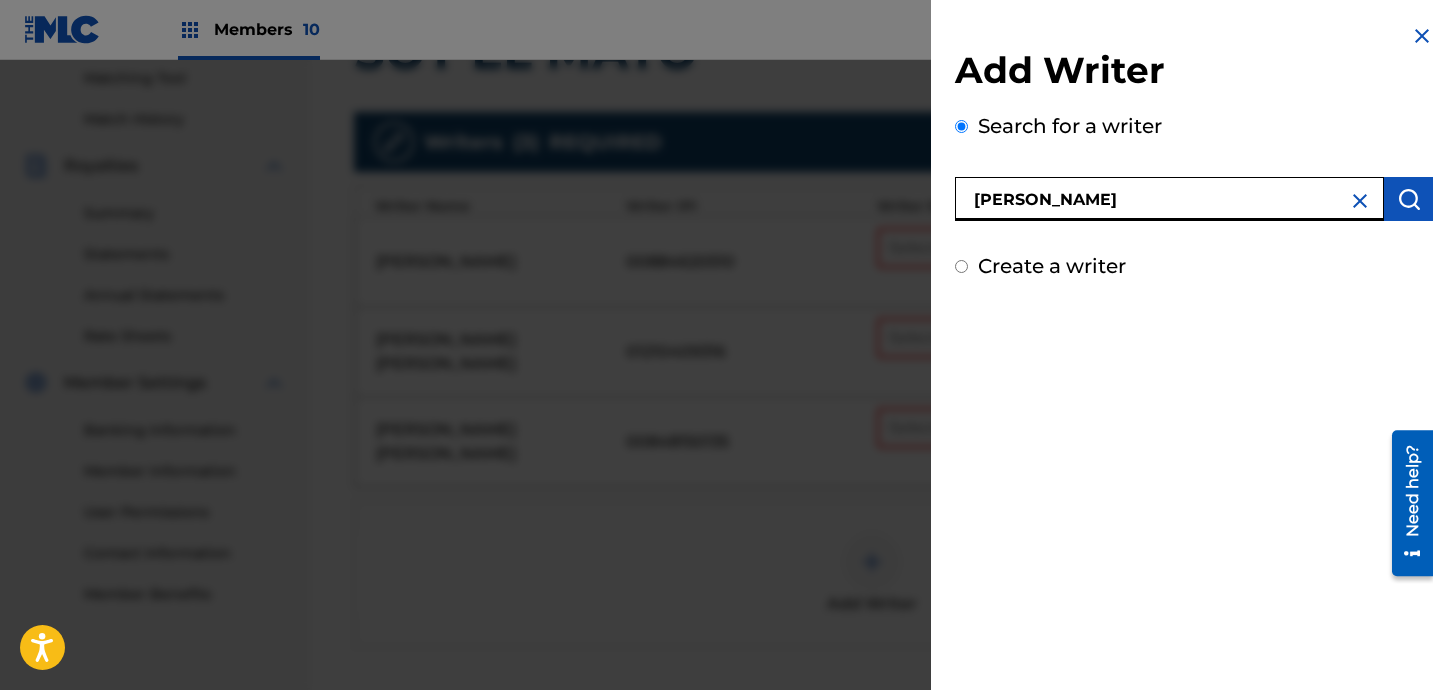 type on "[PERSON_NAME]" 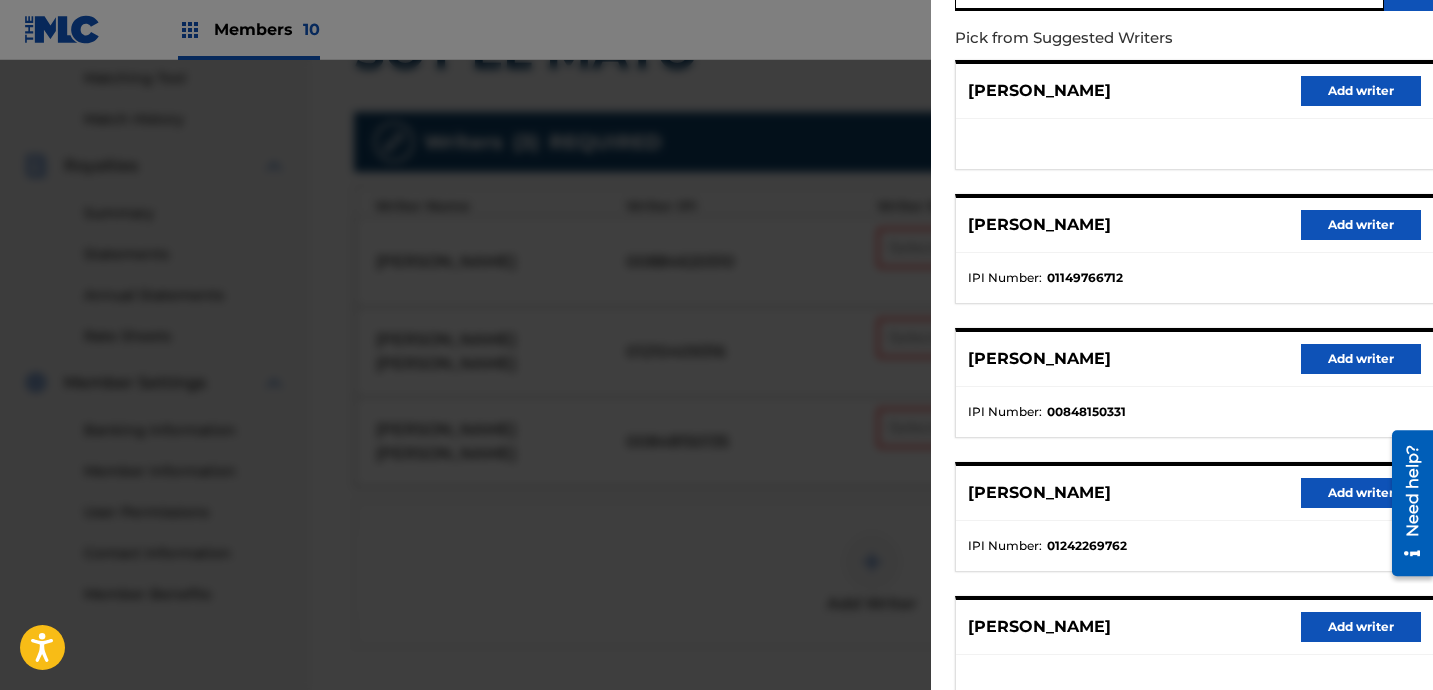 scroll, scrollTop: 212, scrollLeft: 0, axis: vertical 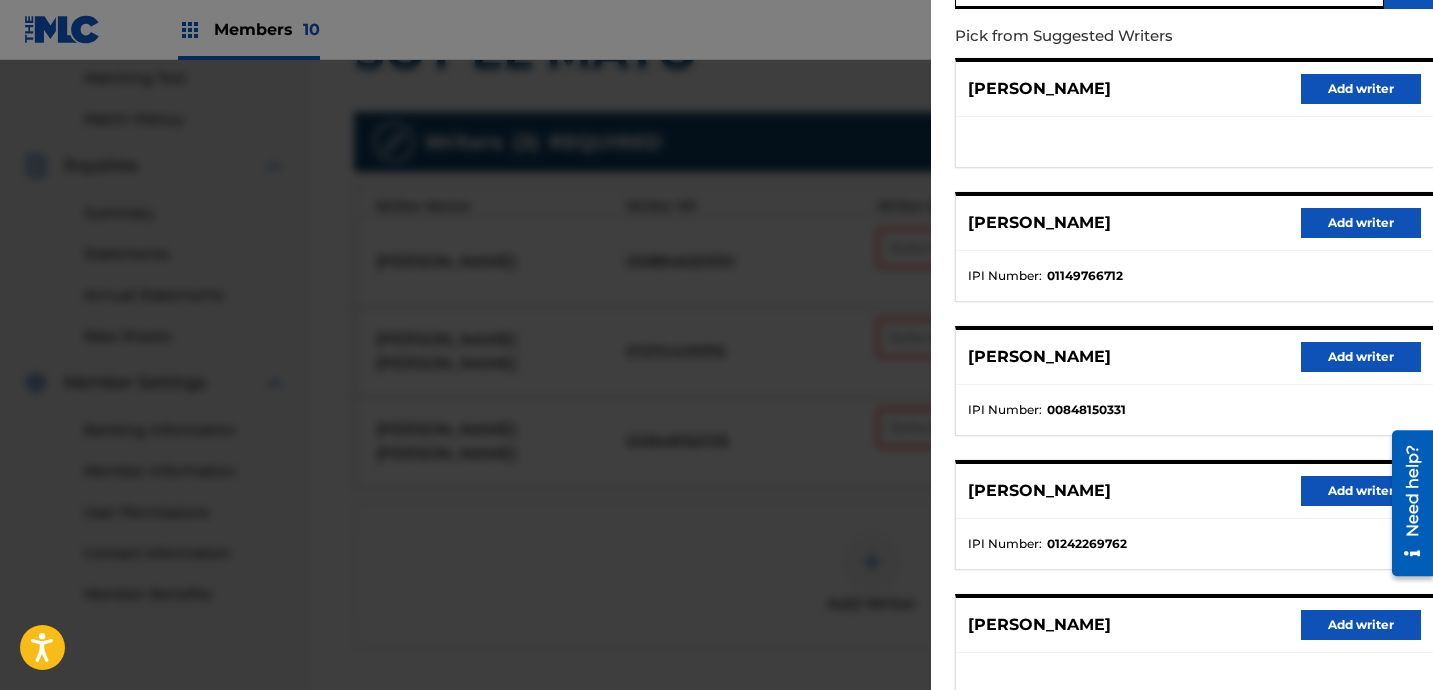 click on "Add writer" at bounding box center (1361, 357) 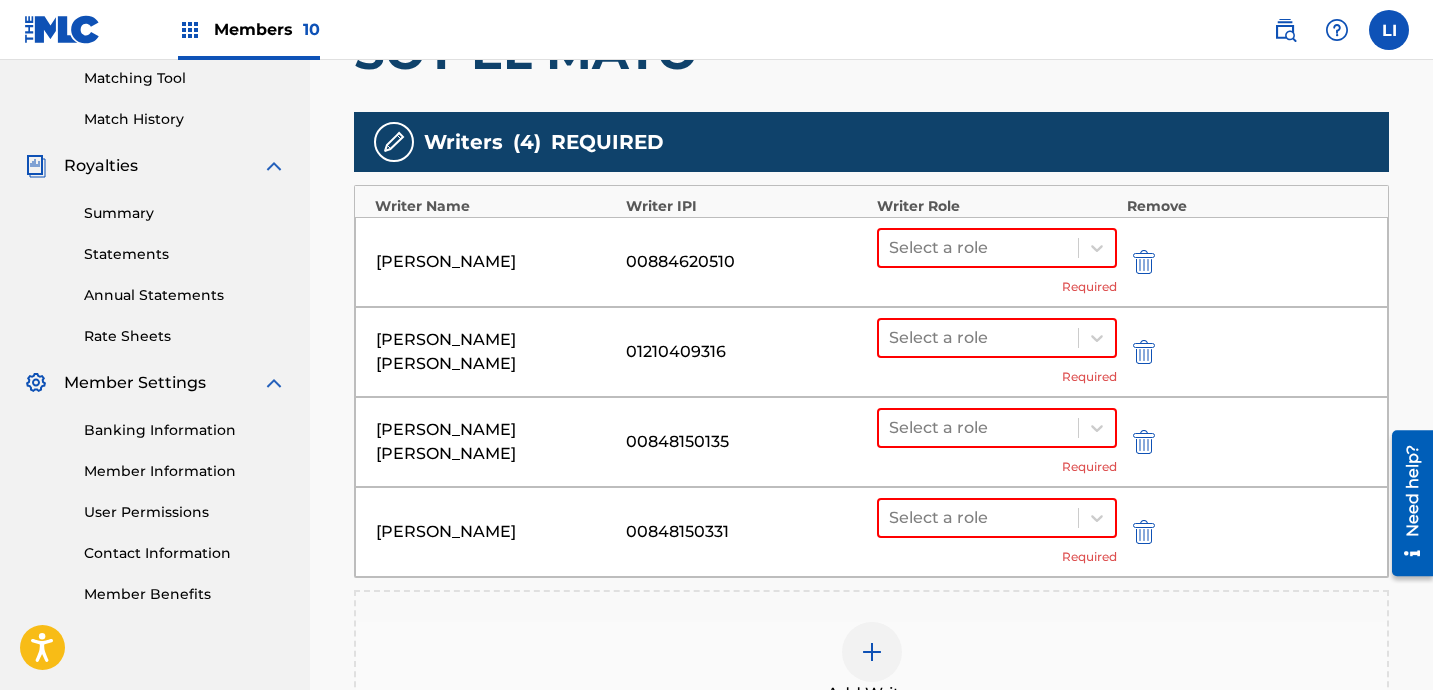 drag, startPoint x: 1008, startPoint y: 247, endPoint x: 997, endPoint y: 272, distance: 27.313 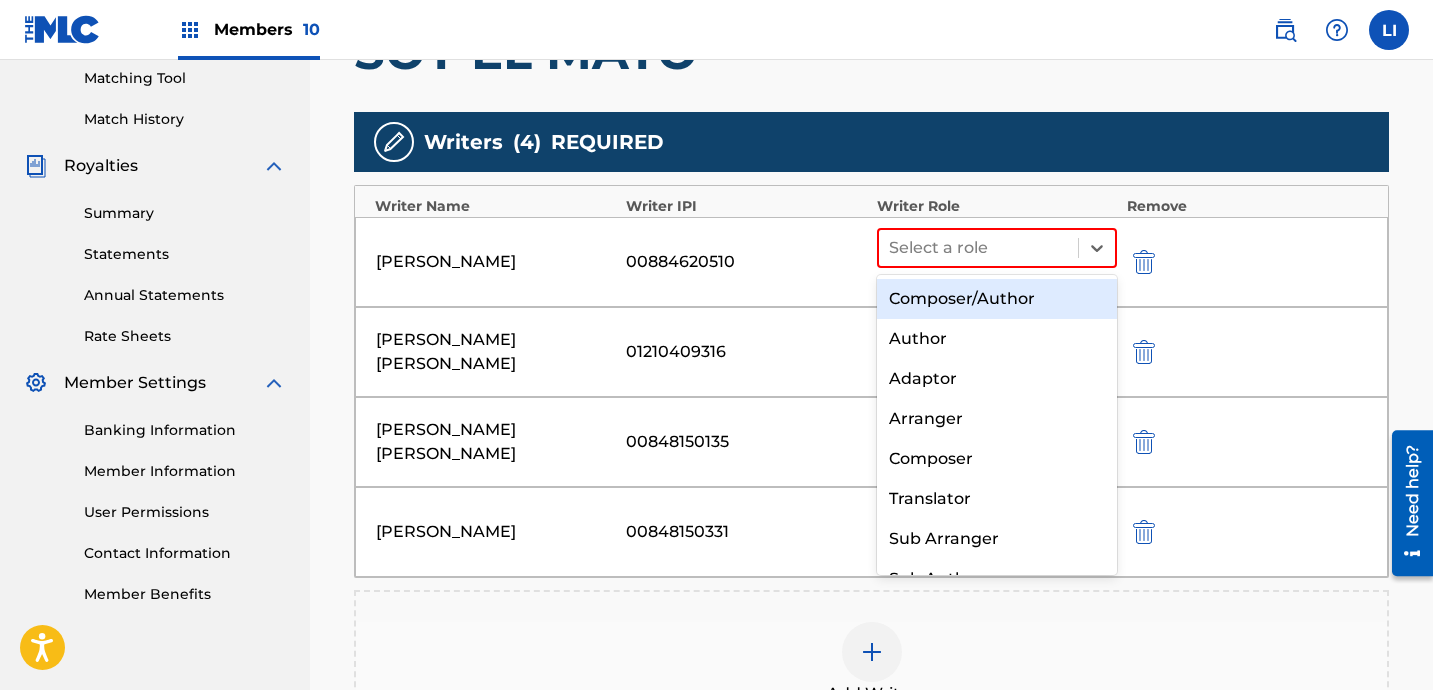 click on "Composer/Author" at bounding box center (997, 299) 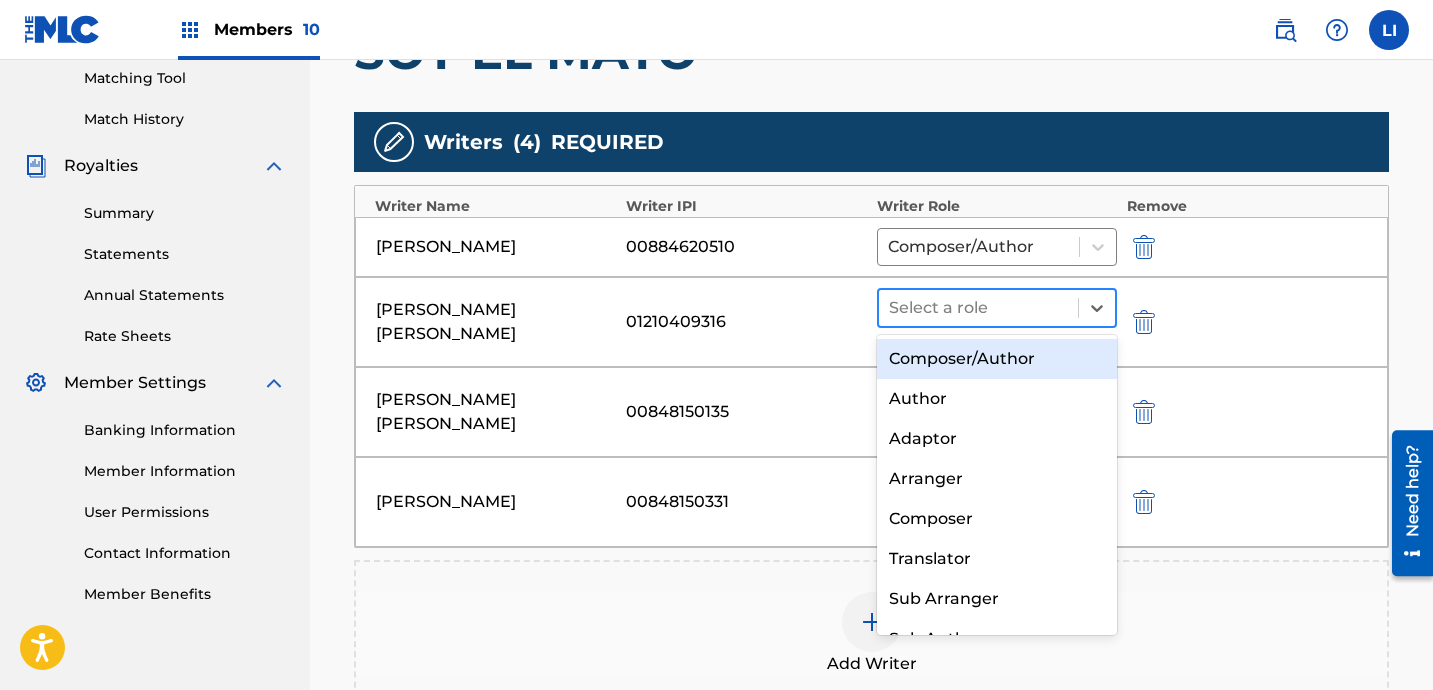 click at bounding box center [978, 308] 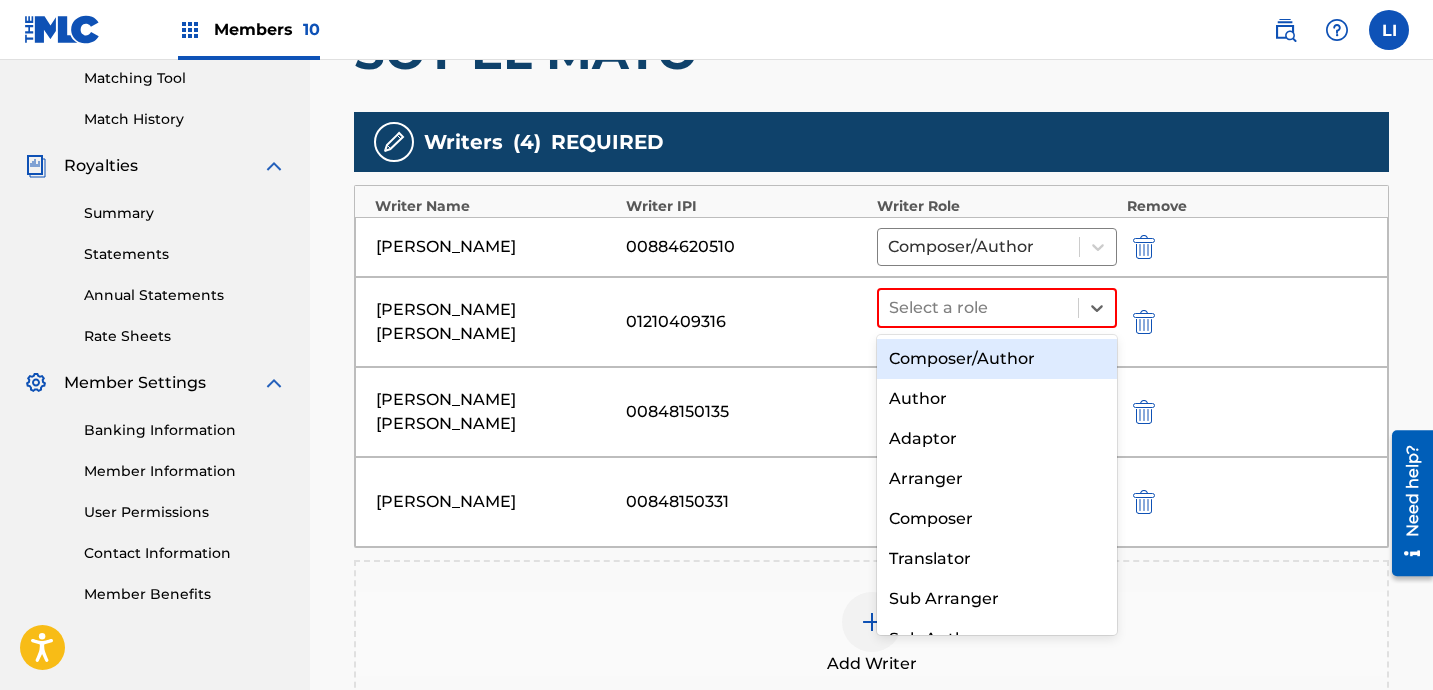 click on "Composer/Author" at bounding box center [997, 359] 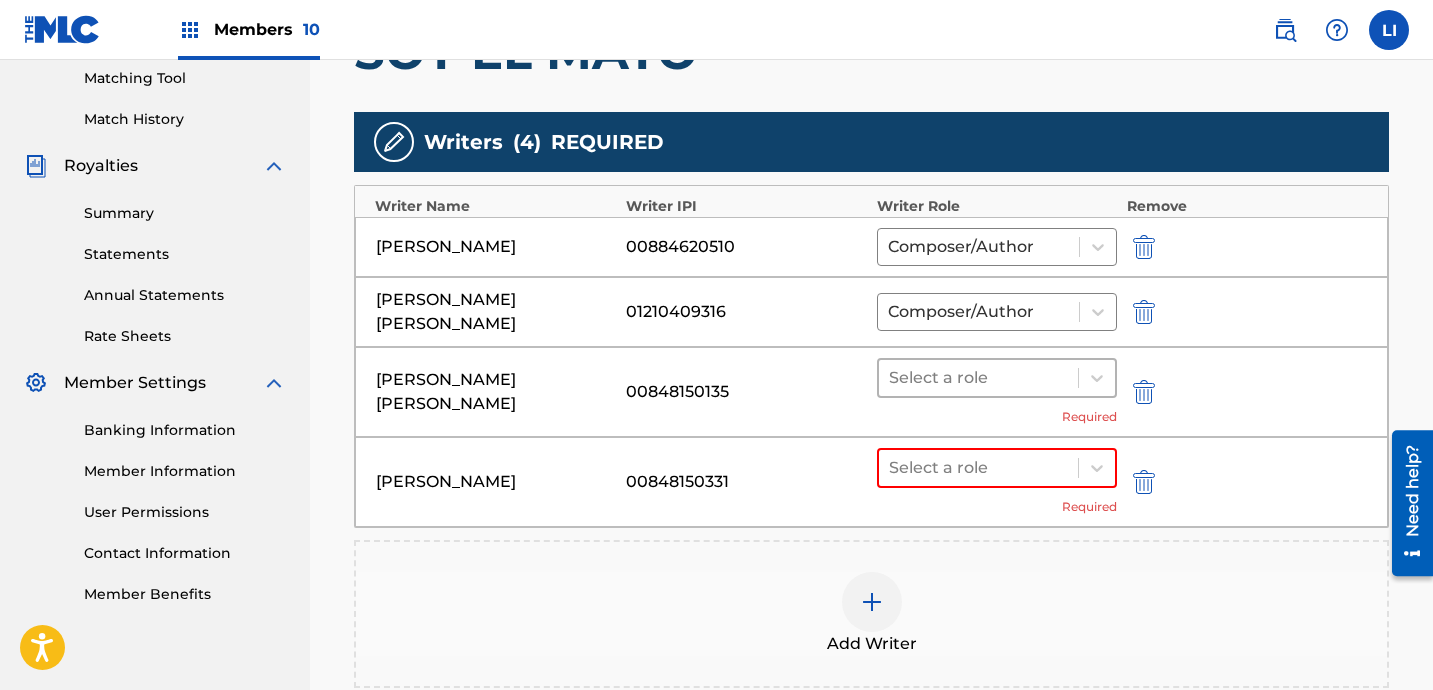 click at bounding box center [978, 378] 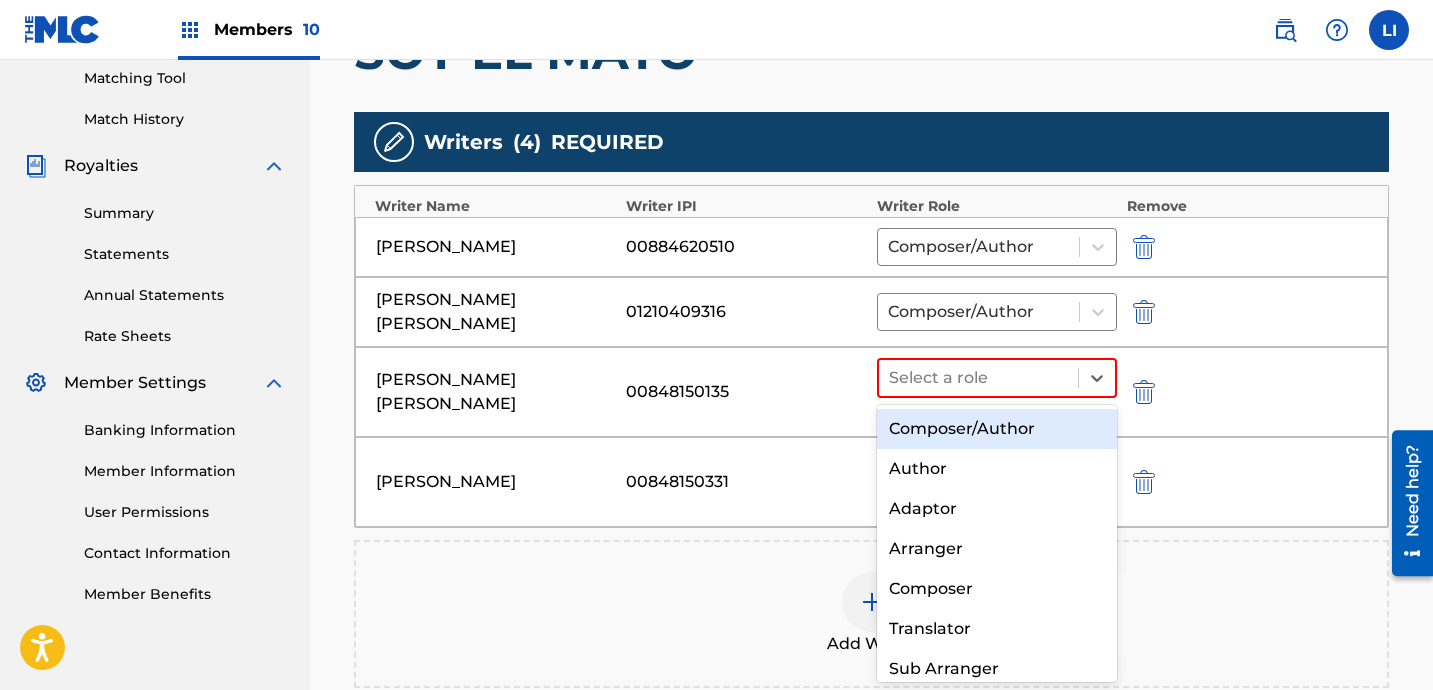 click on "Composer/Author" at bounding box center [997, 429] 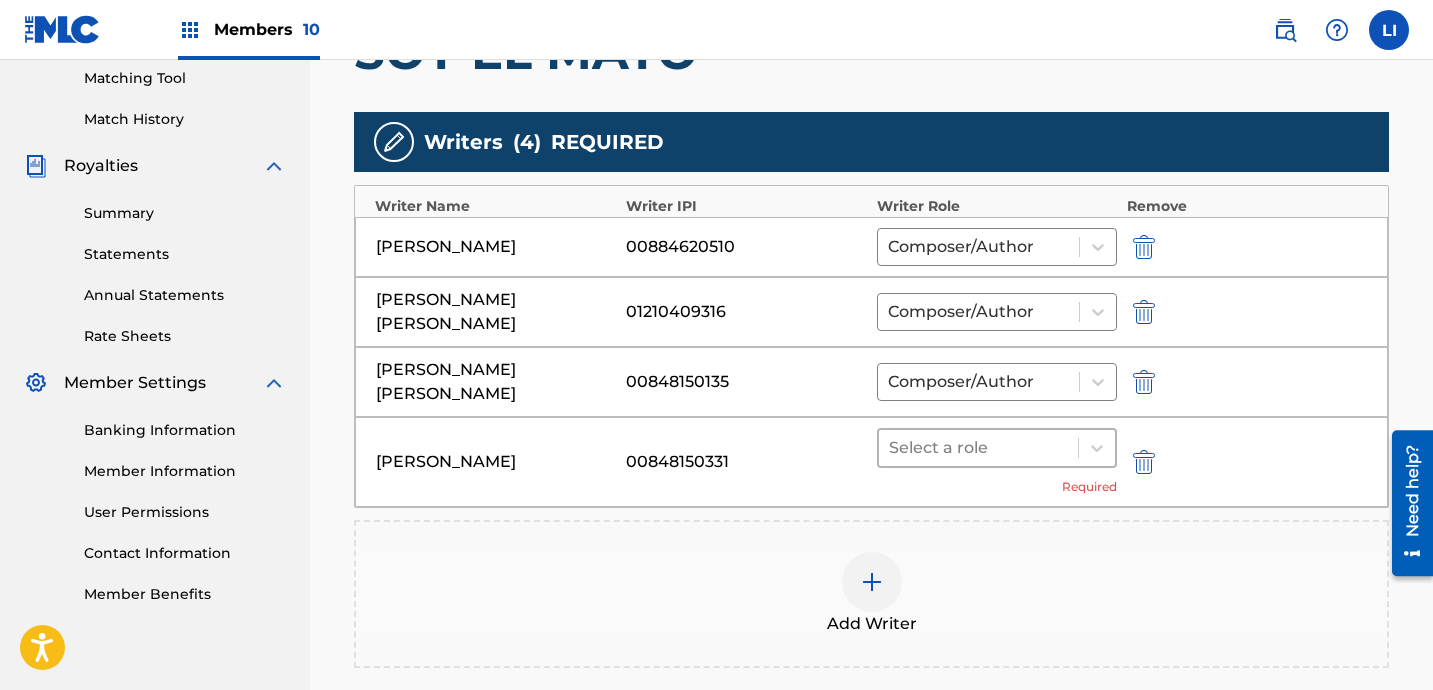 click at bounding box center (978, 448) 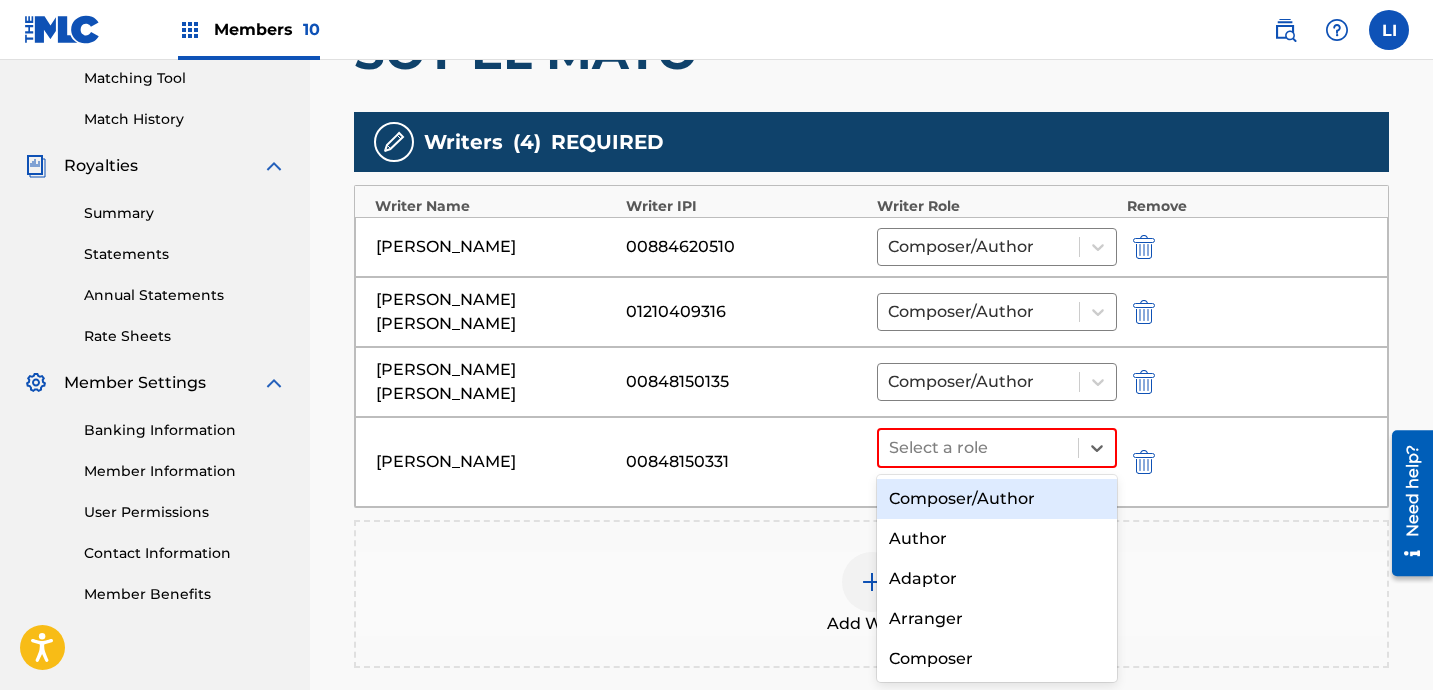 click on "Composer/Author" at bounding box center [997, 499] 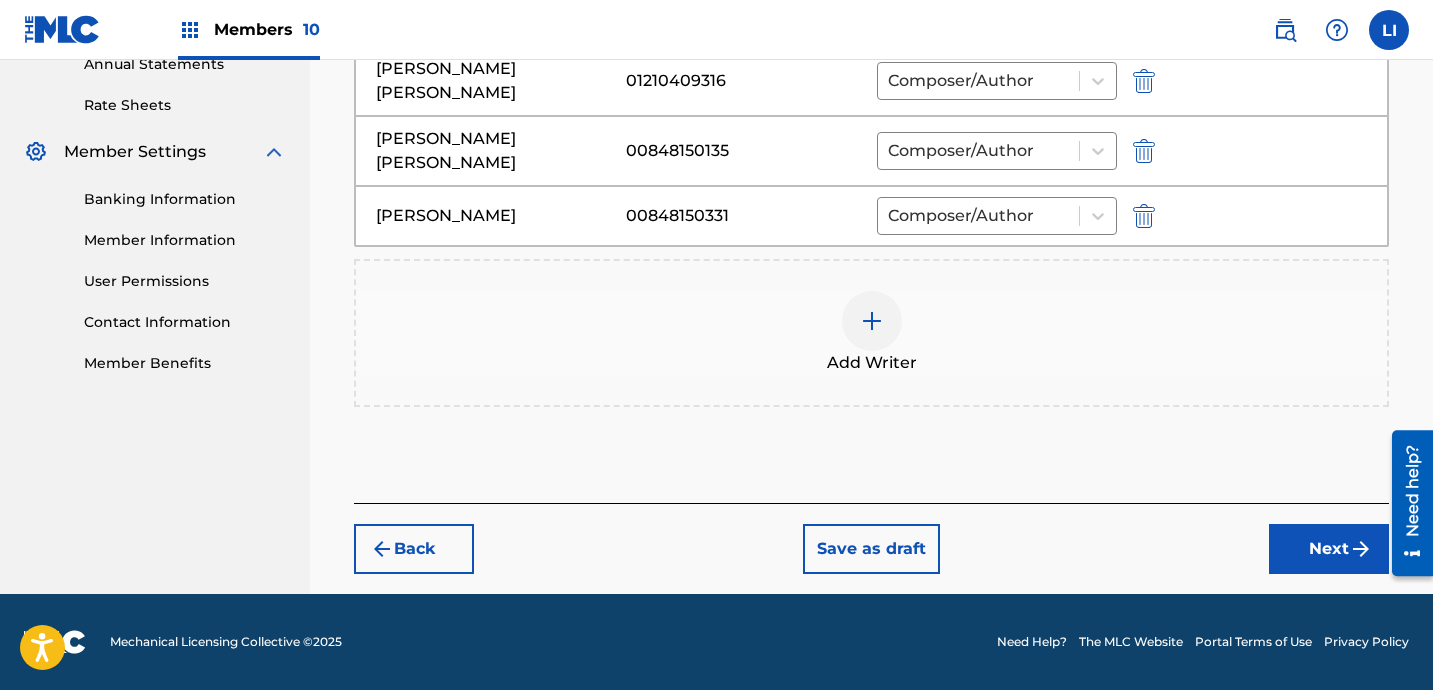 drag, startPoint x: 1309, startPoint y: 558, endPoint x: 1248, endPoint y: 530, distance: 67.11929 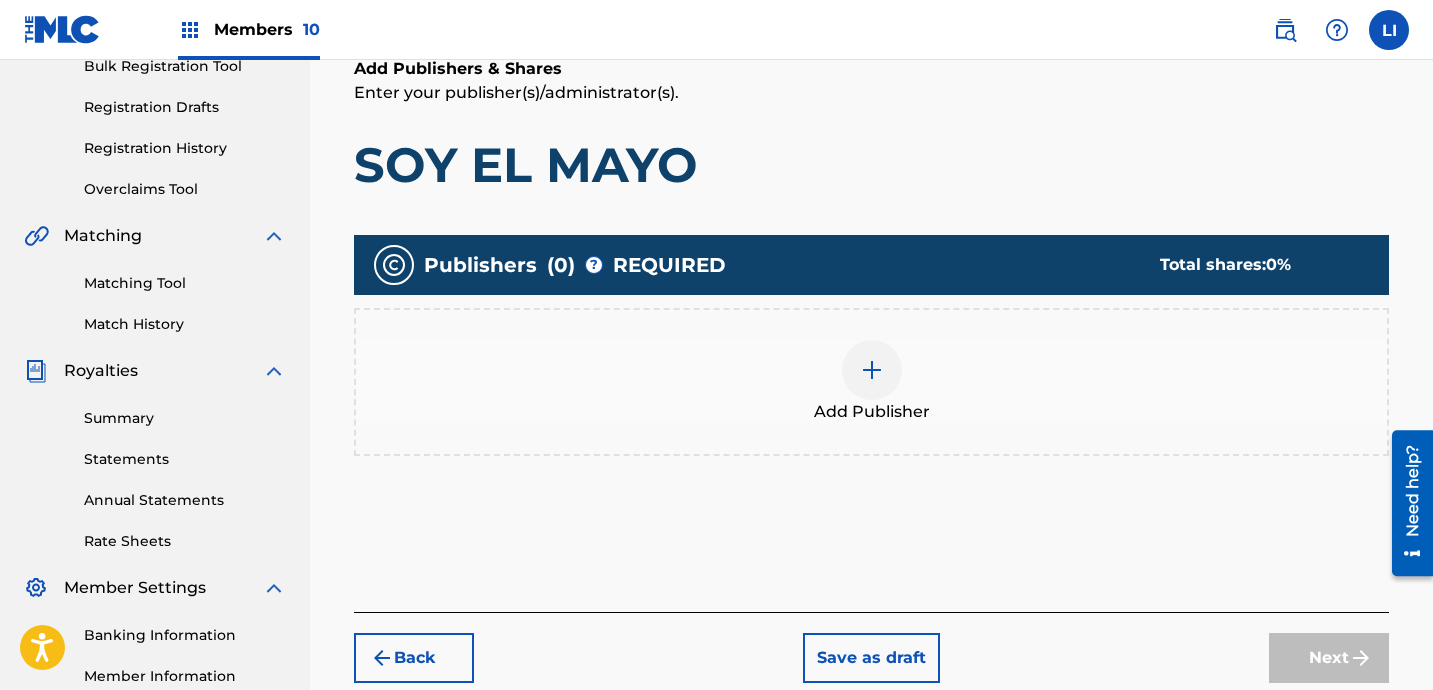 scroll, scrollTop: 310, scrollLeft: 0, axis: vertical 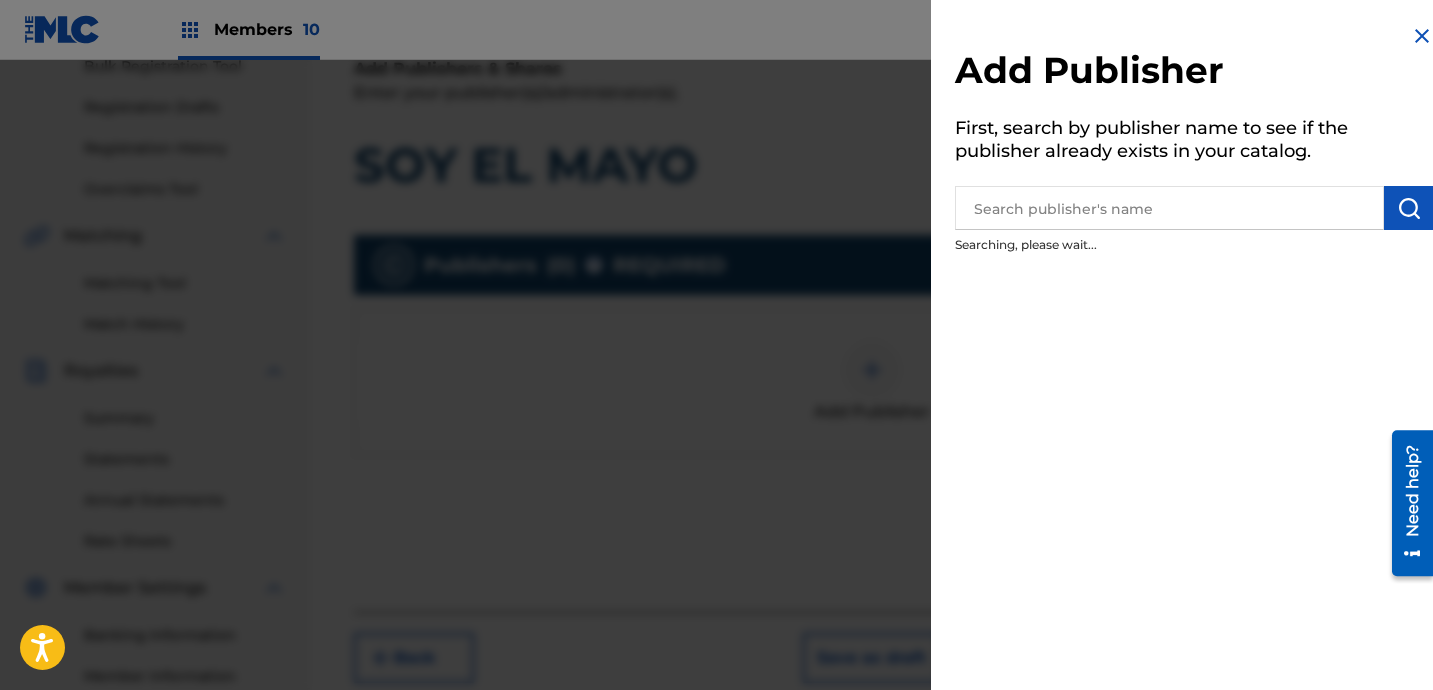 click at bounding box center [1169, 208] 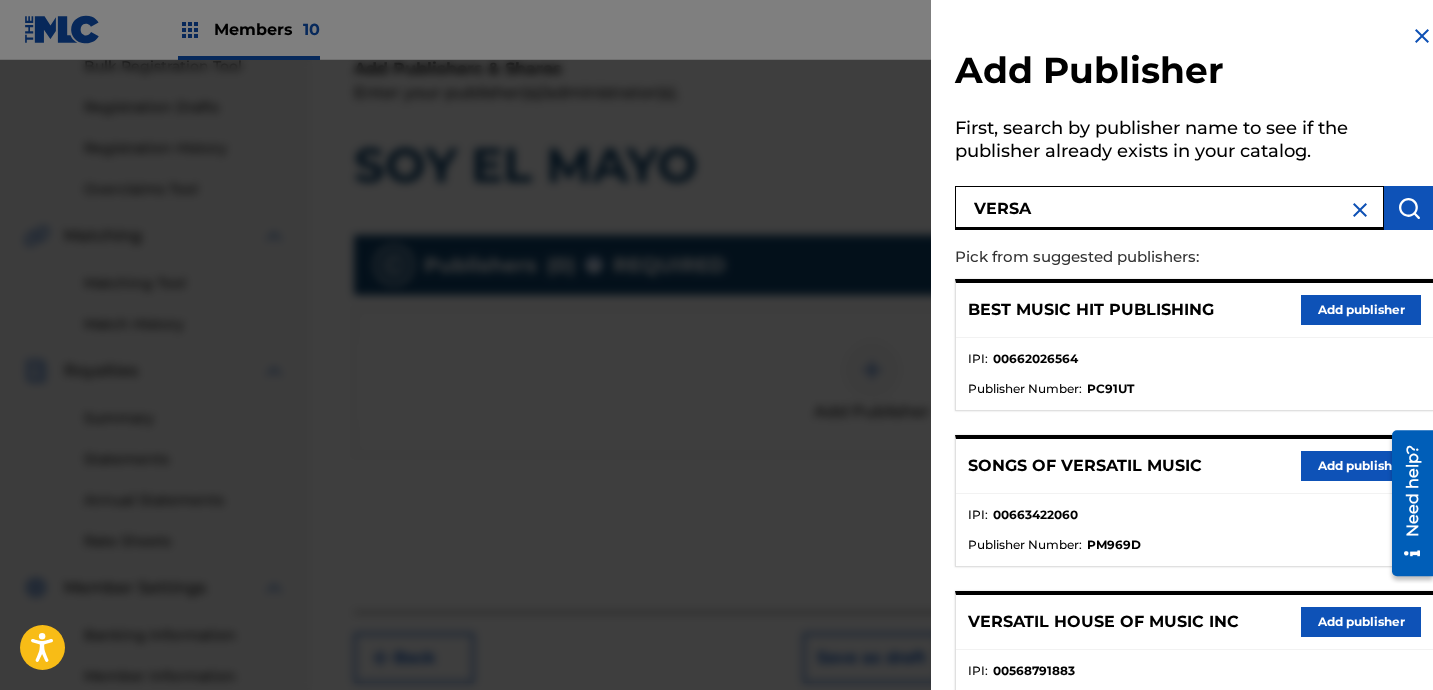 type on "VERSA" 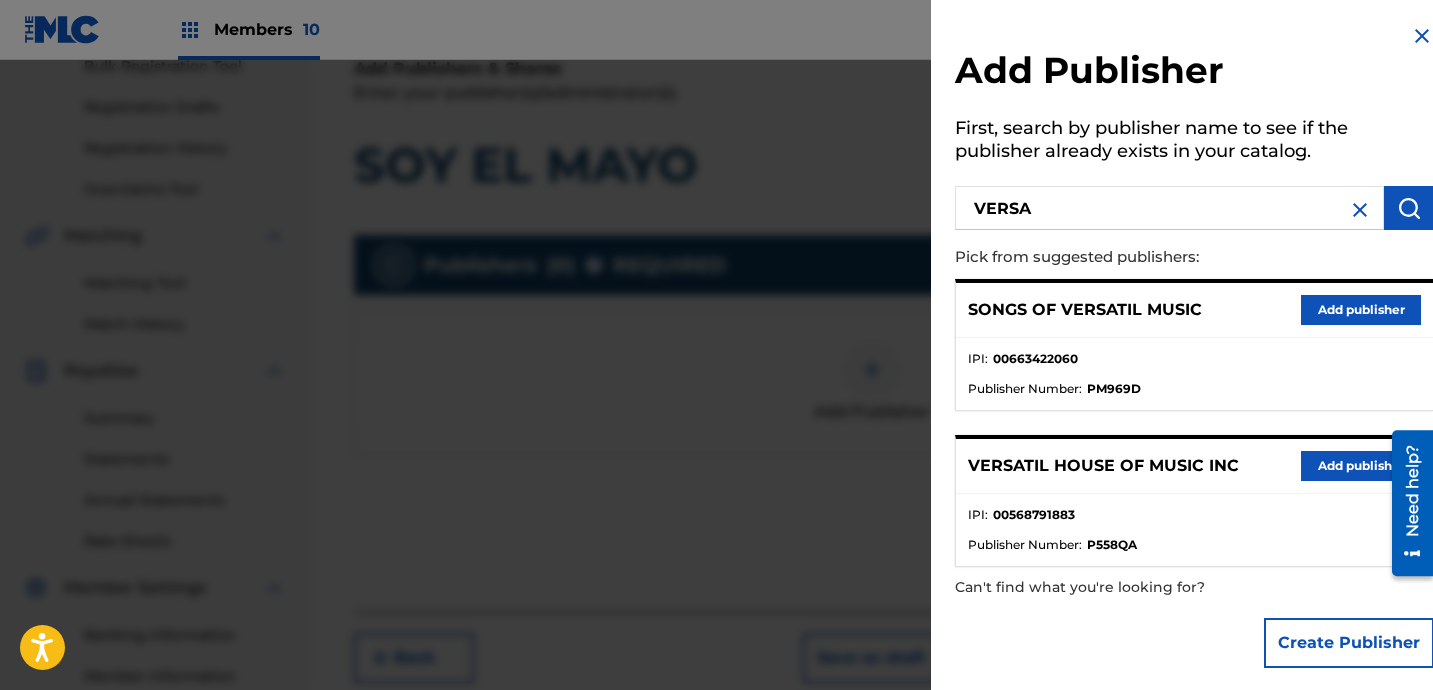 click on "Add publisher" at bounding box center (1361, 466) 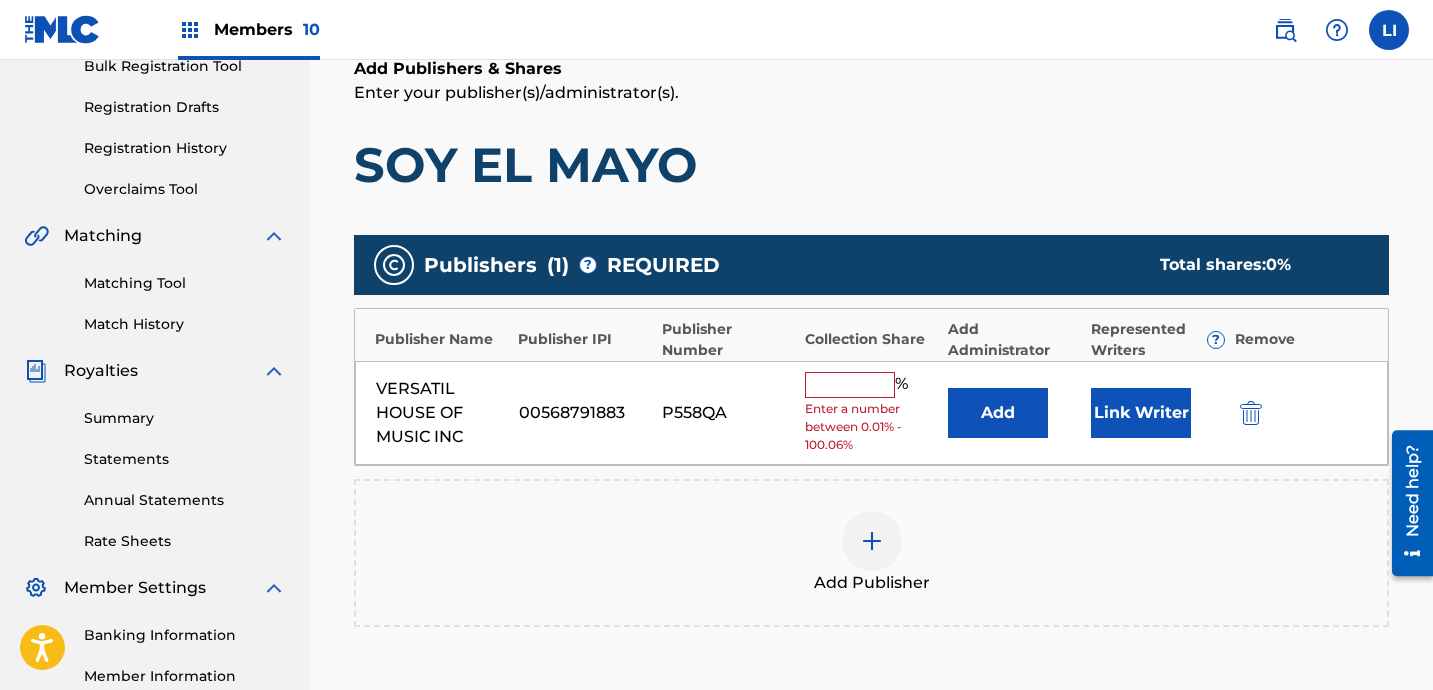 click on "Add" at bounding box center (998, 413) 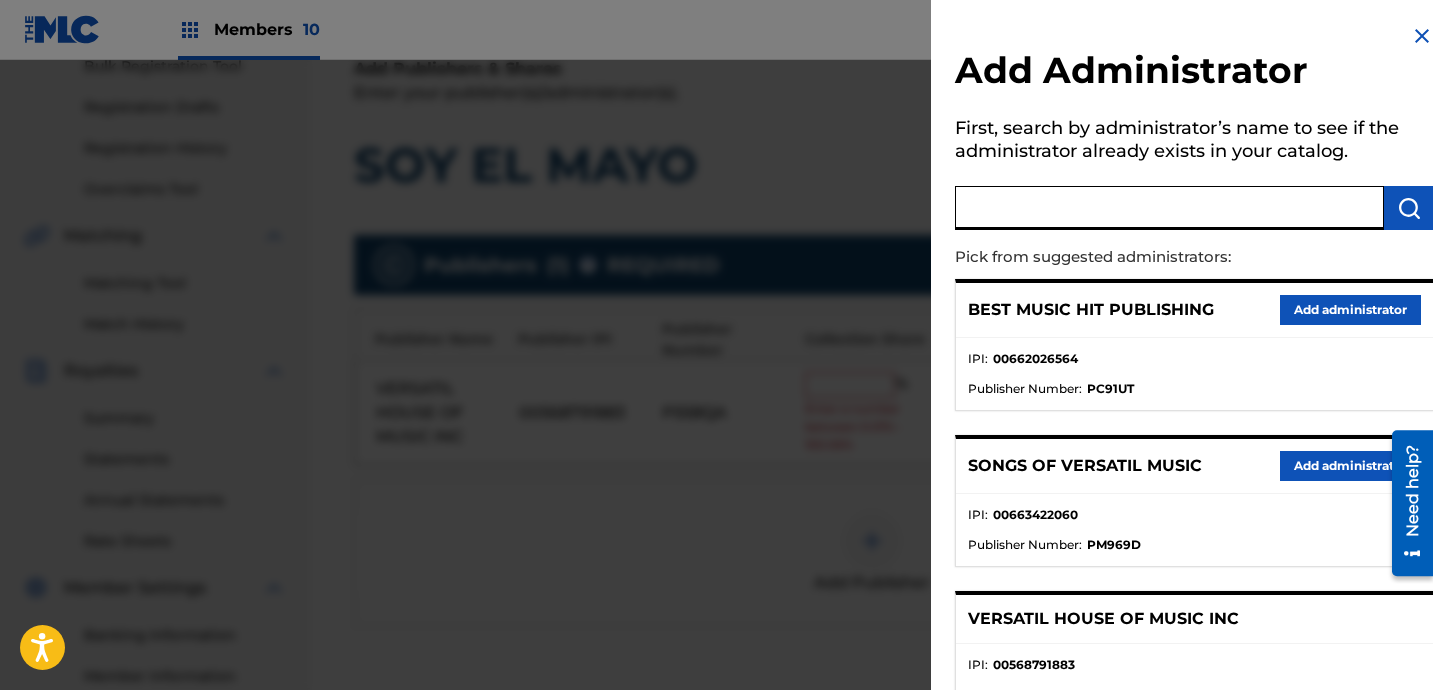 click at bounding box center (1169, 208) 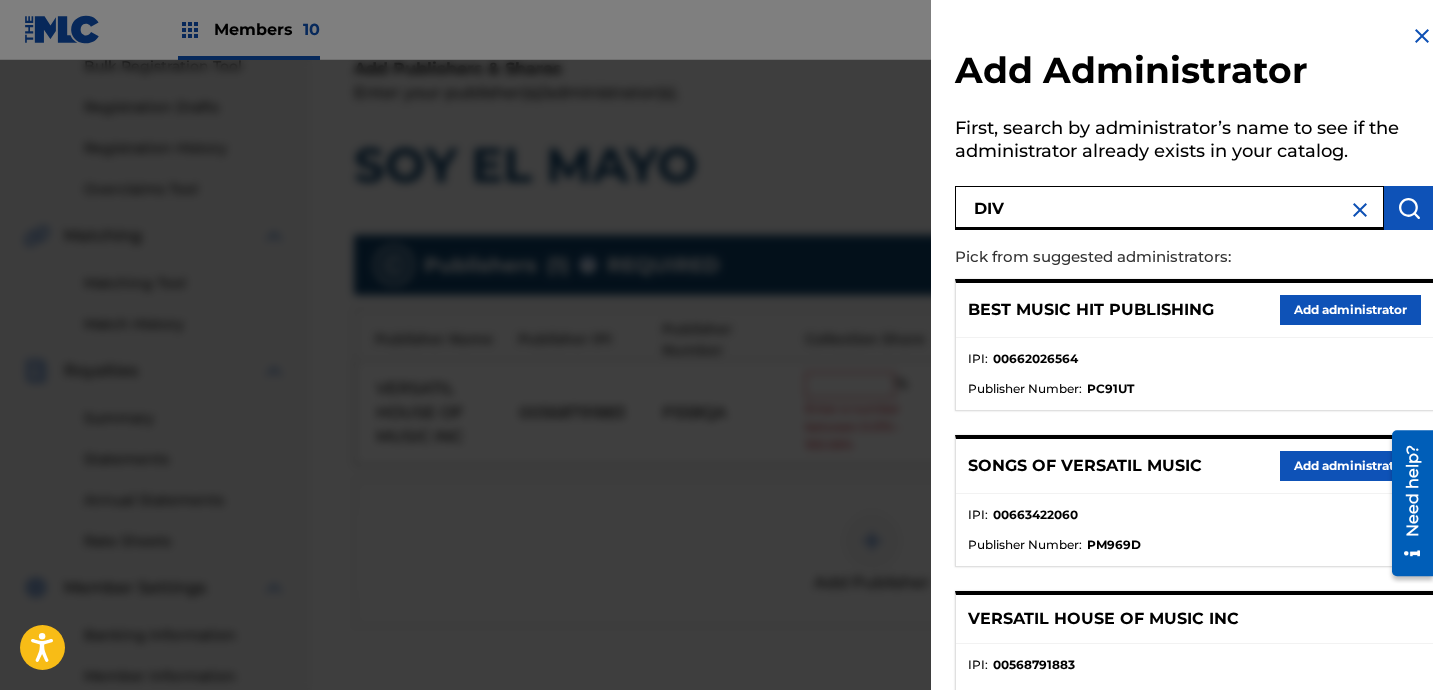 type on "DIV" 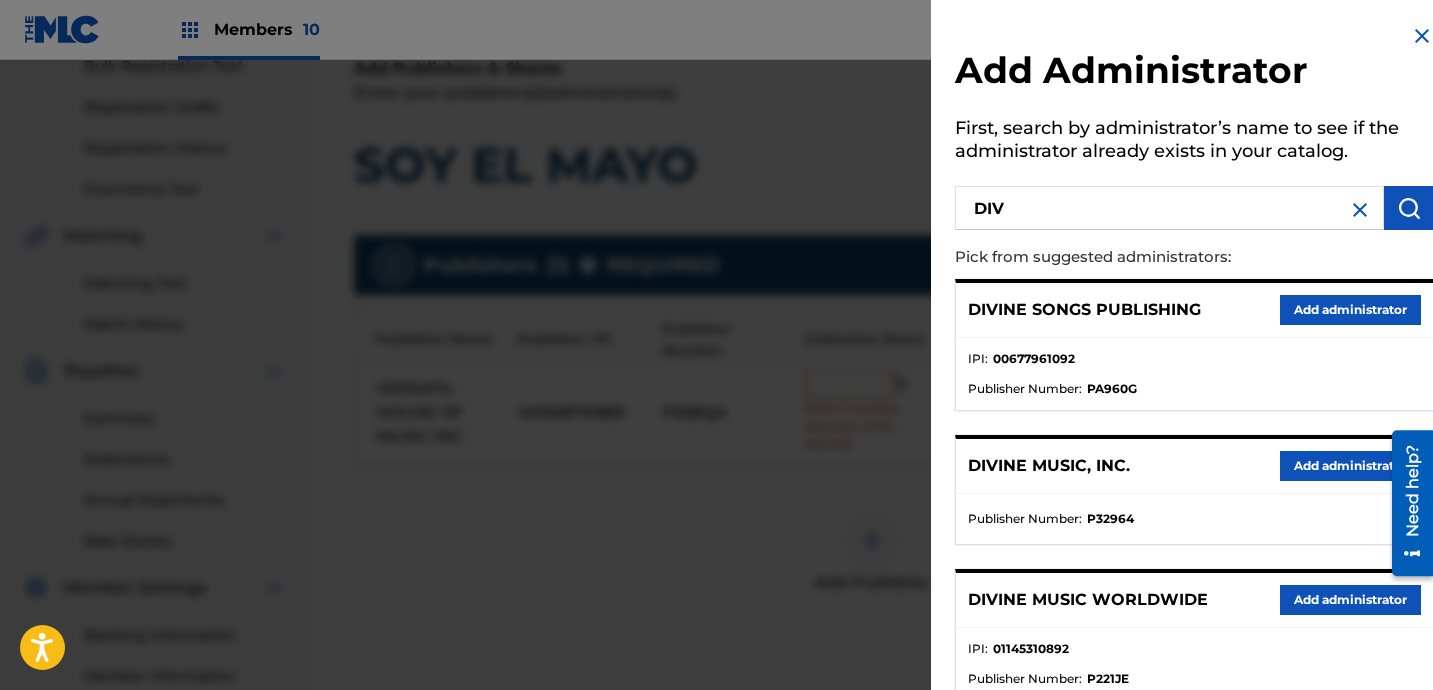 click on "Add administrator" at bounding box center (1350, 466) 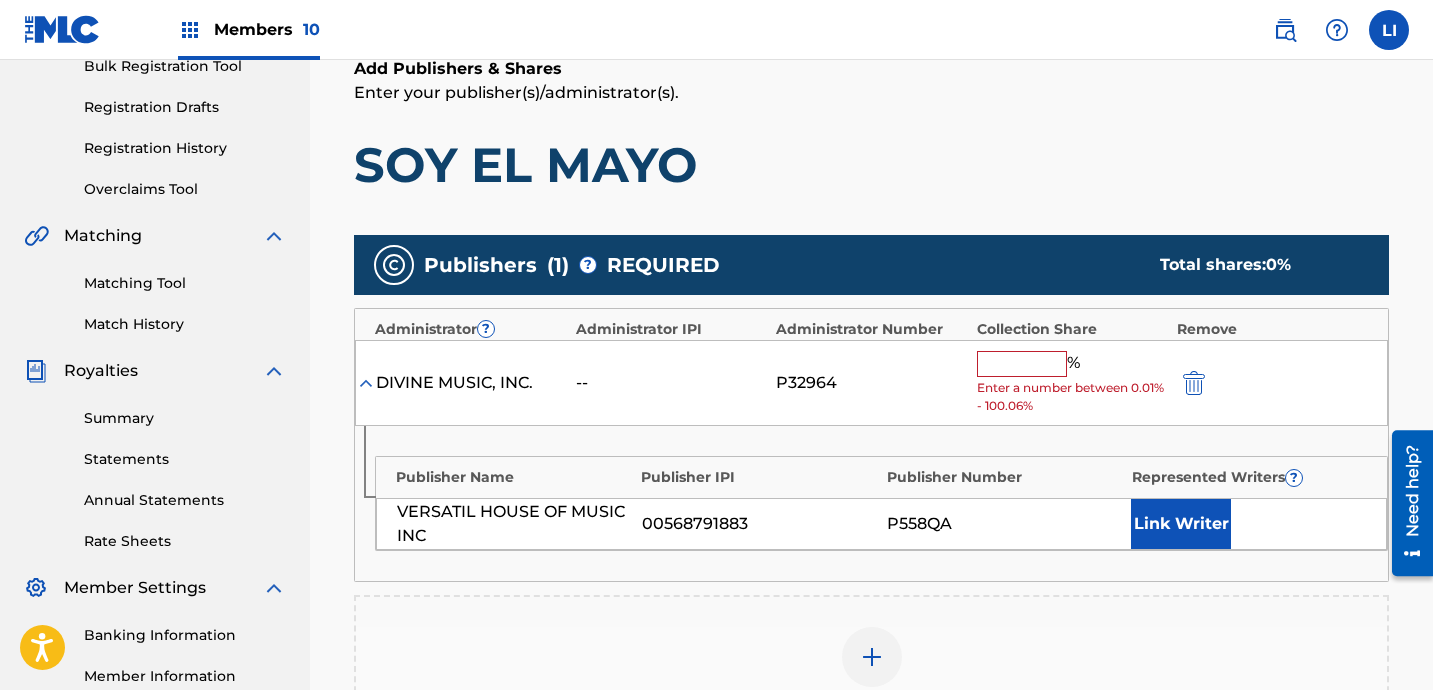 click on "DIVINE MUSIC, INC. -- P32964 % Enter a number between 0.01% - 100.06%" at bounding box center (871, 383) 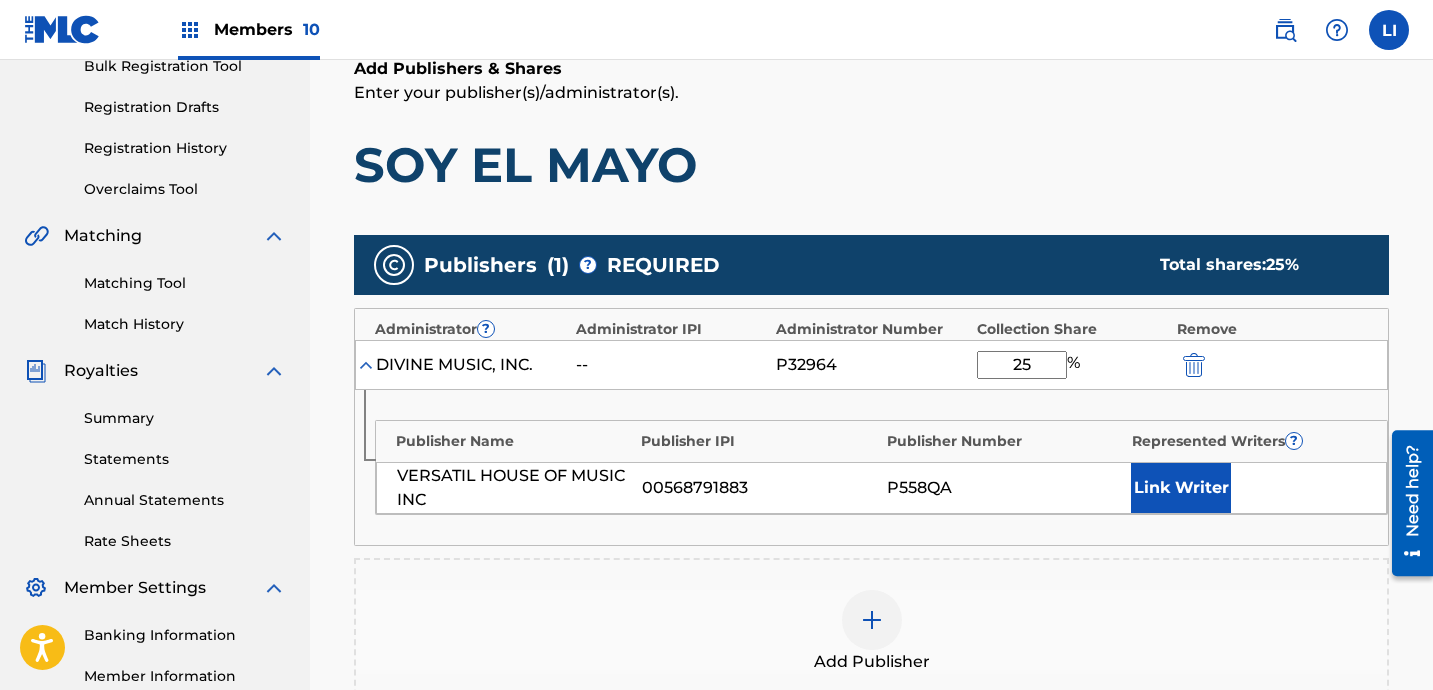 type on "25" 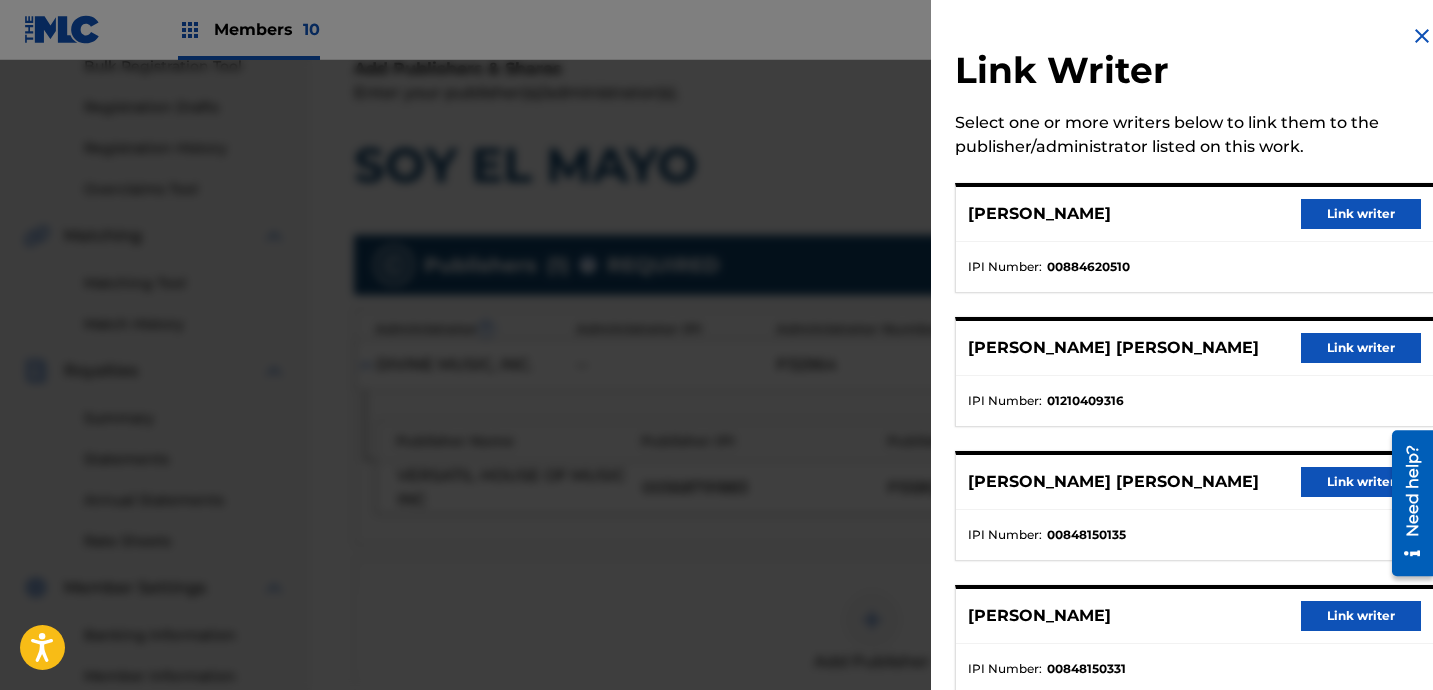 click on "Link writer" at bounding box center [1361, 214] 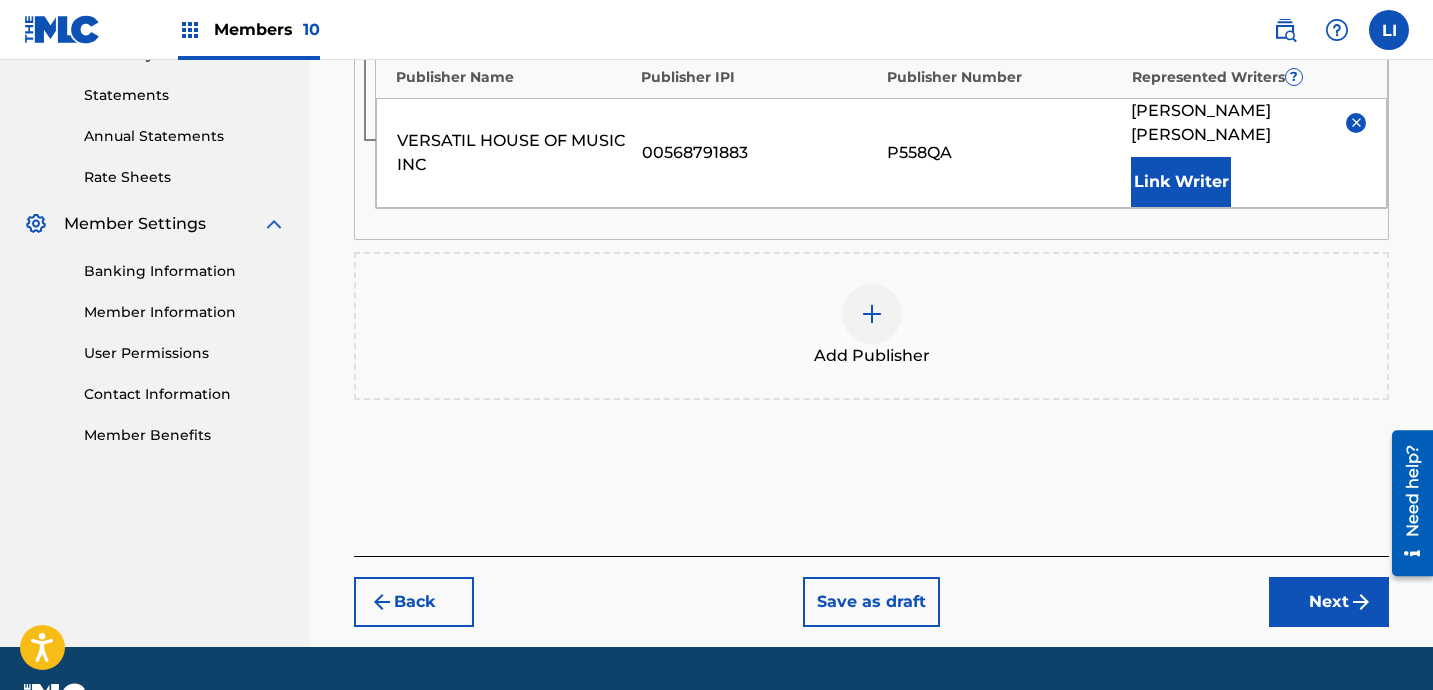 click on "Next" at bounding box center (1329, 602) 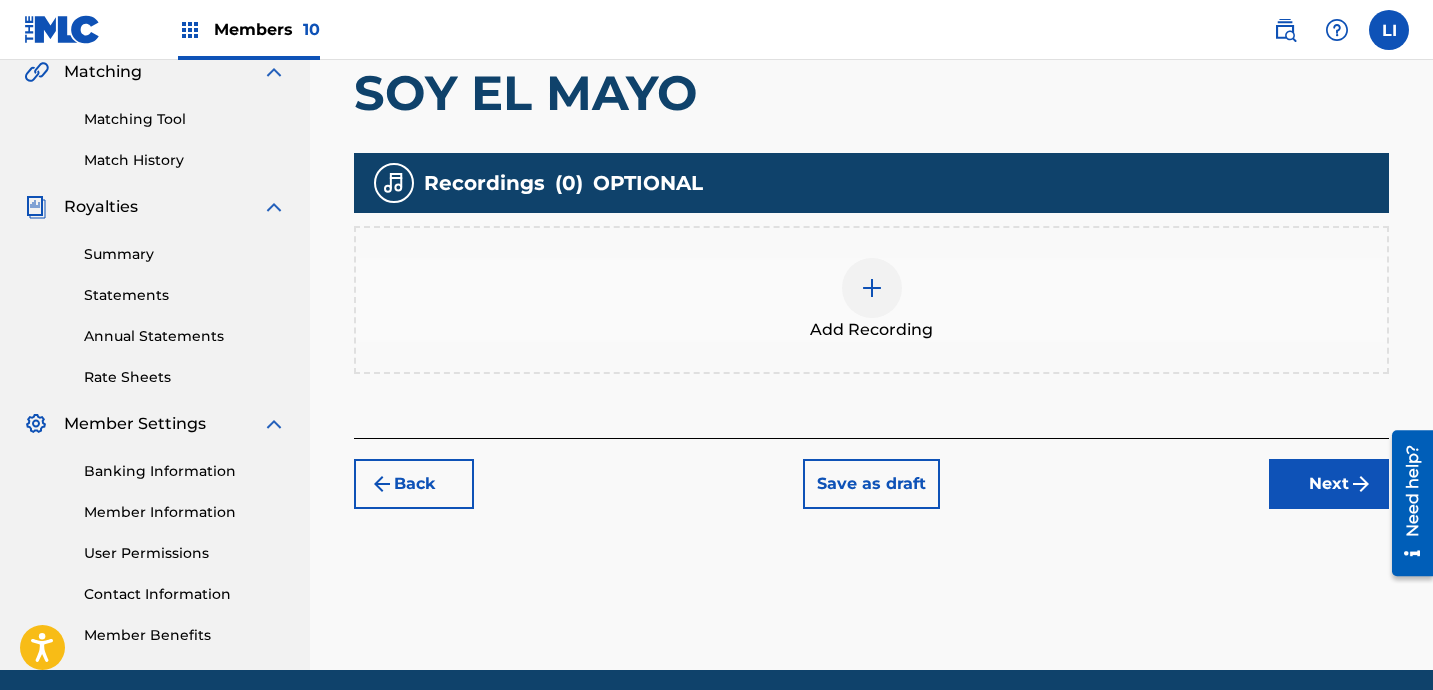 scroll, scrollTop: 550, scrollLeft: 0, axis: vertical 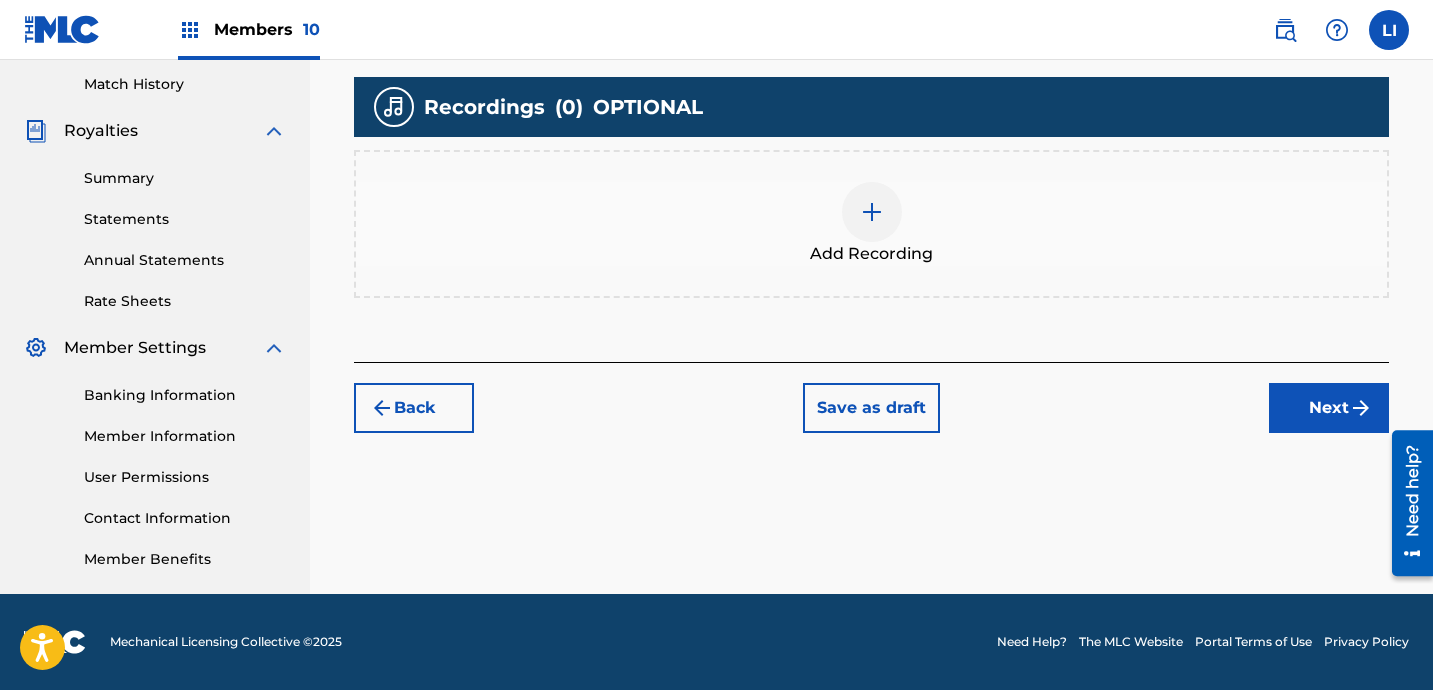 click on "Add Recording" at bounding box center [871, 224] 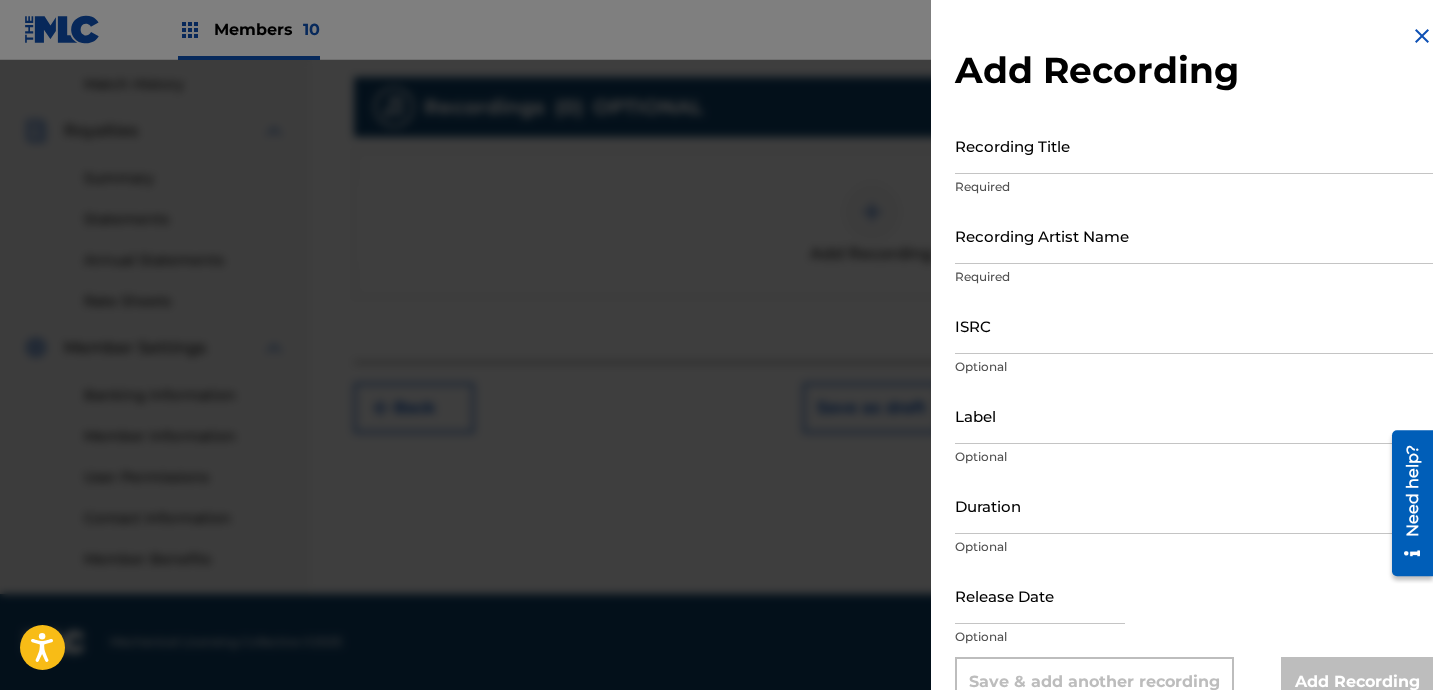 click on "Required" at bounding box center [1194, 187] 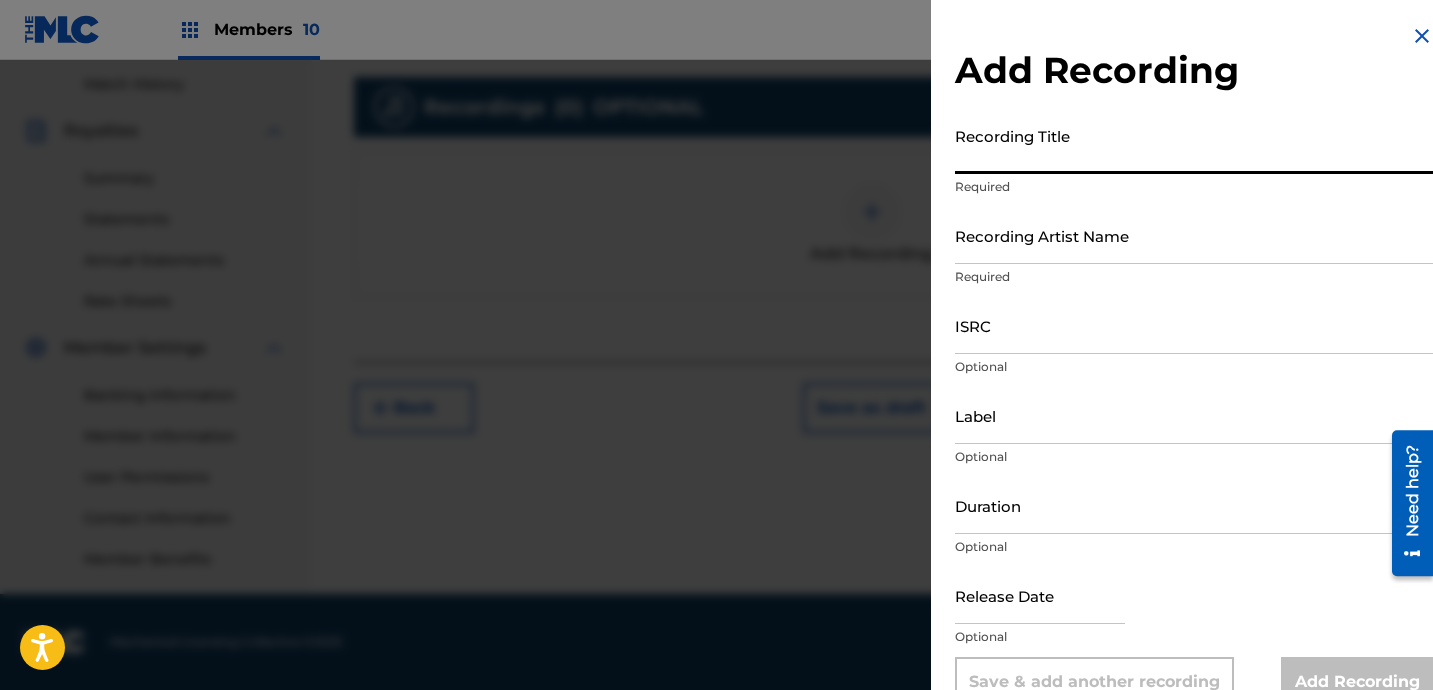 click on "Recording Title" at bounding box center [1194, 145] 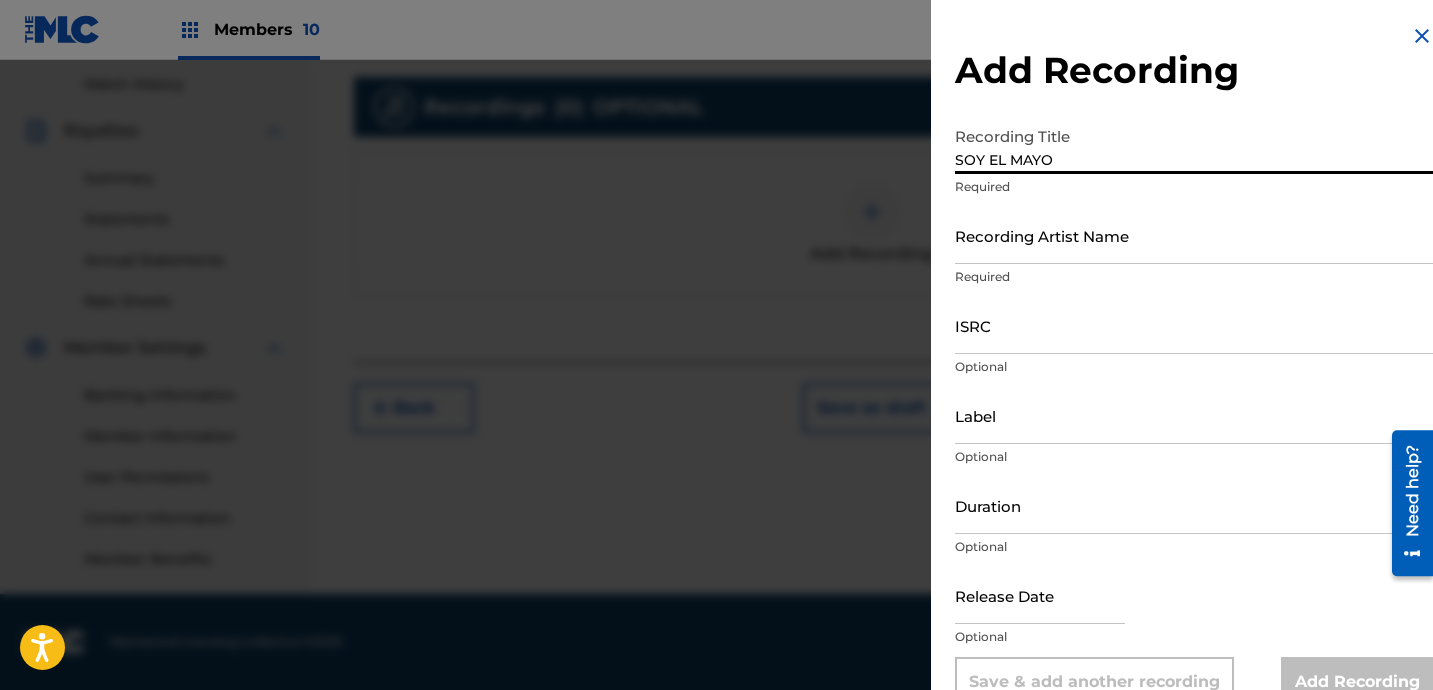 type on "SOY EL MAYO" 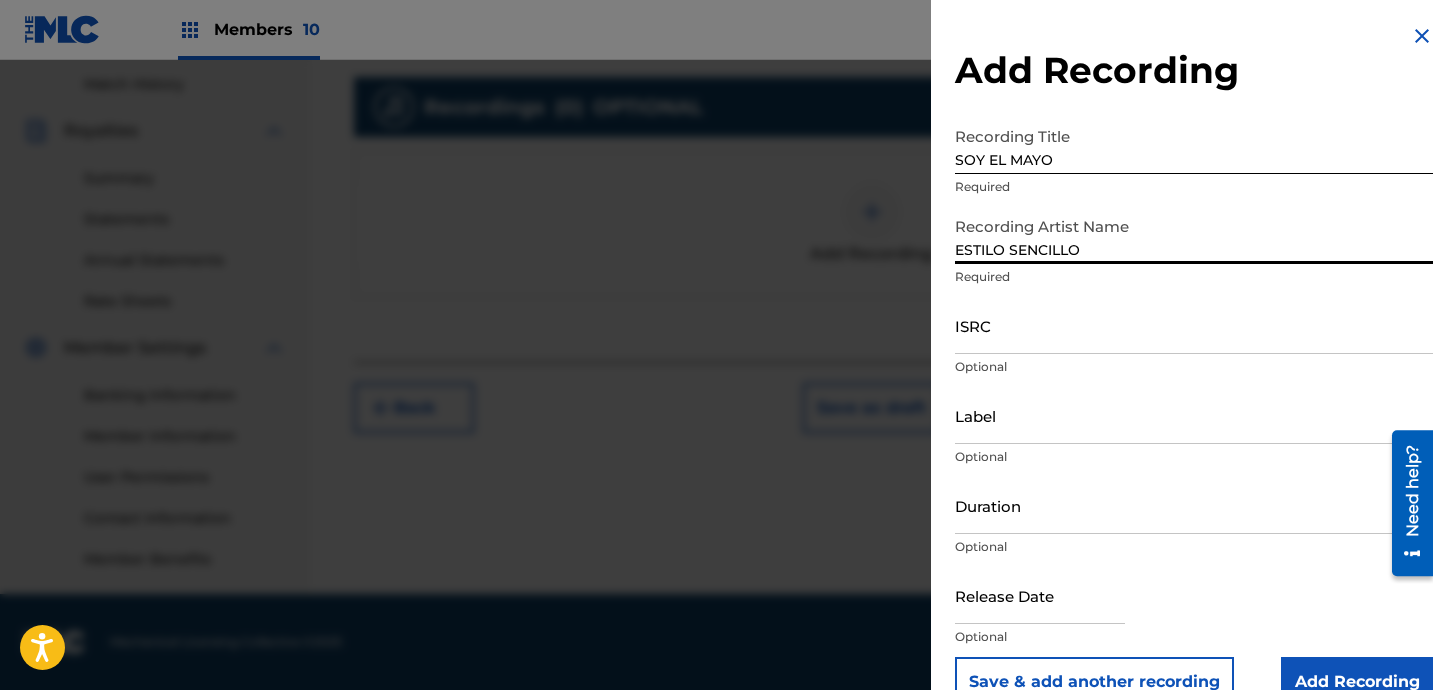 type on "ESTILO SENCILLO" 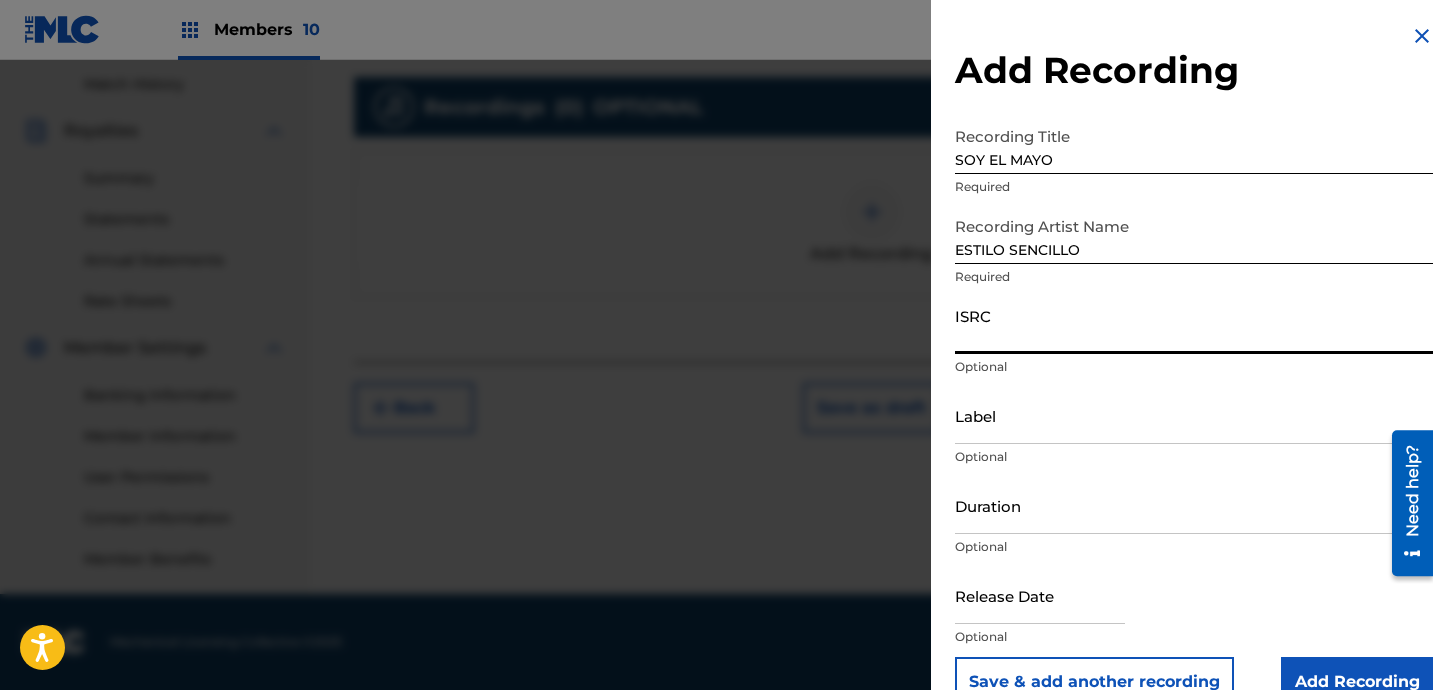 paste on "QZTVM2460079" 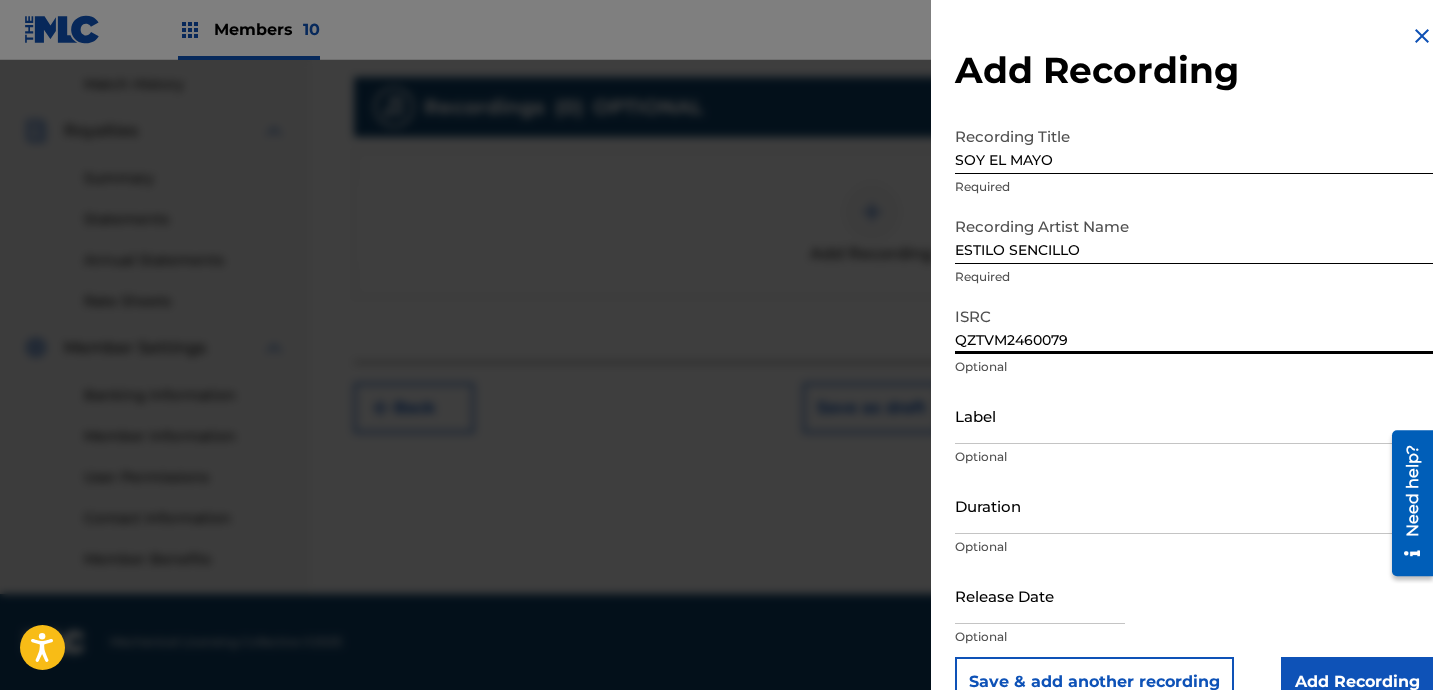 type on "QZTVM2460079" 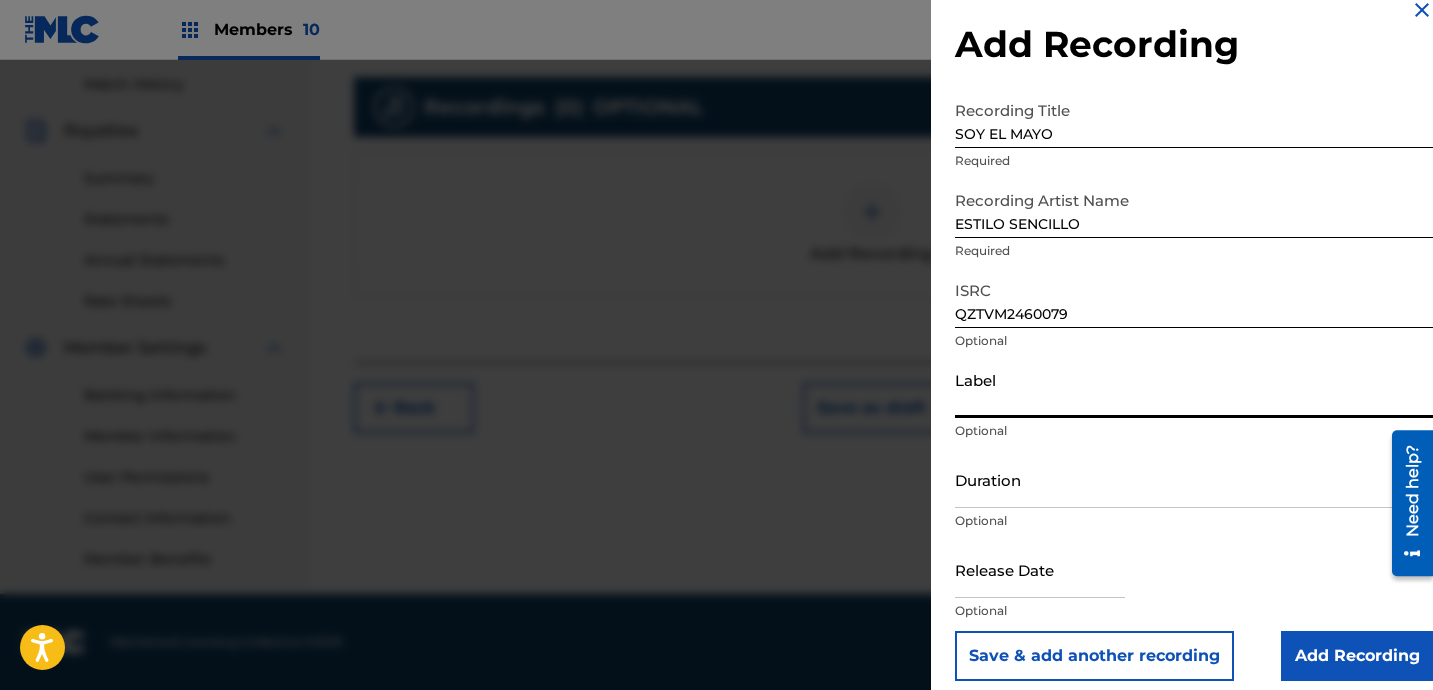 scroll, scrollTop: 29, scrollLeft: 0, axis: vertical 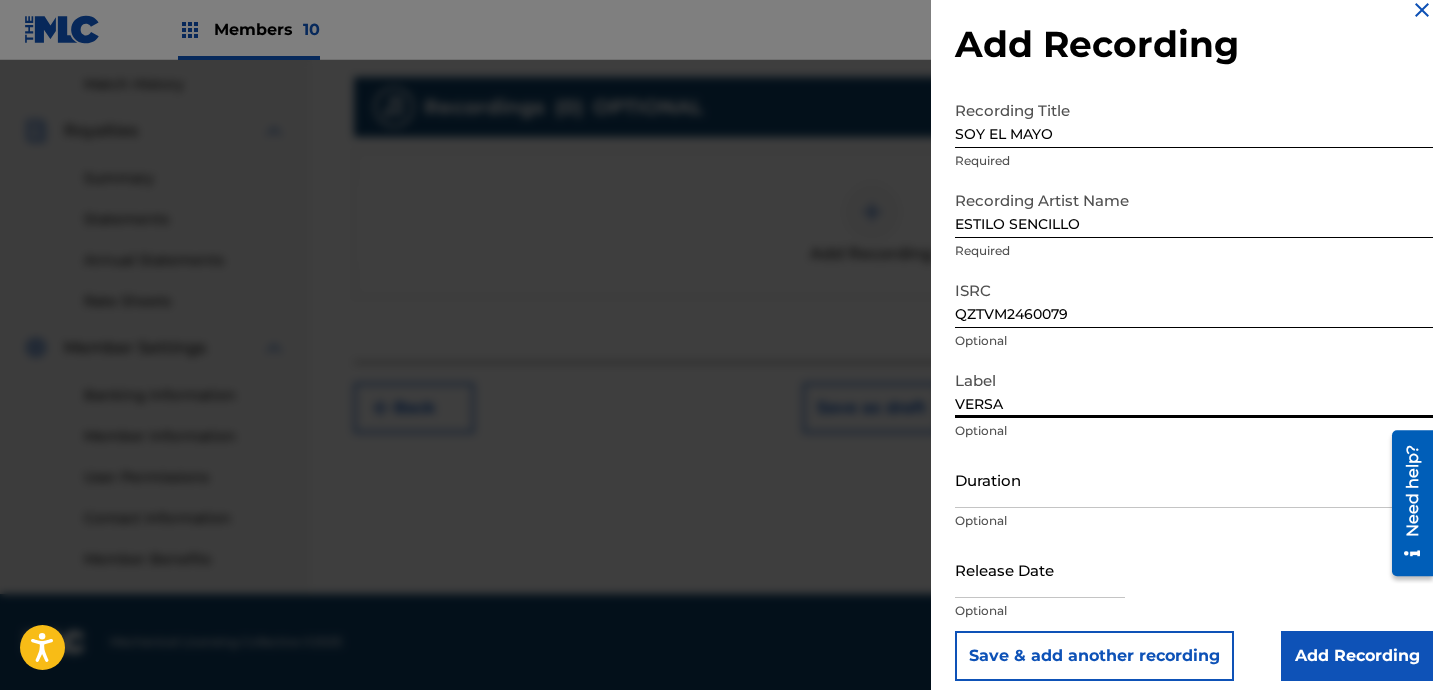 type on "VERSATIL HOUSE OF MUSIC" 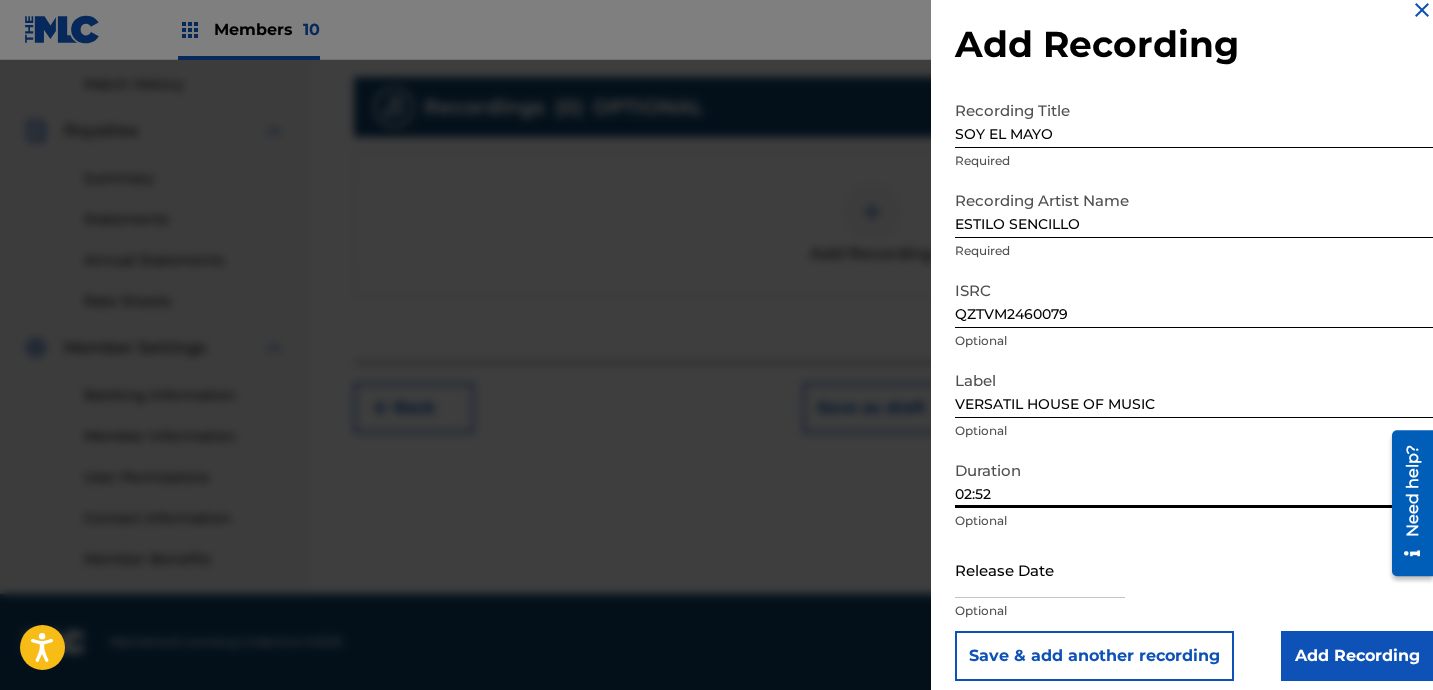 type on "02:52" 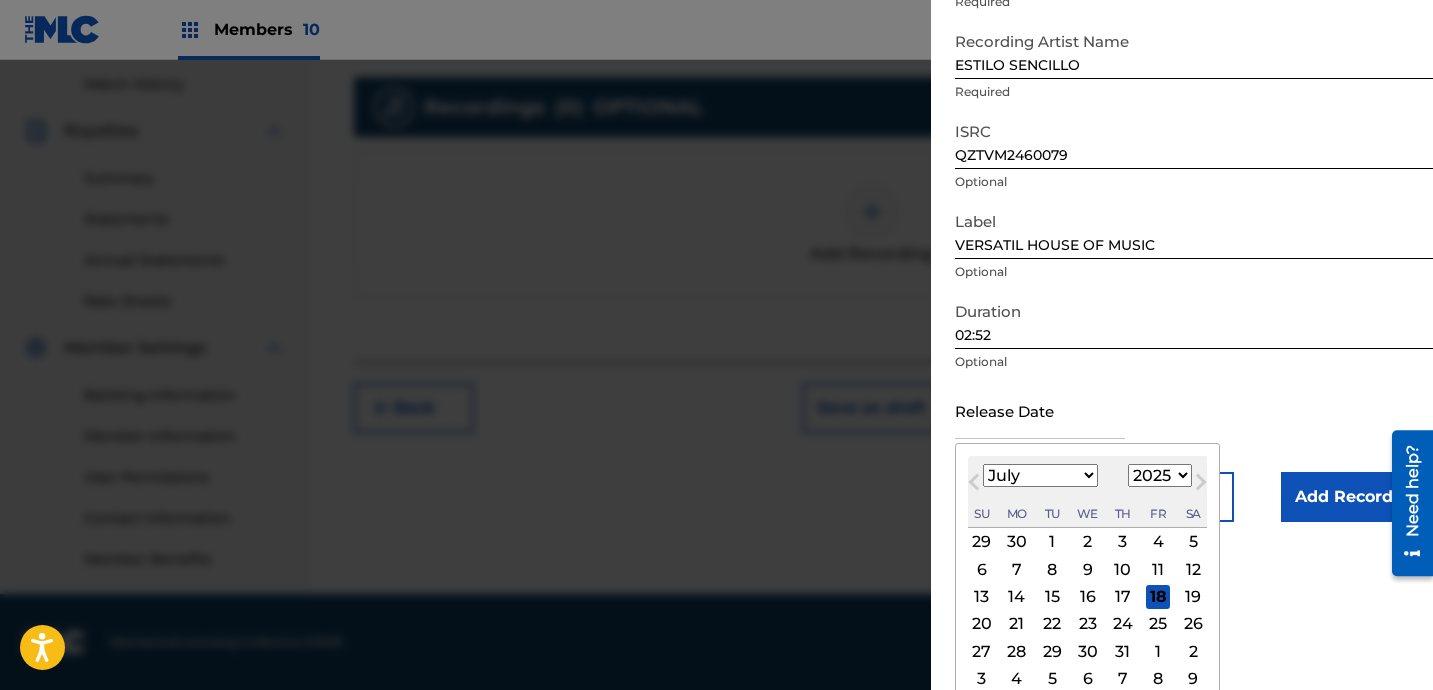 scroll, scrollTop: 200, scrollLeft: 0, axis: vertical 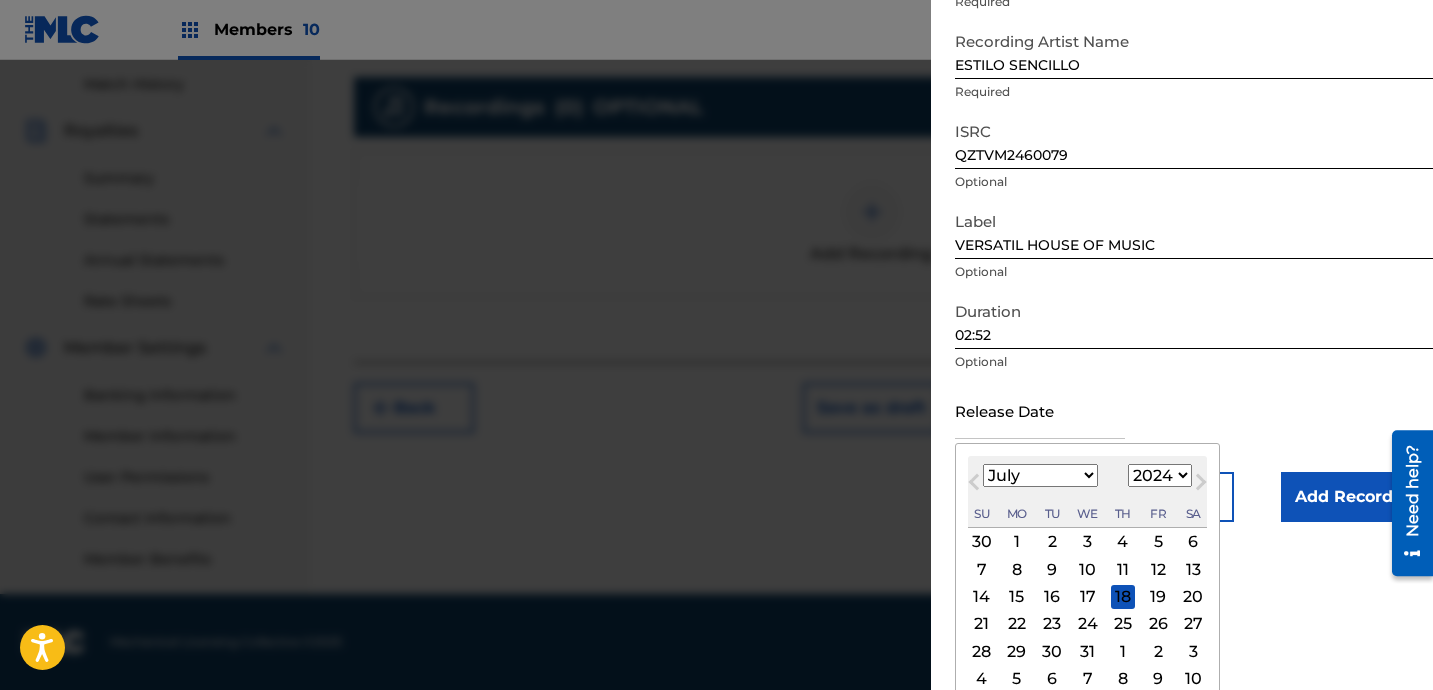 click on "January February March April May June July August September October November December" at bounding box center [1040, 475] 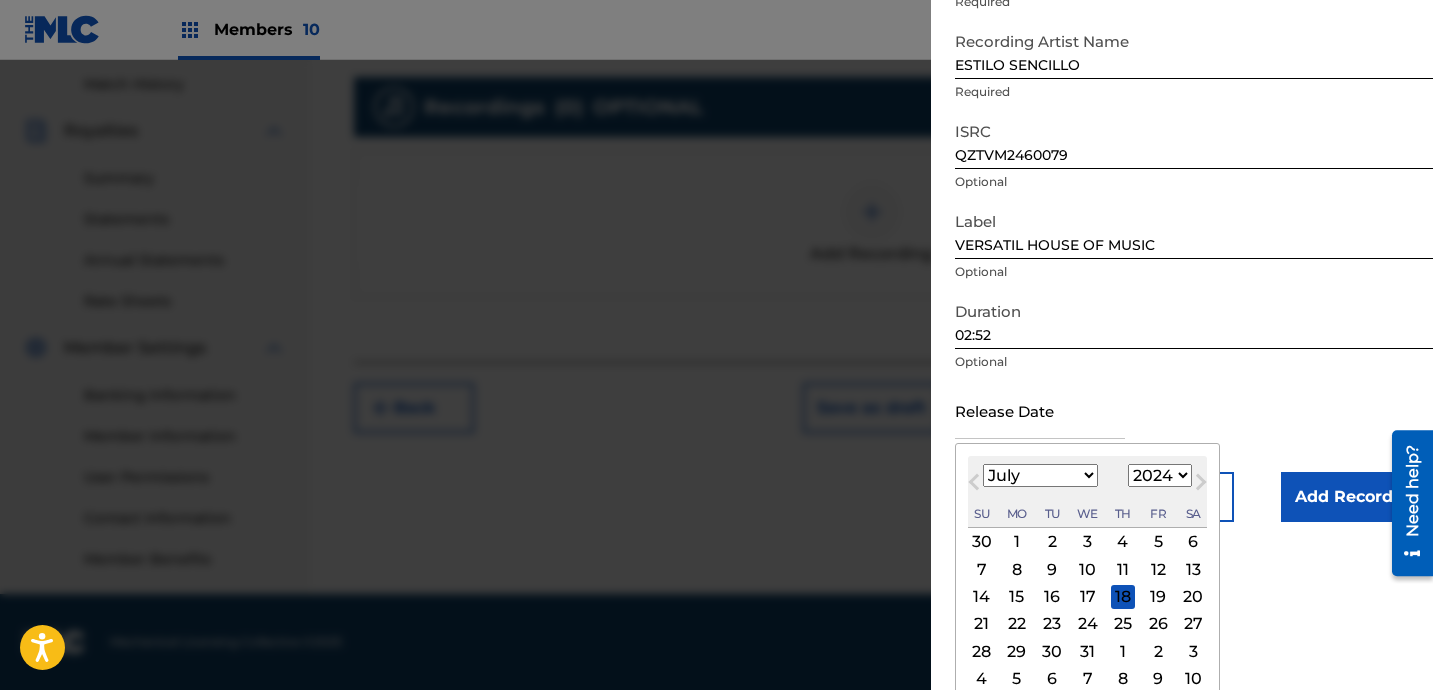 select on "9" 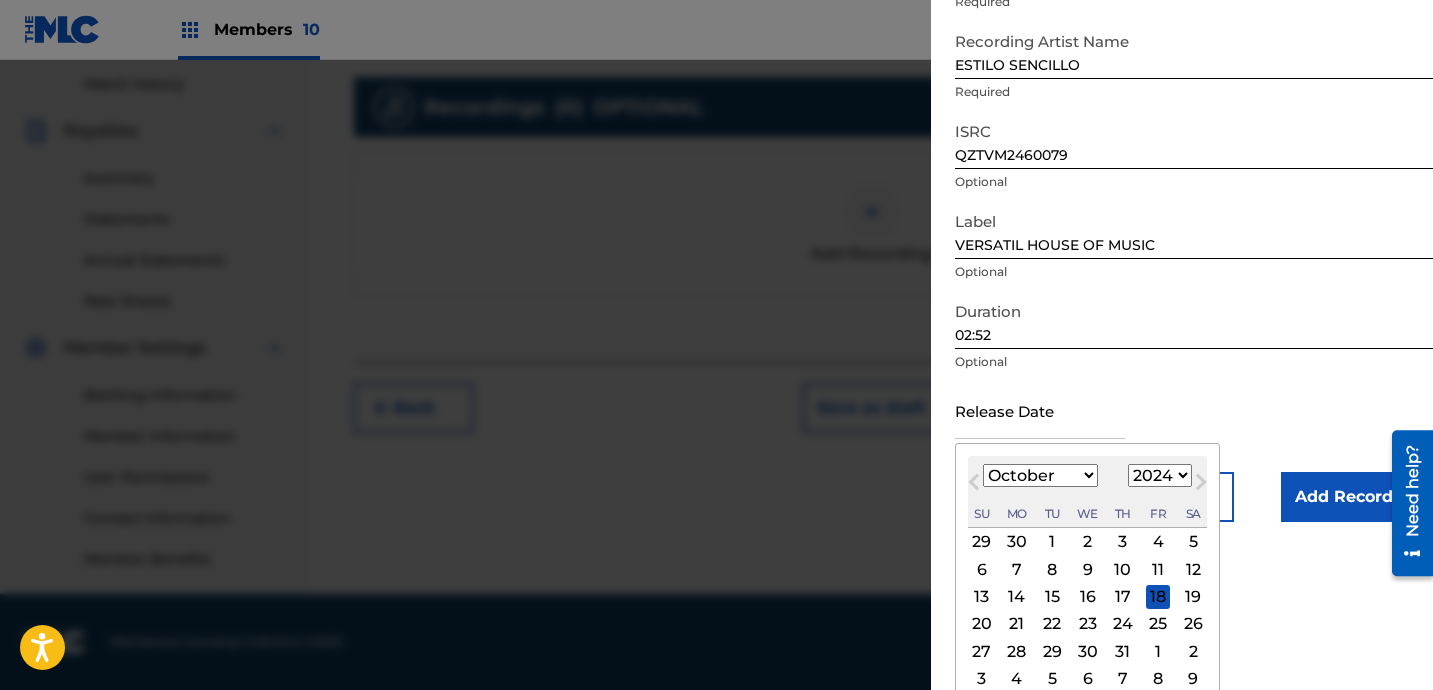 click on "17" at bounding box center (1123, 597) 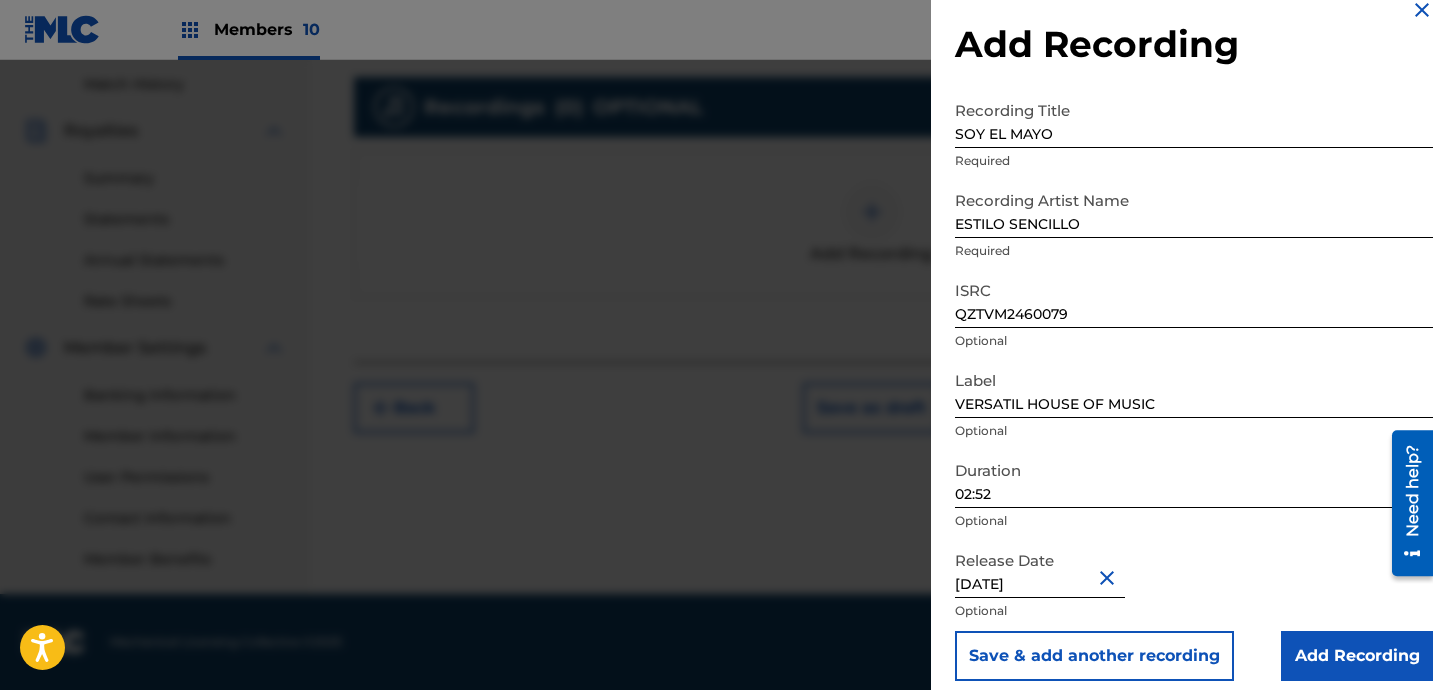 scroll, scrollTop: 41, scrollLeft: 0, axis: vertical 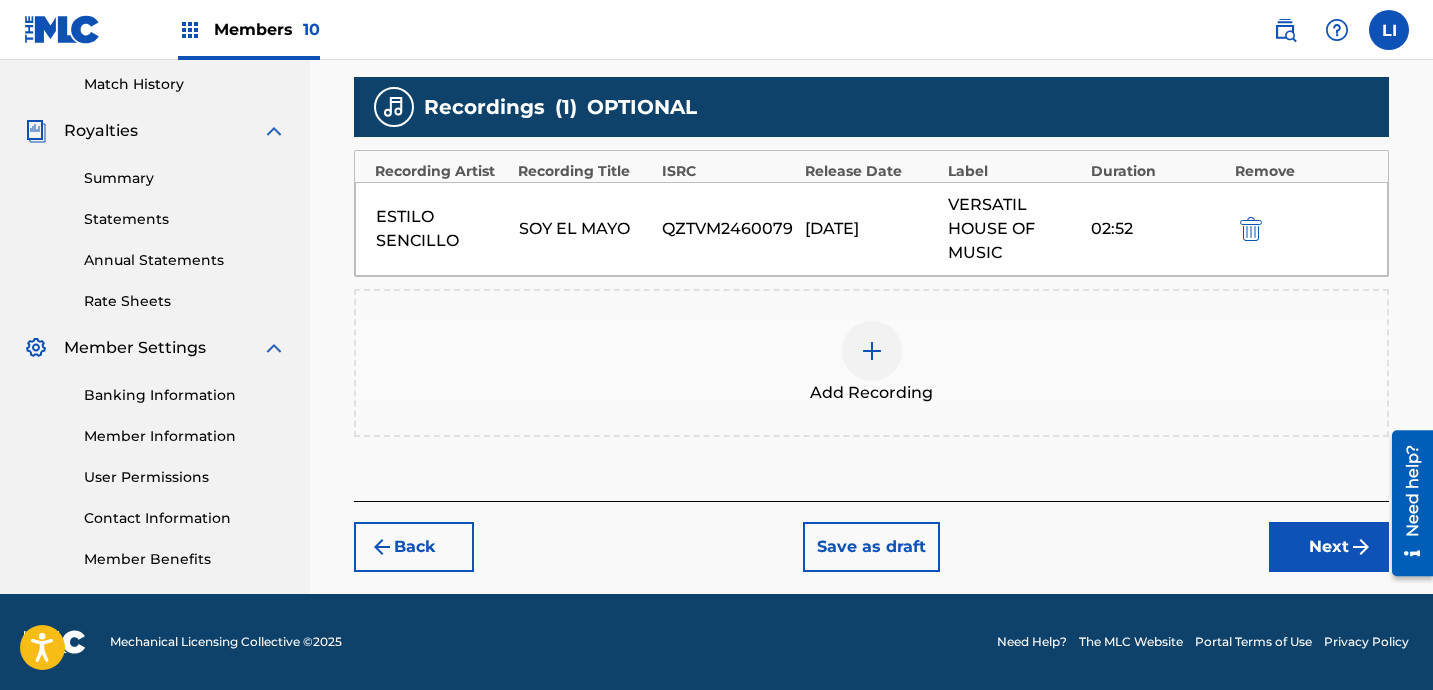 click on "Next" at bounding box center (1329, 547) 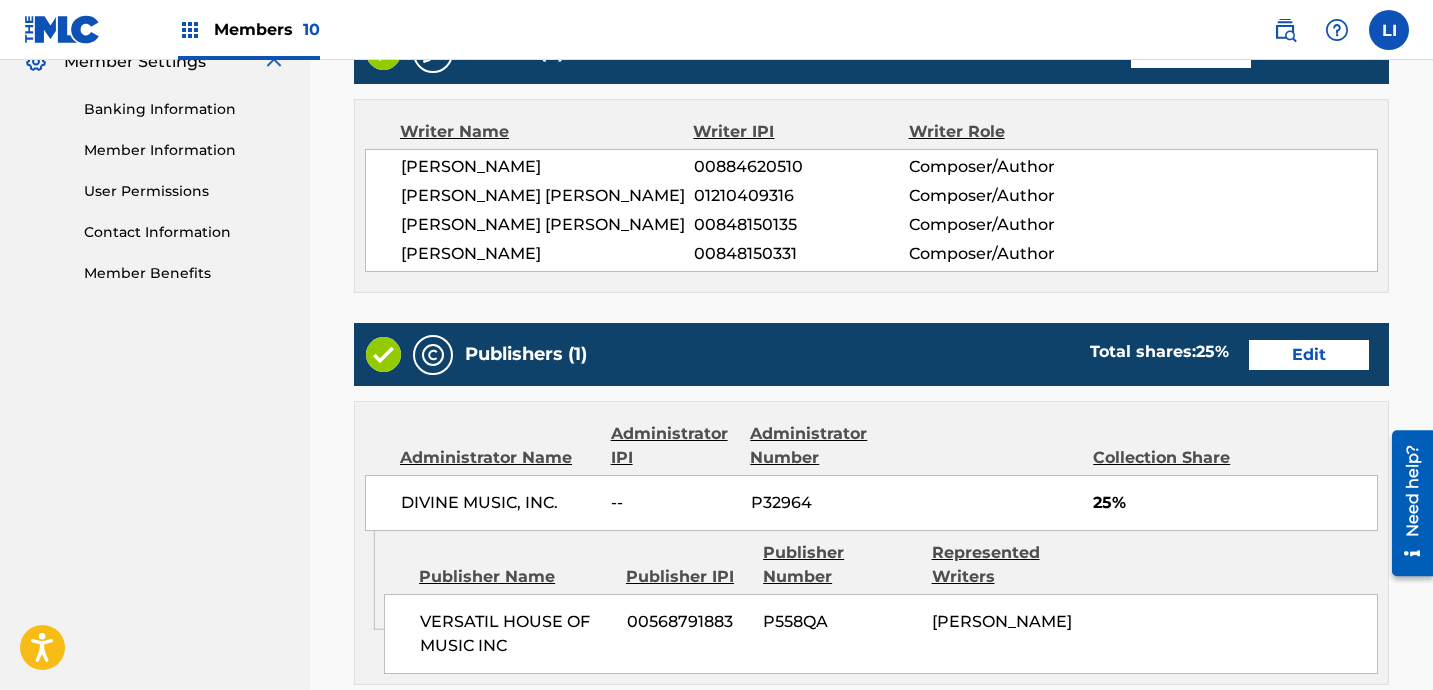 scroll, scrollTop: 1291, scrollLeft: 0, axis: vertical 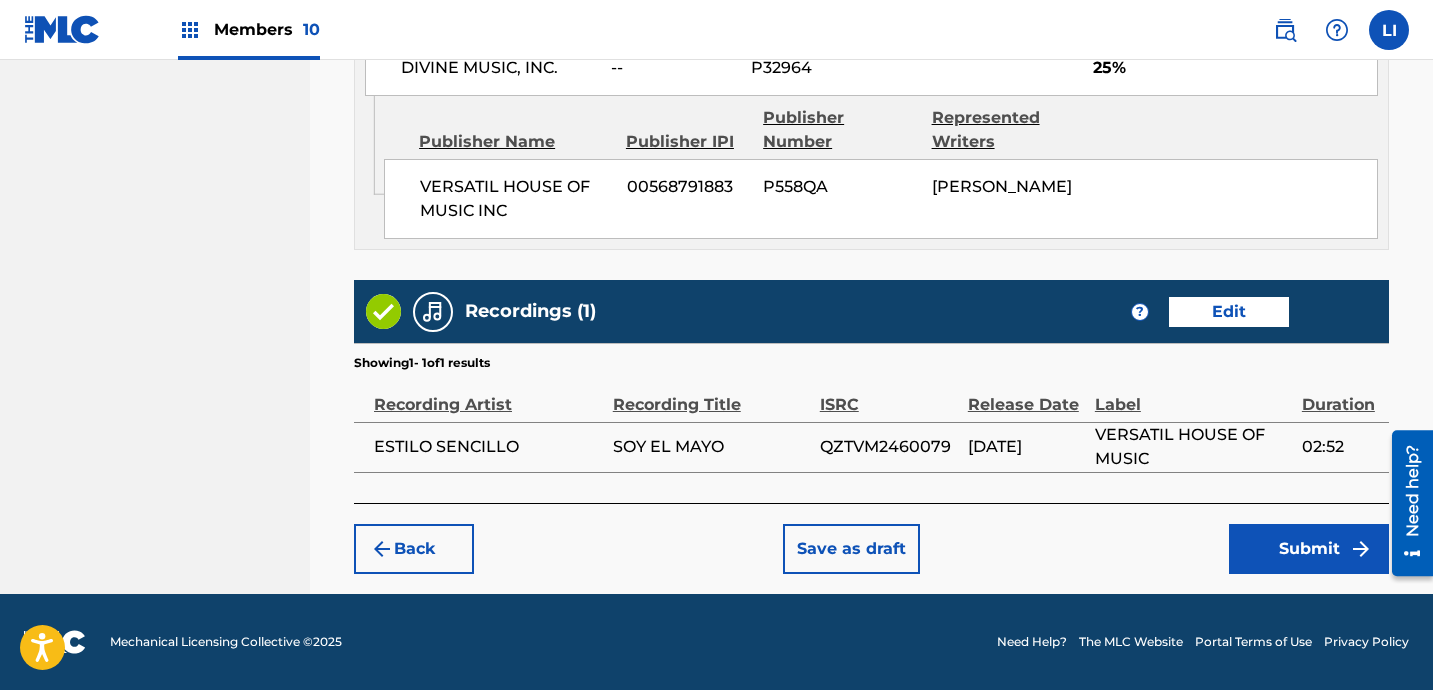 click on "Submit" at bounding box center (1309, 549) 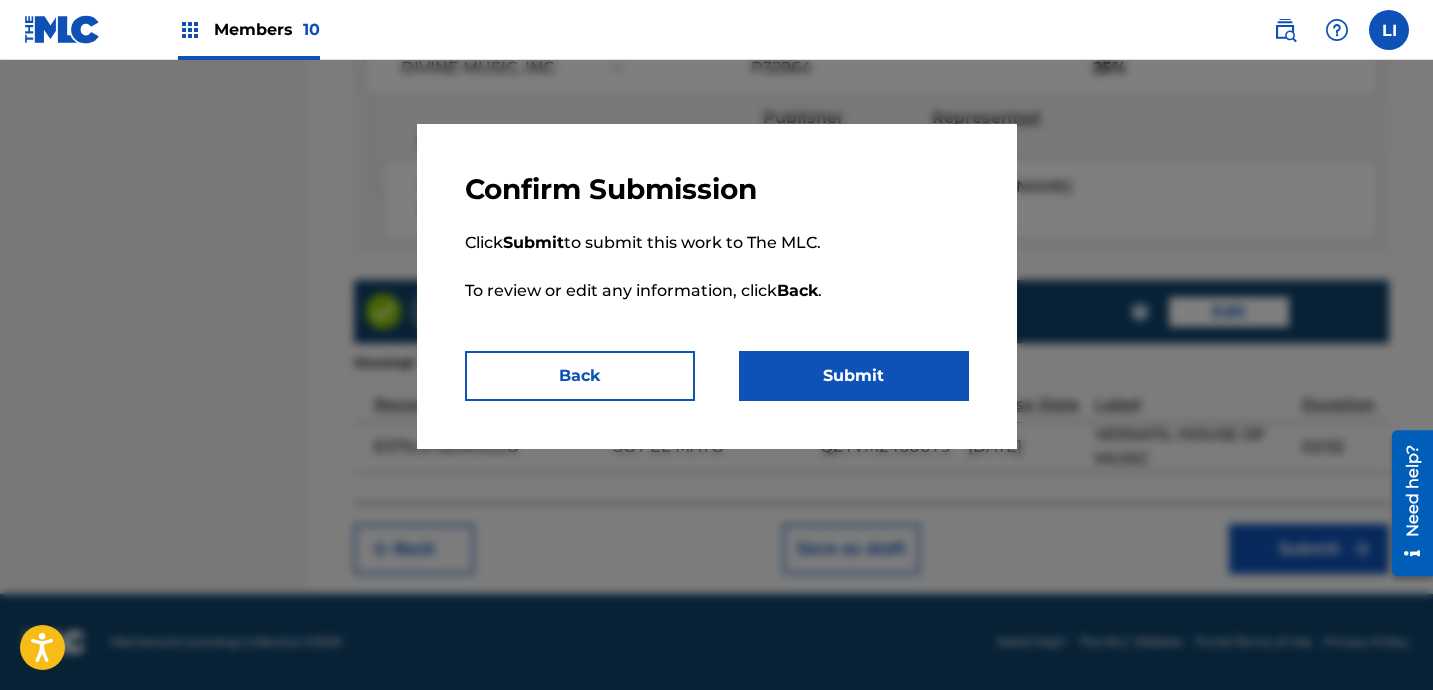 click on "Submit" at bounding box center (854, 376) 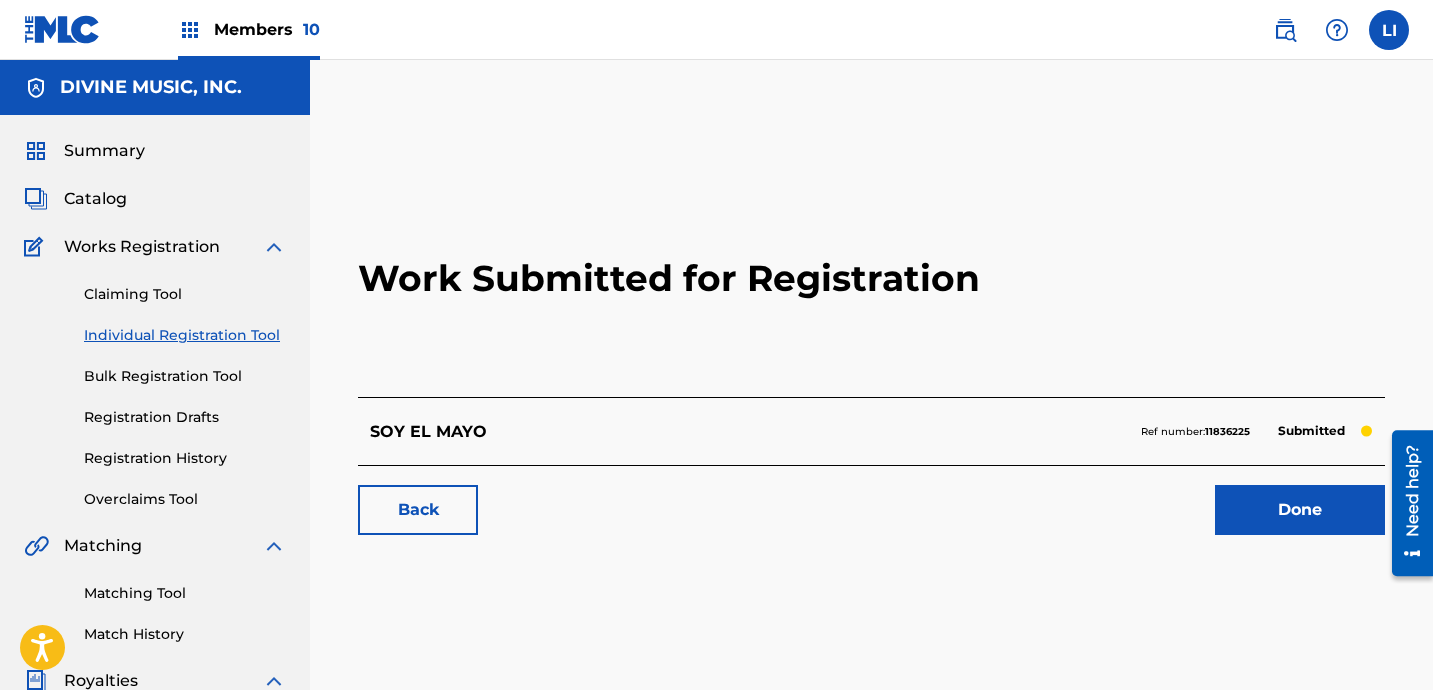 click on "Catalog" at bounding box center (95, 199) 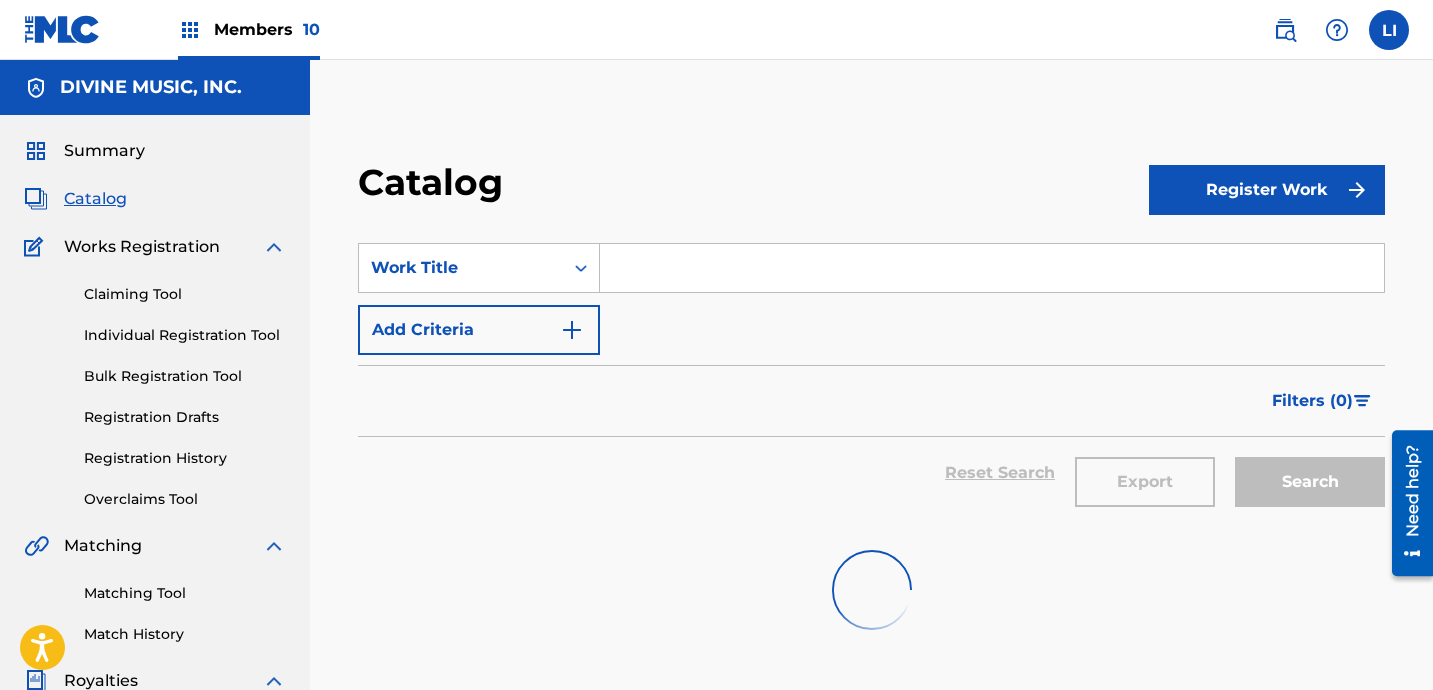 click at bounding box center [992, 268] 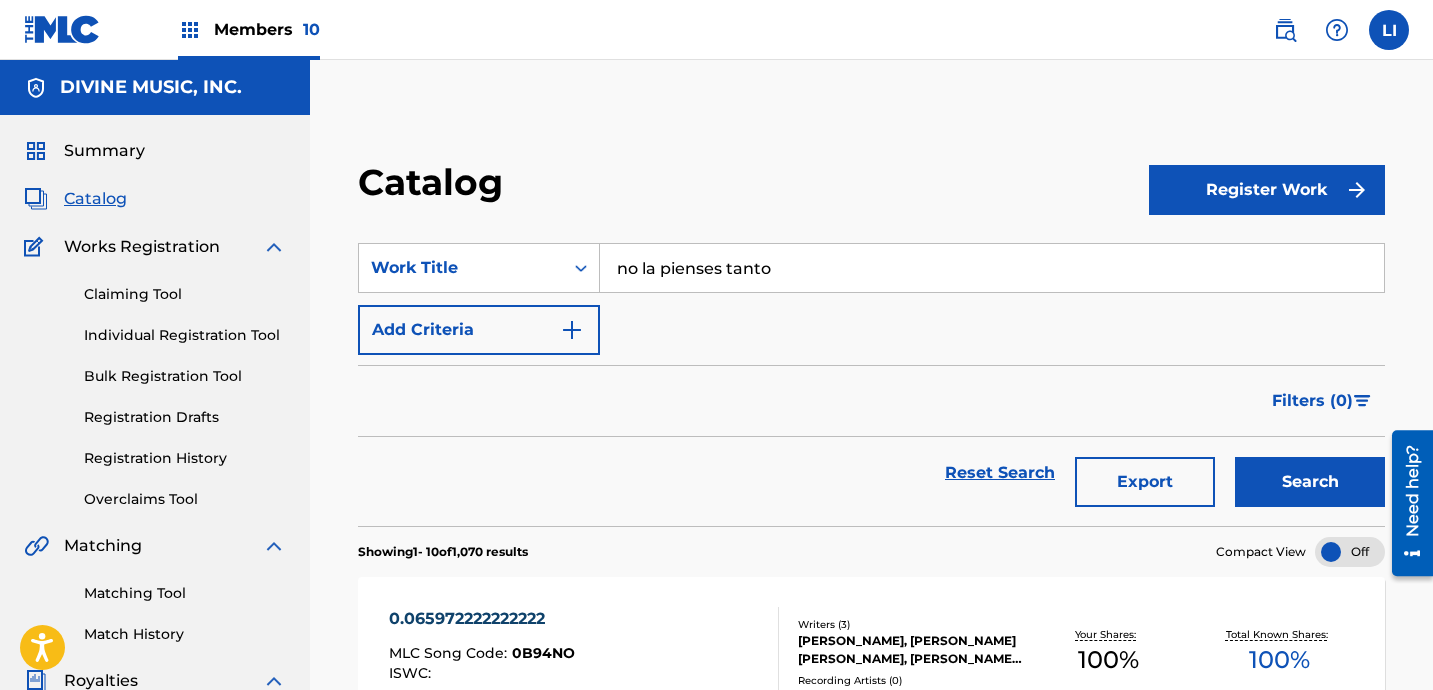 type on "no la pienses tanto" 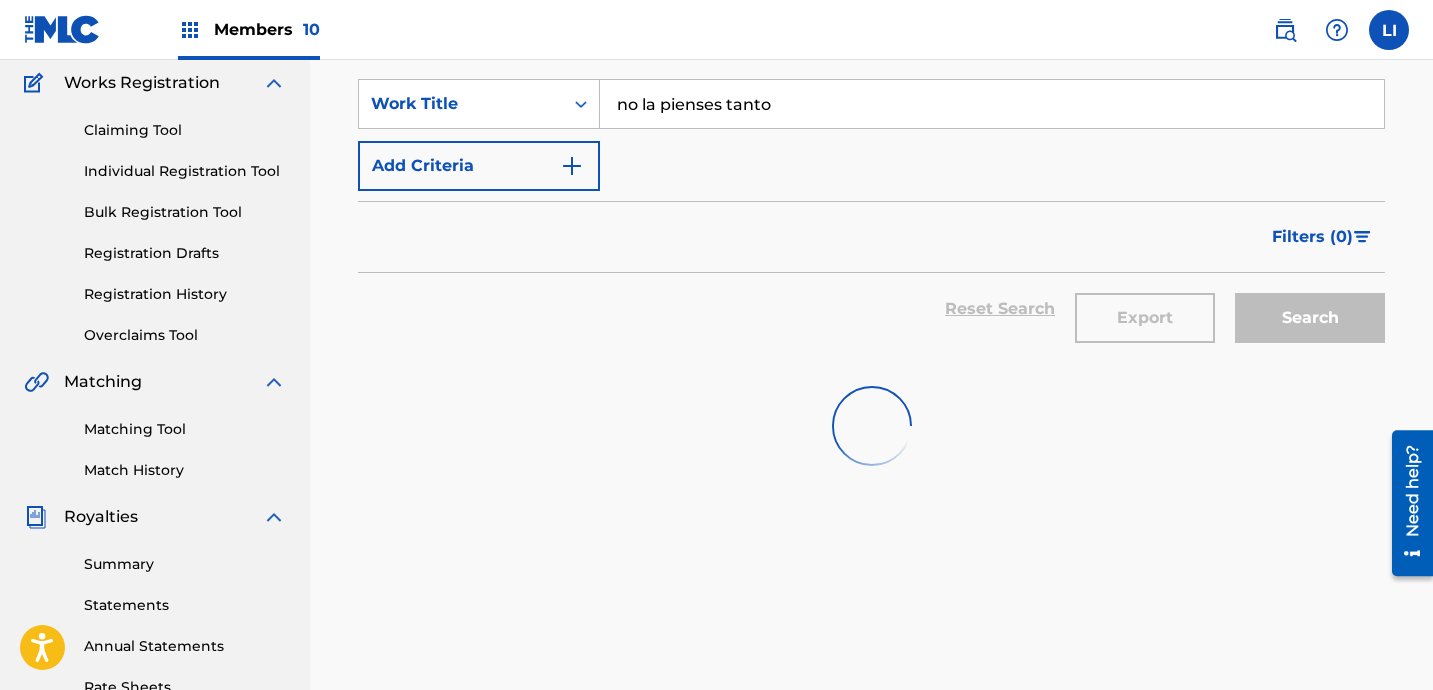 scroll, scrollTop: 353, scrollLeft: 0, axis: vertical 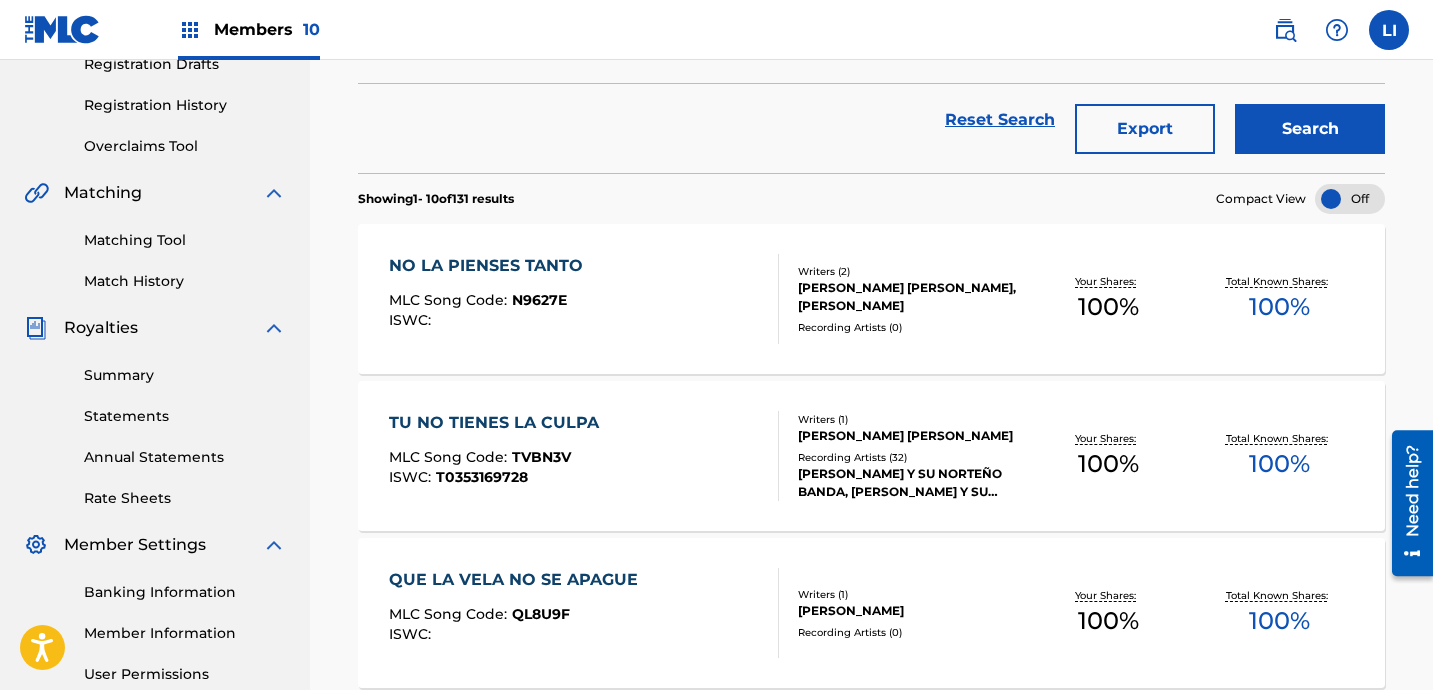 click on "NO LA PIENSES TANTO MLC Song Code : N9627E ISWC :" at bounding box center [584, 299] 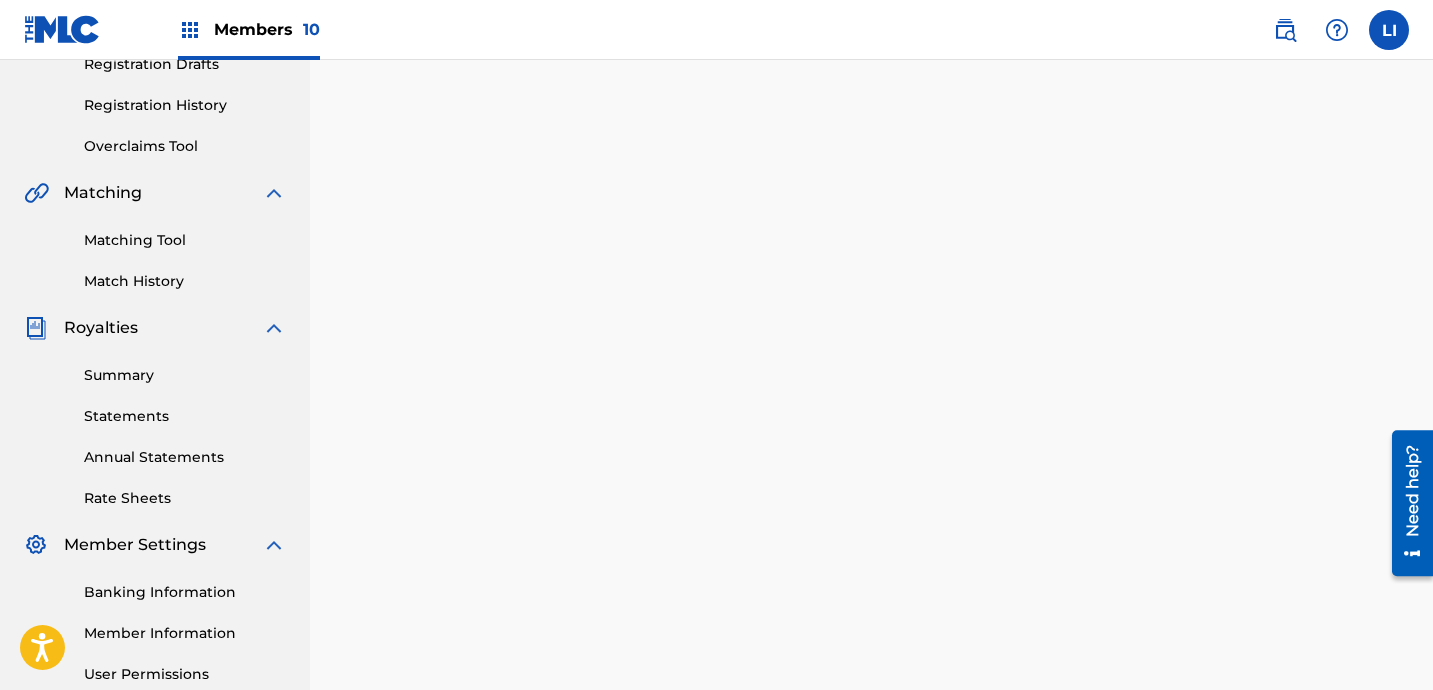scroll, scrollTop: 0, scrollLeft: 0, axis: both 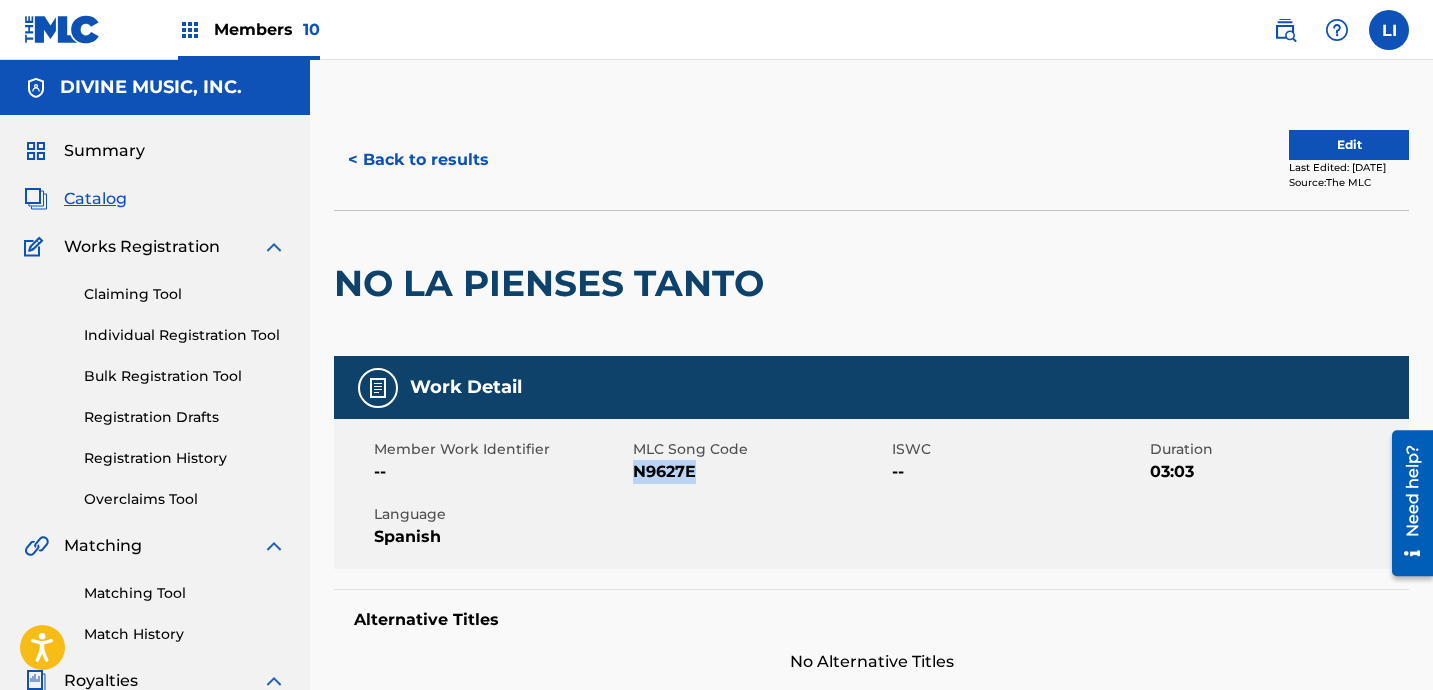 drag, startPoint x: 701, startPoint y: 471, endPoint x: 638, endPoint y: 470, distance: 63.007935 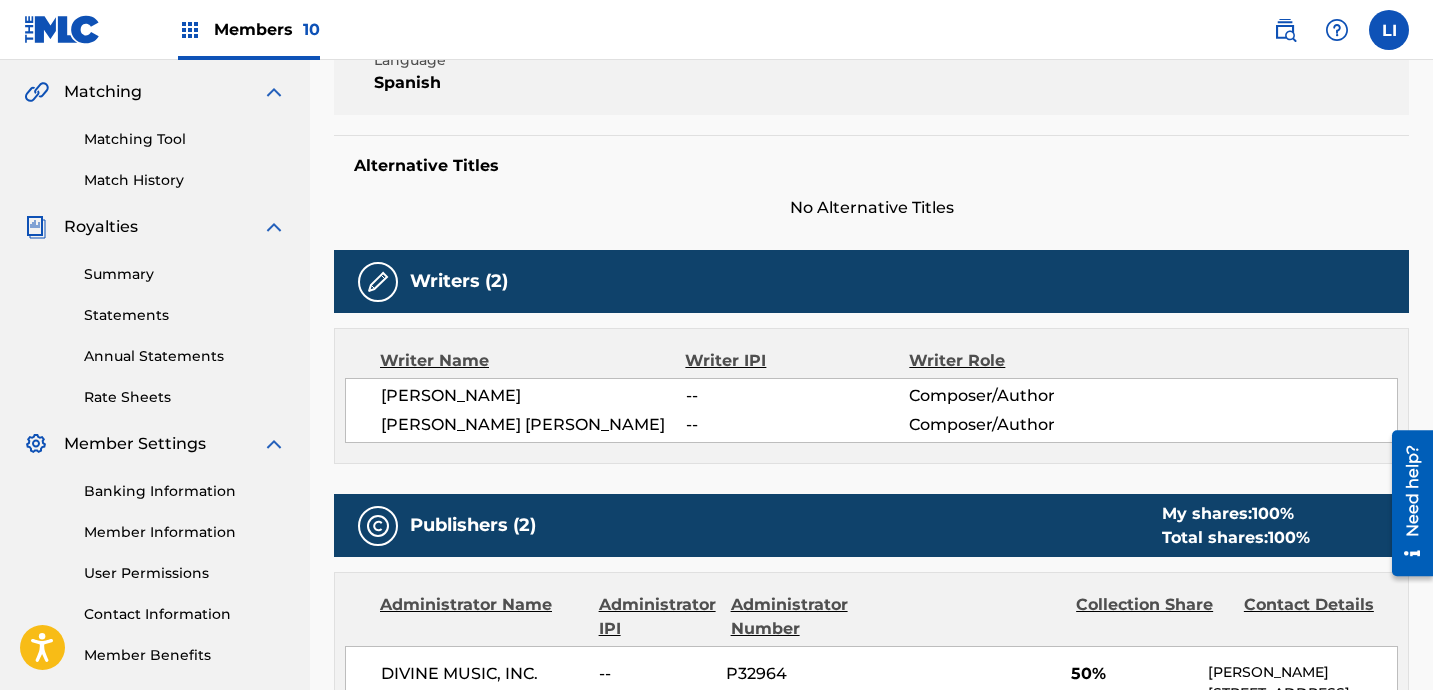 scroll, scrollTop: 359, scrollLeft: 0, axis: vertical 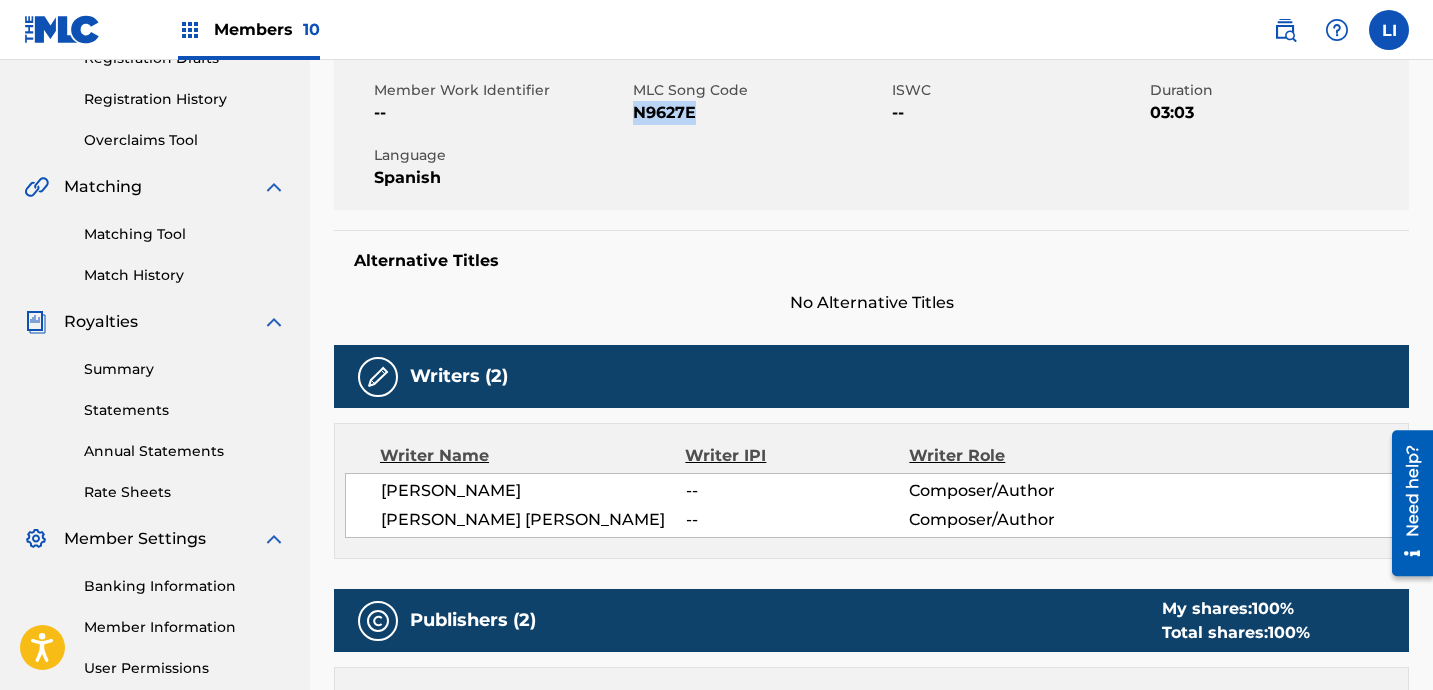 click on "Matching Tool" at bounding box center (185, 234) 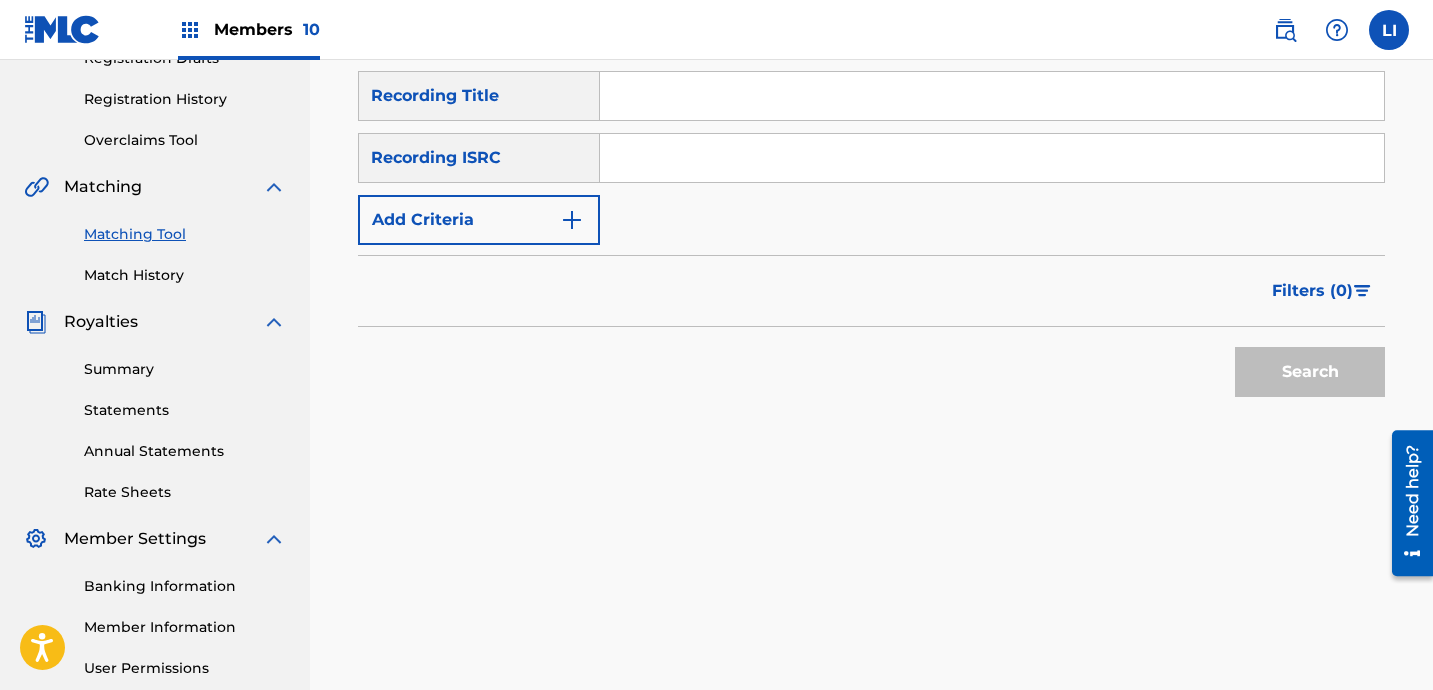 scroll, scrollTop: 0, scrollLeft: 0, axis: both 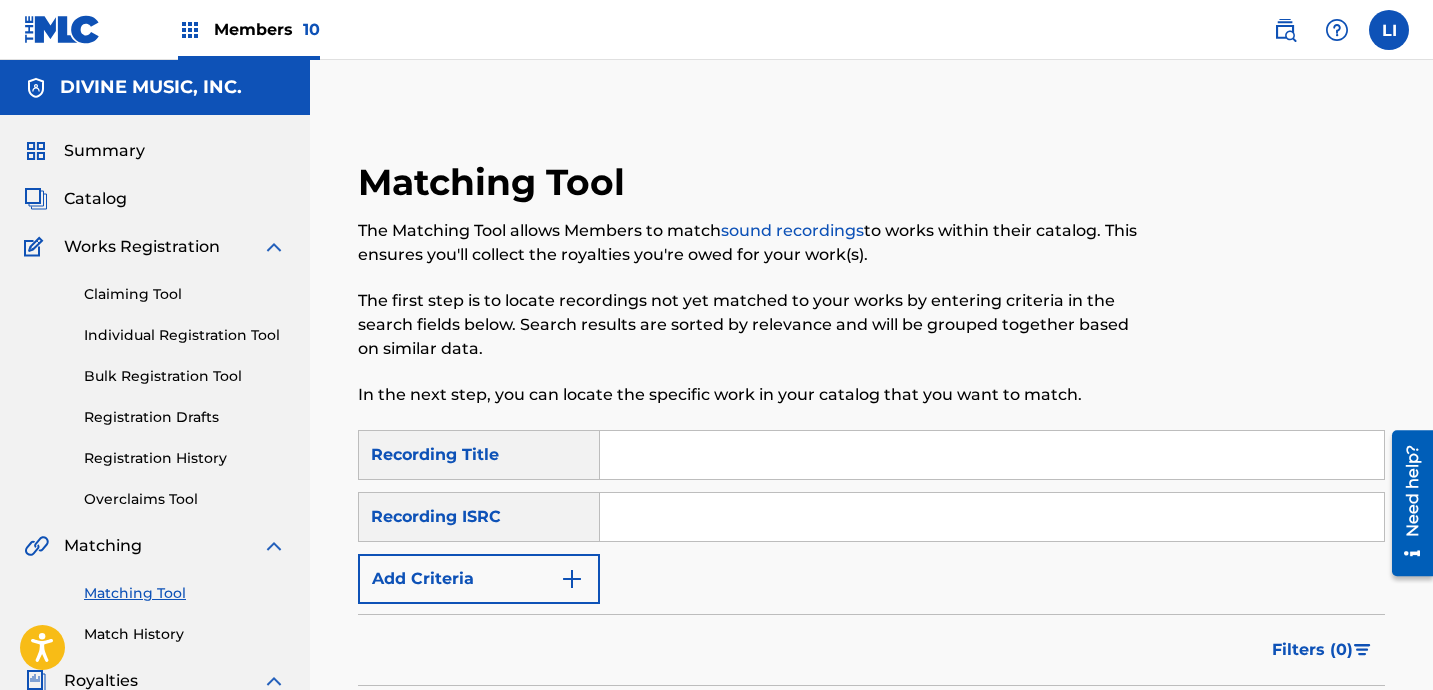 click at bounding box center [992, 455] 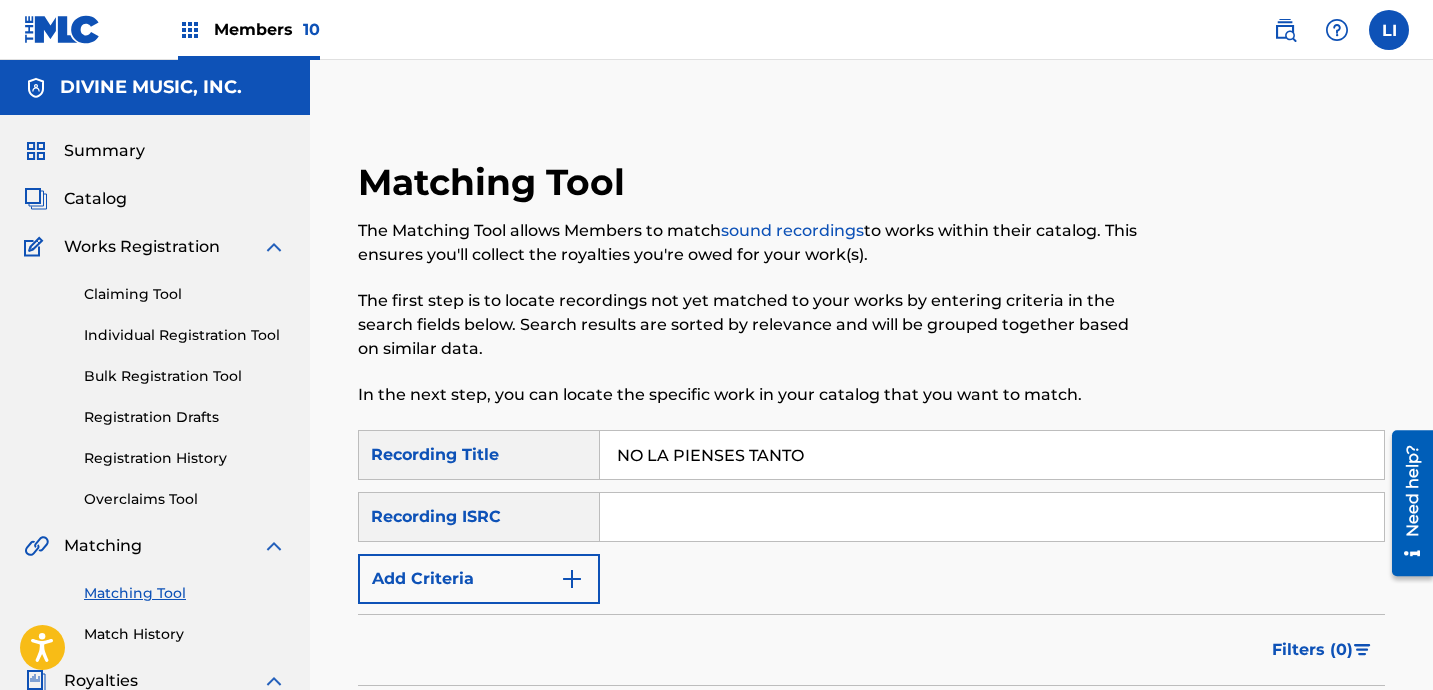 type on "NO LA PIENSES TANTO" 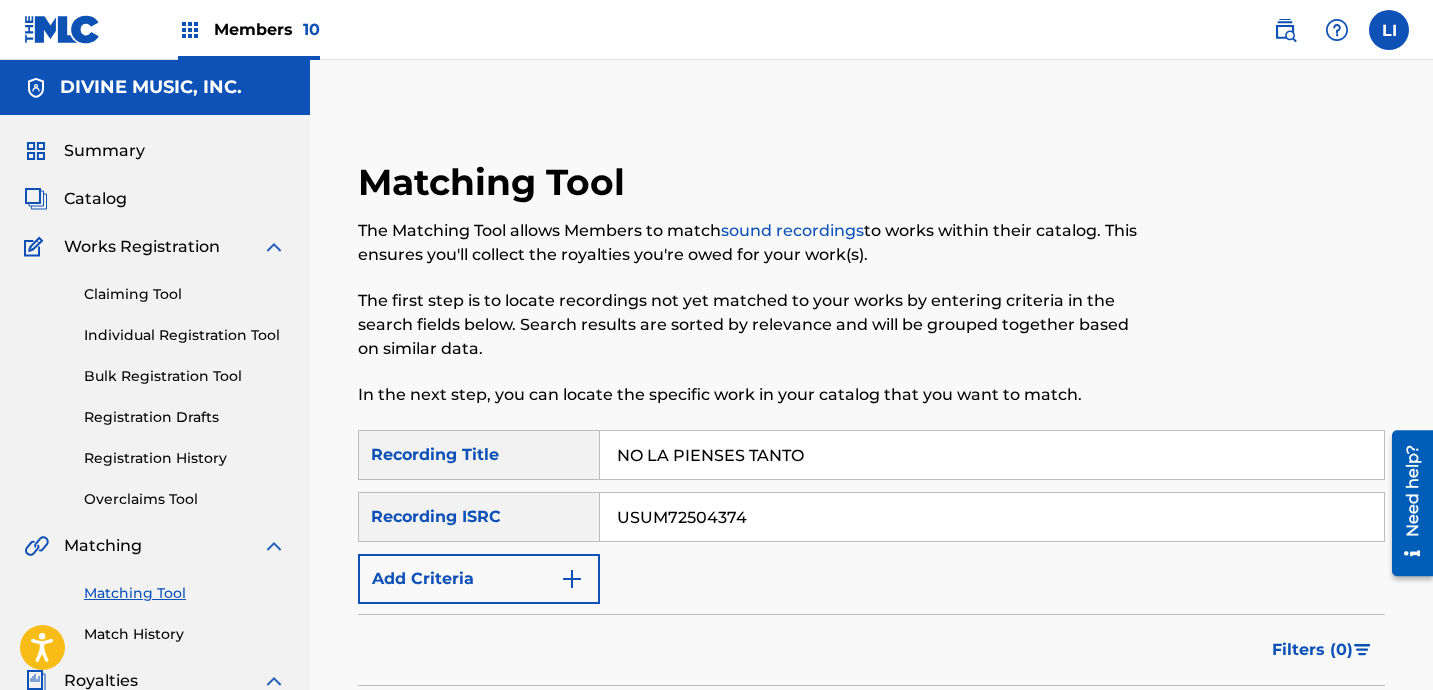 type on "USUM72504374" 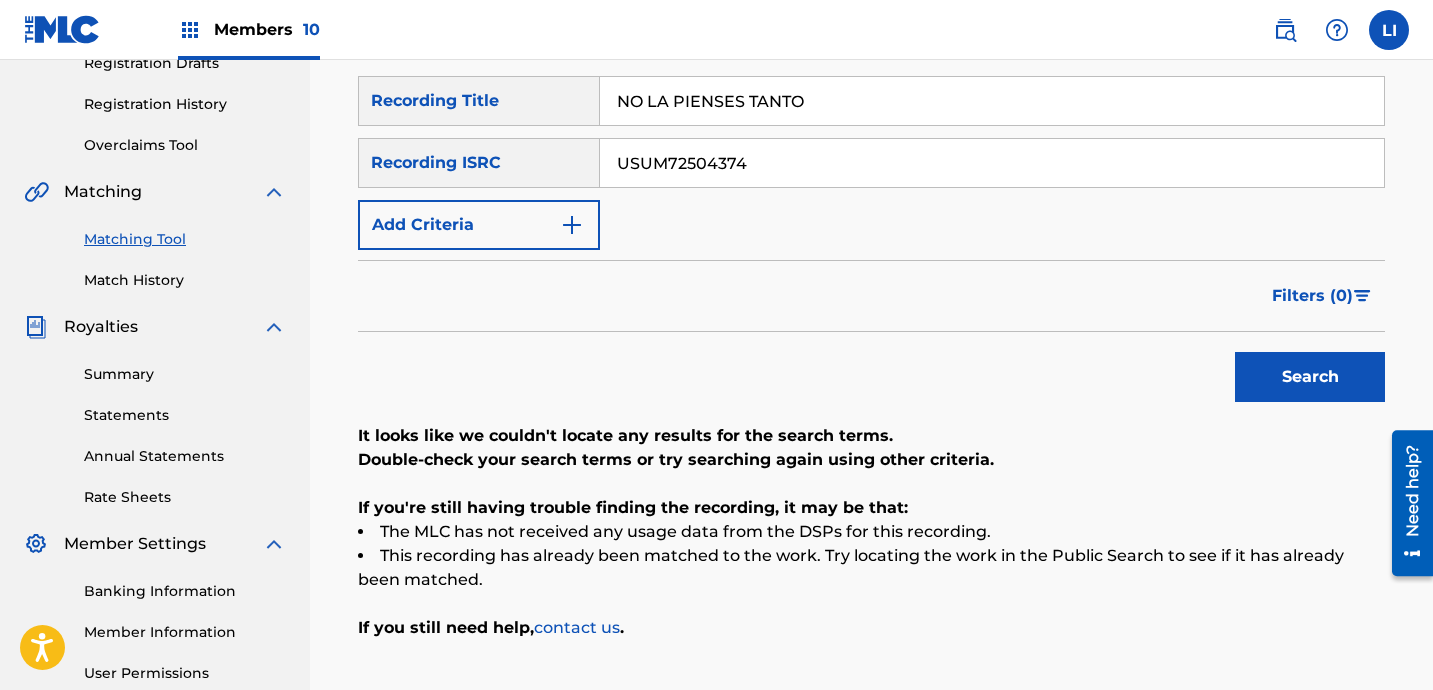 scroll, scrollTop: 450, scrollLeft: 0, axis: vertical 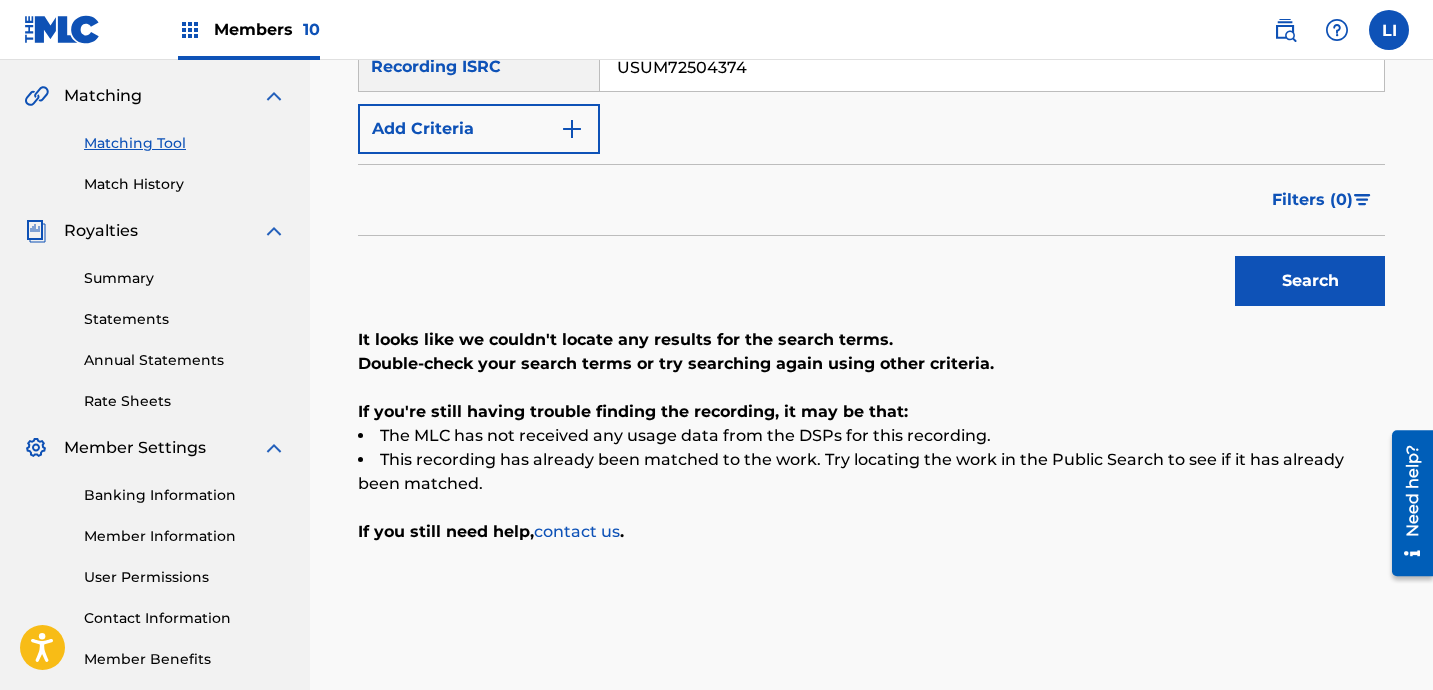 click on "Search" at bounding box center (1310, 281) 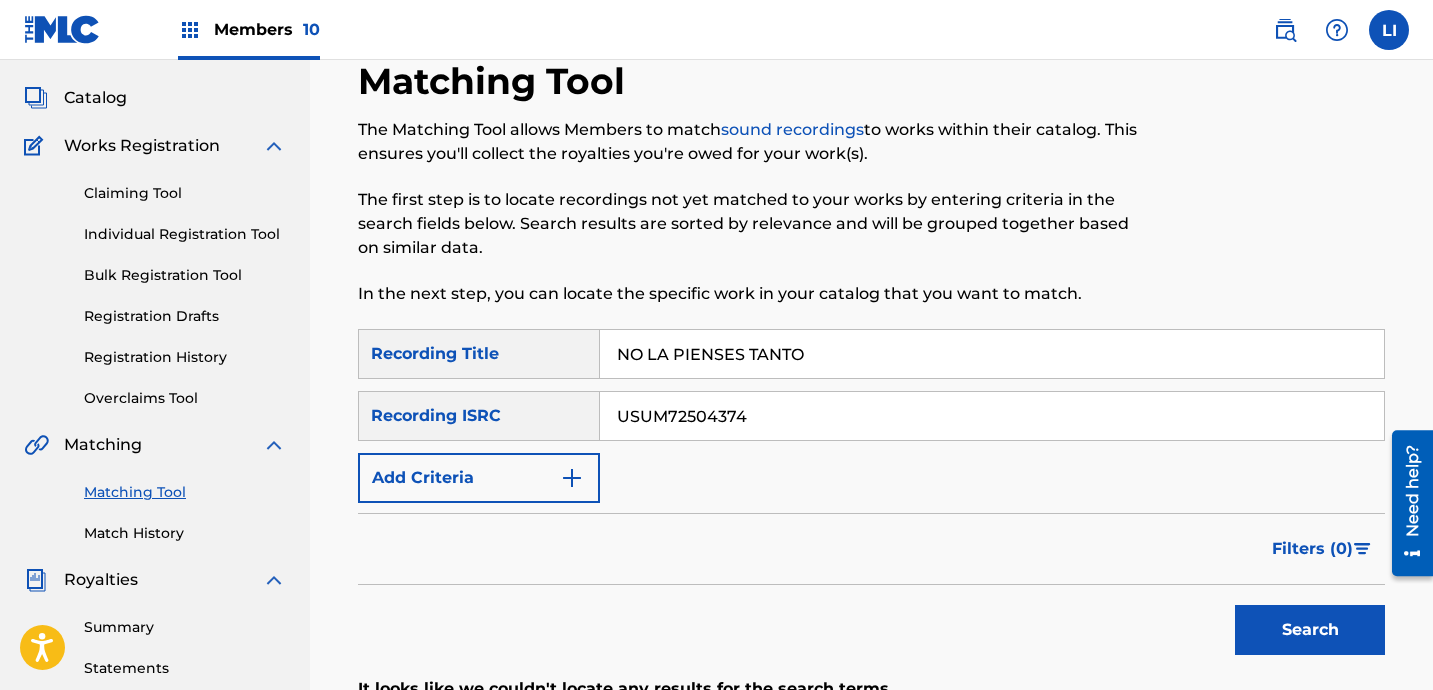 scroll, scrollTop: 0, scrollLeft: 0, axis: both 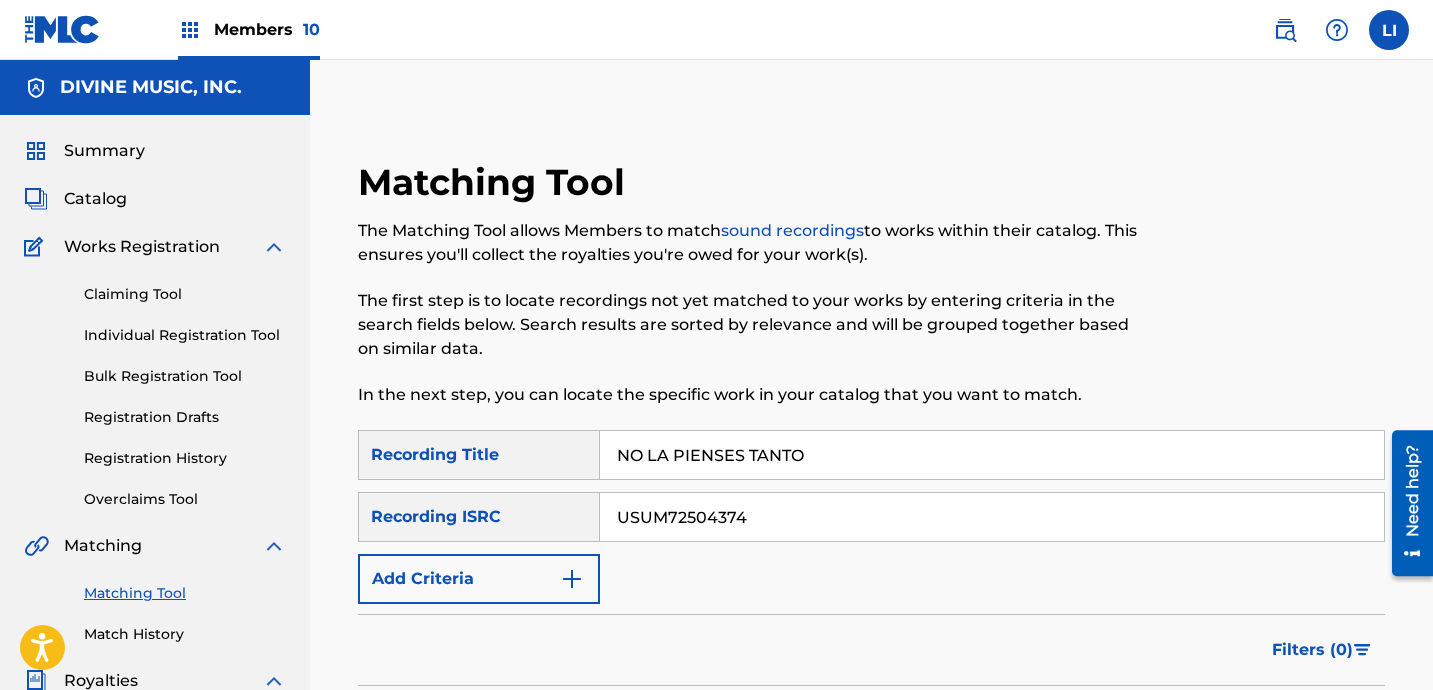 click on "Individual Registration Tool" at bounding box center (185, 335) 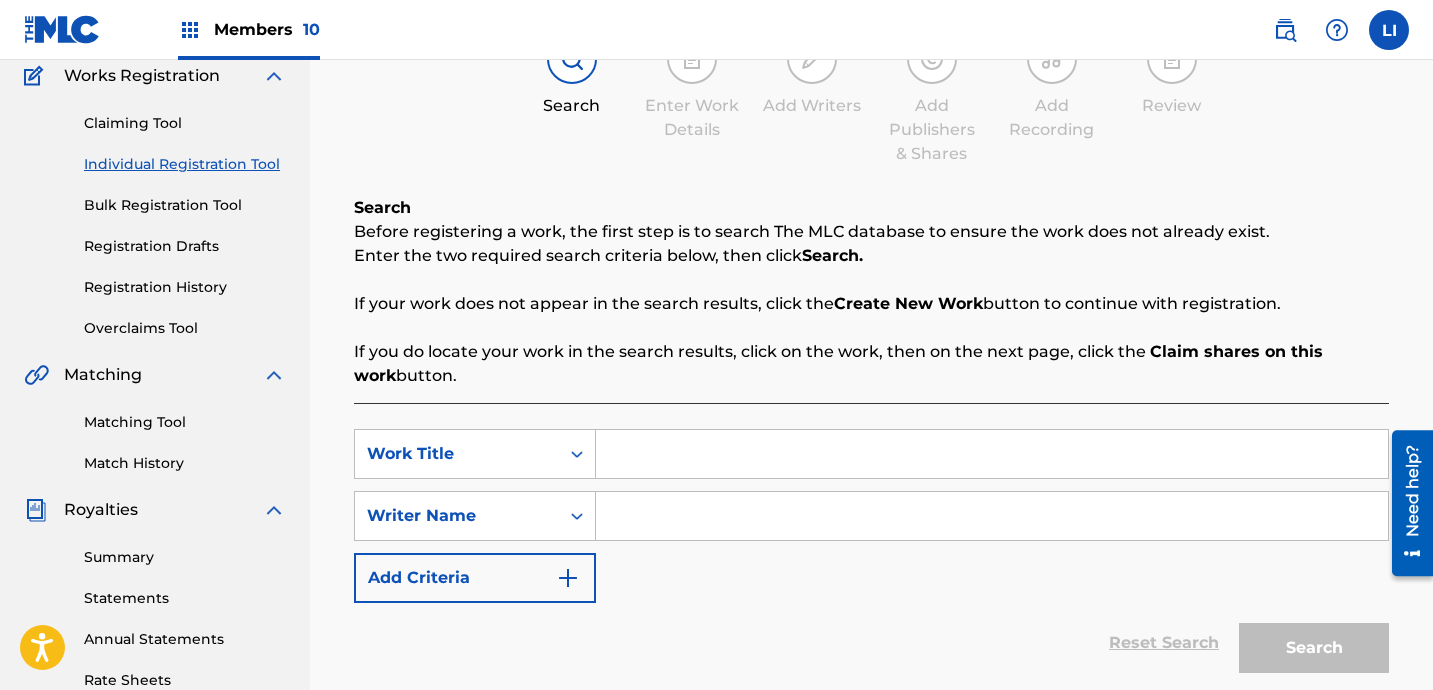 scroll, scrollTop: 355, scrollLeft: 0, axis: vertical 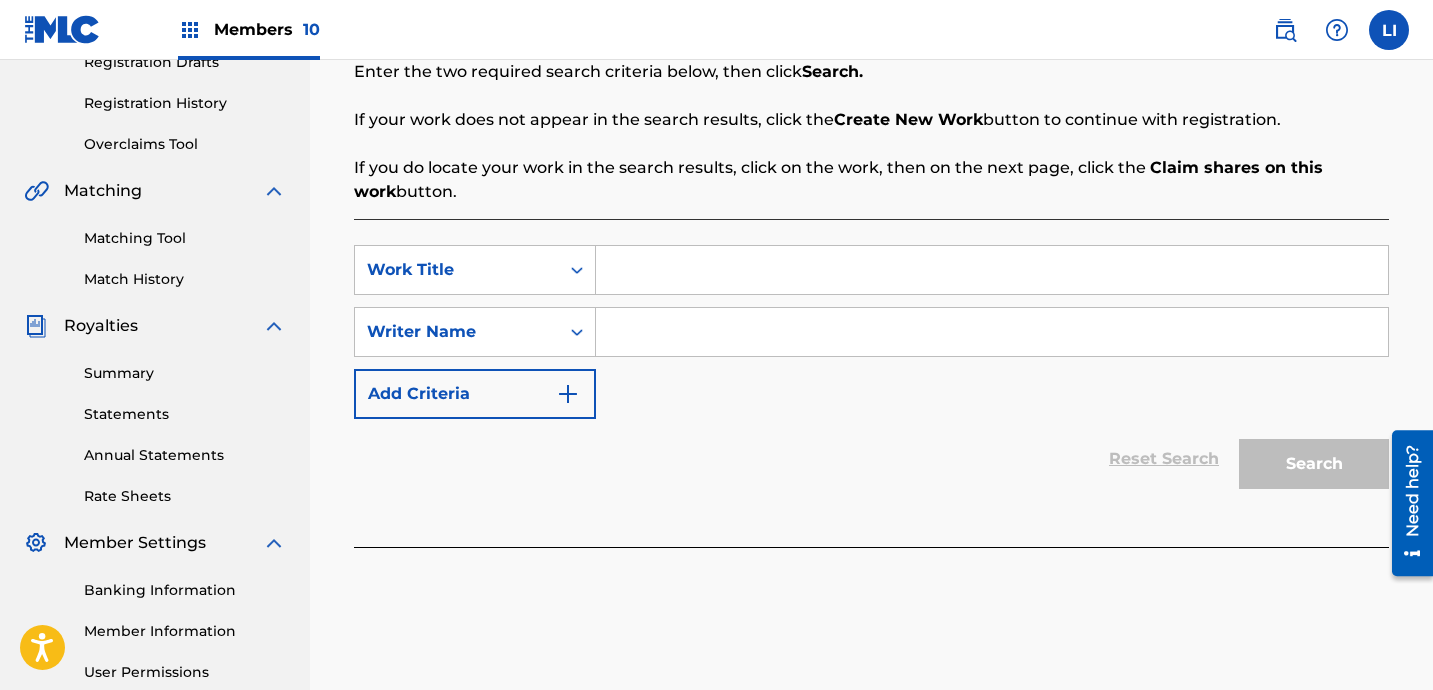 click at bounding box center [992, 270] 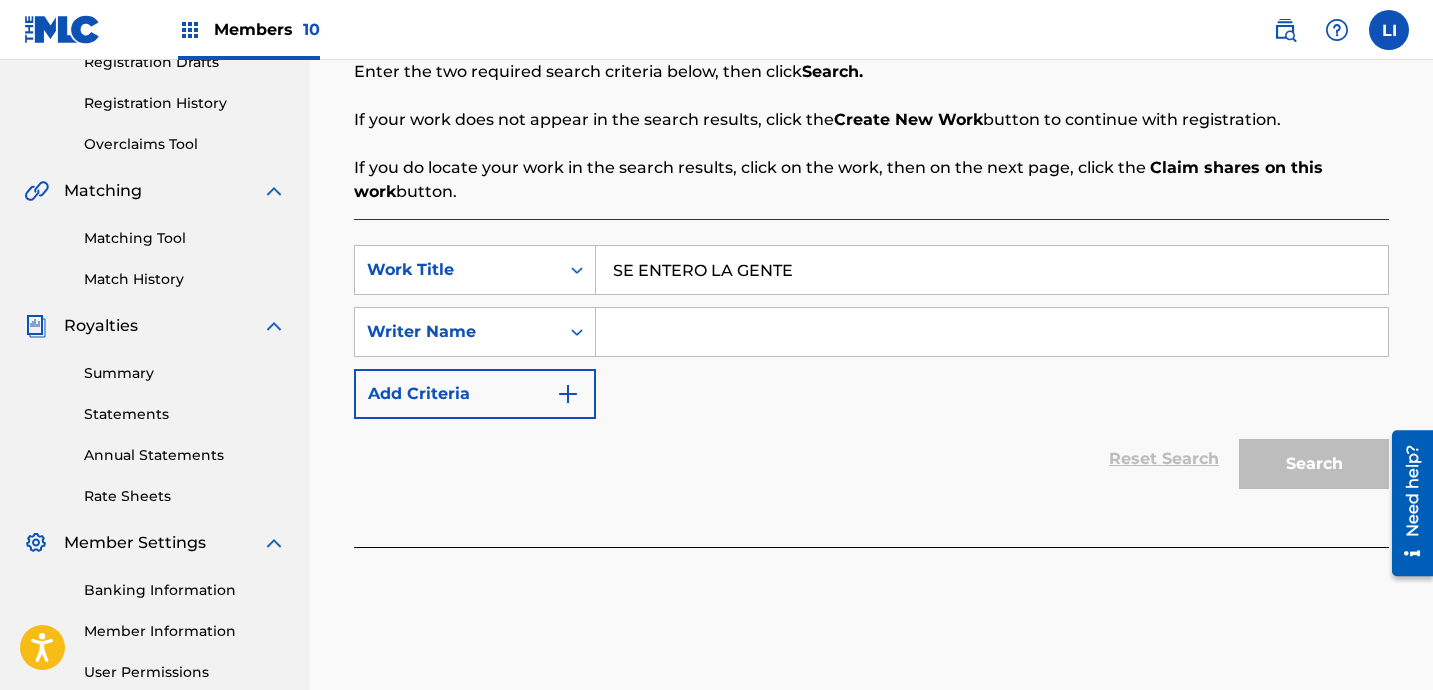 type on "SE ENTERO LA GENTE" 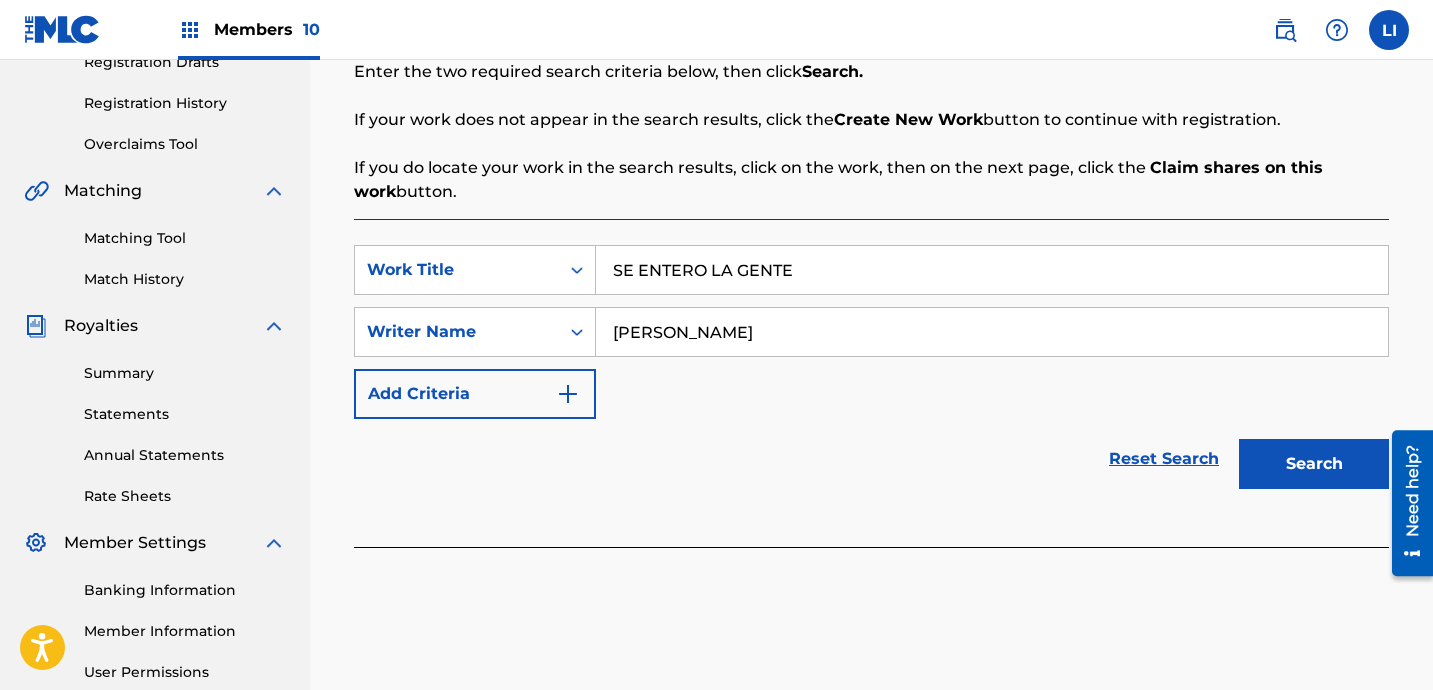 type on "[PERSON_NAME]" 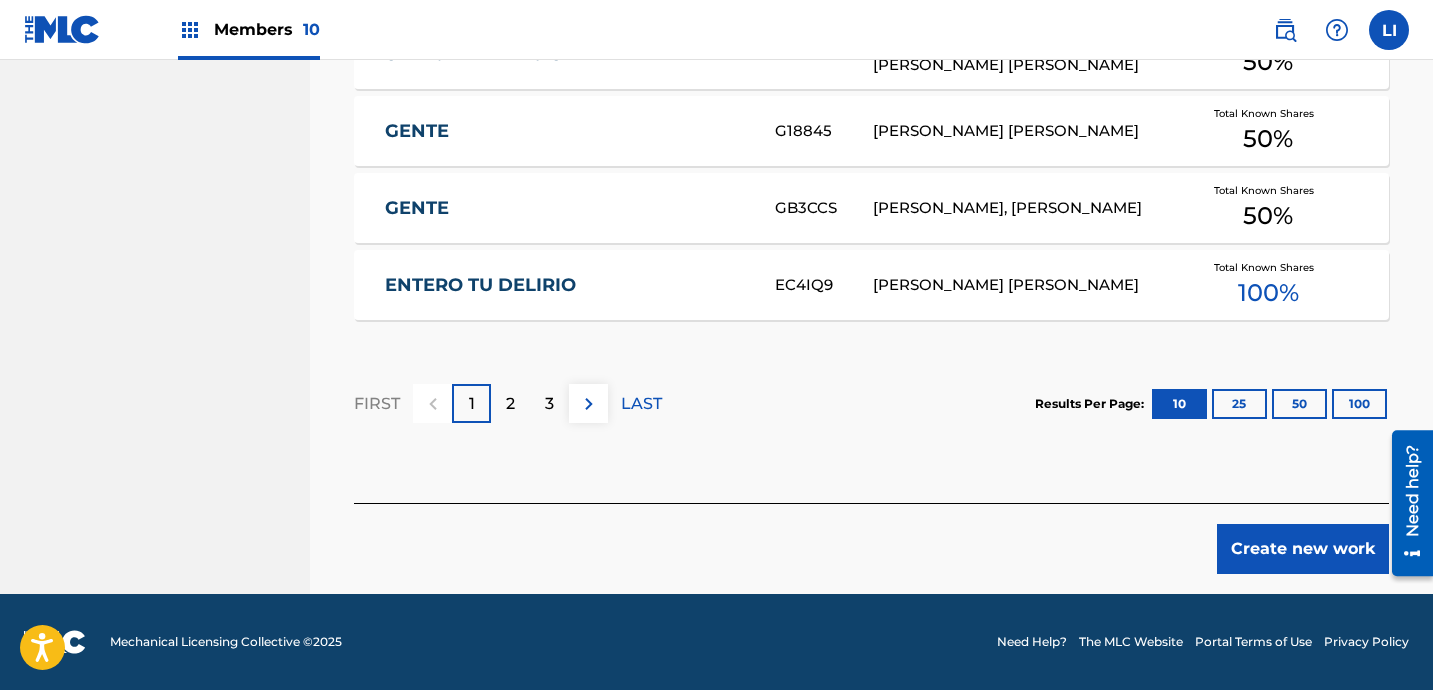 click on "Create new work" at bounding box center (1303, 549) 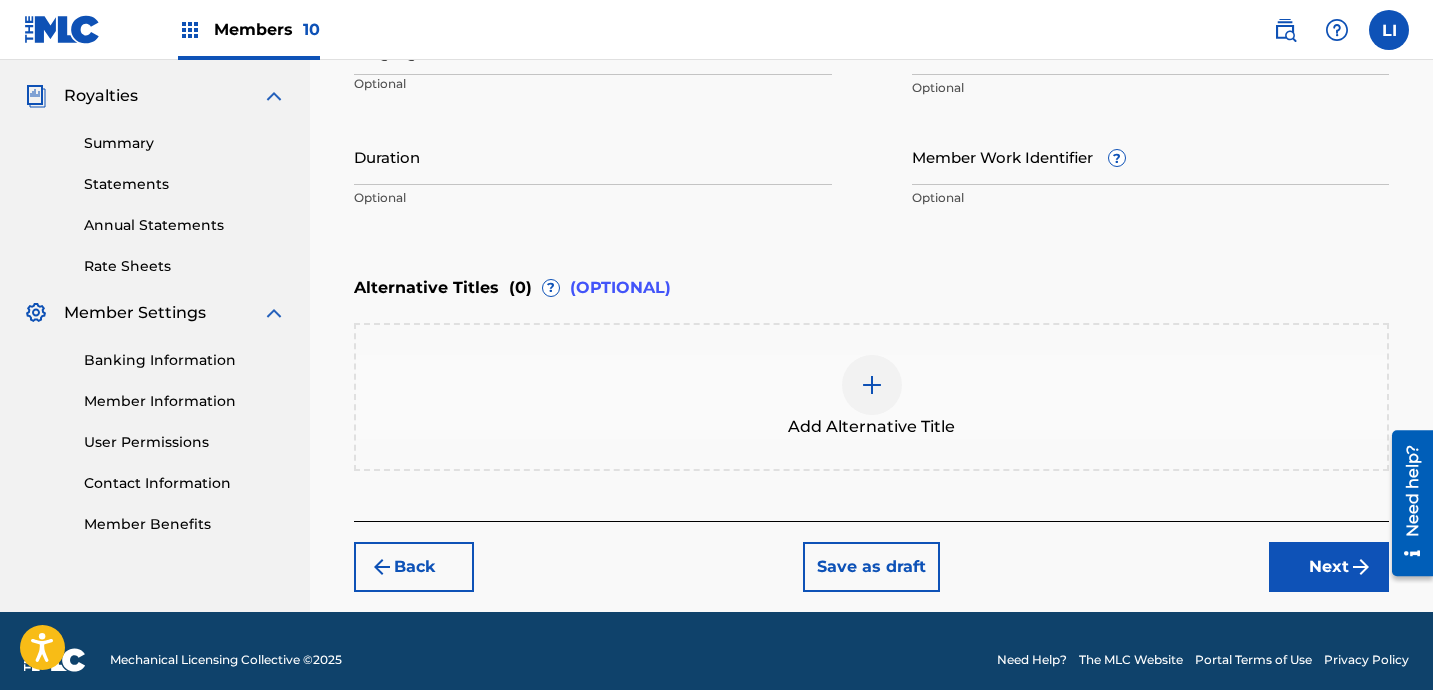 scroll, scrollTop: 561, scrollLeft: 0, axis: vertical 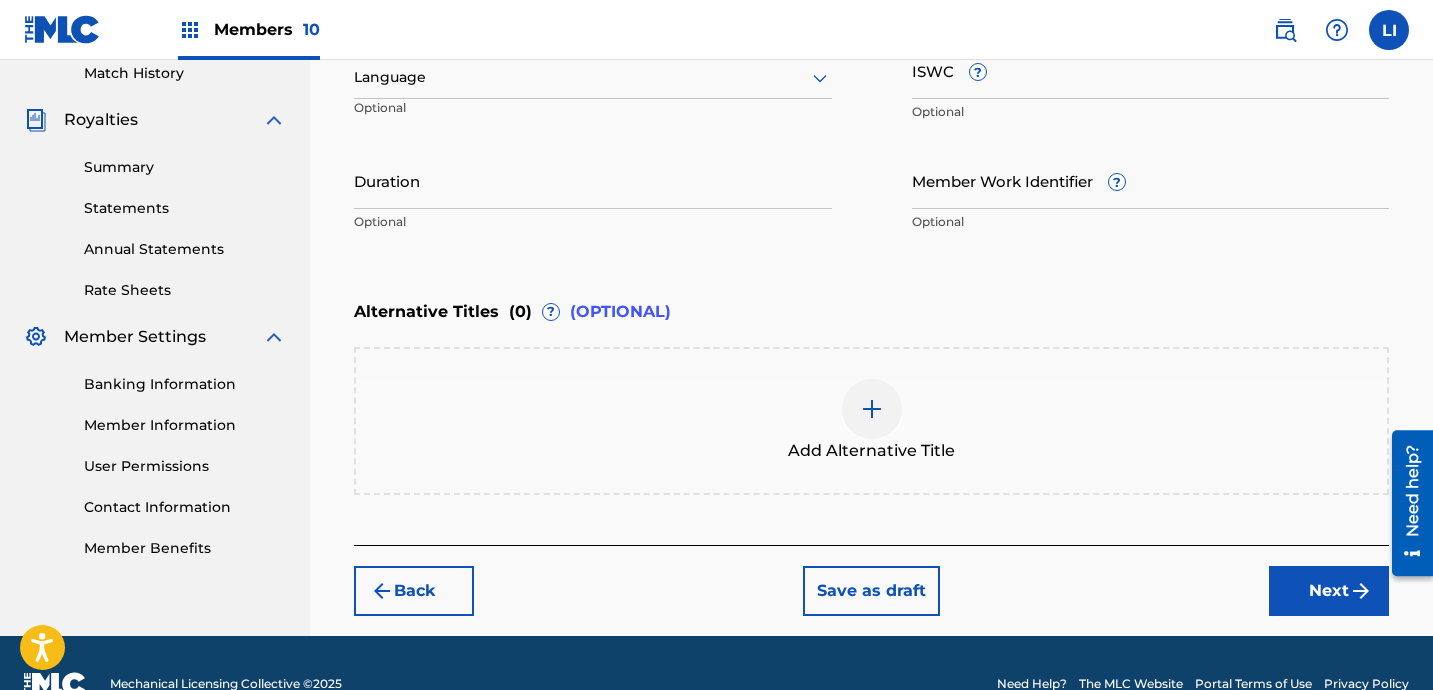 click on "Language" at bounding box center [593, 78] 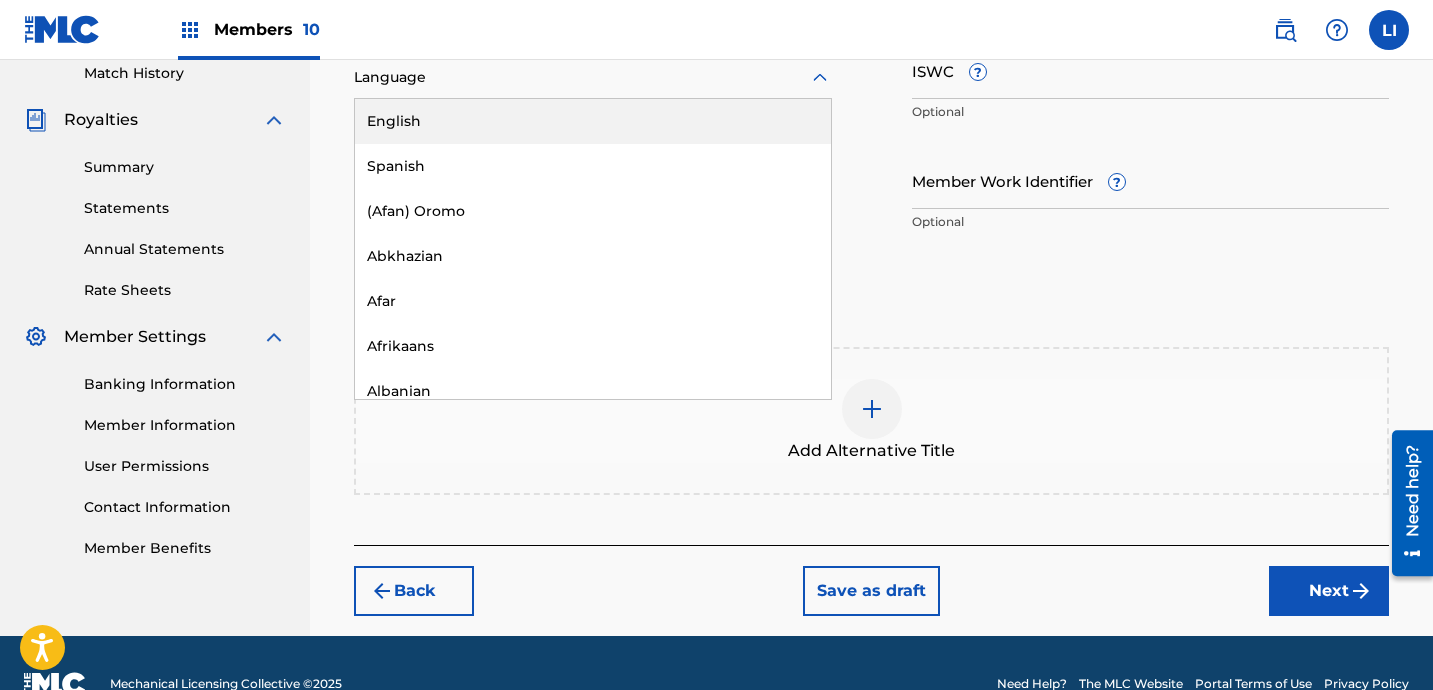 click on "Spanish" at bounding box center (593, 166) 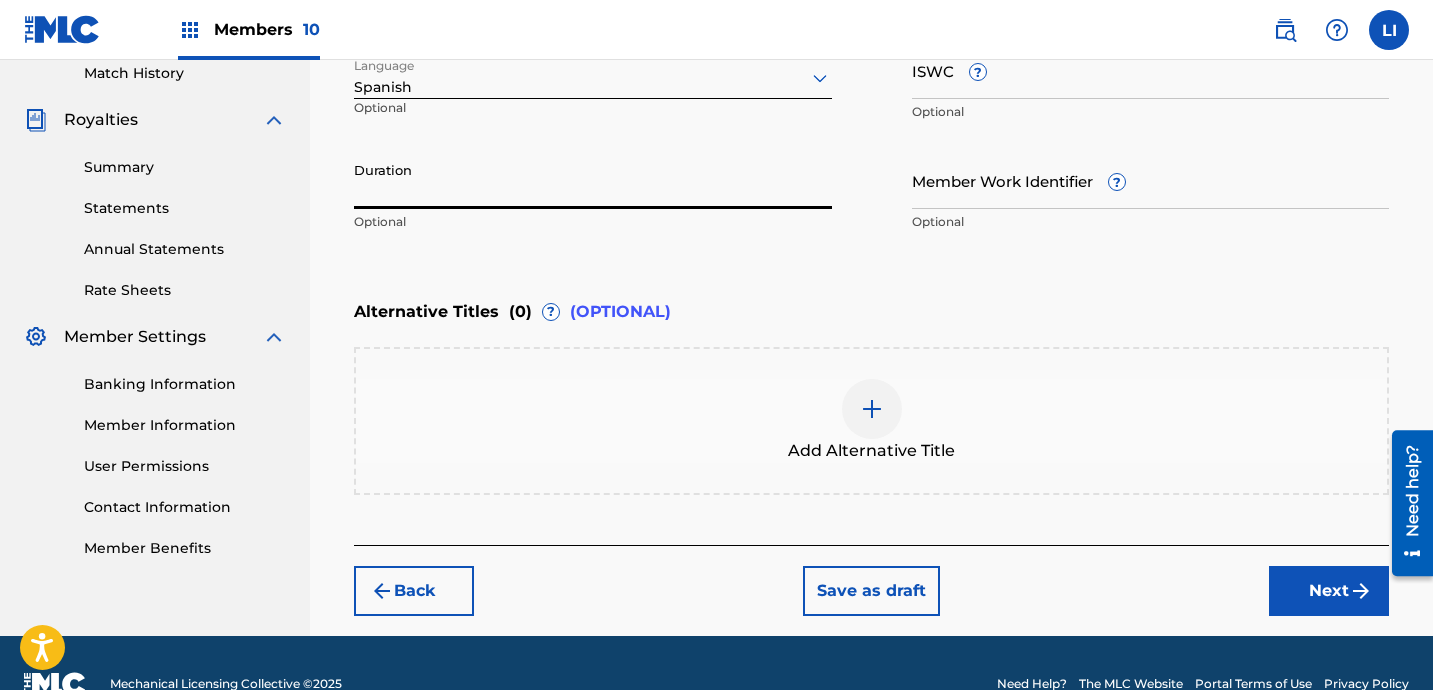 click on "Duration" at bounding box center (593, 180) 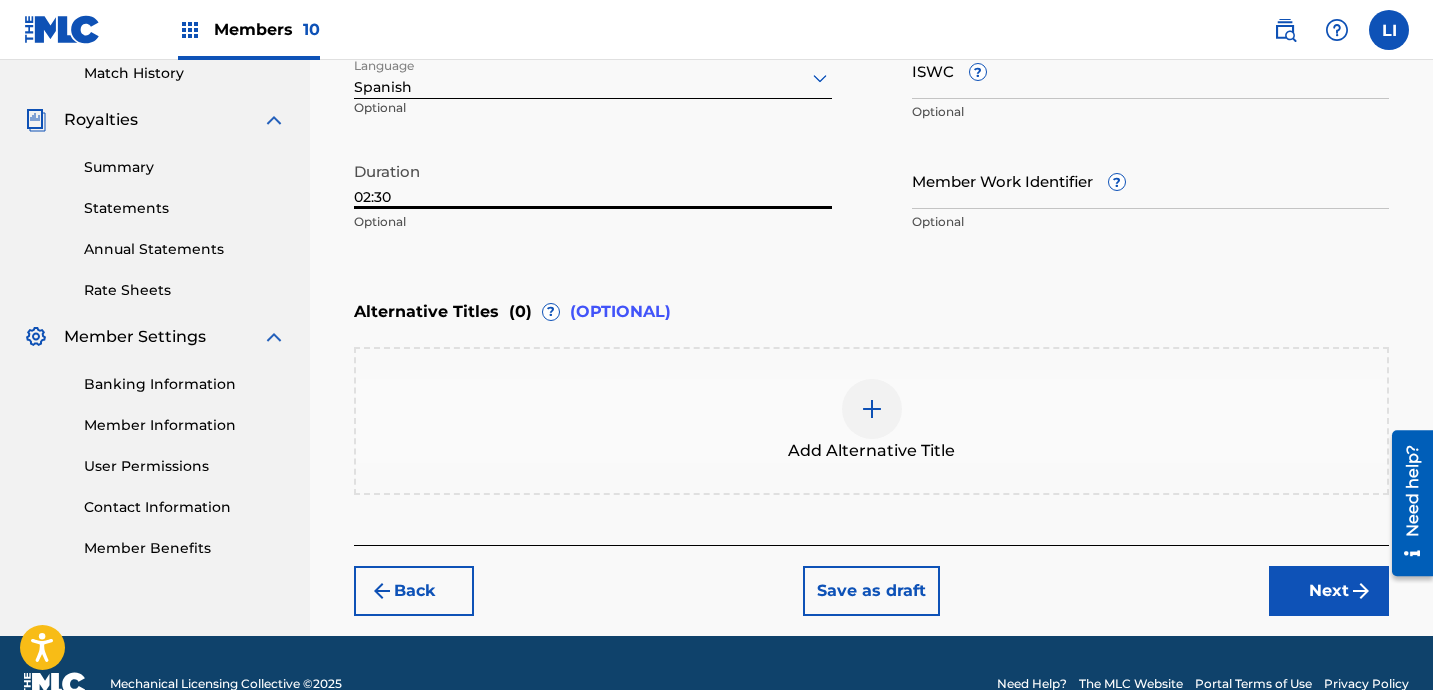 type on "02:30" 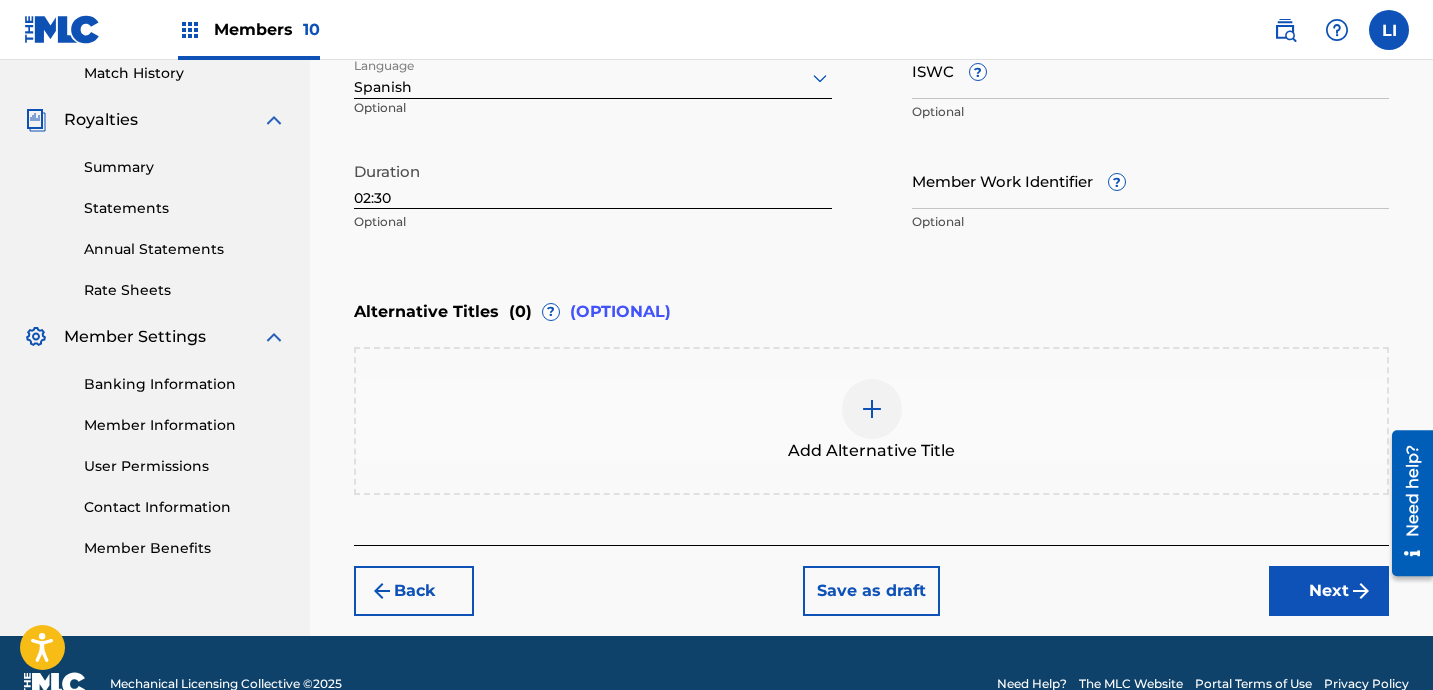 click on "Next" at bounding box center (1329, 591) 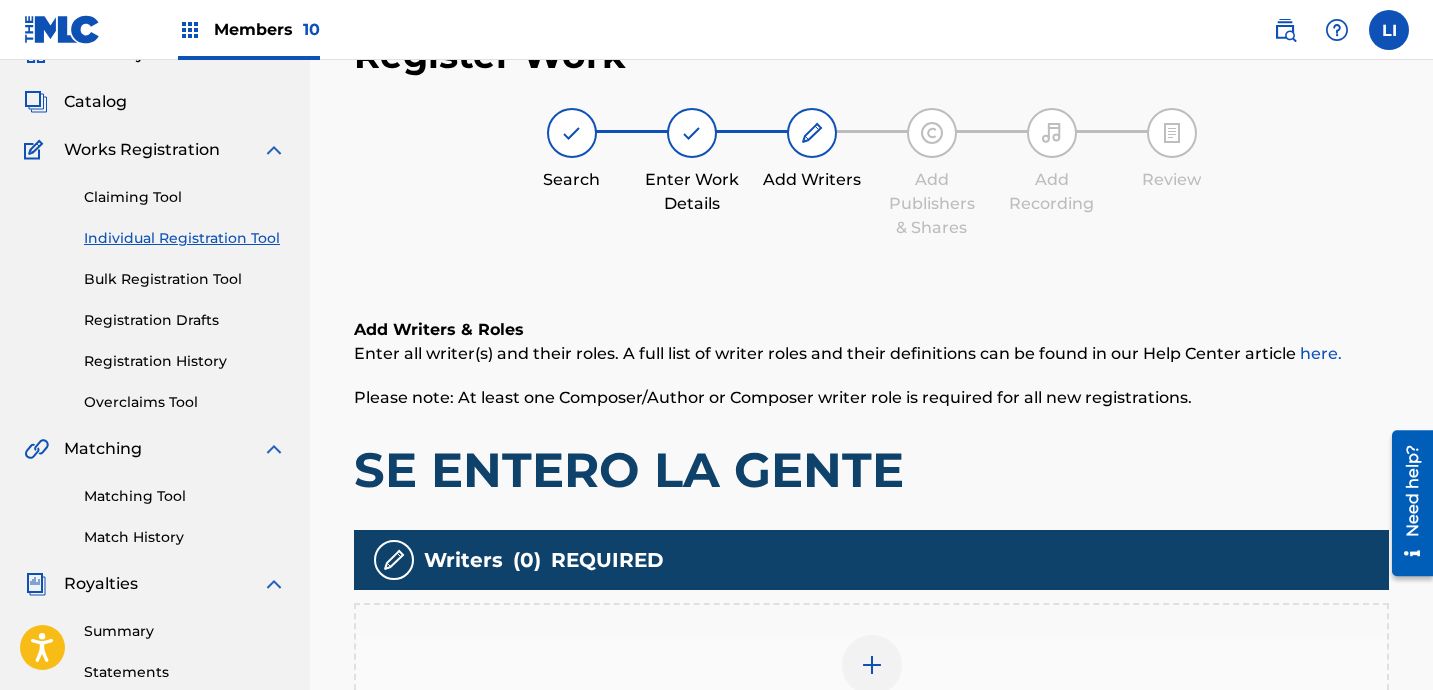 scroll, scrollTop: 463, scrollLeft: 0, axis: vertical 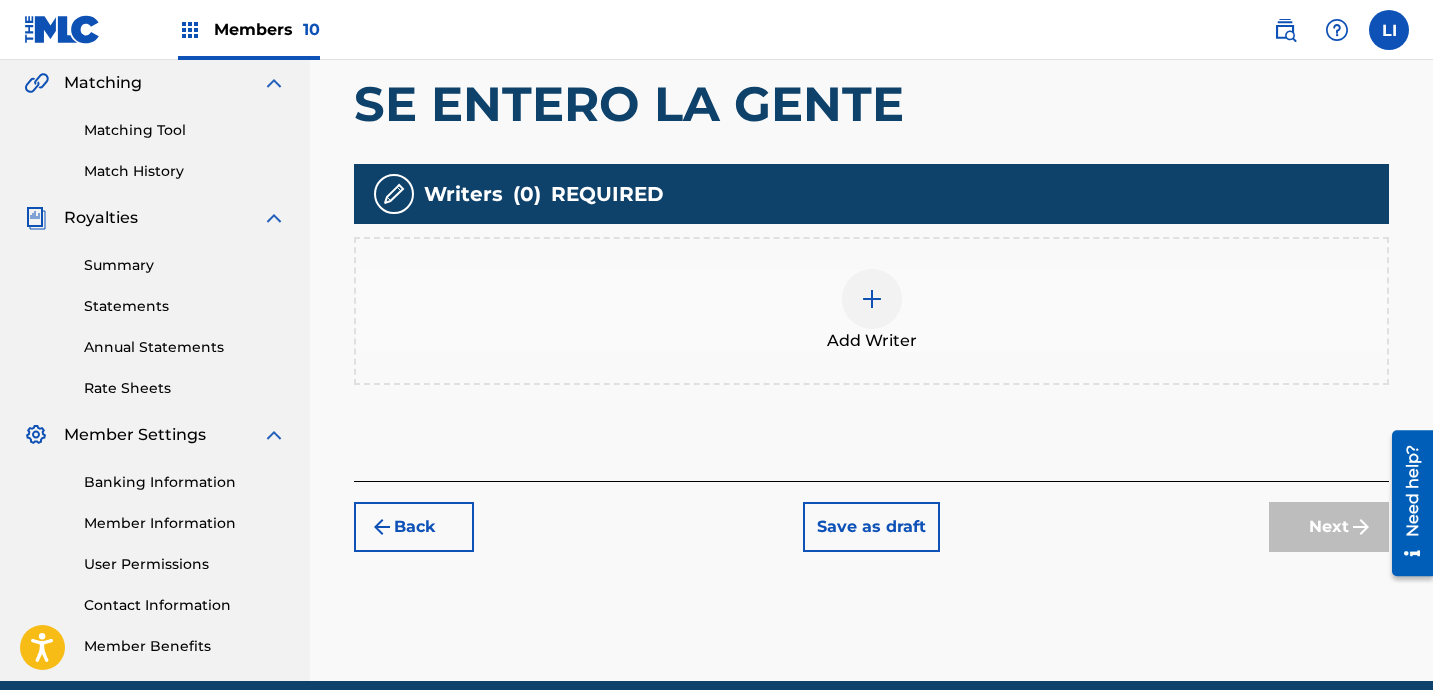 click on "Add Writer" at bounding box center (871, 311) 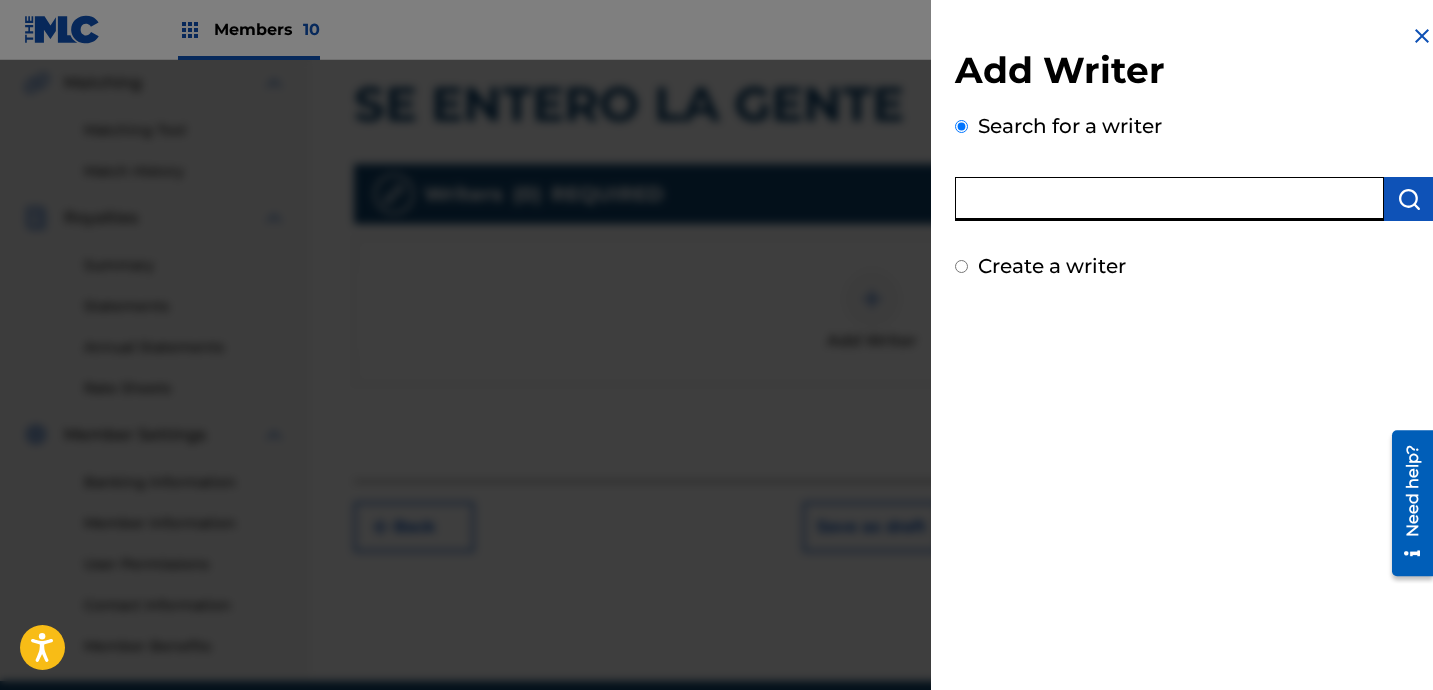 click at bounding box center (1169, 199) 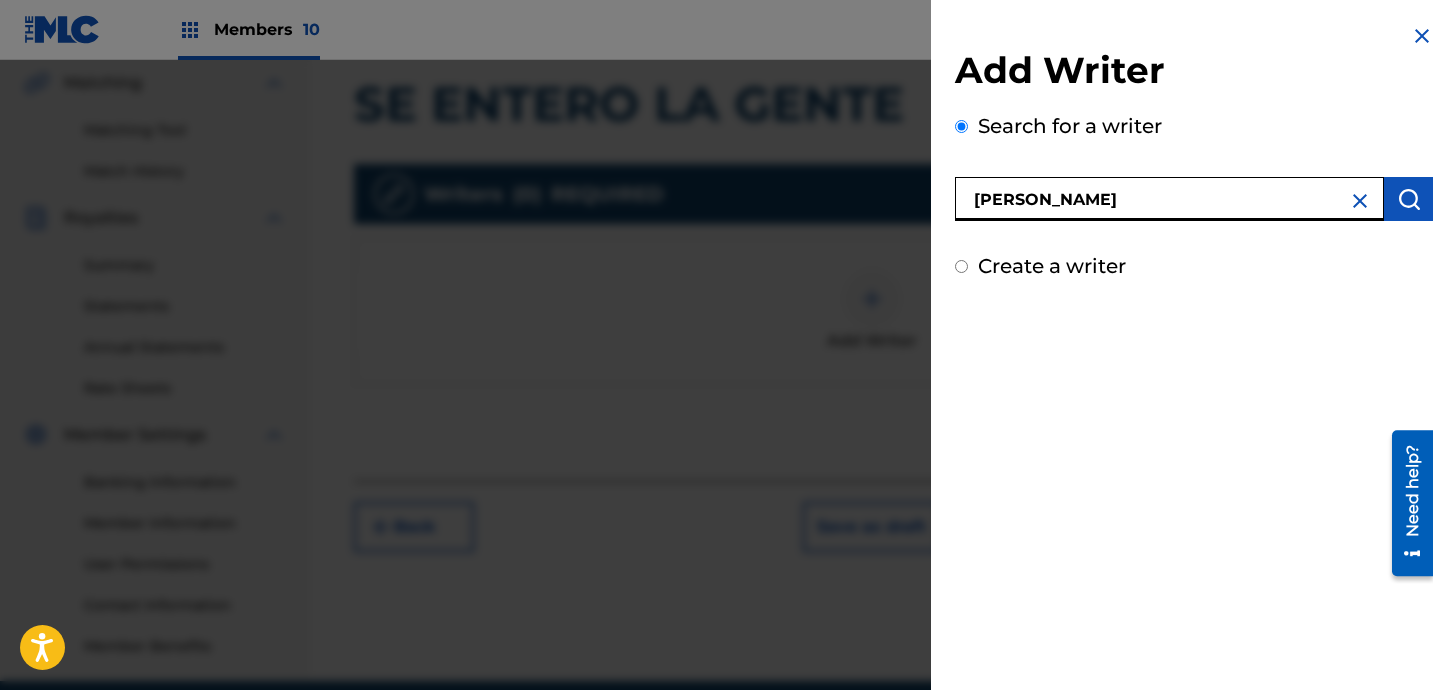 type on "[PERSON_NAME]" 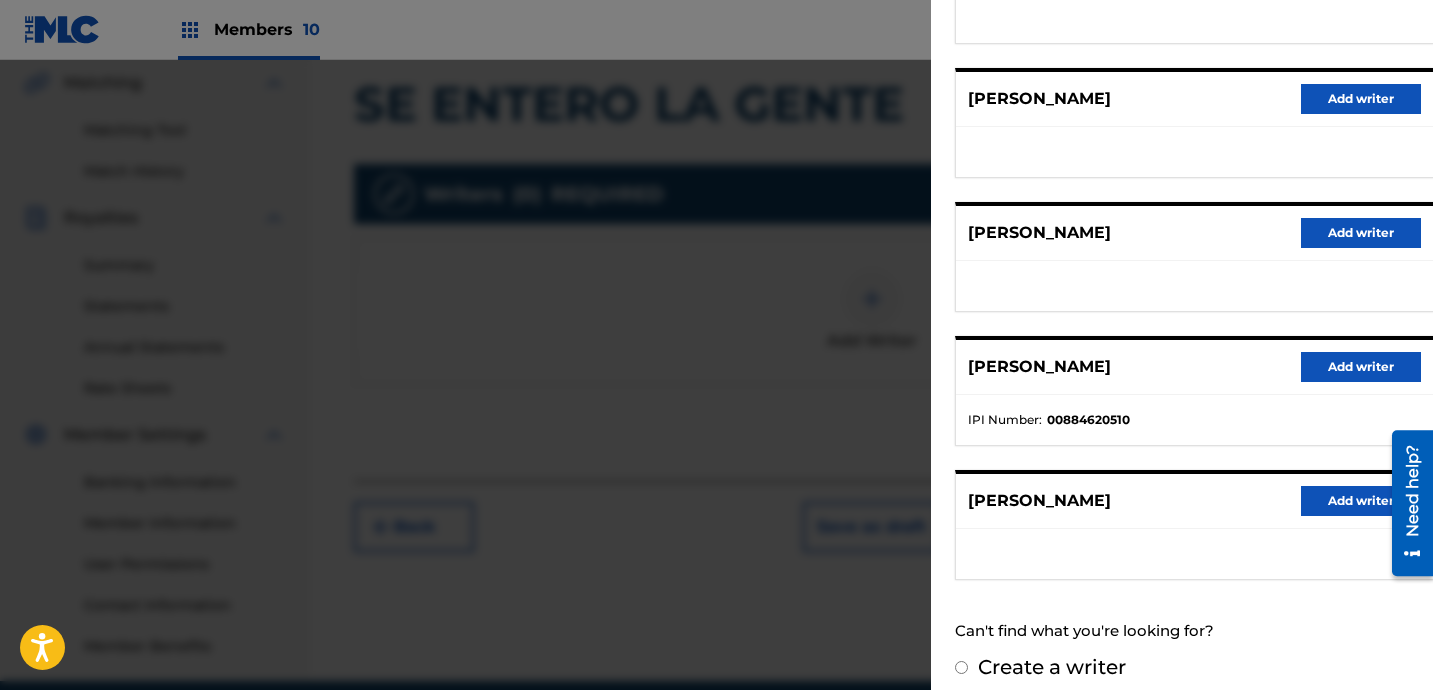 scroll, scrollTop: 352, scrollLeft: 0, axis: vertical 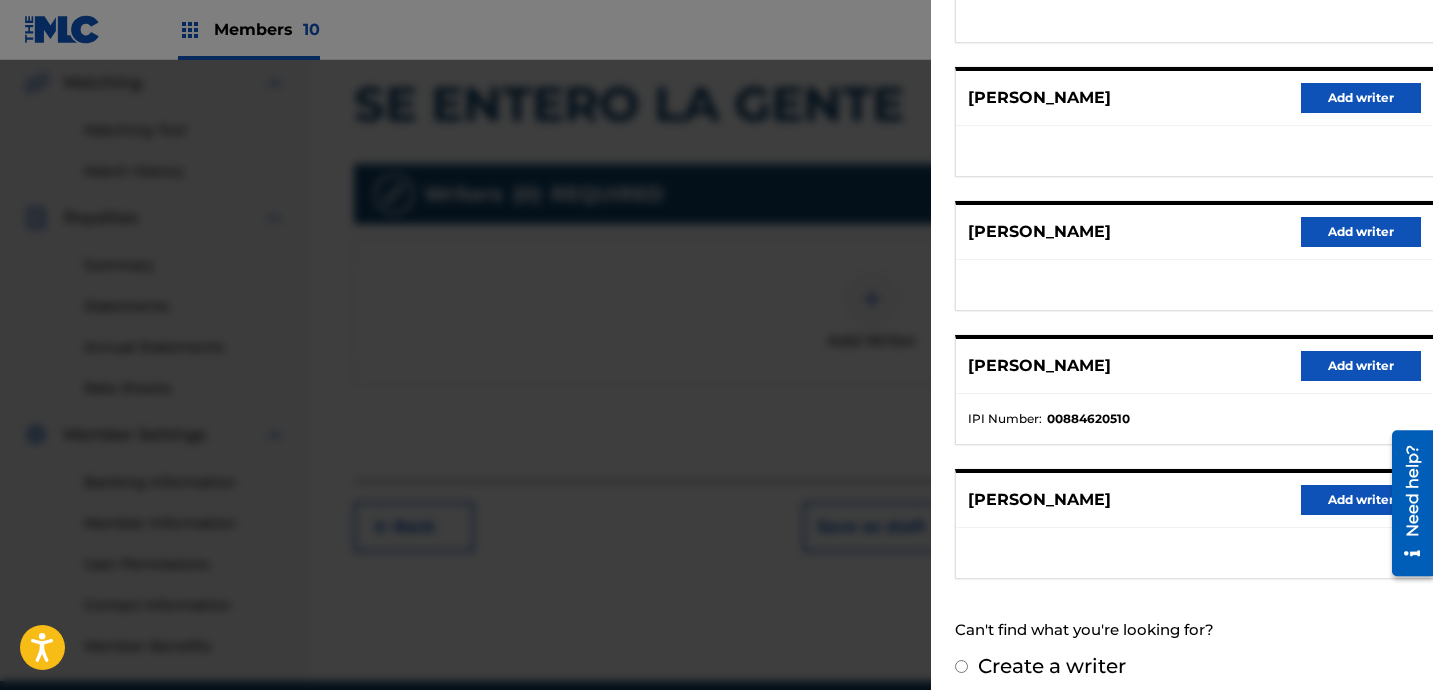click on "Add writer" at bounding box center [1361, 366] 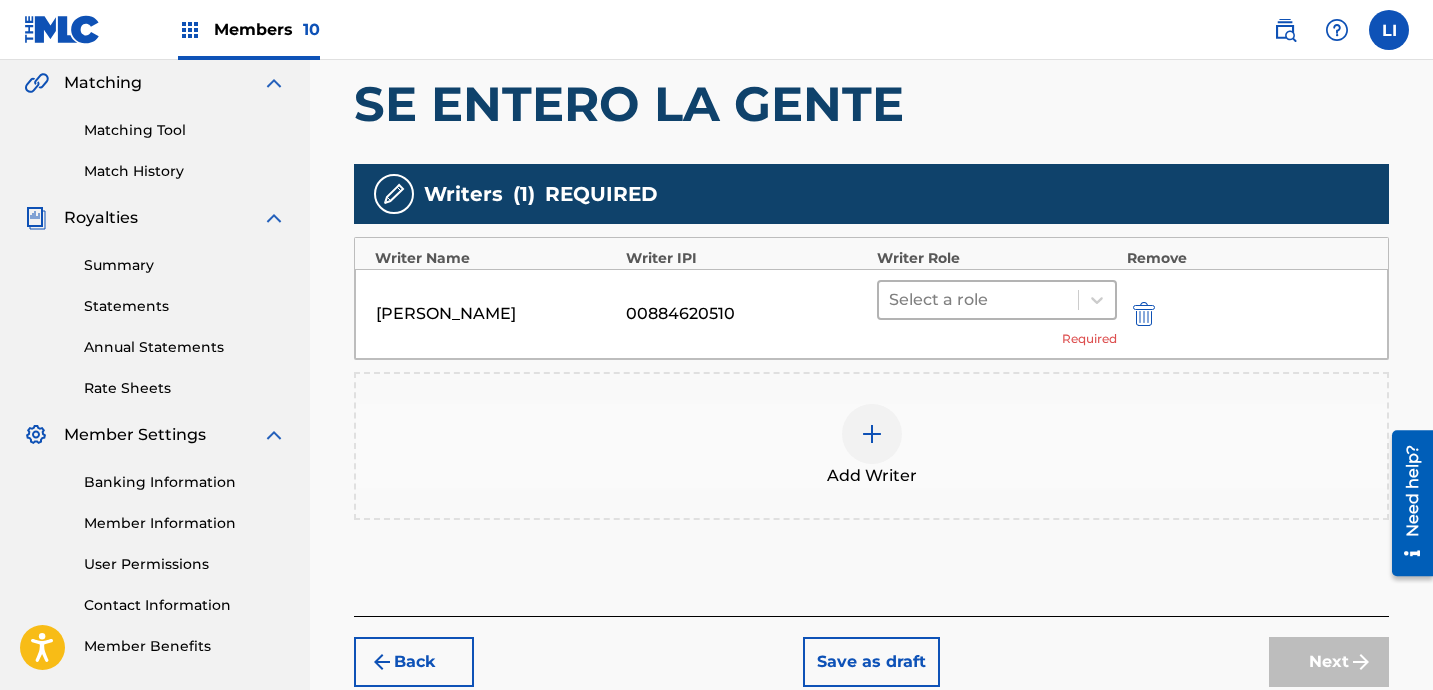 click at bounding box center [978, 300] 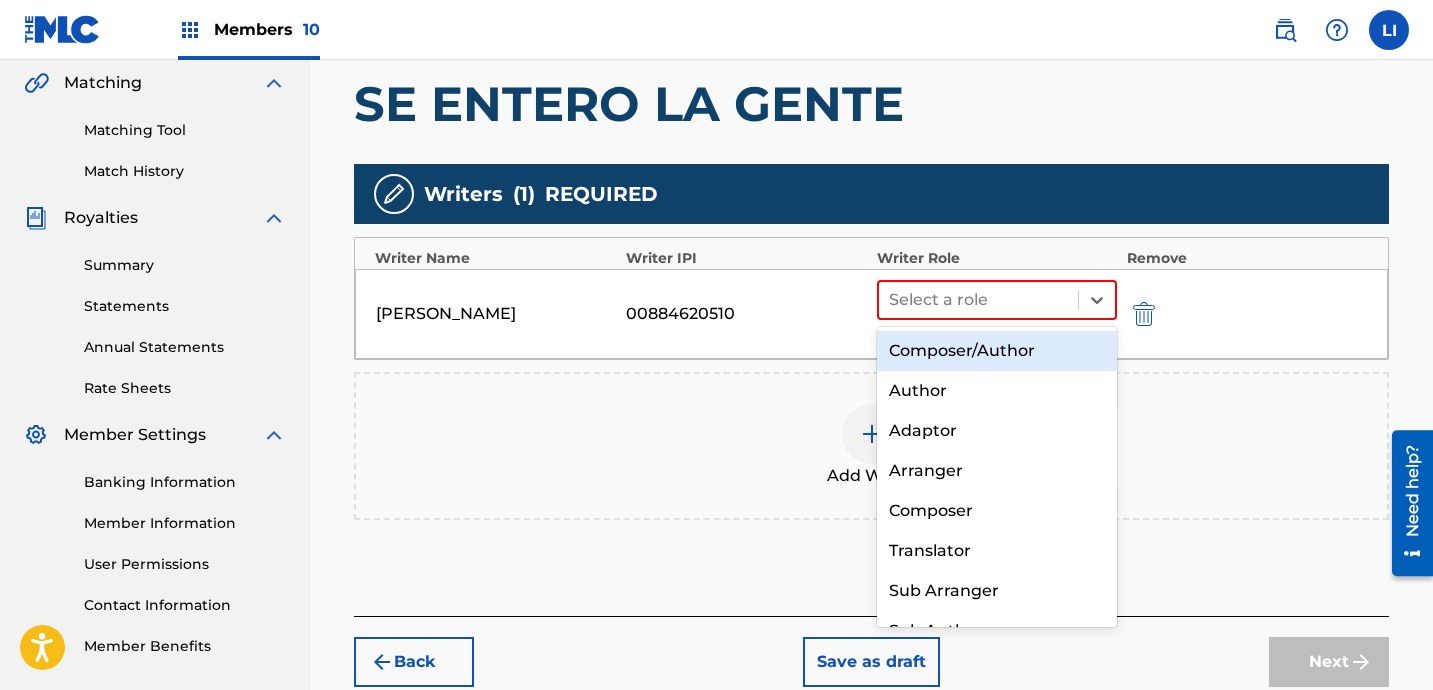 click on "Composer/Author" at bounding box center [997, 351] 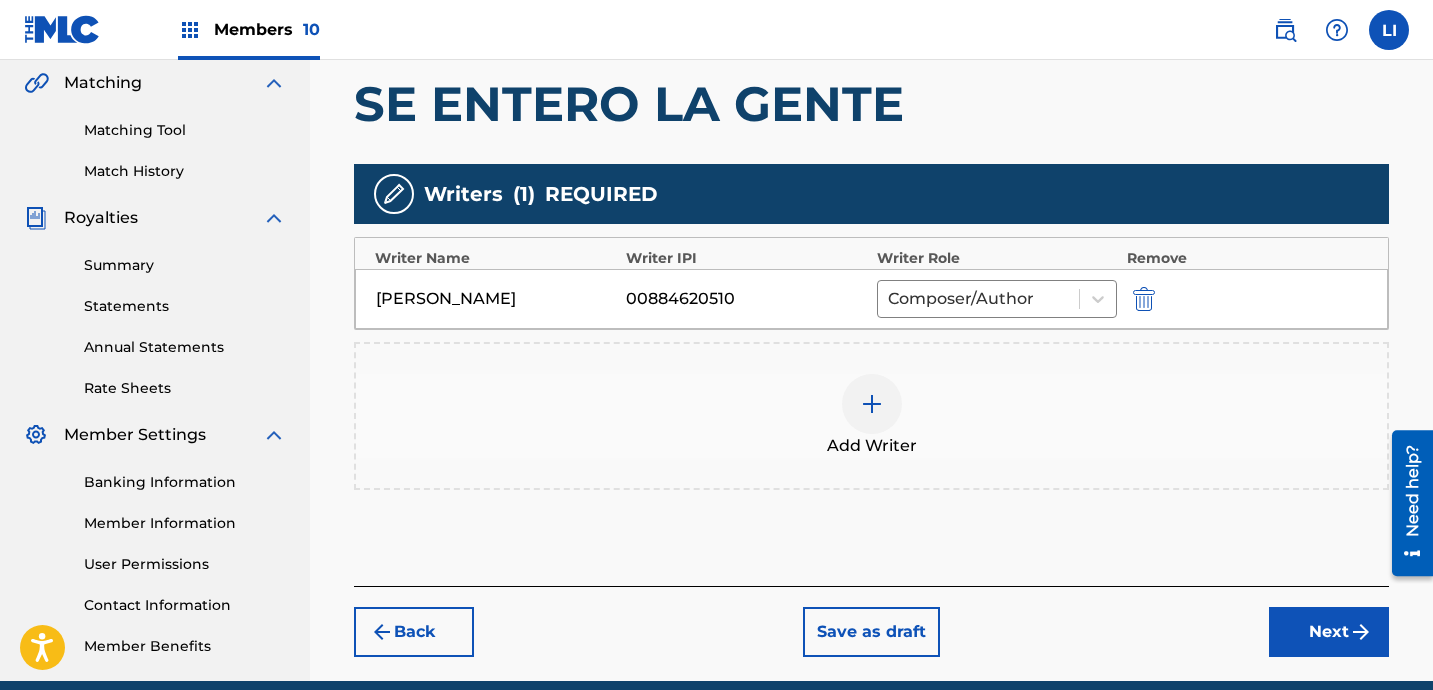 drag, startPoint x: 1309, startPoint y: 628, endPoint x: 1299, endPoint y: 619, distance: 13.453624 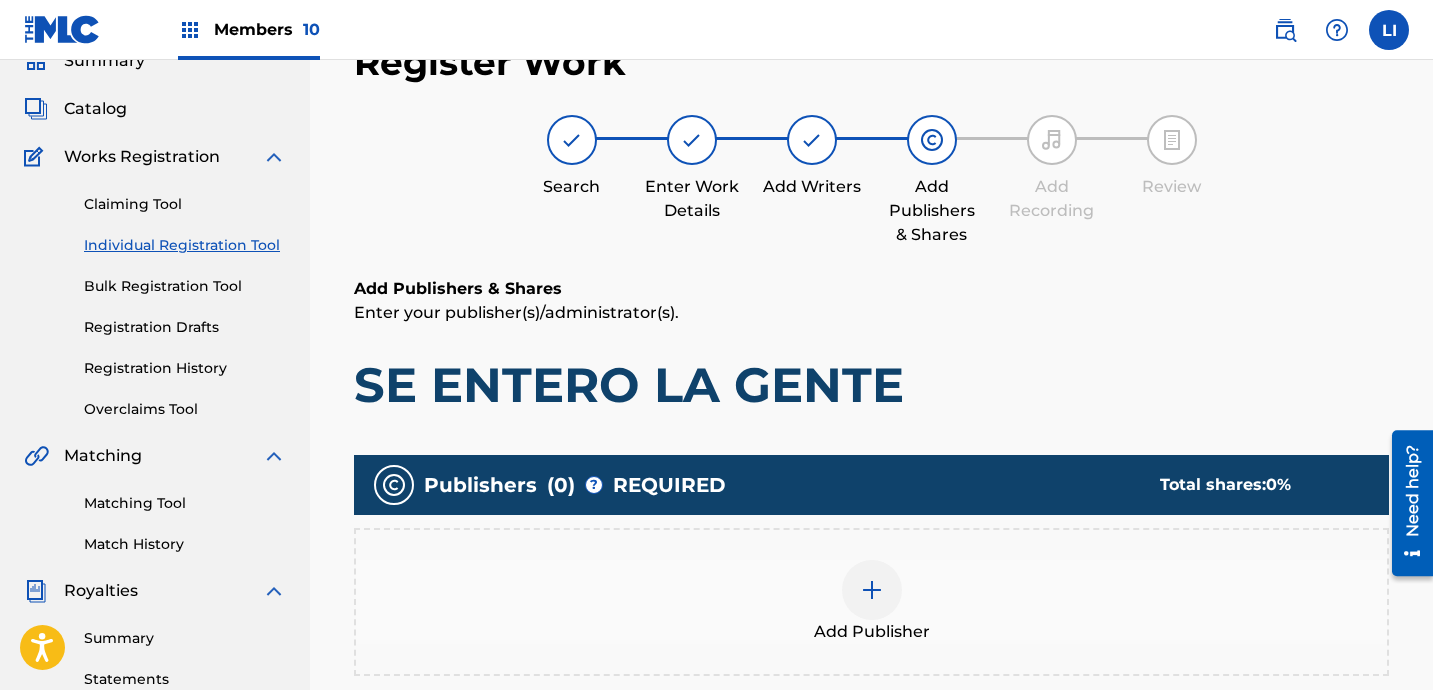 scroll, scrollTop: 427, scrollLeft: 0, axis: vertical 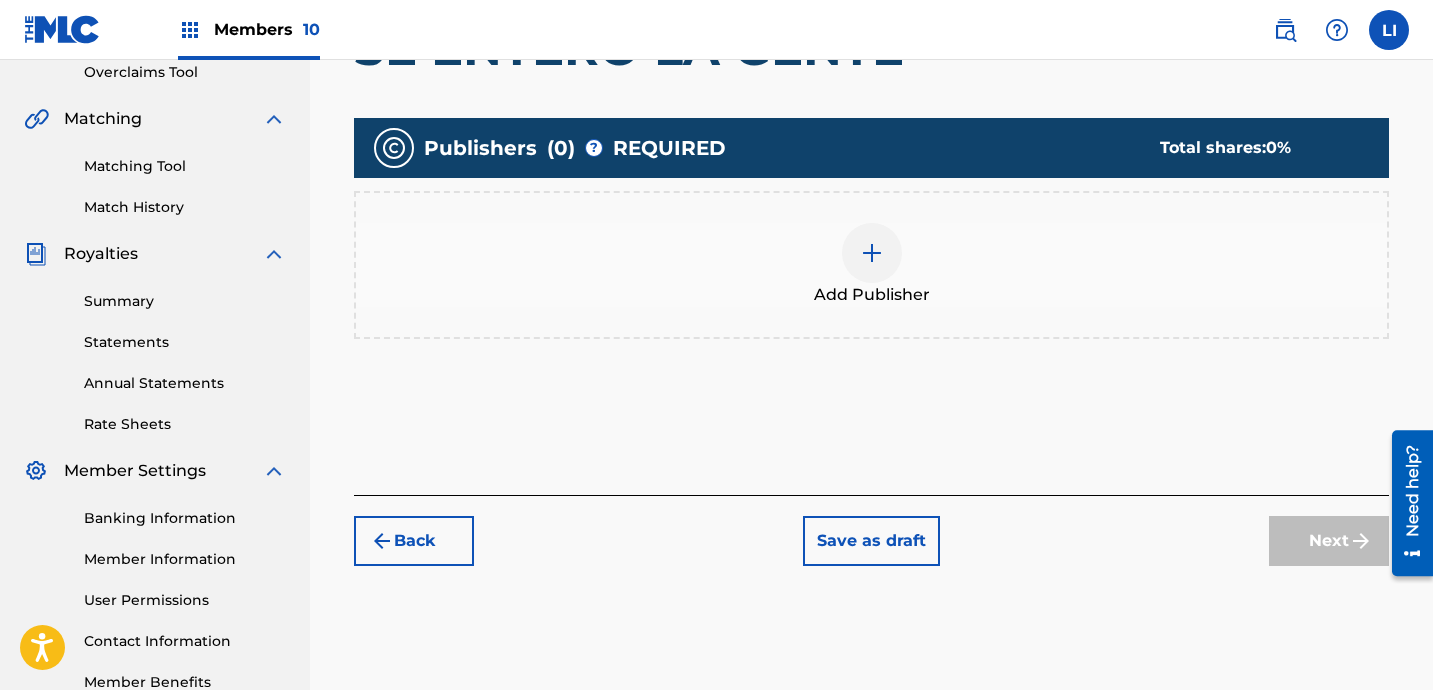 click at bounding box center [872, 253] 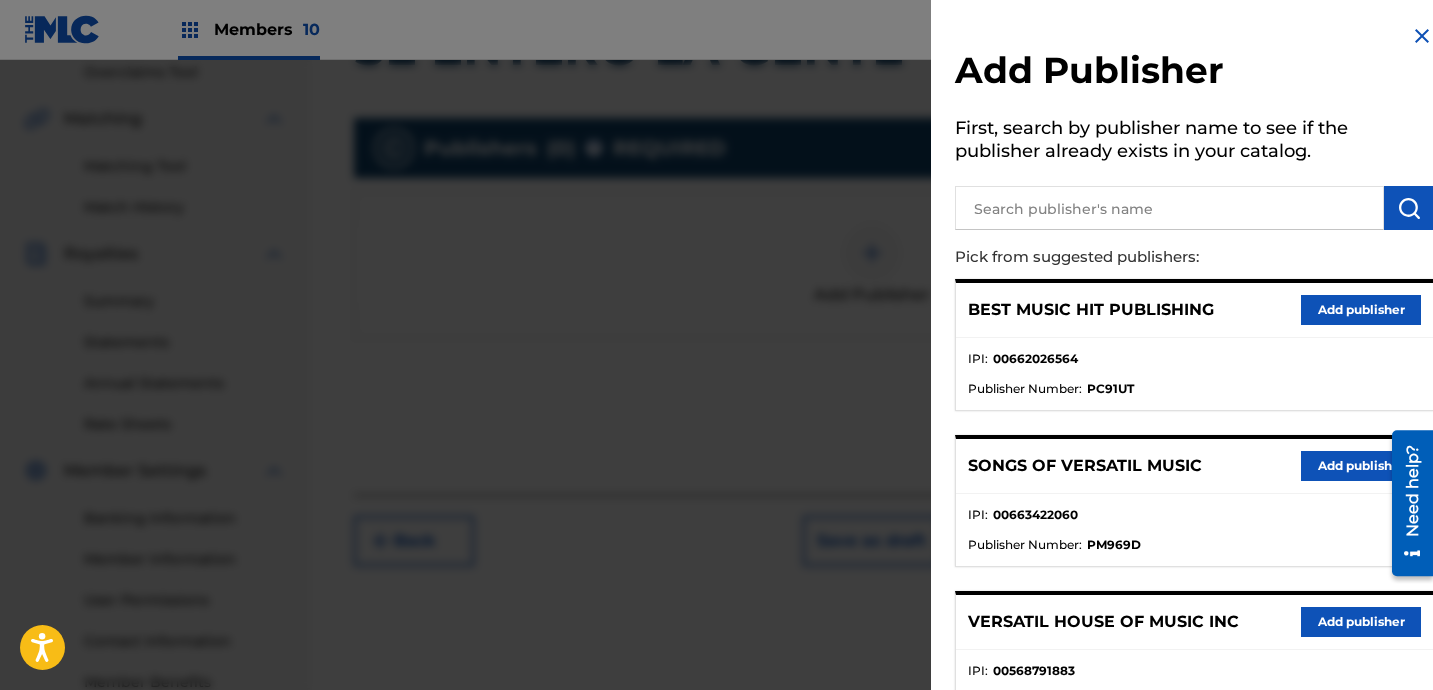 click at bounding box center [1169, 208] 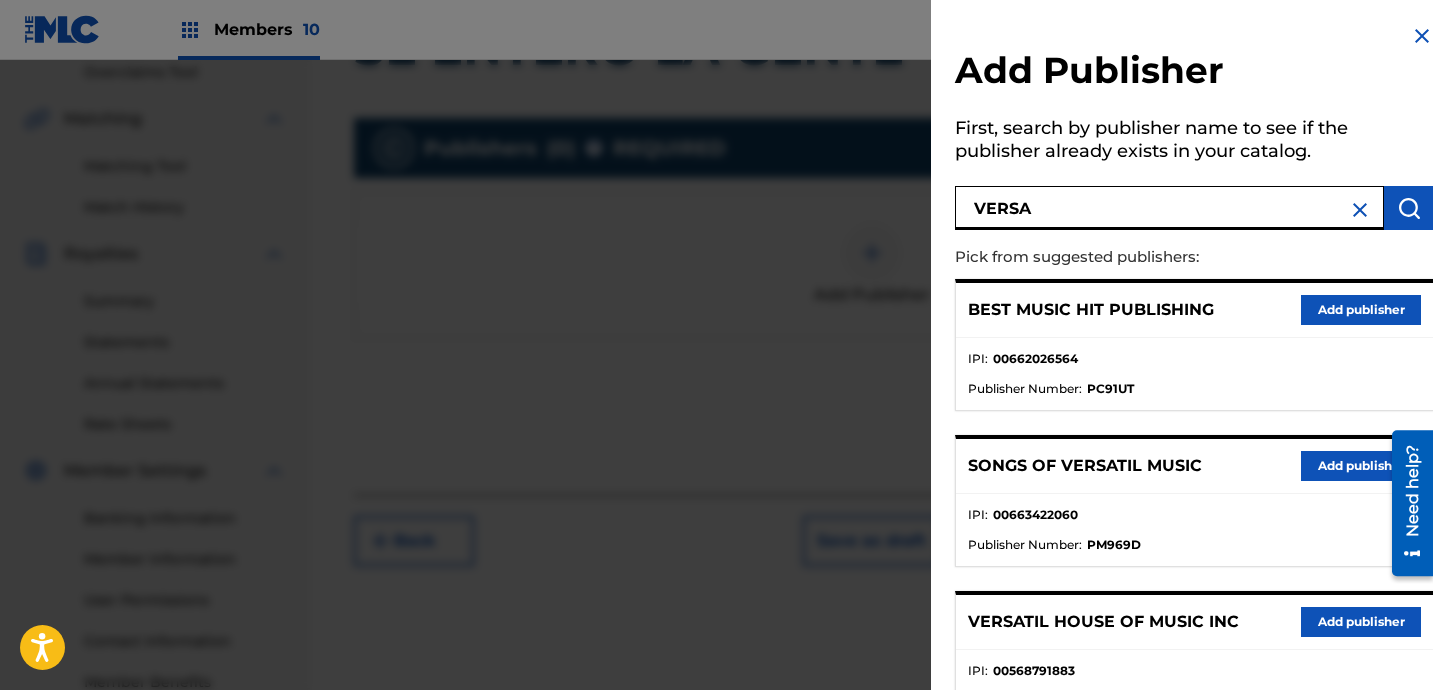 type on "VERSA" 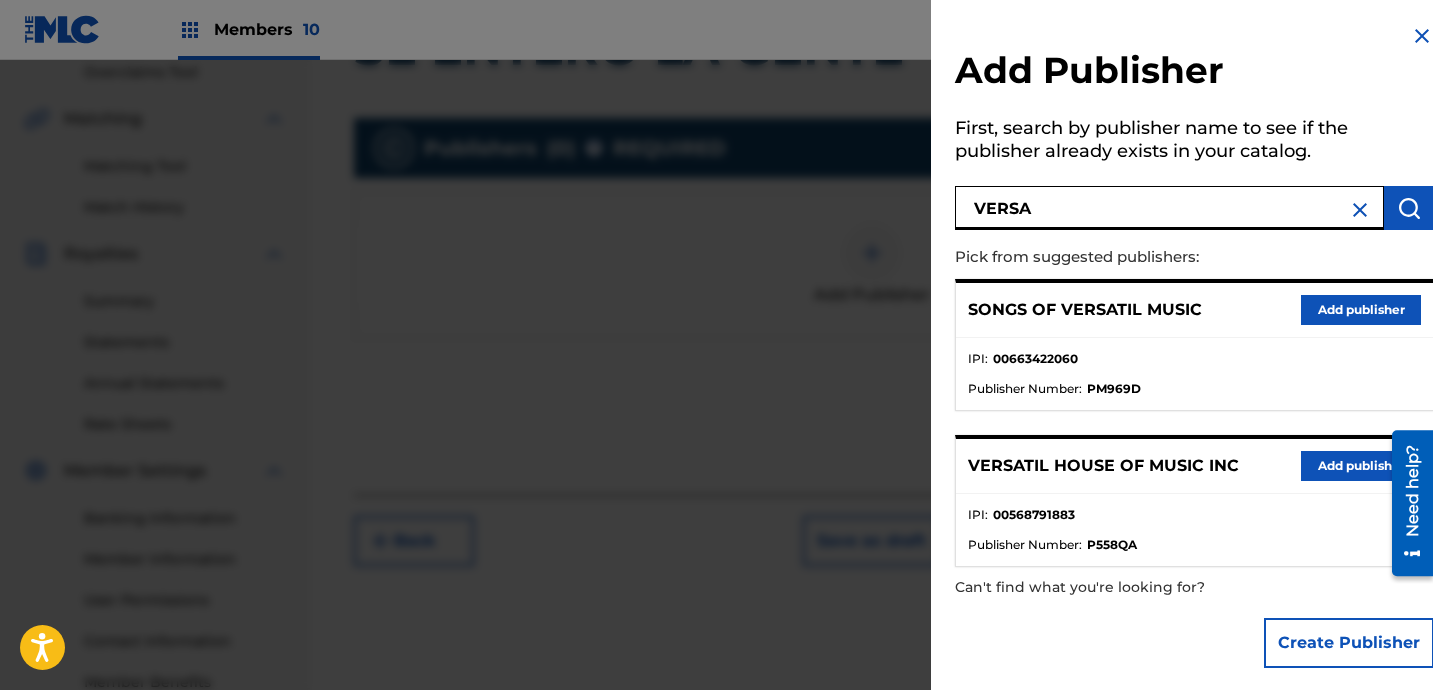 click on "Add publisher" at bounding box center (1361, 466) 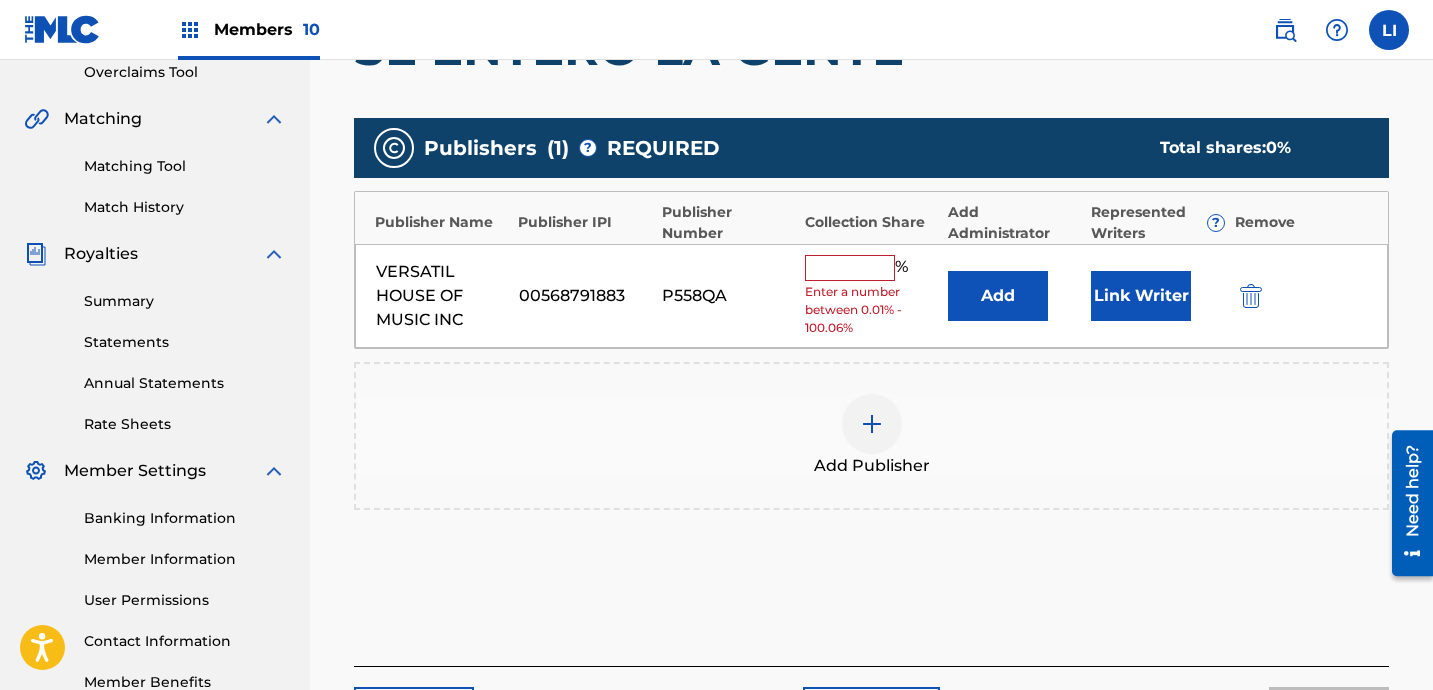 click on "Add" at bounding box center [998, 296] 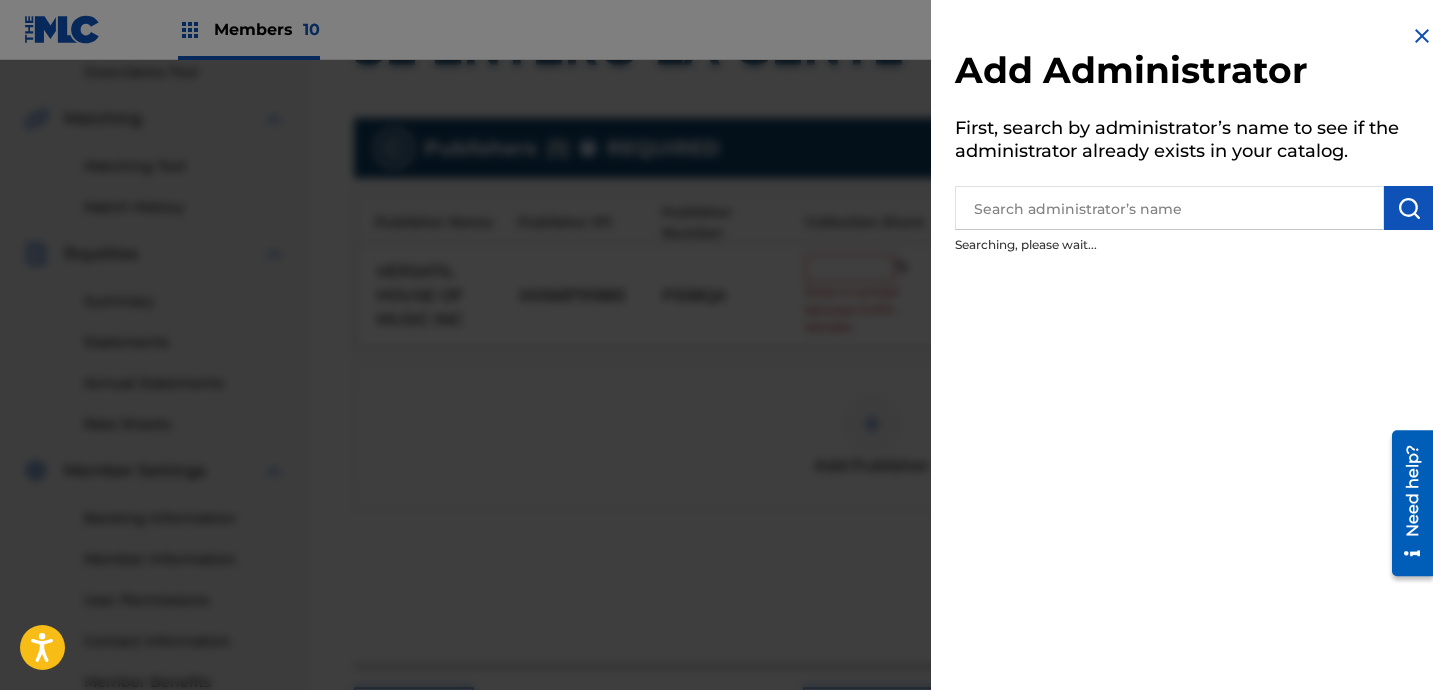 click at bounding box center [1169, 208] 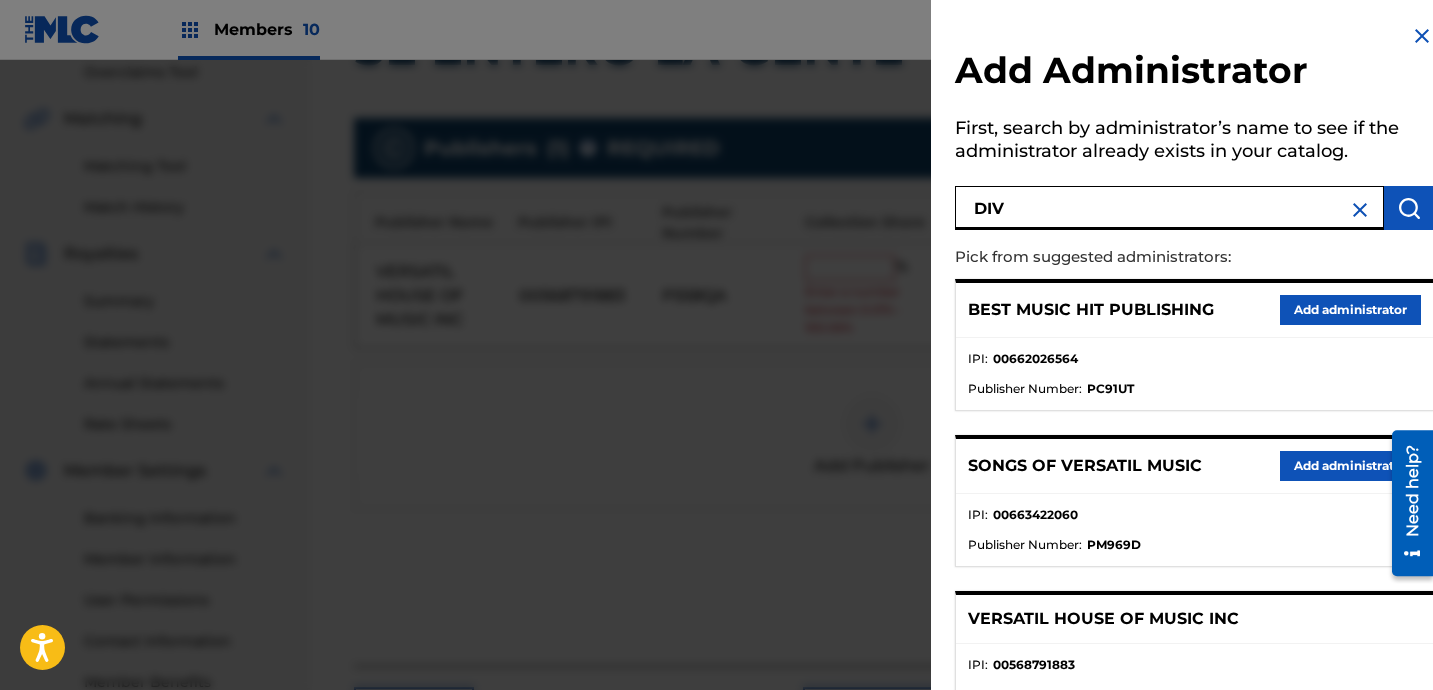 type on "DIV" 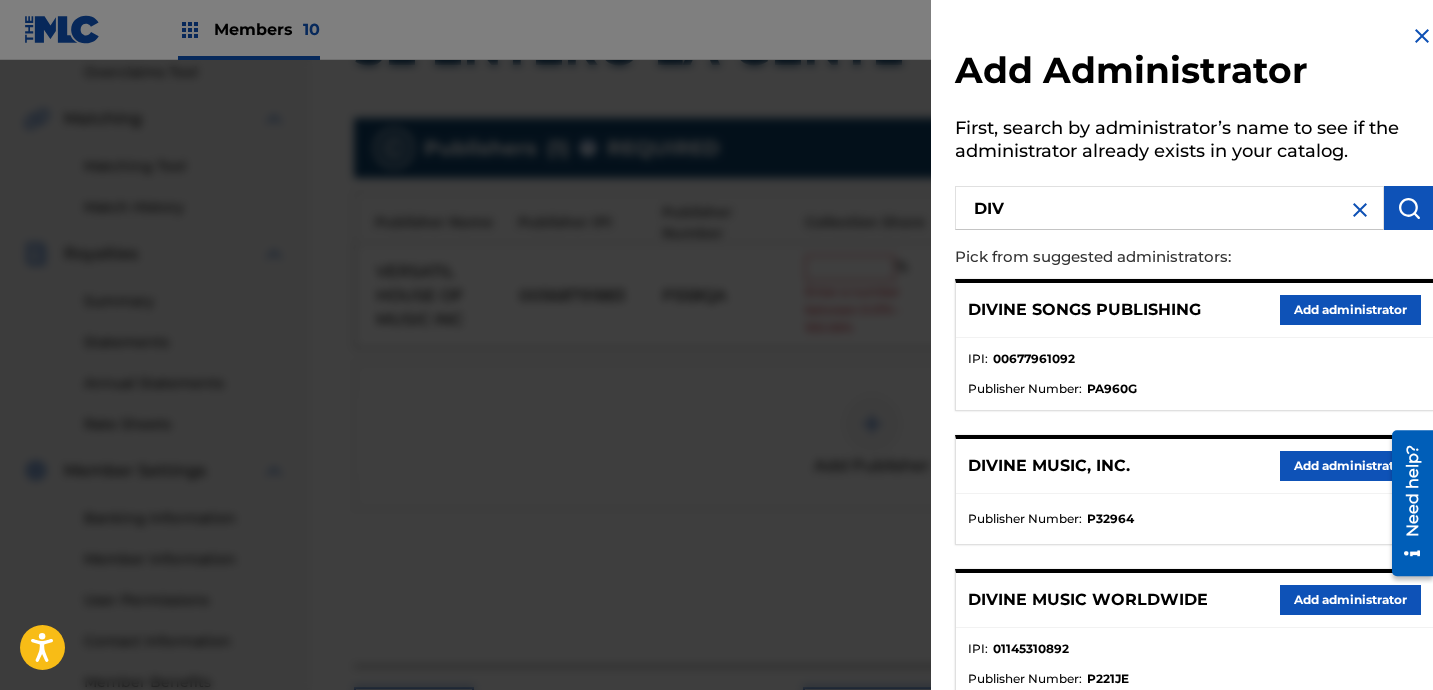 click on "Add administrator" at bounding box center [1350, 466] 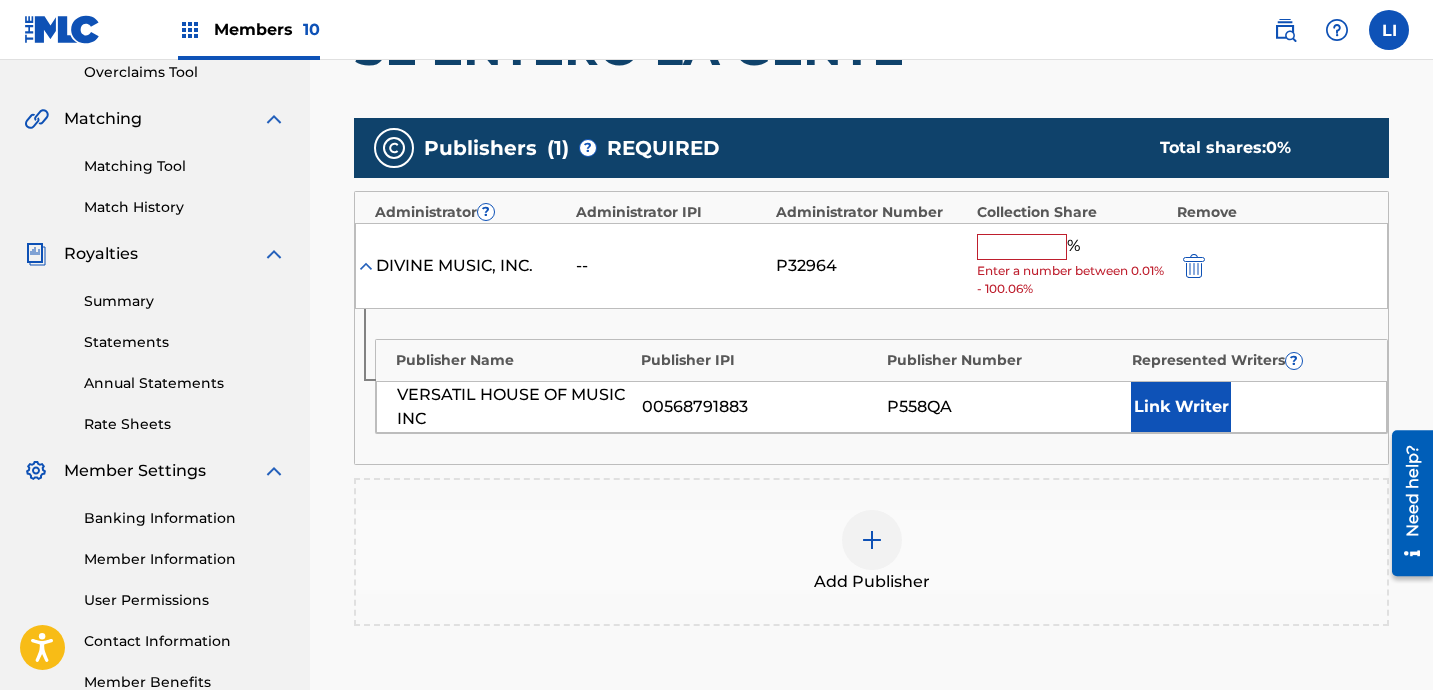click at bounding box center (1022, 247) 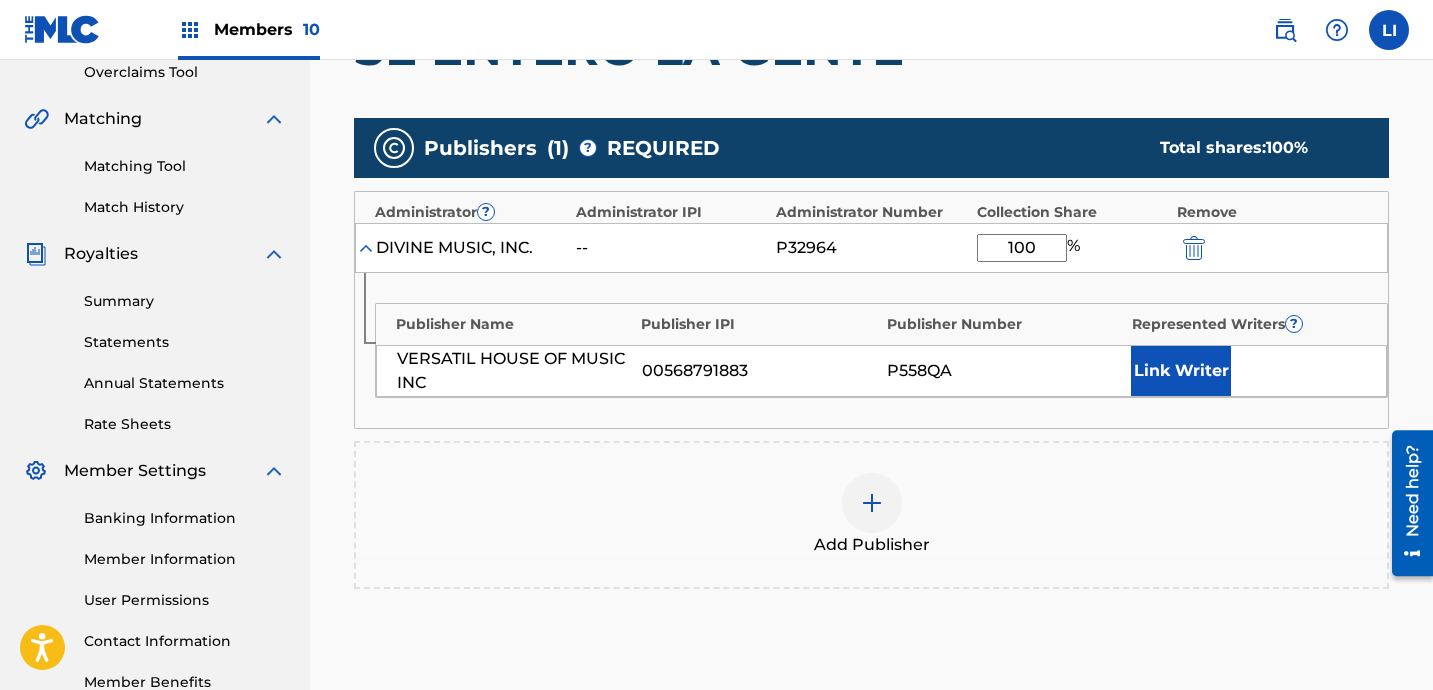 type on "100" 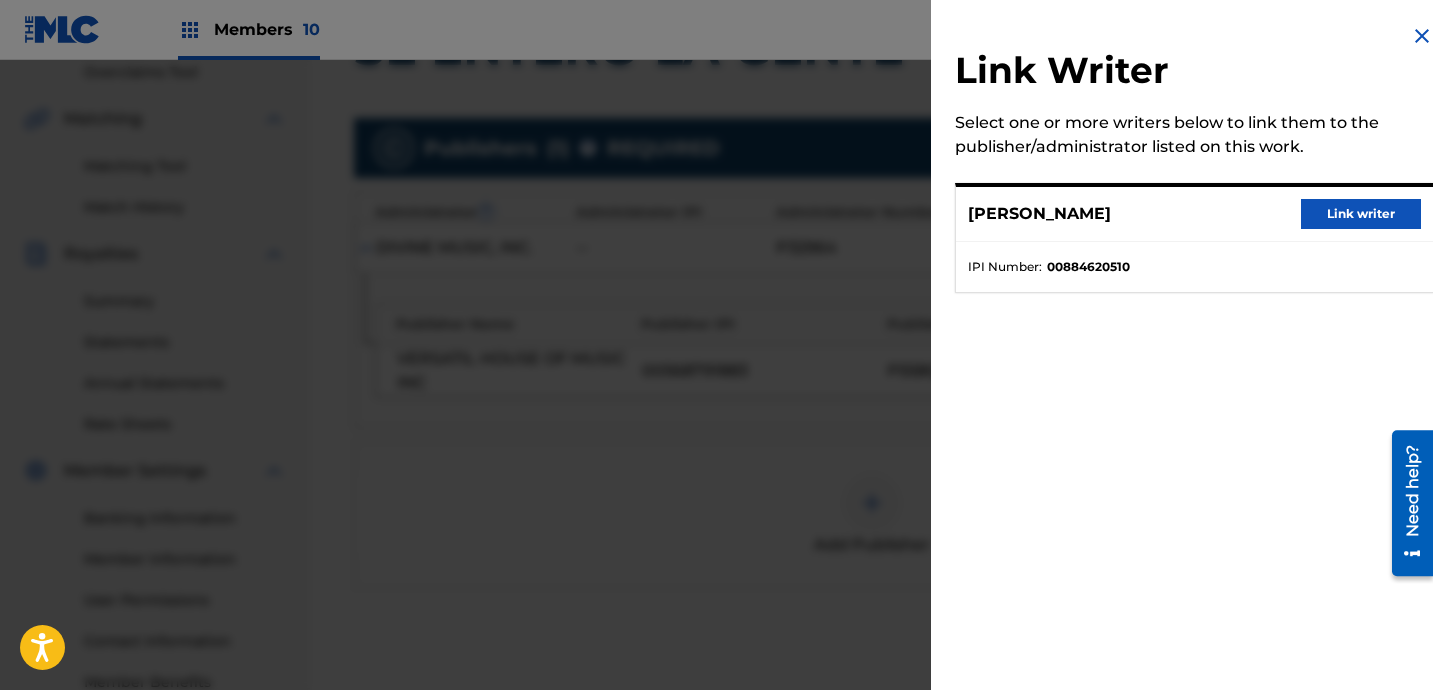 click on "Link writer" at bounding box center [1361, 214] 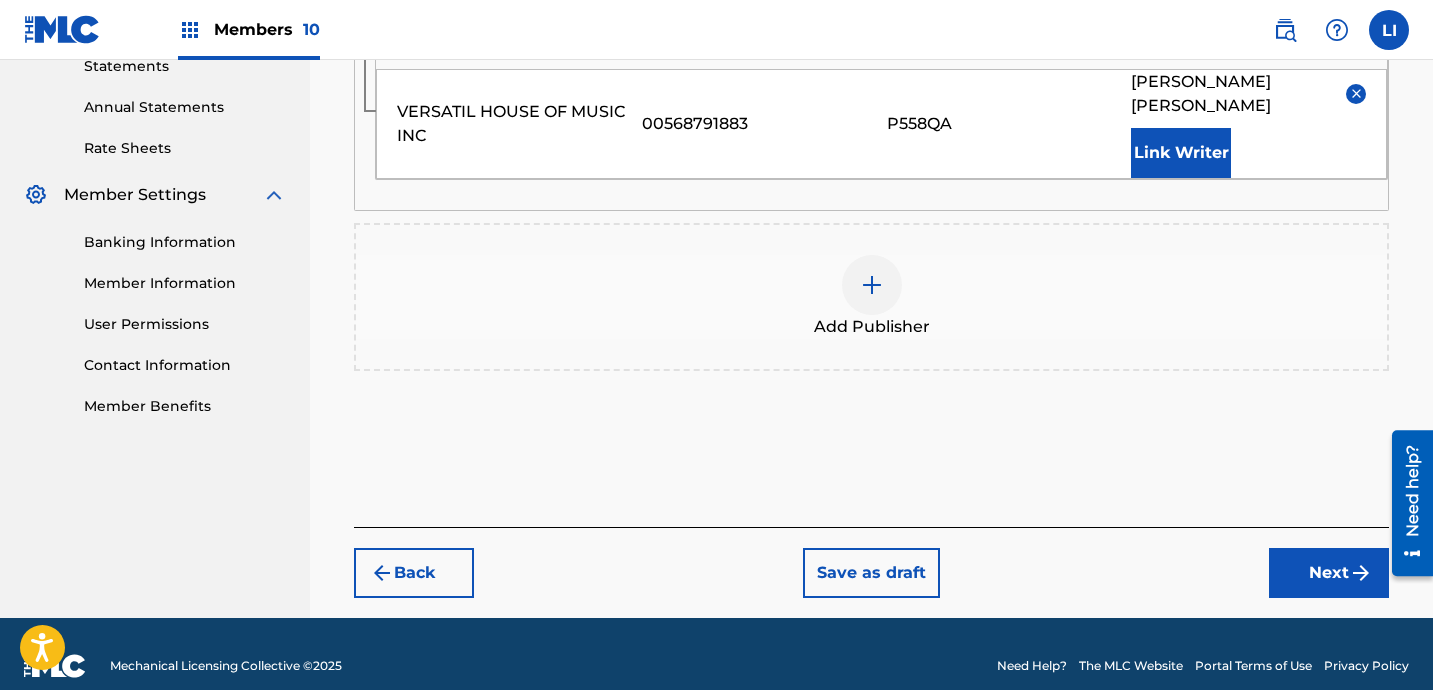 click on "Next" at bounding box center [1329, 573] 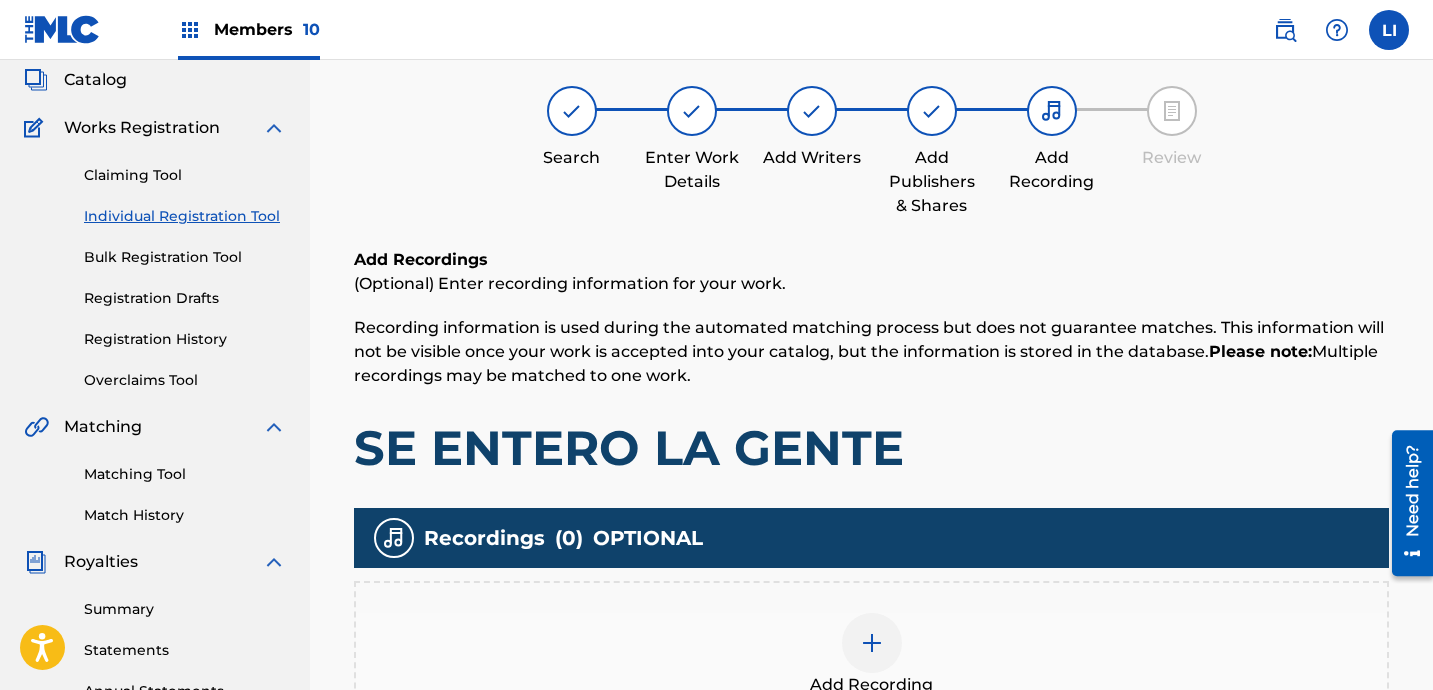 scroll, scrollTop: 90, scrollLeft: 0, axis: vertical 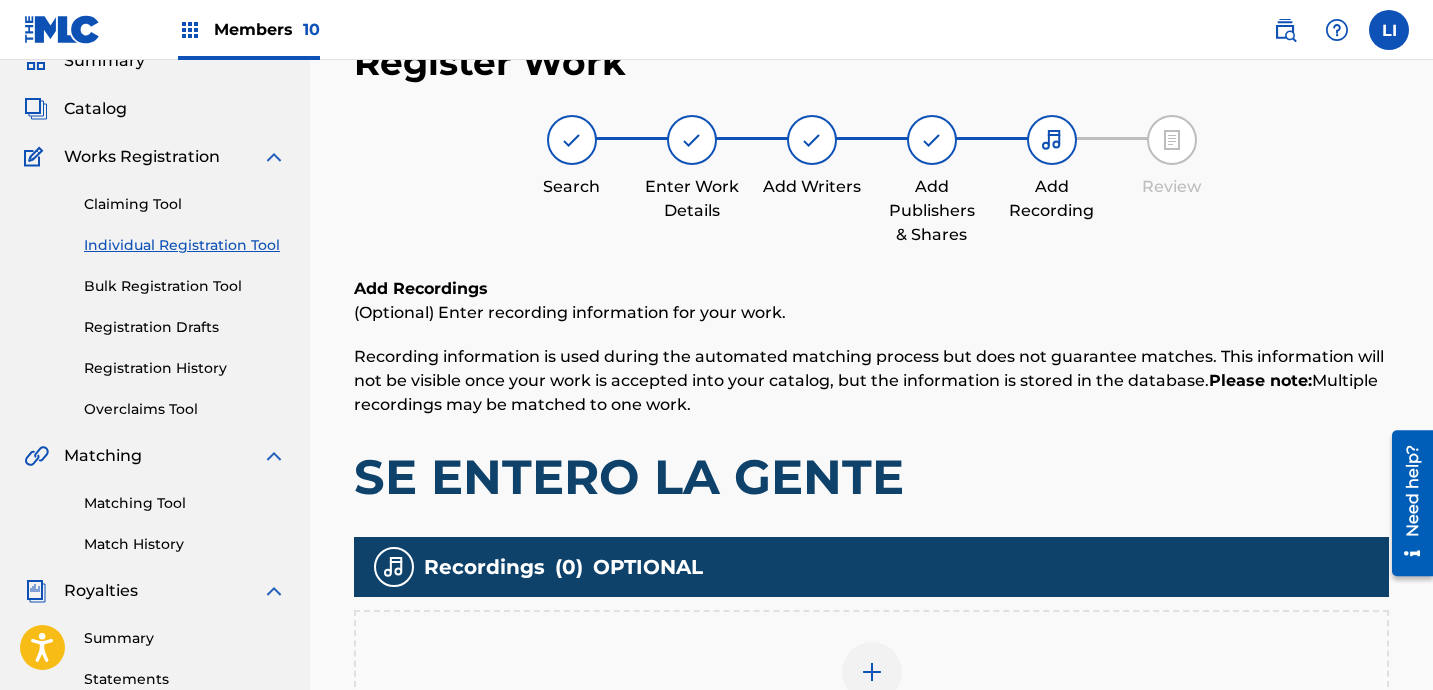click on "Add Recording" at bounding box center [871, 684] 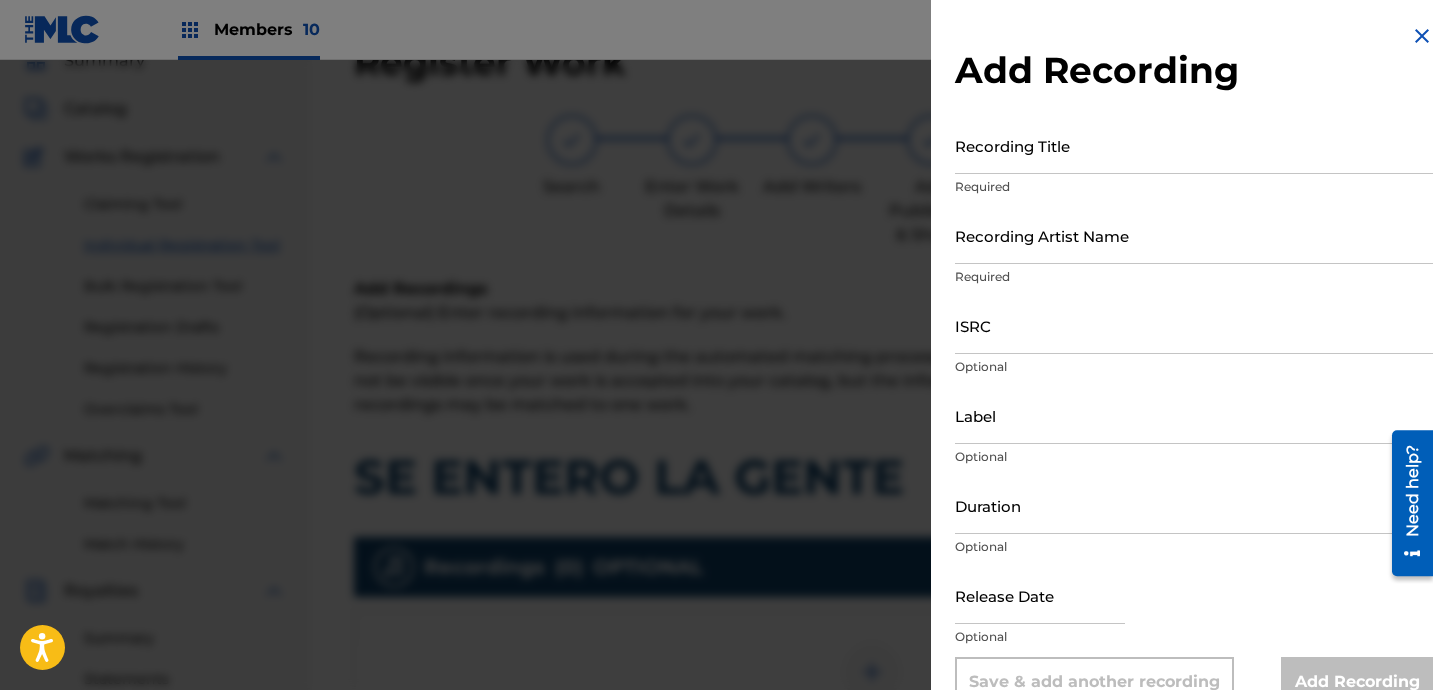 click on "Recording Title" at bounding box center (1194, 145) 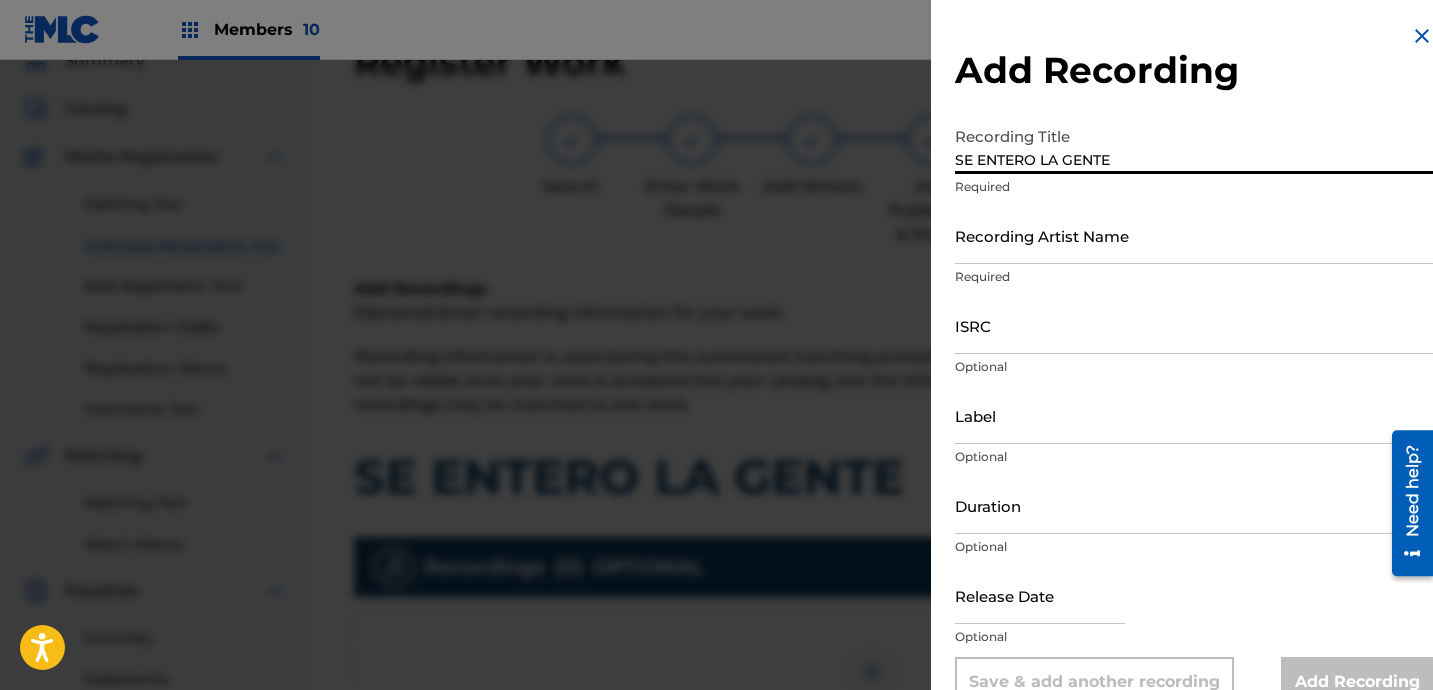 type on "SE ENTERO LA GENTE" 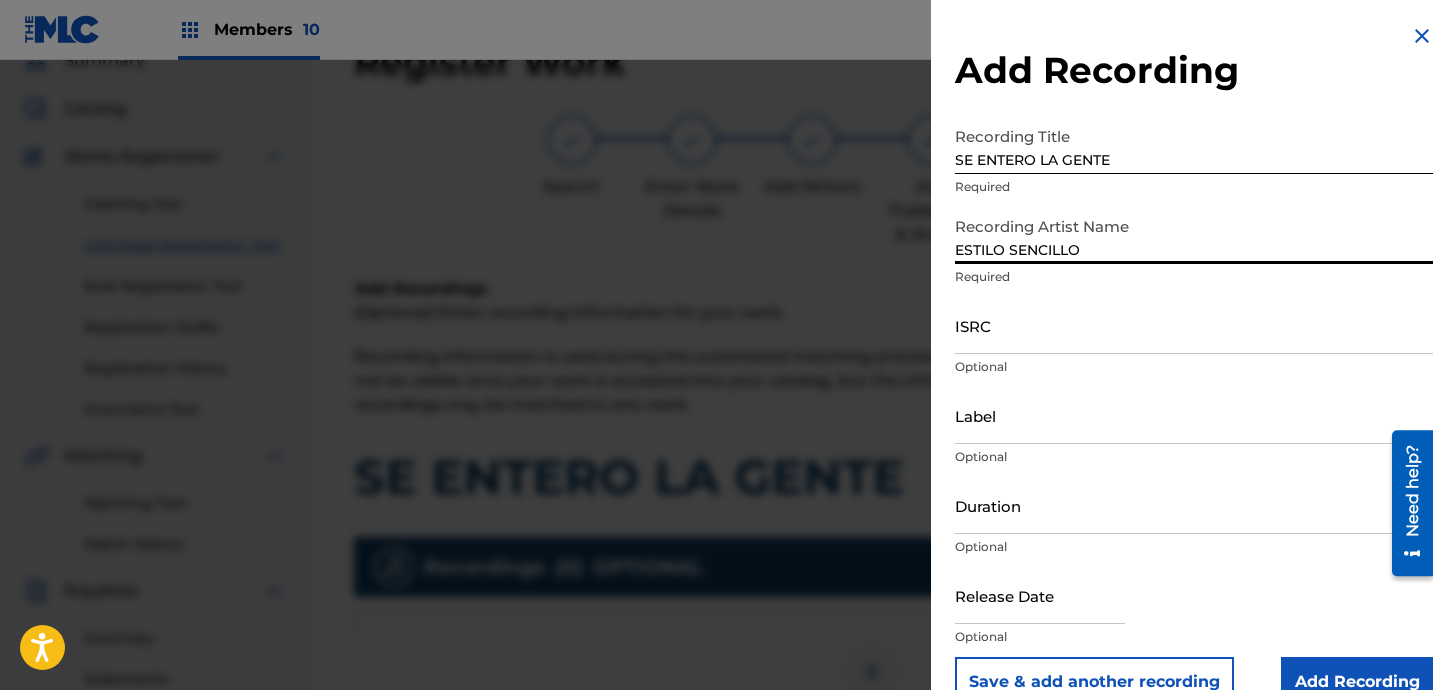 type on "ESTILO SENCILLO" 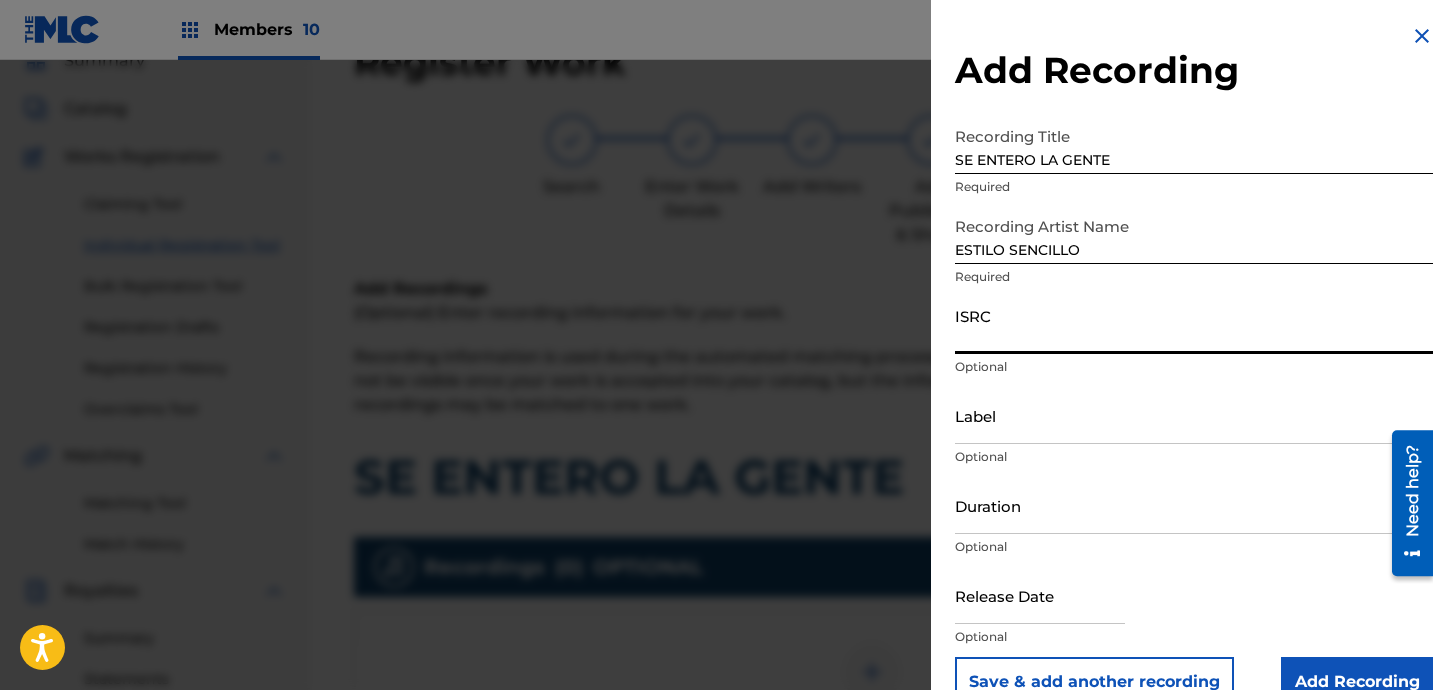 paste on "QZTVM2401999" 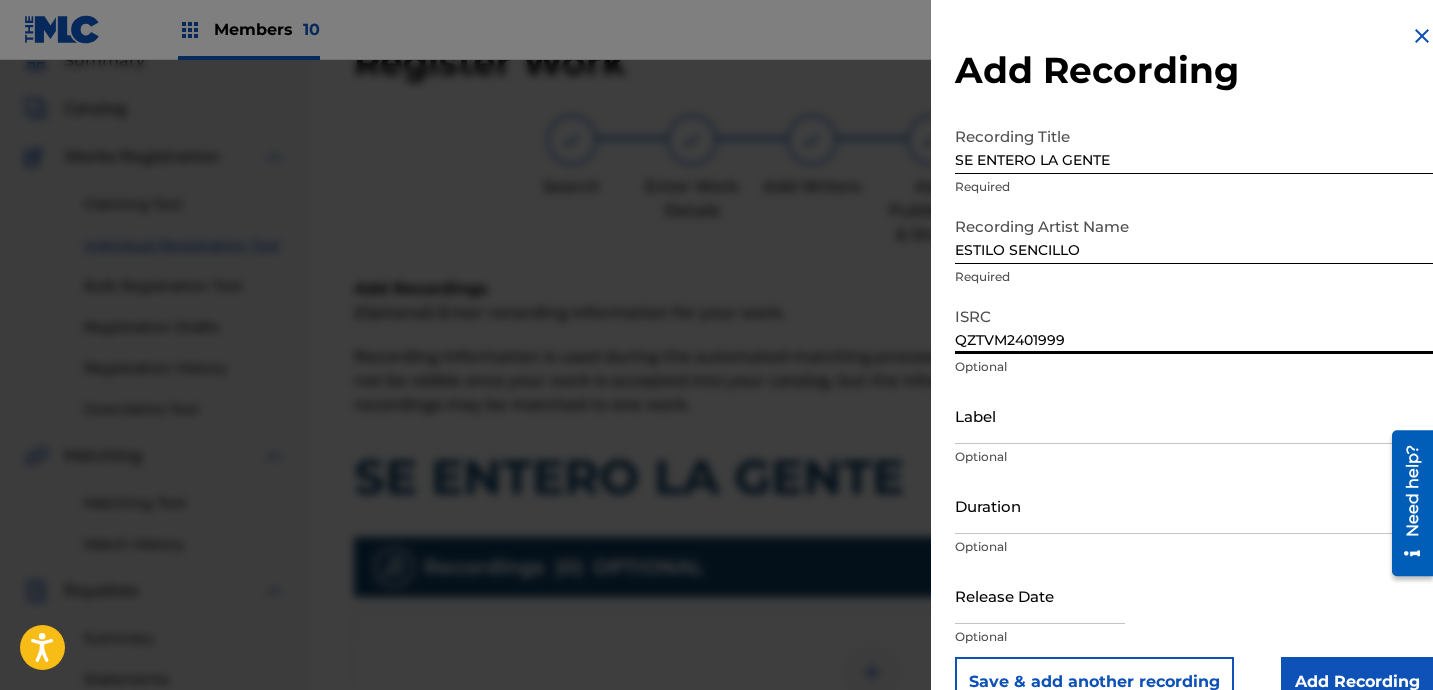 type on "QZTVM2401999" 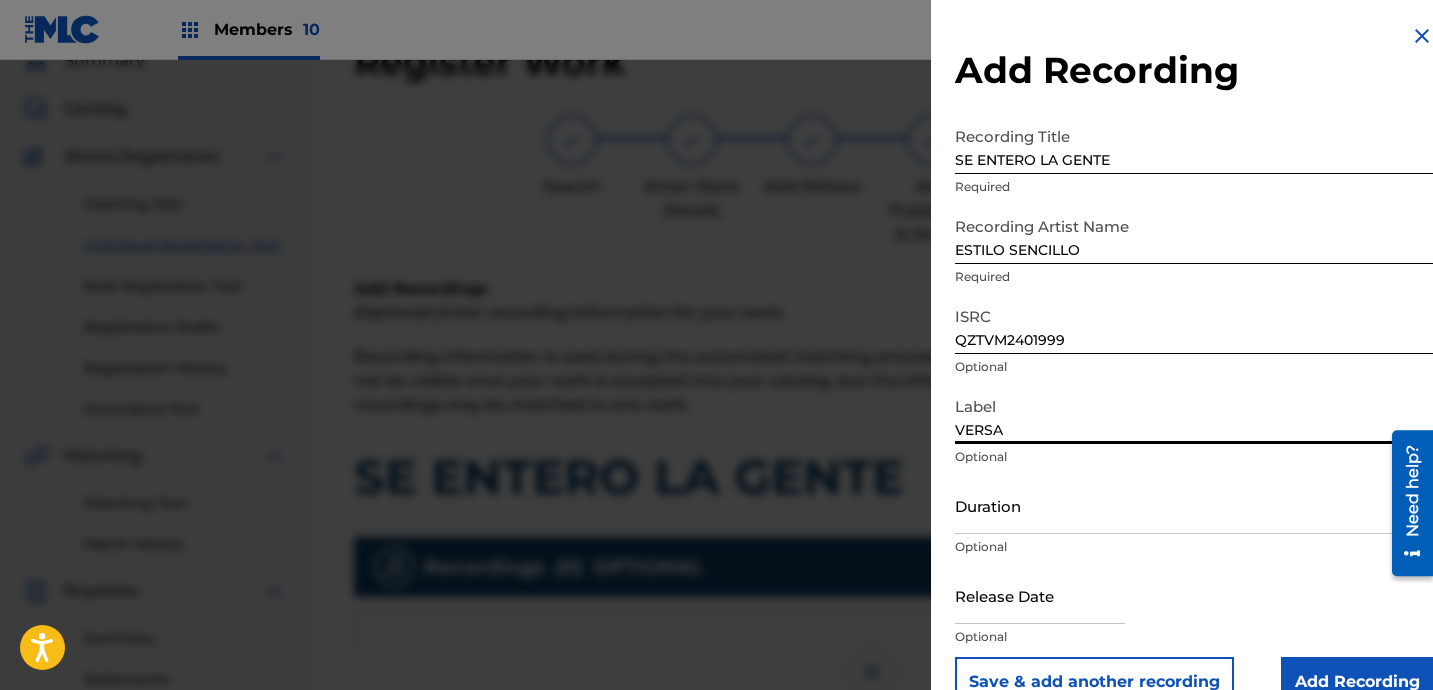 type on "VERSATIL HOUSE OF MUSIC" 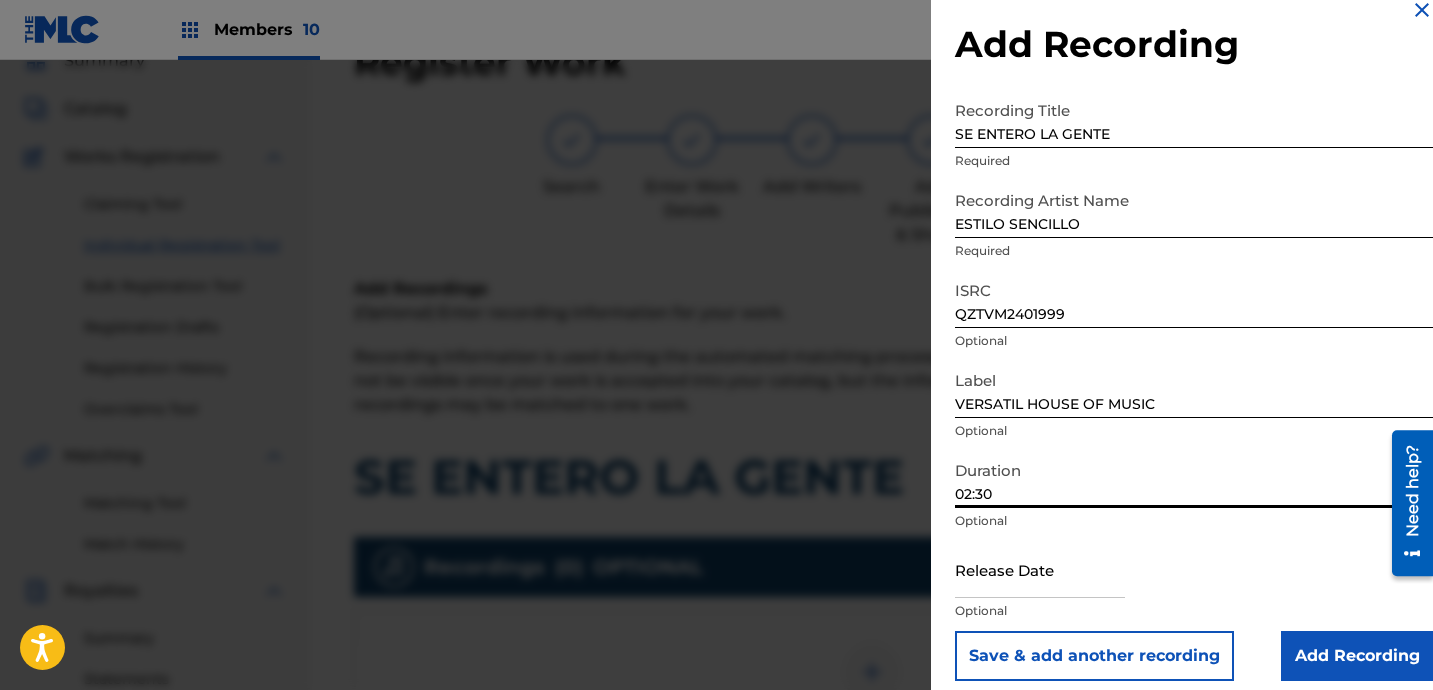 type on "02:30" 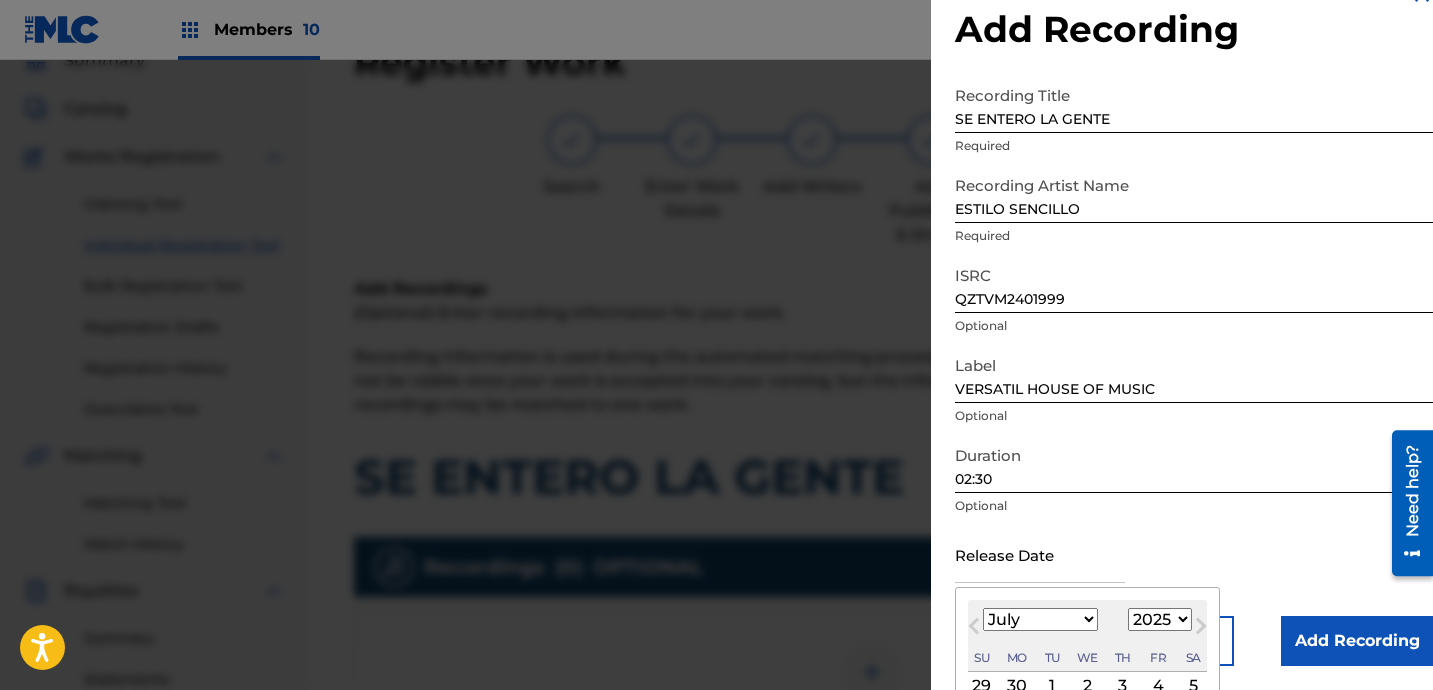 click at bounding box center [1040, 554] 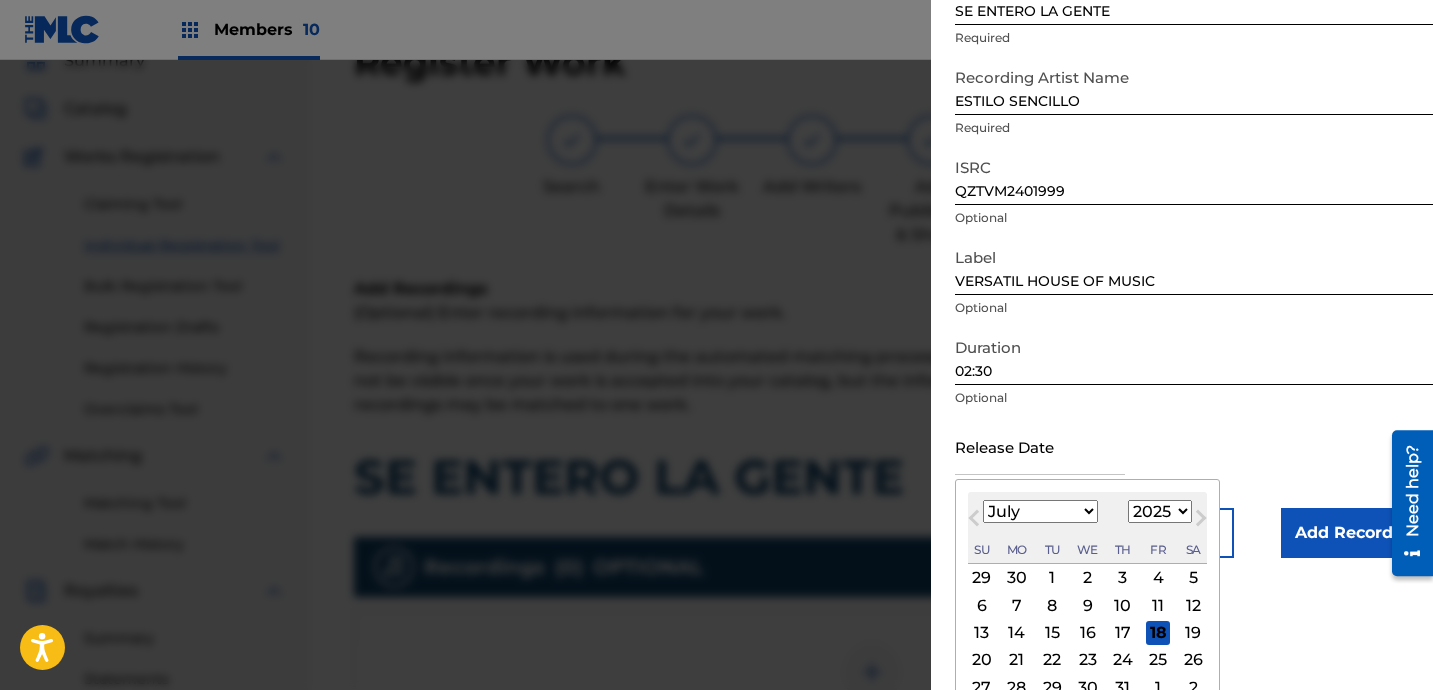 scroll, scrollTop: 200, scrollLeft: 0, axis: vertical 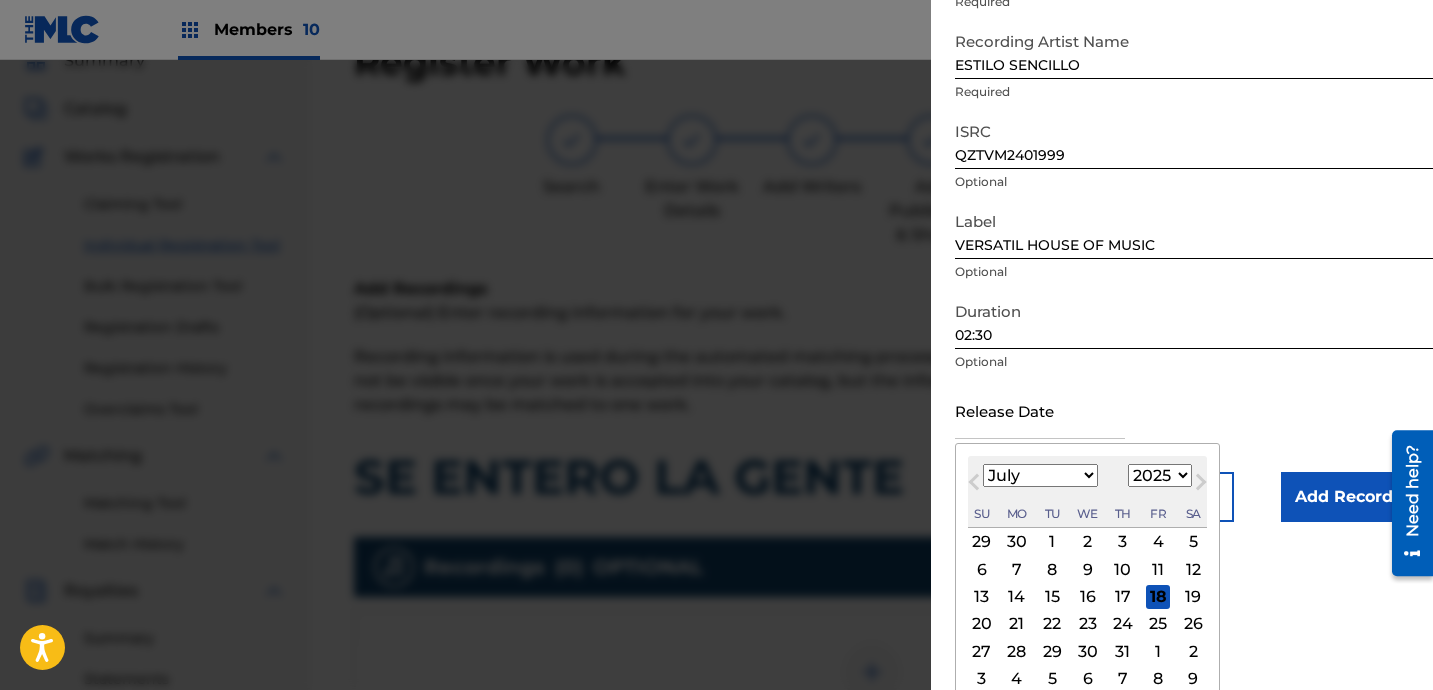 click on "January February March April May June July August September October November December" at bounding box center (1040, 475) 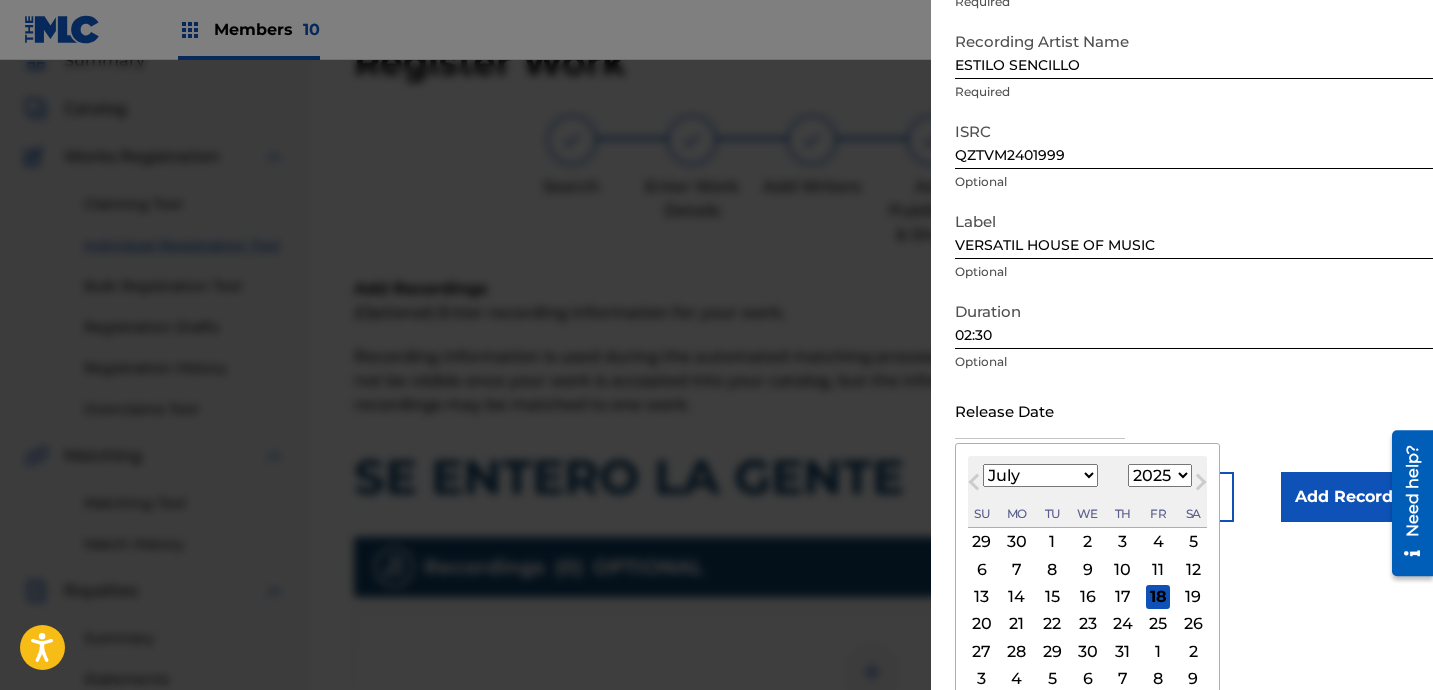 click on "1899 1900 1901 1902 1903 1904 1905 1906 1907 1908 1909 1910 1911 1912 1913 1914 1915 1916 1917 1918 1919 1920 1921 1922 1923 1924 1925 1926 1927 1928 1929 1930 1931 1932 1933 1934 1935 1936 1937 1938 1939 1940 1941 1942 1943 1944 1945 1946 1947 1948 1949 1950 1951 1952 1953 1954 1955 1956 1957 1958 1959 1960 1961 1962 1963 1964 1965 1966 1967 1968 1969 1970 1971 1972 1973 1974 1975 1976 1977 1978 1979 1980 1981 1982 1983 1984 1985 1986 1987 1988 1989 1990 1991 1992 1993 1994 1995 1996 1997 1998 1999 2000 2001 2002 2003 2004 2005 2006 2007 2008 2009 2010 2011 2012 2013 2014 2015 2016 2017 2018 2019 2020 2021 2022 2023 2024 2025 2026 2027 2028 2029 2030 2031 2032 2033 2034 2035 2036 2037 2038 2039 2040 2041 2042 2043 2044 2045 2046 2047 2048 2049 2050 2051 2052 2053 2054 2055 2056 2057 2058 2059 2060 2061 2062 2063 2064 2065 2066 2067 2068 2069 2070 2071 2072 2073 2074 2075 2076 2077 2078 2079 2080 2081 2082 2083 2084 2085 2086 2087 2088 2089 2090 2091 2092 2093 2094 2095 2096 2097 2098 2099 2100" at bounding box center (1160, 475) 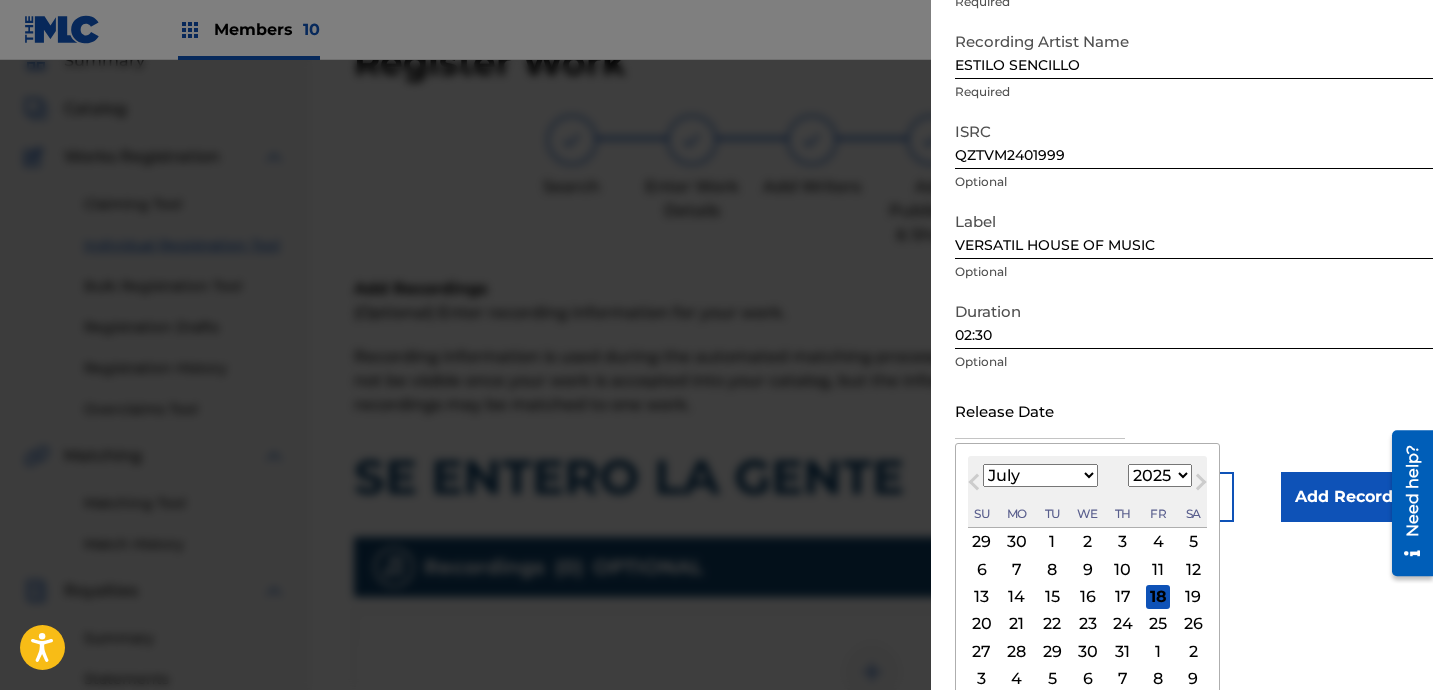 select on "2024" 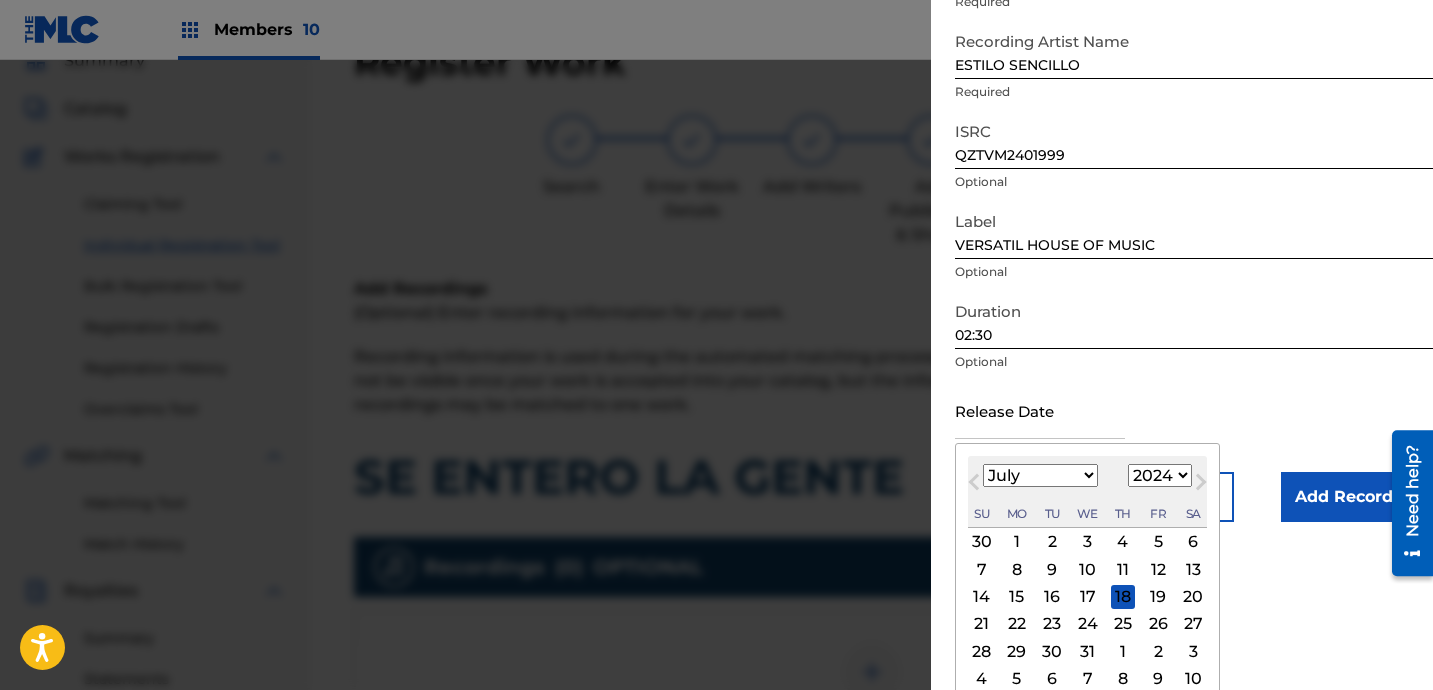 click on "January February March April May June July August September October November December" at bounding box center [1040, 475] 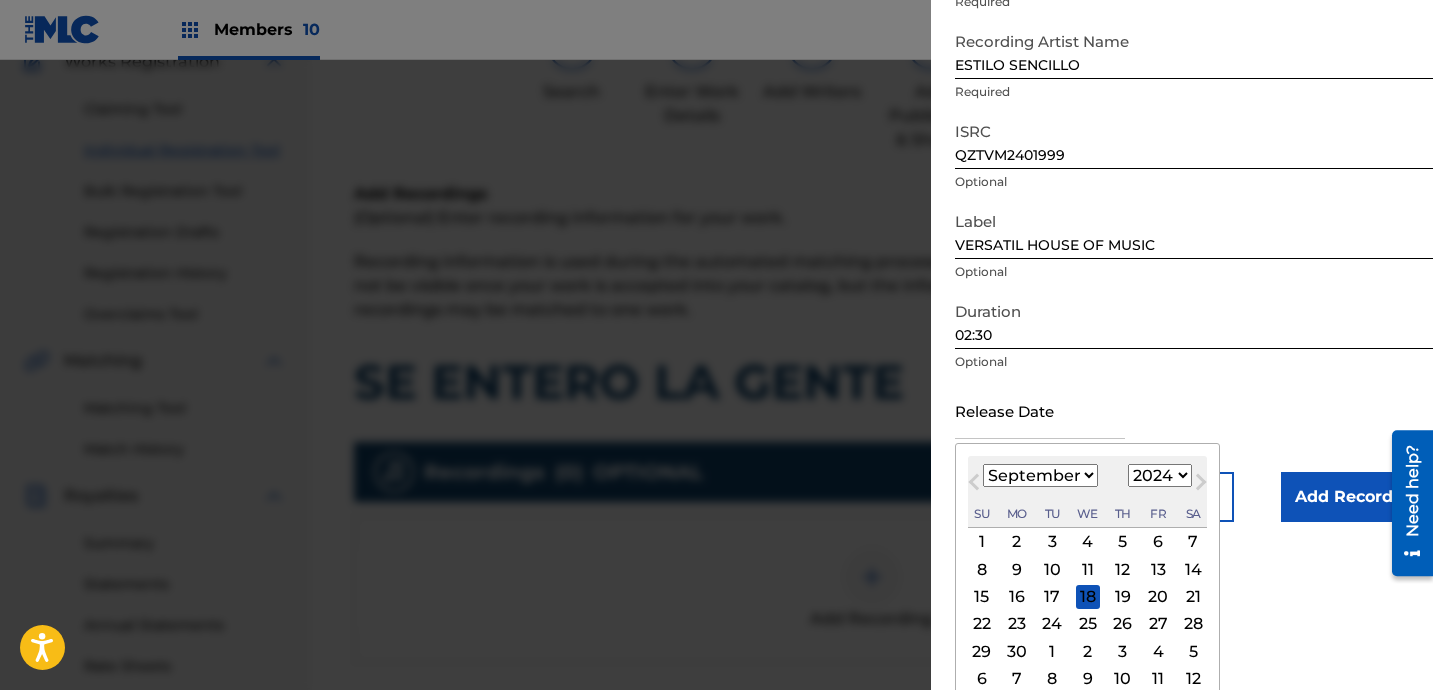 scroll, scrollTop: 199, scrollLeft: 0, axis: vertical 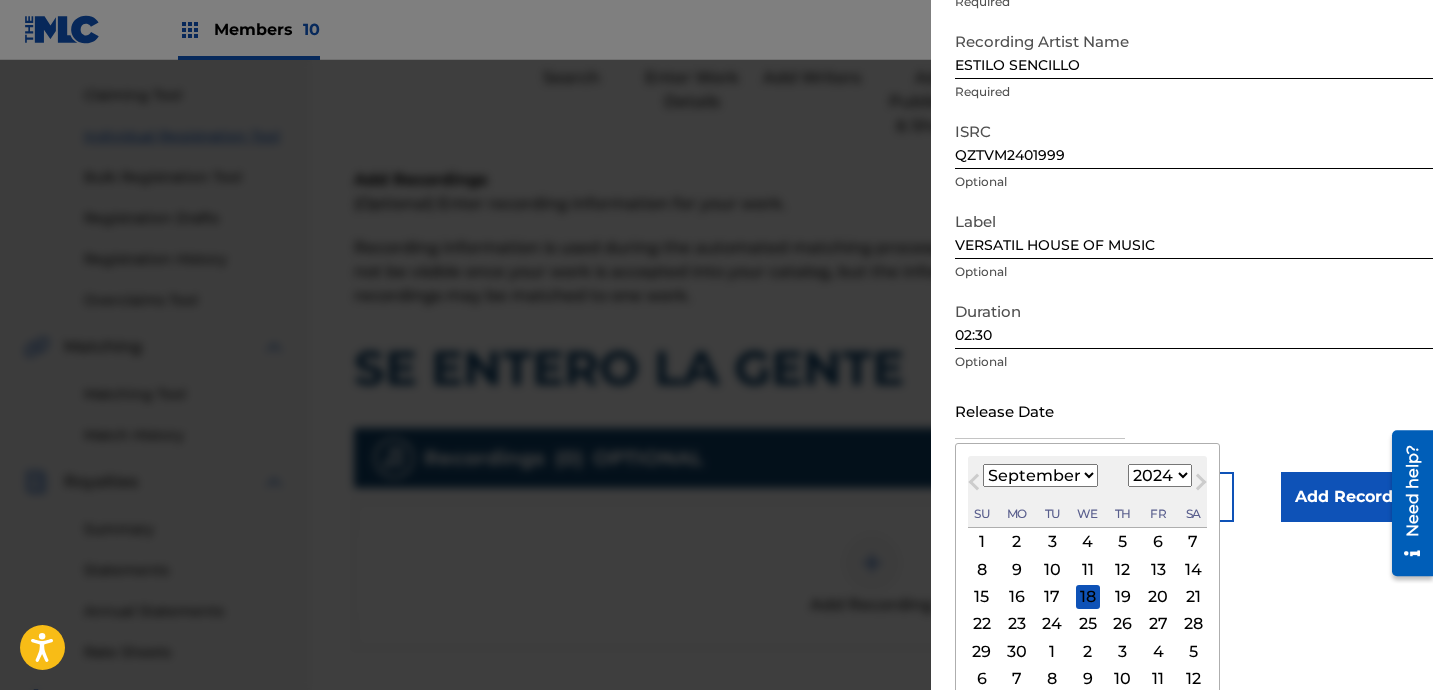 drag, startPoint x: 1120, startPoint y: 605, endPoint x: 1175, endPoint y: 587, distance: 57.870544 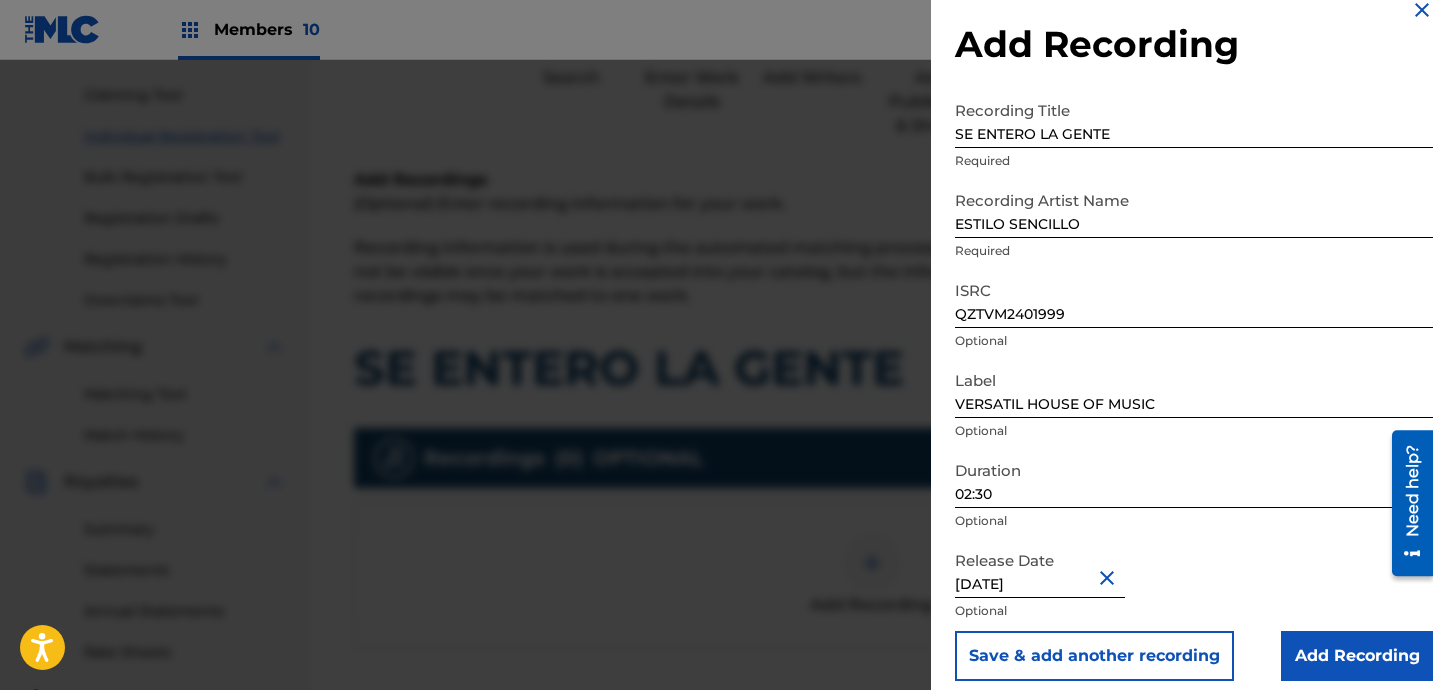 scroll, scrollTop: 41, scrollLeft: 0, axis: vertical 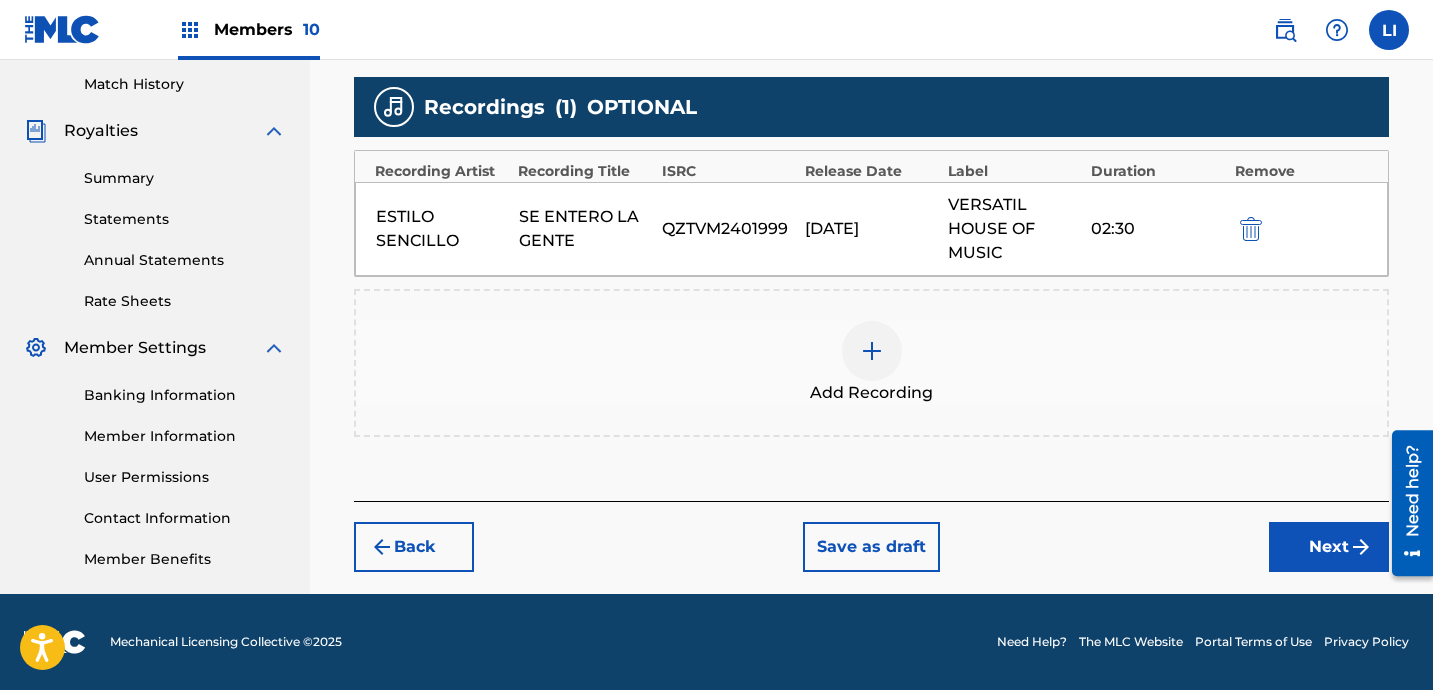 click on "Next" at bounding box center [1329, 547] 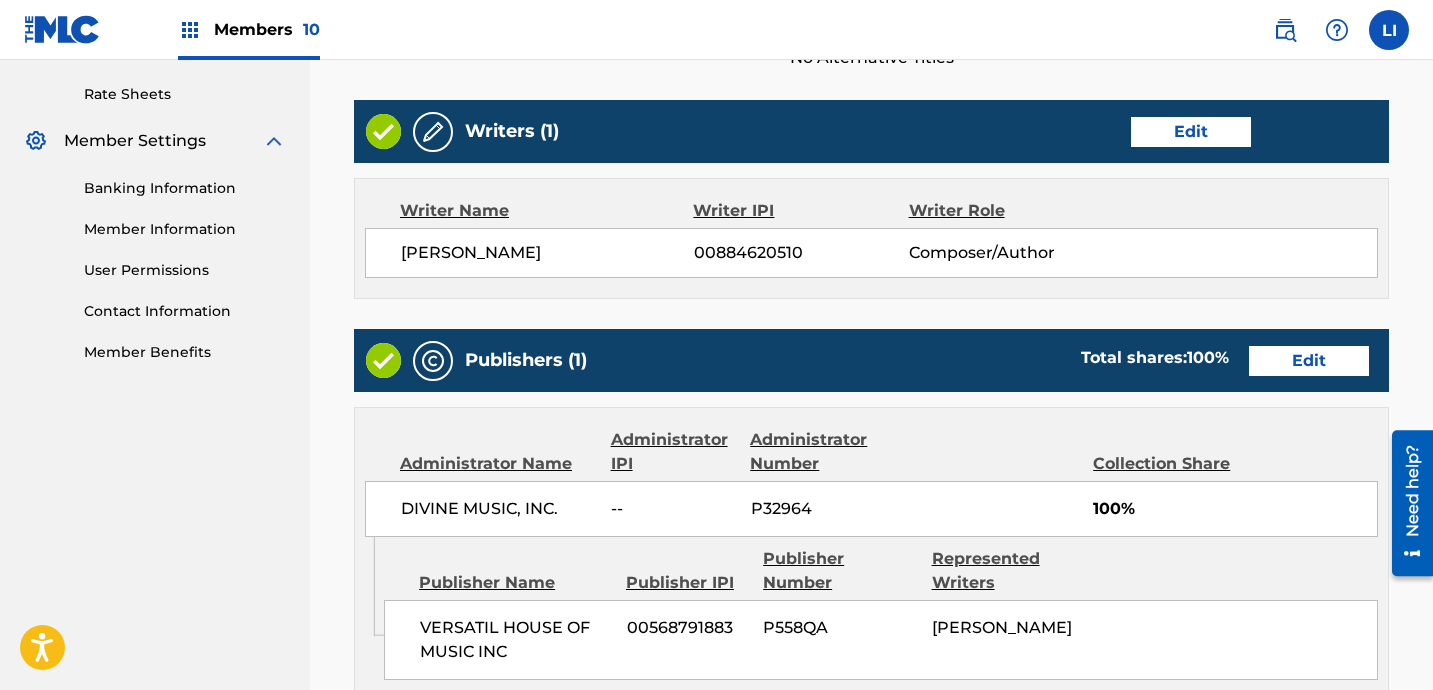 scroll, scrollTop: 1195, scrollLeft: 0, axis: vertical 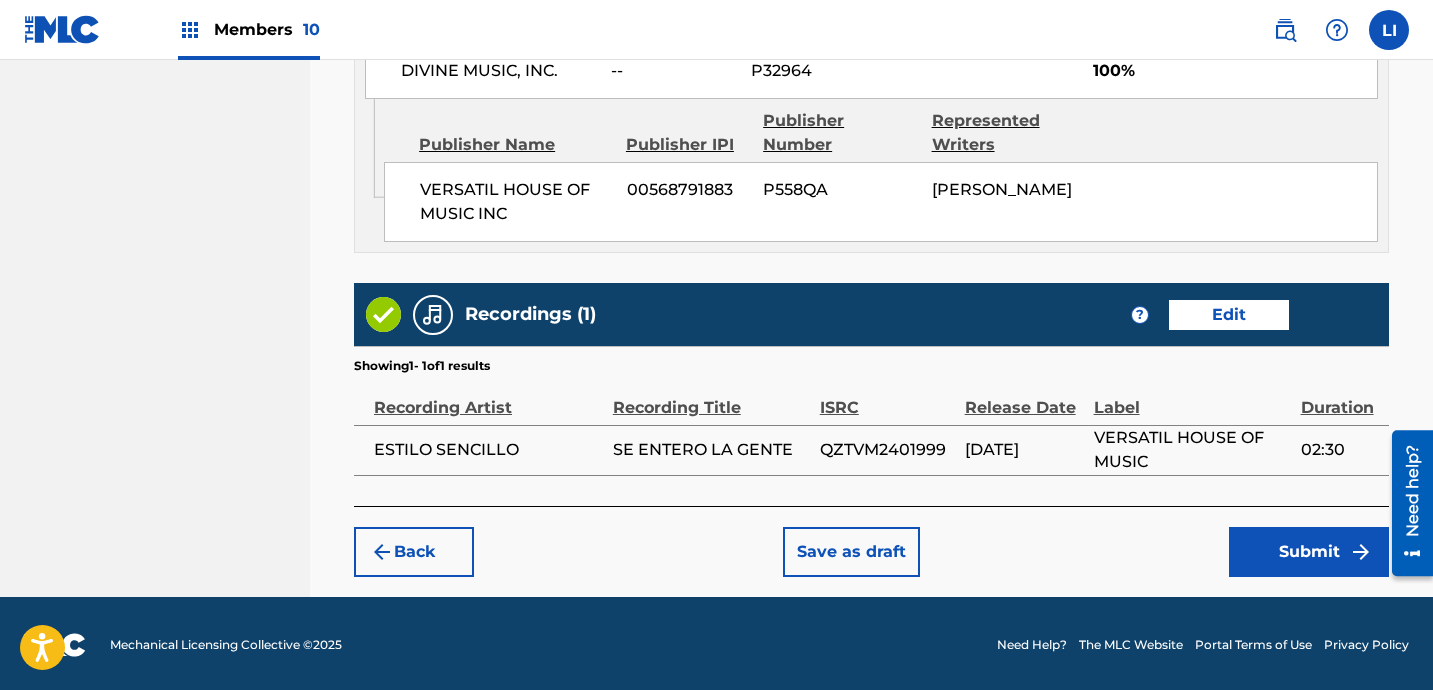click on "Submit" at bounding box center [1309, 552] 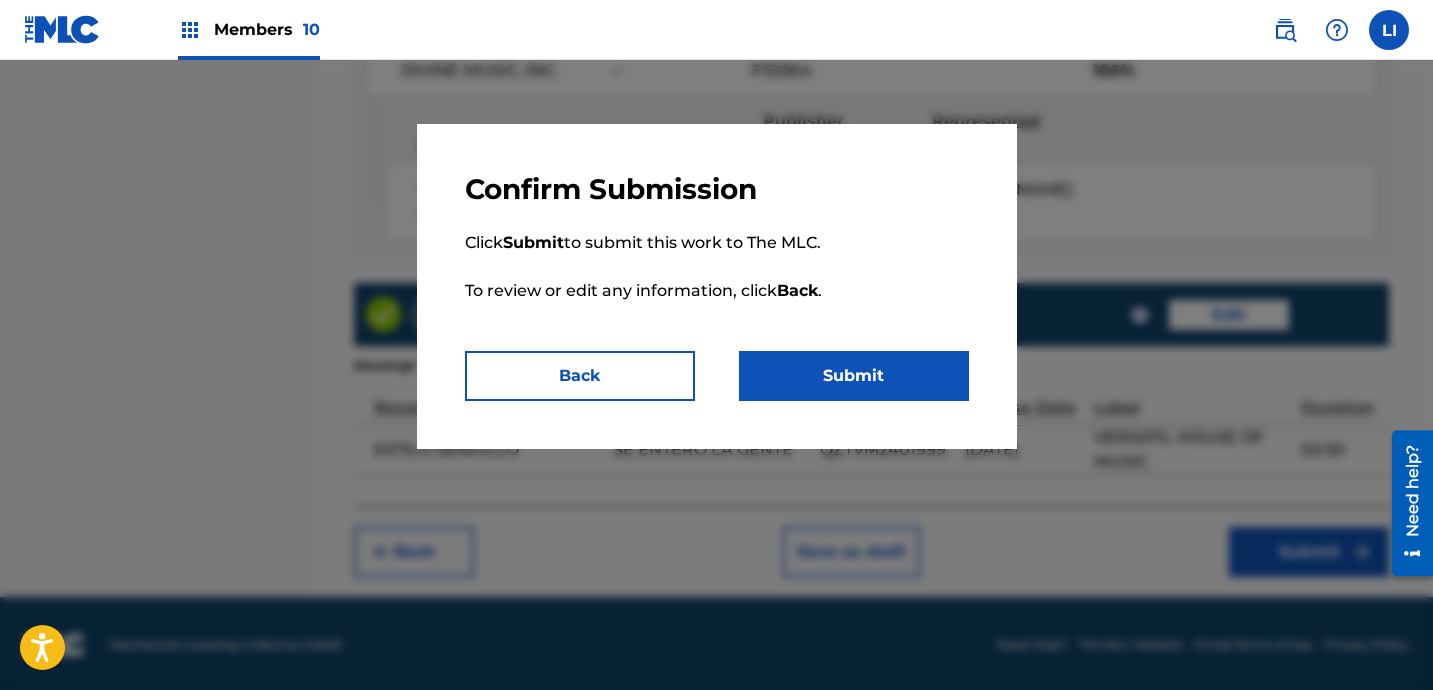 click on "Submit" at bounding box center [854, 376] 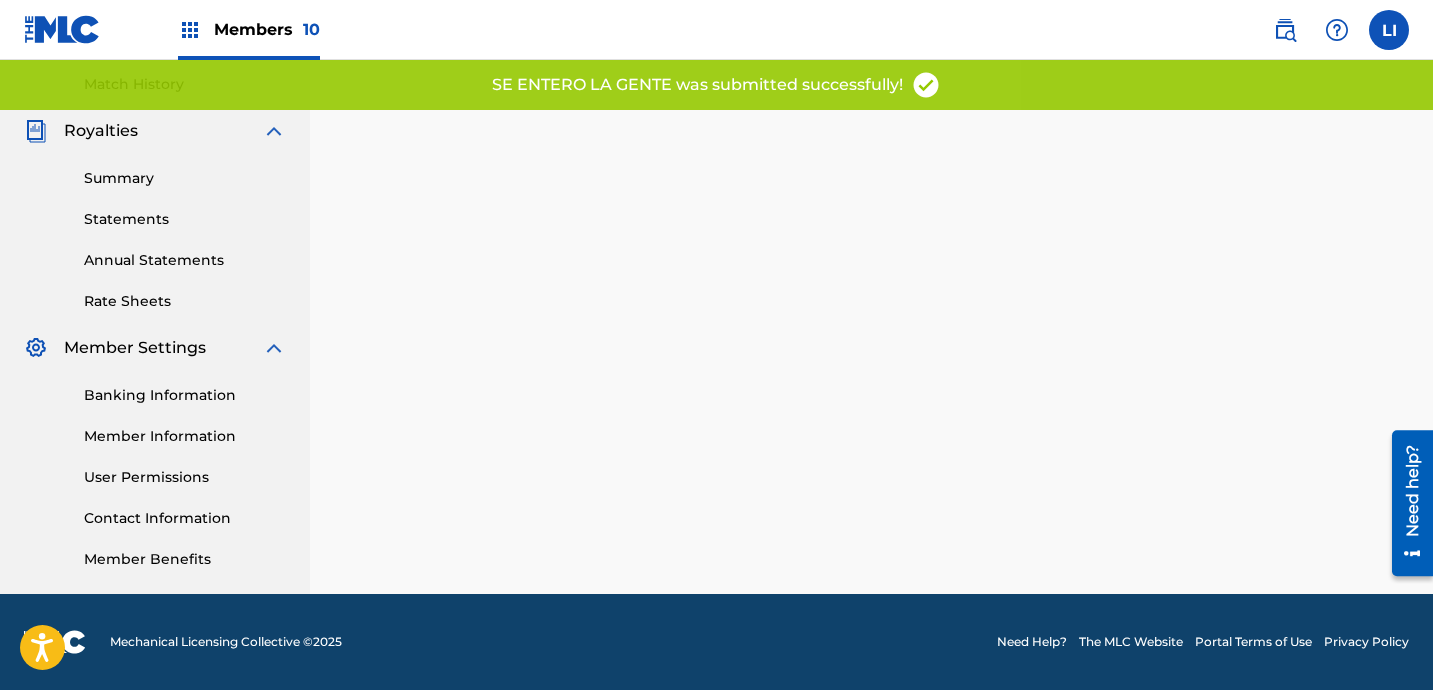 scroll, scrollTop: 0, scrollLeft: 0, axis: both 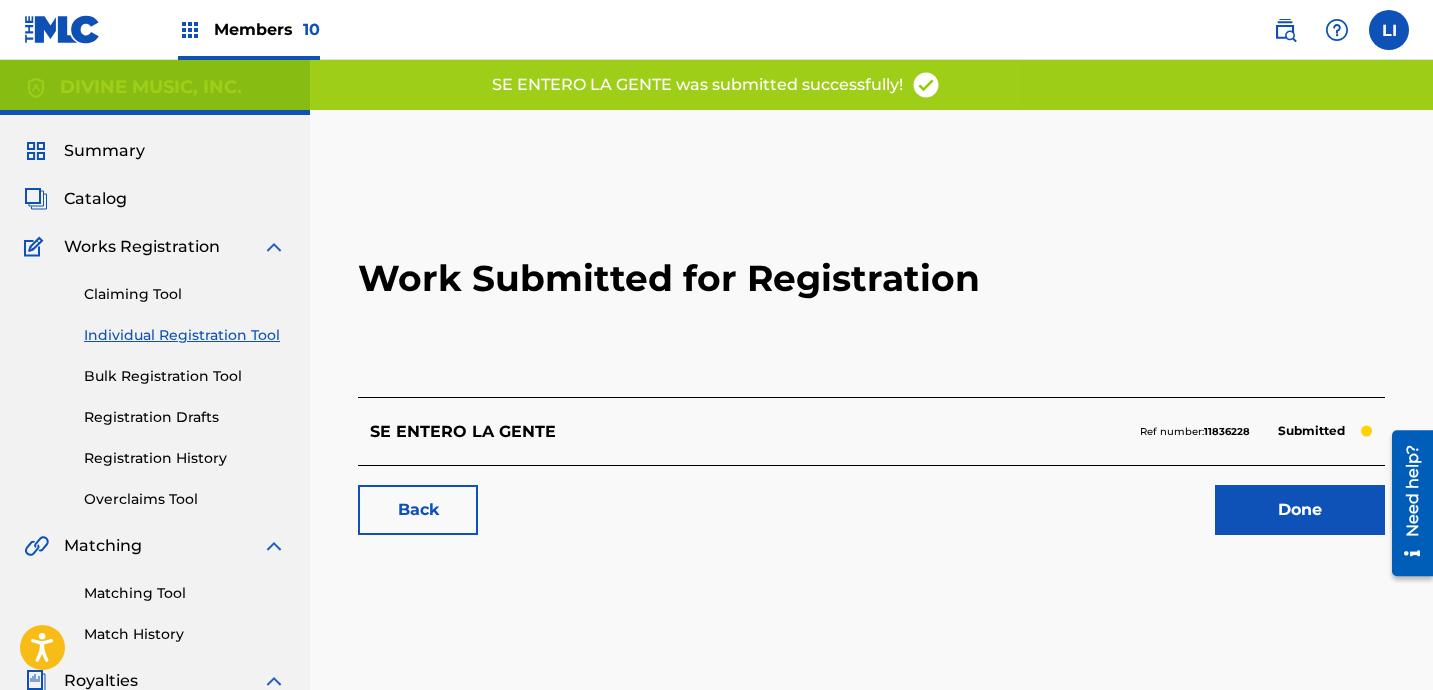 click on "Done" at bounding box center (1300, 510) 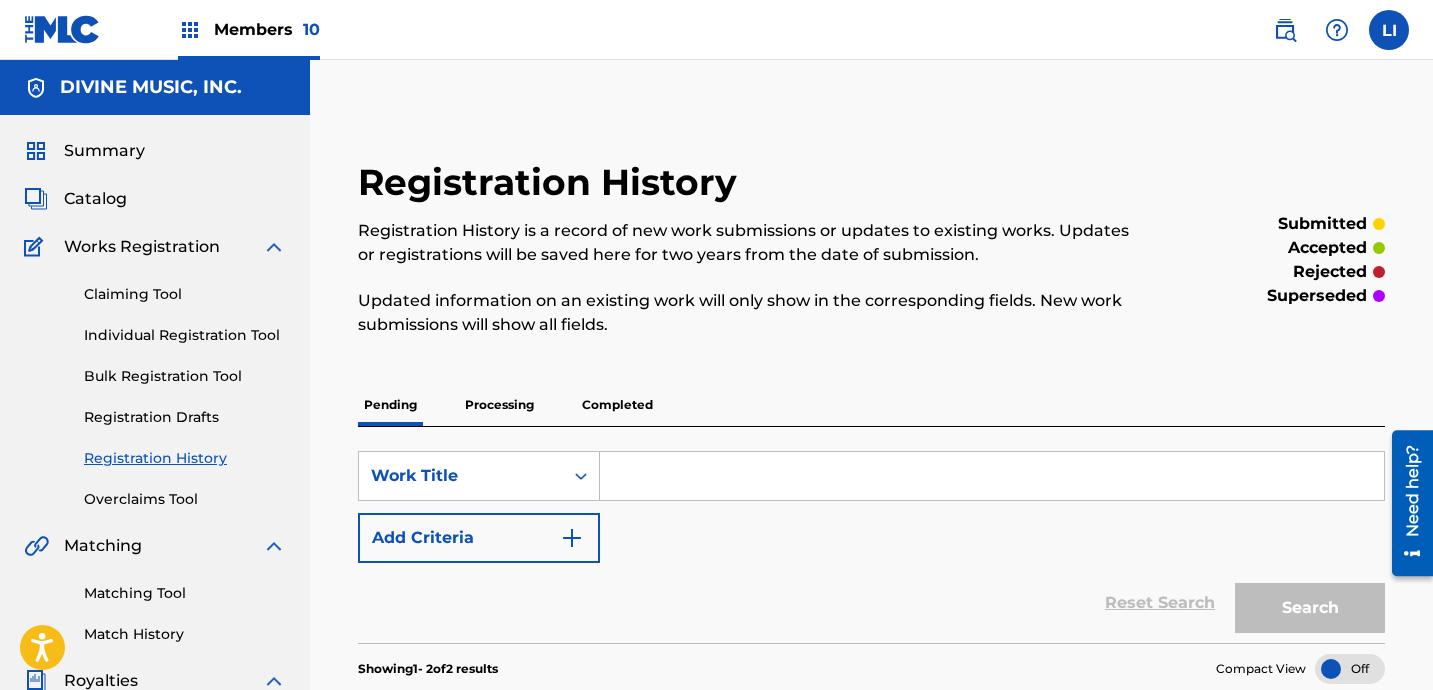 drag, startPoint x: 251, startPoint y: 317, endPoint x: 244, endPoint y: 329, distance: 13.892444 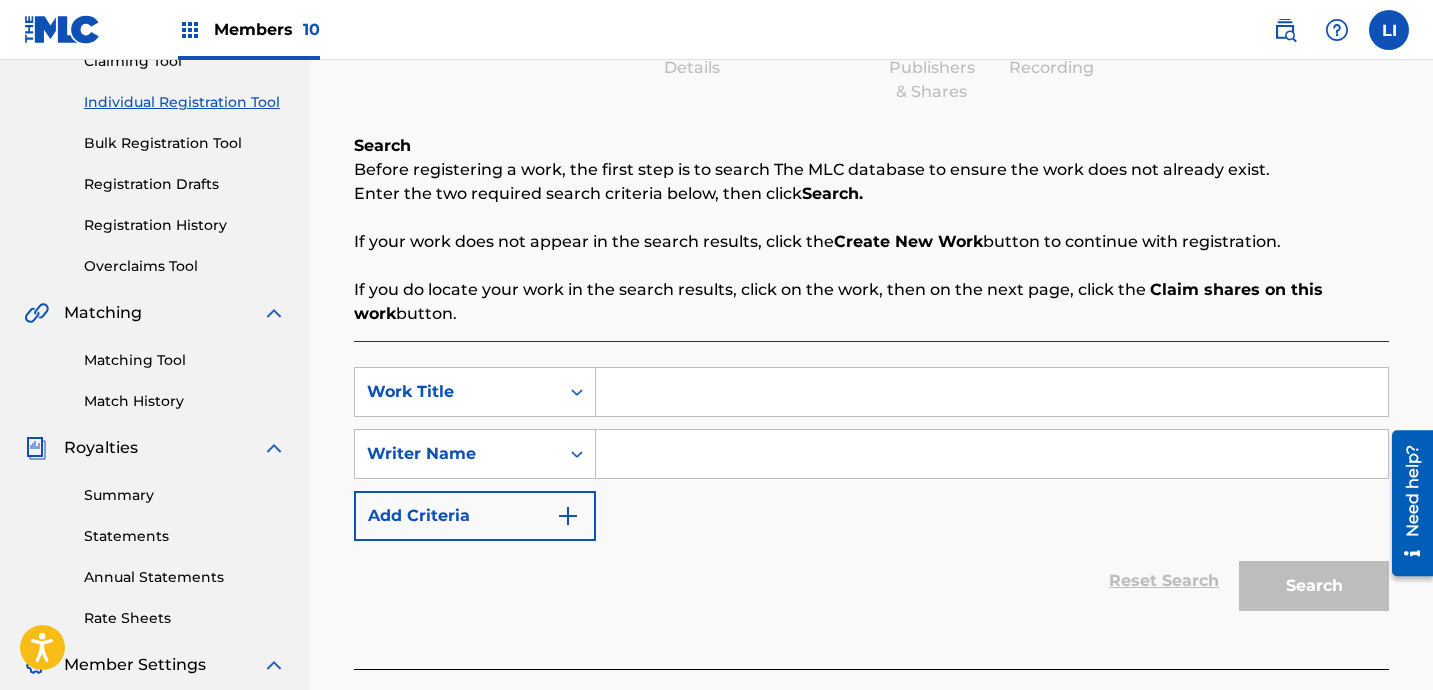 scroll, scrollTop: 319, scrollLeft: 0, axis: vertical 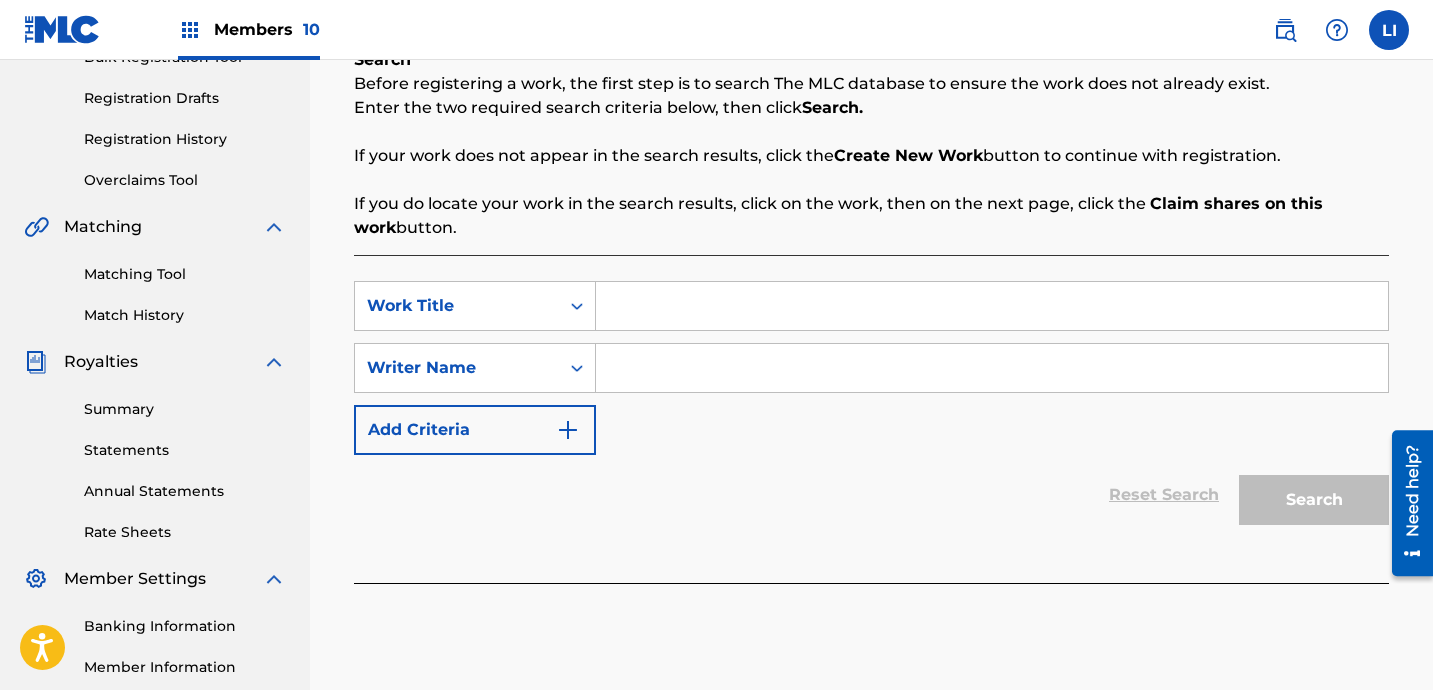 click at bounding box center (992, 306) 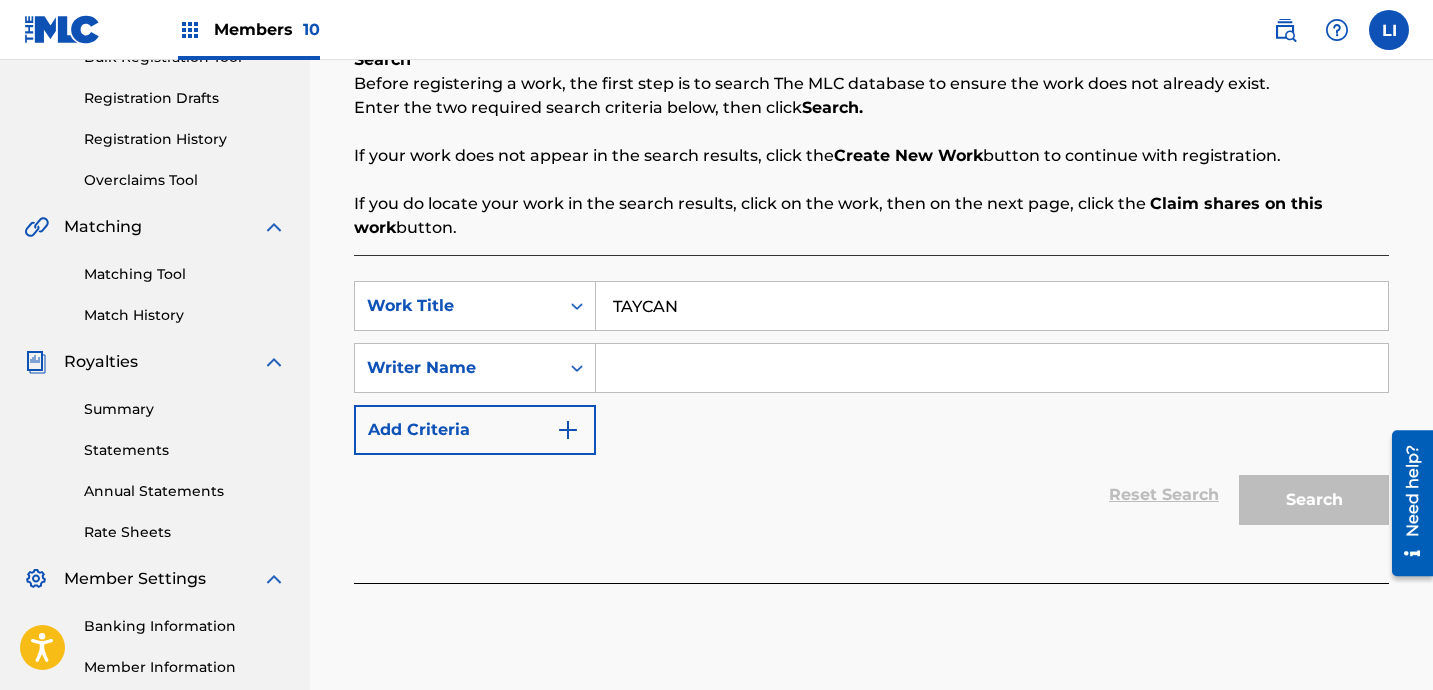 type on "TAYCAN" 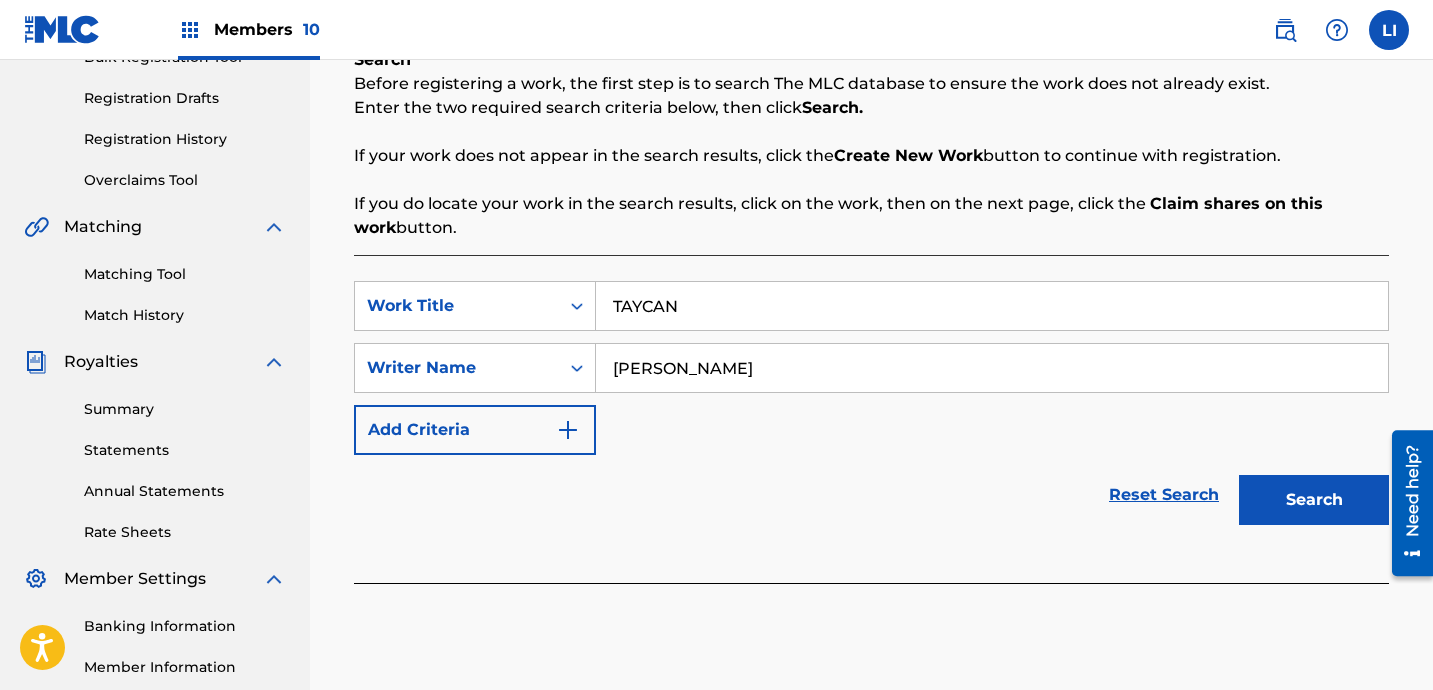 type on "[PERSON_NAME]" 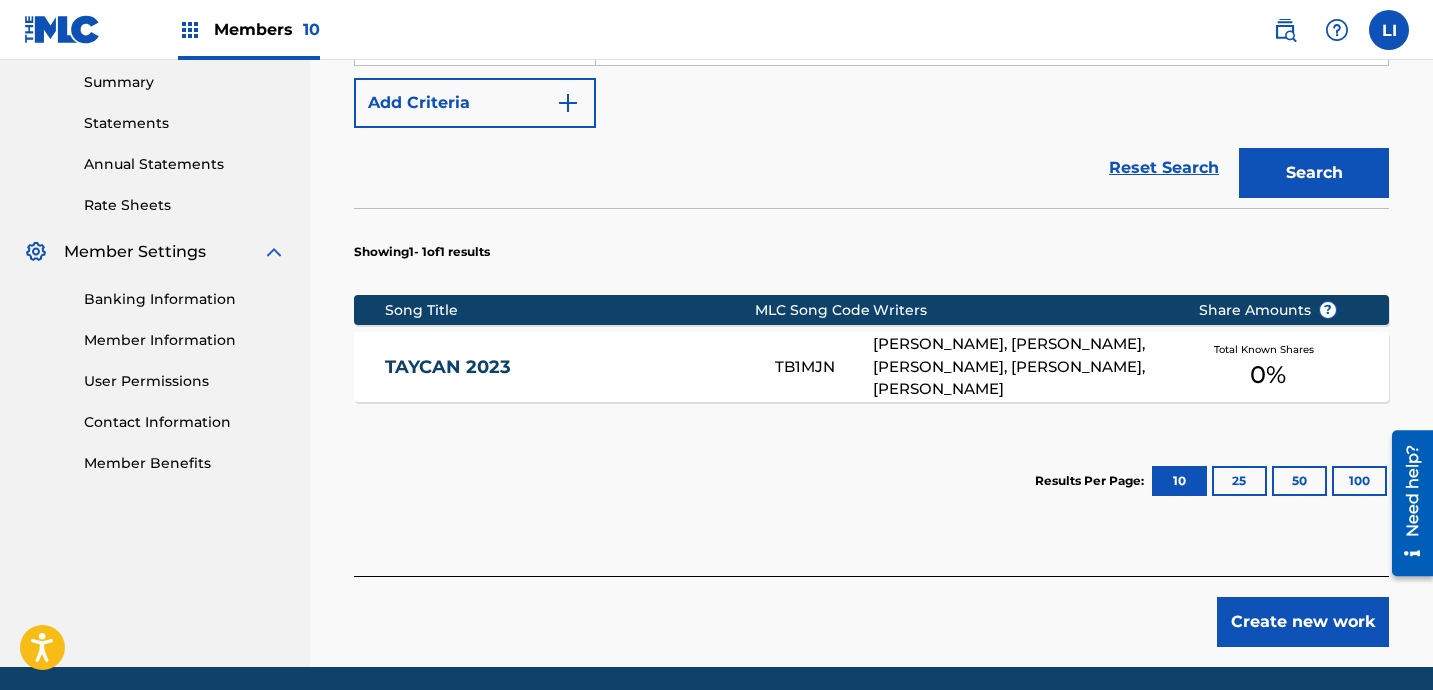 click on "Create new work" at bounding box center (1303, 622) 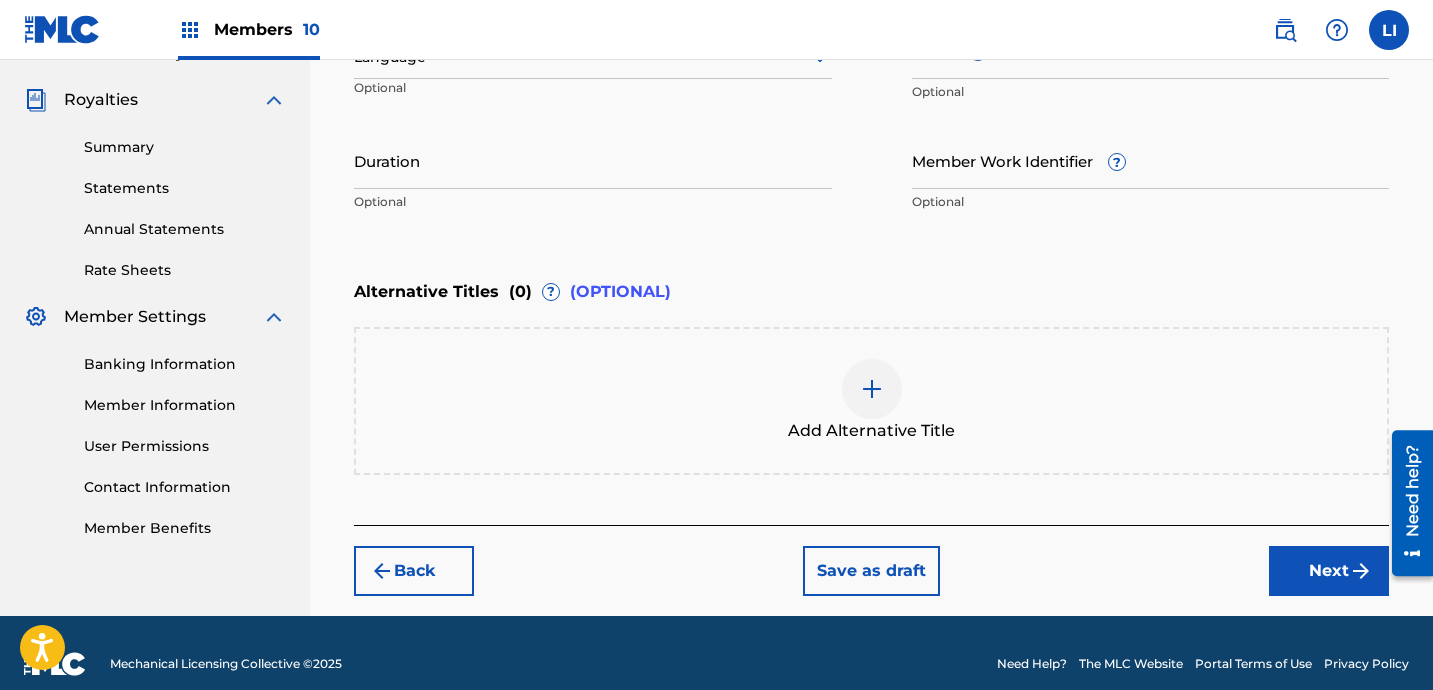 scroll, scrollTop: 562, scrollLeft: 0, axis: vertical 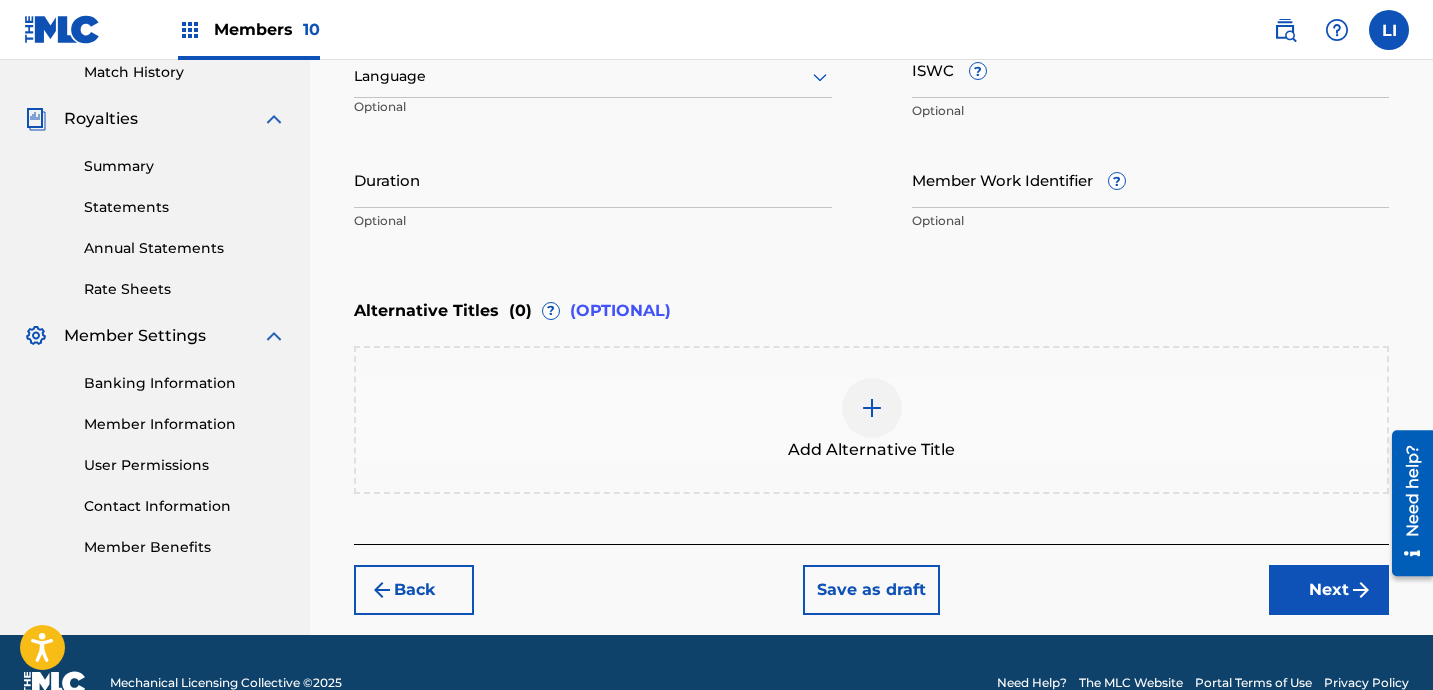 drag, startPoint x: 412, startPoint y: 76, endPoint x: 412, endPoint y: 89, distance: 13 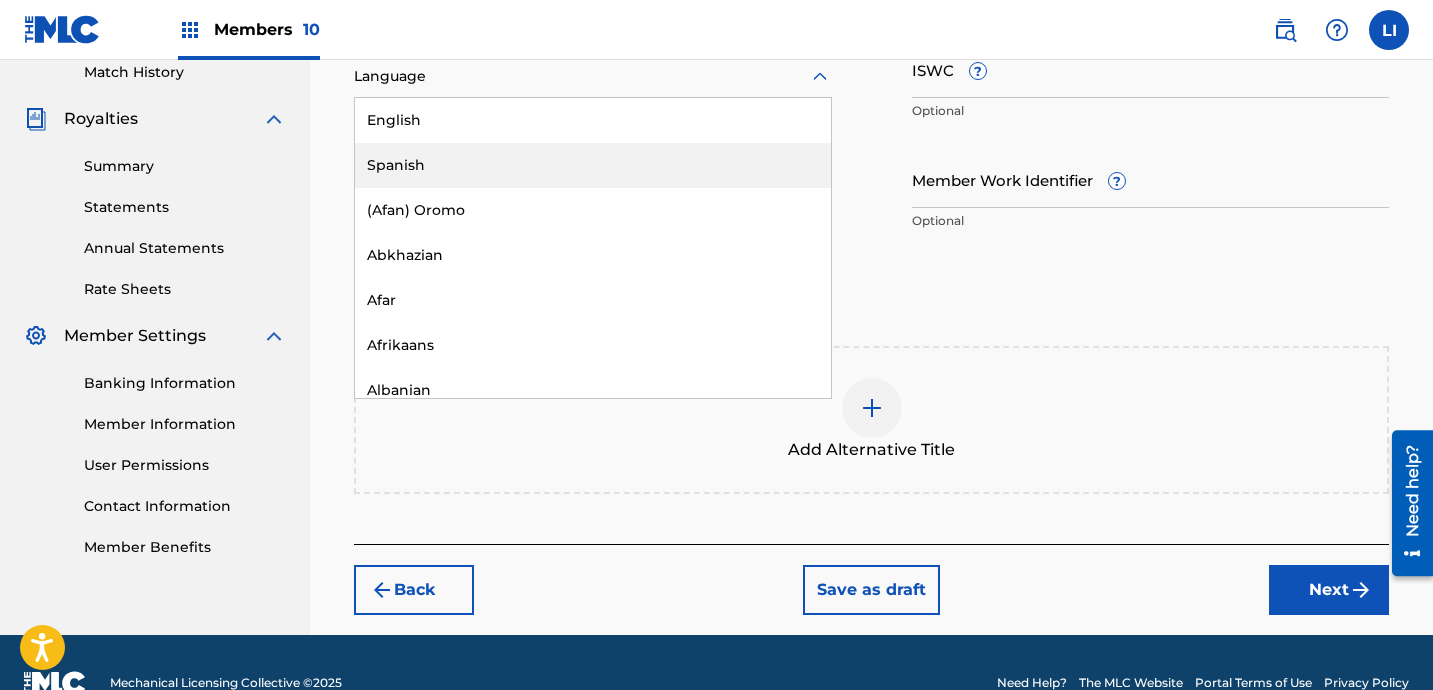 click on "Spanish" at bounding box center (593, 165) 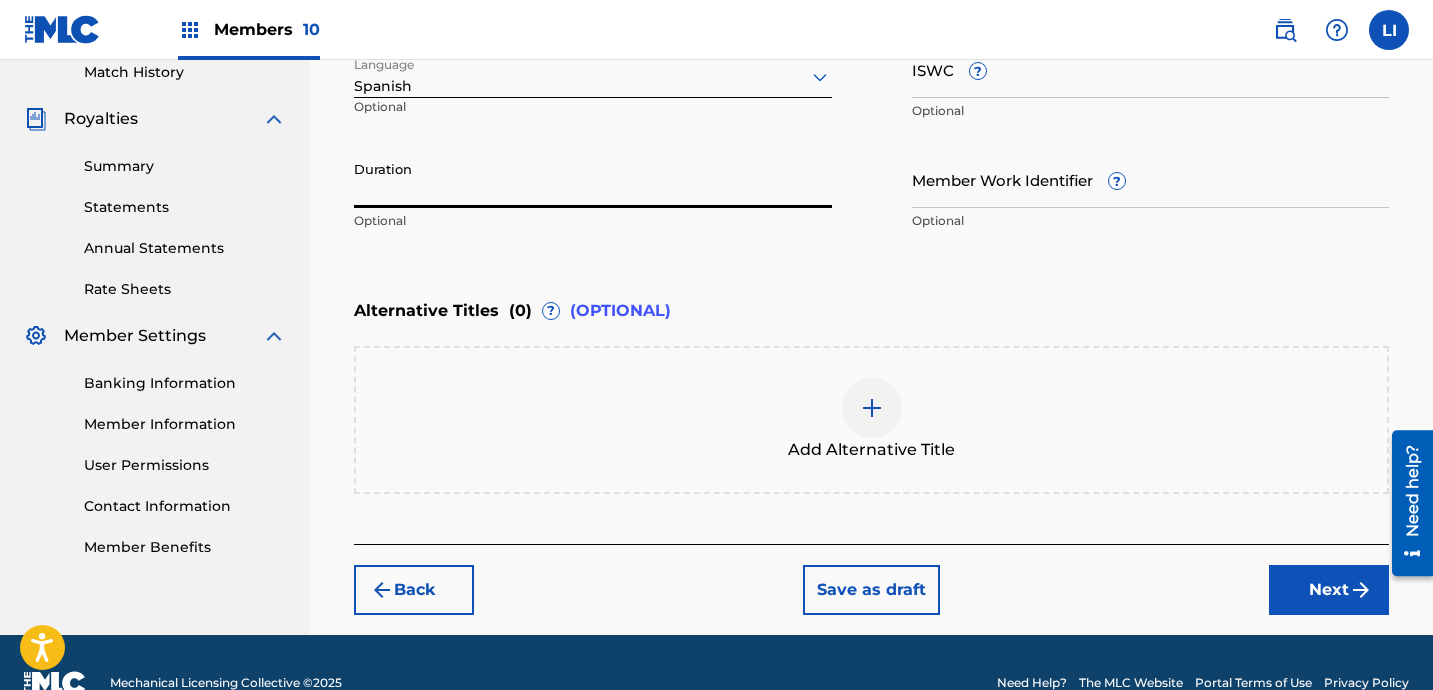 click on "Duration" at bounding box center (593, 179) 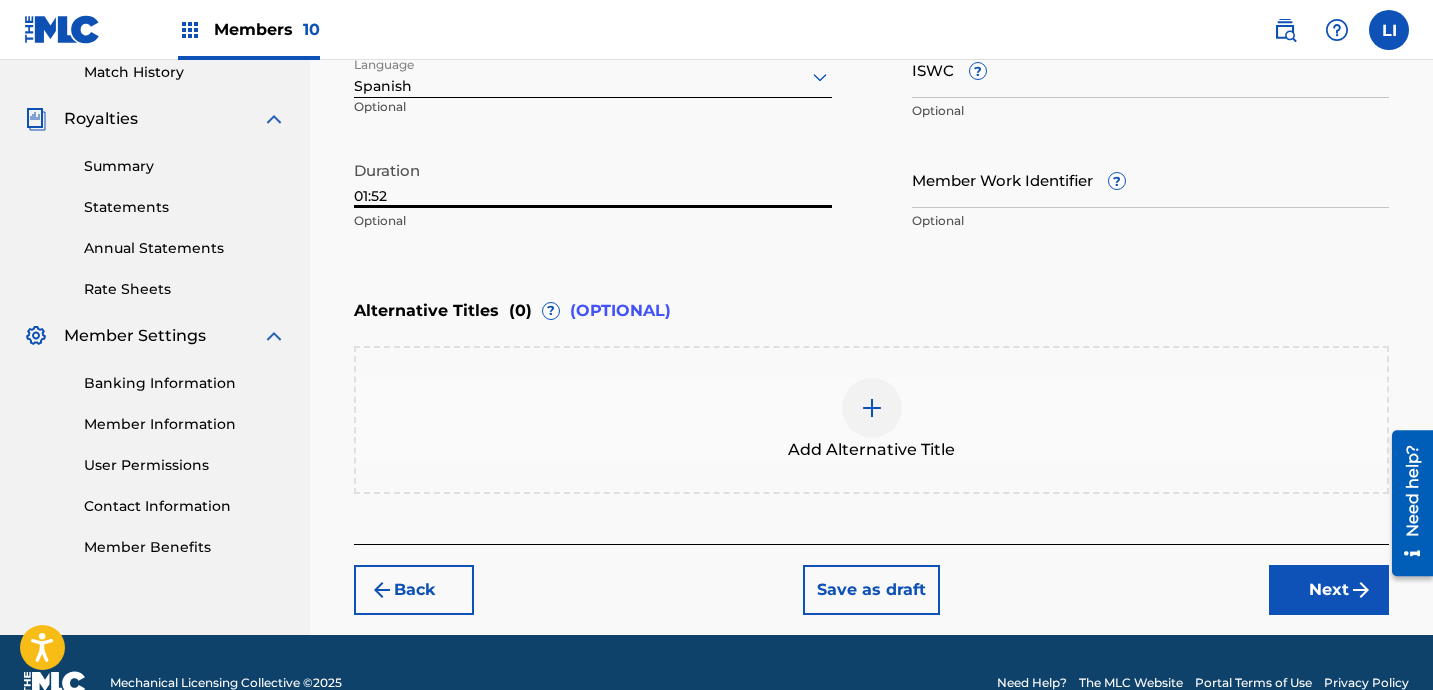 type on "01:52" 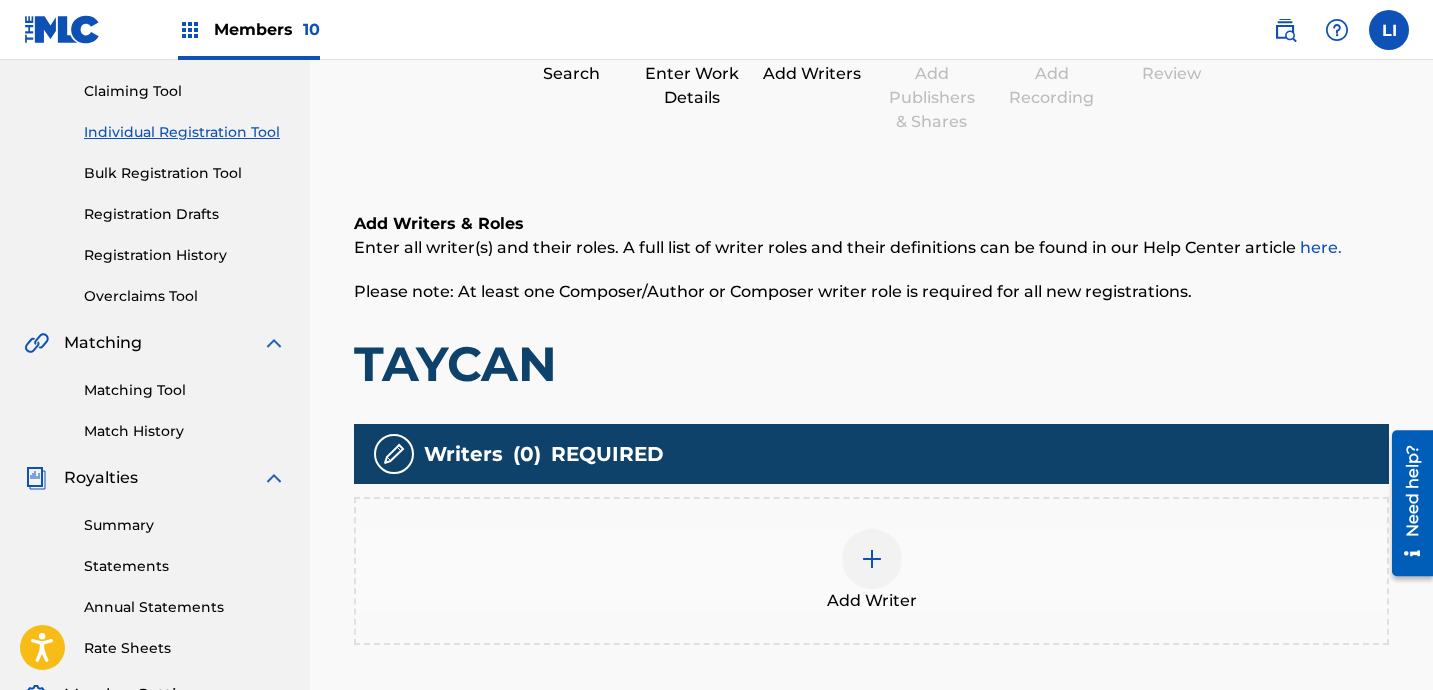 scroll, scrollTop: 464, scrollLeft: 0, axis: vertical 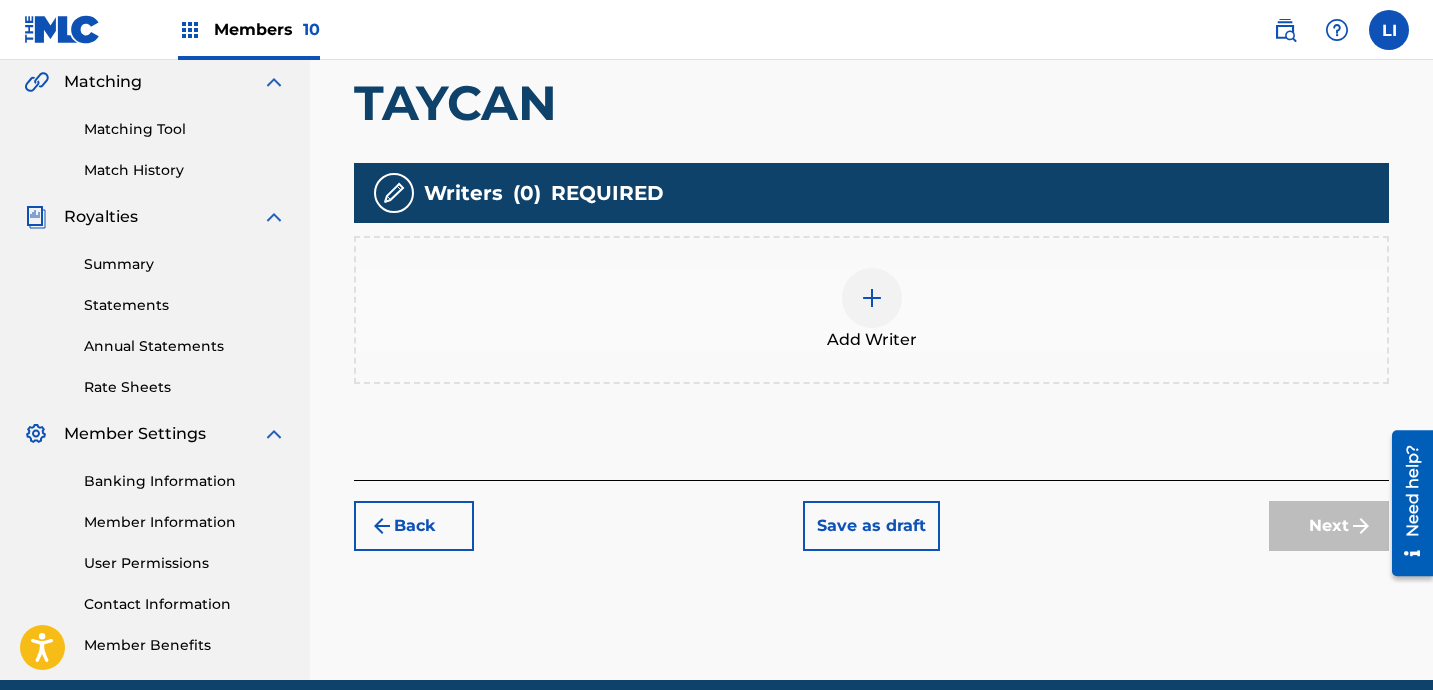 click on "Add Writer" at bounding box center [871, 310] 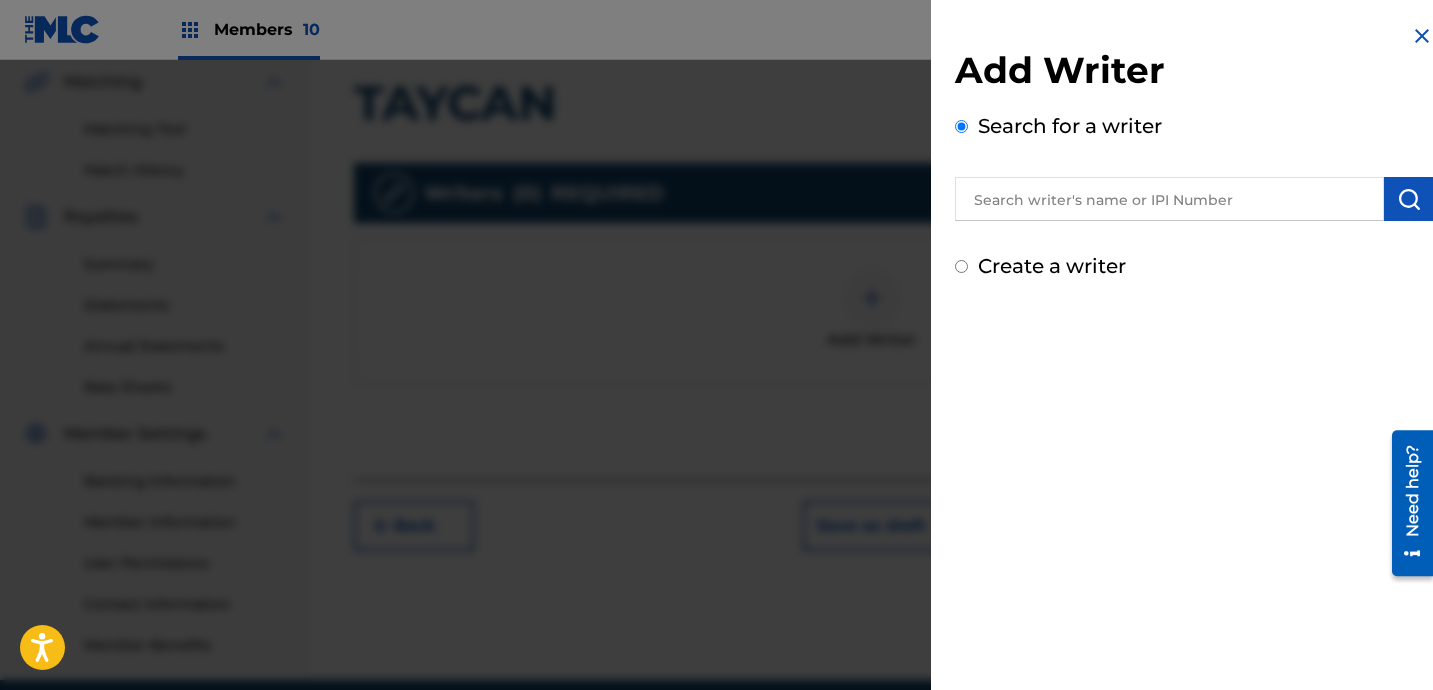 drag, startPoint x: 1016, startPoint y: 230, endPoint x: 1016, endPoint y: 215, distance: 15 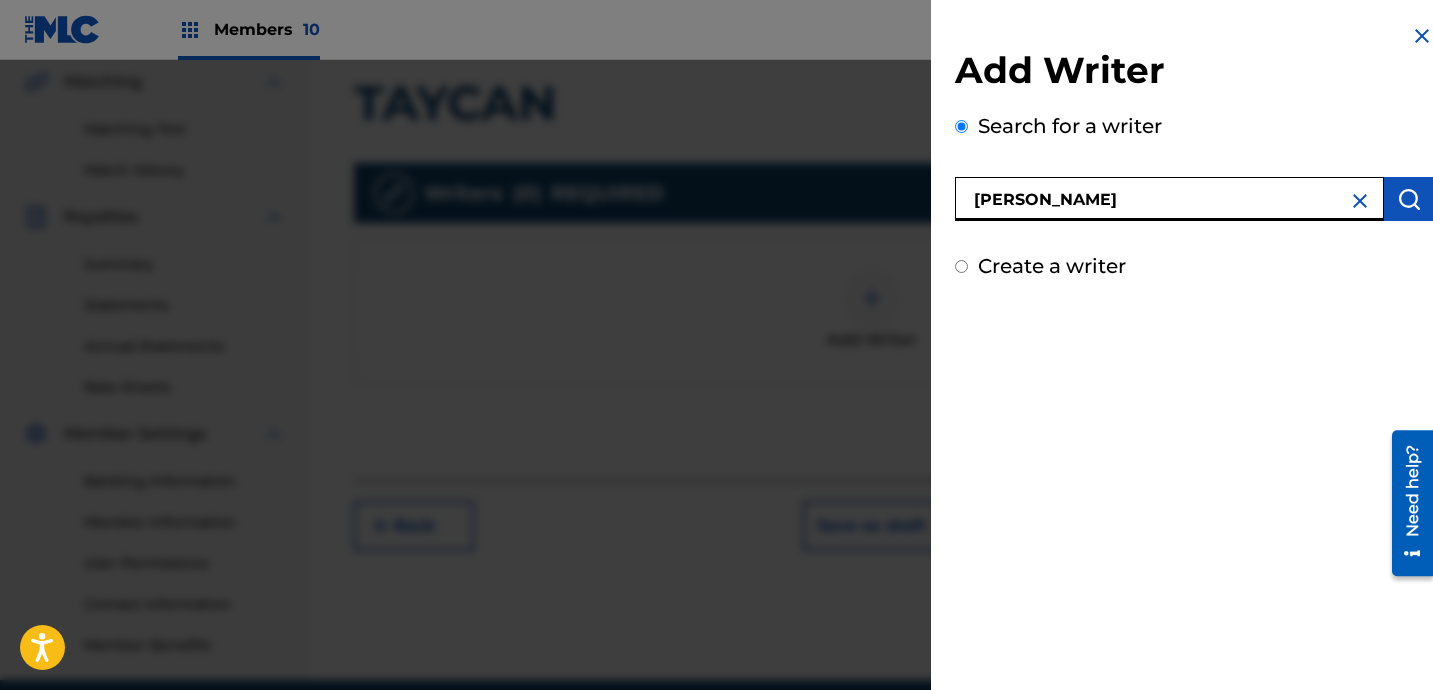 type on "[PERSON_NAME]" 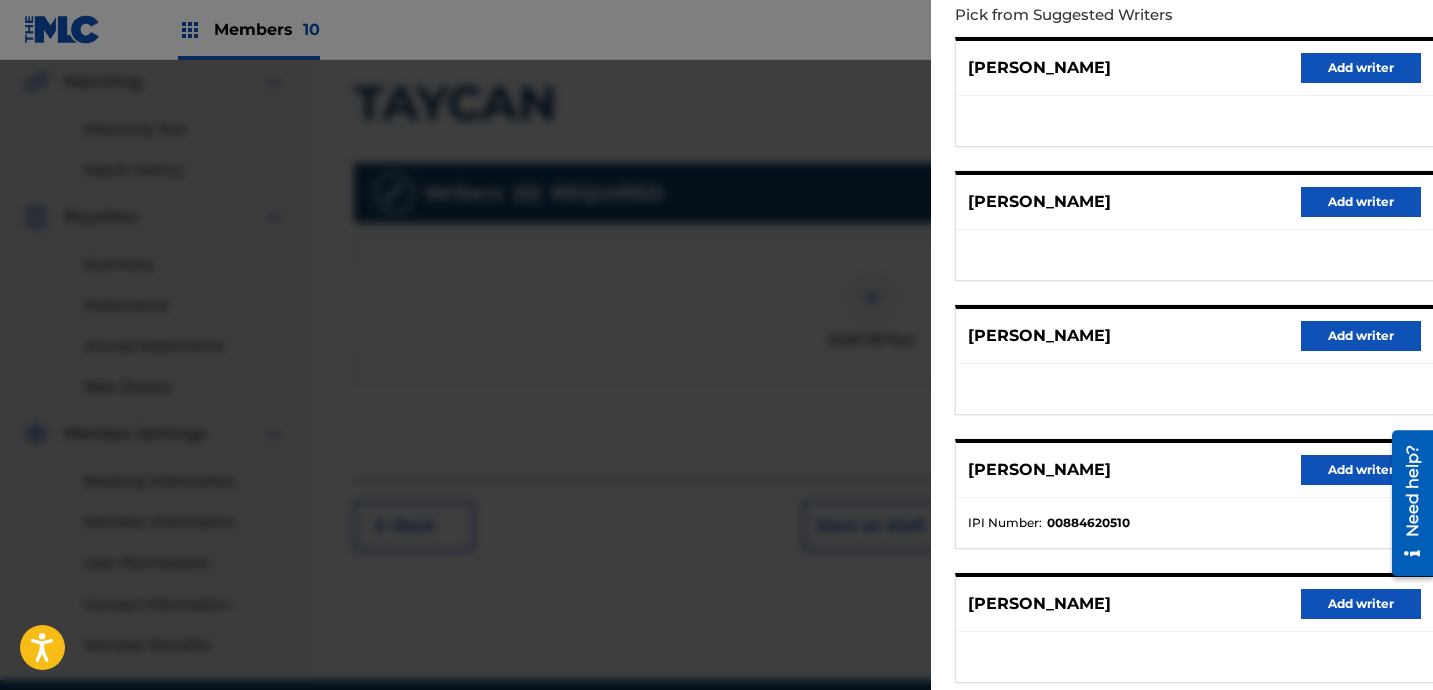 scroll, scrollTop: 352, scrollLeft: 0, axis: vertical 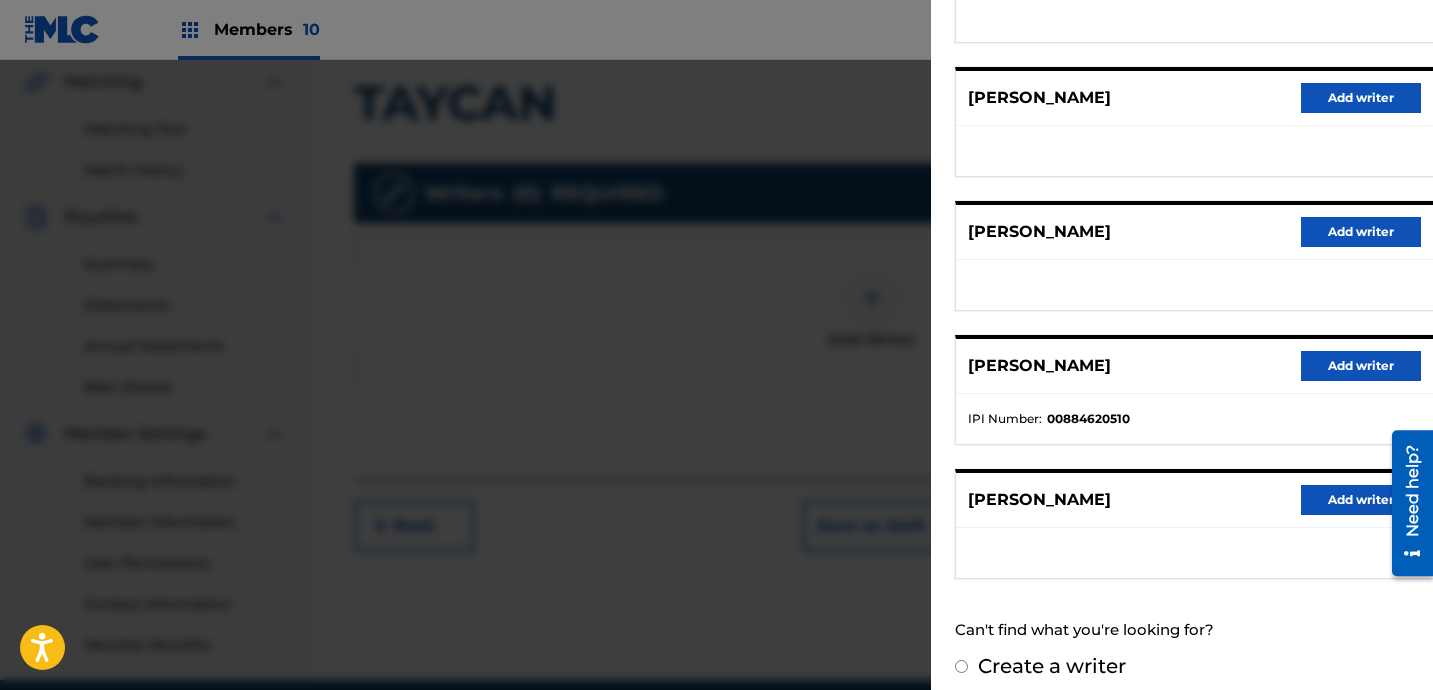 click on "Add writer" at bounding box center [1361, 366] 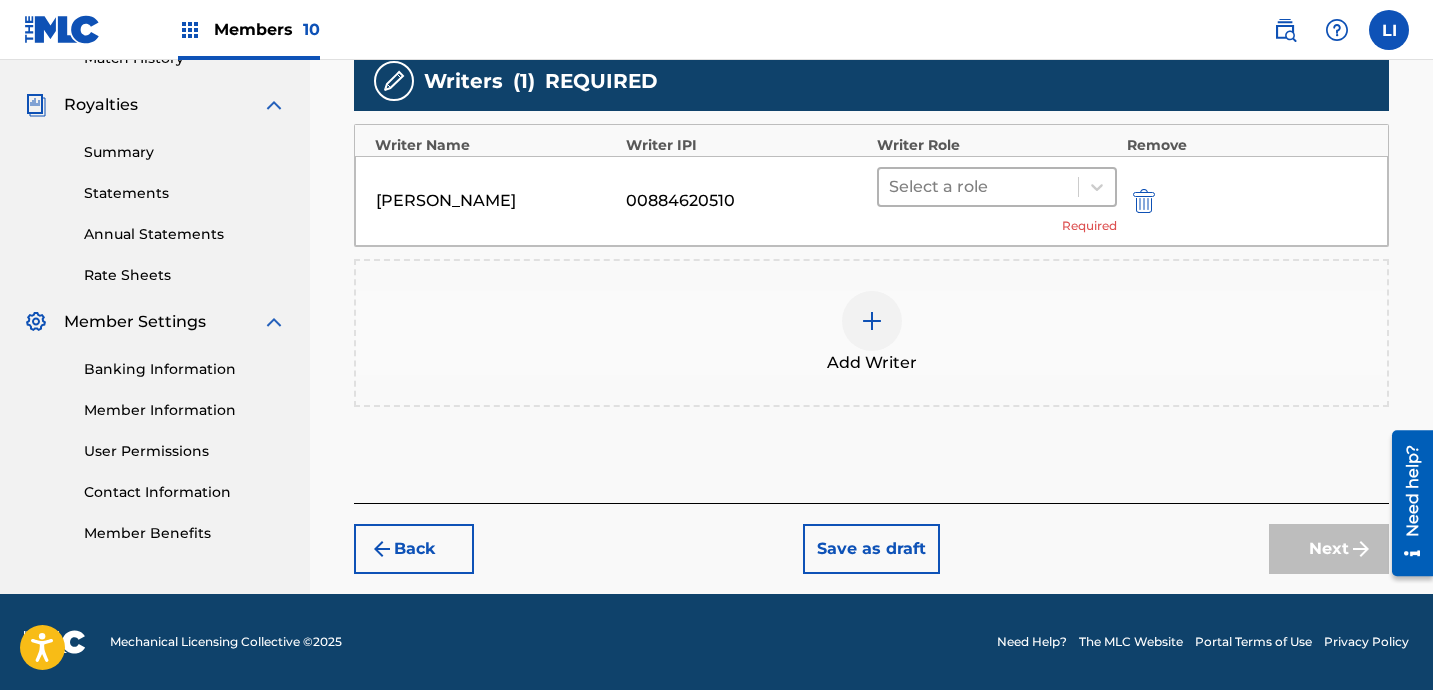 click at bounding box center [978, 187] 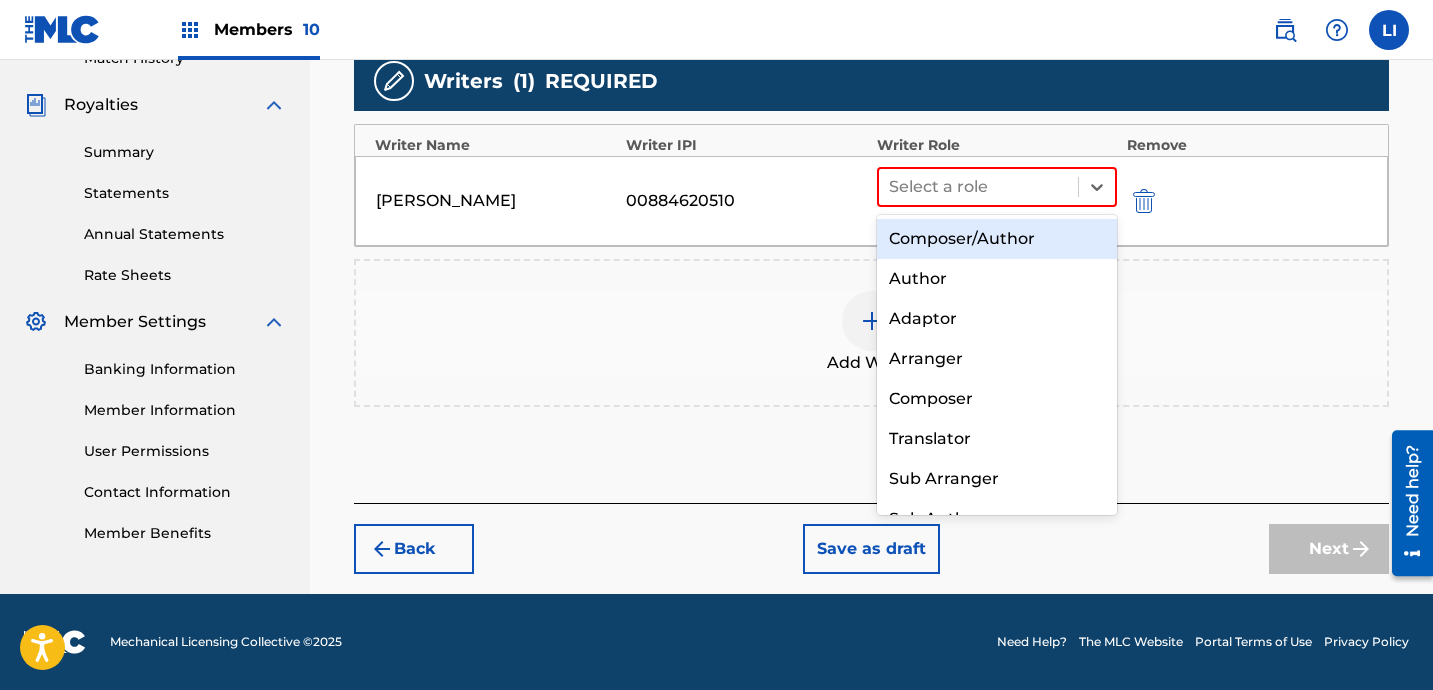 click on "Composer/Author" at bounding box center (997, 239) 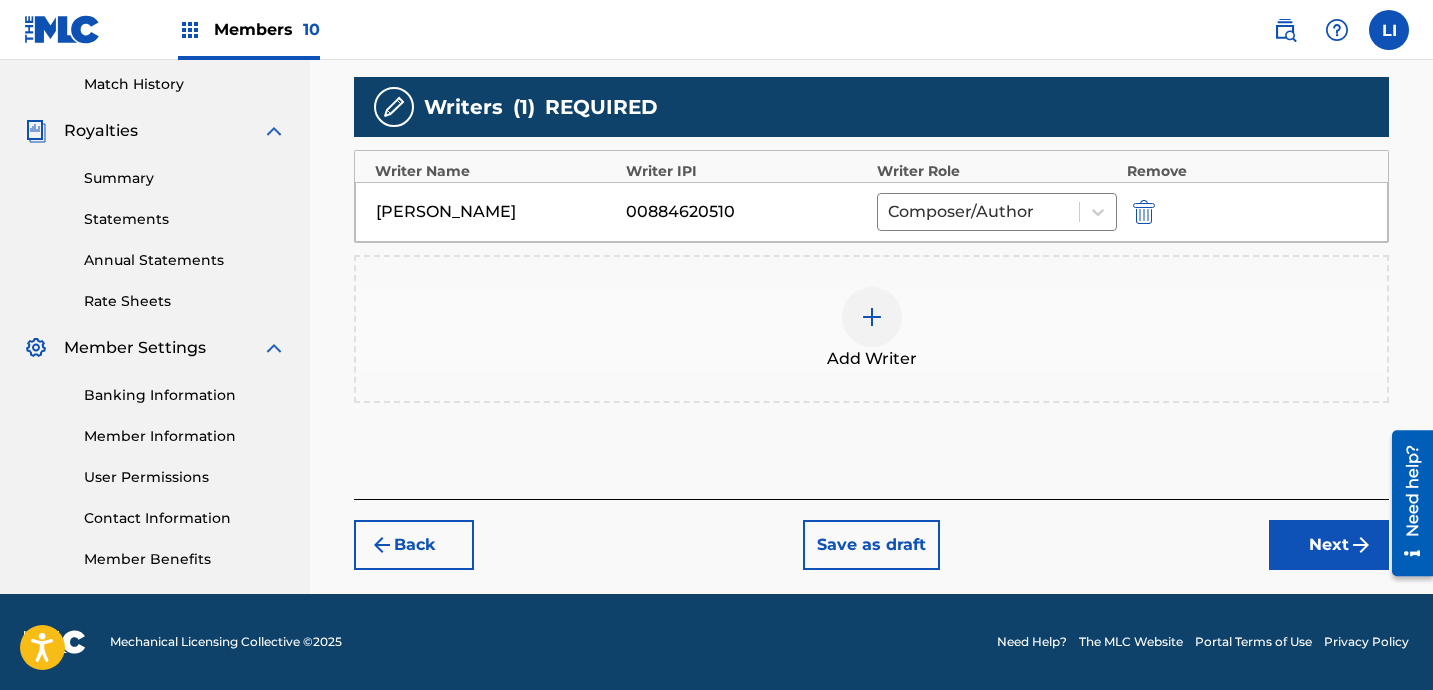 click on "Next" at bounding box center [1329, 545] 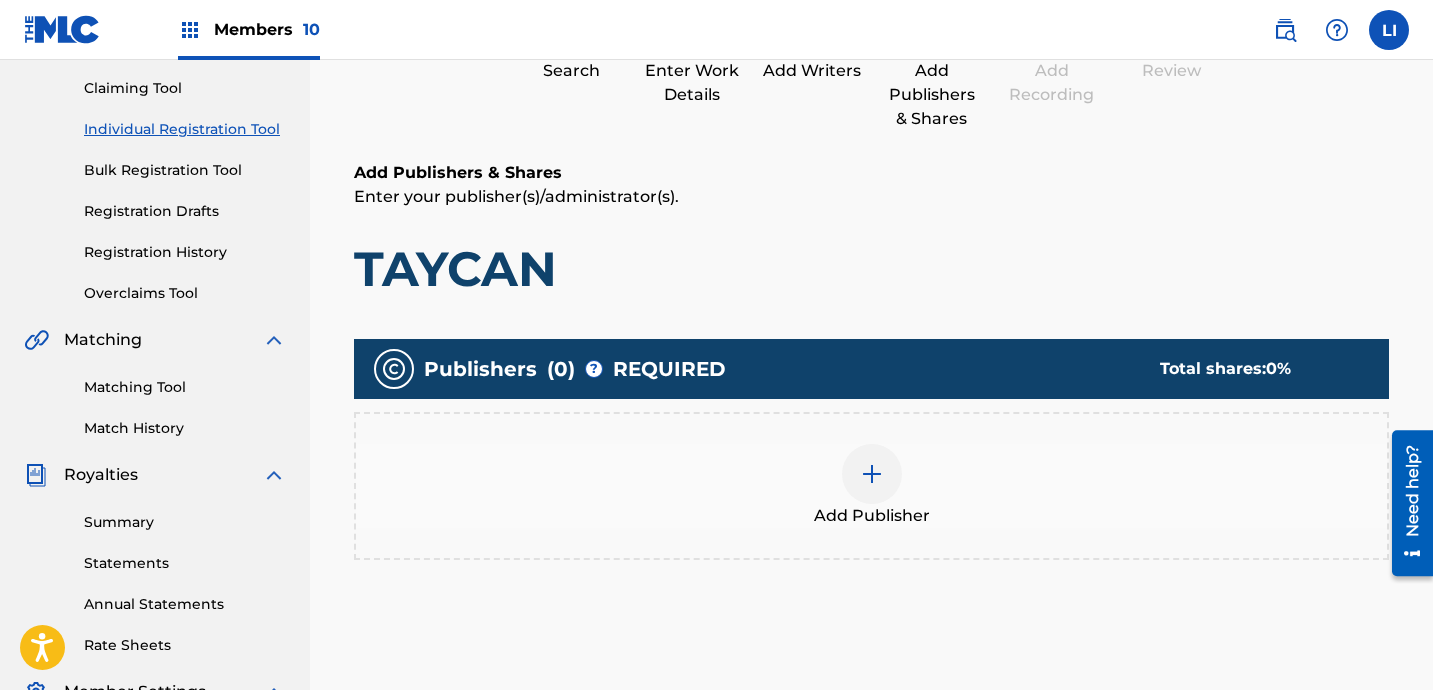scroll, scrollTop: 223, scrollLeft: 0, axis: vertical 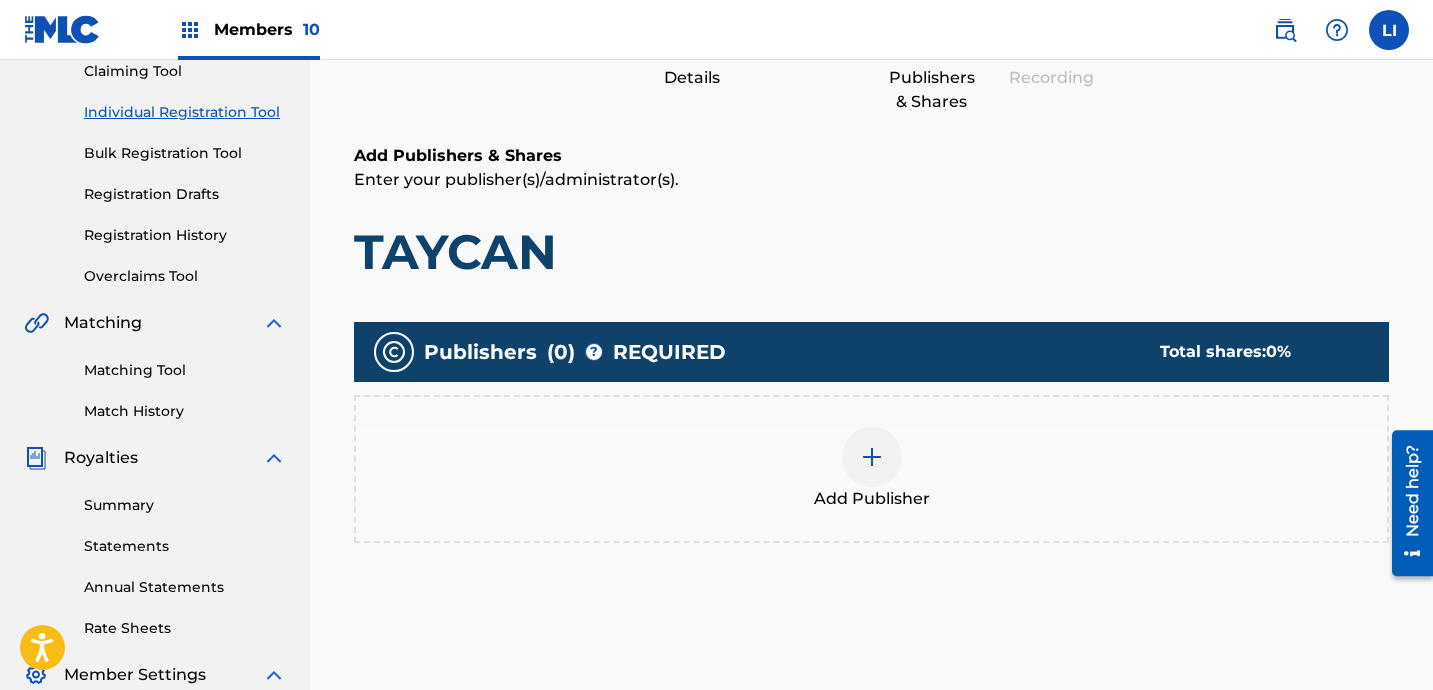 click on "Add Publisher" at bounding box center [871, 469] 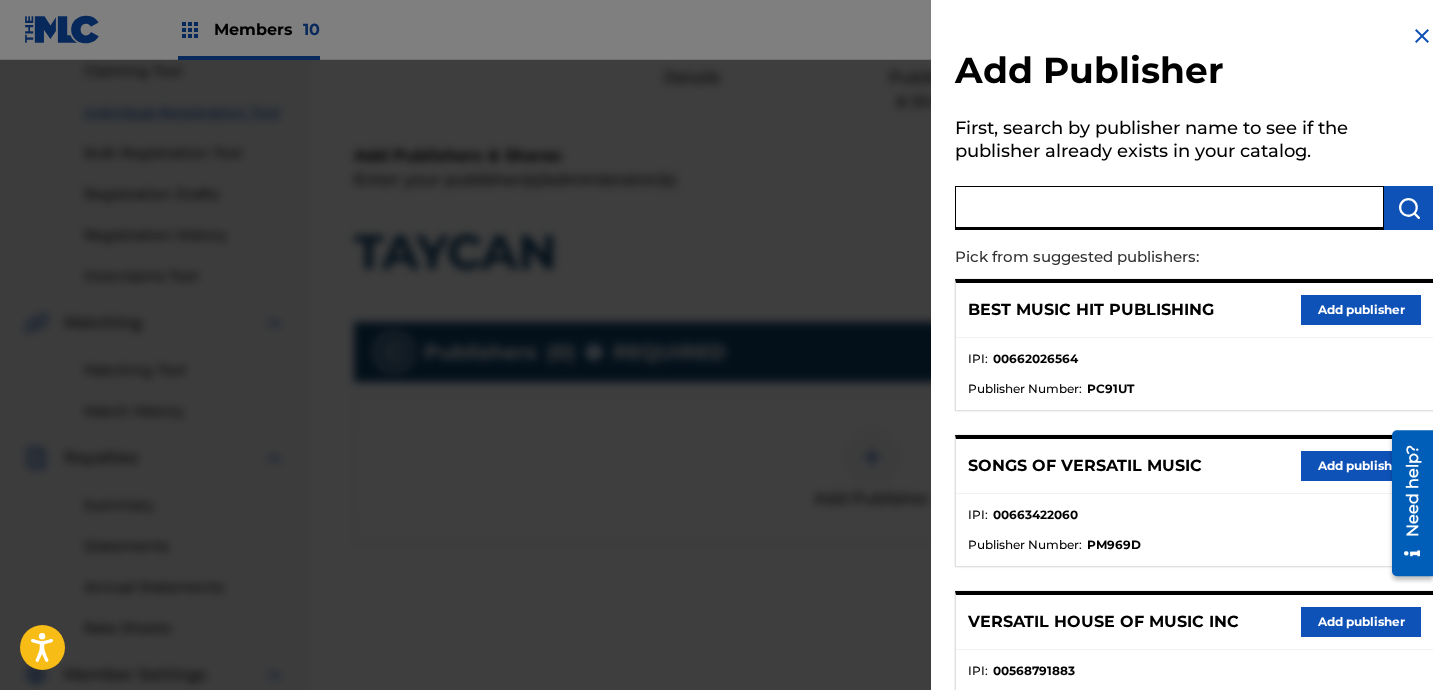 click at bounding box center (1169, 208) 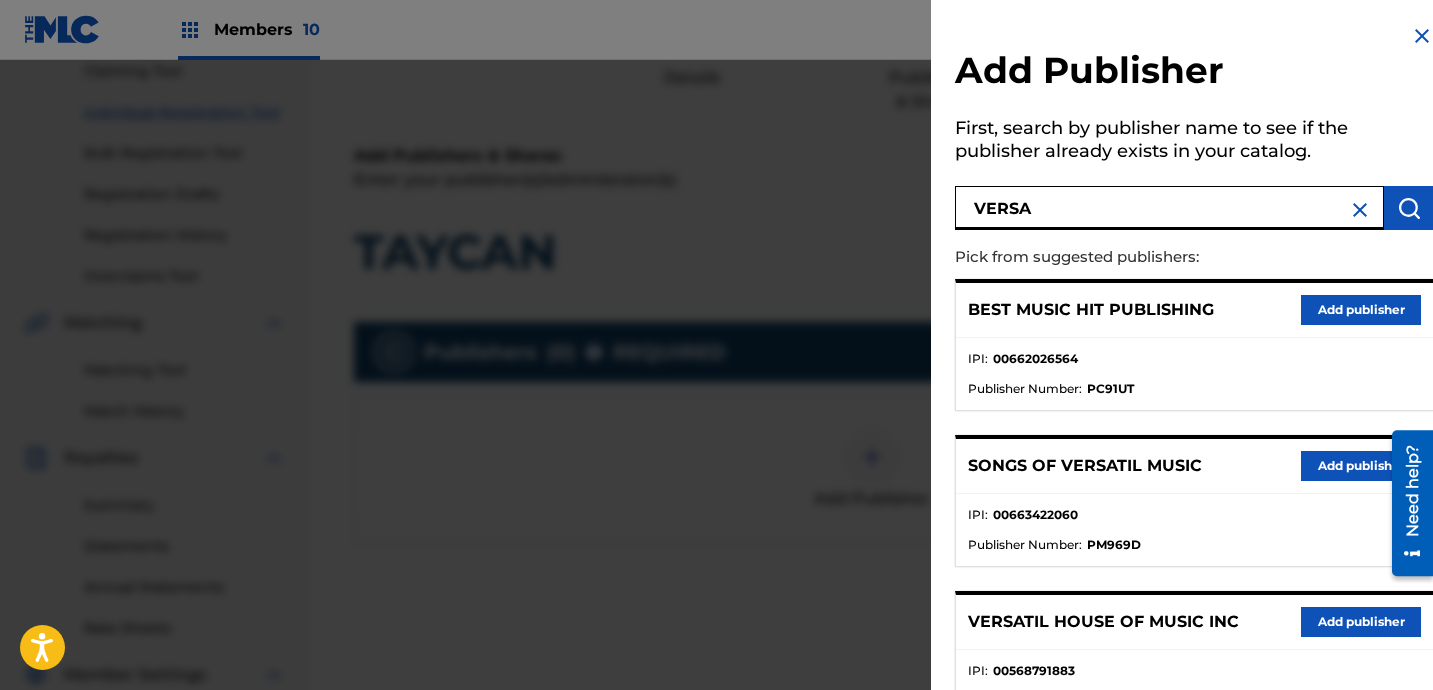 type 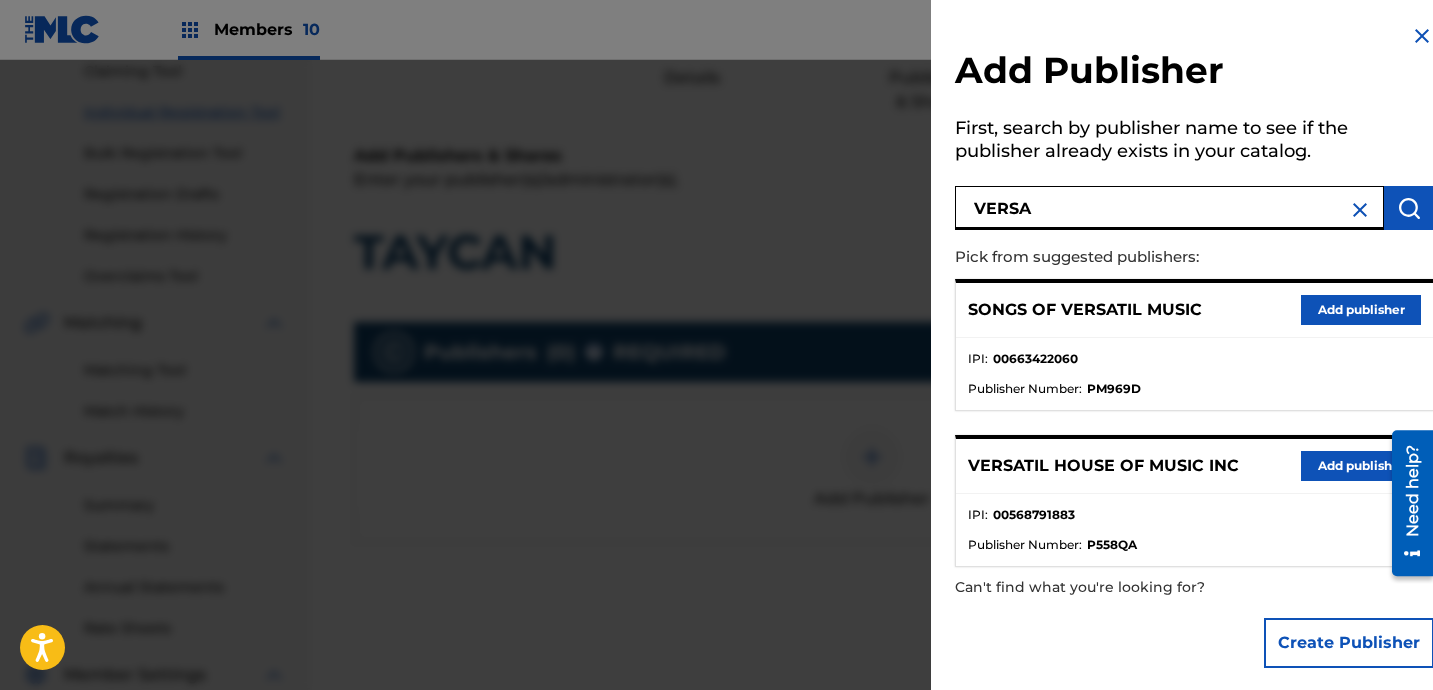 click on "Add publisher" at bounding box center [1361, 466] 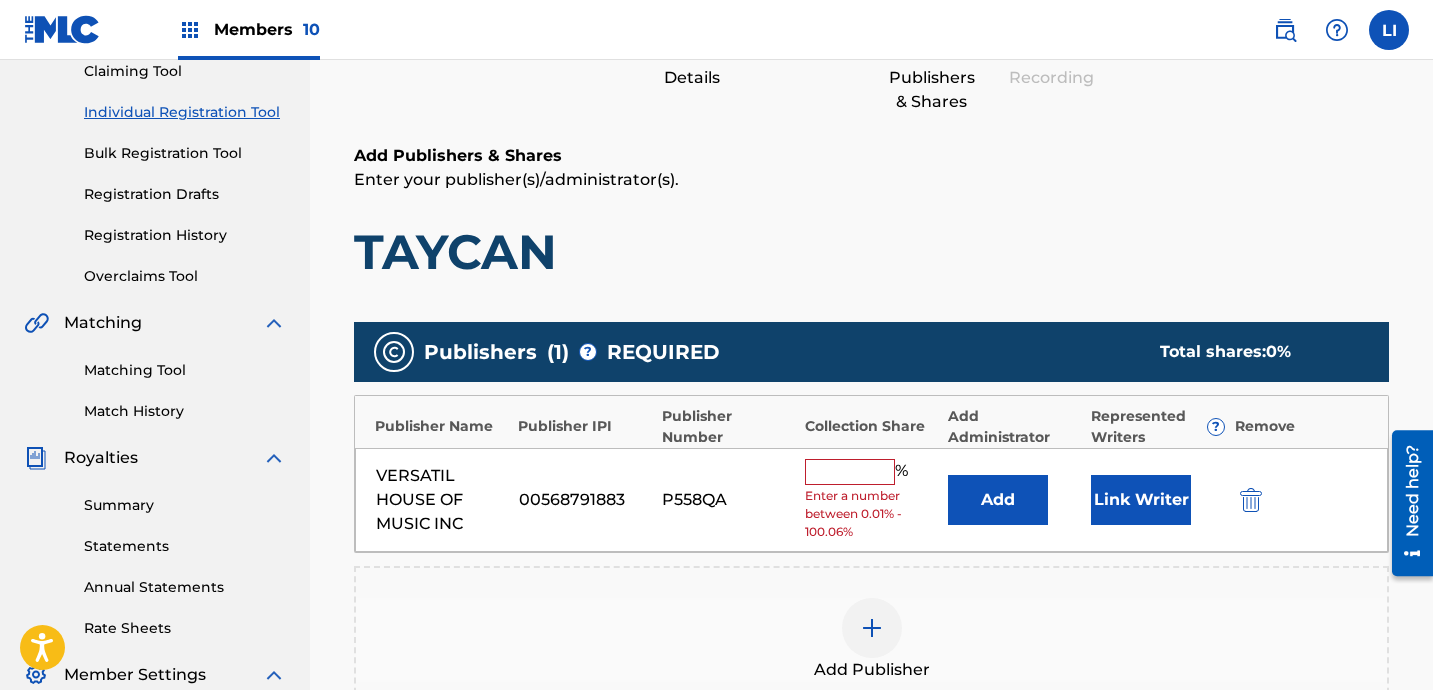 drag, startPoint x: 1023, startPoint y: 466, endPoint x: 1010, endPoint y: 477, distance: 17.029387 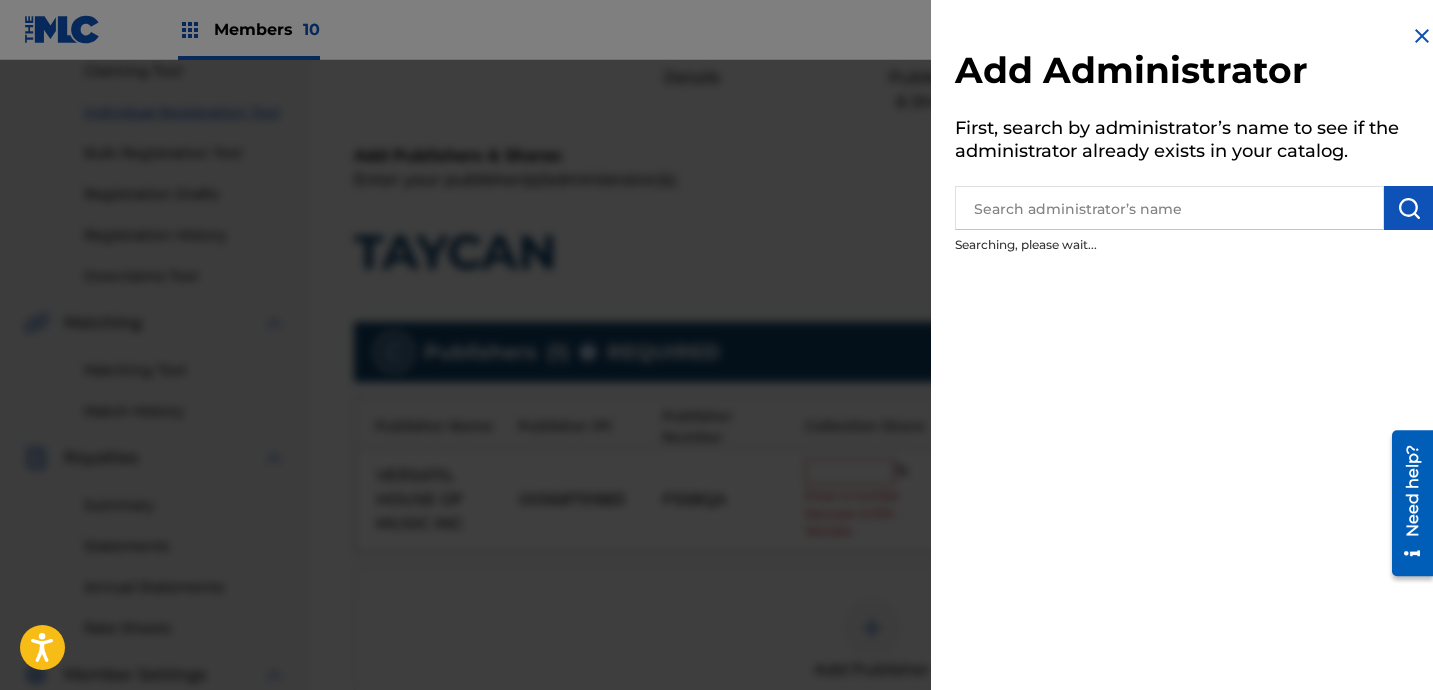 click at bounding box center (1169, 208) 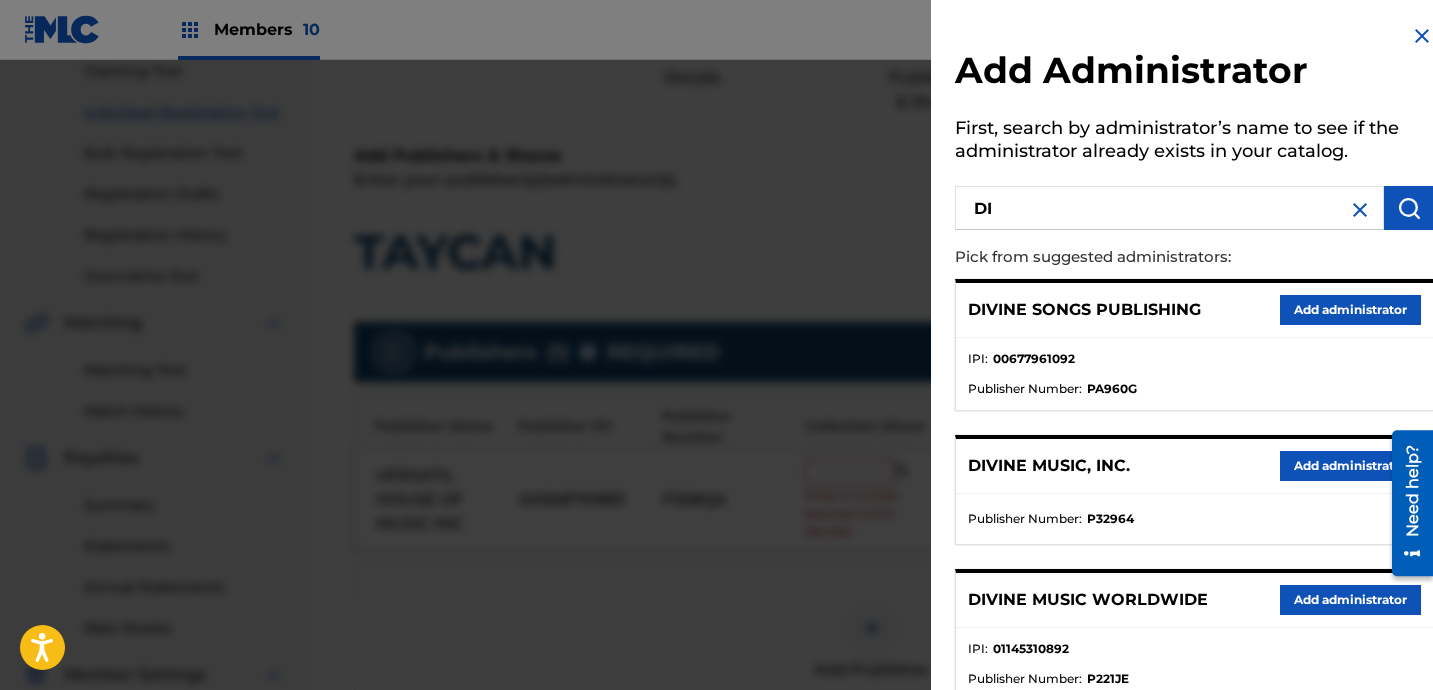 click on "Add administrator" at bounding box center [1350, 466] 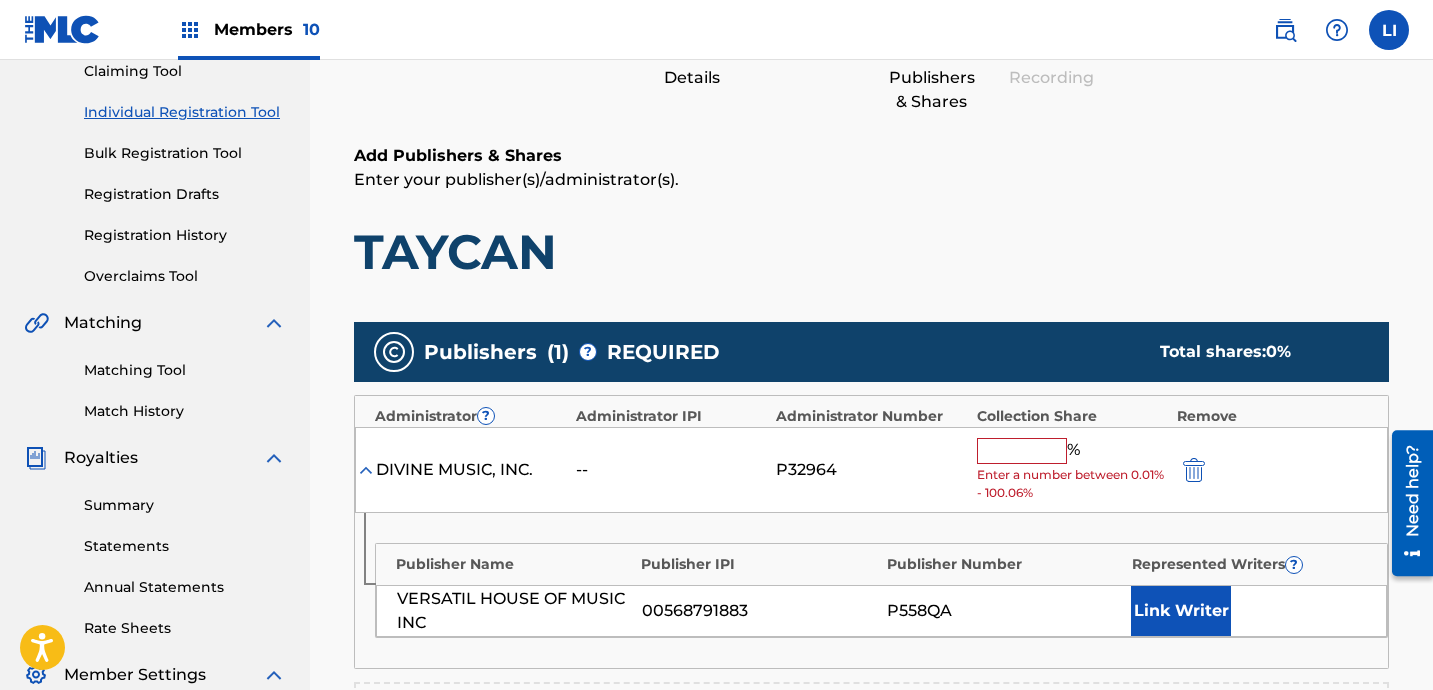 click at bounding box center [1022, 451] 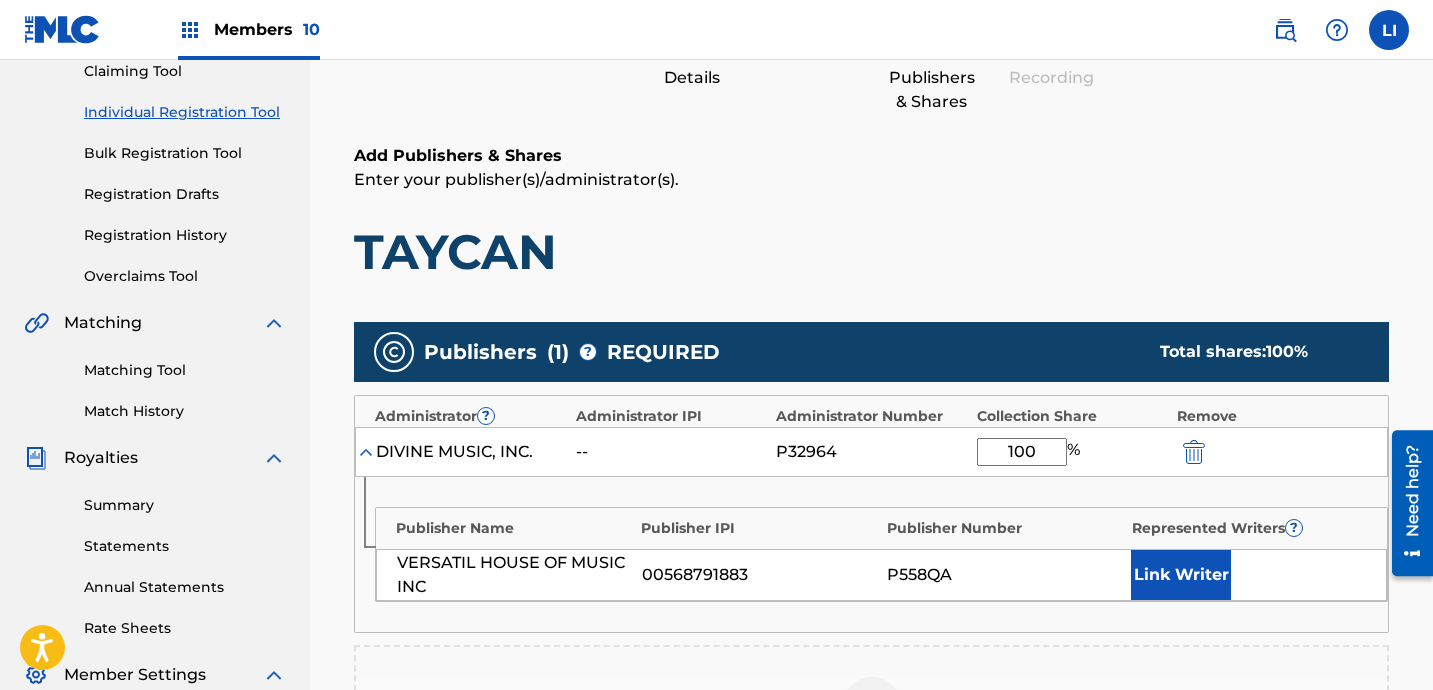 click on "Link Writer" at bounding box center (1181, 575) 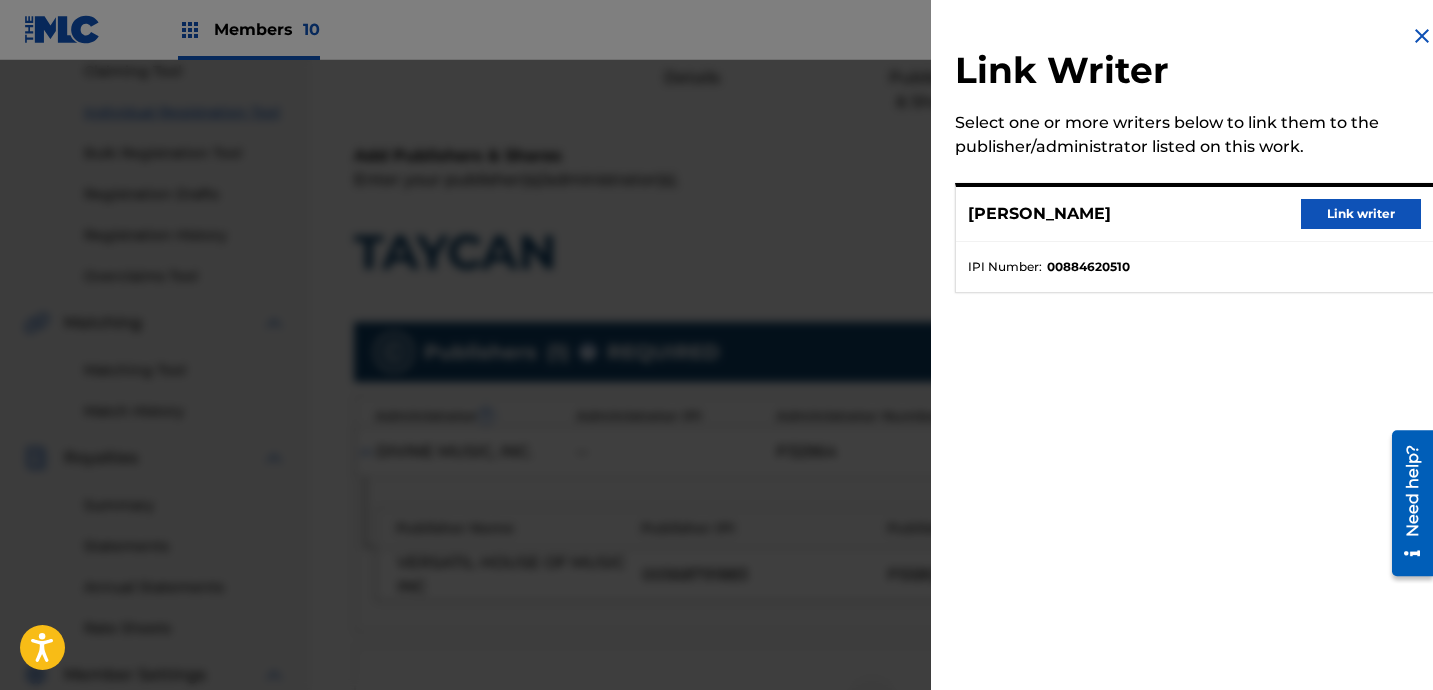 drag, startPoint x: 1315, startPoint y: 211, endPoint x: 1304, endPoint y: 224, distance: 17.029387 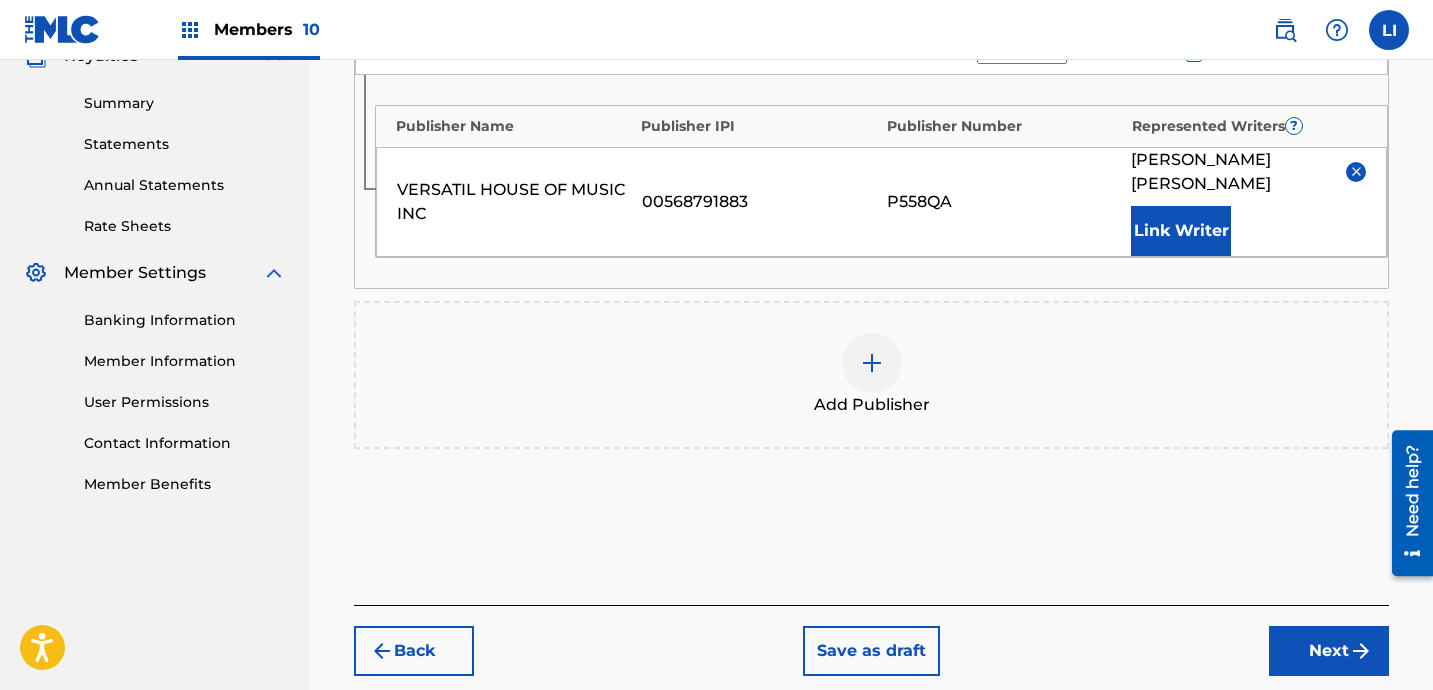scroll, scrollTop: 653, scrollLeft: 0, axis: vertical 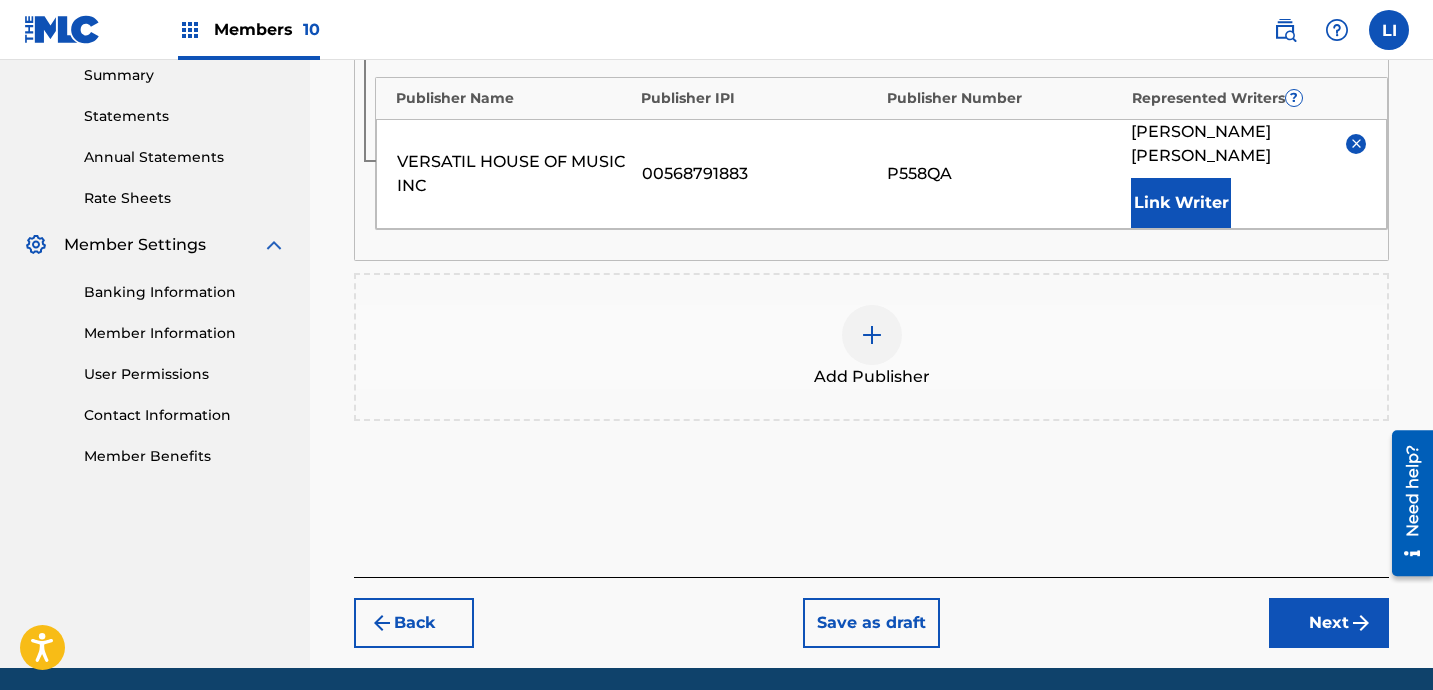 click on "Back Save as draft Next" at bounding box center [871, 612] 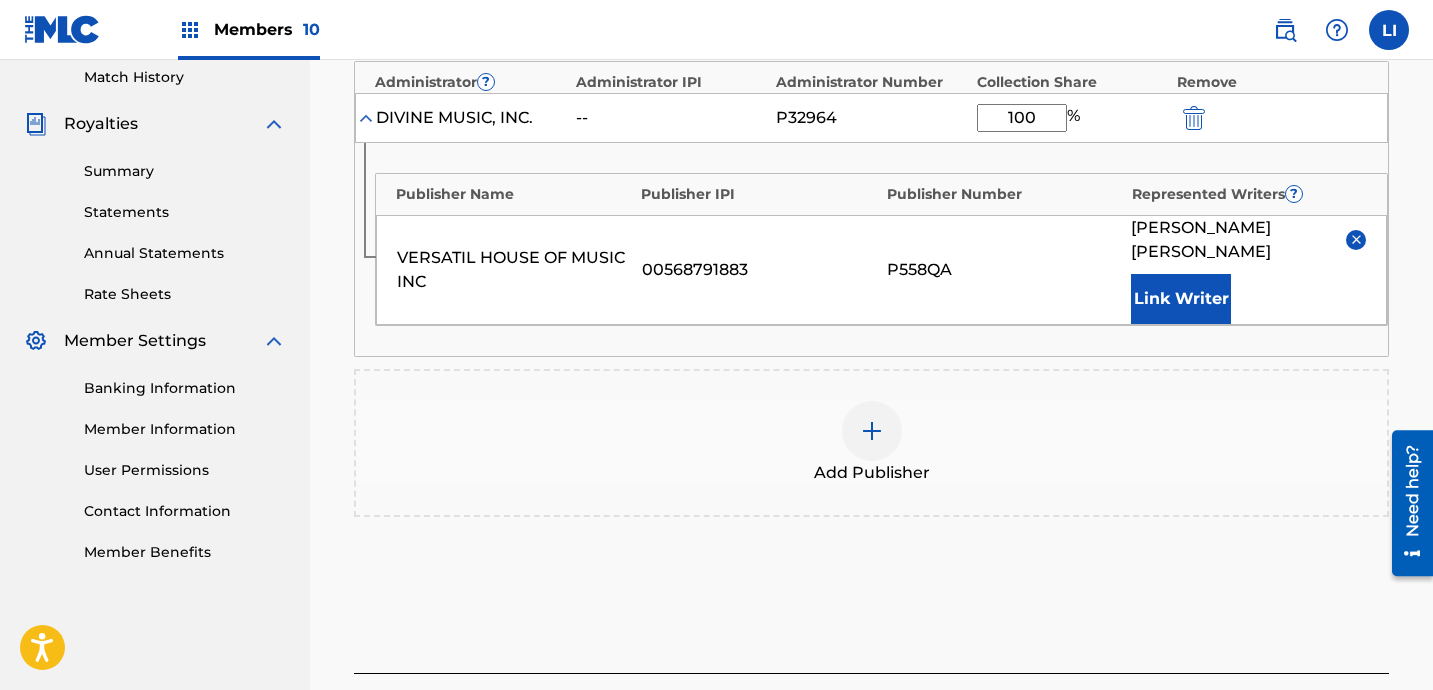scroll, scrollTop: 470, scrollLeft: 0, axis: vertical 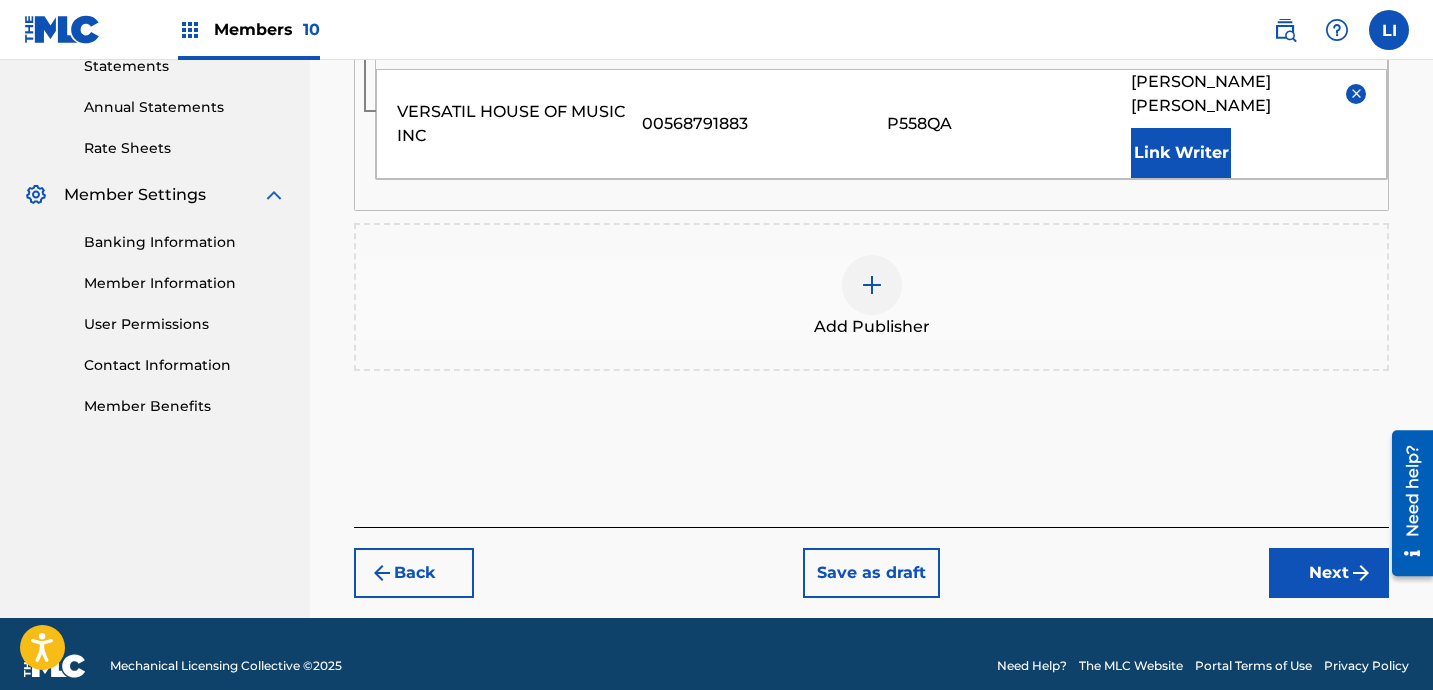 click on "Next" at bounding box center [1329, 573] 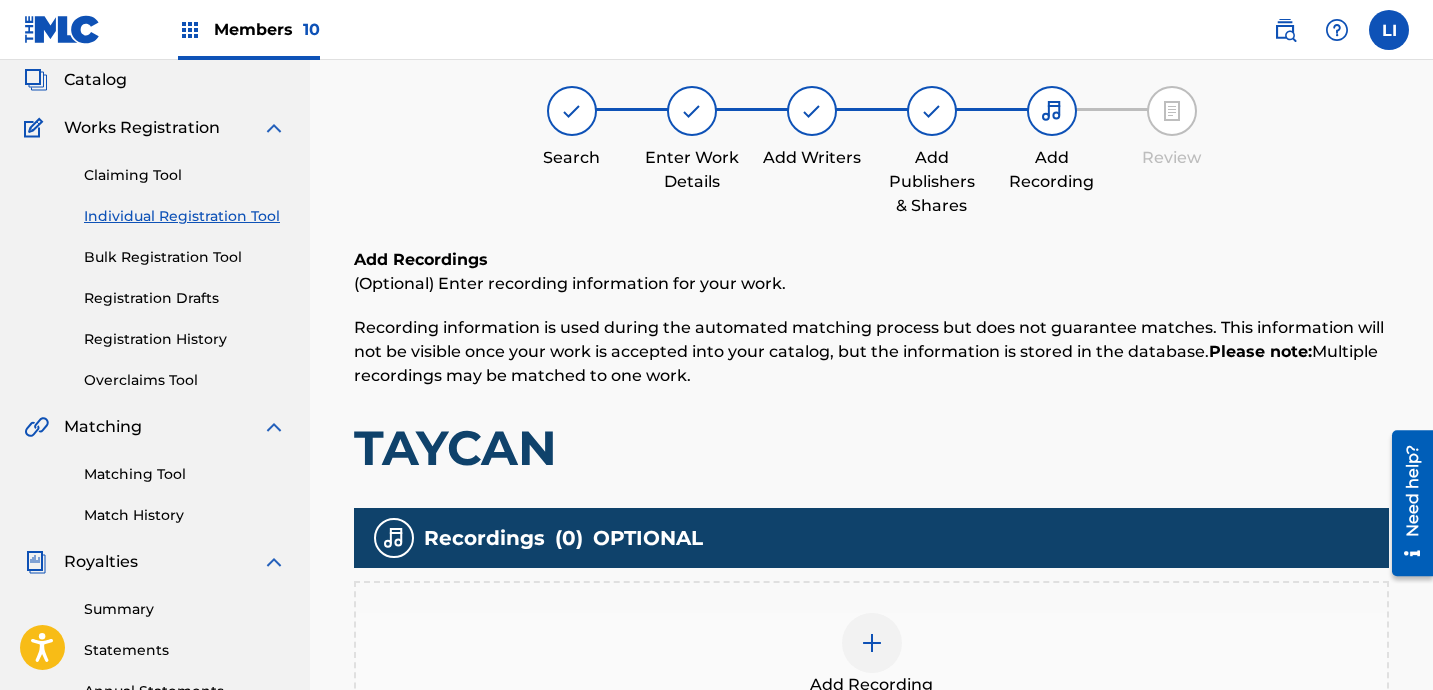 scroll, scrollTop: 550, scrollLeft: 0, axis: vertical 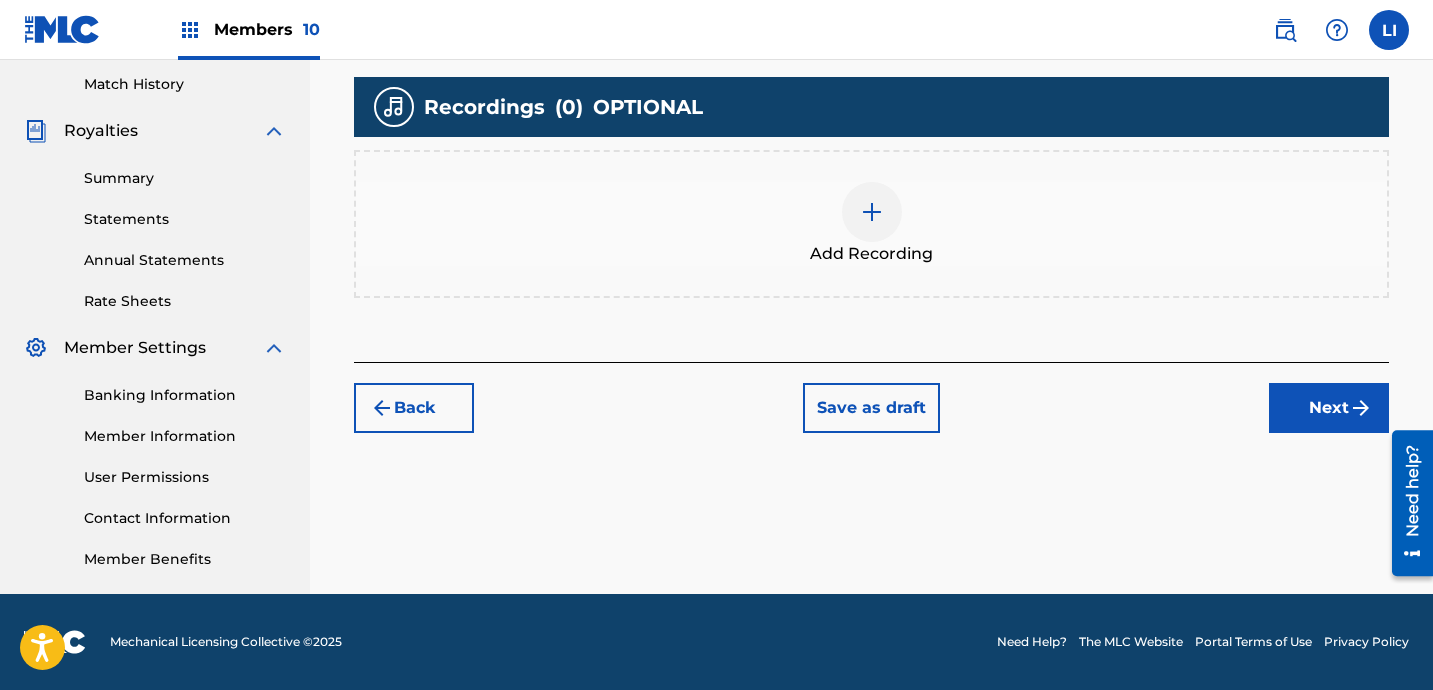 click on "Add Recording" at bounding box center (871, 224) 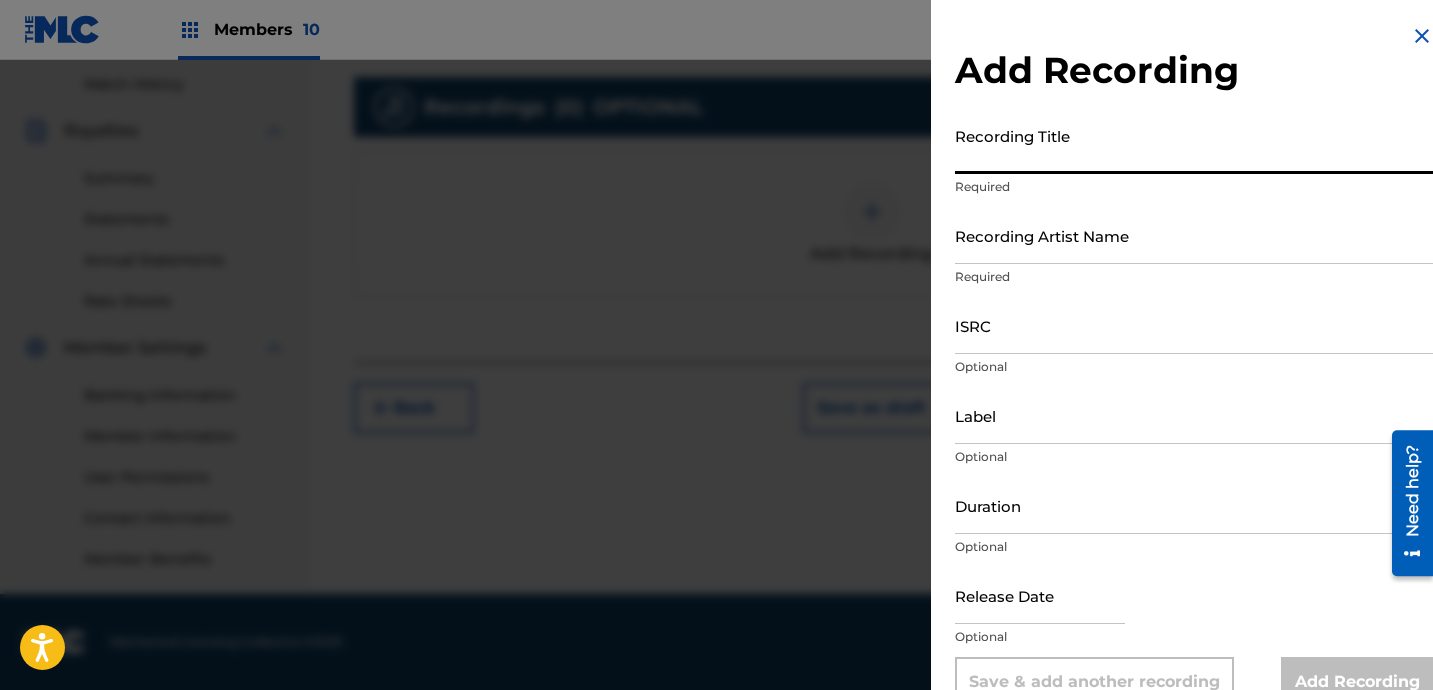 click on "Recording Title" at bounding box center [1194, 145] 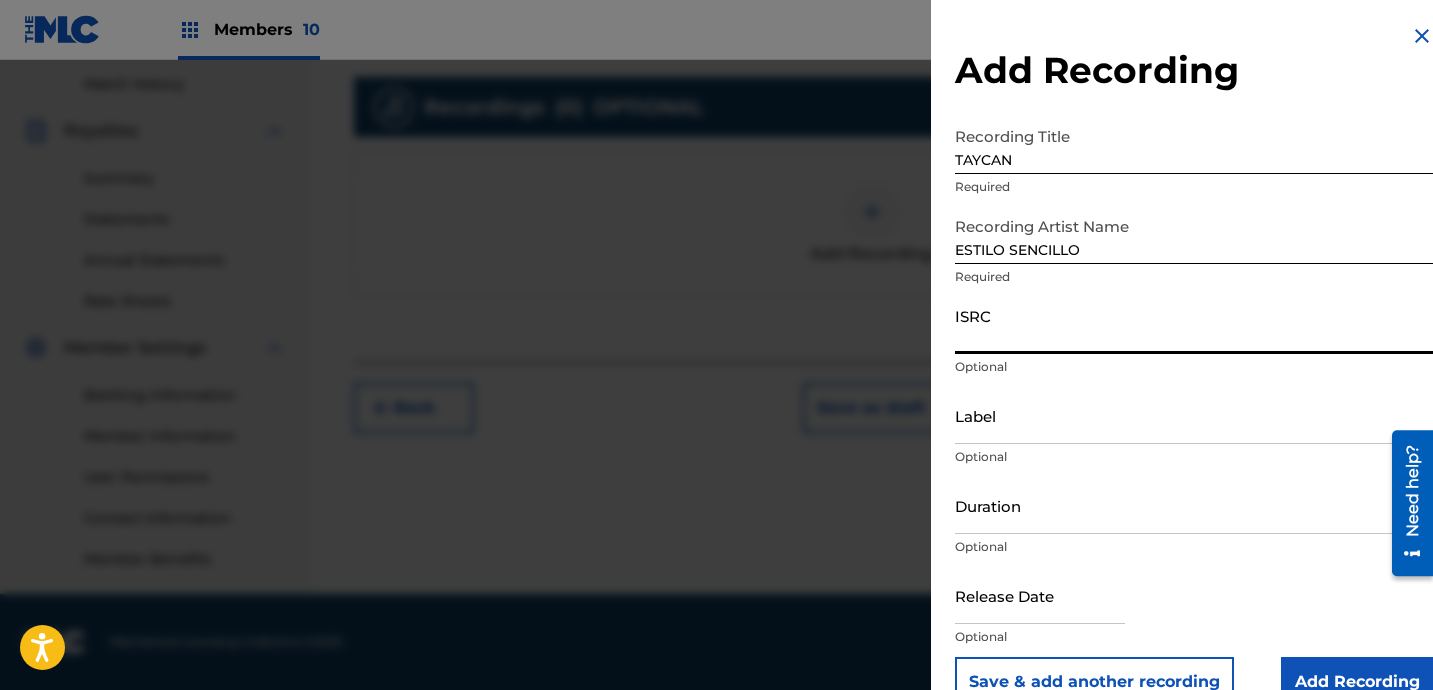 paste on "MXUM62400039" 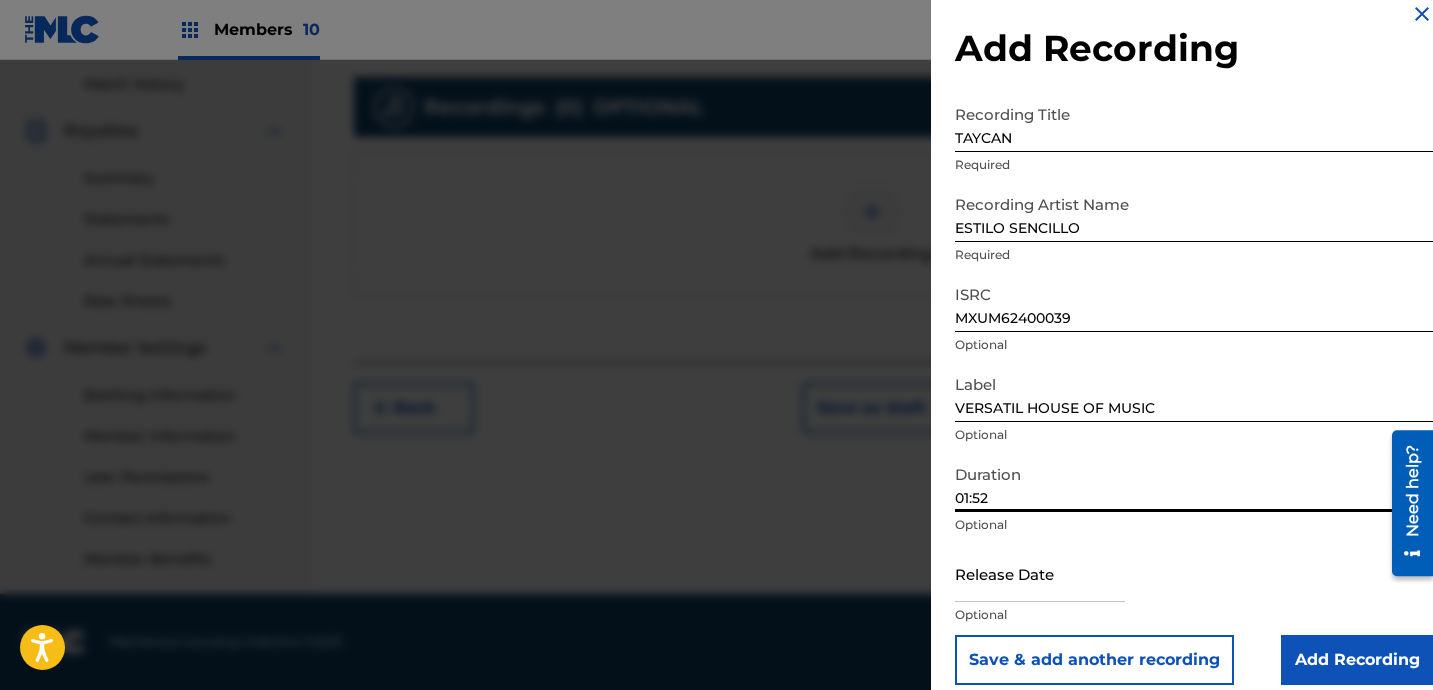 scroll, scrollTop: 41, scrollLeft: 0, axis: vertical 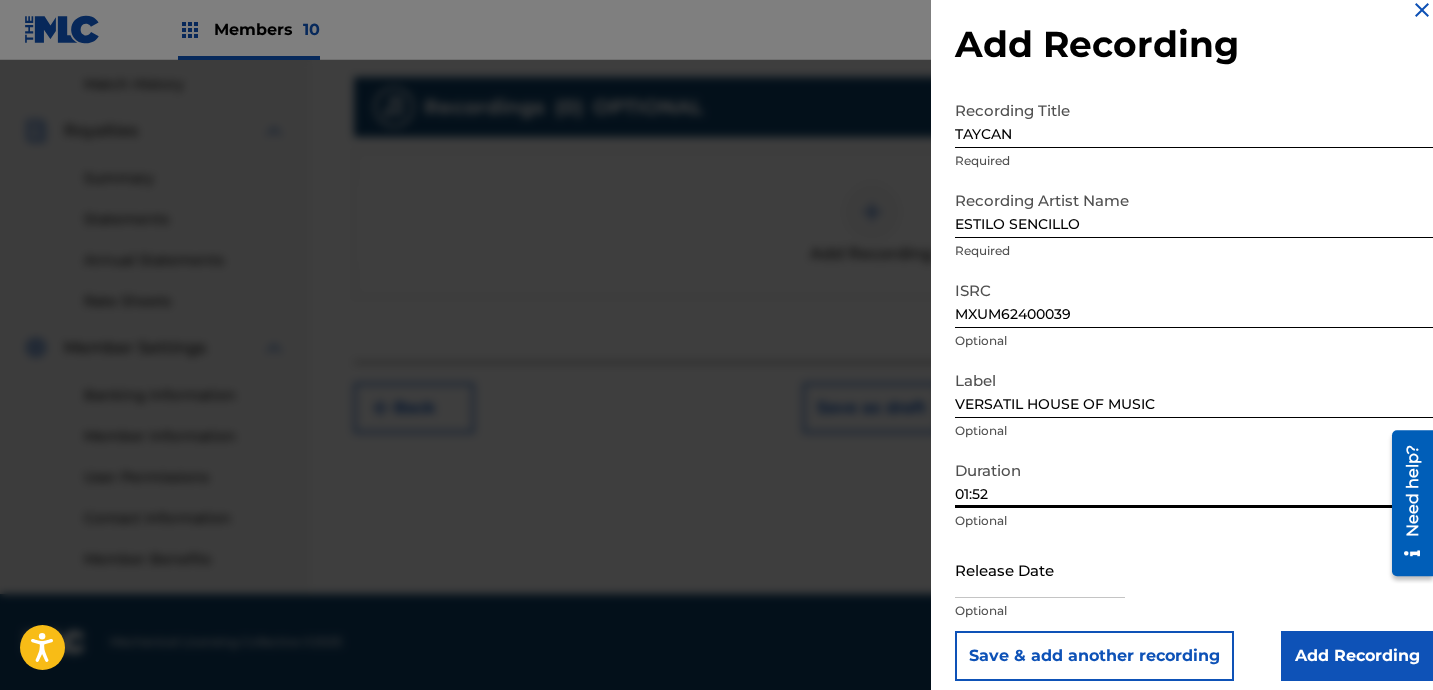 click at bounding box center (1040, 569) 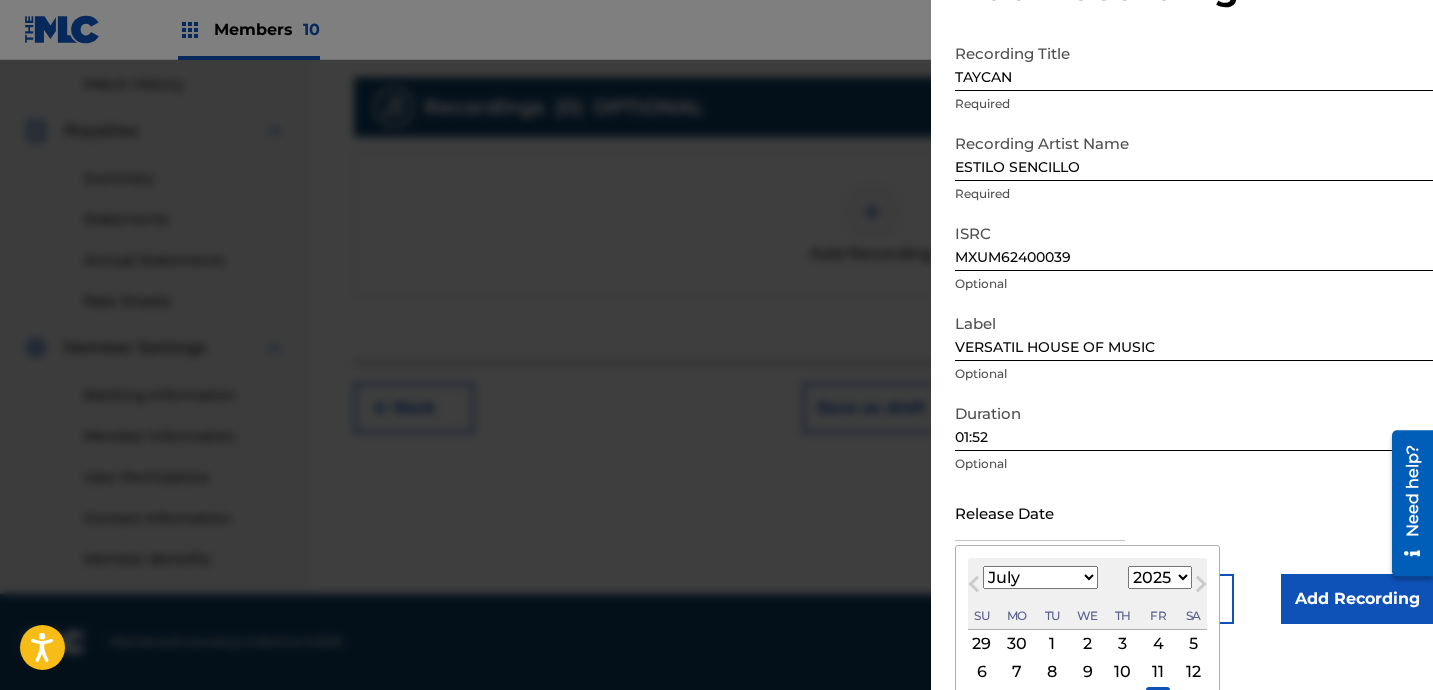 scroll, scrollTop: 200, scrollLeft: 0, axis: vertical 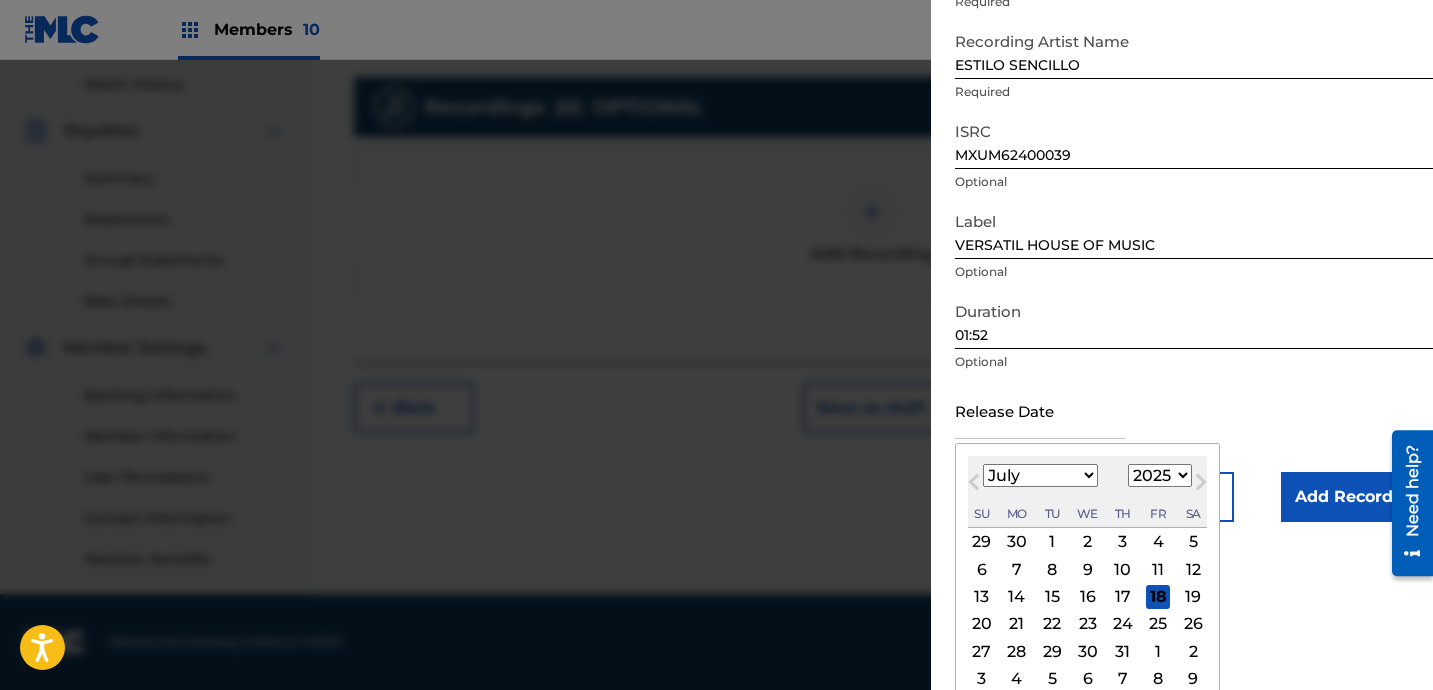 click on "January February March April May June July August September October November December" at bounding box center (1040, 475) 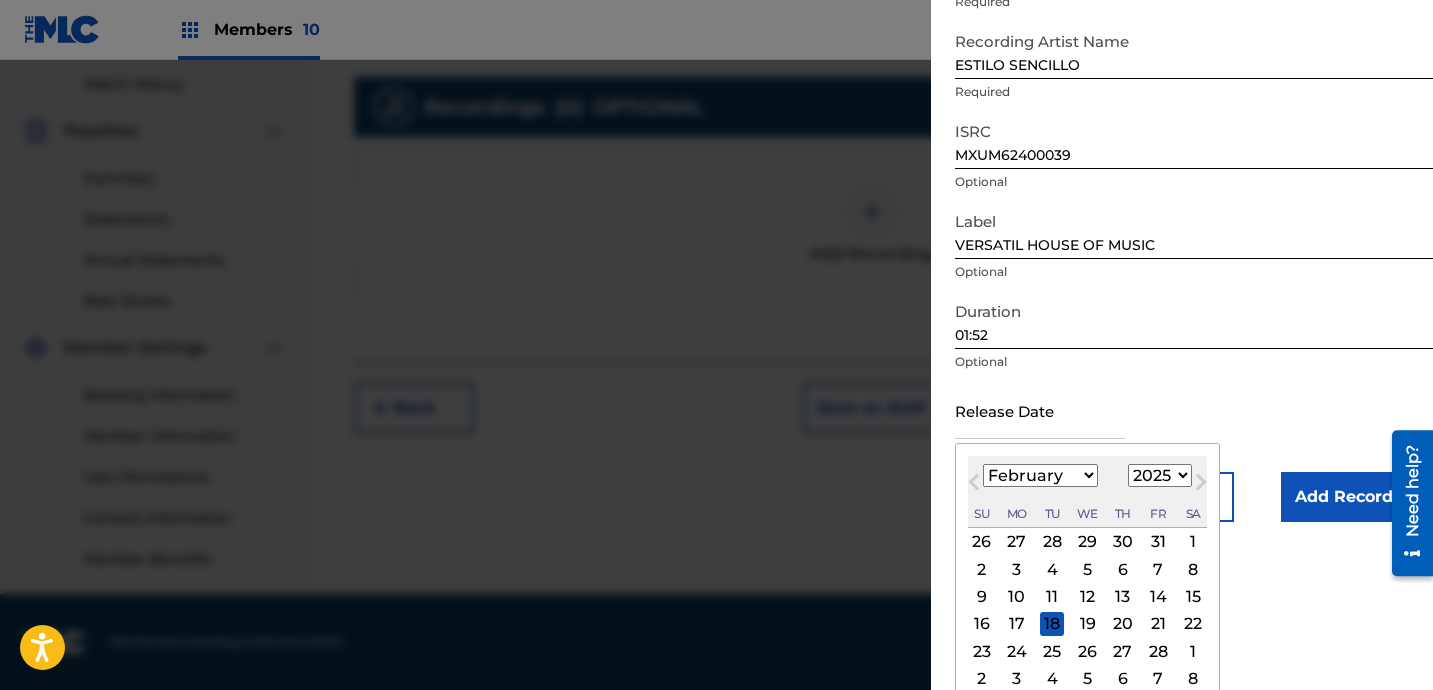 click on "1899 1900 1901 1902 1903 1904 1905 1906 1907 1908 1909 1910 1911 1912 1913 1914 1915 1916 1917 1918 1919 1920 1921 1922 1923 1924 1925 1926 1927 1928 1929 1930 1931 1932 1933 1934 1935 1936 1937 1938 1939 1940 1941 1942 1943 1944 1945 1946 1947 1948 1949 1950 1951 1952 1953 1954 1955 1956 1957 1958 1959 1960 1961 1962 1963 1964 1965 1966 1967 1968 1969 1970 1971 1972 1973 1974 1975 1976 1977 1978 1979 1980 1981 1982 1983 1984 1985 1986 1987 1988 1989 1990 1991 1992 1993 1994 1995 1996 1997 1998 1999 2000 2001 2002 2003 2004 2005 2006 2007 2008 2009 2010 2011 2012 2013 2014 2015 2016 2017 2018 2019 2020 2021 2022 2023 2024 2025 2026 2027 2028 2029 2030 2031 2032 2033 2034 2035 2036 2037 2038 2039 2040 2041 2042 2043 2044 2045 2046 2047 2048 2049 2050 2051 2052 2053 2054 2055 2056 2057 2058 2059 2060 2061 2062 2063 2064 2065 2066 2067 2068 2069 2070 2071 2072 2073 2074 2075 2076 2077 2078 2079 2080 2081 2082 2083 2084 2085 2086 2087 2088 2089 2090 2091 2092 2093 2094 2095 2096 2097 2098 2099 2100" at bounding box center [1160, 475] 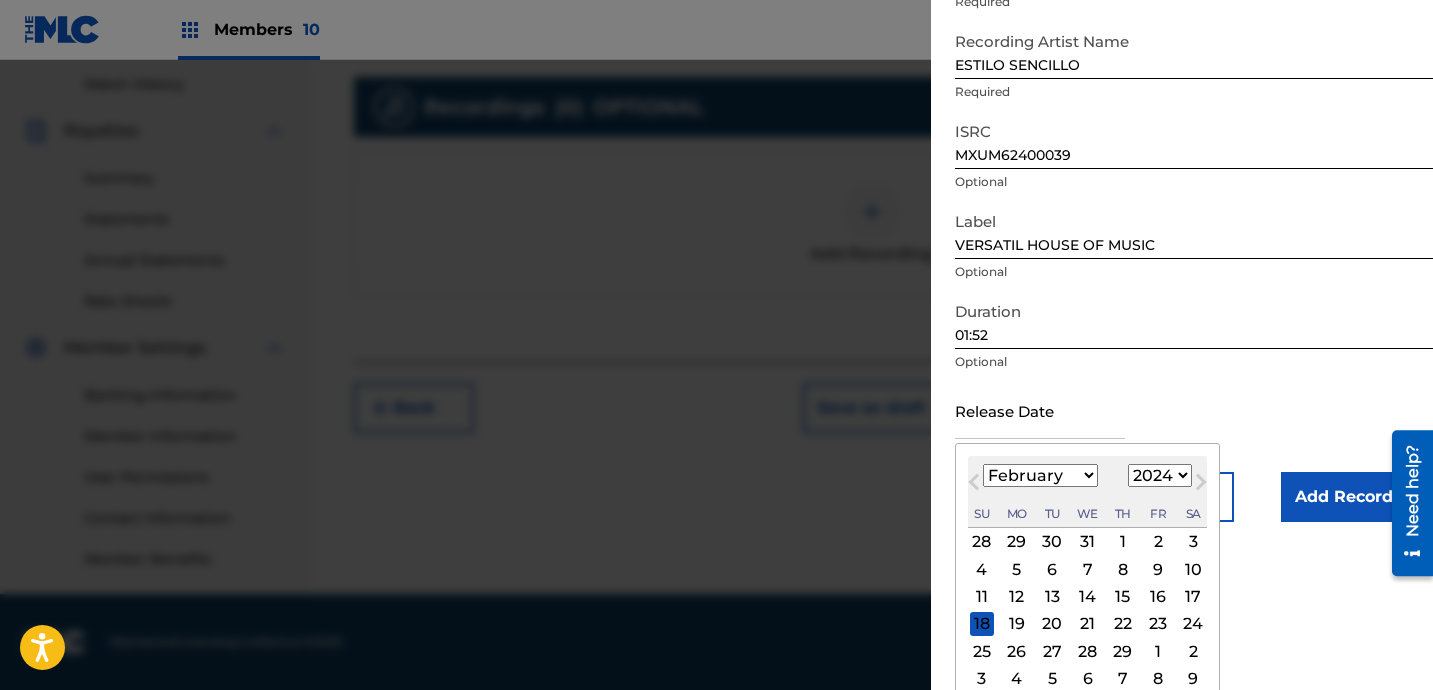 drag, startPoint x: 1142, startPoint y: 578, endPoint x: 1153, endPoint y: 580, distance: 11.18034 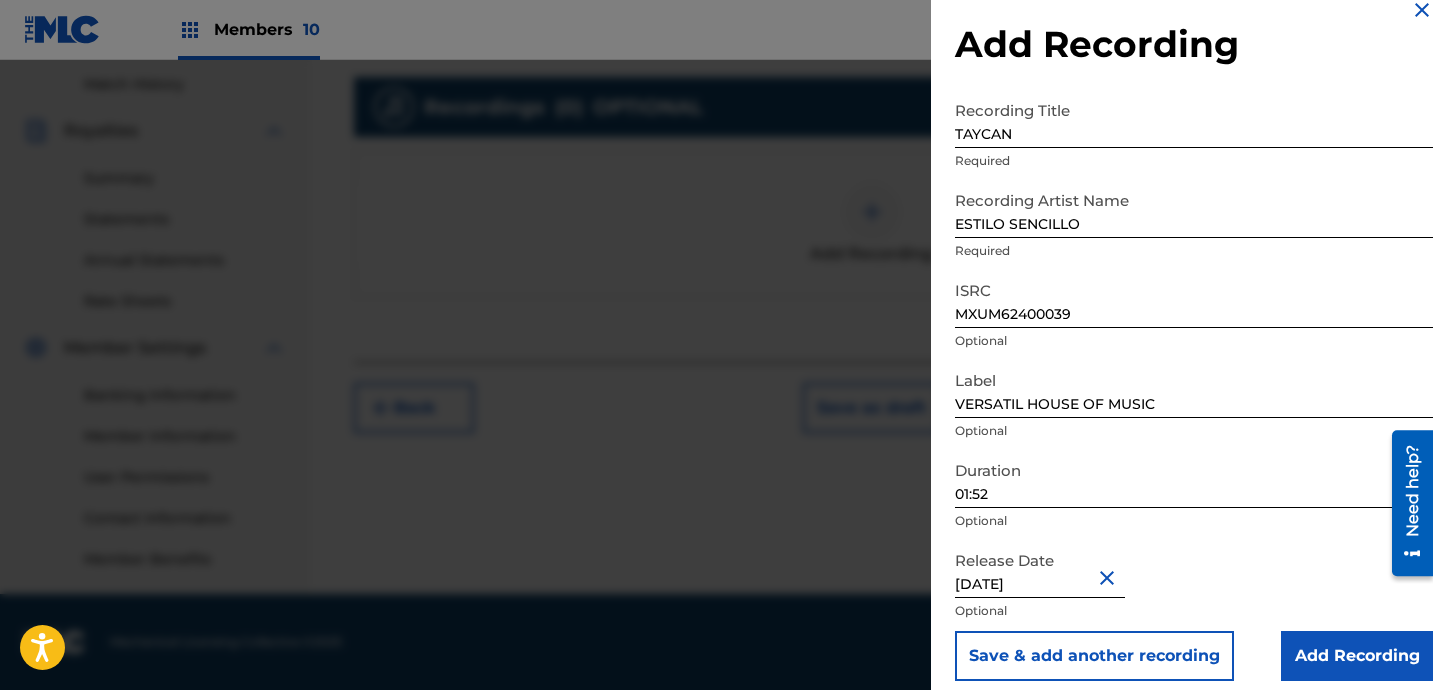scroll, scrollTop: 41, scrollLeft: 0, axis: vertical 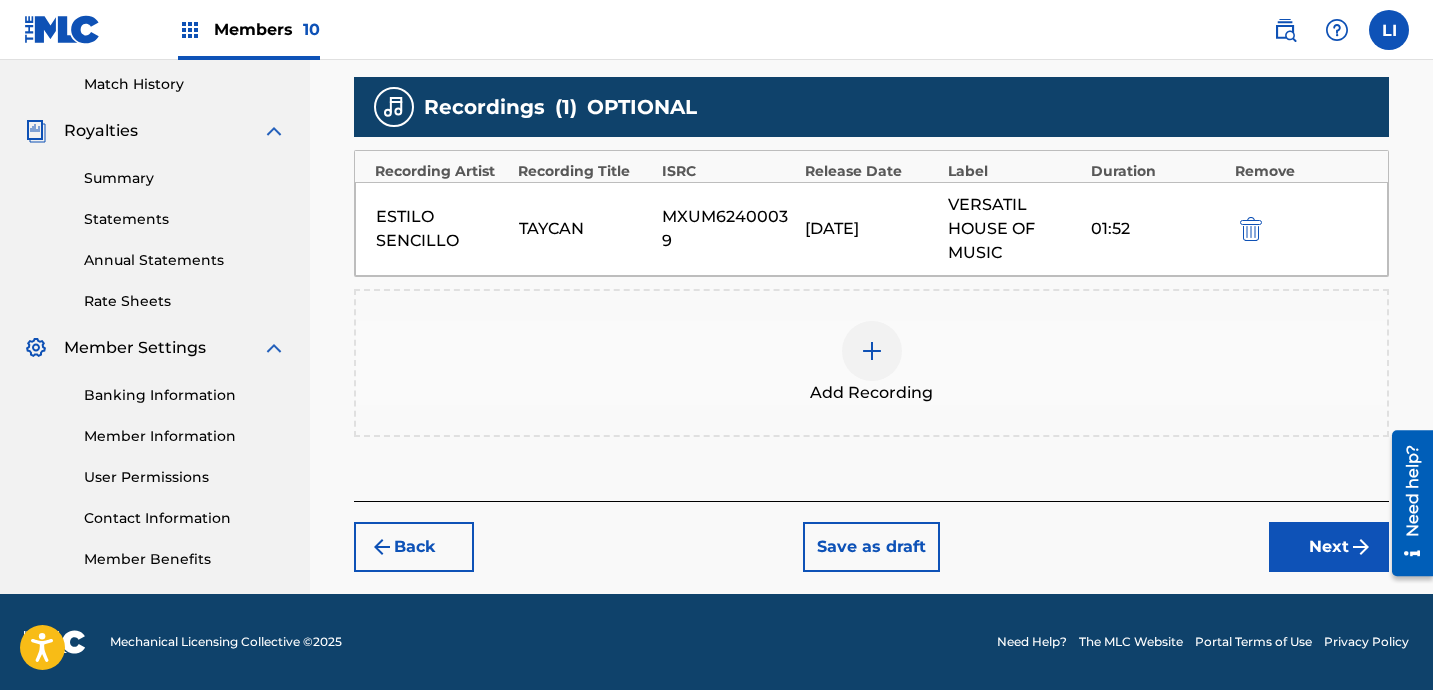 drag, startPoint x: 1307, startPoint y: 588, endPoint x: 1310, endPoint y: 543, distance: 45.099888 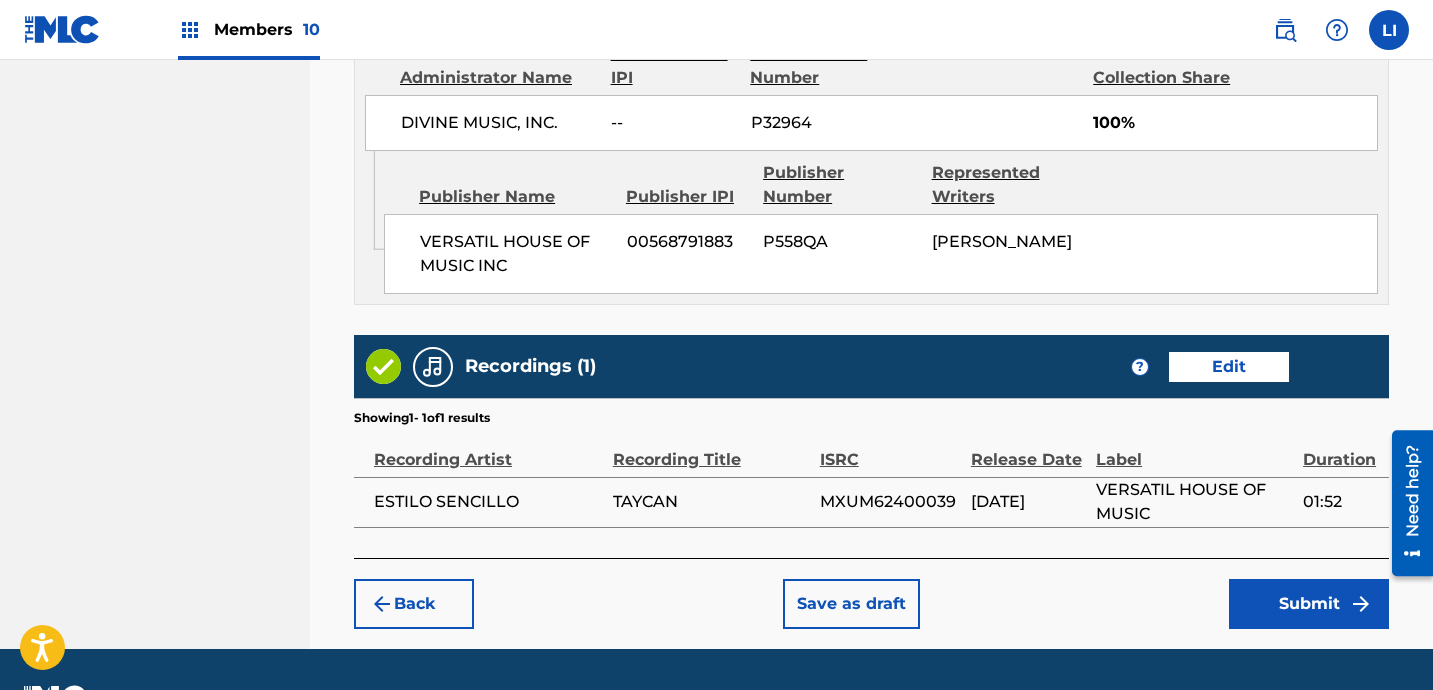scroll, scrollTop: 1195, scrollLeft: 0, axis: vertical 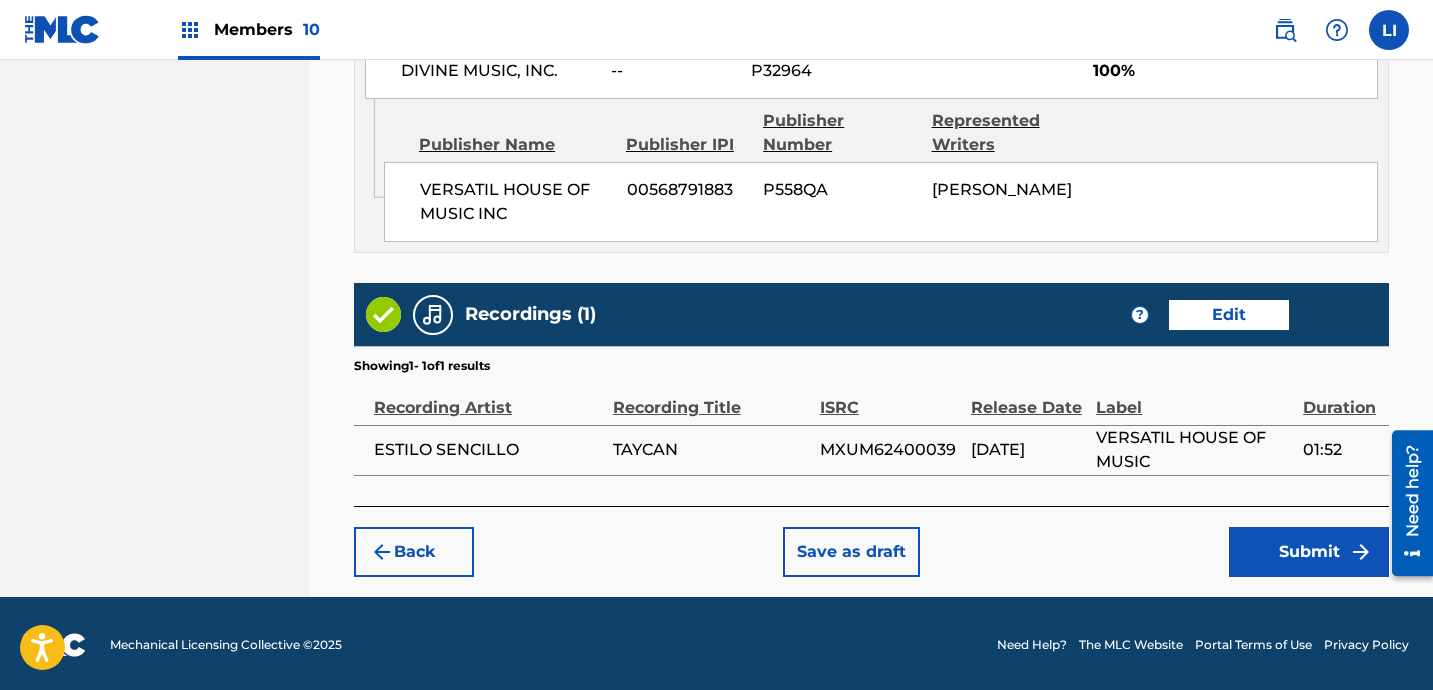 click on "Submit" at bounding box center [1309, 552] 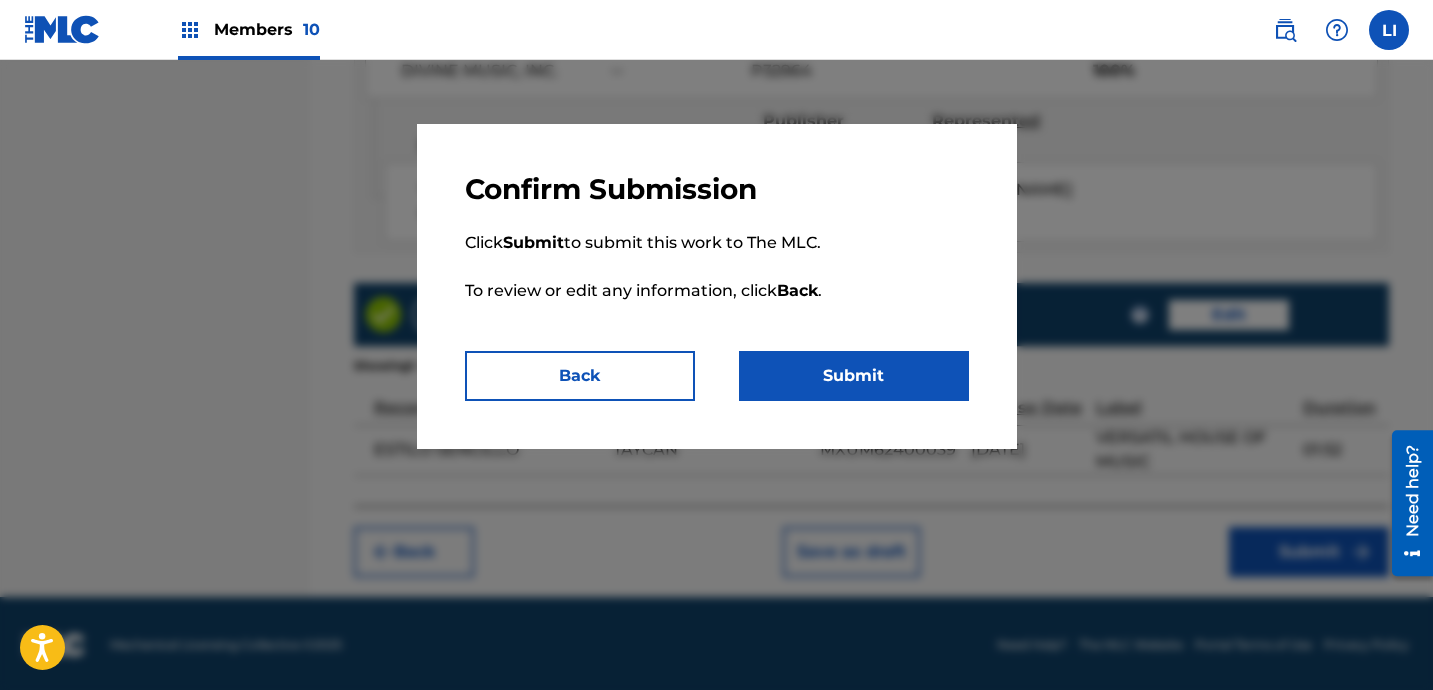 click on "Submit" at bounding box center [854, 376] 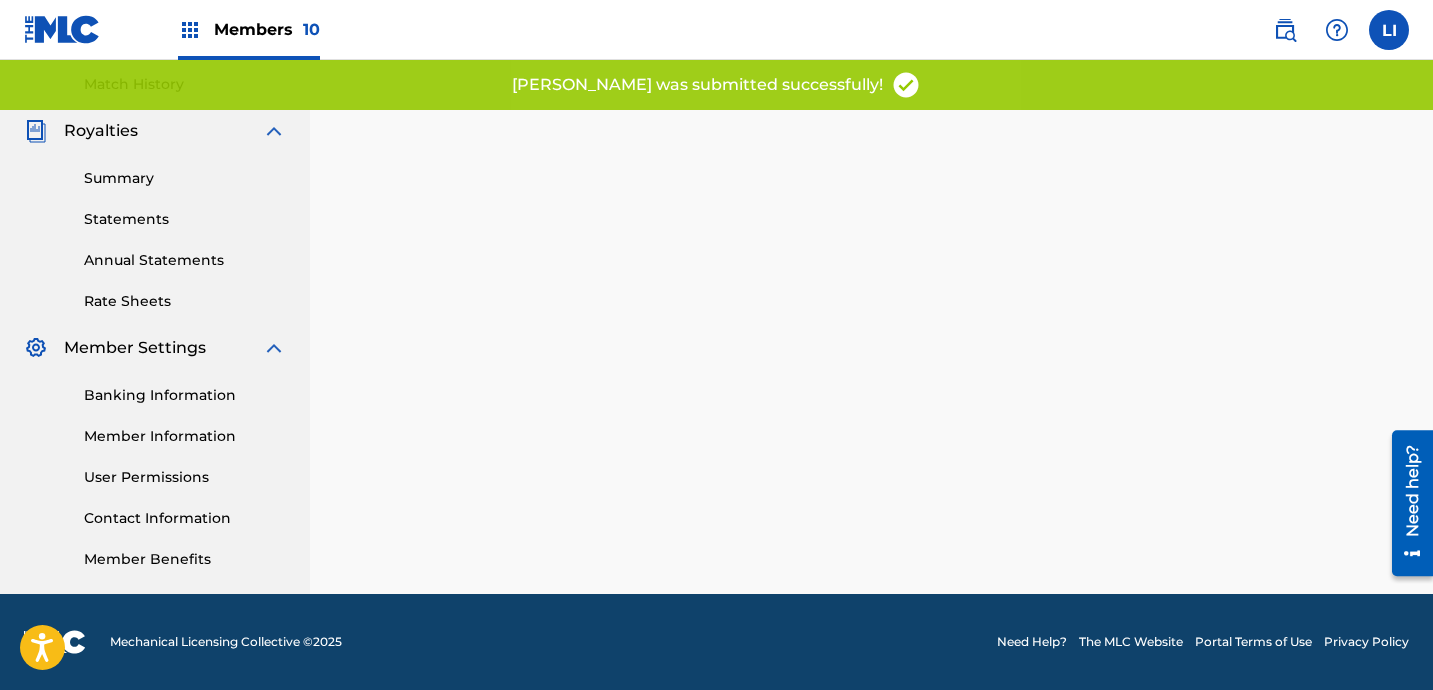 scroll, scrollTop: 0, scrollLeft: 0, axis: both 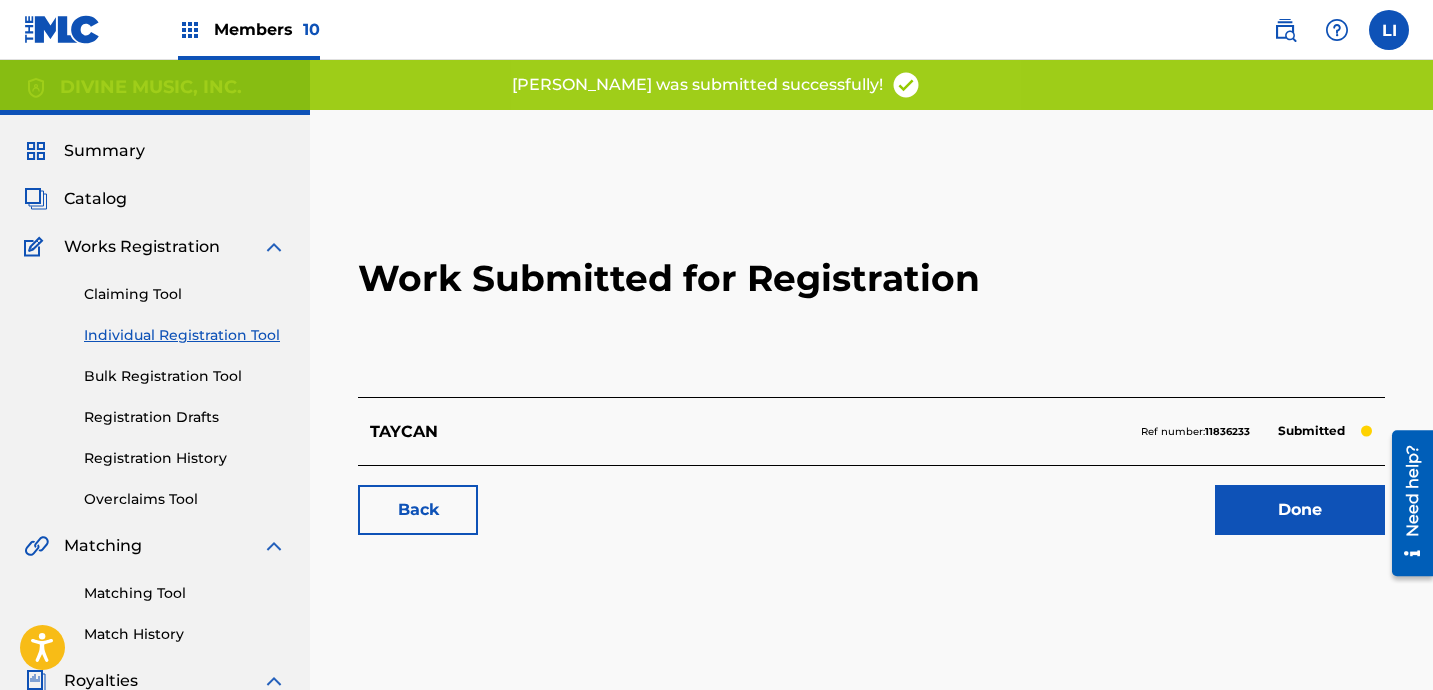 click on "Done" at bounding box center (1300, 510) 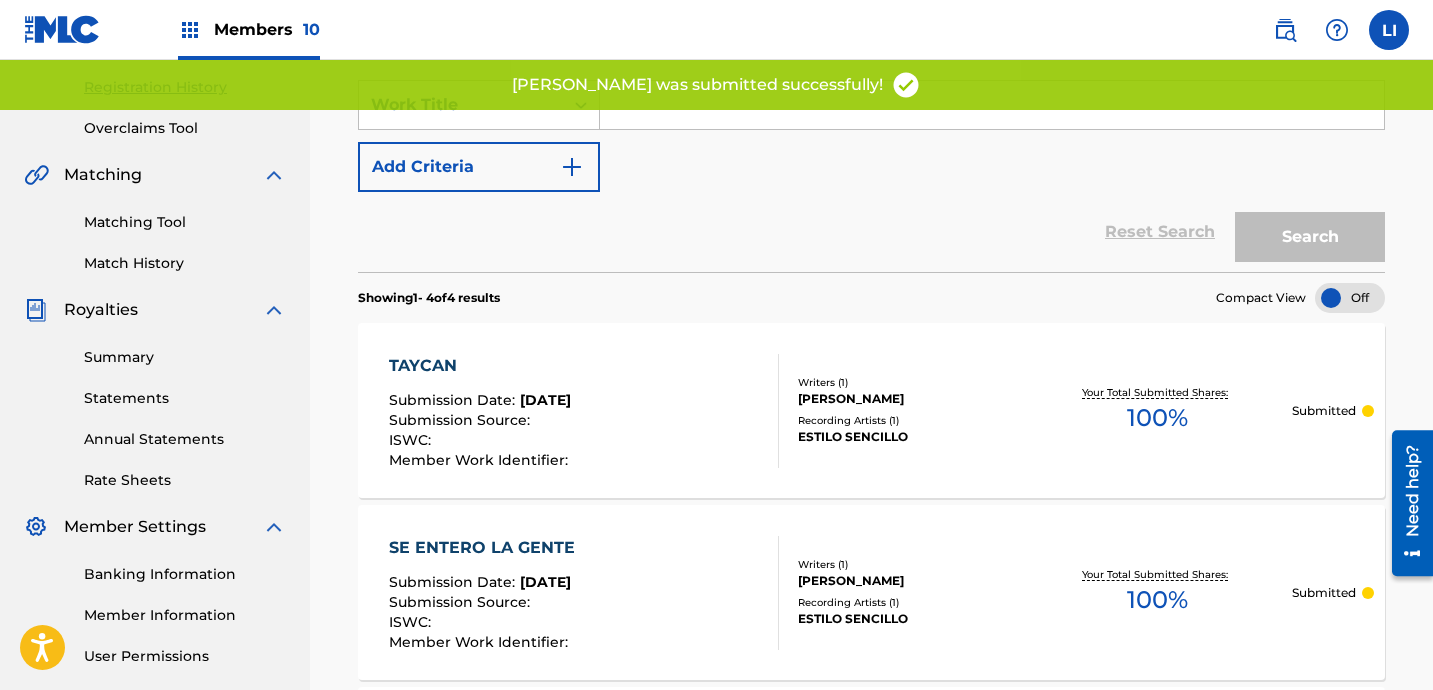 scroll, scrollTop: 0, scrollLeft: 0, axis: both 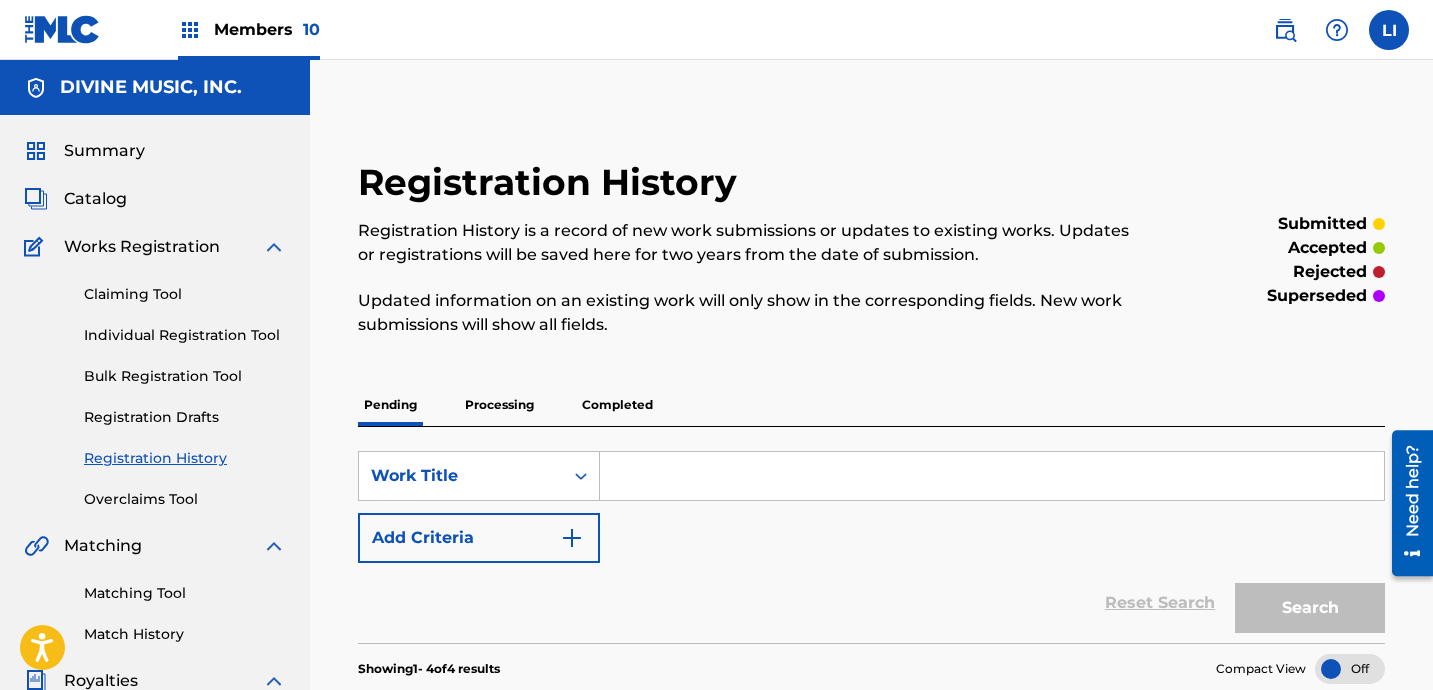 click on "Individual Registration Tool" at bounding box center (185, 335) 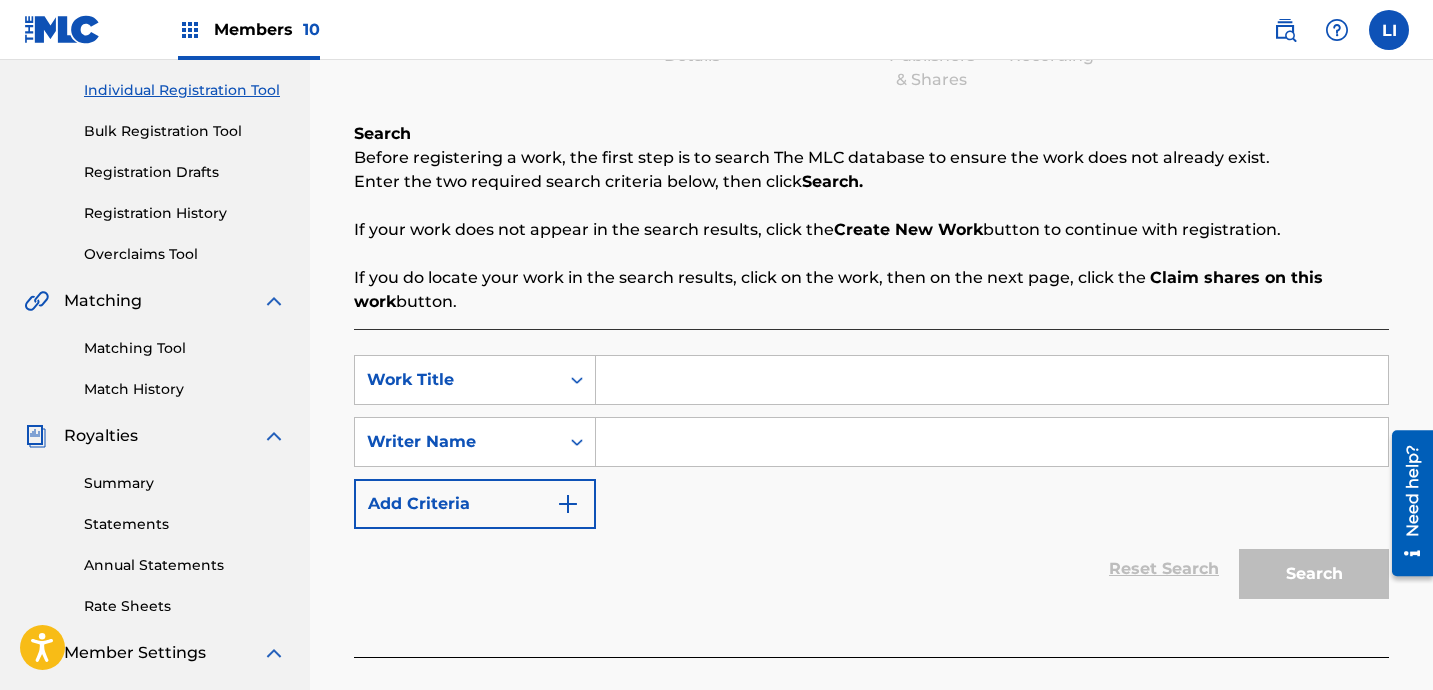 scroll, scrollTop: 508, scrollLeft: 0, axis: vertical 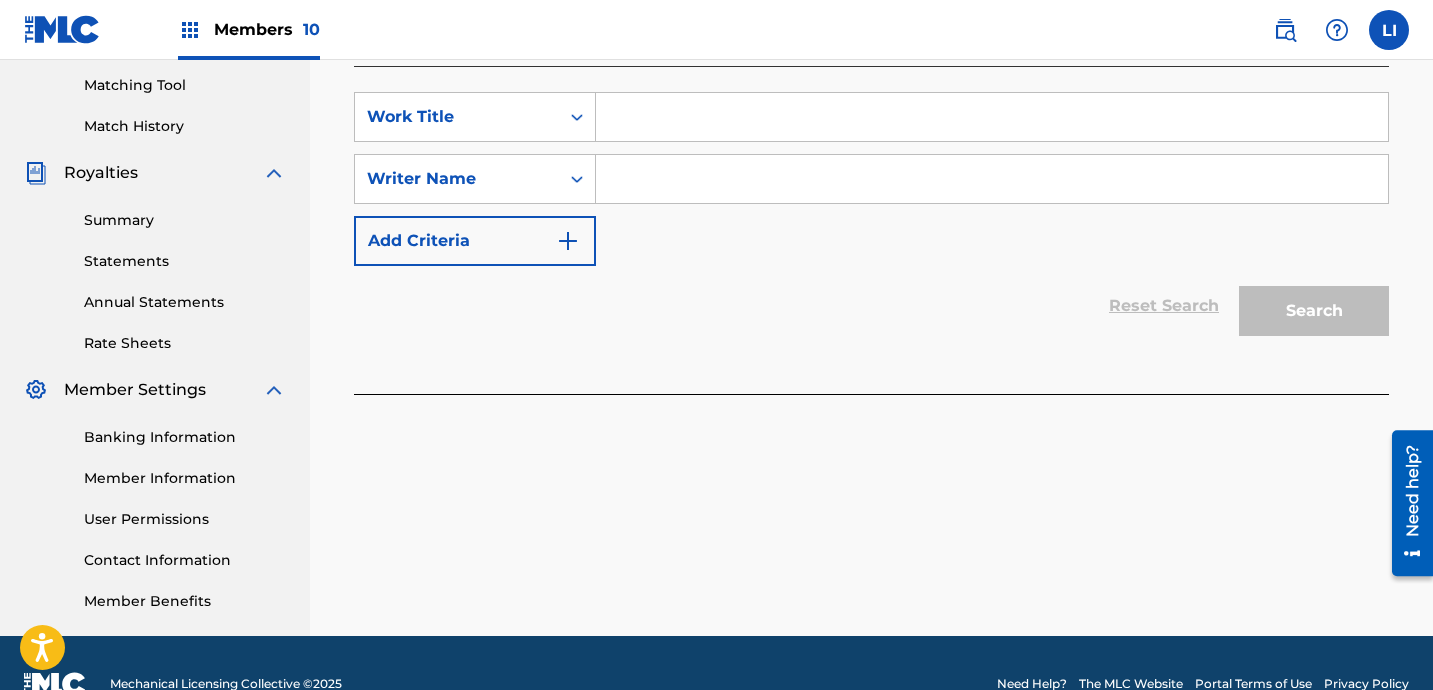 click at bounding box center (992, 117) 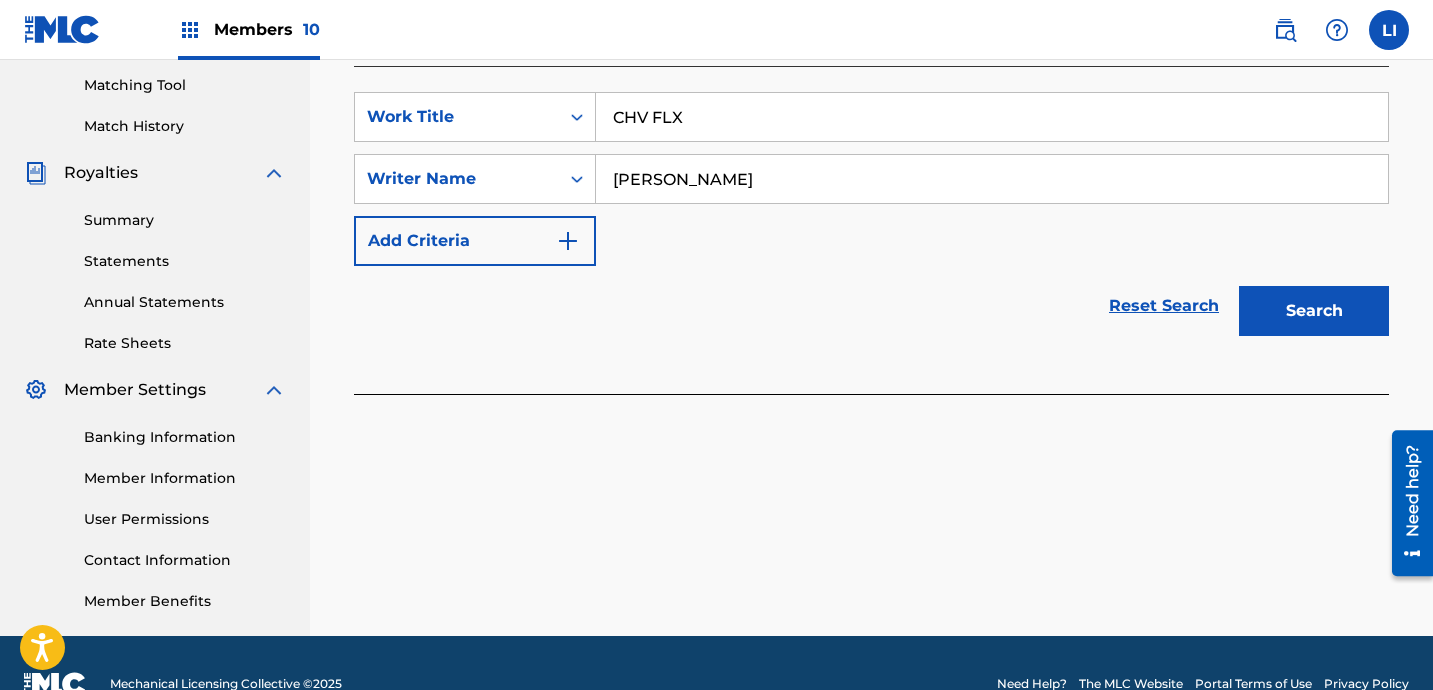 click on "Search" at bounding box center (1314, 311) 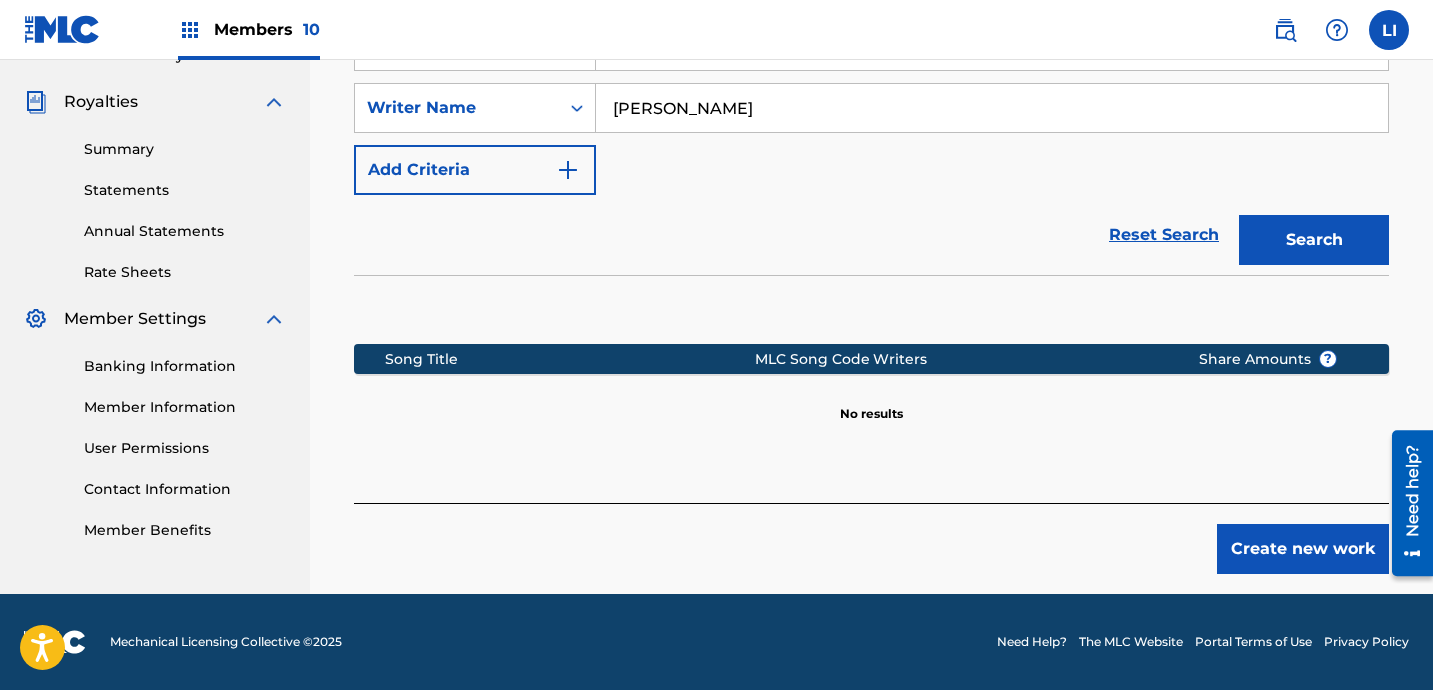 click on "Create new work" at bounding box center [1303, 549] 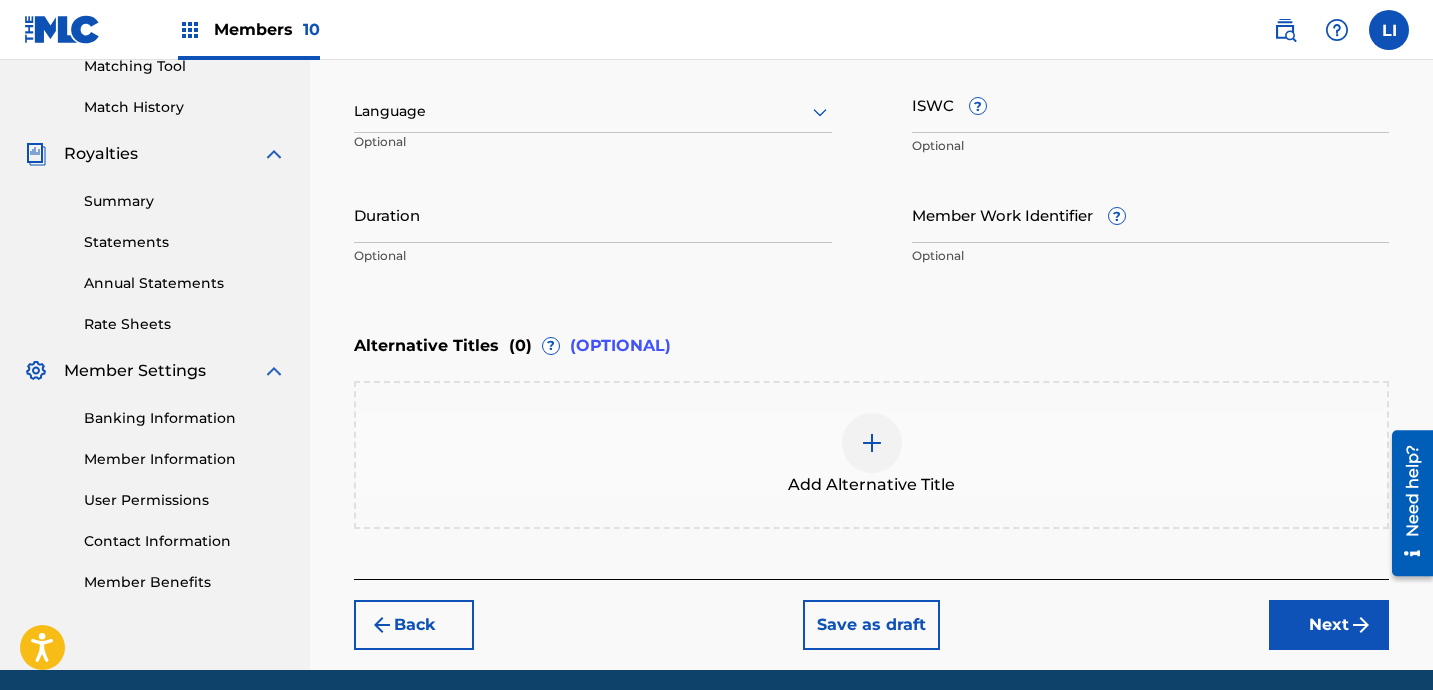 scroll, scrollTop: 465, scrollLeft: 0, axis: vertical 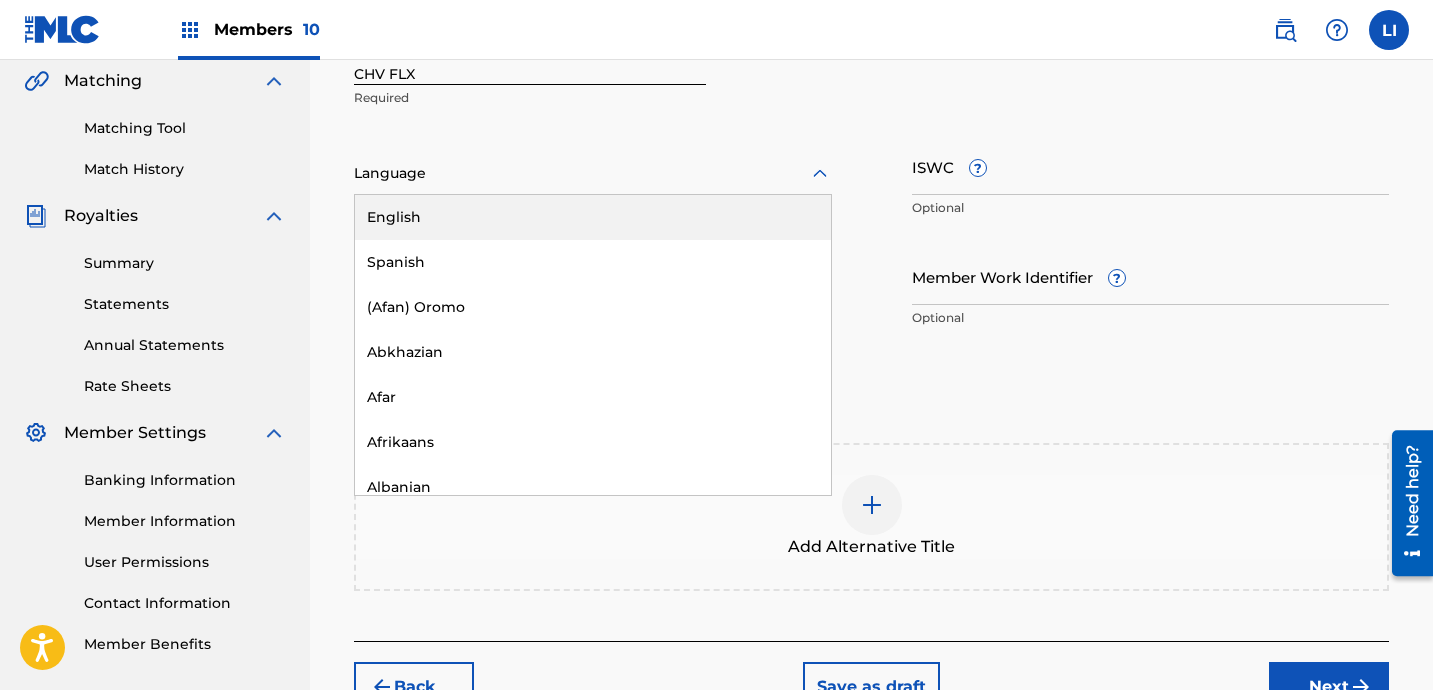 drag, startPoint x: 489, startPoint y: 184, endPoint x: 399, endPoint y: 250, distance: 111.60645 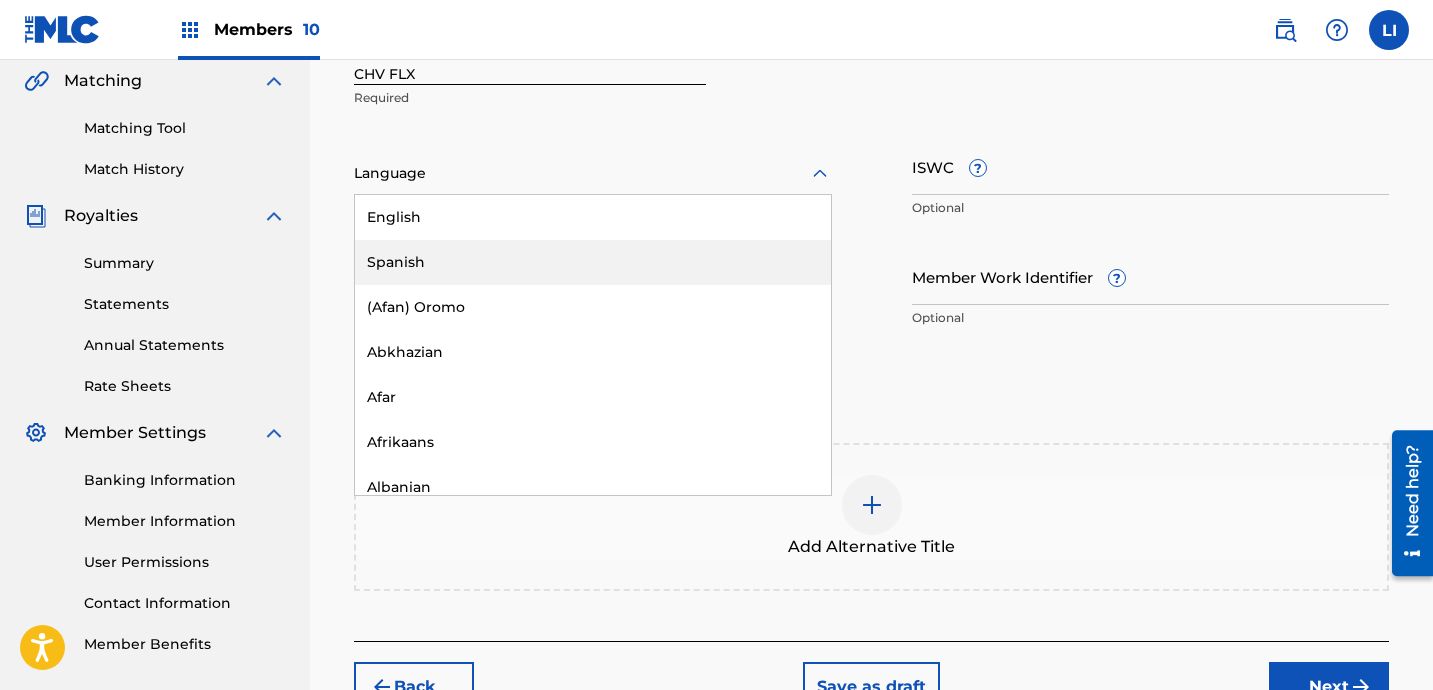 click on "Spanish" at bounding box center [593, 262] 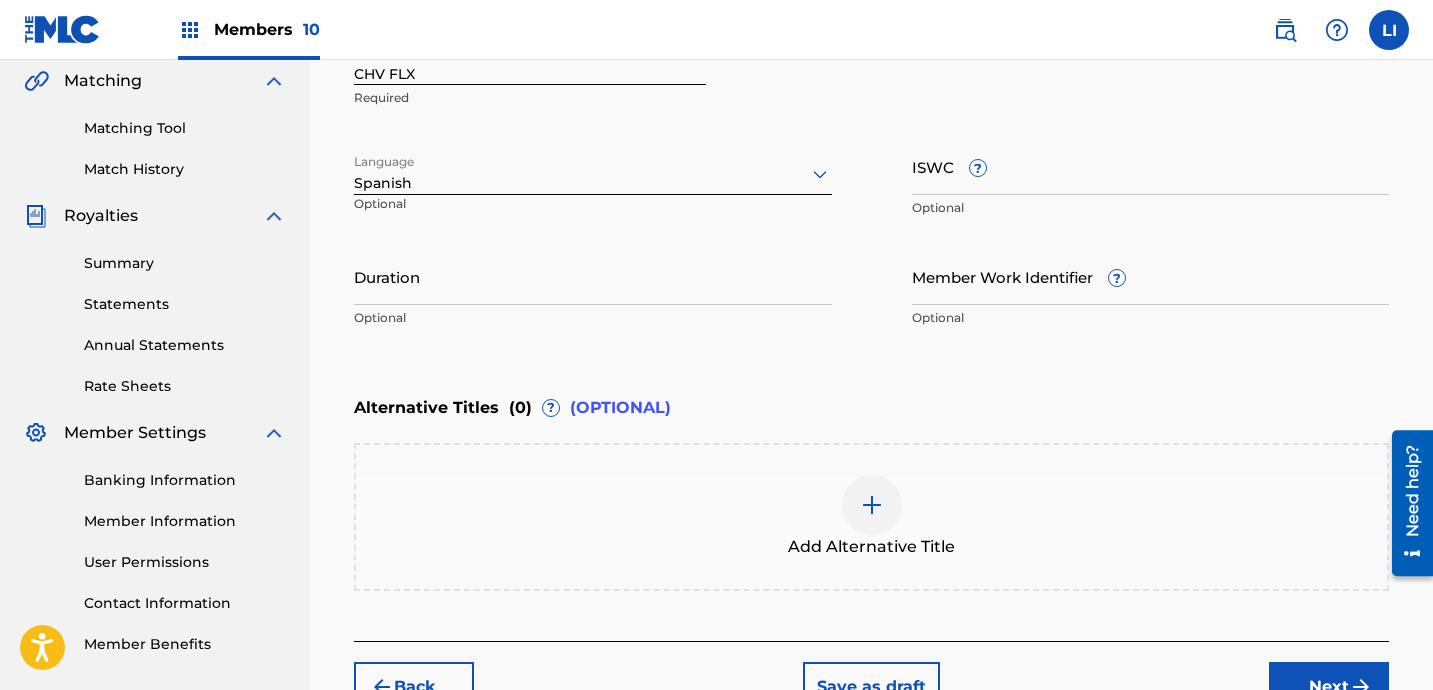 click on "Duration" at bounding box center [593, 276] 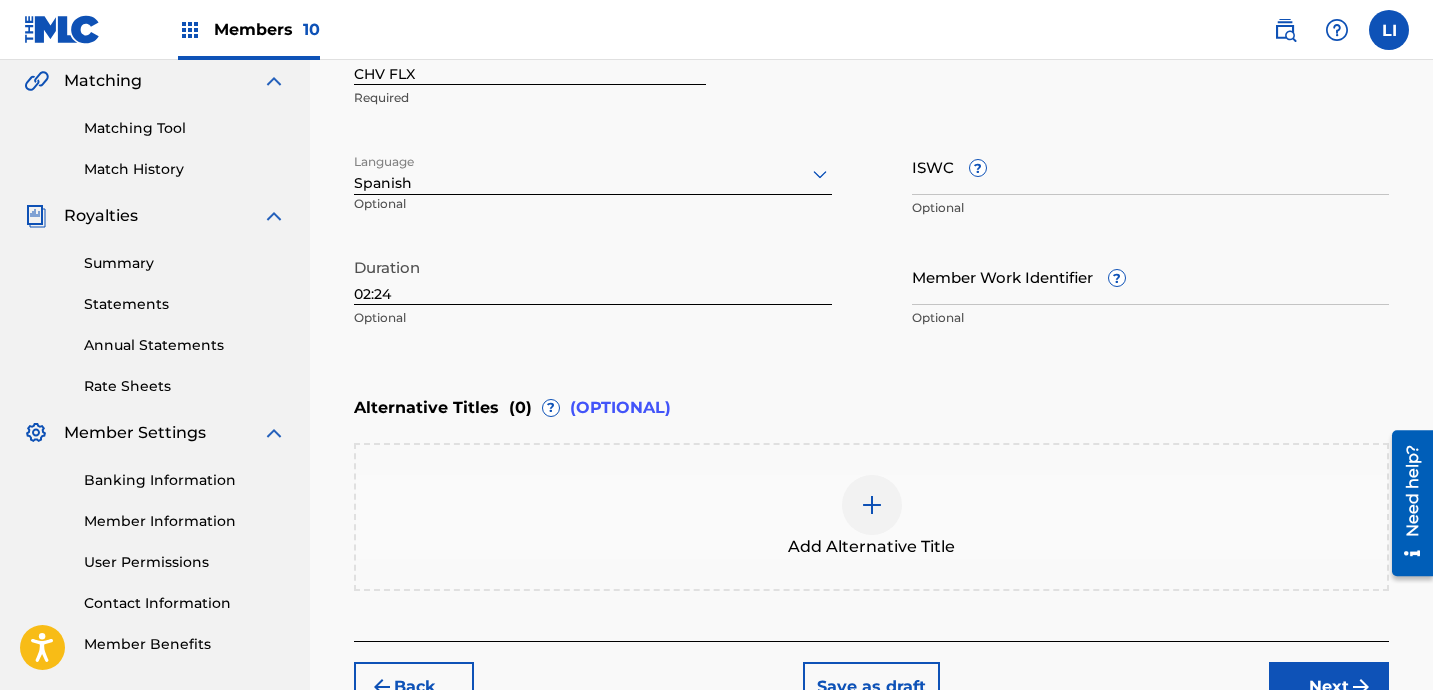 click on "Next" at bounding box center [1329, 687] 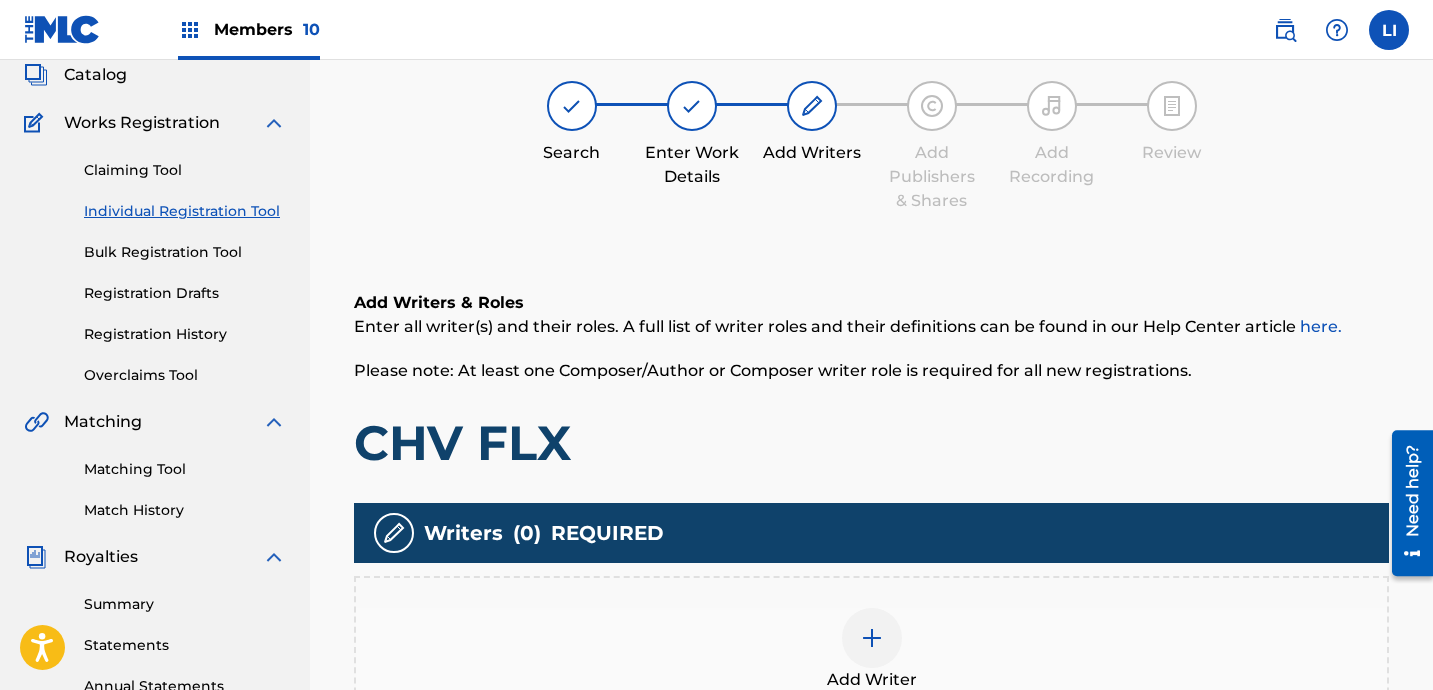 scroll, scrollTop: 216, scrollLeft: 0, axis: vertical 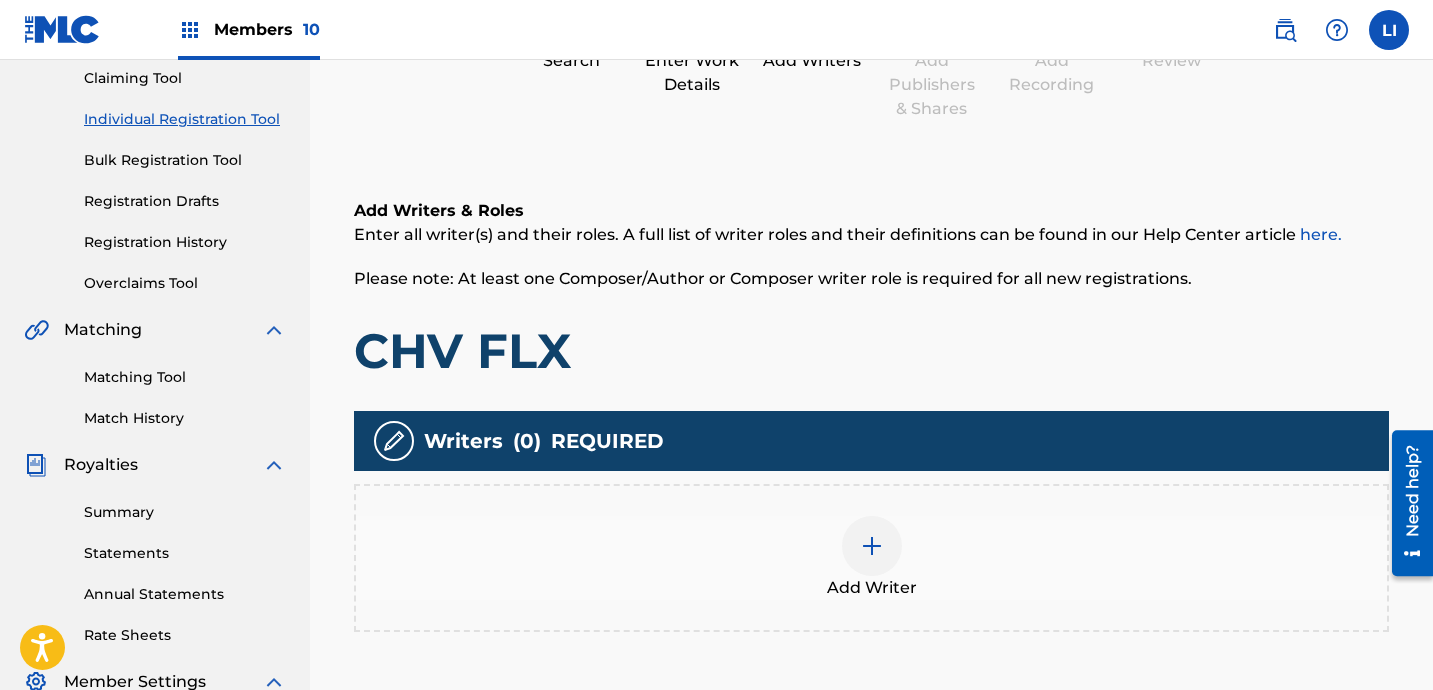click on "Add Writer" at bounding box center (871, 558) 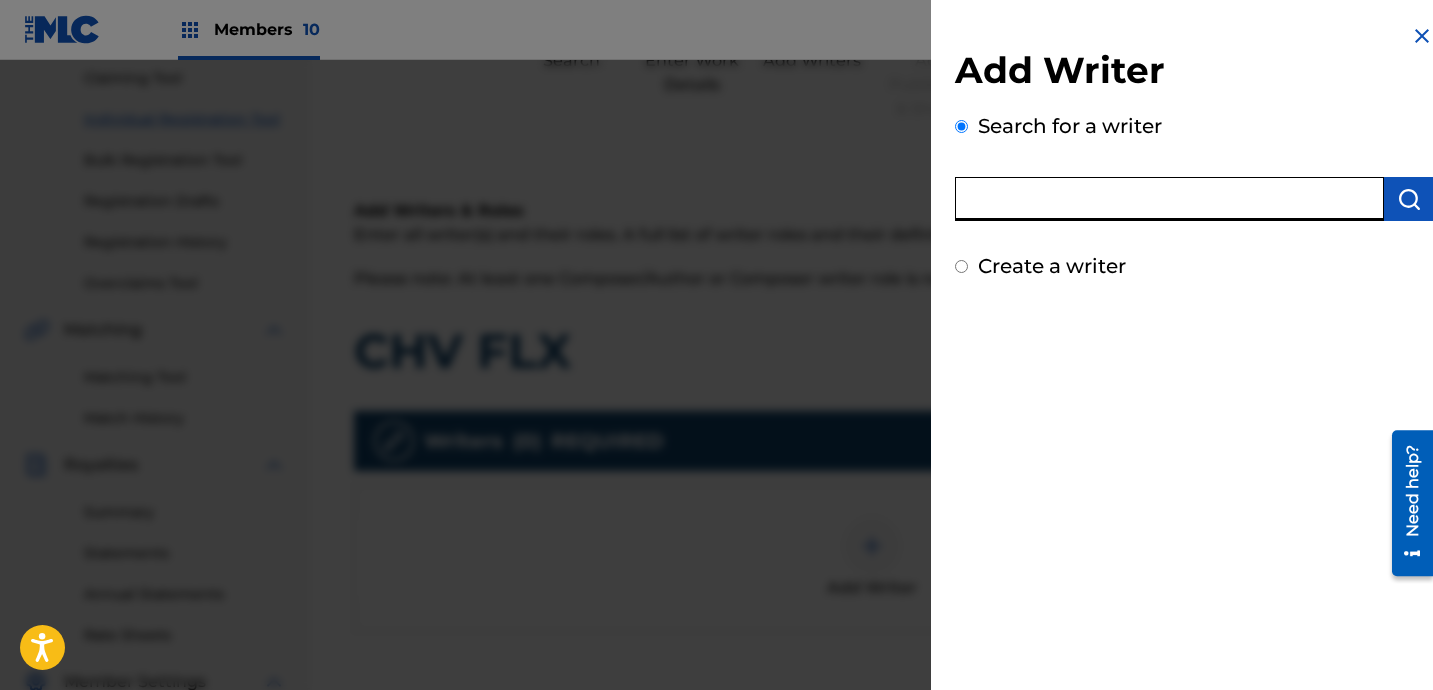 click at bounding box center [1169, 199] 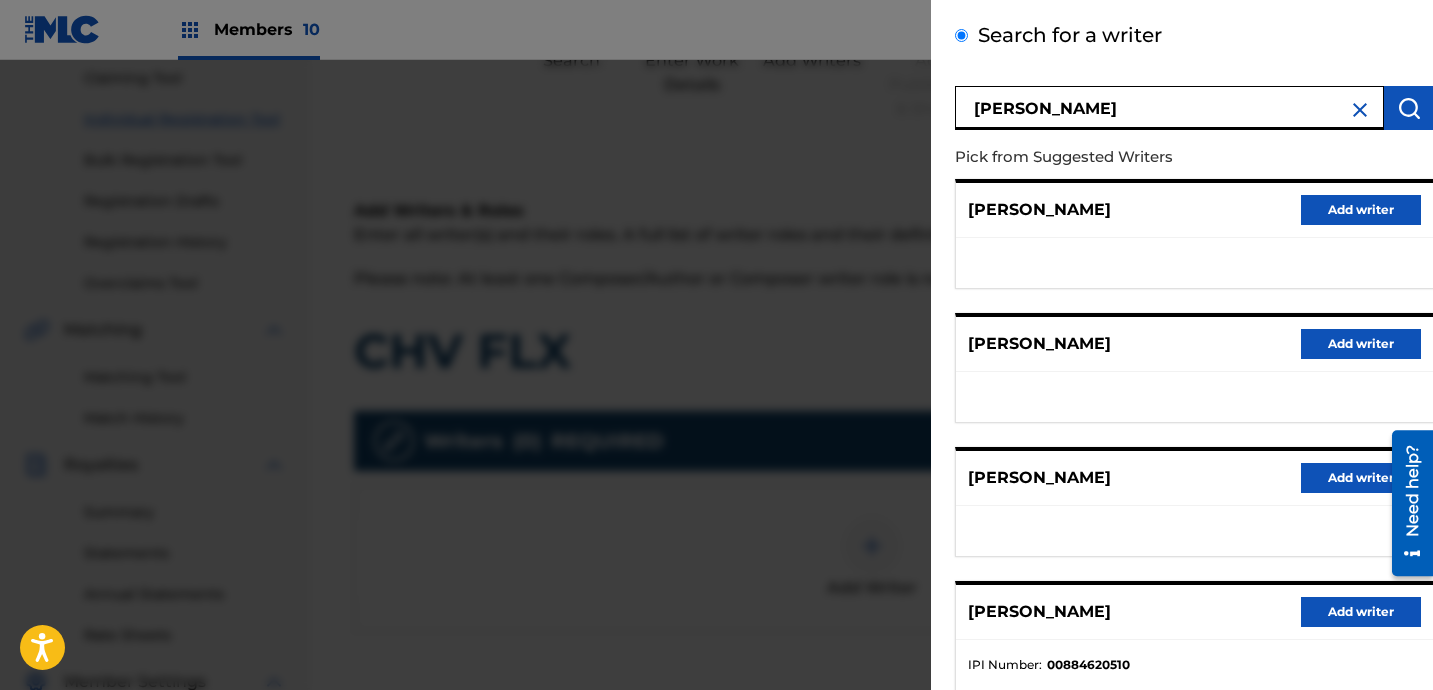 scroll, scrollTop: 177, scrollLeft: 0, axis: vertical 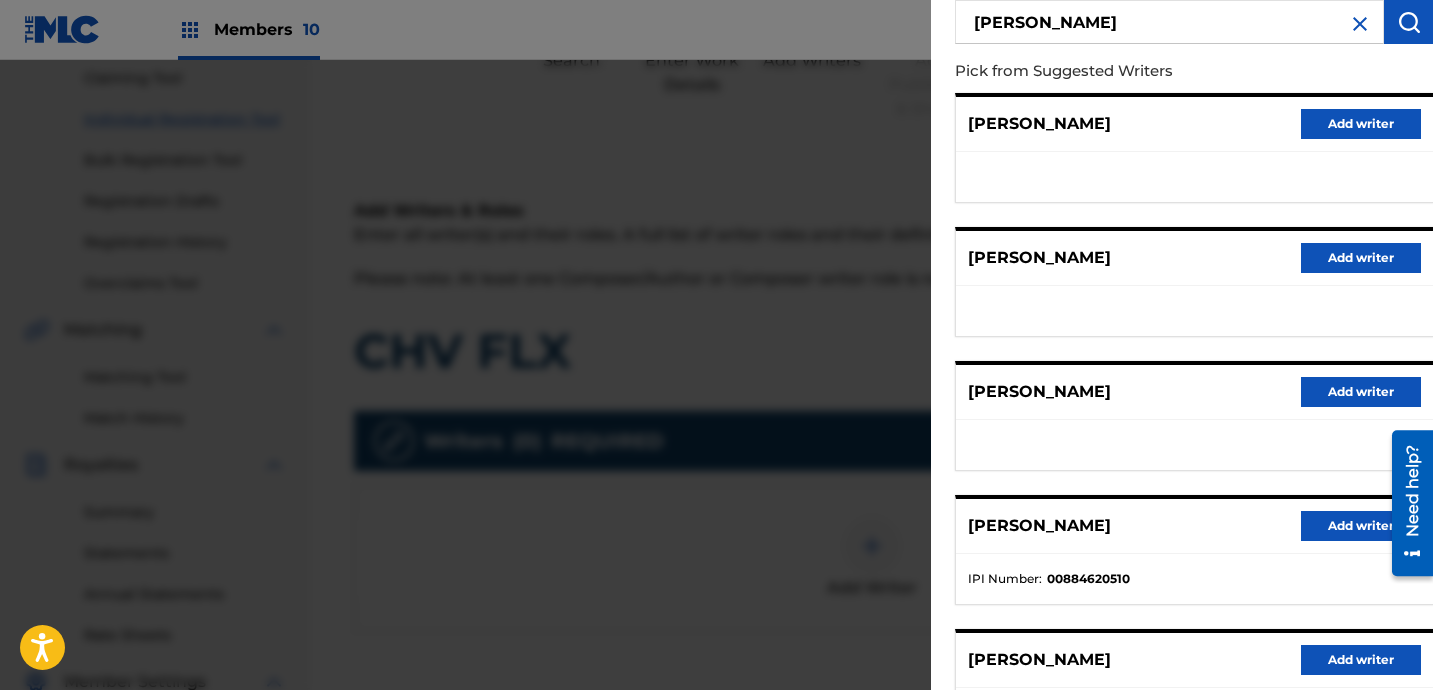 click on "Add writer" at bounding box center (1361, 526) 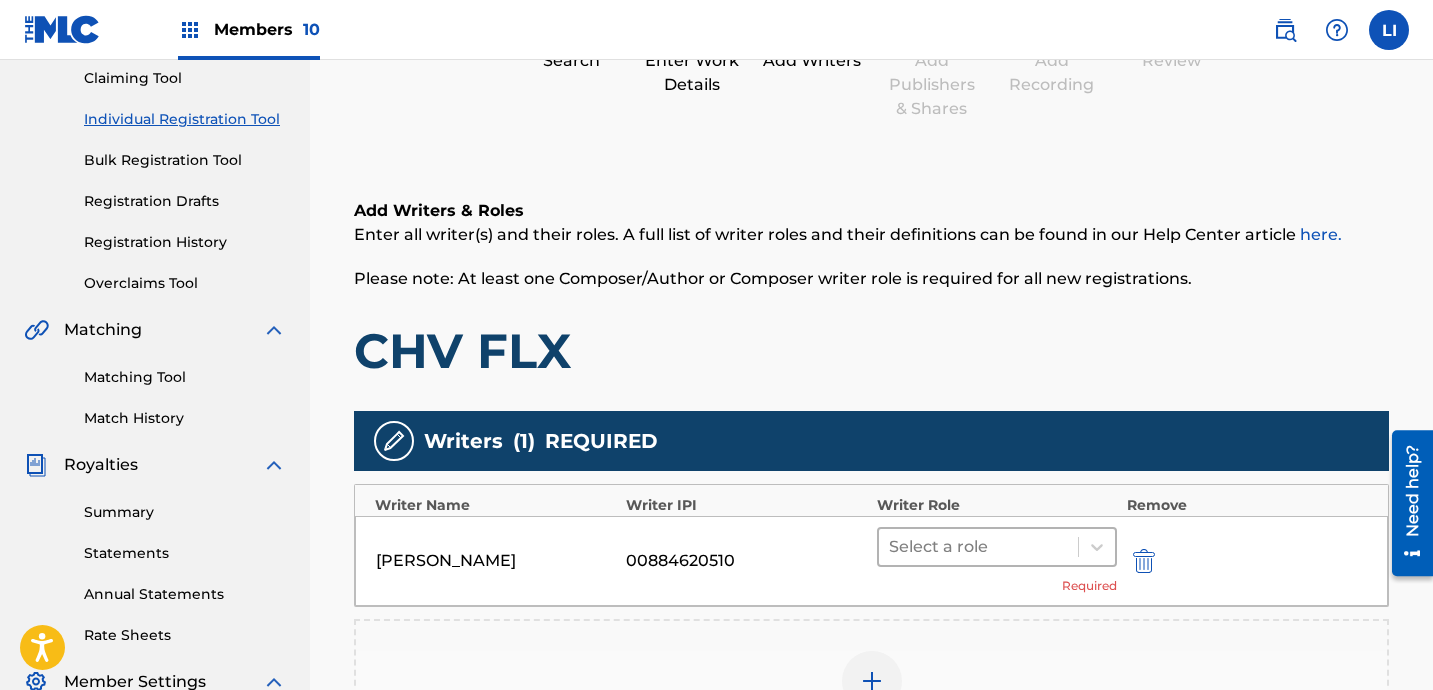 click at bounding box center [978, 547] 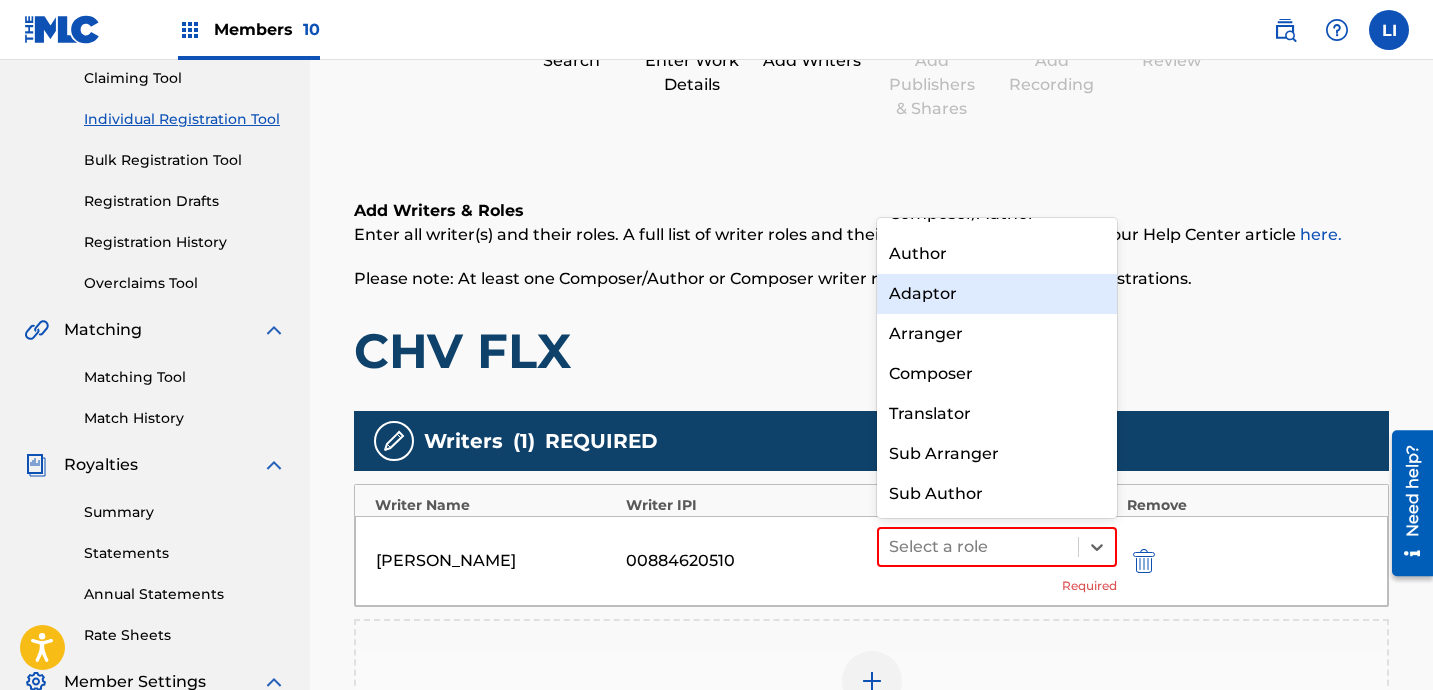 scroll, scrollTop: 0, scrollLeft: 0, axis: both 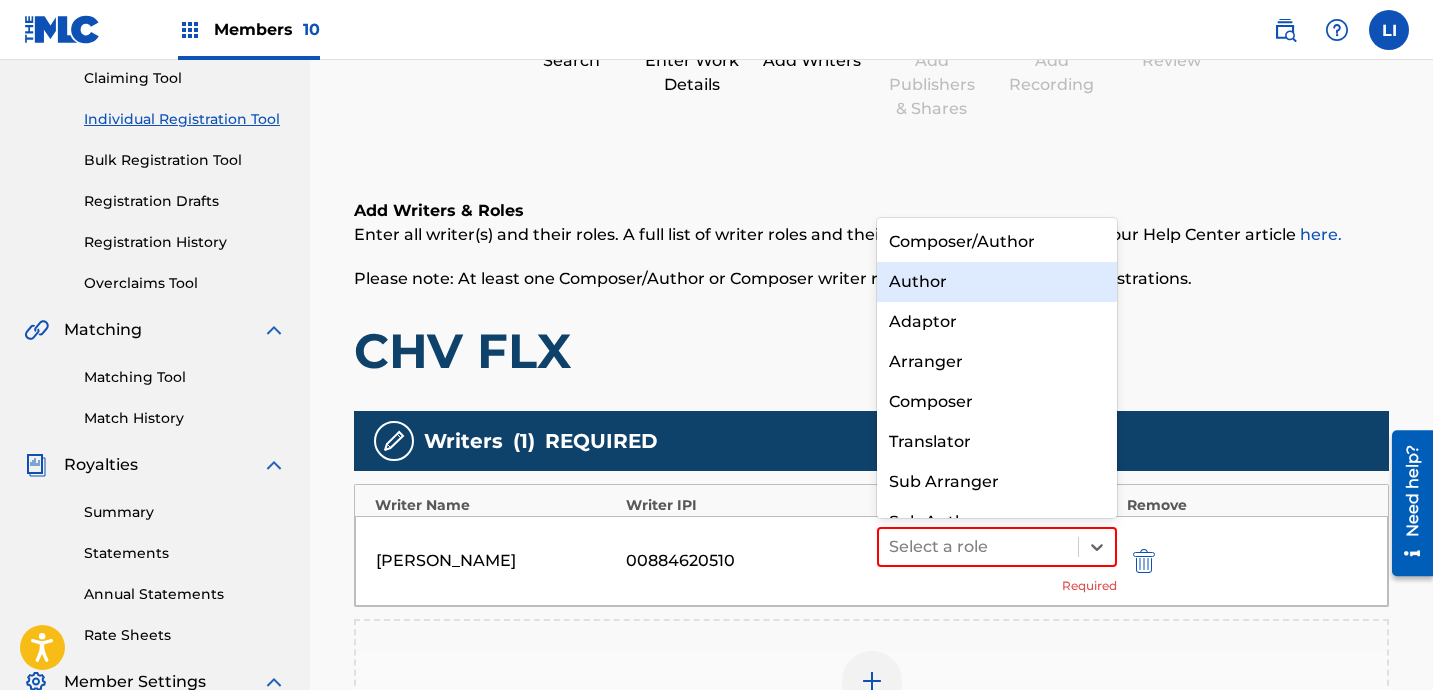 click on "Author" at bounding box center (997, 282) 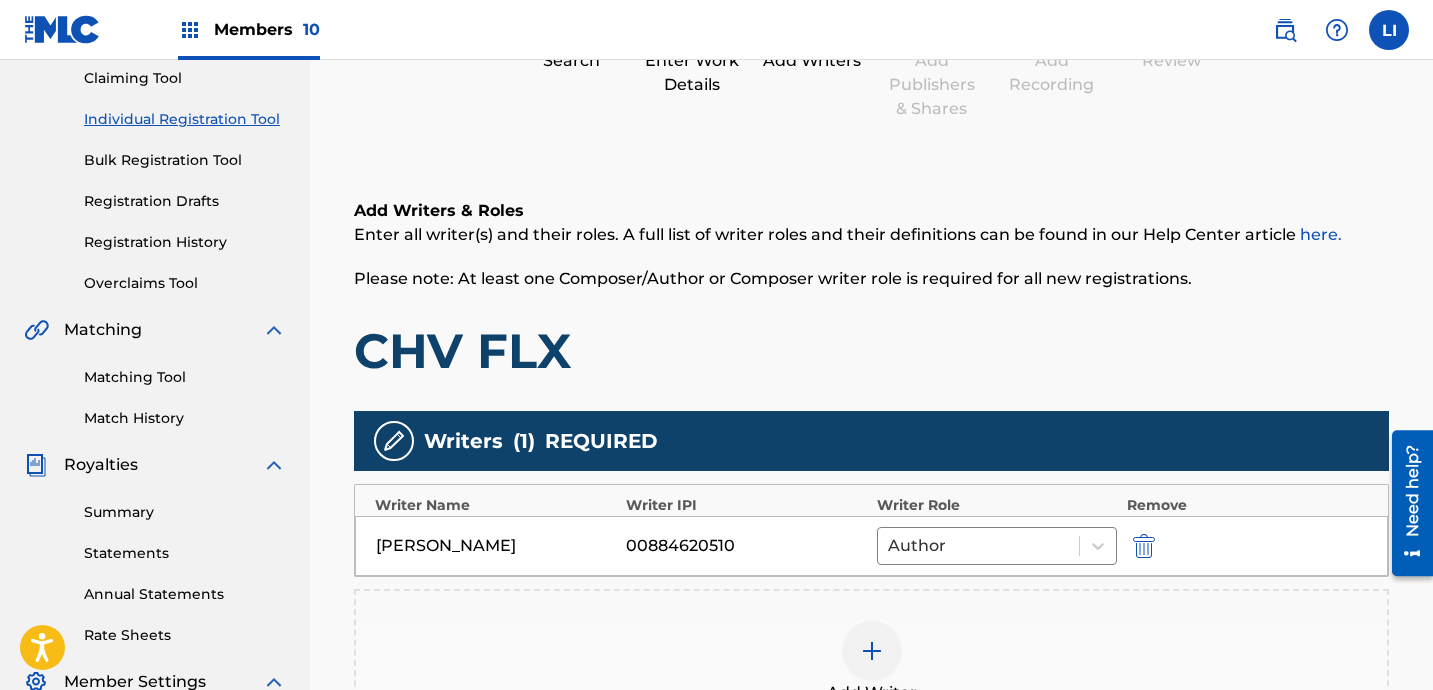 drag, startPoint x: 971, startPoint y: 543, endPoint x: 967, endPoint y: 521, distance: 22.36068 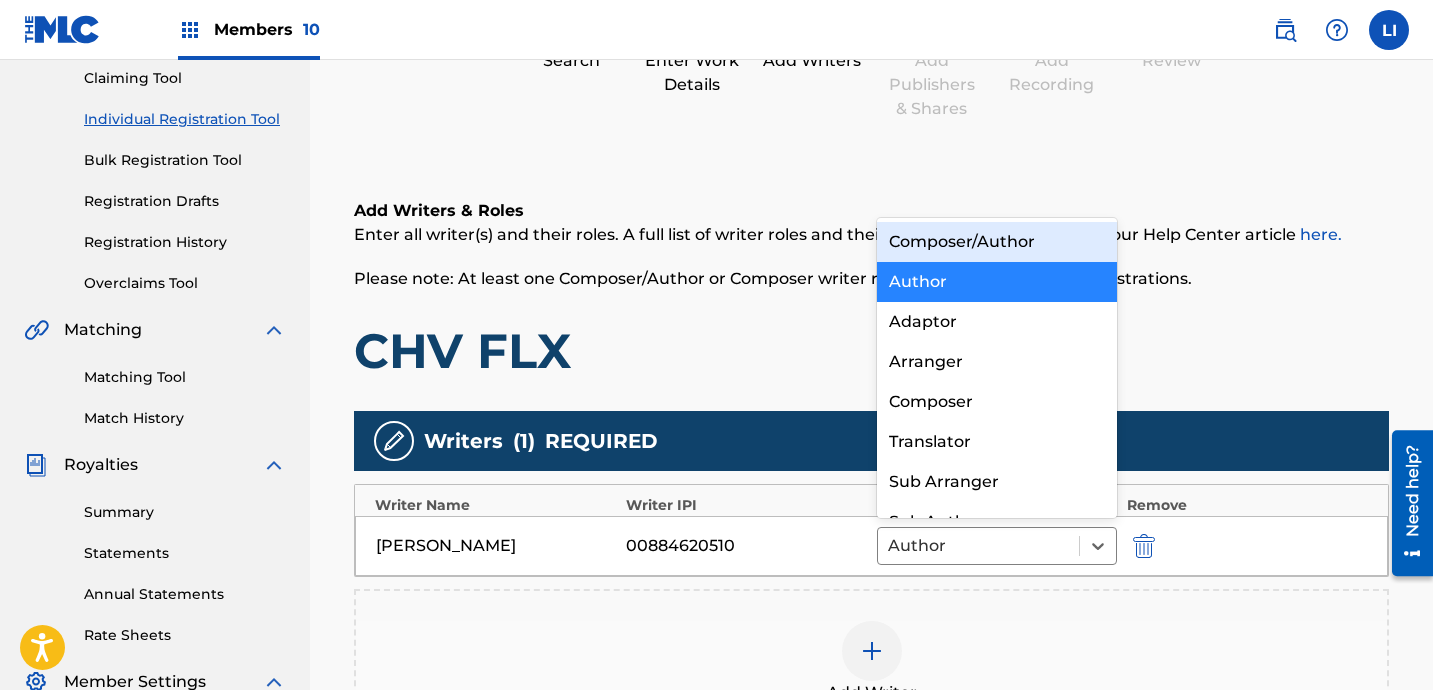click on "Composer/Author" at bounding box center [997, 242] 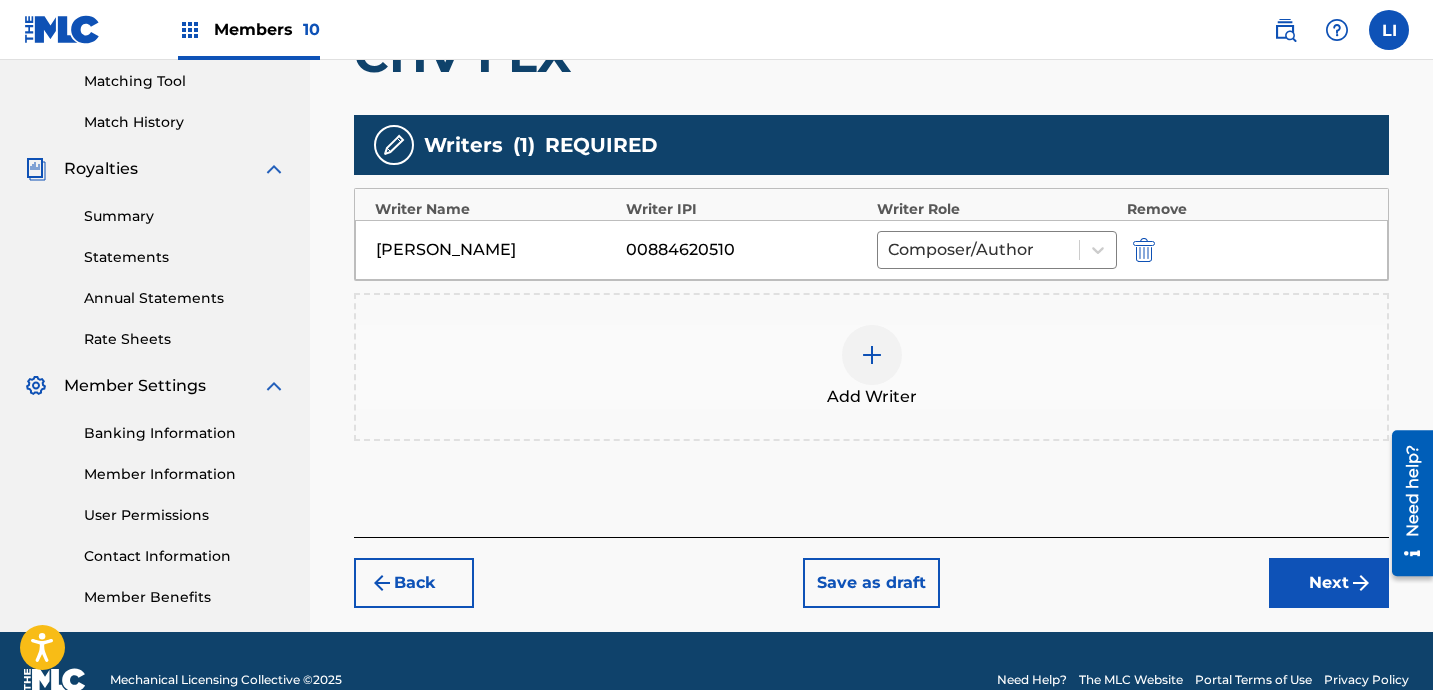 click on "Next" at bounding box center [1329, 583] 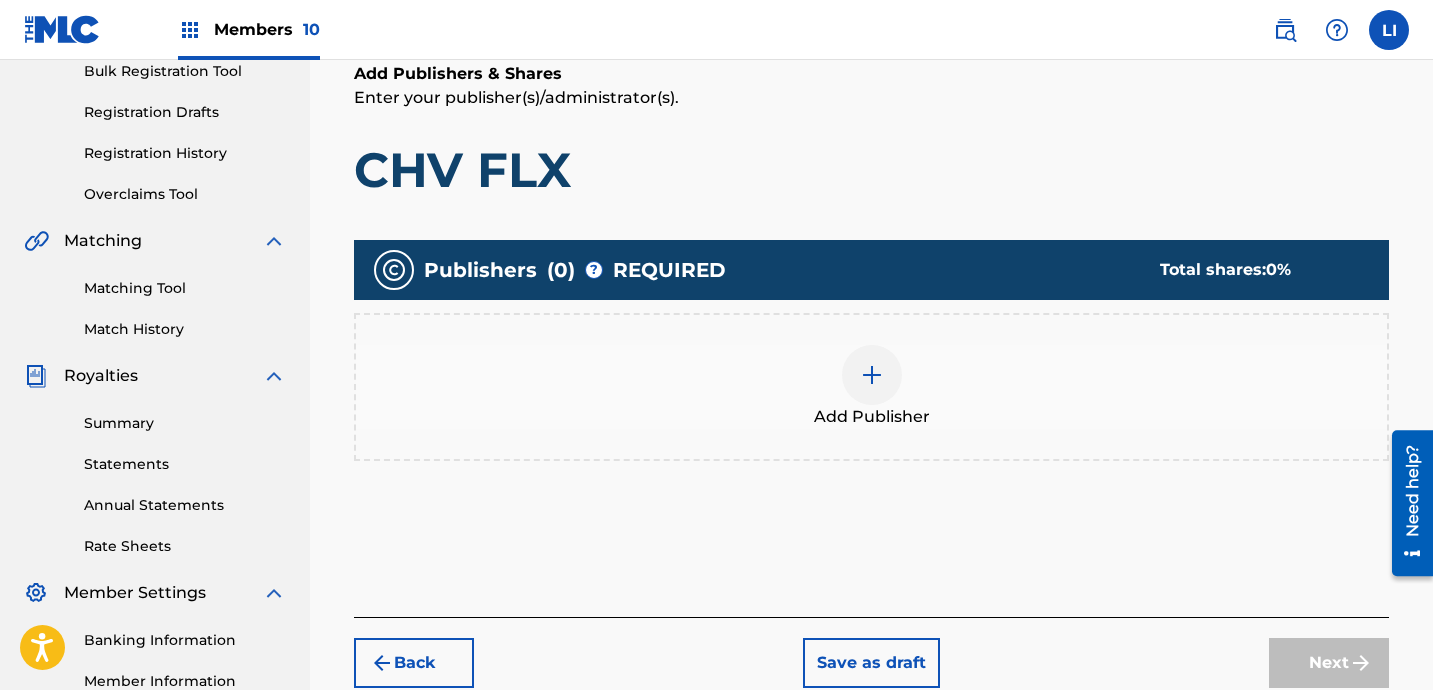 scroll, scrollTop: 307, scrollLeft: 0, axis: vertical 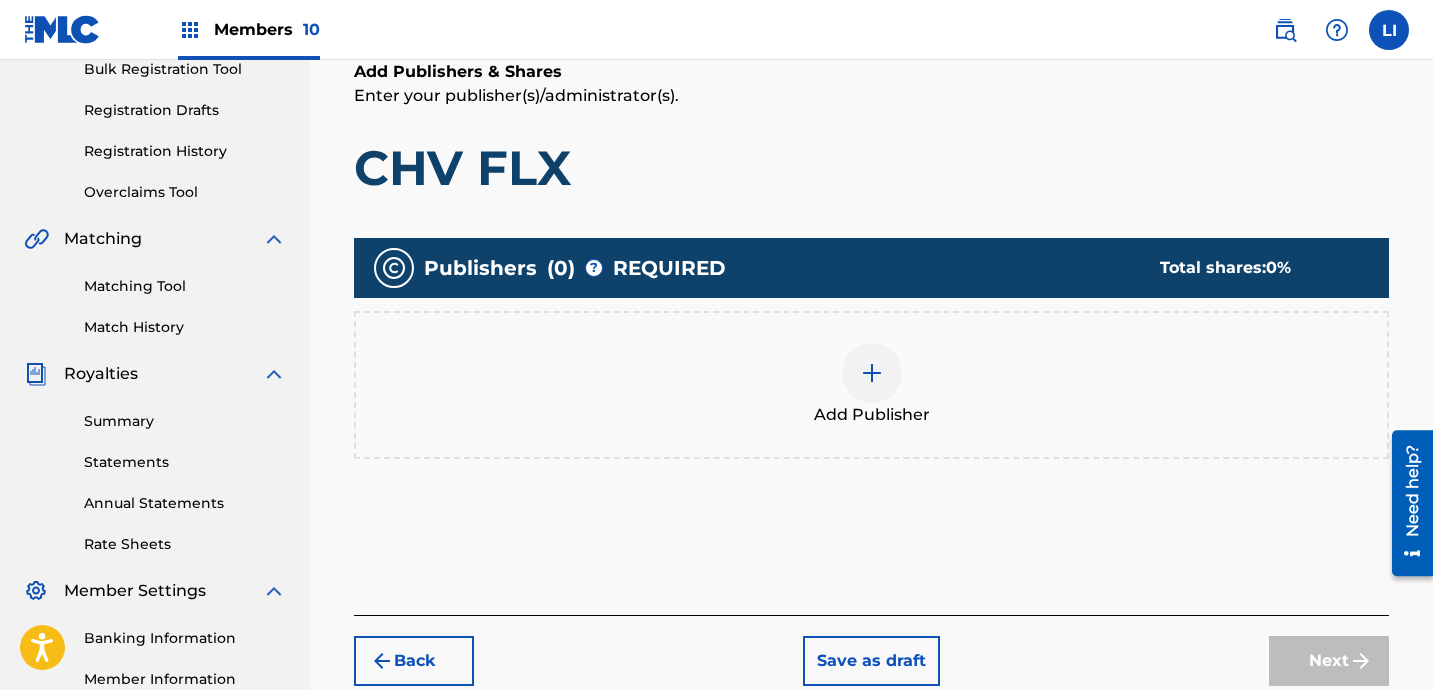 click on "Add Publisher" at bounding box center [871, 385] 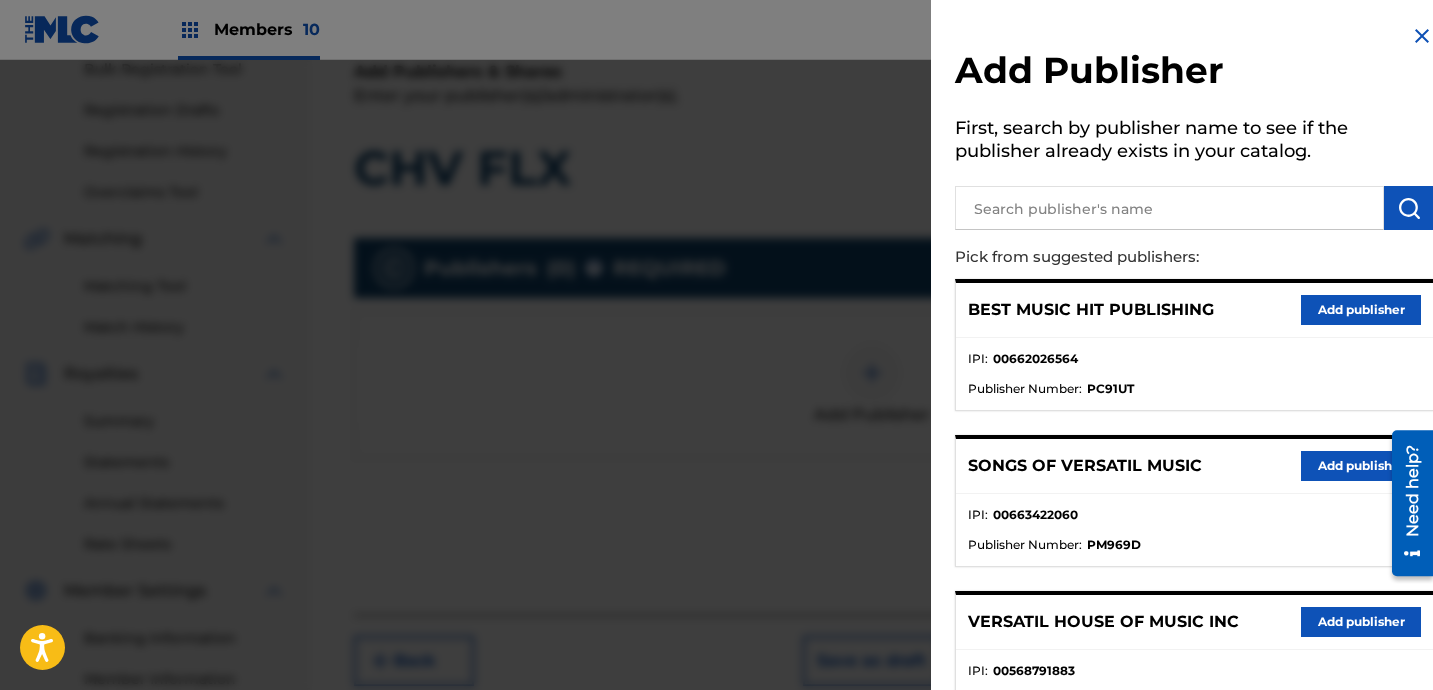 drag, startPoint x: 1029, startPoint y: 230, endPoint x: 1039, endPoint y: 212, distance: 20.59126 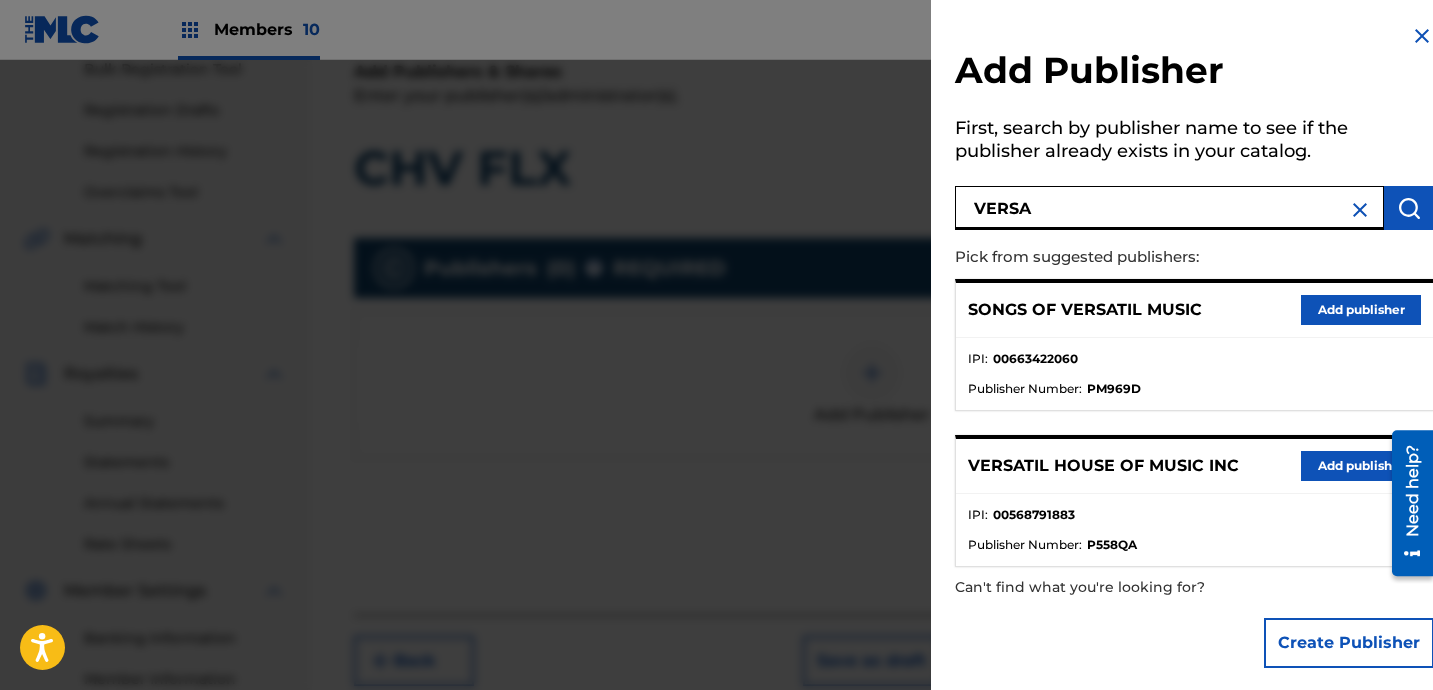 click on "Add publisher" at bounding box center [1361, 466] 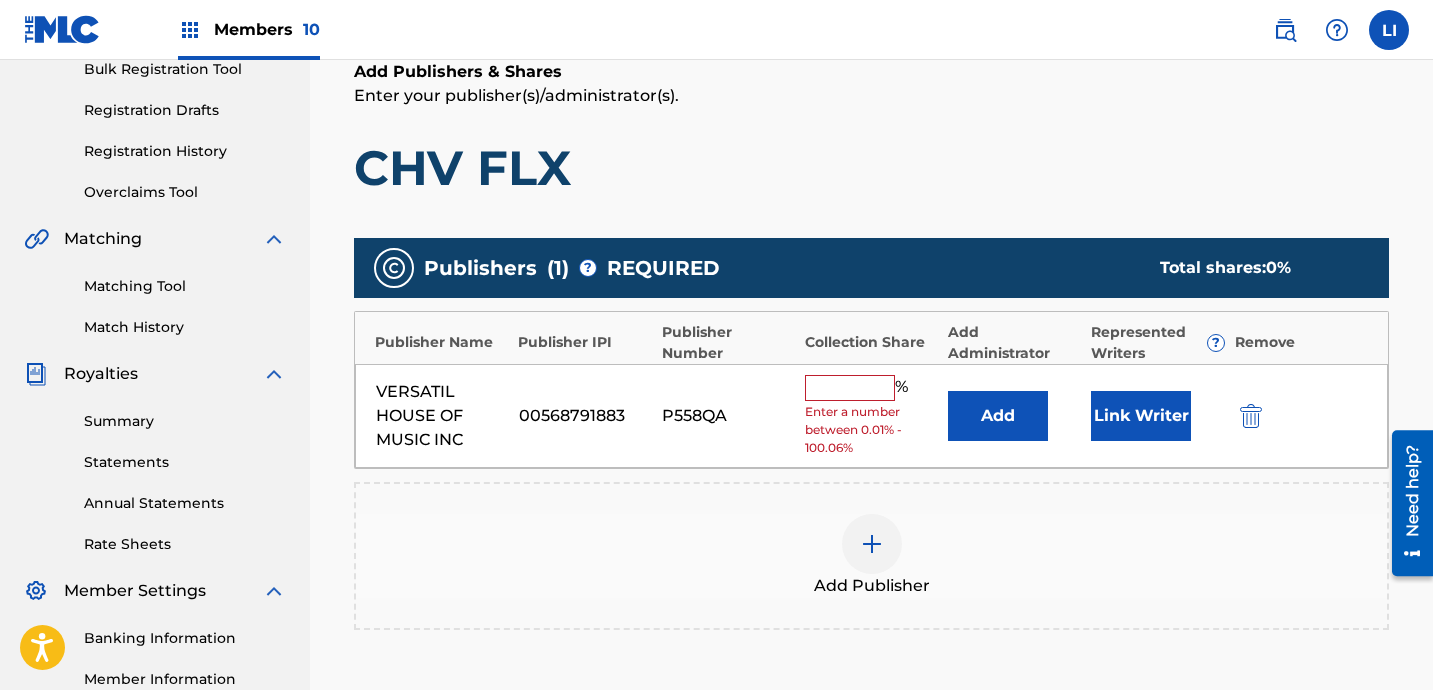 click on "Add" at bounding box center (998, 416) 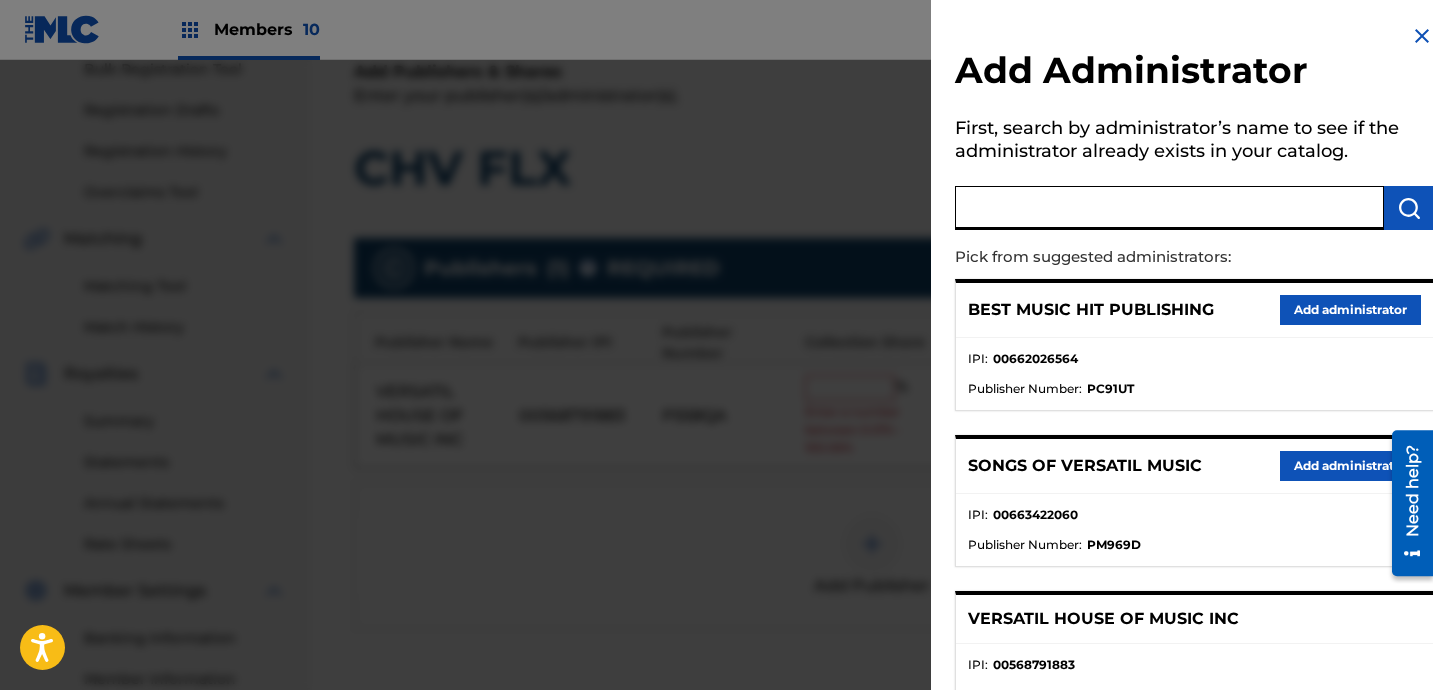 click at bounding box center [1169, 208] 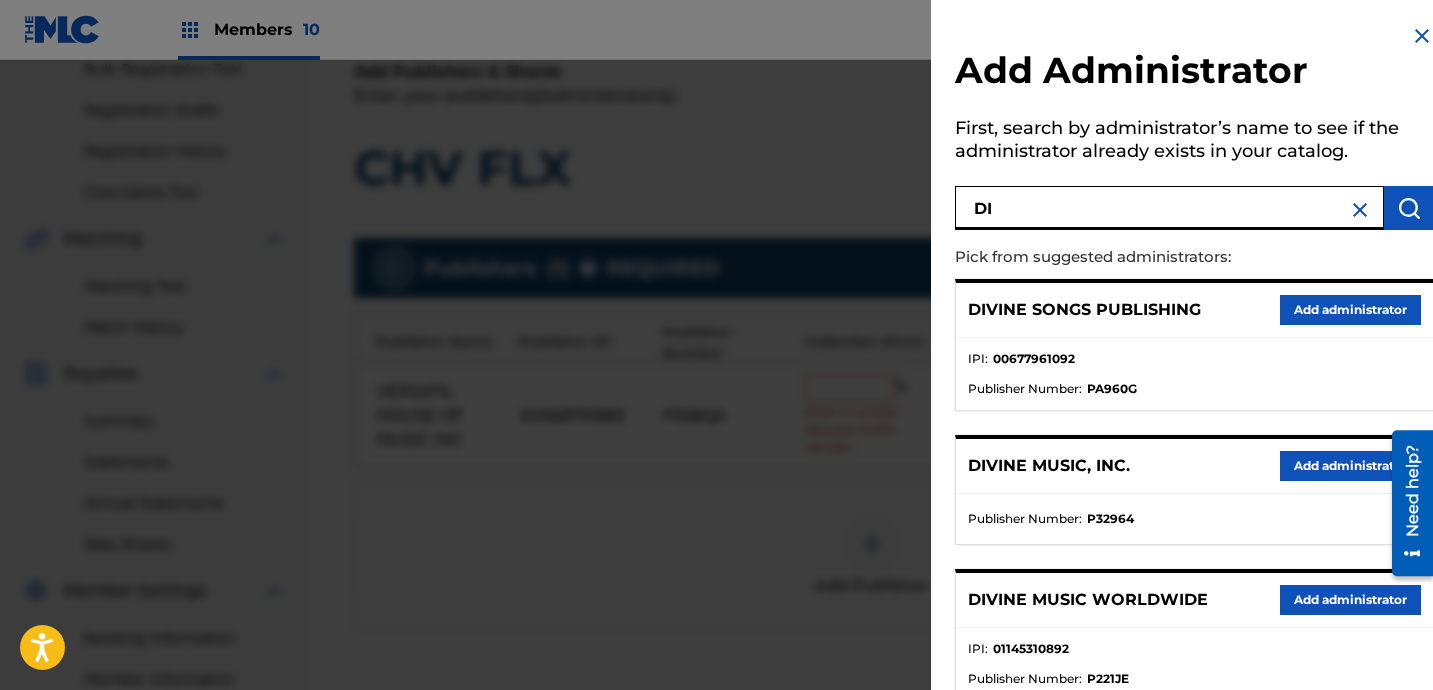 click on "Add administrator" at bounding box center (1350, 466) 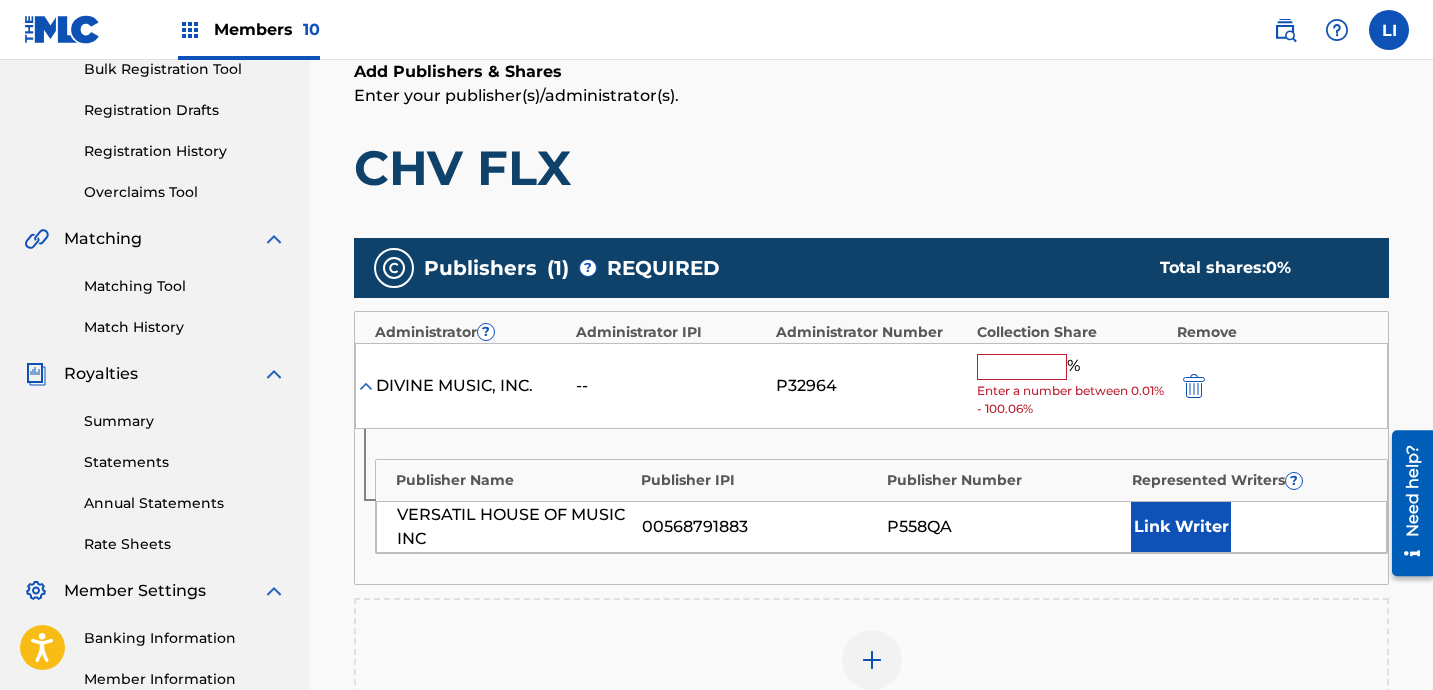 click at bounding box center (1022, 367) 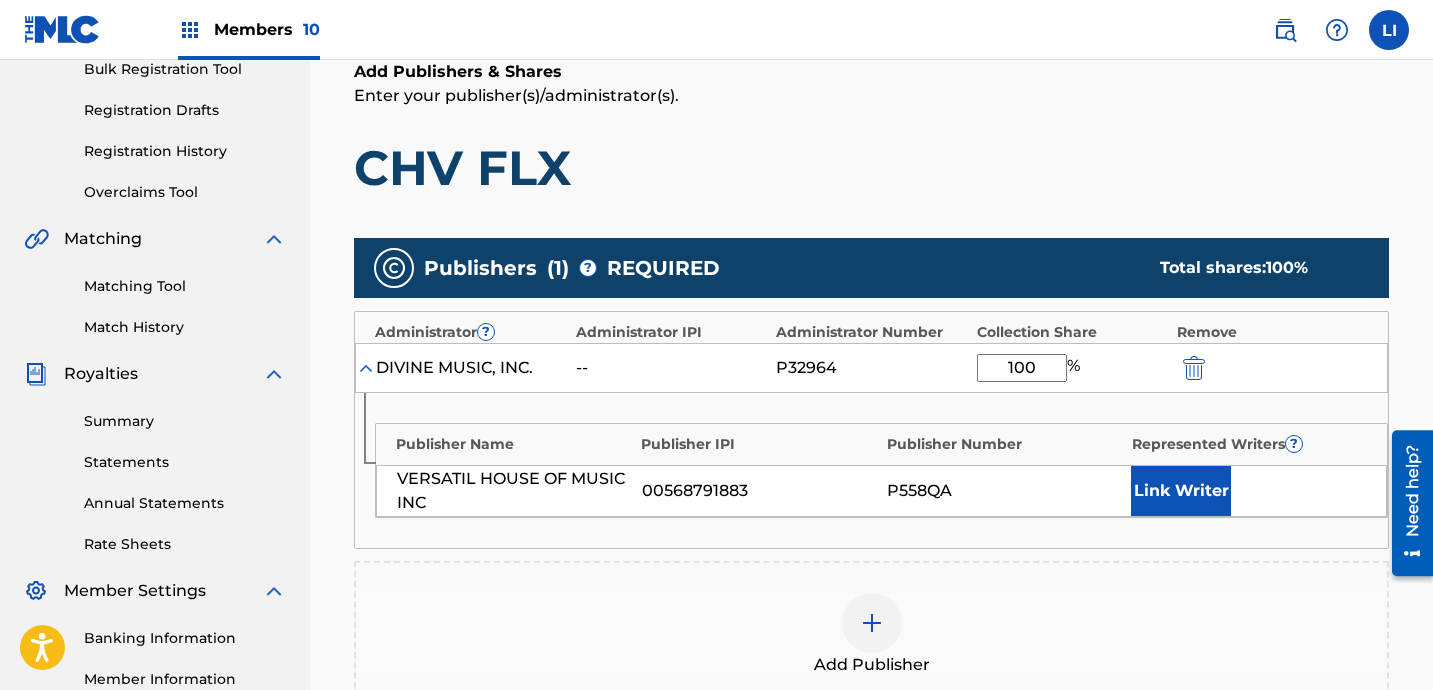 click on "Link Writer" at bounding box center (1181, 491) 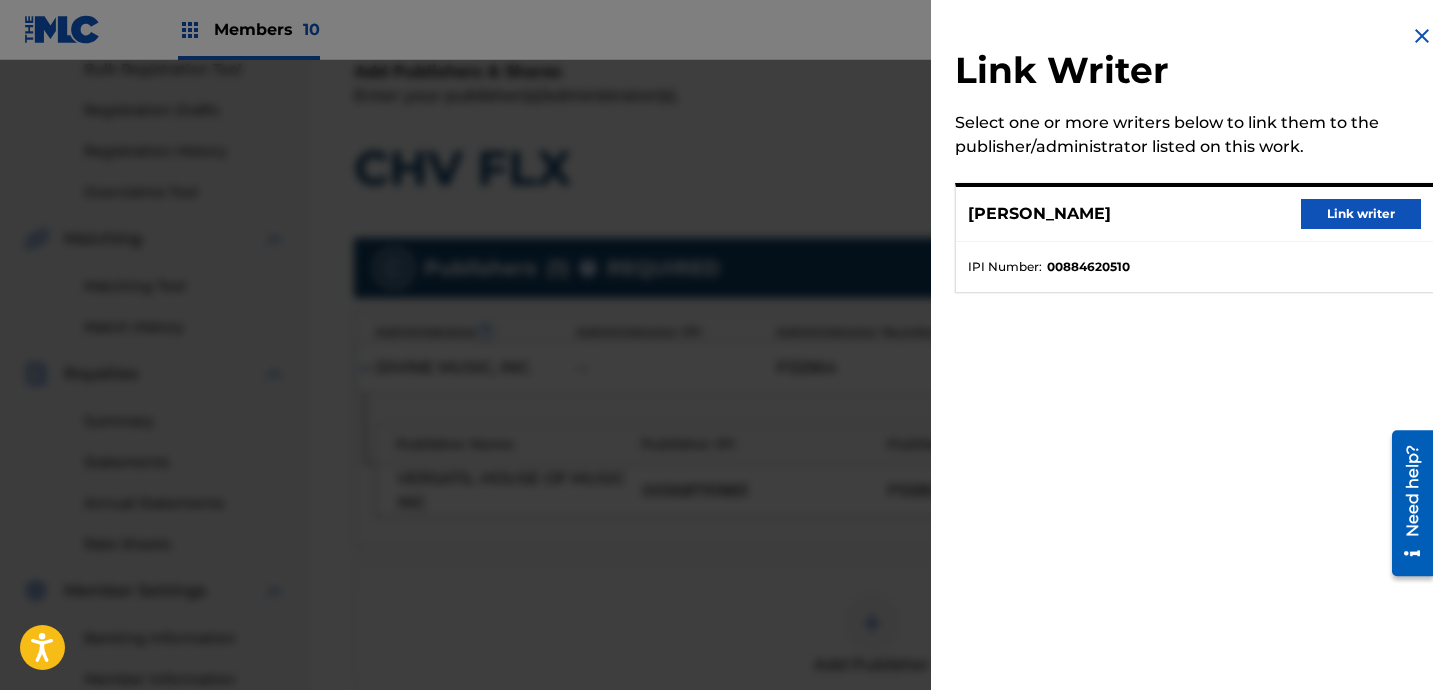 click on "Link writer" at bounding box center (1361, 214) 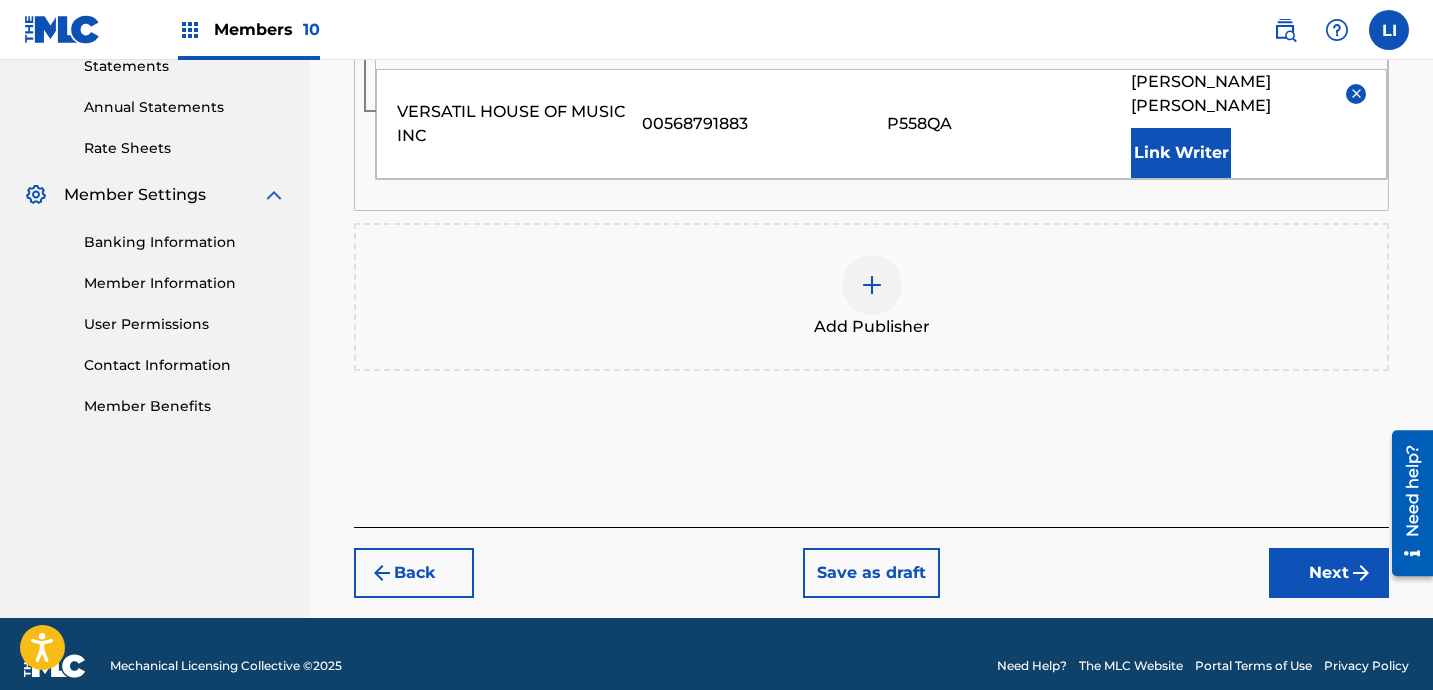 drag, startPoint x: 1339, startPoint y: 590, endPoint x: 1319, endPoint y: 549, distance: 45.617977 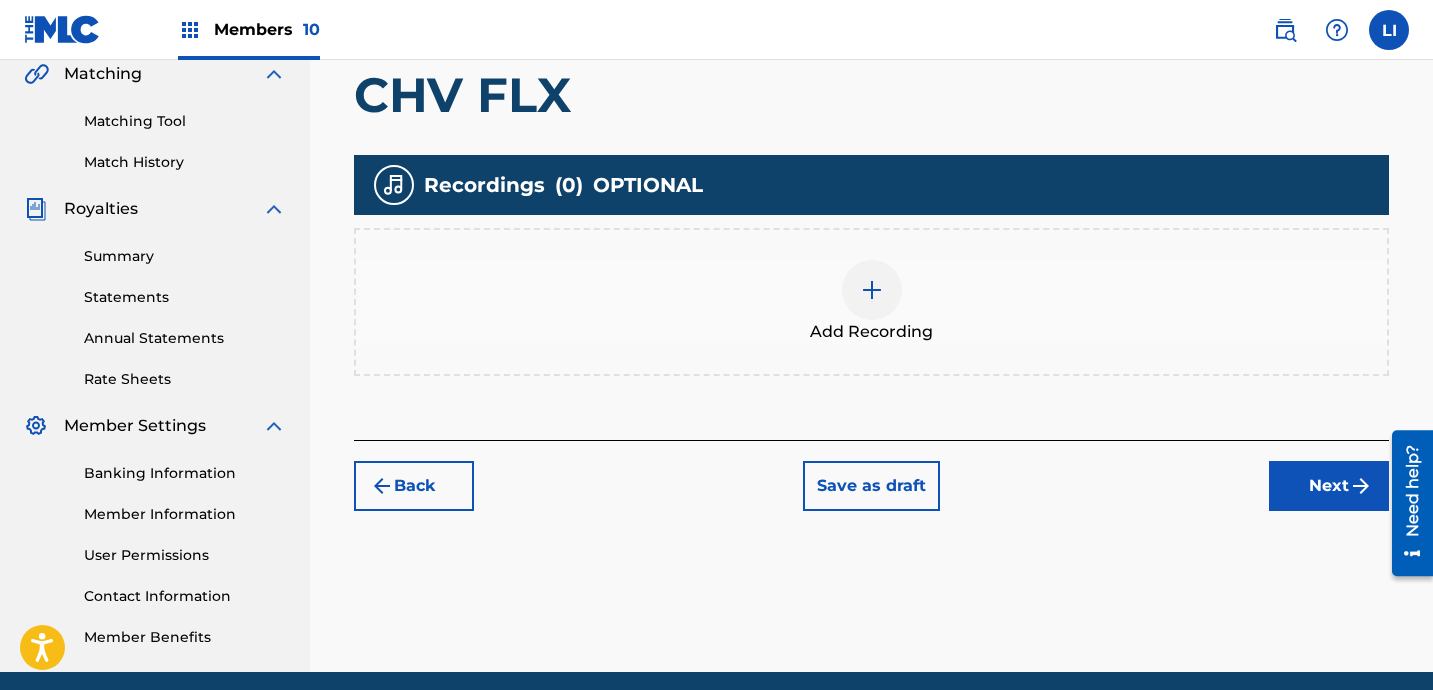 scroll, scrollTop: 487, scrollLeft: 0, axis: vertical 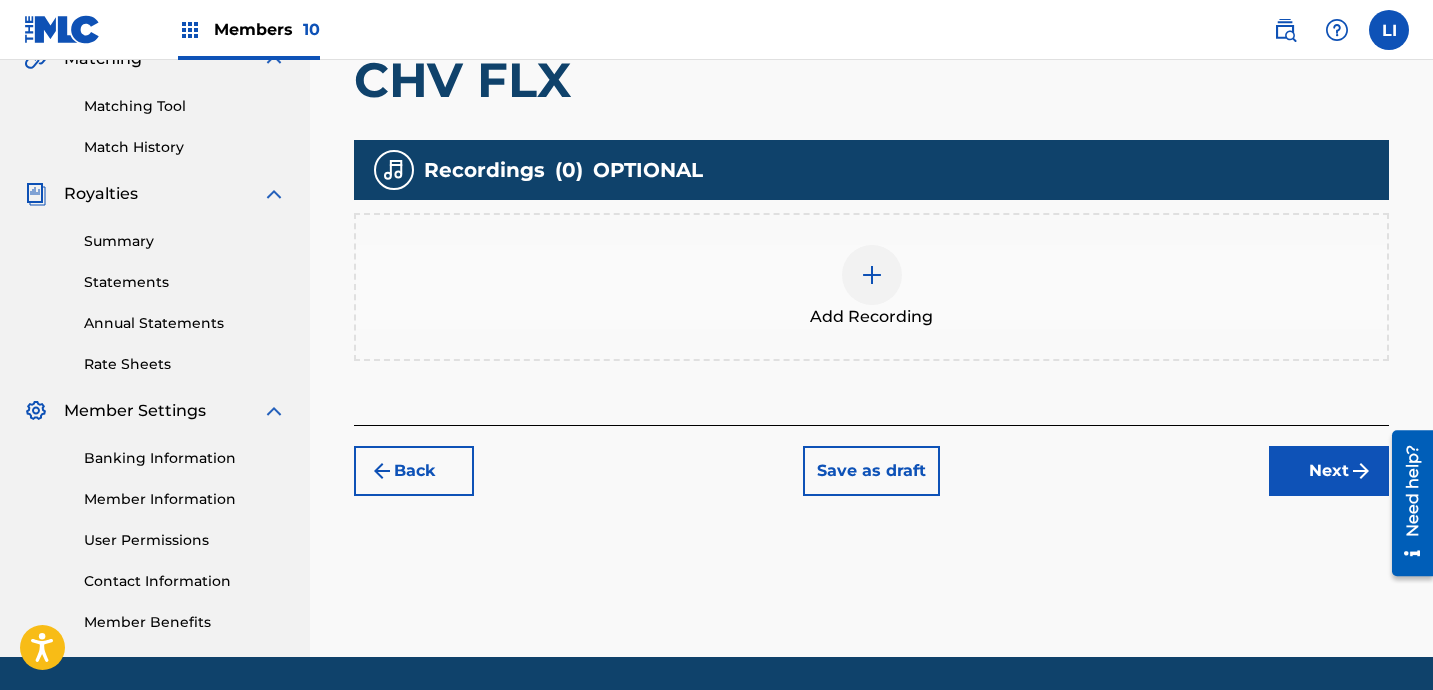 click on "Add Recording" at bounding box center [871, 287] 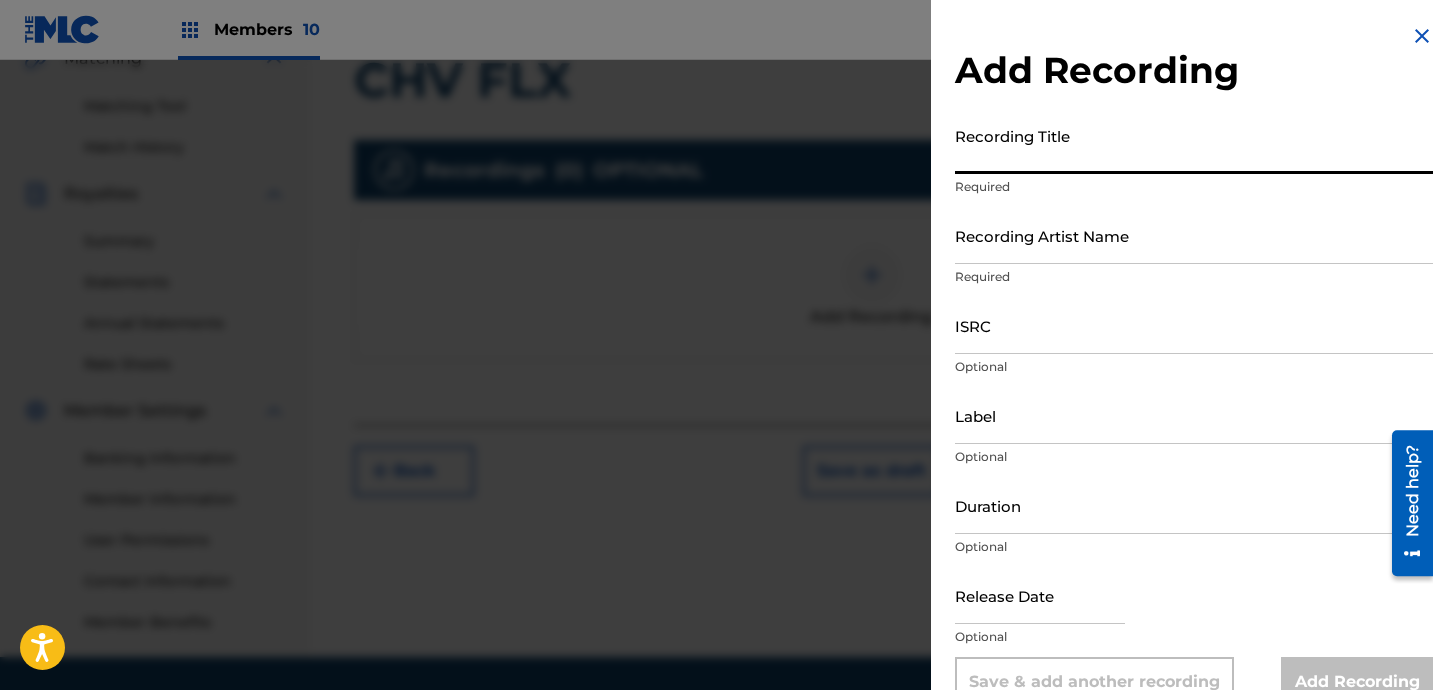 click on "Recording Title" at bounding box center (1194, 145) 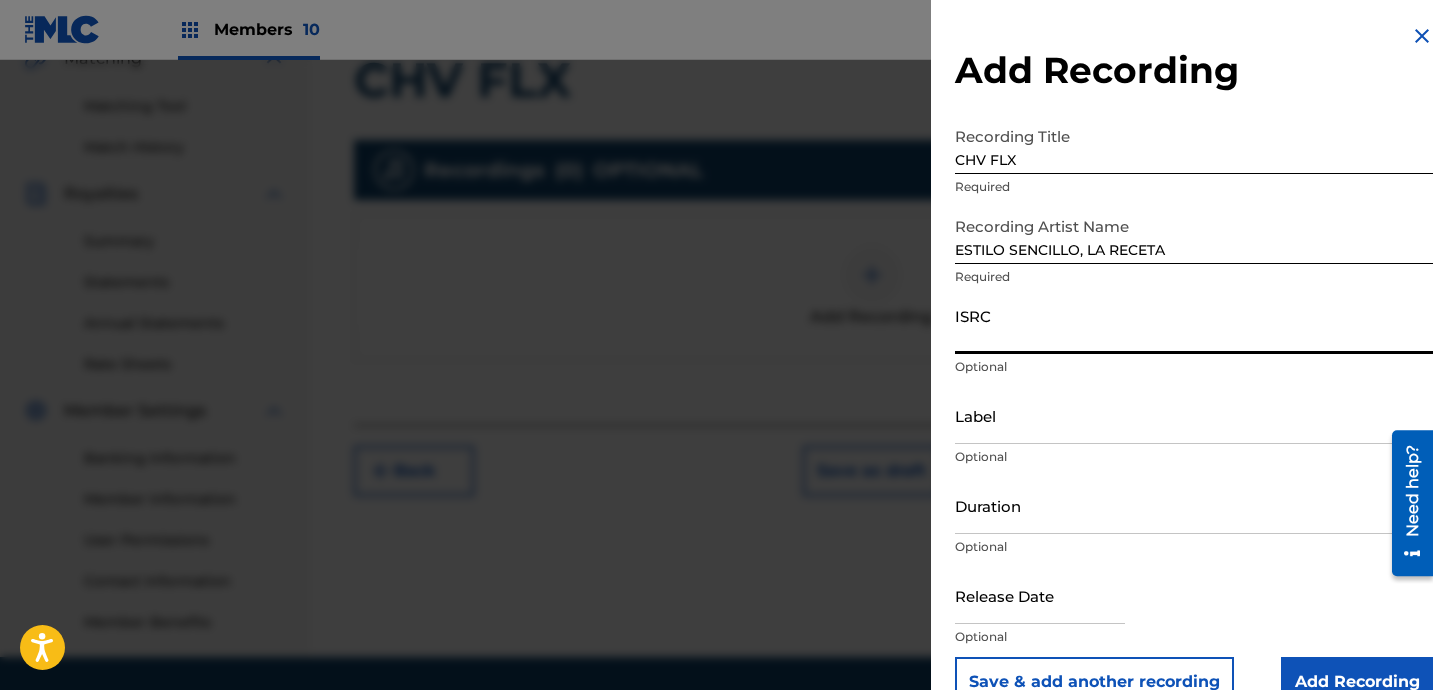 paste on "MXUM62300580" 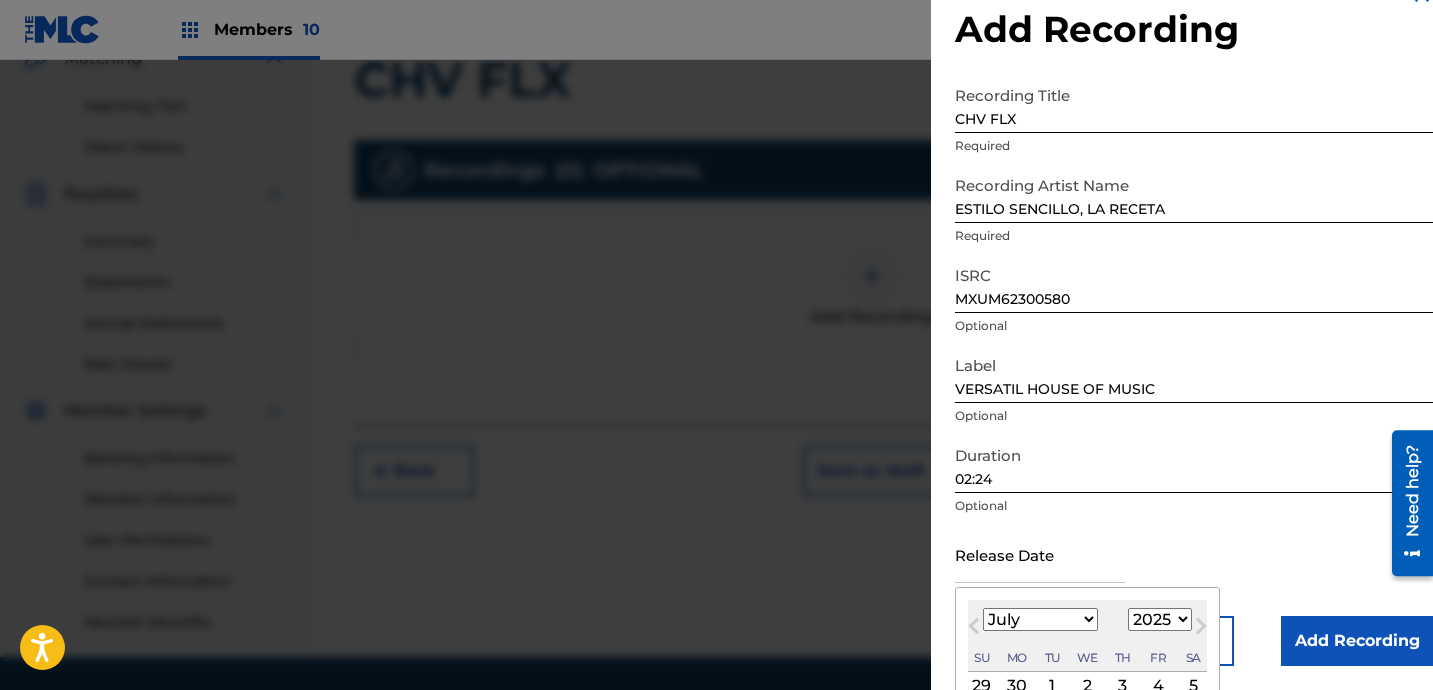 click at bounding box center (1040, 554) 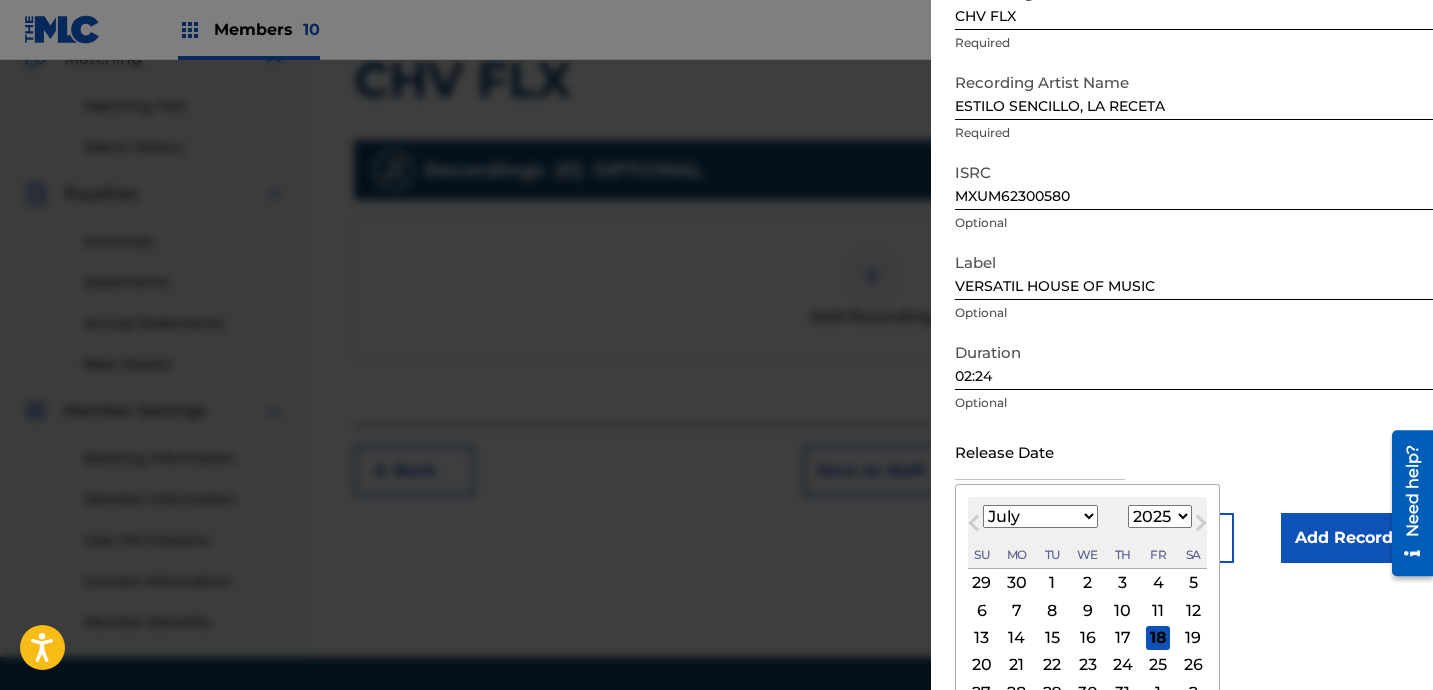 scroll, scrollTop: 200, scrollLeft: 0, axis: vertical 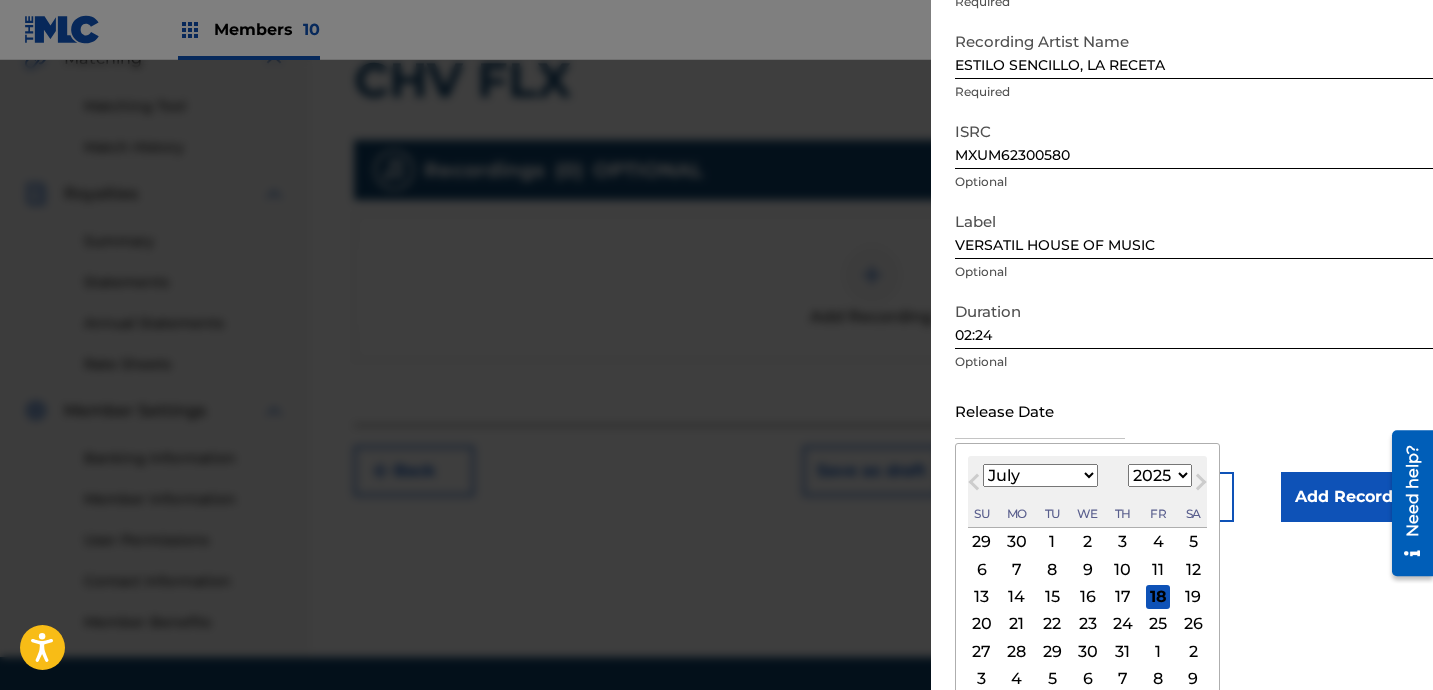 click on "Previous Month" at bounding box center (974, 486) 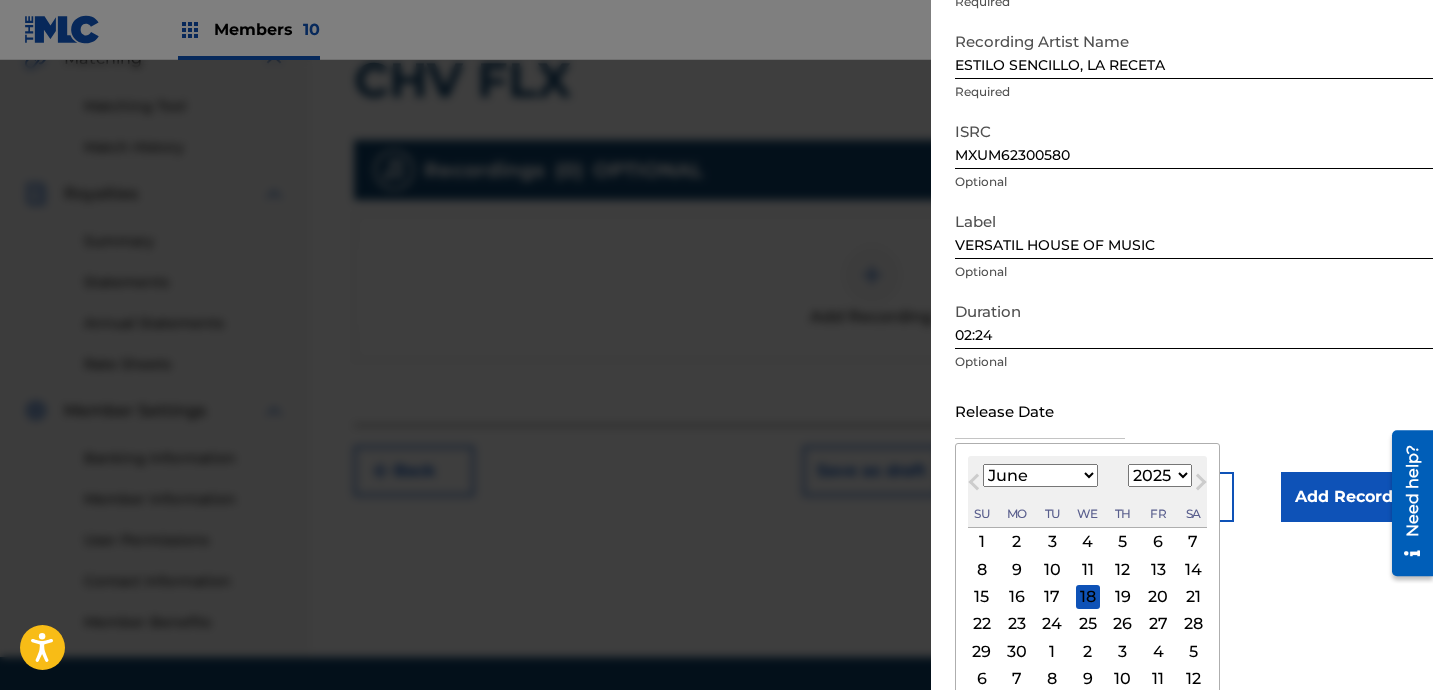 click on "1899 1900 1901 1902 1903 1904 1905 1906 1907 1908 1909 1910 1911 1912 1913 1914 1915 1916 1917 1918 1919 1920 1921 1922 1923 1924 1925 1926 1927 1928 1929 1930 1931 1932 1933 1934 1935 1936 1937 1938 1939 1940 1941 1942 1943 1944 1945 1946 1947 1948 1949 1950 1951 1952 1953 1954 1955 1956 1957 1958 1959 1960 1961 1962 1963 1964 1965 1966 1967 1968 1969 1970 1971 1972 1973 1974 1975 1976 1977 1978 1979 1980 1981 1982 1983 1984 1985 1986 1987 1988 1989 1990 1991 1992 1993 1994 1995 1996 1997 1998 1999 2000 2001 2002 2003 2004 2005 2006 2007 2008 2009 2010 2011 2012 2013 2014 2015 2016 2017 2018 2019 2020 2021 2022 2023 2024 2025 2026 2027 2028 2029 2030 2031 2032 2033 2034 2035 2036 2037 2038 2039 2040 2041 2042 2043 2044 2045 2046 2047 2048 2049 2050 2051 2052 2053 2054 2055 2056 2057 2058 2059 2060 2061 2062 2063 2064 2065 2066 2067 2068 2069 2070 2071 2072 2073 2074 2075 2076 2077 2078 2079 2080 2081 2082 2083 2084 2085 2086 2087 2088 2089 2090 2091 2092 2093 2094 2095 2096 2097 2098 2099 2100" at bounding box center [1160, 475] 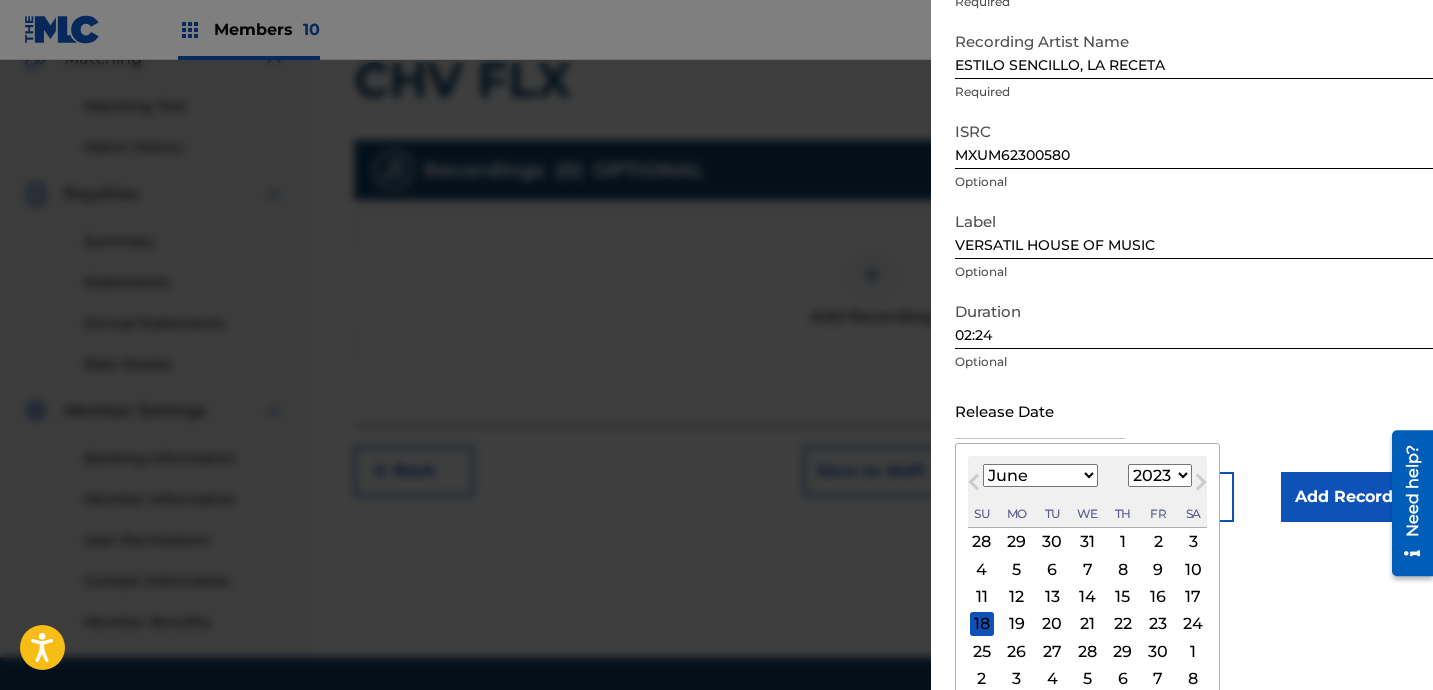 click on "January February March April May June July August September October November December" at bounding box center [1040, 475] 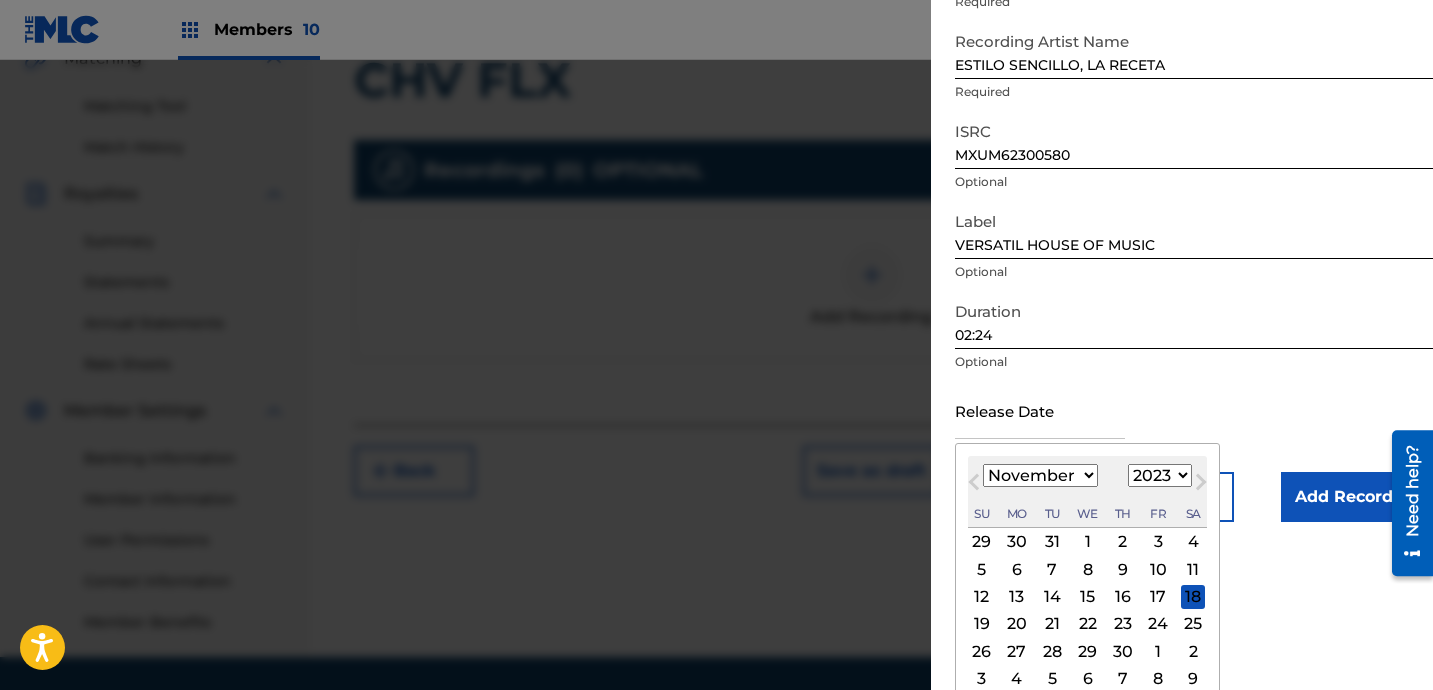 click on "23" at bounding box center (1123, 624) 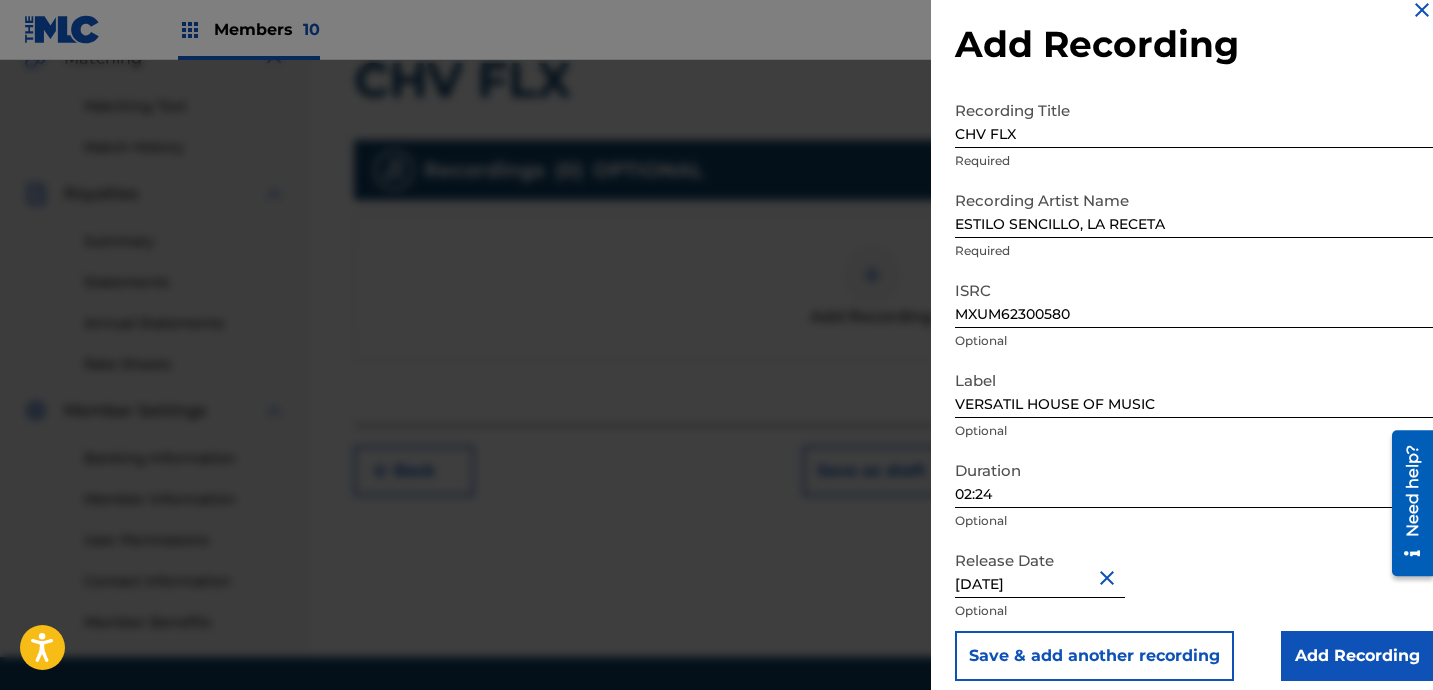 scroll, scrollTop: 41, scrollLeft: 0, axis: vertical 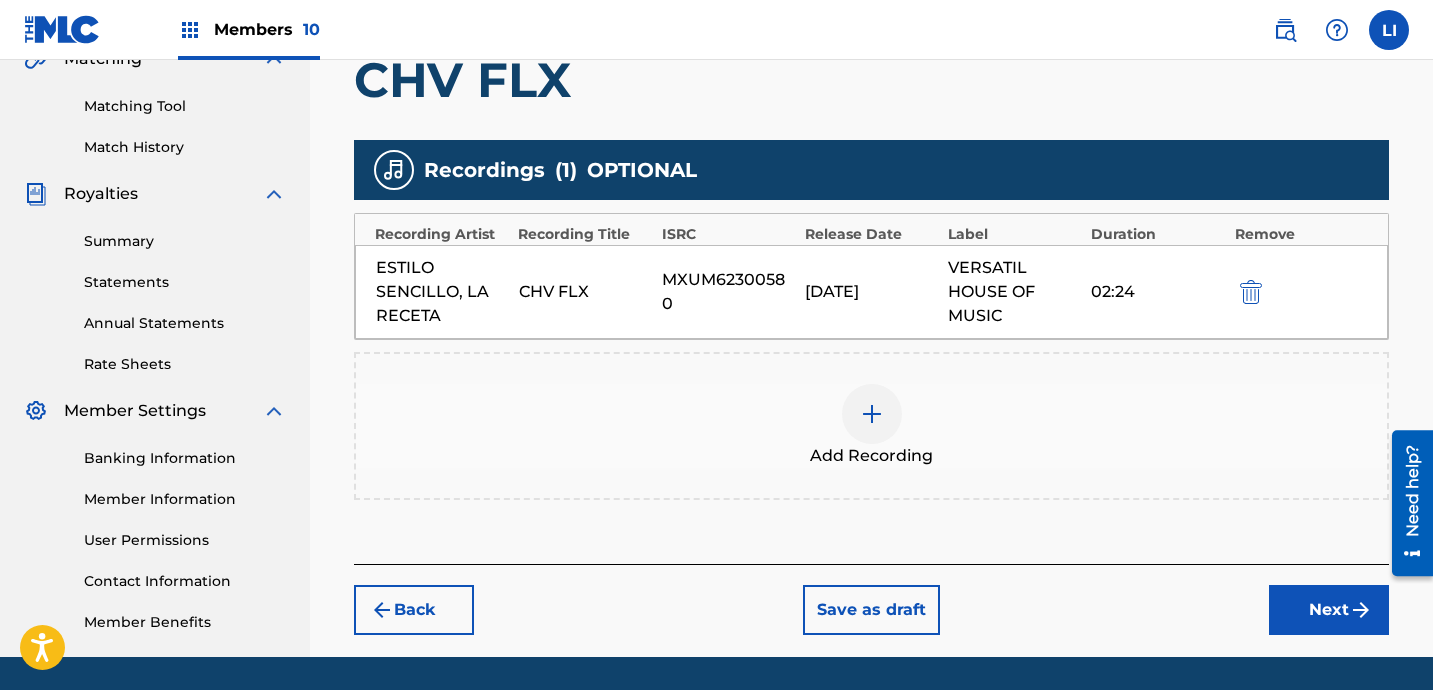 click on "Next" at bounding box center (1329, 610) 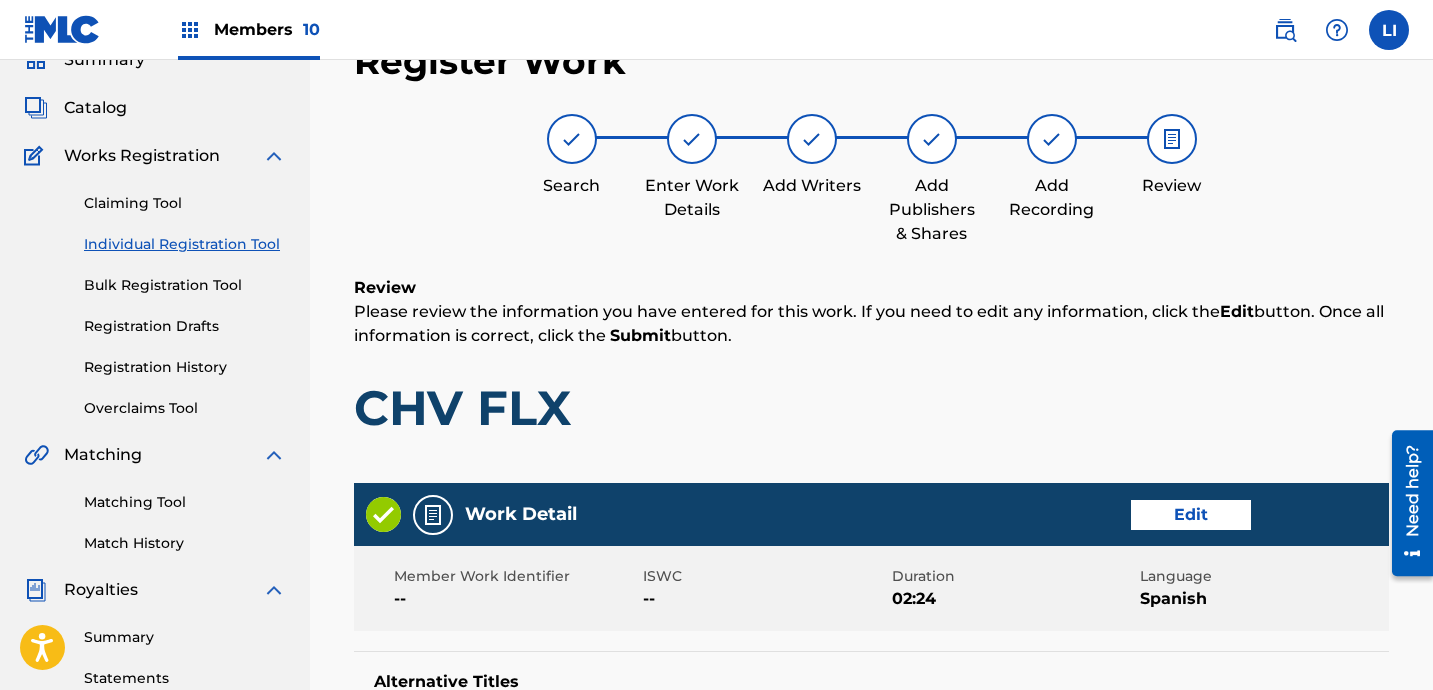 scroll, scrollTop: 1195, scrollLeft: 0, axis: vertical 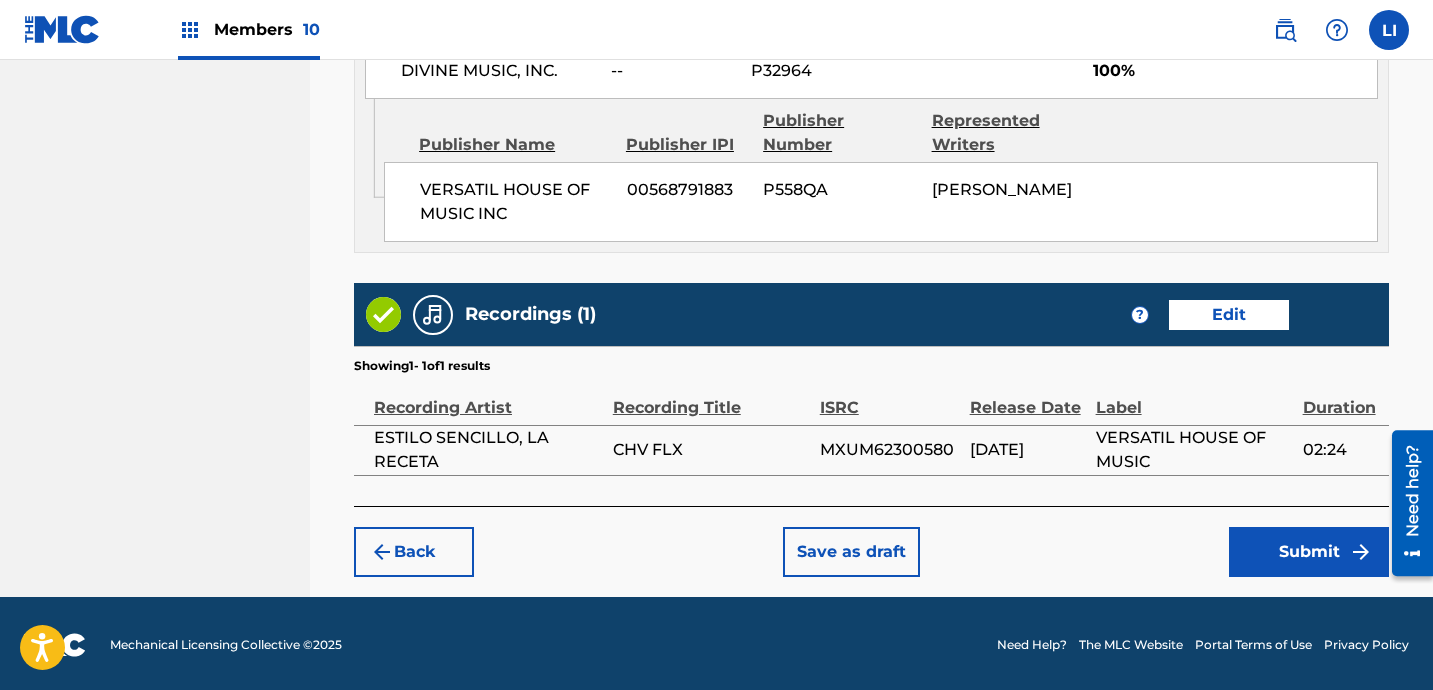click on "Submit" at bounding box center (1309, 552) 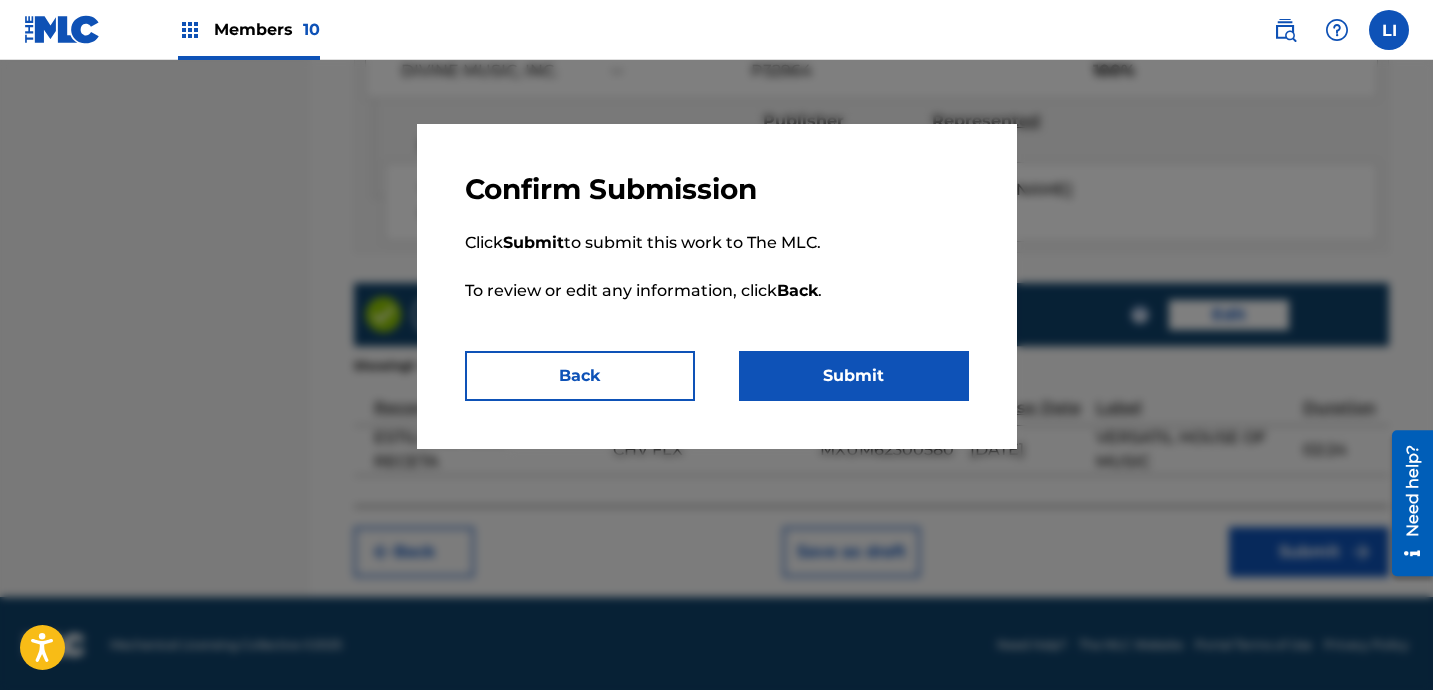 click on "Submit" at bounding box center [854, 376] 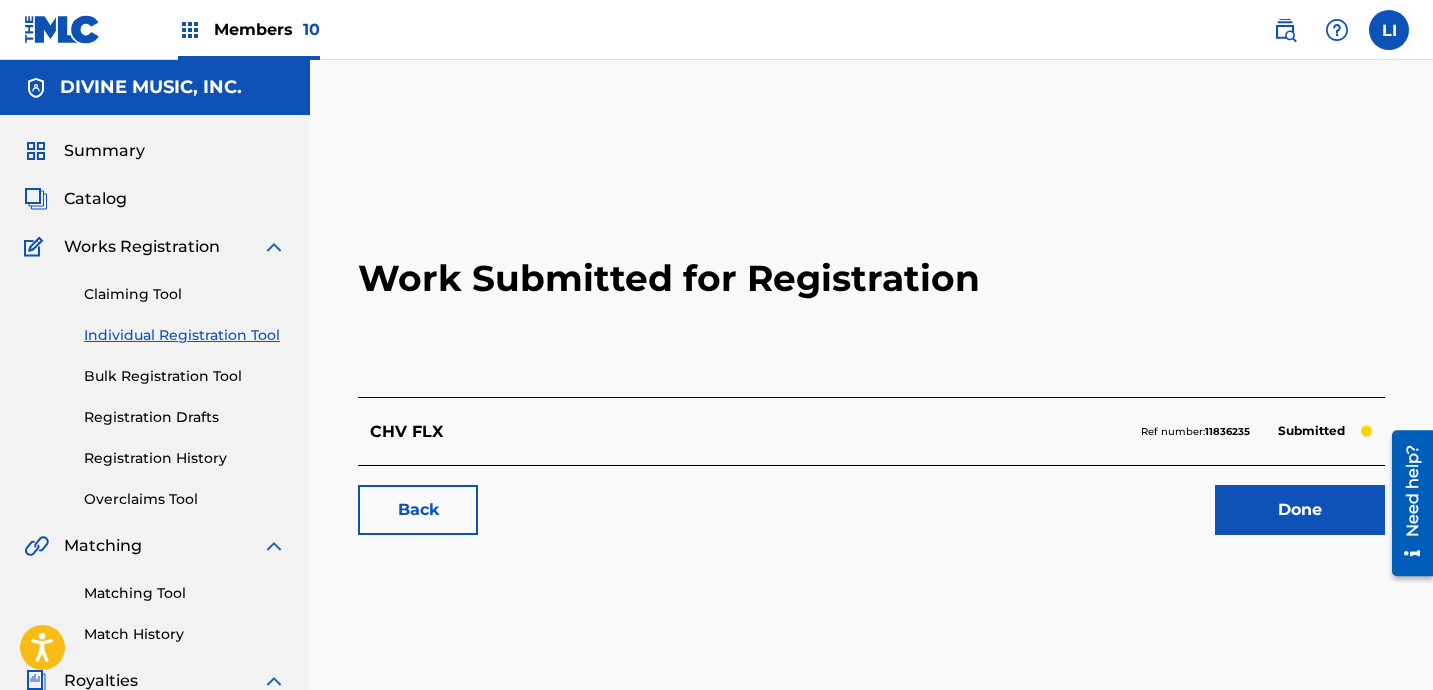 drag, startPoint x: 645, startPoint y: 283, endPoint x: 1090, endPoint y: 454, distance: 476.72424 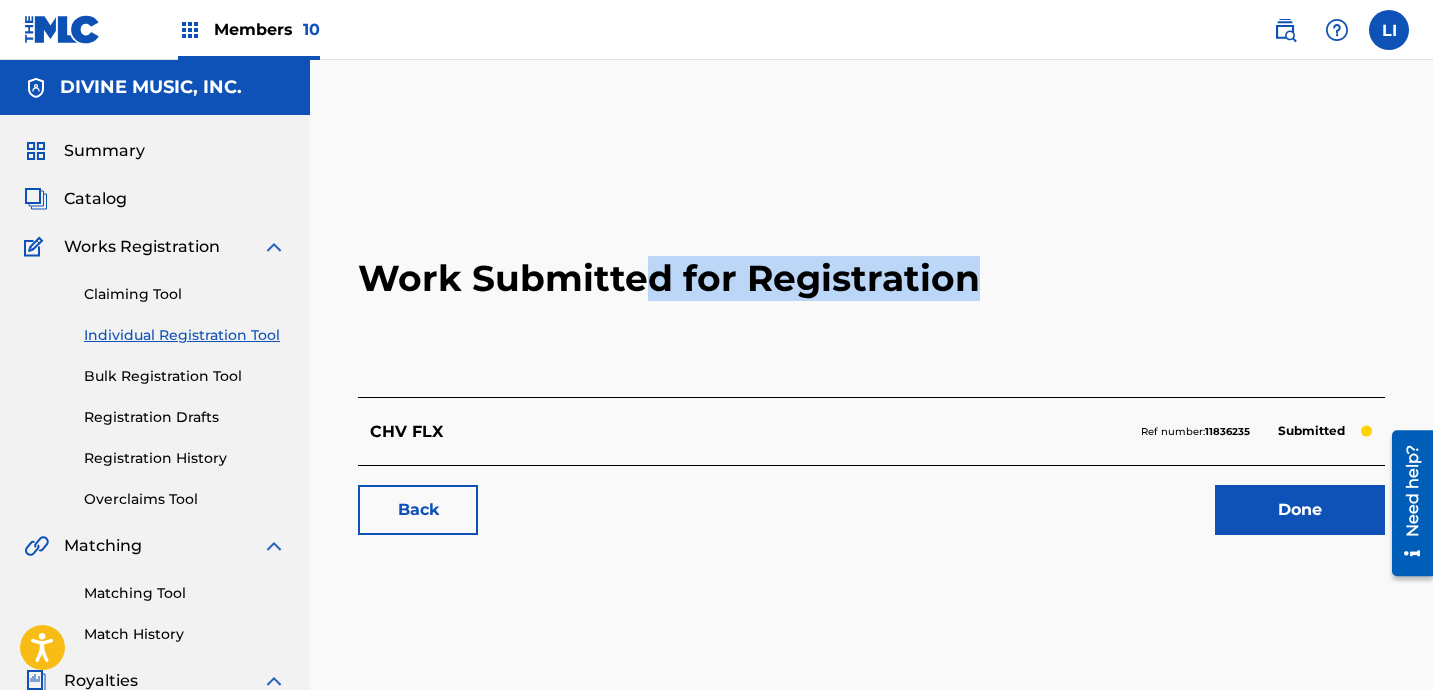 click on "Done" at bounding box center [1300, 510] 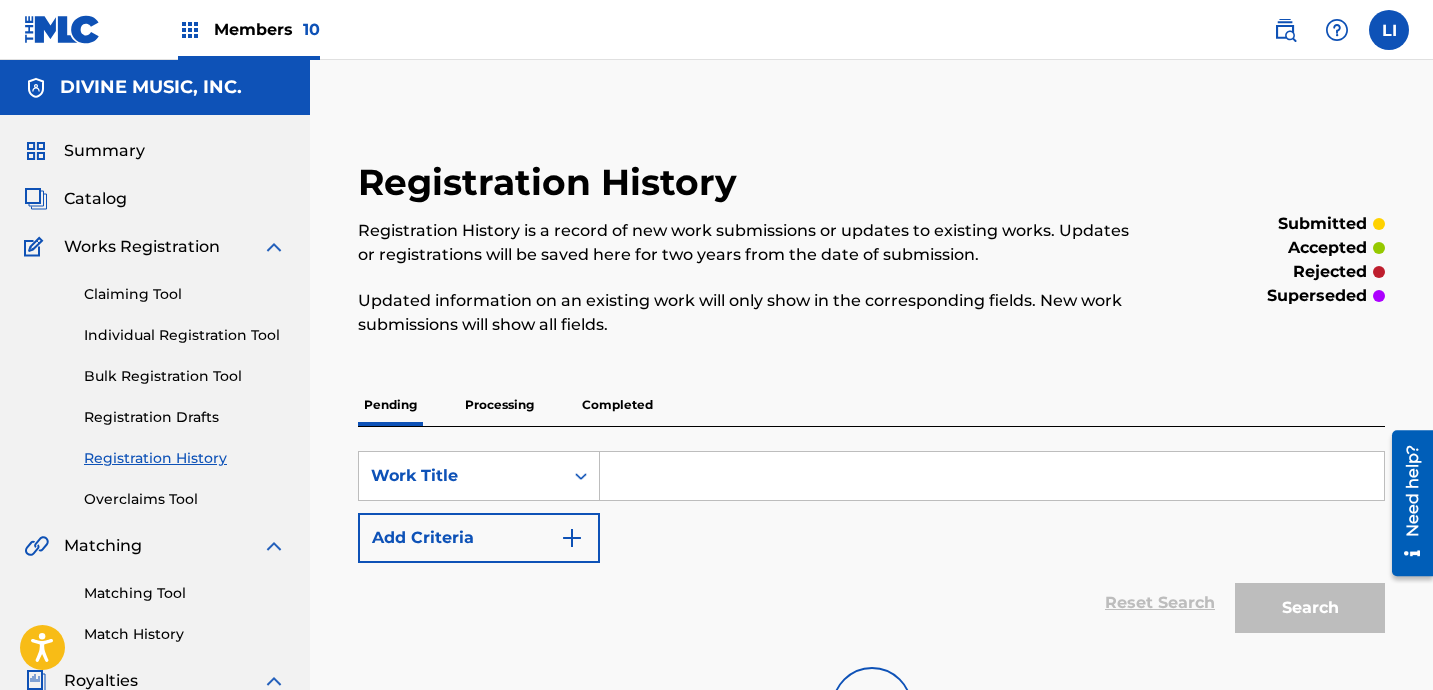click on "Claiming Tool Individual Registration Tool Bulk Registration Tool Registration Drafts Registration History Overclaims Tool" at bounding box center (155, 384) 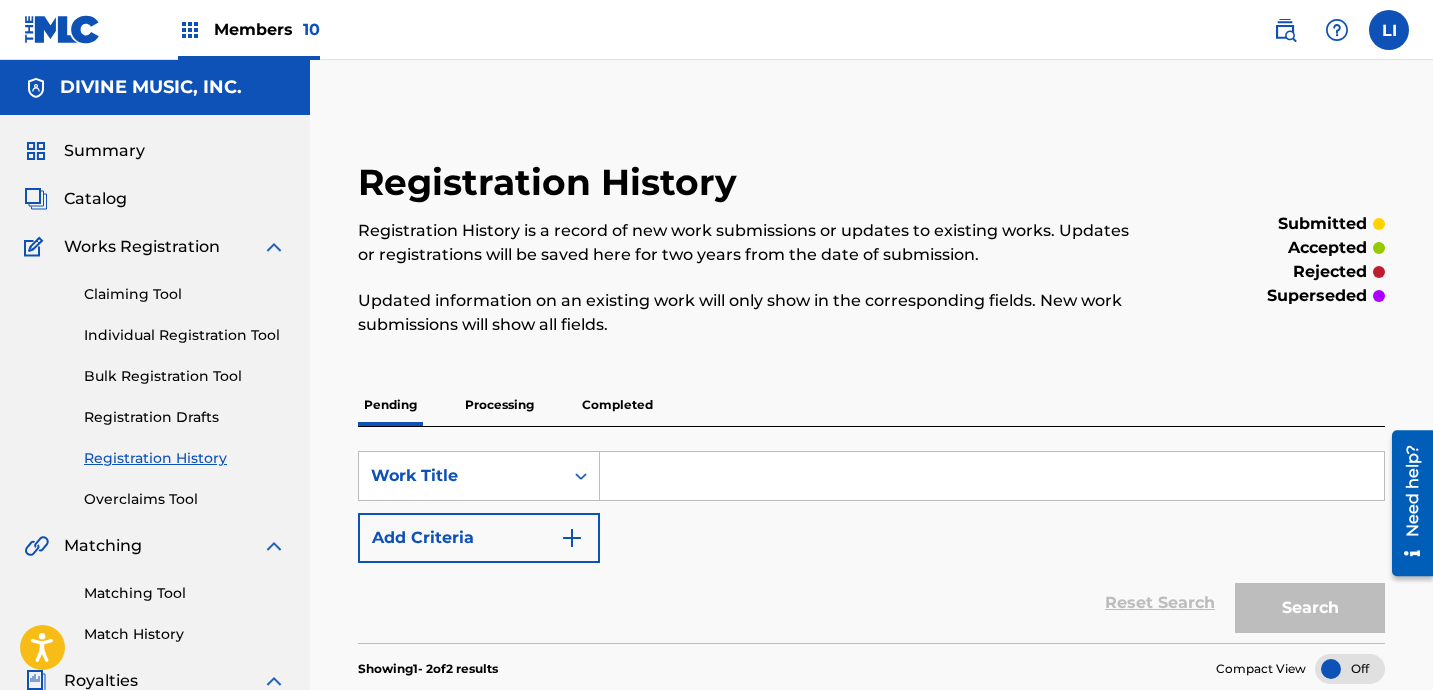 click on "Individual Registration Tool" at bounding box center [185, 335] 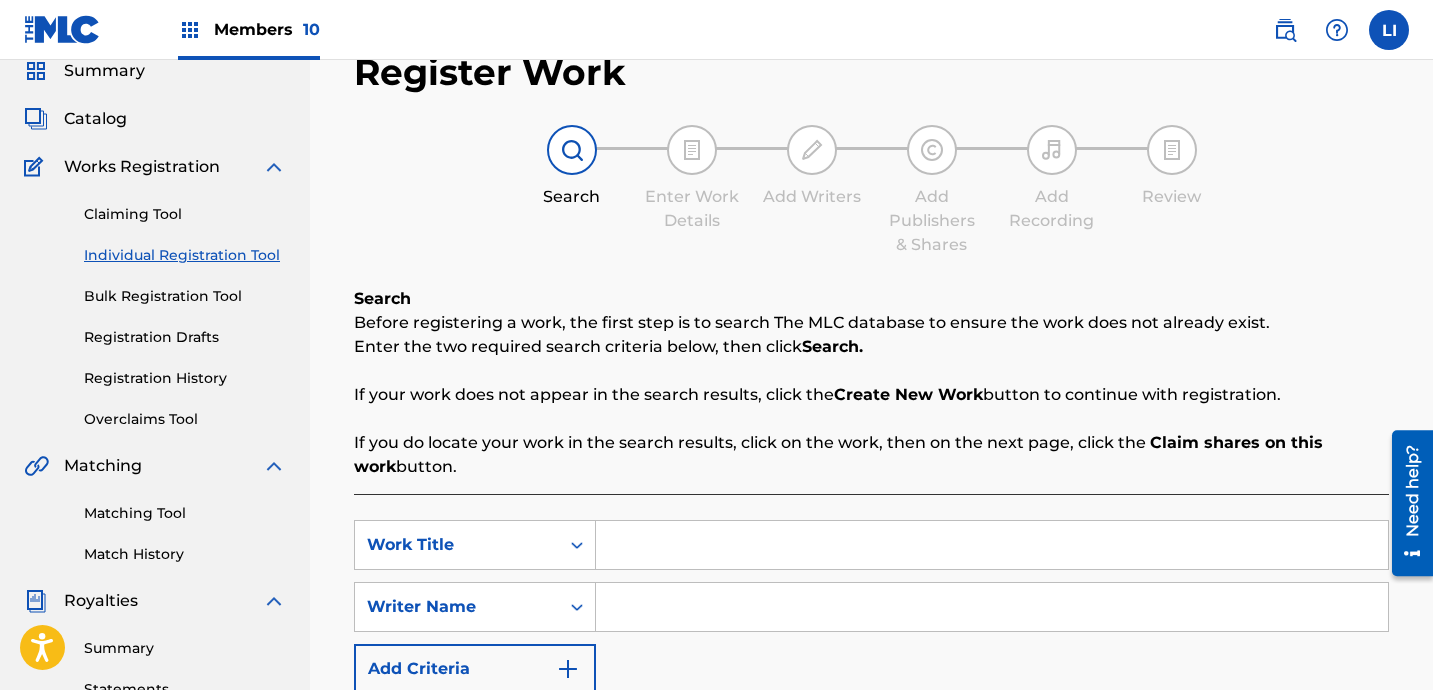 scroll, scrollTop: 164, scrollLeft: 0, axis: vertical 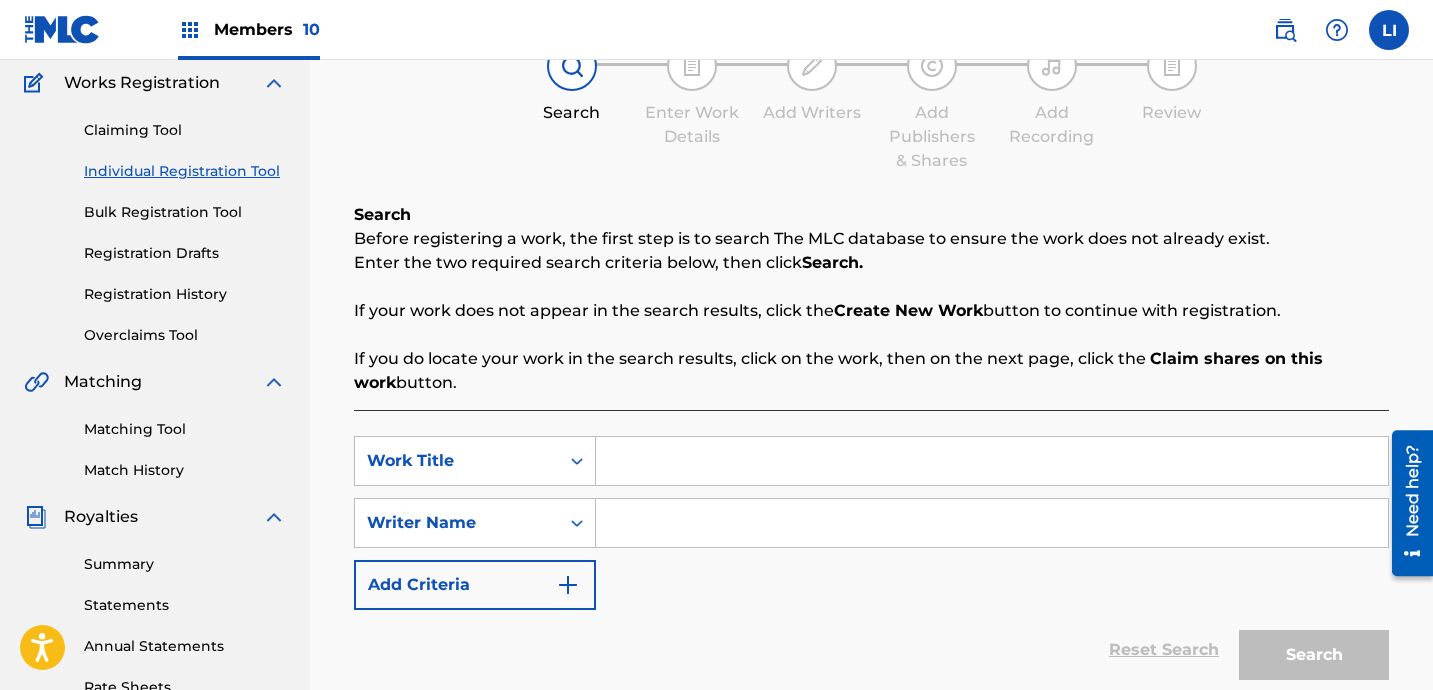click on "SearchWithCriteriae4f802a1-4c19-4048-9595-998f03fef3d4 Work Title SearchWithCriteria58d6f73c-e1c7-45a4-a220-9bde77fbb063 Writer Name Add Criteria Reset Search Search" at bounding box center [871, 574] 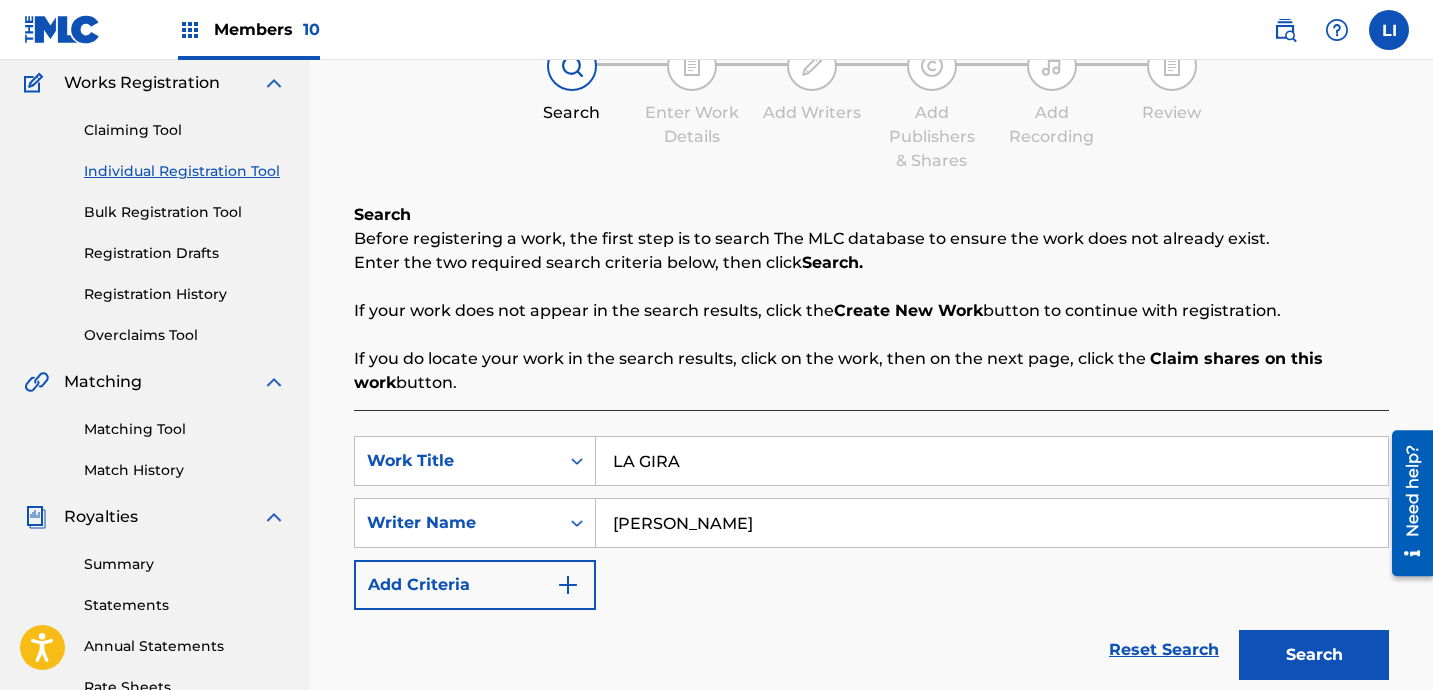 click on "Search" at bounding box center (1314, 655) 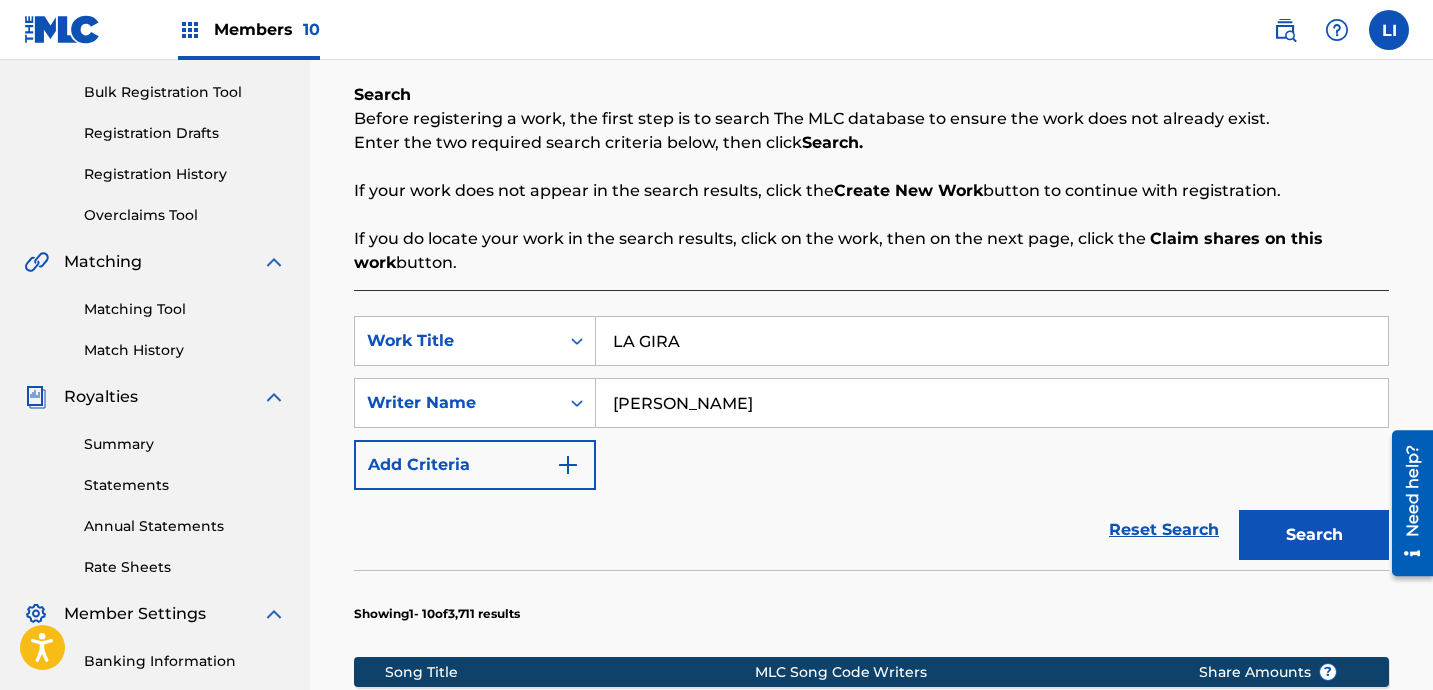 scroll, scrollTop: 550, scrollLeft: 0, axis: vertical 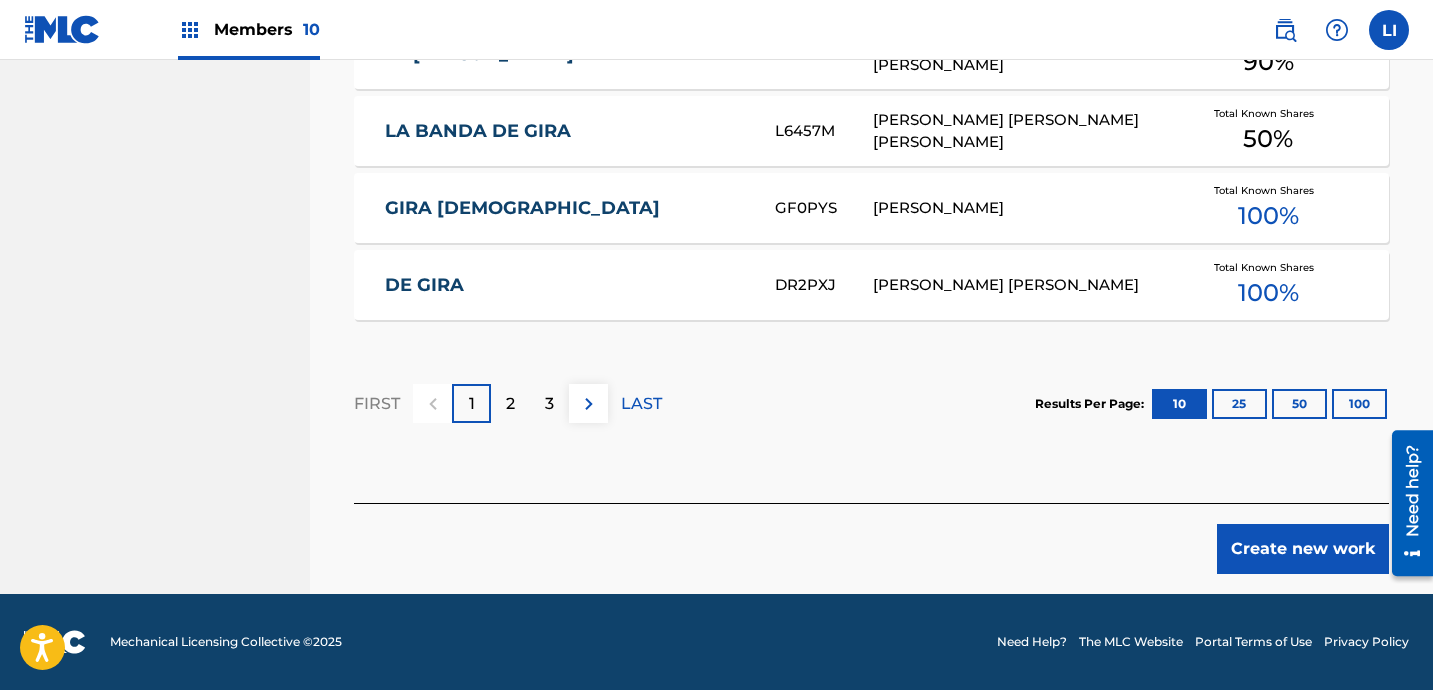 click on "Create new work" at bounding box center [1303, 549] 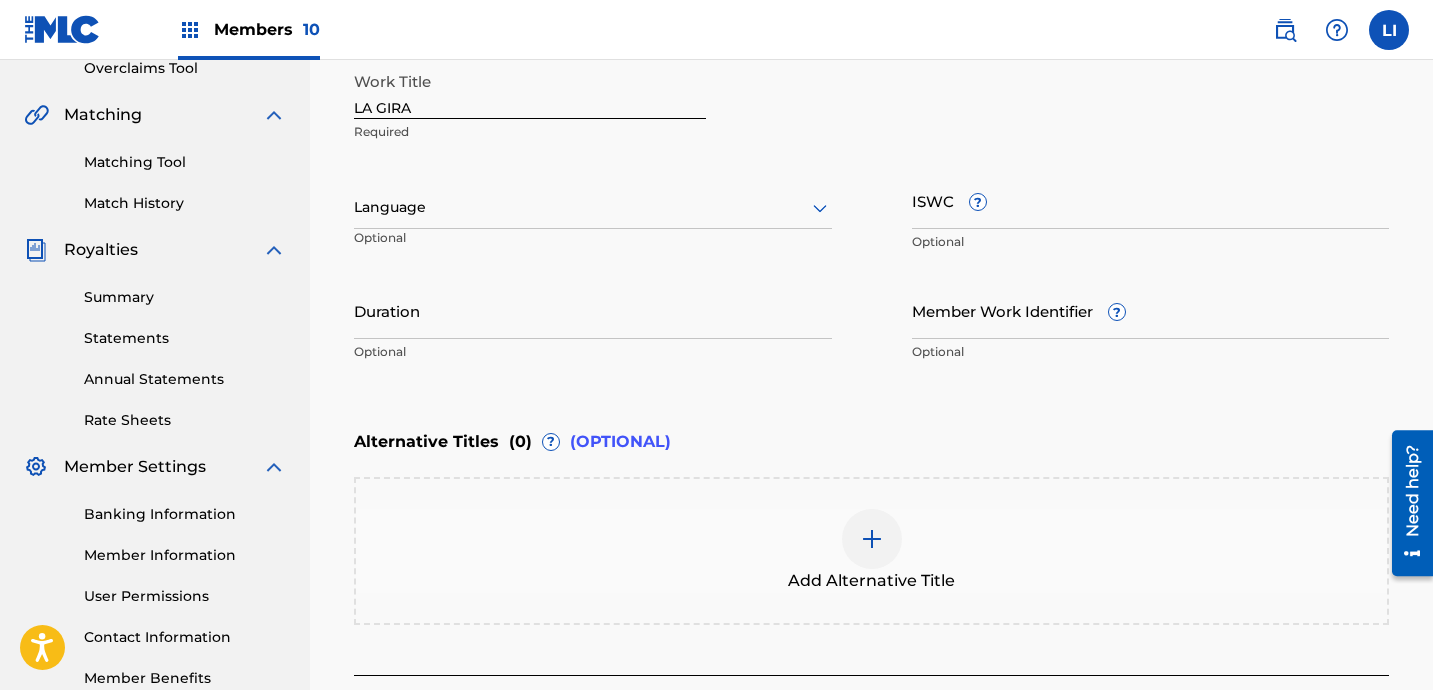 scroll, scrollTop: 404, scrollLeft: 0, axis: vertical 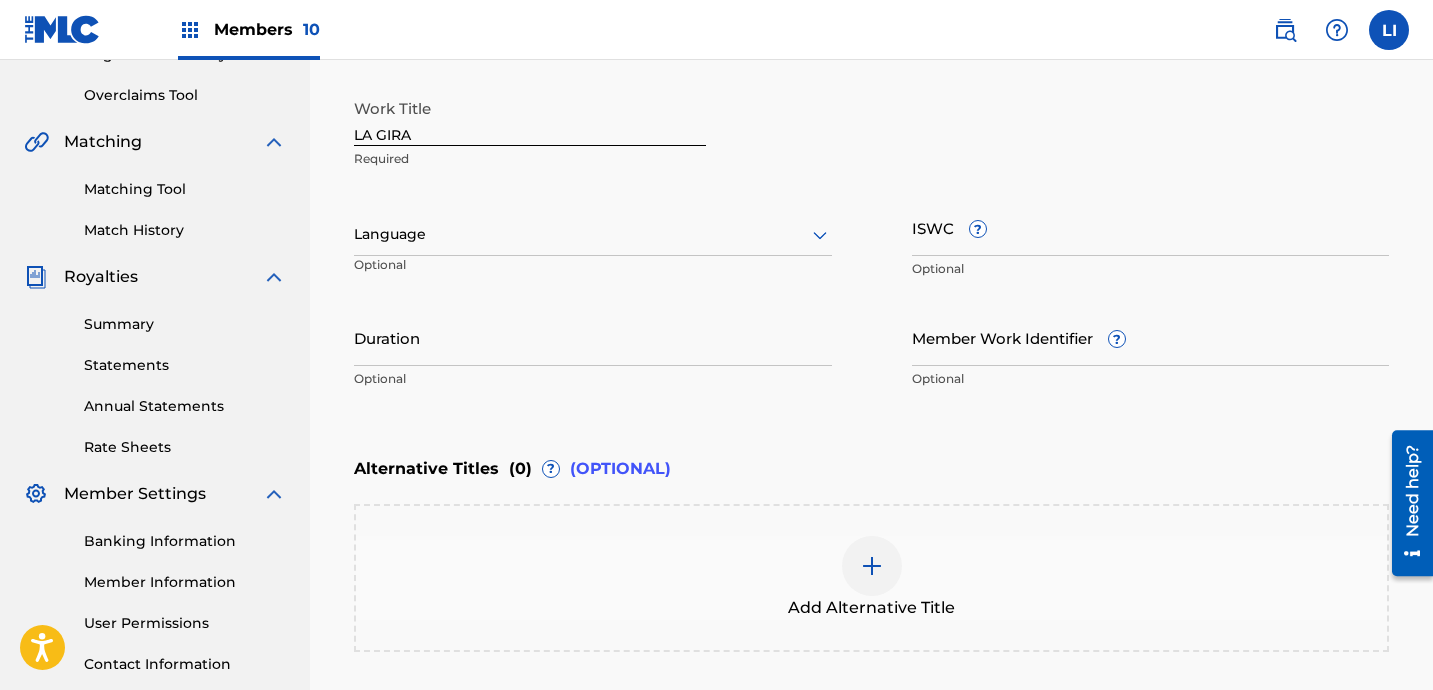 drag, startPoint x: 464, startPoint y: 239, endPoint x: 454, endPoint y: 251, distance: 15.6205 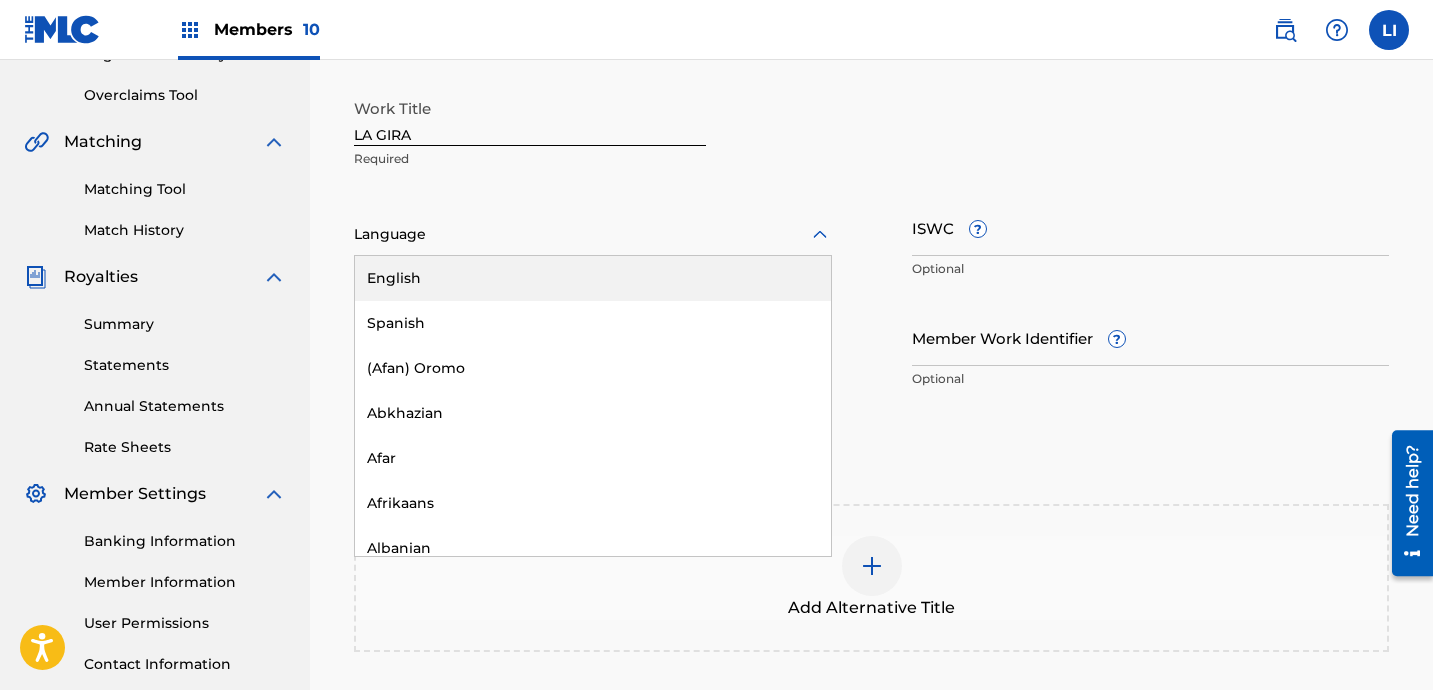 click on "English" at bounding box center (593, 278) 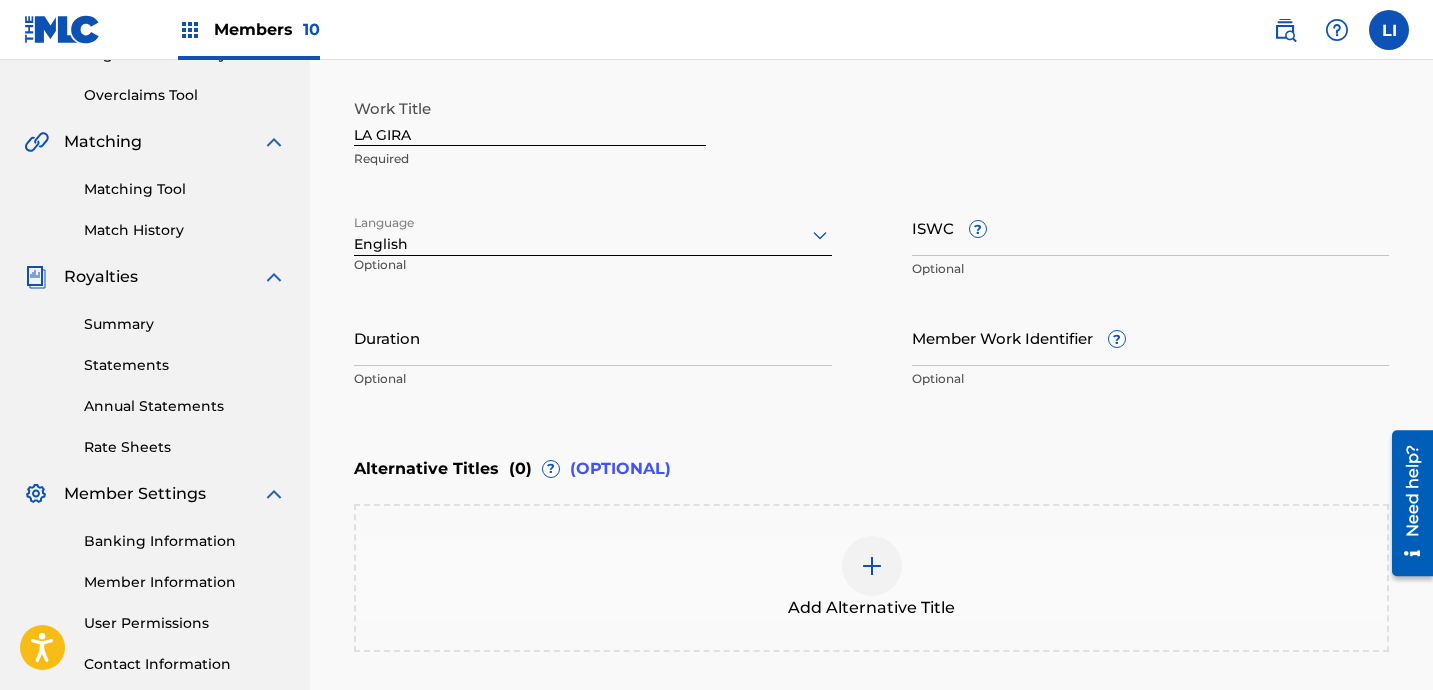 click on "English" at bounding box center [593, 244] 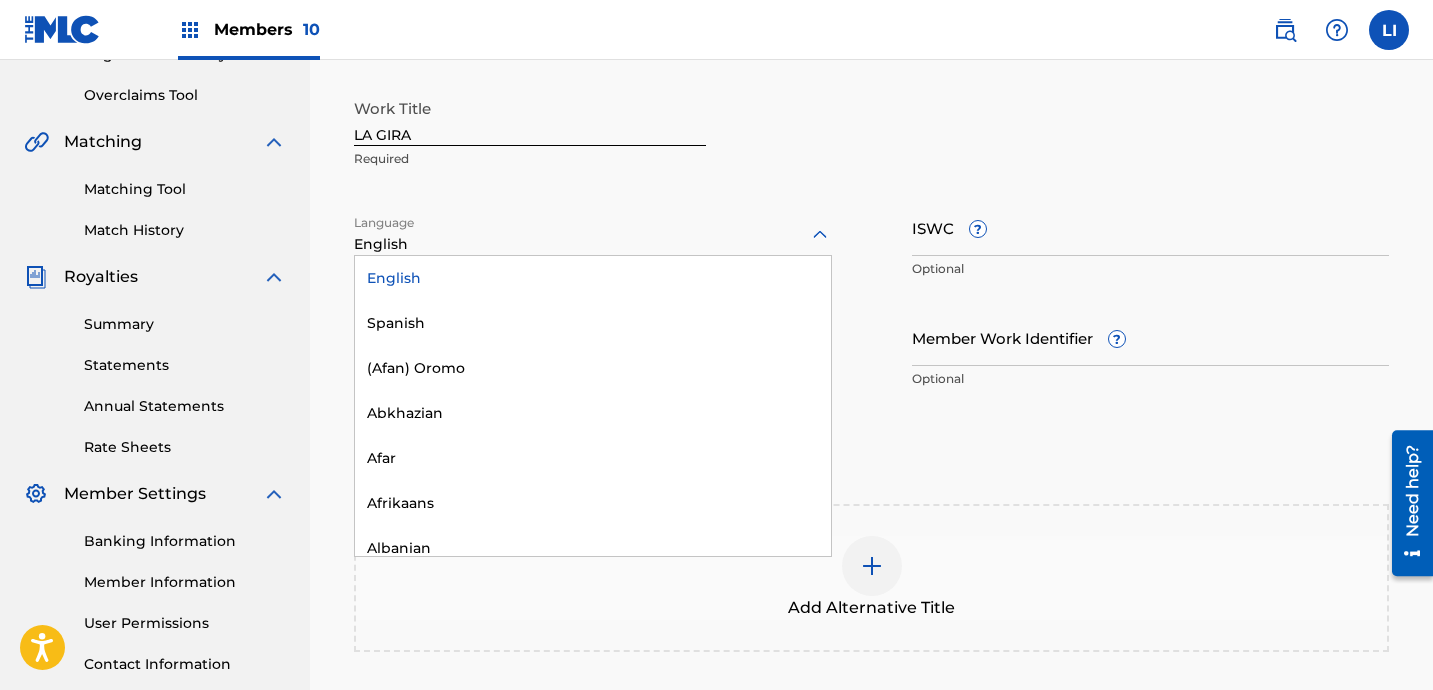 click on "Spanish" at bounding box center [593, 323] 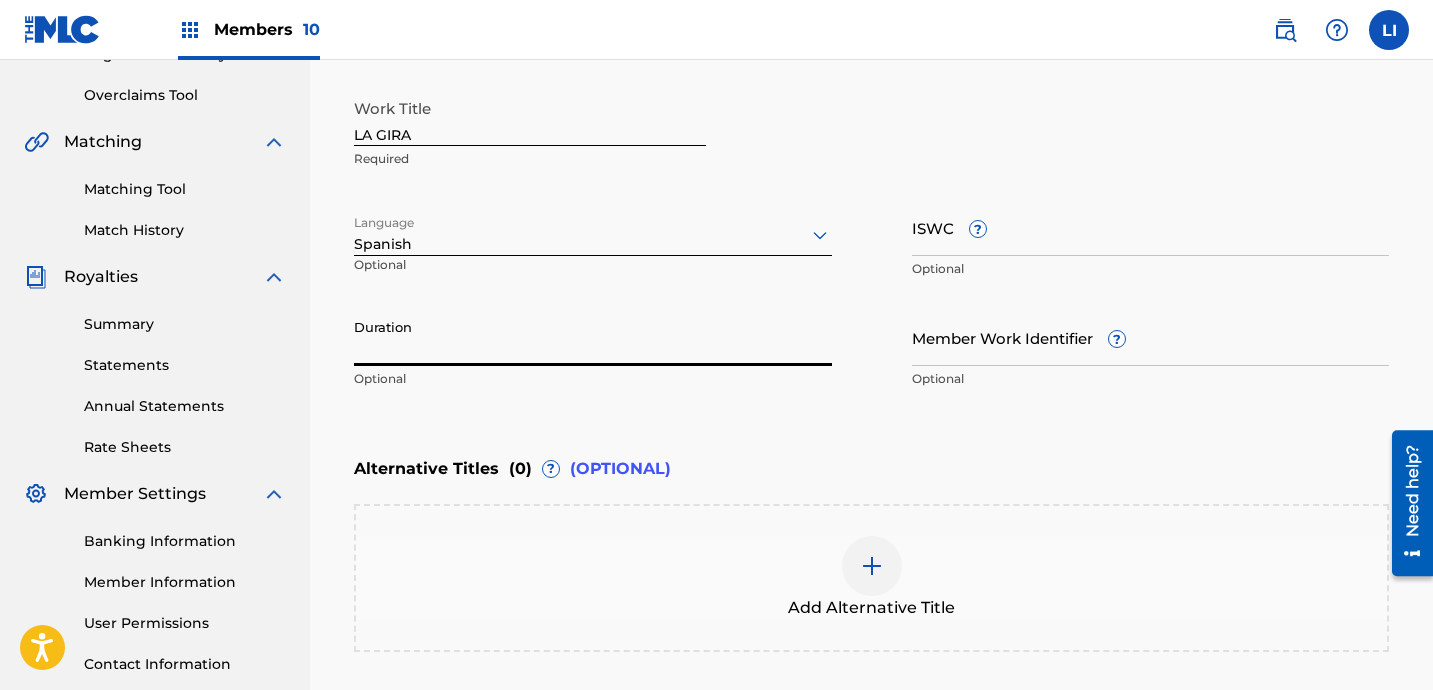 click on "Duration" at bounding box center [593, 337] 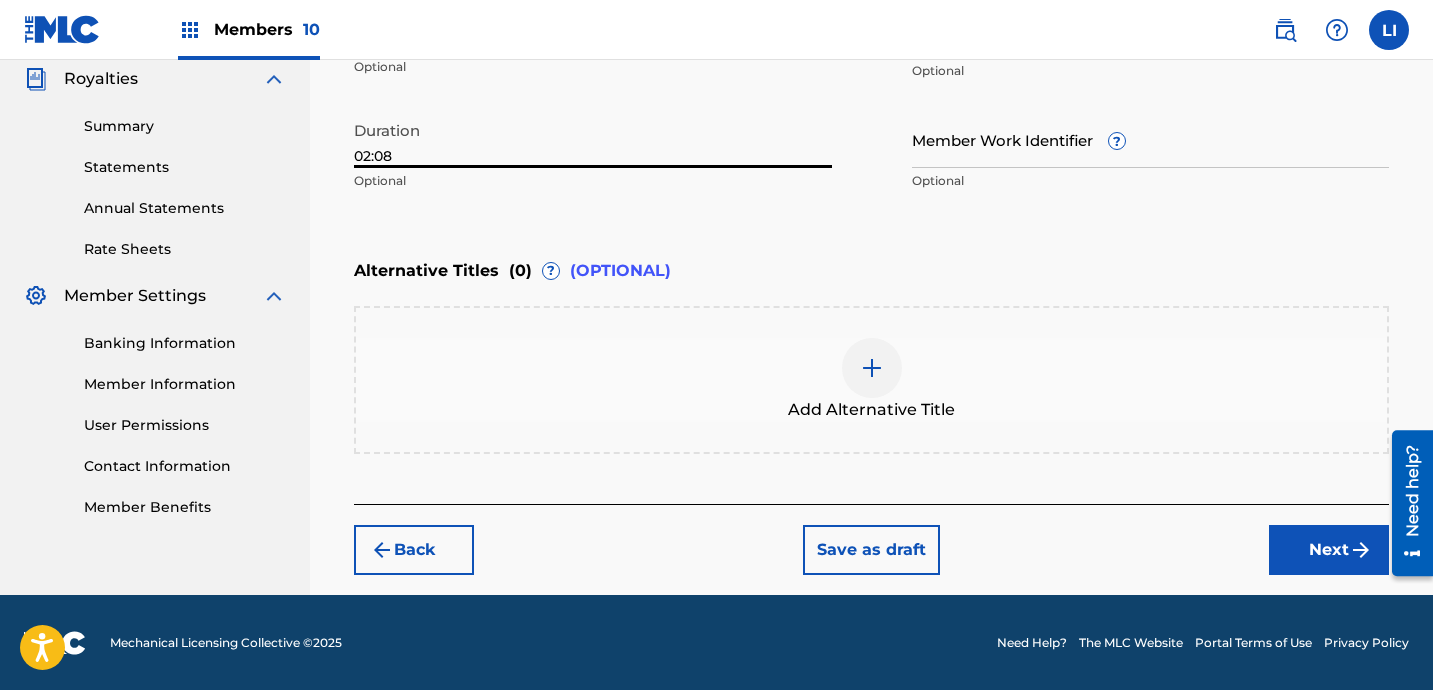 click on "Next" at bounding box center (1329, 550) 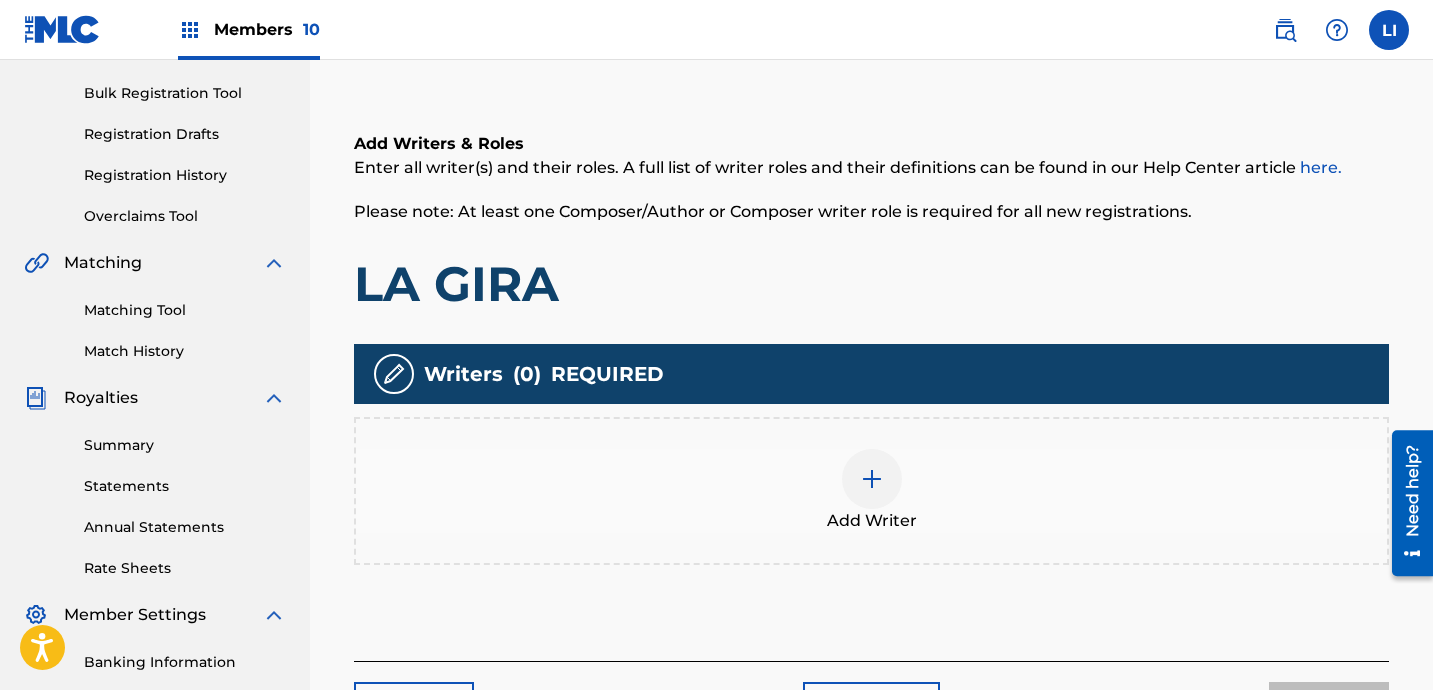 scroll, scrollTop: 486, scrollLeft: 0, axis: vertical 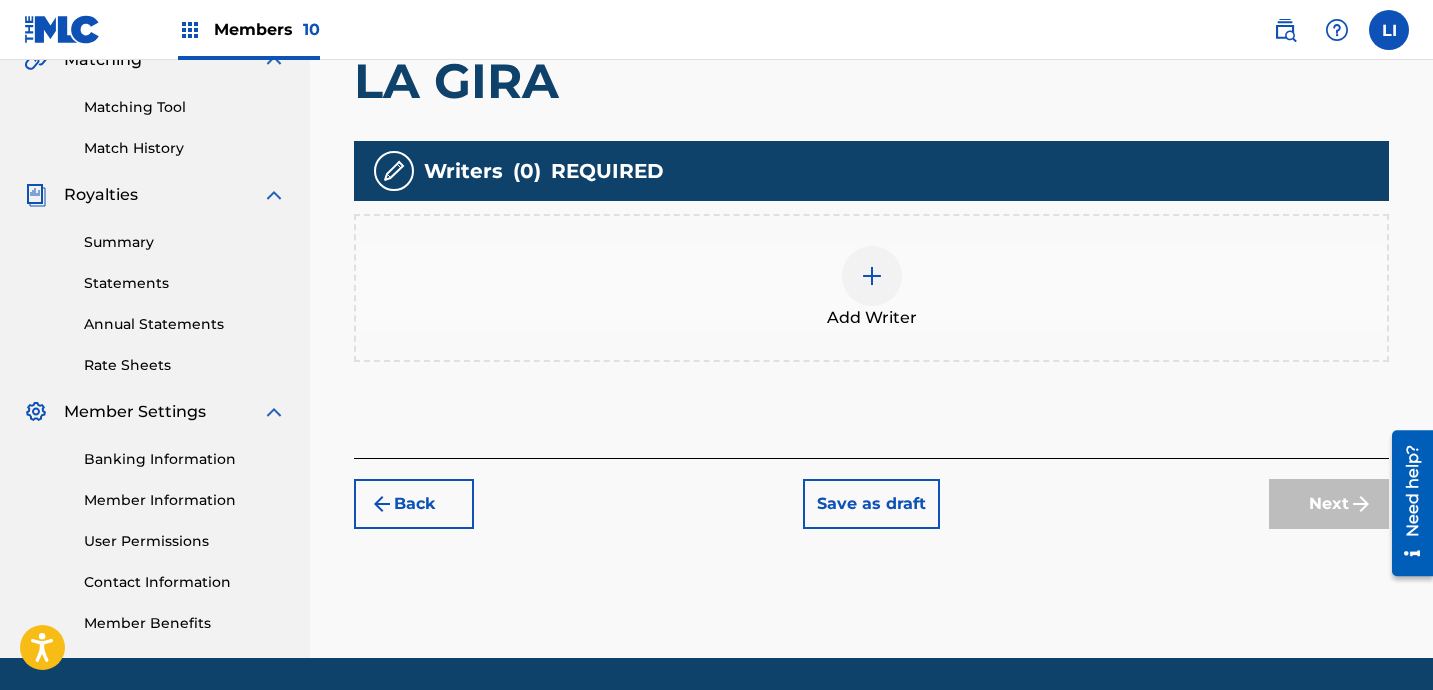 click on "Add Writer" at bounding box center (872, 318) 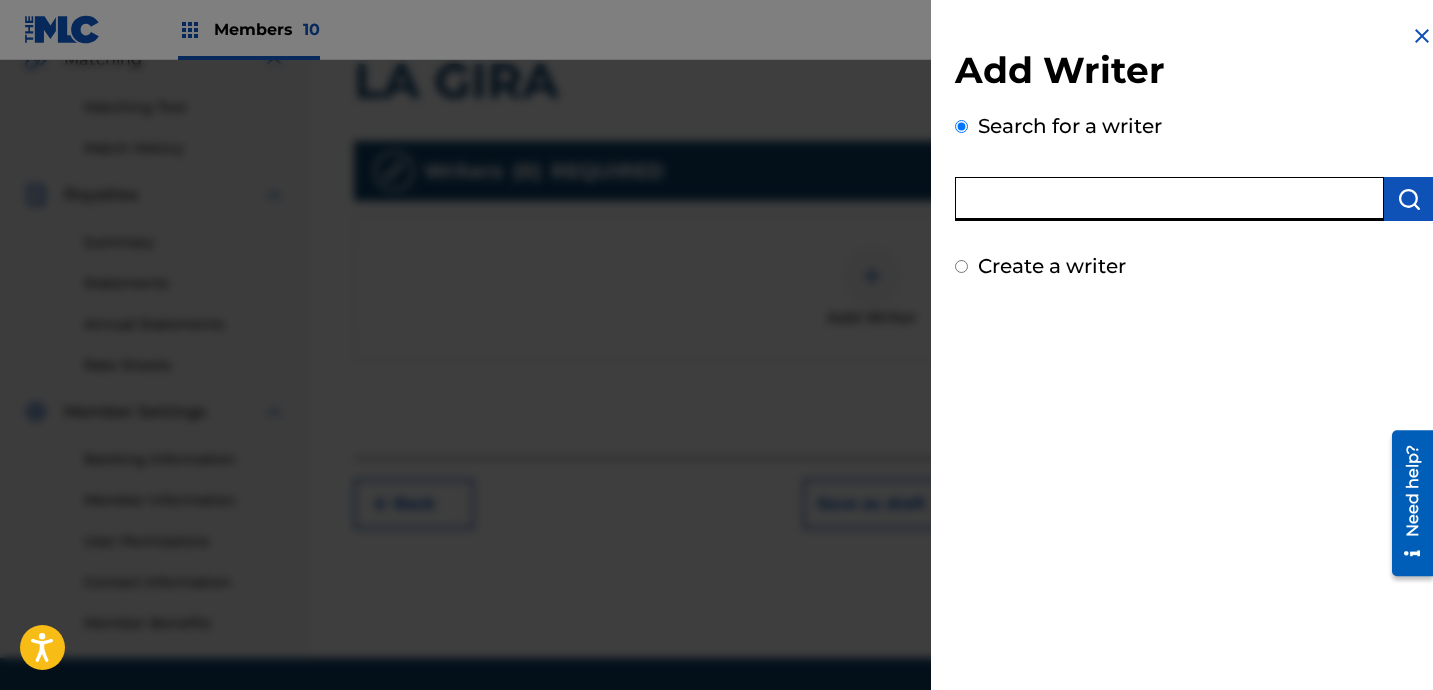click at bounding box center [1169, 199] 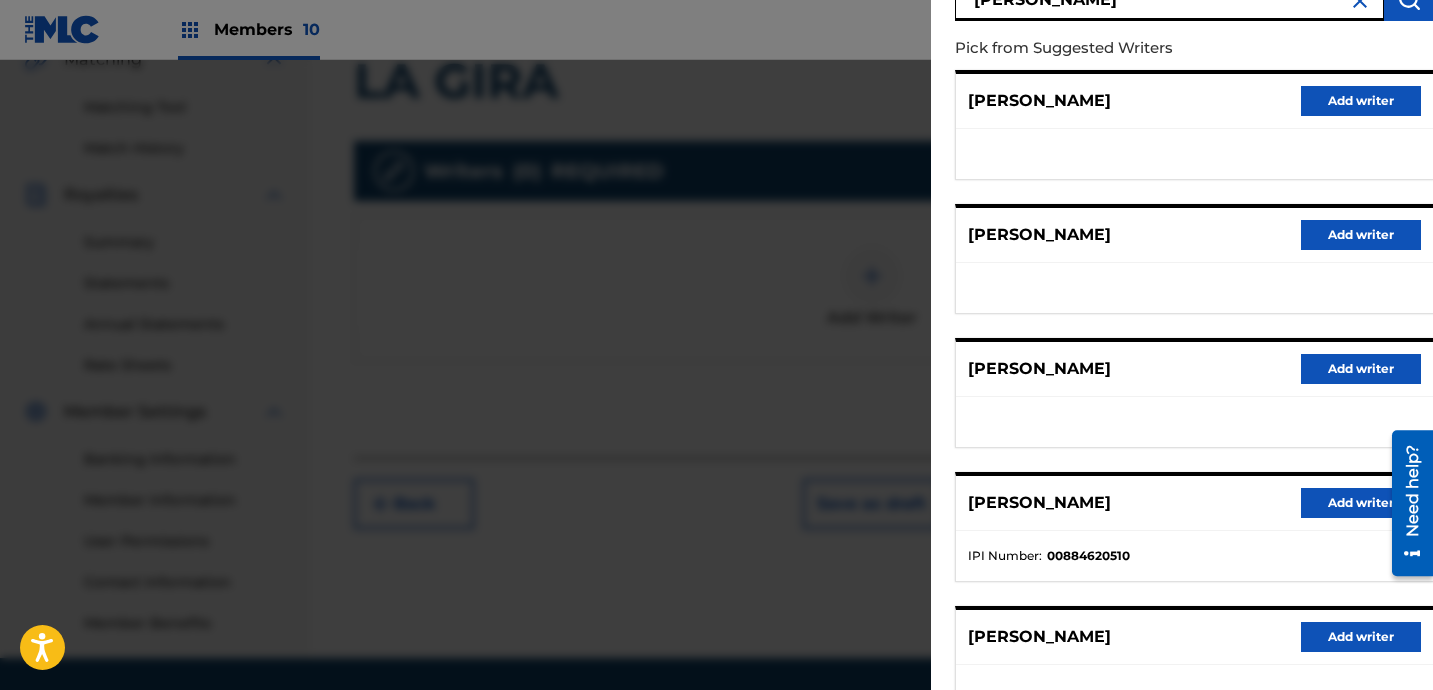 scroll, scrollTop: 352, scrollLeft: 0, axis: vertical 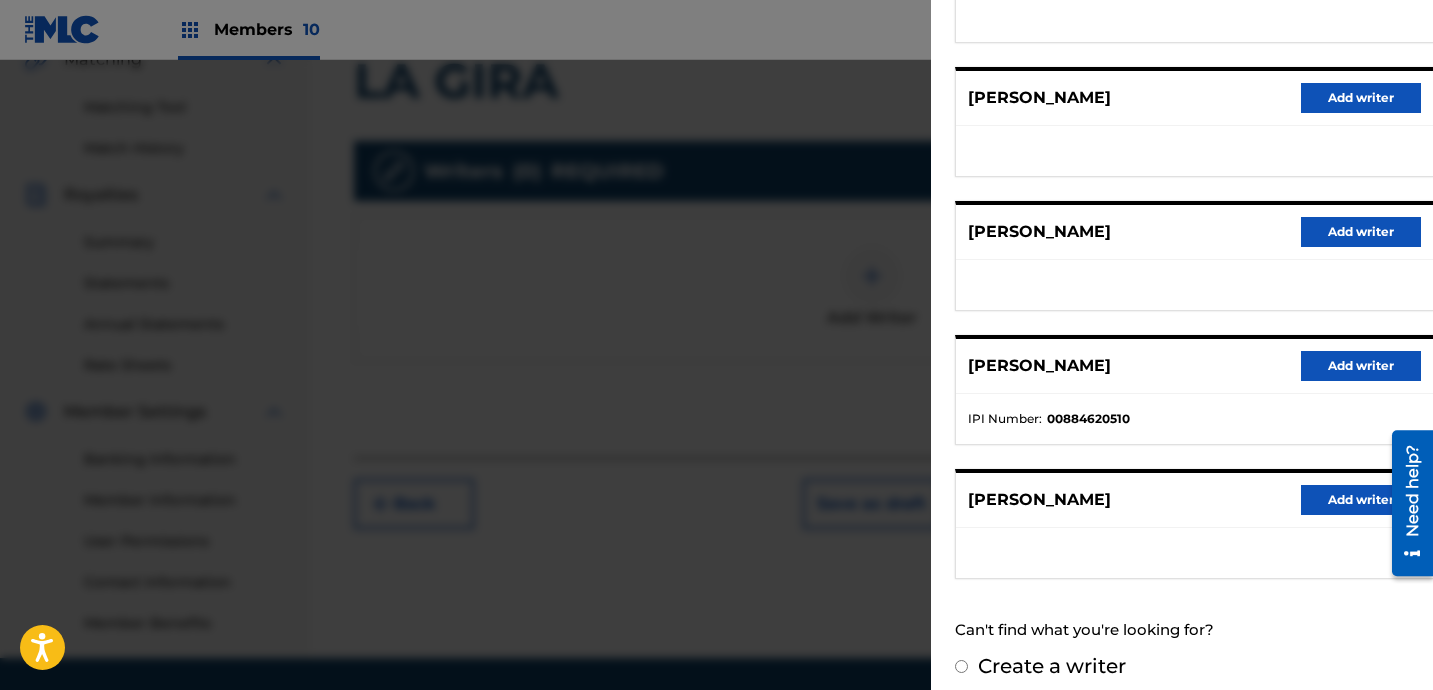 click on "Add writer" at bounding box center (1361, 366) 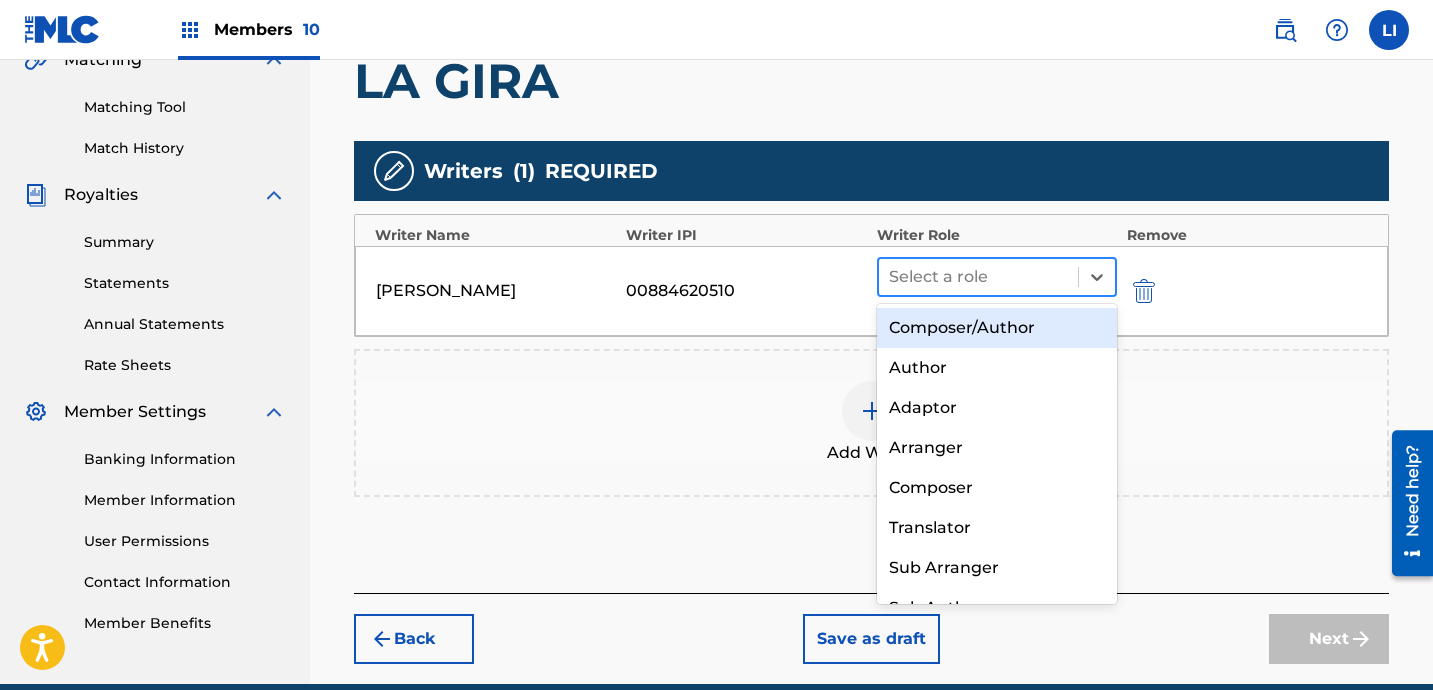 click at bounding box center [978, 277] 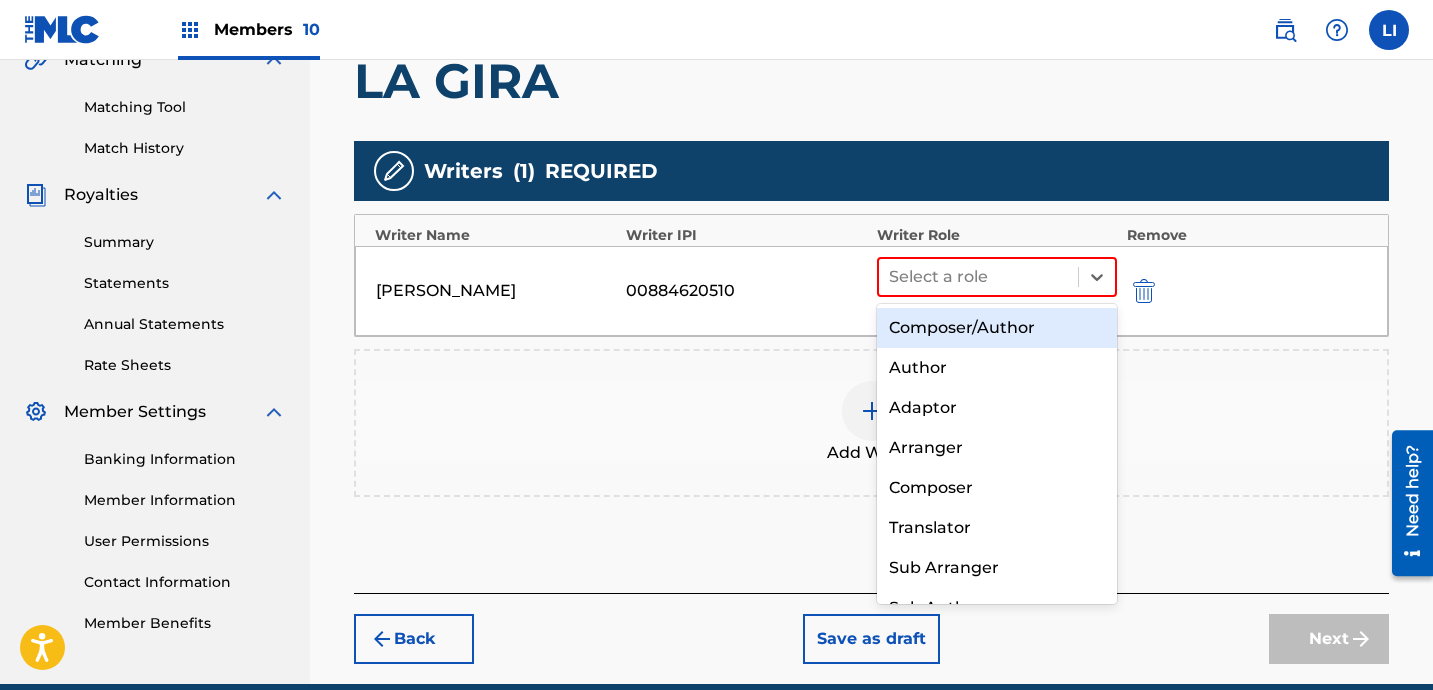 click on "Composer/Author" at bounding box center (997, 328) 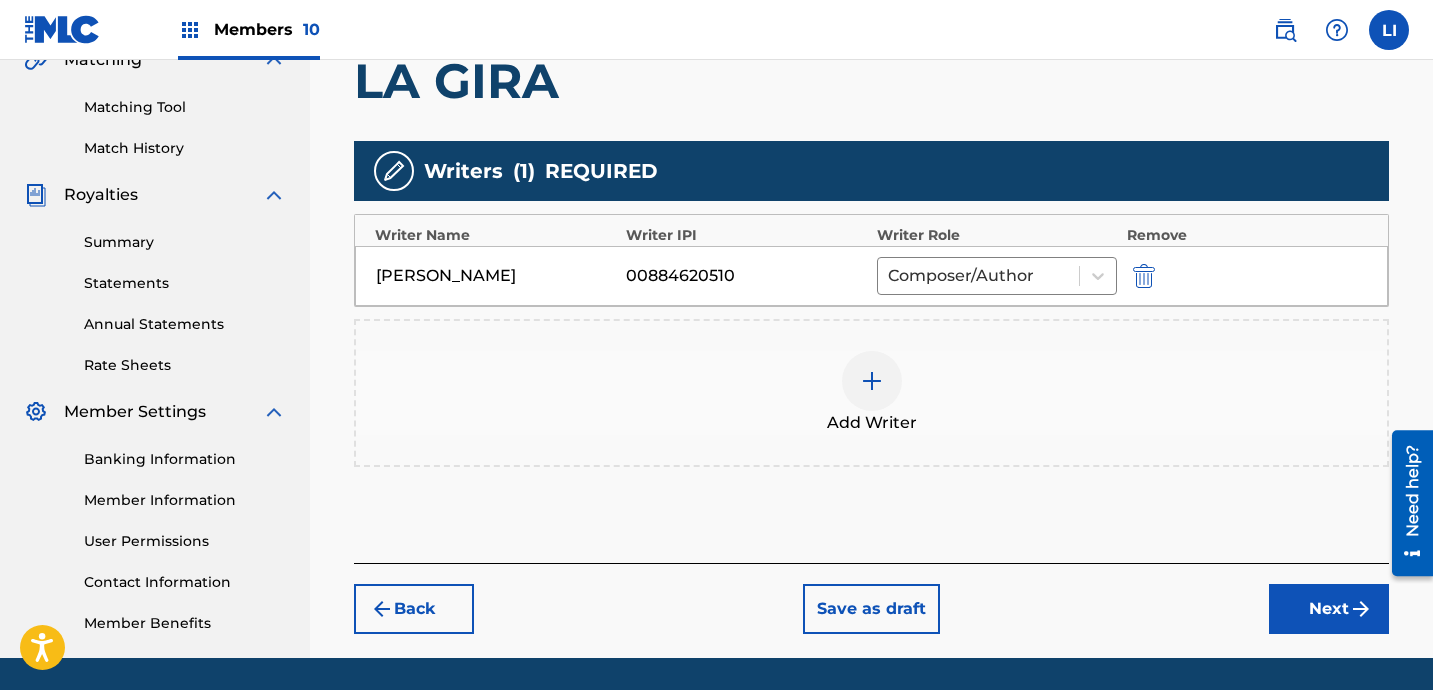 click on "Next" at bounding box center (1329, 609) 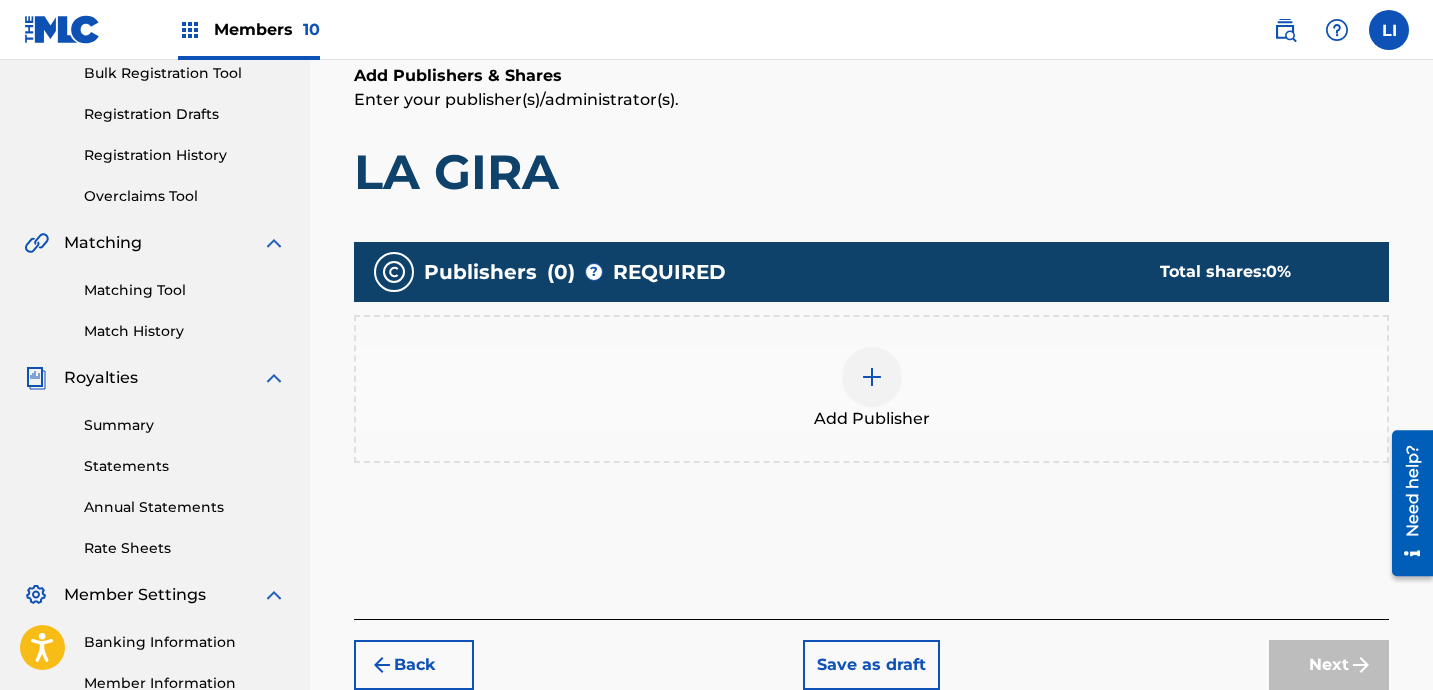 scroll, scrollTop: 307, scrollLeft: 0, axis: vertical 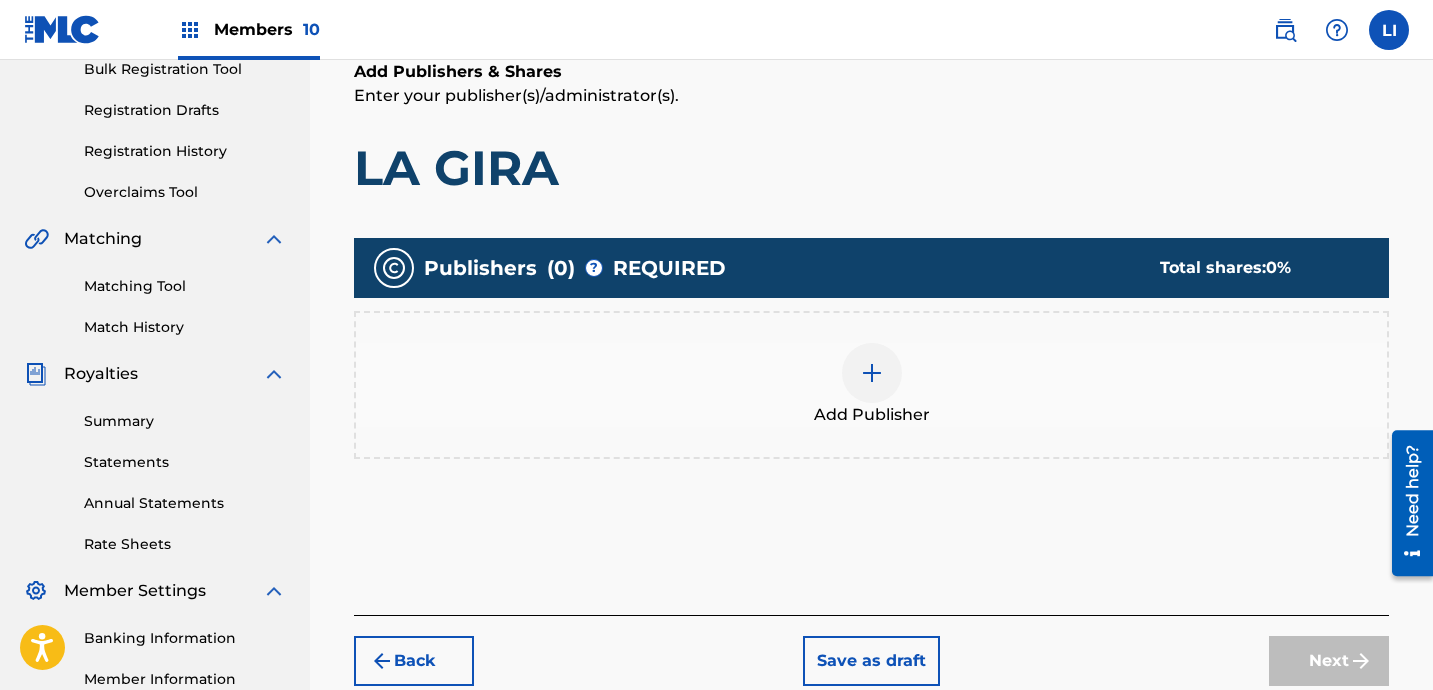 click on "Add Publisher" at bounding box center (871, 385) 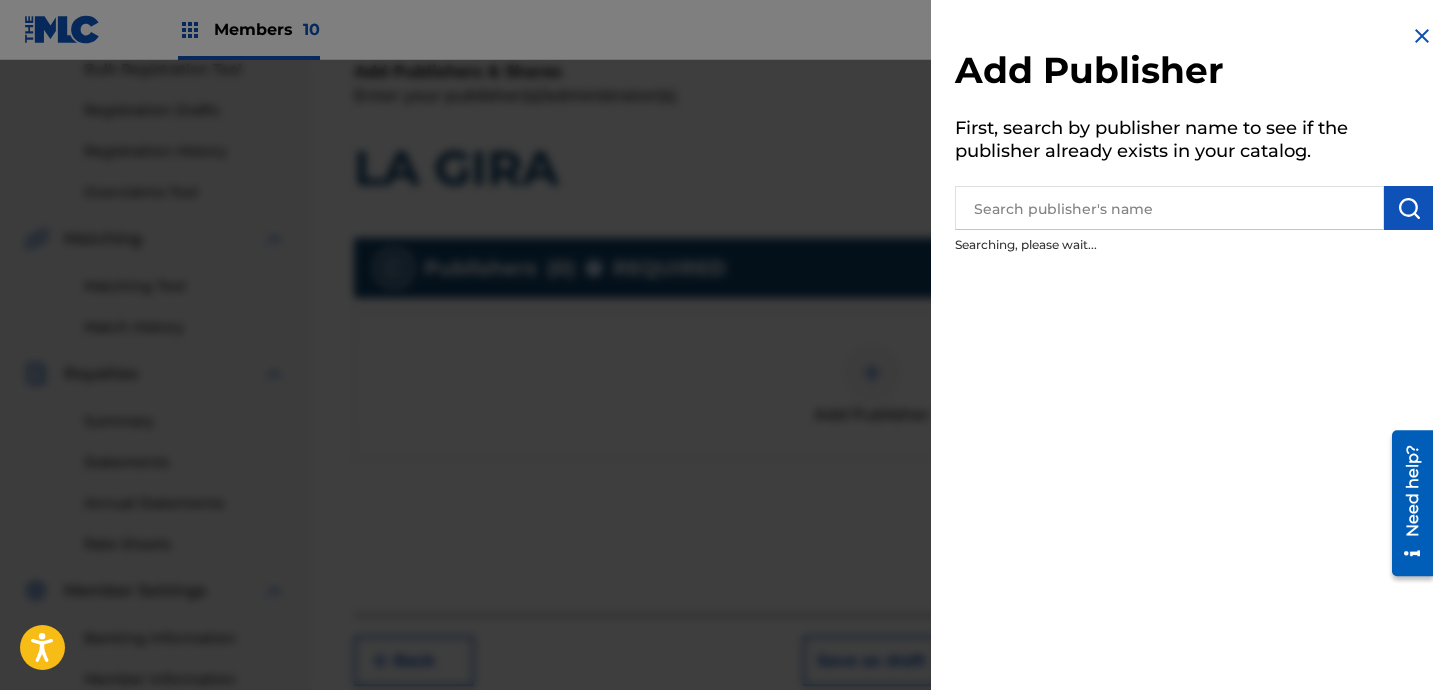 drag, startPoint x: 1100, startPoint y: 231, endPoint x: 1100, endPoint y: 214, distance: 17 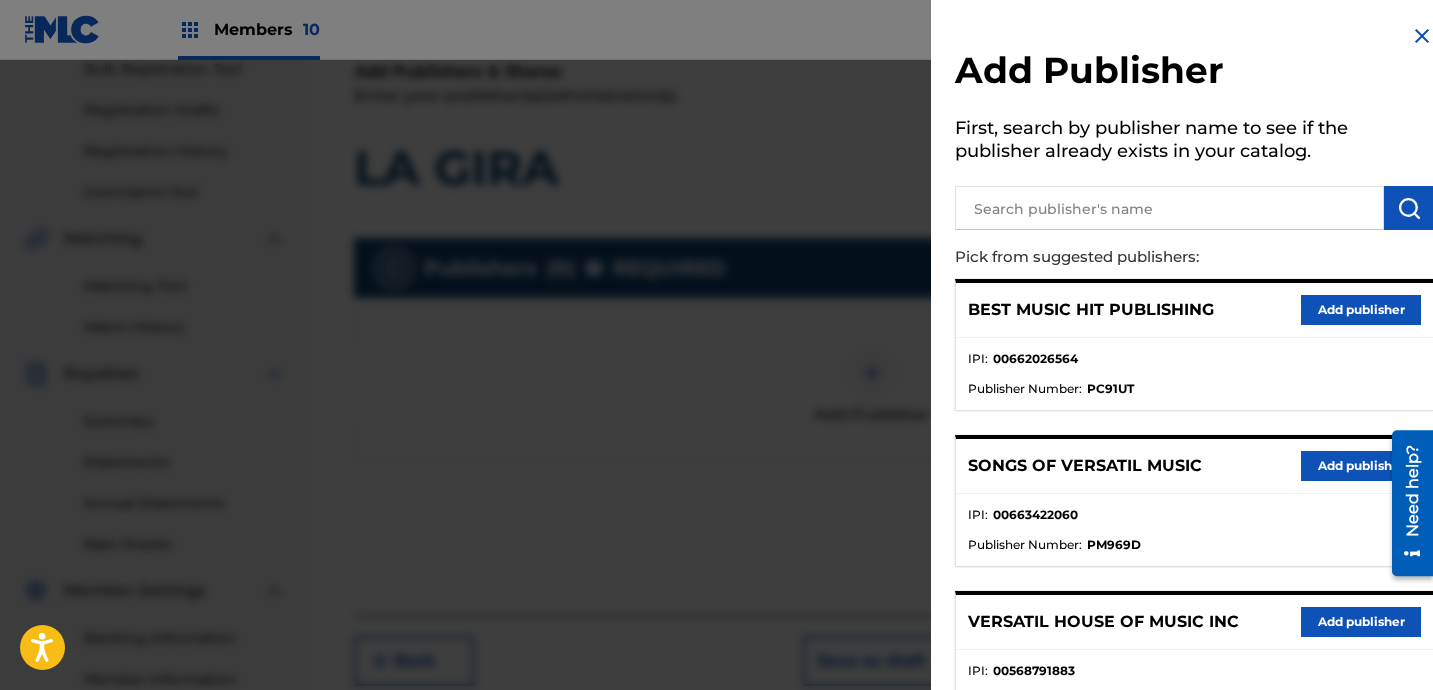 click at bounding box center (1169, 208) 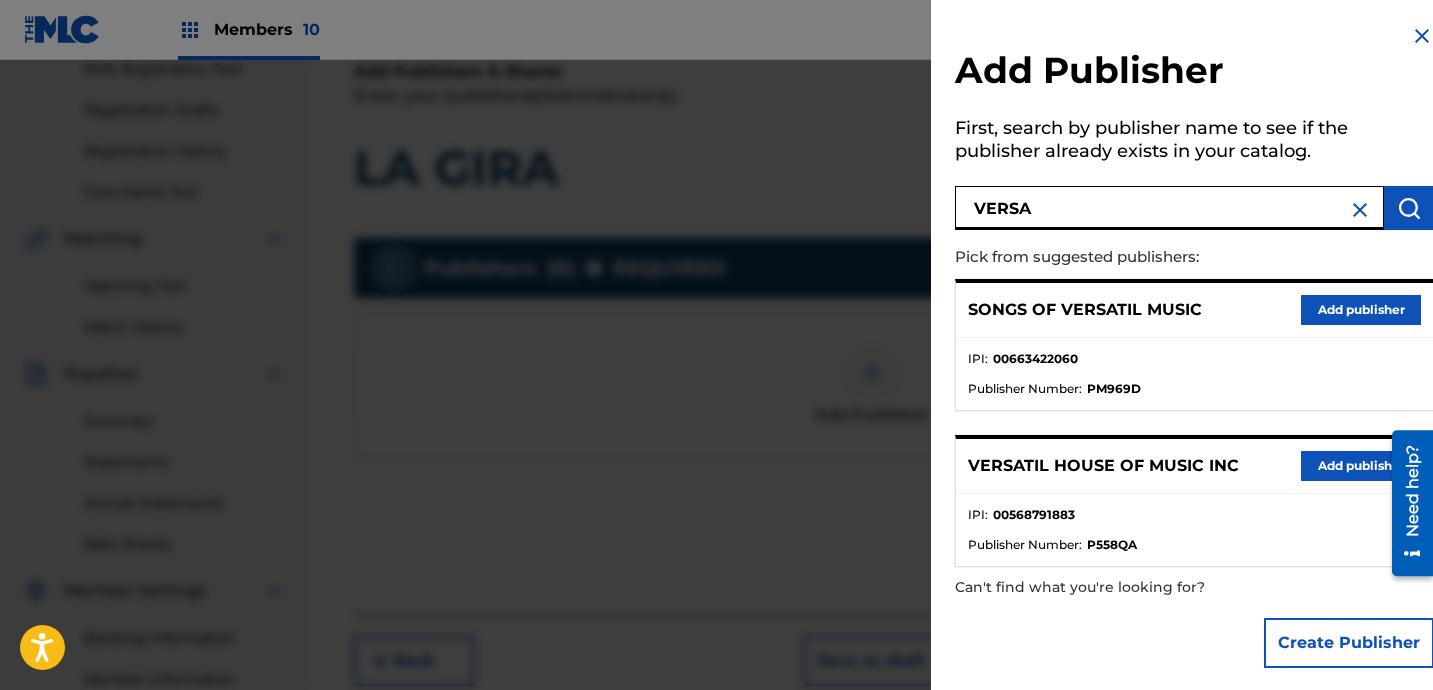 click on "Add publisher" at bounding box center [1361, 466] 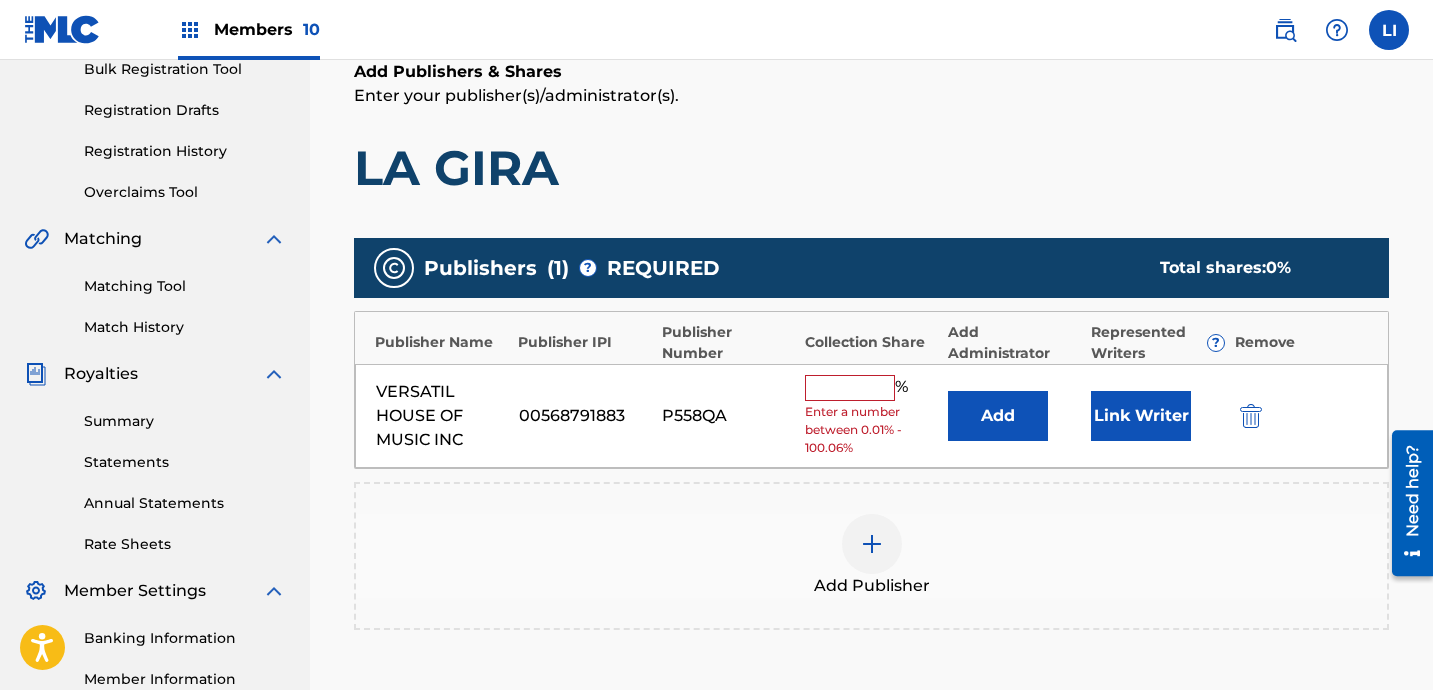 click on "Add" at bounding box center [998, 416] 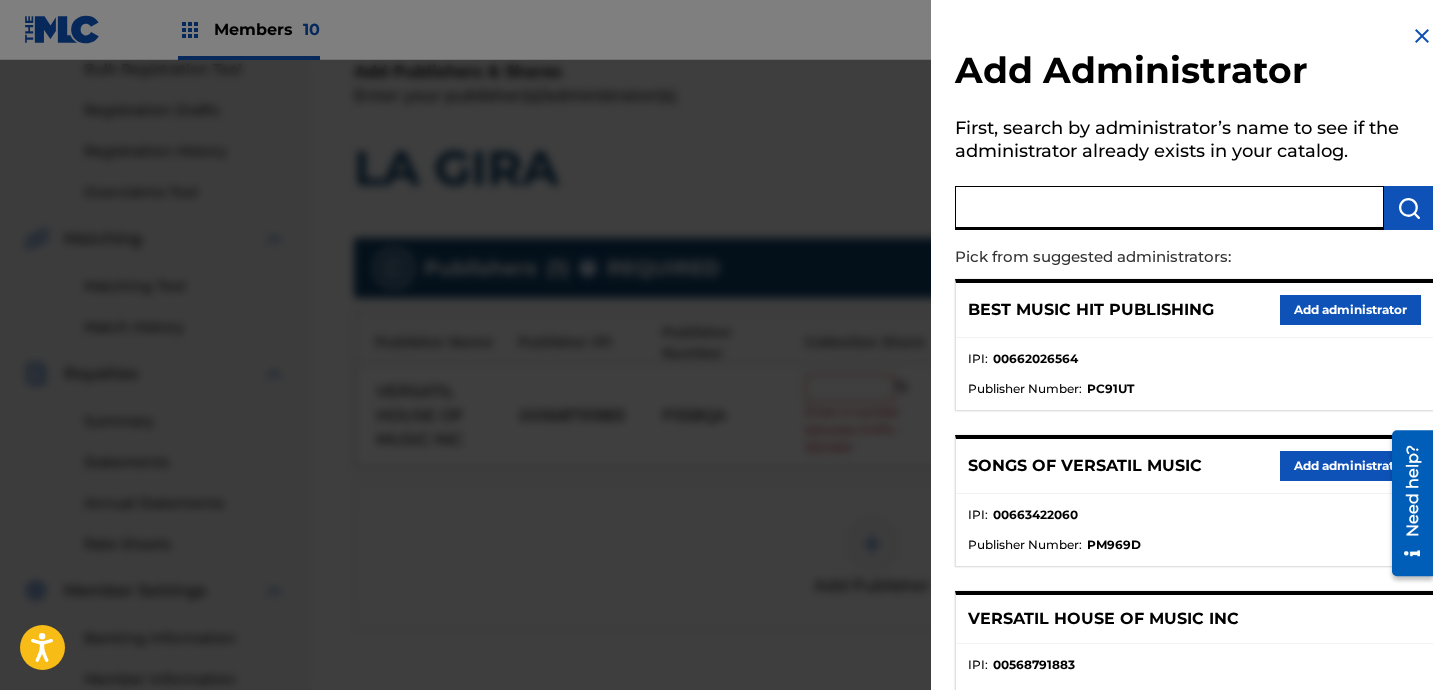click at bounding box center [1169, 208] 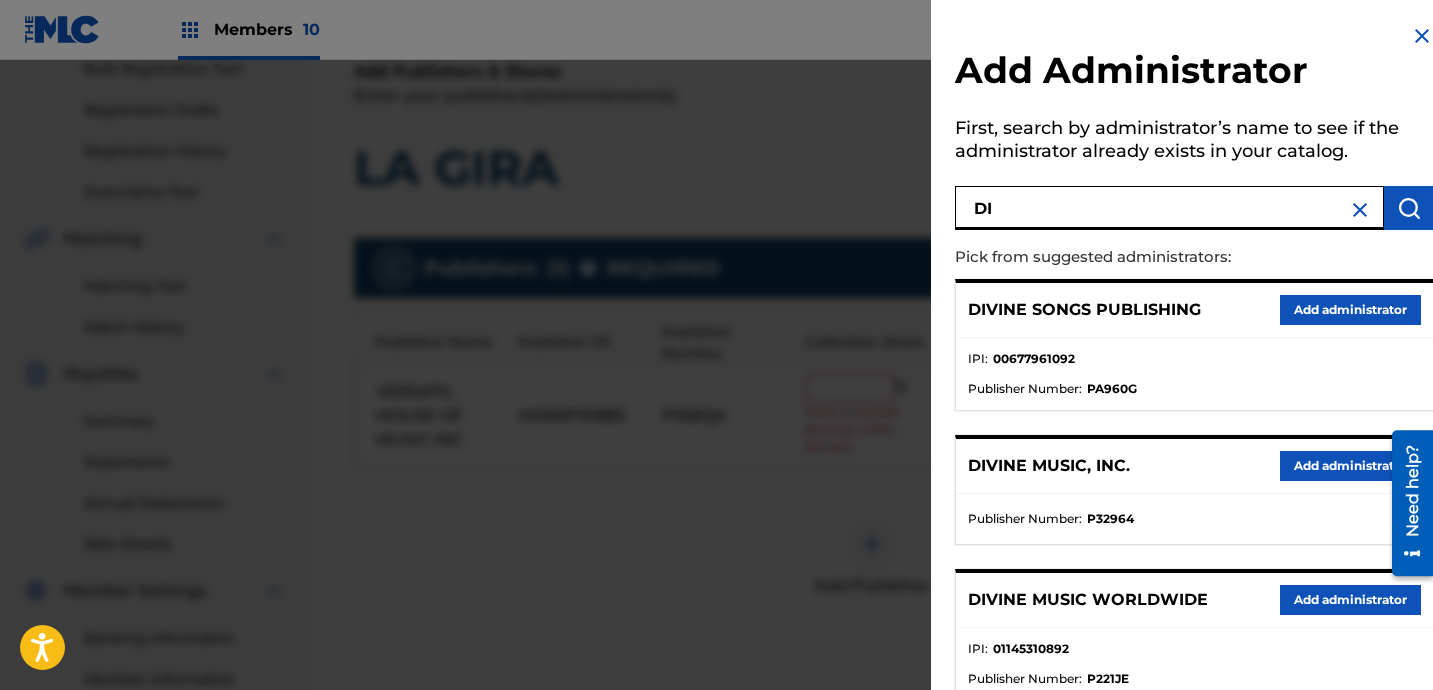 click on "Add administrator" at bounding box center [1350, 466] 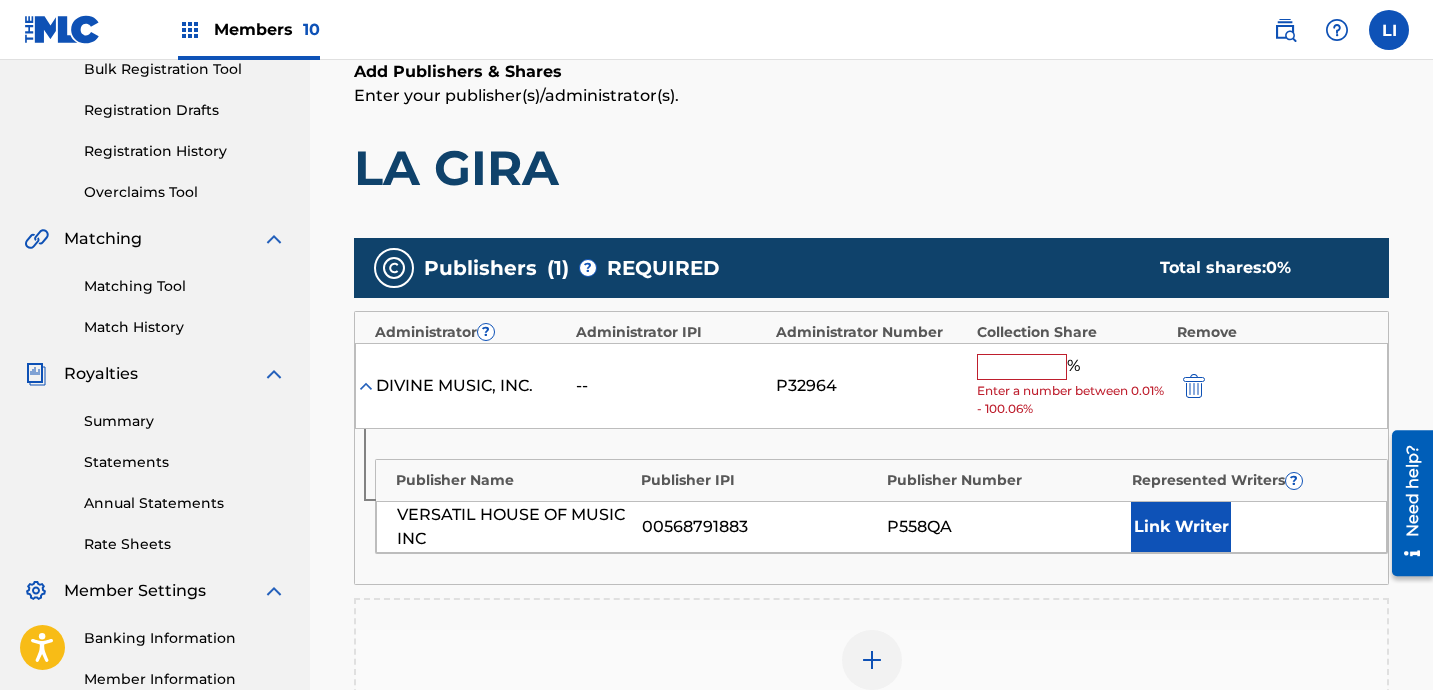 click at bounding box center (1022, 367) 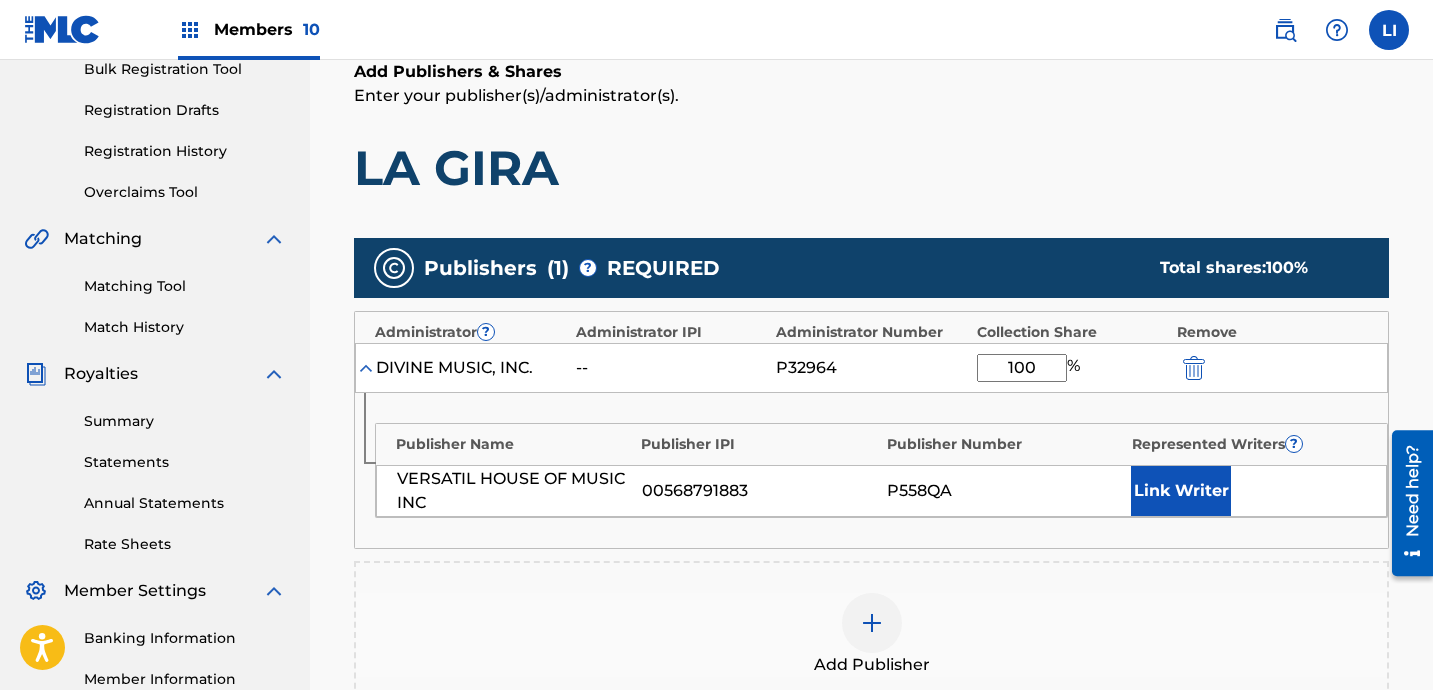 click on "Link Writer" at bounding box center [1181, 491] 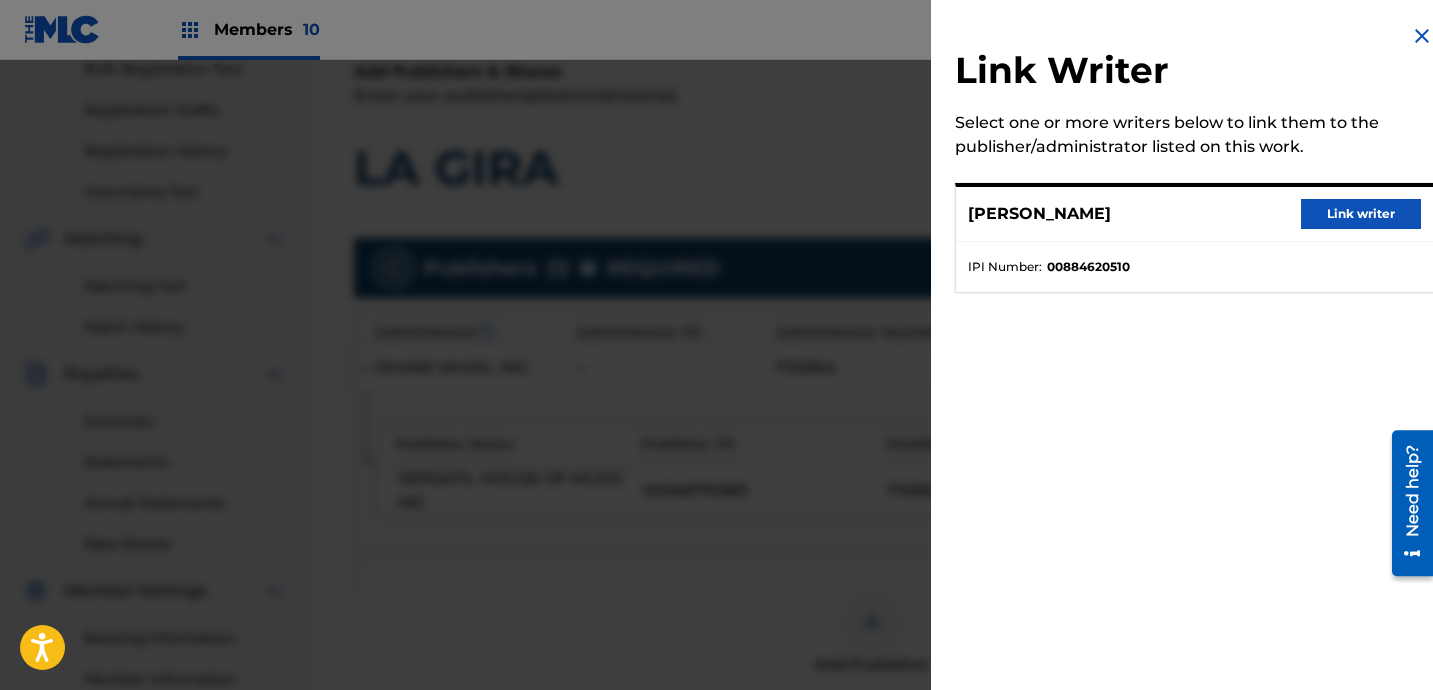 click on "Link writer" at bounding box center [1361, 214] 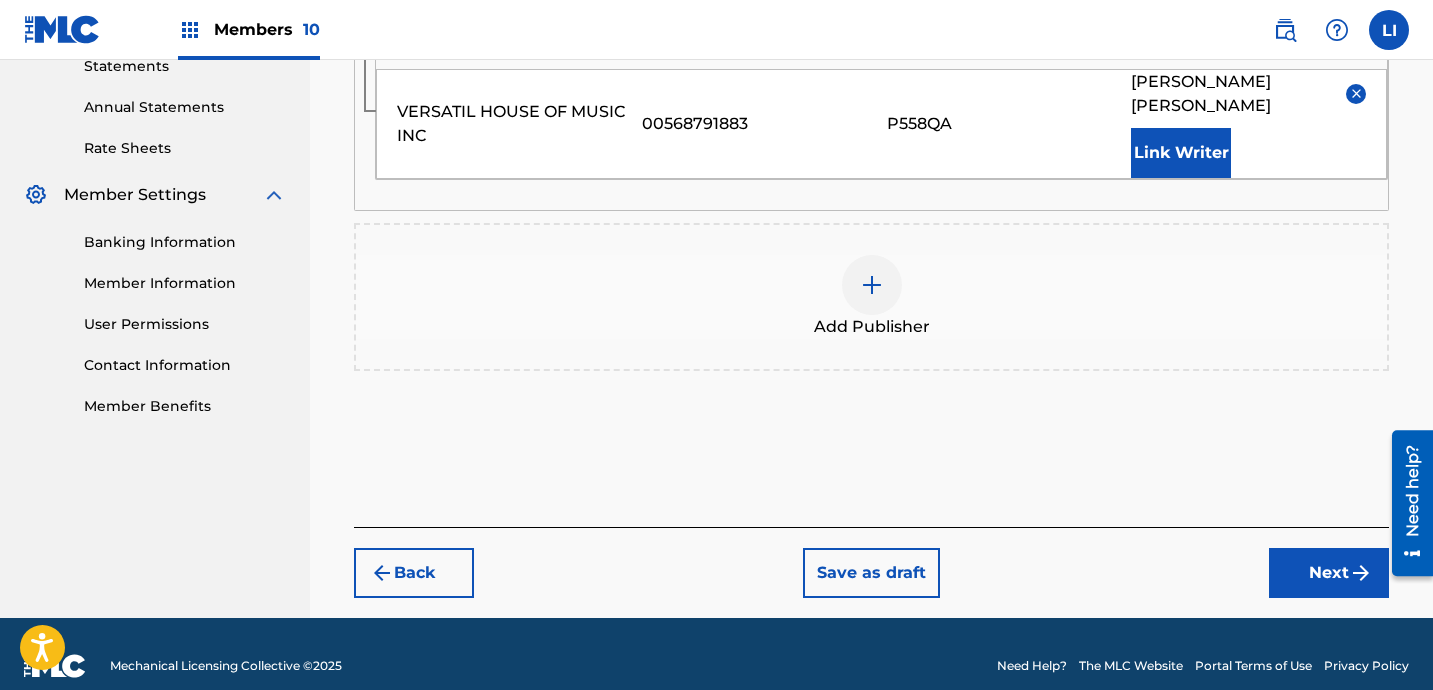 click at bounding box center [1361, 573] 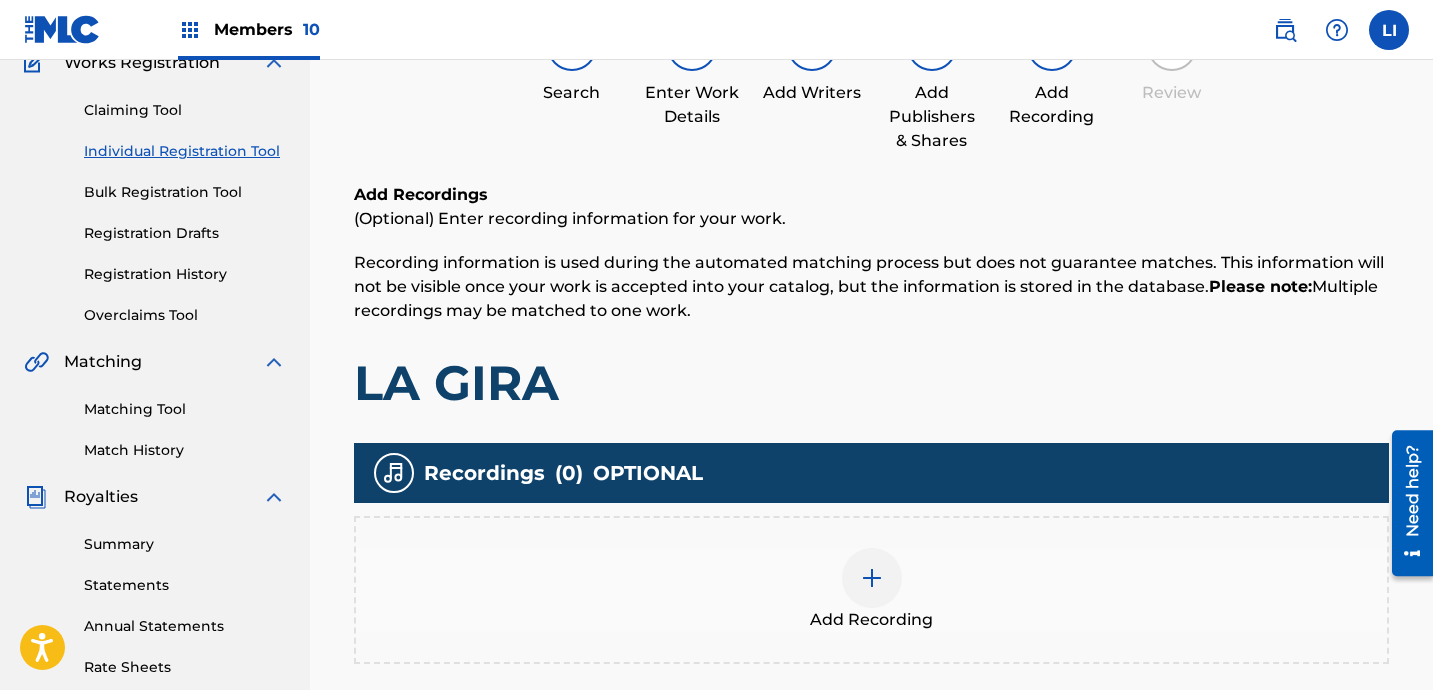 scroll, scrollTop: 443, scrollLeft: 0, axis: vertical 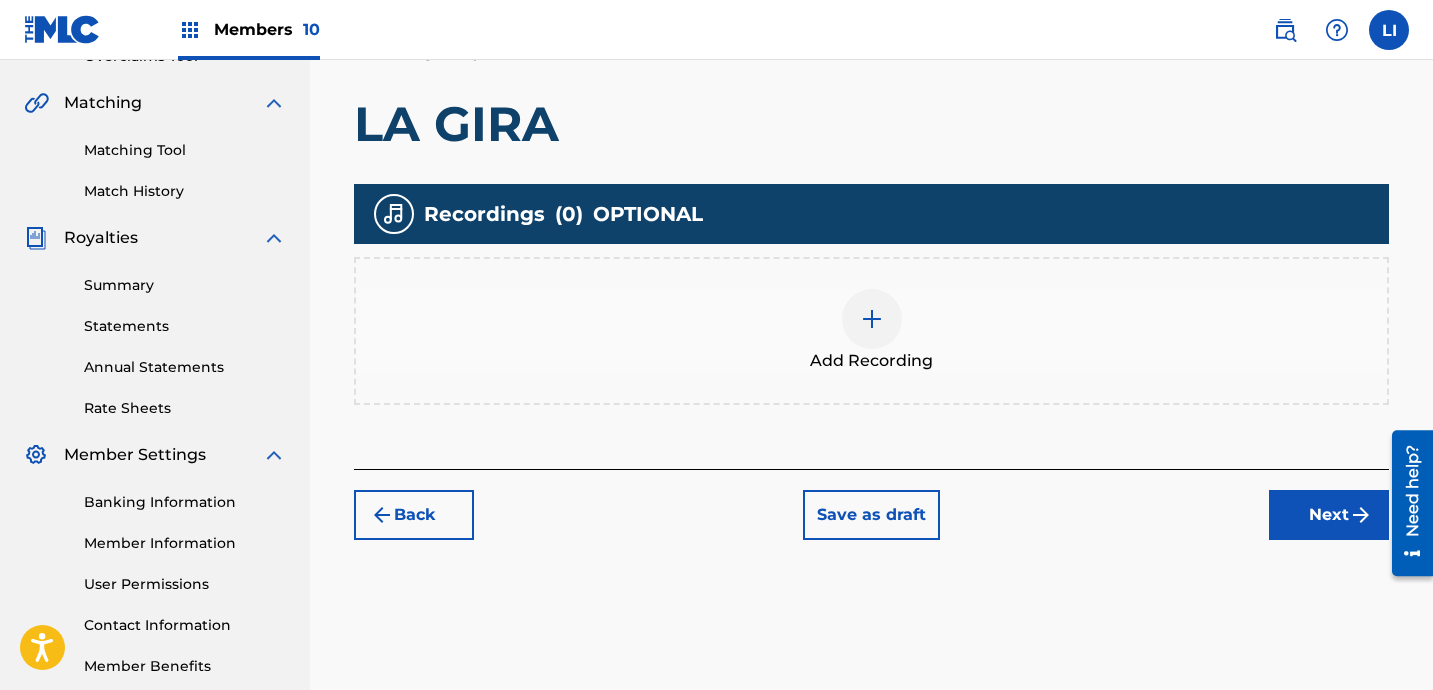 click at bounding box center (872, 319) 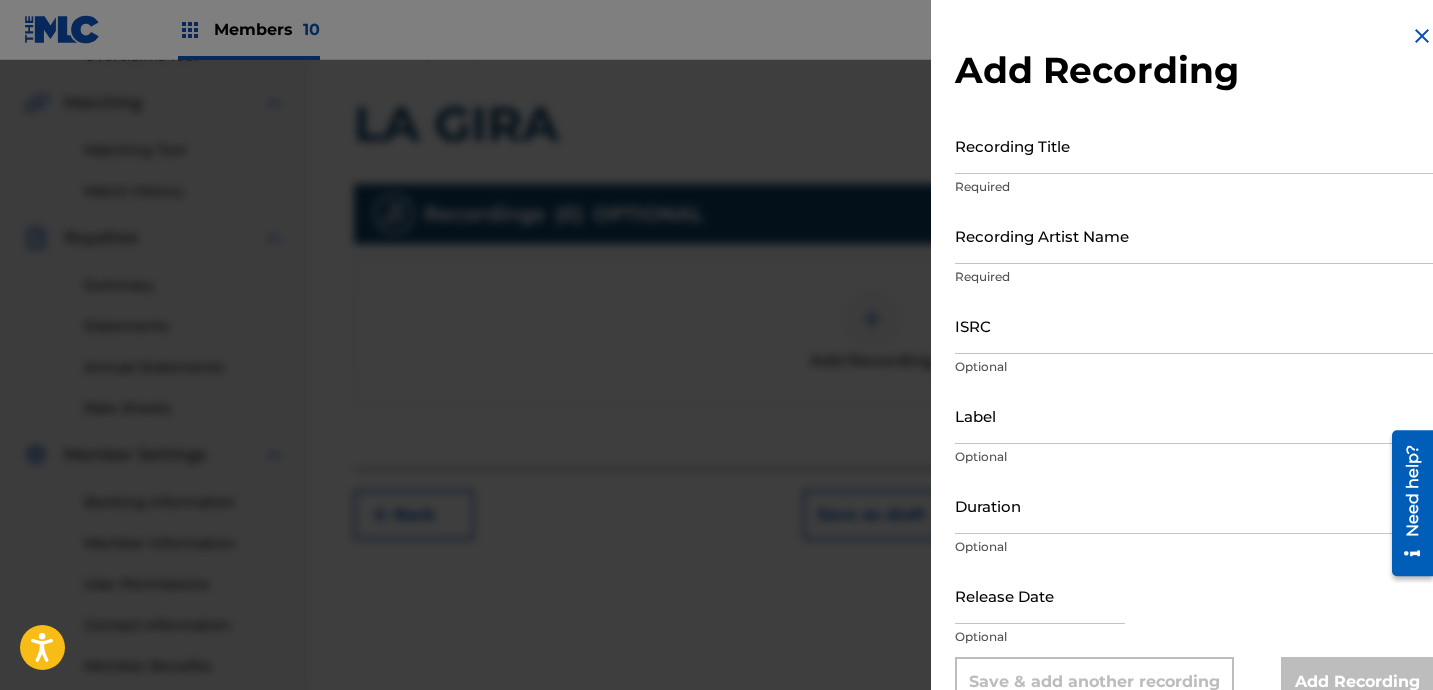 click on "Recording Title" at bounding box center (1194, 145) 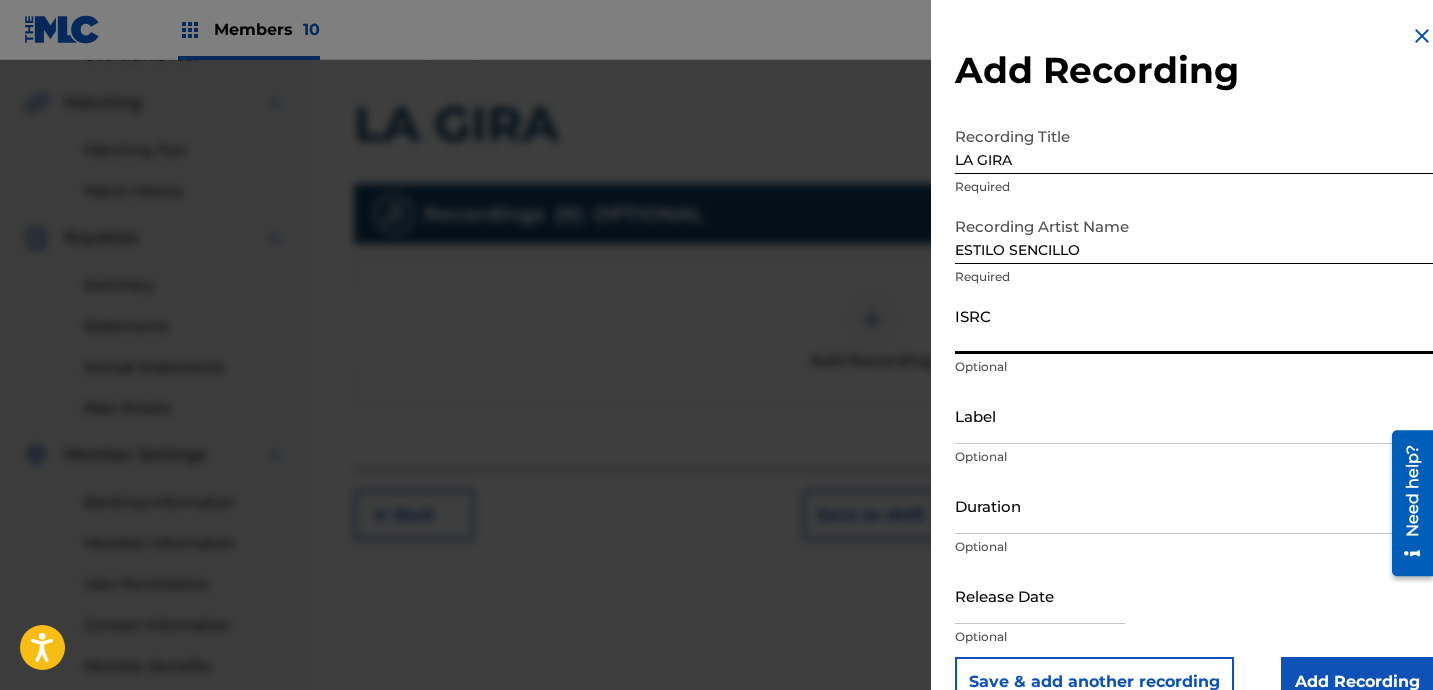 paste on "QZDQH2377340" 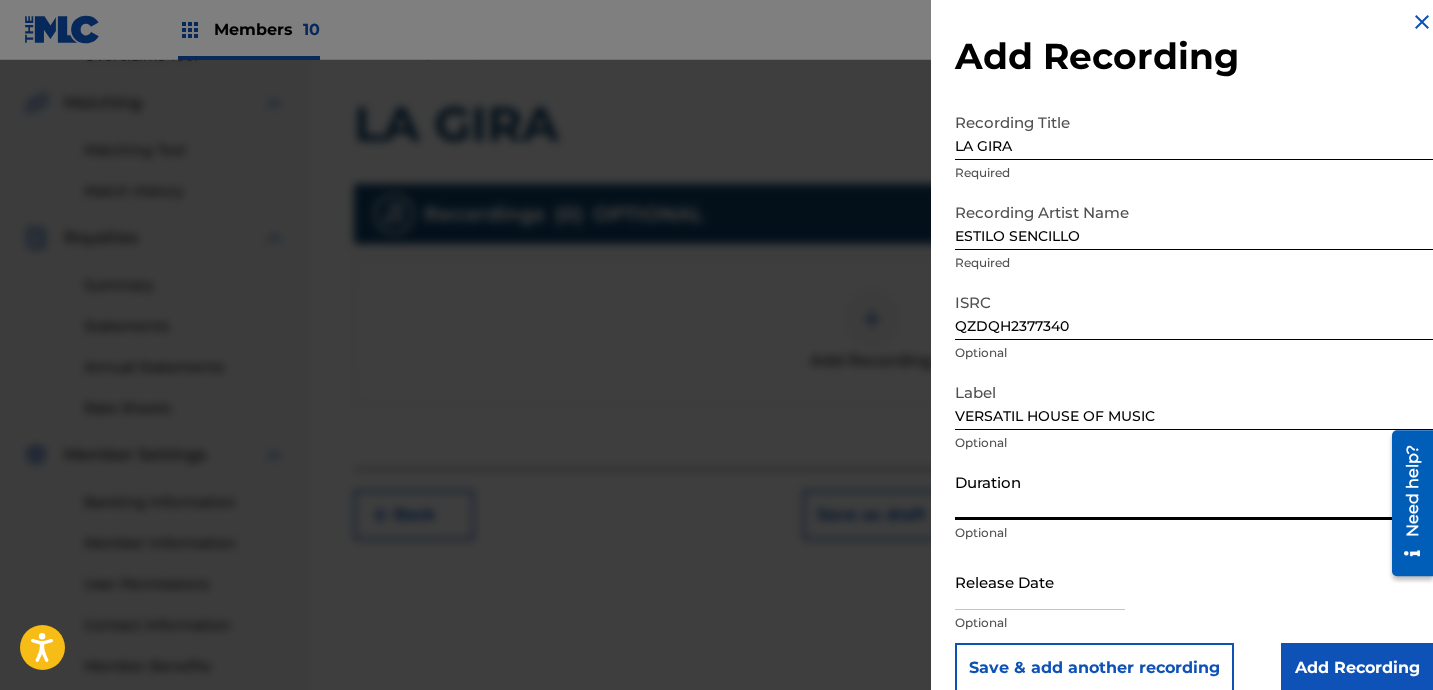 scroll, scrollTop: 41, scrollLeft: 0, axis: vertical 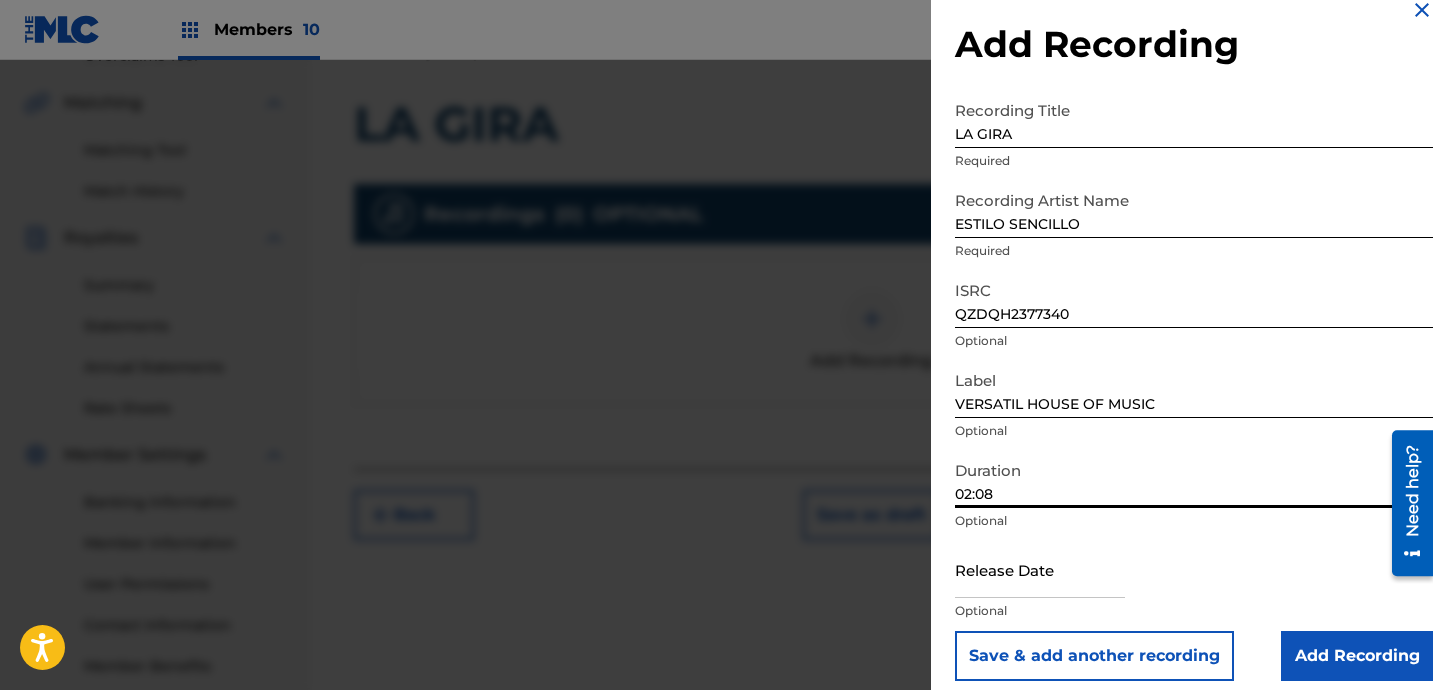 click at bounding box center (1040, 569) 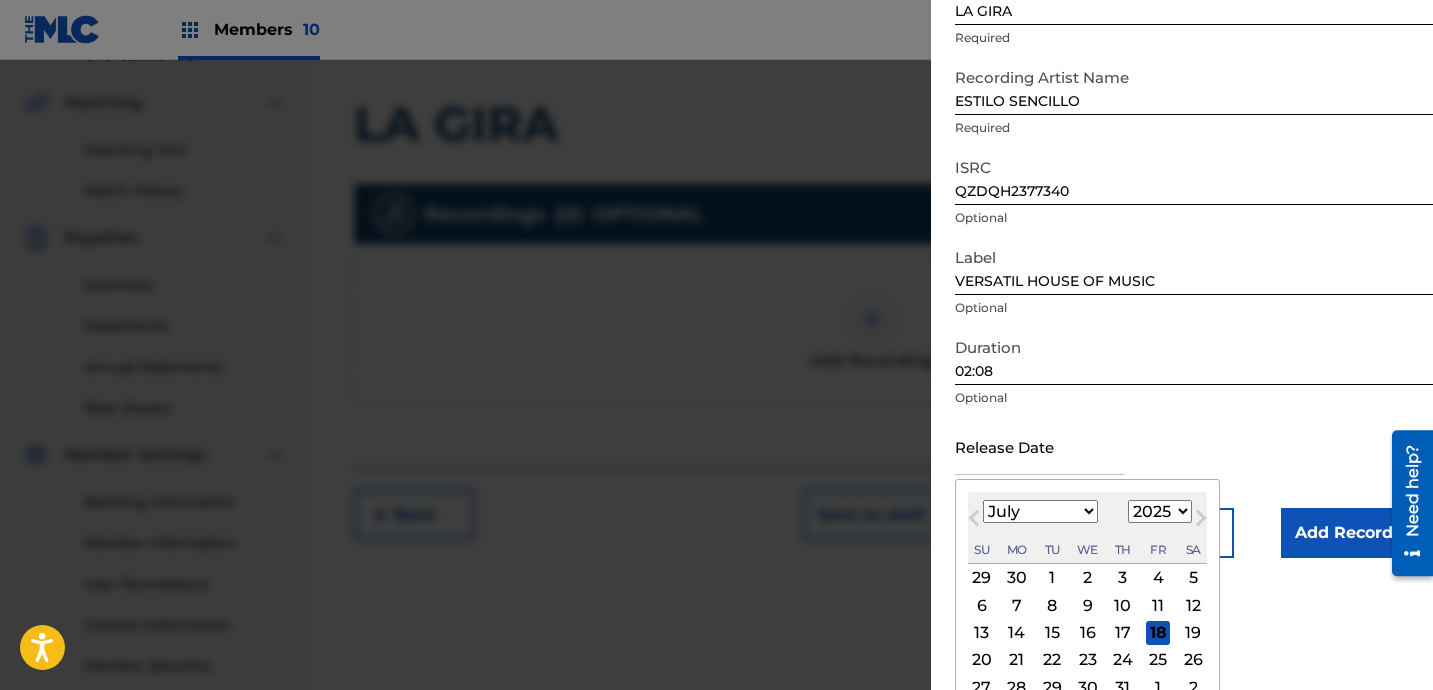 scroll, scrollTop: 200, scrollLeft: 0, axis: vertical 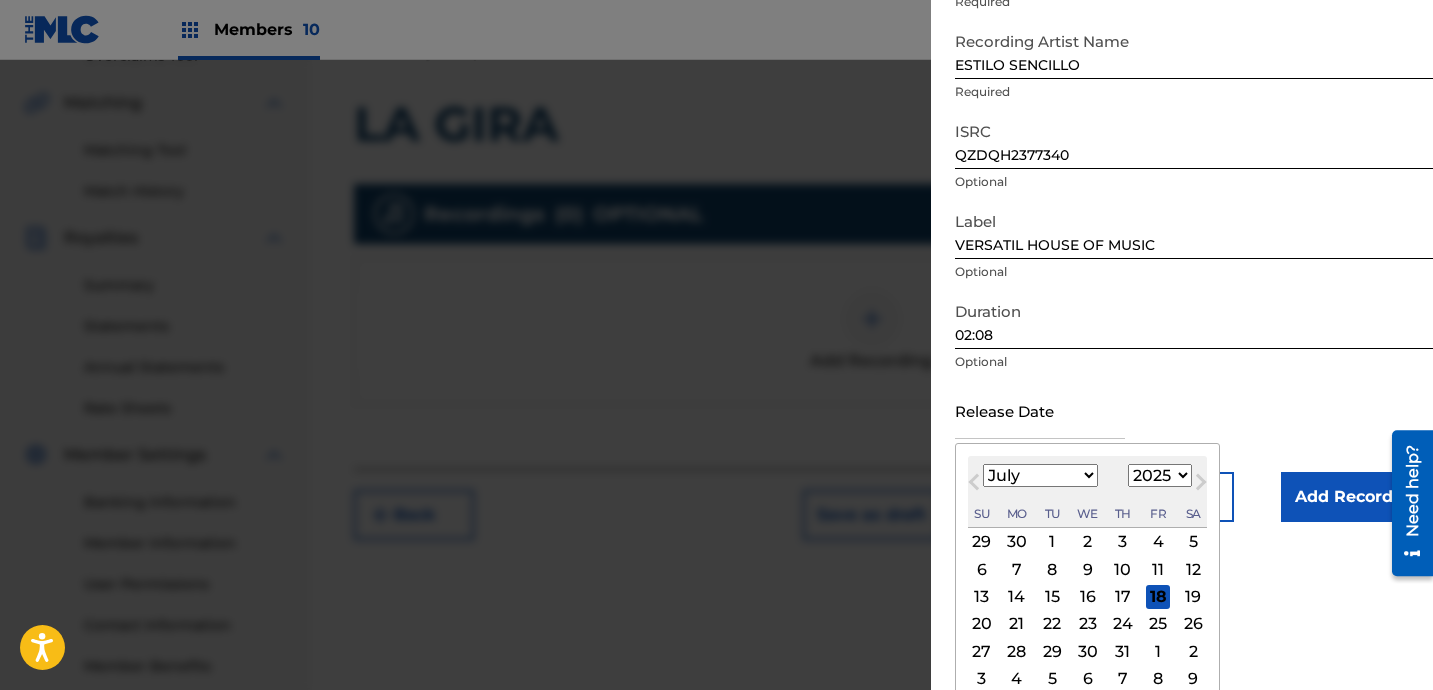 click on "January February March April May June July August September October November December" at bounding box center (1040, 475) 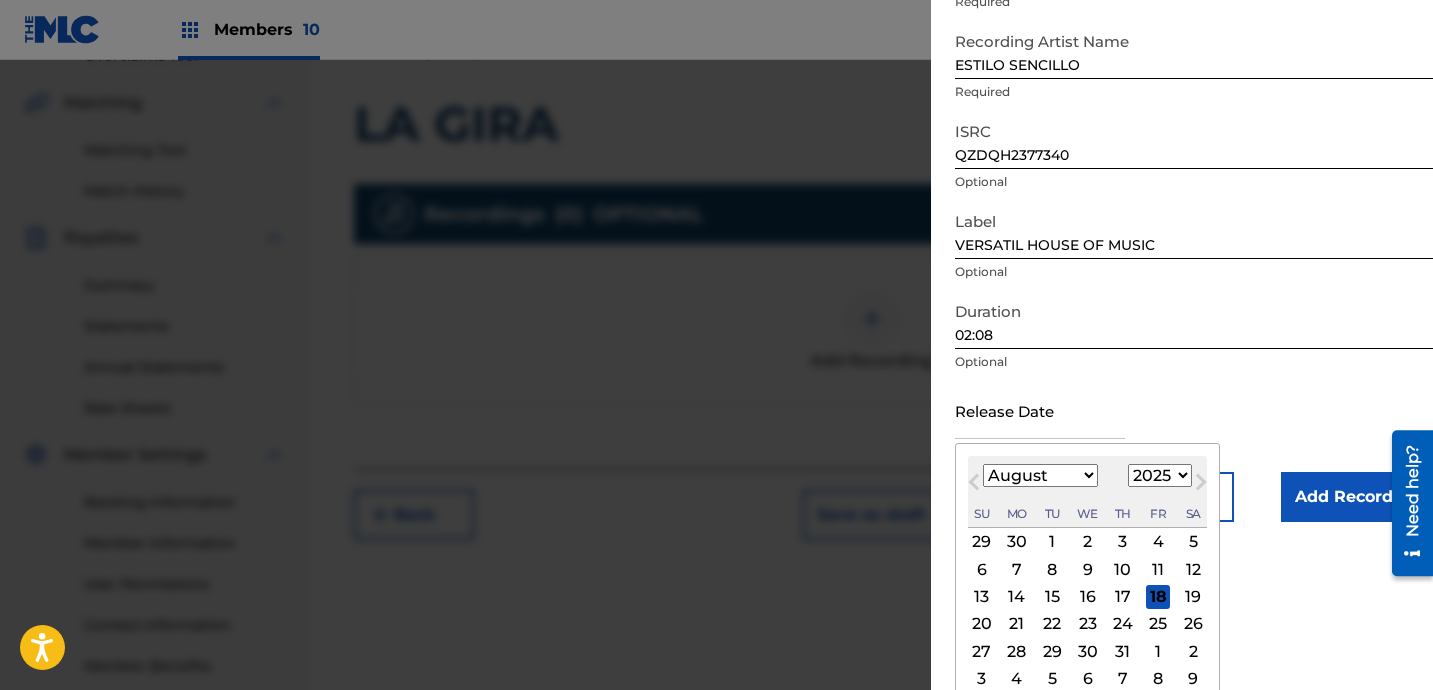 click on "1899 1900 1901 1902 1903 1904 1905 1906 1907 1908 1909 1910 1911 1912 1913 1914 1915 1916 1917 1918 1919 1920 1921 1922 1923 1924 1925 1926 1927 1928 1929 1930 1931 1932 1933 1934 1935 1936 1937 1938 1939 1940 1941 1942 1943 1944 1945 1946 1947 1948 1949 1950 1951 1952 1953 1954 1955 1956 1957 1958 1959 1960 1961 1962 1963 1964 1965 1966 1967 1968 1969 1970 1971 1972 1973 1974 1975 1976 1977 1978 1979 1980 1981 1982 1983 1984 1985 1986 1987 1988 1989 1990 1991 1992 1993 1994 1995 1996 1997 1998 1999 2000 2001 2002 2003 2004 2005 2006 2007 2008 2009 2010 2011 2012 2013 2014 2015 2016 2017 2018 2019 2020 2021 2022 2023 2024 2025 2026 2027 2028 2029 2030 2031 2032 2033 2034 2035 2036 2037 2038 2039 2040 2041 2042 2043 2044 2045 2046 2047 2048 2049 2050 2051 2052 2053 2054 2055 2056 2057 2058 2059 2060 2061 2062 2063 2064 2065 2066 2067 2068 2069 2070 2071 2072 2073 2074 2075 2076 2077 2078 2079 2080 2081 2082 2083 2084 2085 2086 2087 2088 2089 2090 2091 2092 2093 2094 2095 2096 2097 2098 2099 2100" at bounding box center [1160, 475] 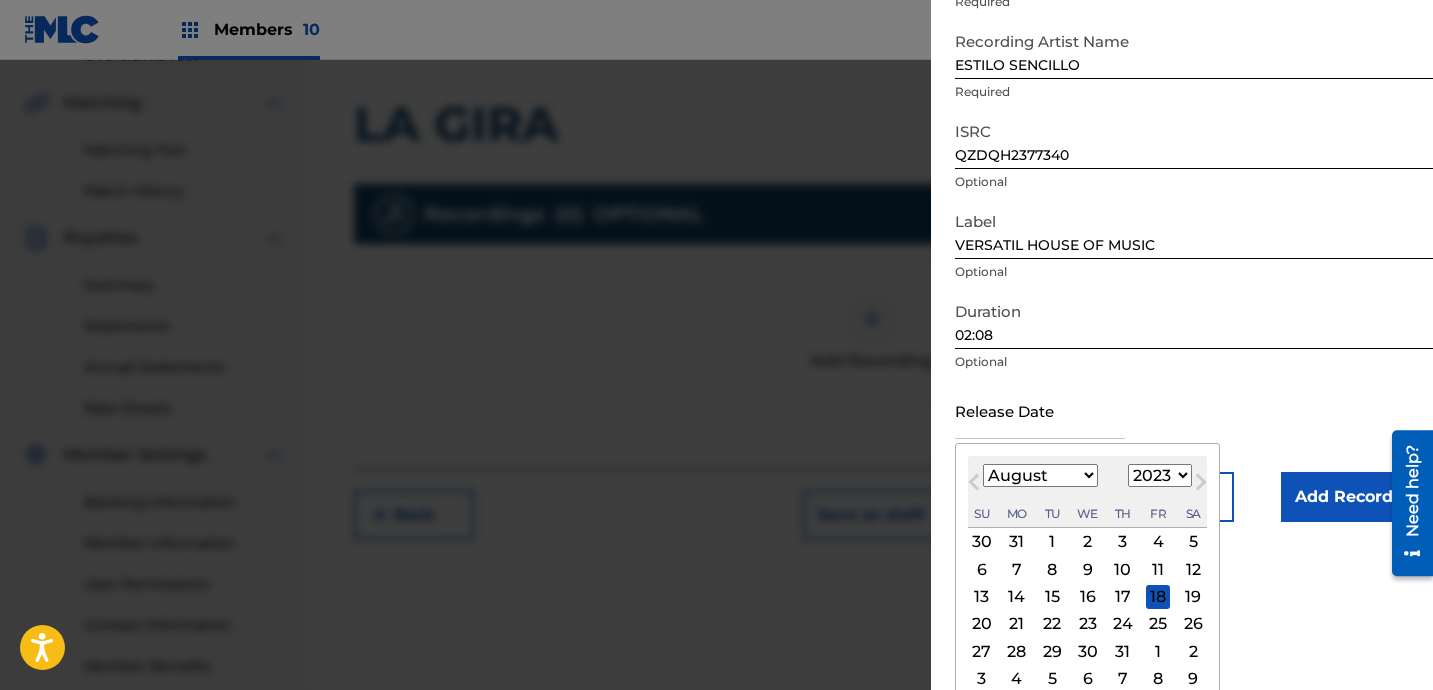 click on "4" at bounding box center [1158, 542] 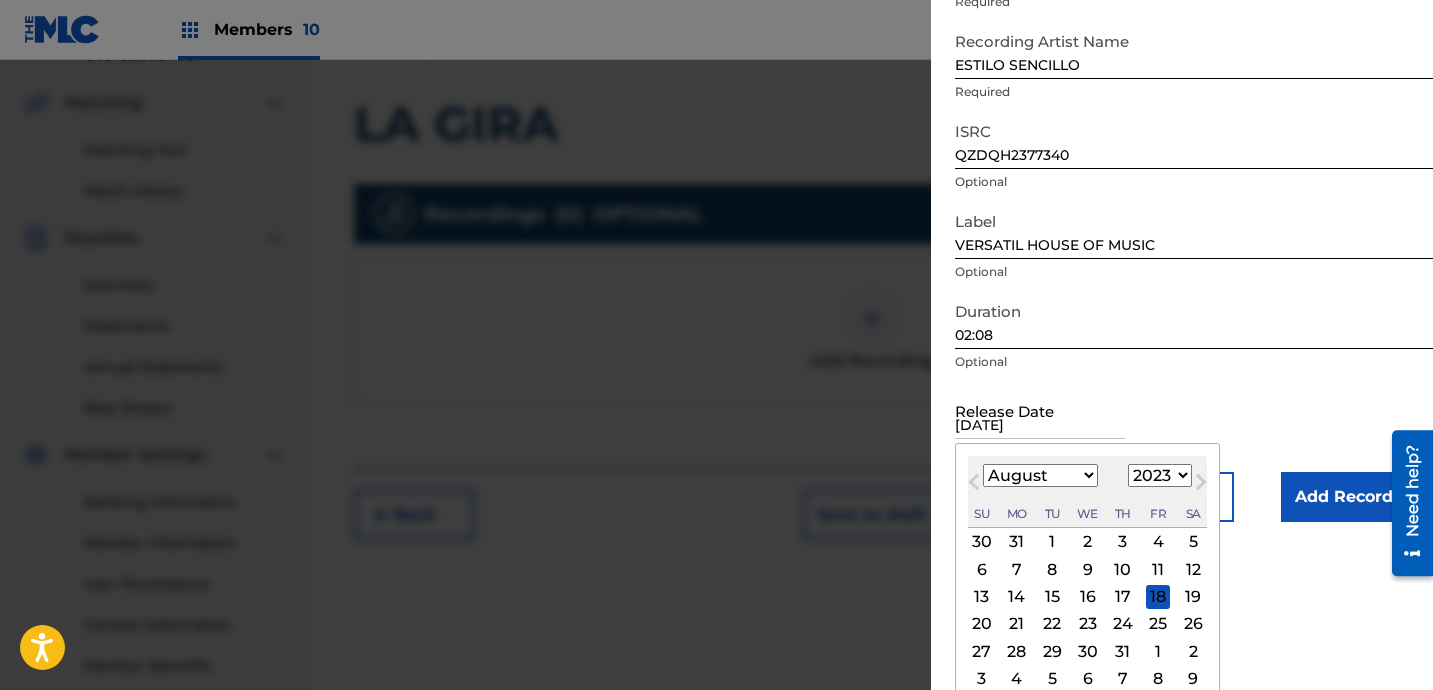 scroll, scrollTop: 41, scrollLeft: 0, axis: vertical 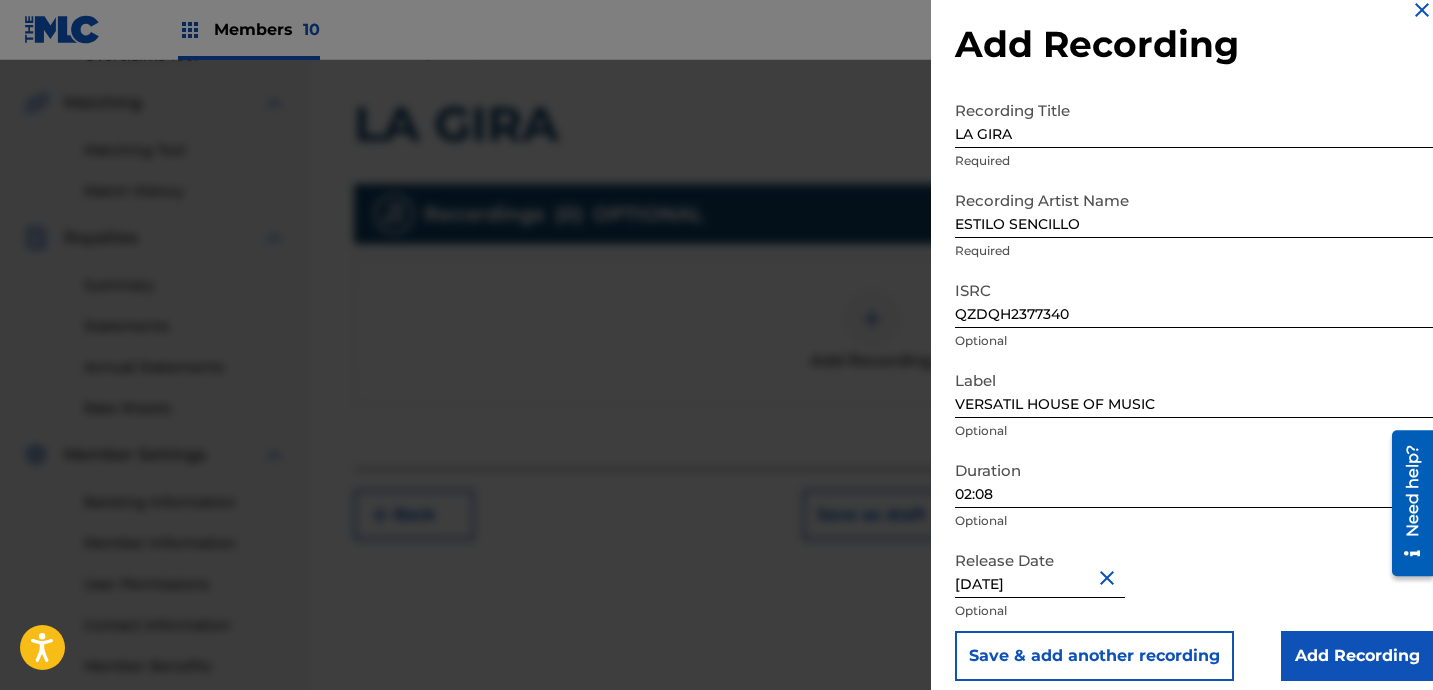 click on "Add Recording" at bounding box center [1357, 656] 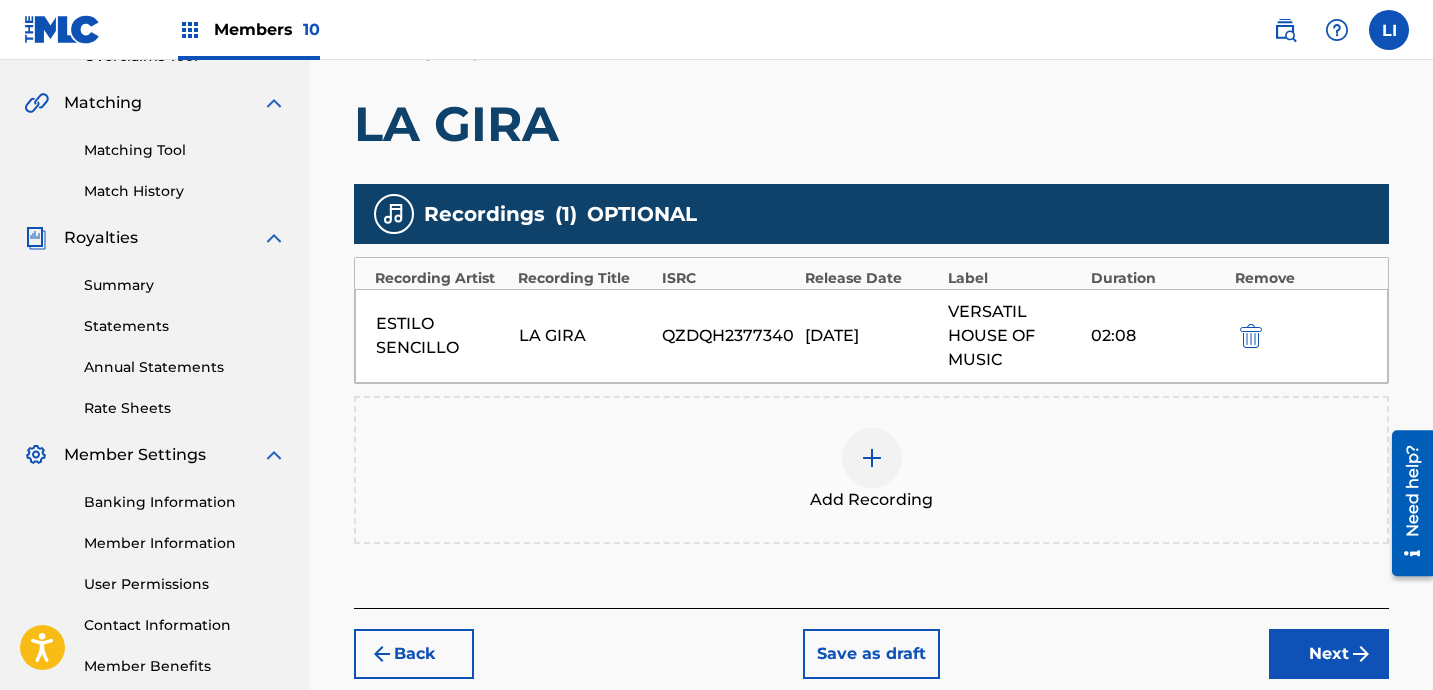 click on "Next" at bounding box center [1329, 654] 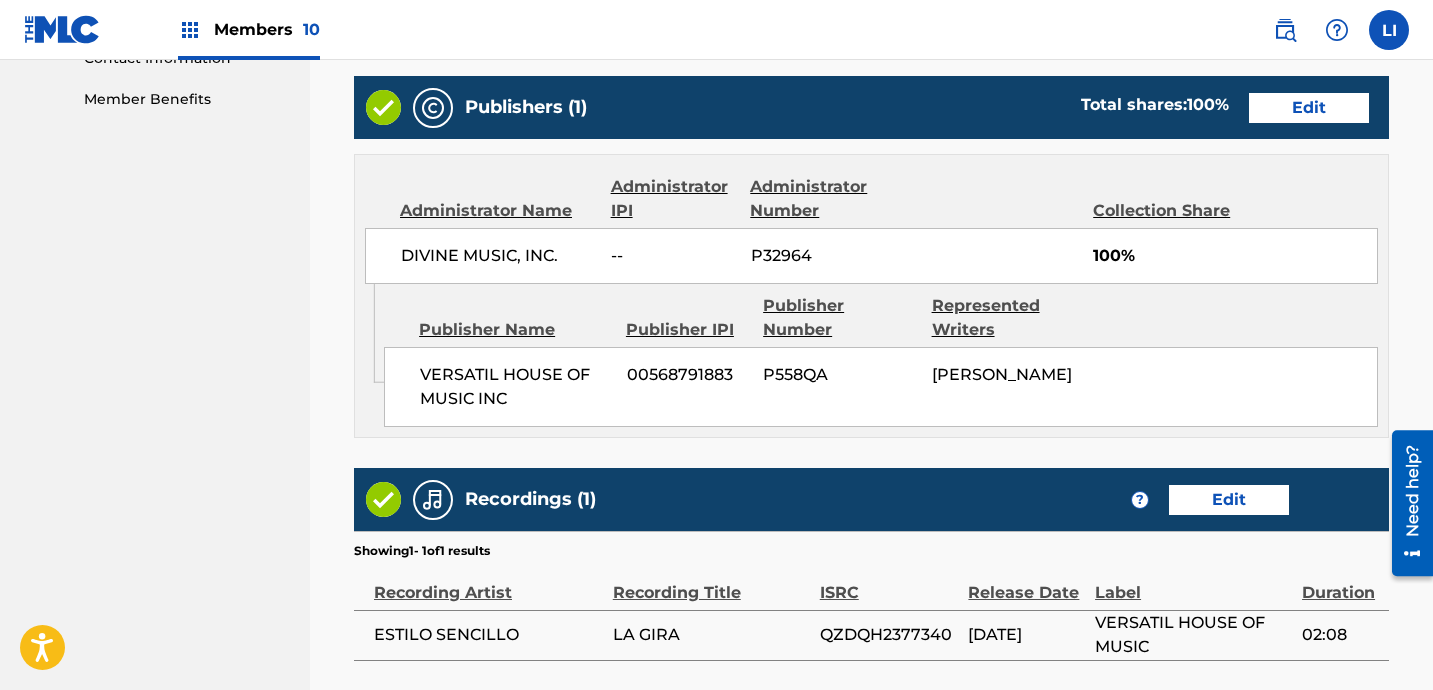 scroll, scrollTop: 1195, scrollLeft: 0, axis: vertical 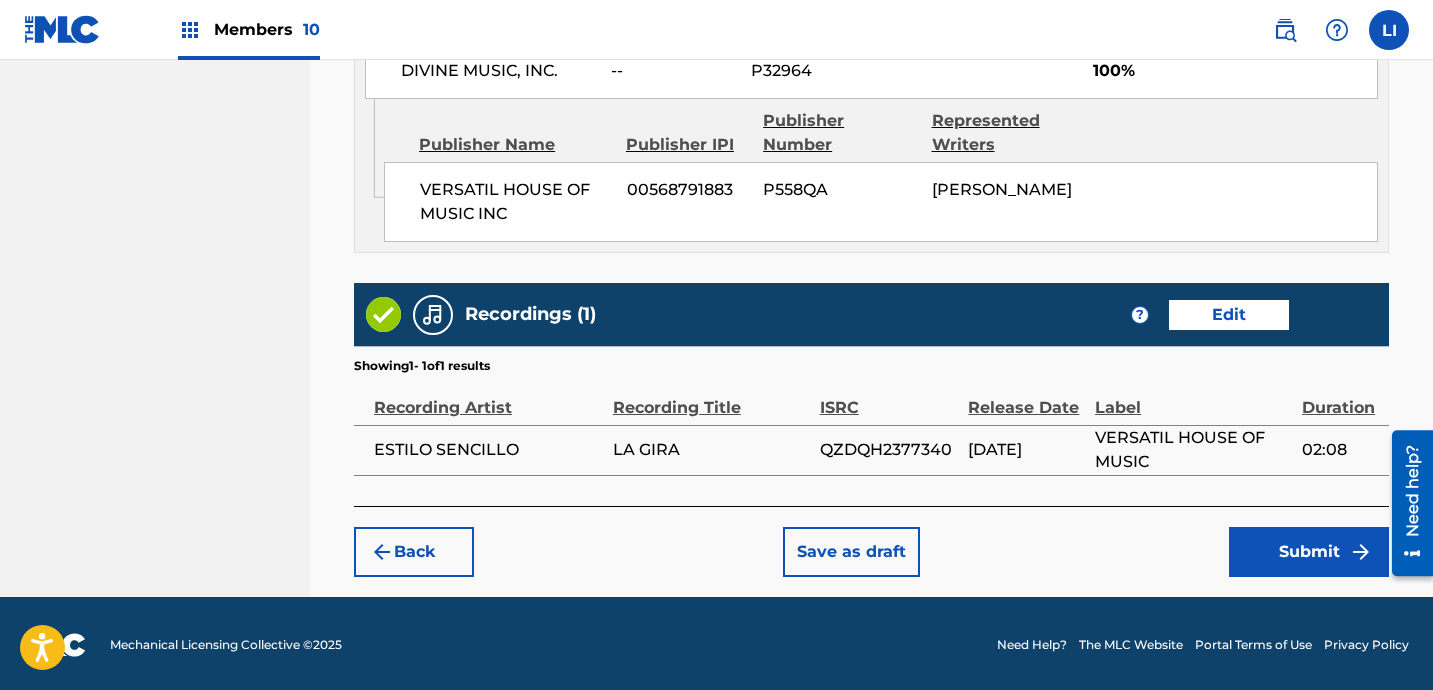 click on "Submit" at bounding box center (1309, 552) 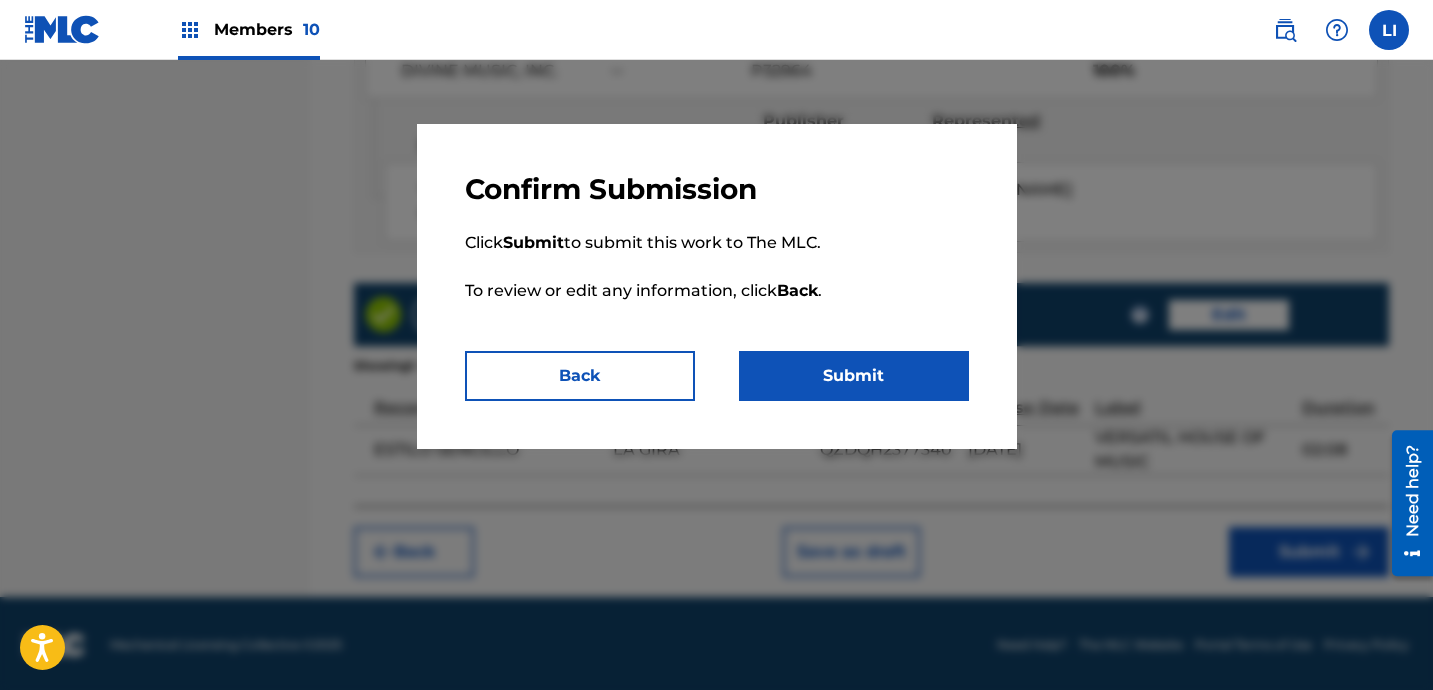 click on "Submit" at bounding box center [854, 376] 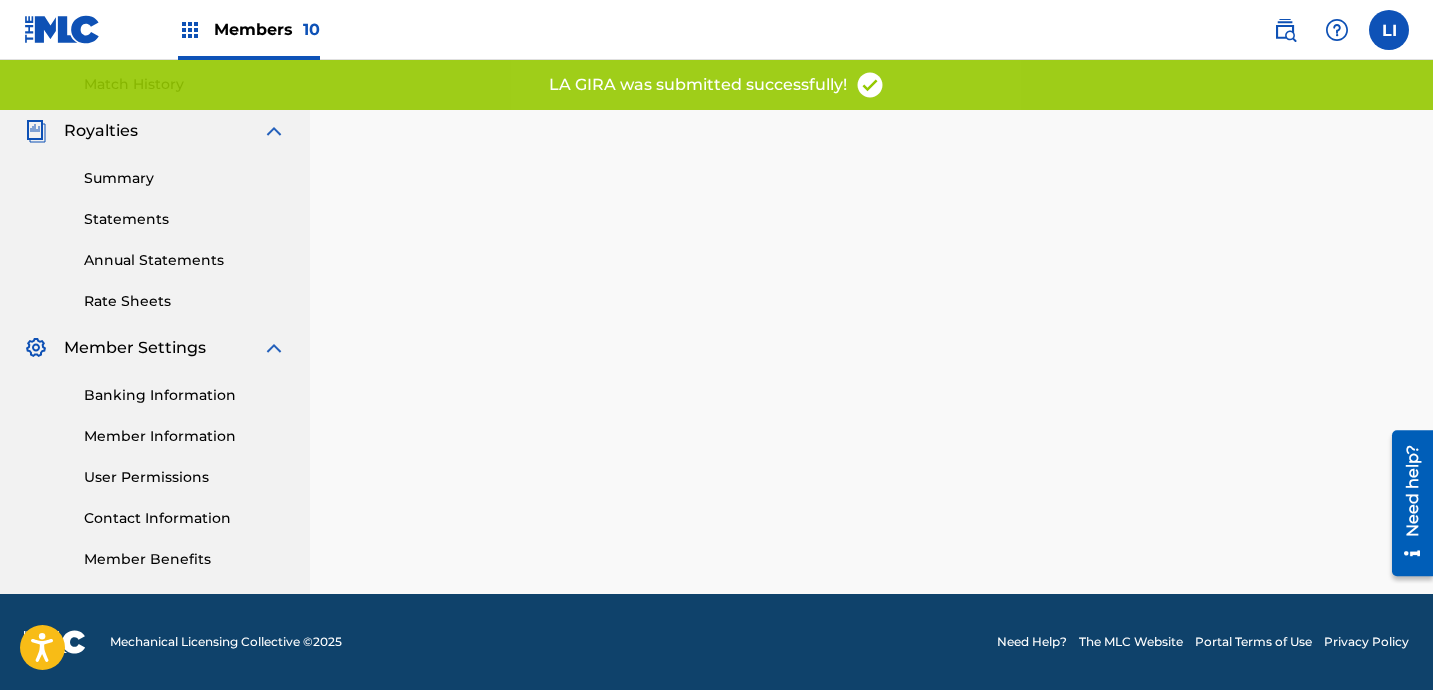 scroll, scrollTop: 0, scrollLeft: 0, axis: both 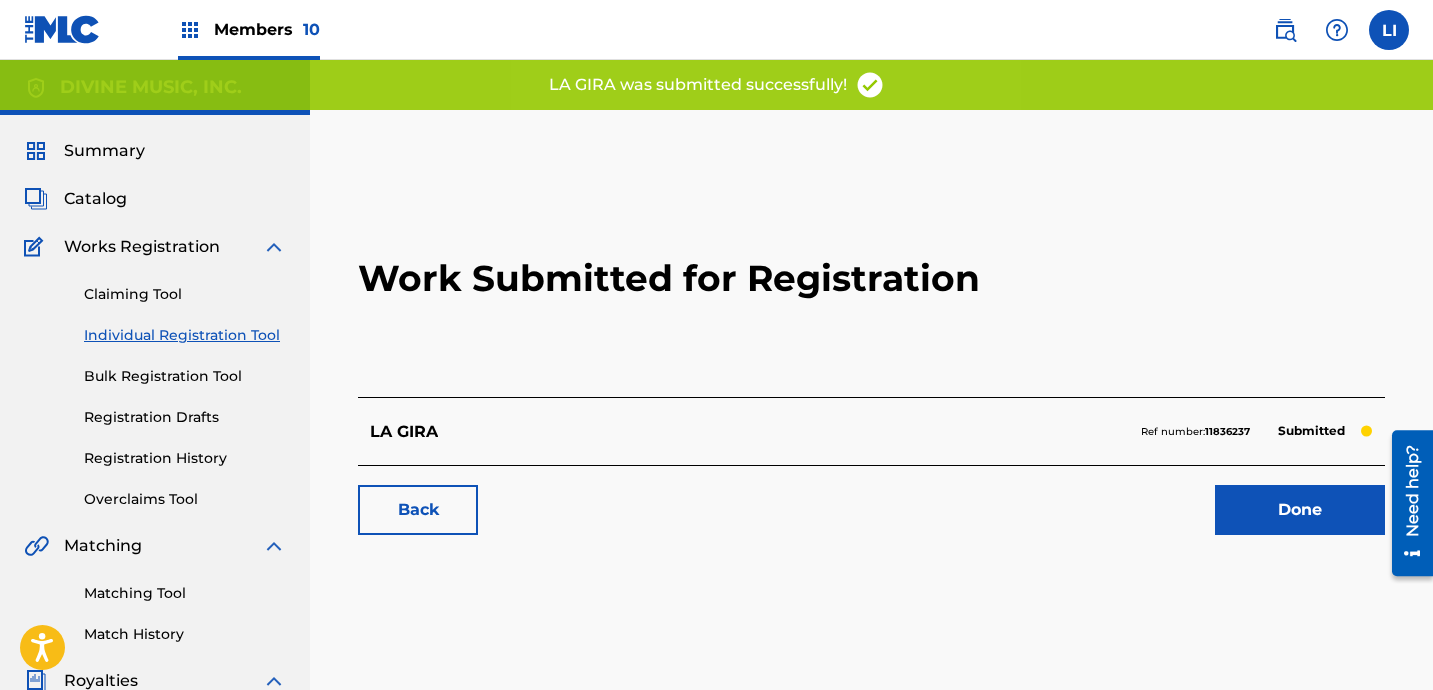 click on "Done" at bounding box center (1300, 510) 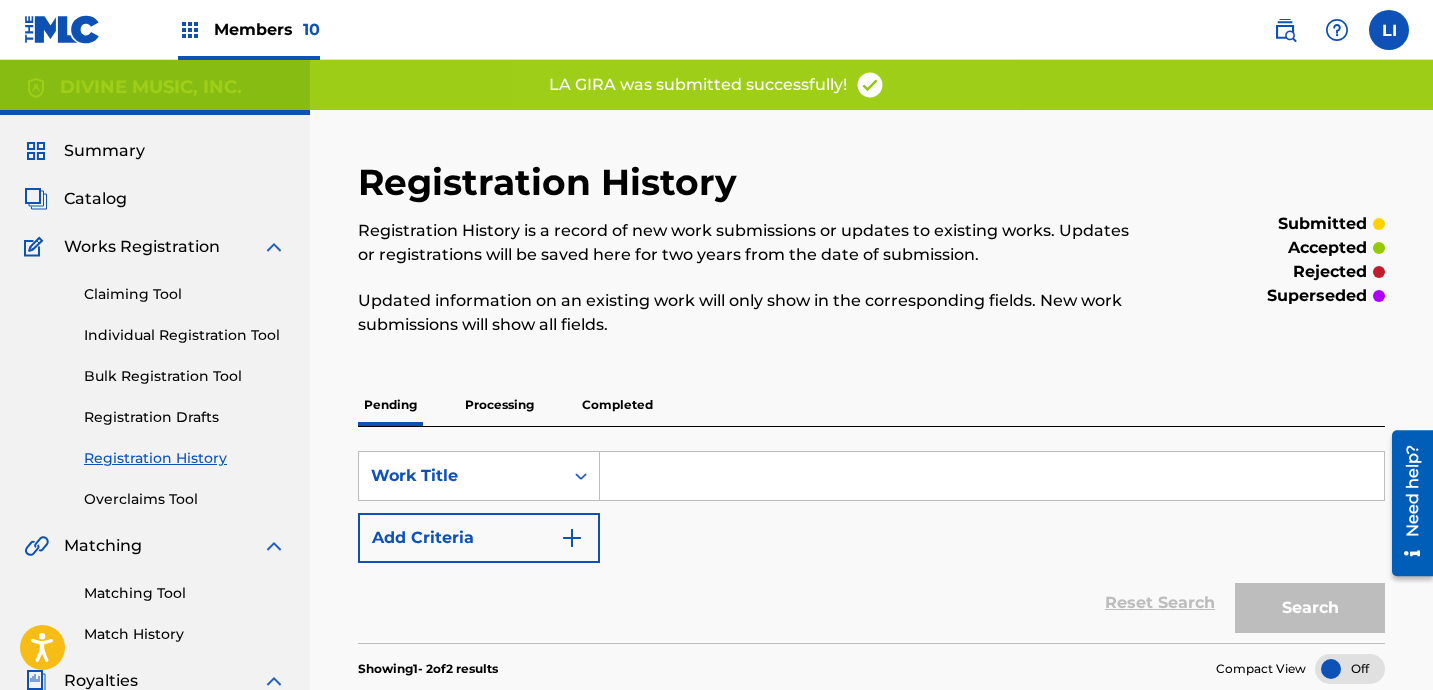 drag, startPoint x: 223, startPoint y: 344, endPoint x: 244, endPoint y: 346, distance: 21.095022 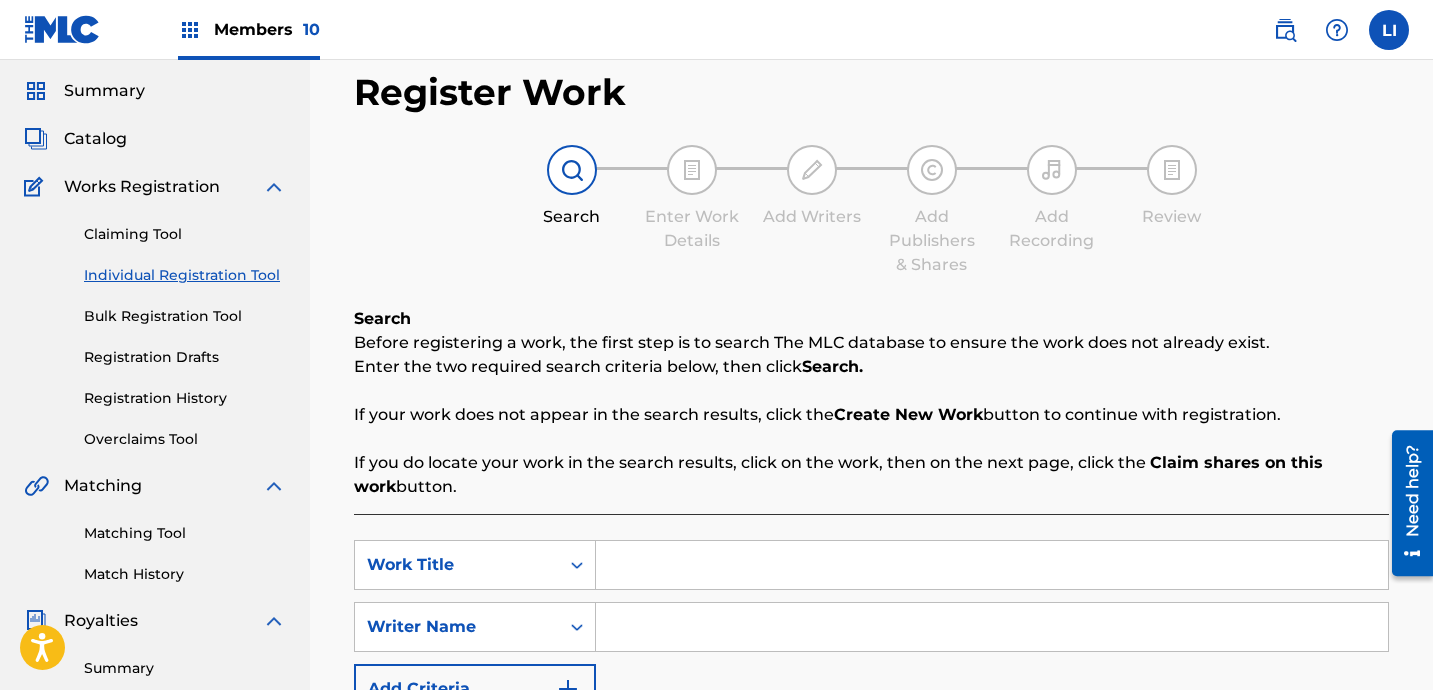 scroll, scrollTop: 309, scrollLeft: 0, axis: vertical 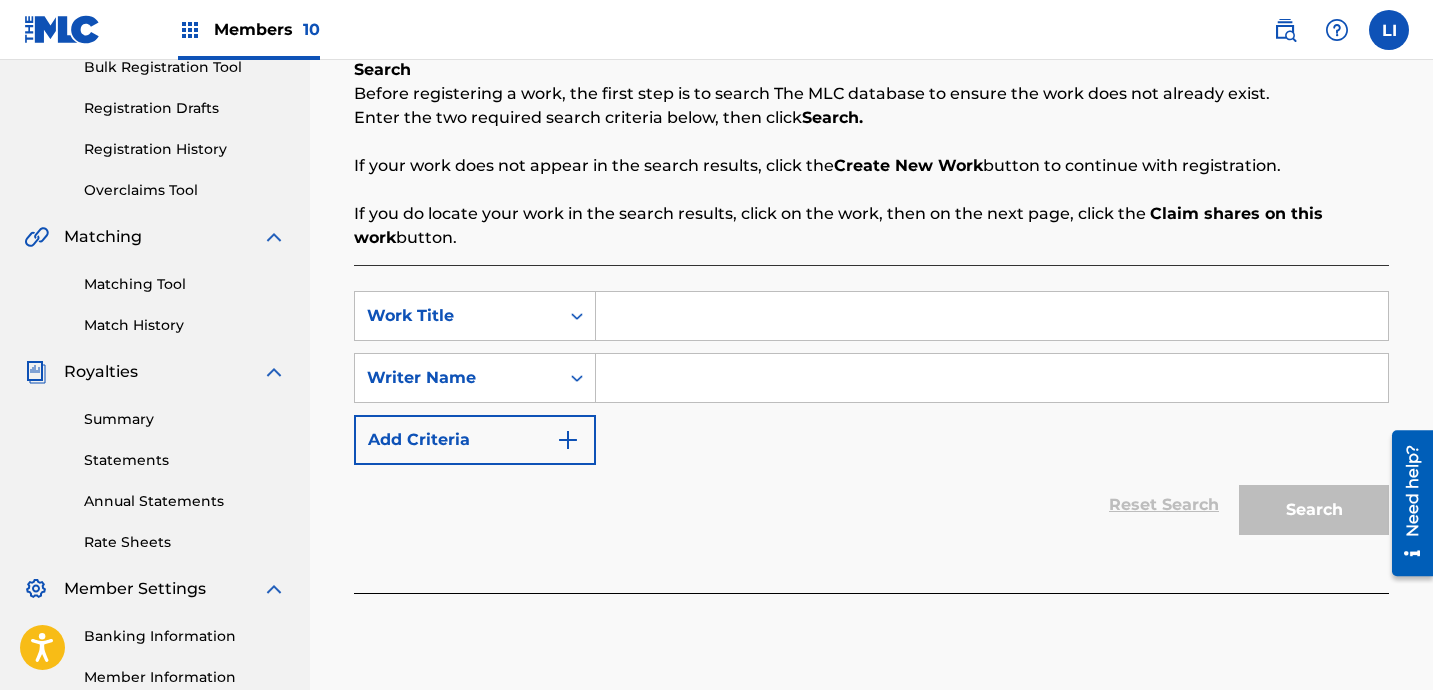 click at bounding box center (992, 316) 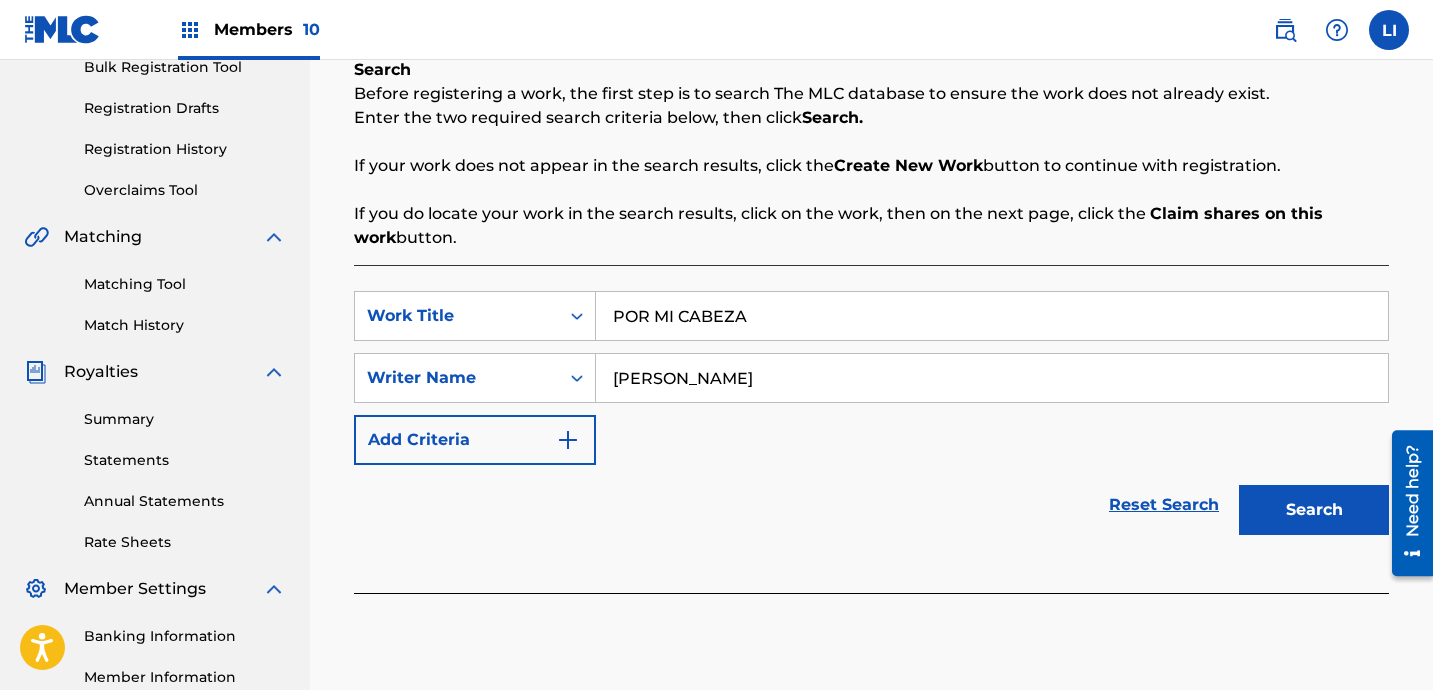 click on "Search" at bounding box center (1314, 510) 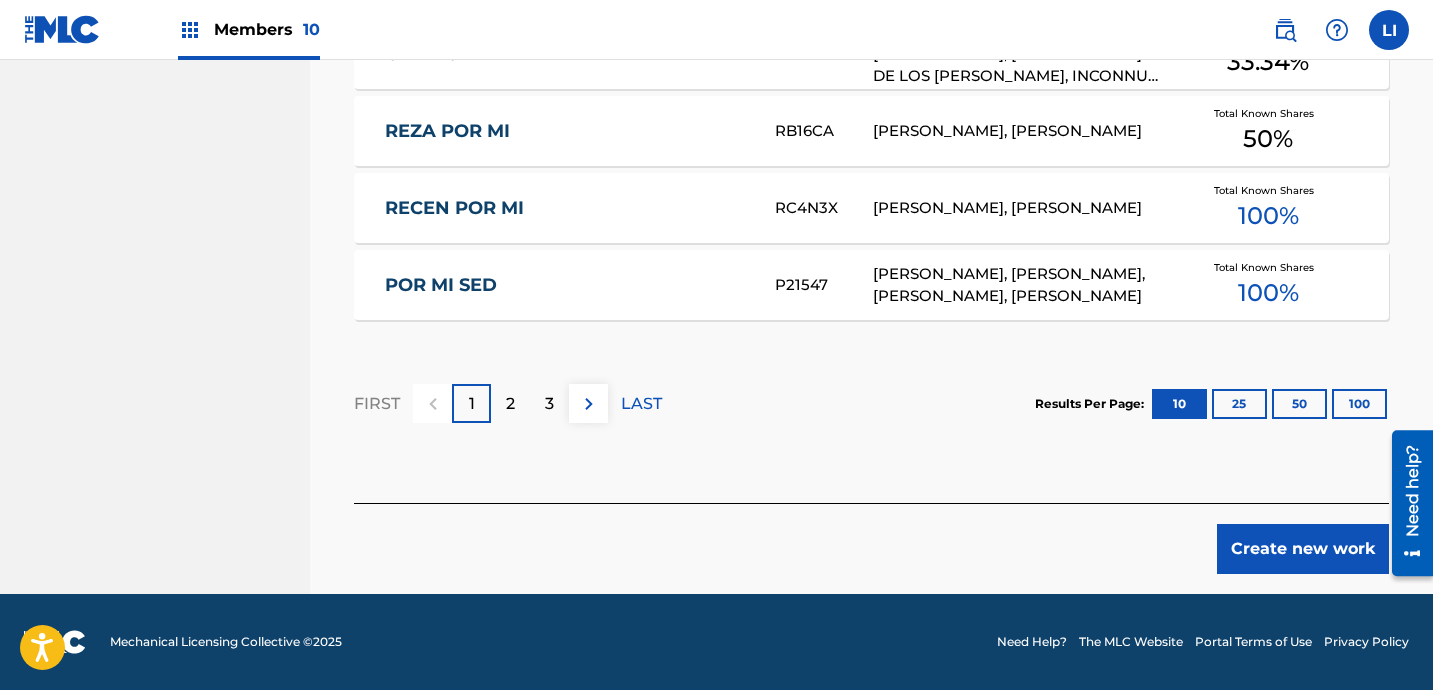 click on "Register Work Search Enter Work Details Add Writers Add Publishers & Shares Add Recording Review Search Before registering a work, the first step is to search The MLC database to ensure the work does not already exist. Enter the two required search criteria below, then click   Search.  If your work does not appear in the search results, click the  Create New Work   button to continue with registration. If you do locate your work in the search results, click on the work, then on the next page, click the   Claim shares on this work  button. SearchWithCriteriae4f802a1-4c19-4048-9595-998f03fef3d4 Work Title POR MI CABEZA SearchWithCriteria58d6f73c-e1c7-45a4-a220-9bde77fbb063 Writer Name [PERSON_NAME] Add Criteria Reset Search Search Showing  1  -   10  of  1,922   results   Song Title MLC Song Code Writers Share Amounts ? N TOCO MI CABEZA NG9XNG [PERSON_NAME], [PERSON_NAME] [PERSON_NAME], [PERSON_NAME] Total Known Shares 100 % POR TI [PERSON_NAME] PN210N 100 % 100" at bounding box center (871, -359) 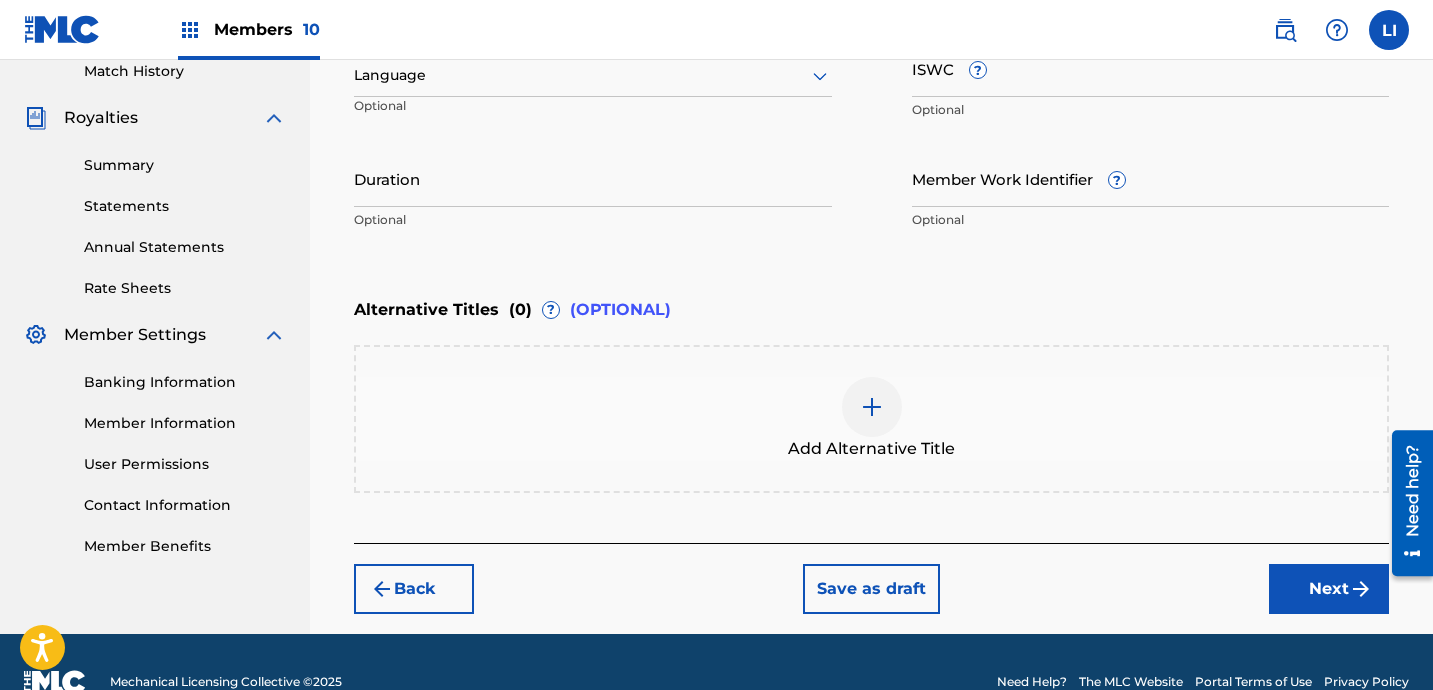 scroll, scrollTop: 559, scrollLeft: 0, axis: vertical 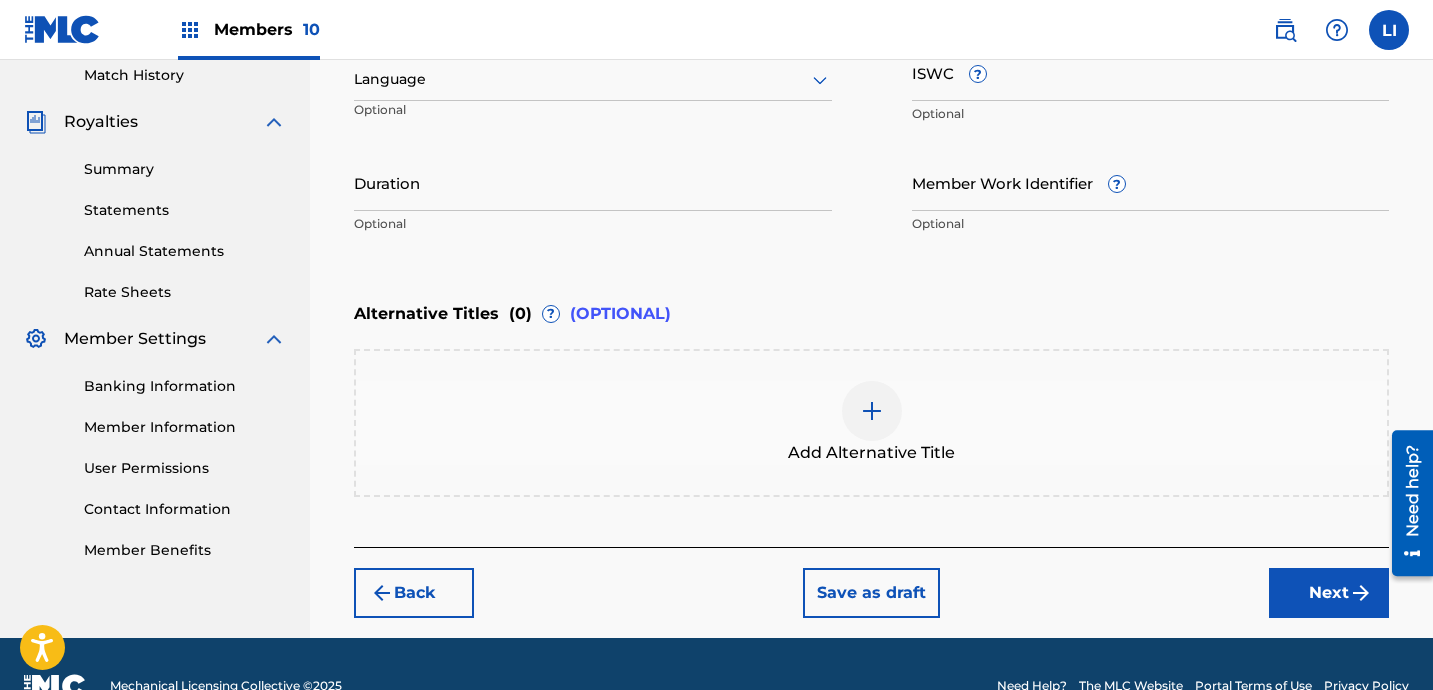drag, startPoint x: 417, startPoint y: 85, endPoint x: 410, endPoint y: 98, distance: 14.764823 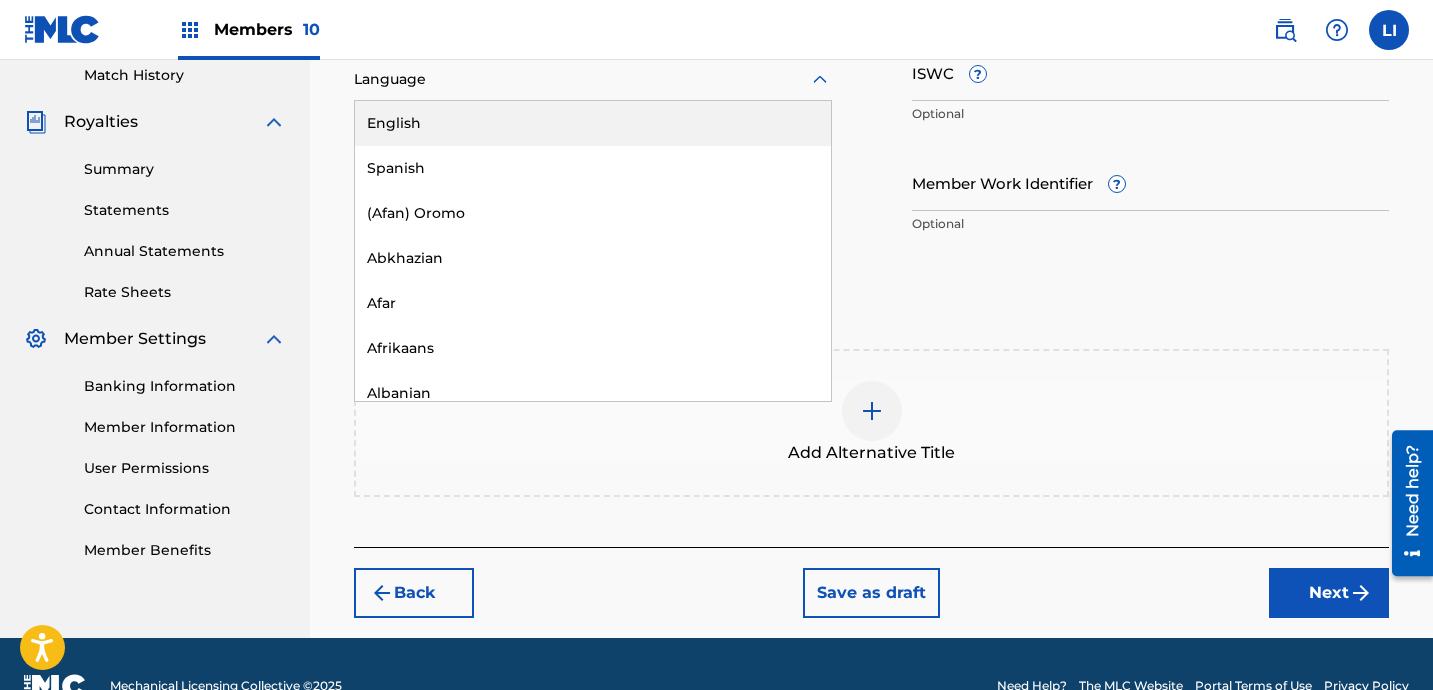 click on "English" at bounding box center [593, 123] 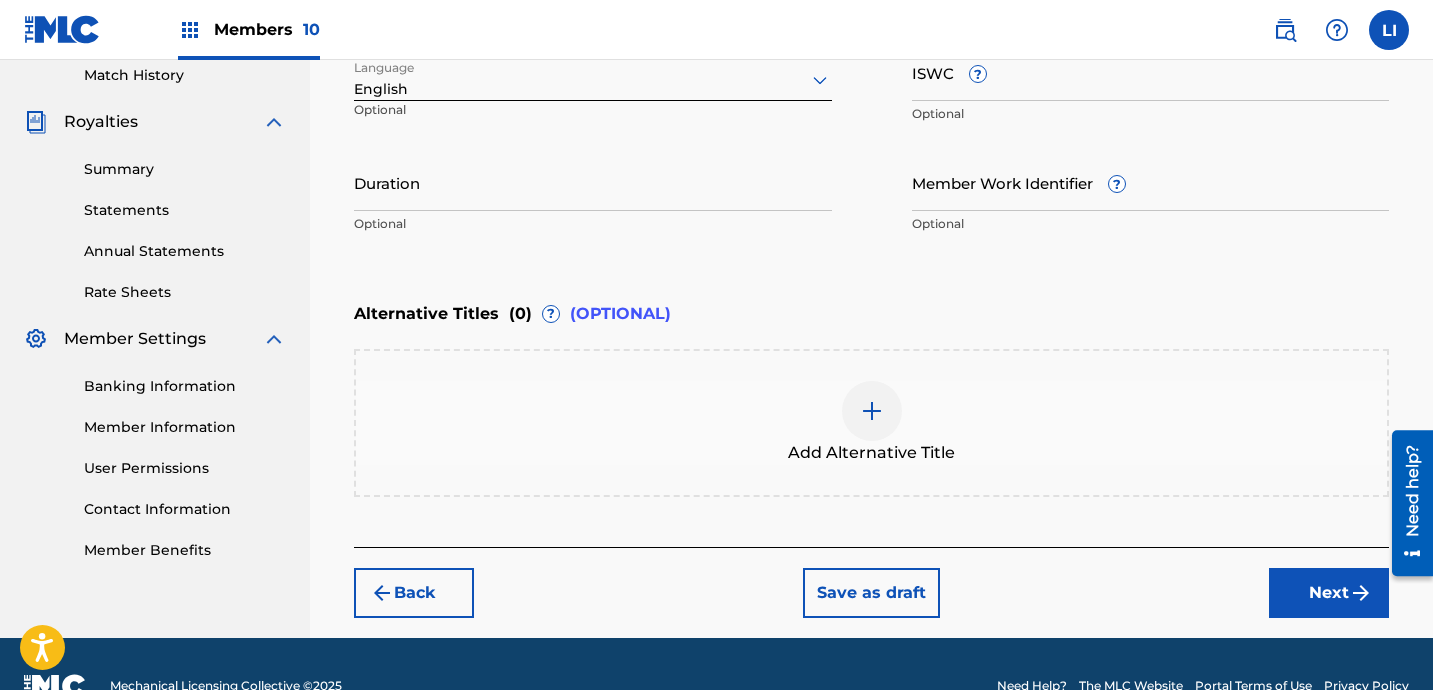 click on "English" at bounding box center [593, 89] 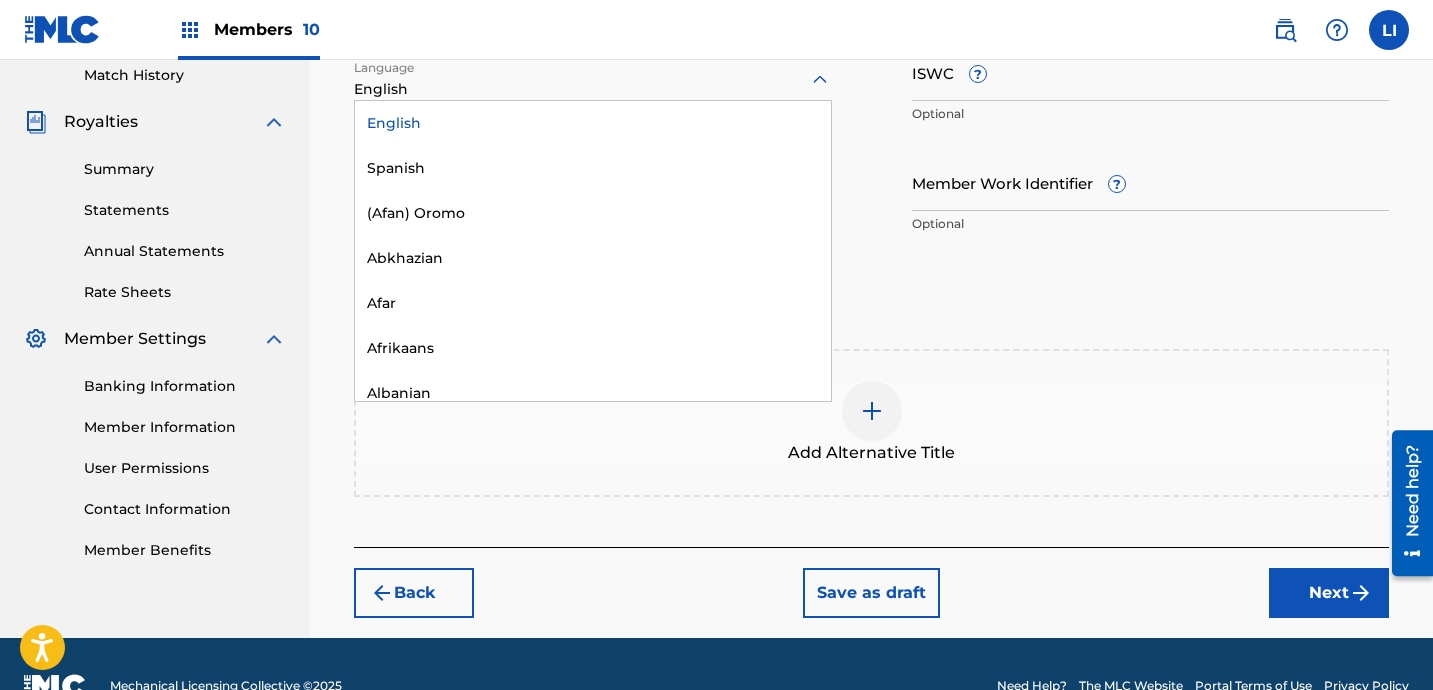 click on "Spanish" at bounding box center [593, 168] 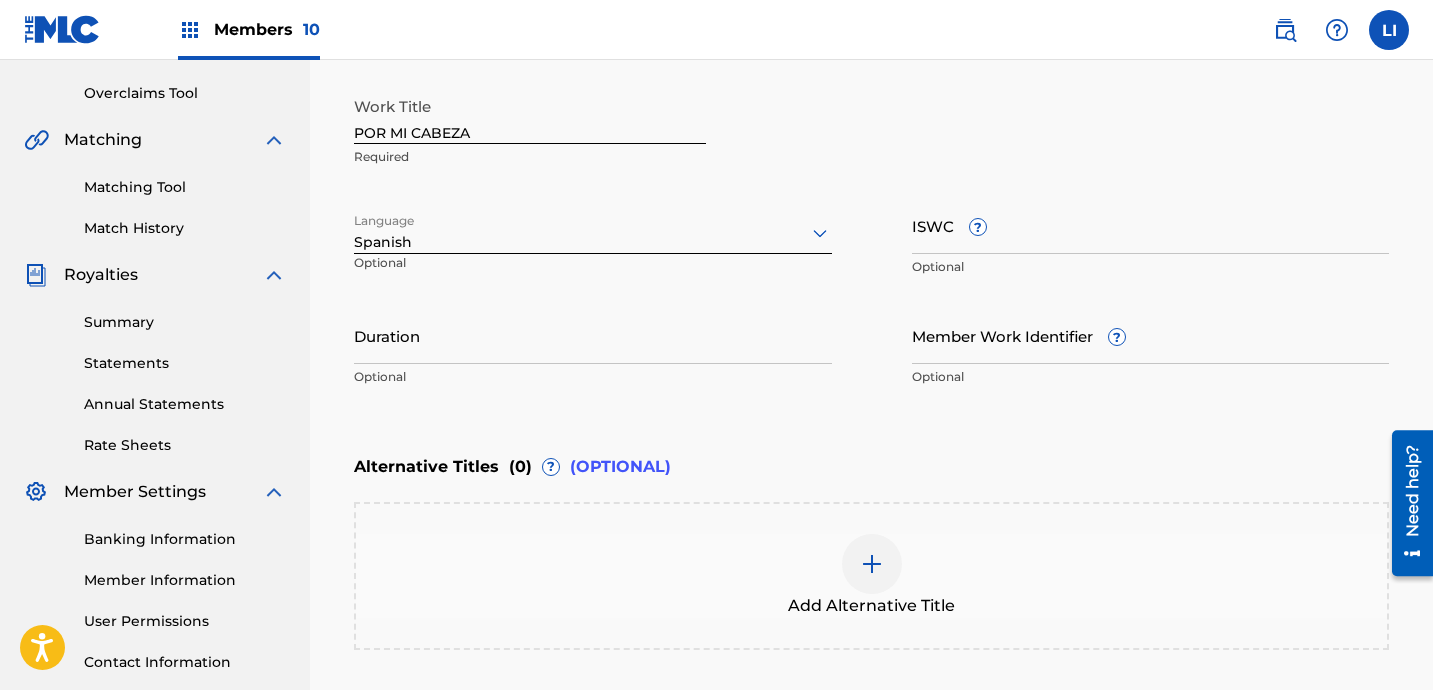 scroll, scrollTop: 400, scrollLeft: 0, axis: vertical 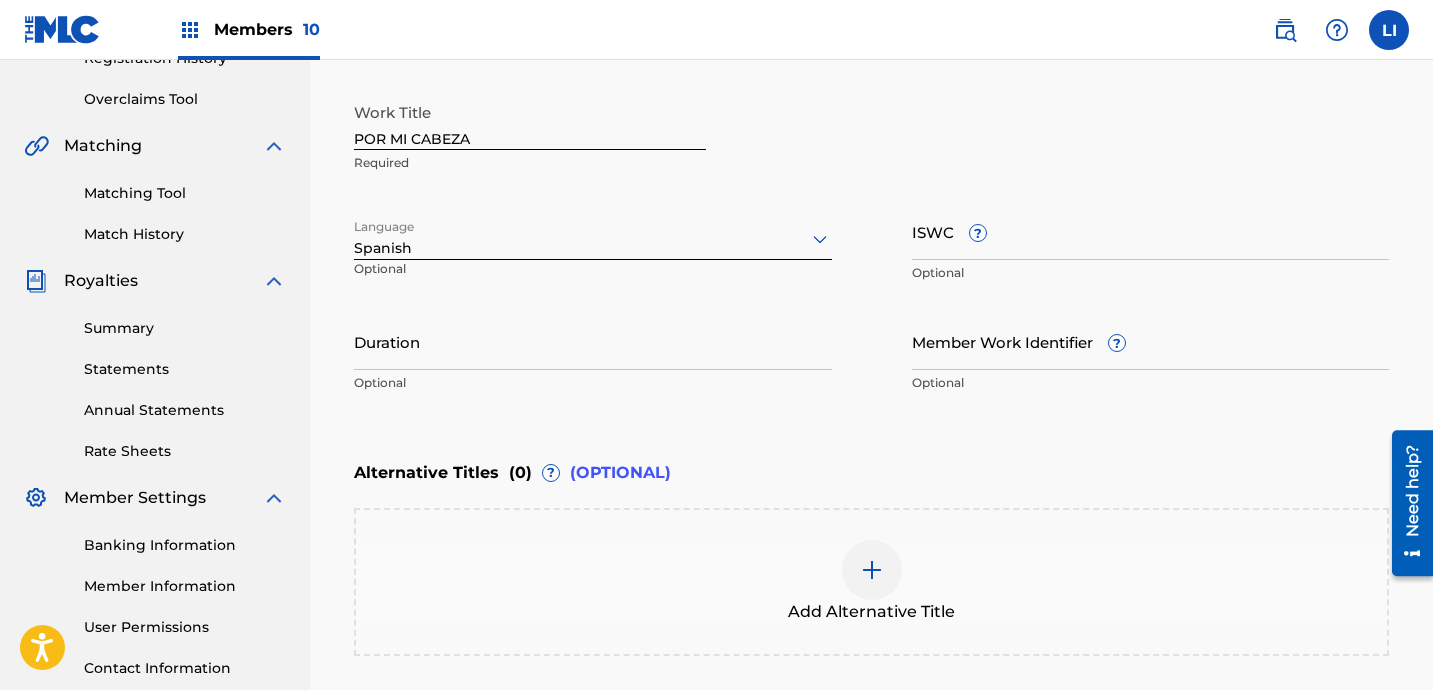 click on "Duration" at bounding box center (593, 341) 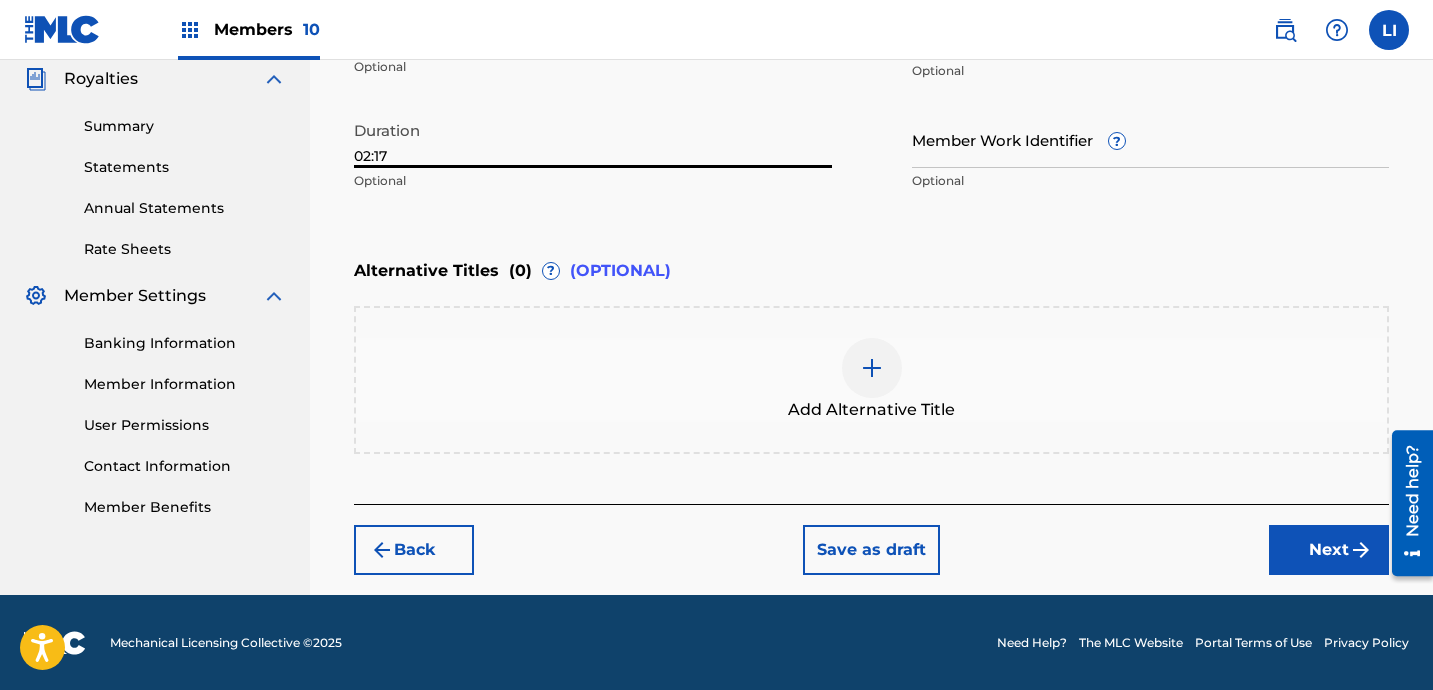 click on "Next" at bounding box center [1329, 550] 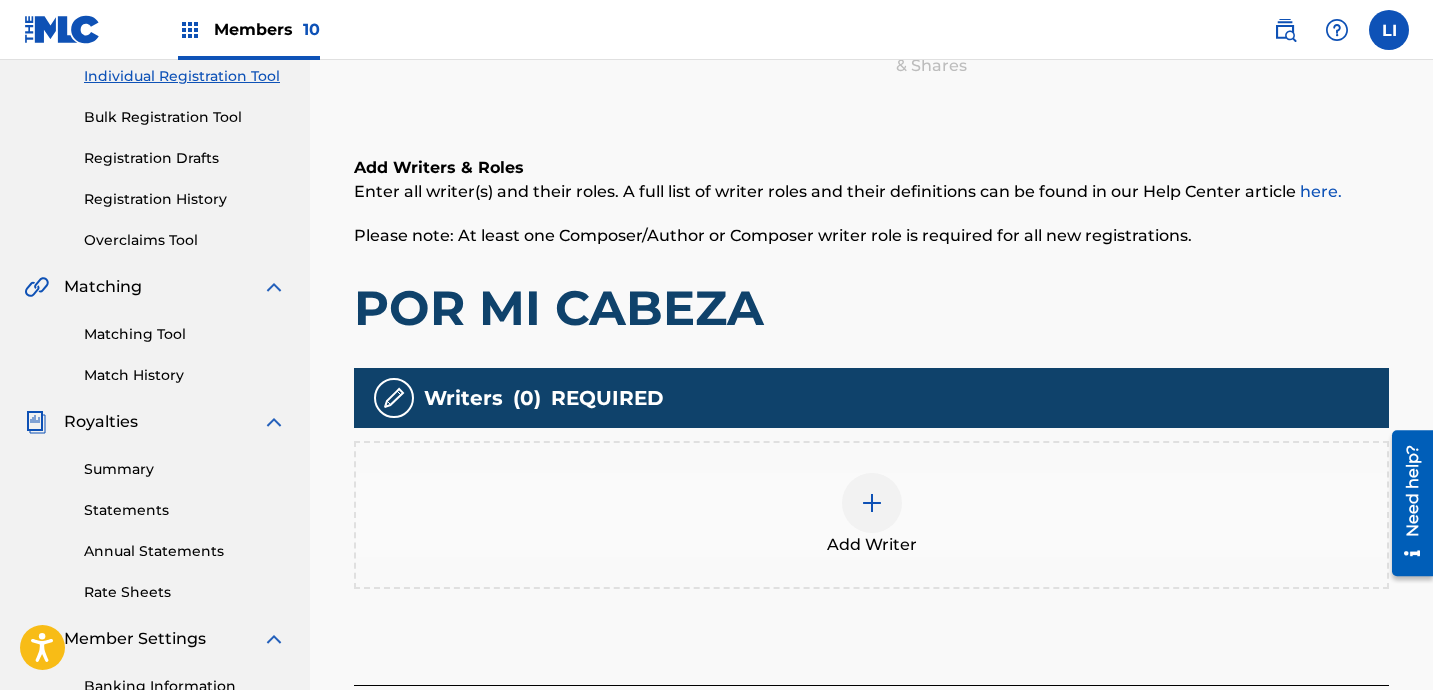 scroll, scrollTop: 425, scrollLeft: 0, axis: vertical 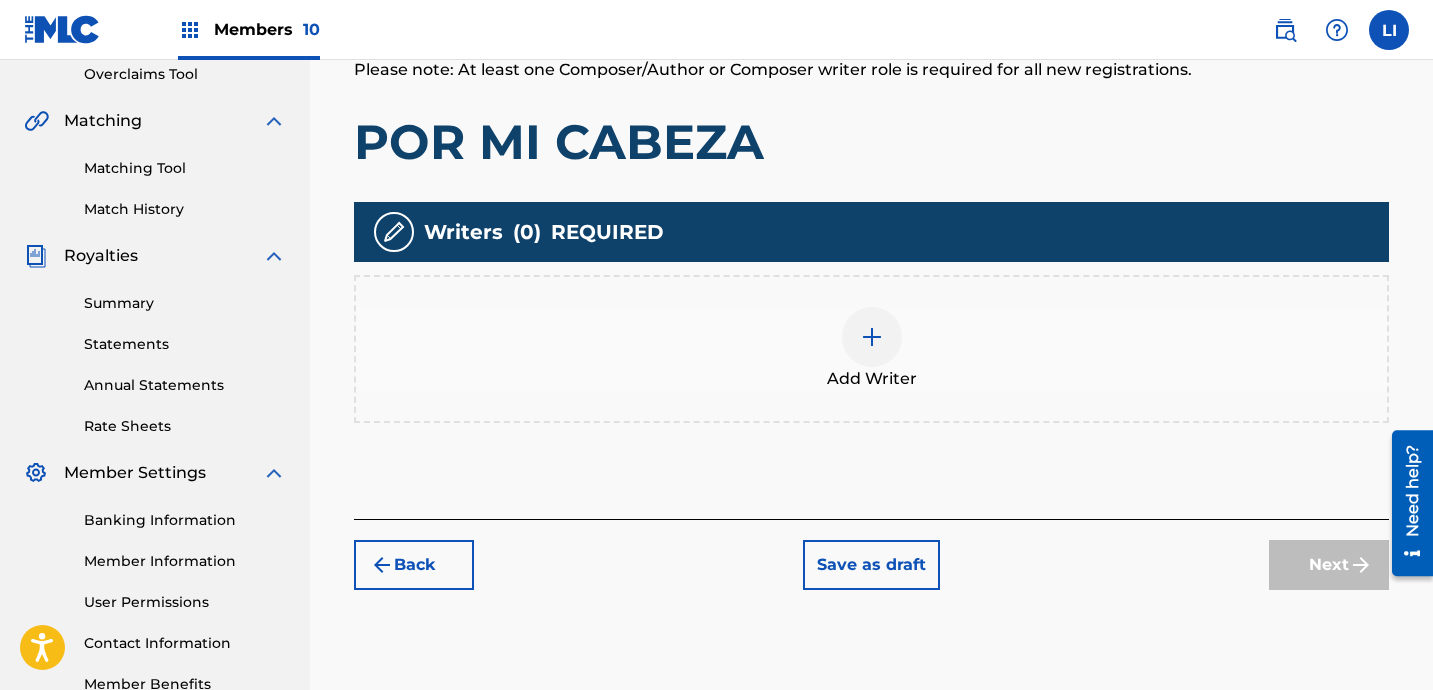 click on "Add Writer" at bounding box center (871, 349) 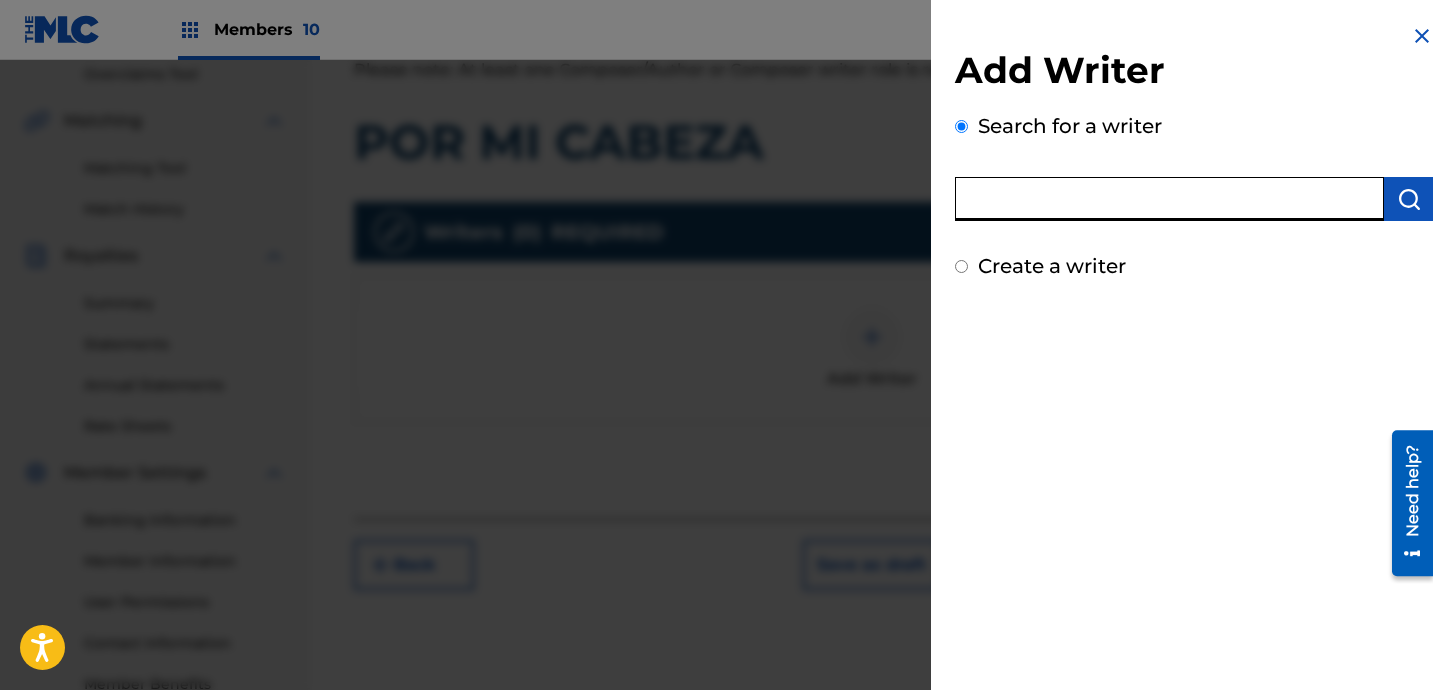 click at bounding box center [1169, 199] 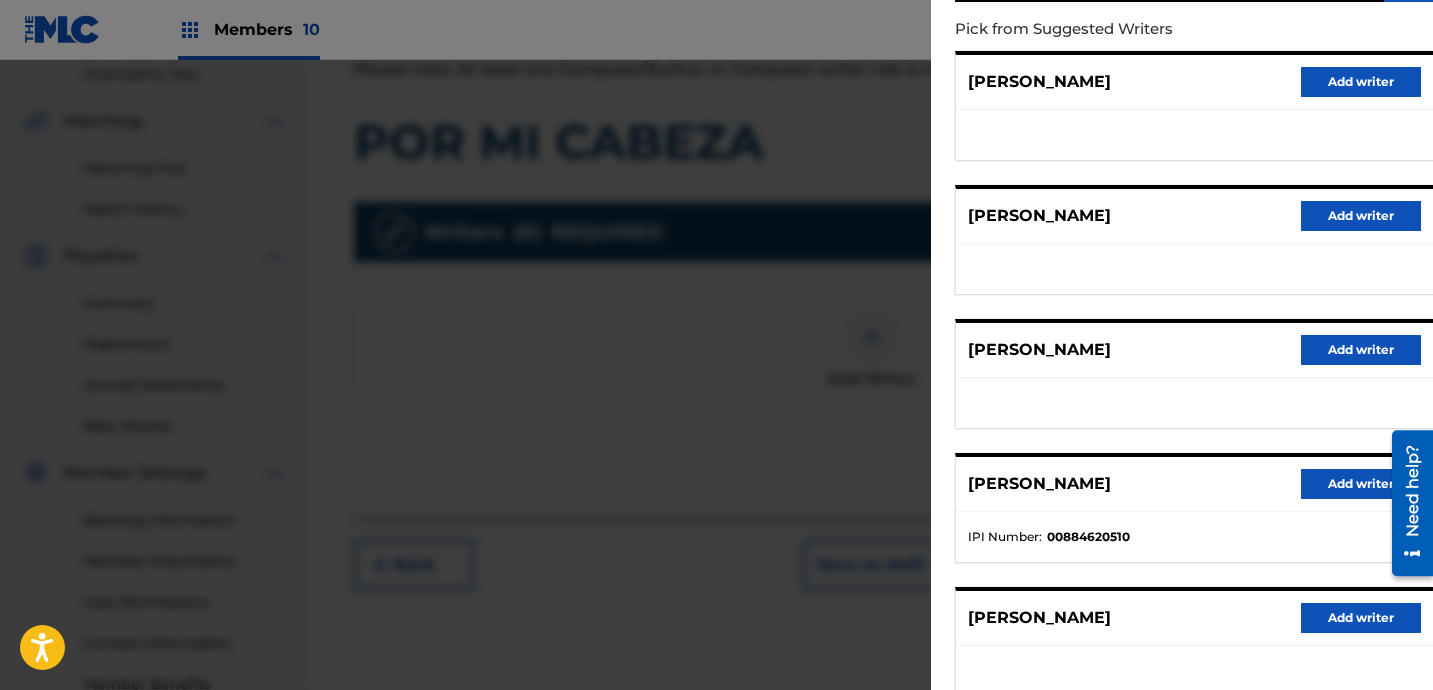scroll, scrollTop: 352, scrollLeft: 0, axis: vertical 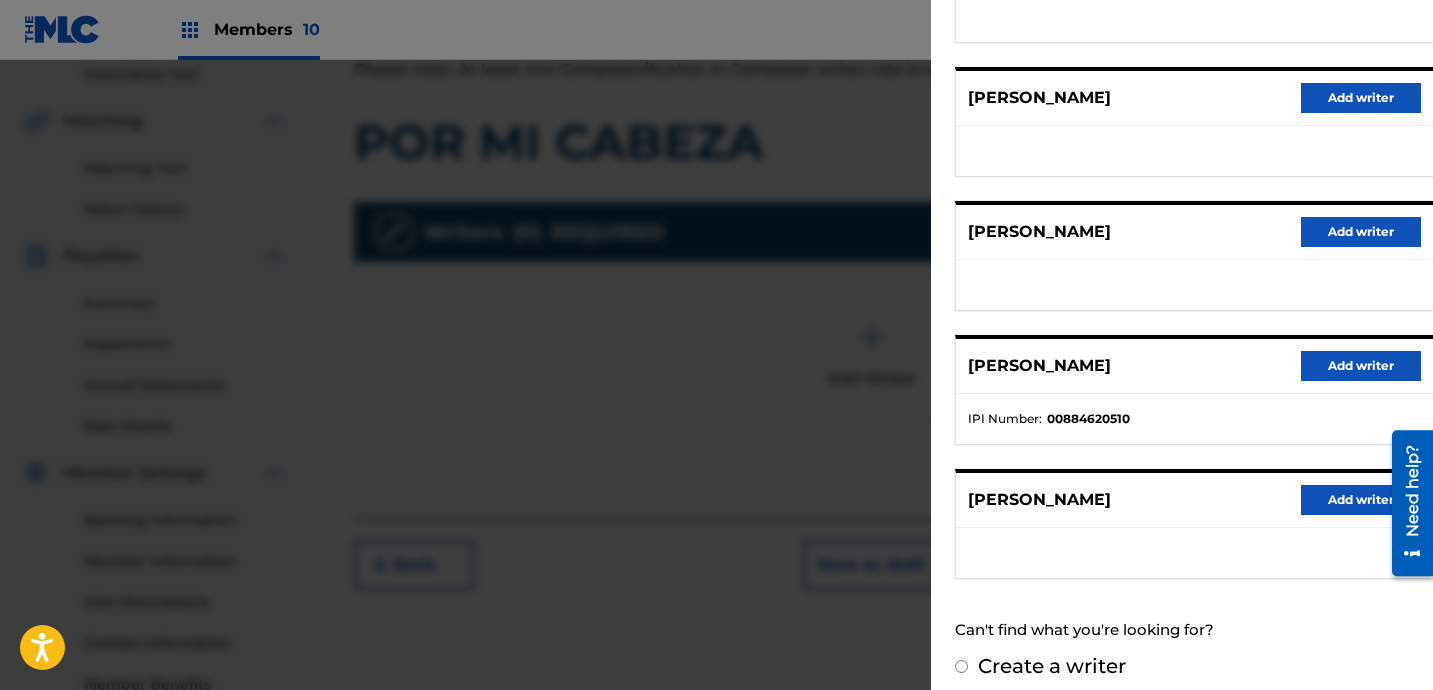 click on "Add writer" at bounding box center [1361, 366] 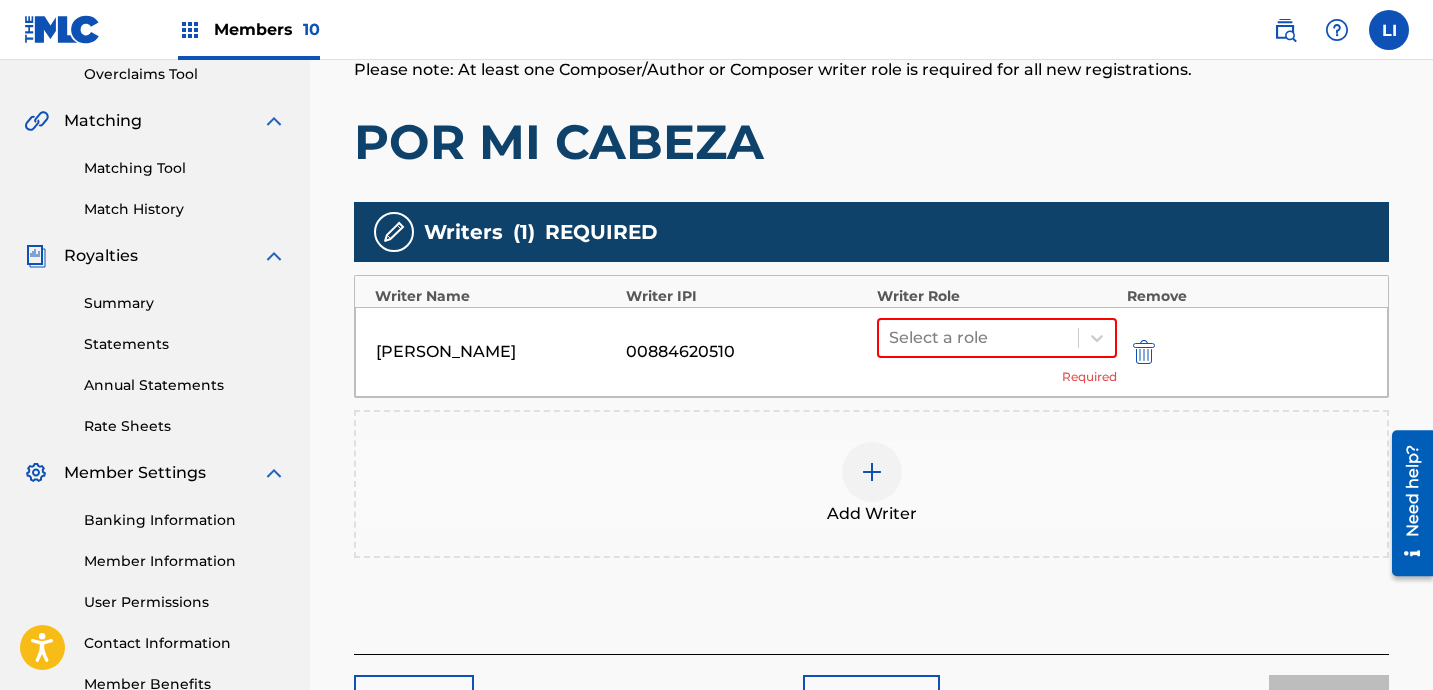 click on "Add Writer" at bounding box center (871, 484) 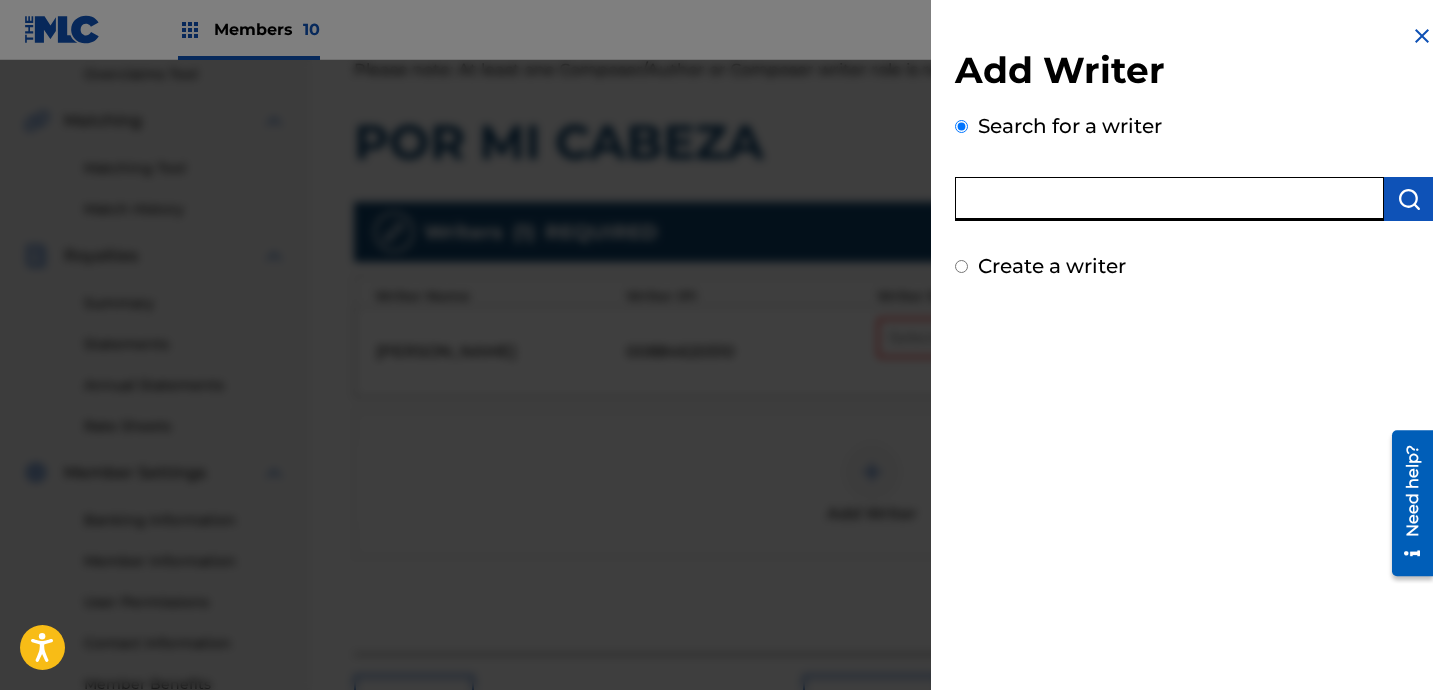 click at bounding box center (1169, 199) 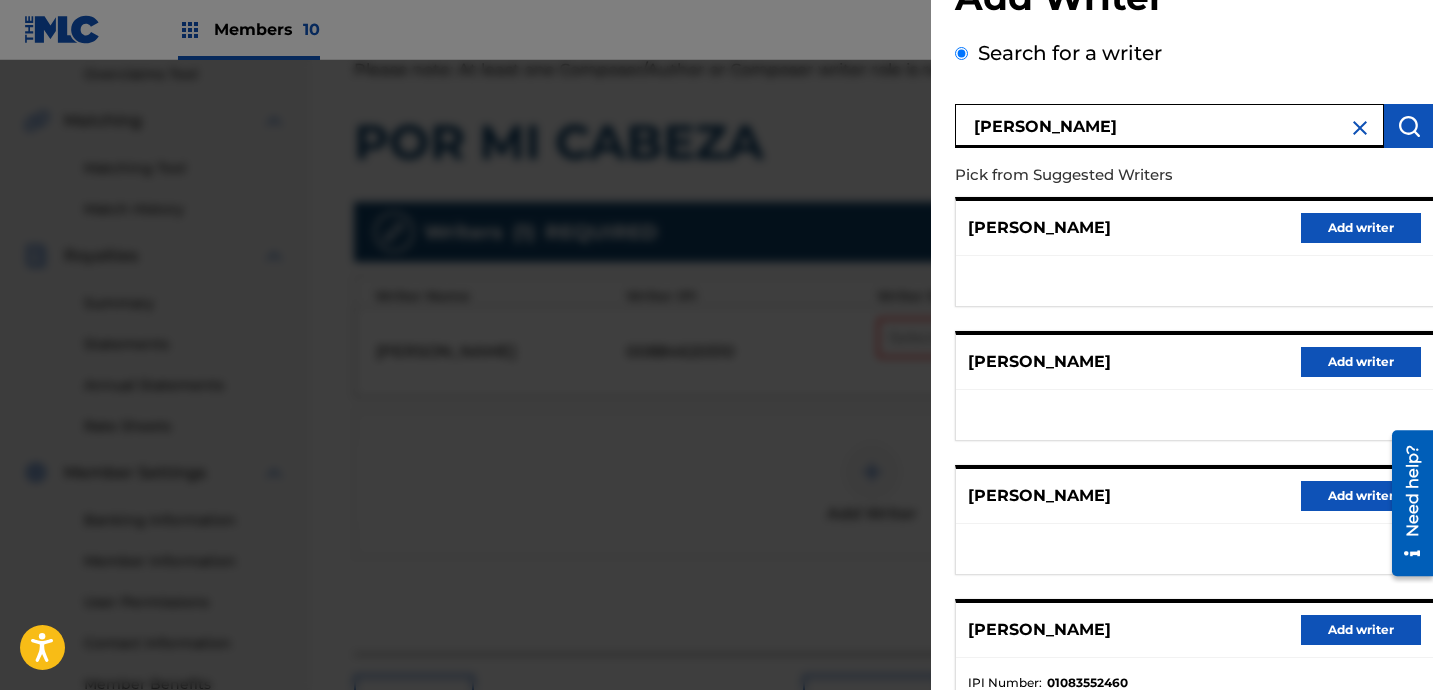 scroll, scrollTop: 370, scrollLeft: 0, axis: vertical 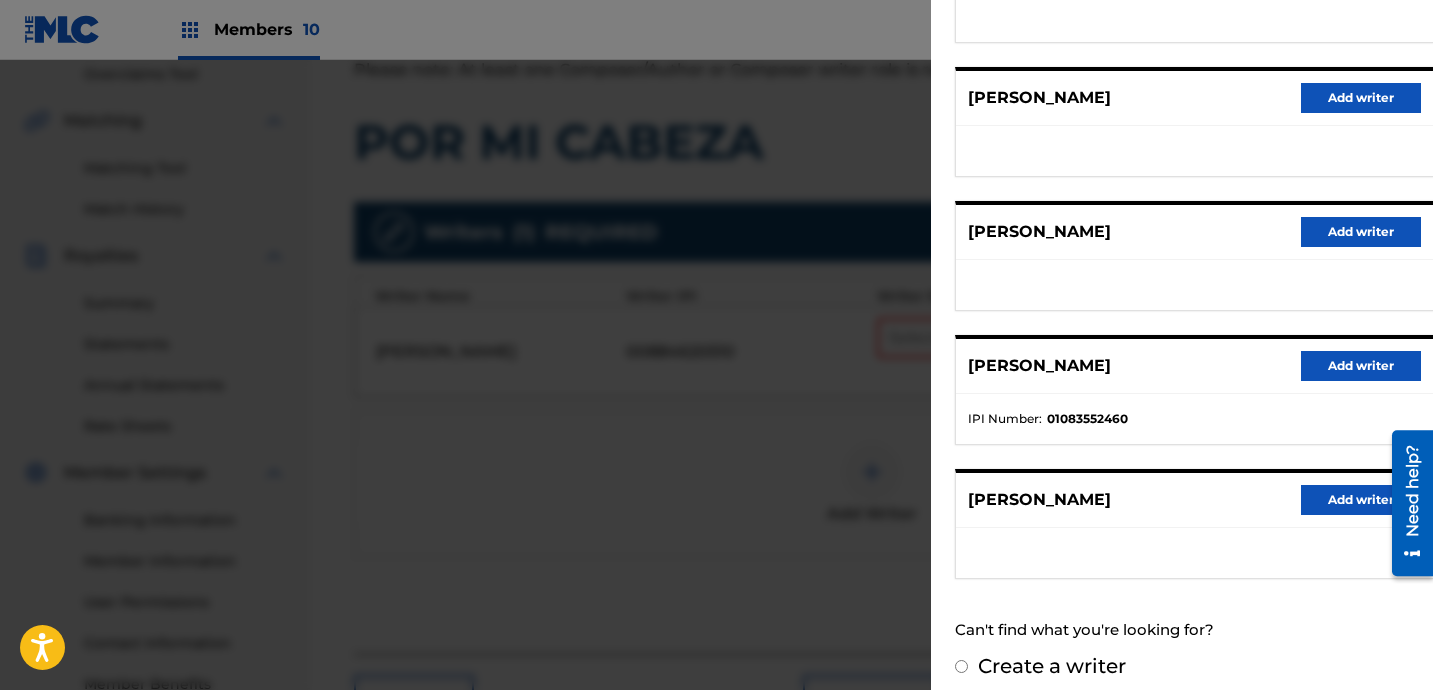drag, startPoint x: 1043, startPoint y: 654, endPoint x: 1045, endPoint y: 643, distance: 11.18034 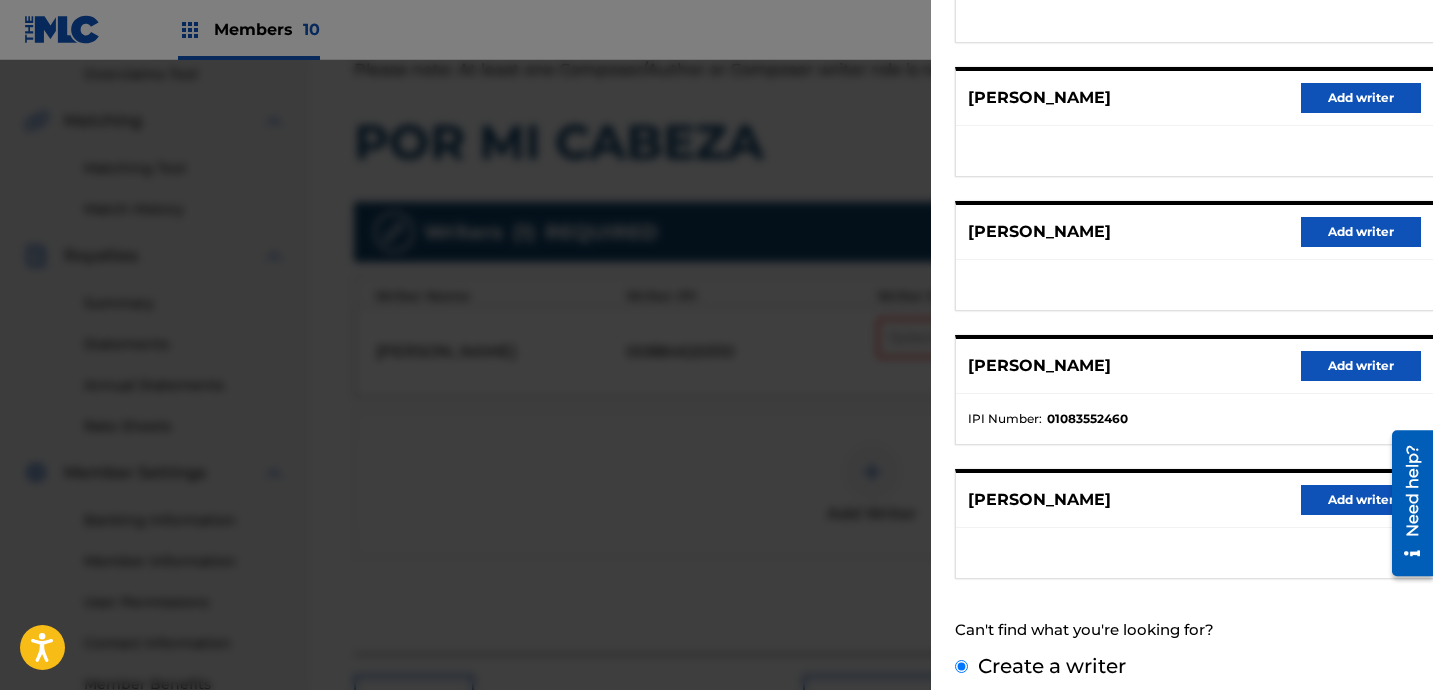 click on "Create a writer" at bounding box center [961, 666] 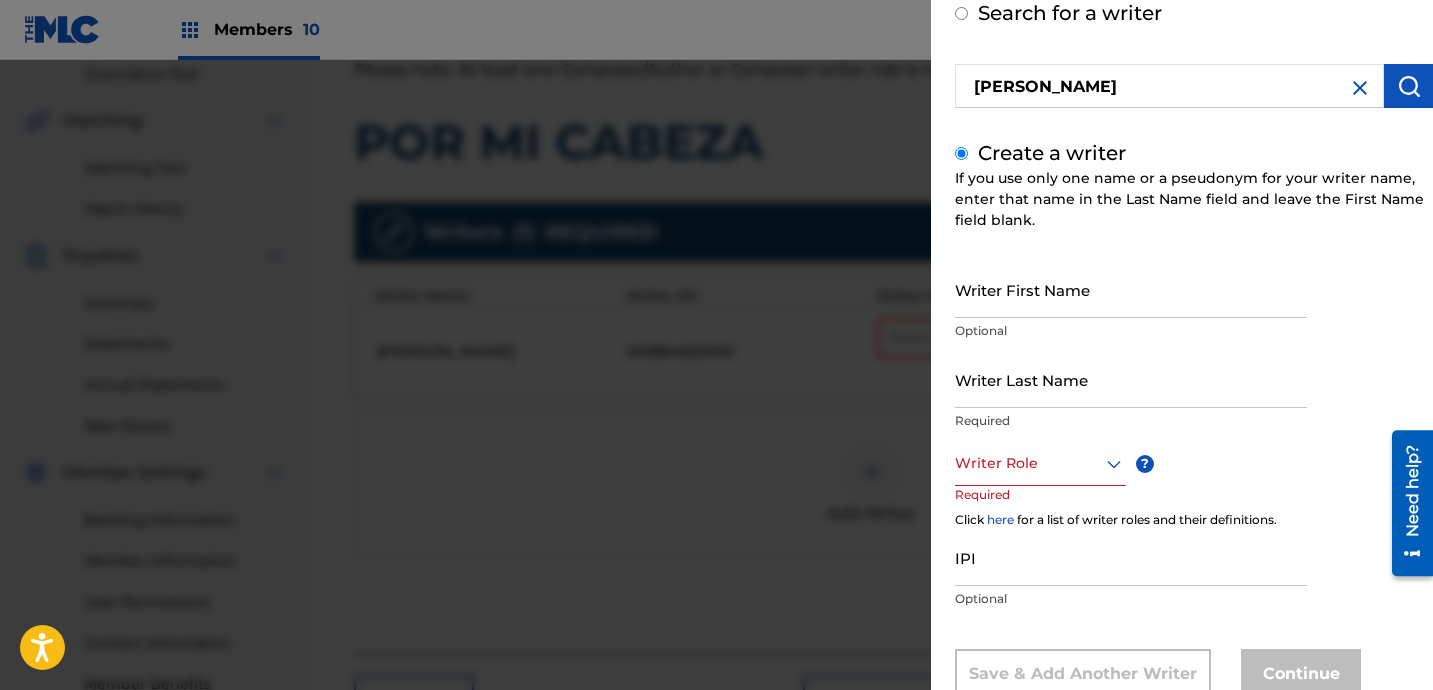 click on "Writer First Name" at bounding box center [1131, 289] 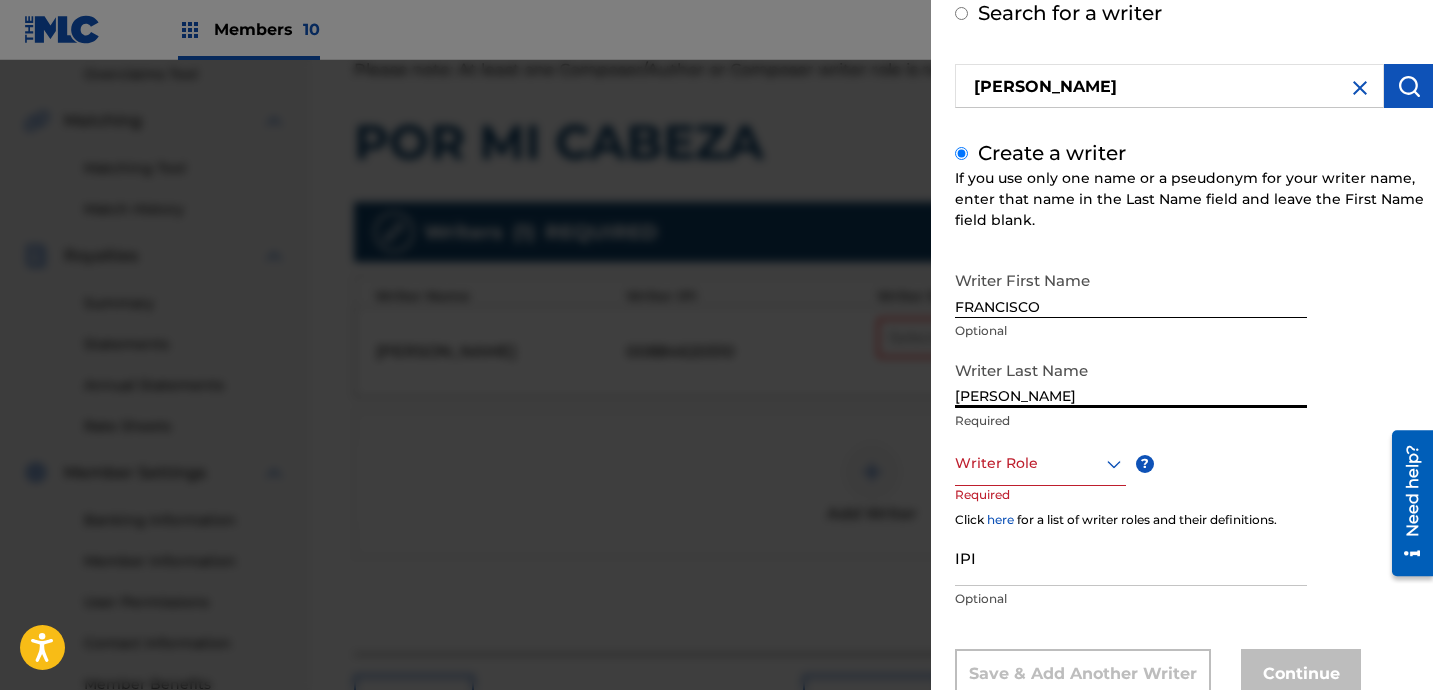 click on "Writer Role" at bounding box center (1040, 463) 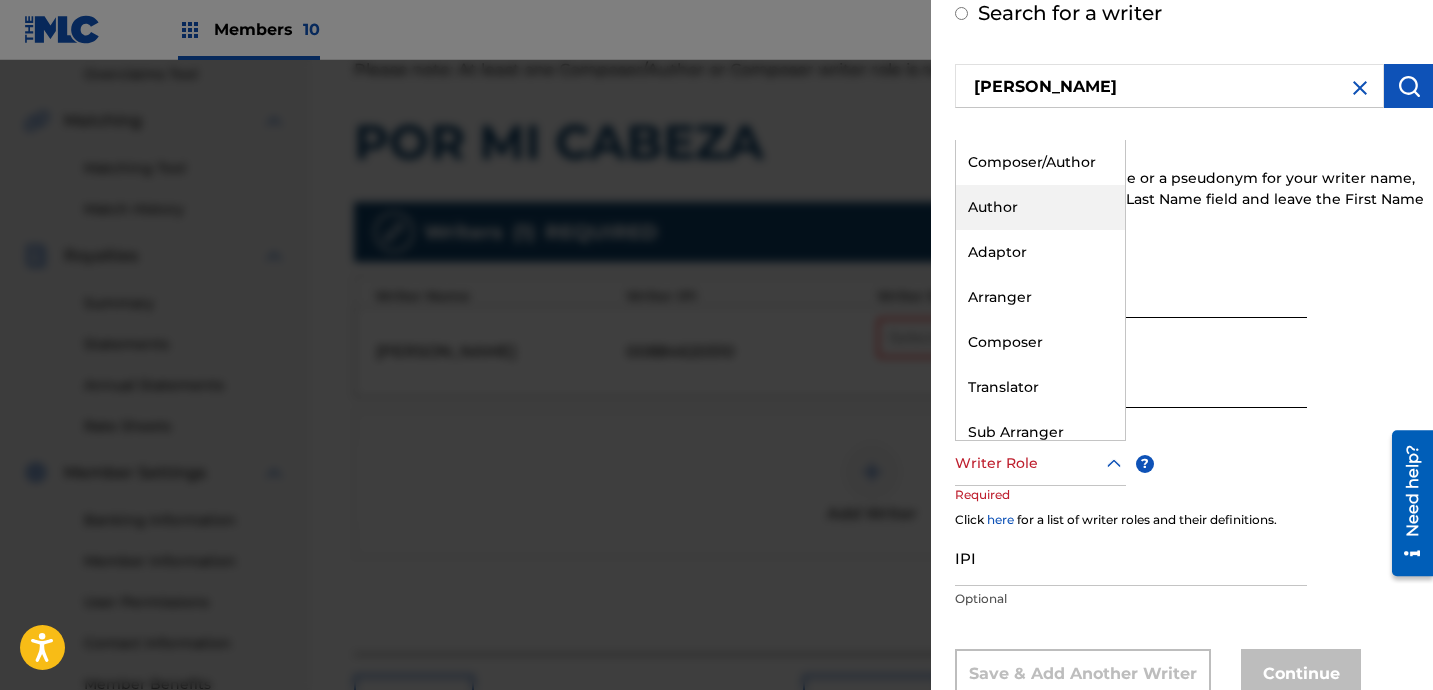 click on "Composer/Author" at bounding box center (1040, 162) 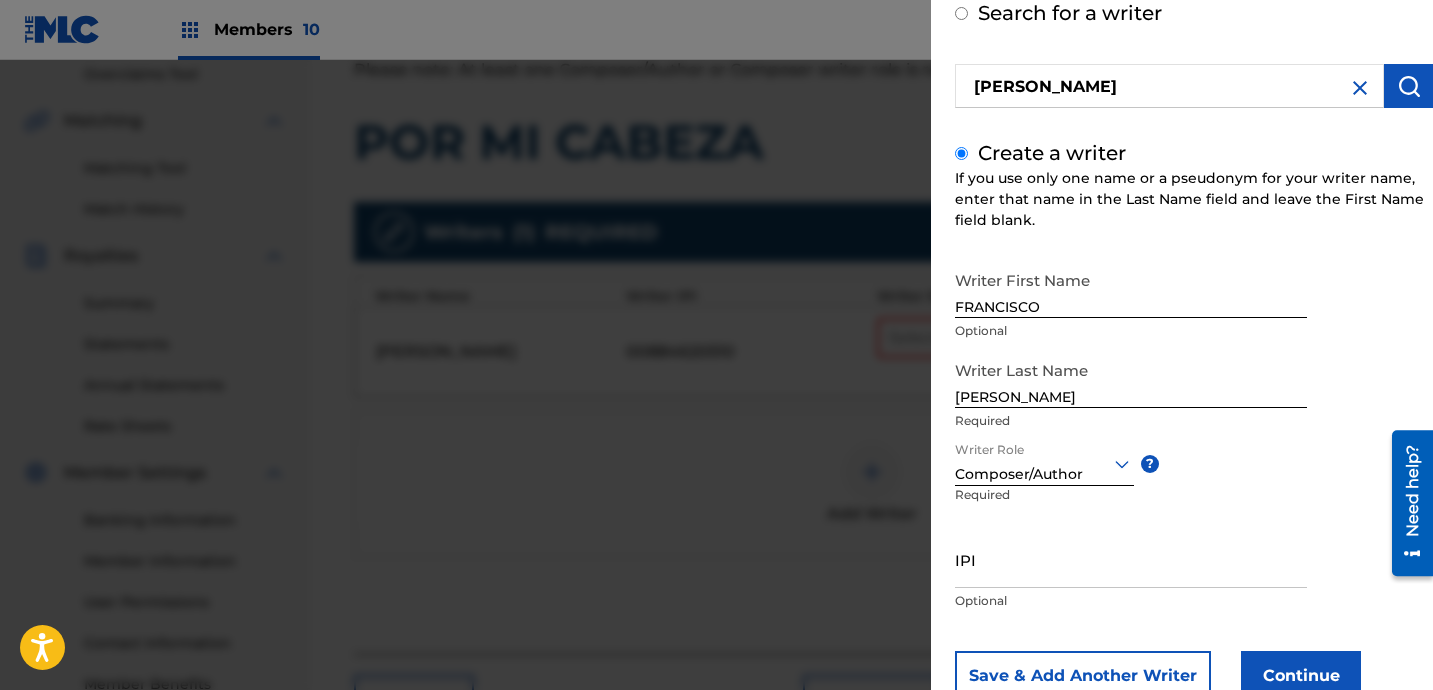 click on "Continue" at bounding box center [1301, 676] 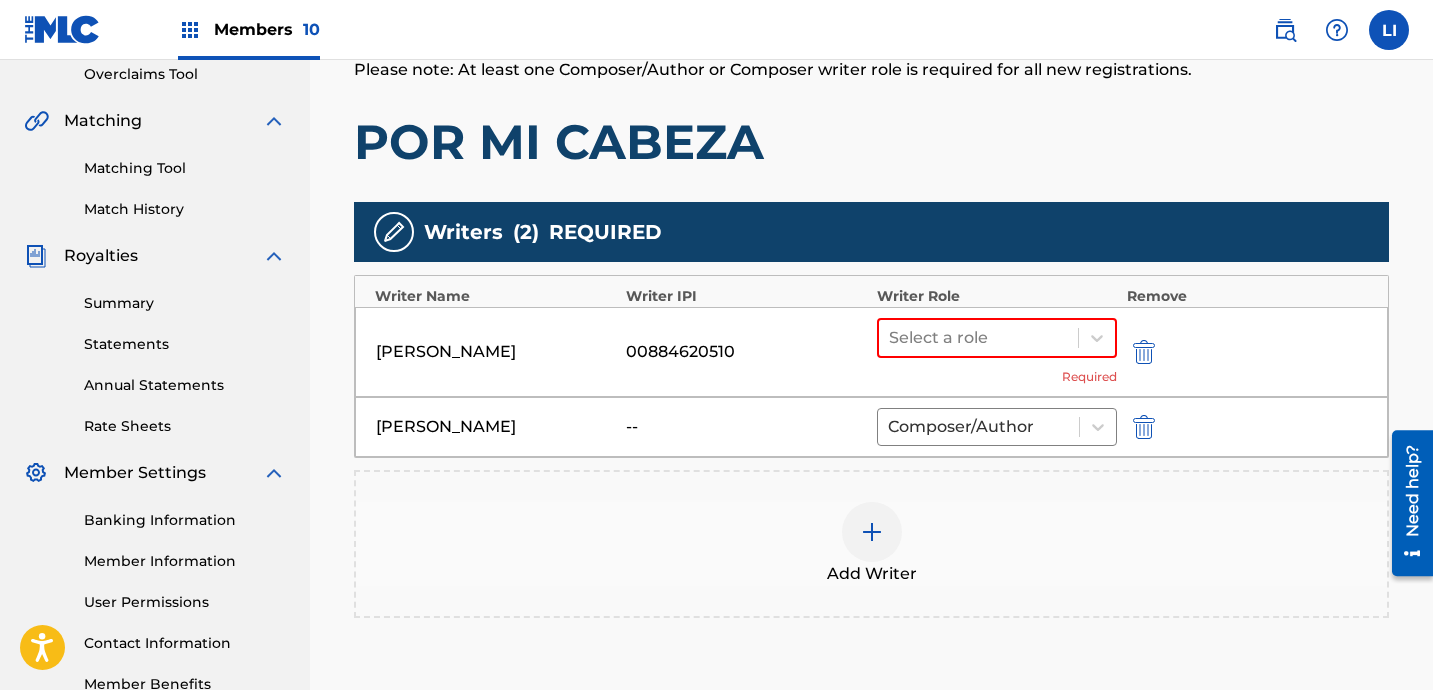 drag, startPoint x: 958, startPoint y: 346, endPoint x: 957, endPoint y: 364, distance: 18.027756 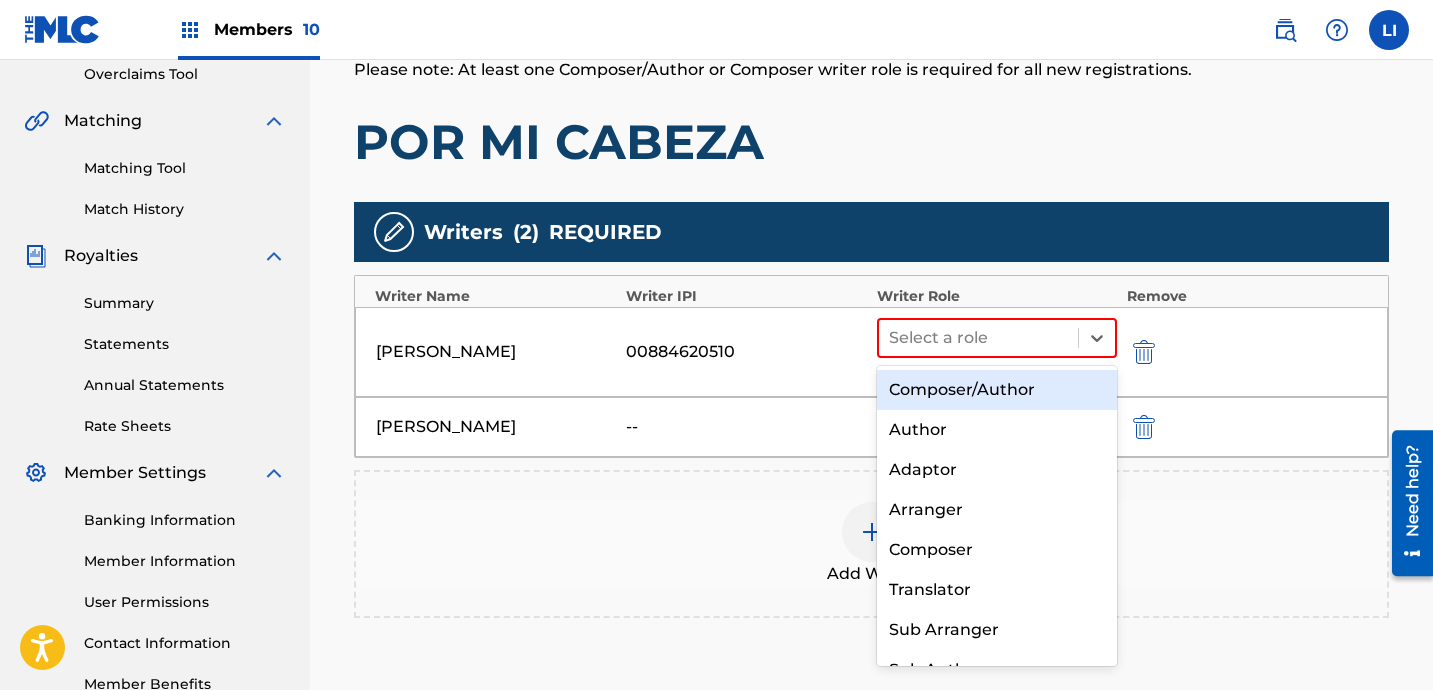 click on "Composer/Author" at bounding box center [997, 390] 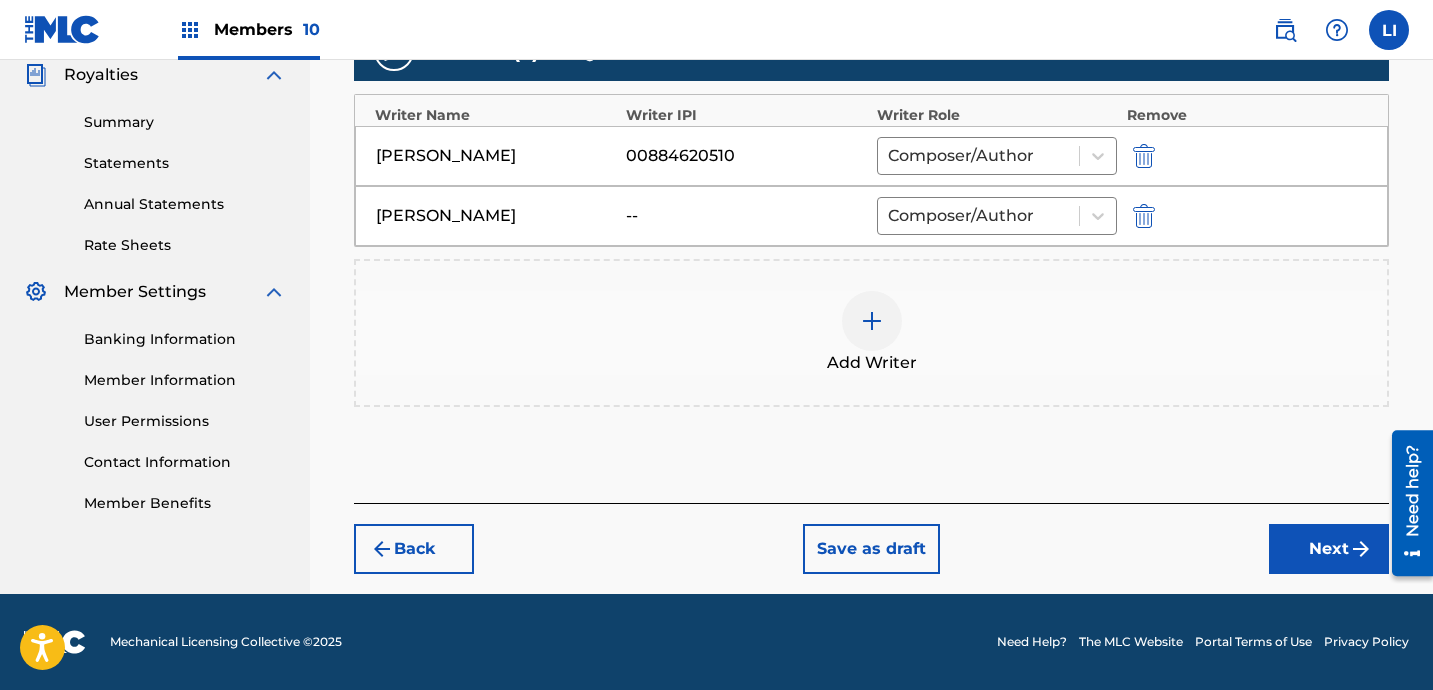 click on "Next" at bounding box center (1329, 549) 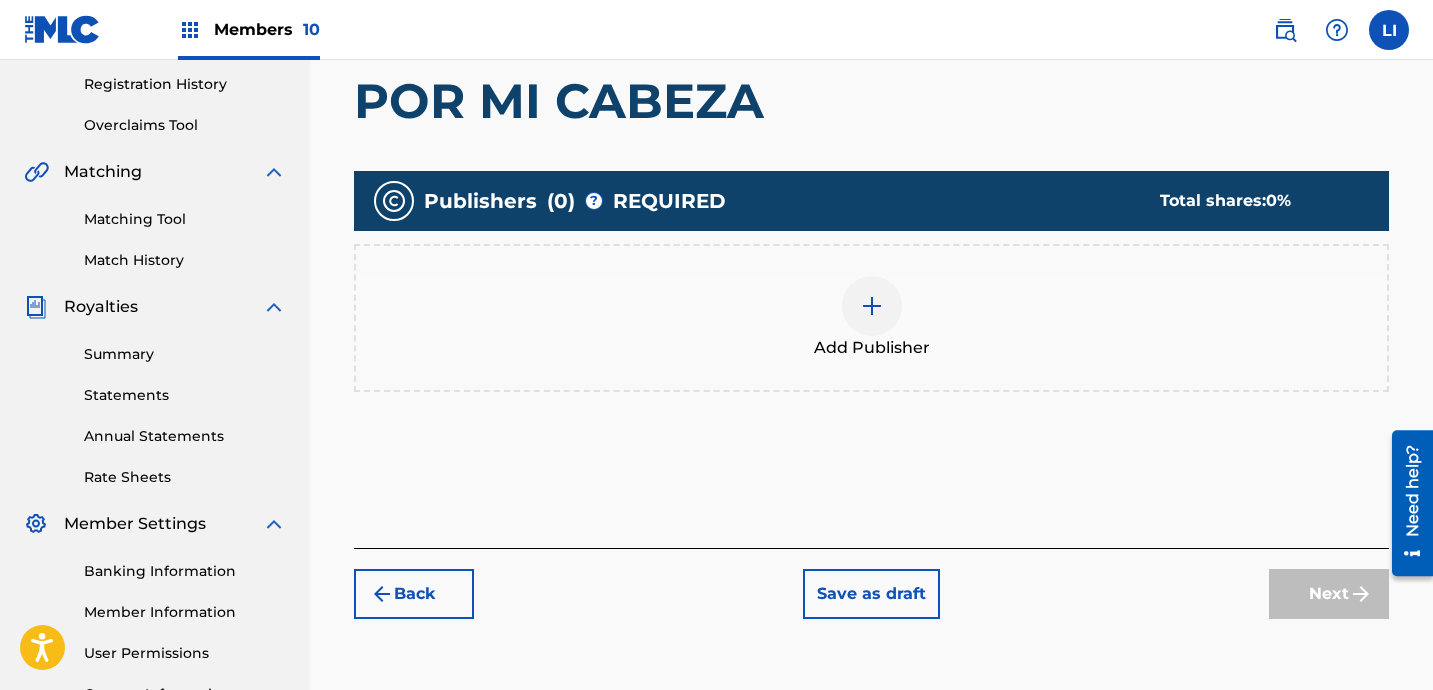 scroll, scrollTop: 379, scrollLeft: 0, axis: vertical 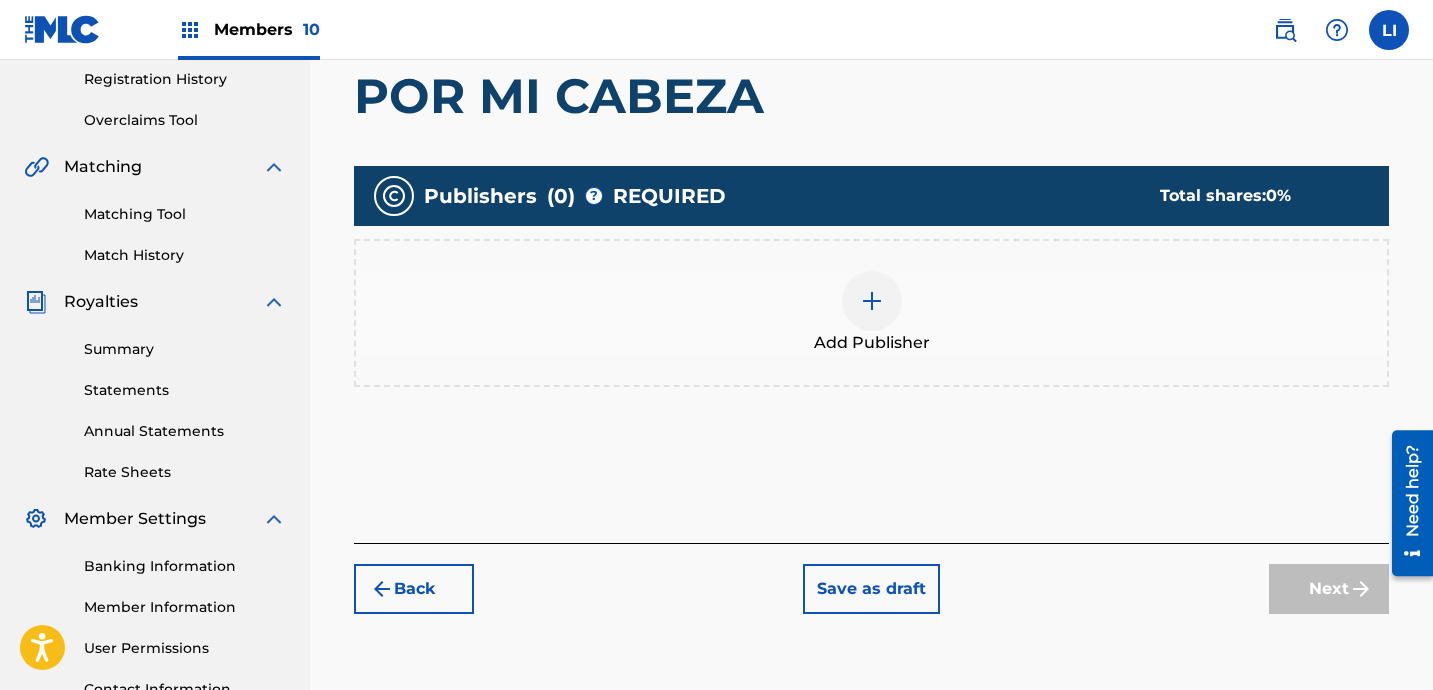 click on "Add Publisher" at bounding box center [871, 313] 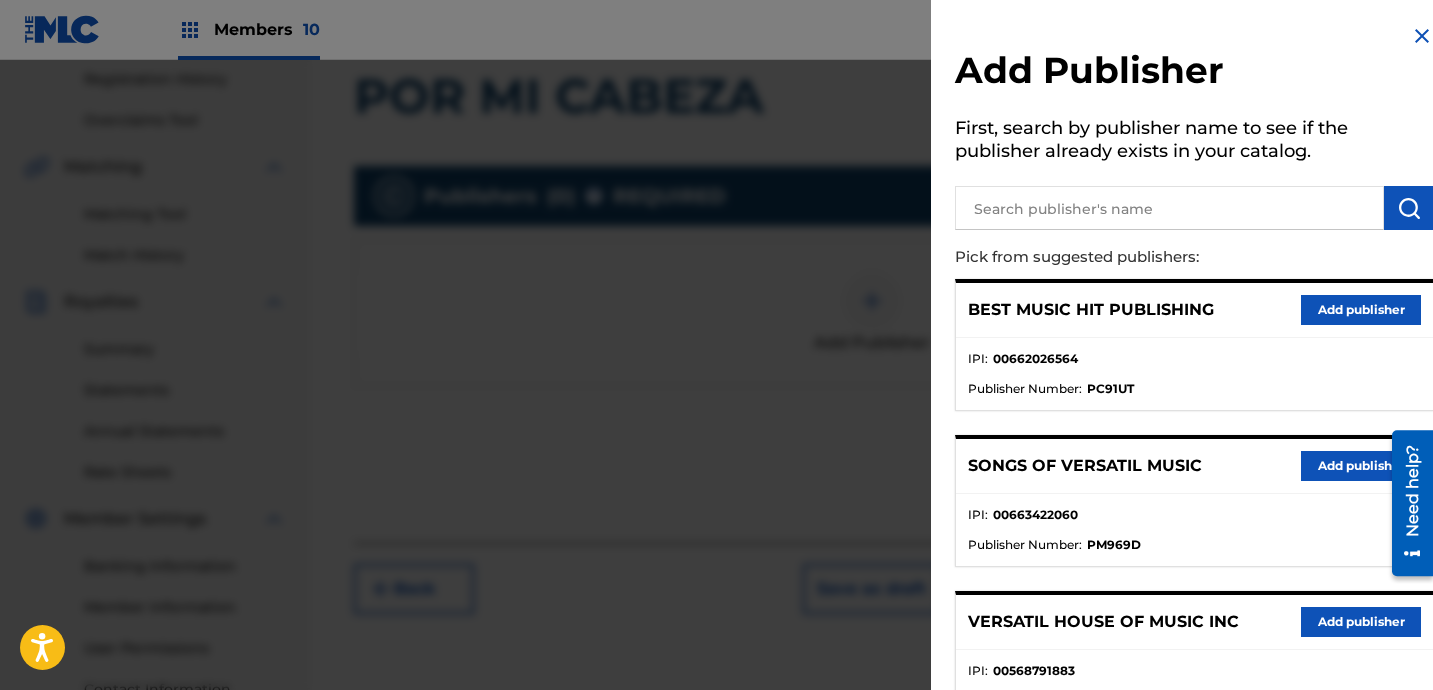 click at bounding box center (1194, 205) 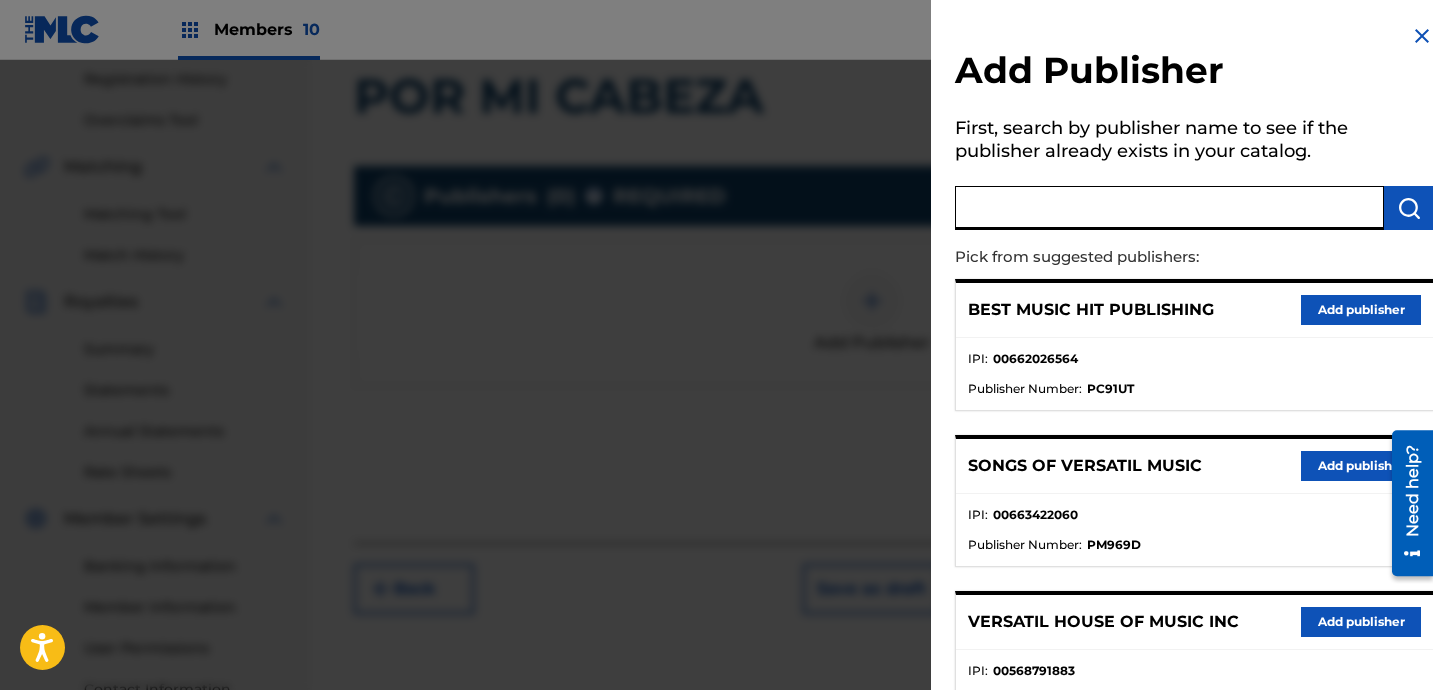 click at bounding box center (1169, 208) 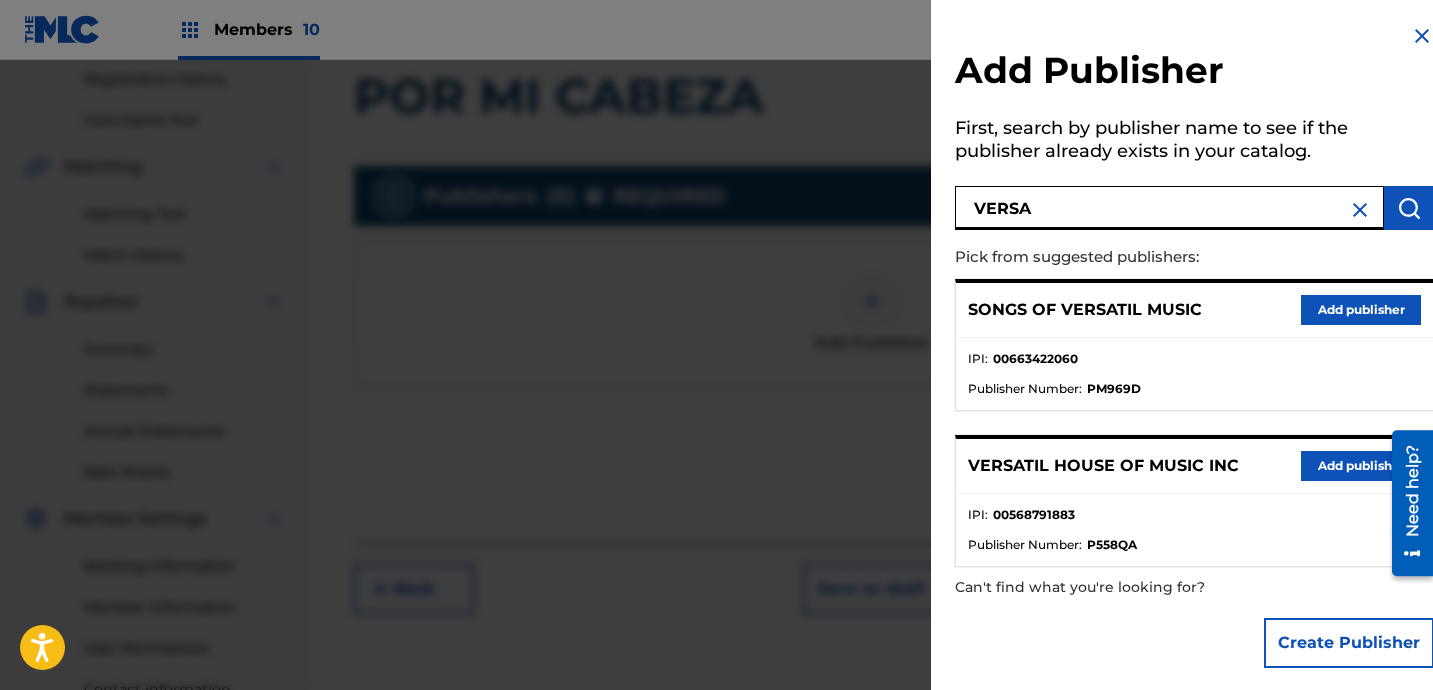 click on "Add publisher" at bounding box center (1361, 466) 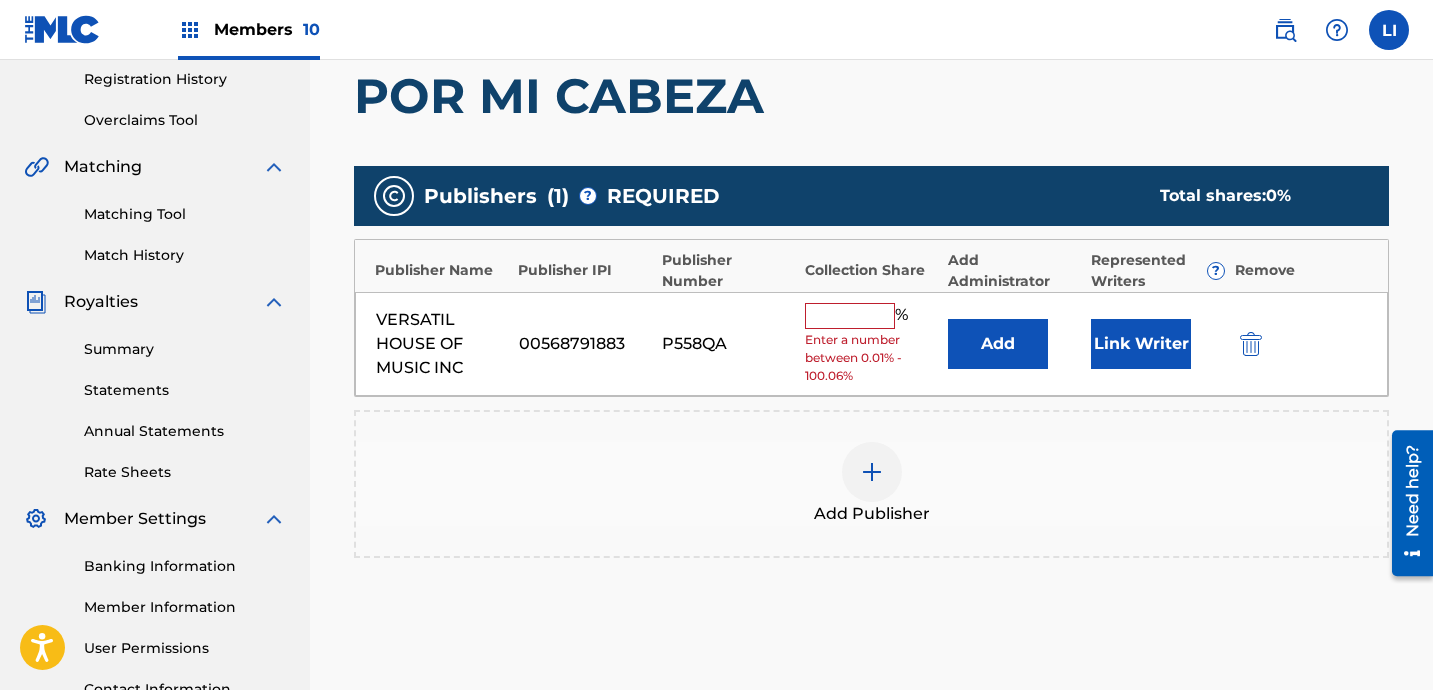 click on "Add" at bounding box center [998, 344] 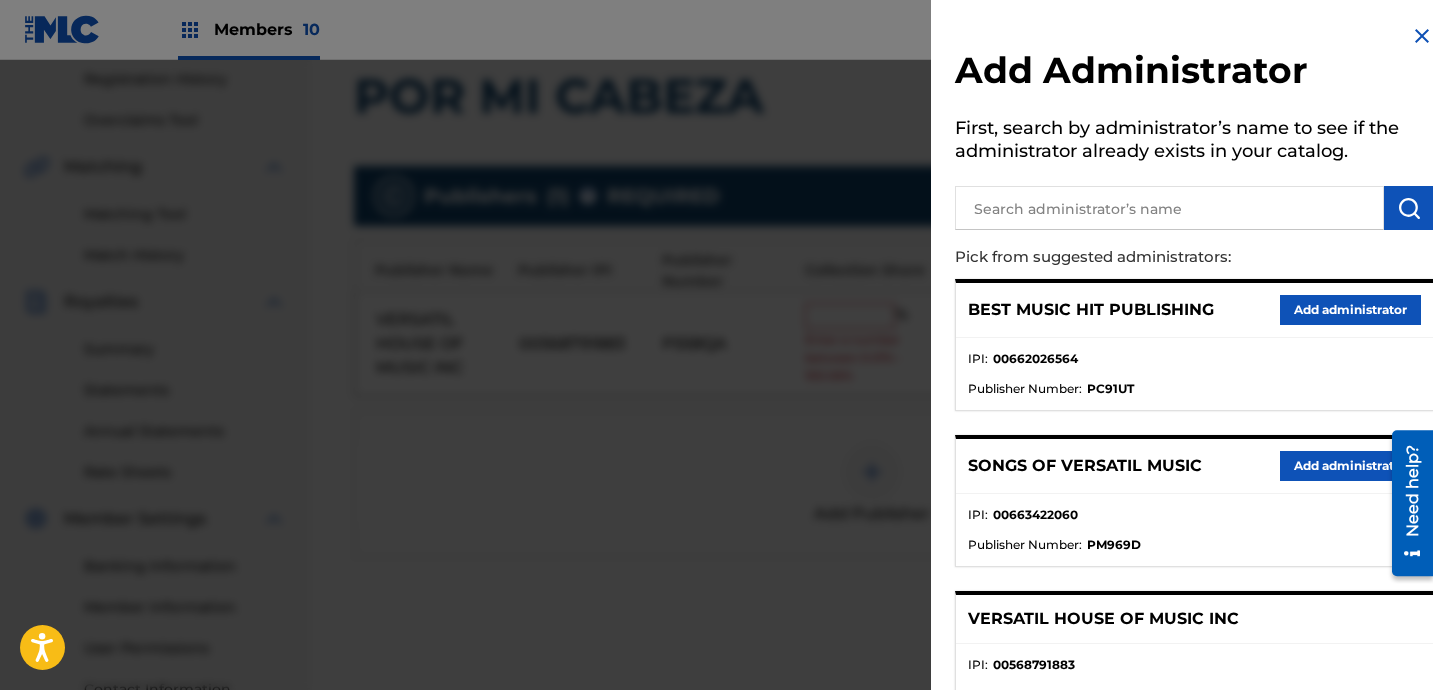 click at bounding box center [1169, 208] 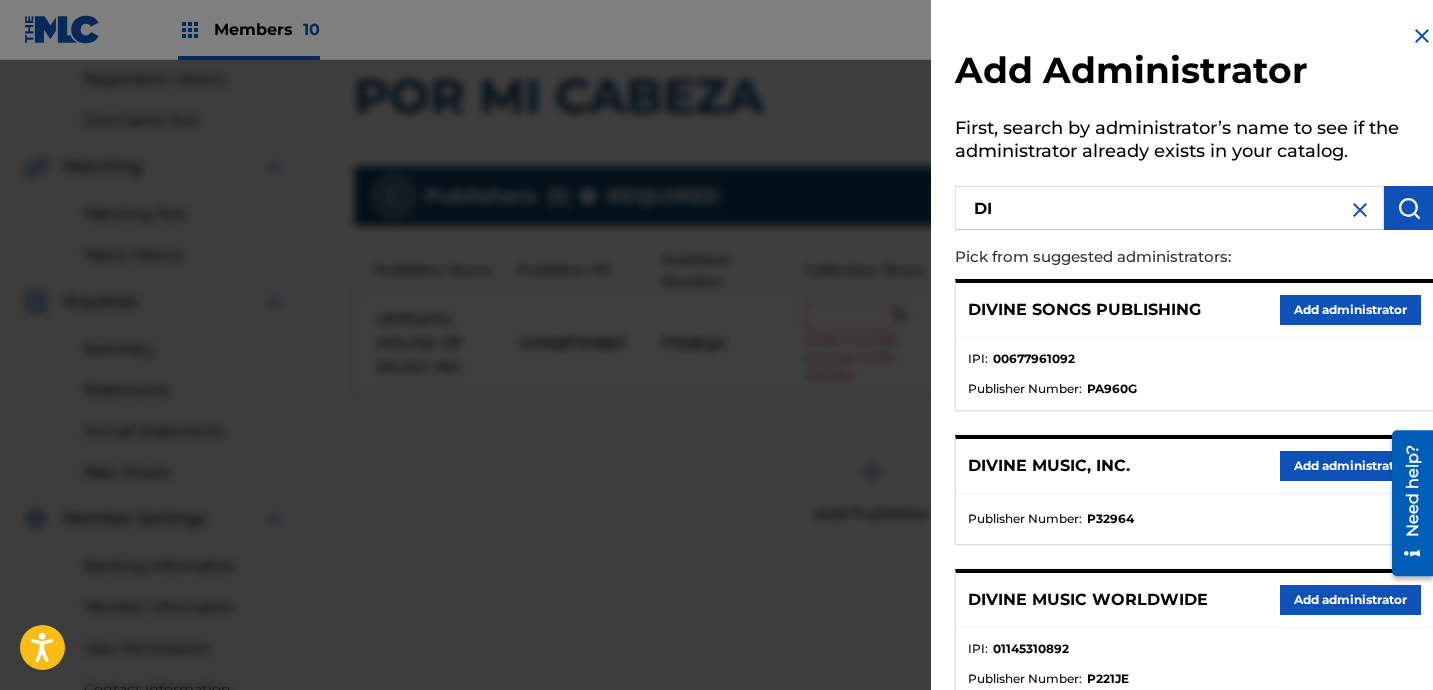 click on "Add administrator" at bounding box center [1350, 466] 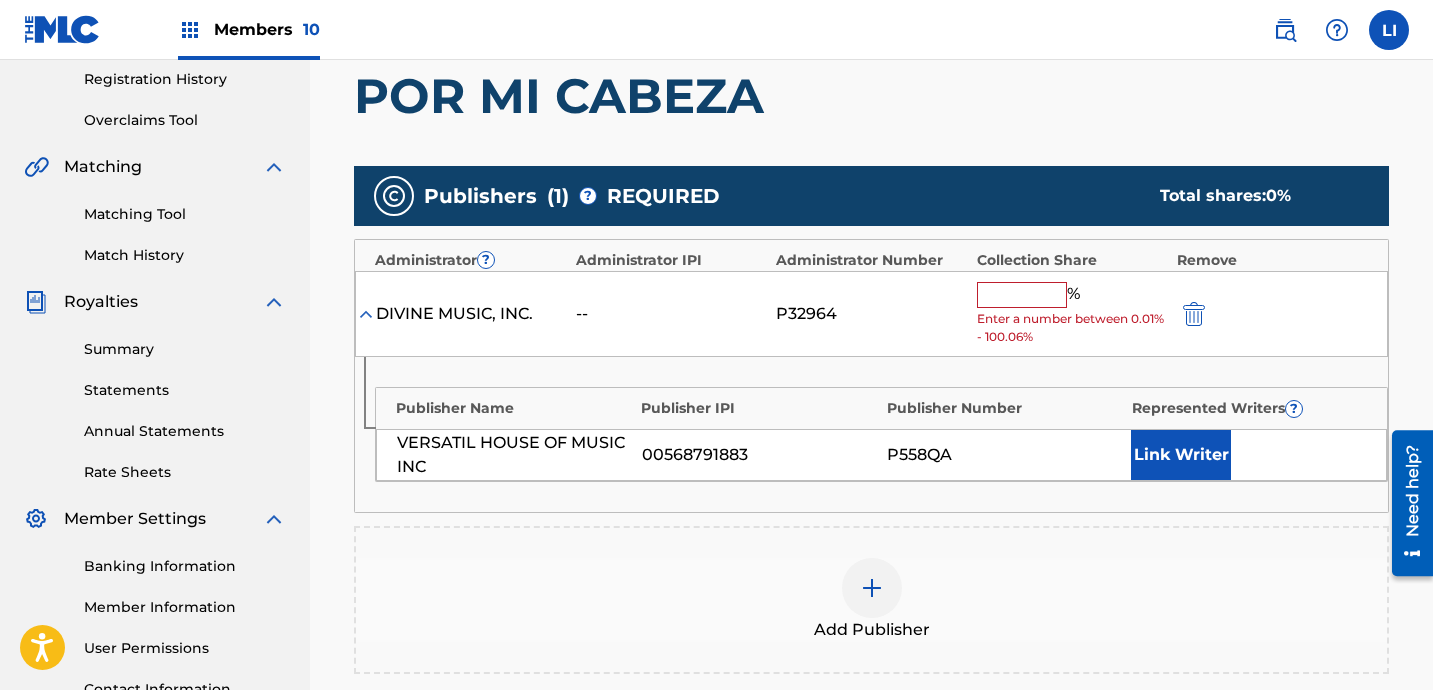 click at bounding box center (1022, 295) 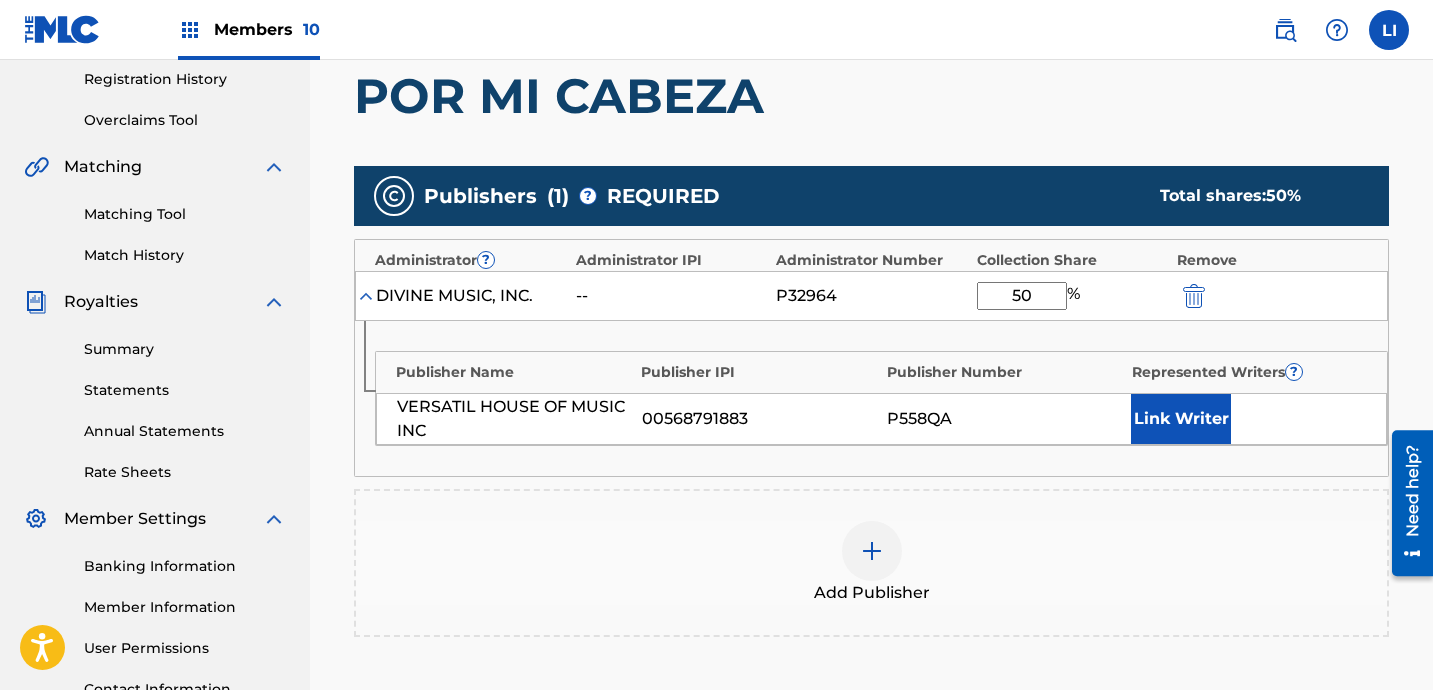 click on "Link Writer" at bounding box center (1181, 419) 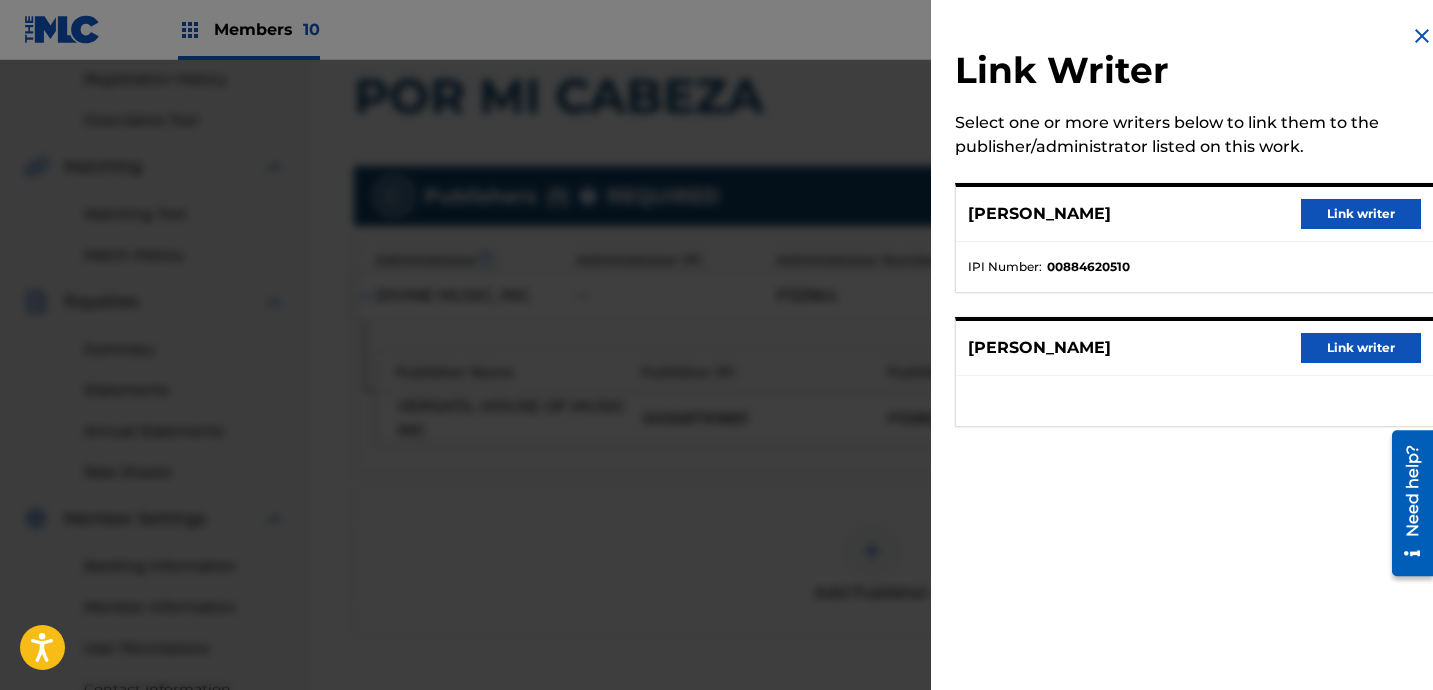 click on "Link writer" at bounding box center [1361, 214] 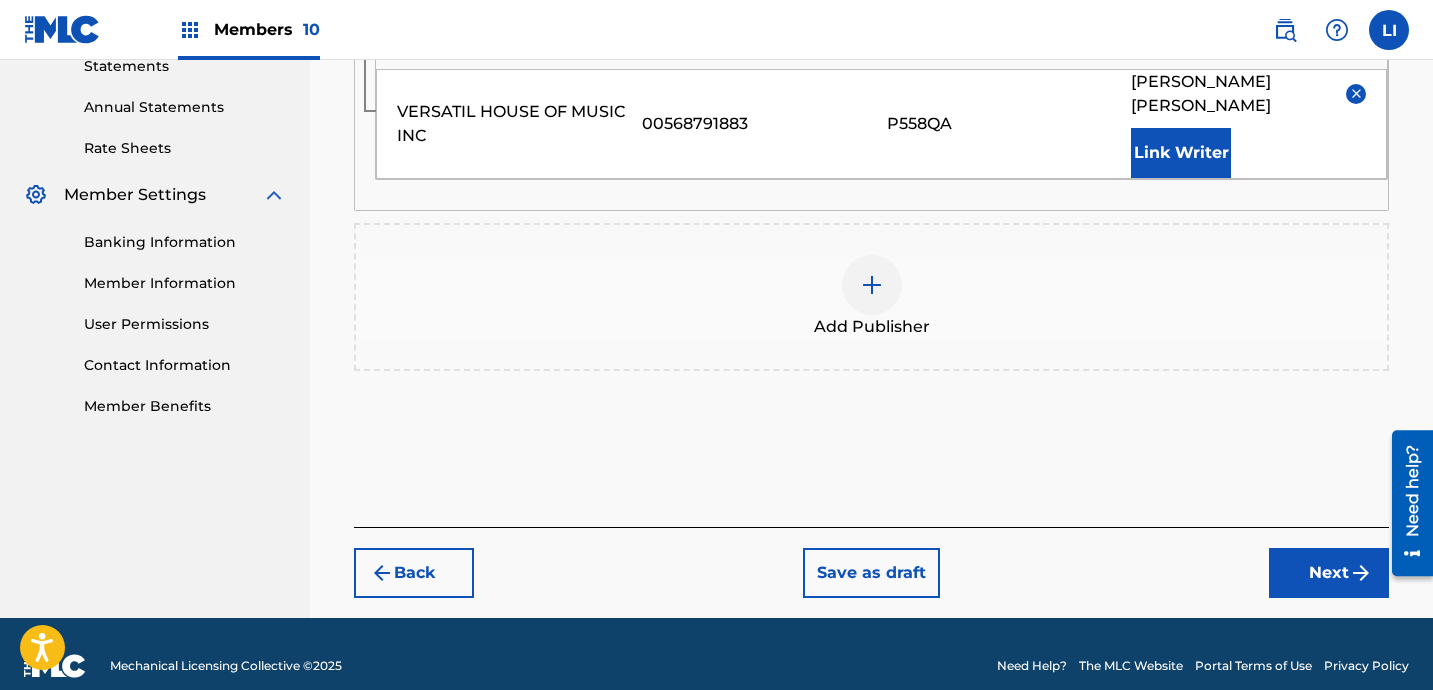drag, startPoint x: 1303, startPoint y: 572, endPoint x: 1301, endPoint y: 556, distance: 16.124516 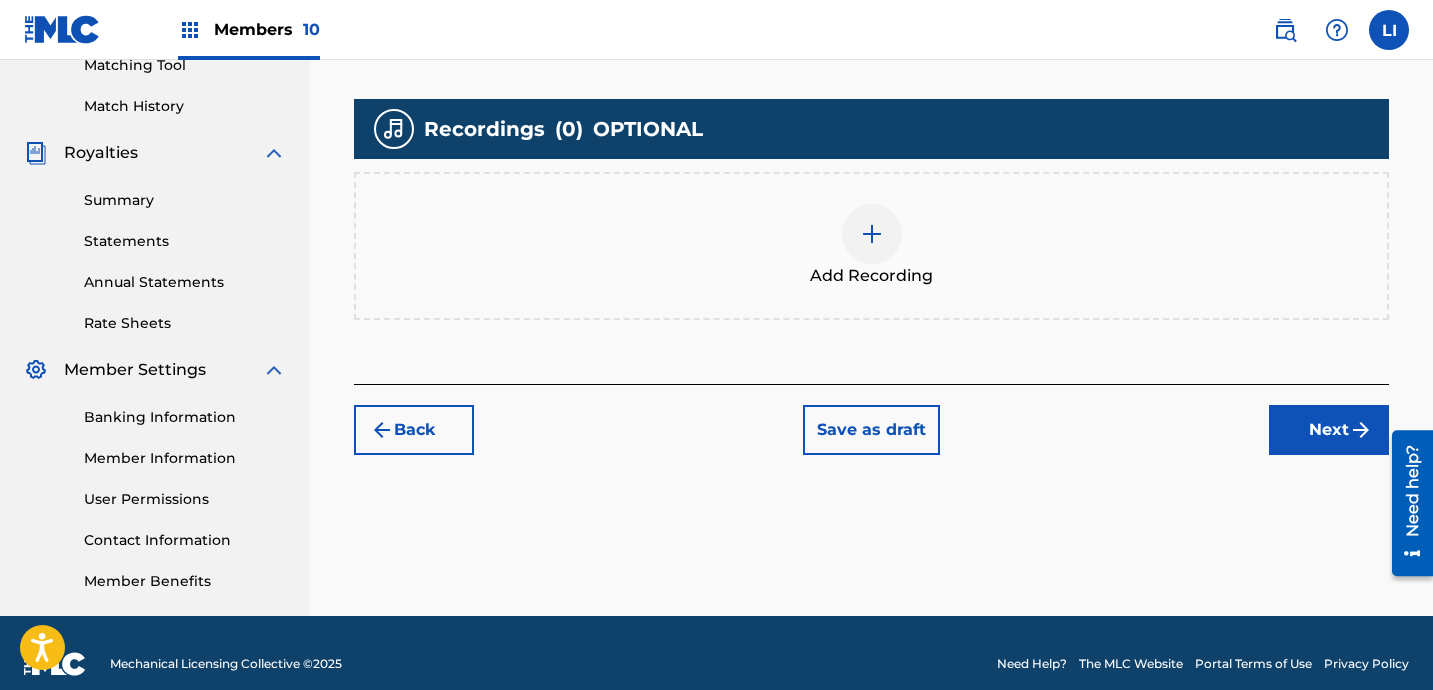 scroll, scrollTop: 530, scrollLeft: 0, axis: vertical 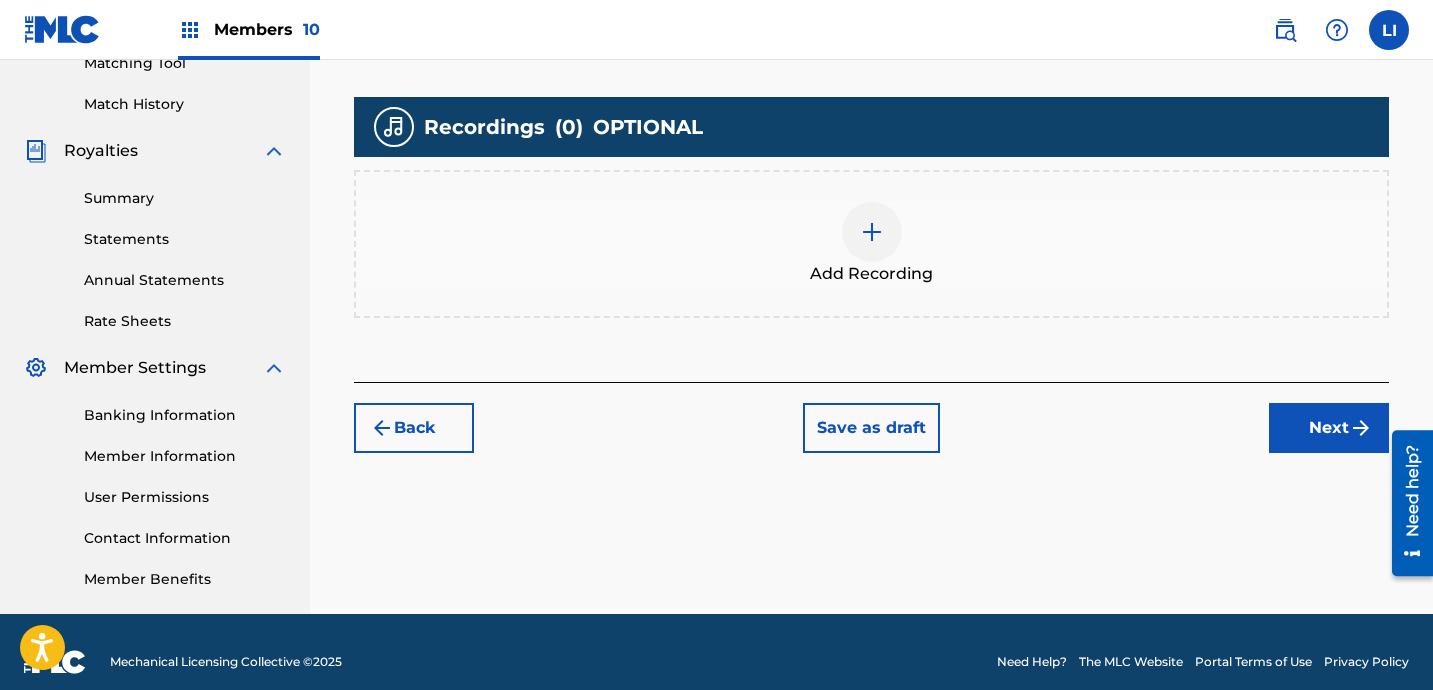 click on "Add Recording" at bounding box center (871, 244) 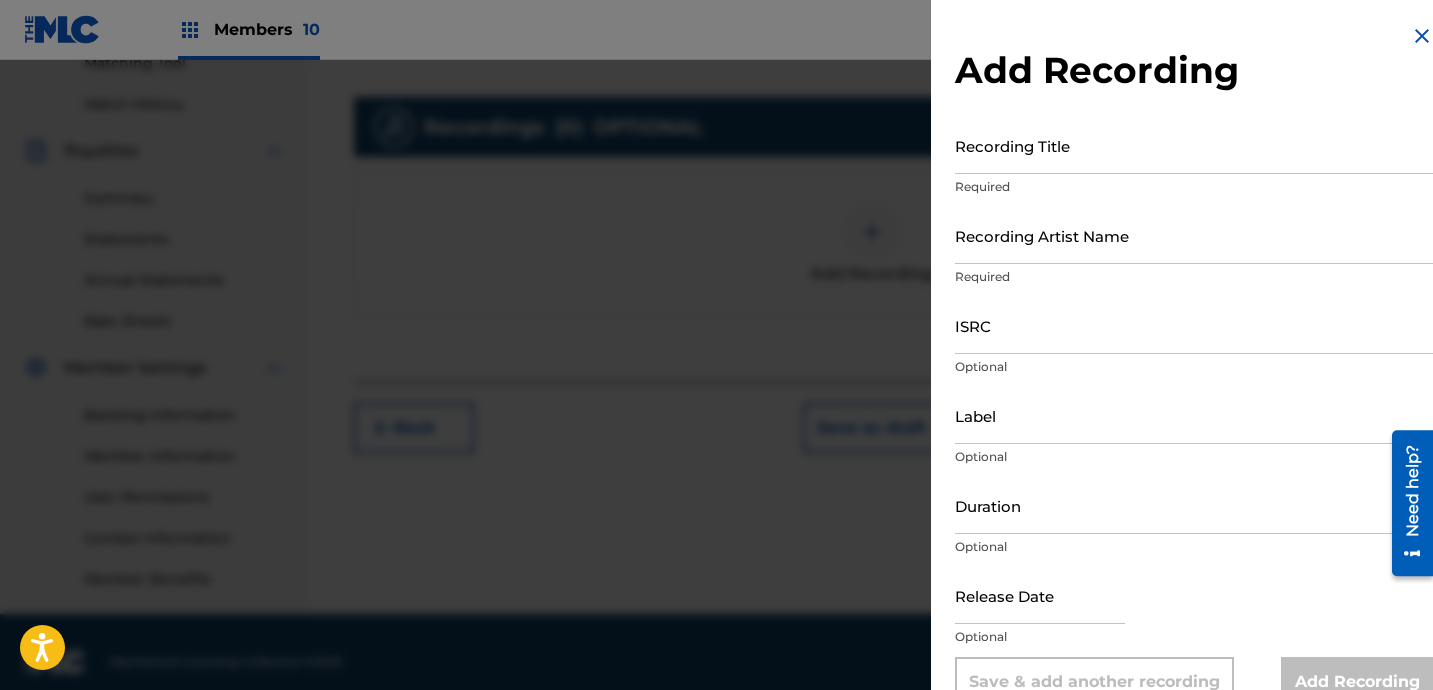 click on "Recording Title Required" at bounding box center [1194, 162] 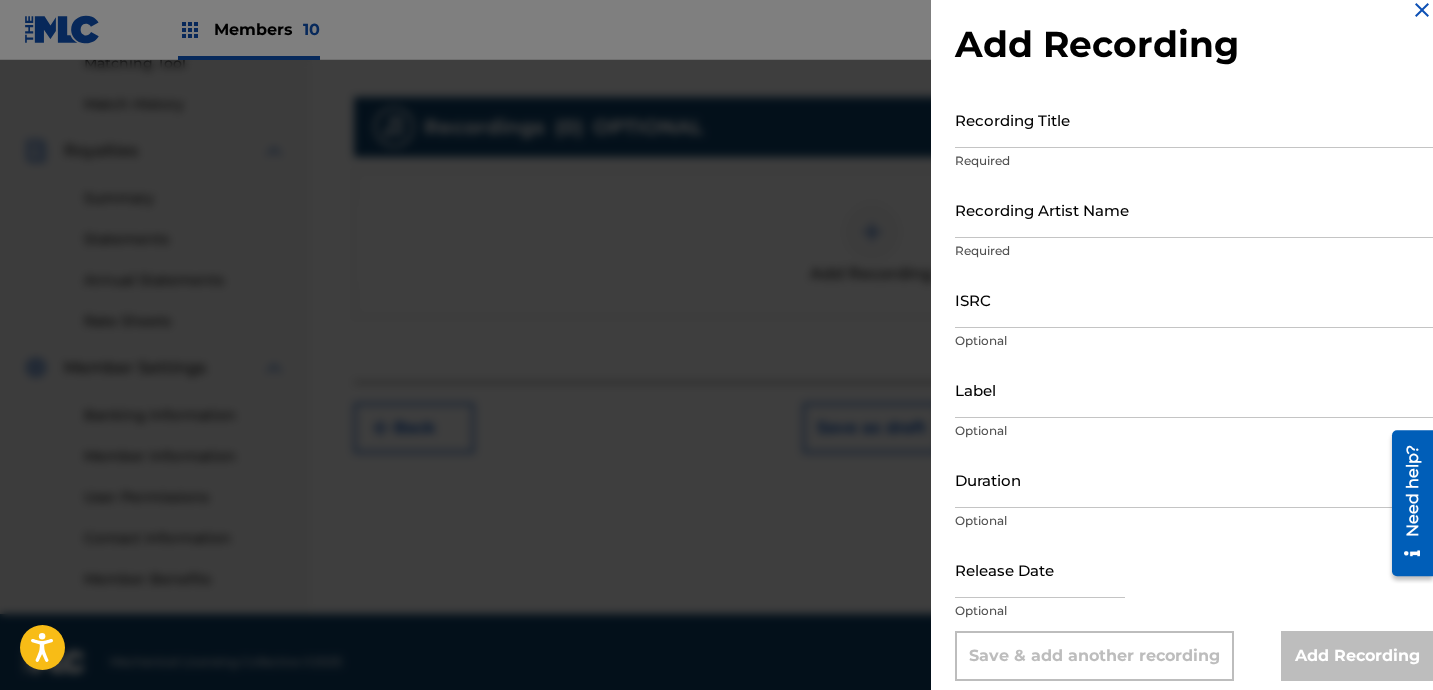 scroll, scrollTop: 41, scrollLeft: 0, axis: vertical 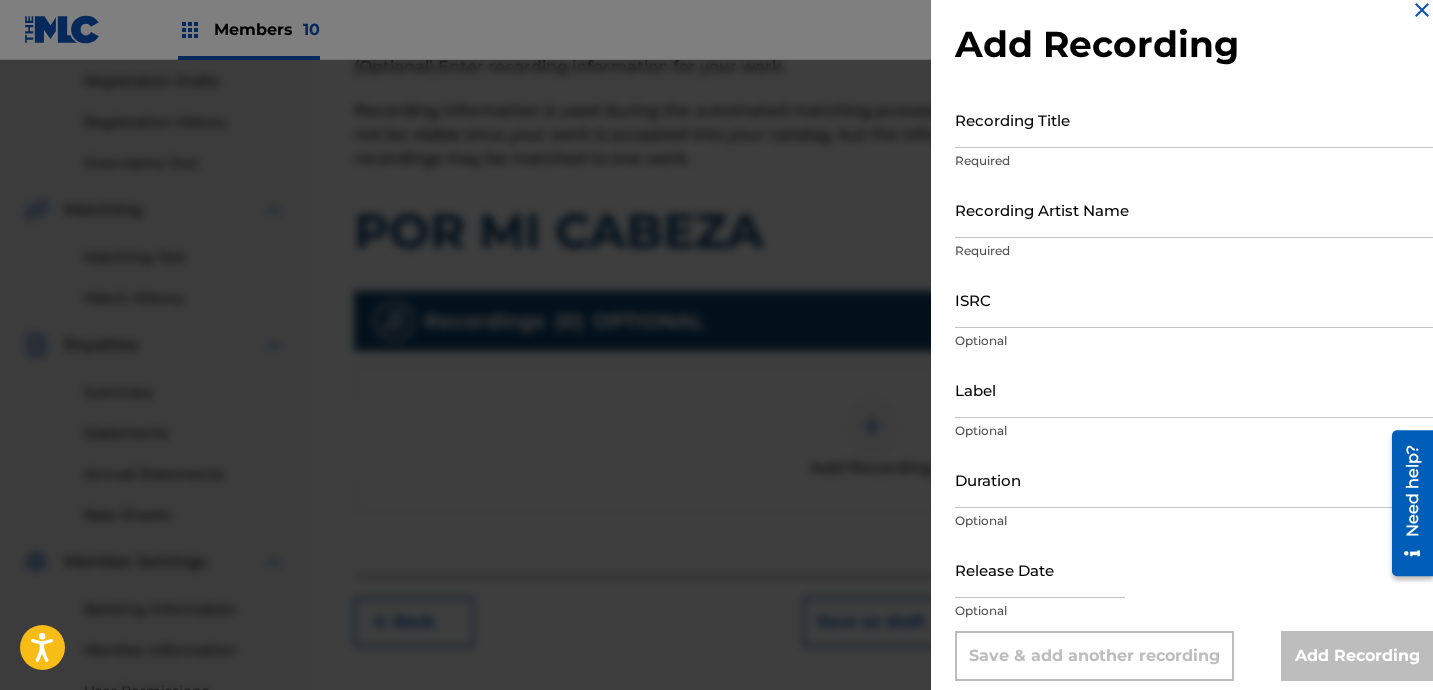 click on "Recording Title" at bounding box center [1194, 119] 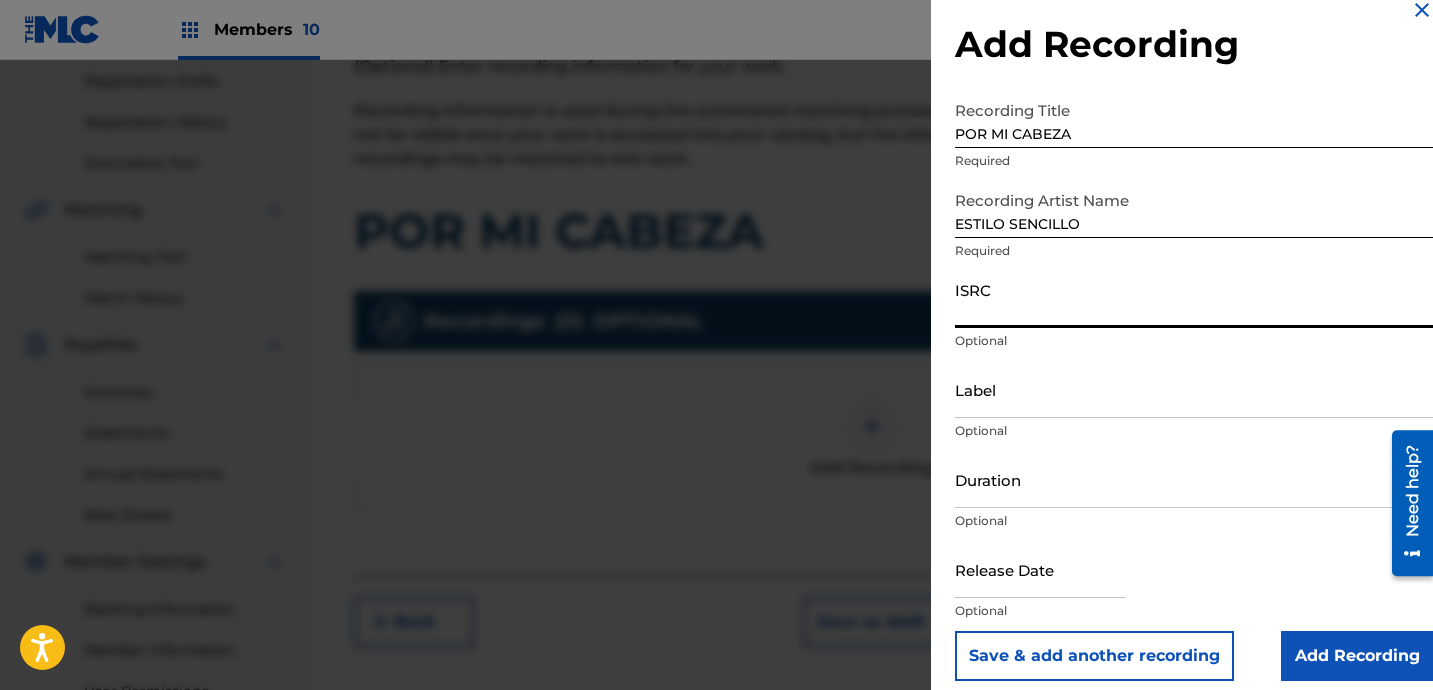 paste on "MXUM62300340" 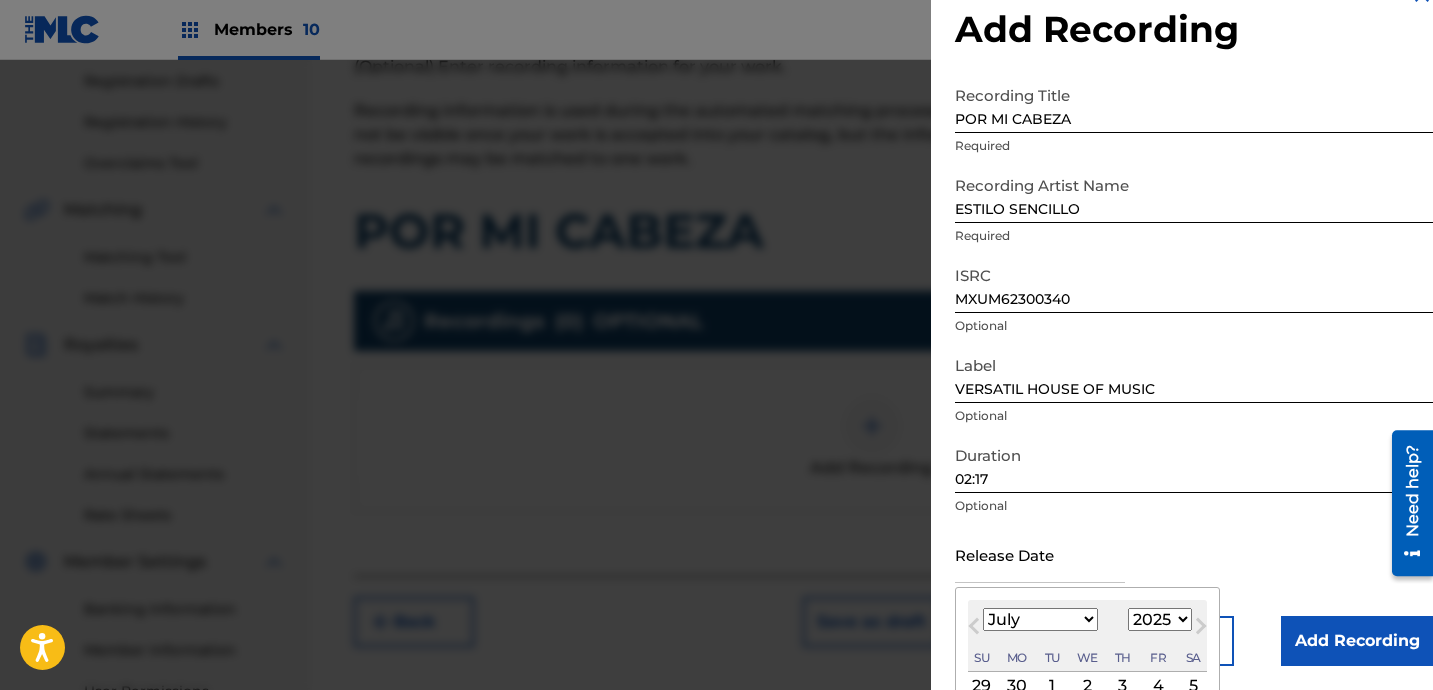click at bounding box center [1040, 554] 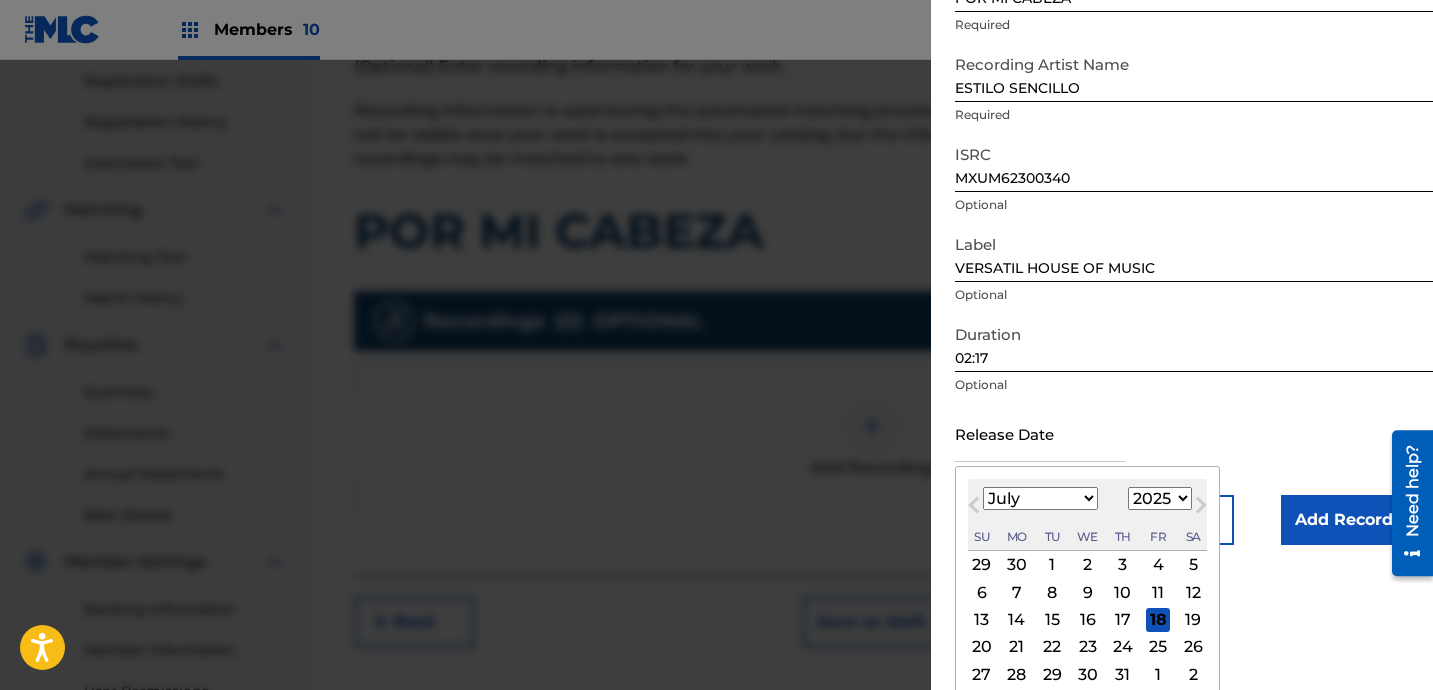 scroll, scrollTop: 200, scrollLeft: 0, axis: vertical 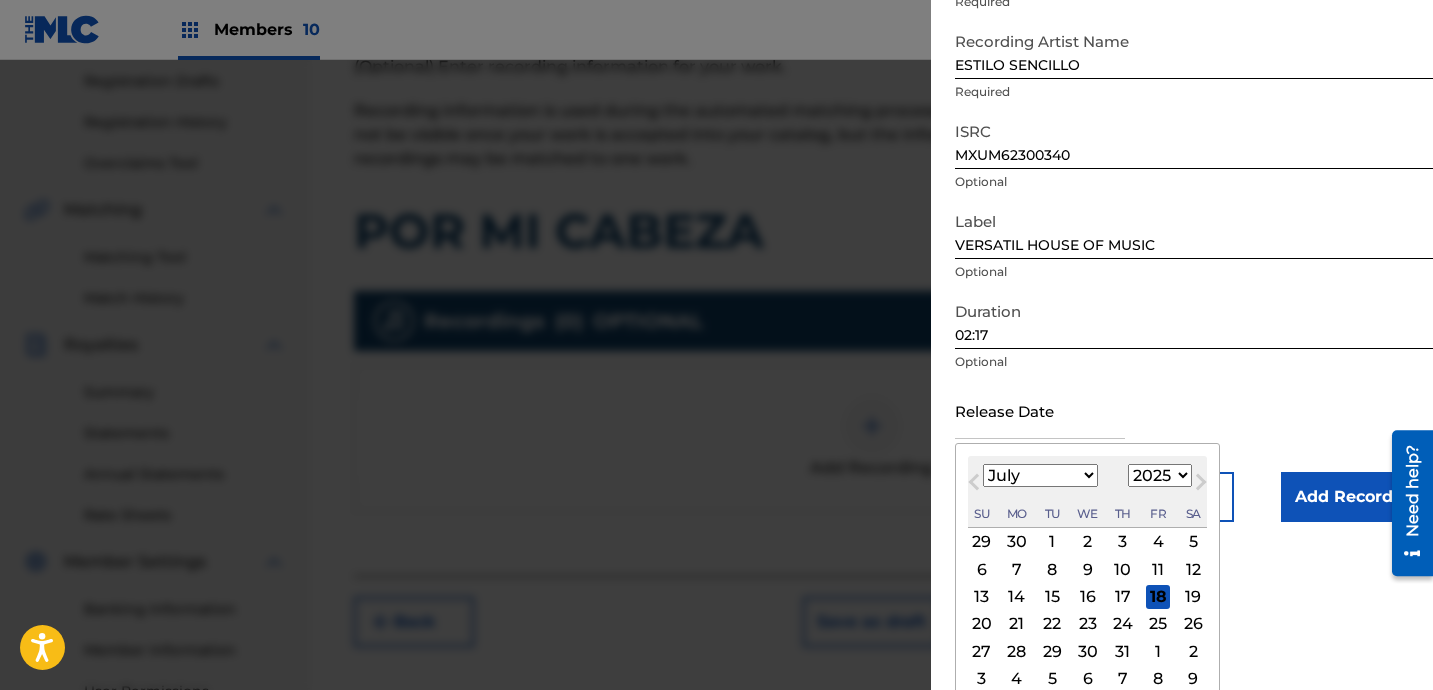 click on "January February March April May June July August September October November December" at bounding box center [1040, 475] 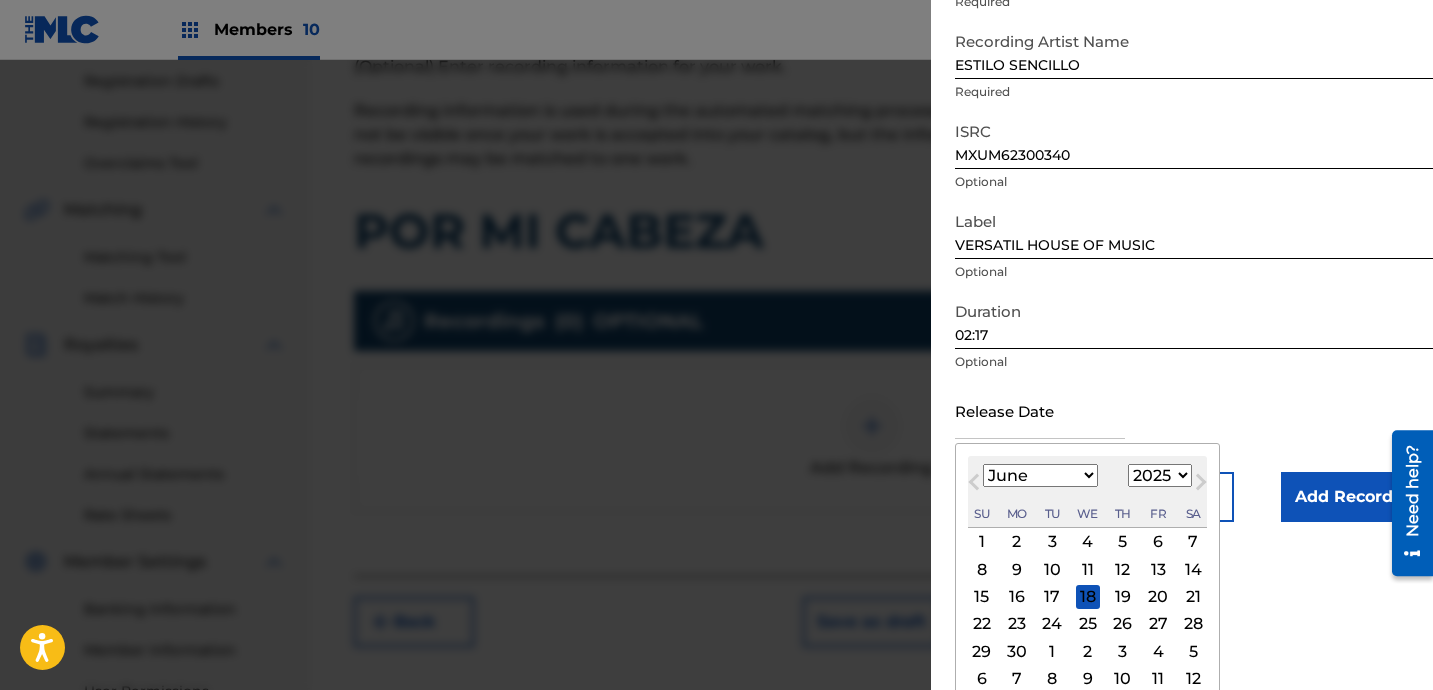 click on "1899 1900 1901 1902 1903 1904 1905 1906 1907 1908 1909 1910 1911 1912 1913 1914 1915 1916 1917 1918 1919 1920 1921 1922 1923 1924 1925 1926 1927 1928 1929 1930 1931 1932 1933 1934 1935 1936 1937 1938 1939 1940 1941 1942 1943 1944 1945 1946 1947 1948 1949 1950 1951 1952 1953 1954 1955 1956 1957 1958 1959 1960 1961 1962 1963 1964 1965 1966 1967 1968 1969 1970 1971 1972 1973 1974 1975 1976 1977 1978 1979 1980 1981 1982 1983 1984 1985 1986 1987 1988 1989 1990 1991 1992 1993 1994 1995 1996 1997 1998 1999 2000 2001 2002 2003 2004 2005 2006 2007 2008 2009 2010 2011 2012 2013 2014 2015 2016 2017 2018 2019 2020 2021 2022 2023 2024 2025 2026 2027 2028 2029 2030 2031 2032 2033 2034 2035 2036 2037 2038 2039 2040 2041 2042 2043 2044 2045 2046 2047 2048 2049 2050 2051 2052 2053 2054 2055 2056 2057 2058 2059 2060 2061 2062 2063 2064 2065 2066 2067 2068 2069 2070 2071 2072 2073 2074 2075 2076 2077 2078 2079 2080 2081 2082 2083 2084 2085 2086 2087 2088 2089 2090 2091 2092 2093 2094 2095 2096 2097 2098 2099 2100" at bounding box center (1160, 475) 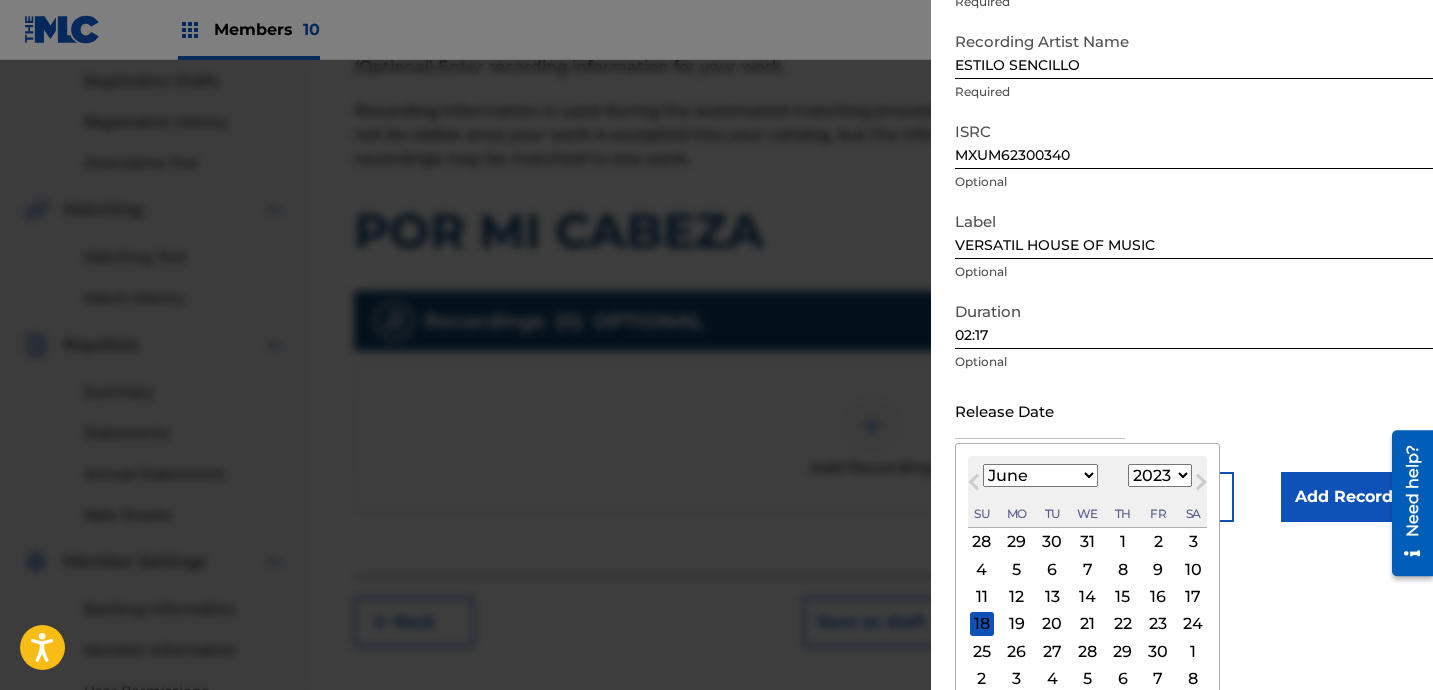 click on "30" at bounding box center (1158, 651) 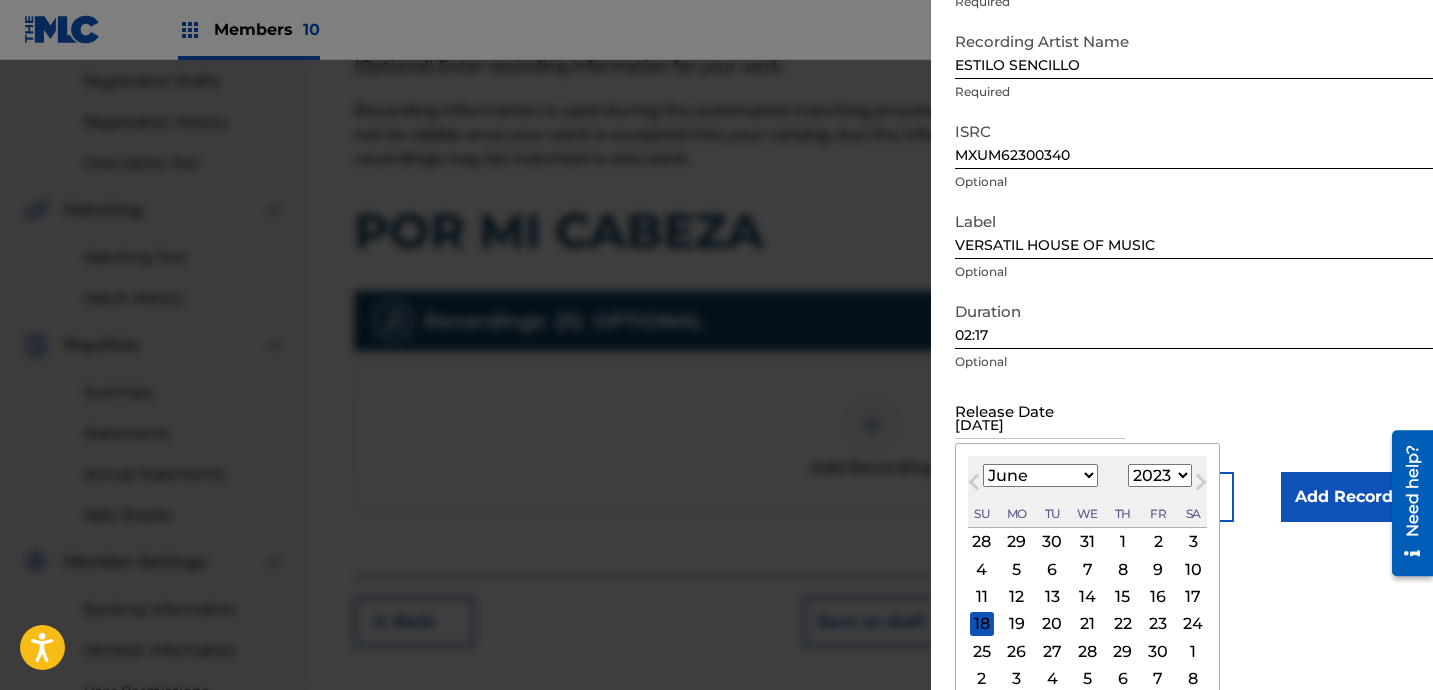 scroll, scrollTop: 41, scrollLeft: 0, axis: vertical 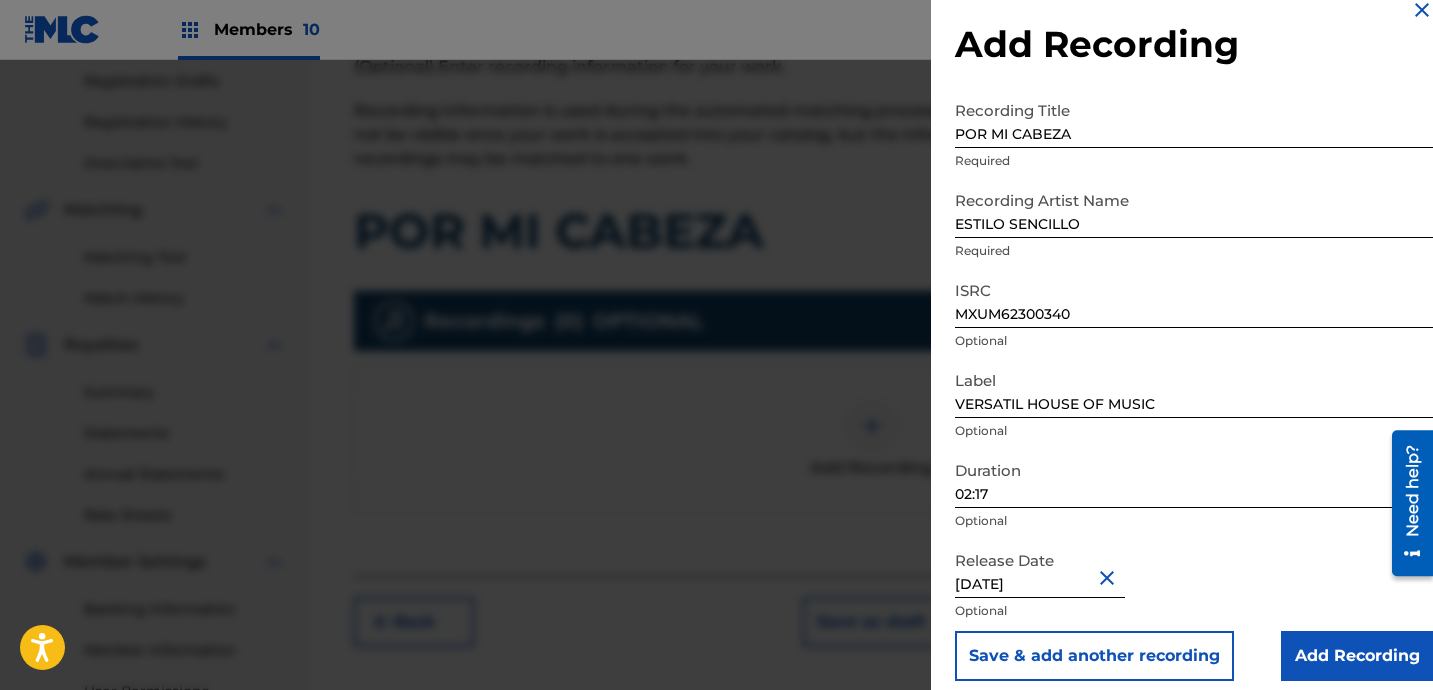 click on "Add Recording" at bounding box center [1357, 656] 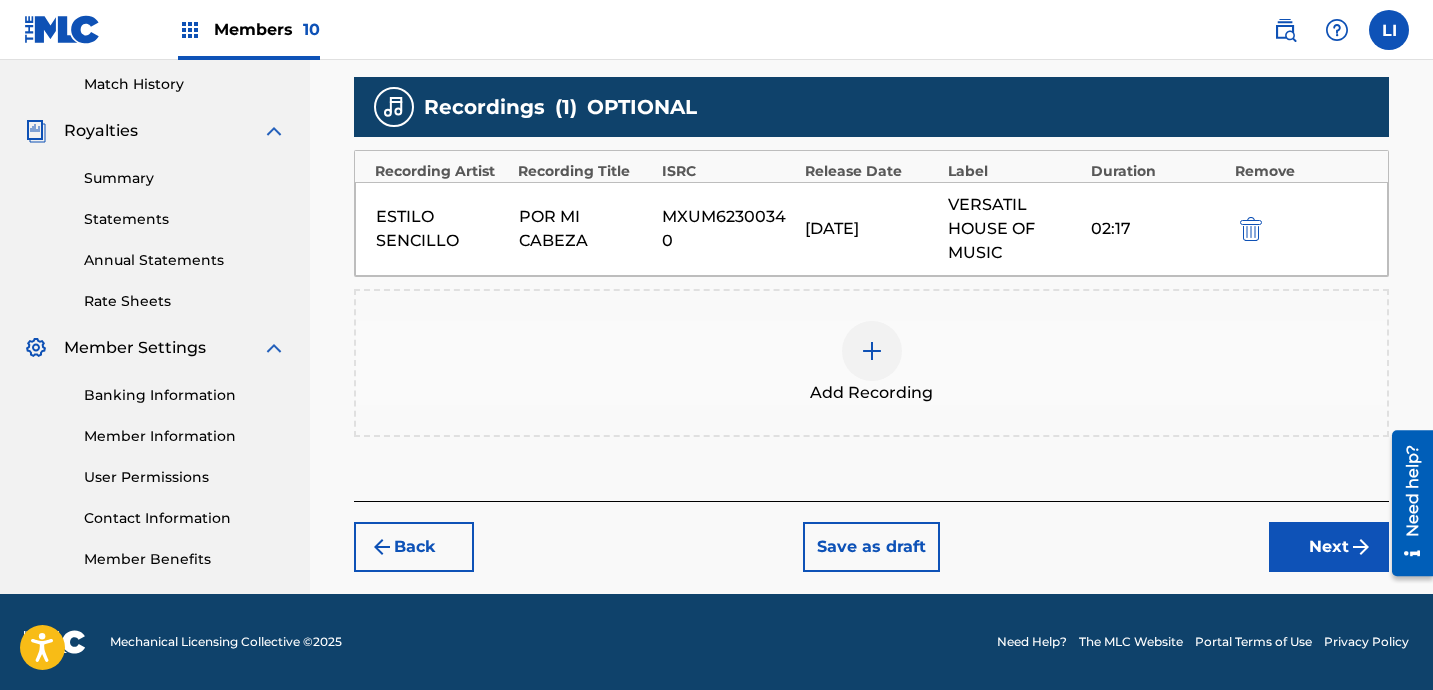 click on "Next" at bounding box center [1329, 547] 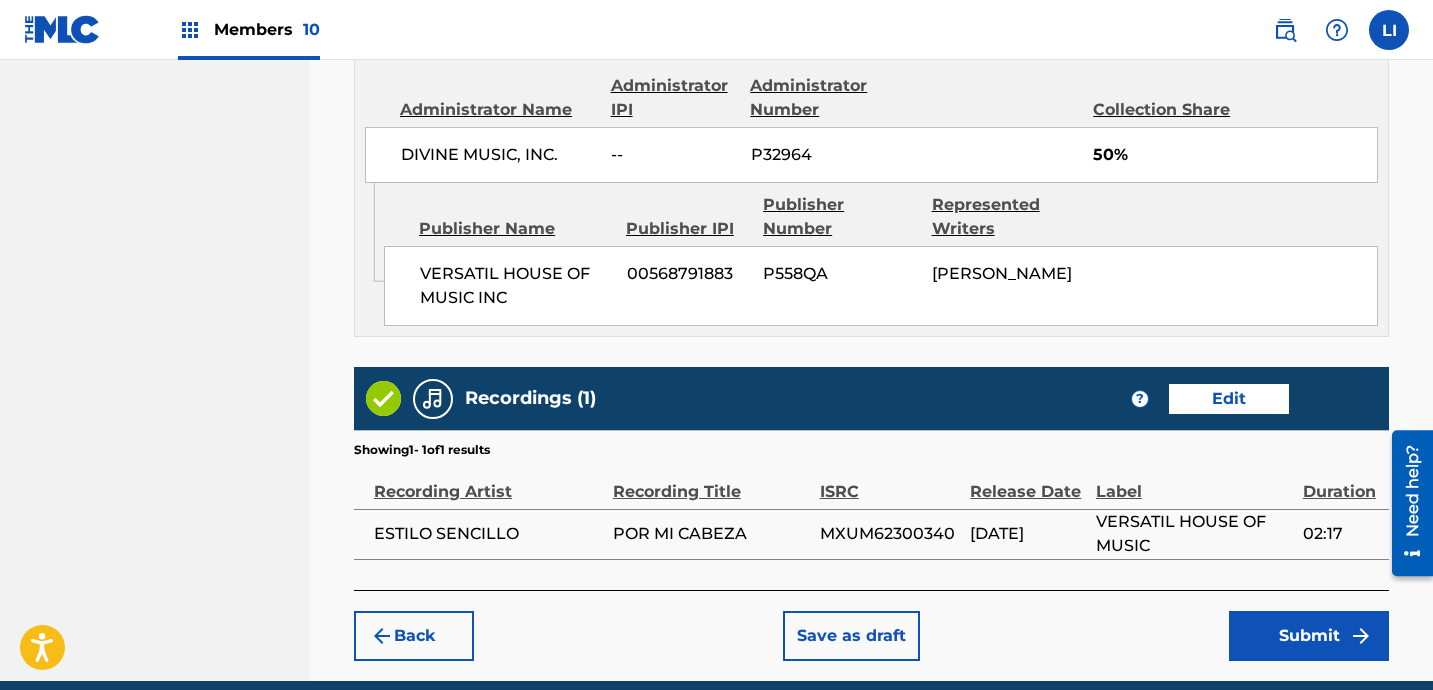 scroll, scrollTop: 1209, scrollLeft: 0, axis: vertical 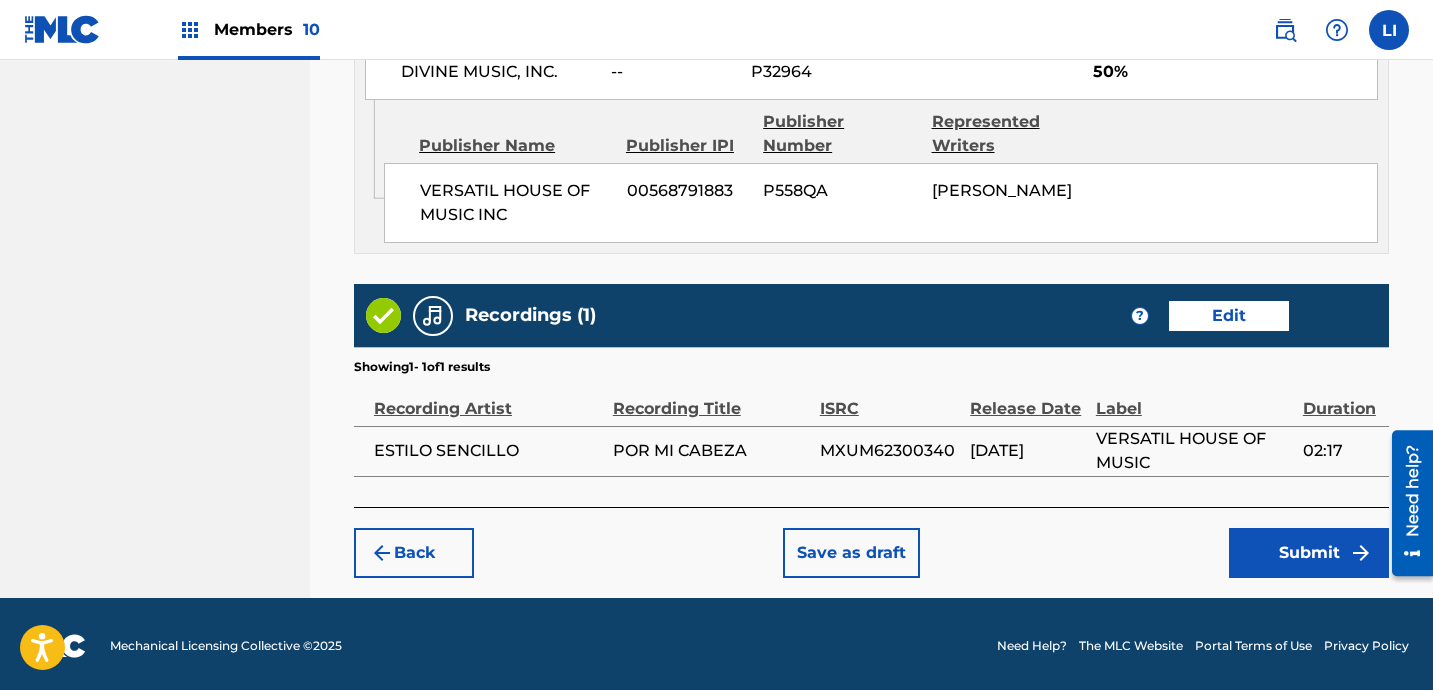 click on "Submit" at bounding box center (1309, 553) 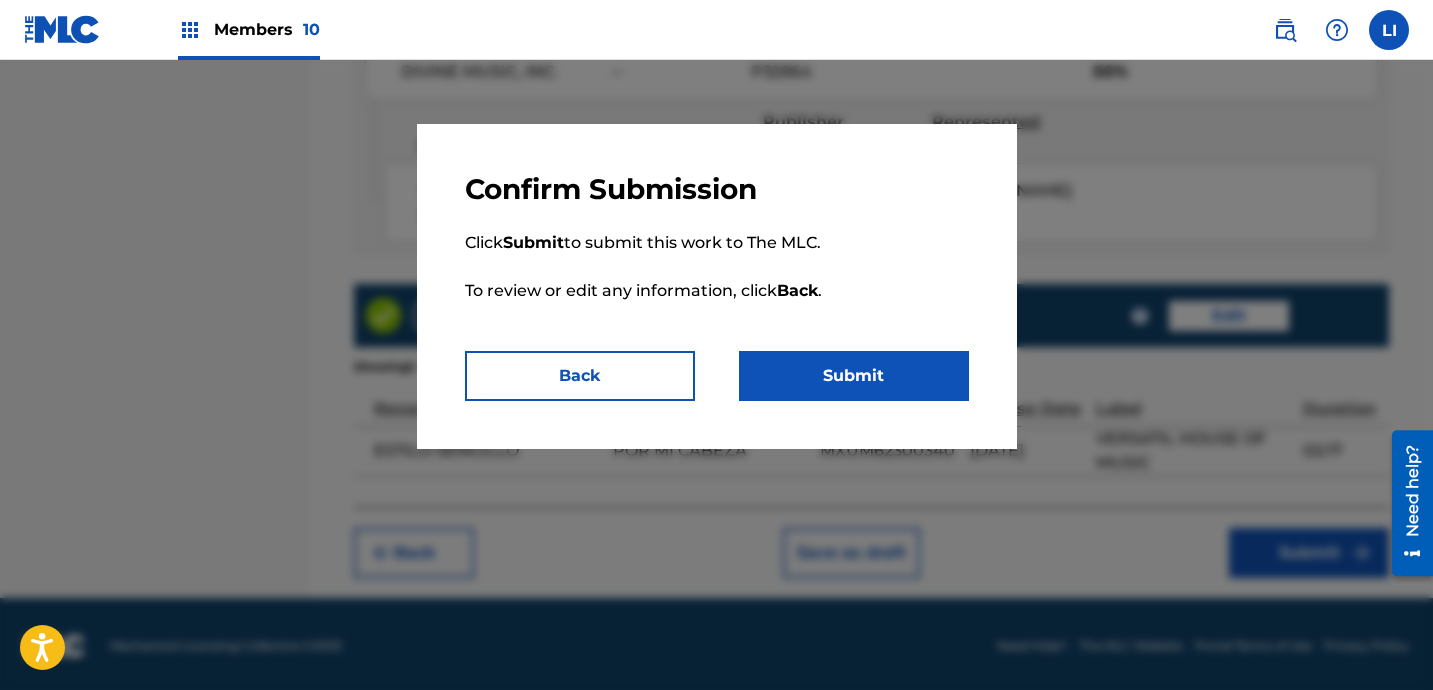 click on "Submit" at bounding box center [854, 376] 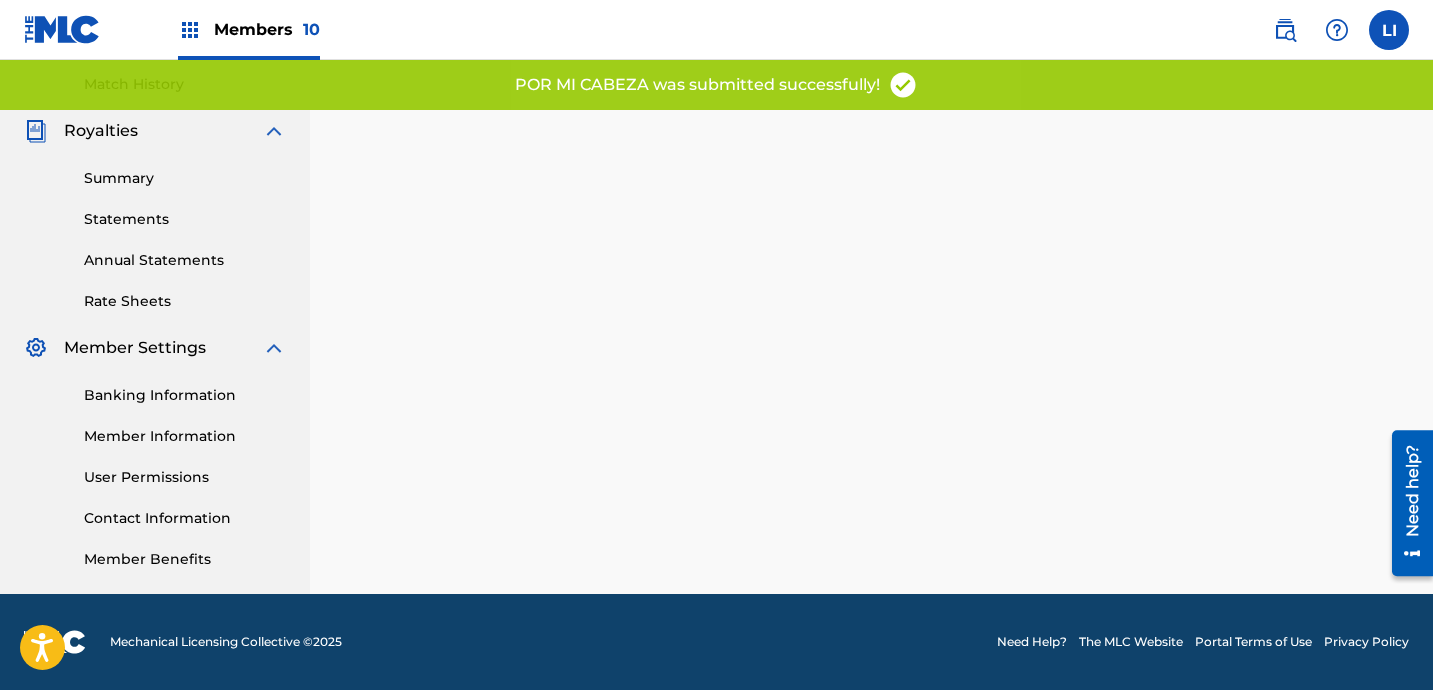 scroll, scrollTop: 0, scrollLeft: 0, axis: both 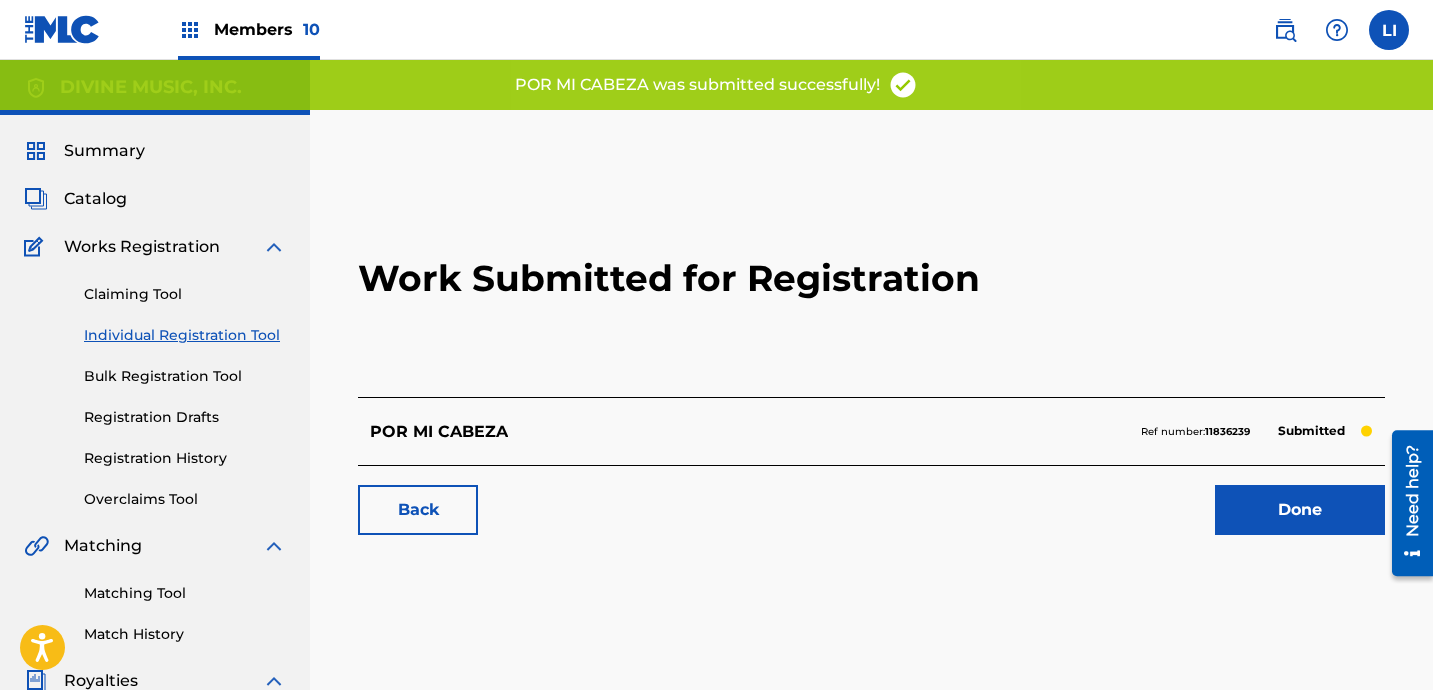 click on "Done" at bounding box center (1300, 510) 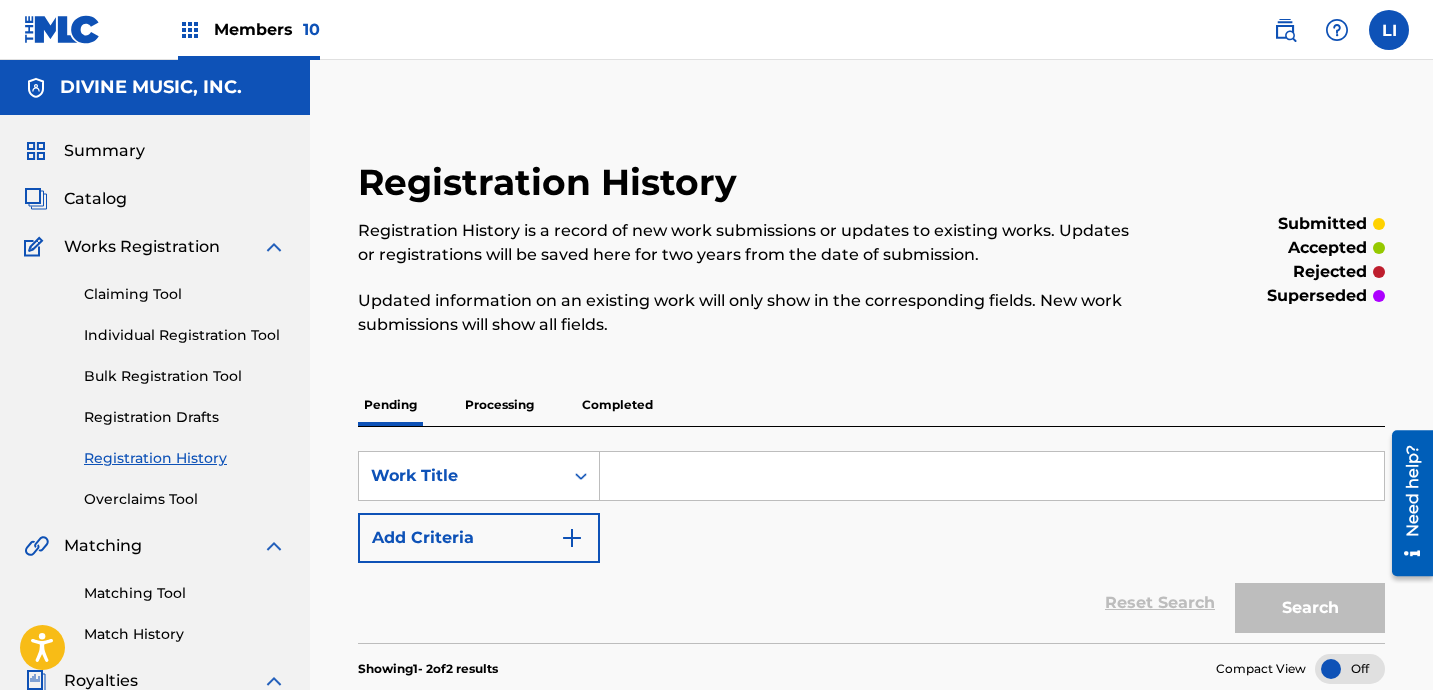 click at bounding box center (992, 476) 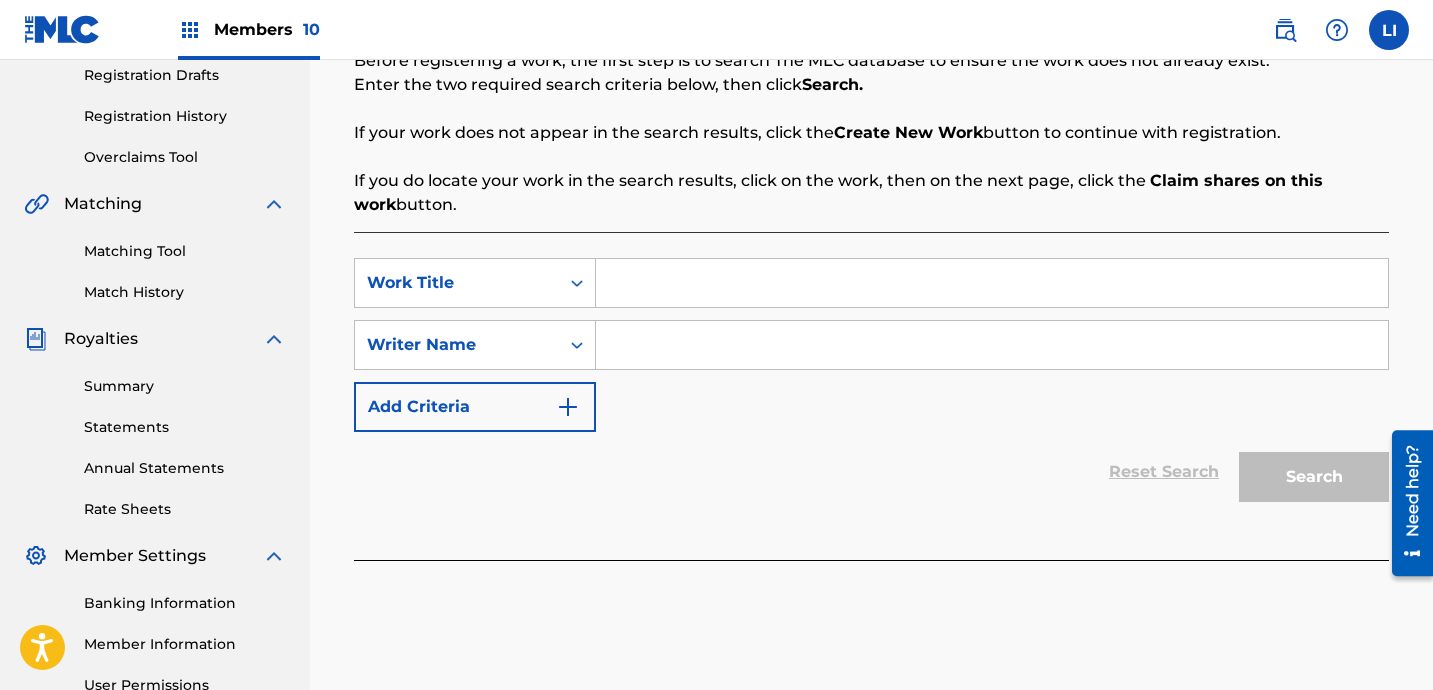 scroll, scrollTop: 403, scrollLeft: 0, axis: vertical 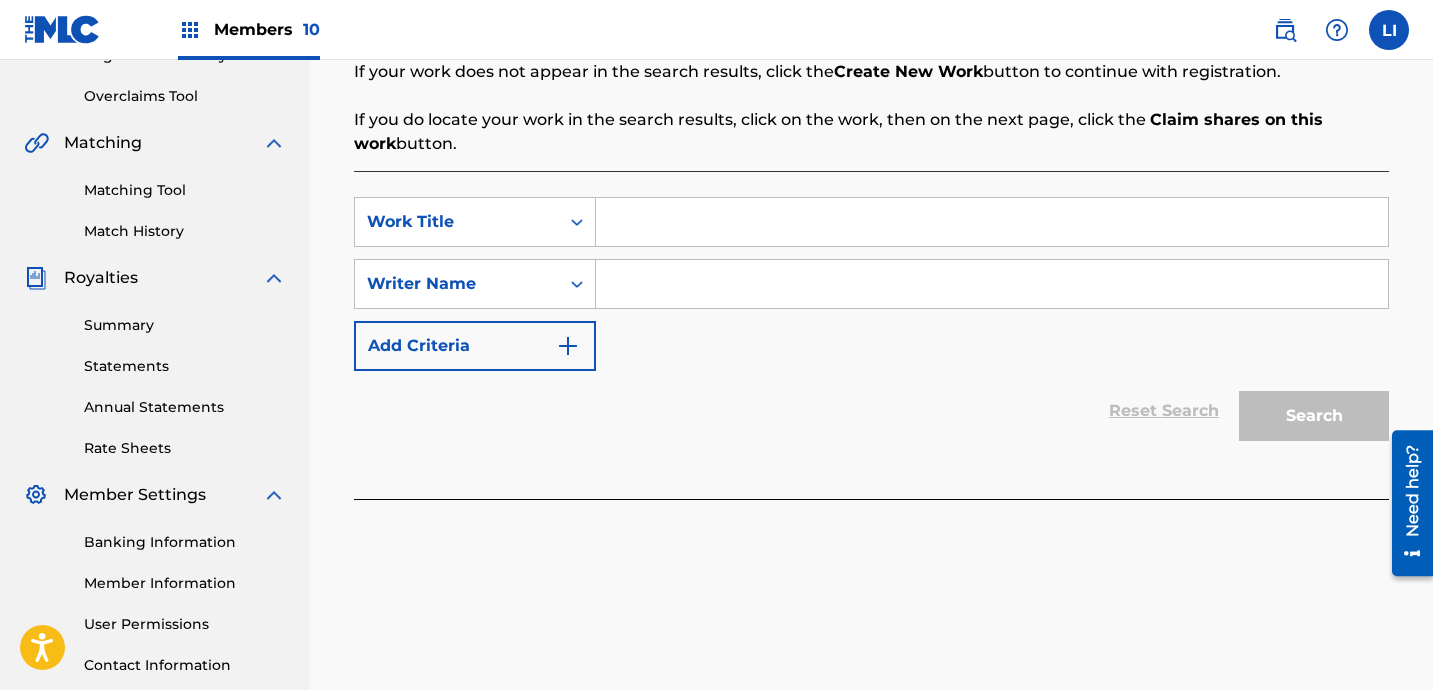 click on "SearchWithCriteriae4f802a1-4c19-4048-9595-998f03fef3d4 Work Title SearchWithCriteria58d6f73c-e1c7-45a4-a220-9bde77fbb063 Writer Name Add Criteria Reset Search Search" at bounding box center [871, 335] 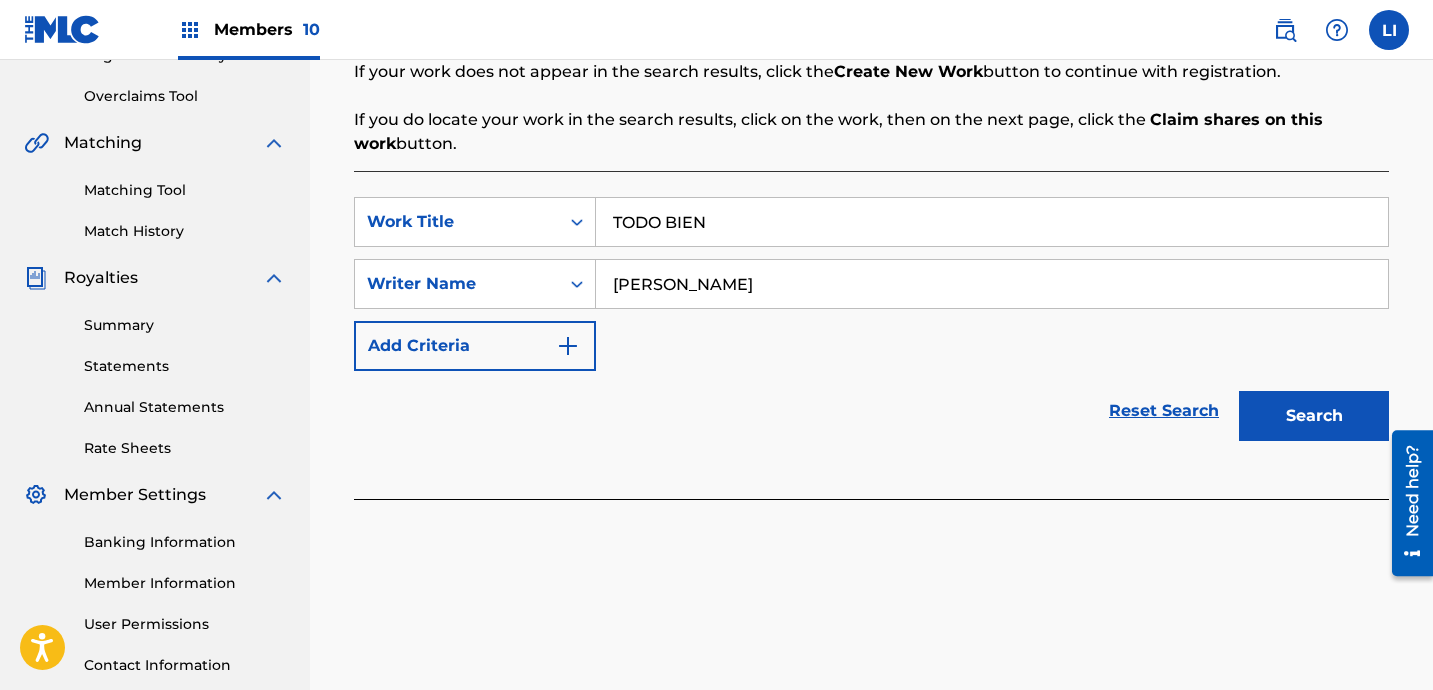 click on "Search" at bounding box center [1314, 416] 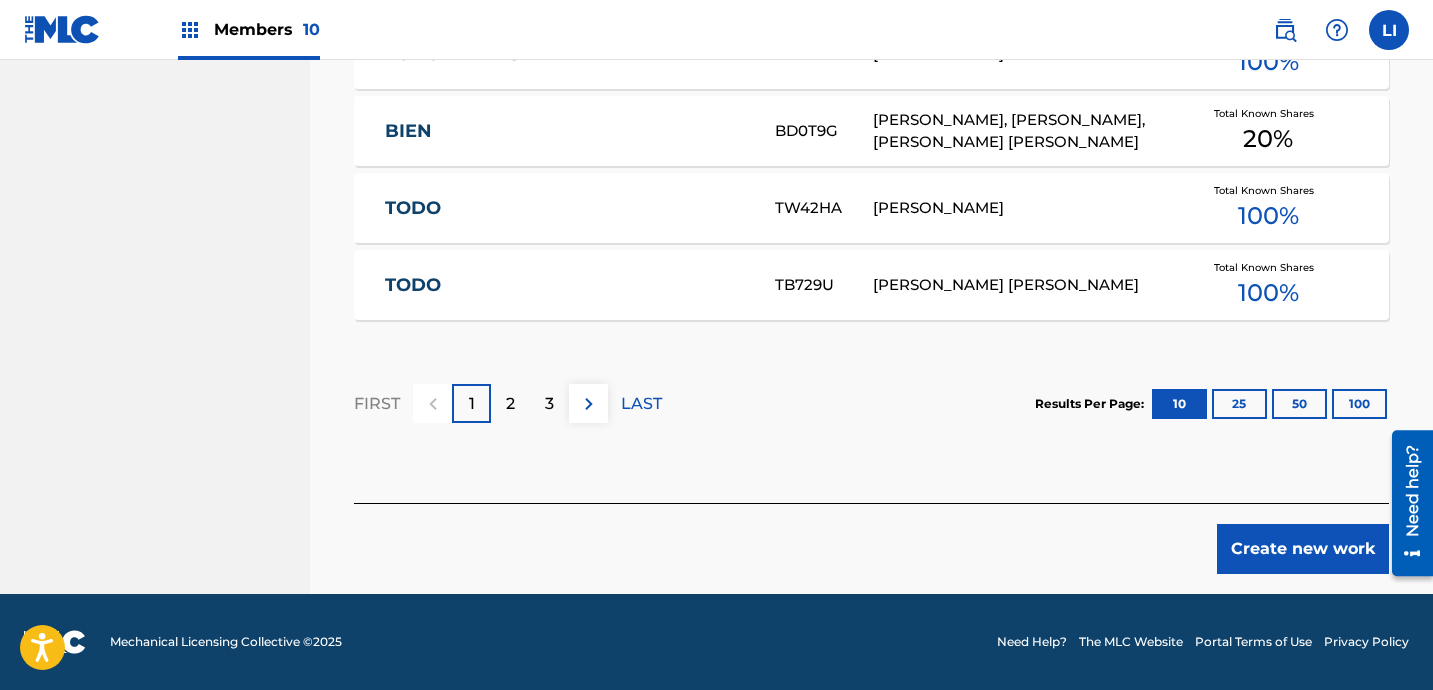 click on "Create new work" at bounding box center [1303, 549] 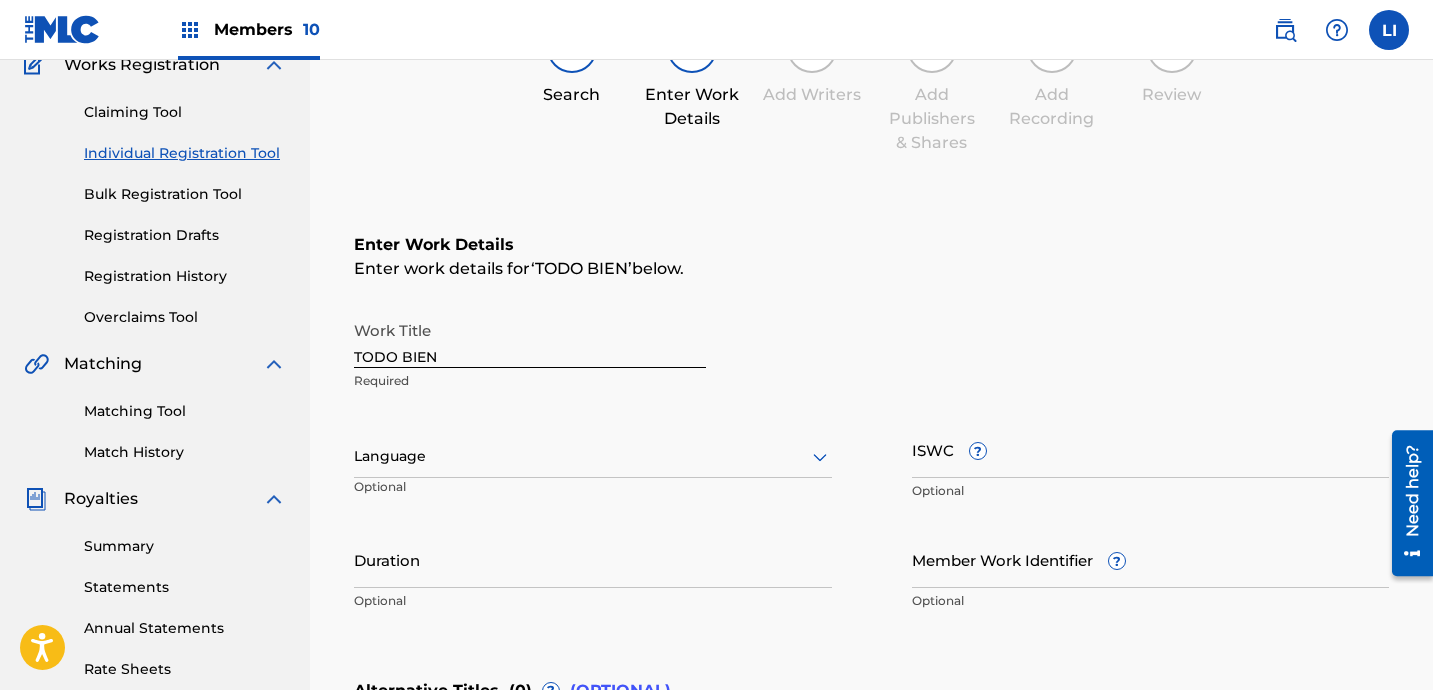 scroll, scrollTop: 469, scrollLeft: 0, axis: vertical 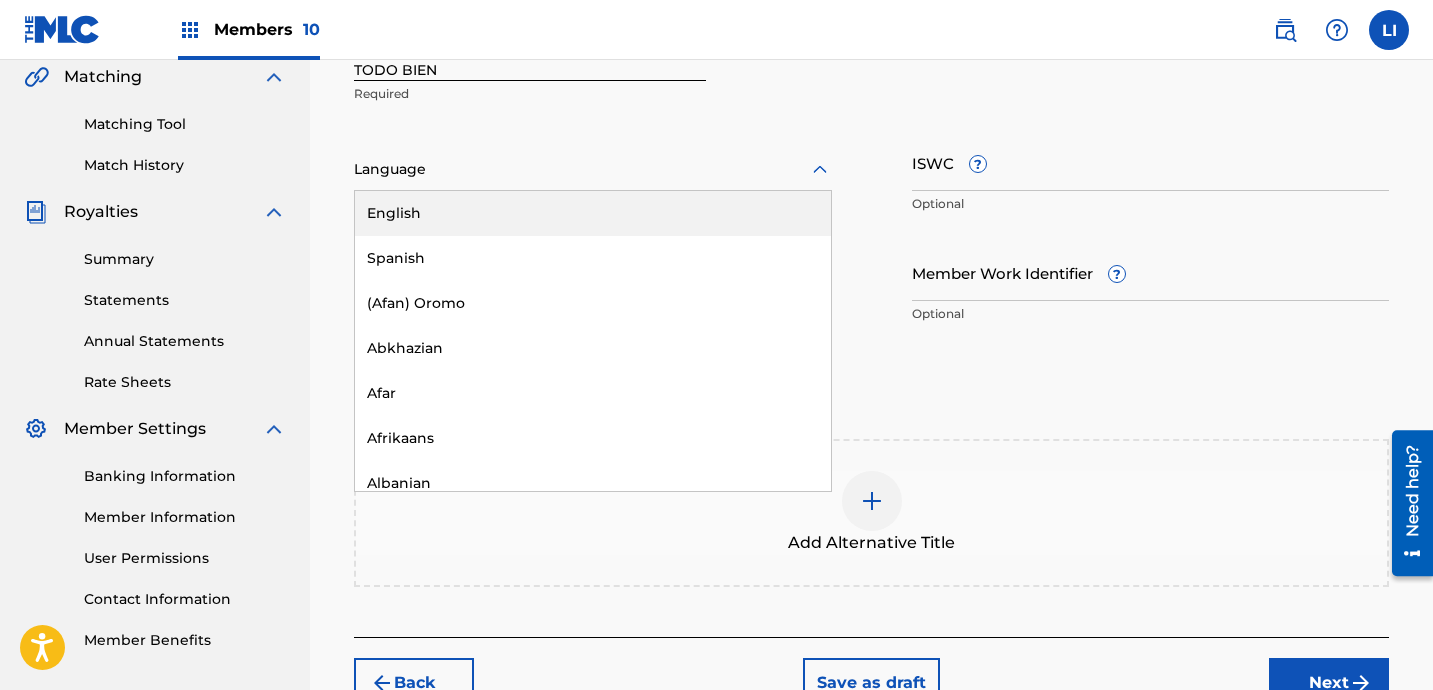 drag, startPoint x: 394, startPoint y: 156, endPoint x: 392, endPoint y: 185, distance: 29.068884 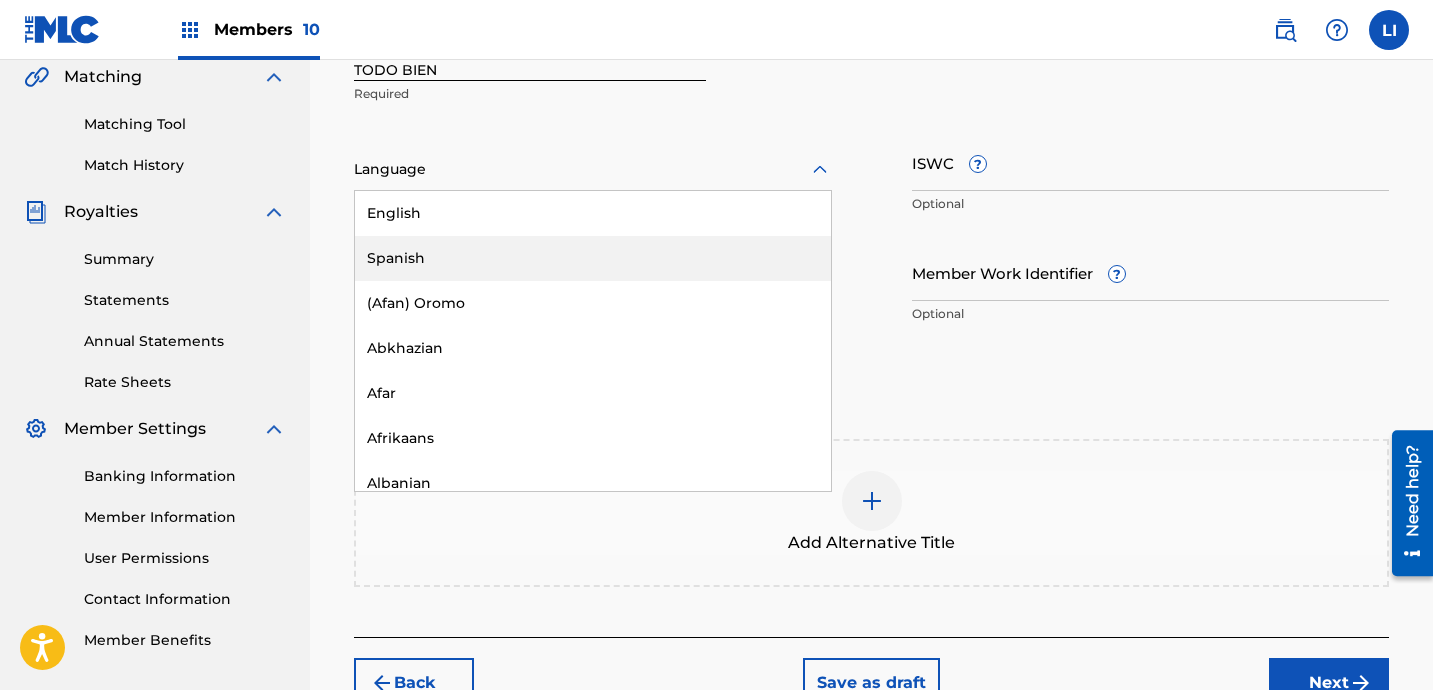 click on "Spanish" at bounding box center (593, 258) 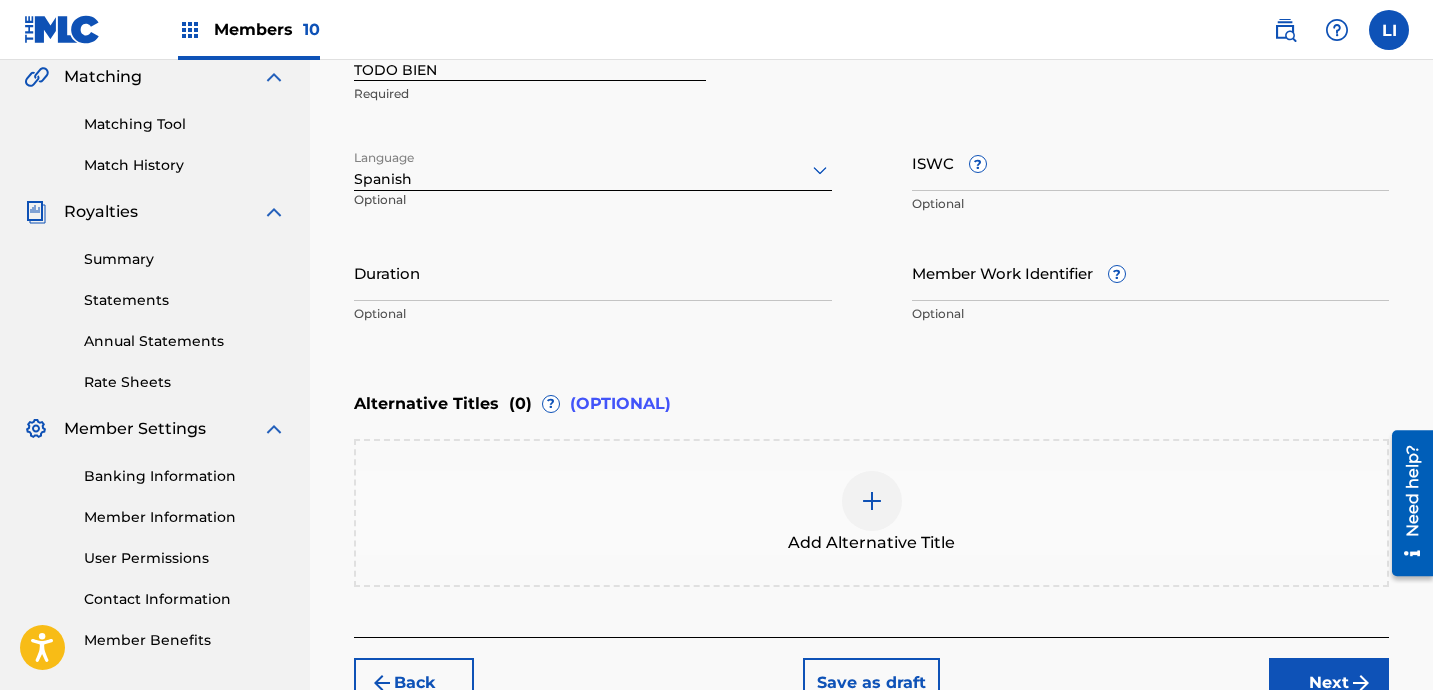 click on "Duration" at bounding box center (593, 272) 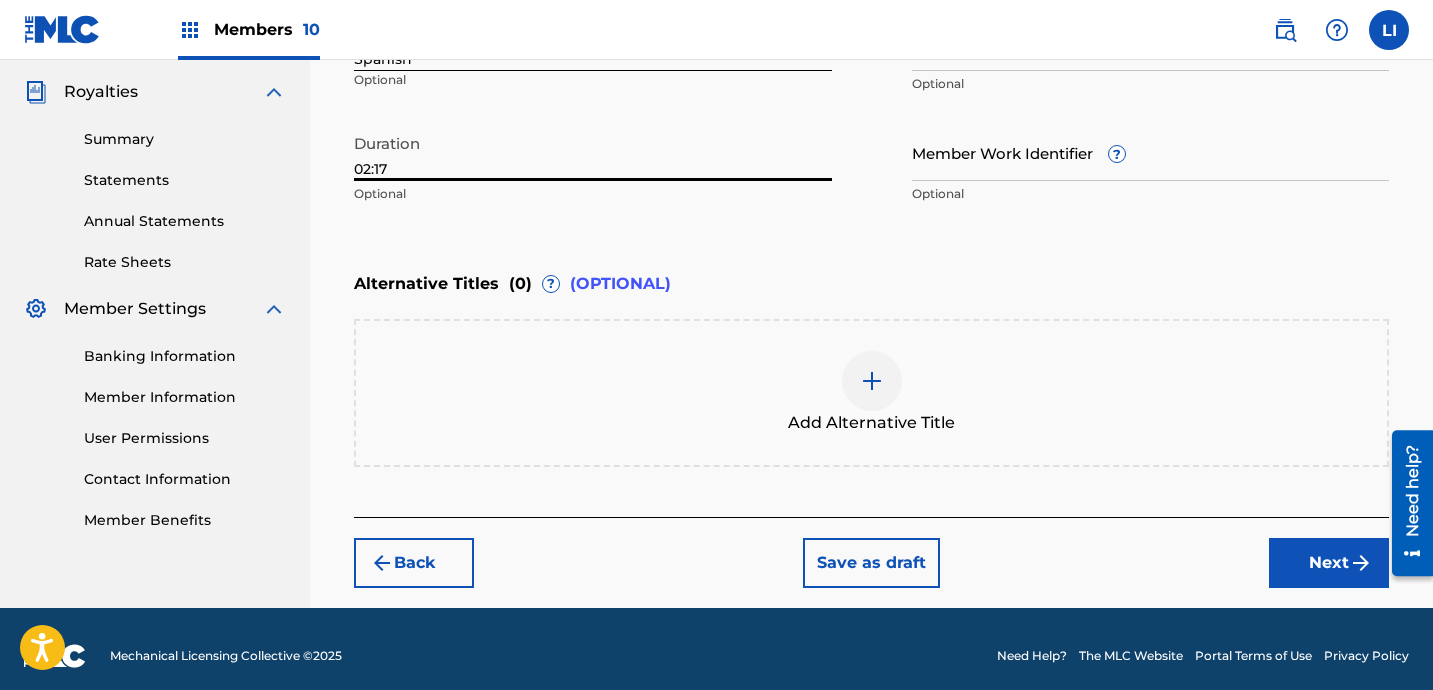 click on "Next" at bounding box center (1329, 563) 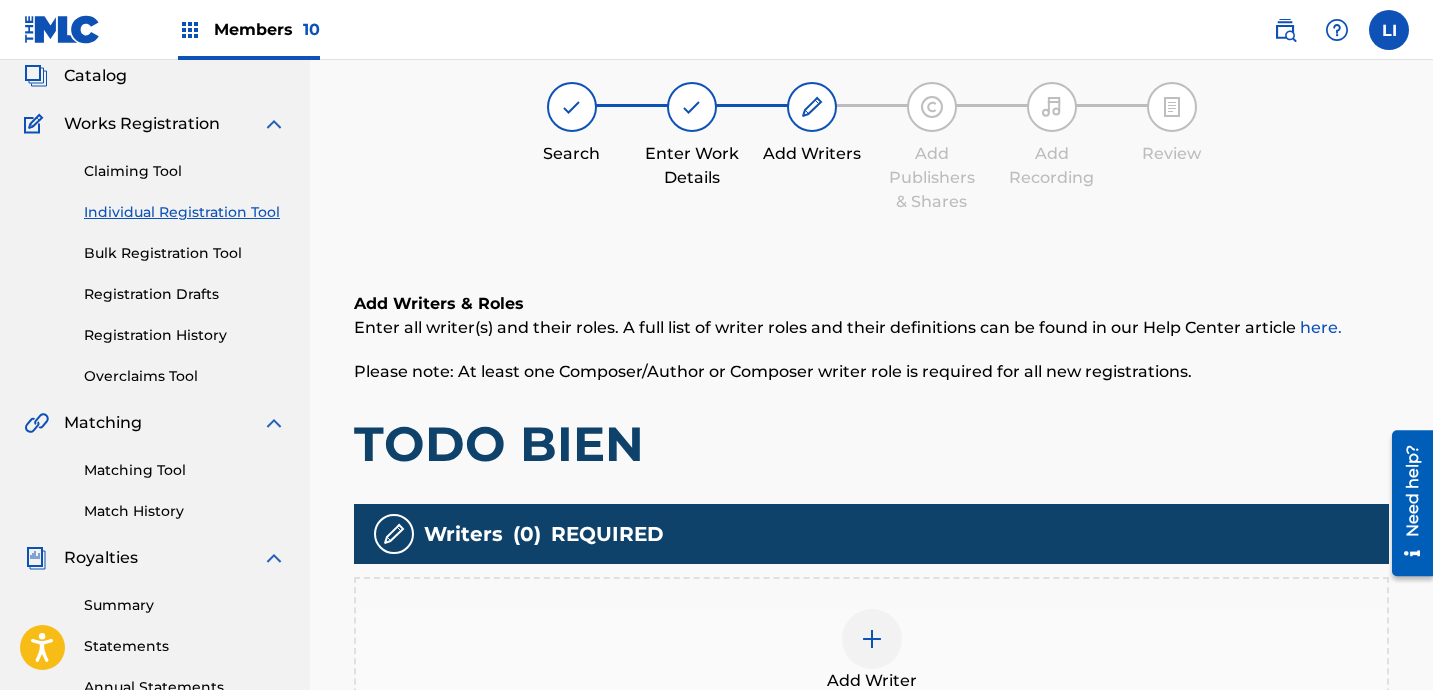 scroll, scrollTop: 371, scrollLeft: 0, axis: vertical 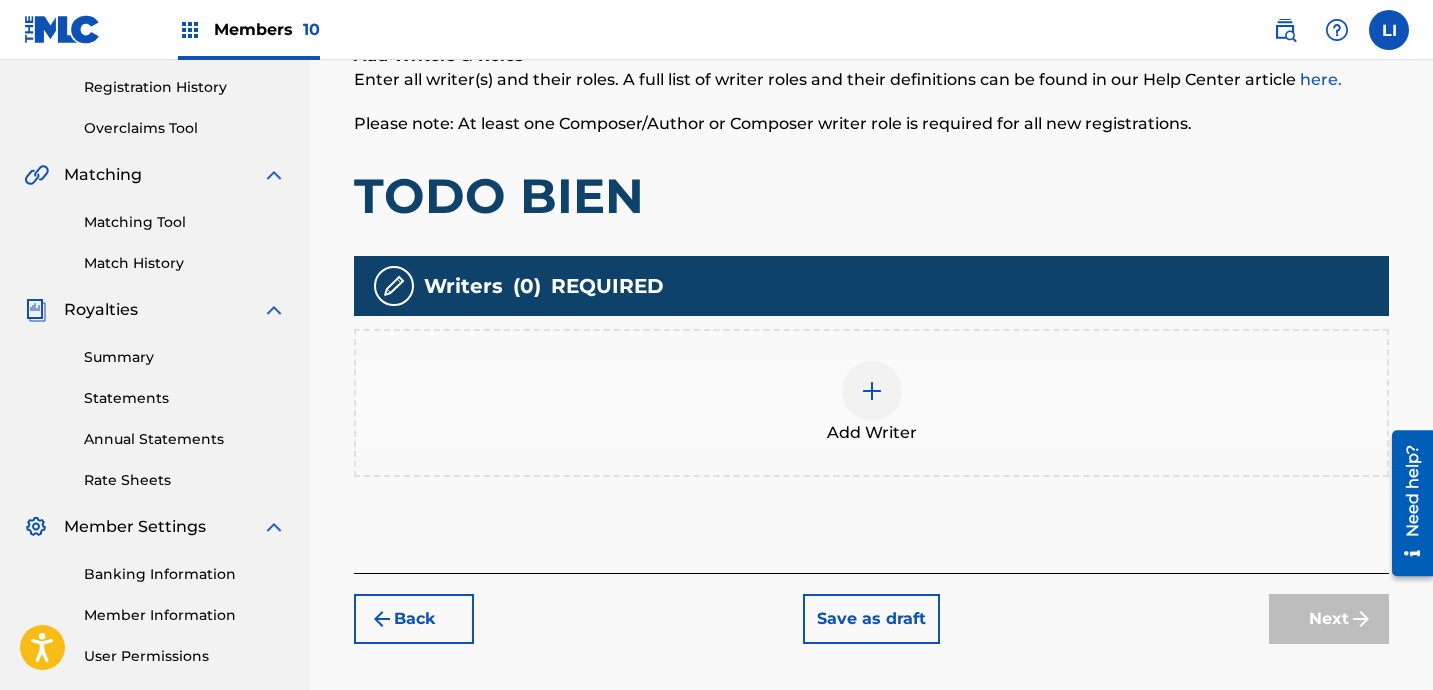 click at bounding box center [872, 391] 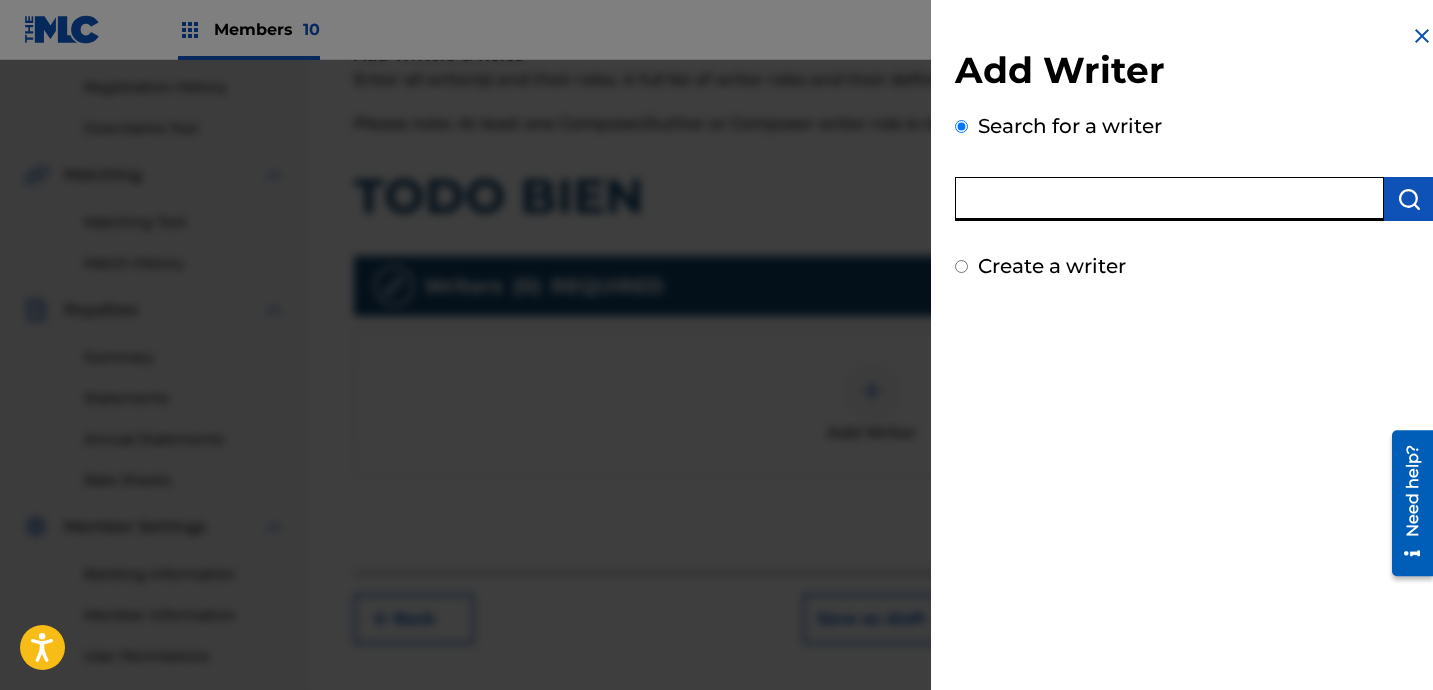 click at bounding box center [1169, 199] 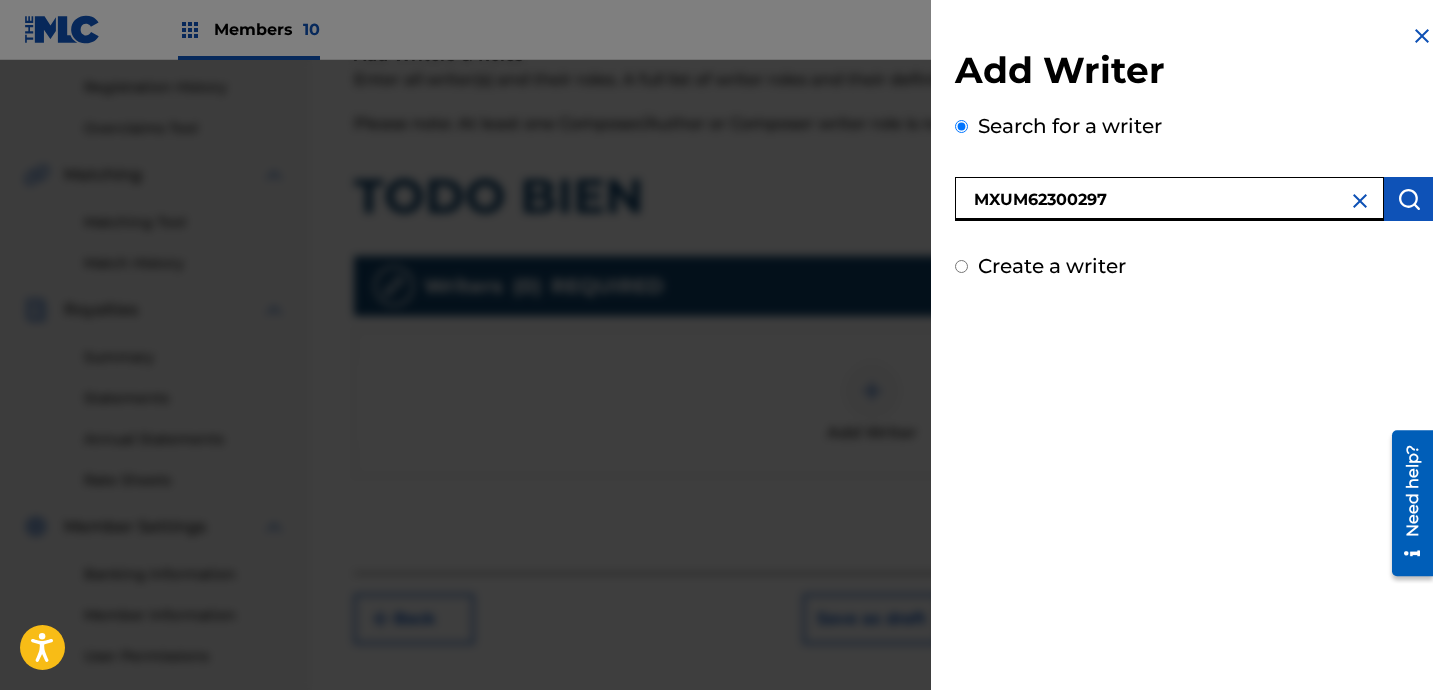 drag, startPoint x: 1104, startPoint y: 197, endPoint x: 782, endPoint y: 186, distance: 322.18784 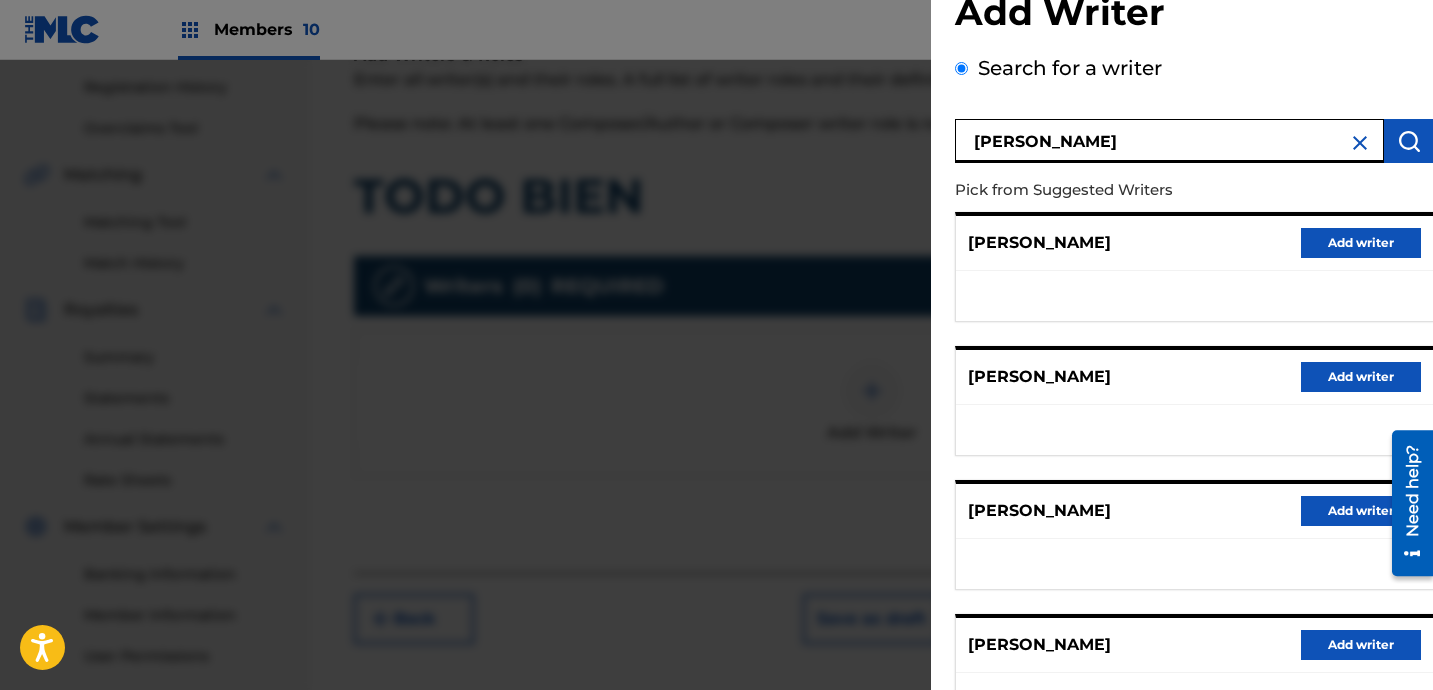 scroll, scrollTop: 169, scrollLeft: 0, axis: vertical 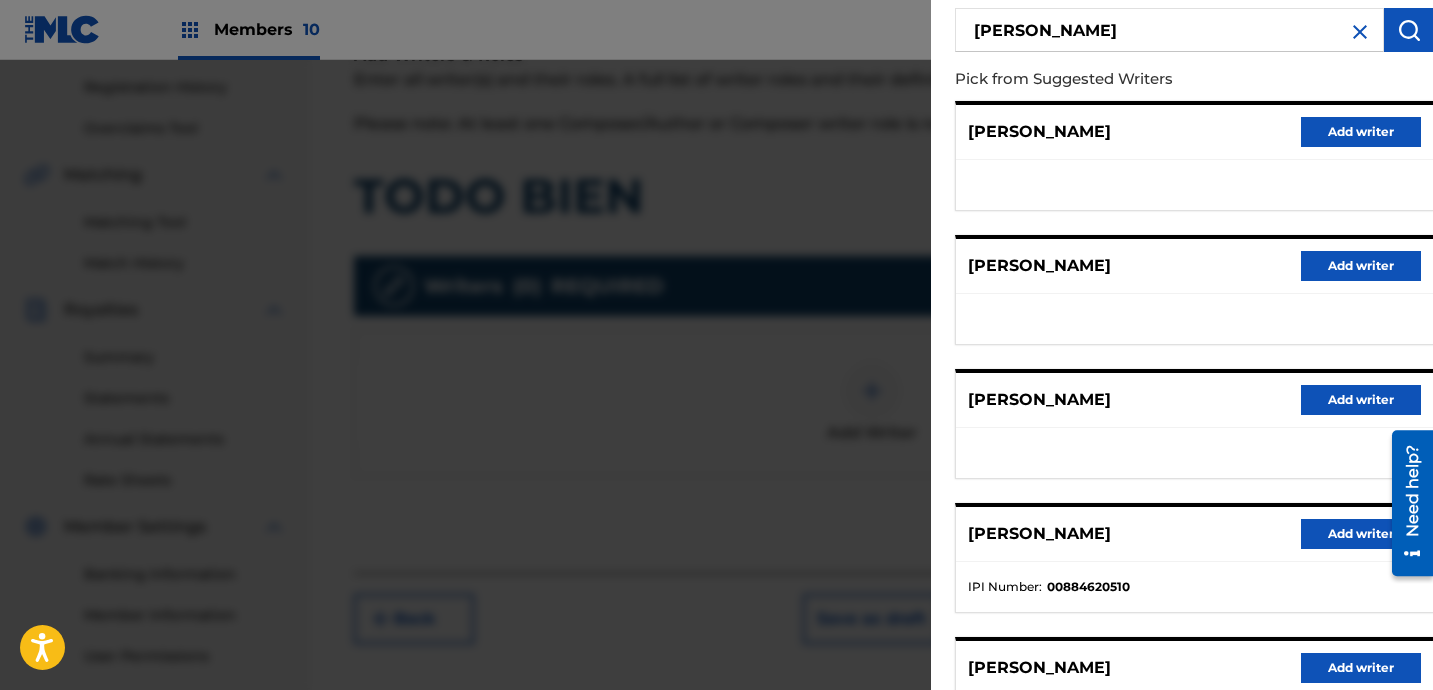 click on "Add writer" at bounding box center (1361, 534) 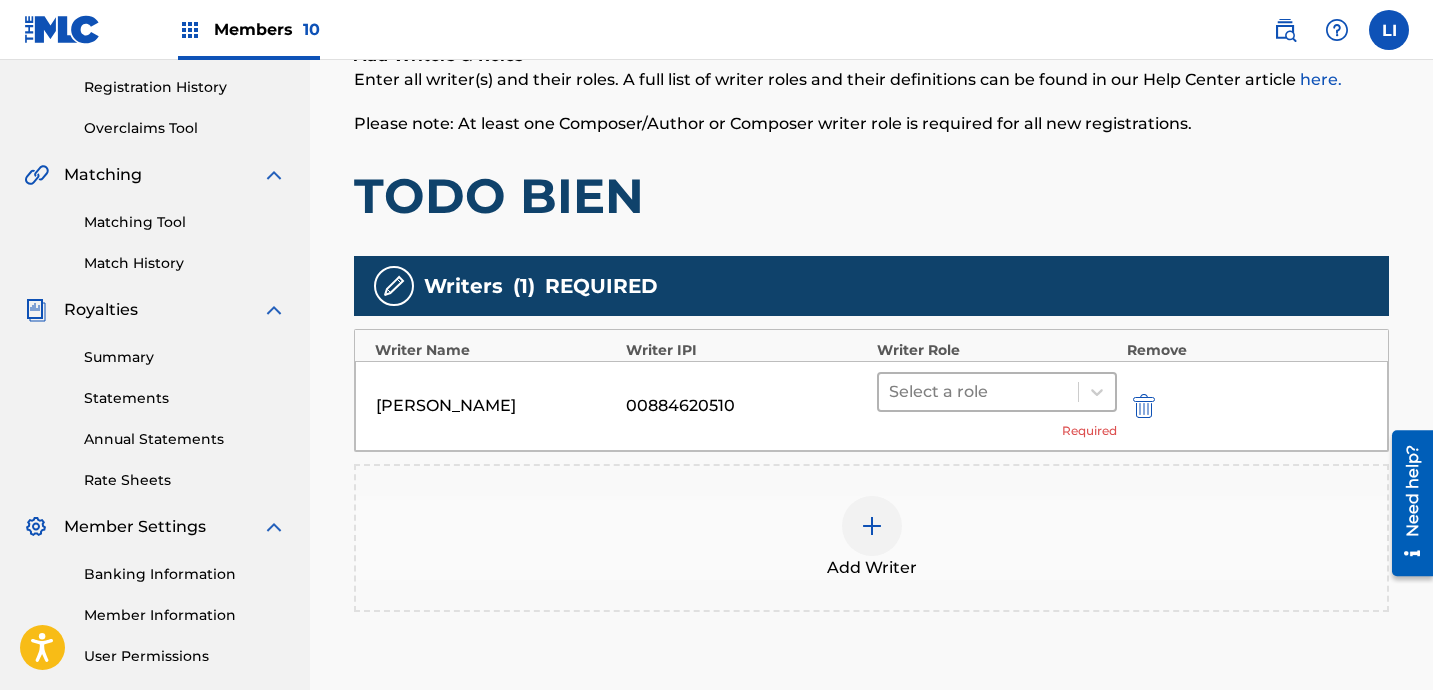drag, startPoint x: 970, startPoint y: 365, endPoint x: 972, endPoint y: 395, distance: 30.066593 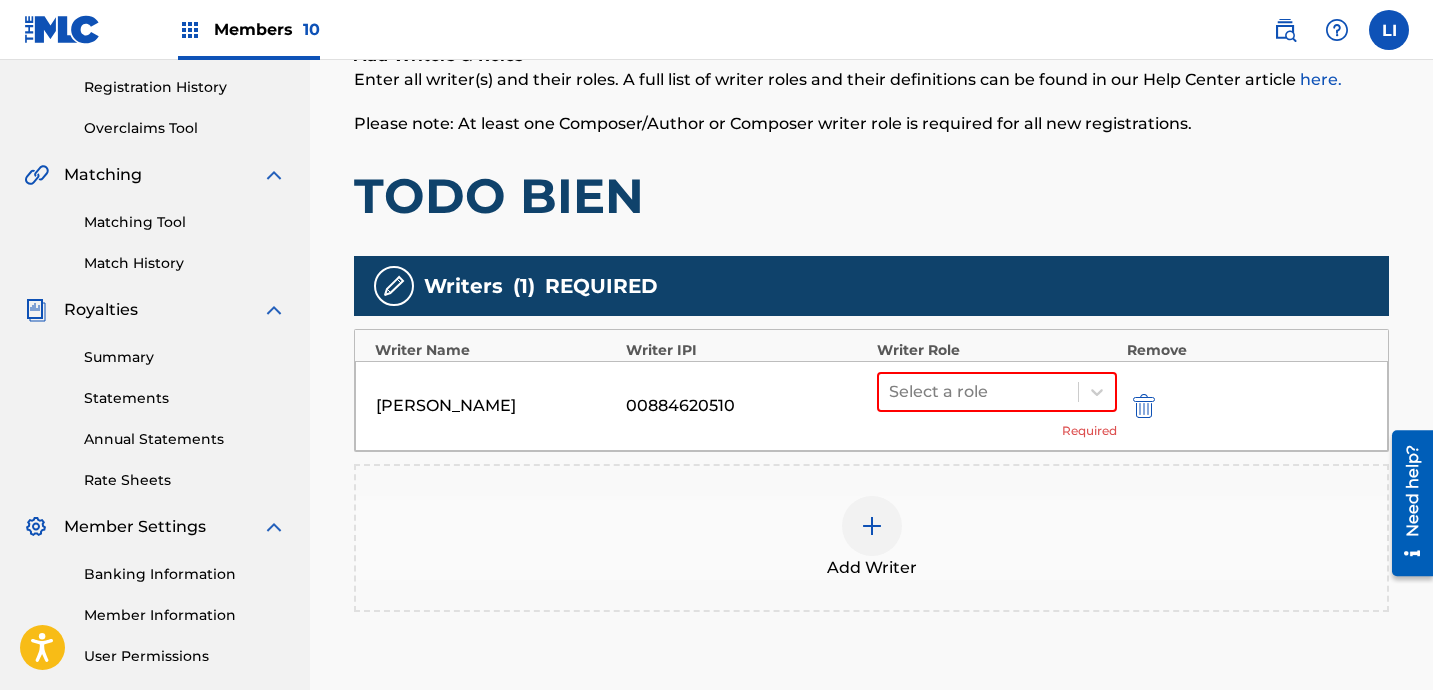 click on "Select a role" at bounding box center (997, 392) 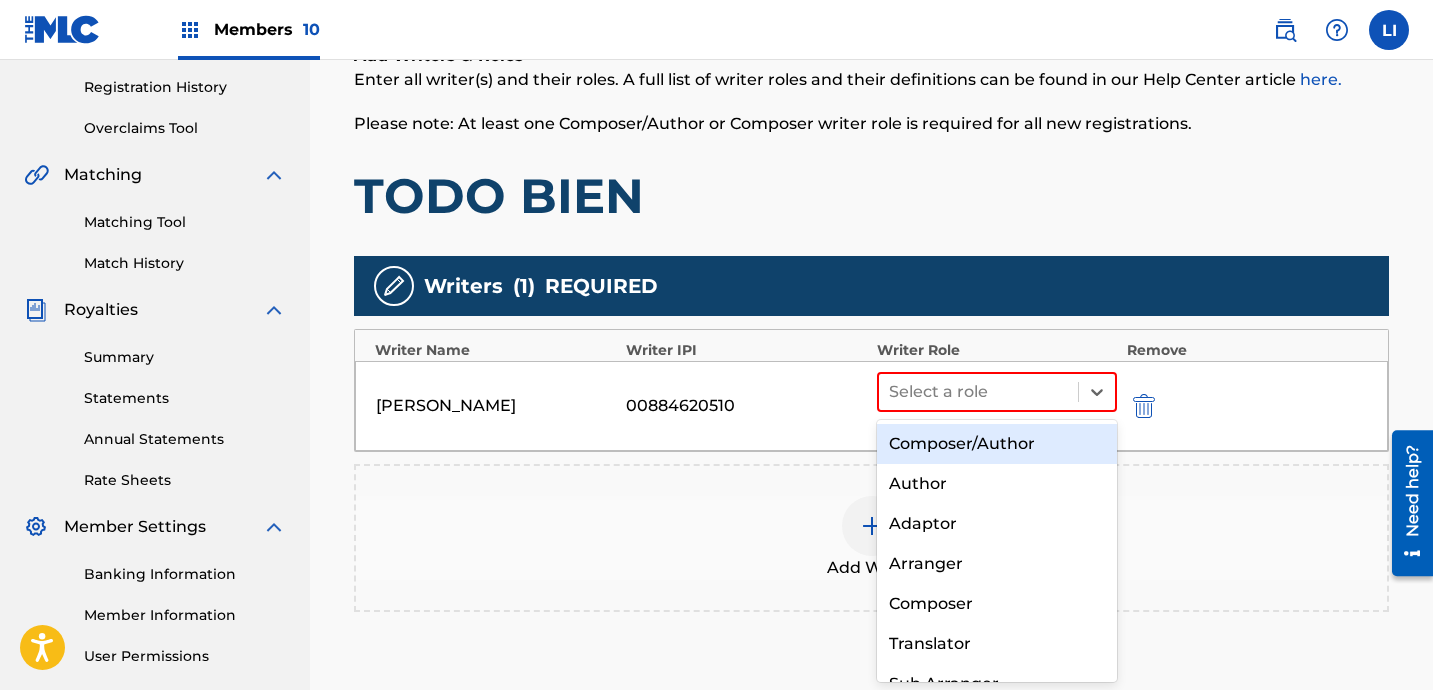 click on "Composer/Author" at bounding box center (997, 444) 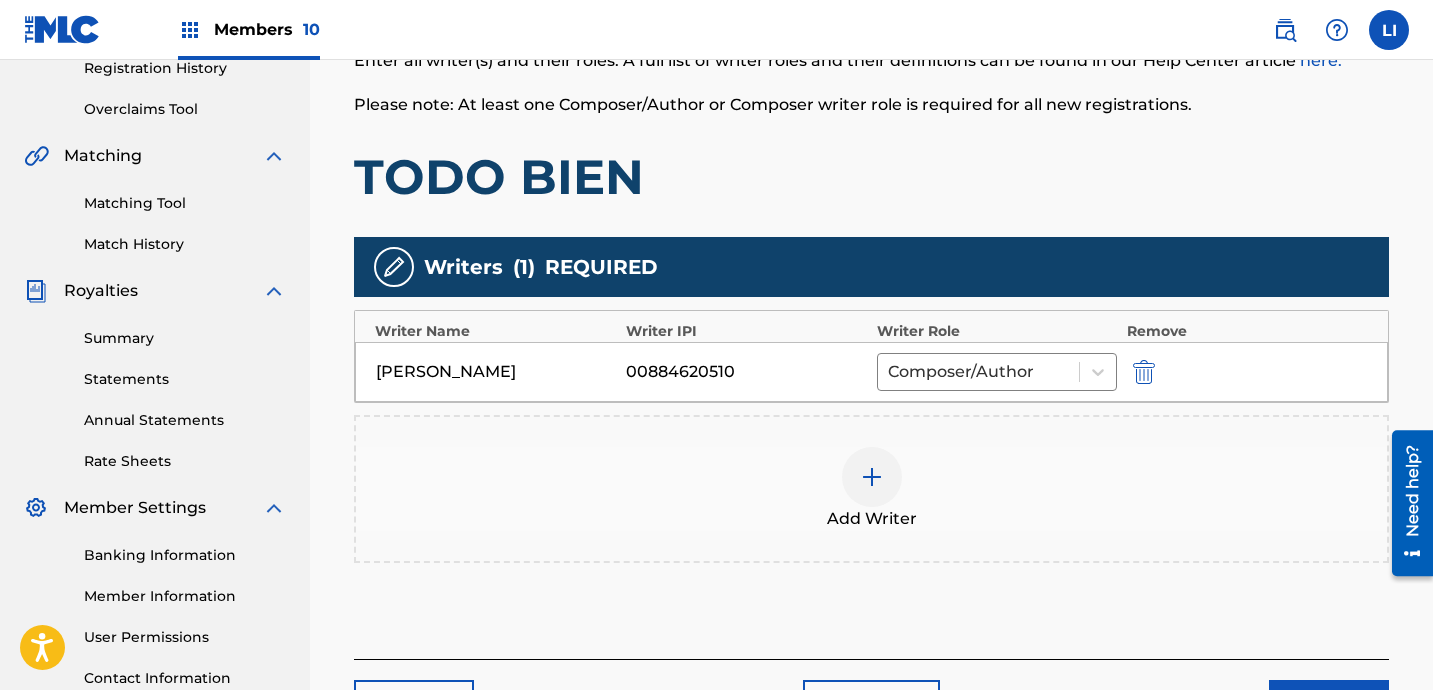 scroll, scrollTop: 404, scrollLeft: 0, axis: vertical 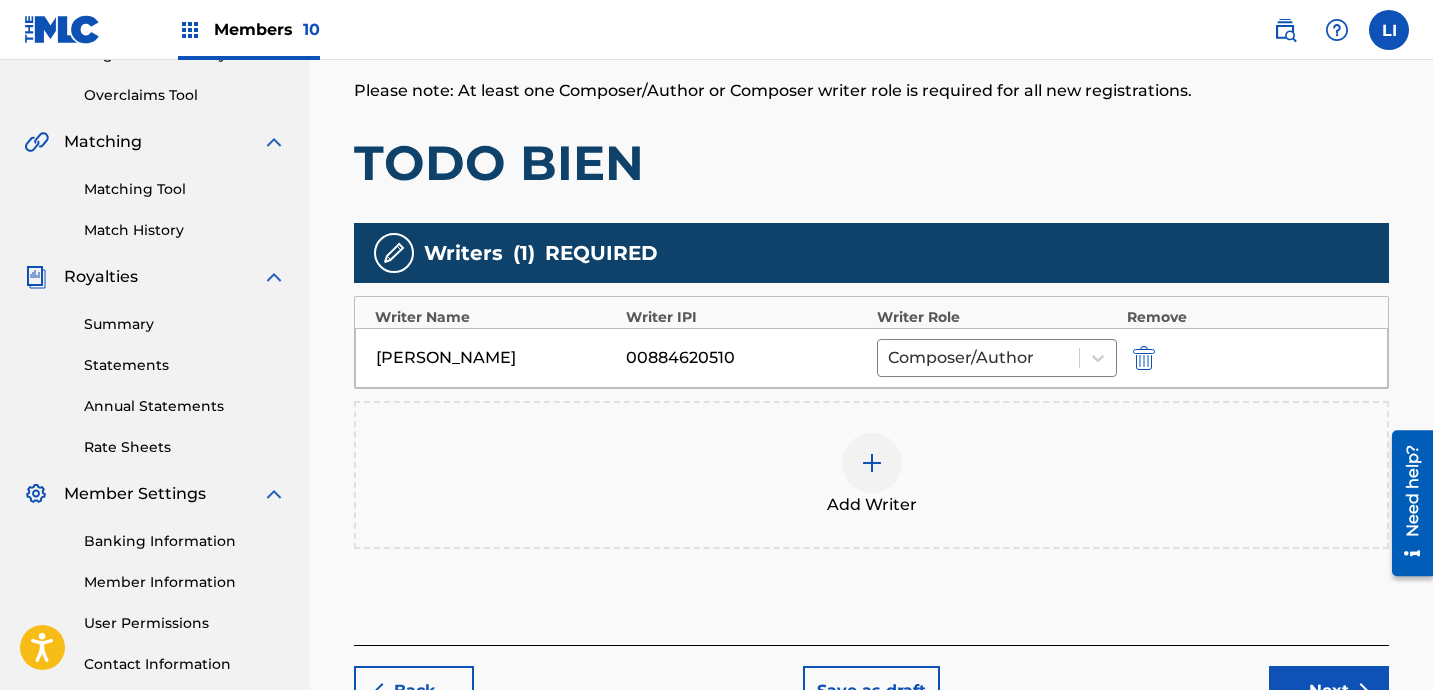 click on "Add Writer" at bounding box center (871, 475) 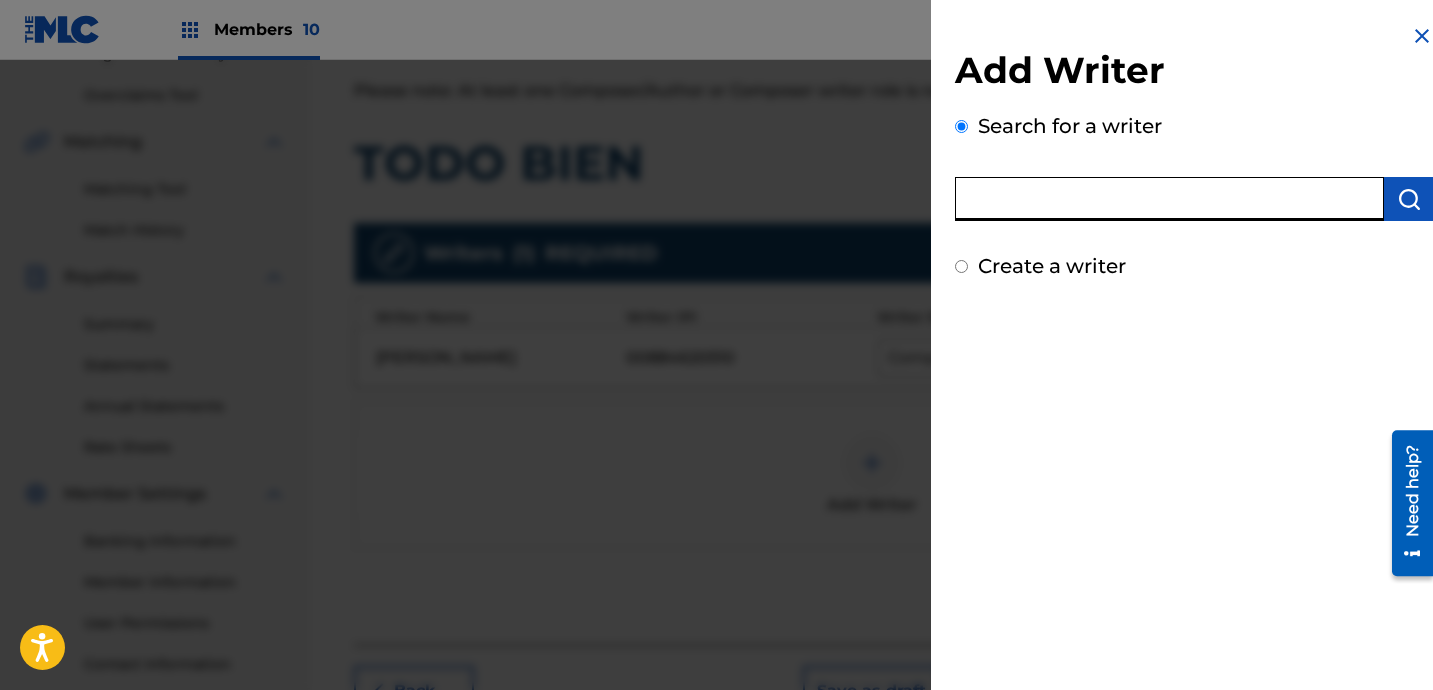 click at bounding box center [1169, 199] 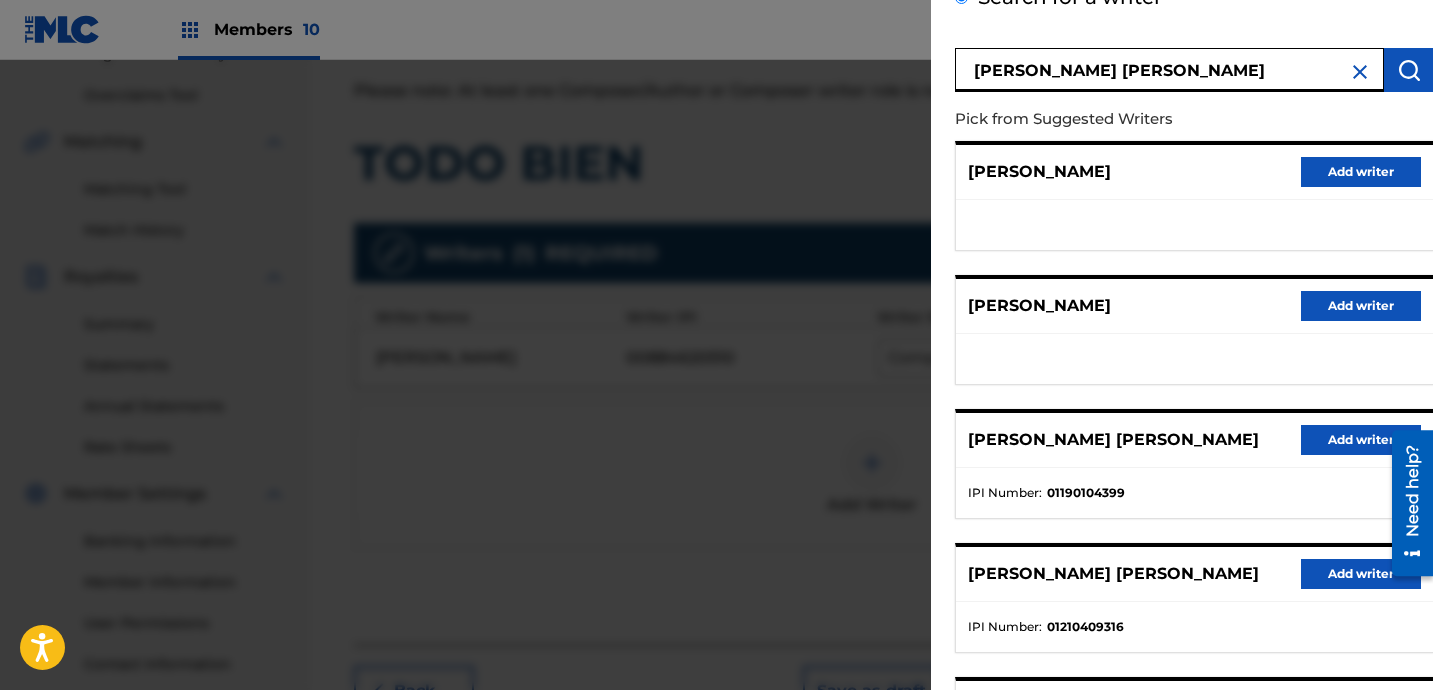scroll, scrollTop: 352, scrollLeft: 0, axis: vertical 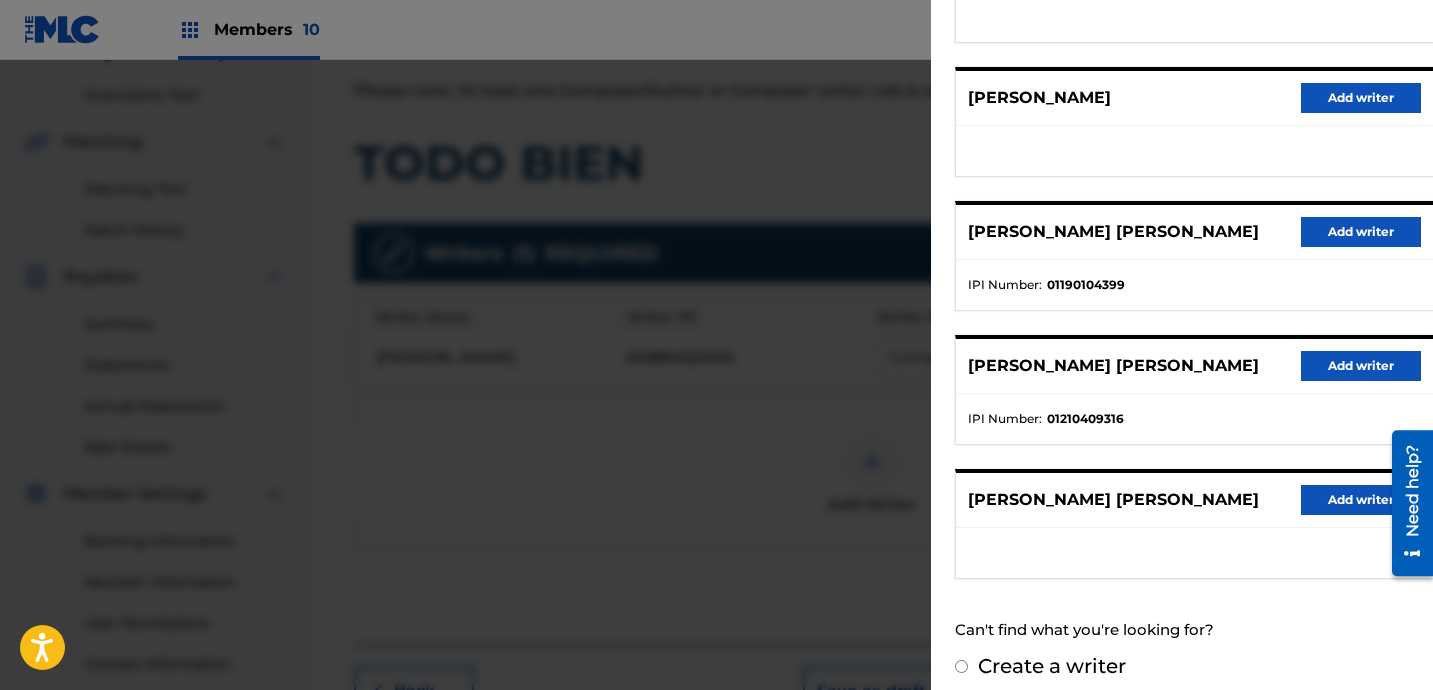 click on "Add writer" at bounding box center (1361, 366) 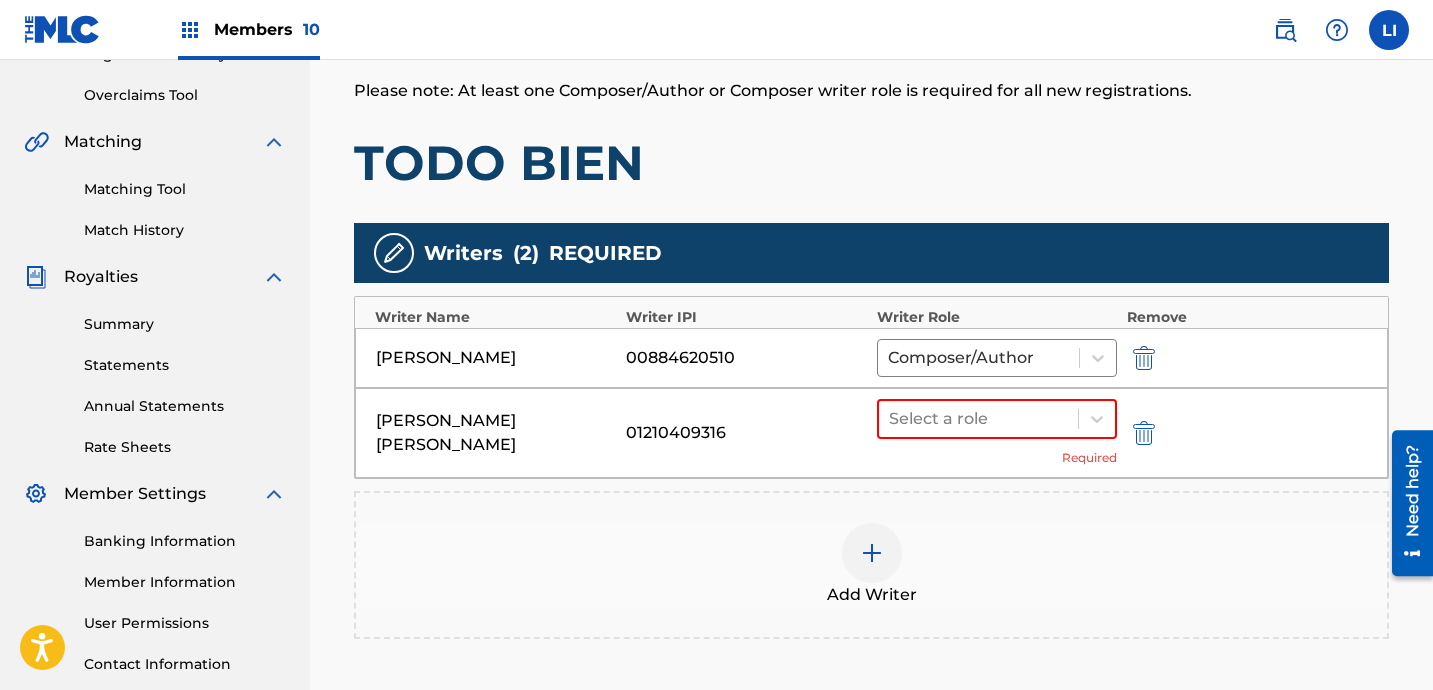 drag, startPoint x: 965, startPoint y: 418, endPoint x: 960, endPoint y: 439, distance: 21.587032 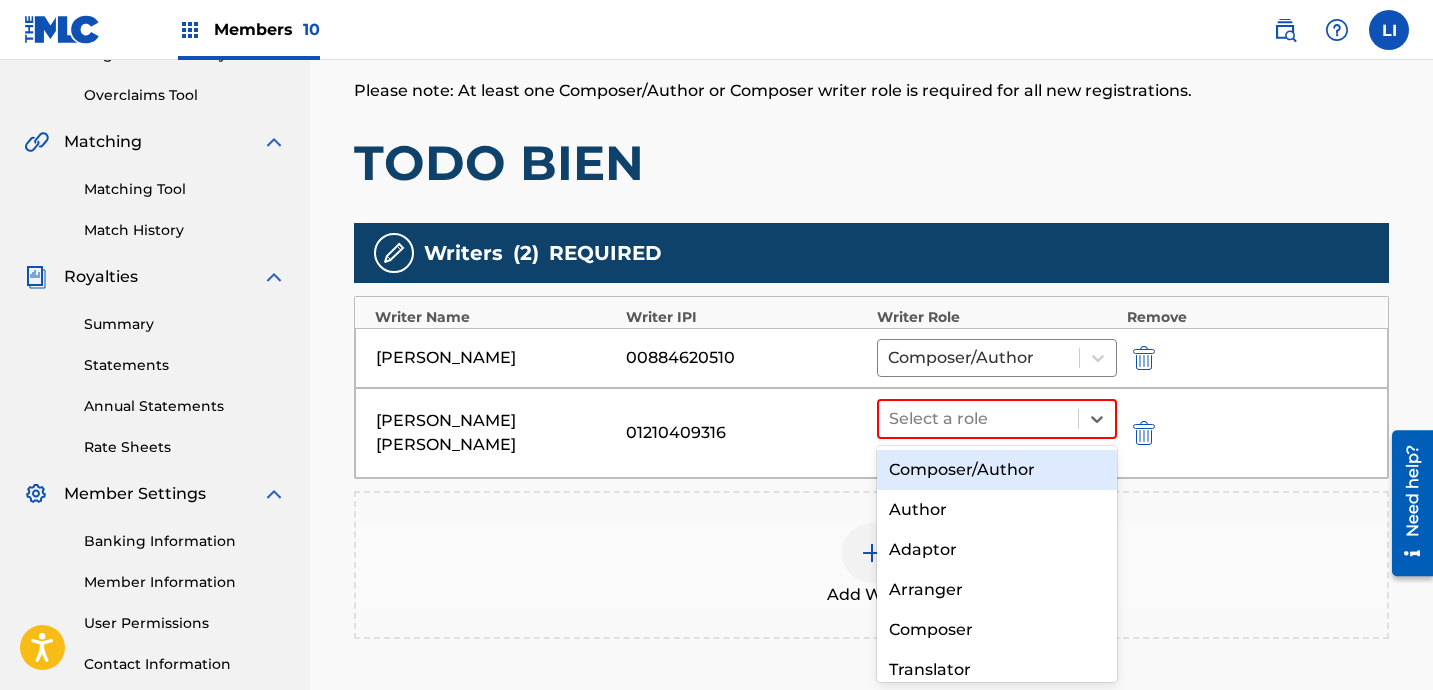 click on "Composer/Author" at bounding box center [997, 470] 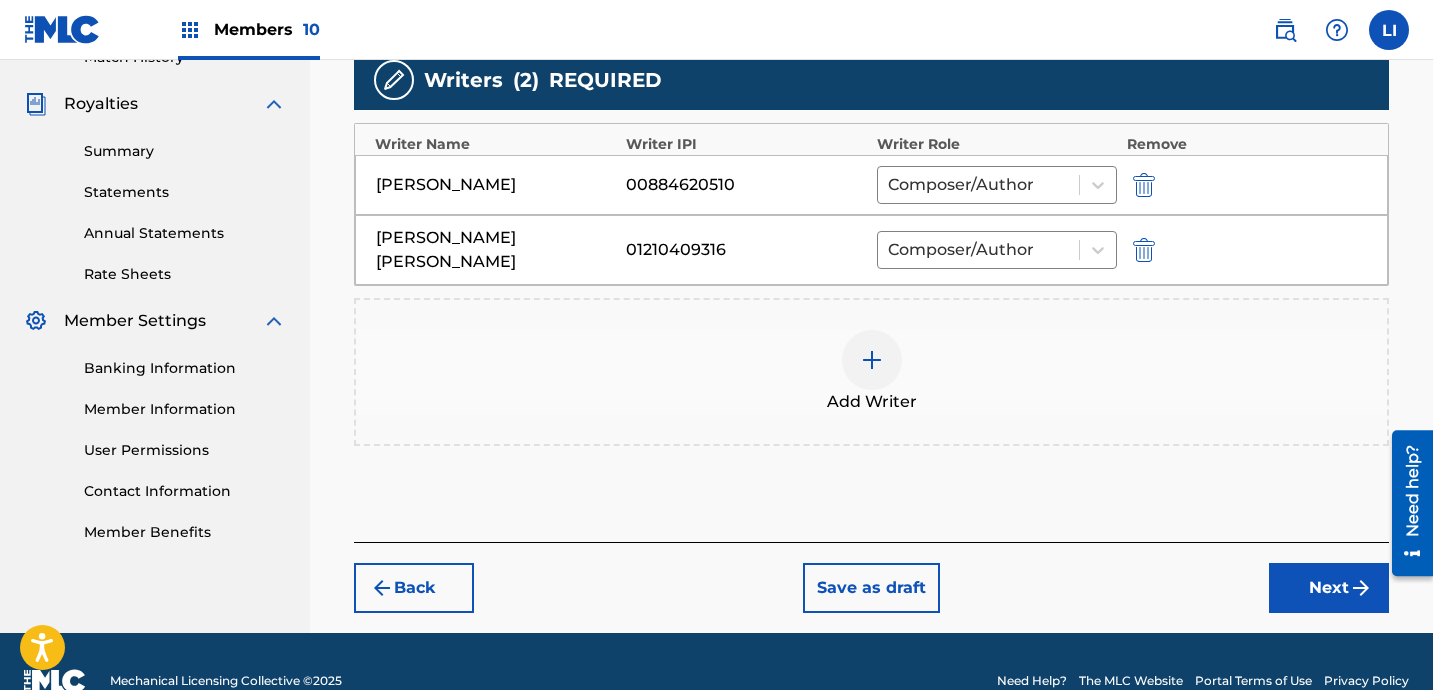 click on "Next" at bounding box center (1329, 588) 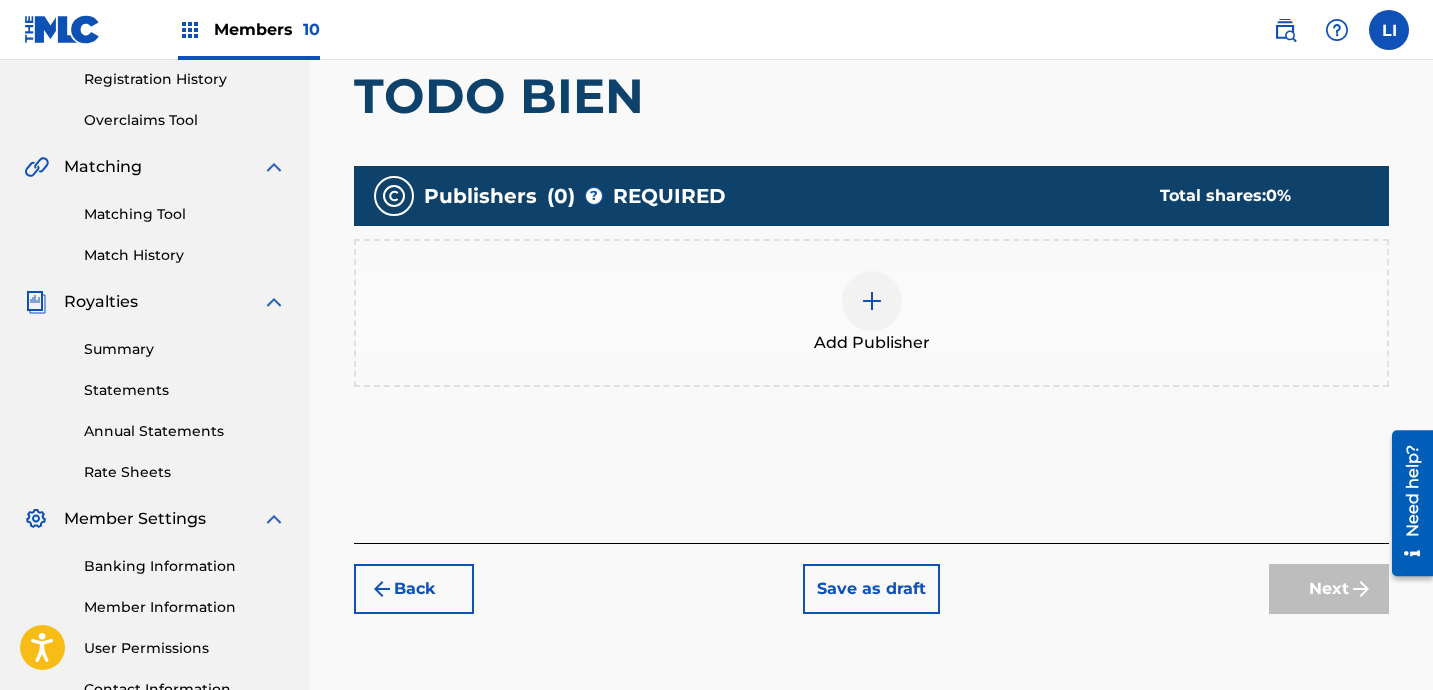 scroll, scrollTop: 449, scrollLeft: 0, axis: vertical 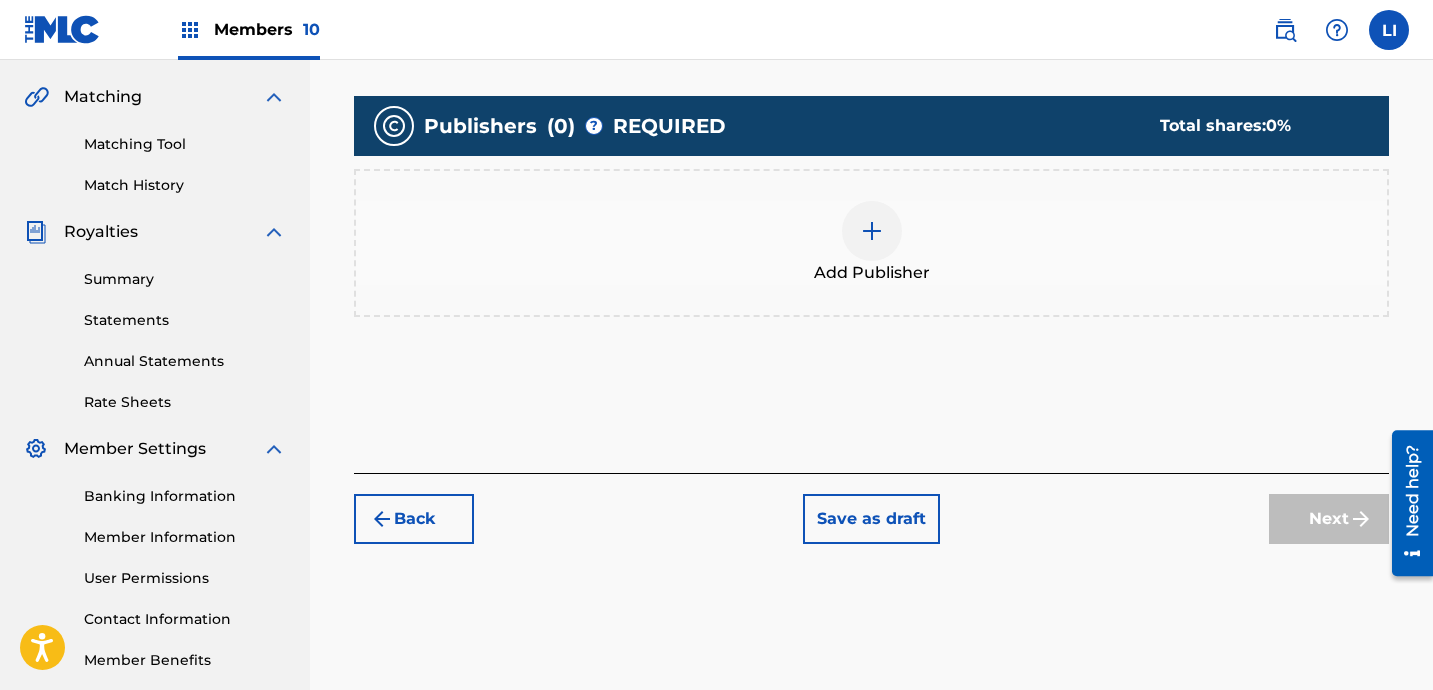 click at bounding box center [872, 231] 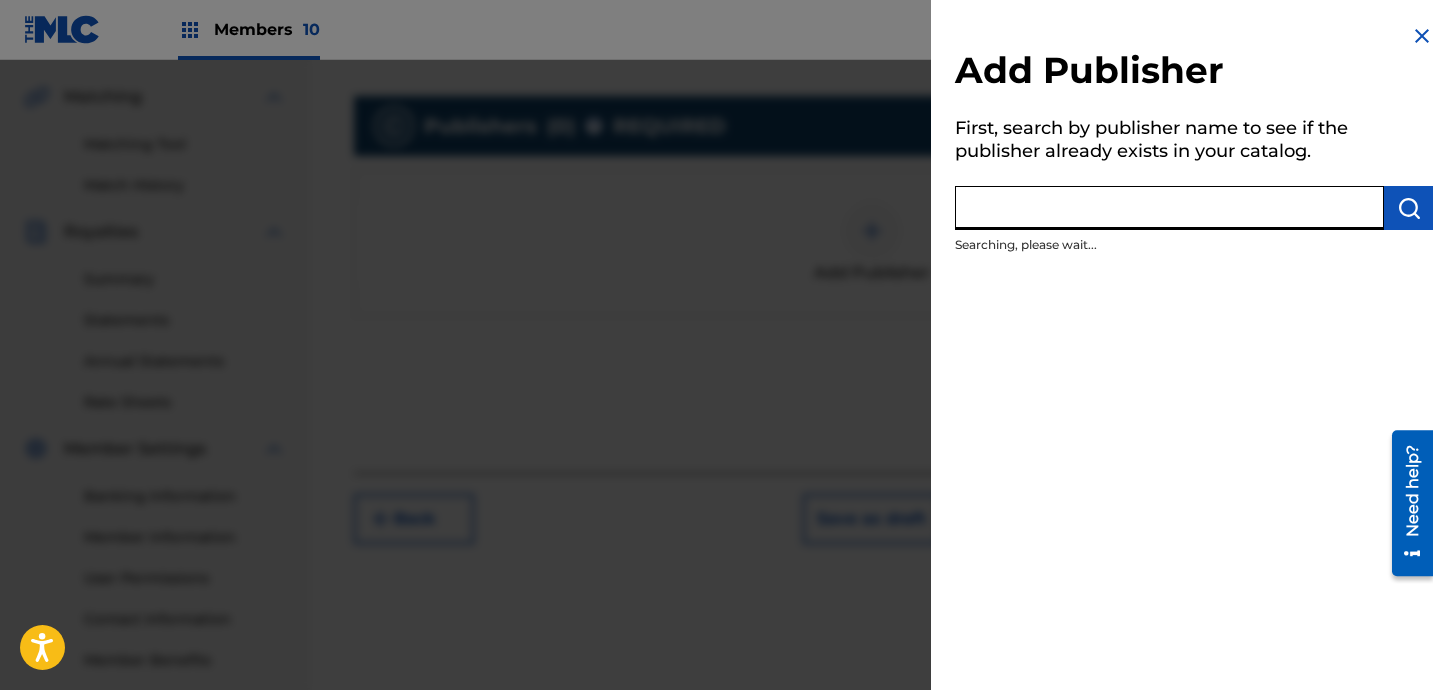 click at bounding box center [1169, 208] 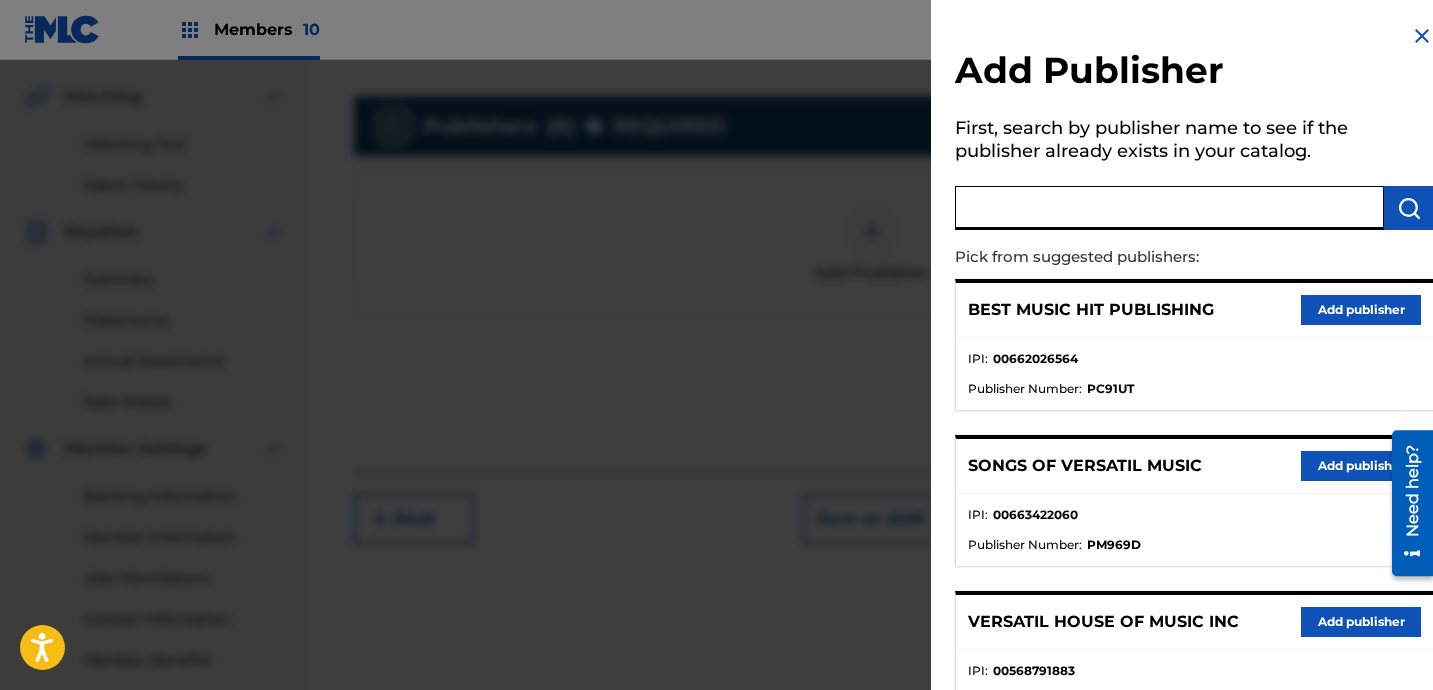 click at bounding box center [1169, 208] 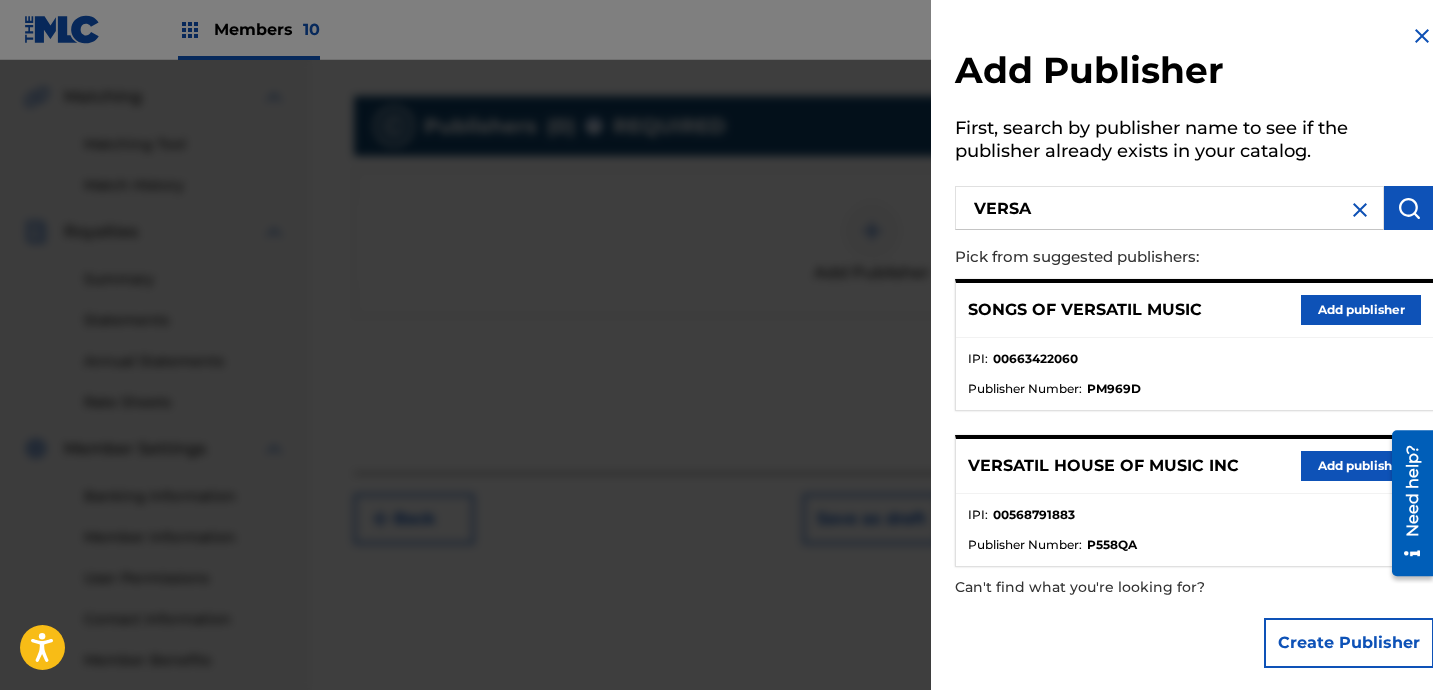 drag, startPoint x: 1304, startPoint y: 472, endPoint x: 1295, endPoint y: 463, distance: 12.727922 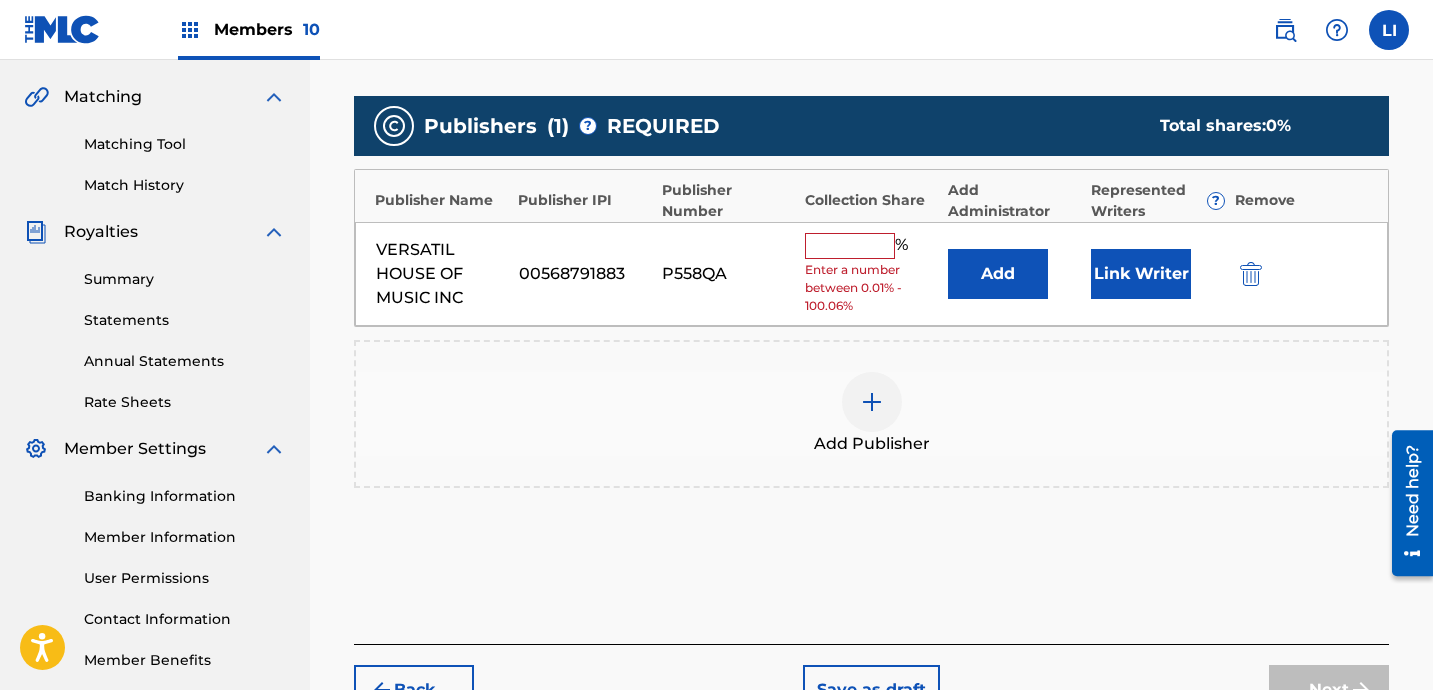 click on "Add" at bounding box center [998, 274] 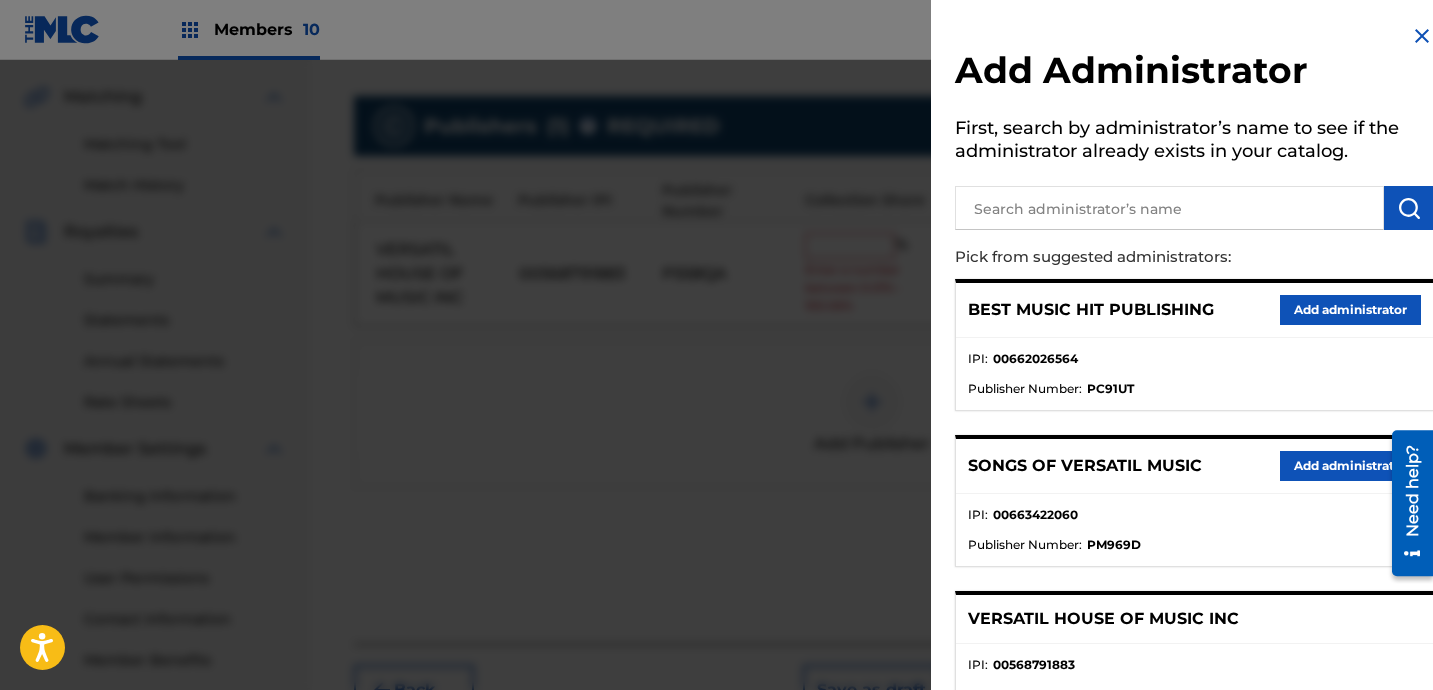 click at bounding box center [1169, 208] 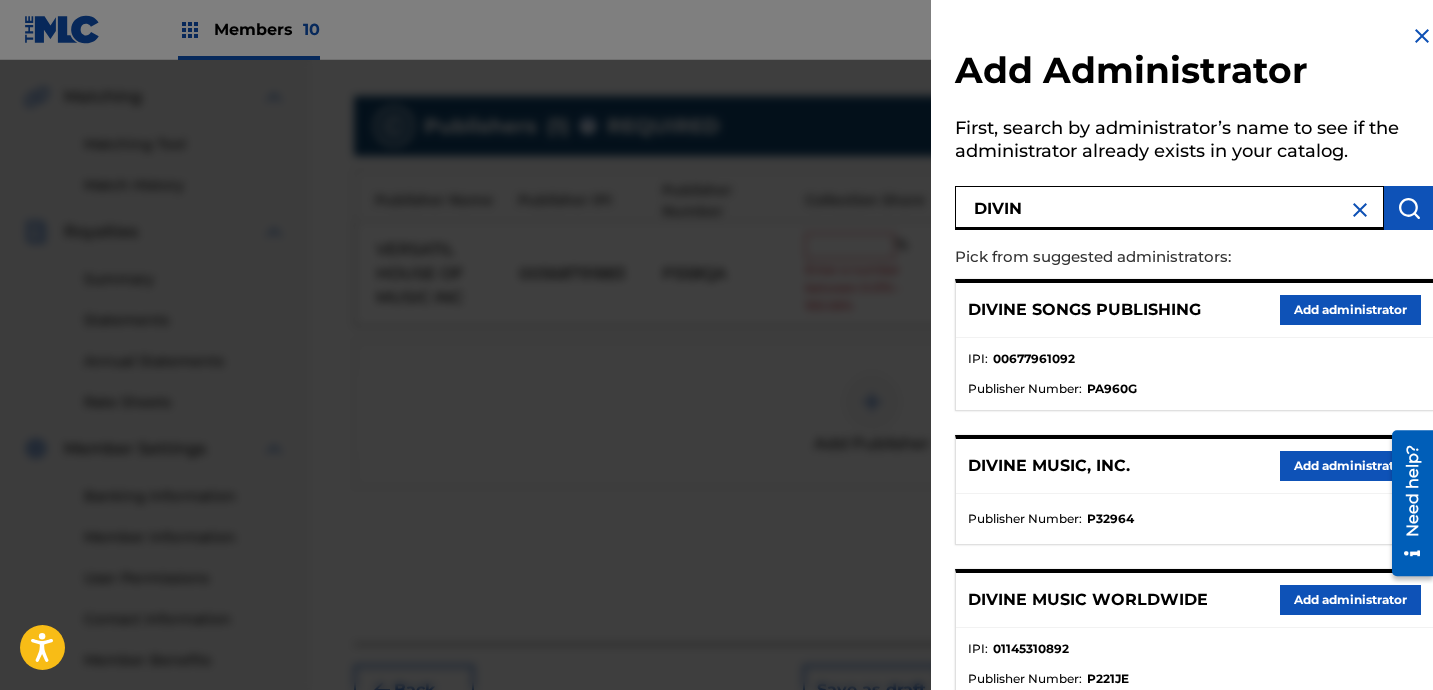 click on "Add administrator" at bounding box center [1350, 466] 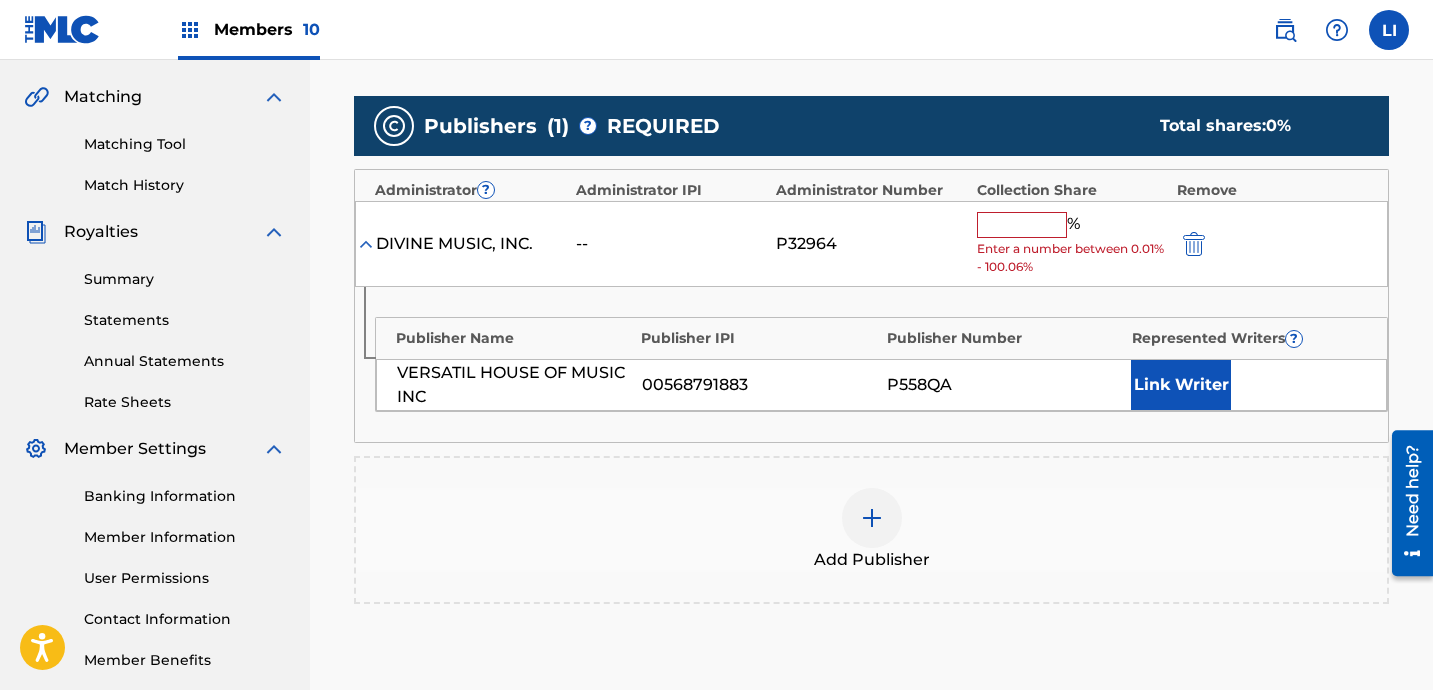 click at bounding box center (1022, 225) 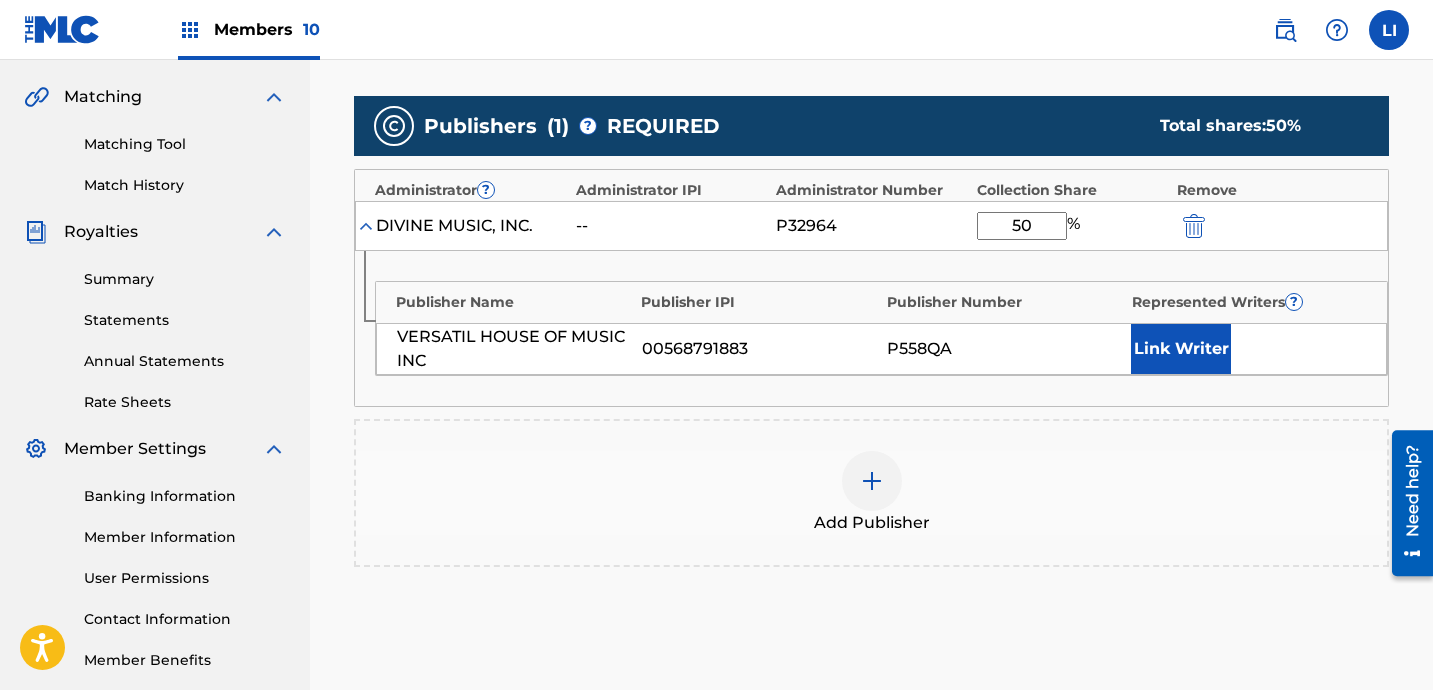 click on "Link Writer" at bounding box center (1181, 349) 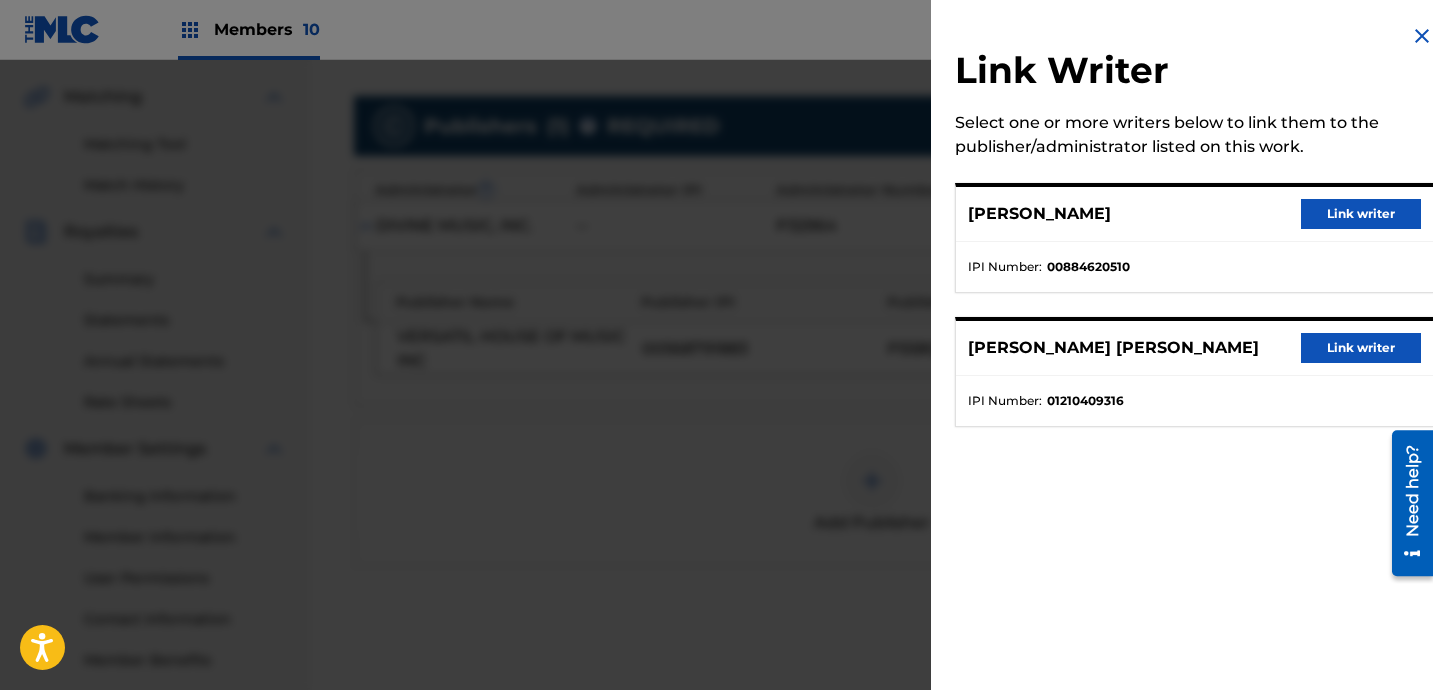 click on "Link writer" at bounding box center [1361, 214] 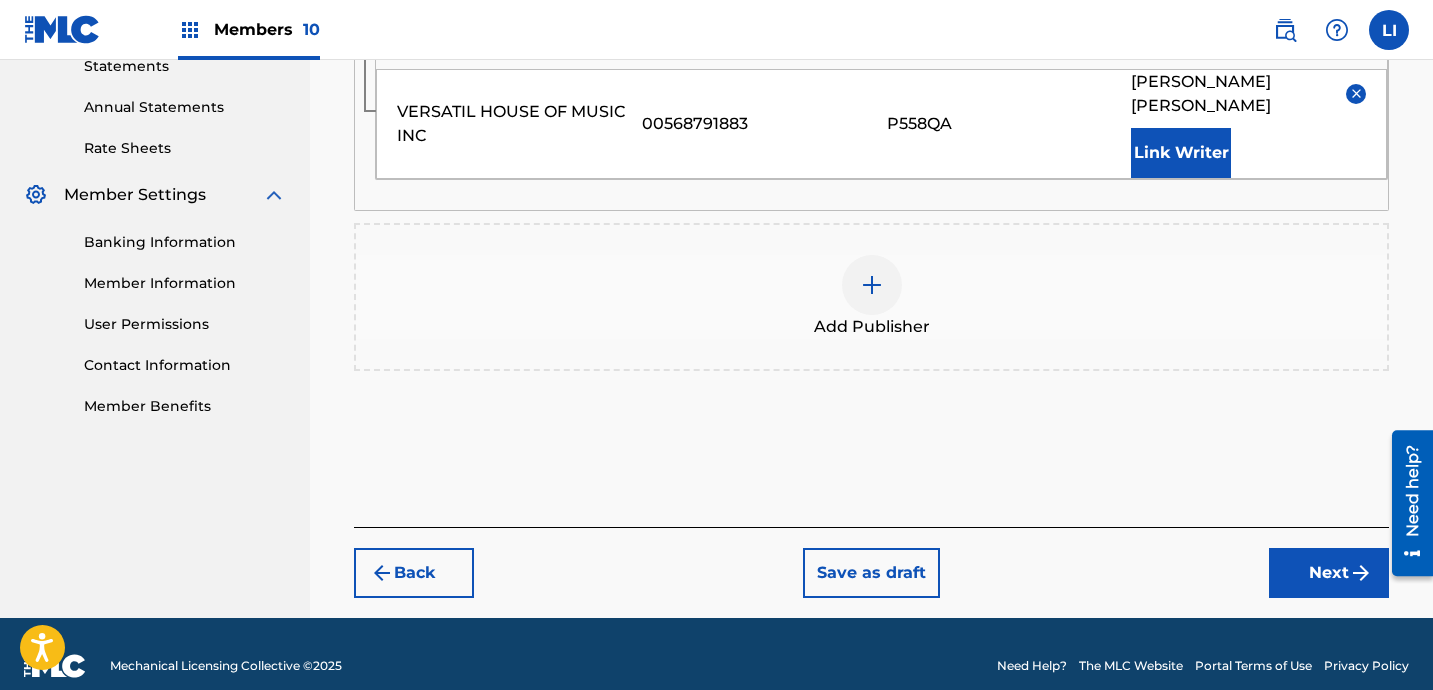 click on "Next" at bounding box center [1329, 573] 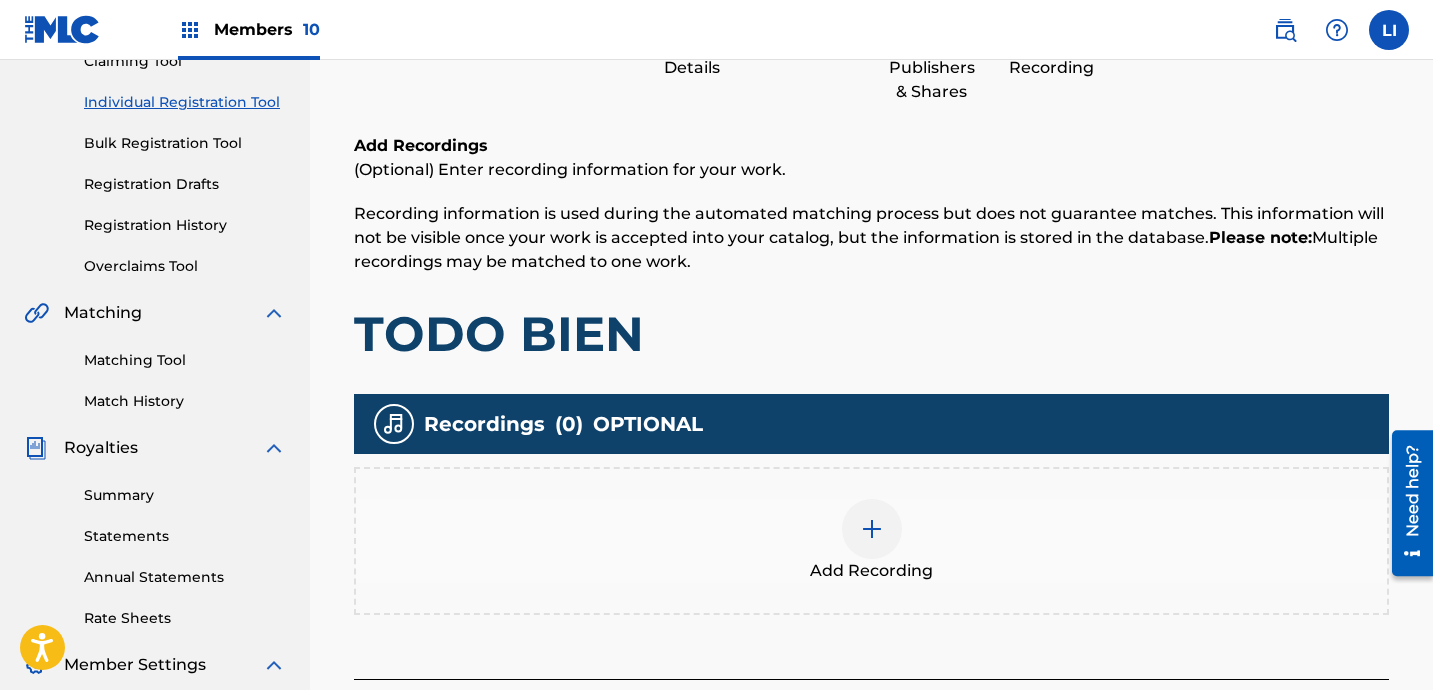 scroll, scrollTop: 550, scrollLeft: 0, axis: vertical 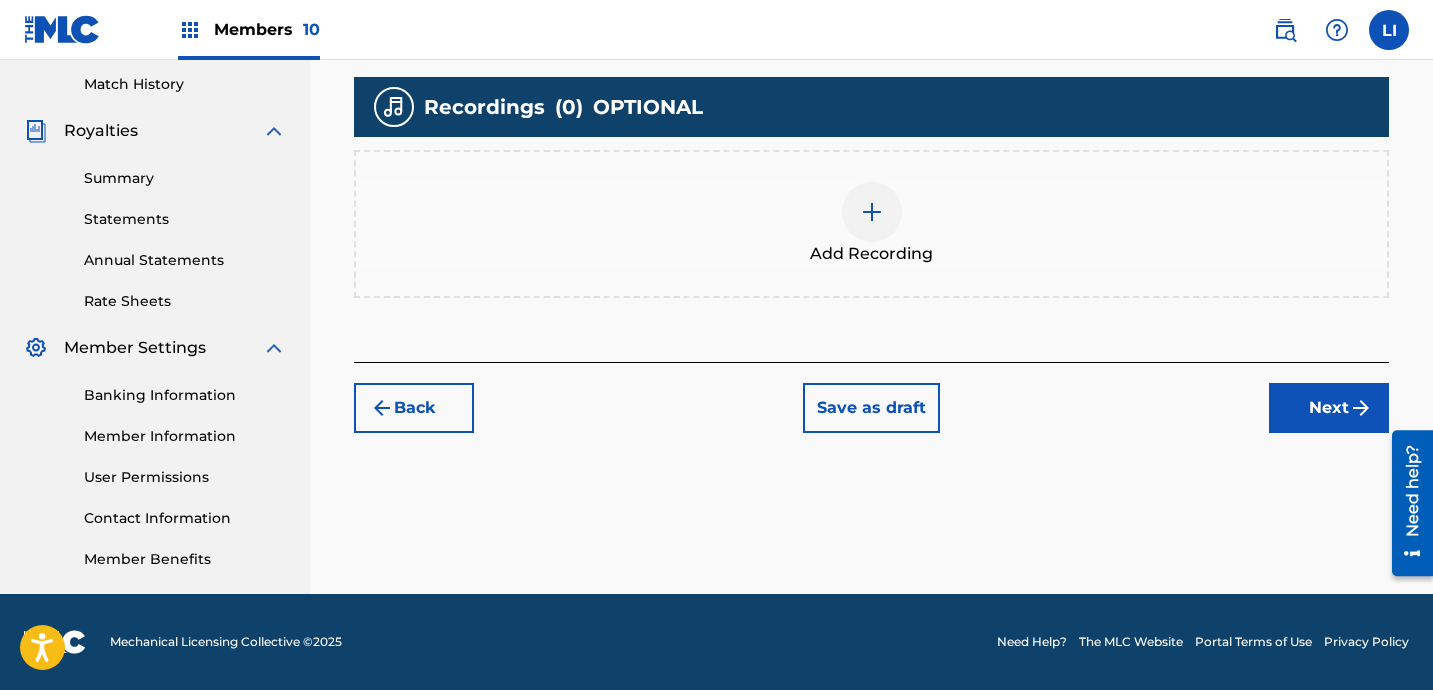 click on "Add Recording" at bounding box center [871, 224] 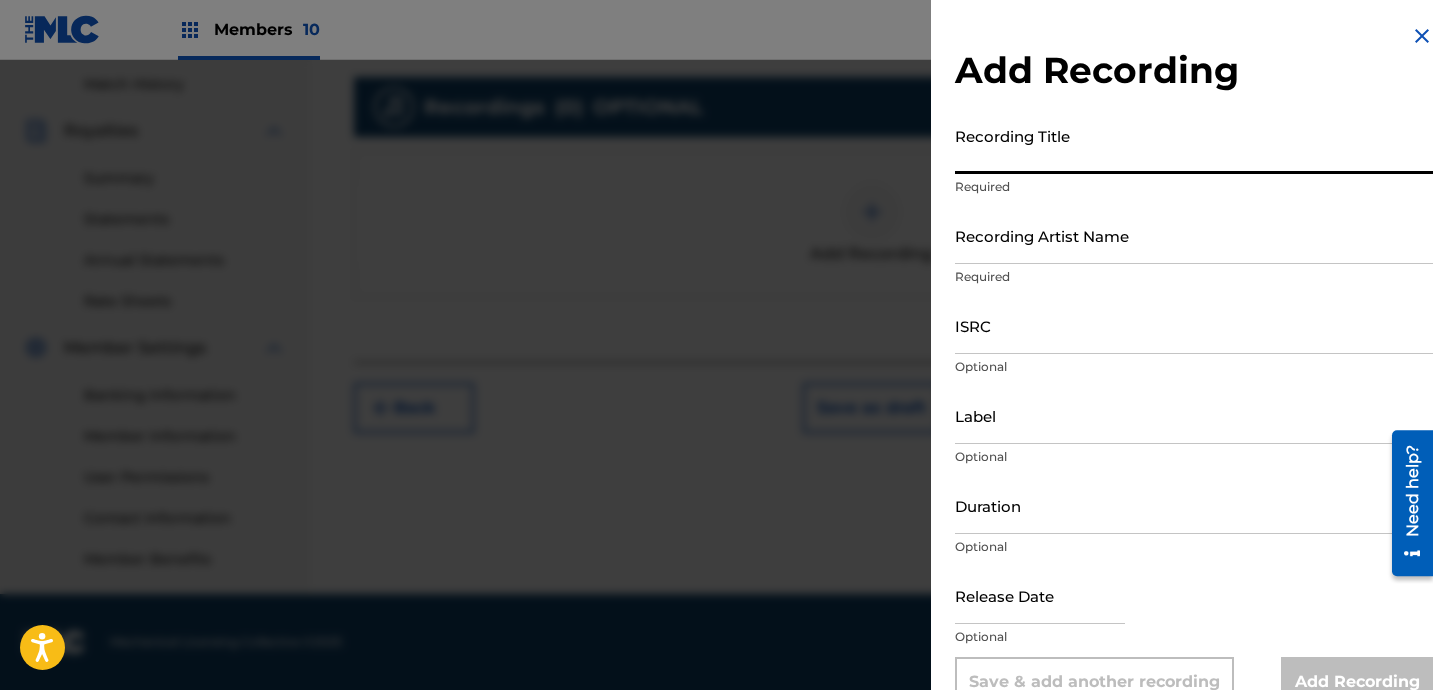 click on "Recording Title" at bounding box center [1194, 145] 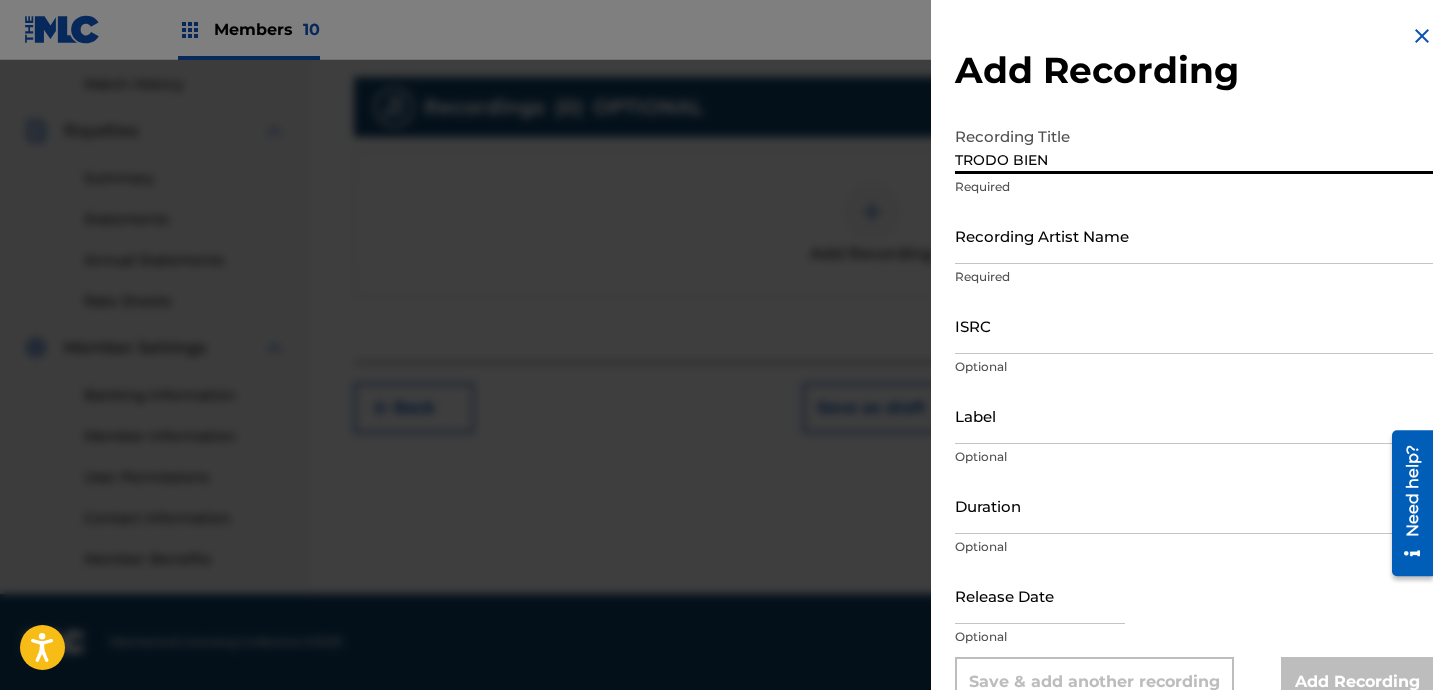 drag, startPoint x: 1009, startPoint y: 160, endPoint x: 866, endPoint y: 161, distance: 143.0035 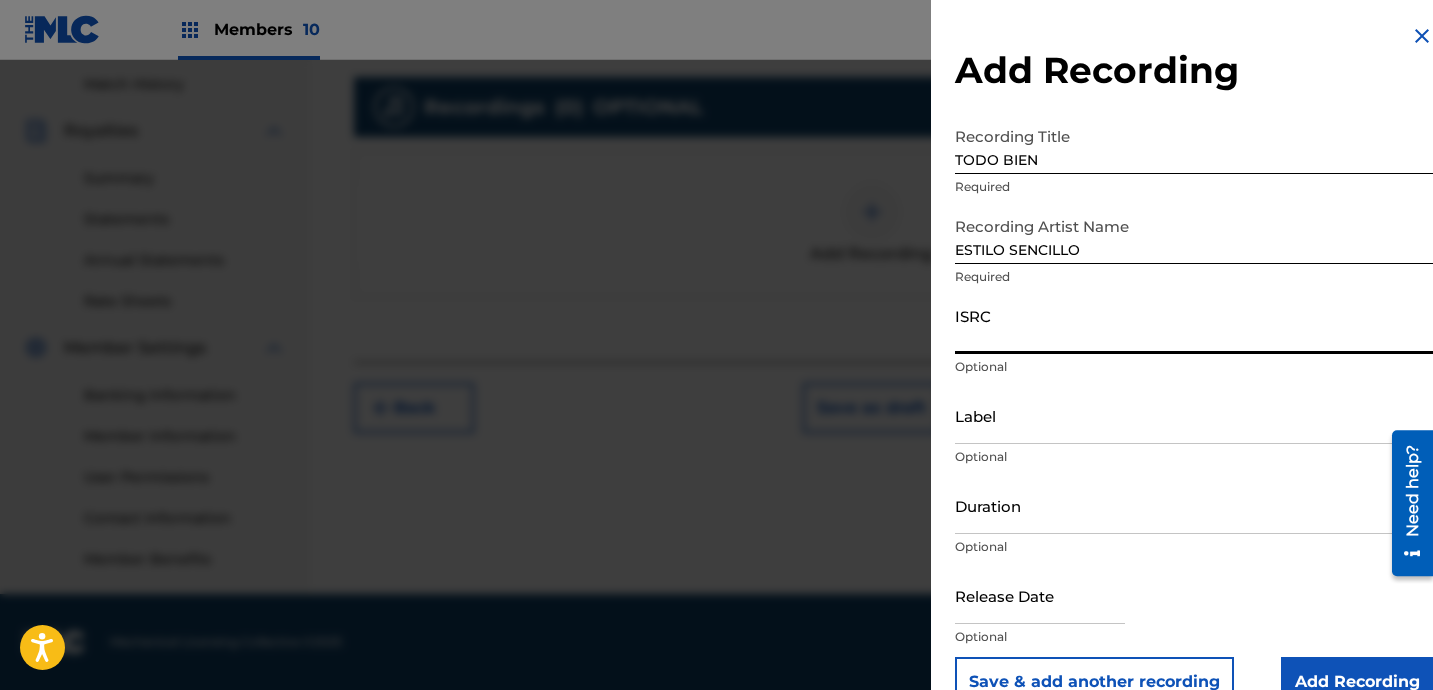paste on "MXUM62300297" 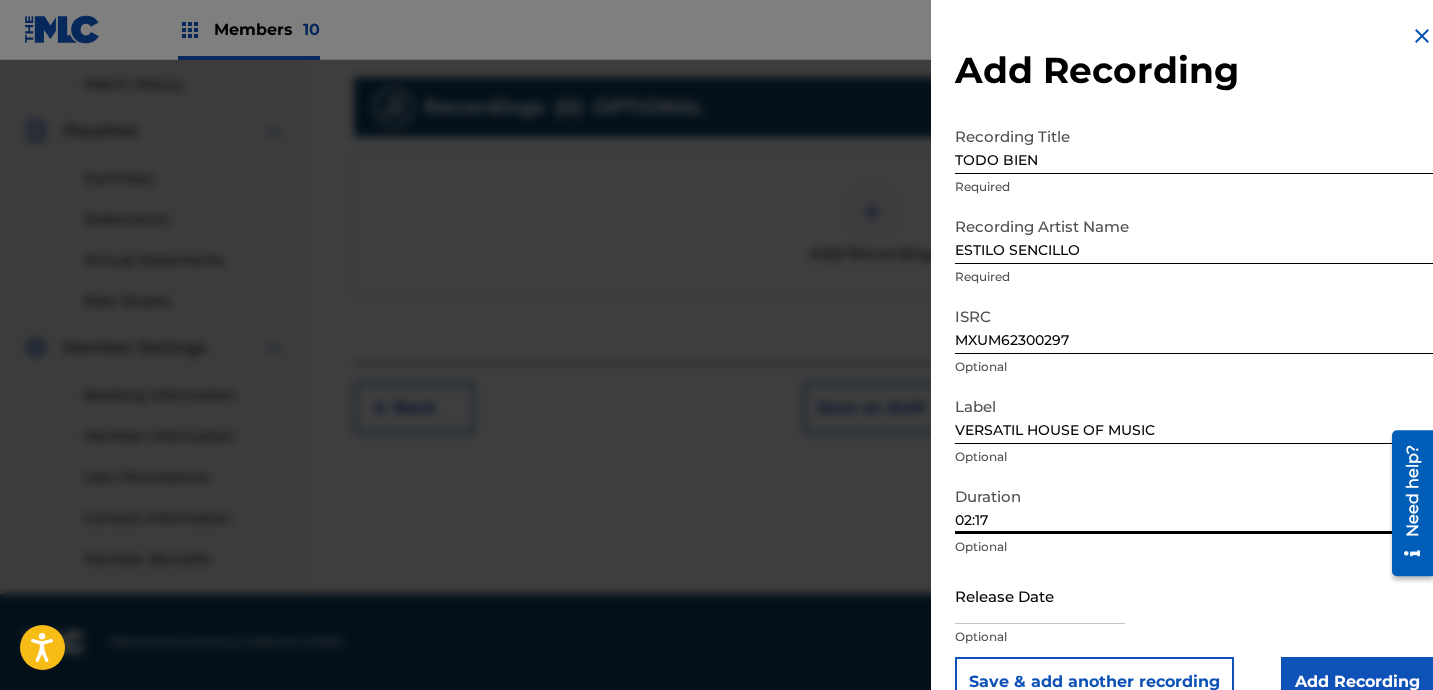 drag, startPoint x: 1030, startPoint y: 602, endPoint x: 1031, endPoint y: 589, distance: 13.038404 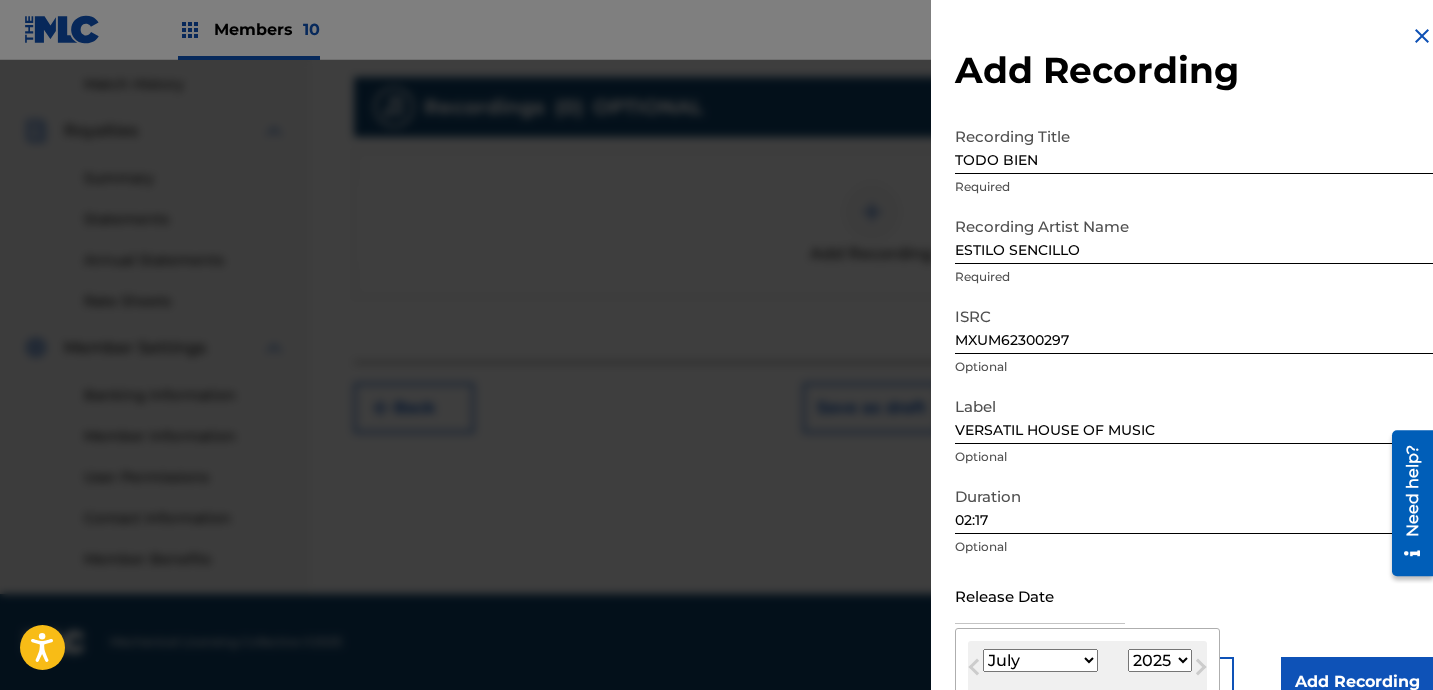 scroll, scrollTop: 200, scrollLeft: 0, axis: vertical 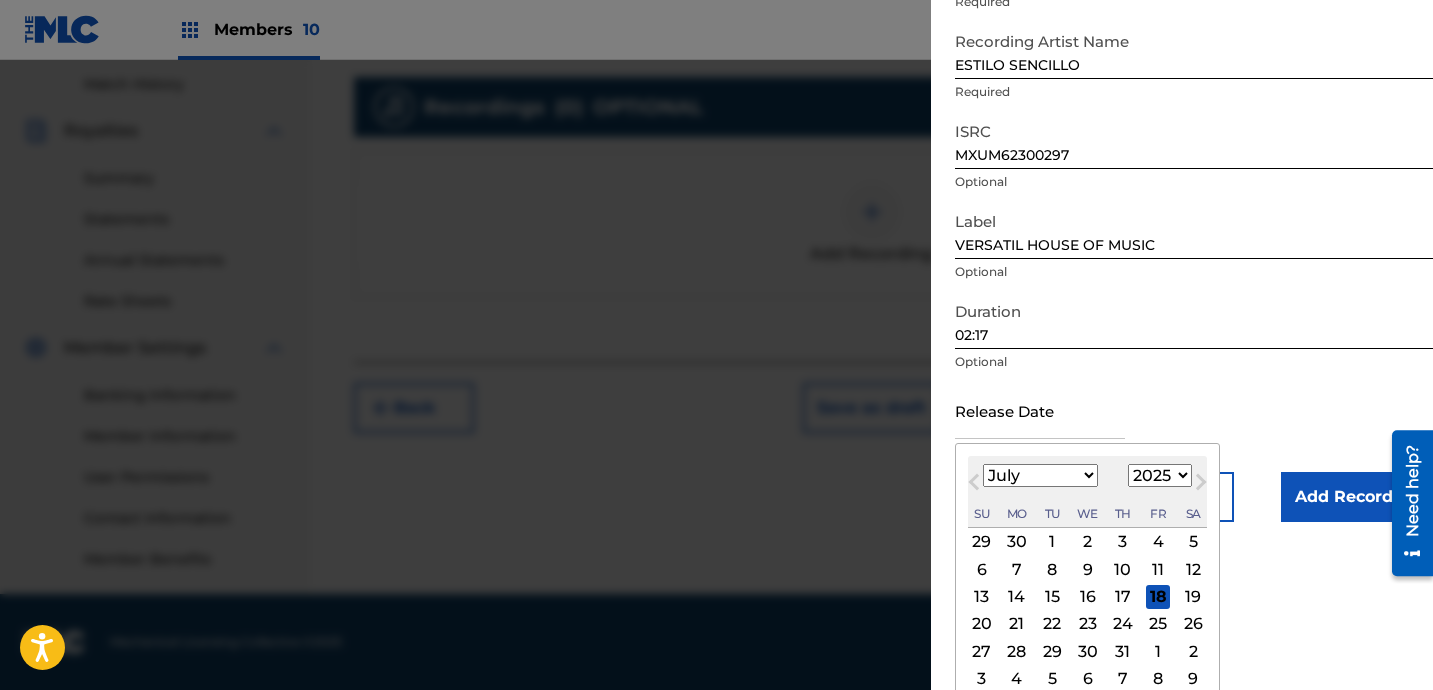 click on "January February March April May June July August September October November December" at bounding box center (1040, 475) 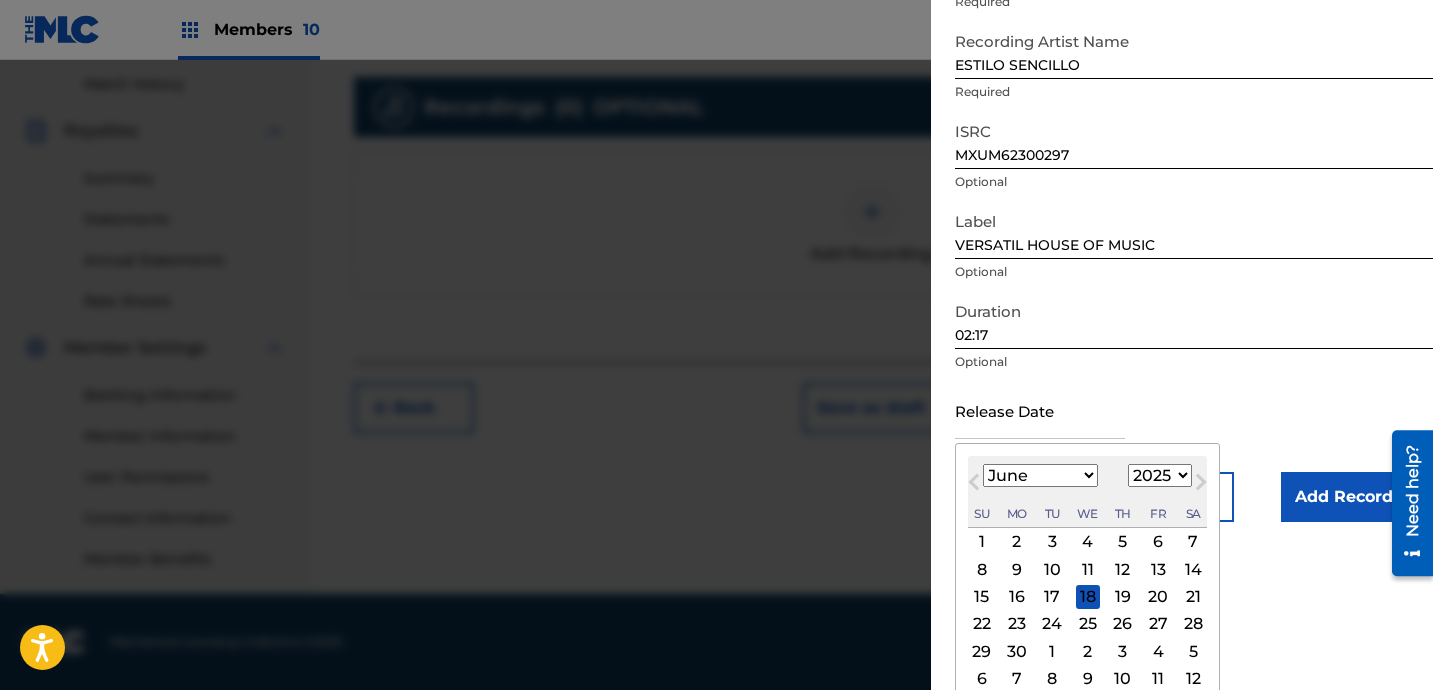 click on "1899 1900 1901 1902 1903 1904 1905 1906 1907 1908 1909 1910 1911 1912 1913 1914 1915 1916 1917 1918 1919 1920 1921 1922 1923 1924 1925 1926 1927 1928 1929 1930 1931 1932 1933 1934 1935 1936 1937 1938 1939 1940 1941 1942 1943 1944 1945 1946 1947 1948 1949 1950 1951 1952 1953 1954 1955 1956 1957 1958 1959 1960 1961 1962 1963 1964 1965 1966 1967 1968 1969 1970 1971 1972 1973 1974 1975 1976 1977 1978 1979 1980 1981 1982 1983 1984 1985 1986 1987 1988 1989 1990 1991 1992 1993 1994 1995 1996 1997 1998 1999 2000 2001 2002 2003 2004 2005 2006 2007 2008 2009 2010 2011 2012 2013 2014 2015 2016 2017 2018 2019 2020 2021 2022 2023 2024 2025 2026 2027 2028 2029 2030 2031 2032 2033 2034 2035 2036 2037 2038 2039 2040 2041 2042 2043 2044 2045 2046 2047 2048 2049 2050 2051 2052 2053 2054 2055 2056 2057 2058 2059 2060 2061 2062 2063 2064 2065 2066 2067 2068 2069 2070 2071 2072 2073 2074 2075 2076 2077 2078 2079 2080 2081 2082 2083 2084 2085 2086 2087 2088 2089 2090 2091 2092 2093 2094 2095 2096 2097 2098 2099 2100" at bounding box center [1160, 475] 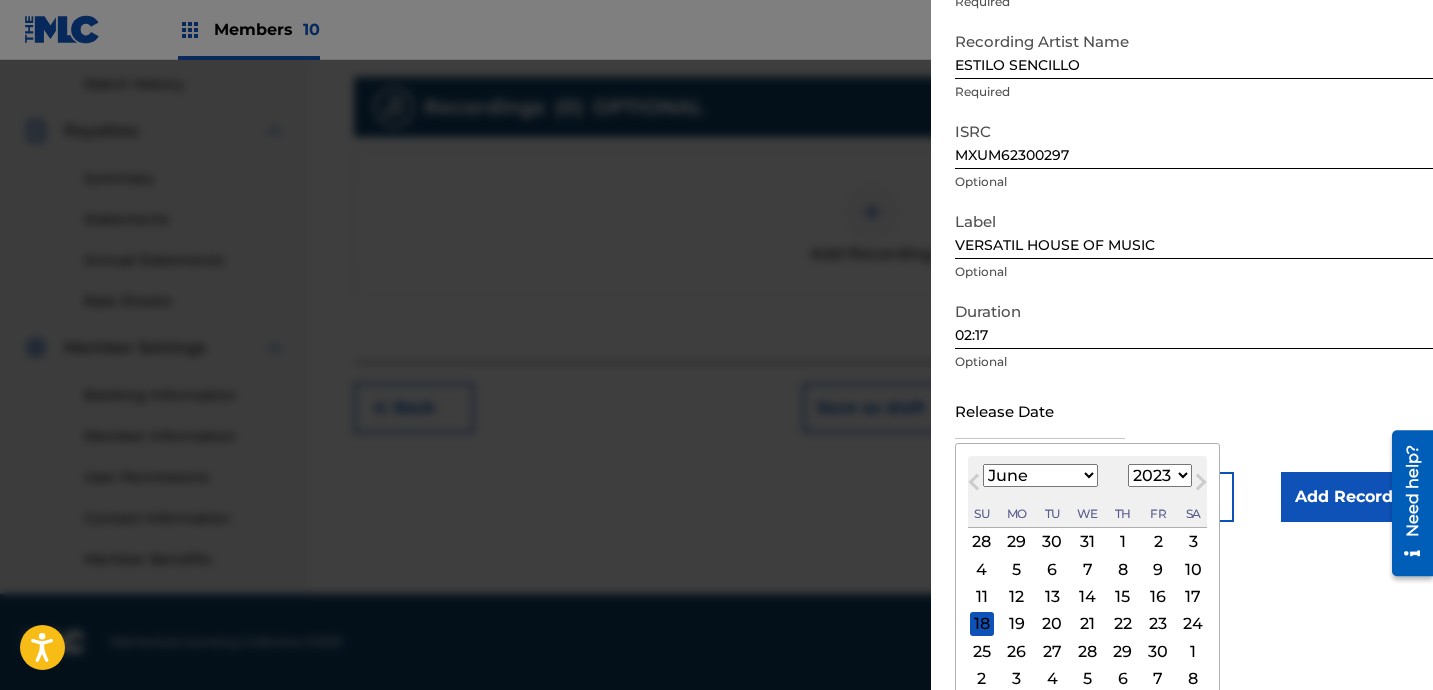 click on "16" at bounding box center (1158, 597) 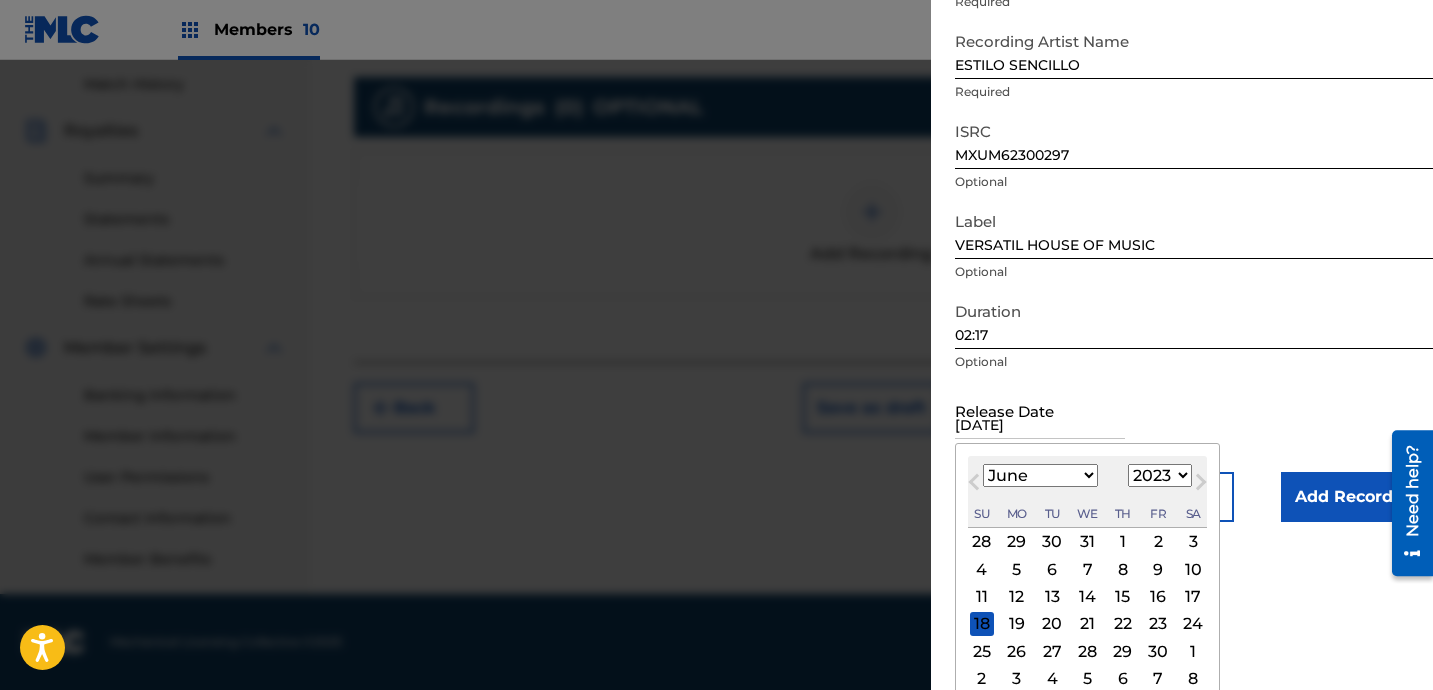 scroll, scrollTop: 41, scrollLeft: 0, axis: vertical 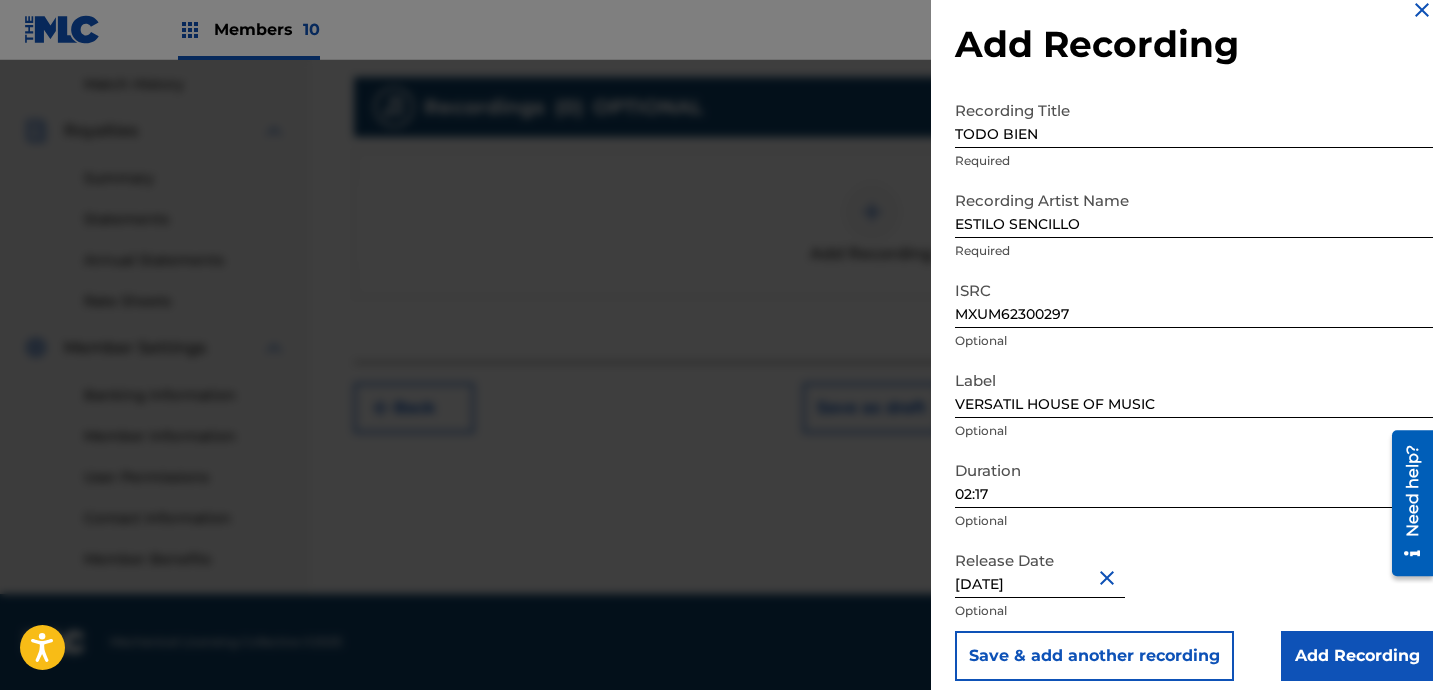 click on "Add Recording" at bounding box center (1357, 656) 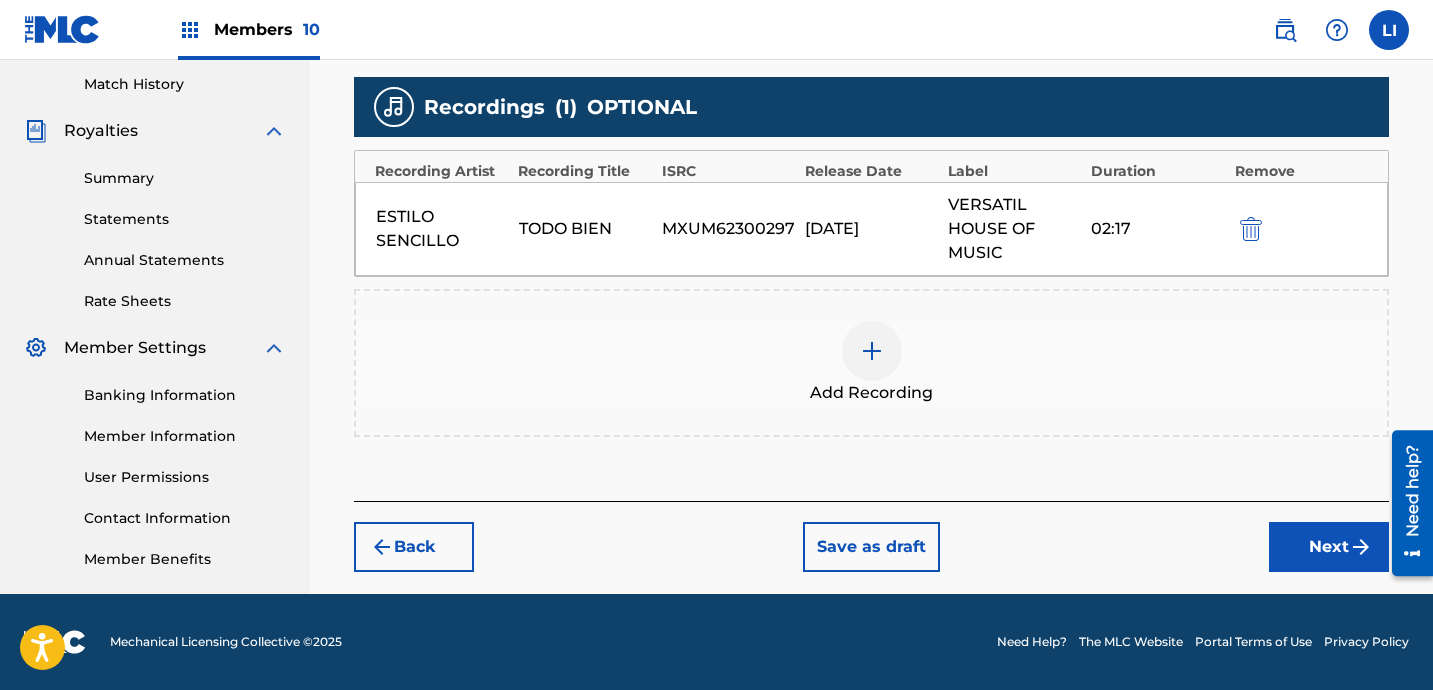 click on "Next" at bounding box center (1329, 547) 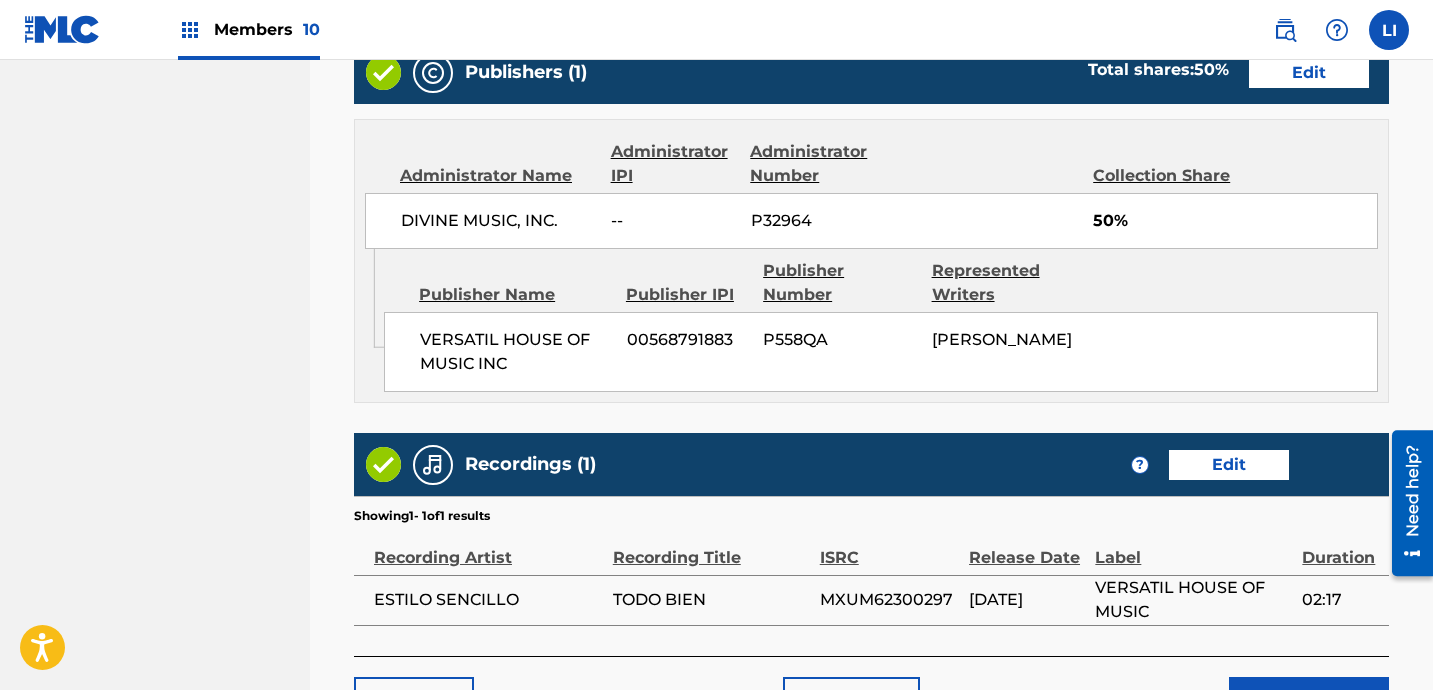 scroll, scrollTop: 1209, scrollLeft: 0, axis: vertical 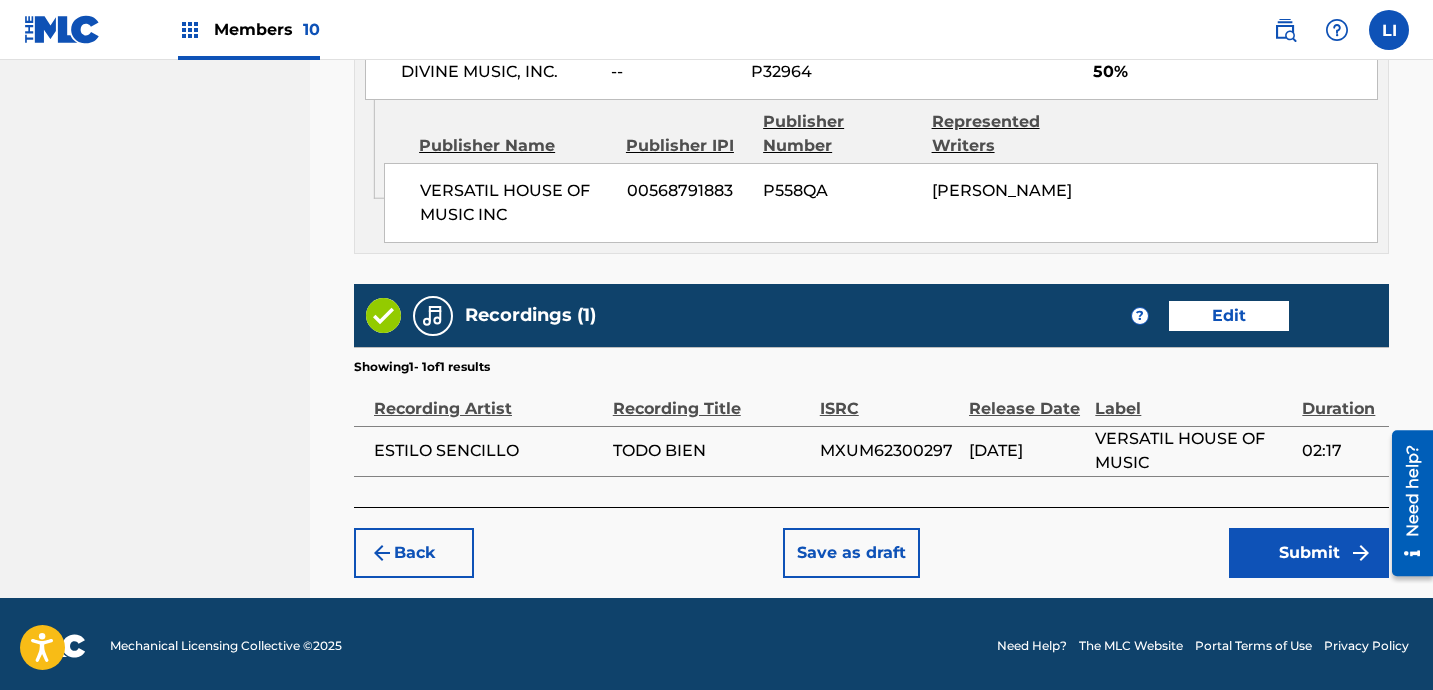 click on "Submit" at bounding box center (1309, 553) 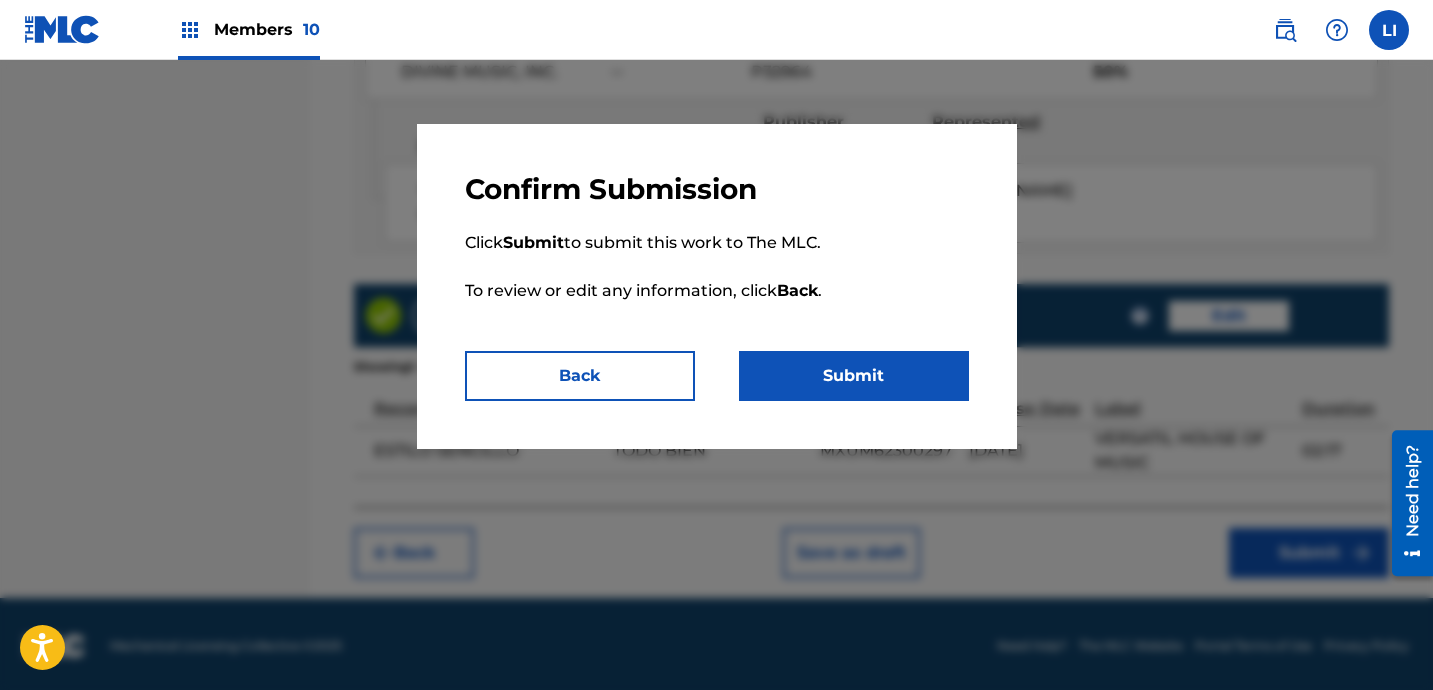 click on "Submit" at bounding box center [854, 376] 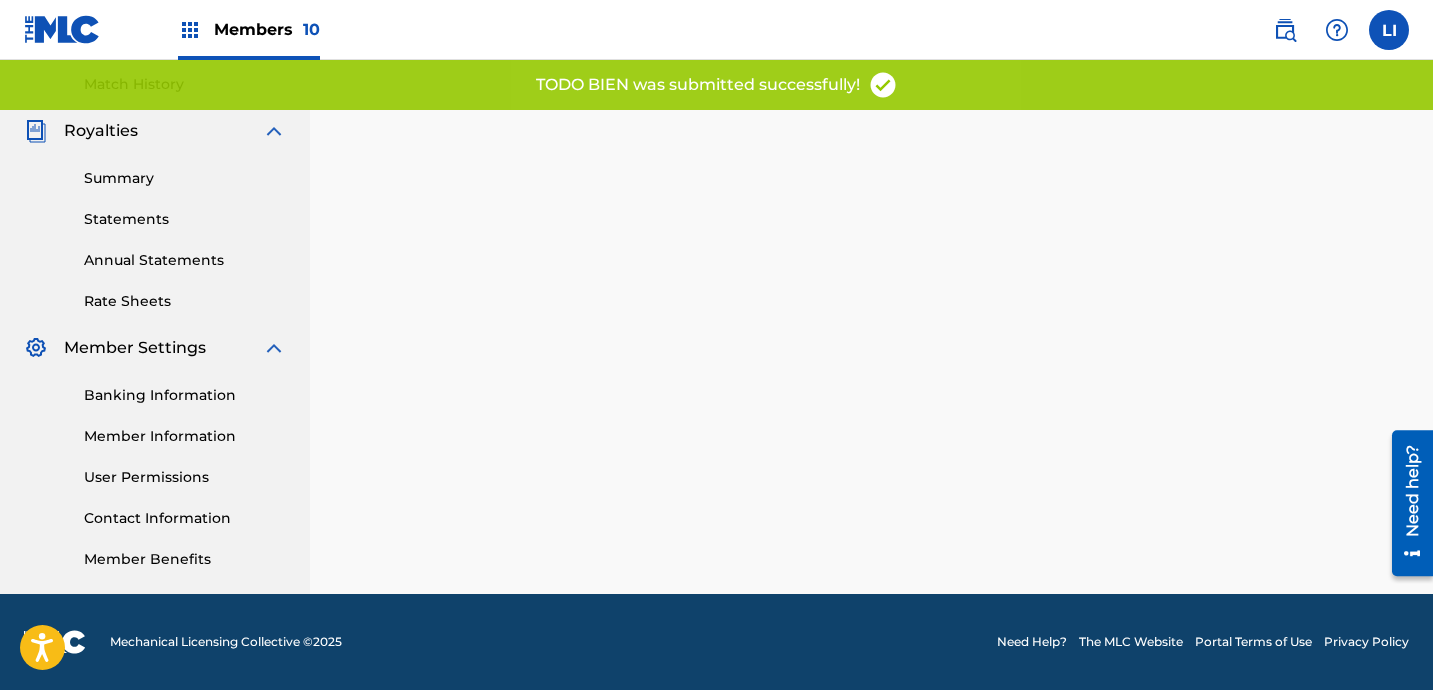 scroll, scrollTop: 0, scrollLeft: 0, axis: both 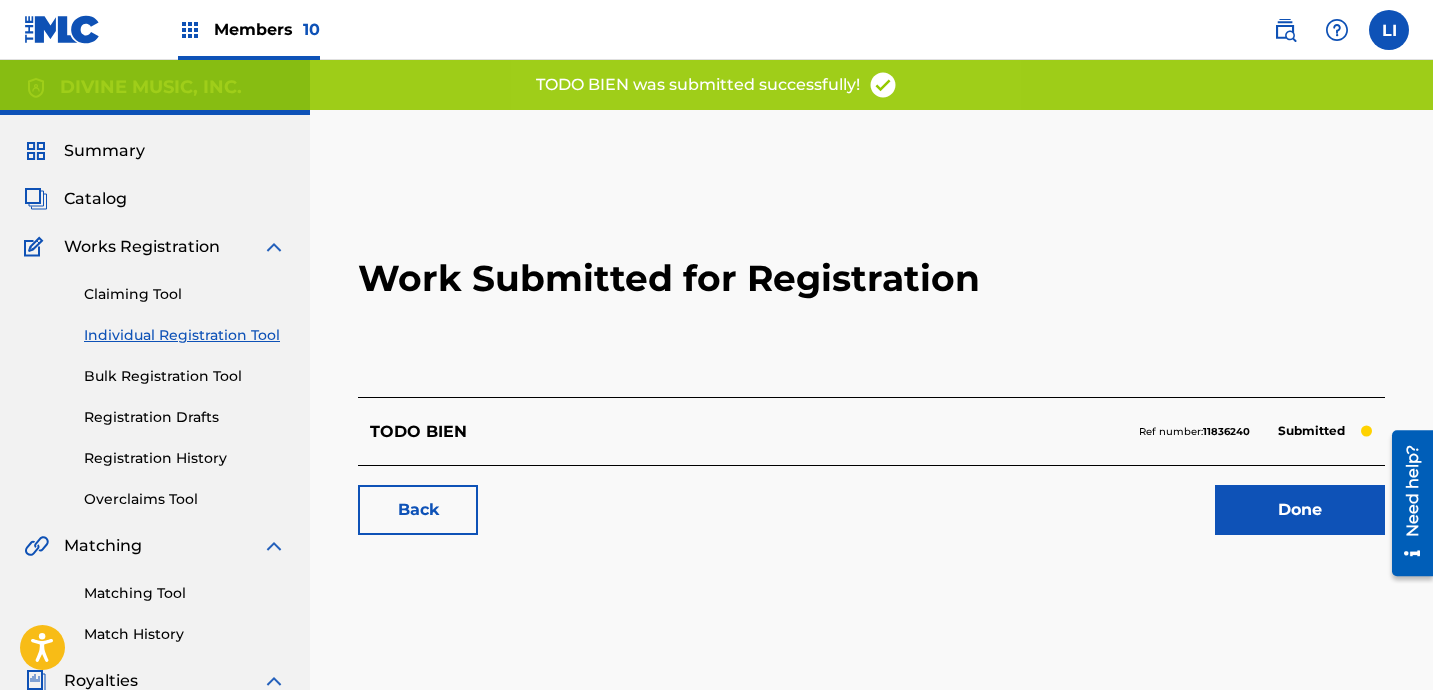 click on "Done" at bounding box center (1300, 510) 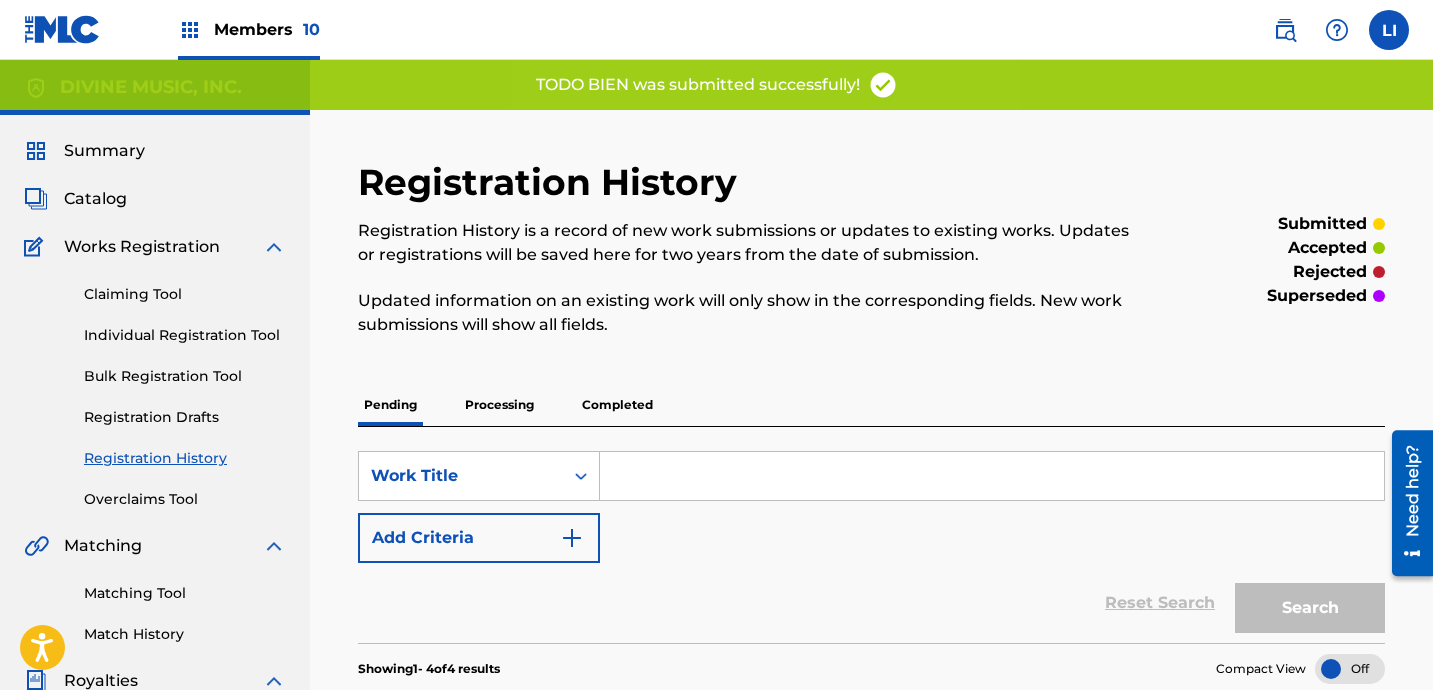 click on "Individual Registration Tool" at bounding box center (185, 335) 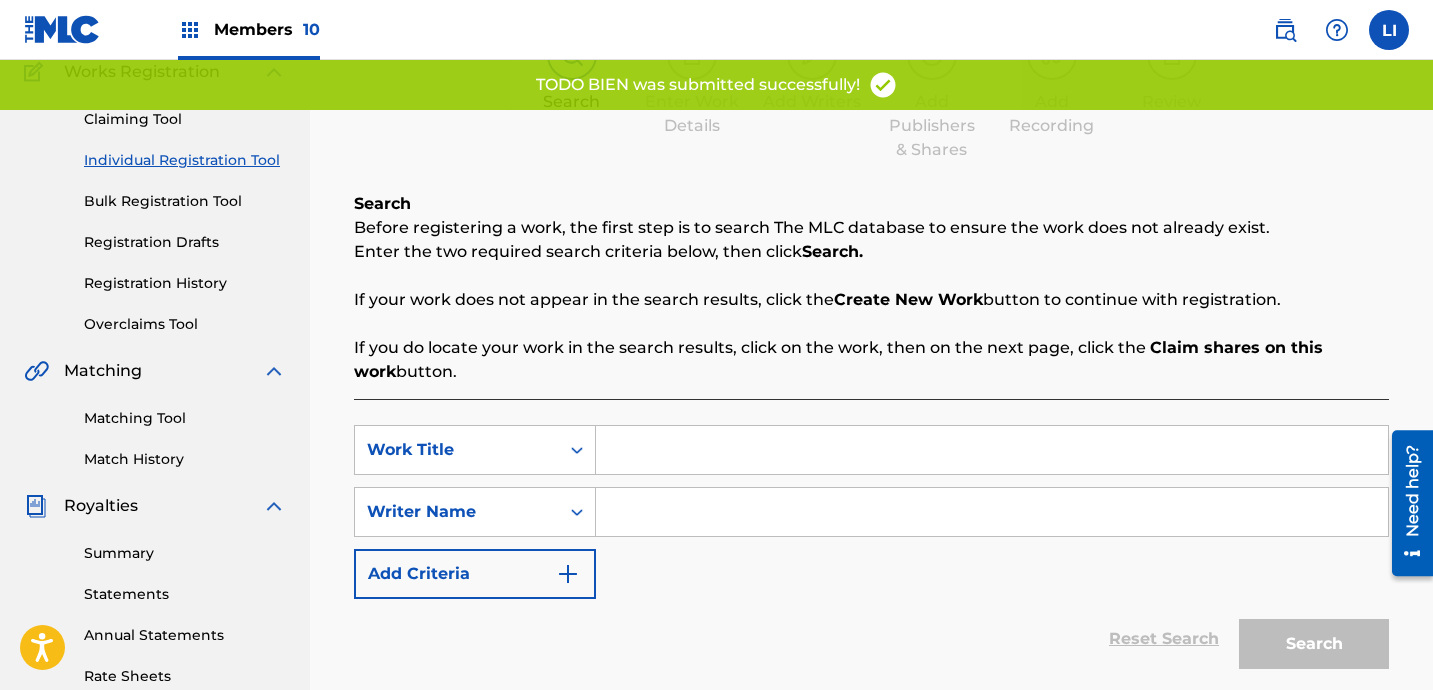 scroll, scrollTop: 394, scrollLeft: 0, axis: vertical 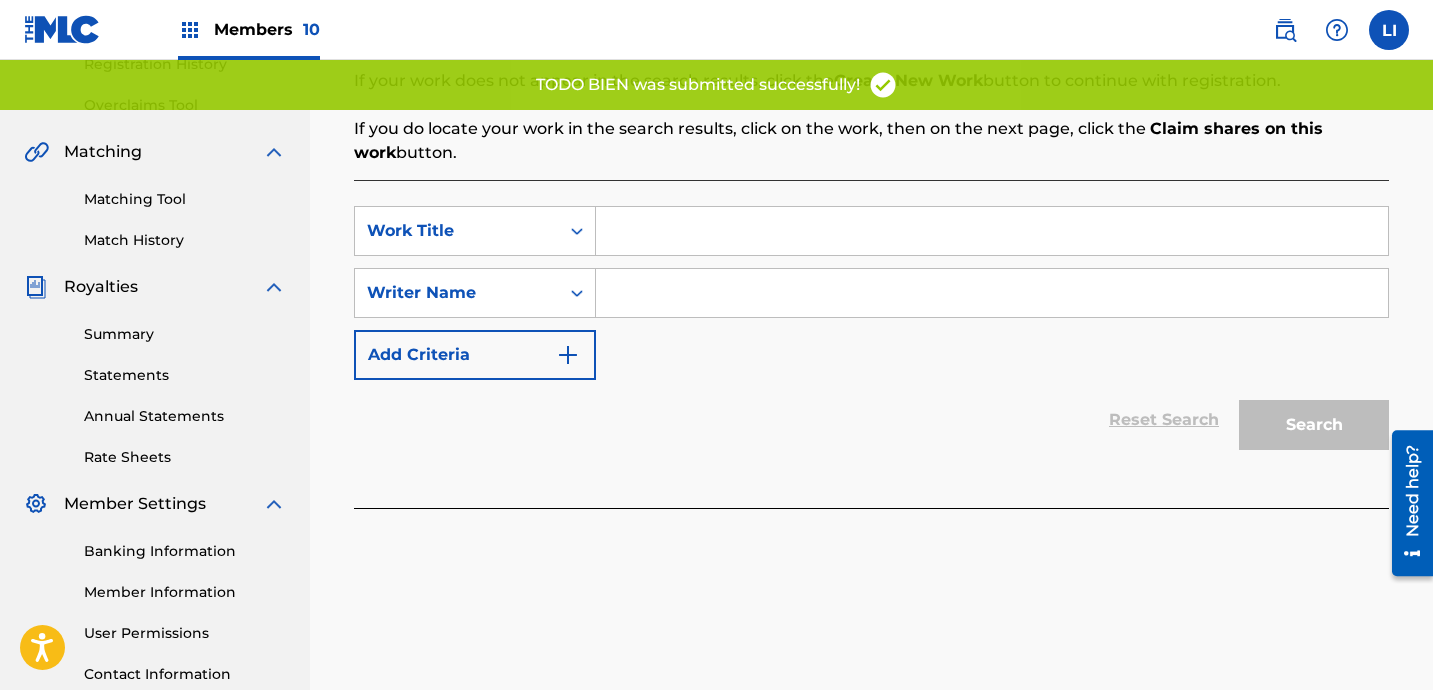 click at bounding box center [992, 231] 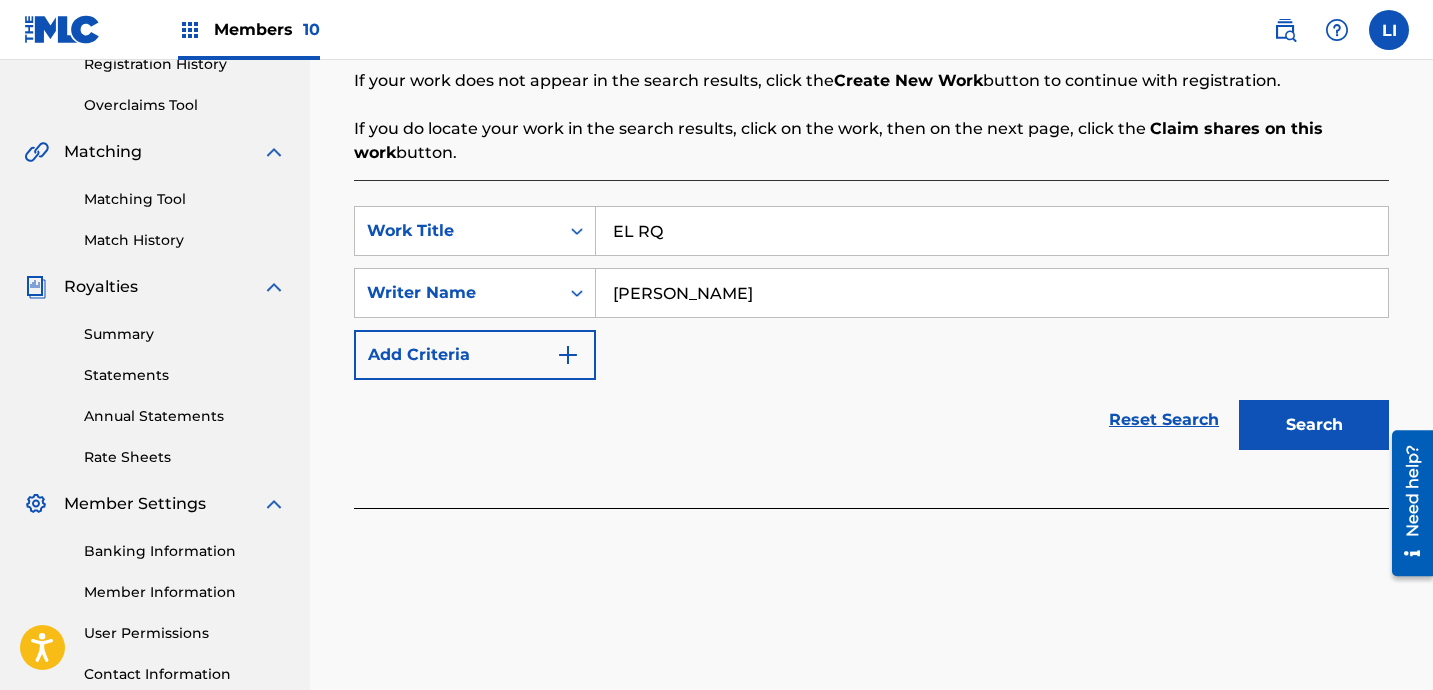 click on "Search" at bounding box center [1314, 425] 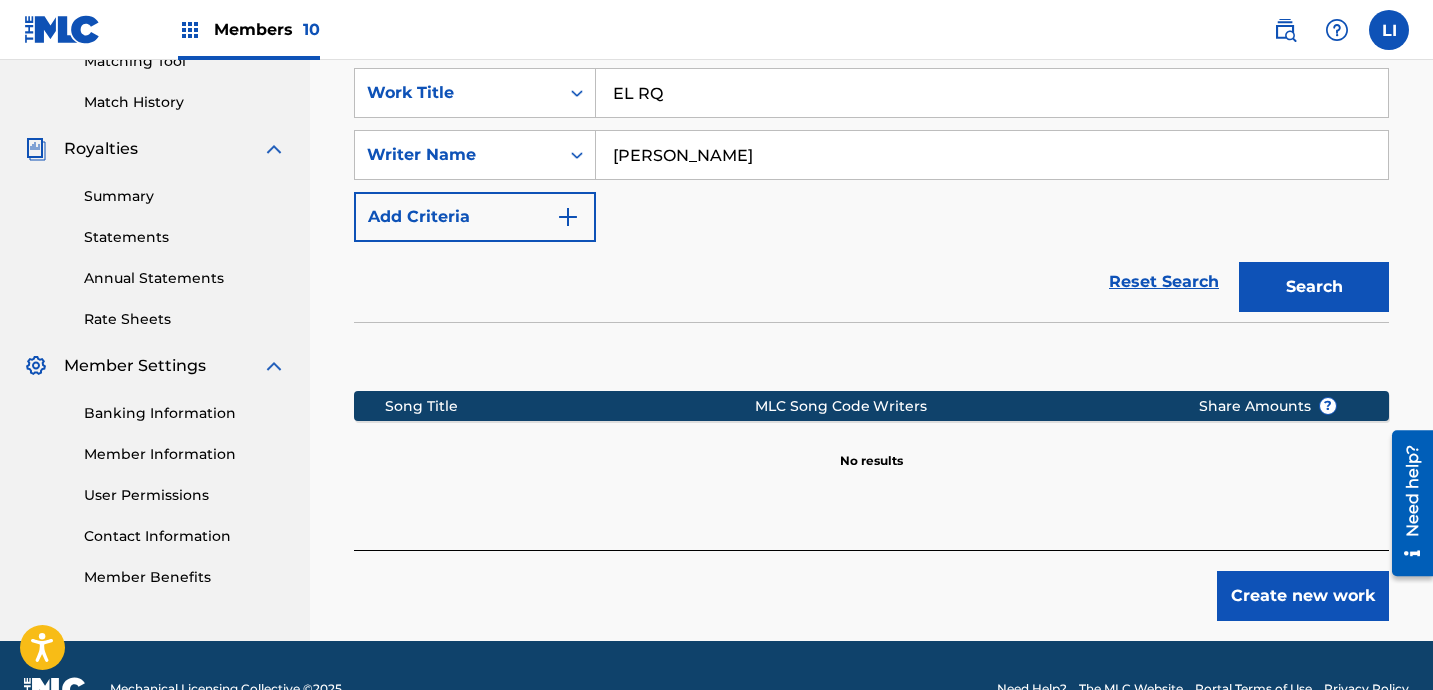 scroll, scrollTop: 579, scrollLeft: 0, axis: vertical 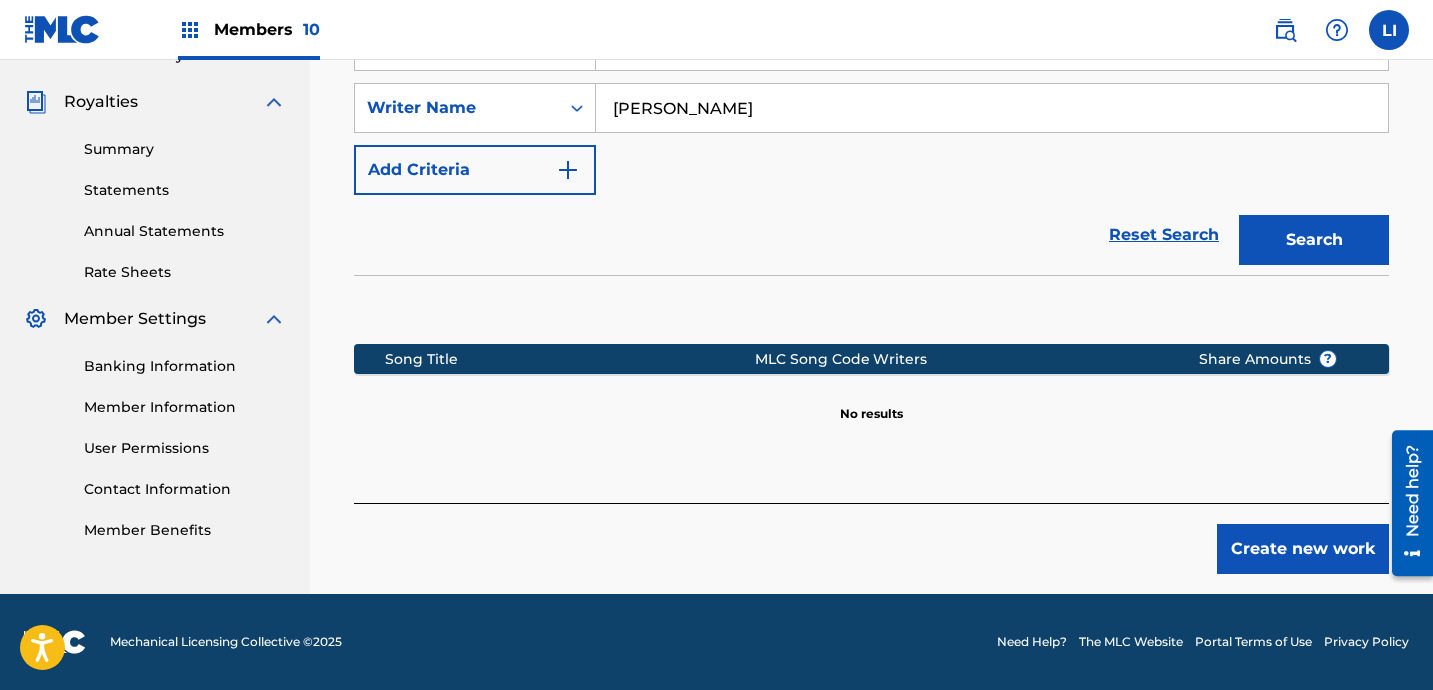 click on "Create new work" at bounding box center [1303, 549] 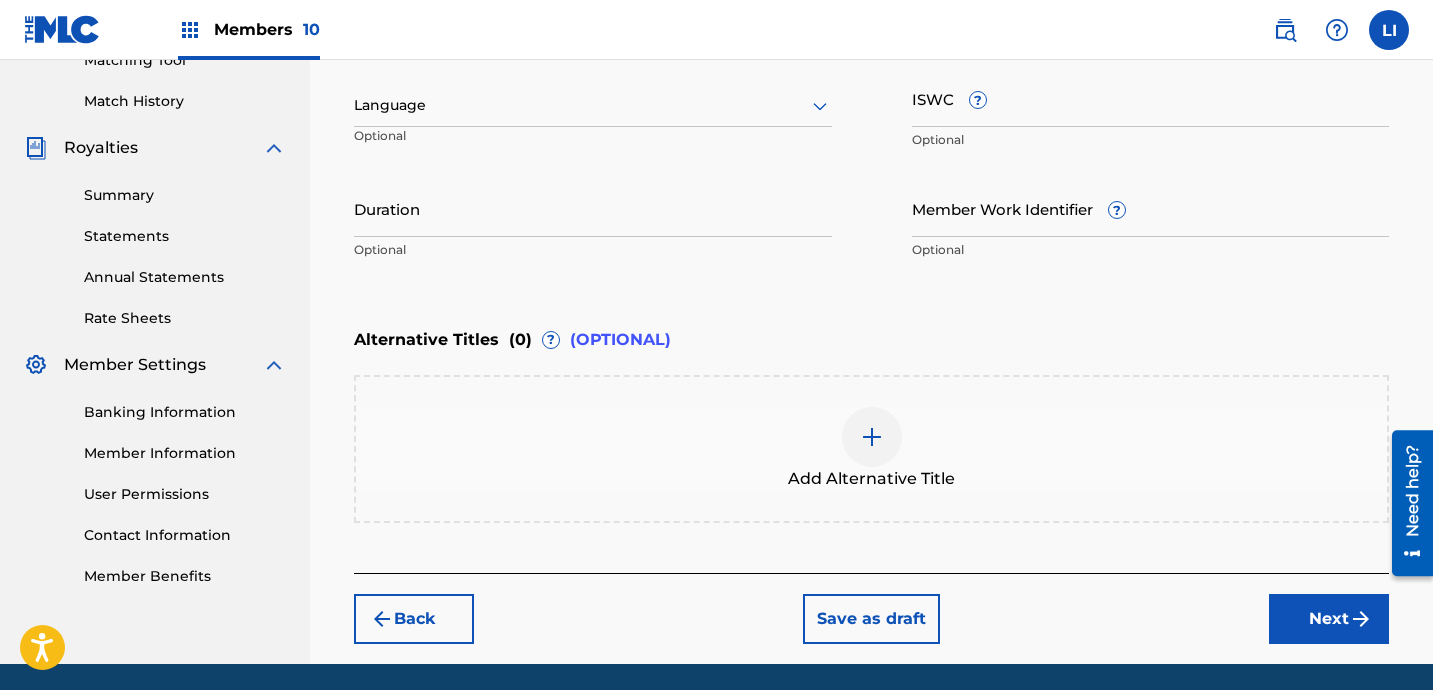 scroll, scrollTop: 451, scrollLeft: 0, axis: vertical 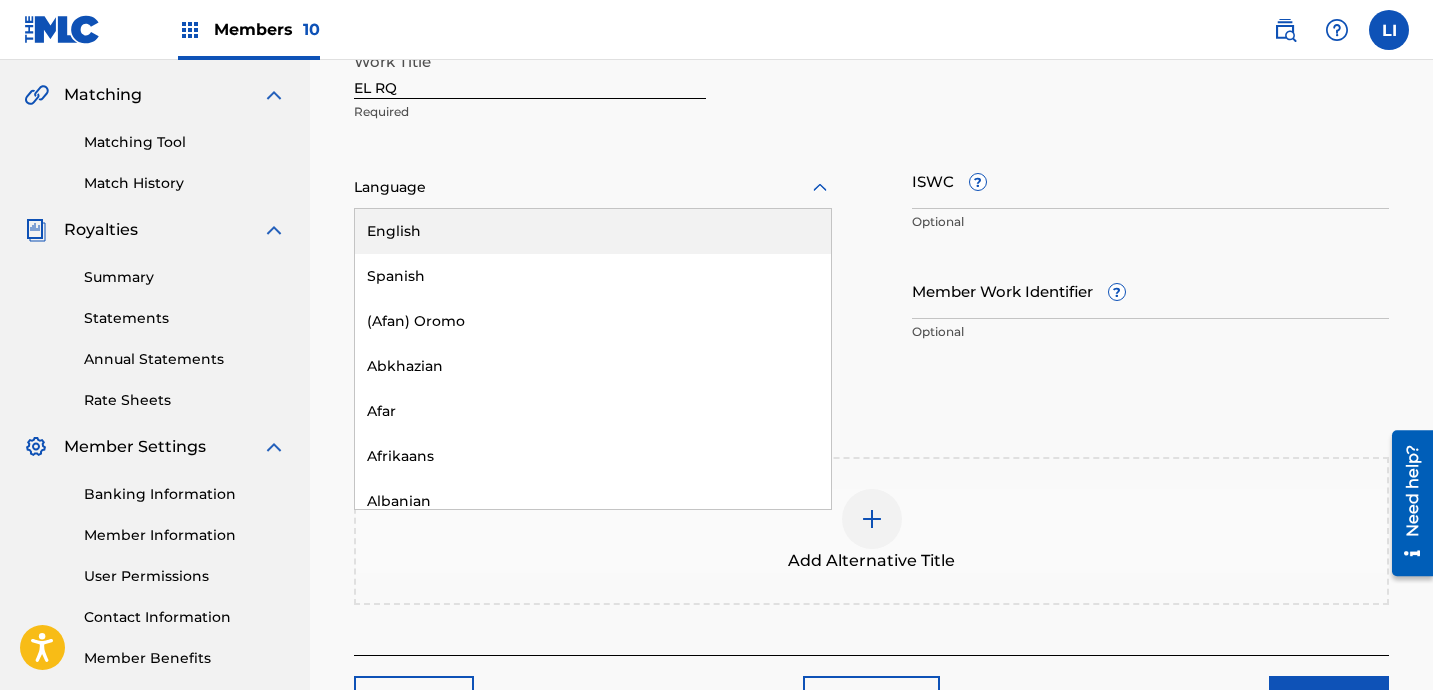 click at bounding box center (593, 187) 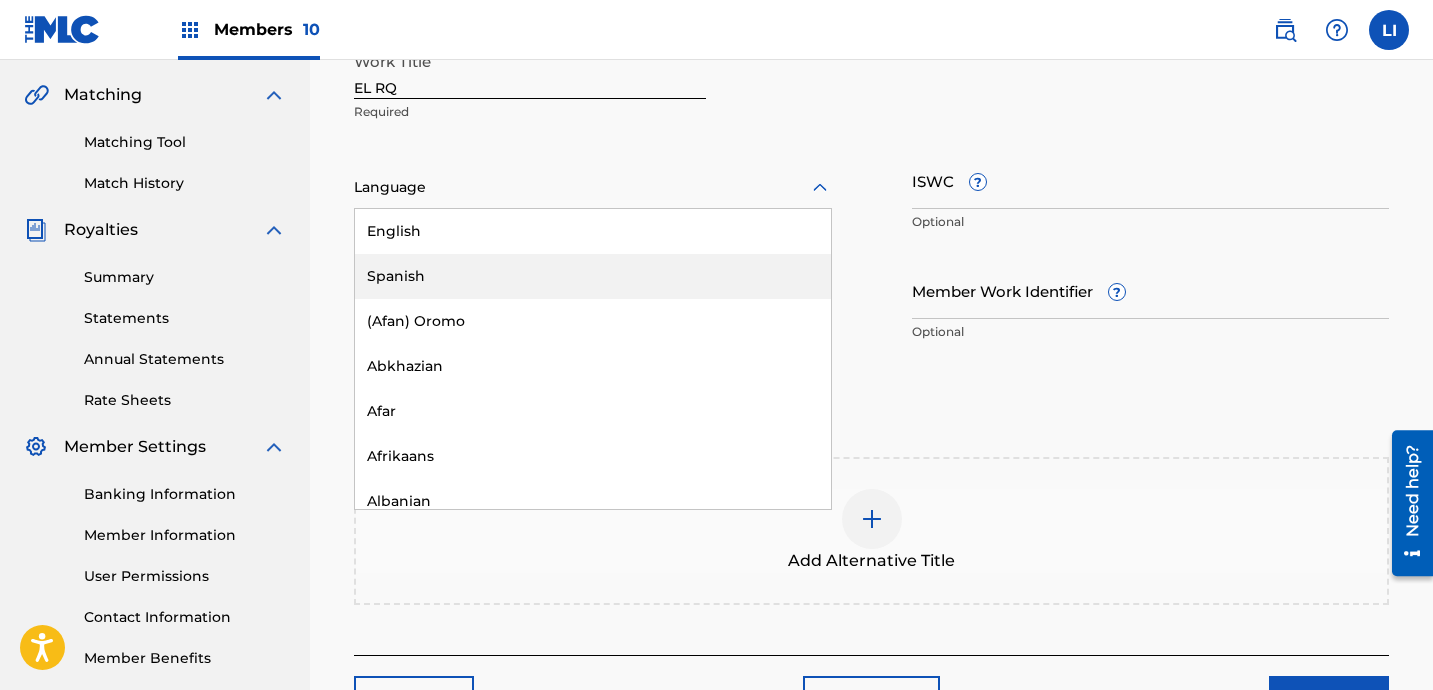 click on "Spanish" at bounding box center (593, 276) 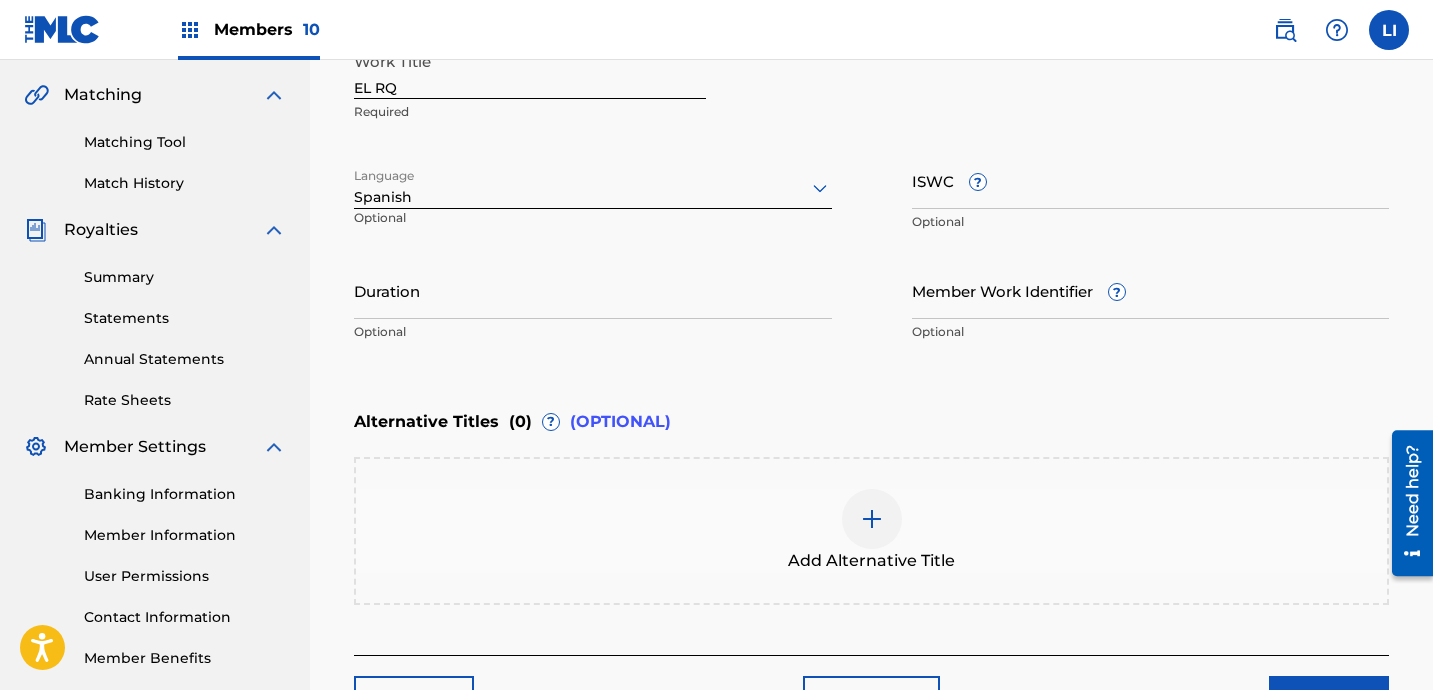 click on "Duration" at bounding box center [593, 290] 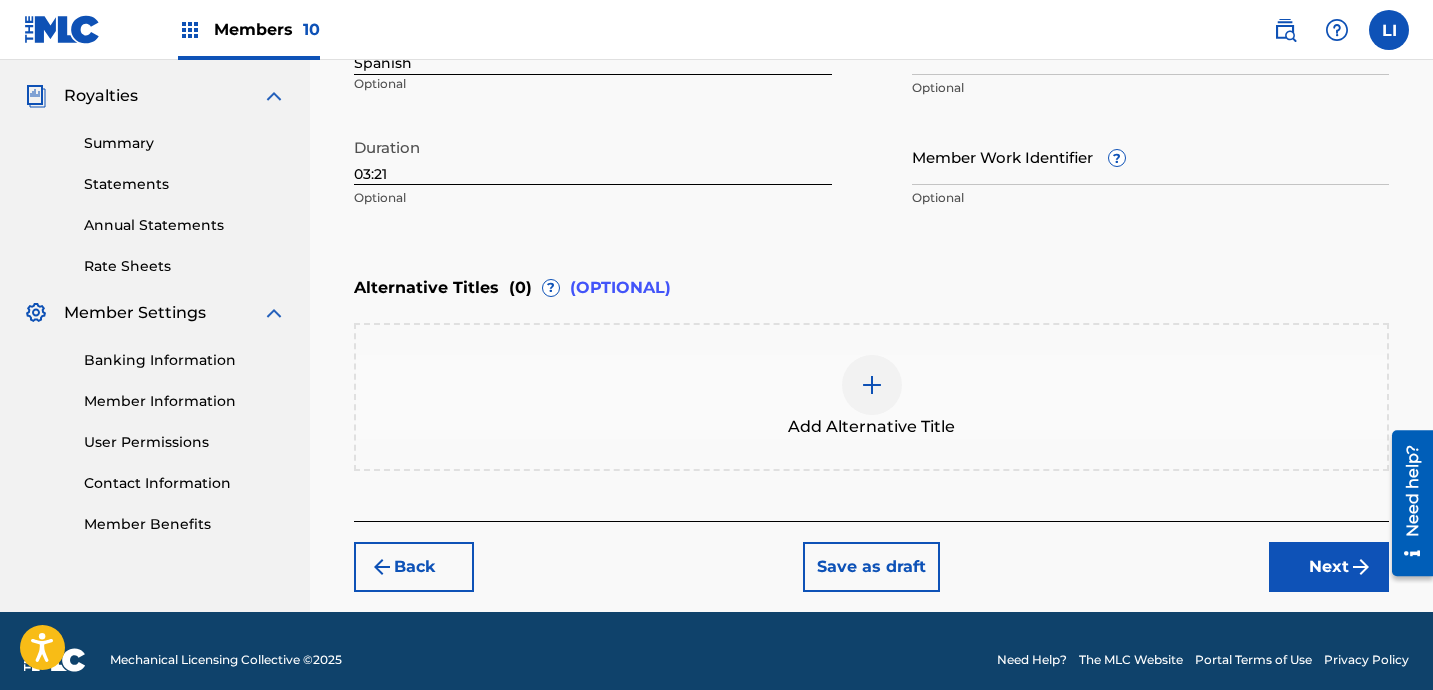 click on "Register Work Search Enter Work Details Add Writers Add Publishers & Shares Add Recording Review Enter Work Details Enter work details for  ‘ EL RQ ’  below. Work Title   EL RQ Required Language Spanish Optional ISWC   ? Optional Duration   03:21 Optional Member Work Identifier   ? Optional Alternative Titles ( 0 ) ? (OPTIONAL) Add Alternative Title Back Save as draft Next" at bounding box center (871, 68) 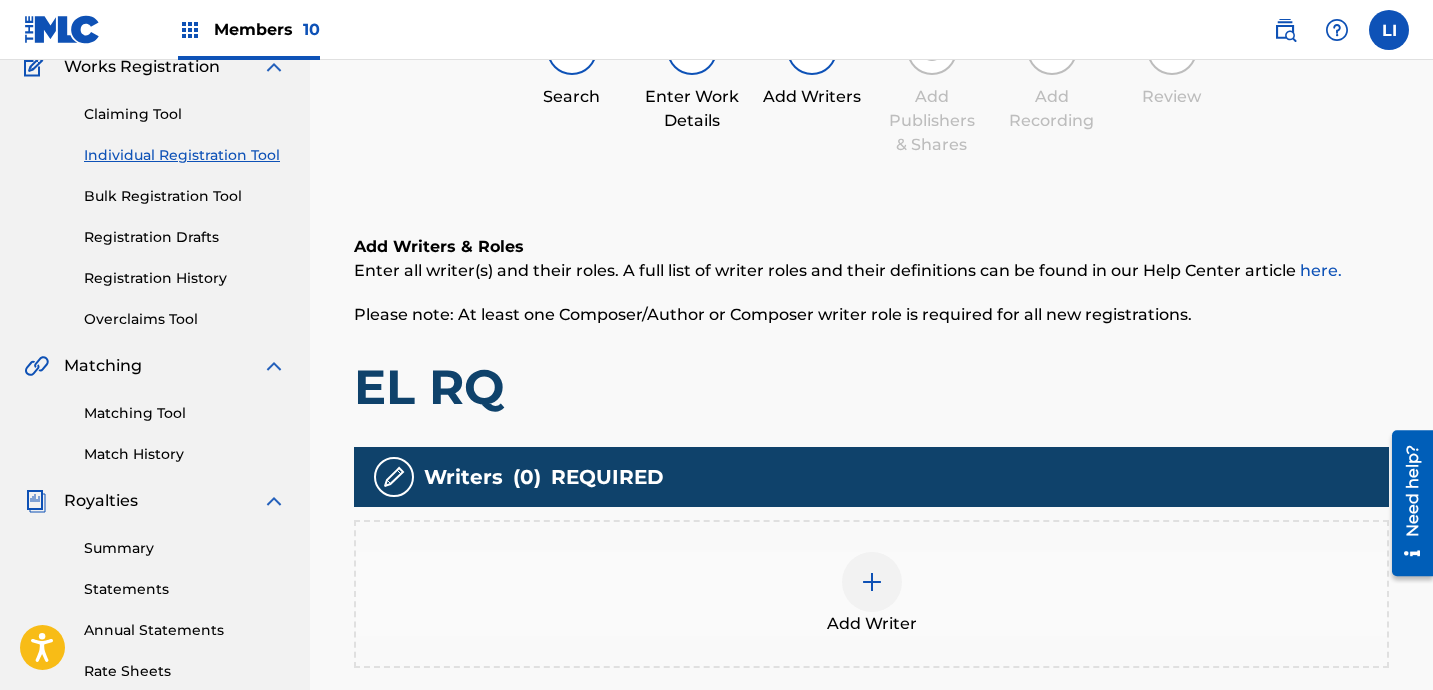 scroll, scrollTop: 425, scrollLeft: 0, axis: vertical 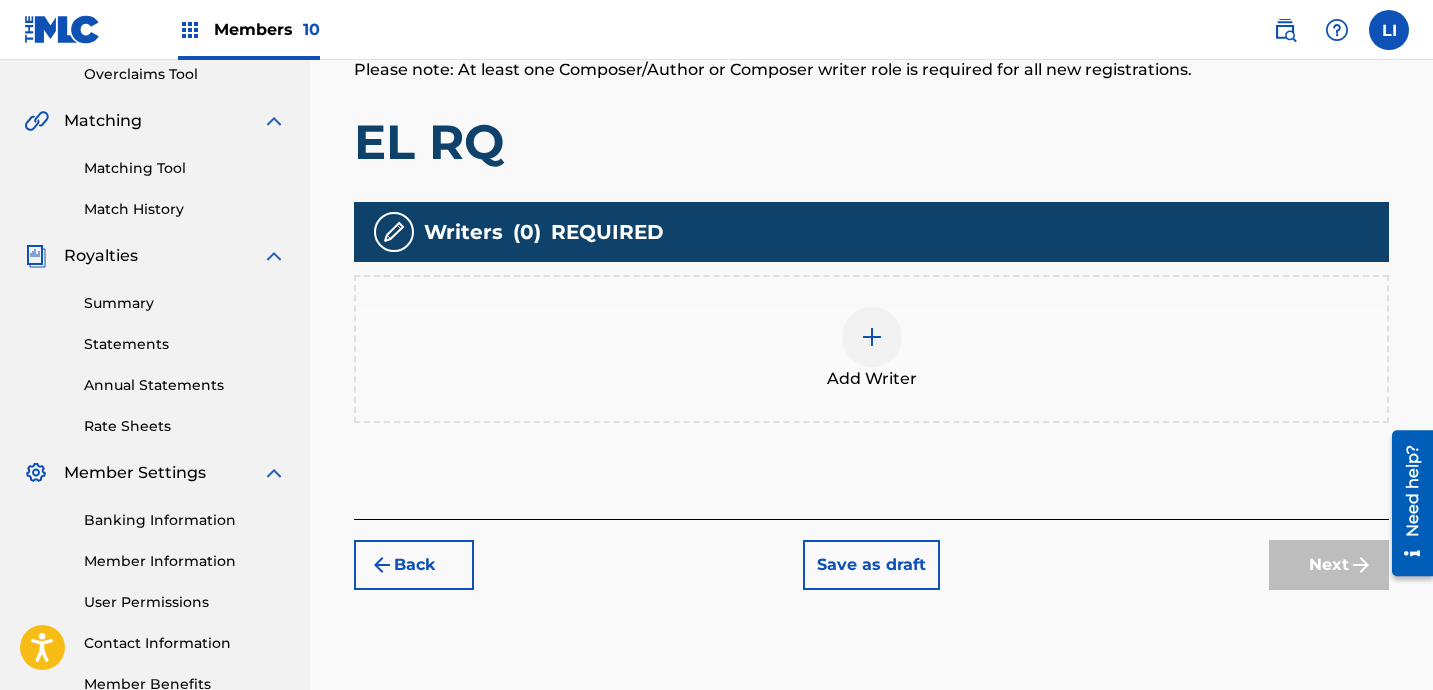 click on "Add Writer" at bounding box center [871, 349] 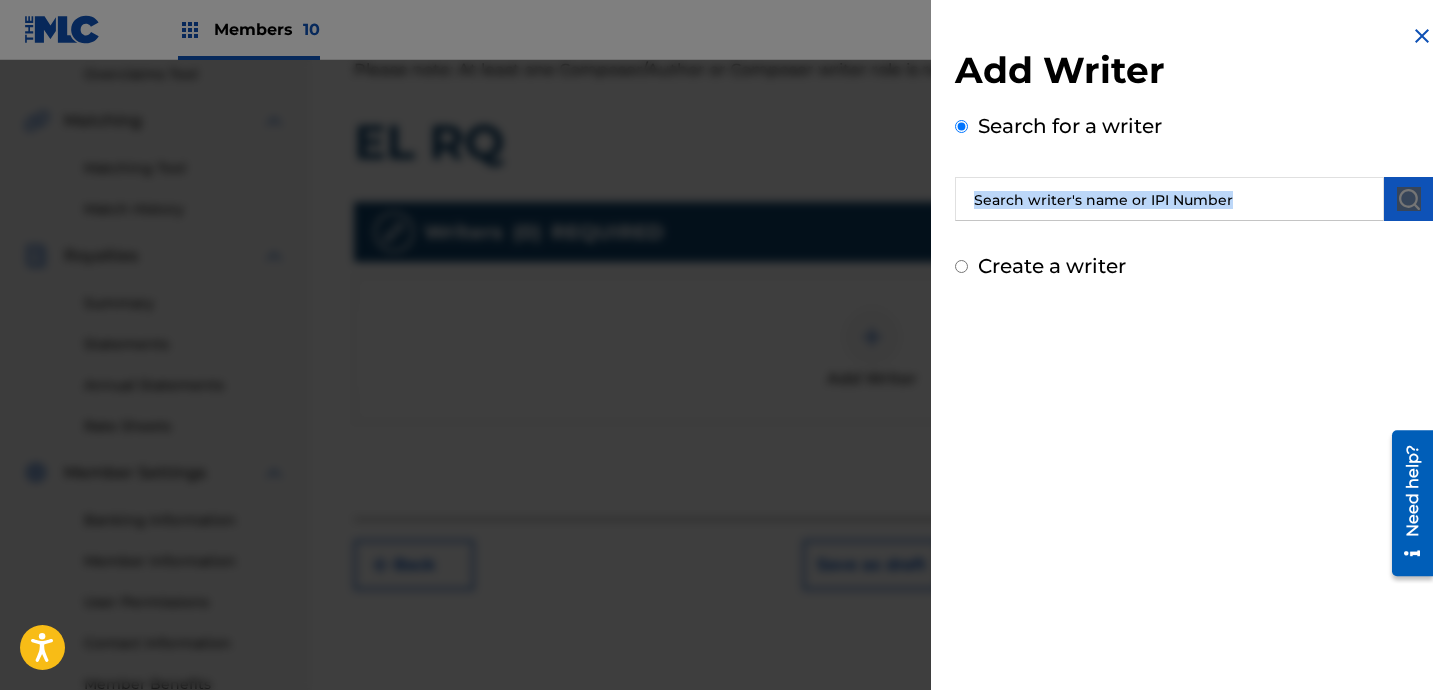 click on "Add Writer Search for a writer Create a writer" at bounding box center (1194, 164) 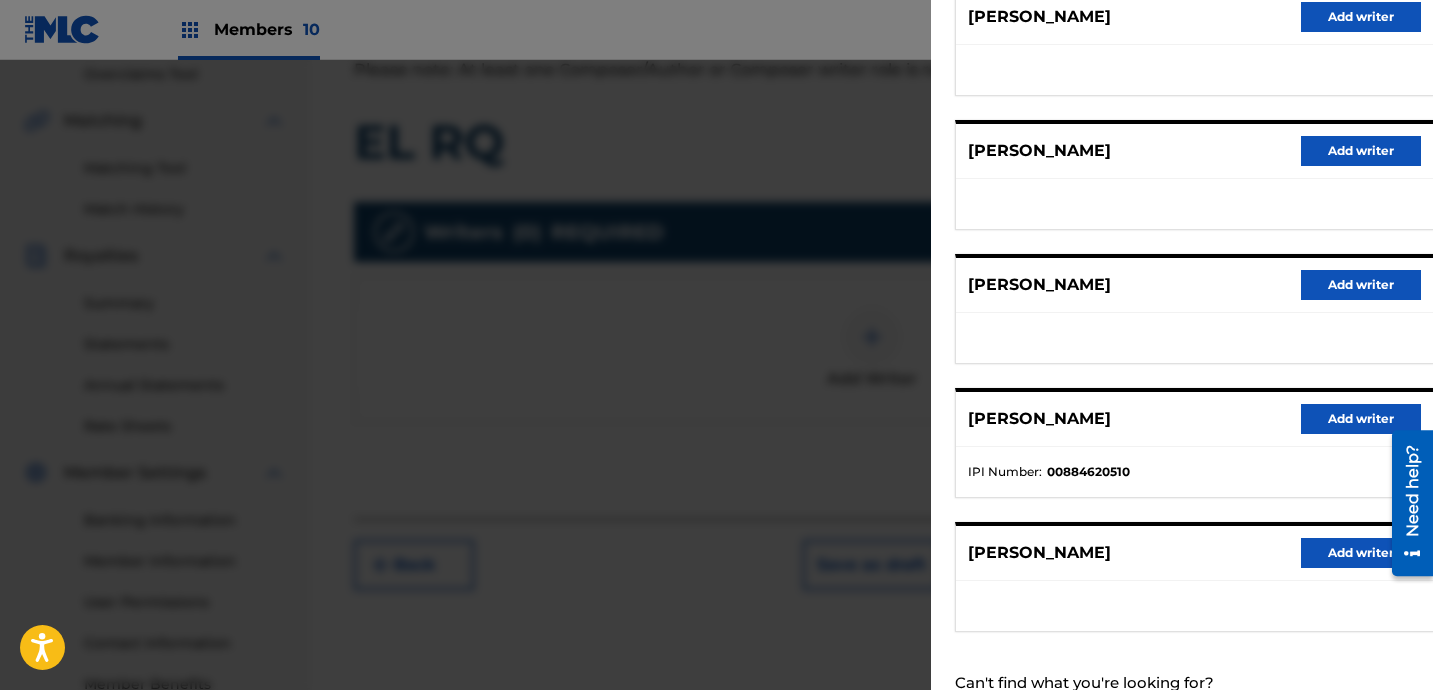 scroll, scrollTop: 352, scrollLeft: 0, axis: vertical 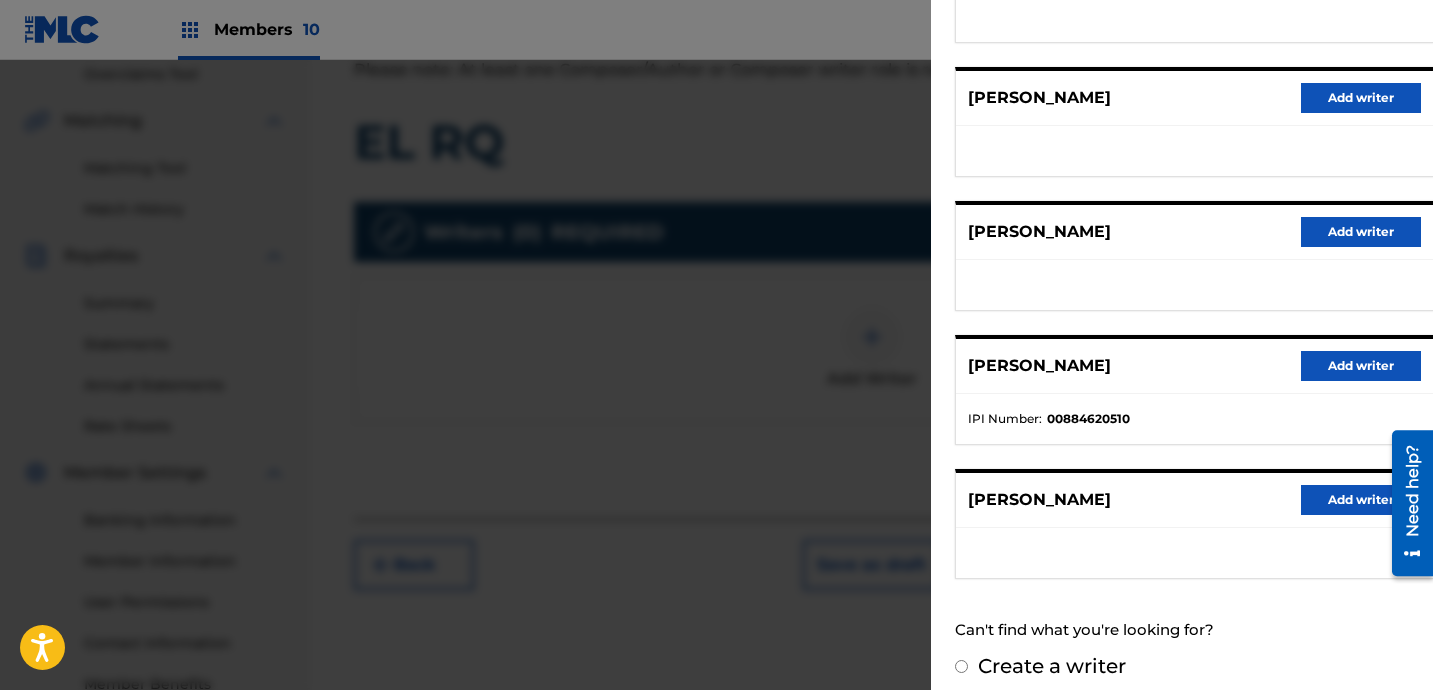 click on "Add writer" at bounding box center (1361, 366) 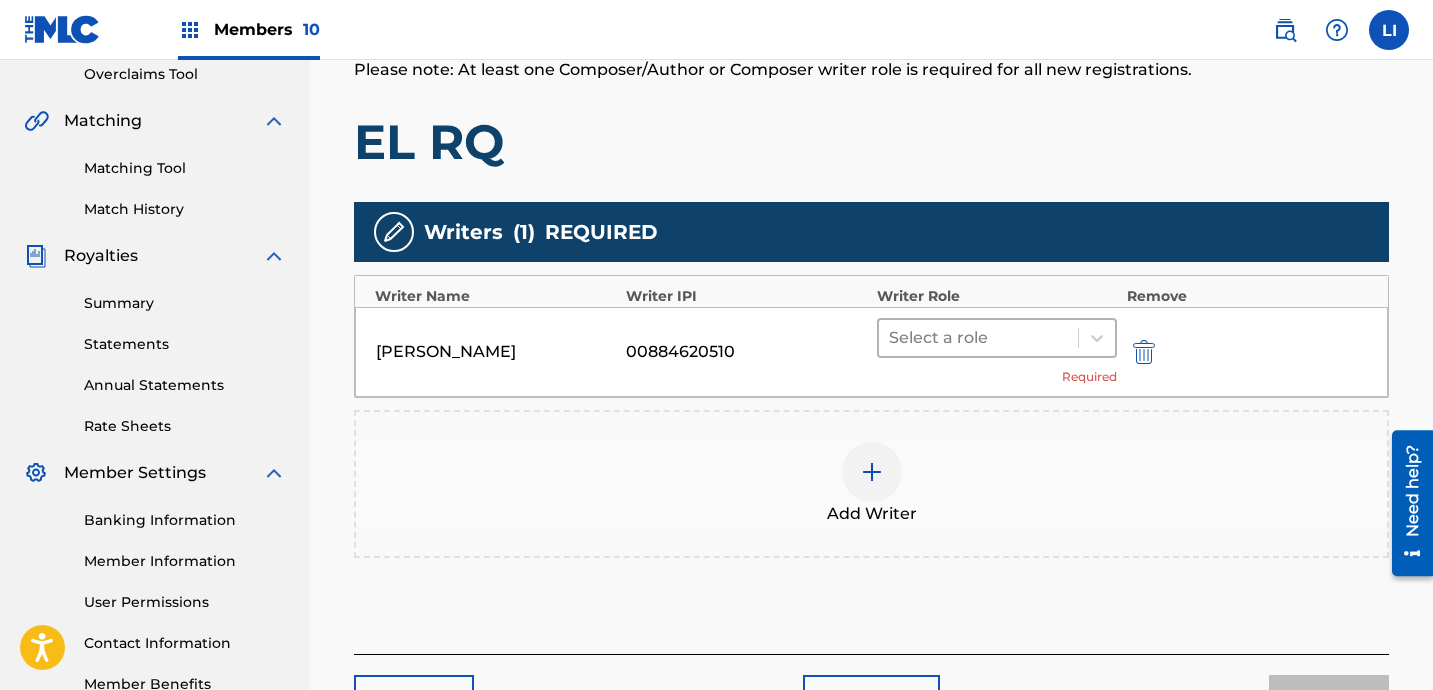 click on "Select a role" at bounding box center [997, 338] 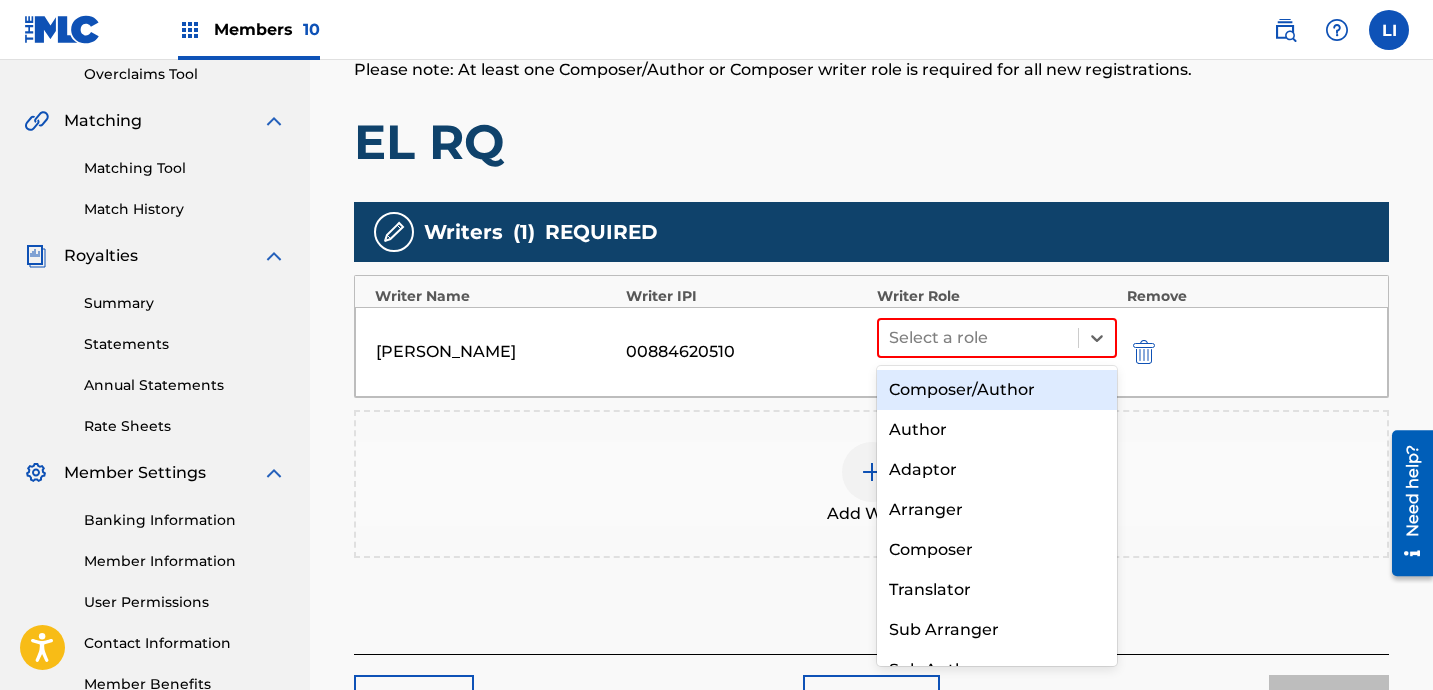 click on "Composer/Author" at bounding box center (997, 390) 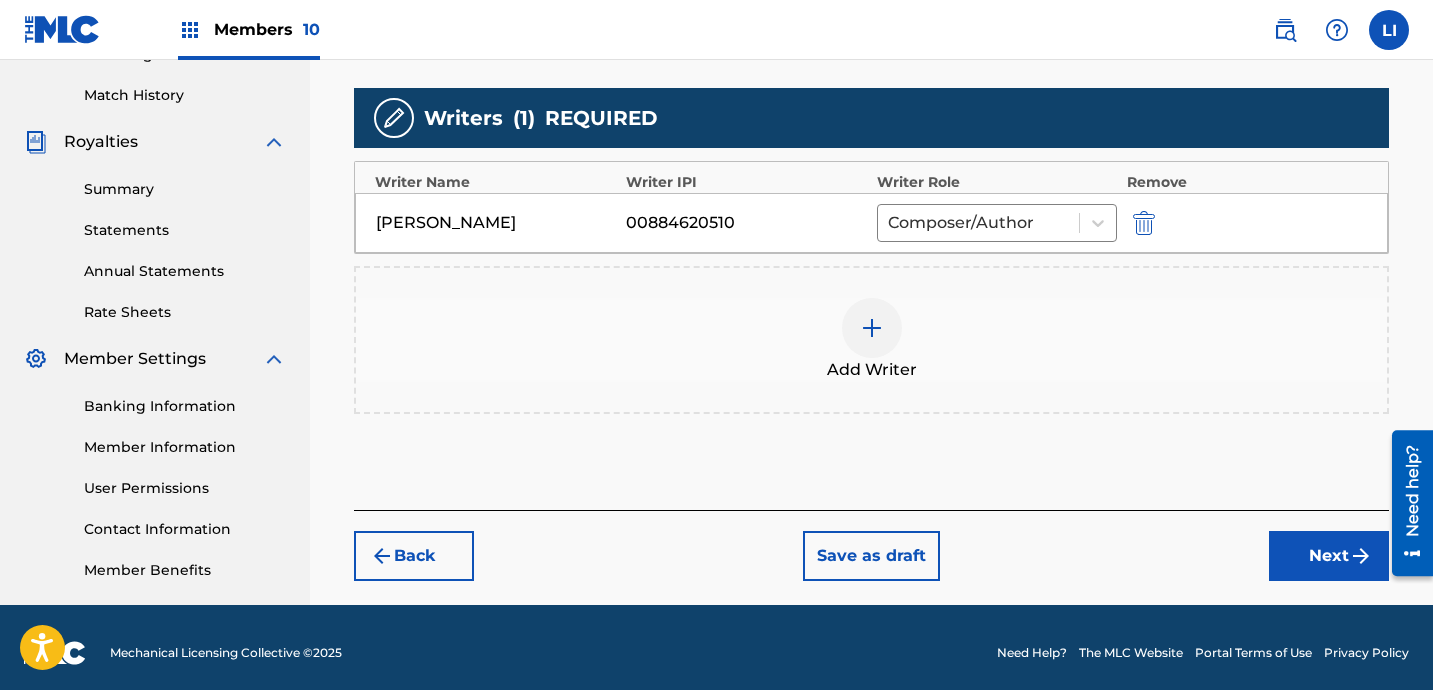drag, startPoint x: 1334, startPoint y: 615, endPoint x: 1326, endPoint y: 587, distance: 29.12044 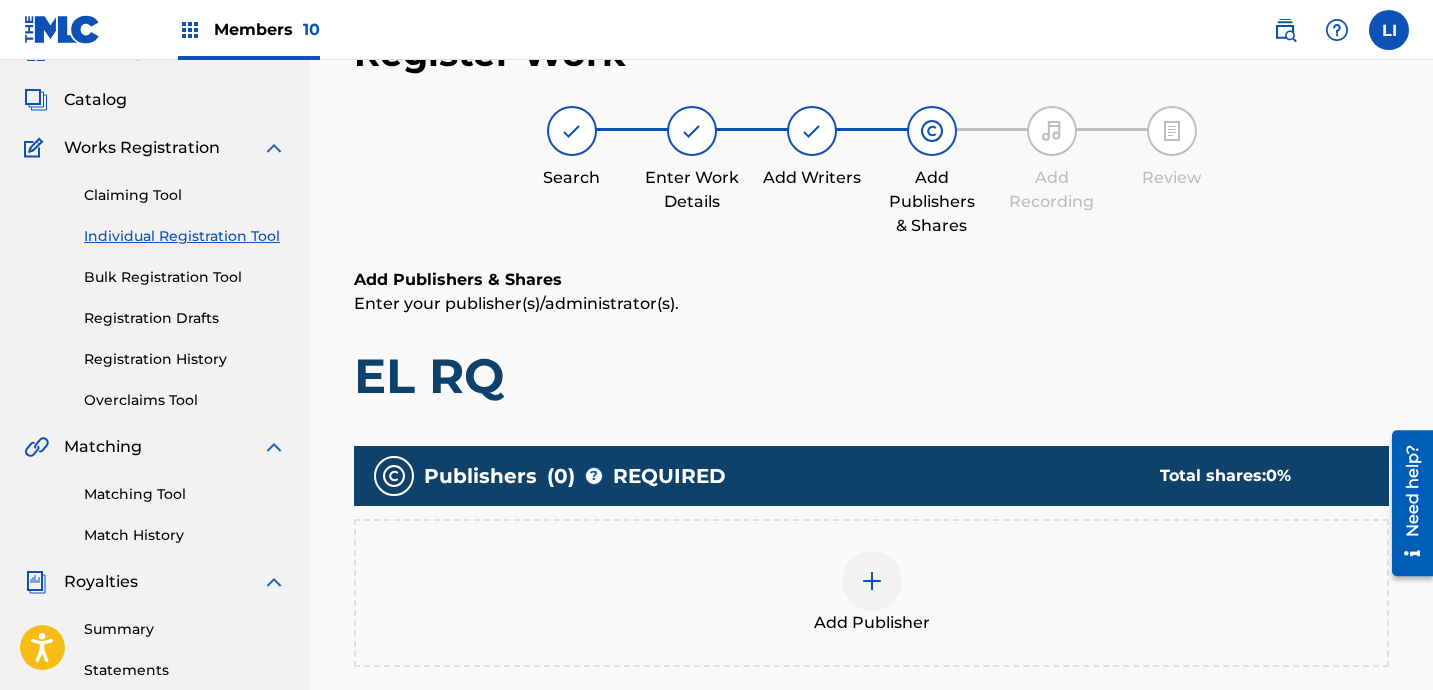 scroll, scrollTop: 534, scrollLeft: 0, axis: vertical 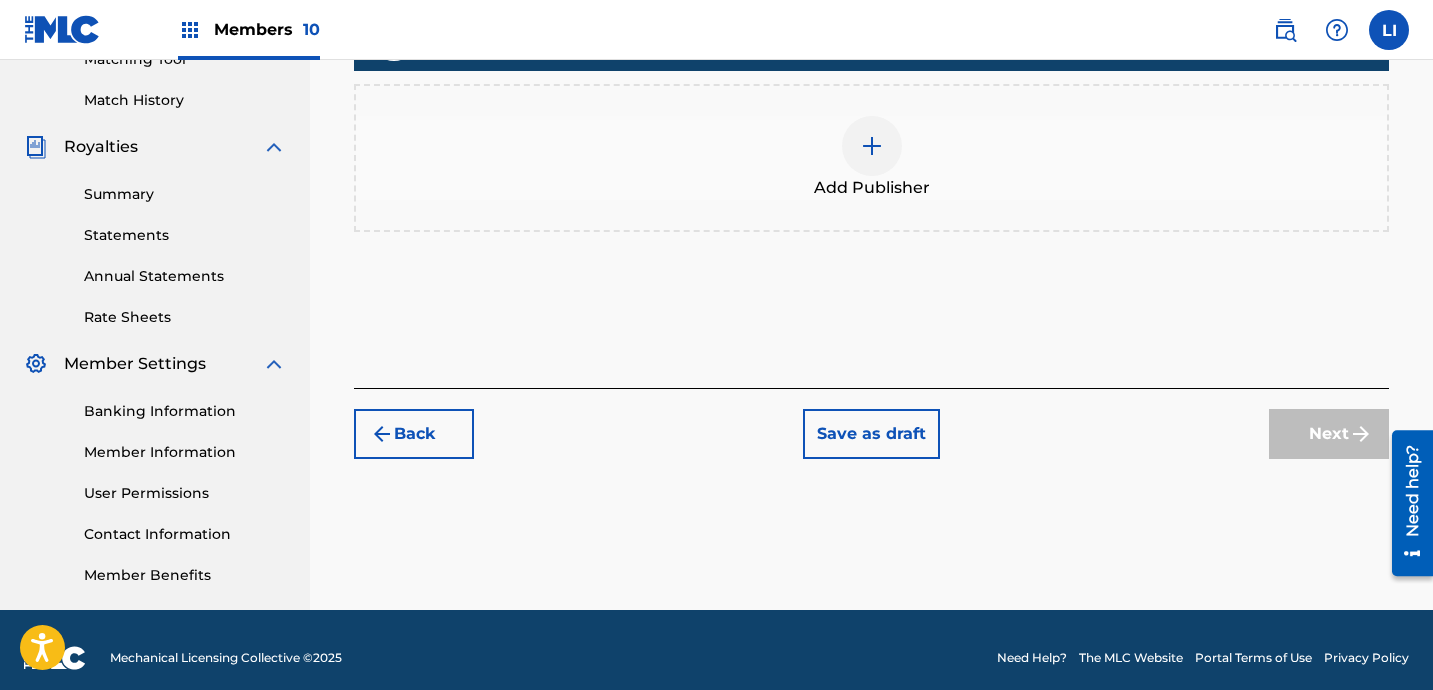 click on "Add Publisher" at bounding box center [872, 188] 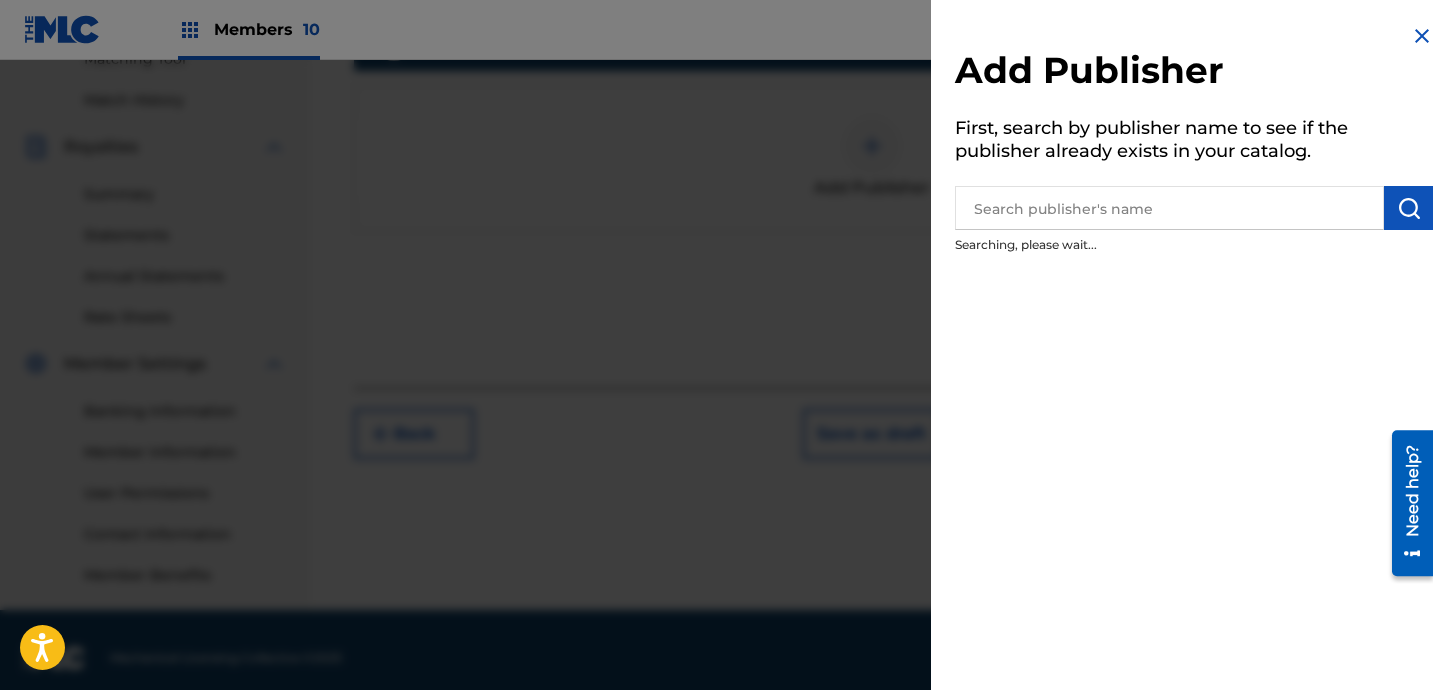 click at bounding box center (1169, 208) 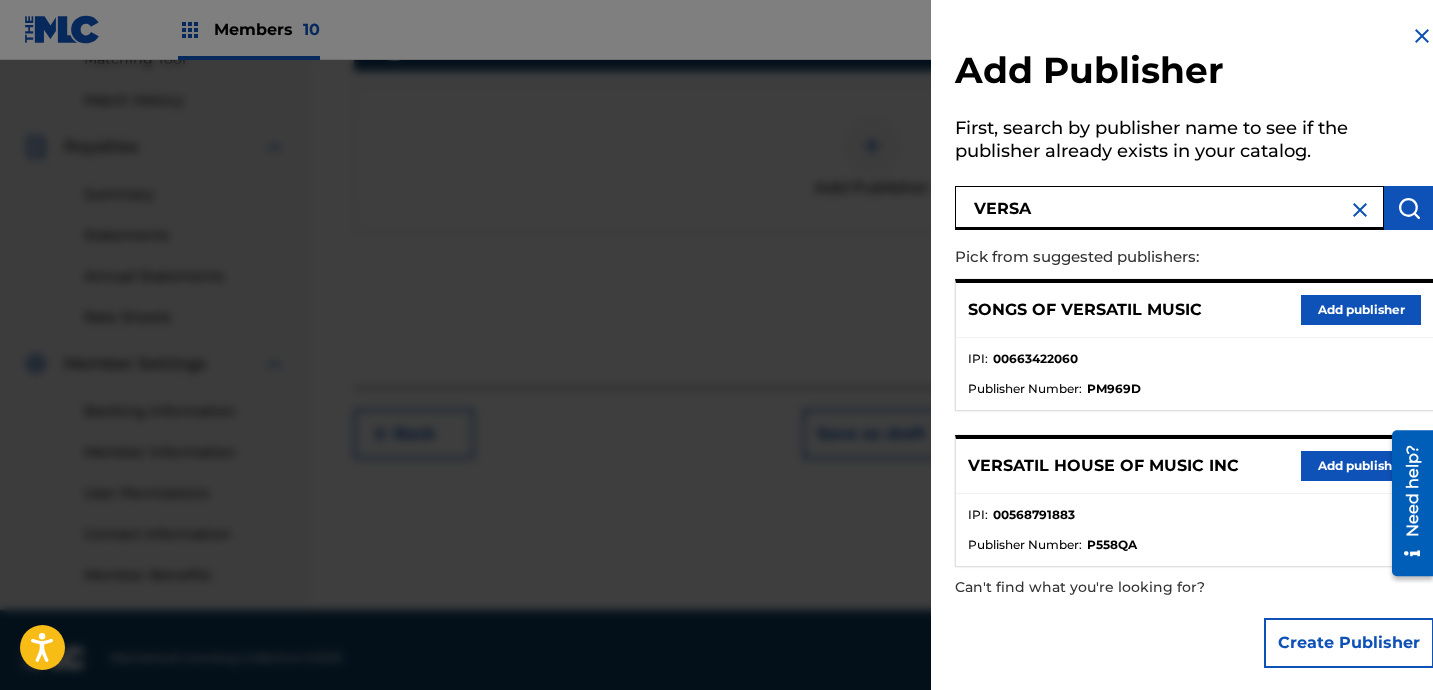 click on "Add publisher" at bounding box center [1361, 466] 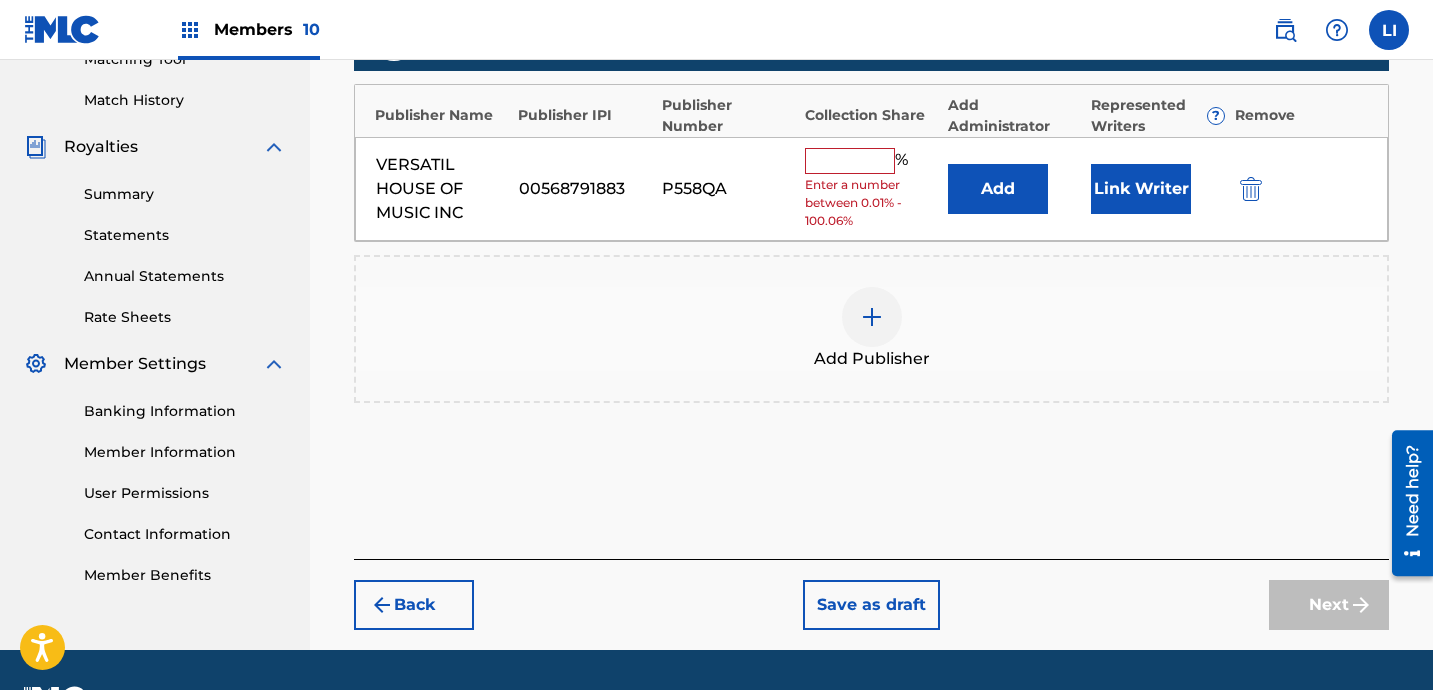 click on "Add" at bounding box center [998, 189] 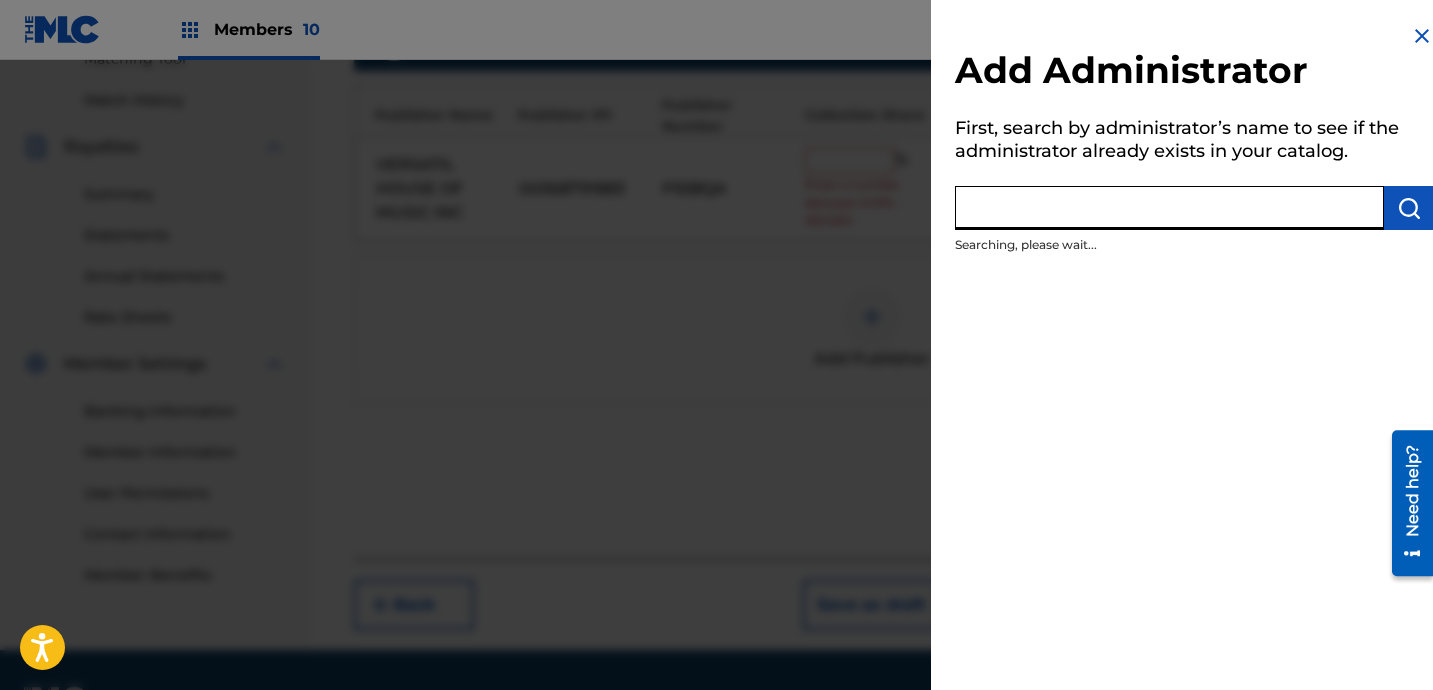 click at bounding box center (1169, 208) 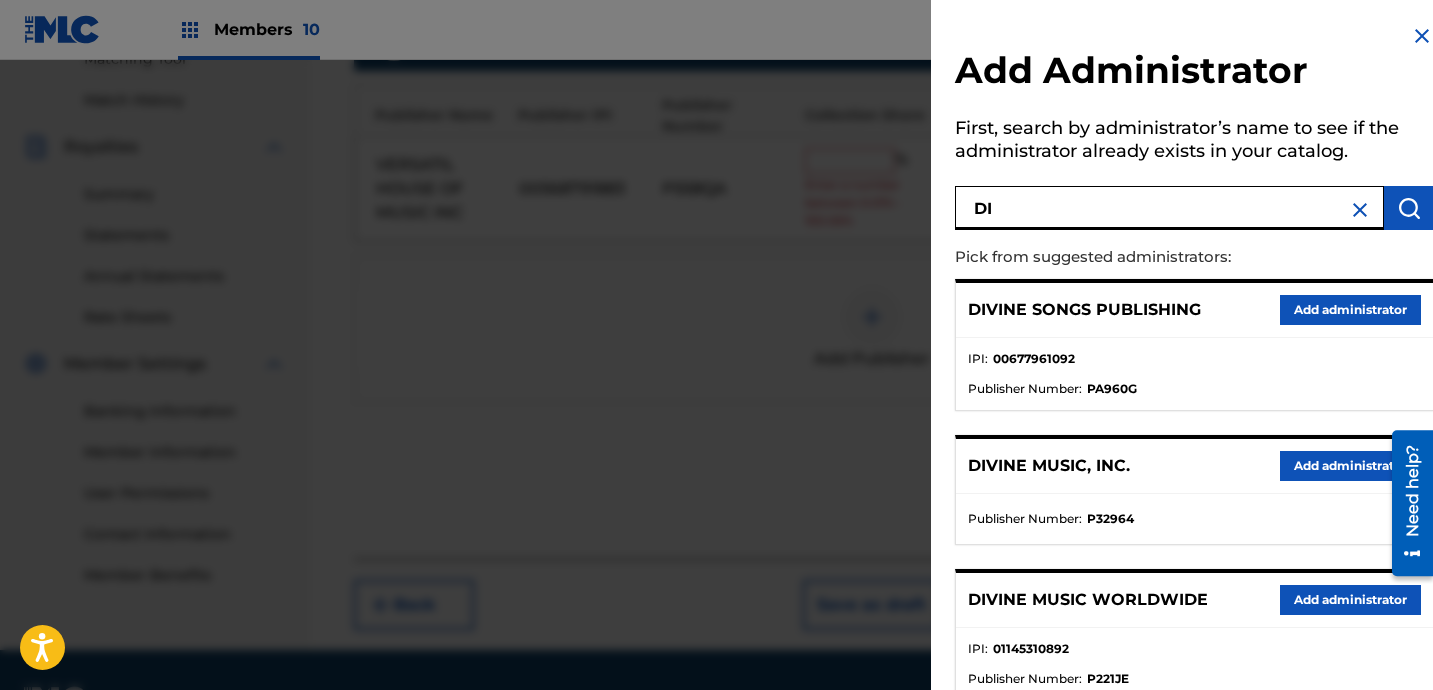 click on "Add administrator" at bounding box center [1350, 466] 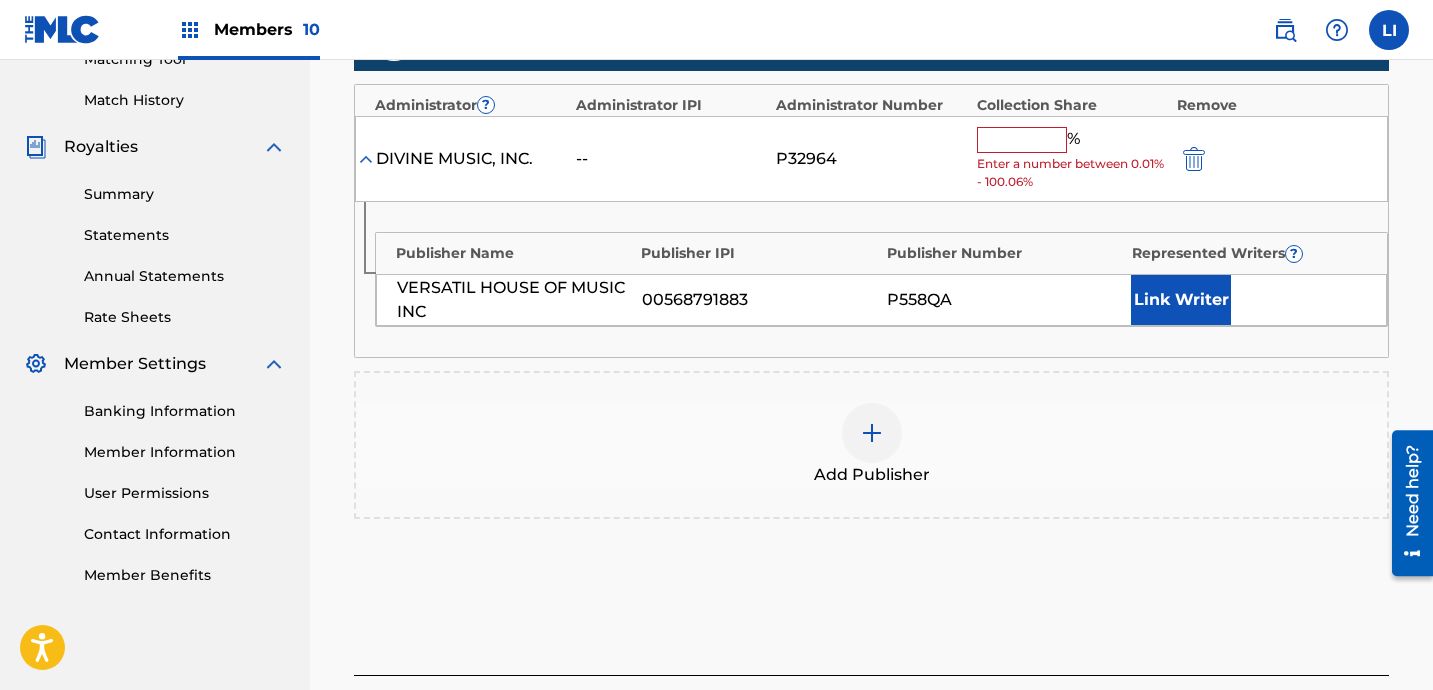 click at bounding box center [1022, 140] 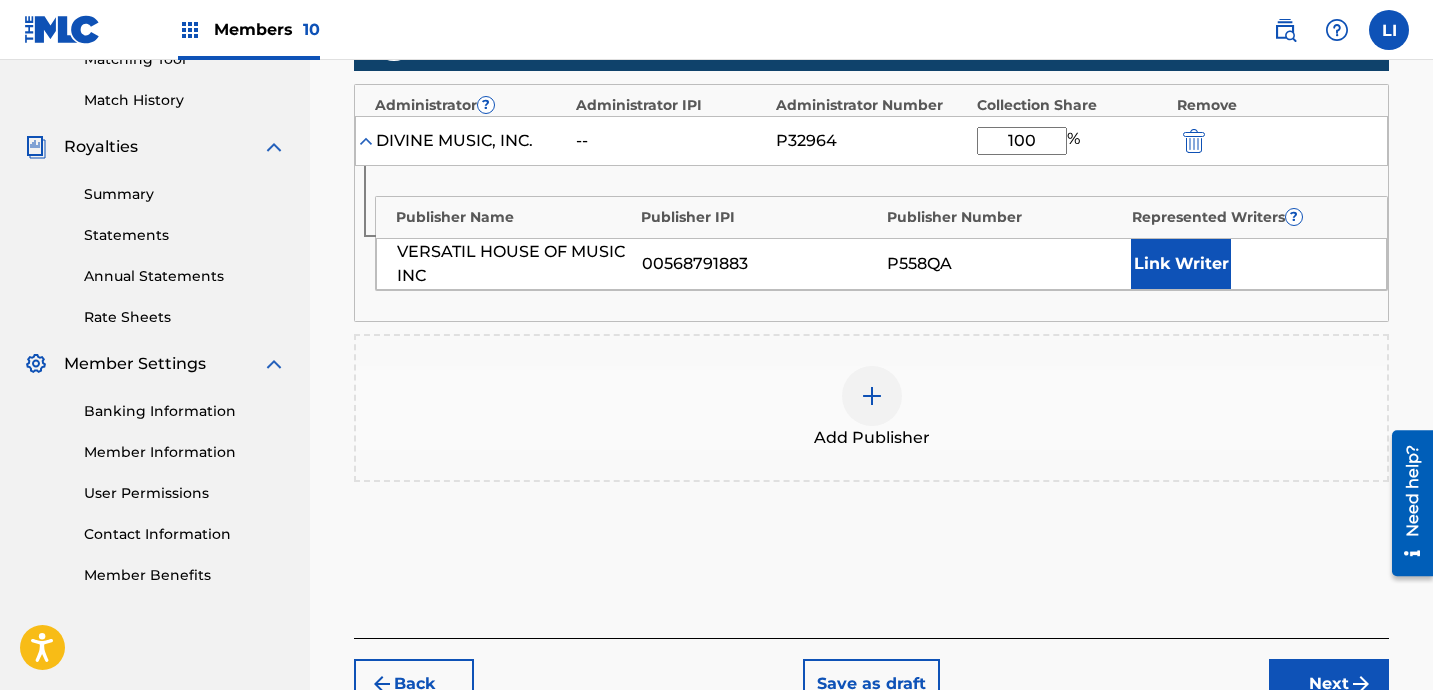 click on "Link Writer" at bounding box center (1181, 264) 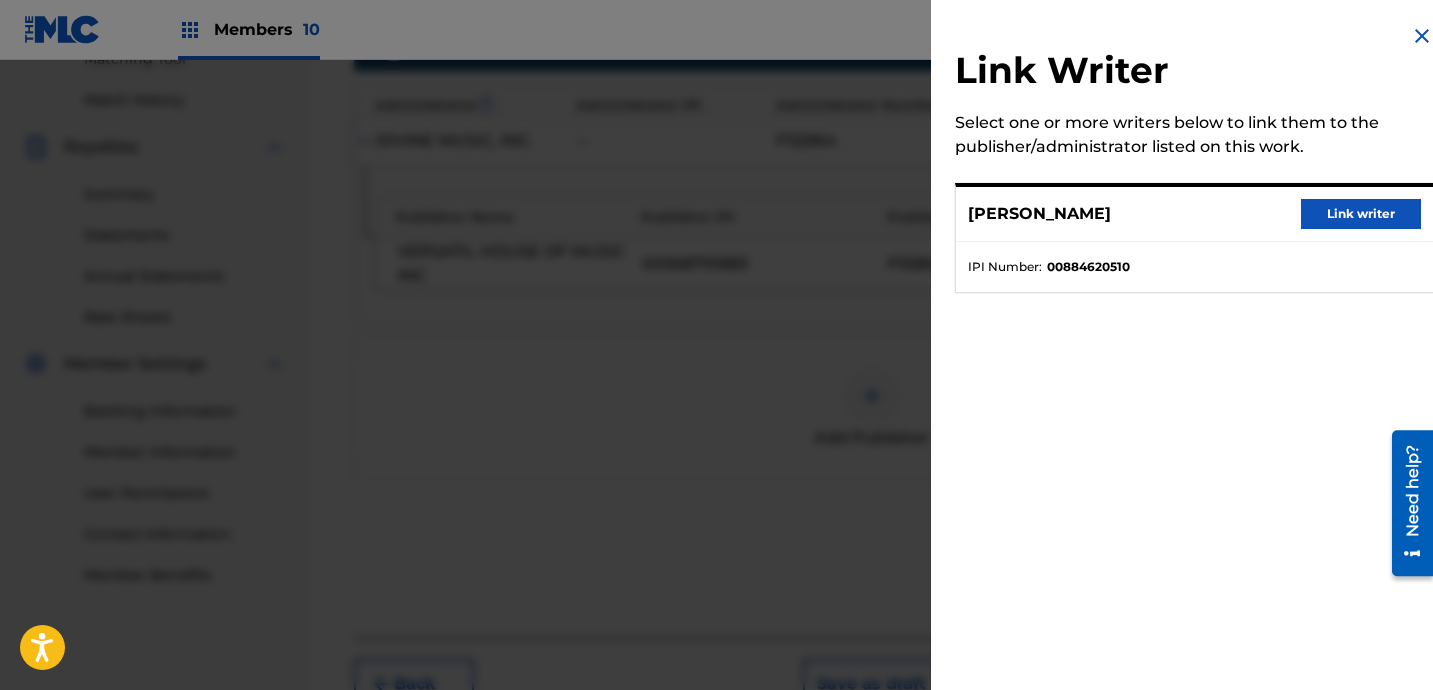 click on "Link writer" at bounding box center [1361, 214] 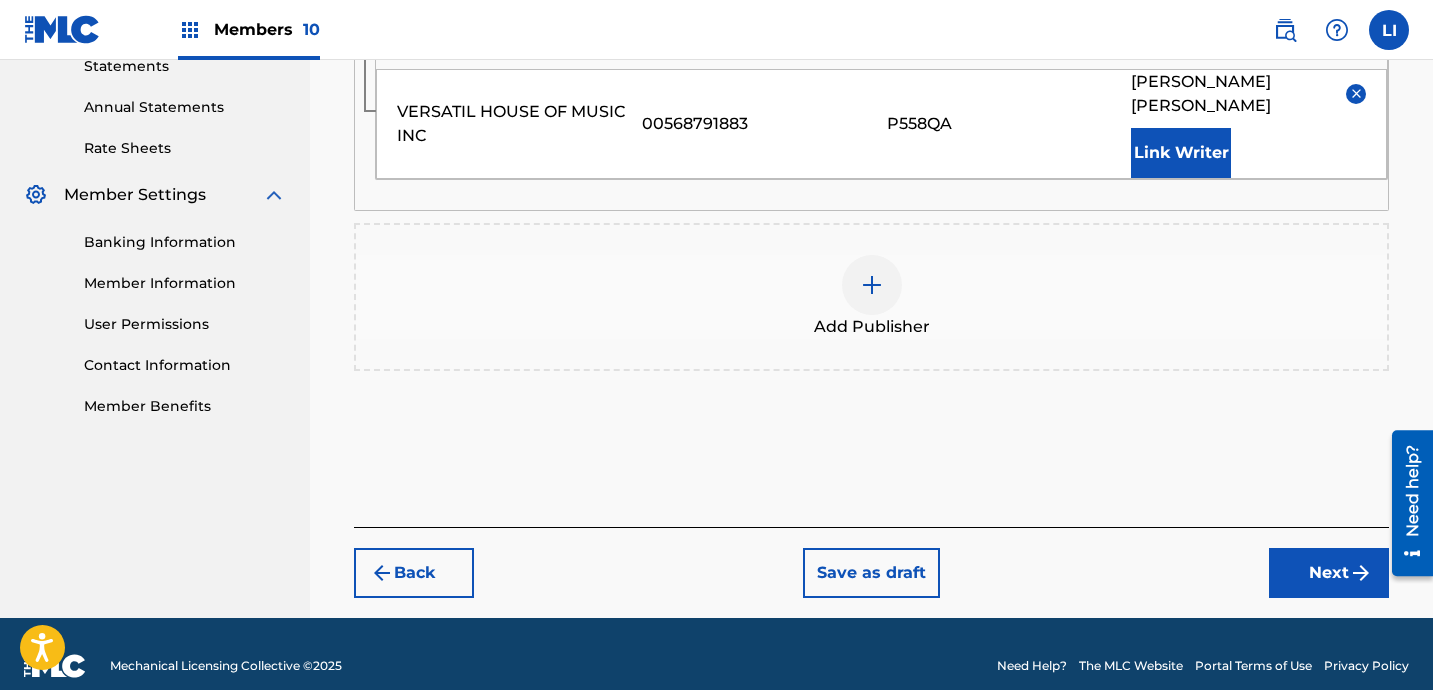 drag, startPoint x: 1333, startPoint y: 538, endPoint x: 1313, endPoint y: 519, distance: 27.58623 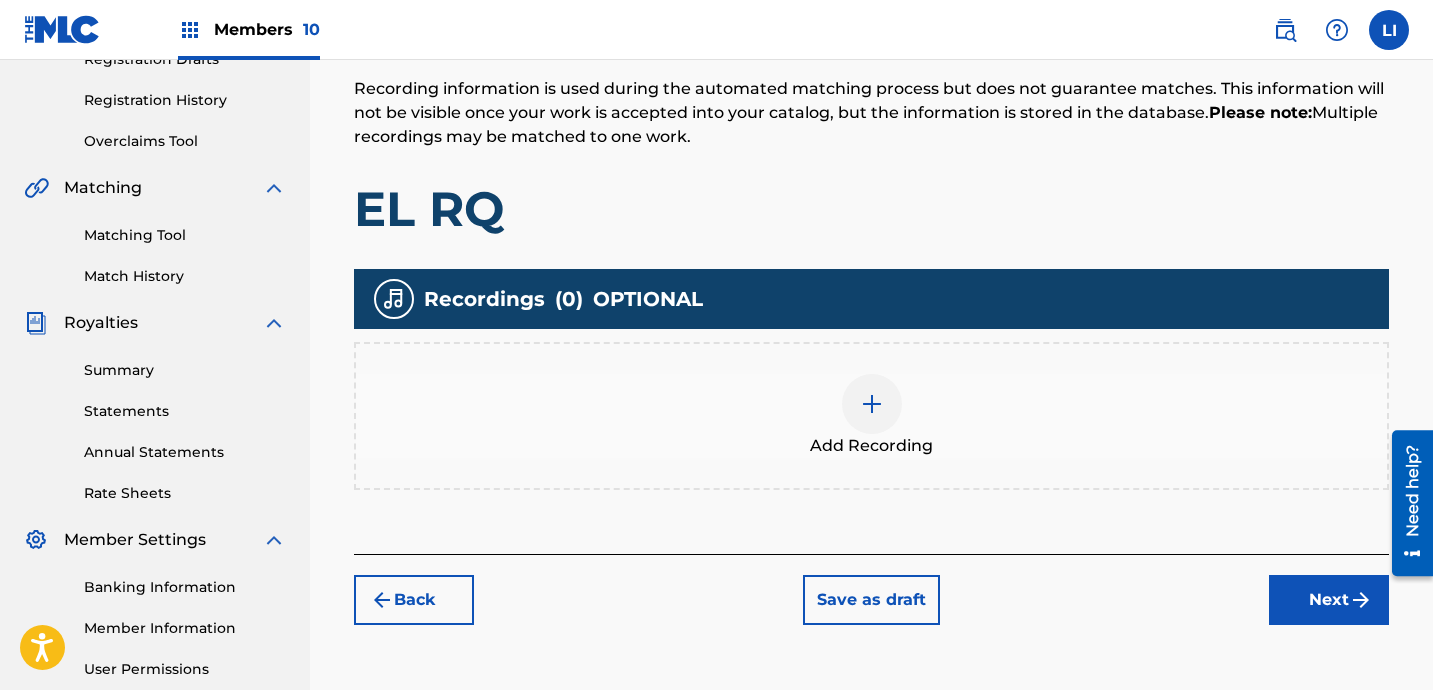 scroll, scrollTop: 503, scrollLeft: 0, axis: vertical 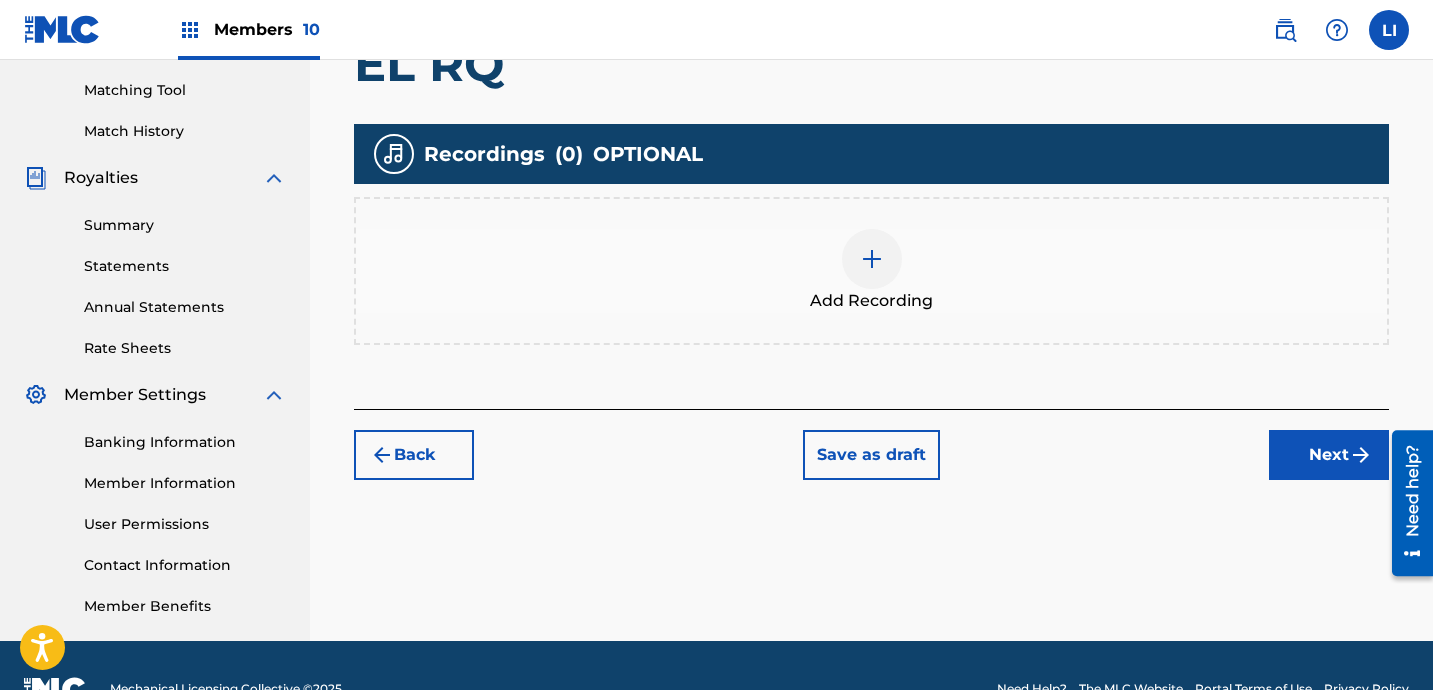 click on "Add Recording" at bounding box center (871, 271) 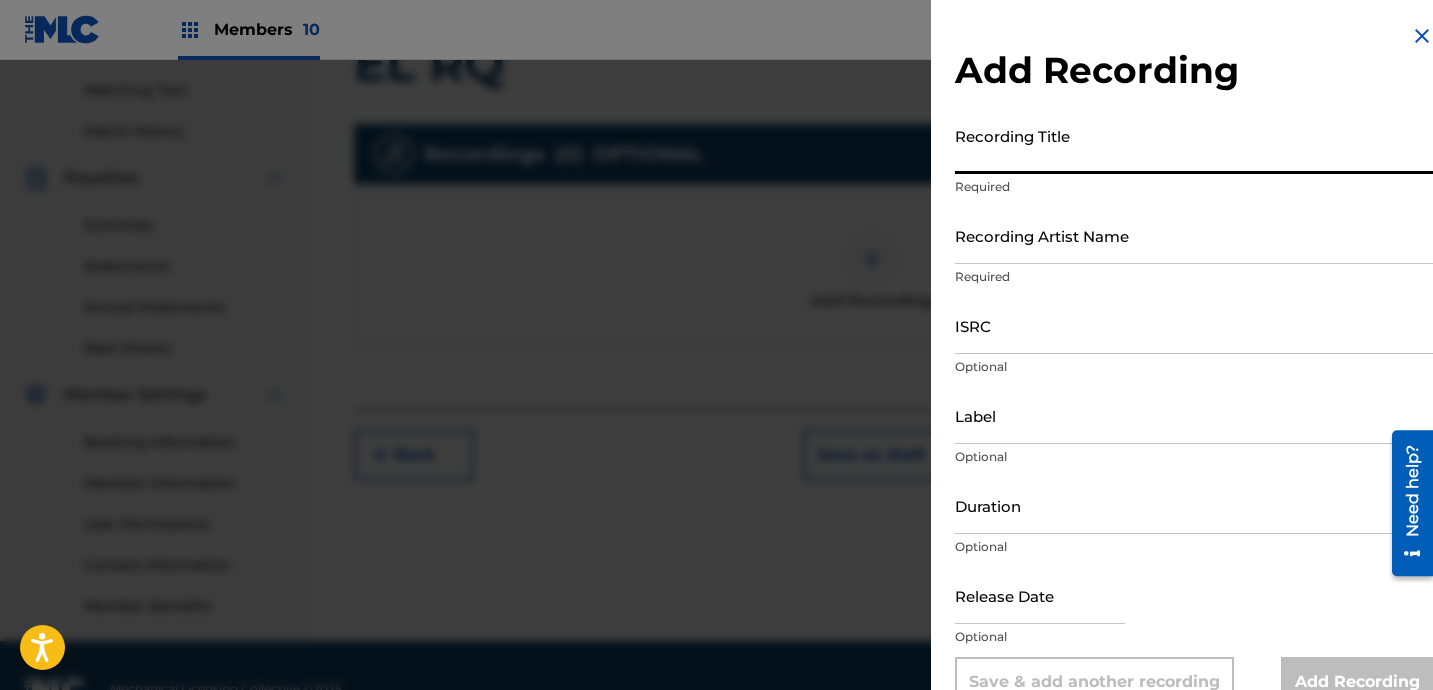 click on "Recording Title" at bounding box center (1194, 145) 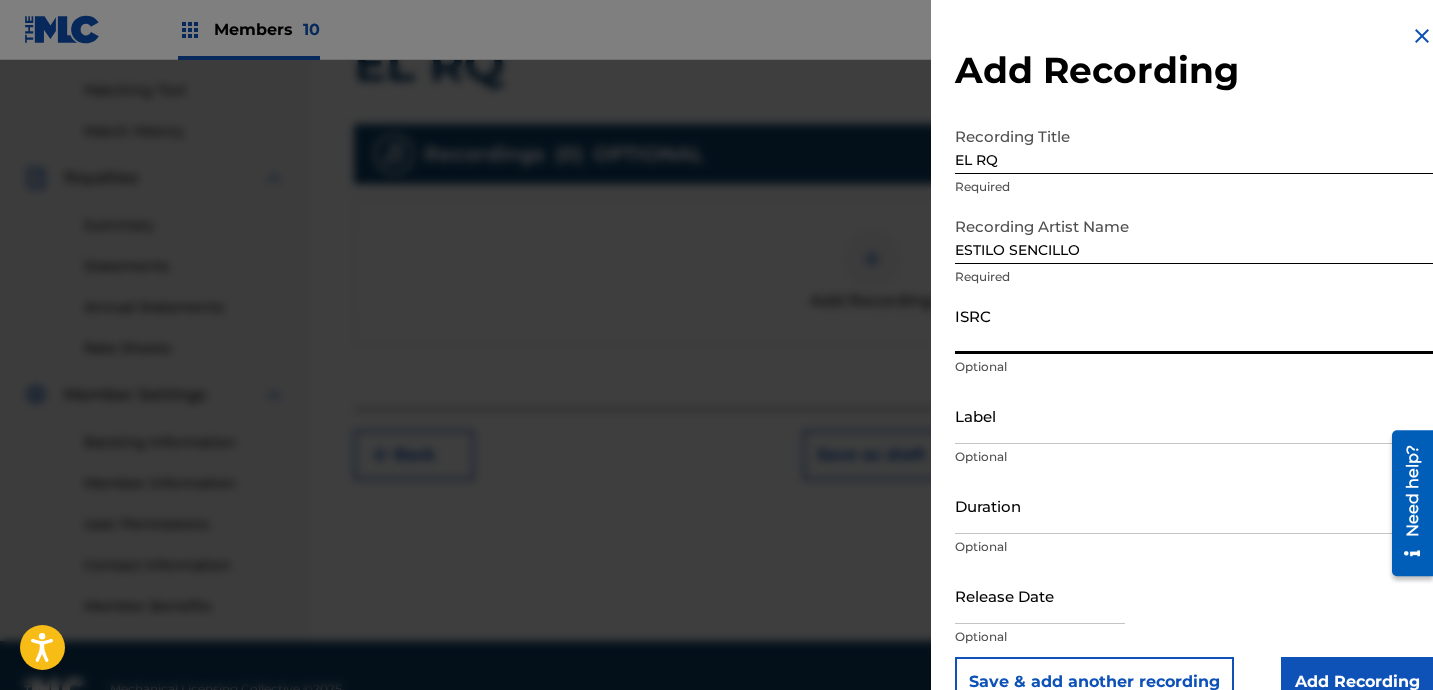 paste on "SE6XY2256286" 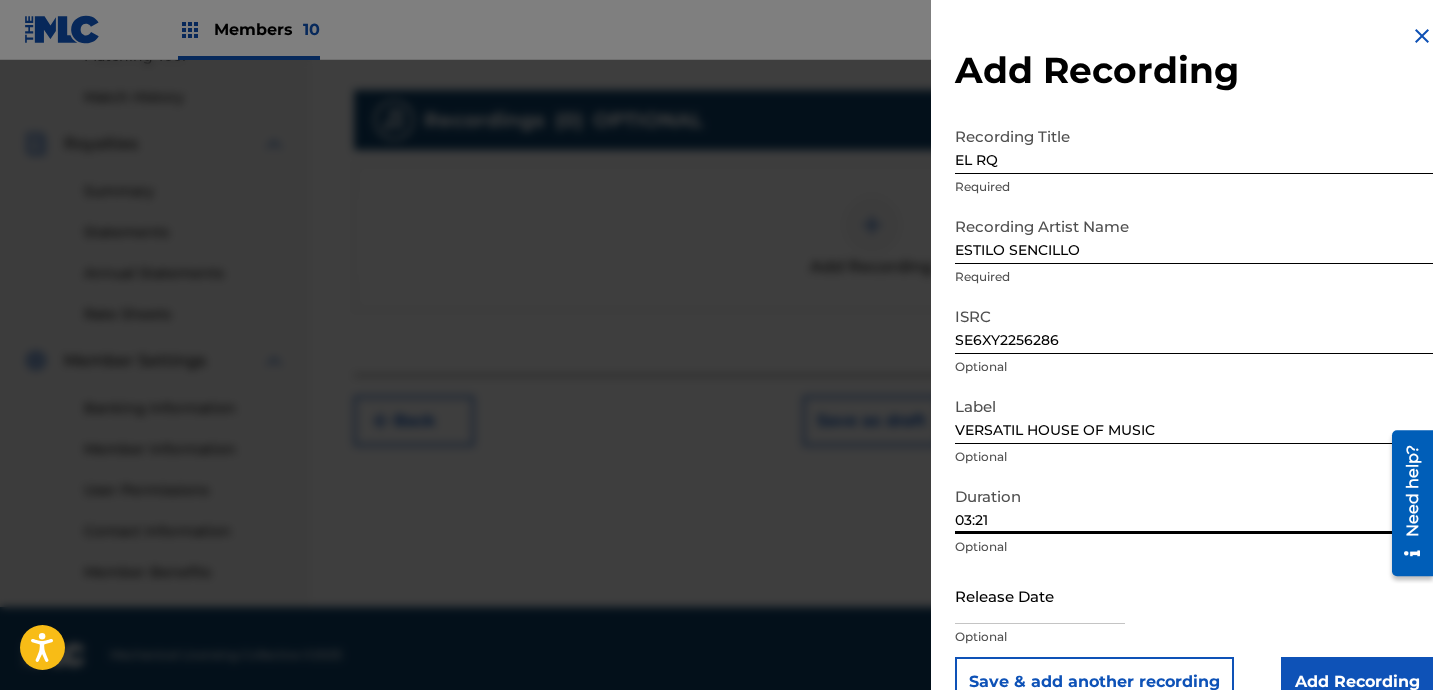 scroll, scrollTop: 550, scrollLeft: 0, axis: vertical 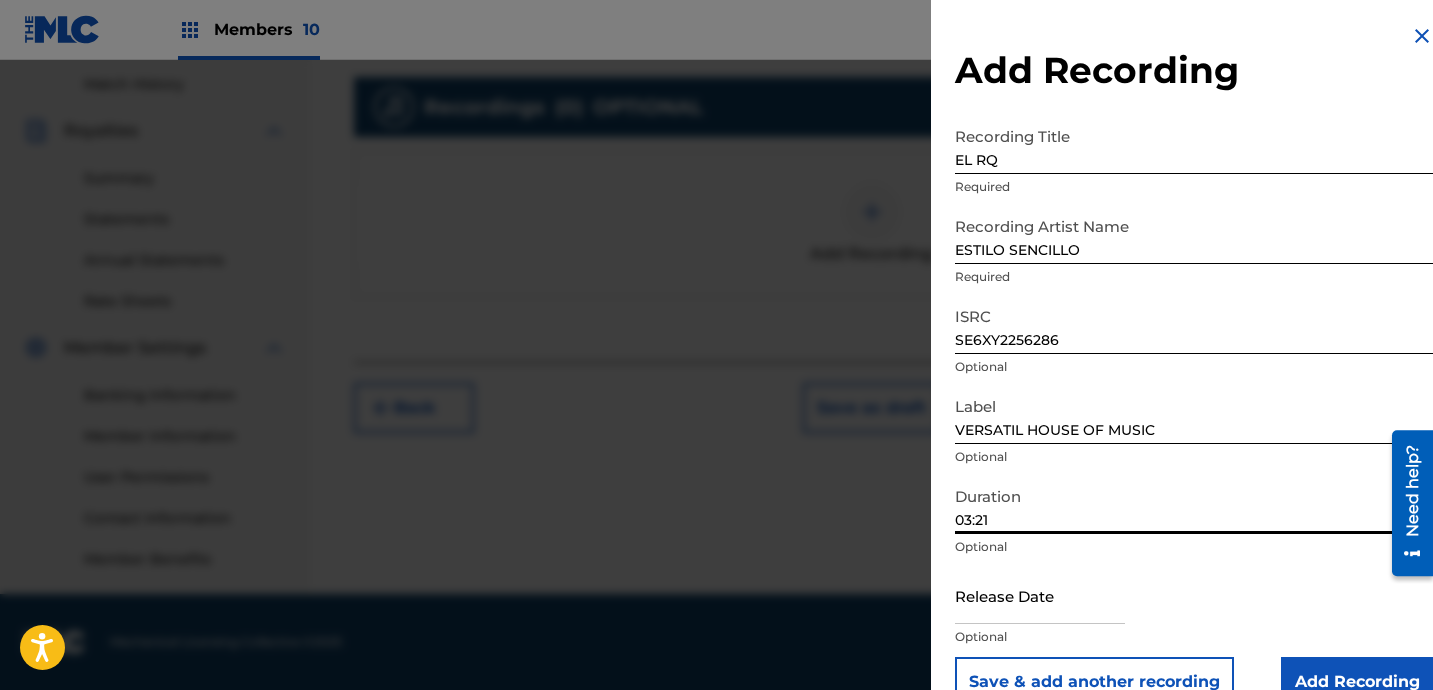 click at bounding box center (1040, 595) 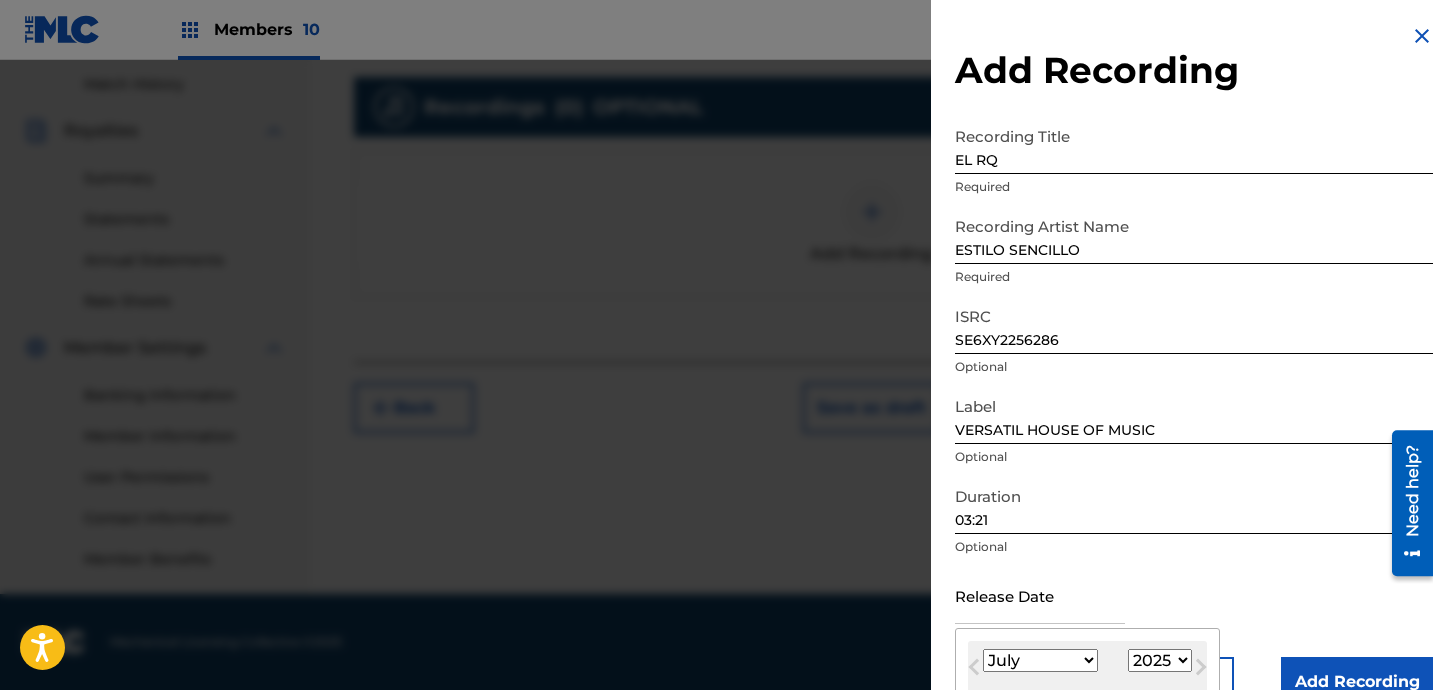 click on "1899 1900 1901 1902 1903 1904 1905 1906 1907 1908 1909 1910 1911 1912 1913 1914 1915 1916 1917 1918 1919 1920 1921 1922 1923 1924 1925 1926 1927 1928 1929 1930 1931 1932 1933 1934 1935 1936 1937 1938 1939 1940 1941 1942 1943 1944 1945 1946 1947 1948 1949 1950 1951 1952 1953 1954 1955 1956 1957 1958 1959 1960 1961 1962 1963 1964 1965 1966 1967 1968 1969 1970 1971 1972 1973 1974 1975 1976 1977 1978 1979 1980 1981 1982 1983 1984 1985 1986 1987 1988 1989 1990 1991 1992 1993 1994 1995 1996 1997 1998 1999 2000 2001 2002 2003 2004 2005 2006 2007 2008 2009 2010 2011 2012 2013 2014 2015 2016 2017 2018 2019 2020 2021 2022 2023 2024 2025 2026 2027 2028 2029 2030 2031 2032 2033 2034 2035 2036 2037 2038 2039 2040 2041 2042 2043 2044 2045 2046 2047 2048 2049 2050 2051 2052 2053 2054 2055 2056 2057 2058 2059 2060 2061 2062 2063 2064 2065 2066 2067 2068 2069 2070 2071 2072 2073 2074 2075 2076 2077 2078 2079 2080 2081 2082 2083 2084 2085 2086 2087 2088 2089 2090 2091 2092 2093 2094 2095 2096 2097 2098 2099 2100" at bounding box center (1160, 660) 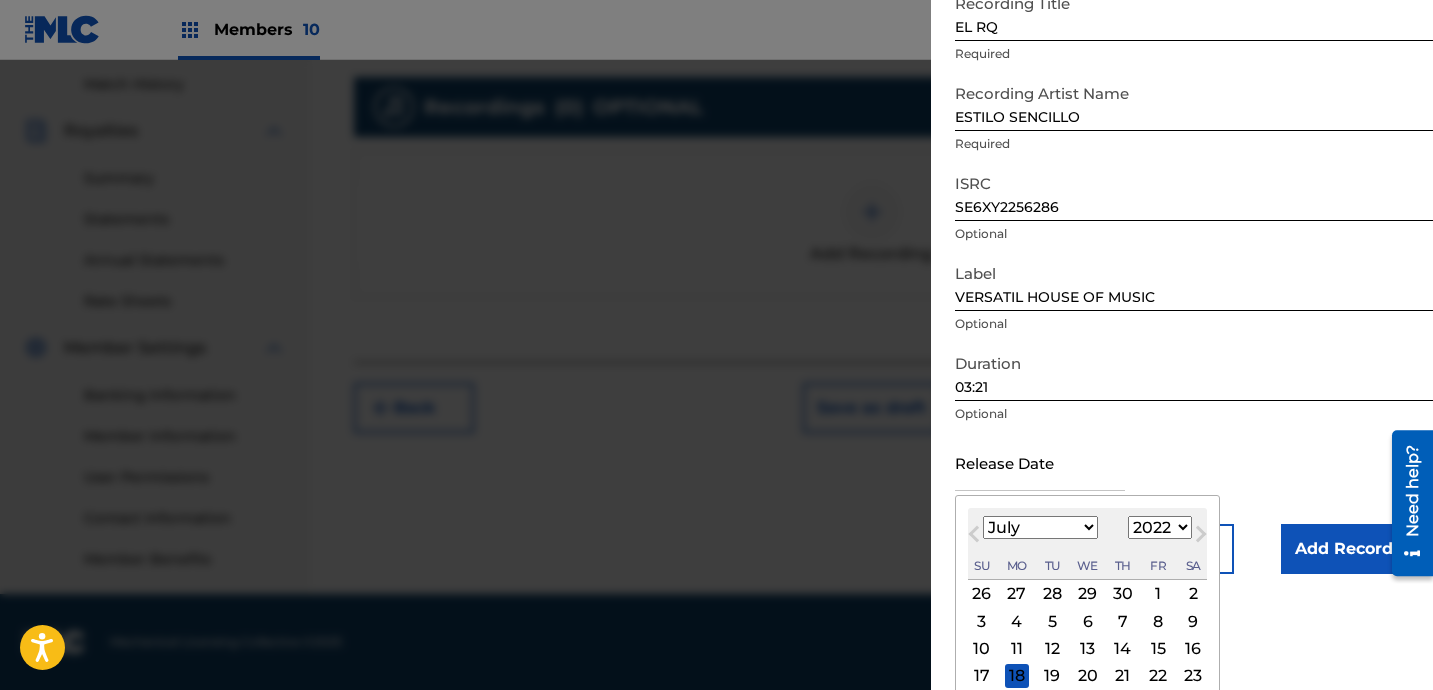 scroll, scrollTop: 227, scrollLeft: 0, axis: vertical 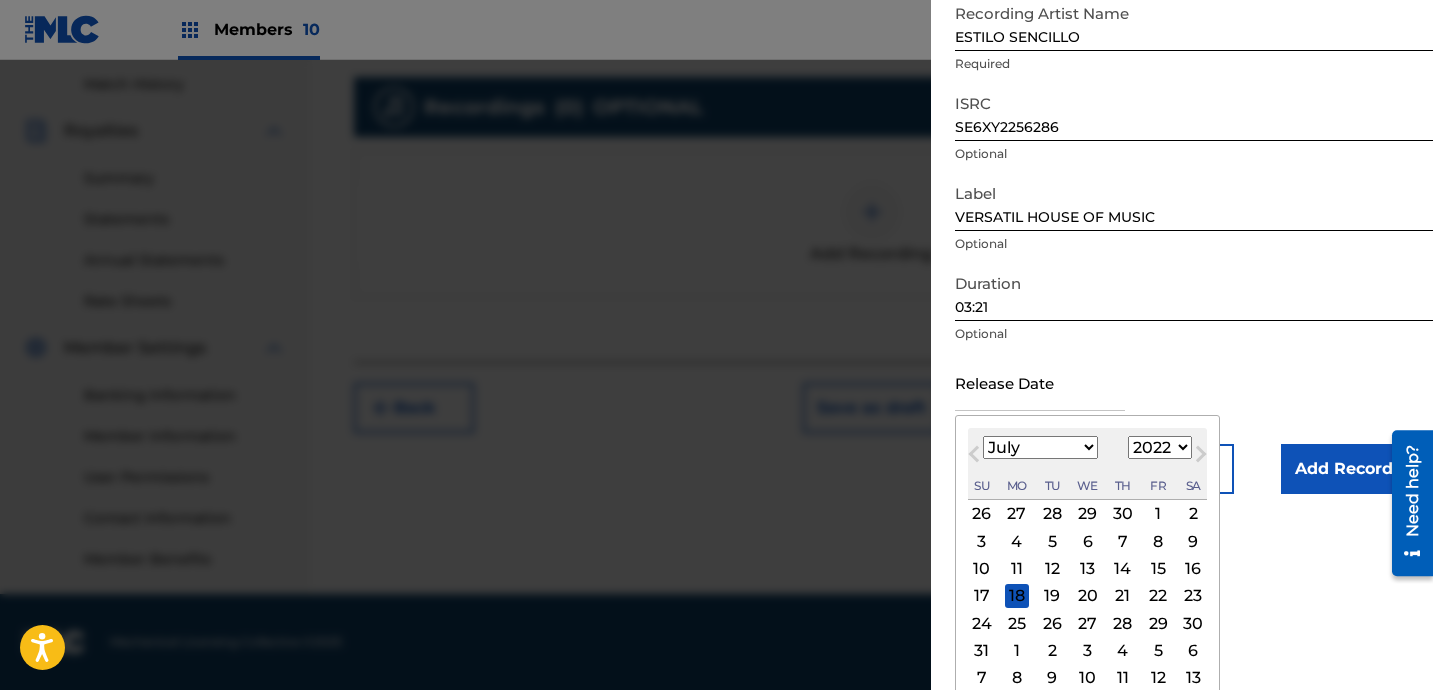 click on "January February March April May June July August September October November December" at bounding box center (1040, 447) 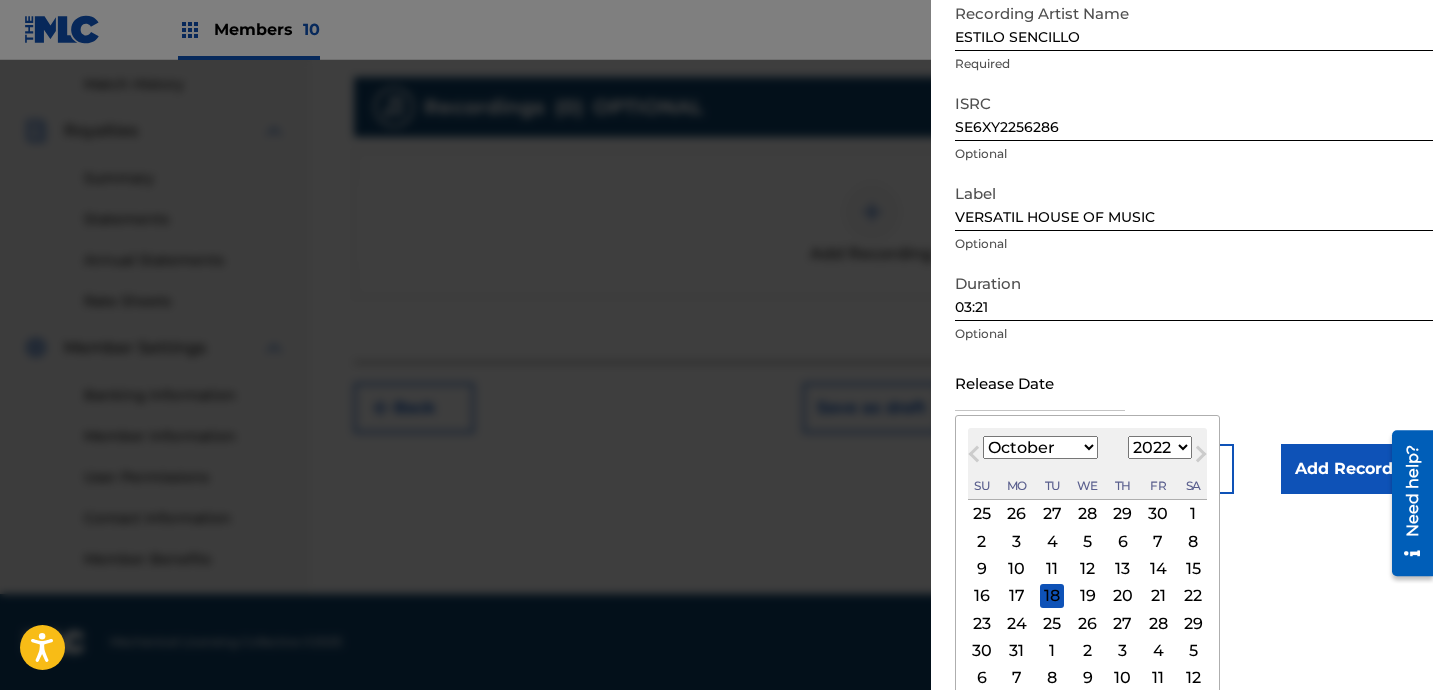 click on "2 3 4 5 6 7 8" at bounding box center [1087, 541] 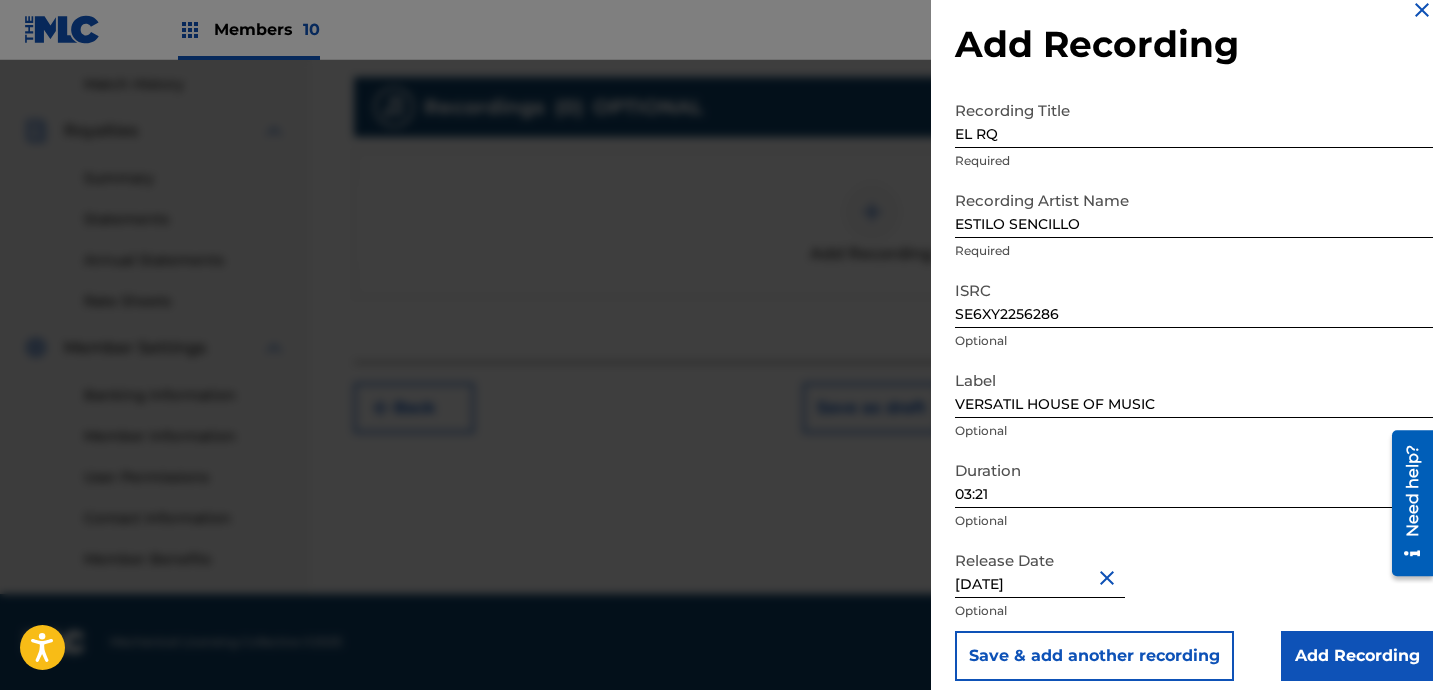 scroll, scrollTop: 41, scrollLeft: 0, axis: vertical 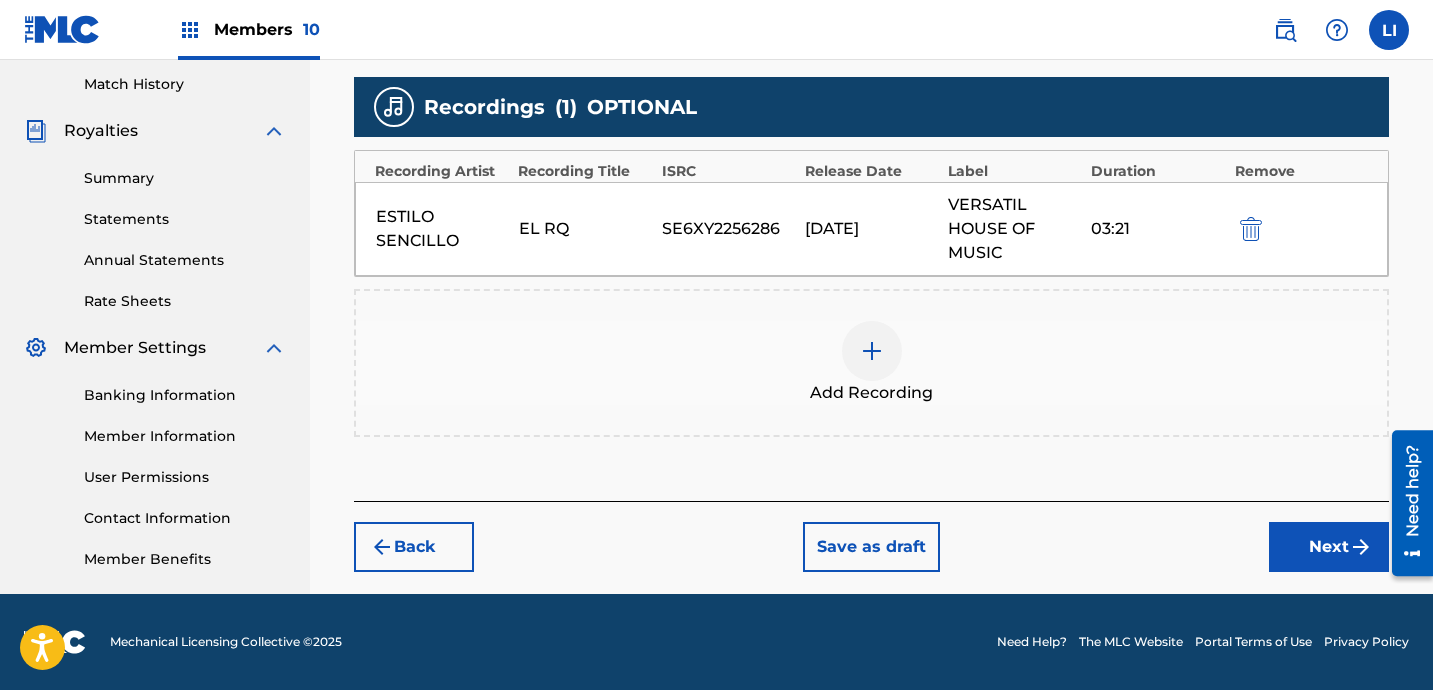 click on "Next" at bounding box center [1329, 547] 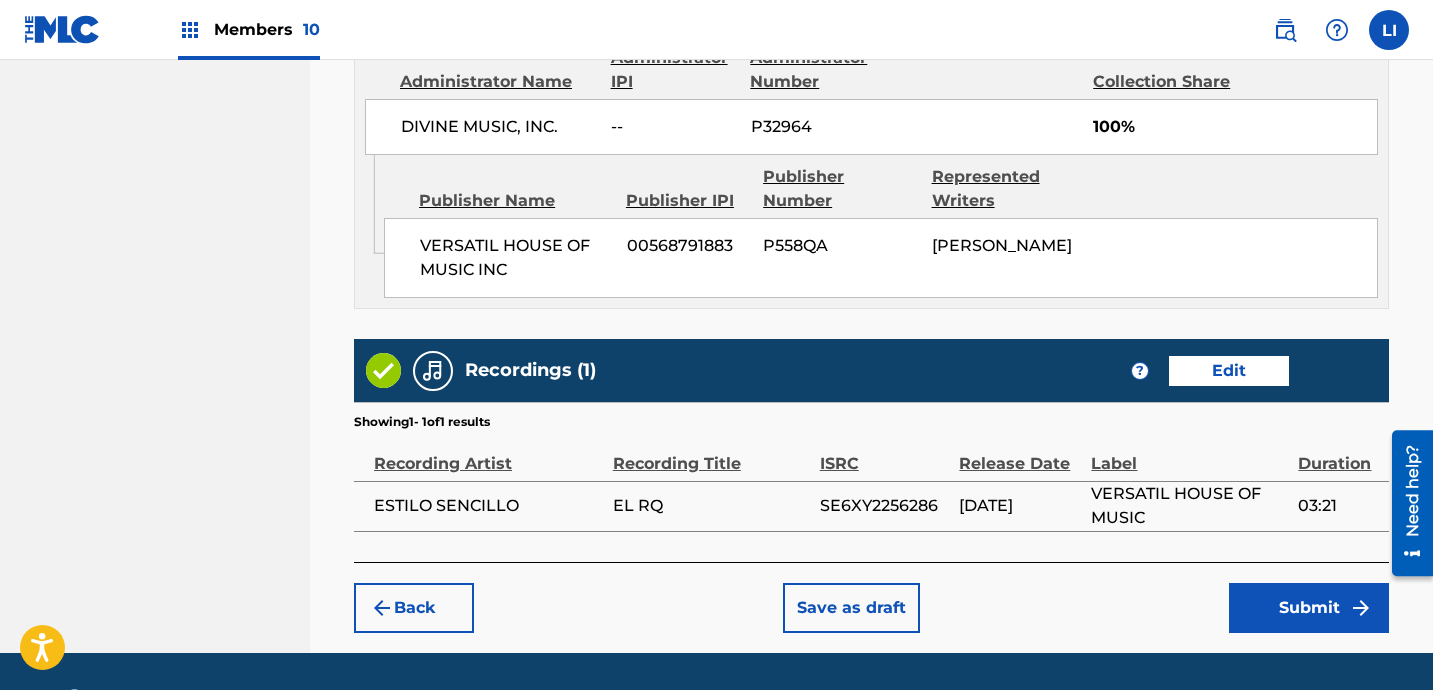 scroll, scrollTop: 1195, scrollLeft: 0, axis: vertical 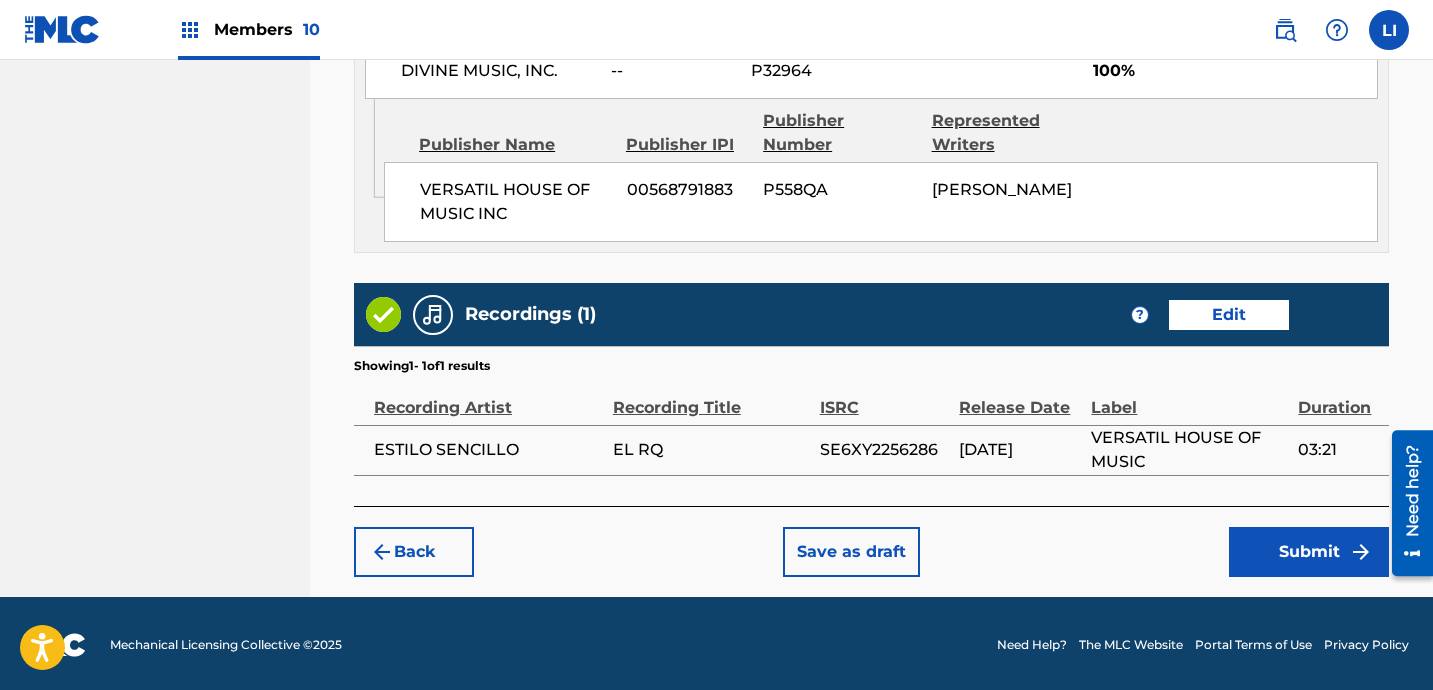 click on "Submit" at bounding box center [1309, 552] 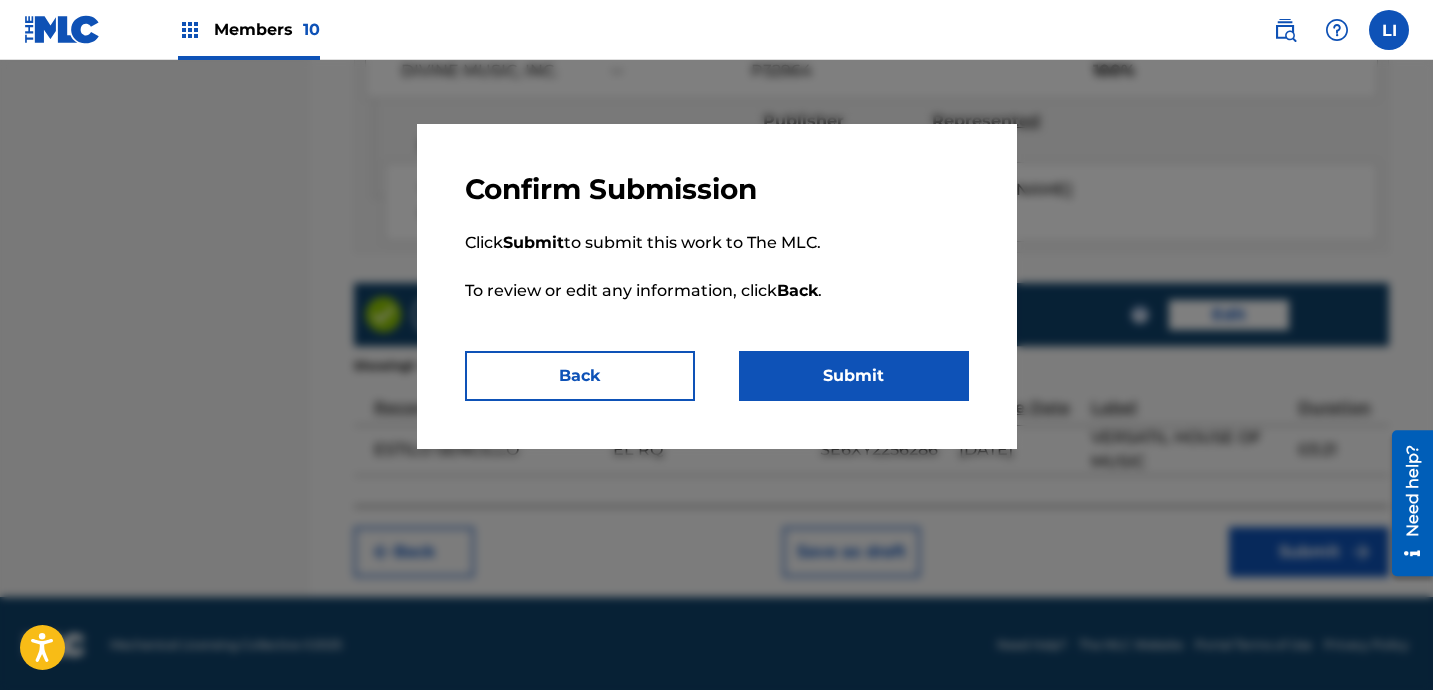 click on "Submit" at bounding box center [854, 376] 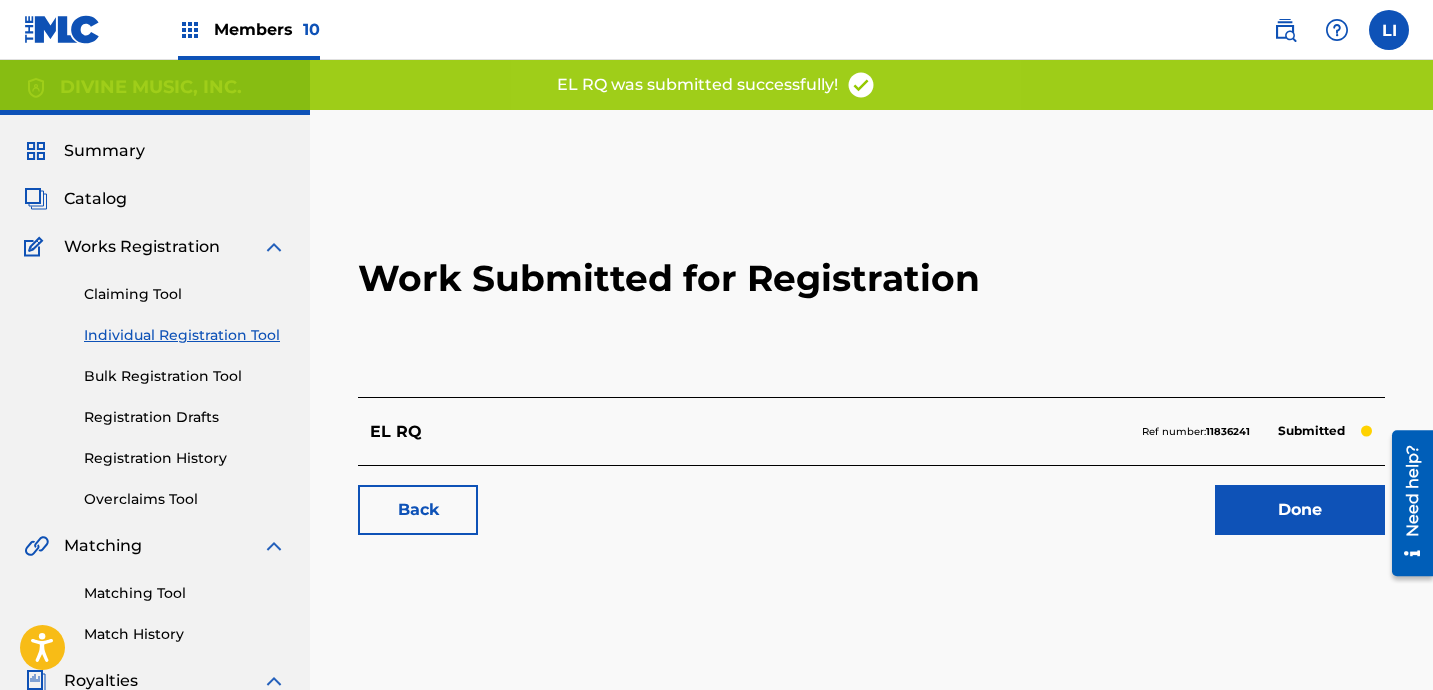 click on "Done" at bounding box center [1300, 510] 